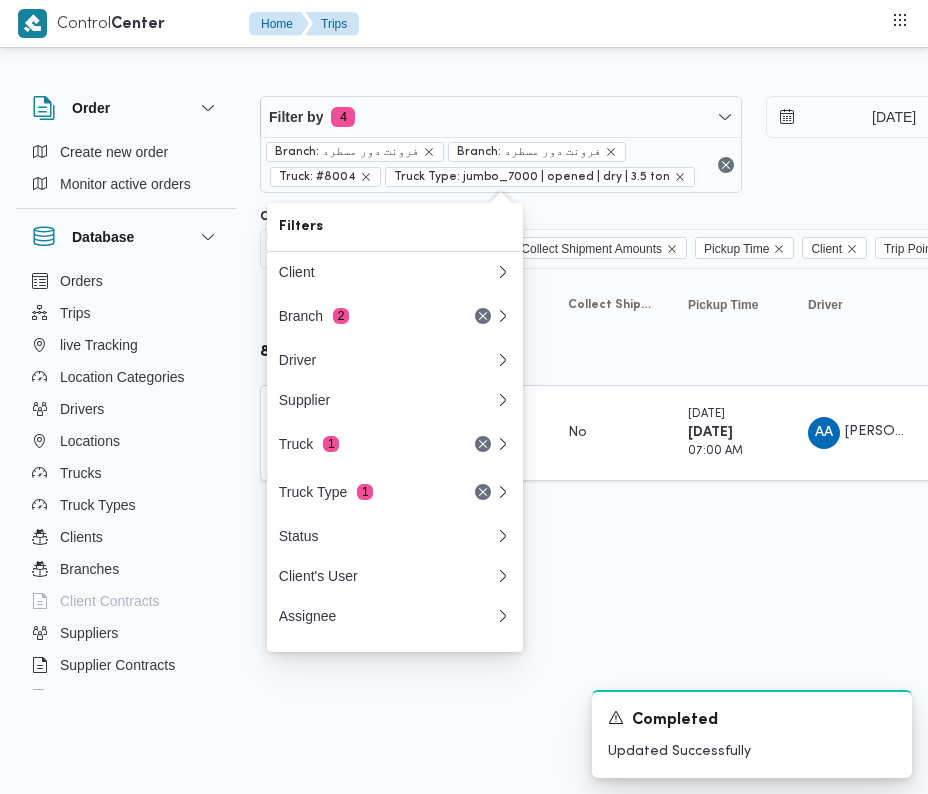 click on "Truck 1" at bounding box center (363, 444) 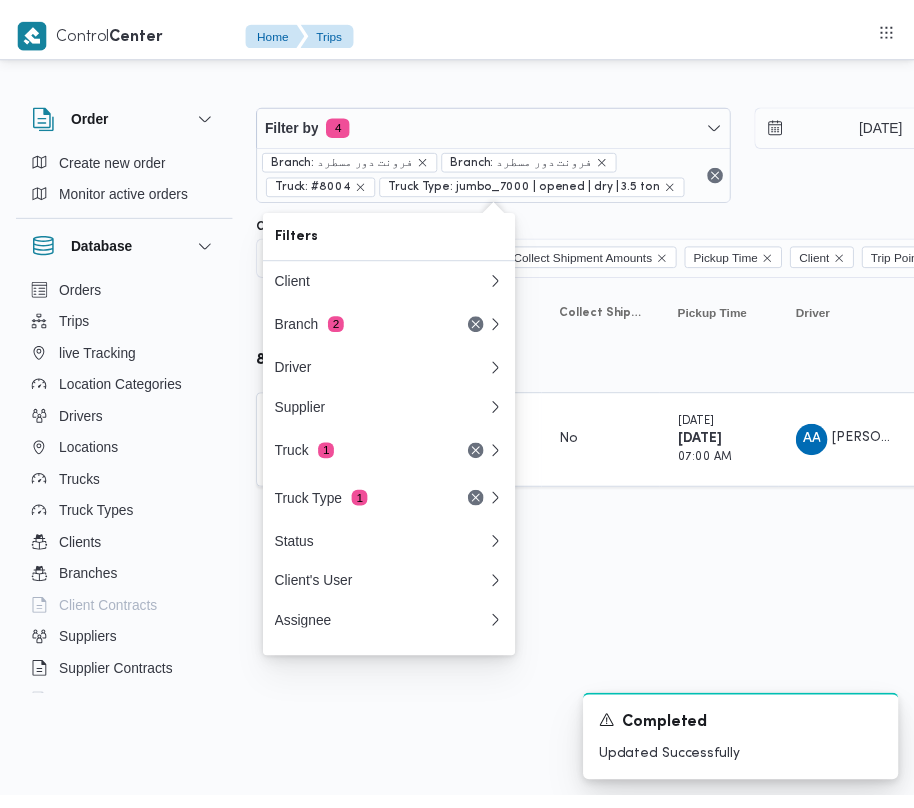 scroll, scrollTop: 0, scrollLeft: 0, axis: both 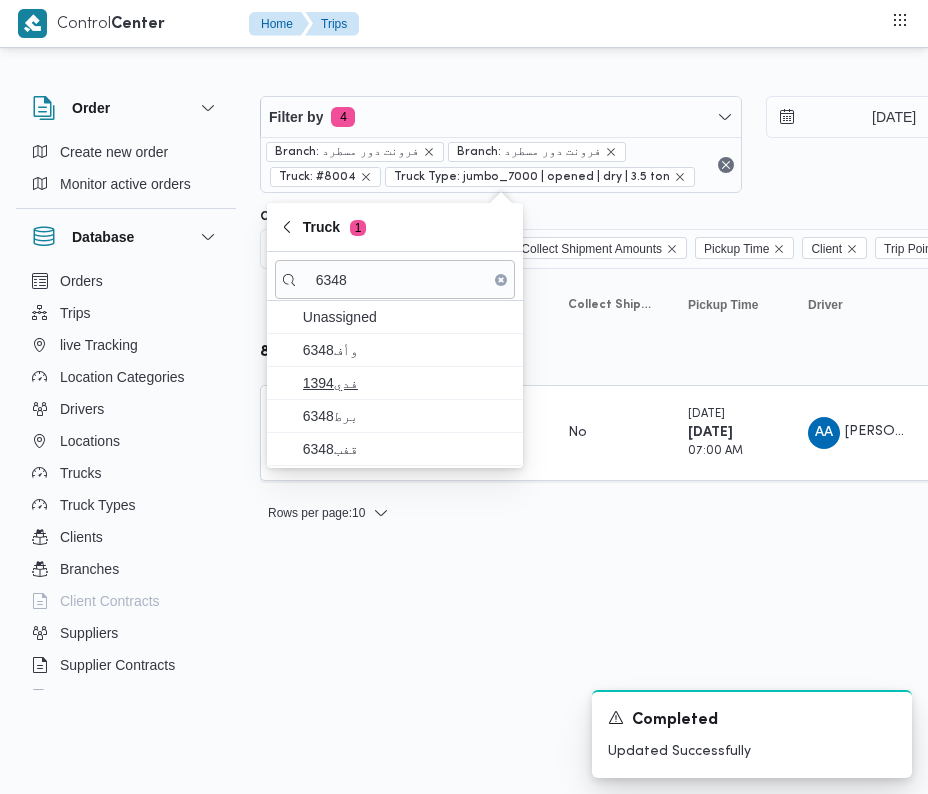 type on "6348" 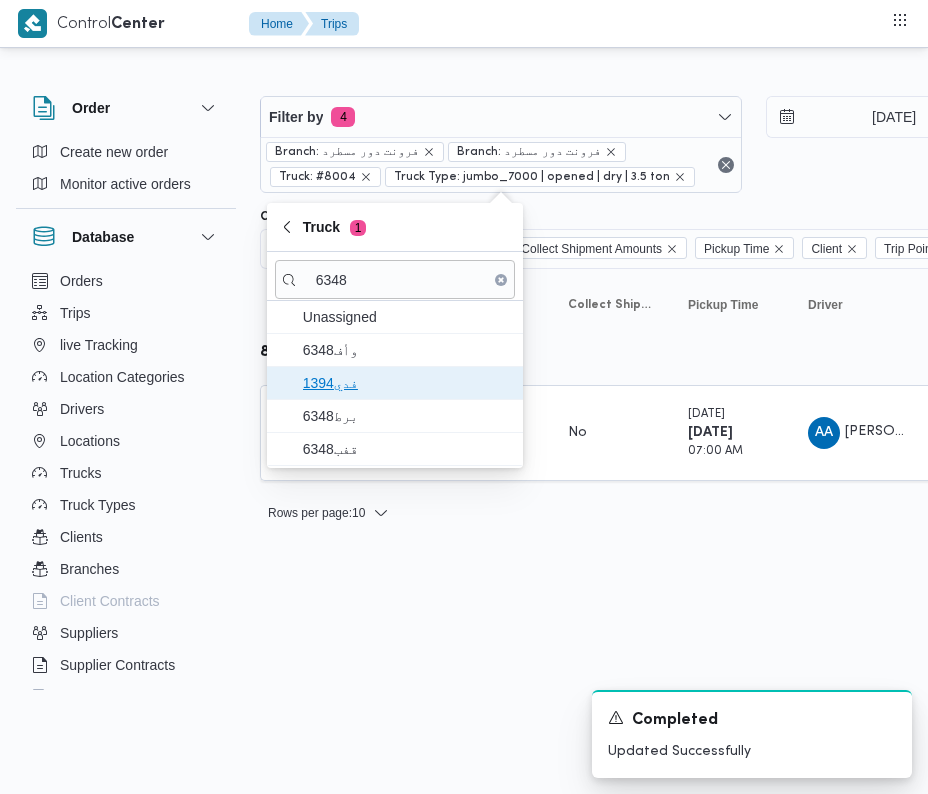 click on "فدي1394" at bounding box center (395, 383) 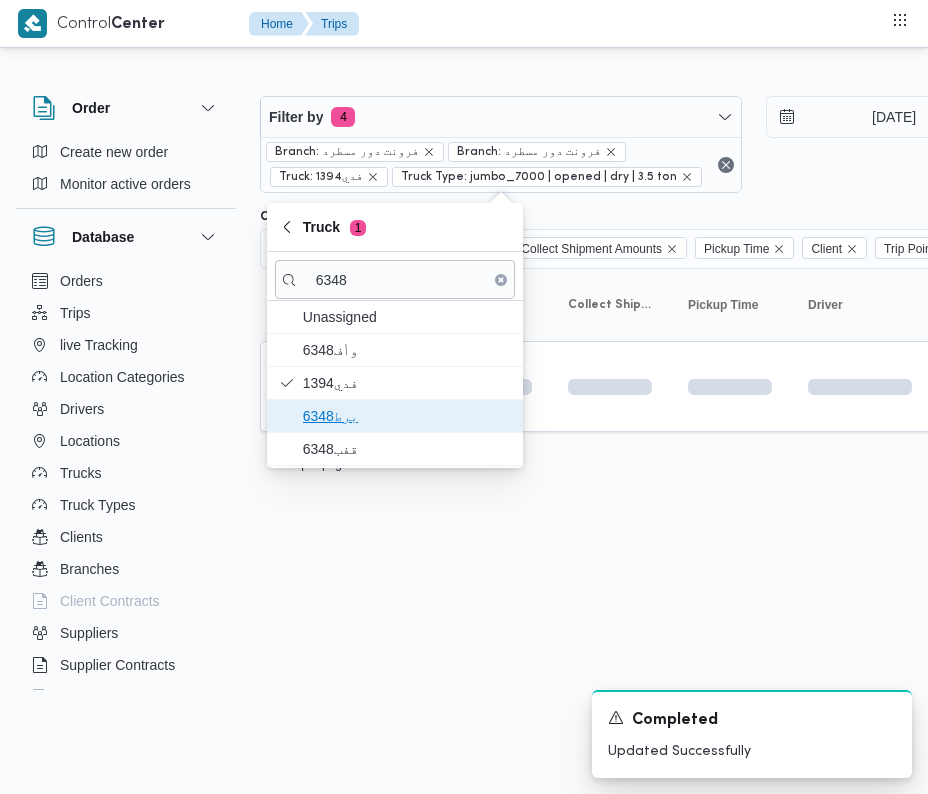 click on "برط6348" at bounding box center (395, 416) 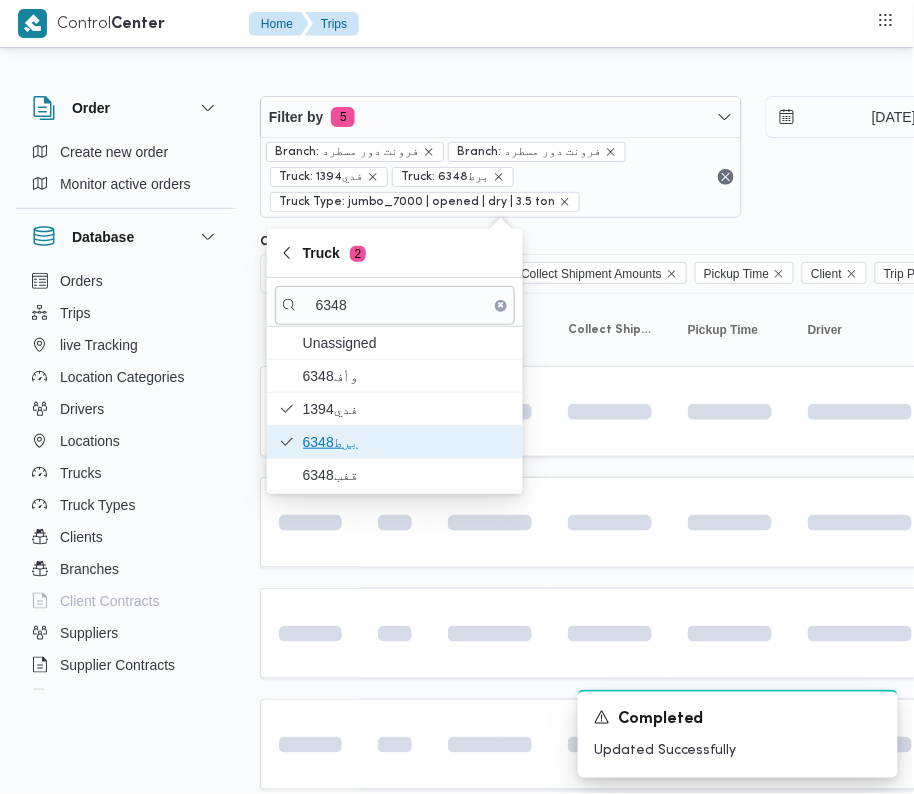 click on "برط6348" at bounding box center (407, 442) 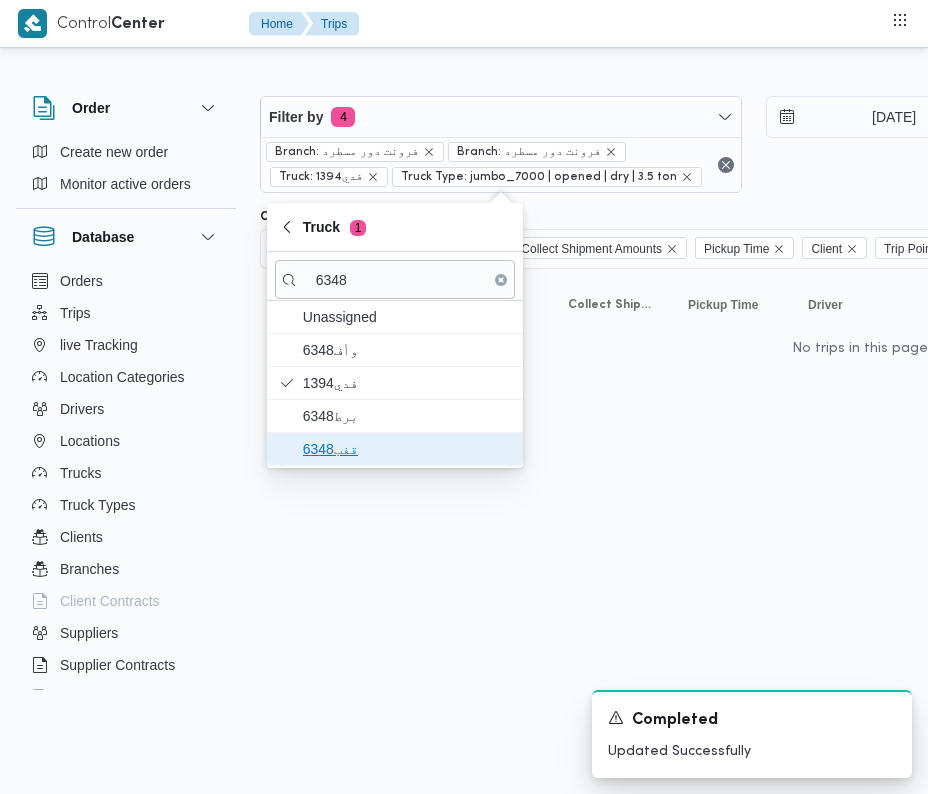 click on "قفب6348" at bounding box center [407, 449] 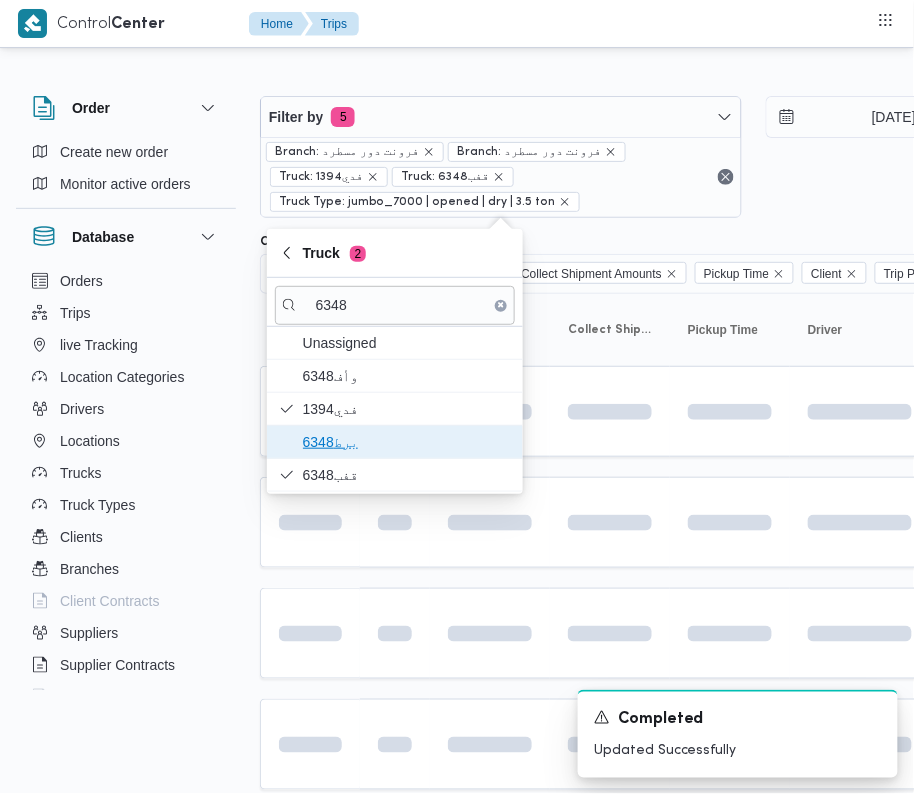 click on "برط6348" at bounding box center (407, 442) 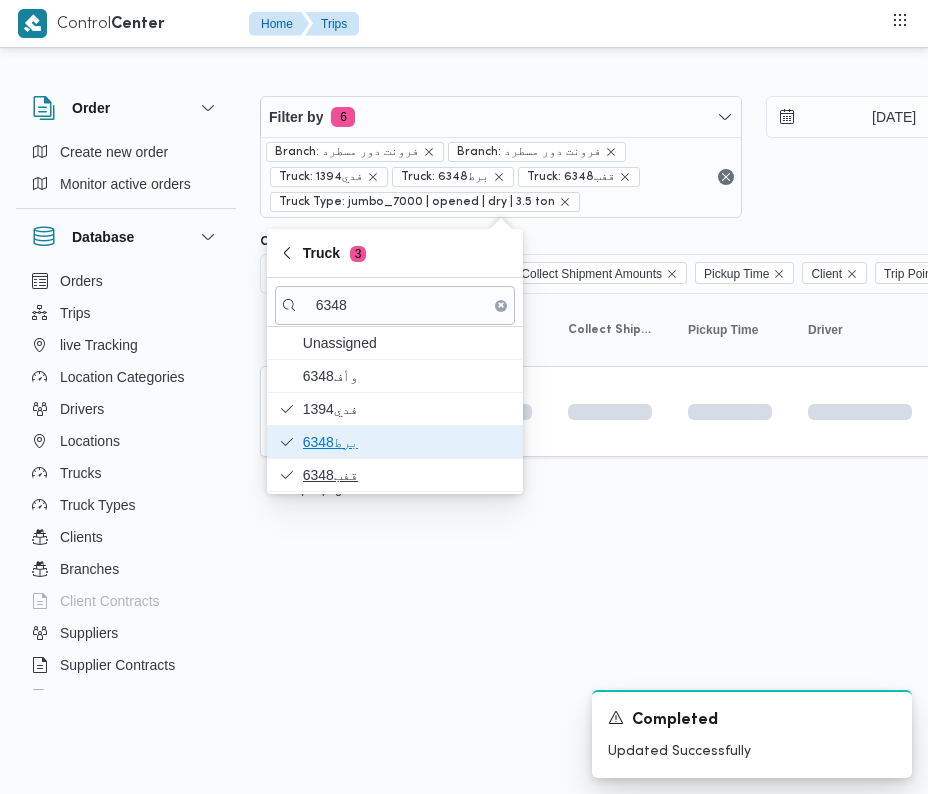 type 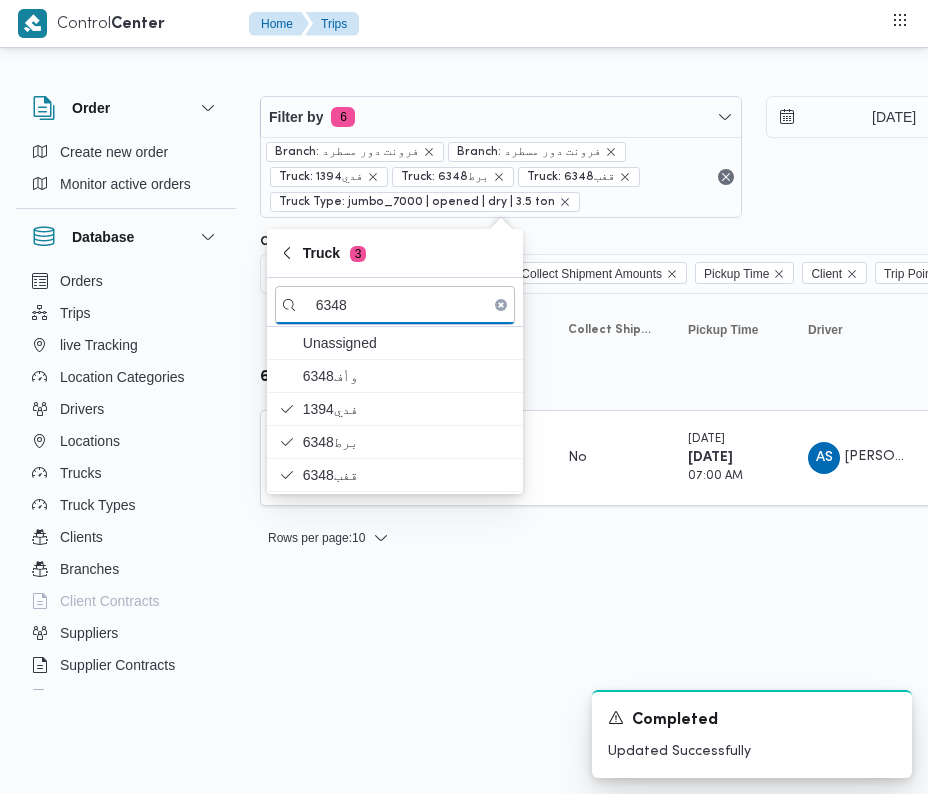 drag, startPoint x: 477, startPoint y: 604, endPoint x: 381, endPoint y: 556, distance: 107.33126 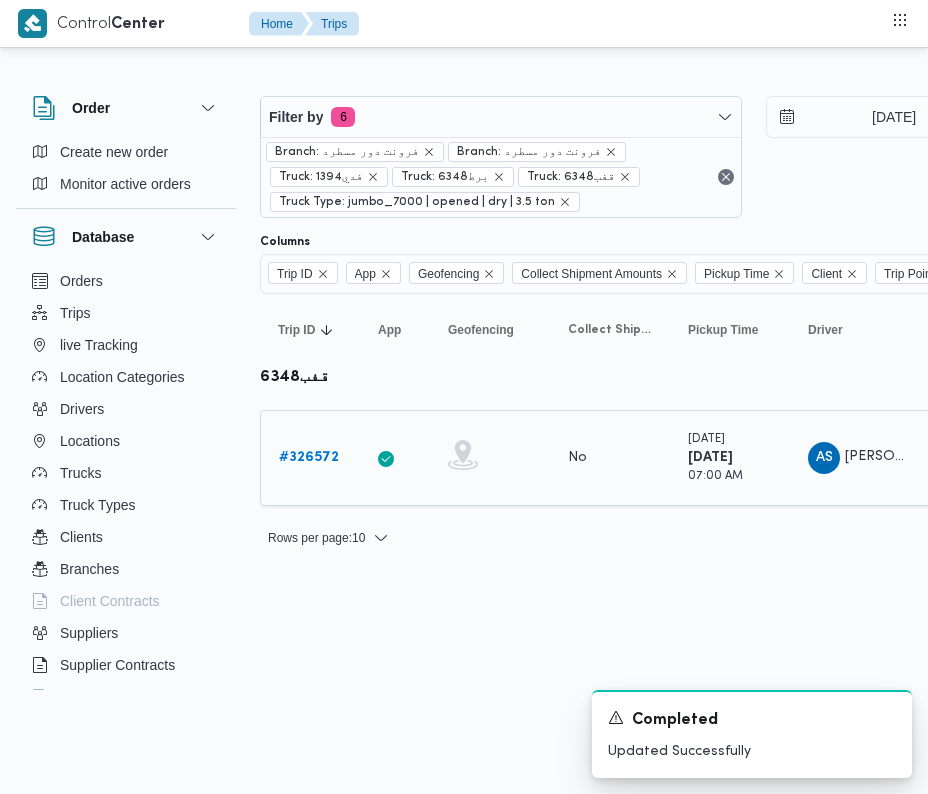 click on "# 326572" at bounding box center [309, 457] 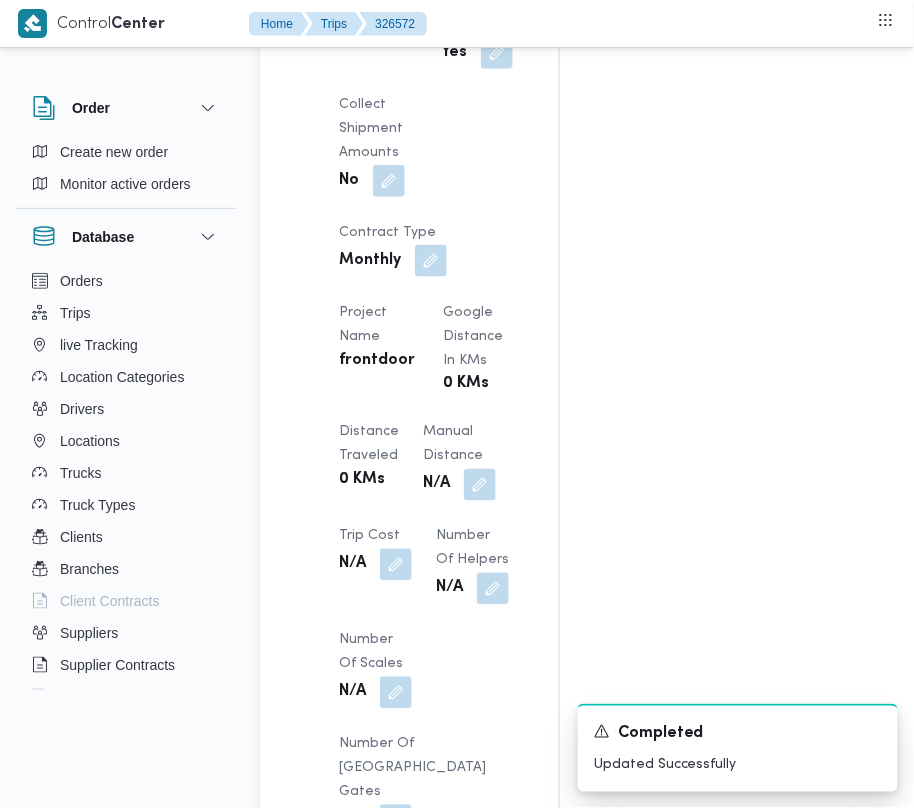 scroll, scrollTop: 2533, scrollLeft: 0, axis: vertical 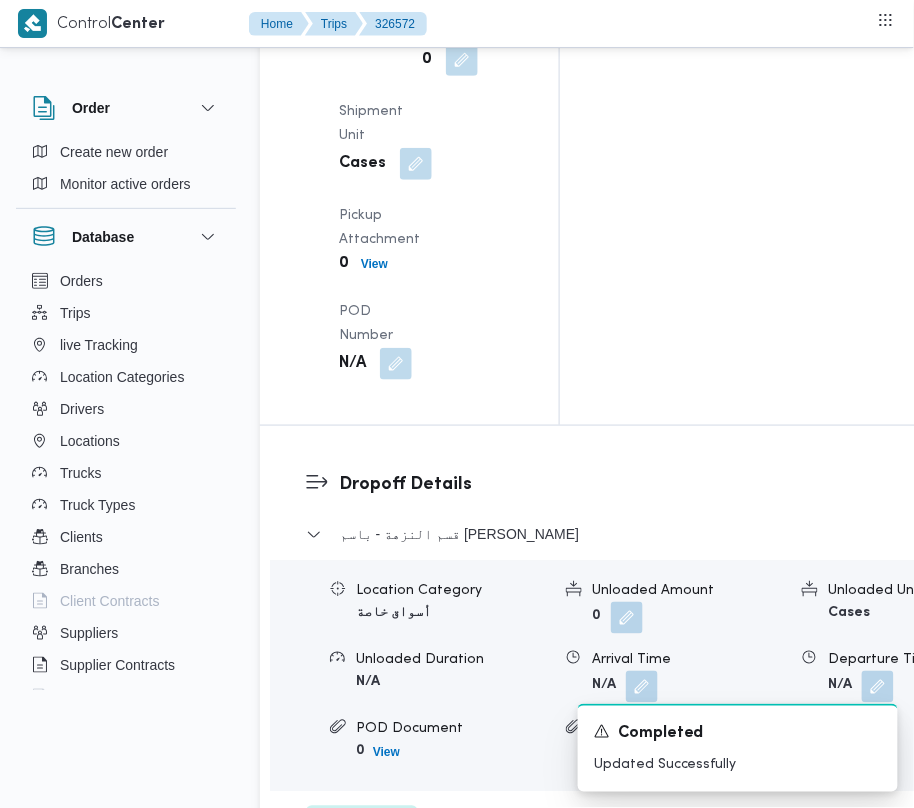 click on "Edit dropoffs" at bounding box center (362, 826) 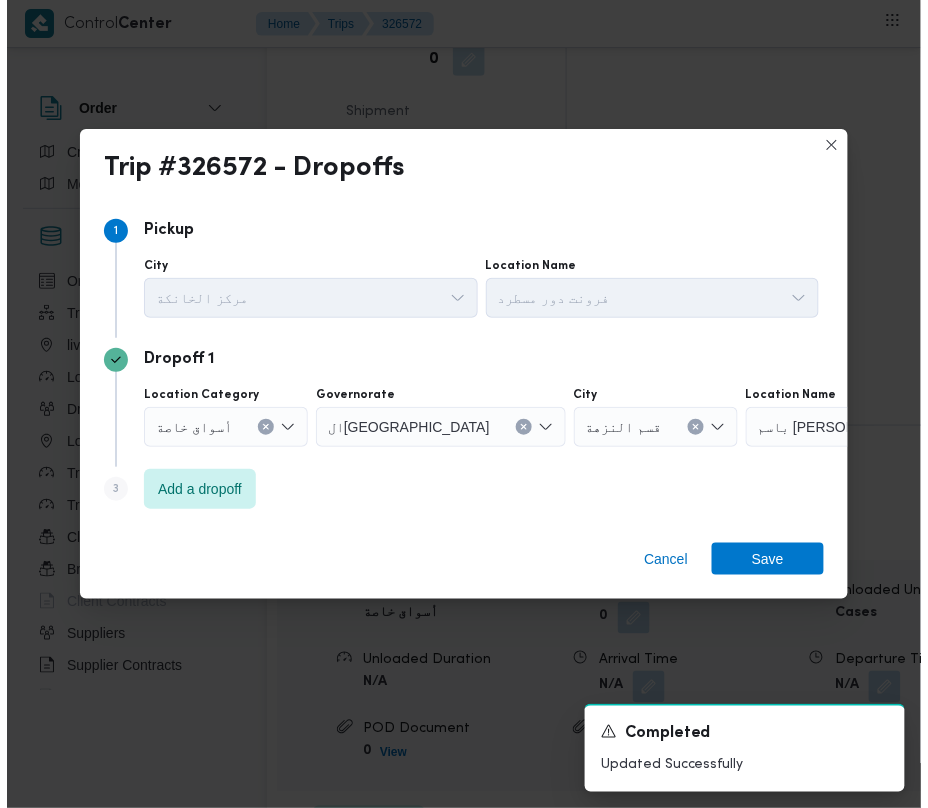 scroll, scrollTop: 2825, scrollLeft: 0, axis: vertical 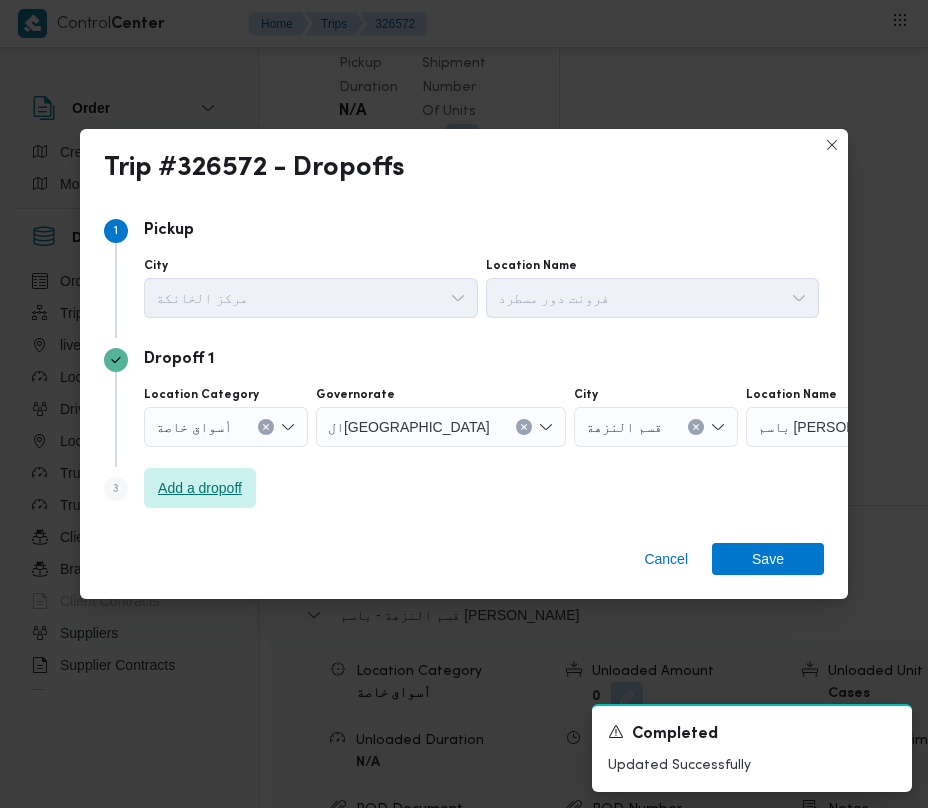 click on "Add a dropoff" at bounding box center [200, 488] 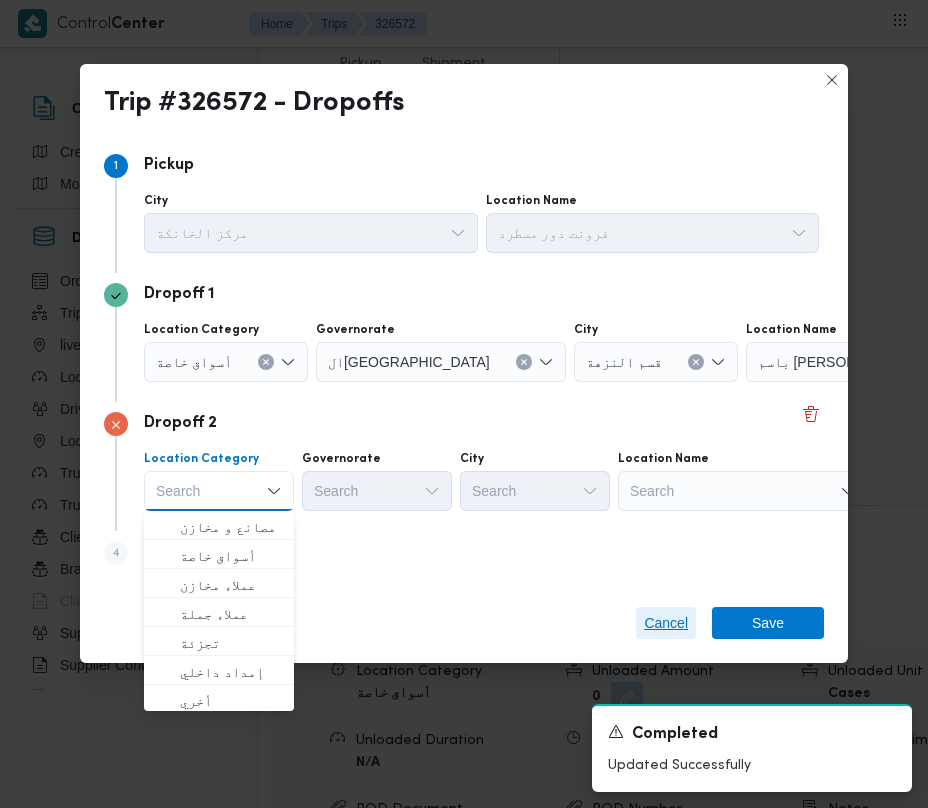 click on "Cancel" at bounding box center [666, 623] 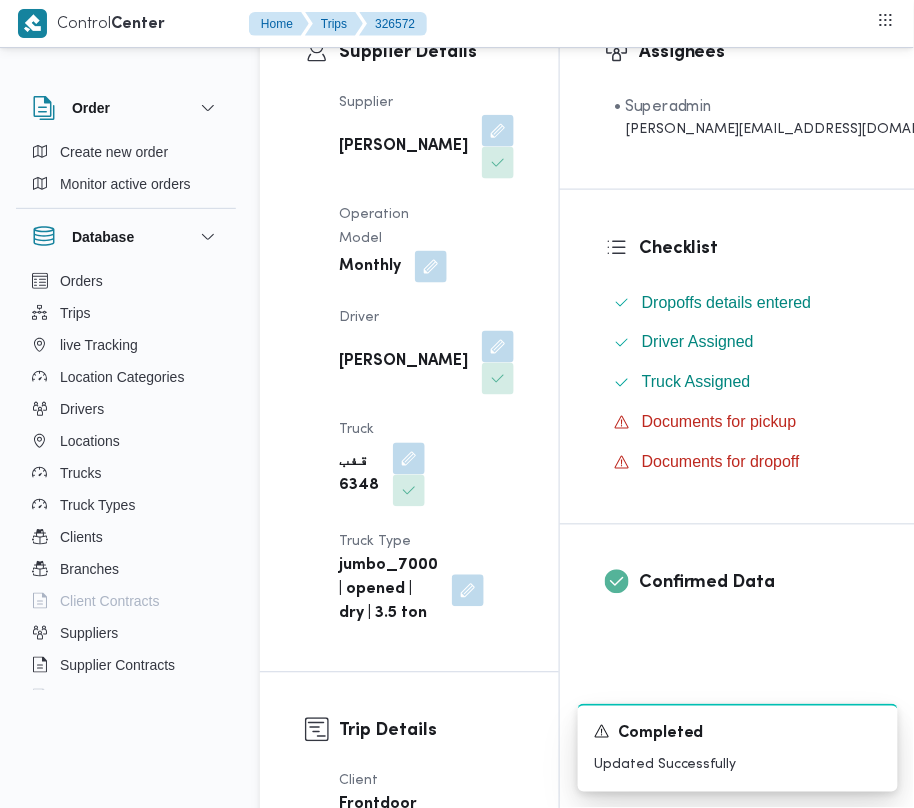 scroll, scrollTop: 0, scrollLeft: 0, axis: both 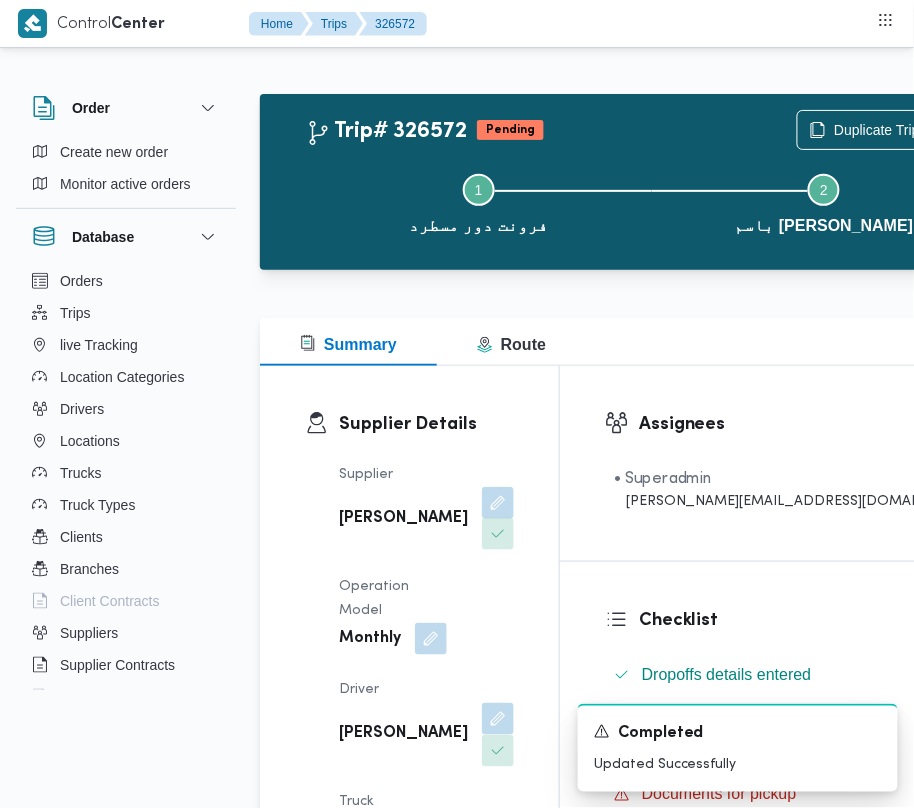 drag, startPoint x: 422, startPoint y: 521, endPoint x: 405, endPoint y: 562, distance: 44.38468 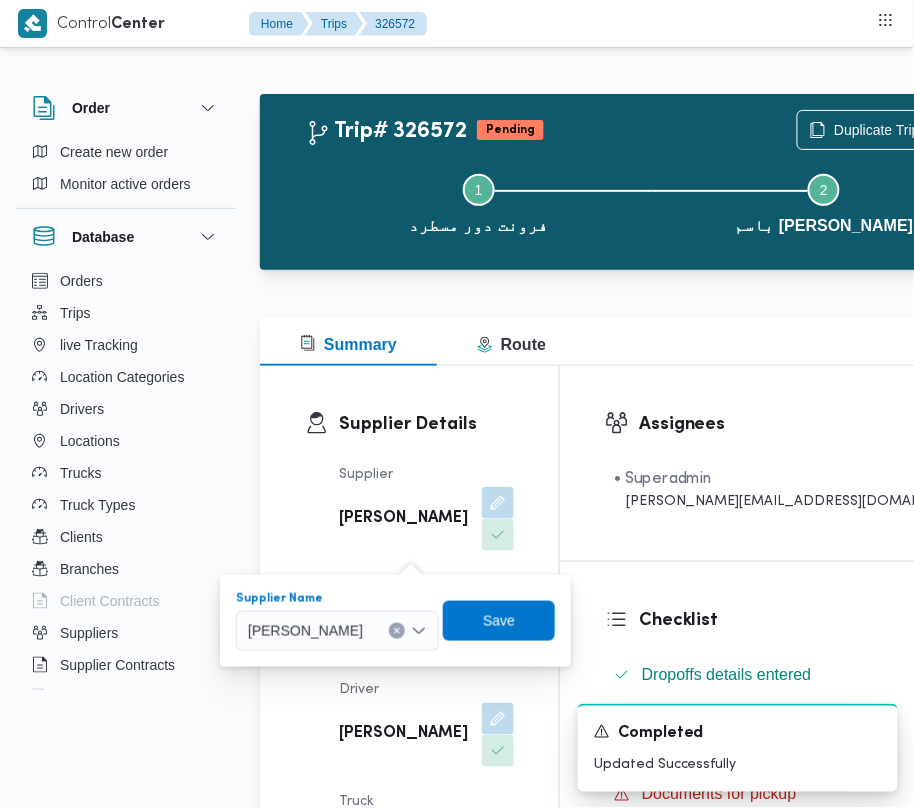 click on "محمد شبل عبدالقادر شبل" at bounding box center [337, 631] 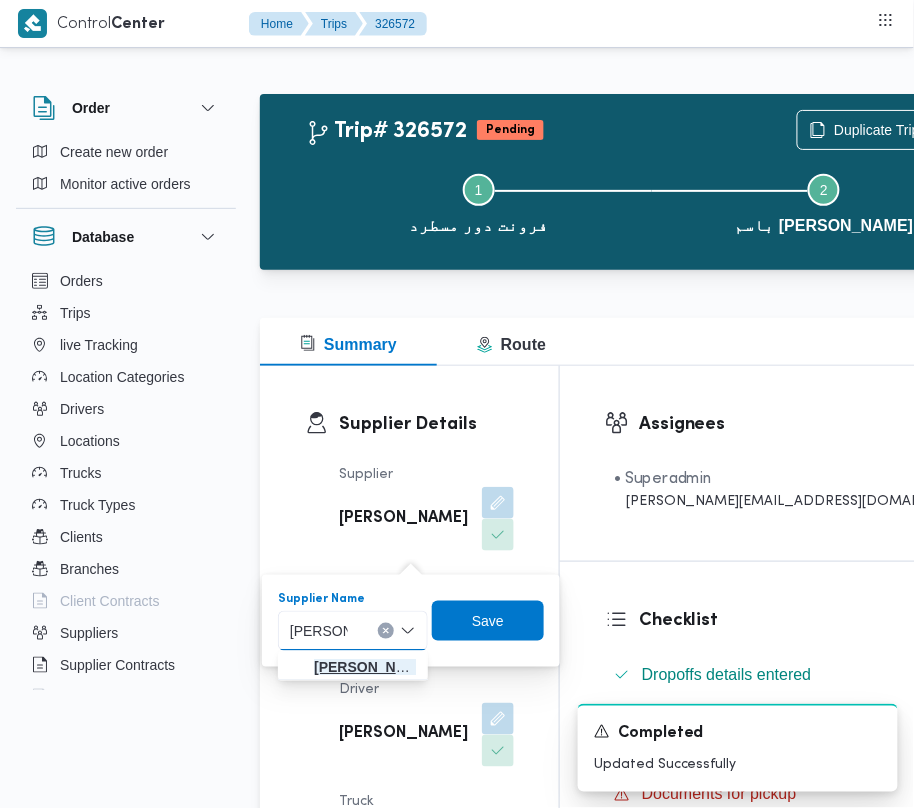 type on "احمد عزت" 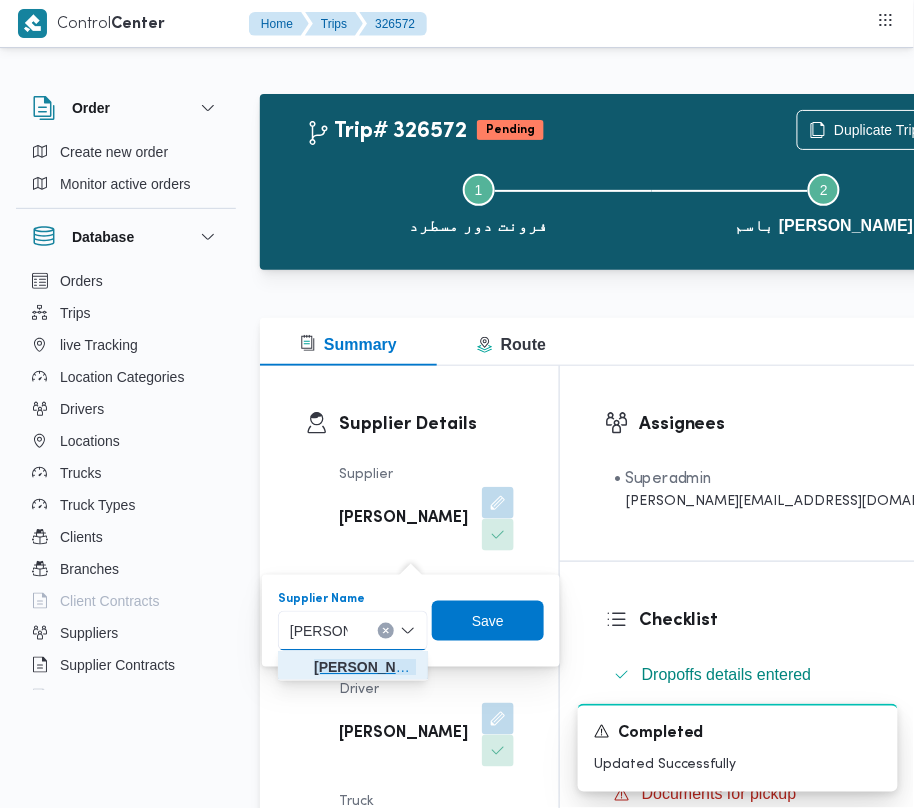drag, startPoint x: 318, startPoint y: 670, endPoint x: 377, endPoint y: 672, distance: 59.03389 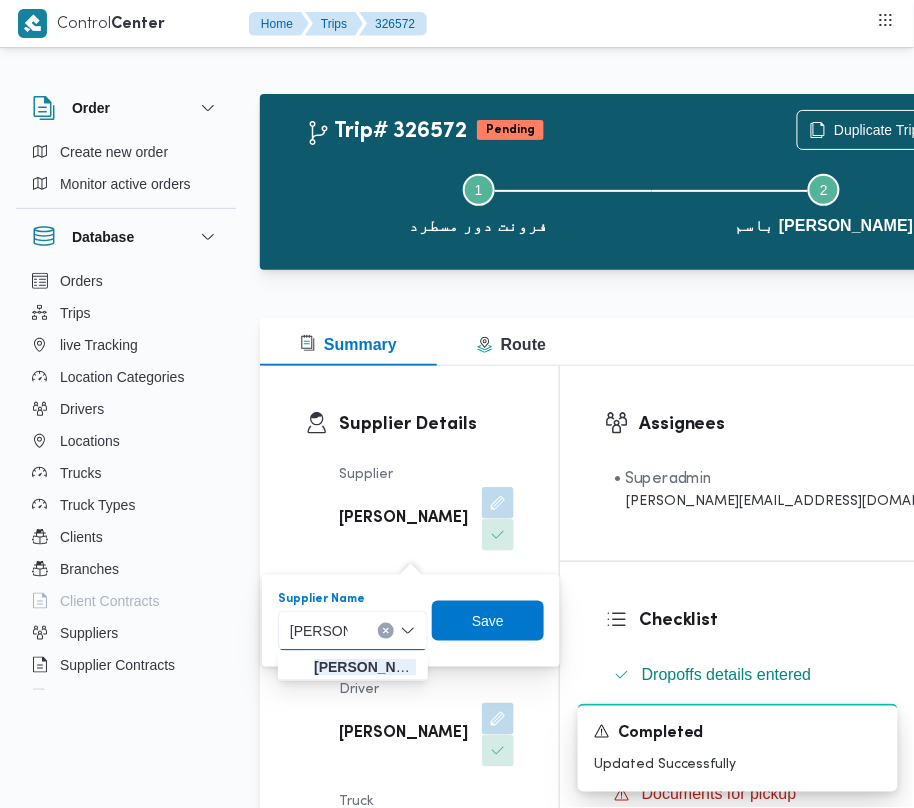 type 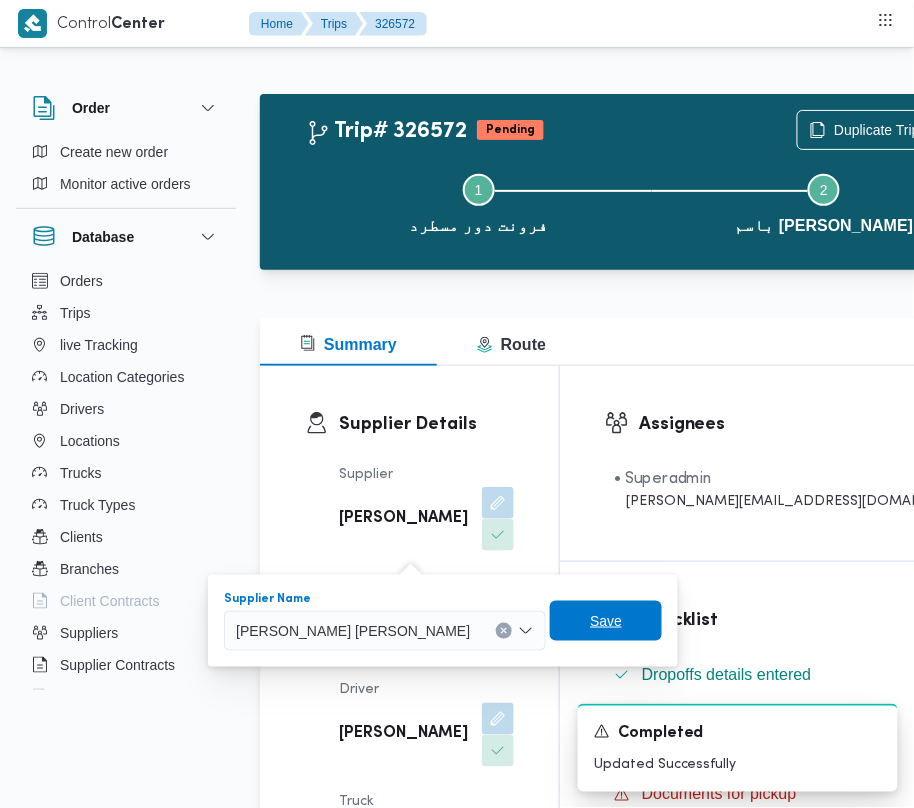 click on "Save" at bounding box center [606, 621] 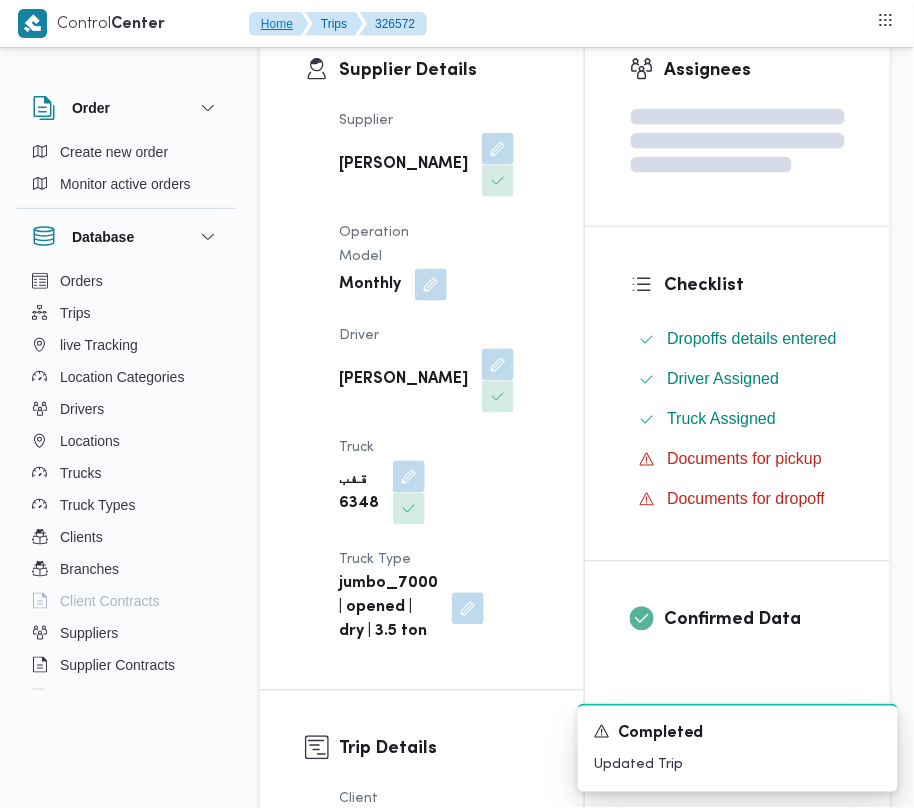 scroll, scrollTop: 372, scrollLeft: 0, axis: vertical 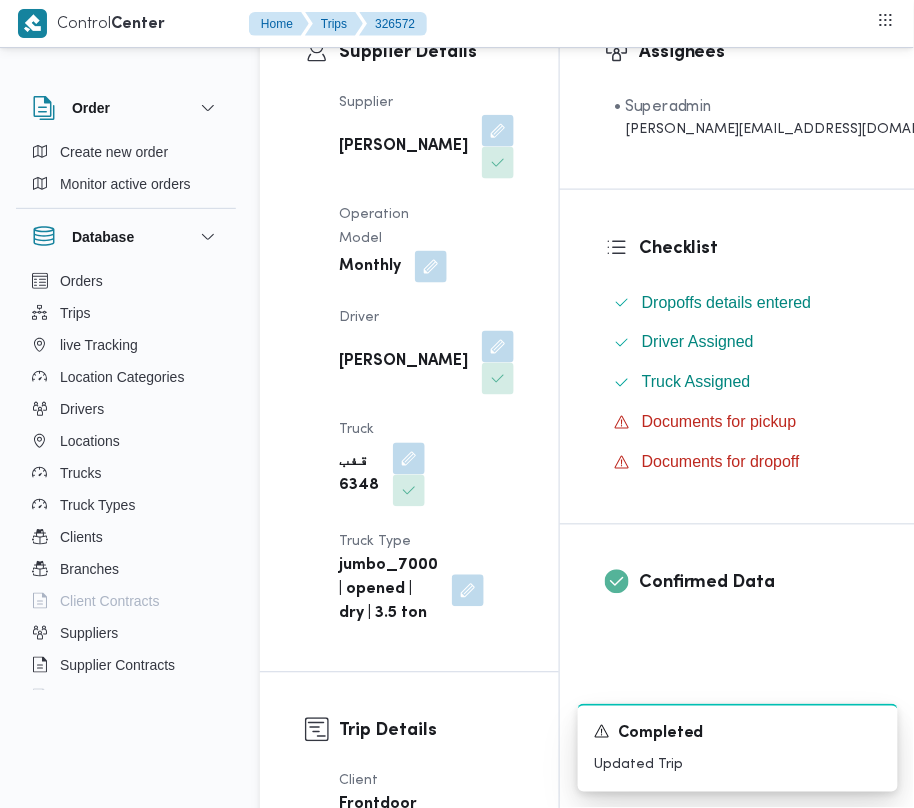click on "Driver" at bounding box center [426, 319] 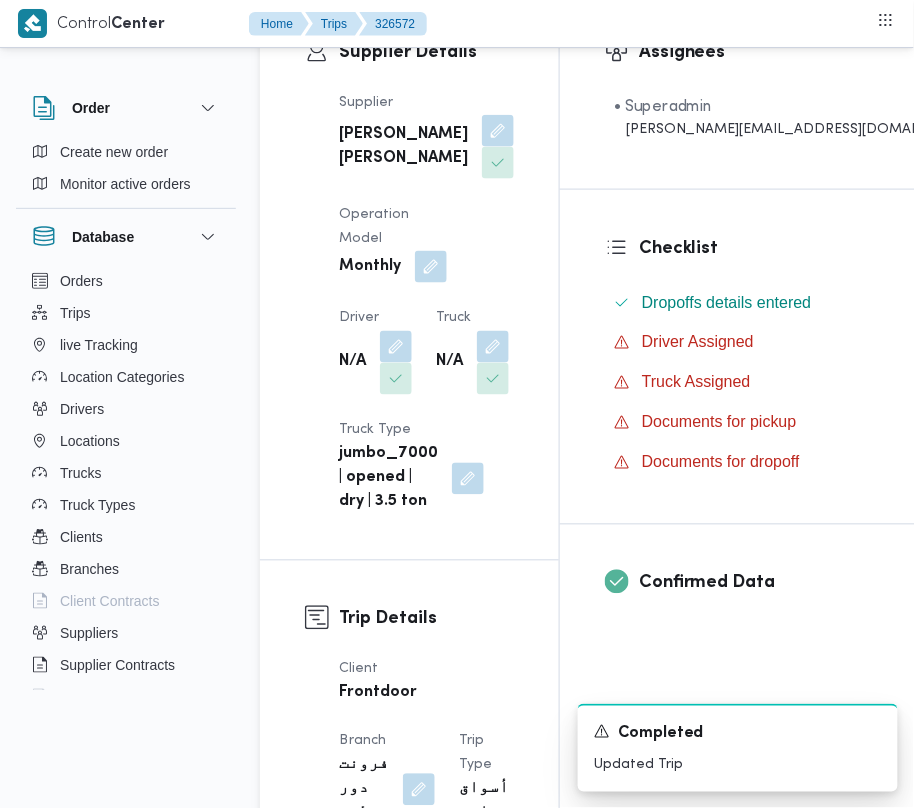click at bounding box center (317, 277) 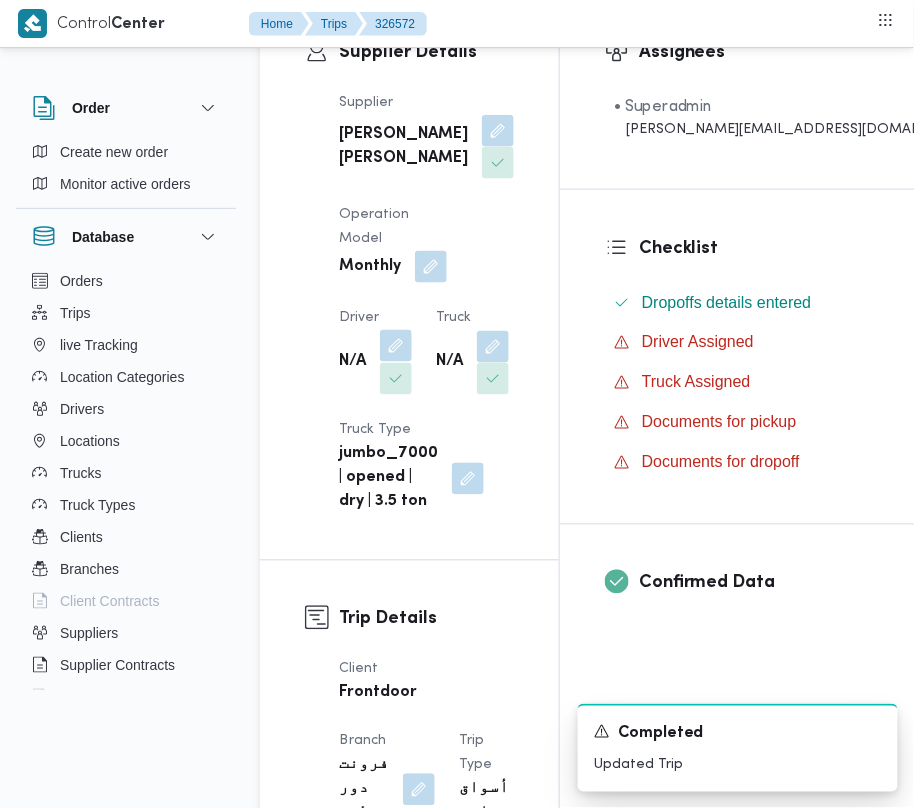 click at bounding box center (396, 346) 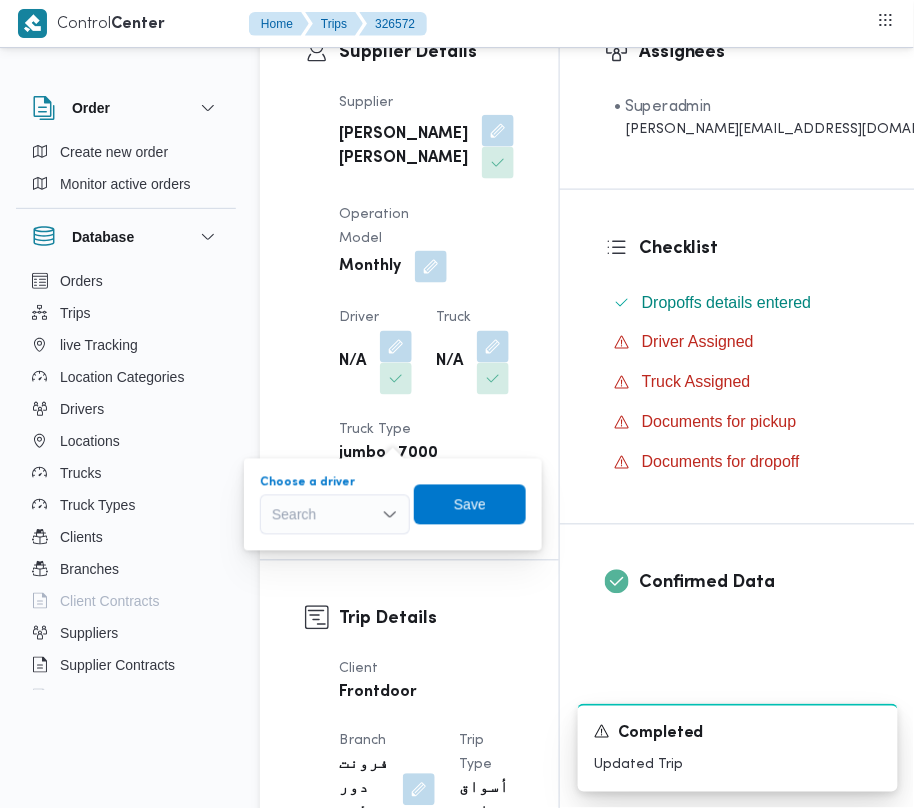 click on "Search" at bounding box center (335, 515) 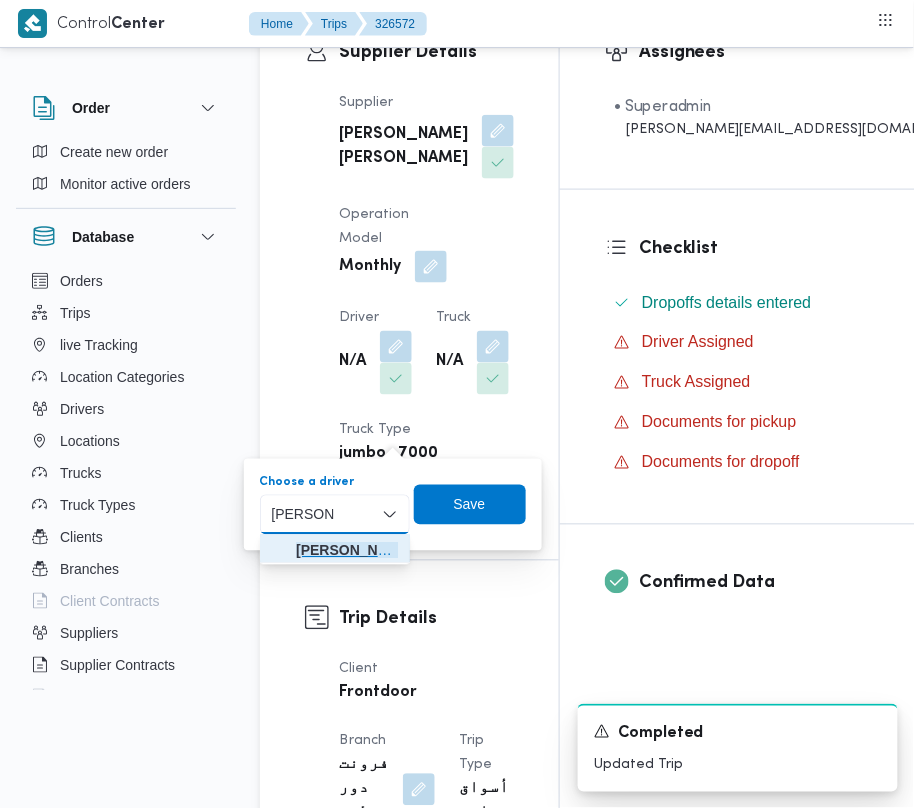 click on "احمد عزت  سيد درويش سليمان" at bounding box center (347, 551) 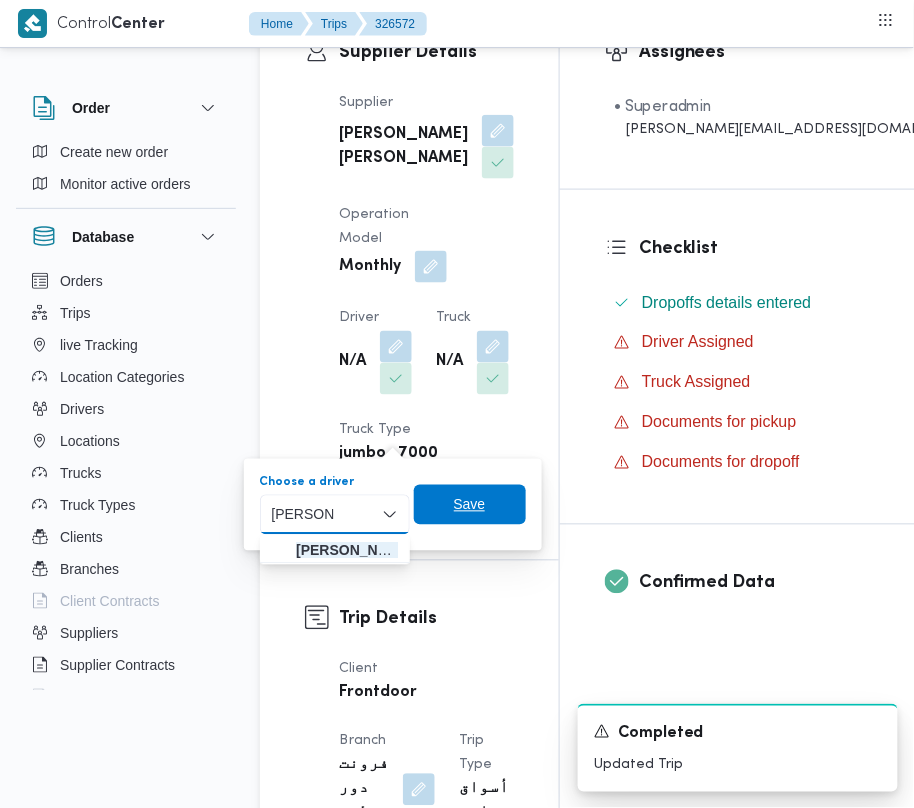 click on "Save" at bounding box center [470, 505] 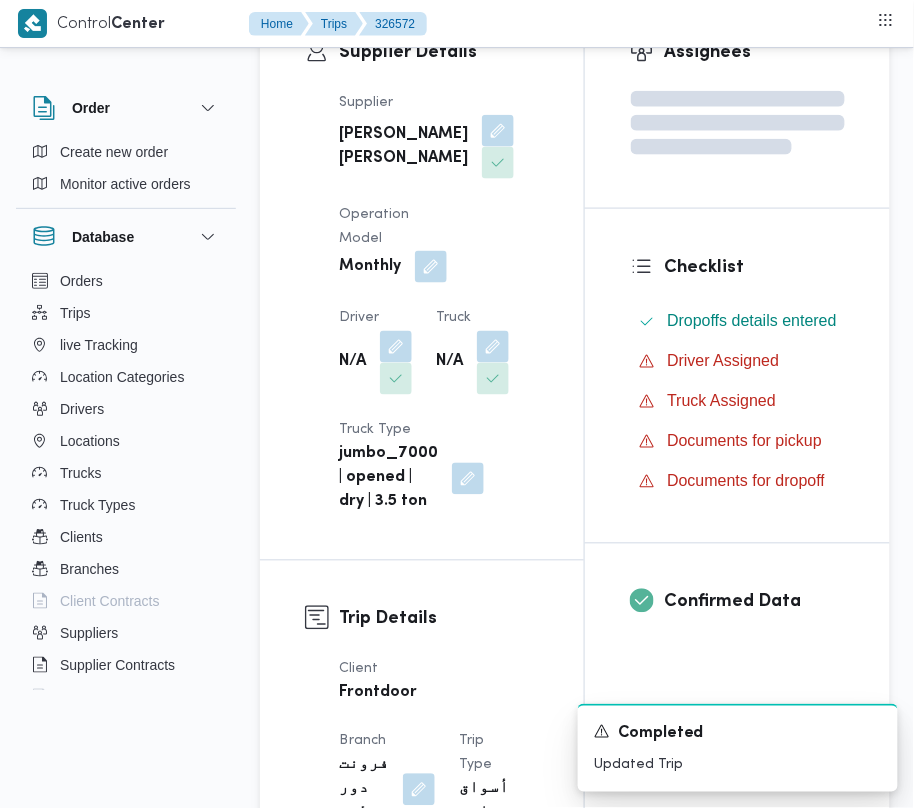 click at bounding box center [488, 347] 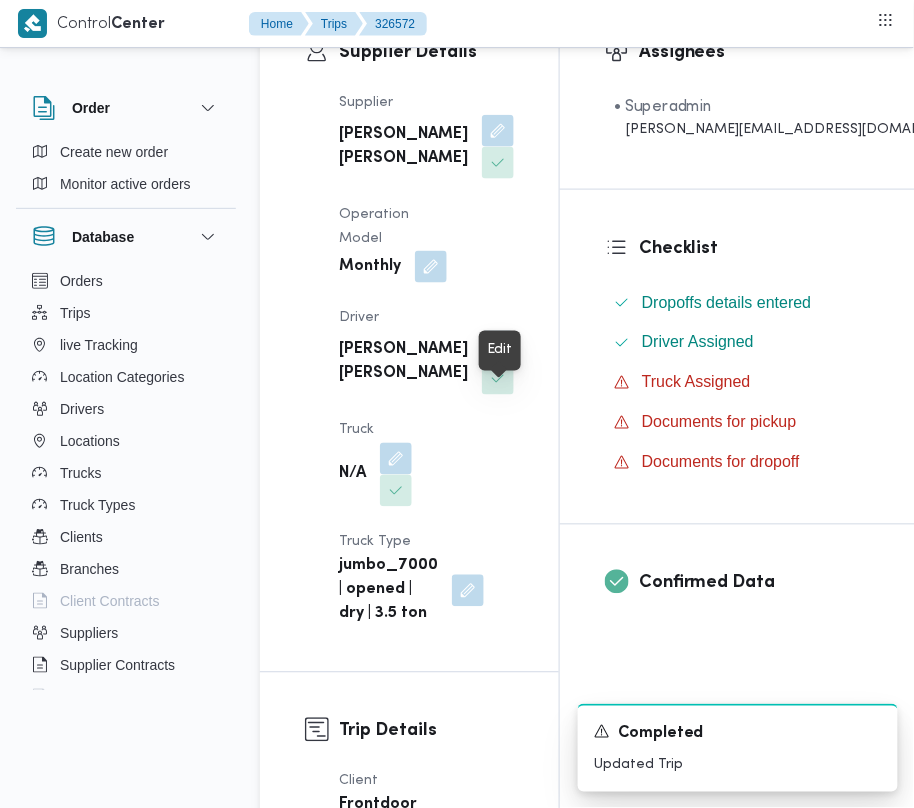 click at bounding box center [391, 459] 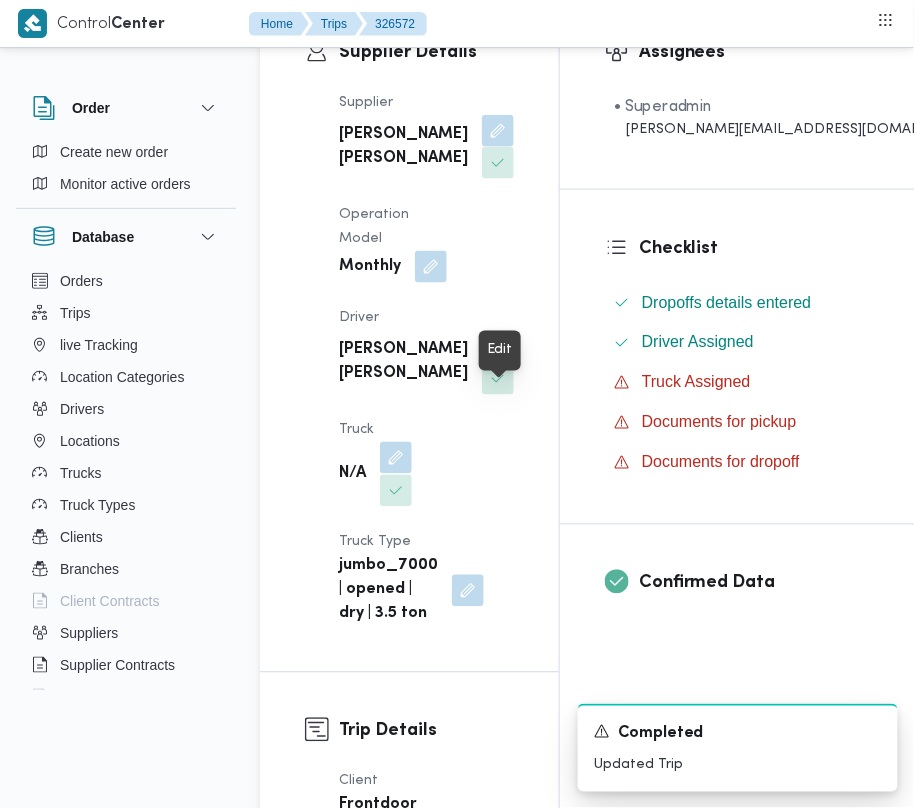 click at bounding box center [396, 458] 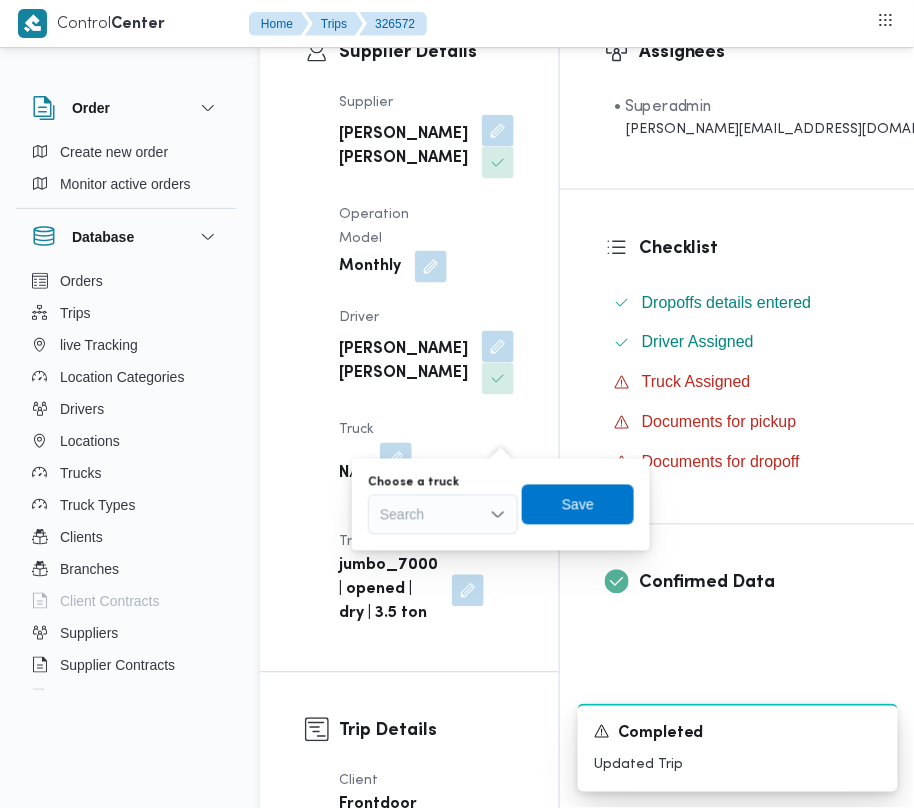 click on "Search" at bounding box center (443, 515) 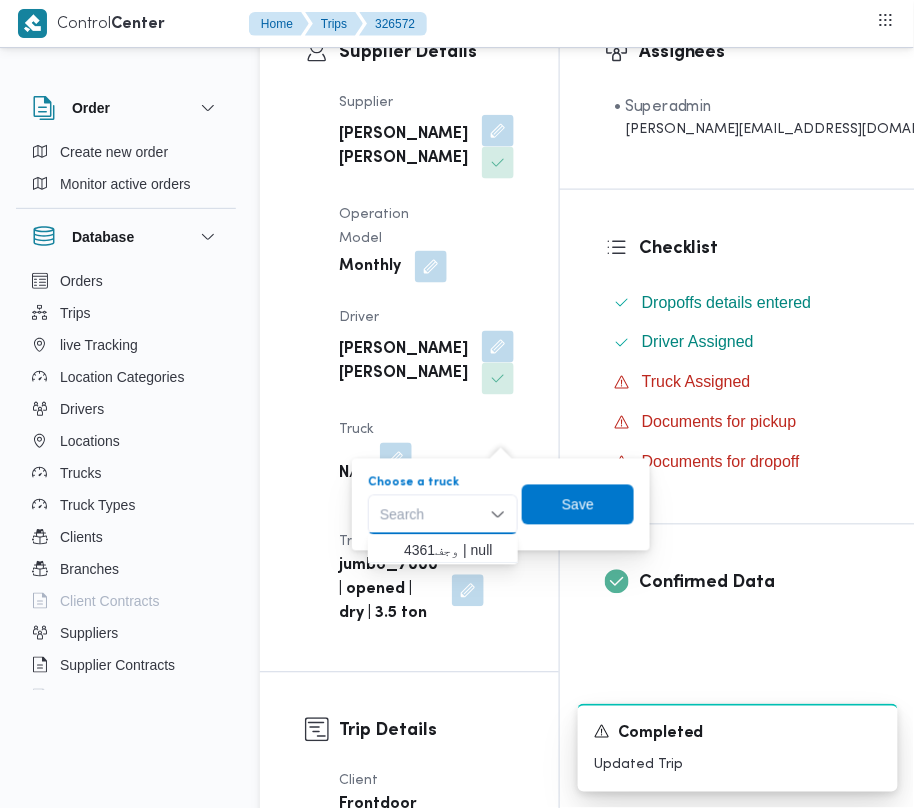 paste on "4361" 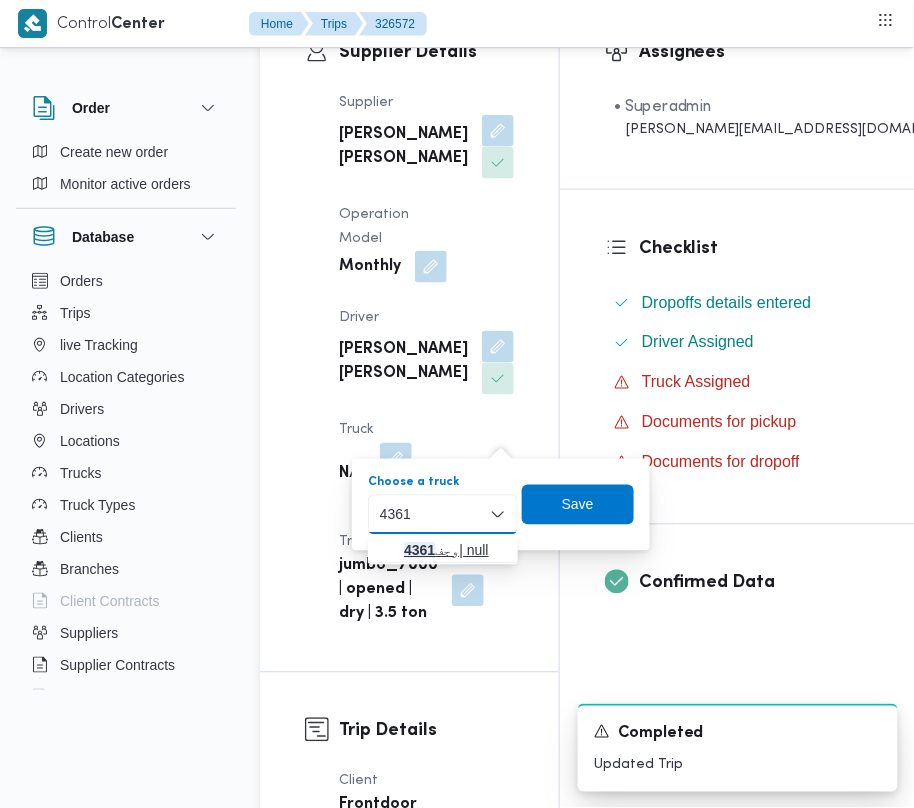 type on "4361" 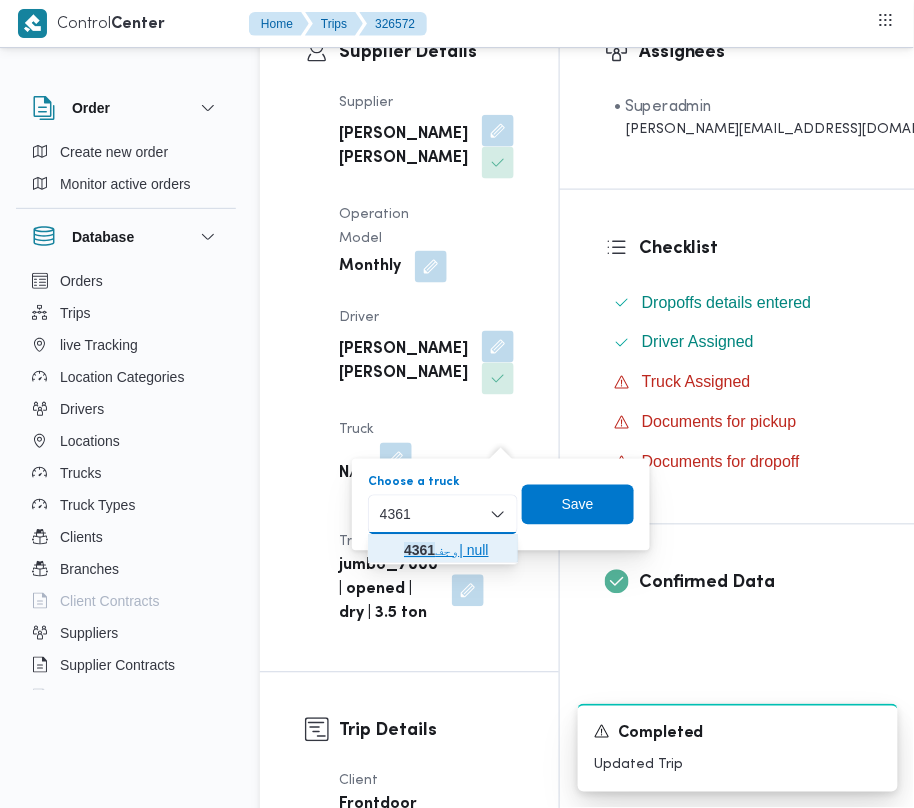 click on "وجف 4361  | null" at bounding box center [443, 551] 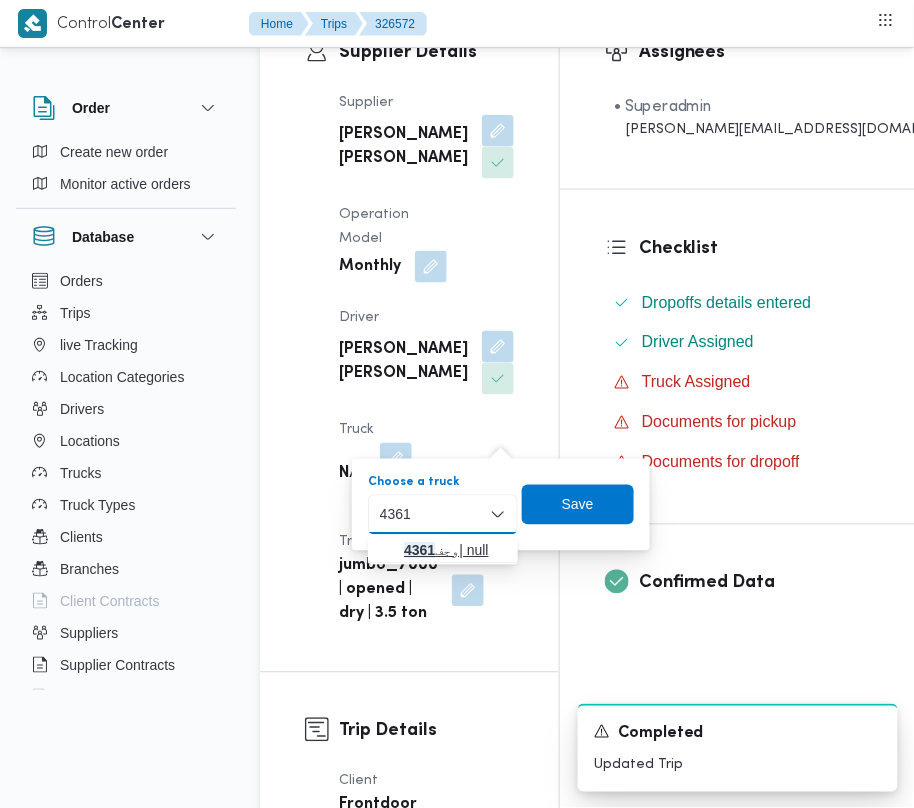 type 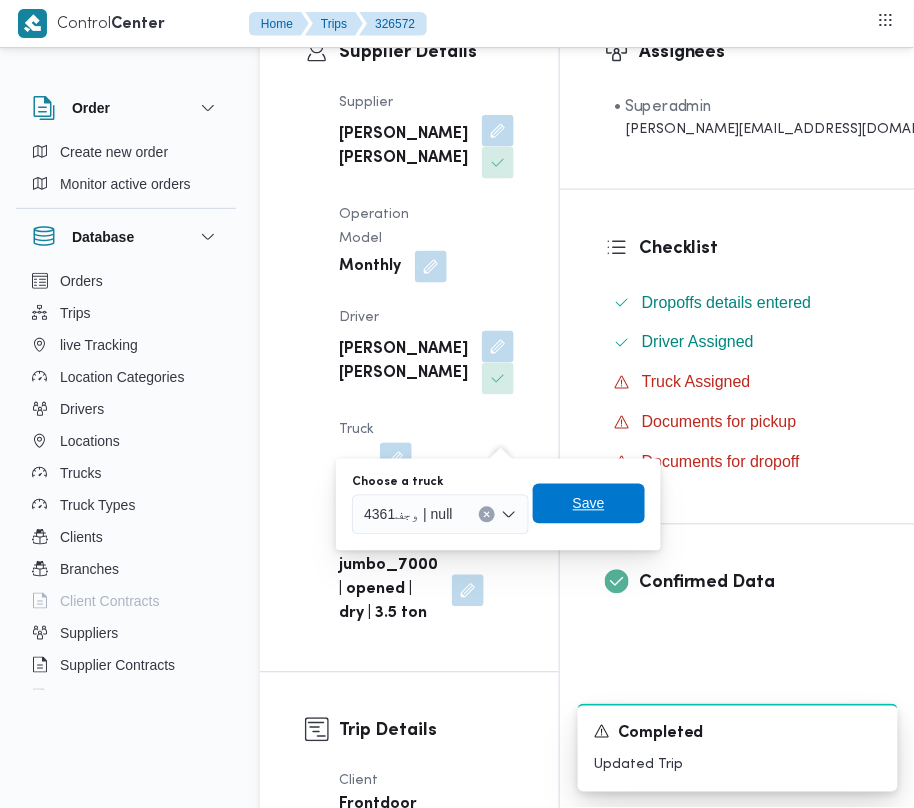 click on "Save" at bounding box center [589, 504] 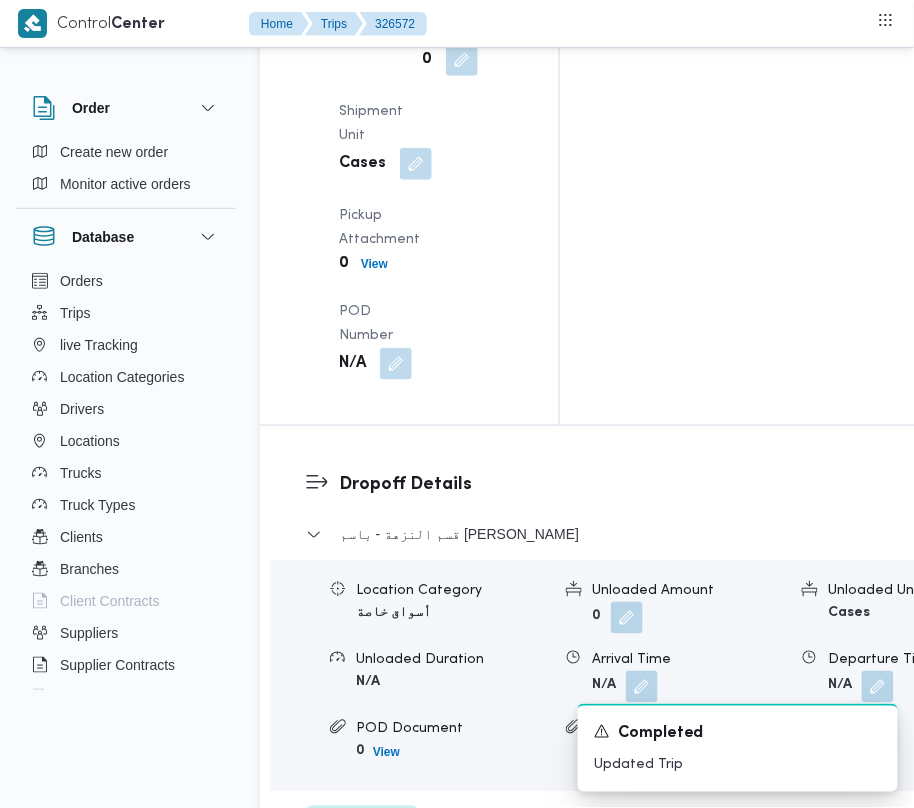 click on "Edit dropoffs" at bounding box center [362, 826] 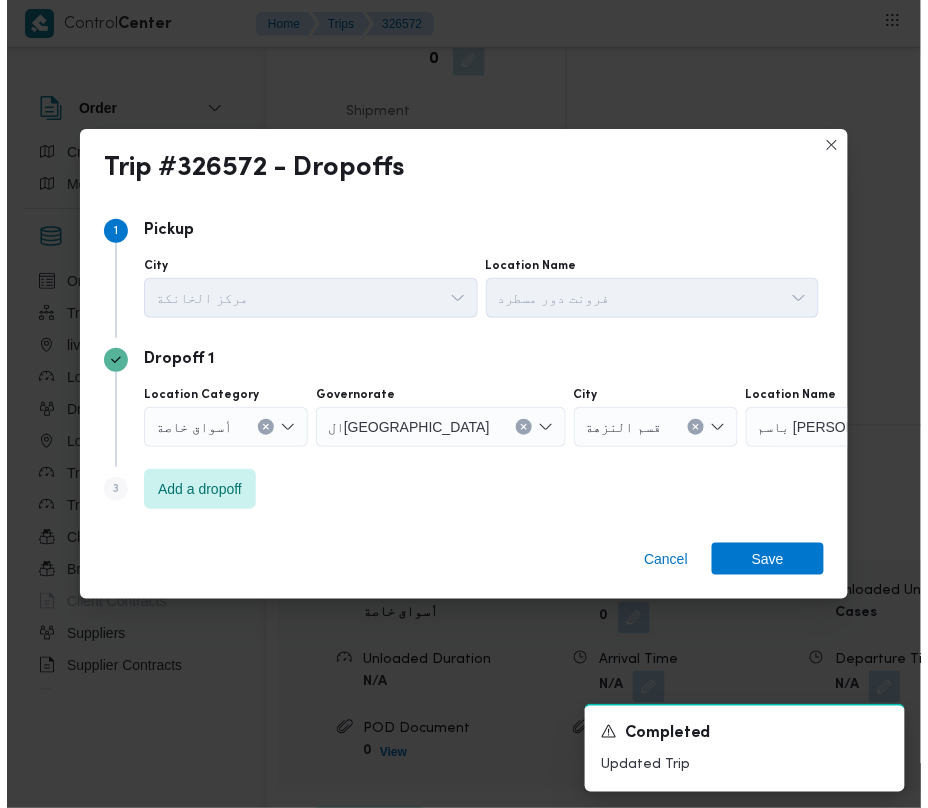 scroll, scrollTop: 2817, scrollLeft: 0, axis: vertical 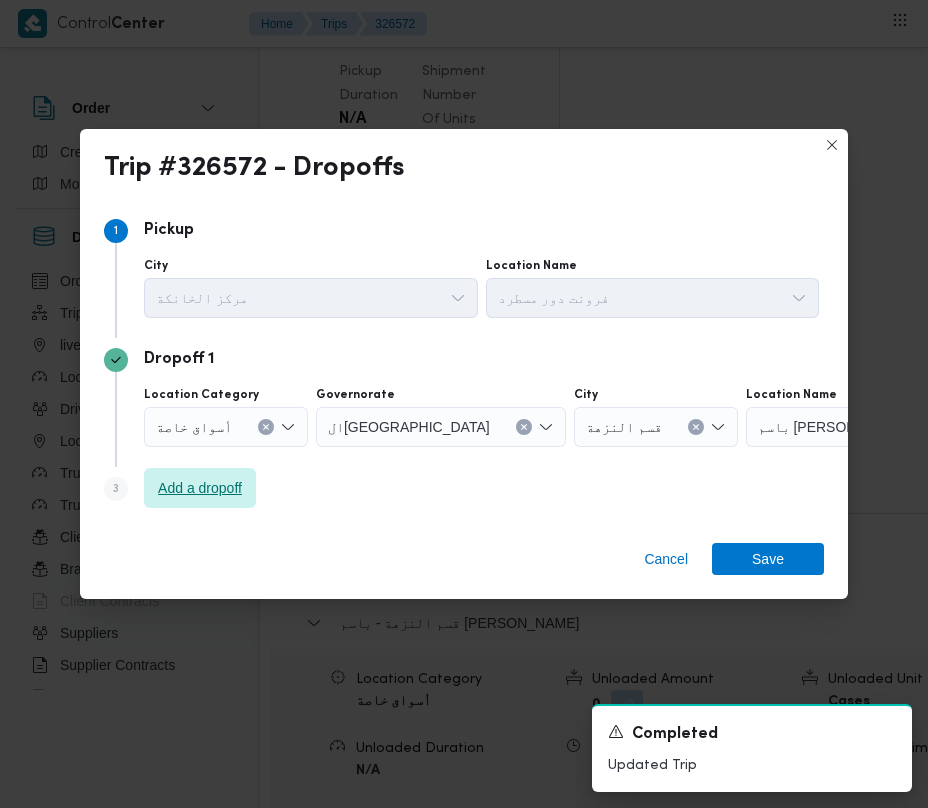 click on "Add a dropoff" at bounding box center (200, 488) 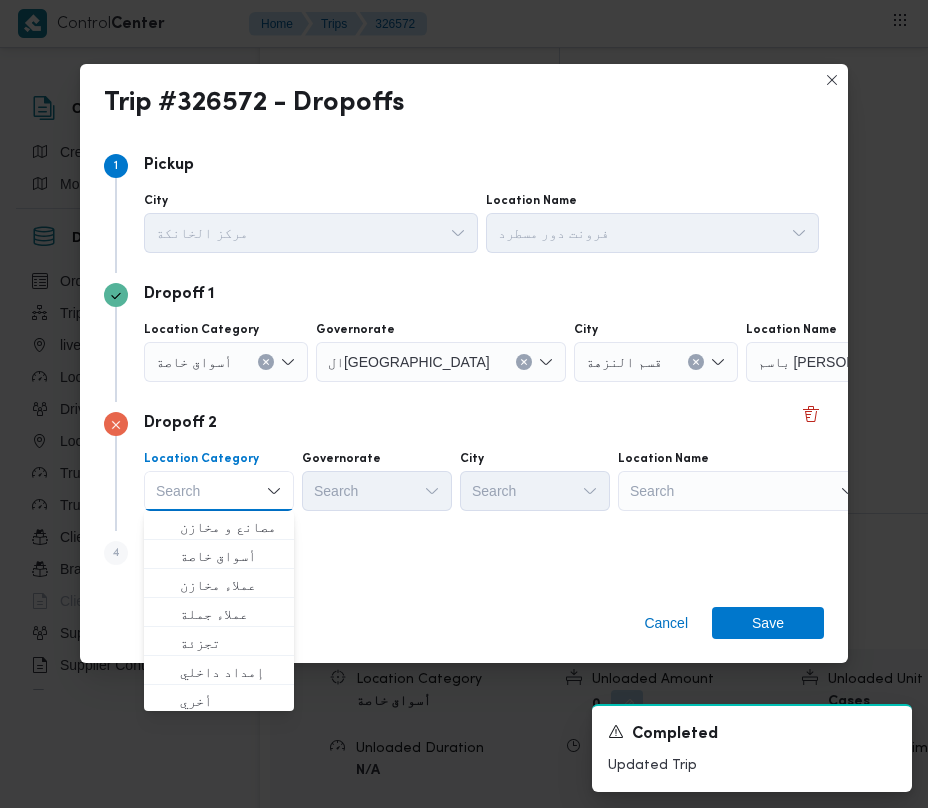 click on "Search" at bounding box center (871, 362) 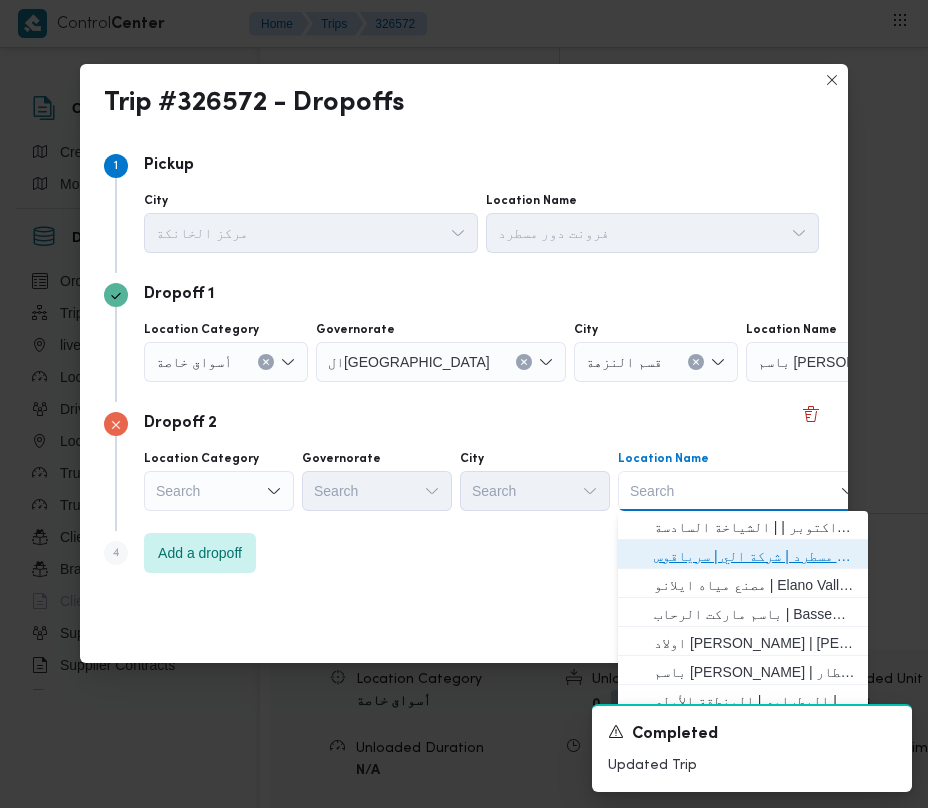 click on "فرونت دور مسطرد | شركة الي | سرياقوس" at bounding box center (755, 556) 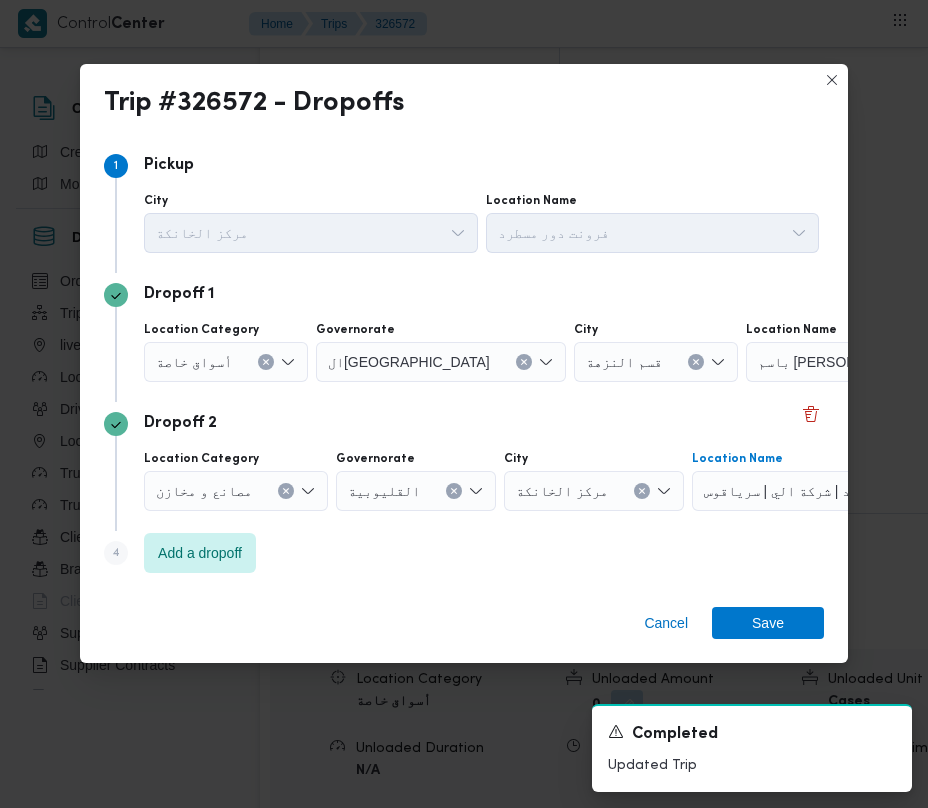 click on "أسواق خاصة" at bounding box center [194, 361] 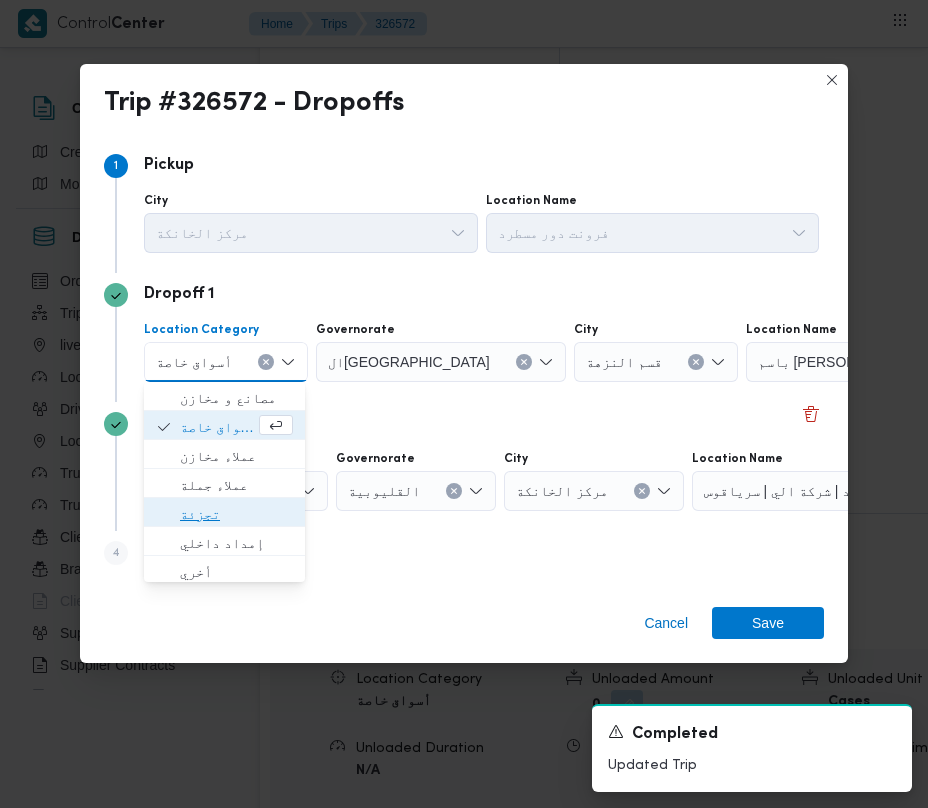 drag, startPoint x: 232, startPoint y: 502, endPoint x: 360, endPoint y: 409, distance: 158.2182 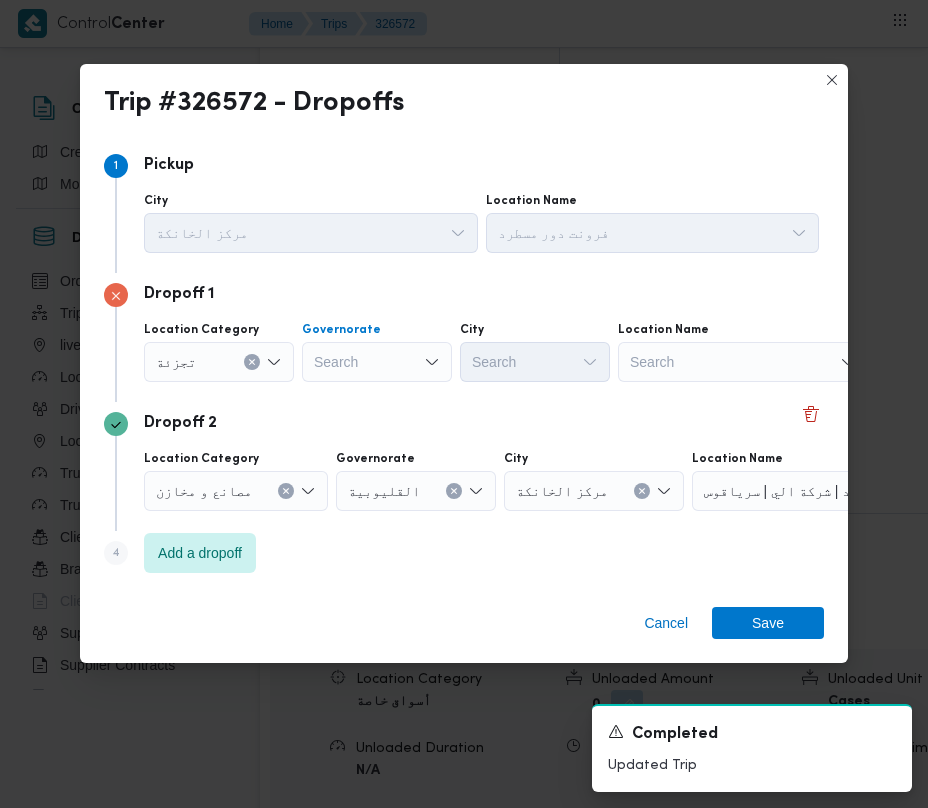 click on "Search" at bounding box center (377, 362) 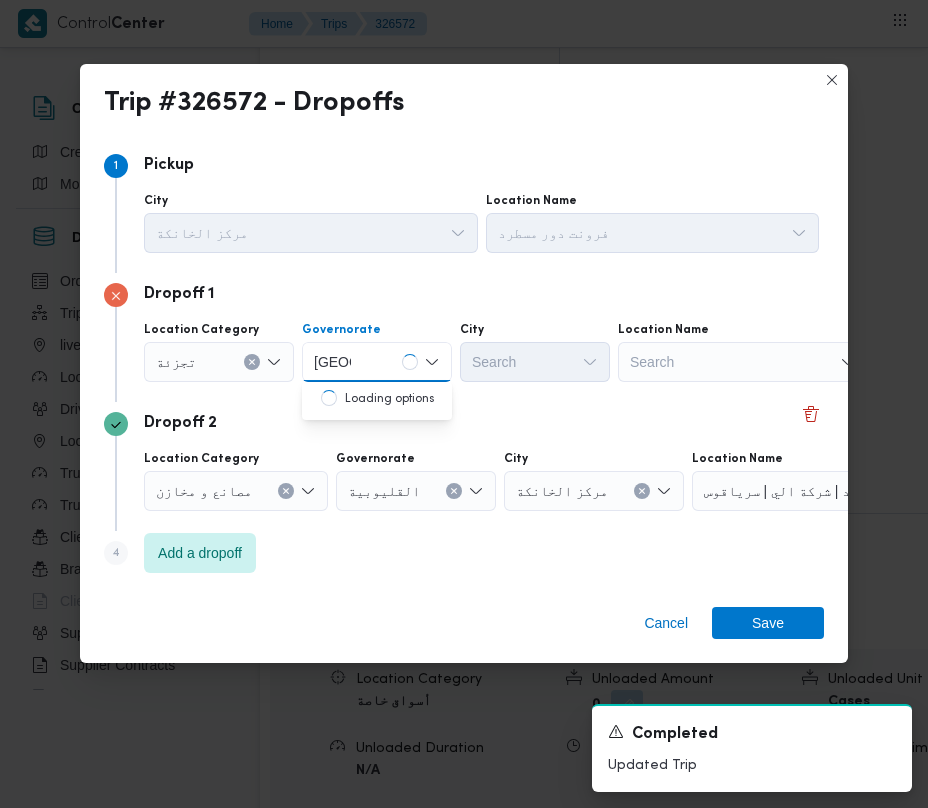 type on "قاهرة" 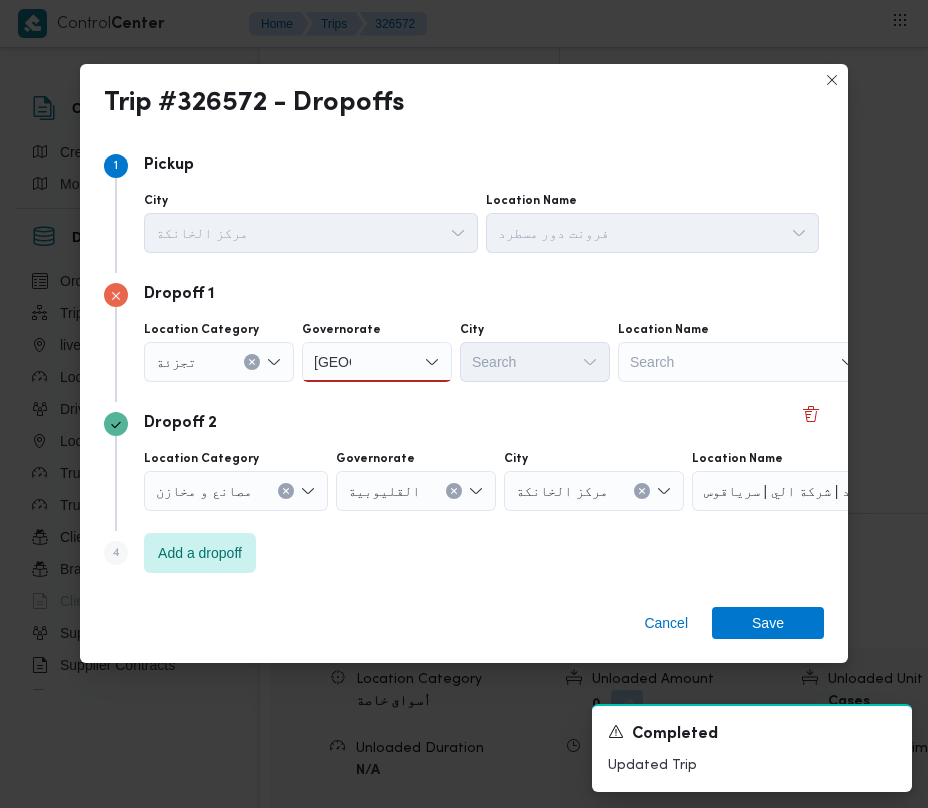 click on "قاهرة قاهرة" at bounding box center (377, 362) 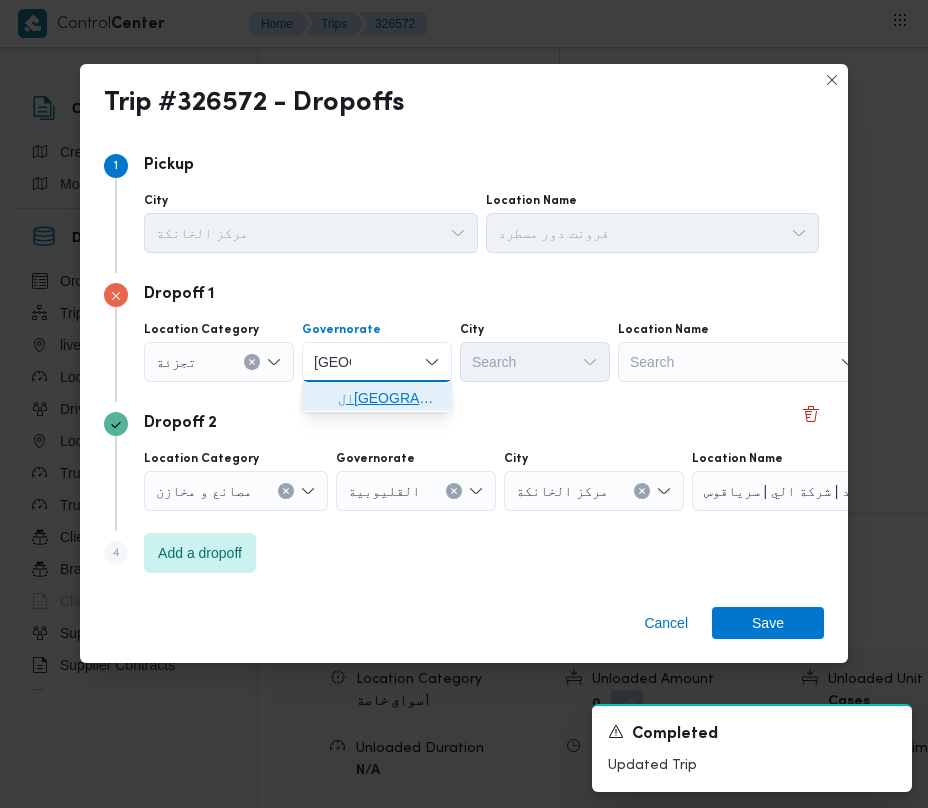 click on "القاهرة" at bounding box center [389, 398] 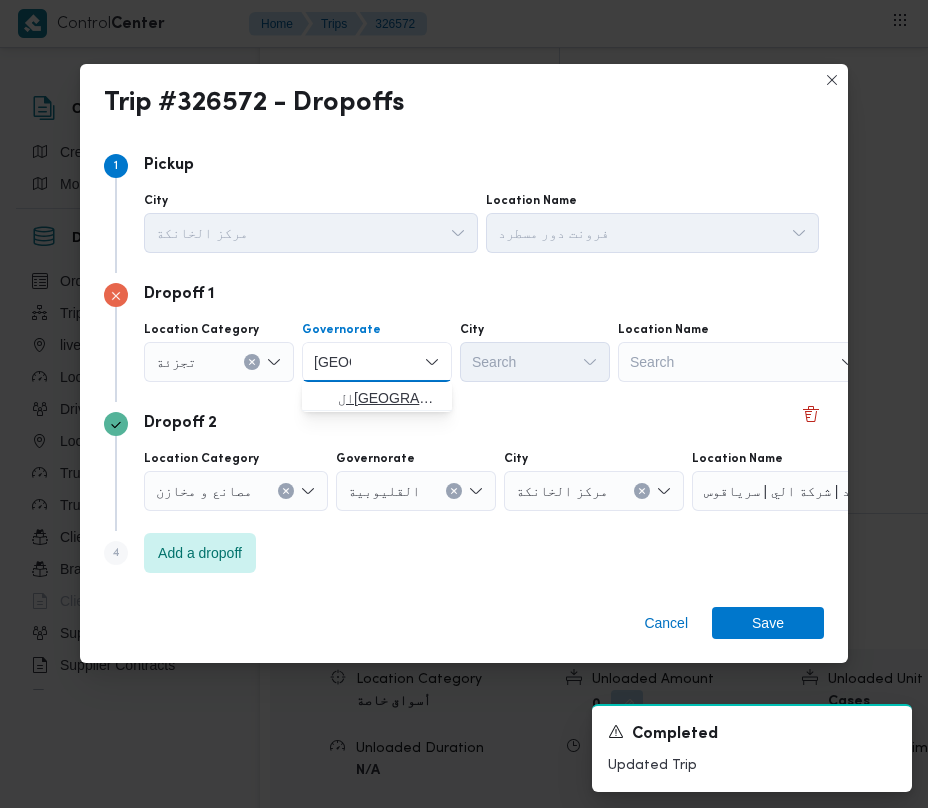 type 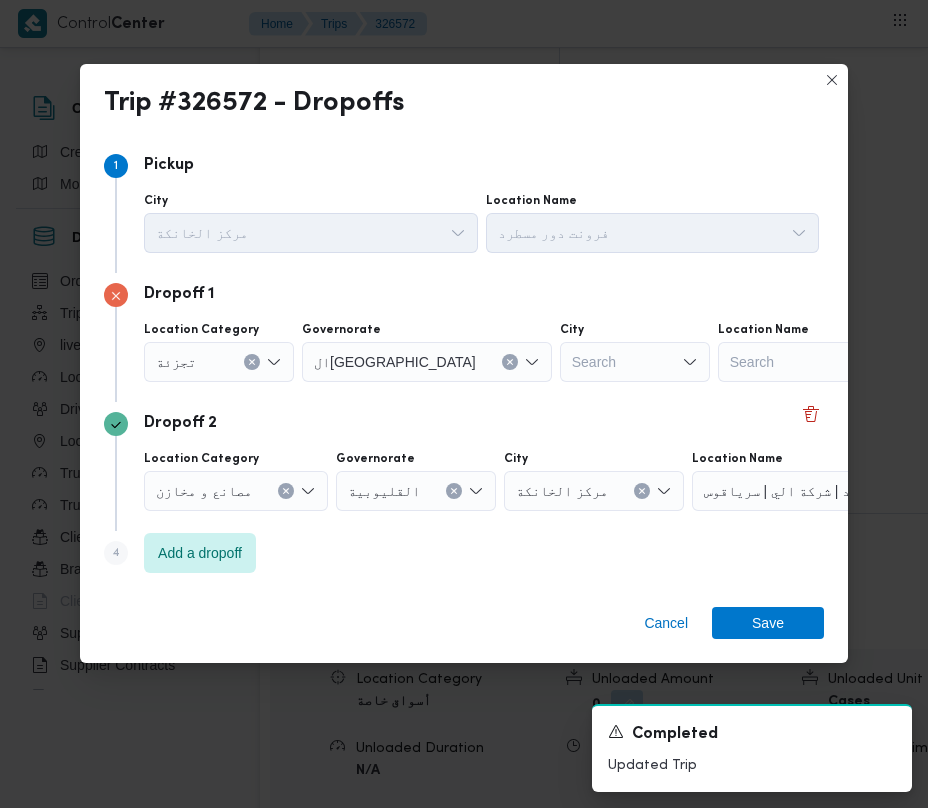 click on "Search" at bounding box center (635, 362) 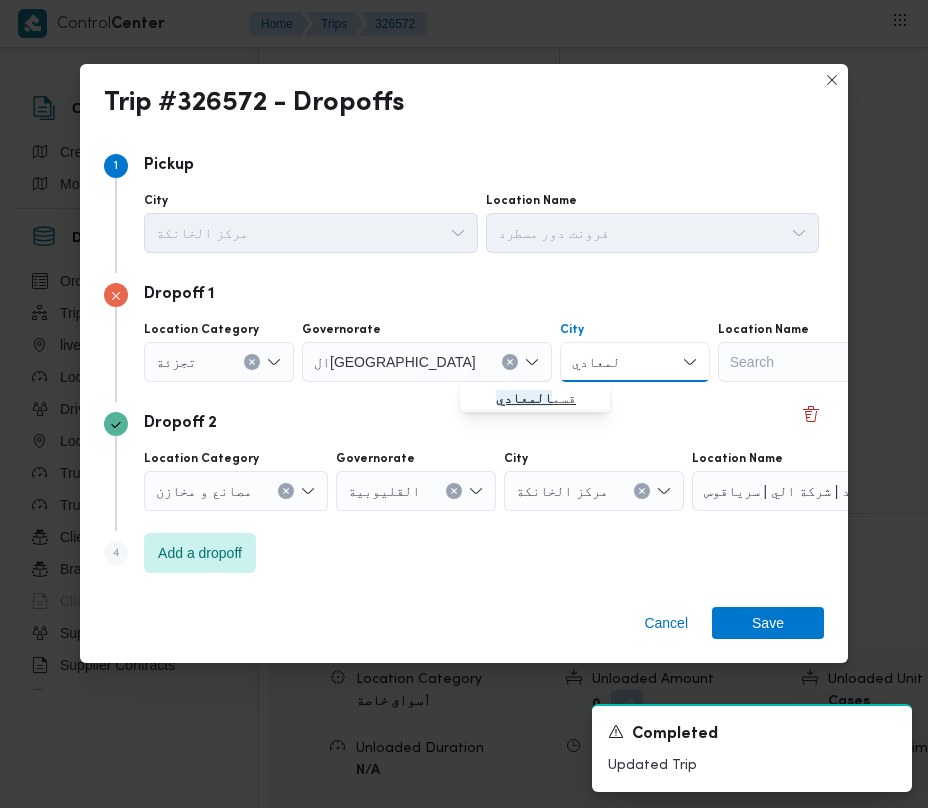 type on "المعادي" 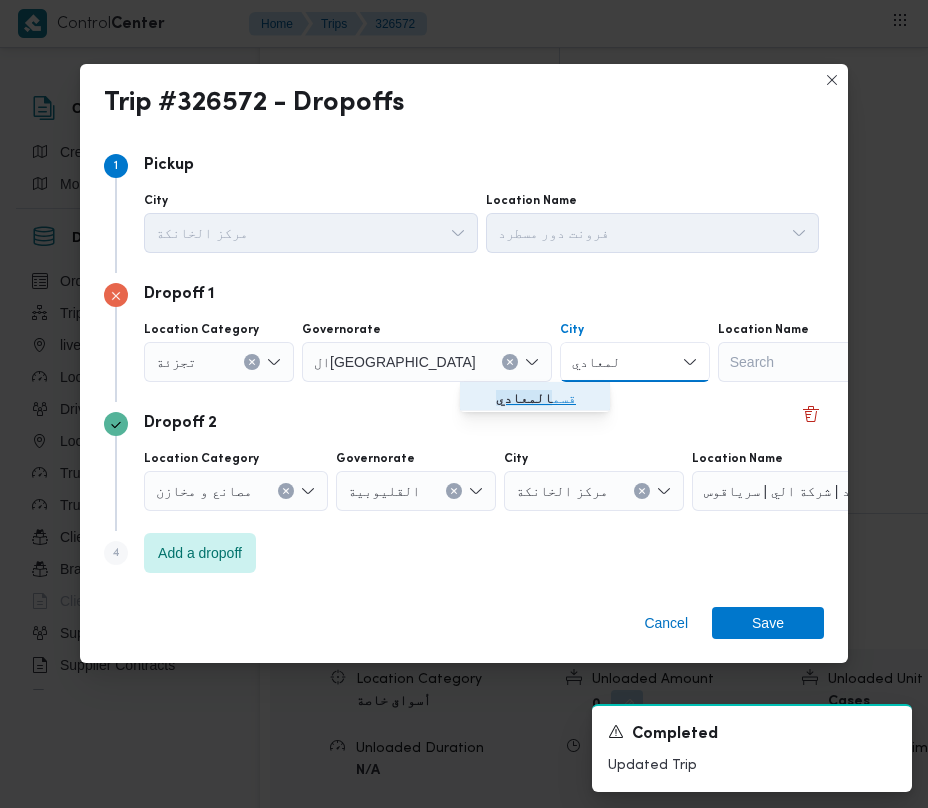 click on "المعادي" at bounding box center [524, 398] 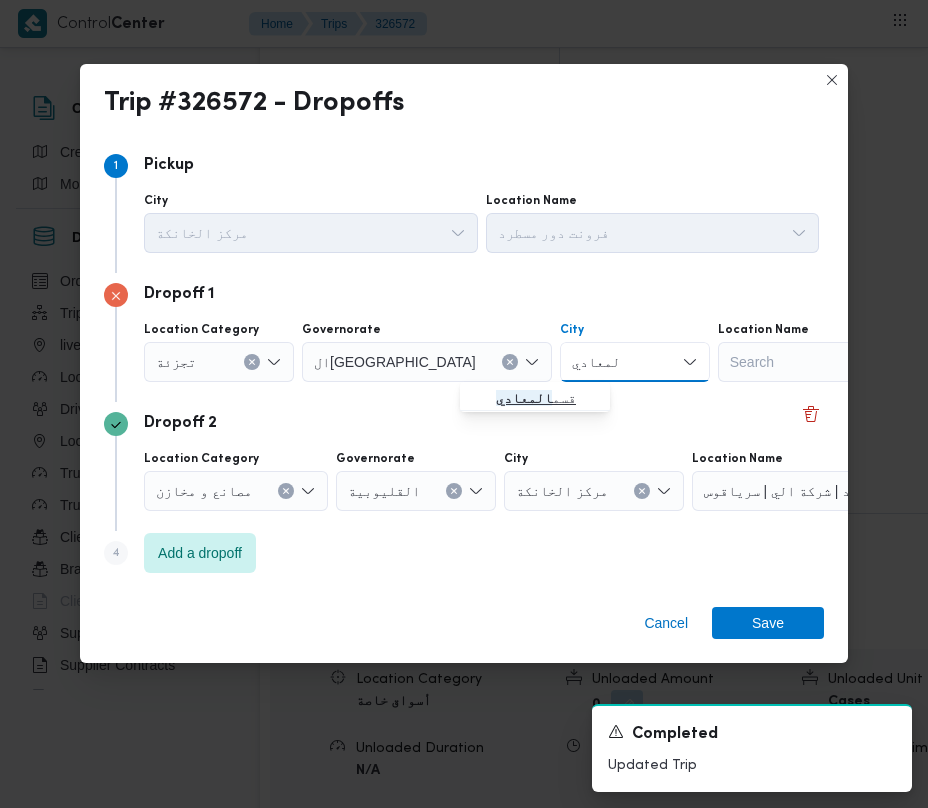 type 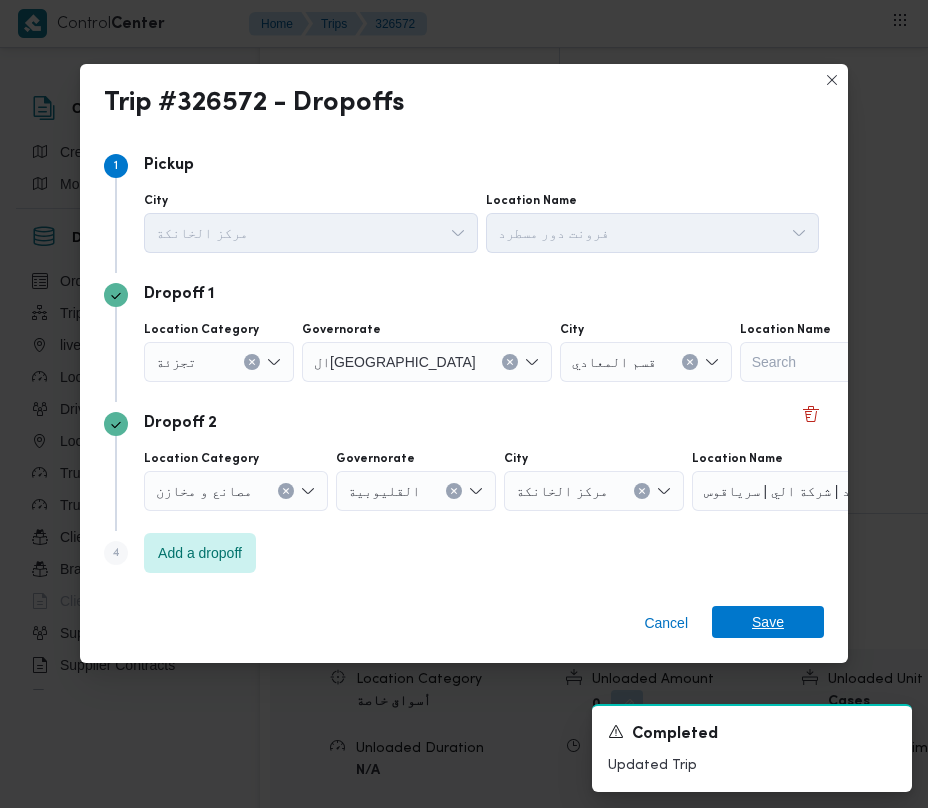 click on "Save" at bounding box center (768, 622) 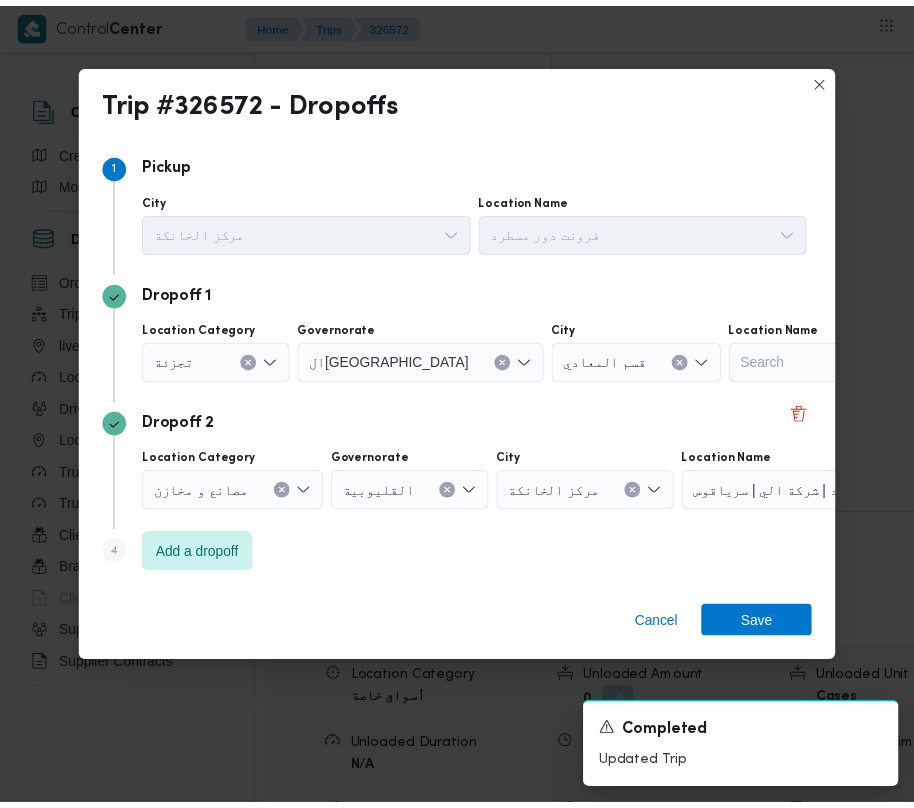 scroll, scrollTop: 2905, scrollLeft: 0, axis: vertical 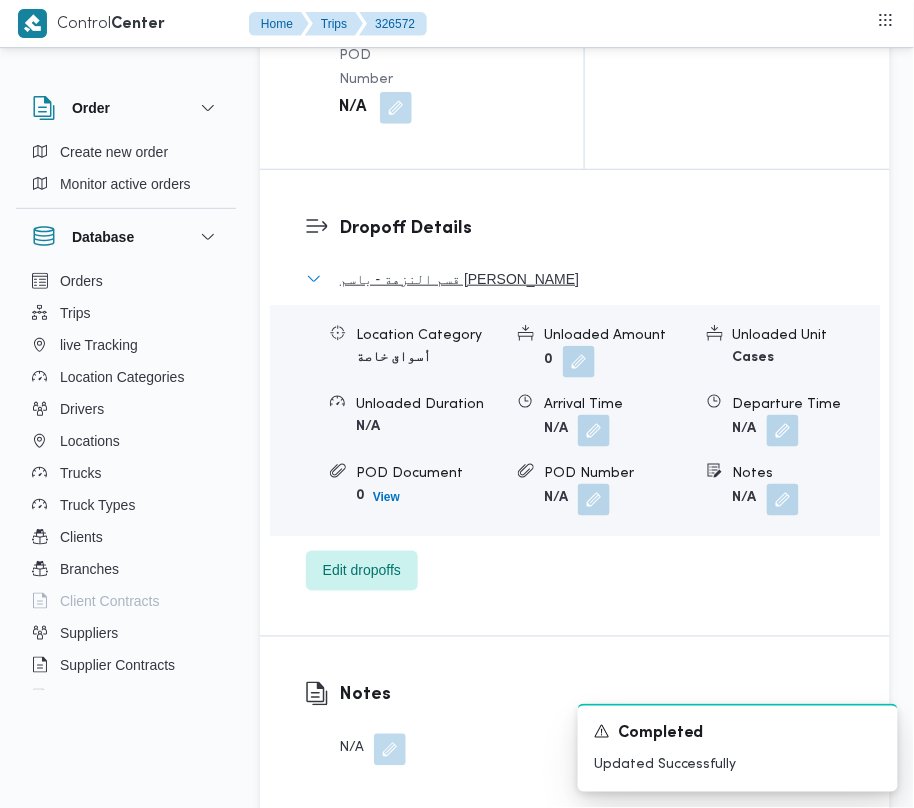 click on "قسم النزهة -
باسم ماركت هيليوبلس" at bounding box center [459, 279] 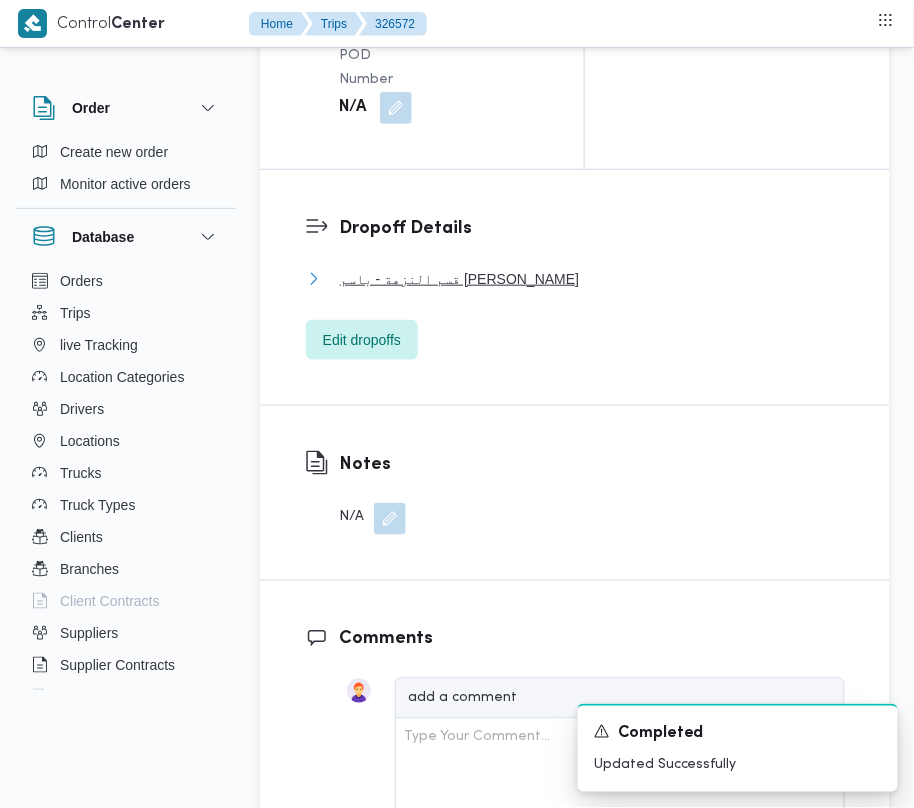 scroll, scrollTop: 2198, scrollLeft: 0, axis: vertical 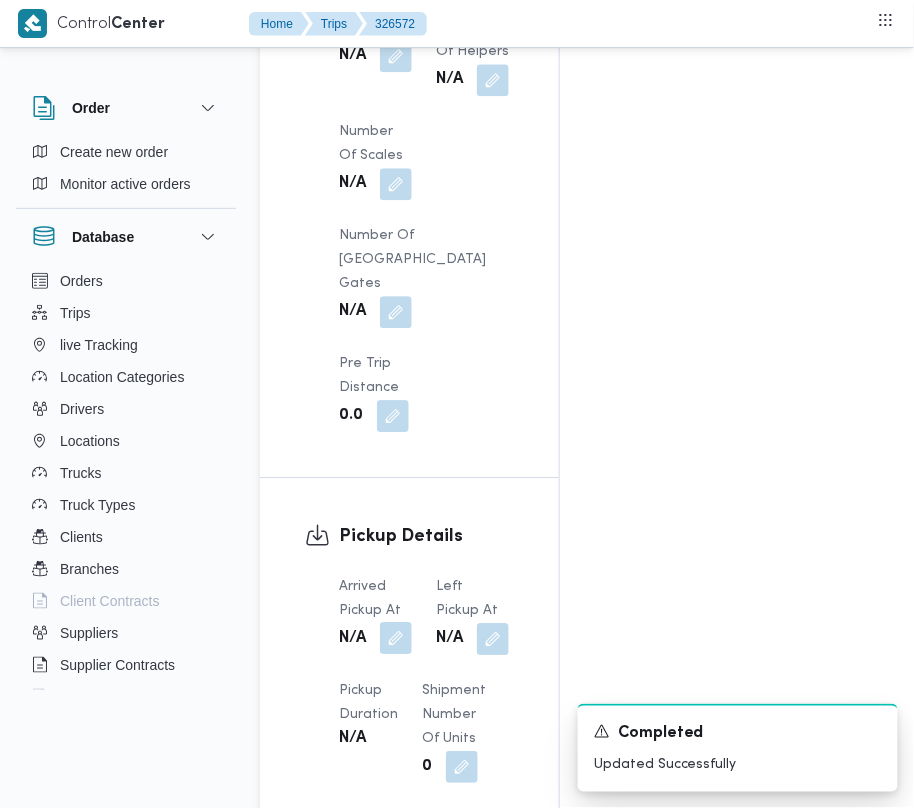 click at bounding box center (396, 638) 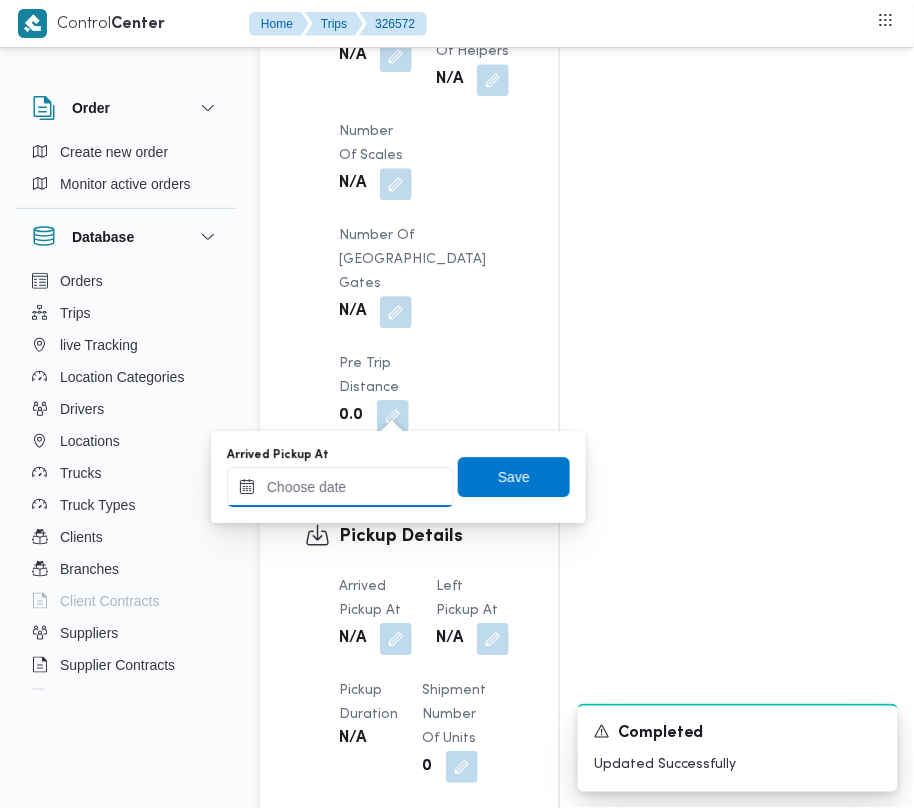 click on "Arrived Pickup At" at bounding box center (340, 487) 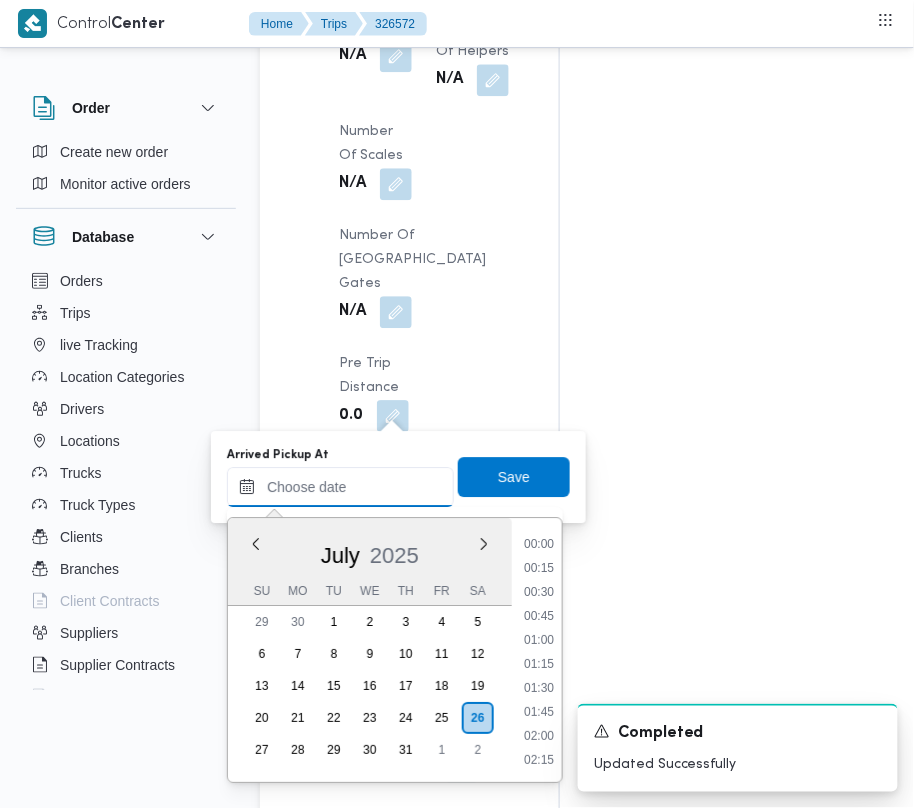 paste on "26/07/2025 07:30" 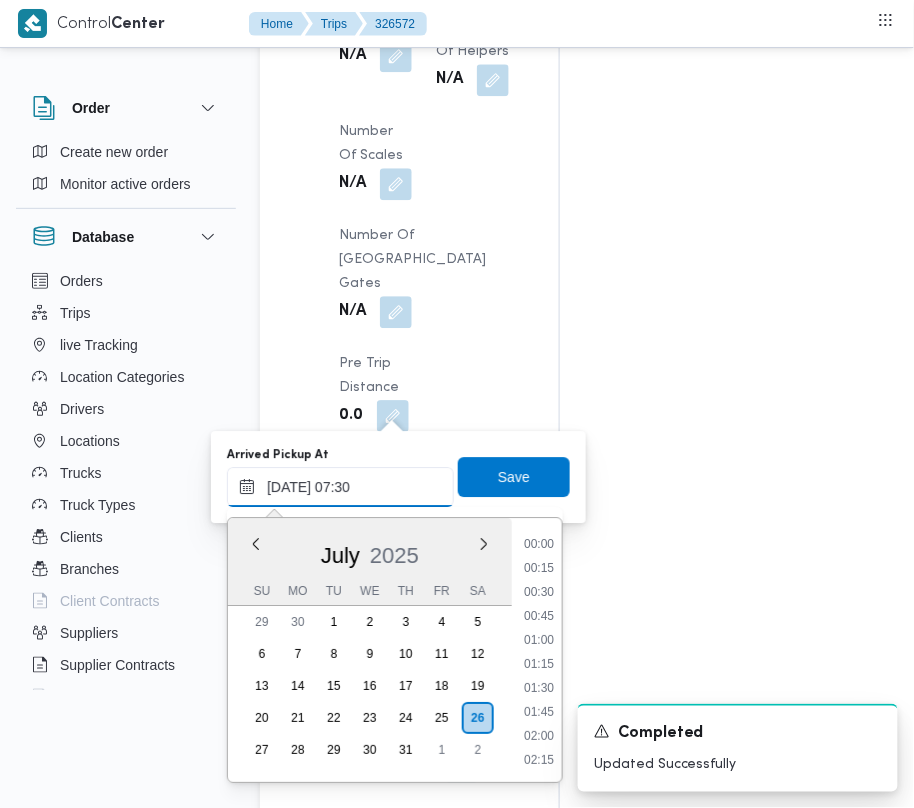 scroll, scrollTop: 720, scrollLeft: 0, axis: vertical 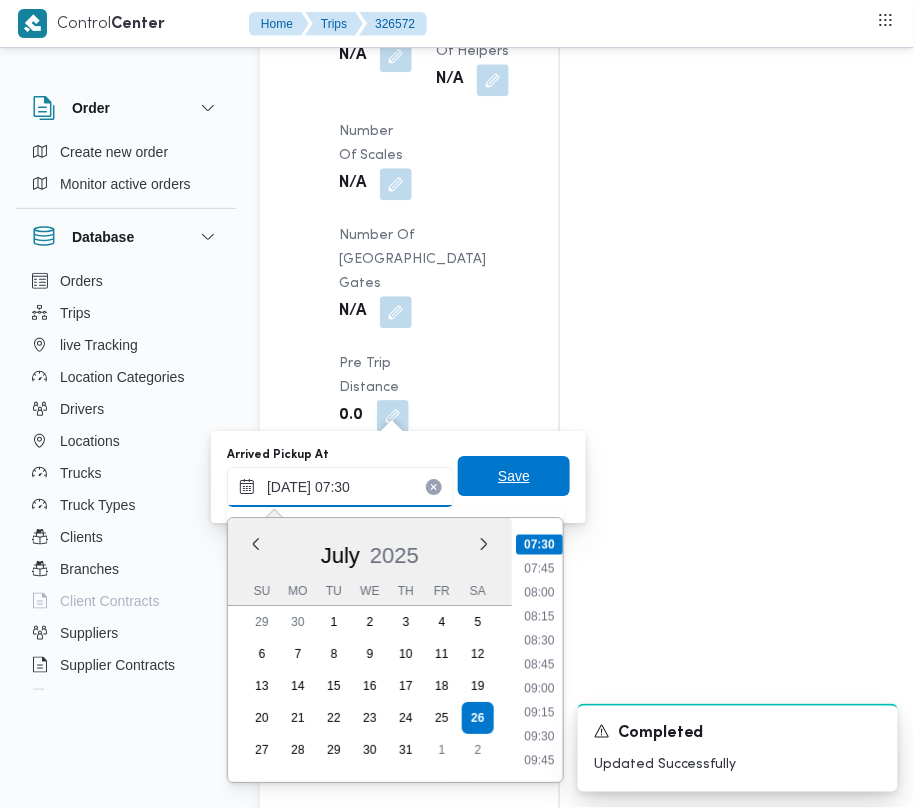 type on "26/07/2025 07:30" 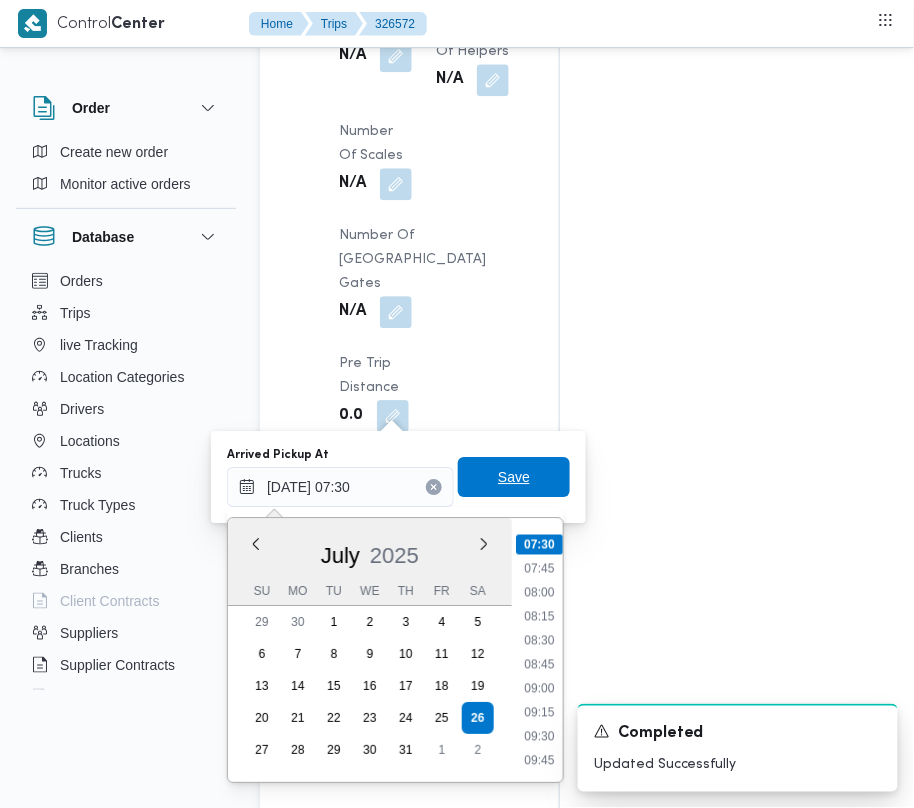 drag, startPoint x: 546, startPoint y: 469, endPoint x: 501, endPoint y: 462, distance: 45.54119 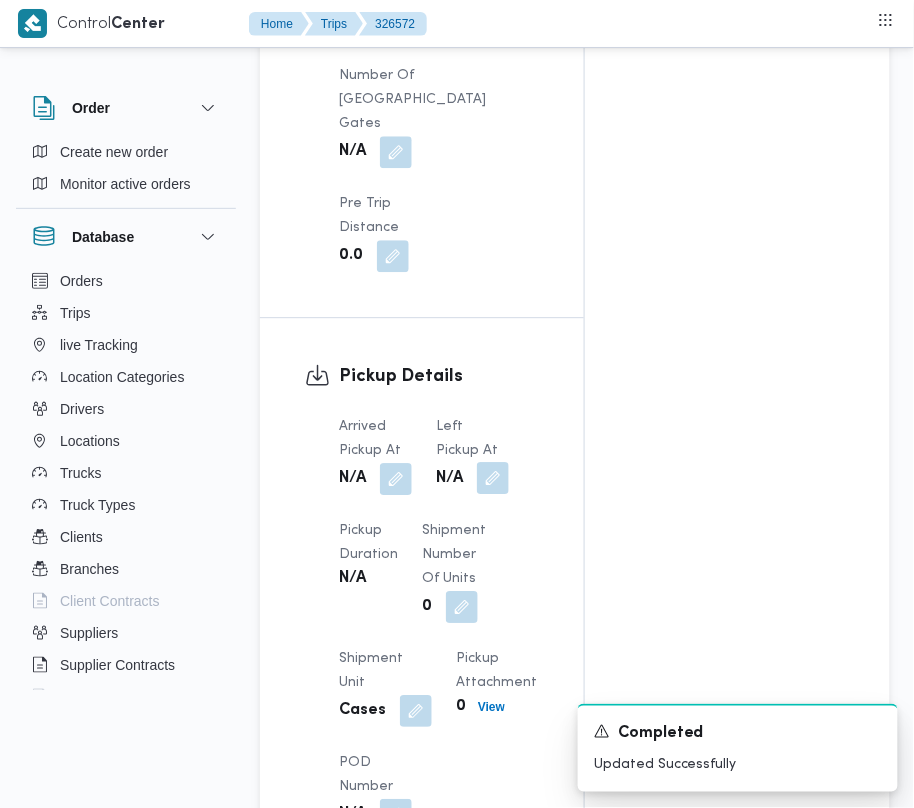 click at bounding box center (493, 478) 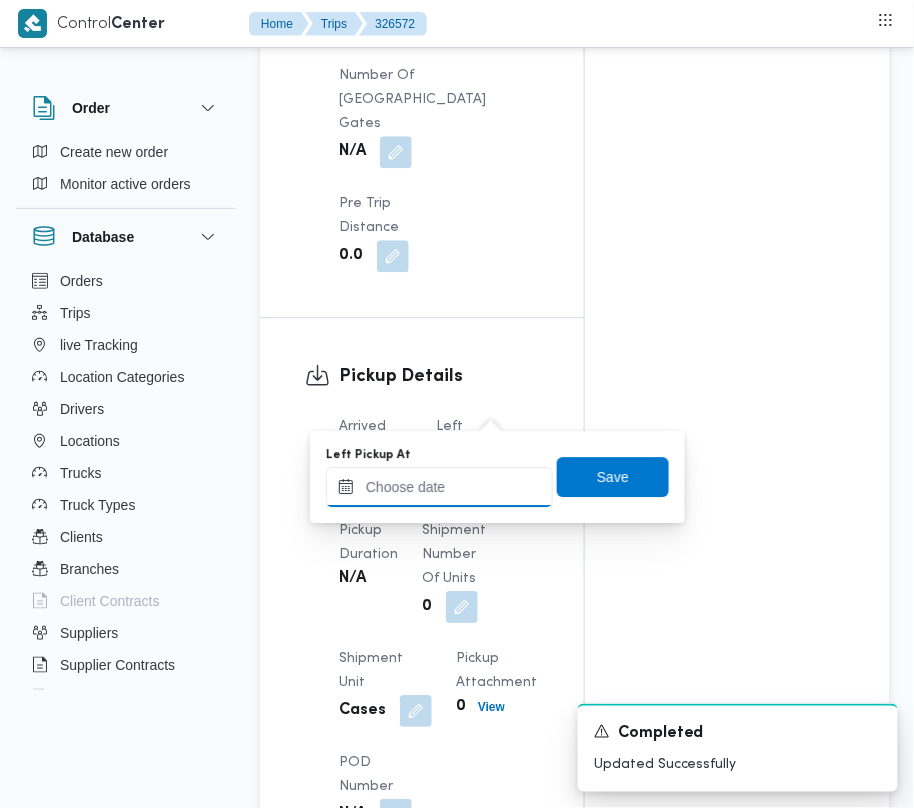 click on "Left Pickup At" at bounding box center (439, 487) 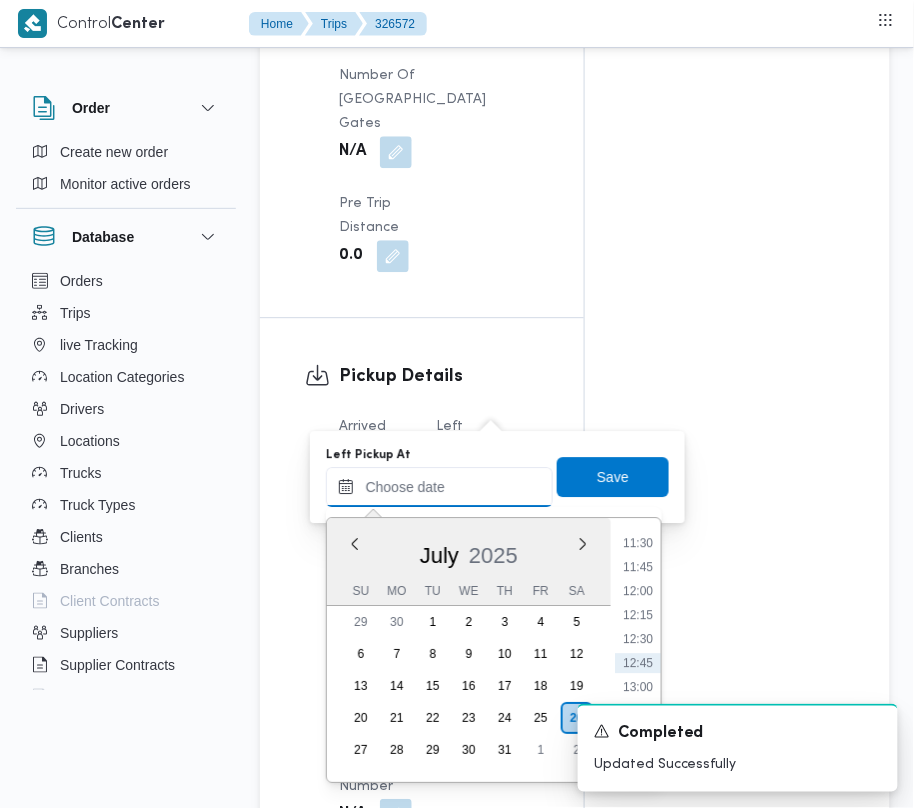 paste on "26/07/2025 07:30" 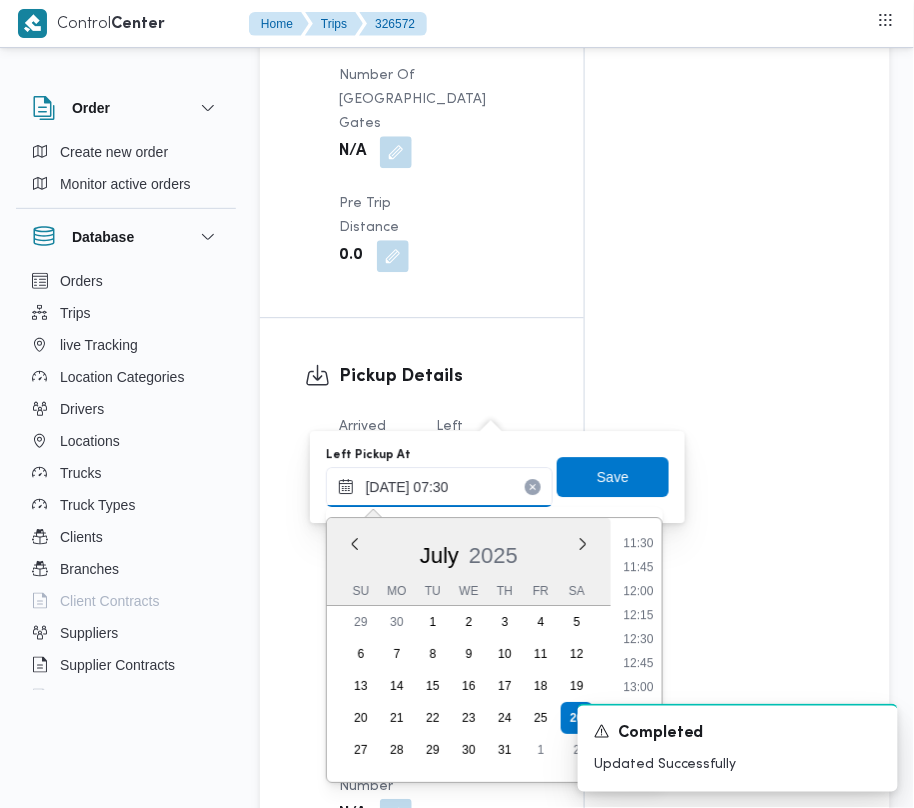 scroll, scrollTop: 720, scrollLeft: 0, axis: vertical 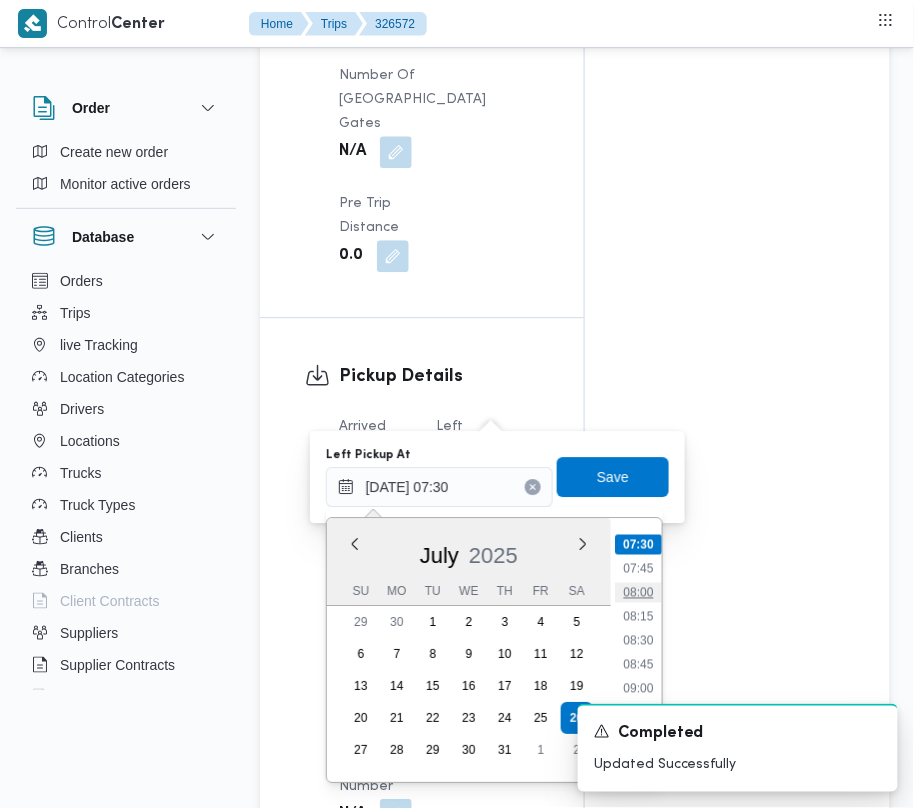 click on "08:00" at bounding box center [638, 592] 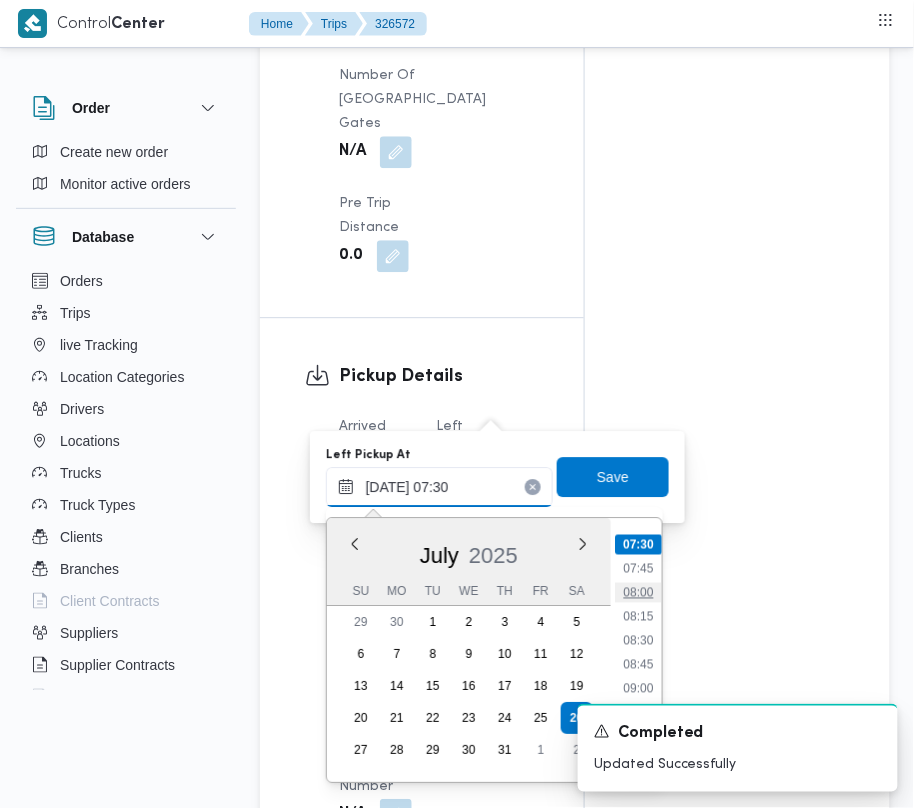 type on "26/07/2025 08:00" 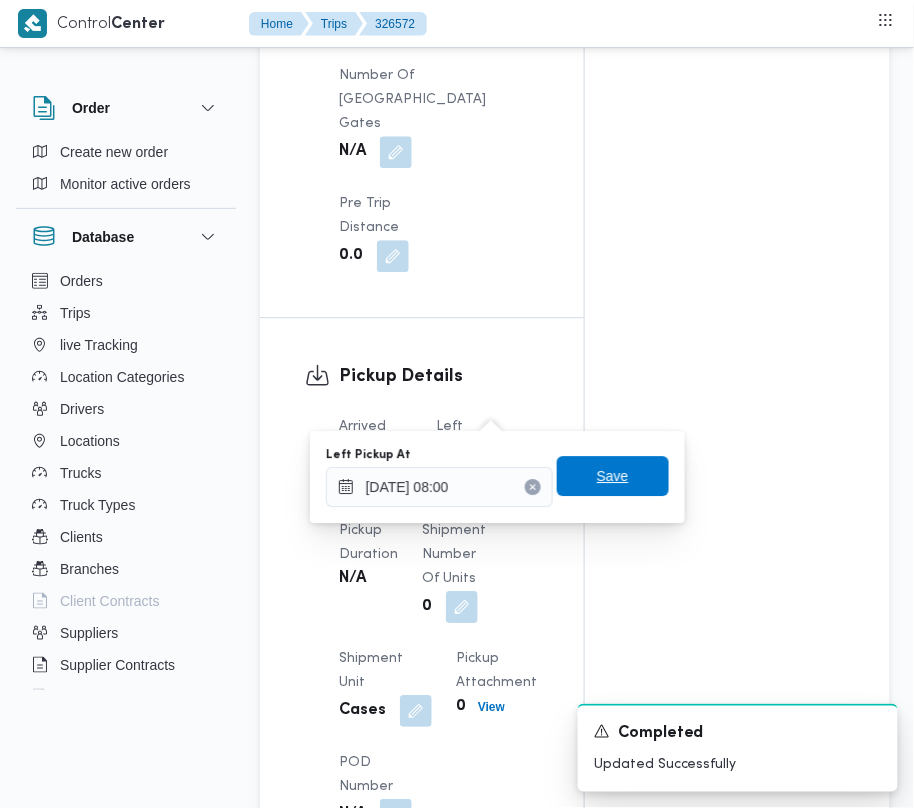 click on "Save" at bounding box center [613, 476] 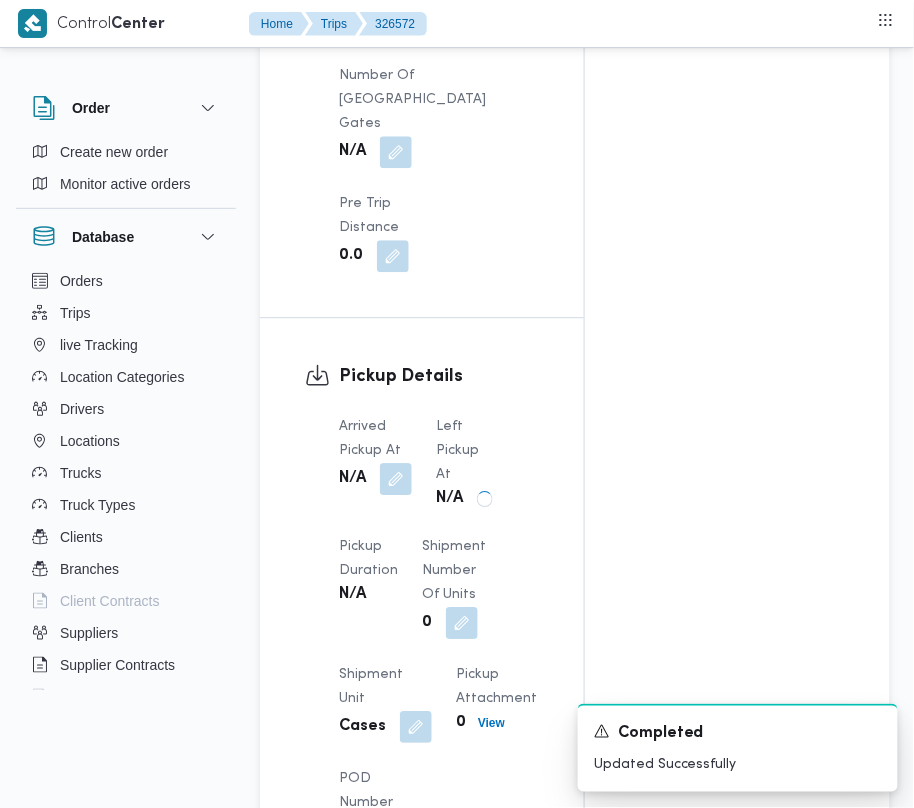 click on "Pickup Details" at bounding box center [439, 376] 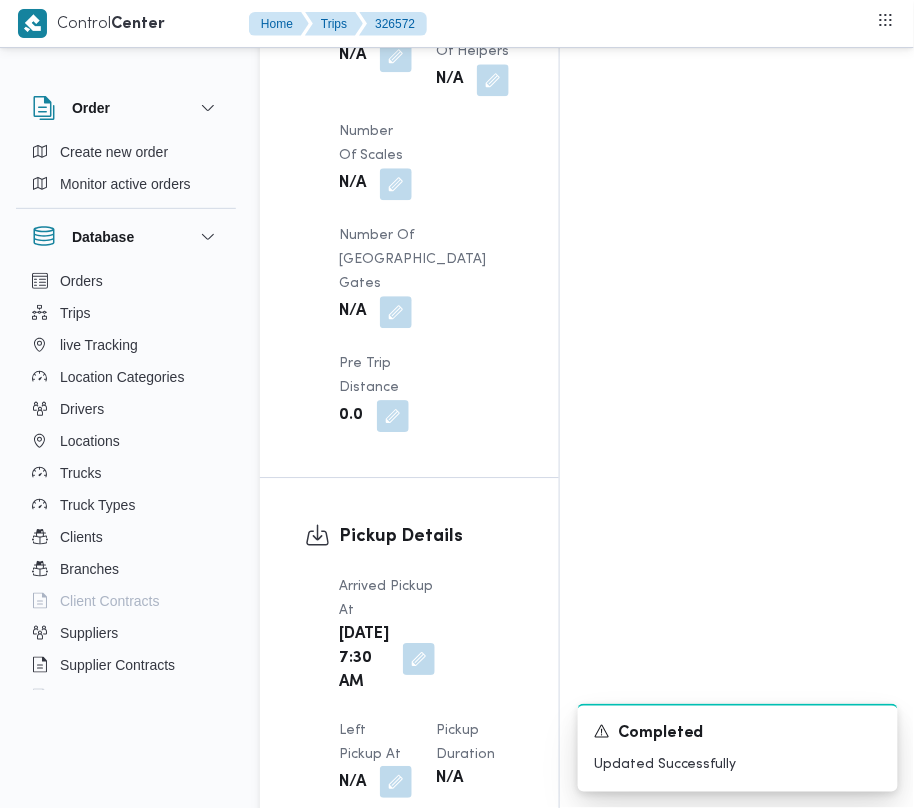 click at bounding box center [396, 782] 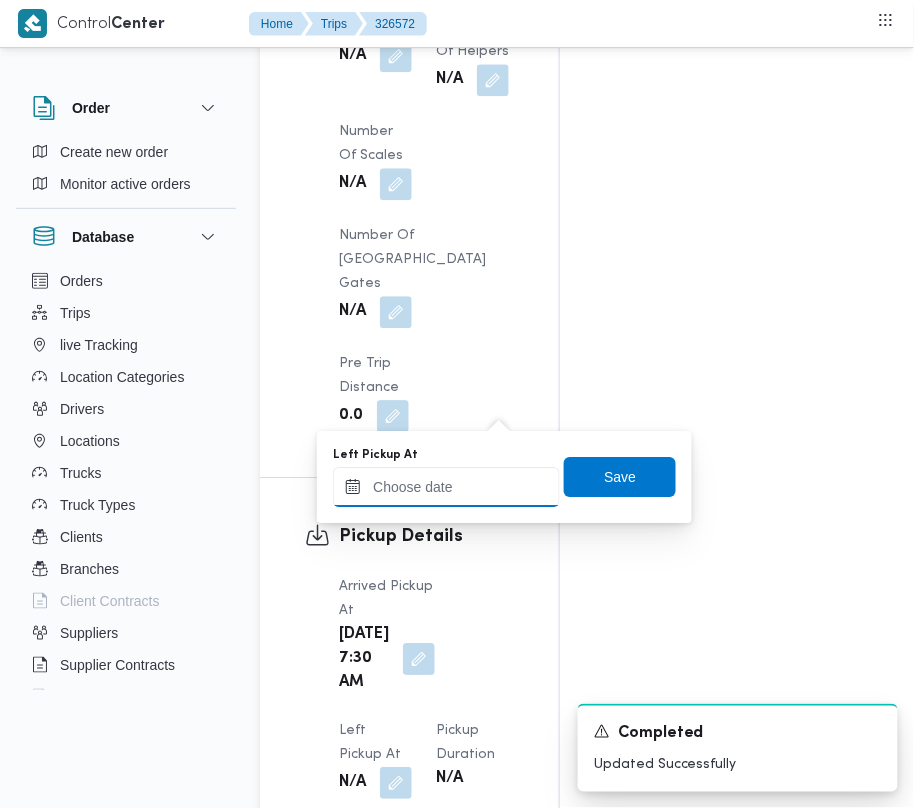 click on "Left Pickup At" at bounding box center (446, 487) 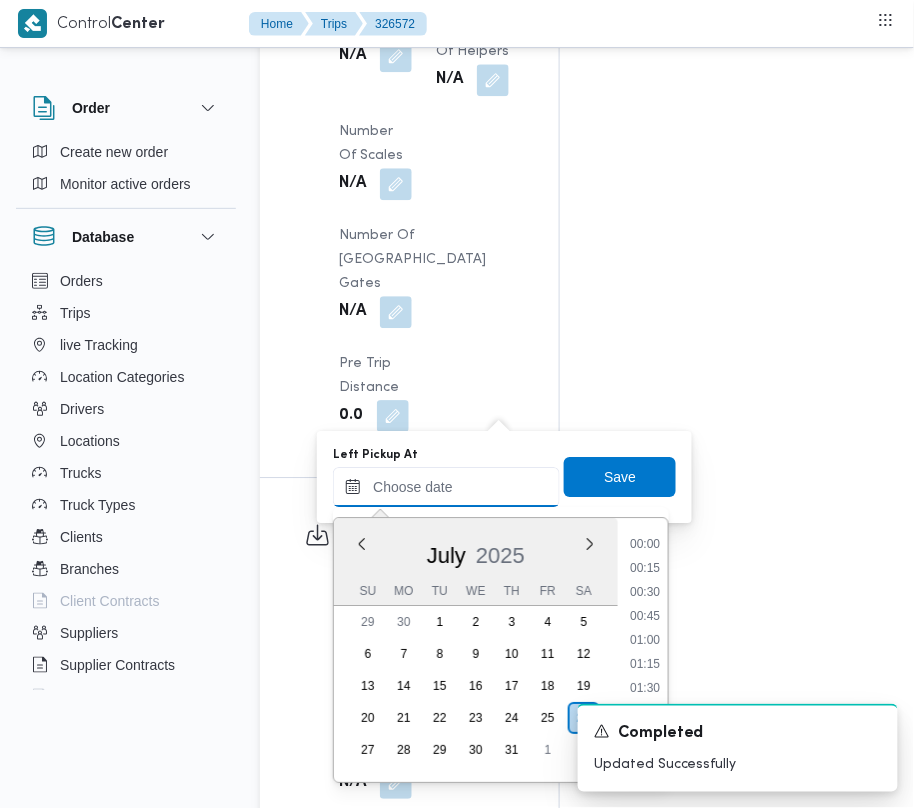paste on "26/07/2025 07:30" 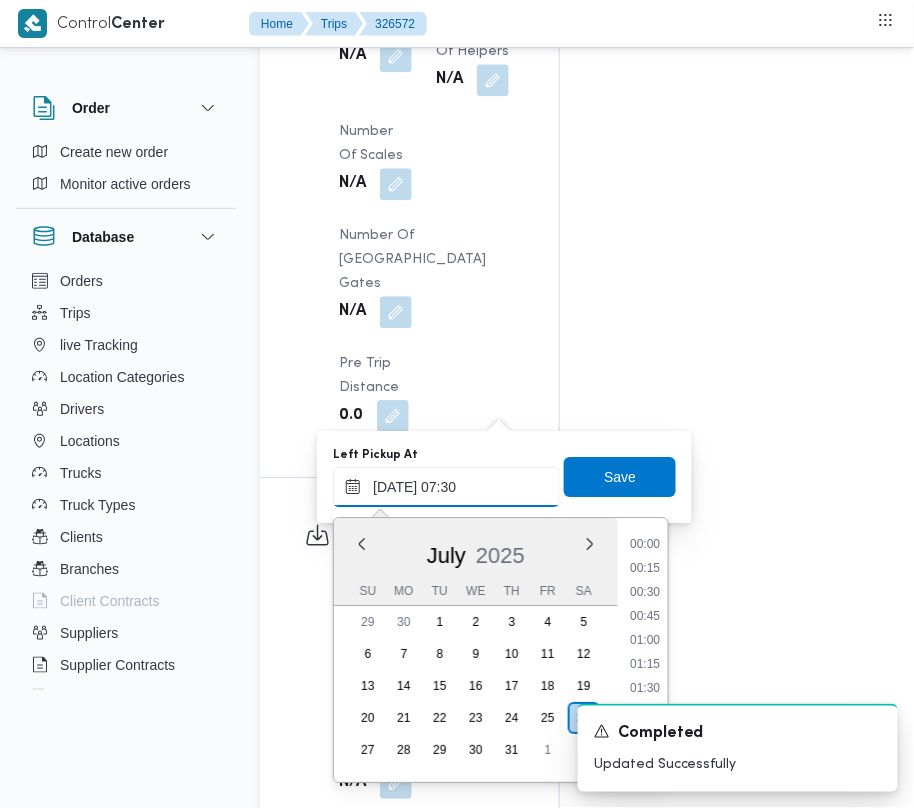 scroll, scrollTop: 720, scrollLeft: 0, axis: vertical 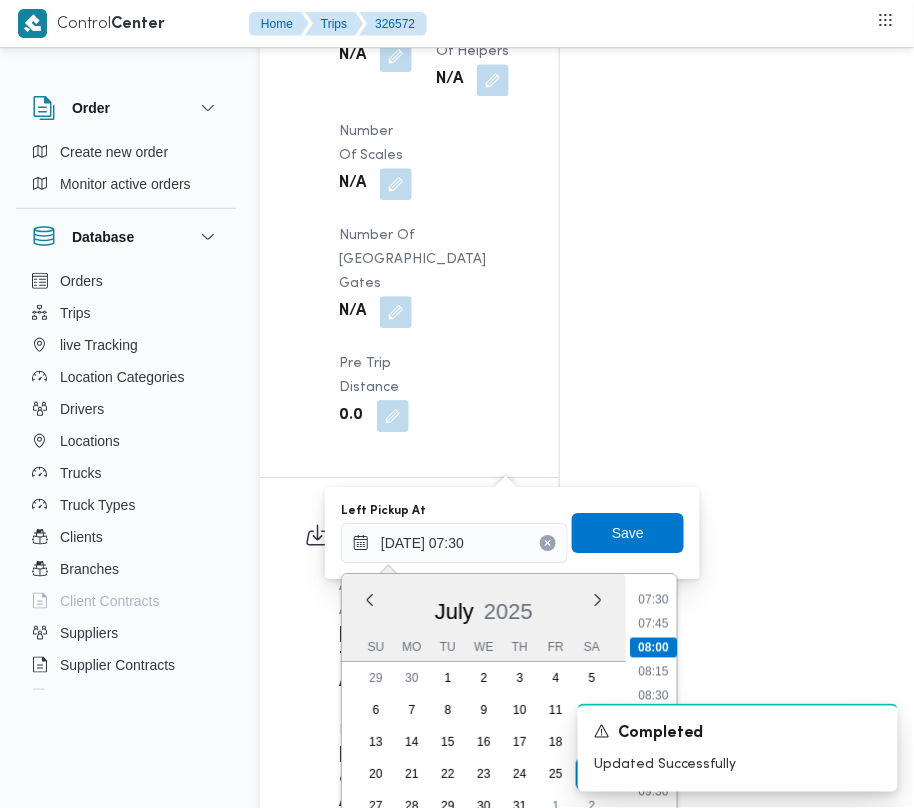 type on "26/07/2025 08:00" 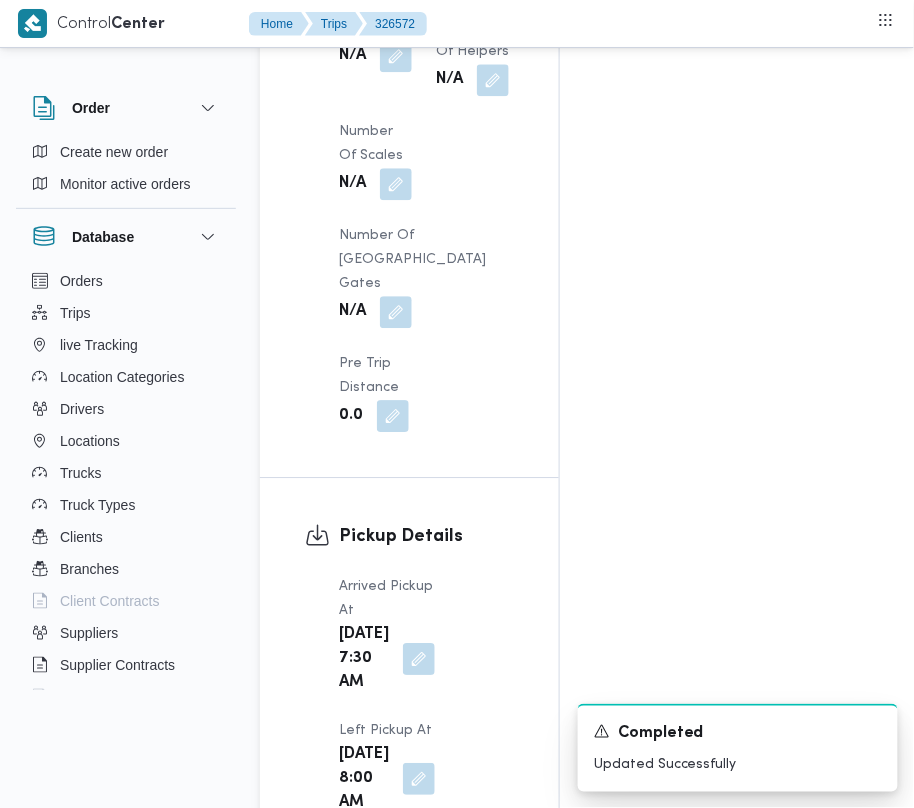 drag, startPoint x: 716, startPoint y: 417, endPoint x: 585, endPoint y: 369, distance: 139.51703 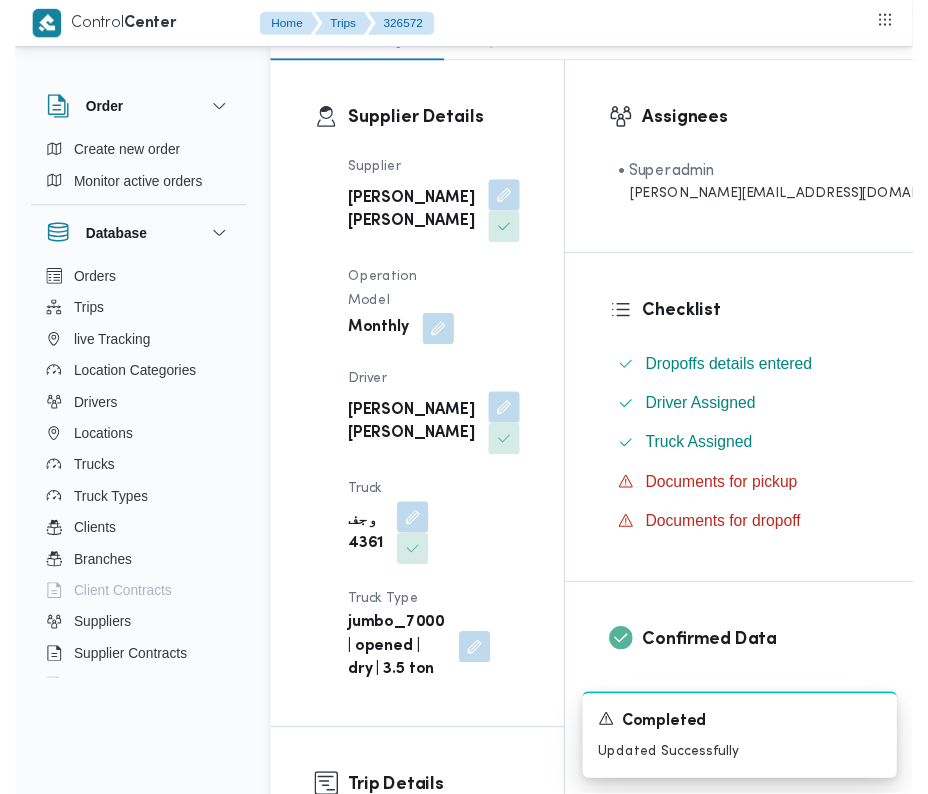scroll, scrollTop: 0, scrollLeft: 0, axis: both 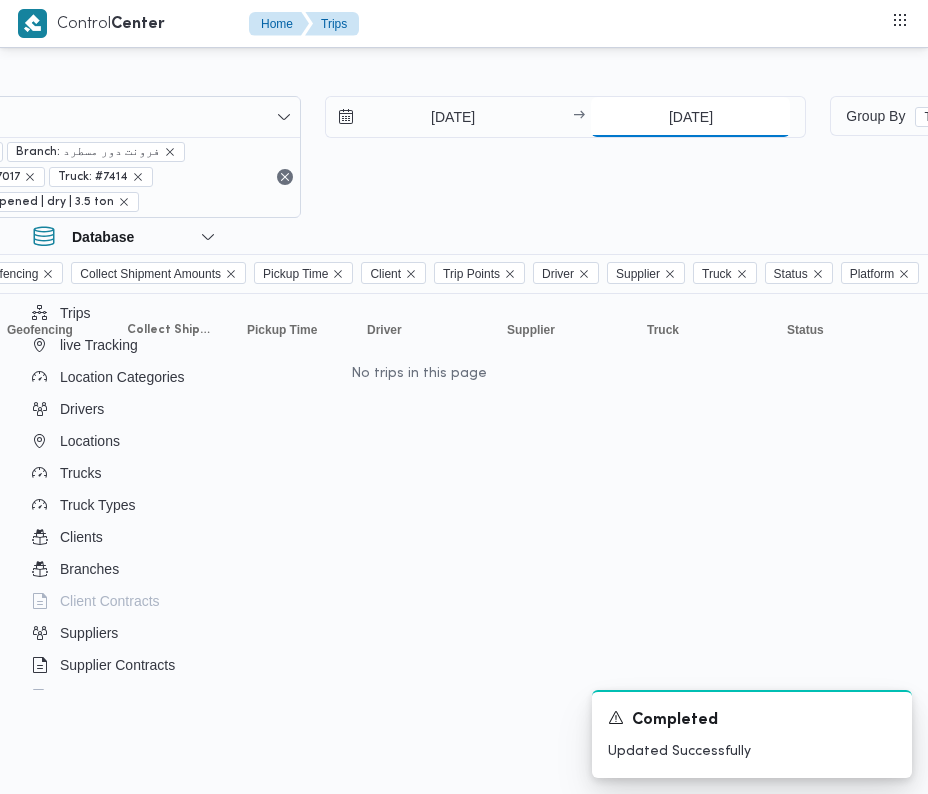 click on "26/7/2025" at bounding box center [690, 117] 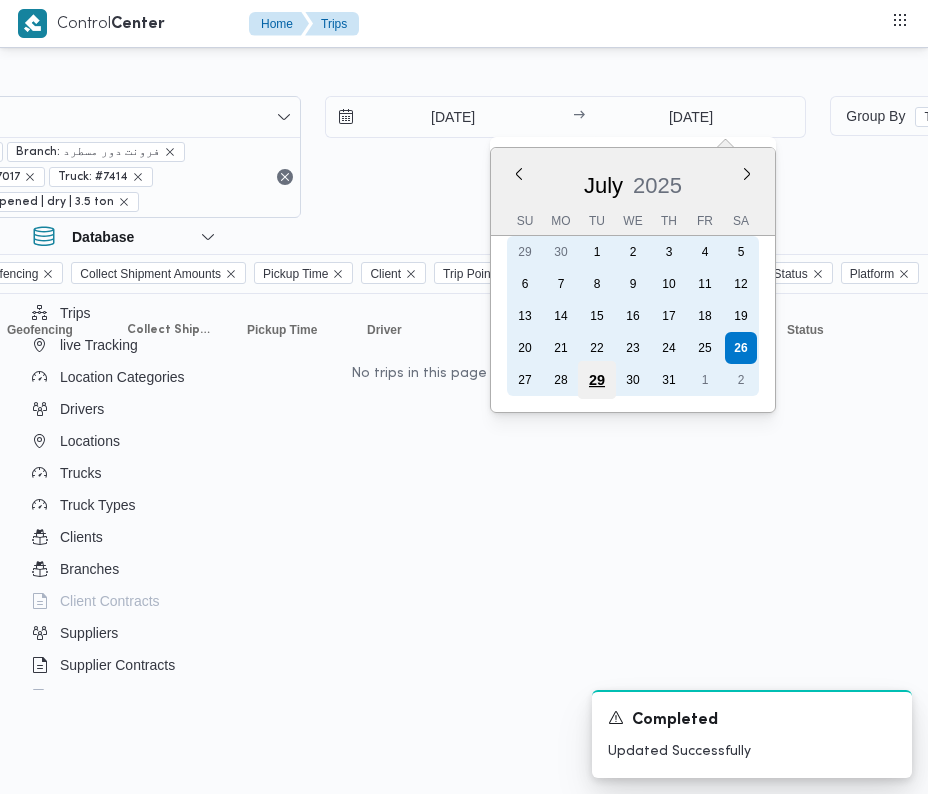 click on "29" at bounding box center (597, 380) 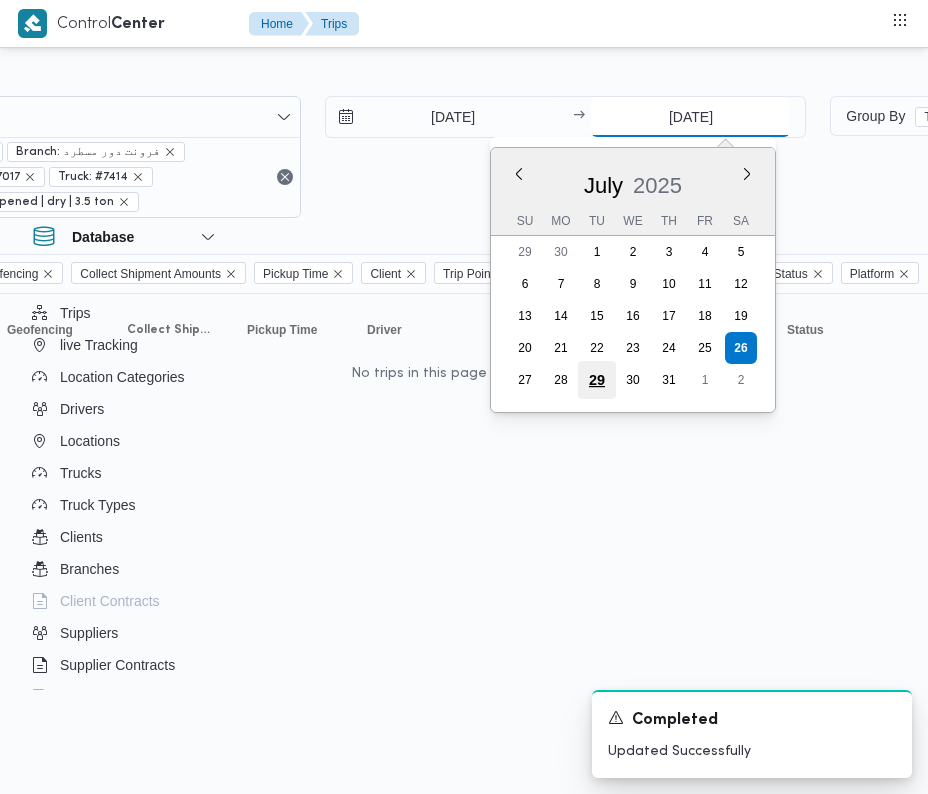 type on "29/7/2025" 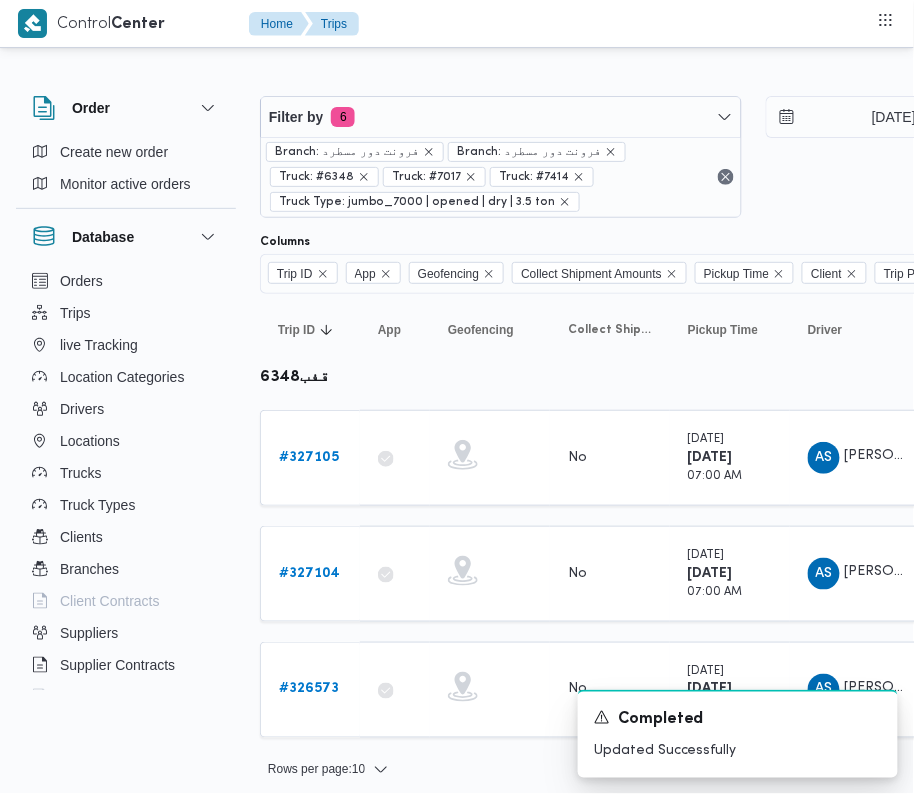 scroll, scrollTop: 14, scrollLeft: 0, axis: vertical 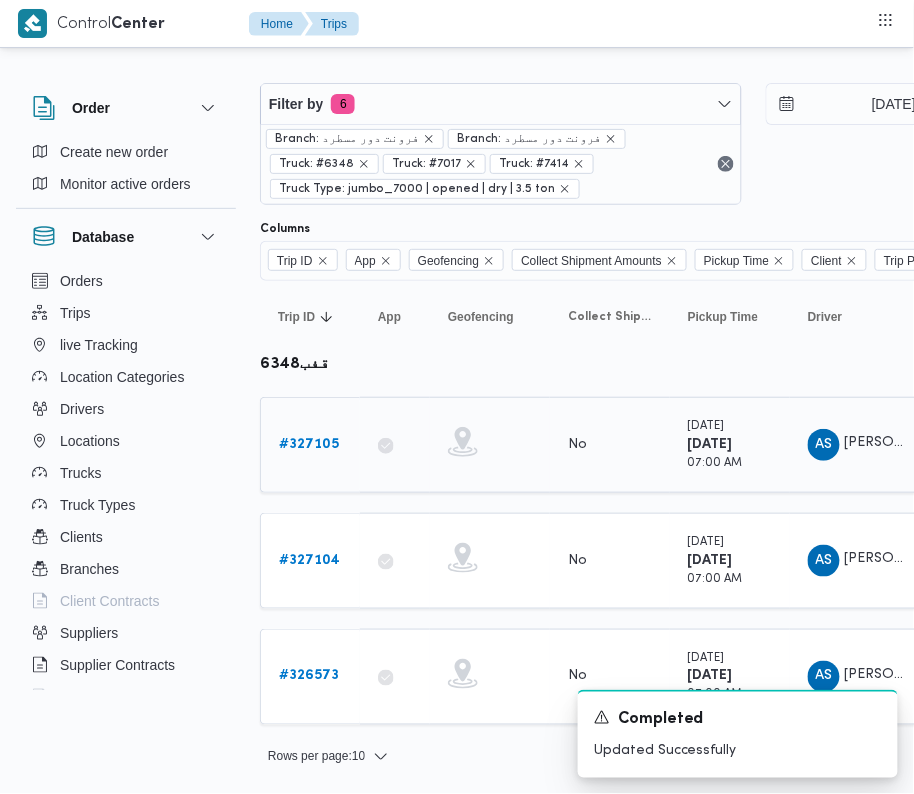 click on "# 327105" at bounding box center [310, 445] 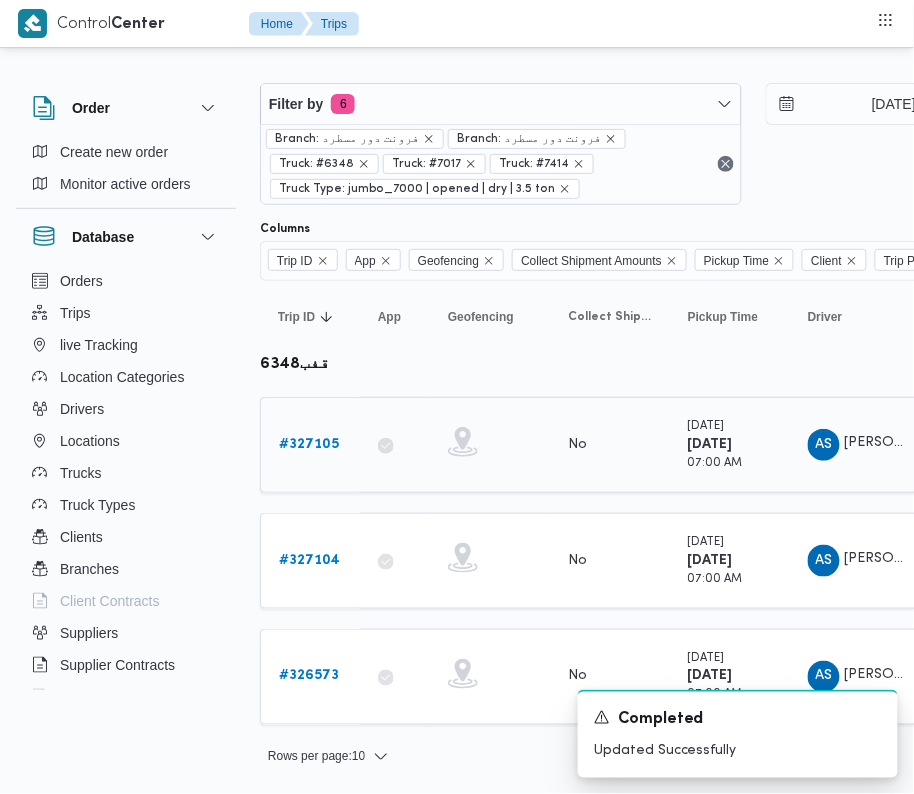 click on "Trip ID # 327105" at bounding box center (310, 445) 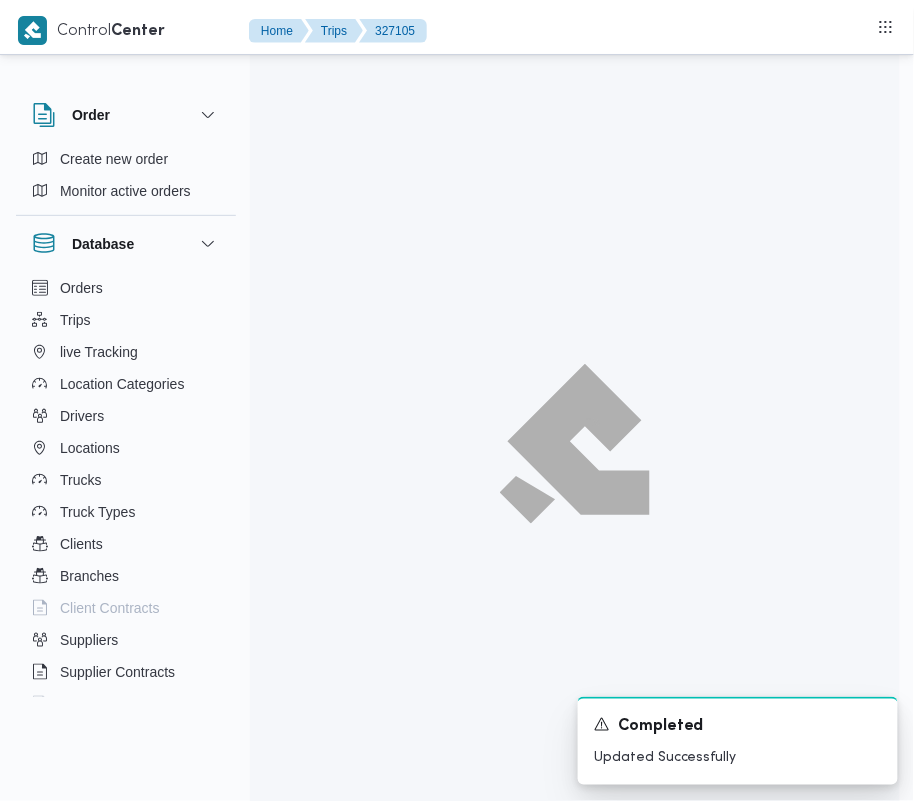 scroll, scrollTop: 0, scrollLeft: 0, axis: both 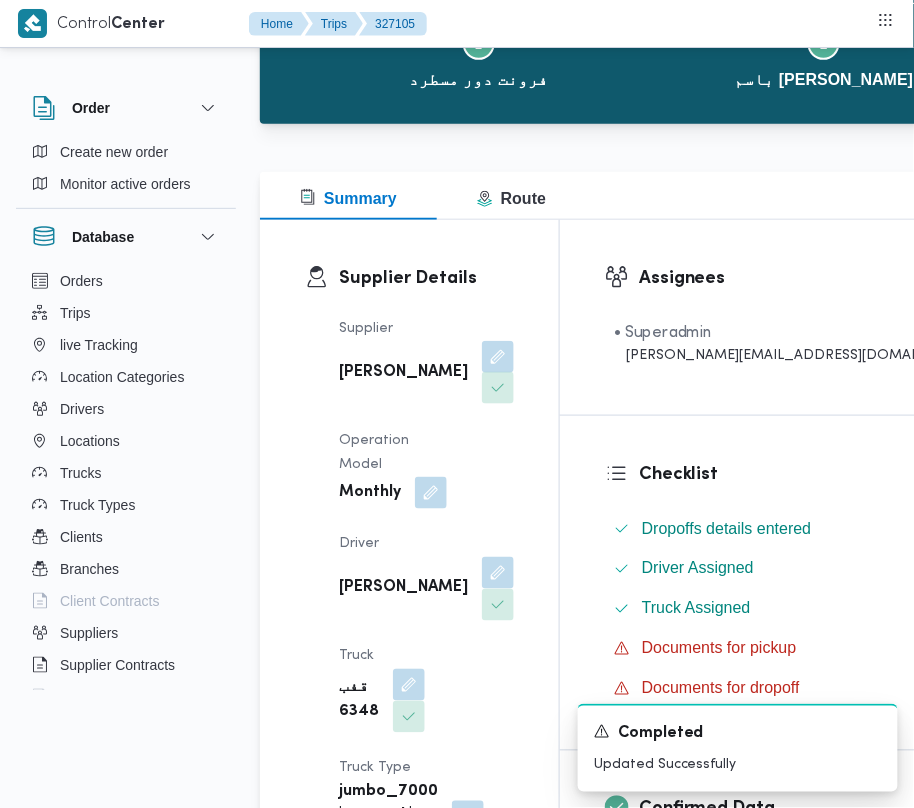 drag, startPoint x: 418, startPoint y: 368, endPoint x: 413, endPoint y: 406, distance: 38.327538 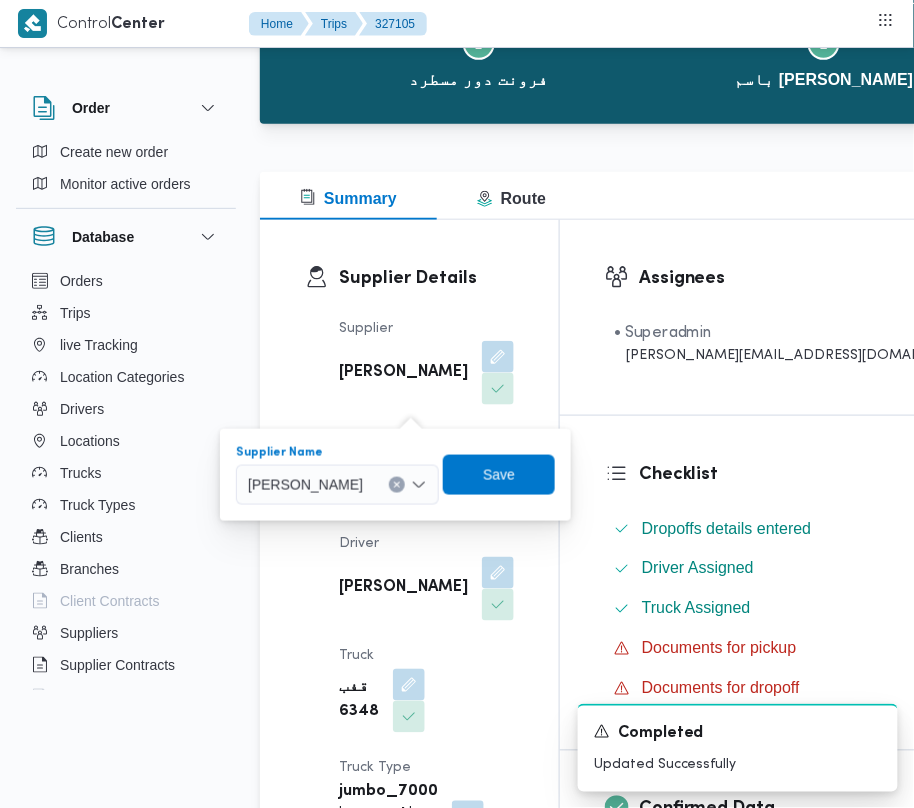 drag, startPoint x: 385, startPoint y: 464, endPoint x: 384, endPoint y: 482, distance: 18.027756 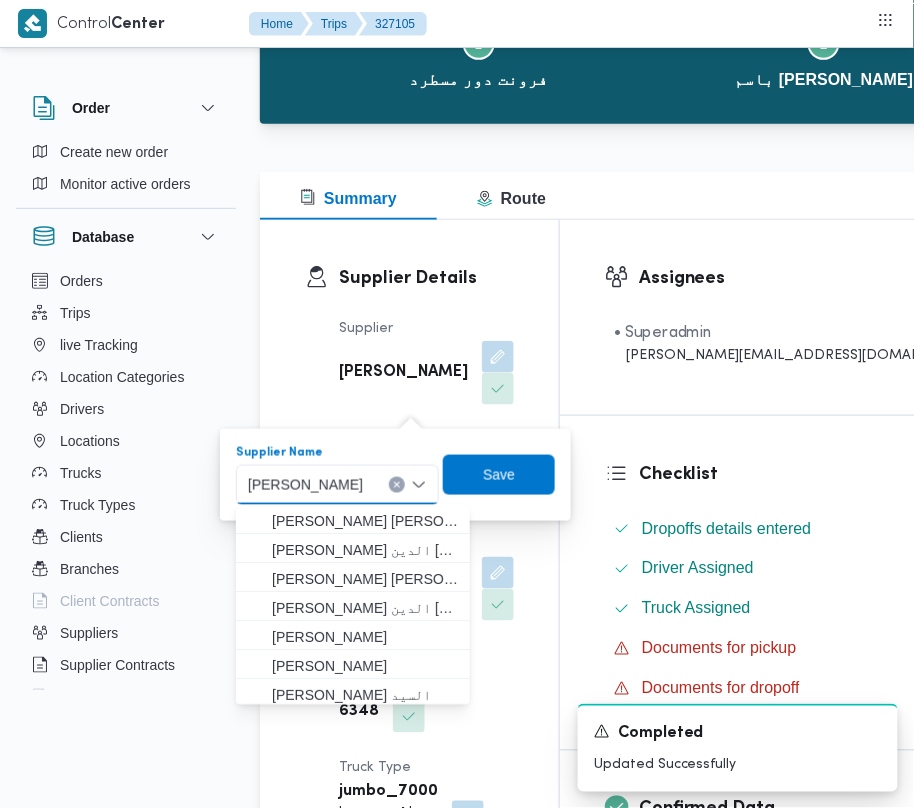 click on "محمد شبل عبدالقادر شبل" at bounding box center (305, 484) 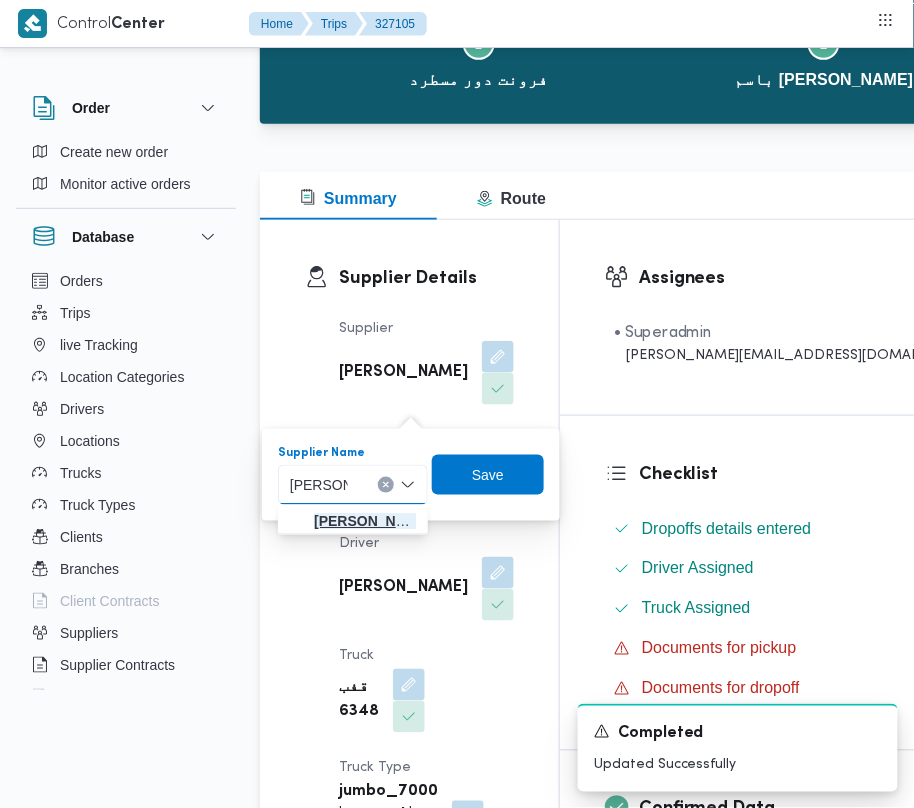 type on "احمد عزت" 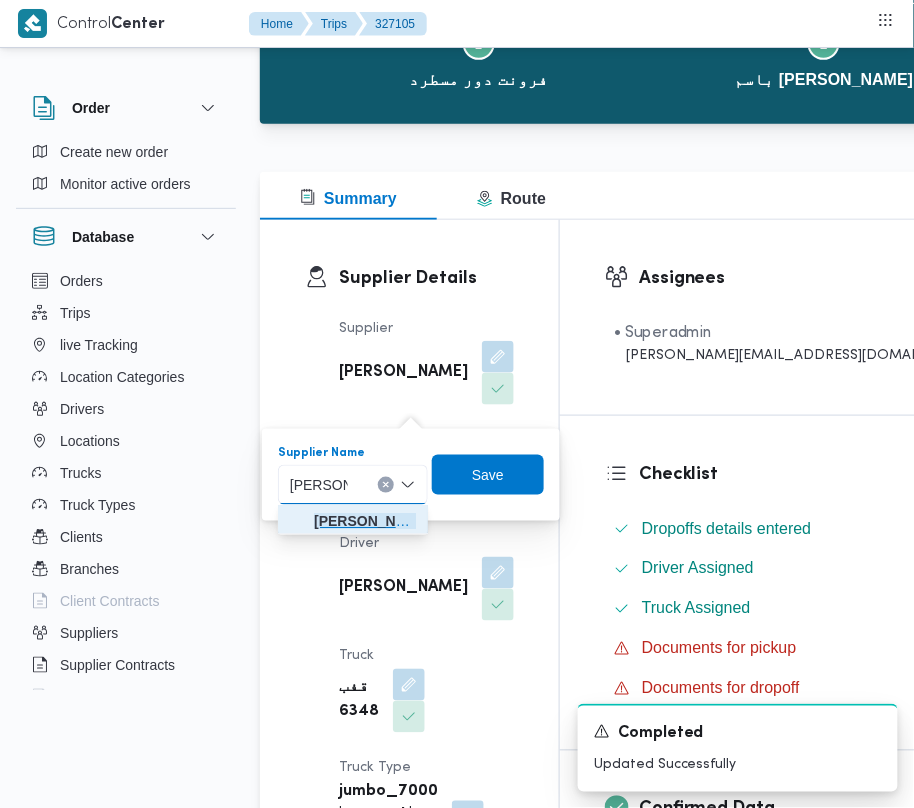 click on "احمد عزت  سيد دويش سليمان" at bounding box center [365, 521] 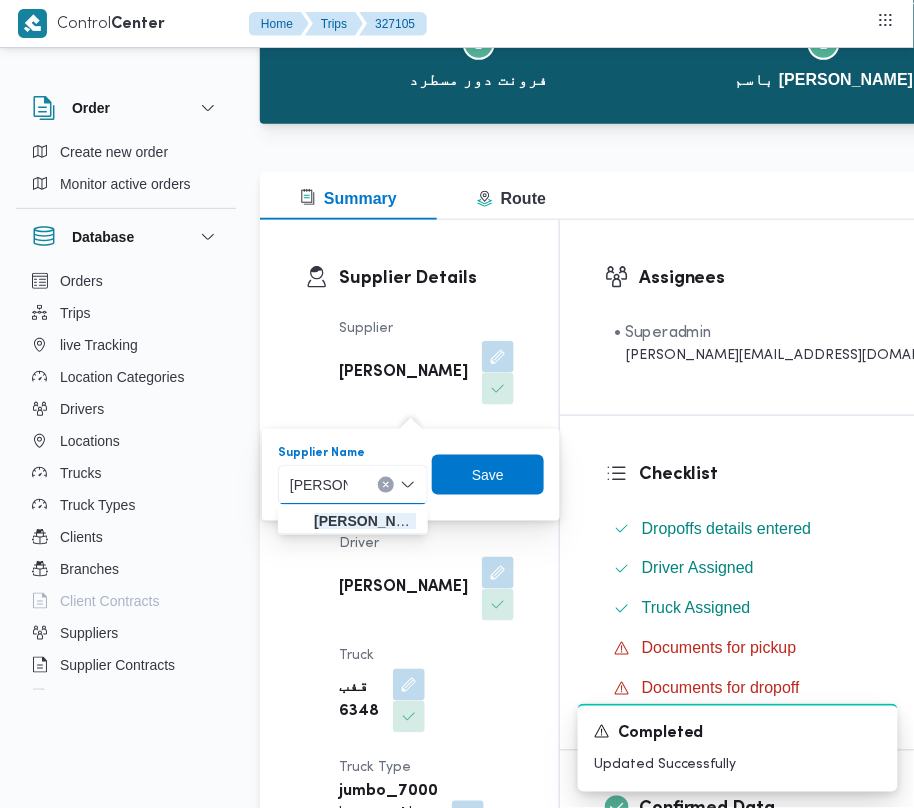 type 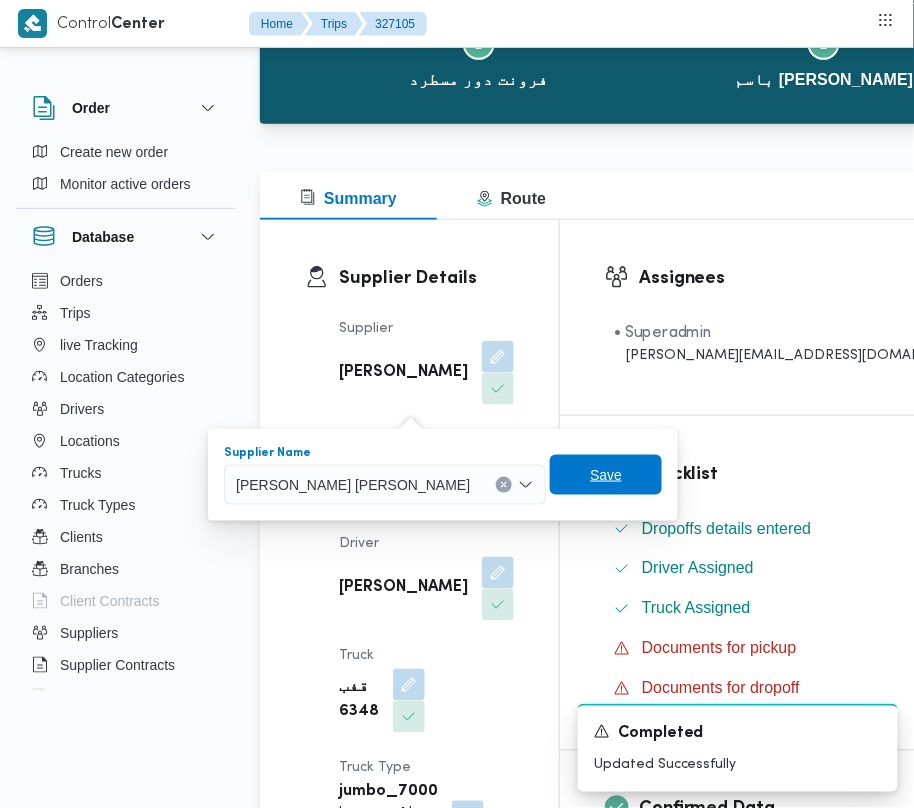 click on "Save" at bounding box center (606, 475) 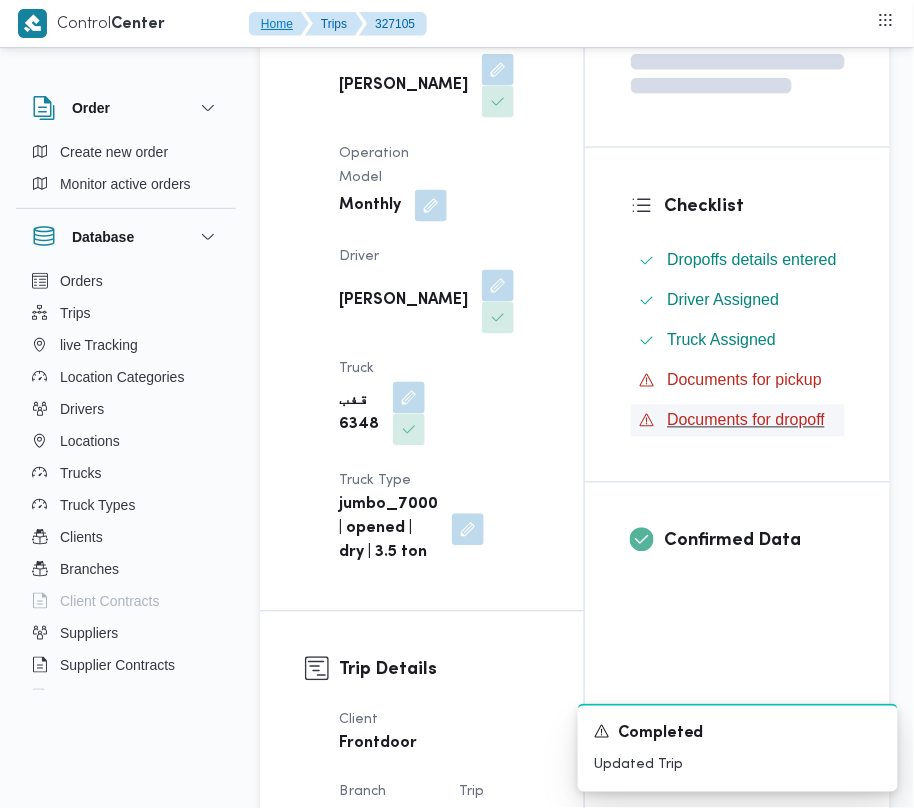 scroll, scrollTop: 449, scrollLeft: 0, axis: vertical 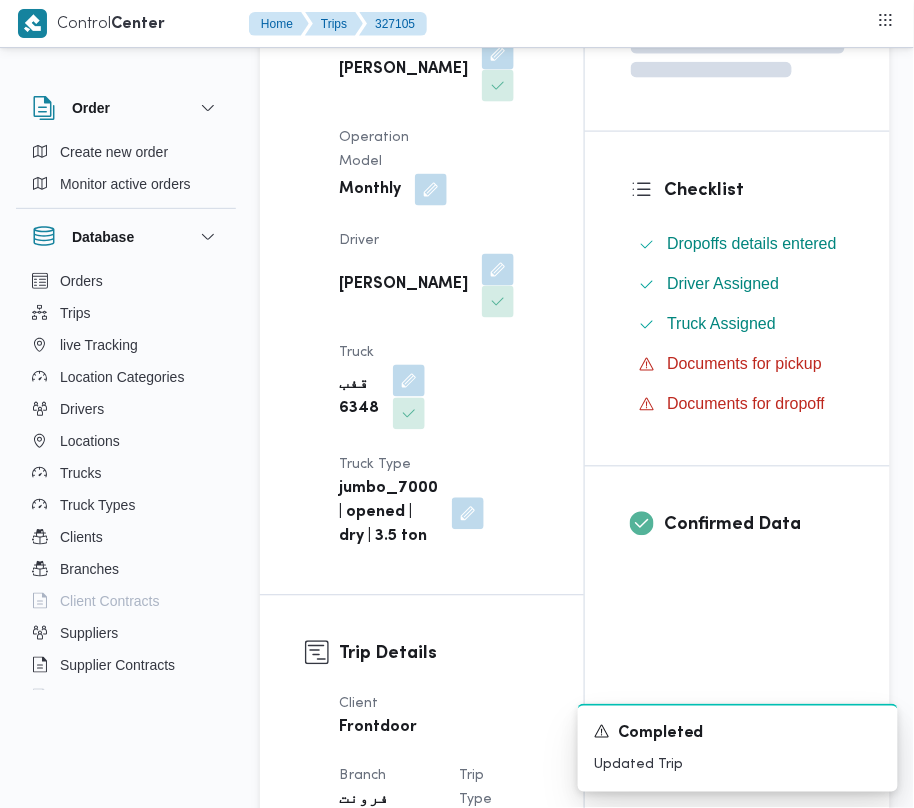 click at bounding box center [409, 381] 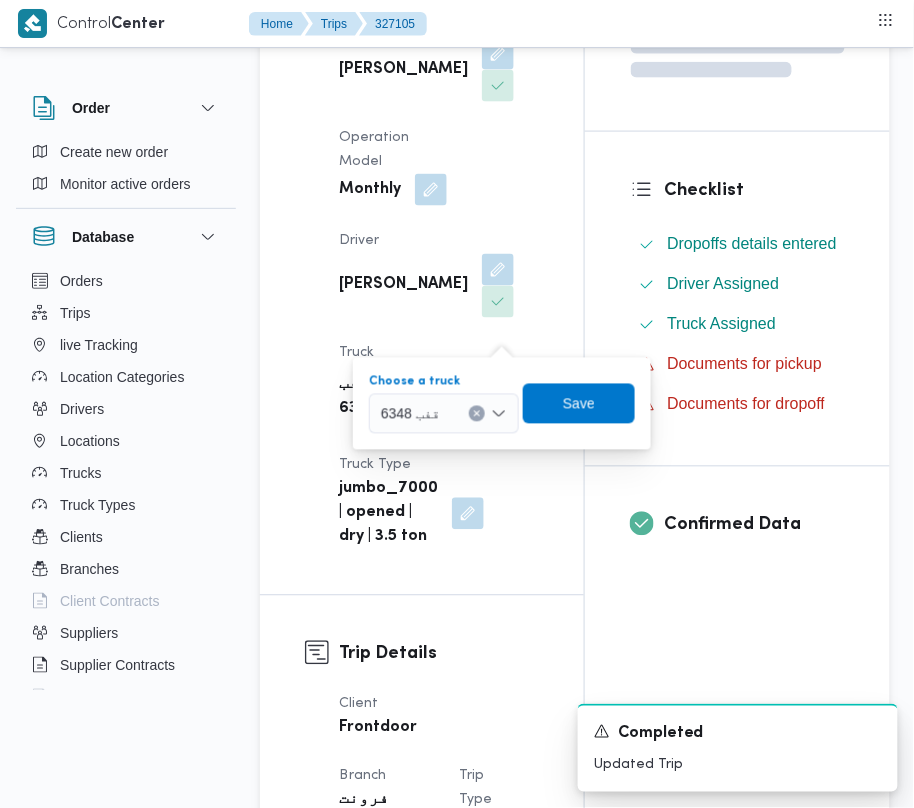 click on "قفب 6348" at bounding box center [410, 413] 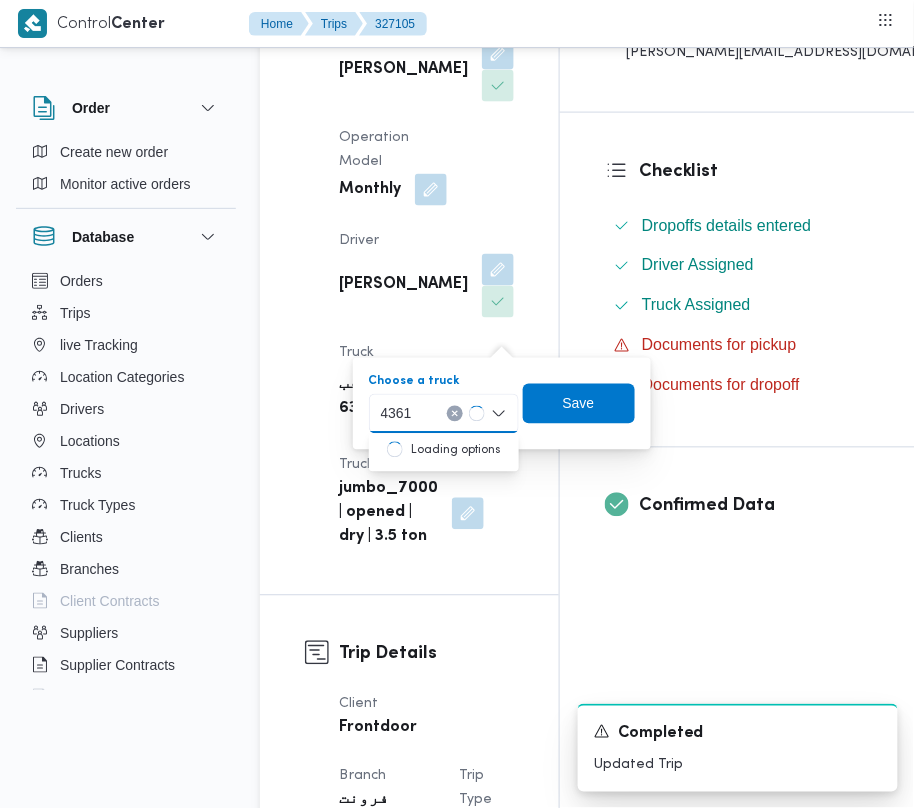 type on "4361" 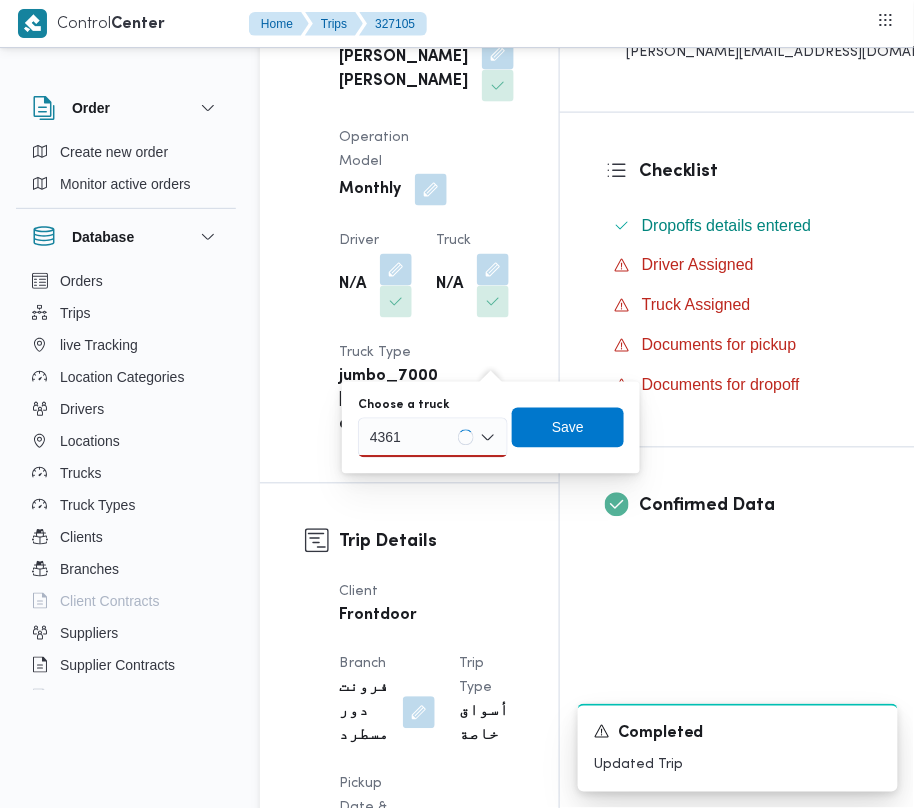 click on "4361 4361" at bounding box center (433, 438) 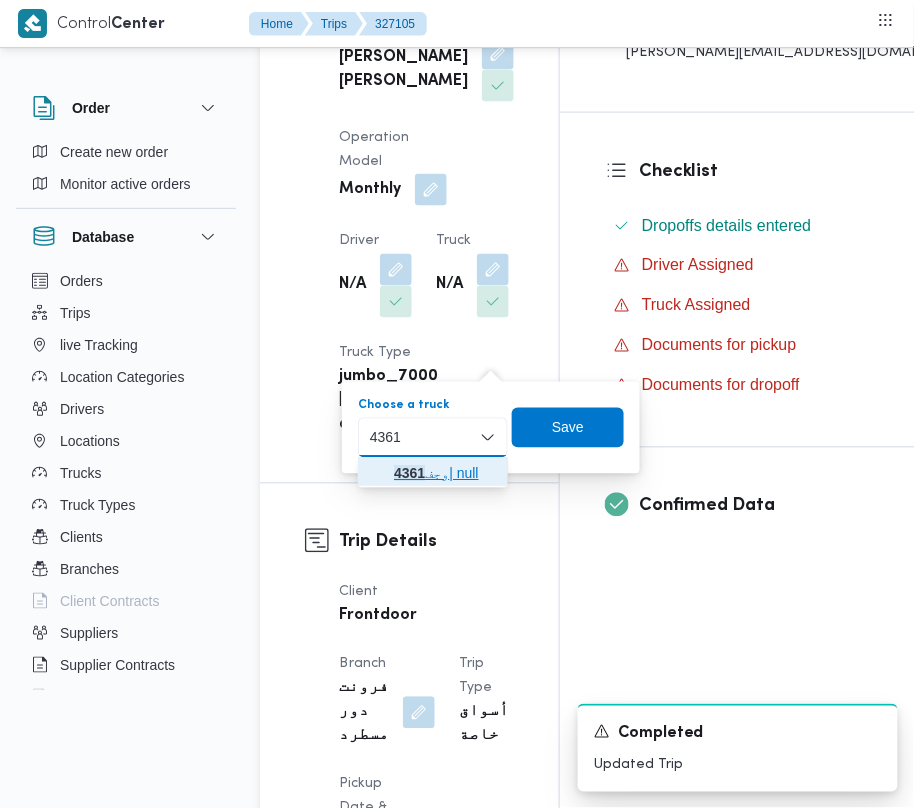 click on "4361" at bounding box center [409, 474] 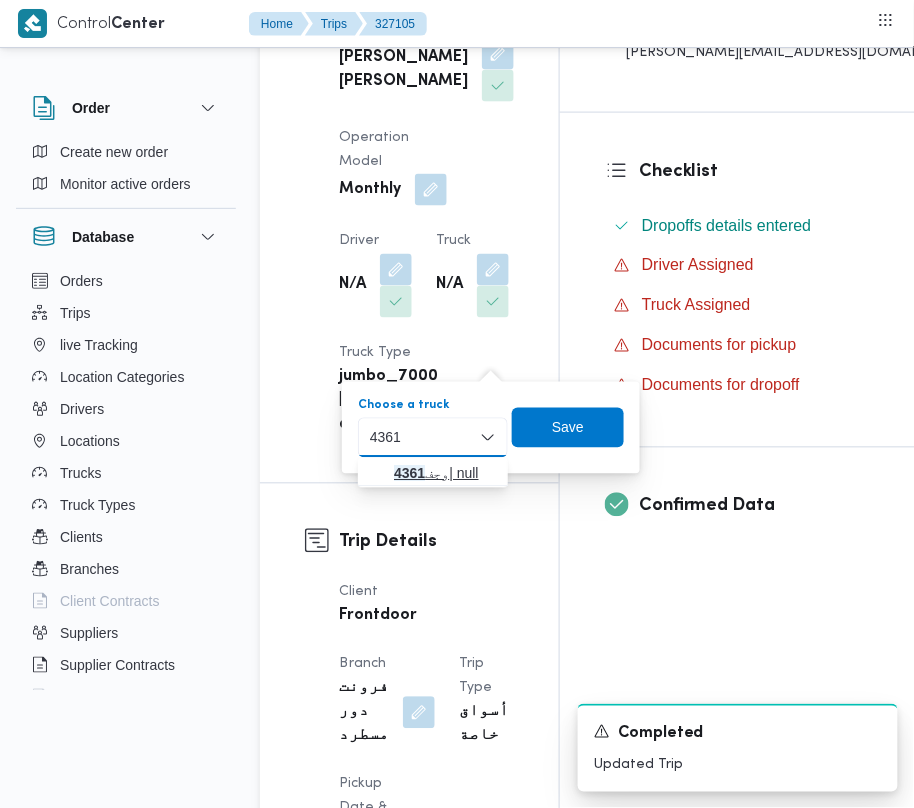 type 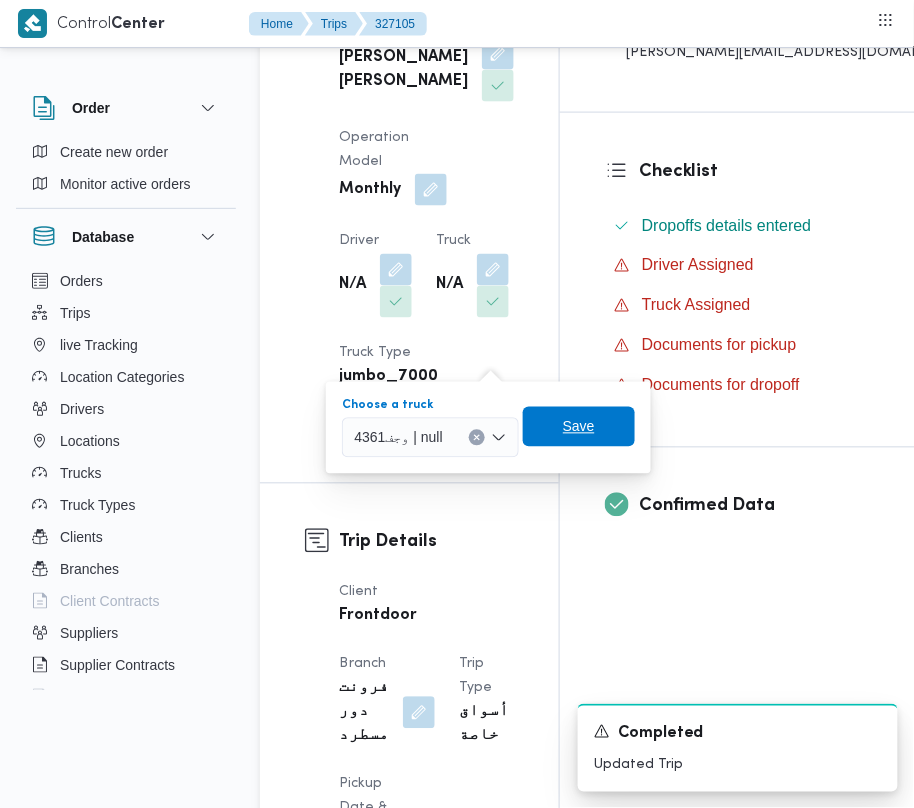 click on "Save" at bounding box center (579, 427) 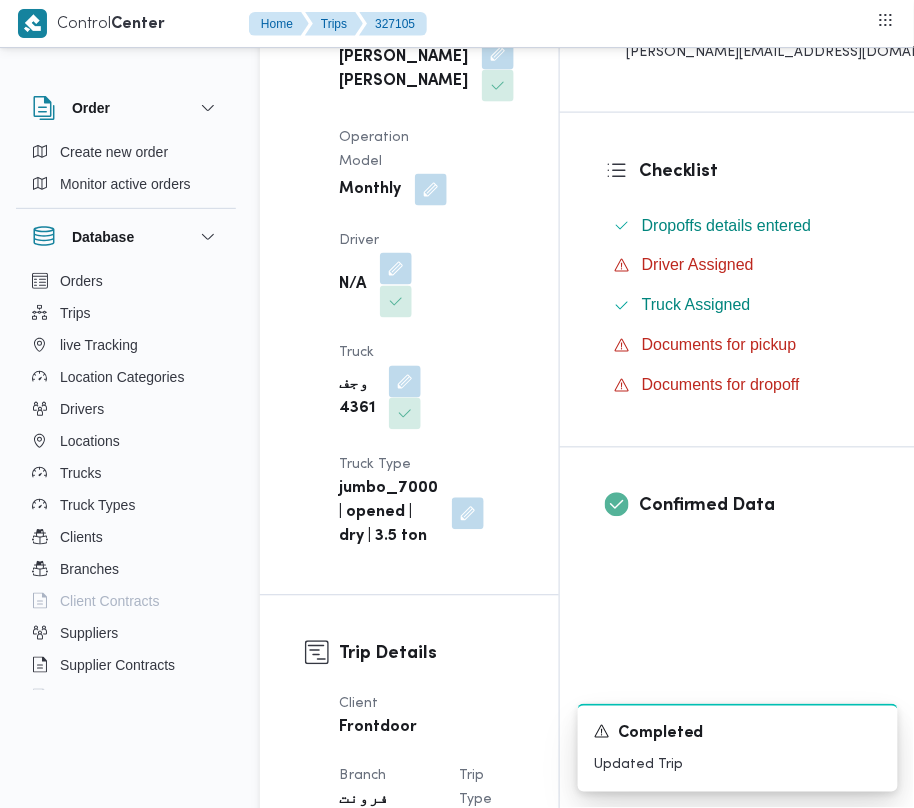 click at bounding box center (396, 269) 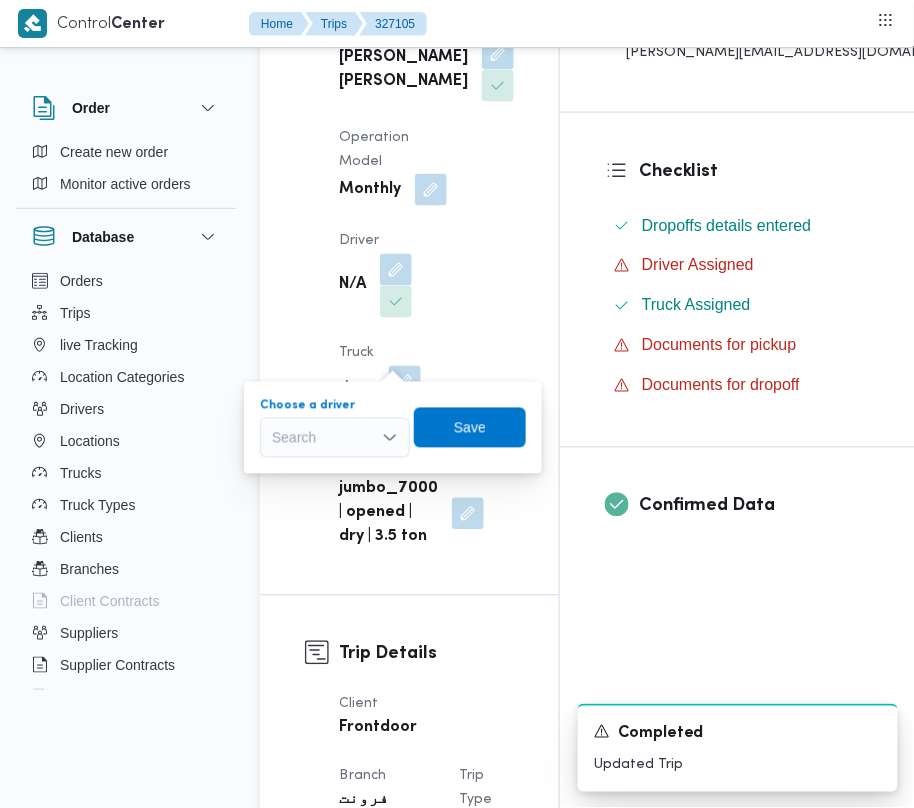 click on "Search" at bounding box center (335, 438) 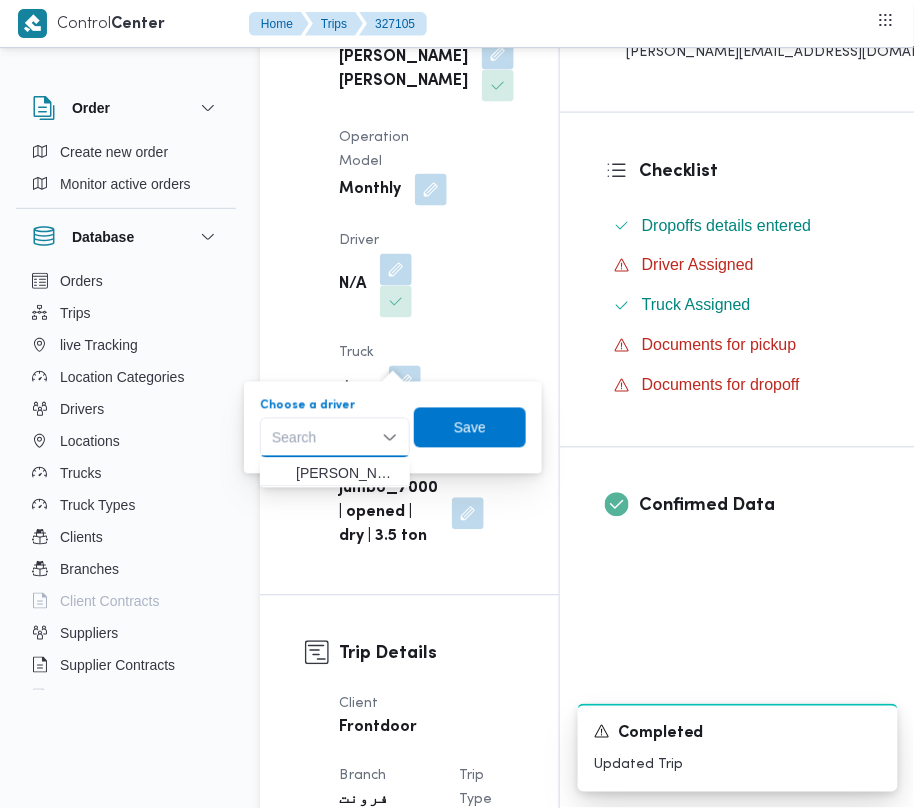 paste on "احمد عزت" 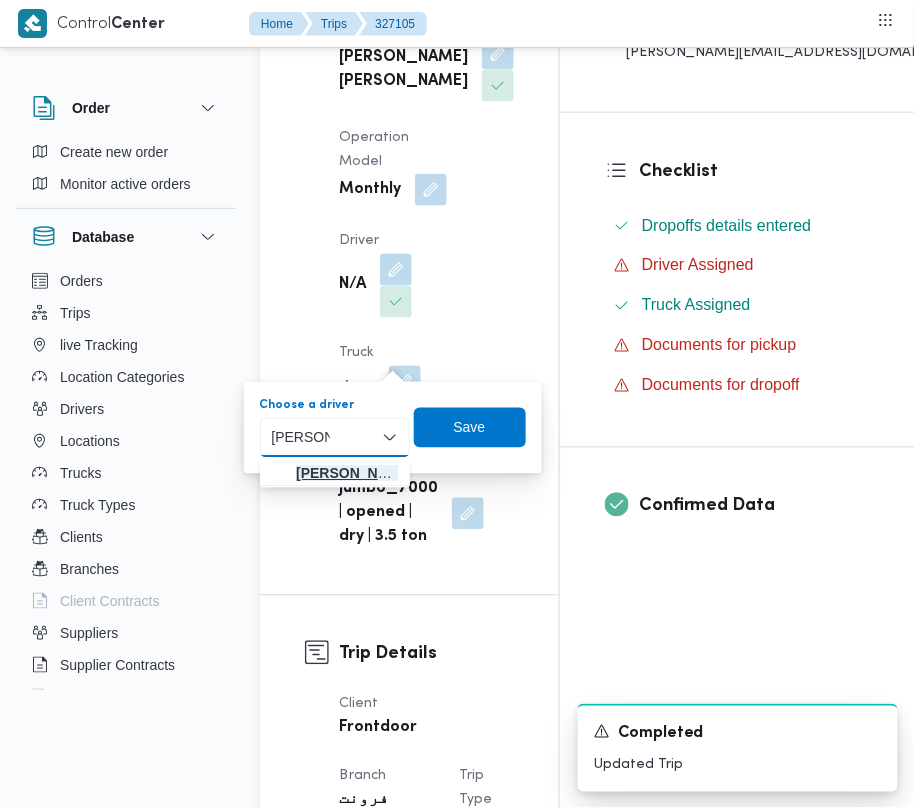 type on "احمد عزت" 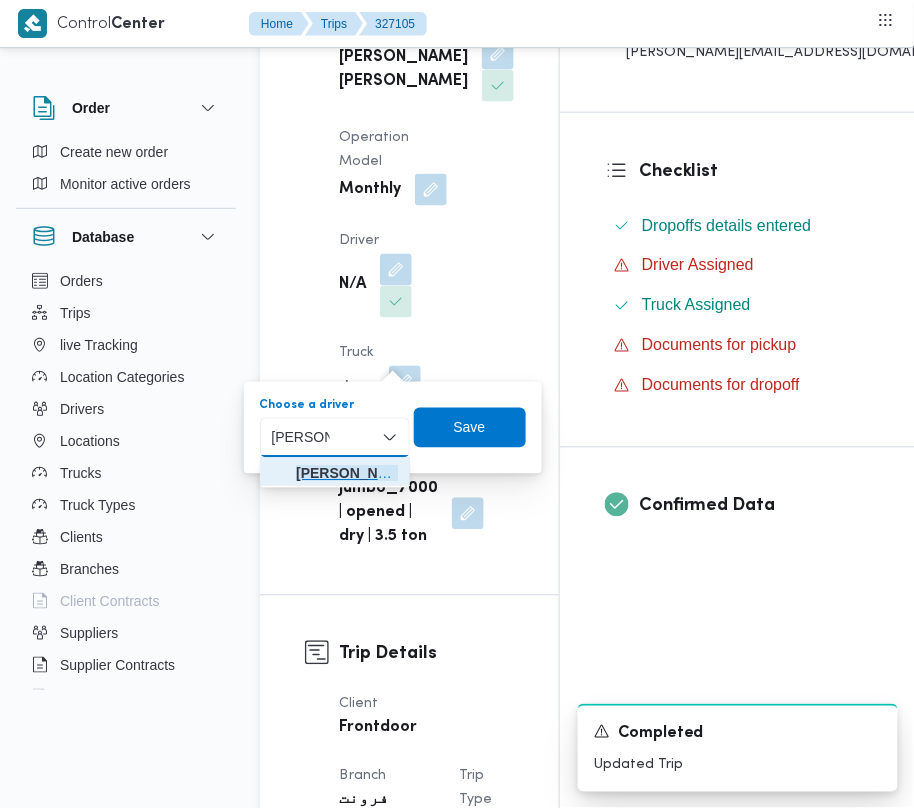 click on "احمد عزت  سيد درويش سليمان" at bounding box center (347, 474) 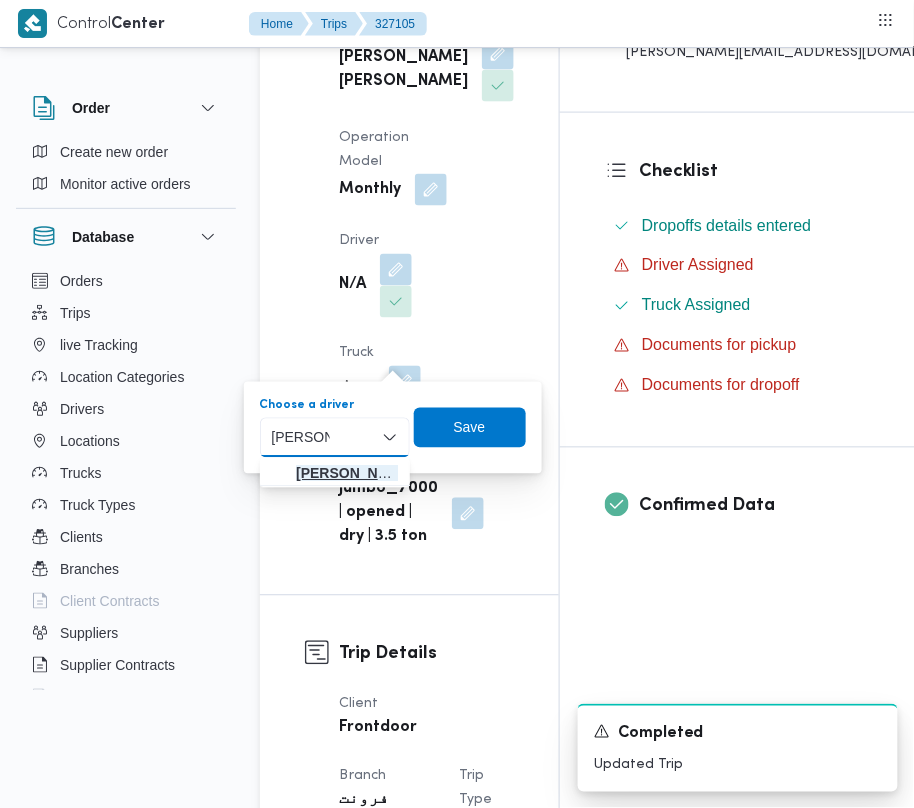type 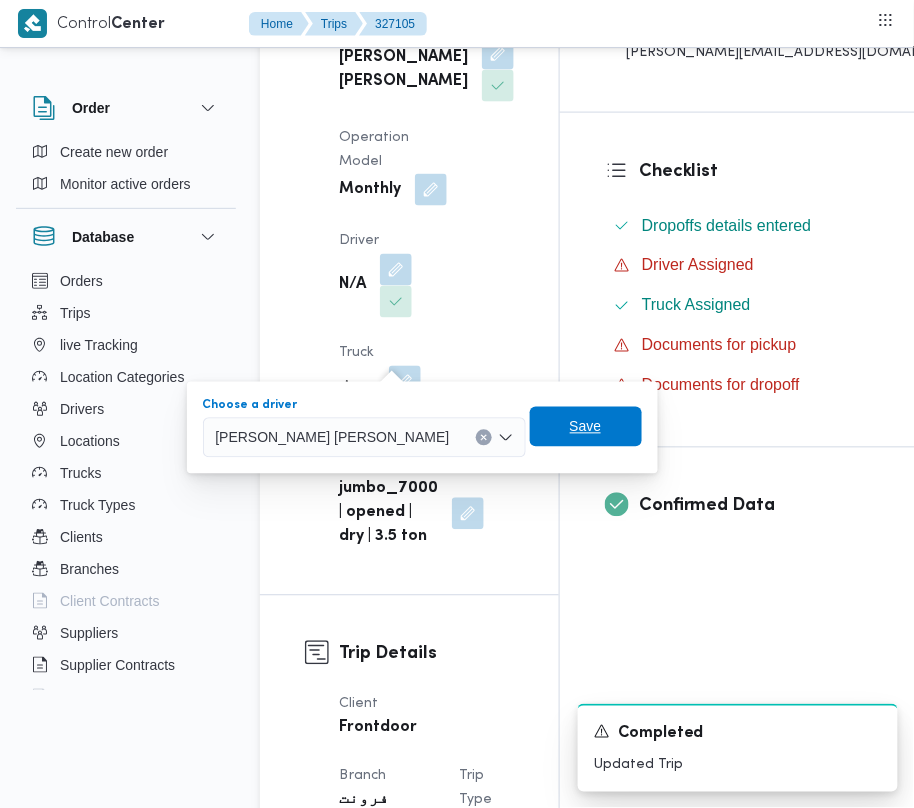 click on "Save" at bounding box center (586, 427) 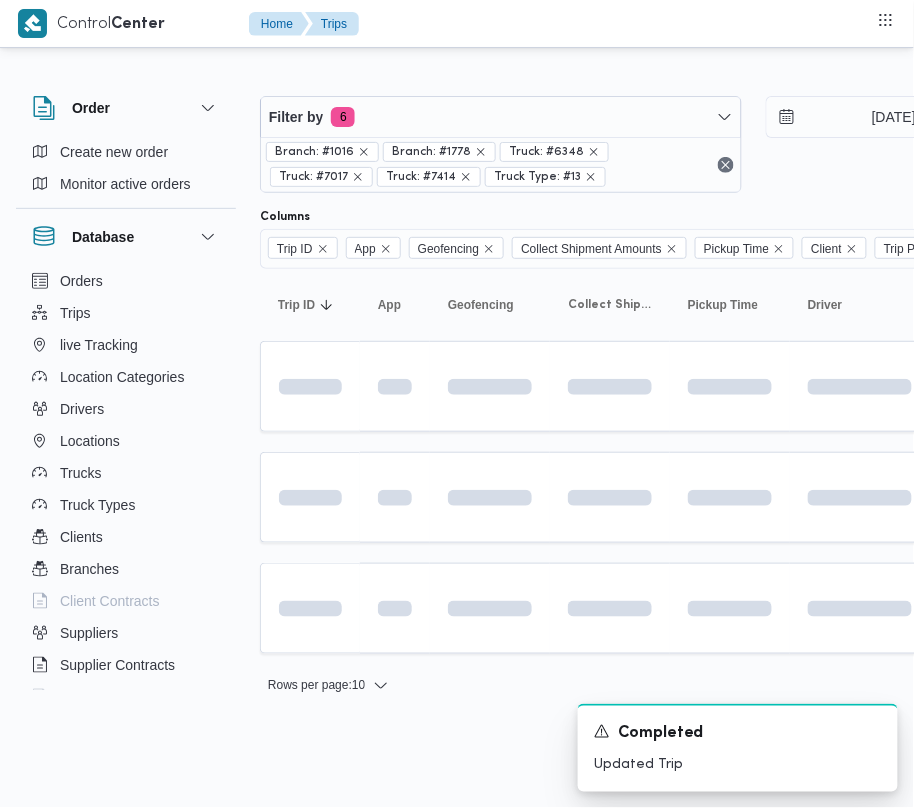 scroll, scrollTop: 0, scrollLeft: 0, axis: both 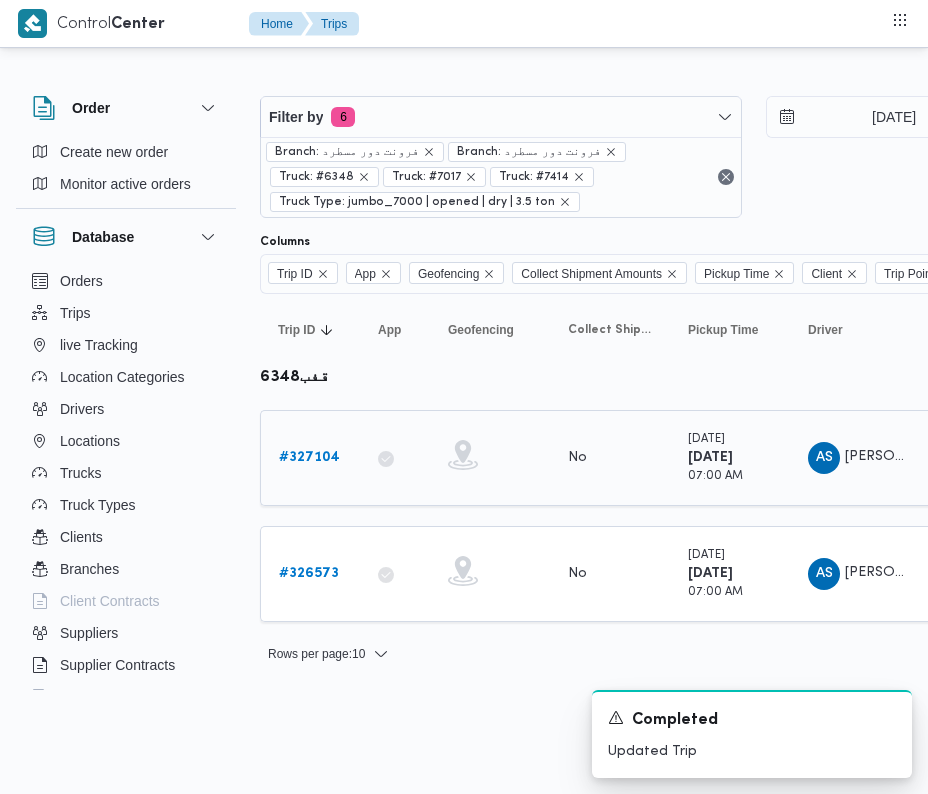click on "# 327104" at bounding box center [309, 457] 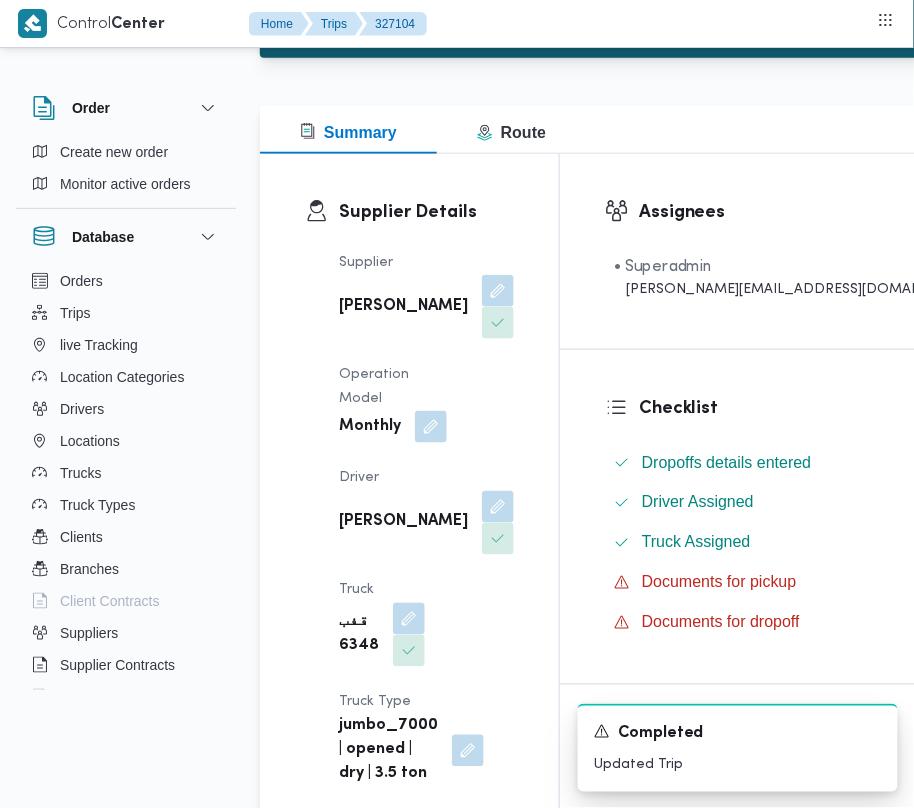 scroll, scrollTop: 261, scrollLeft: 0, axis: vertical 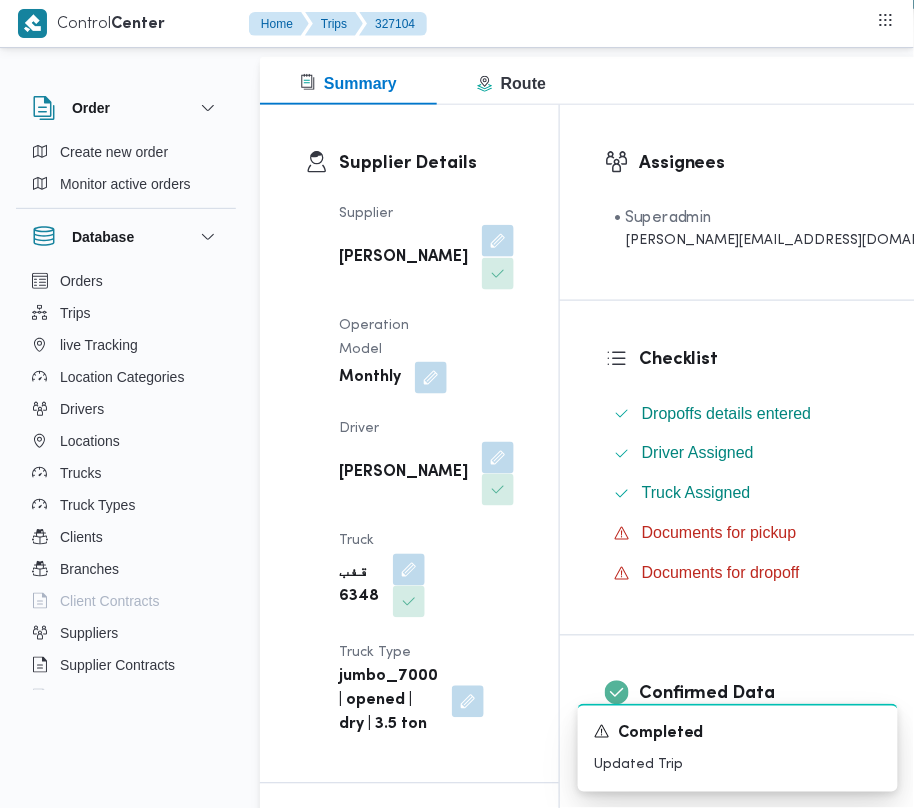 click at bounding box center (498, 241) 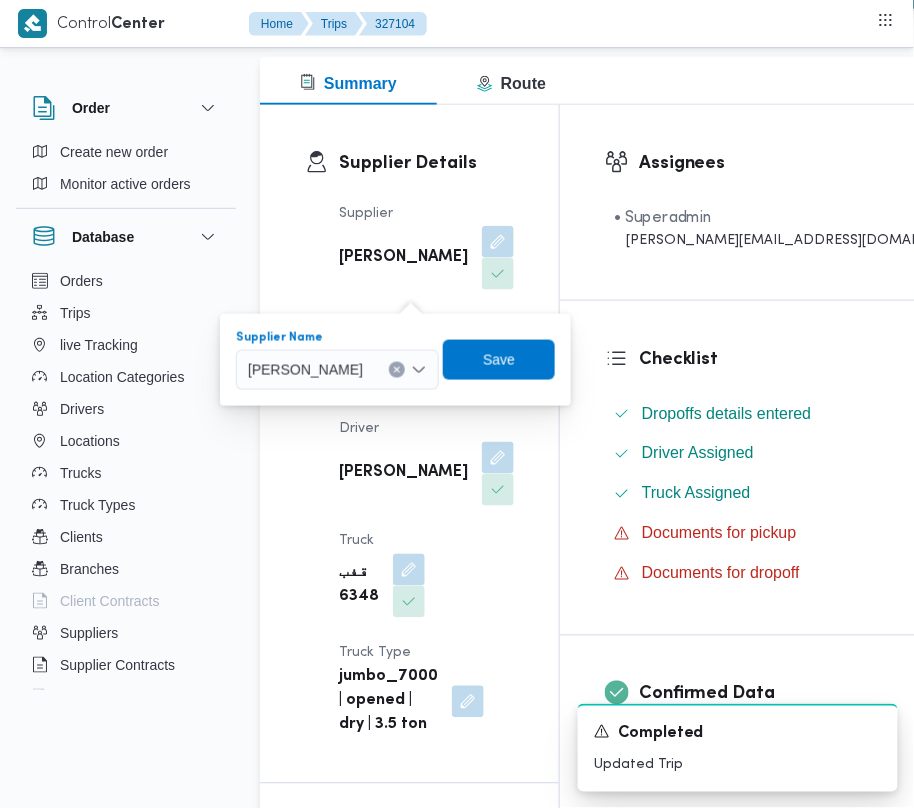 click on "محمد شبل عبدالقادر شبل" at bounding box center [305, 369] 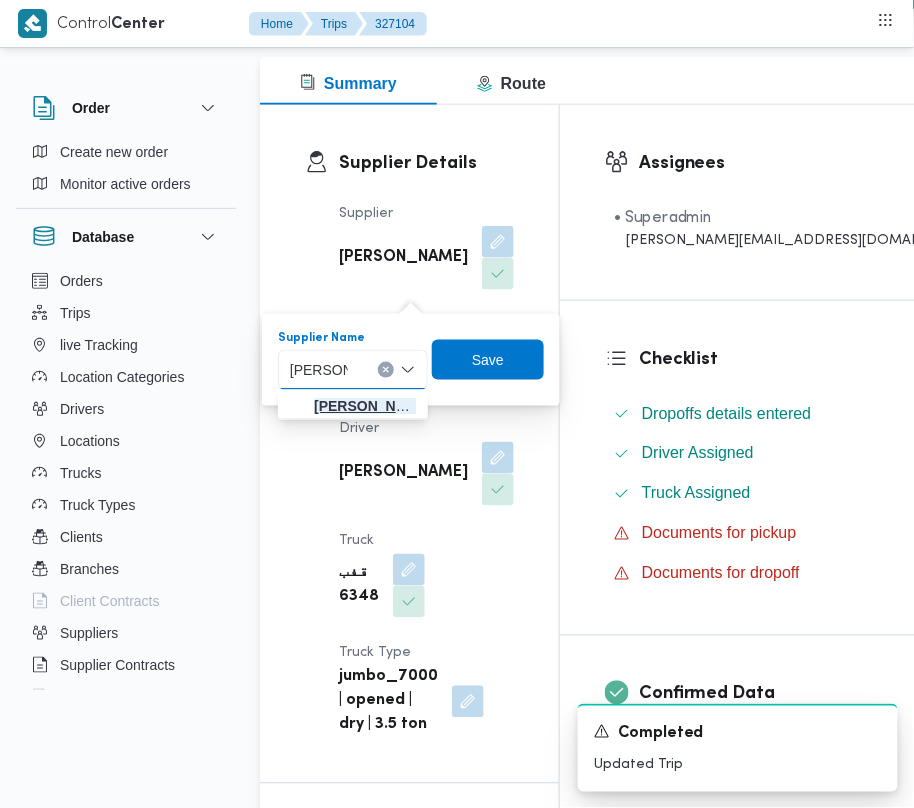 type on "احمد عزت" 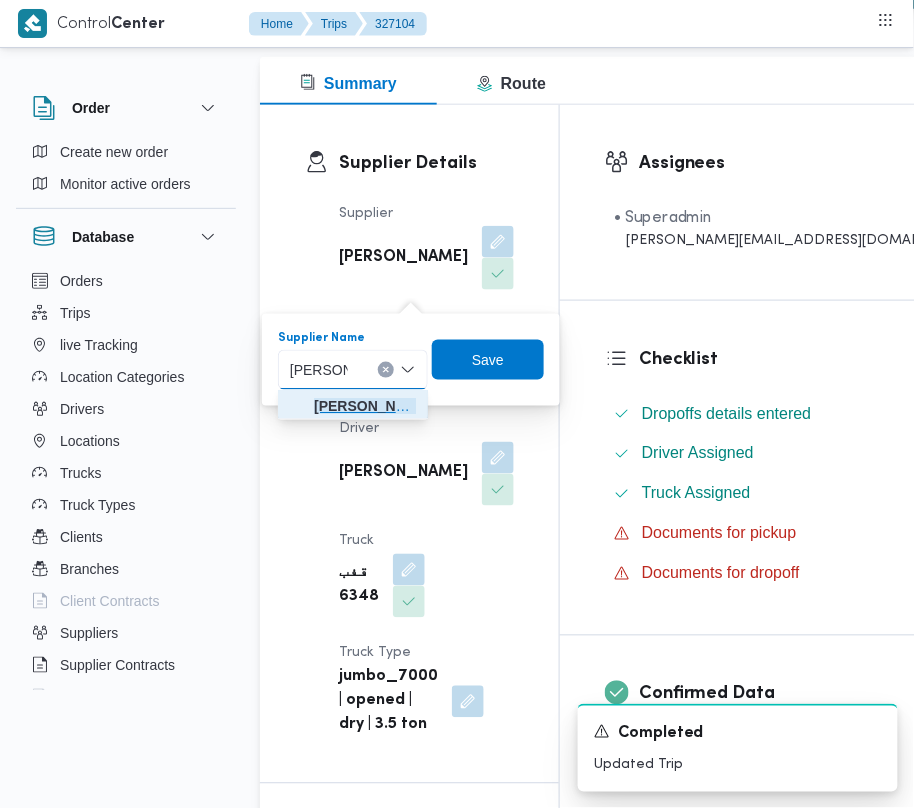 click on "احمد عزت  سيد دويش سليمان" at bounding box center [365, 406] 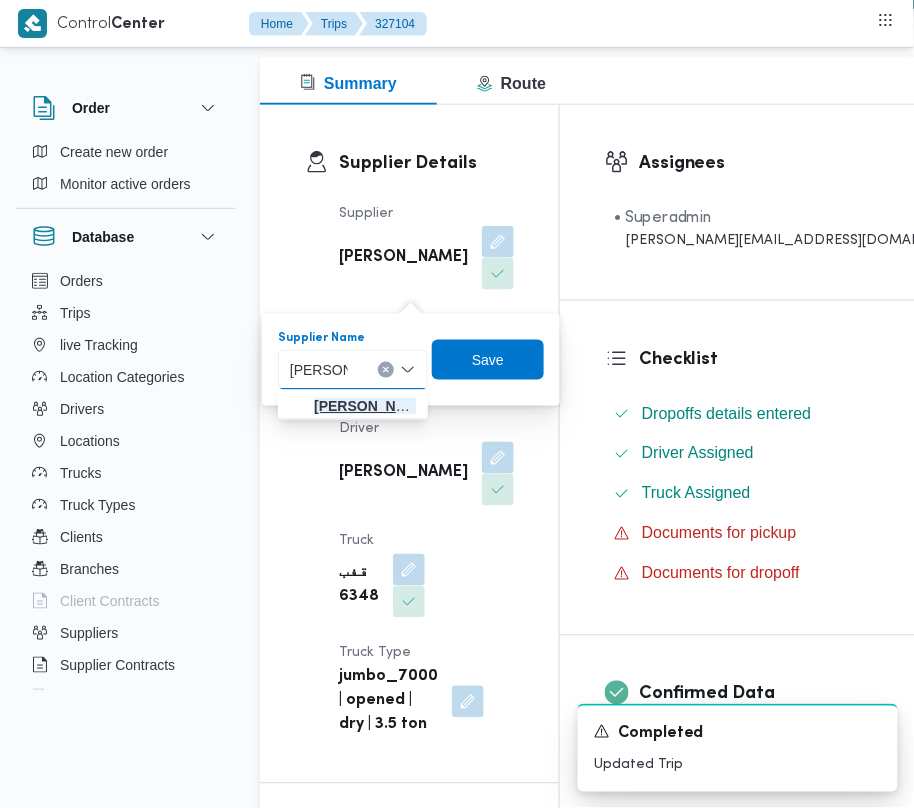 type 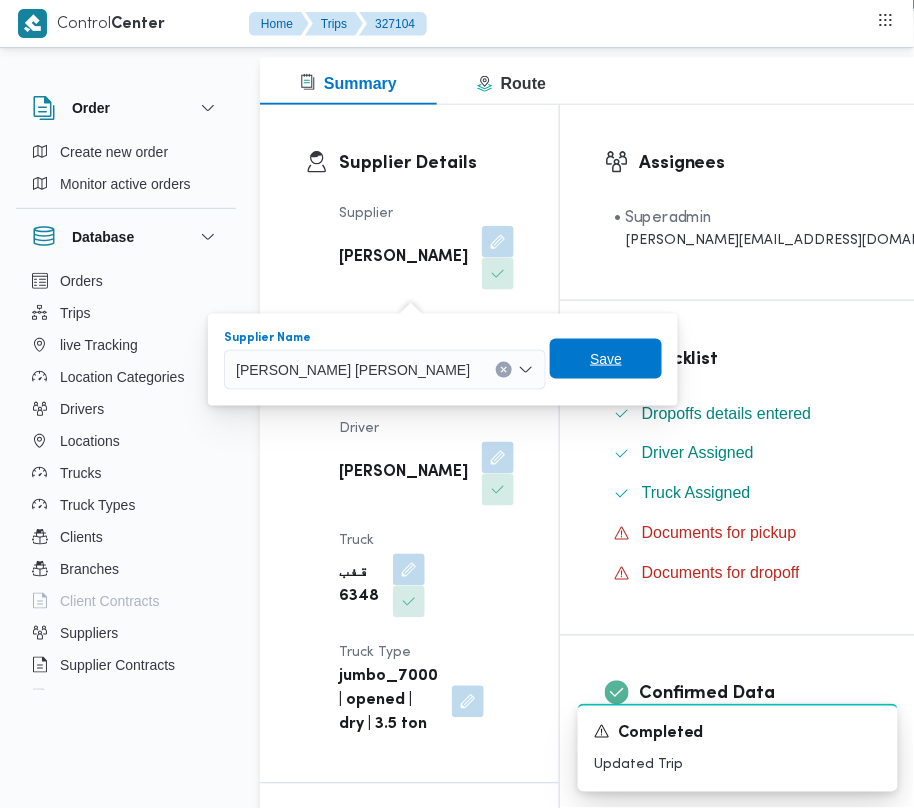 click on "Save" at bounding box center (606, 359) 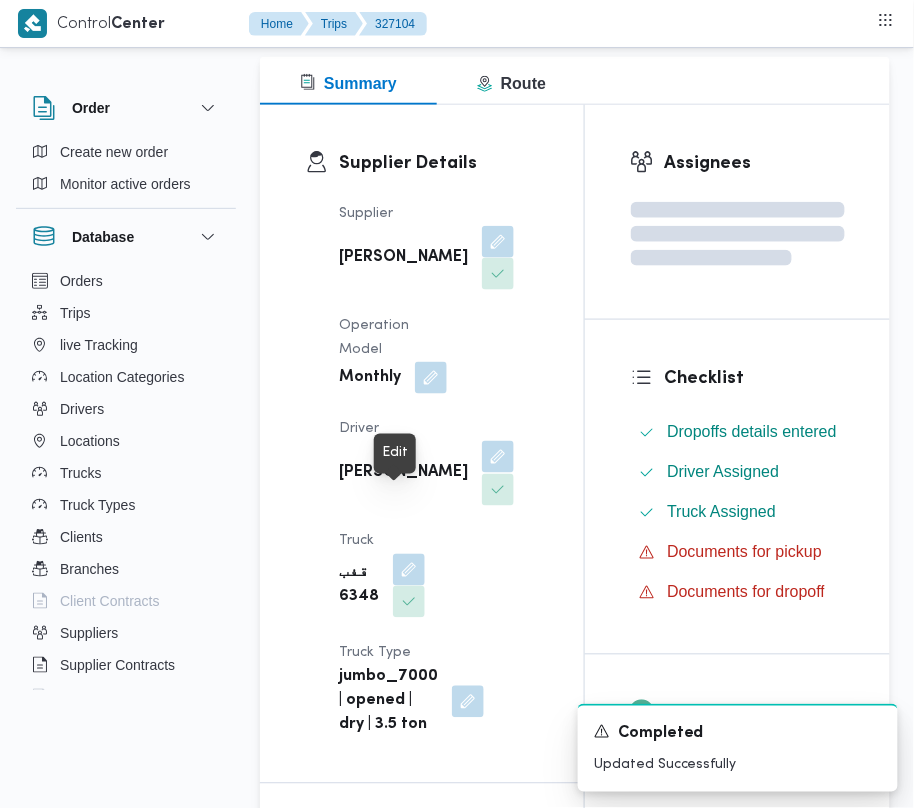 click at bounding box center (498, 457) 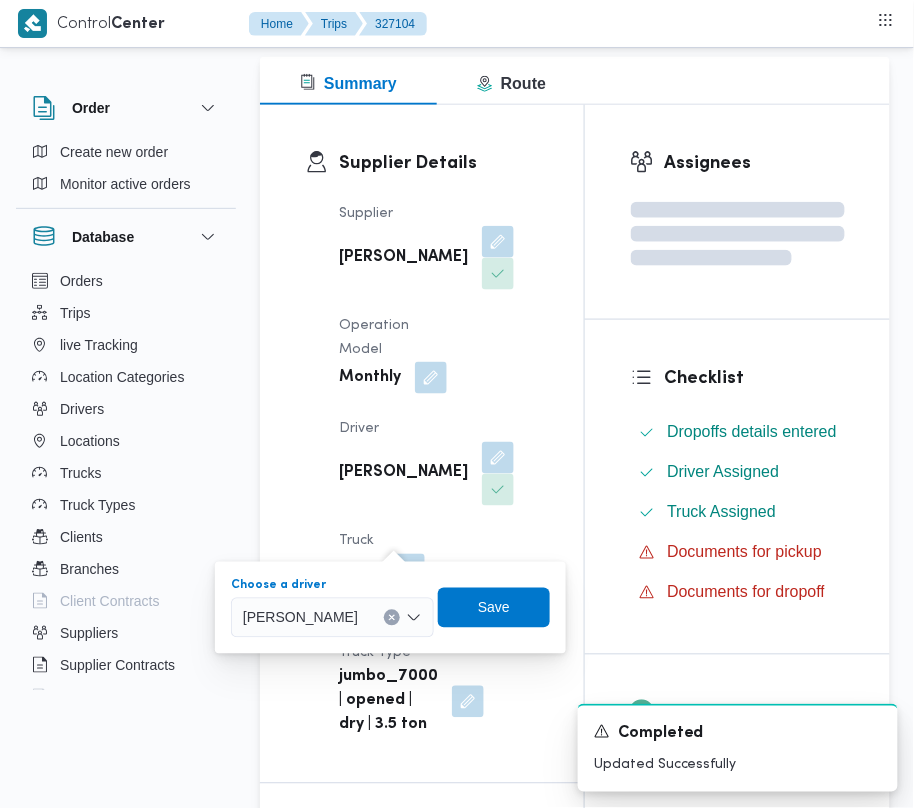 click on "علي صلاح علي زيدان" at bounding box center [300, 617] 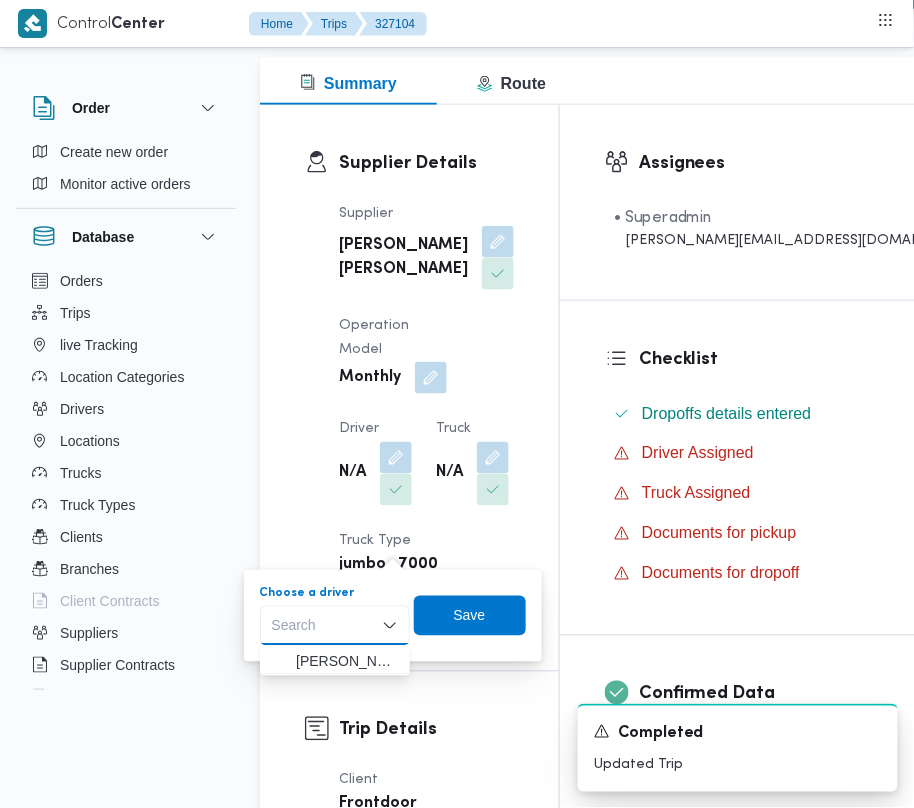 paste on "احمد عزت" 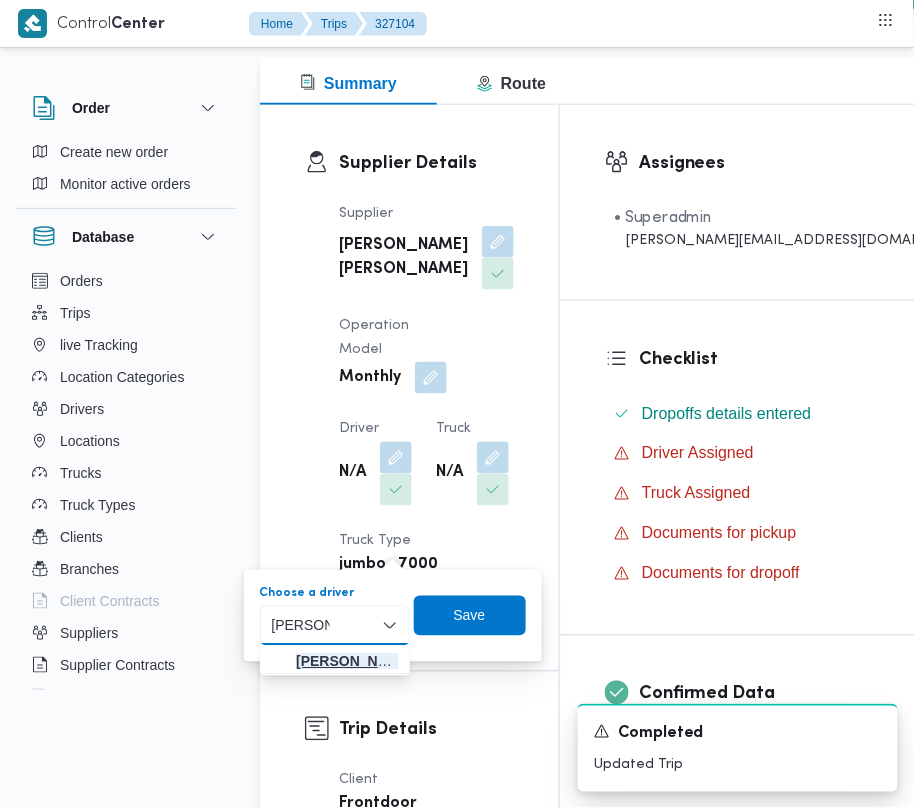 type on "احمد عزت" 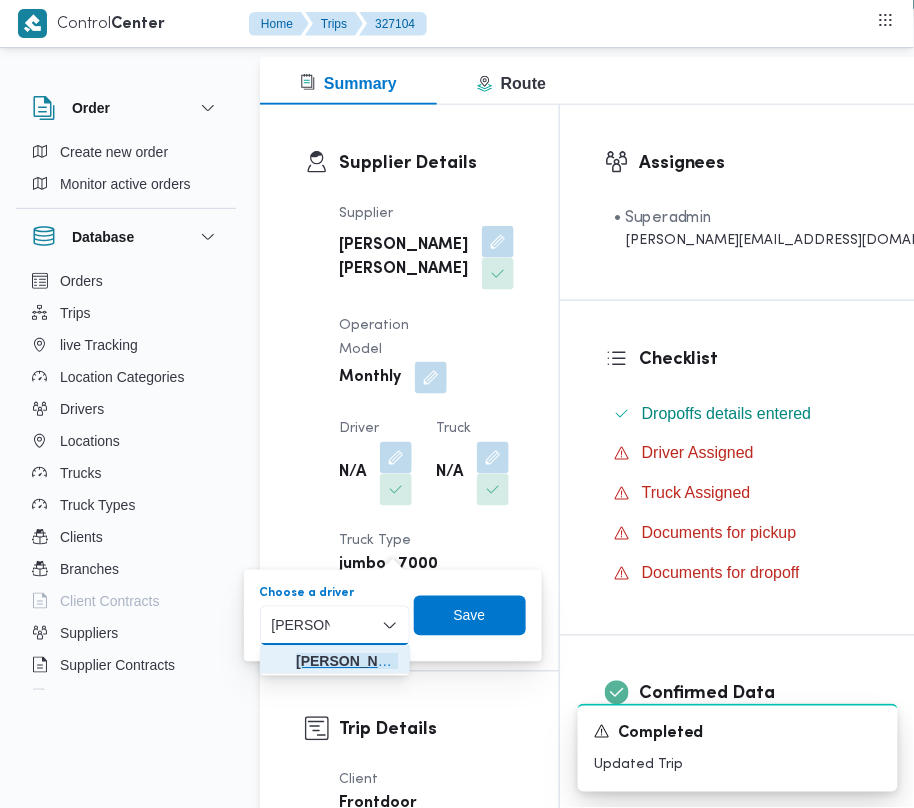 click on "احمد عزت  سيد درويش سليمان" at bounding box center [347, 662] 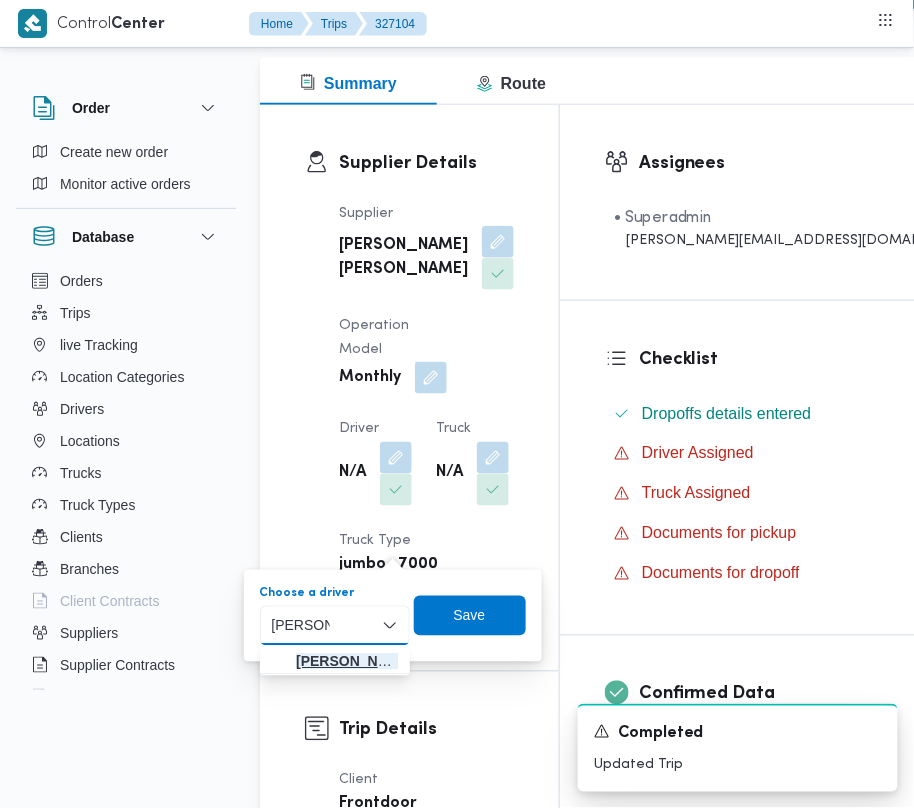 type 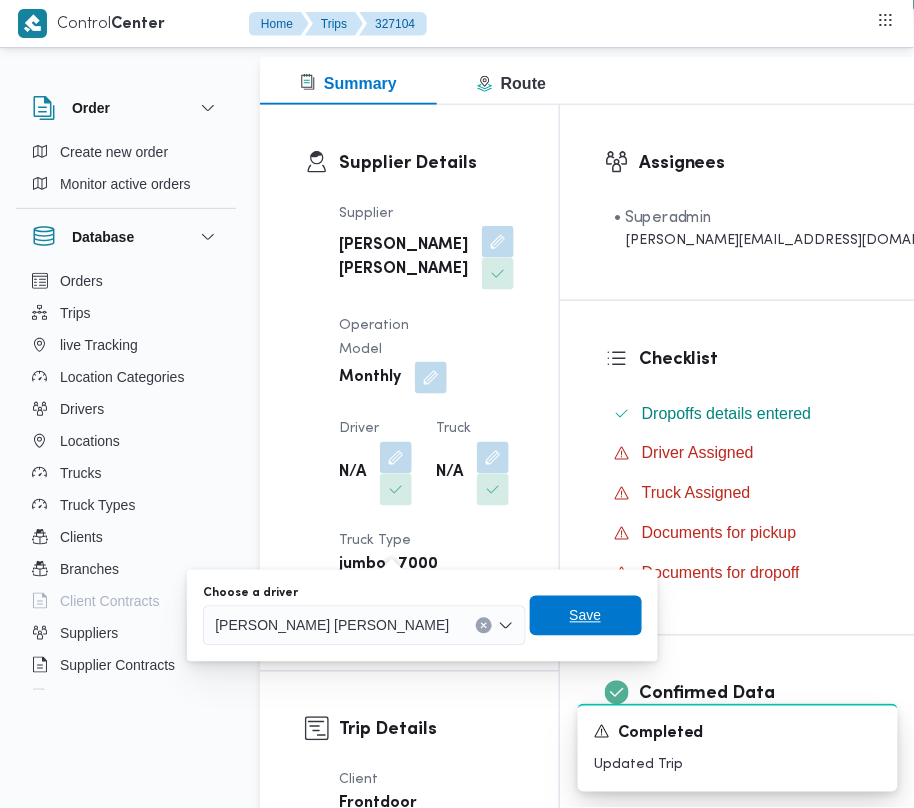 drag, startPoint x: 528, startPoint y: 628, endPoint x: 500, endPoint y: 565, distance: 68.942 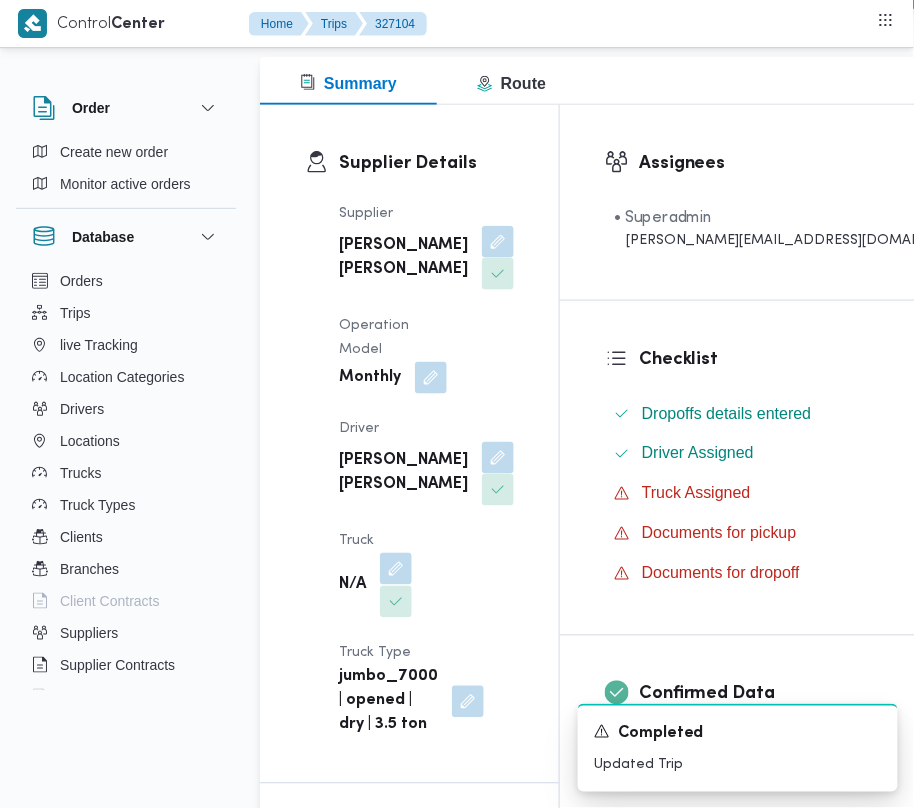 click at bounding box center (396, 569) 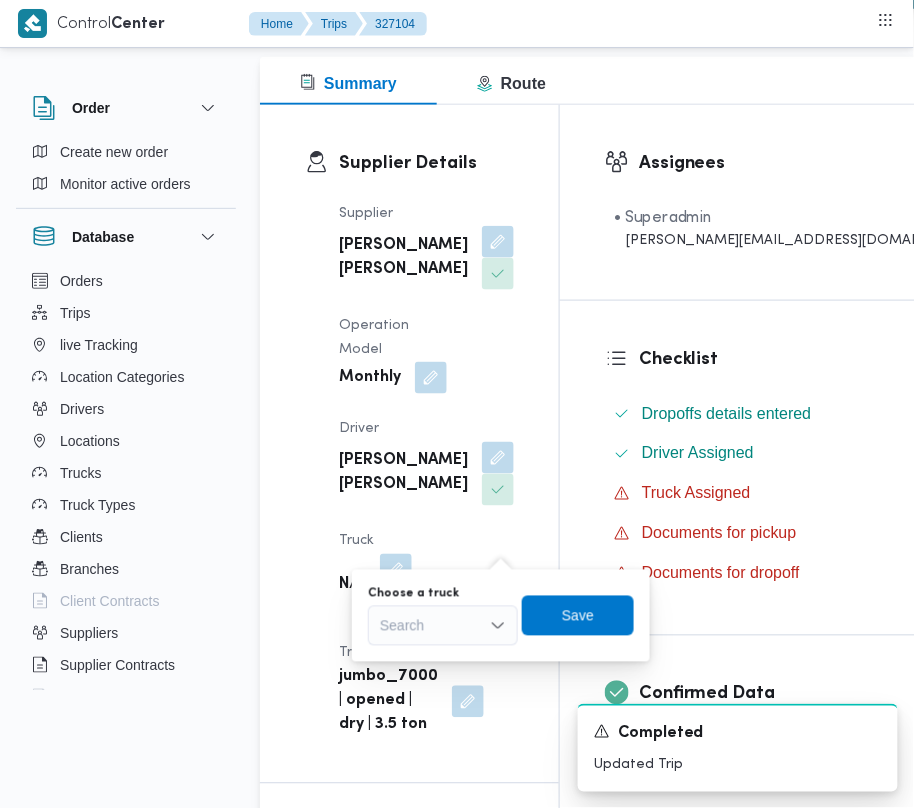 click on "Search" at bounding box center [443, 626] 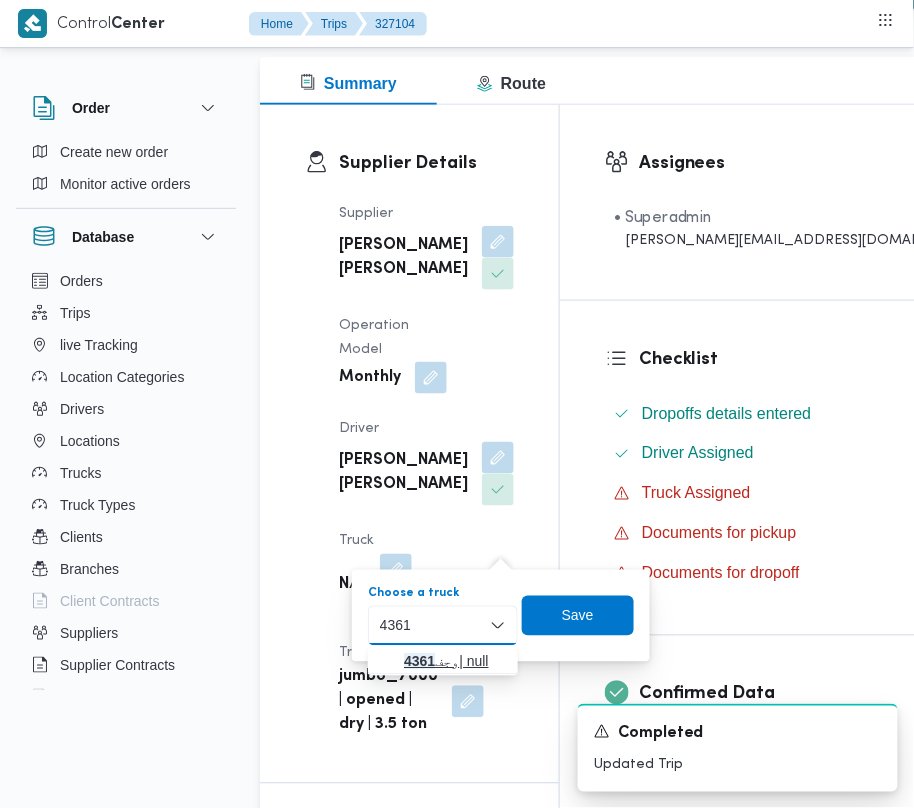 type on "4361" 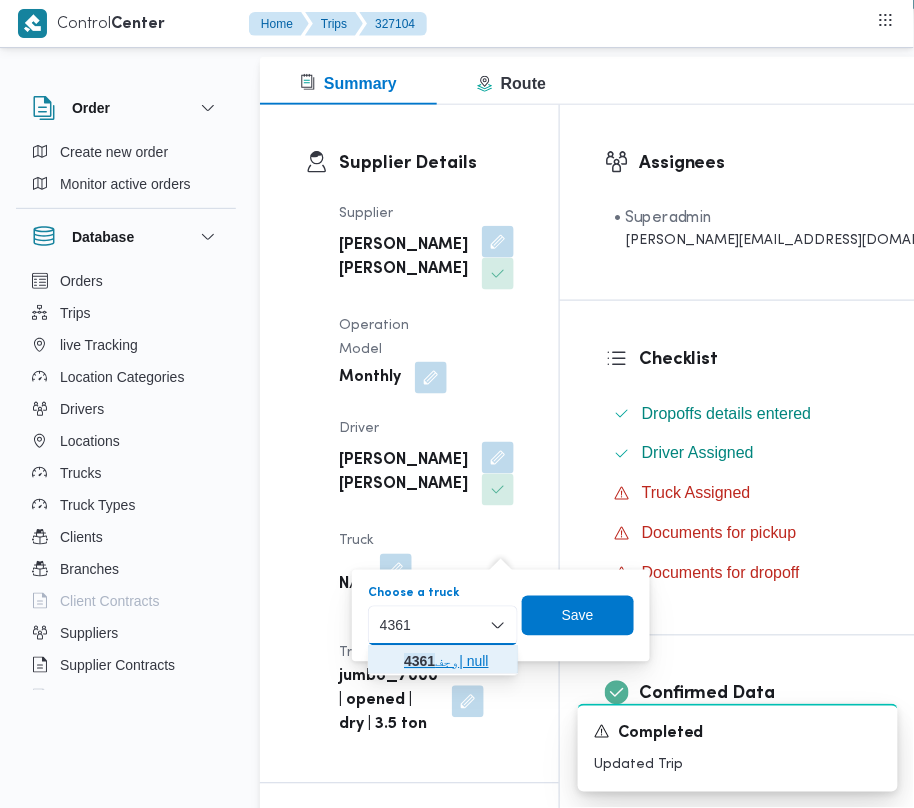 click on "وجف 4361  | null" at bounding box center [443, 662] 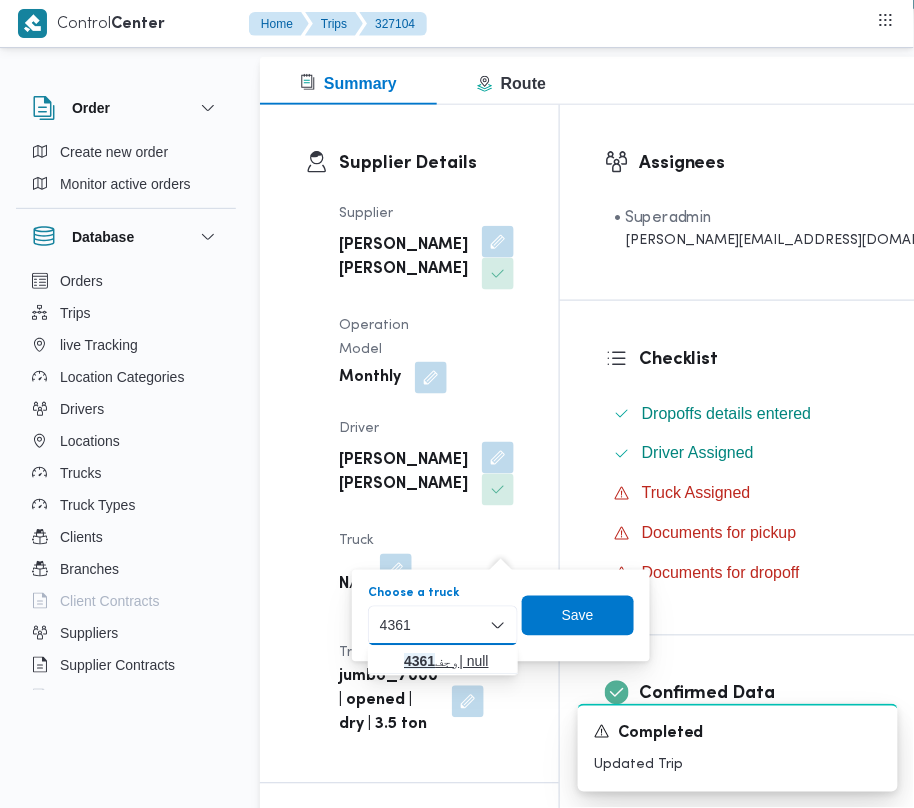 type 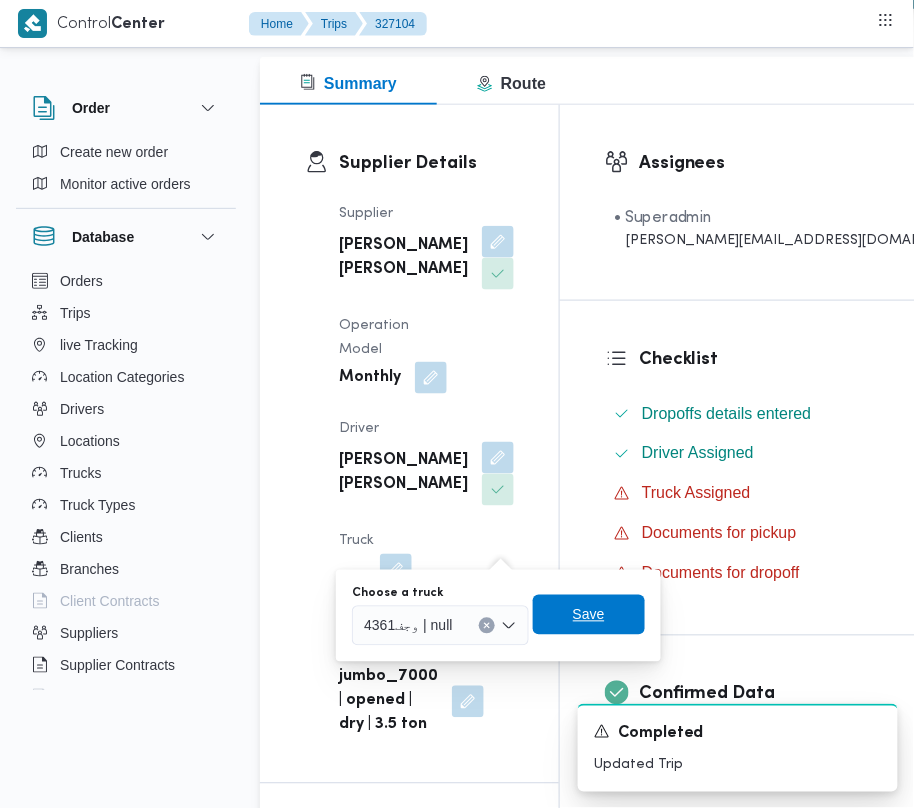 click on "Save" at bounding box center [589, 615] 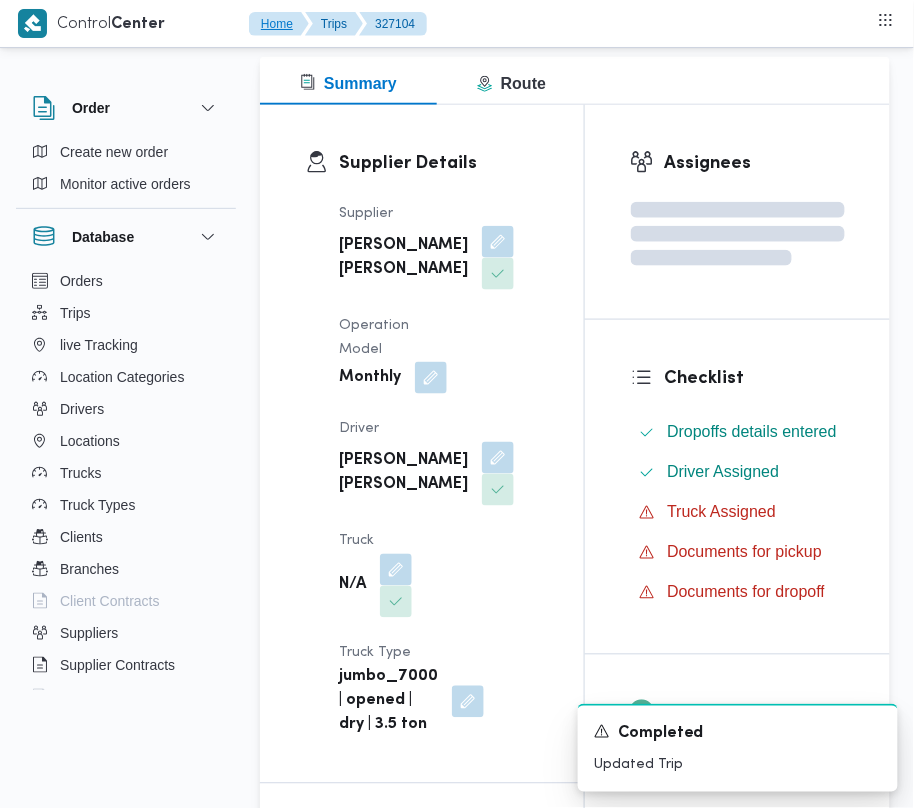 scroll, scrollTop: 0, scrollLeft: 0, axis: both 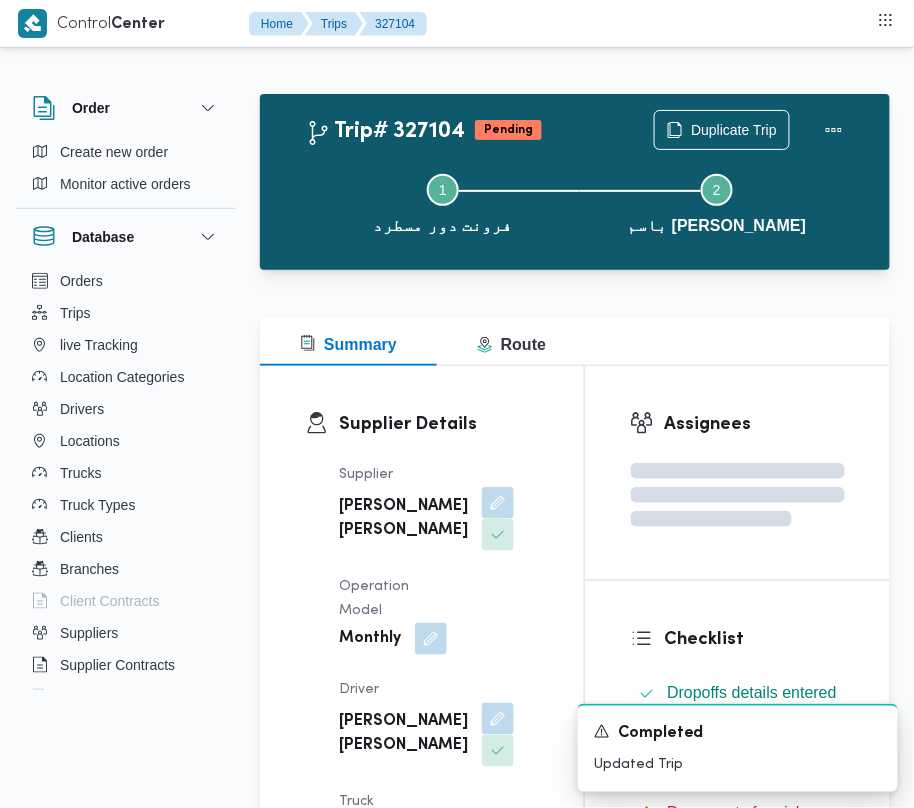 click on "احمد عزت سيد دويش سليمان" at bounding box center (403, 519) 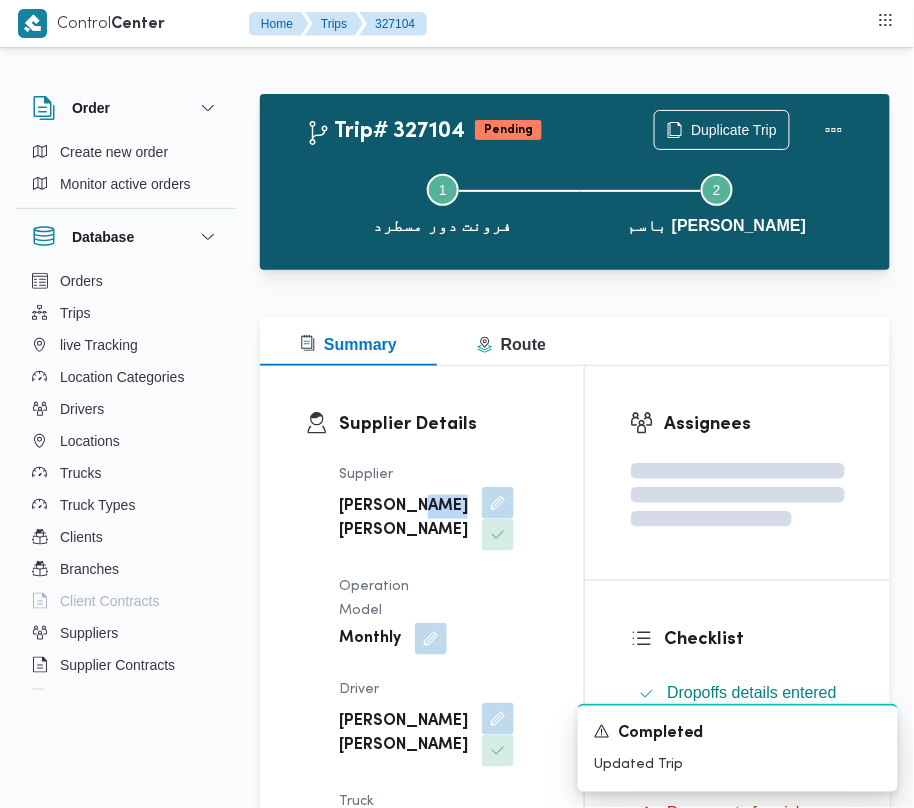 click on "احمد عزت سيد دويش سليمان" at bounding box center (403, 519) 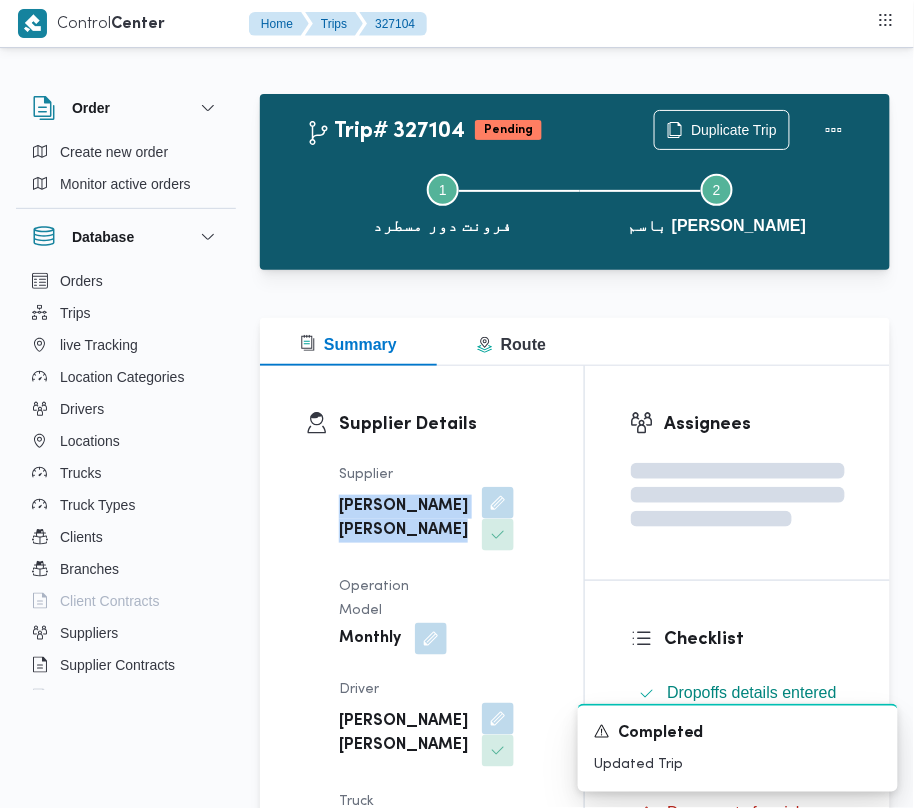 copy on "احمد عزت سيد دويش سليمان" 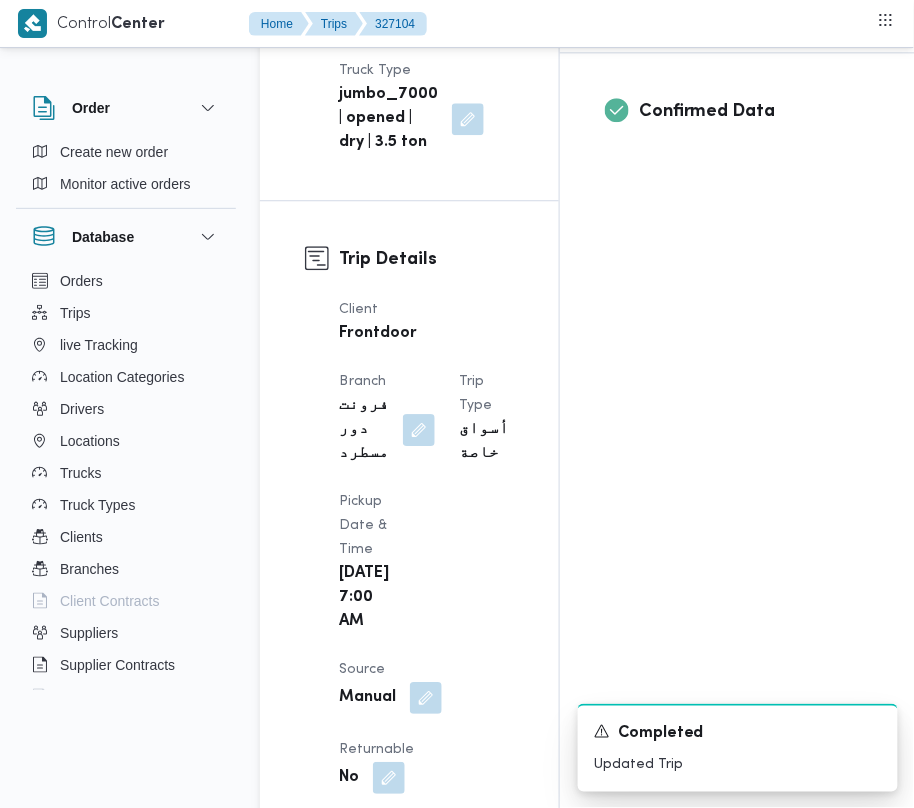 scroll, scrollTop: 0, scrollLeft: 0, axis: both 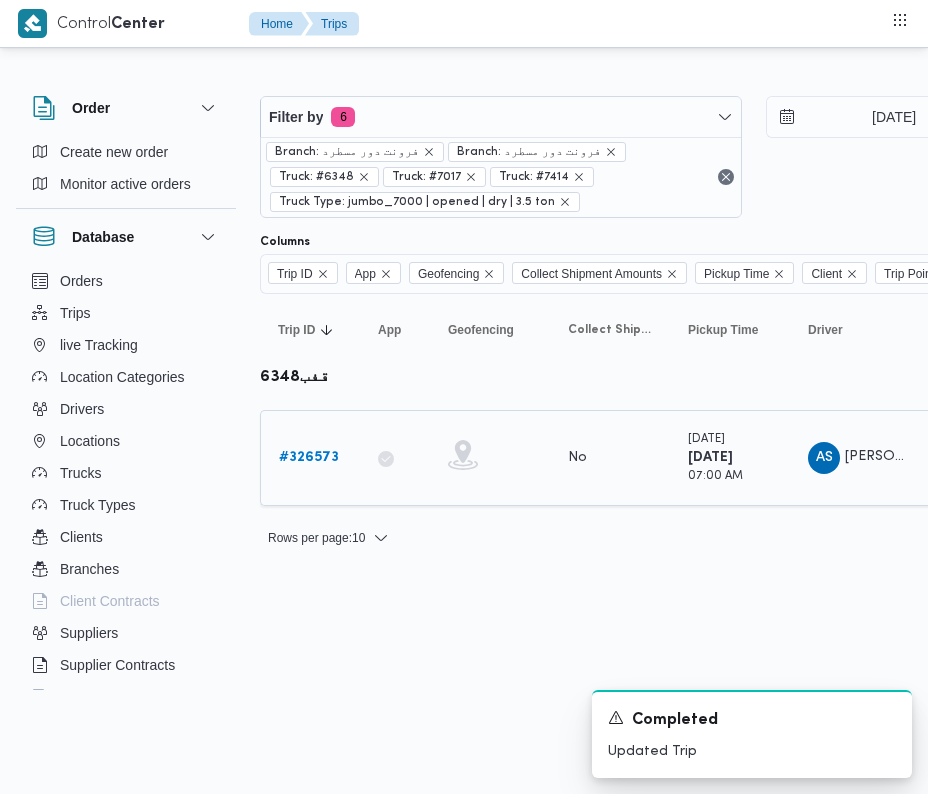 click on "# 326573" at bounding box center (309, 458) 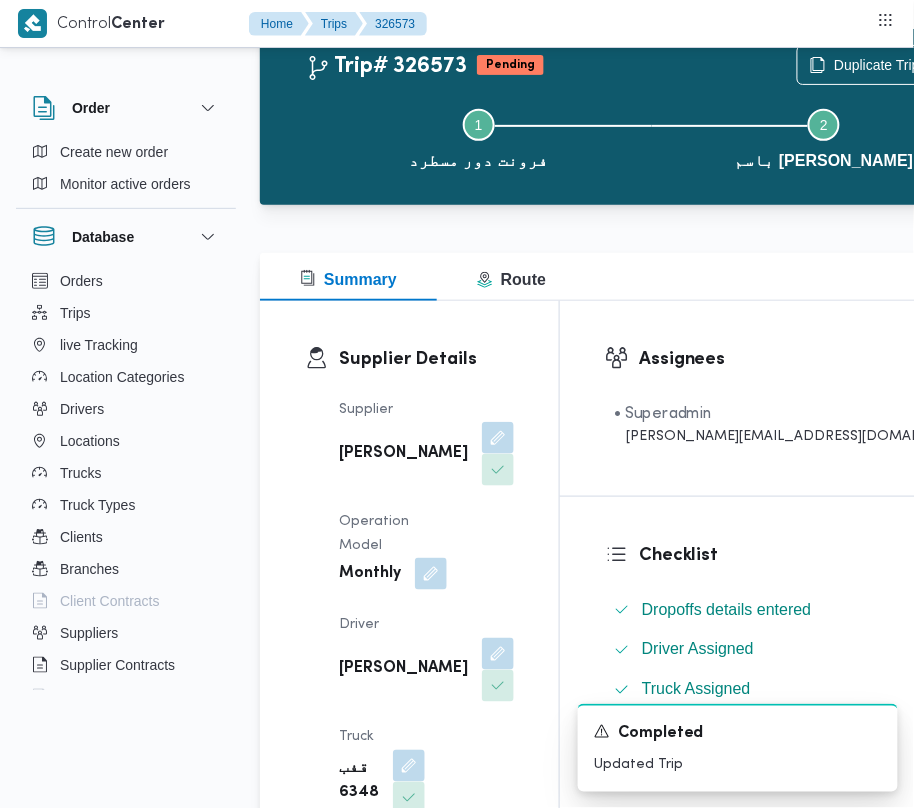 scroll, scrollTop: 162, scrollLeft: 0, axis: vertical 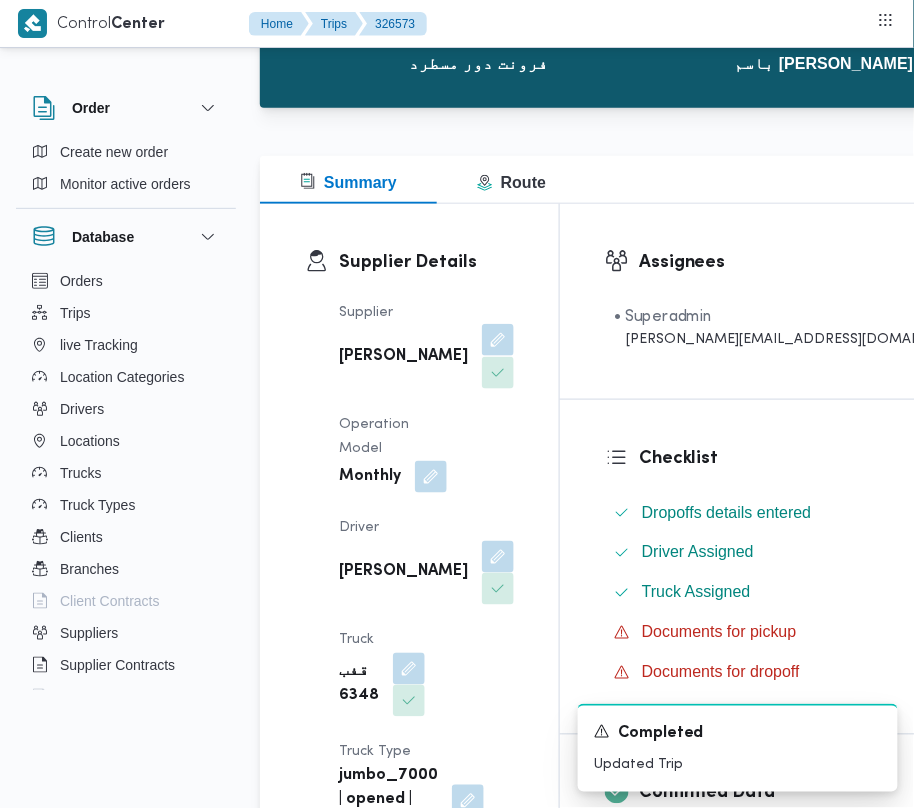 click at bounding box center [498, 340] 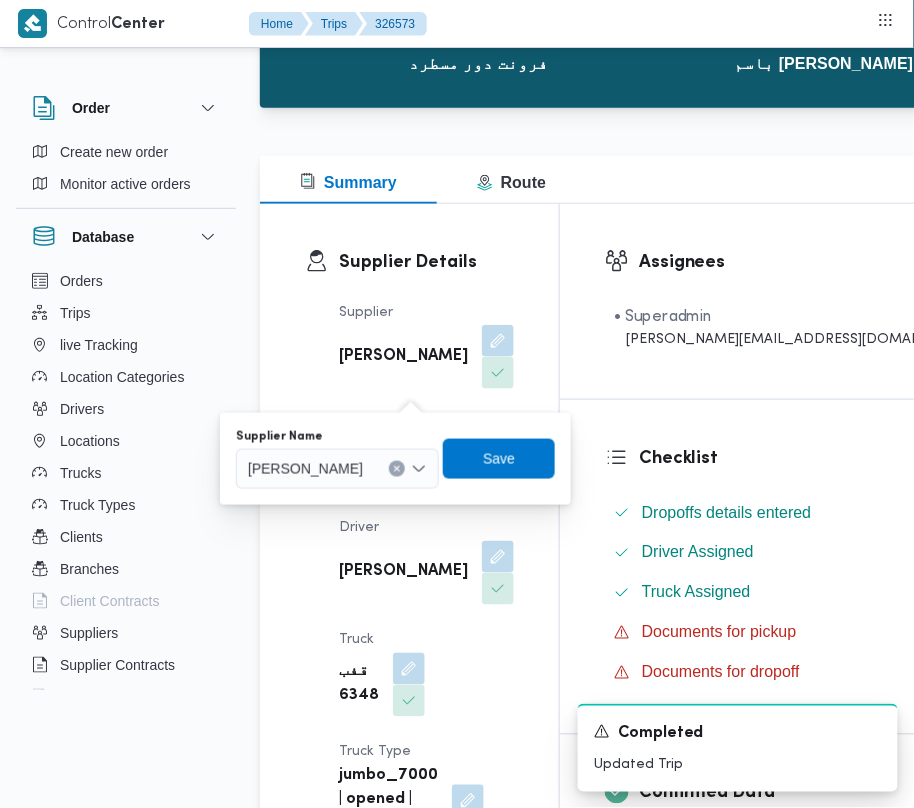 click on "محمد شبل عبدالقادر شبل" at bounding box center [305, 468] 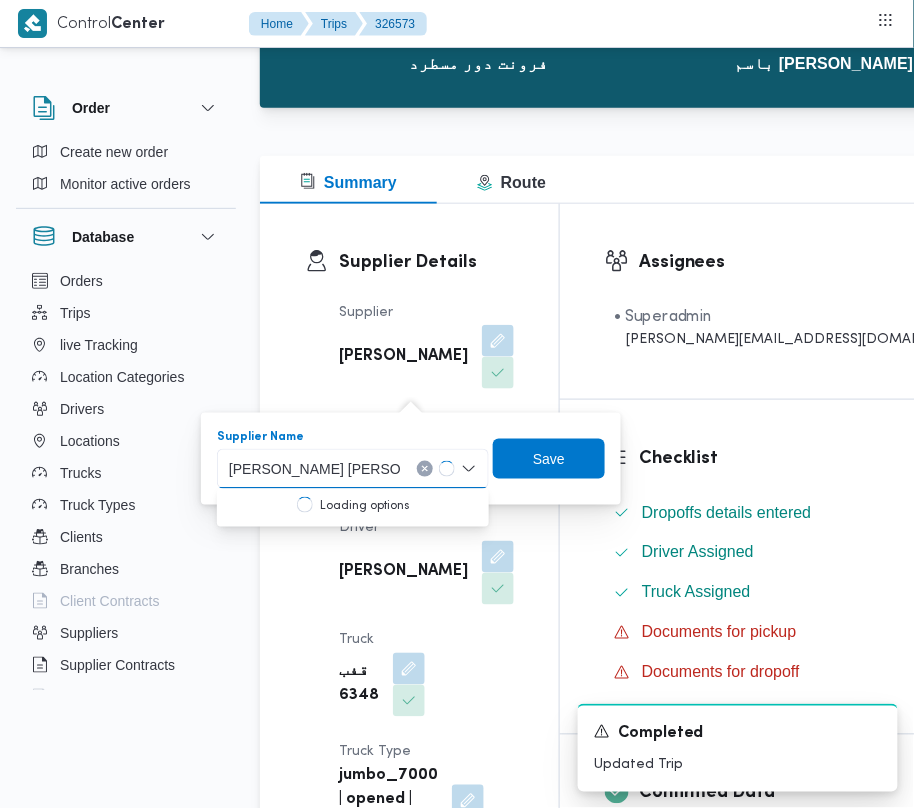 type on "احمد عزت سيد دويش سليمان" 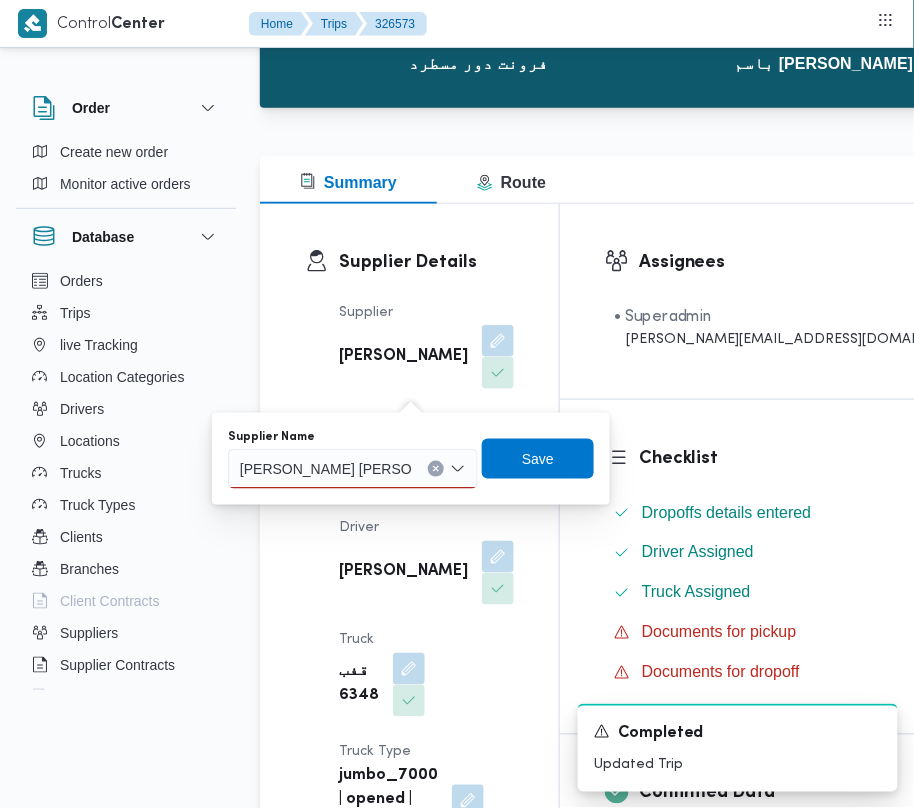 click on "احمد عزت سيد دويش سليمان" at bounding box center (326, 469) 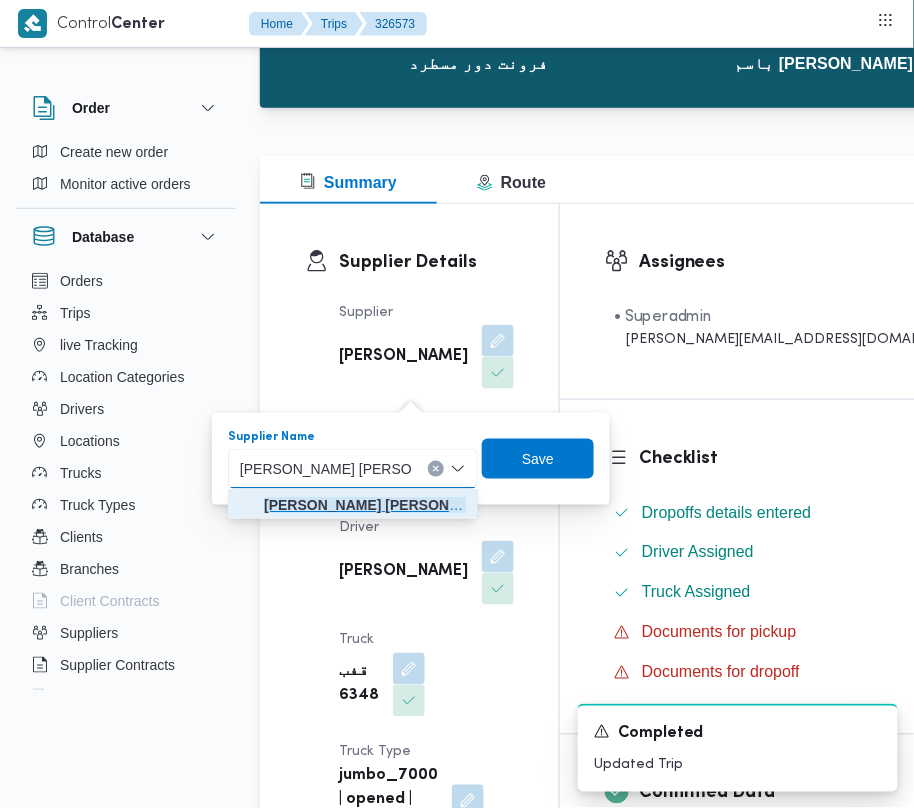 drag, startPoint x: 370, startPoint y: 508, endPoint x: 442, endPoint y: 477, distance: 78.39005 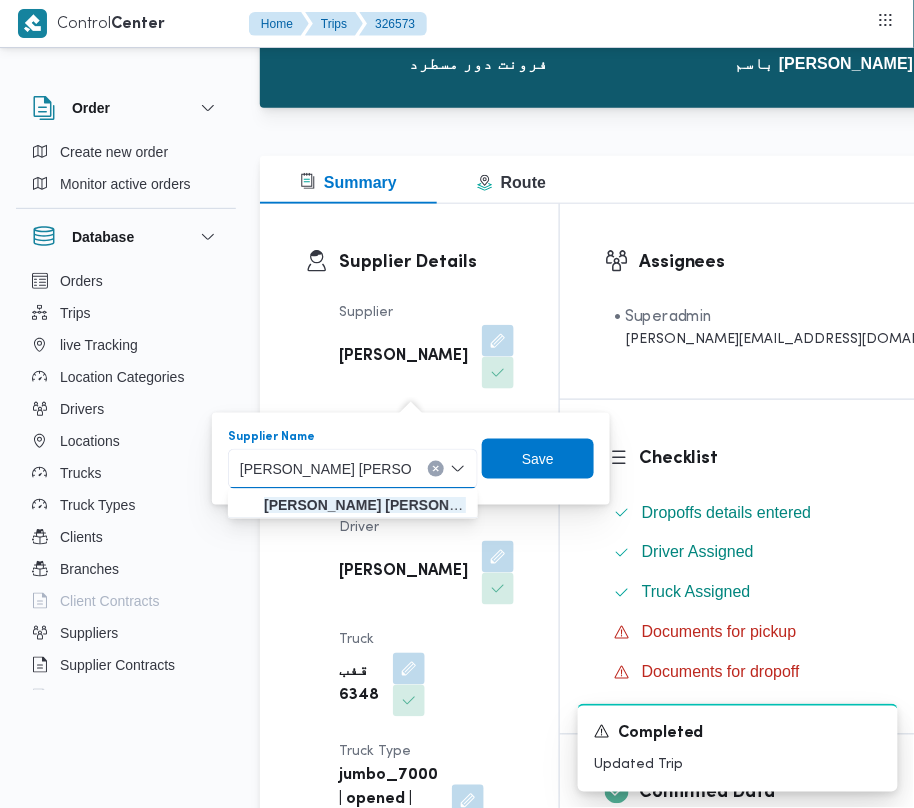 type 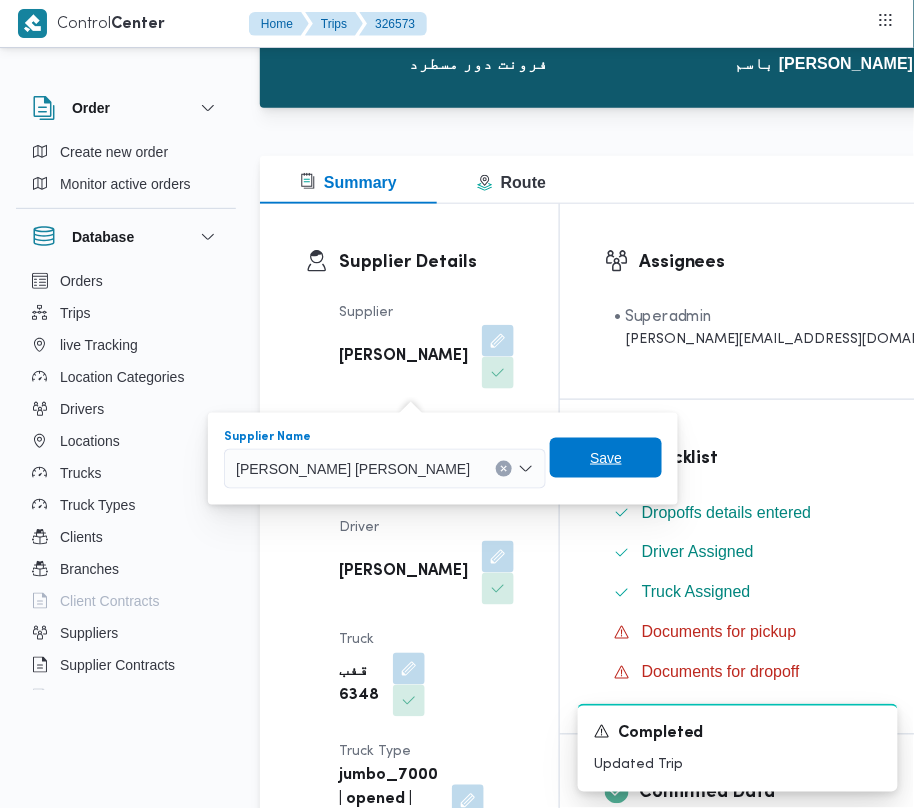 click on "Save" at bounding box center [606, 458] 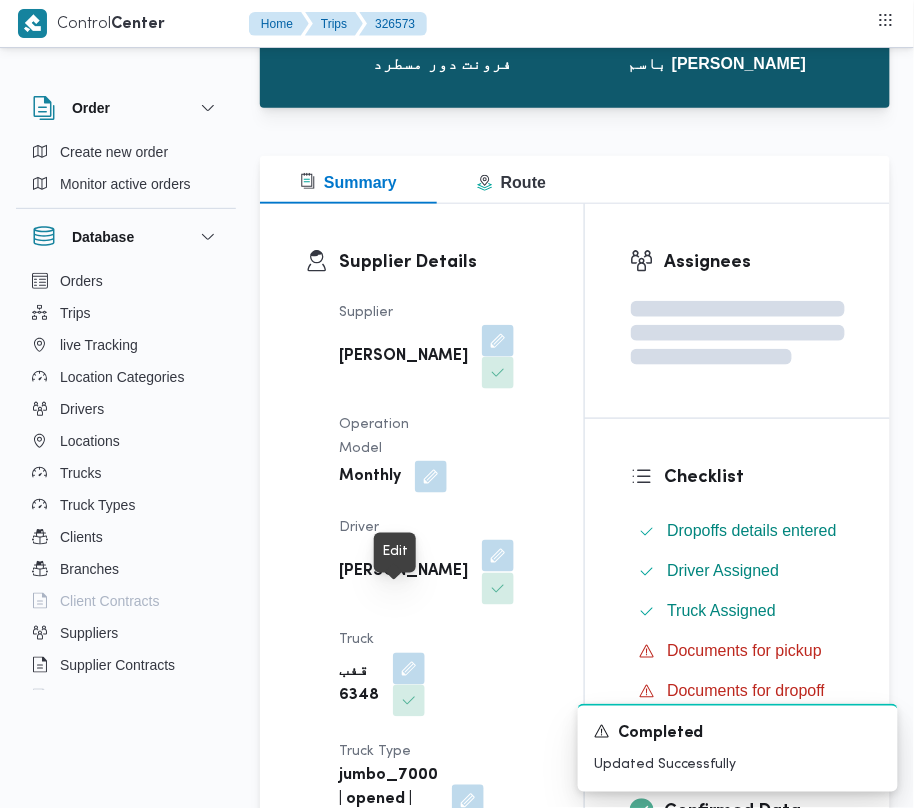 click at bounding box center (498, 556) 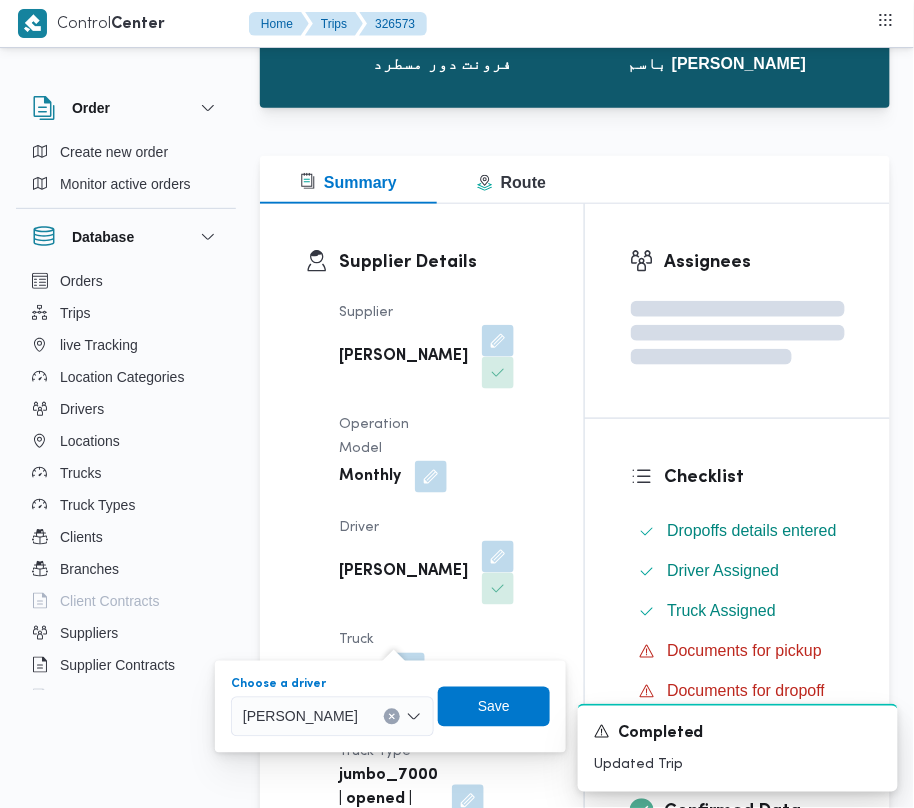 click on "علي صلاح علي زيدان" at bounding box center (332, 717) 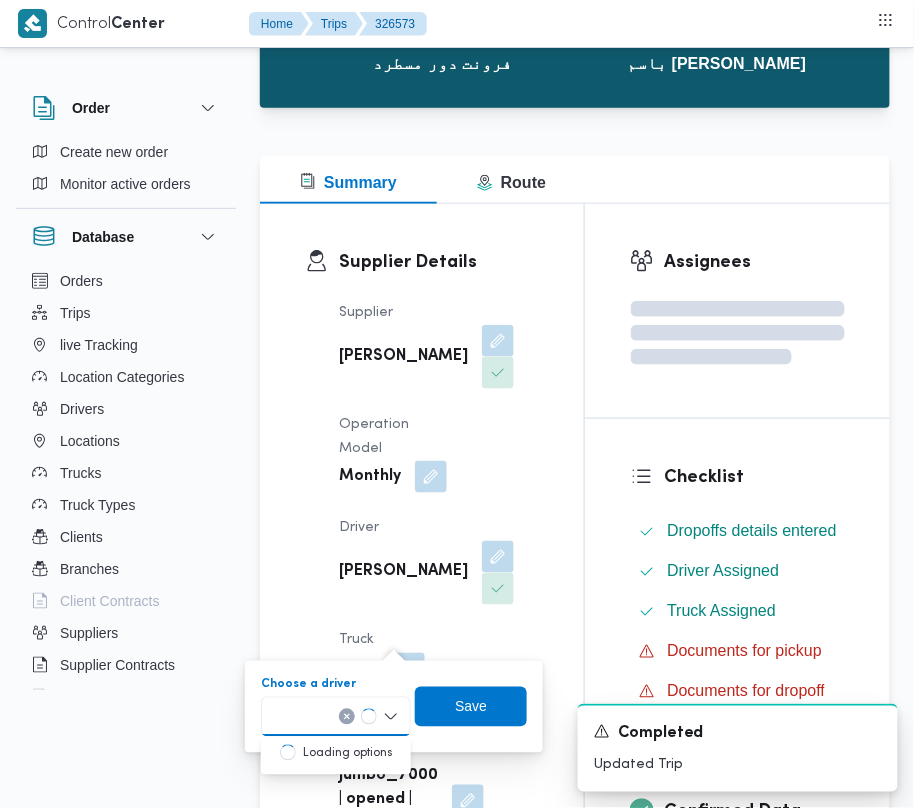 paste on "احمد عزت سيد دويش سليمان" 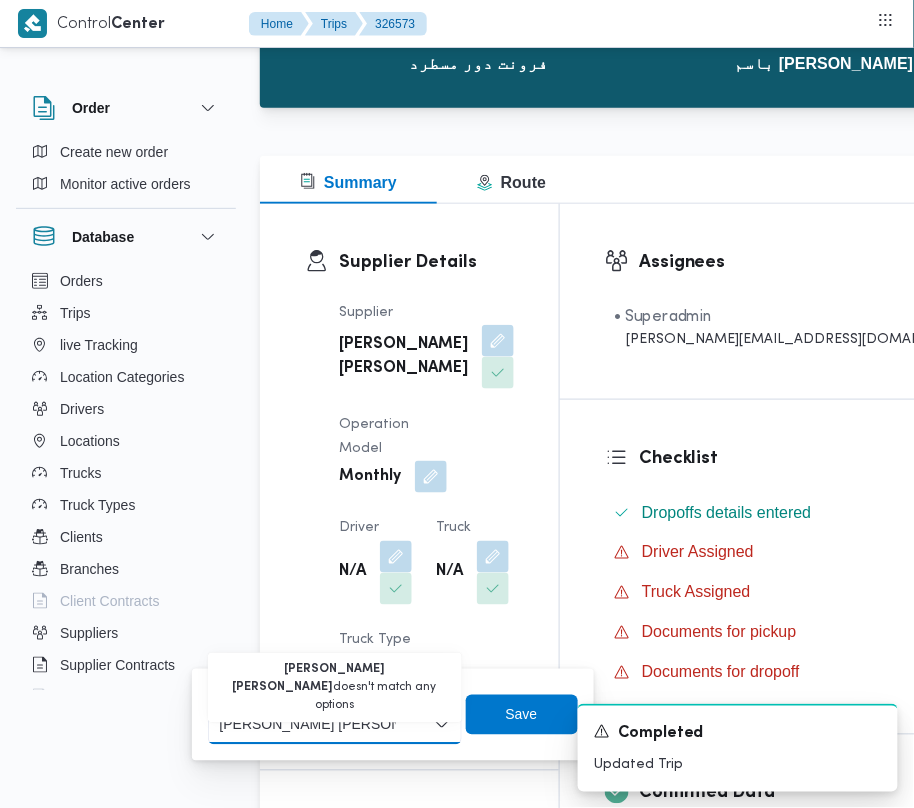 type on "احمد عزت سيد دويش سليمان" 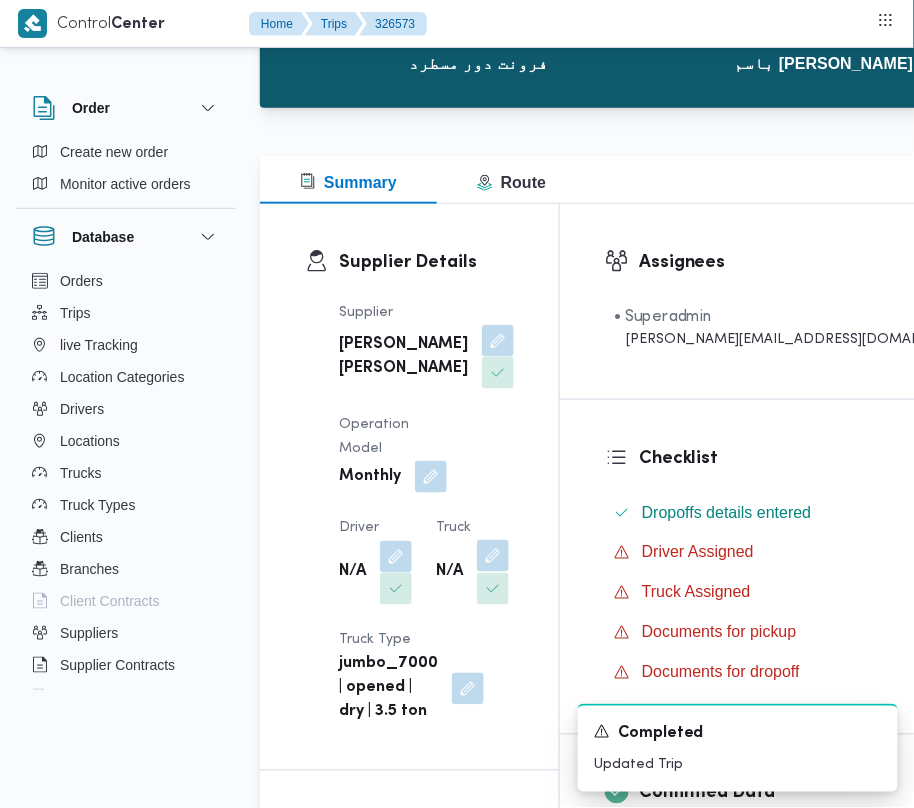 click at bounding box center [493, 556] 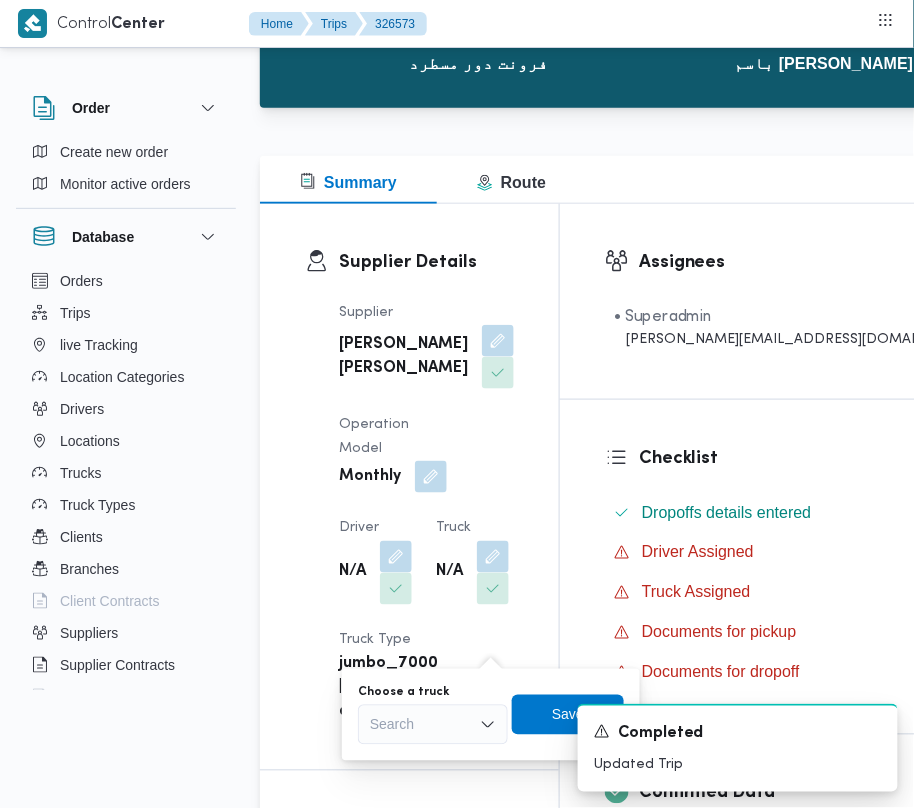 click on "Search" at bounding box center (433, 725) 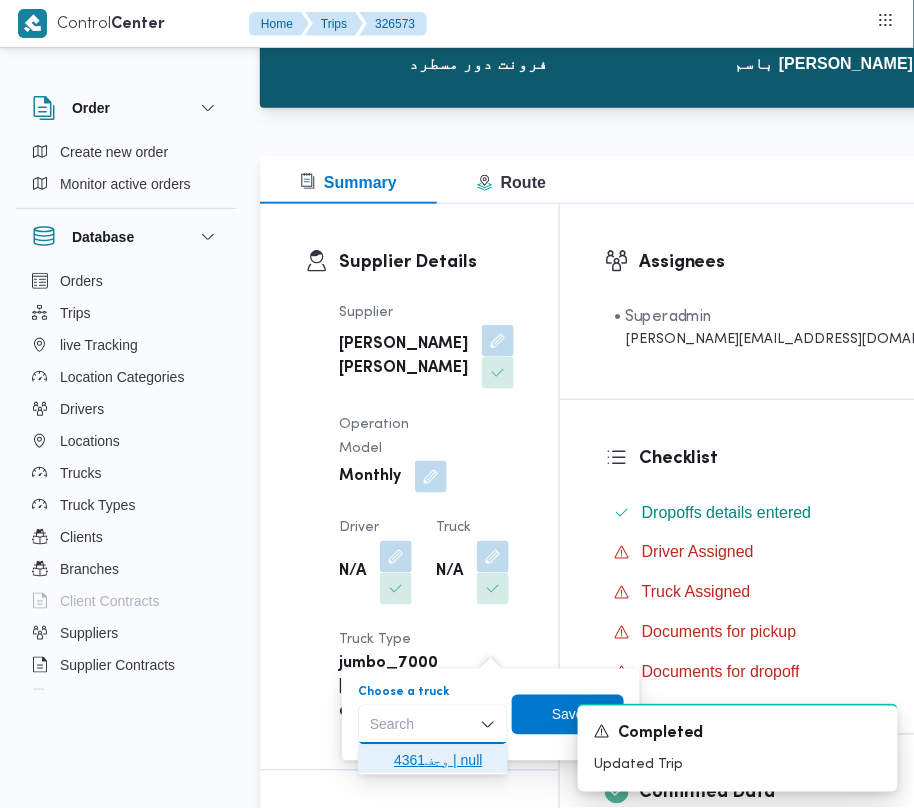 click on "وجف4361 | null" at bounding box center (445, 761) 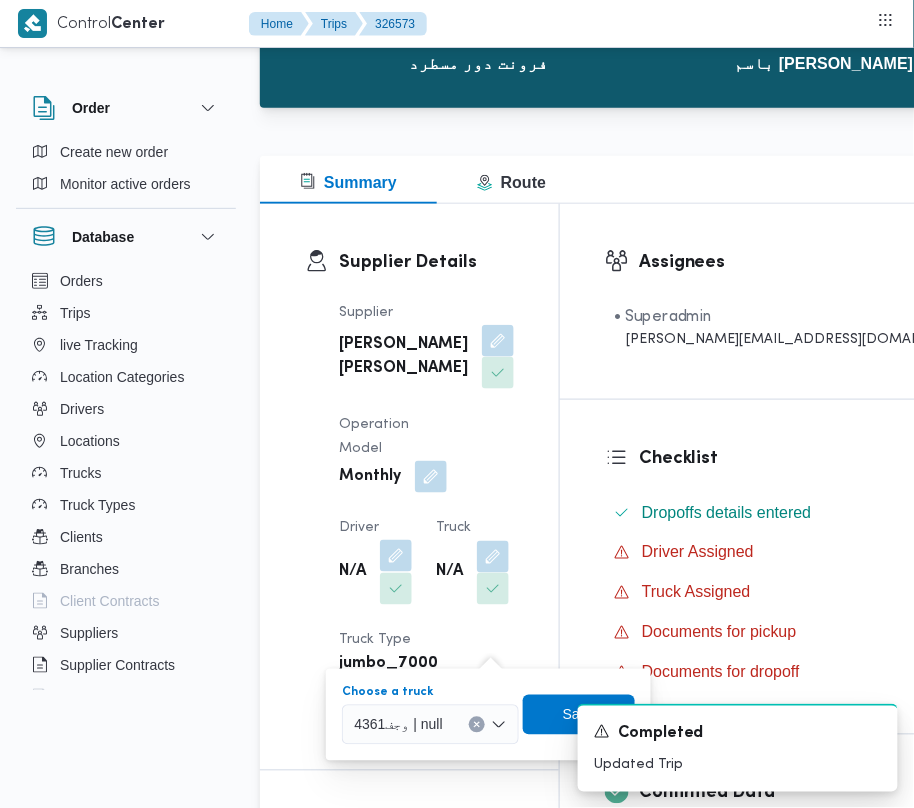 click at bounding box center [396, 556] 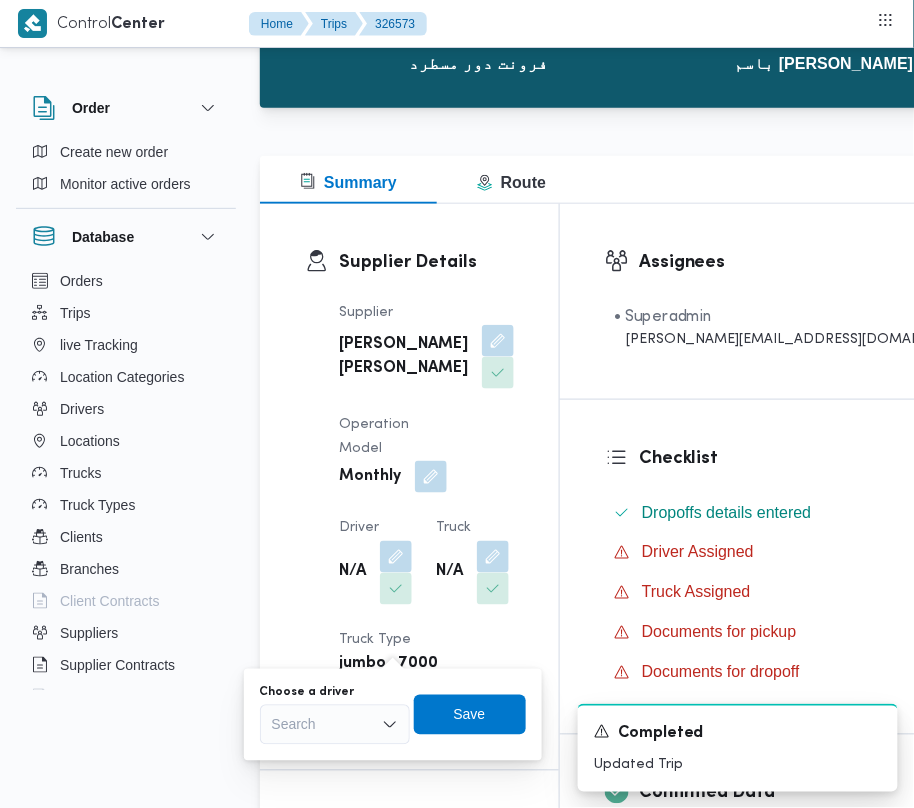 click on "Search" at bounding box center [335, 725] 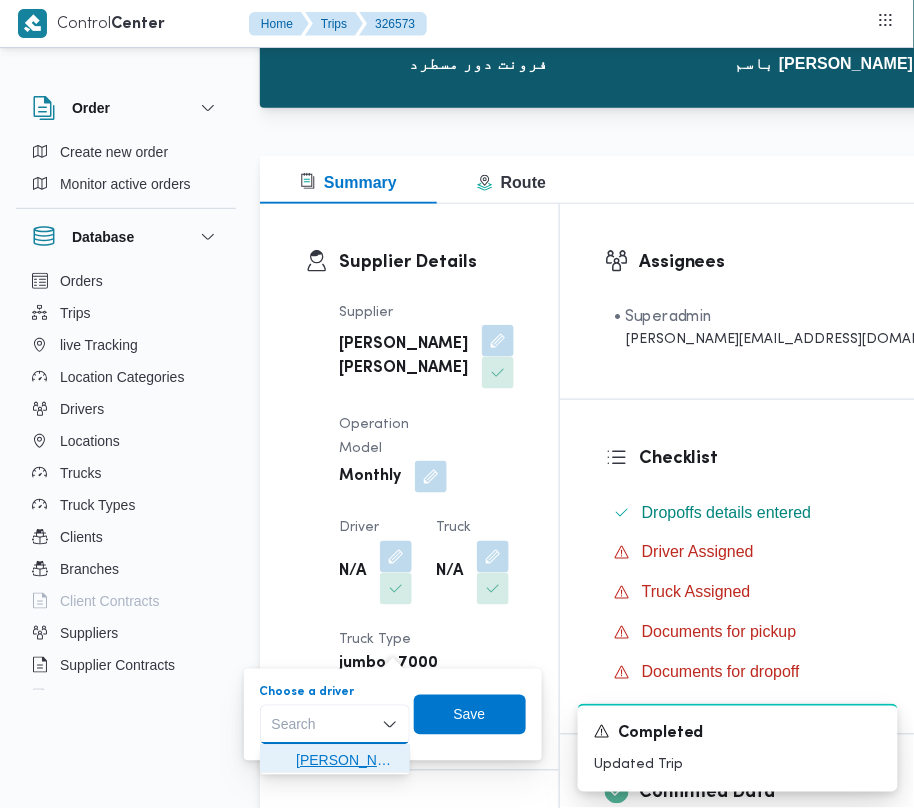 click on "احمد عزت سيد درويش سليمان" at bounding box center (347, 761) 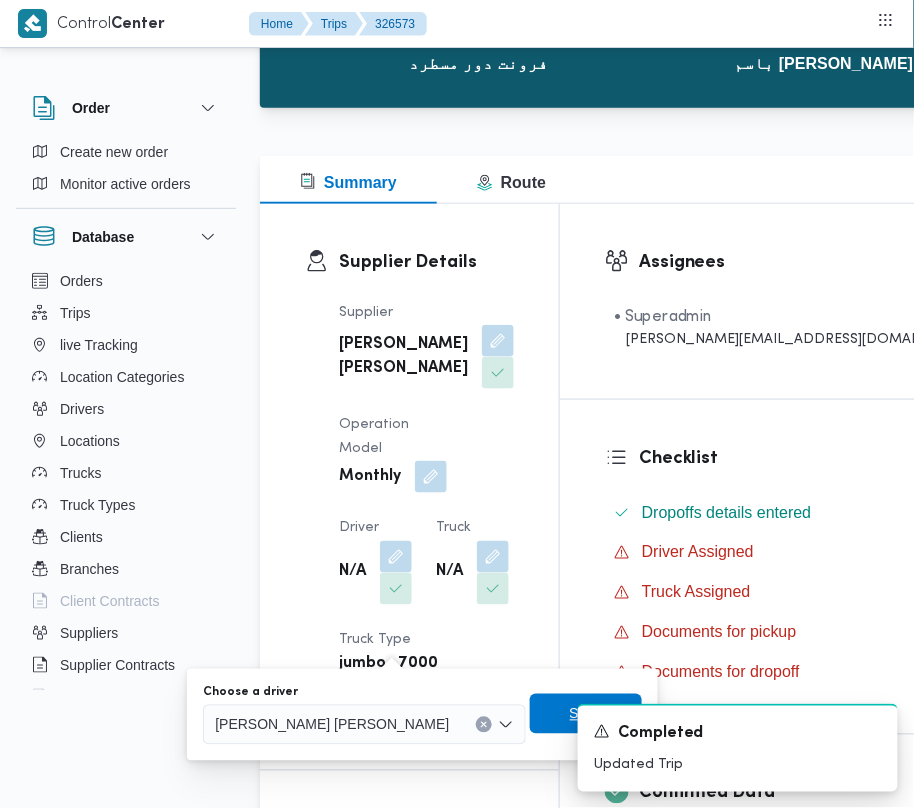 click on "Save" at bounding box center (586, 714) 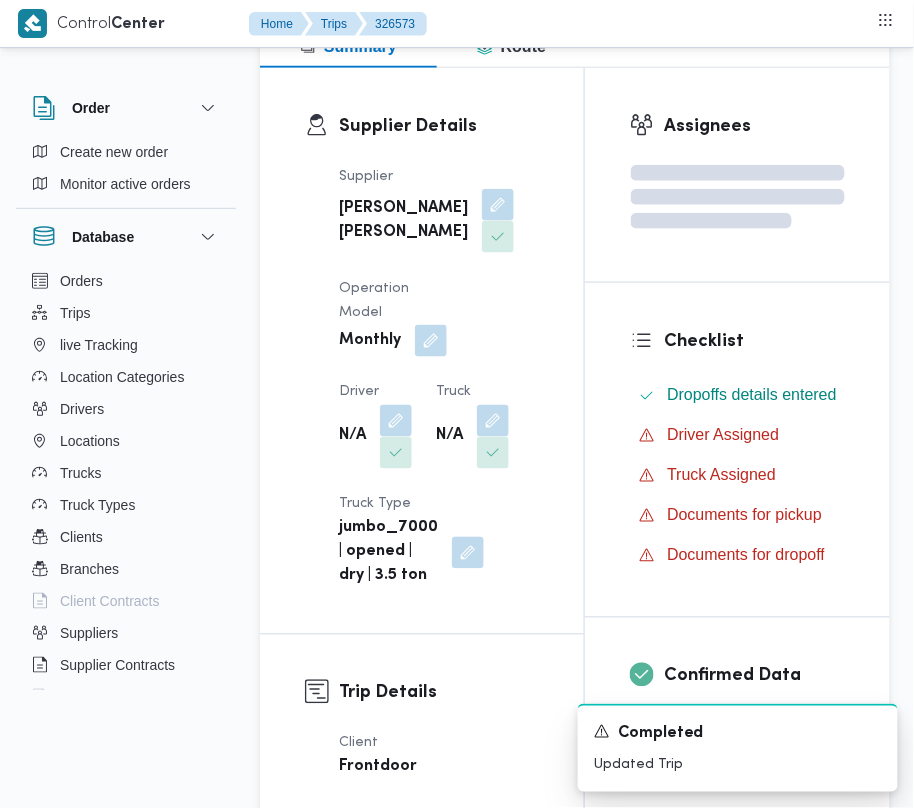 scroll, scrollTop: 316, scrollLeft: 0, axis: vertical 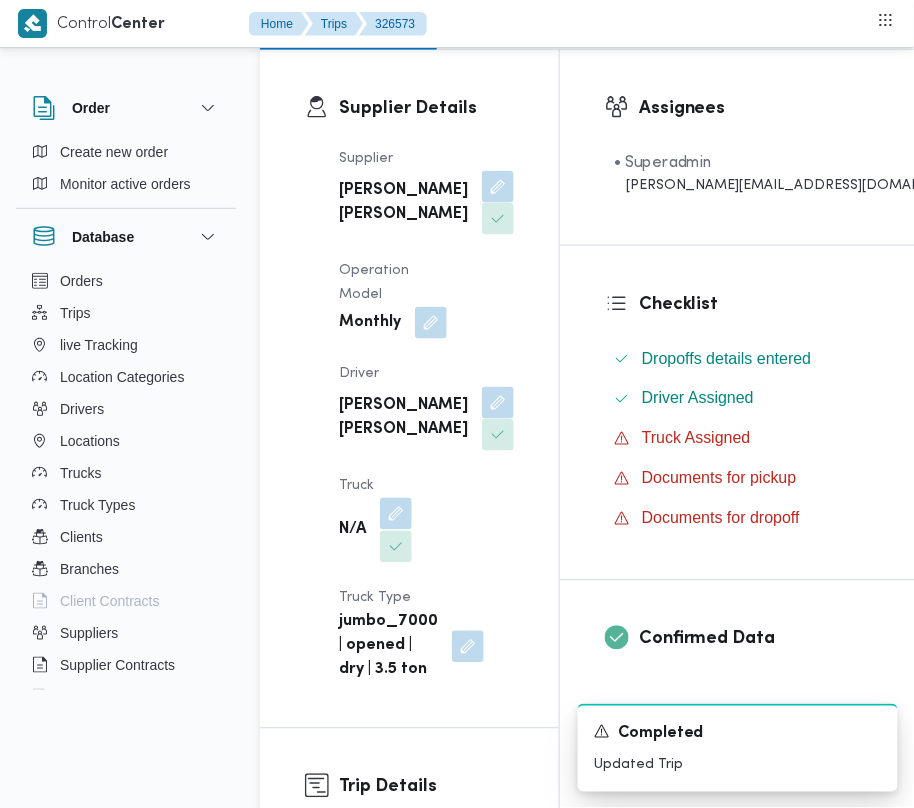 click at bounding box center [396, 514] 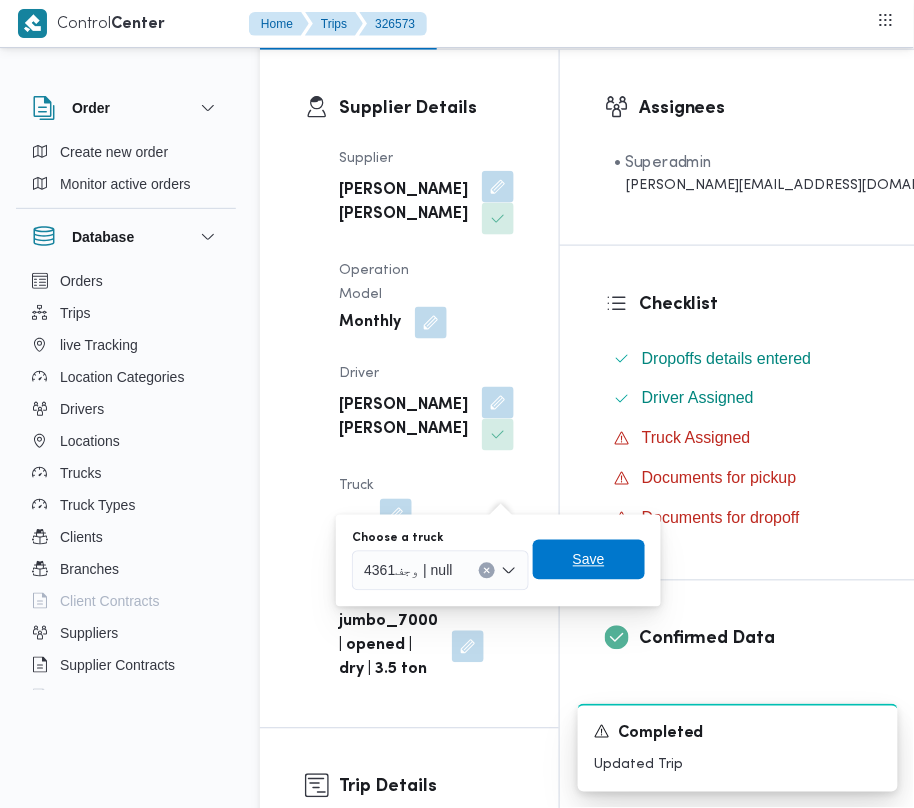 click on "Save" at bounding box center [589, 560] 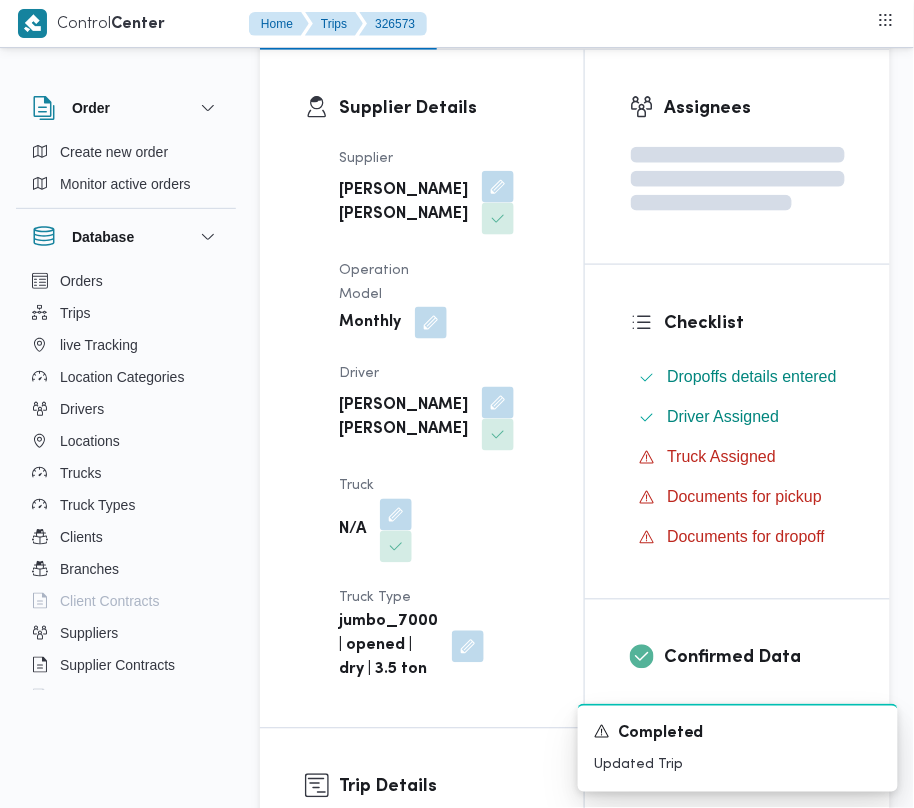click on "Supplier احمد عزت سيد دويش سليمان Operation Model Monthly Driver احمد عزت سيد درويش سليمان Truck N/A Truck Type jumbo_7000 | opened | dry | 3.5 ton" at bounding box center (439, 415) 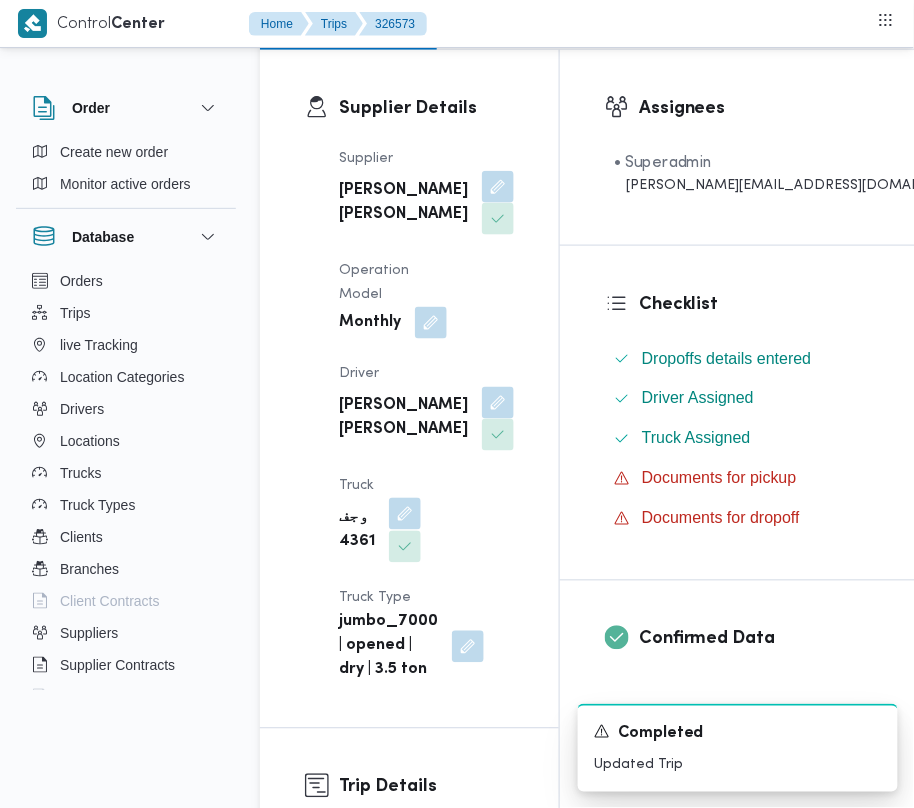 click at bounding box center [405, 514] 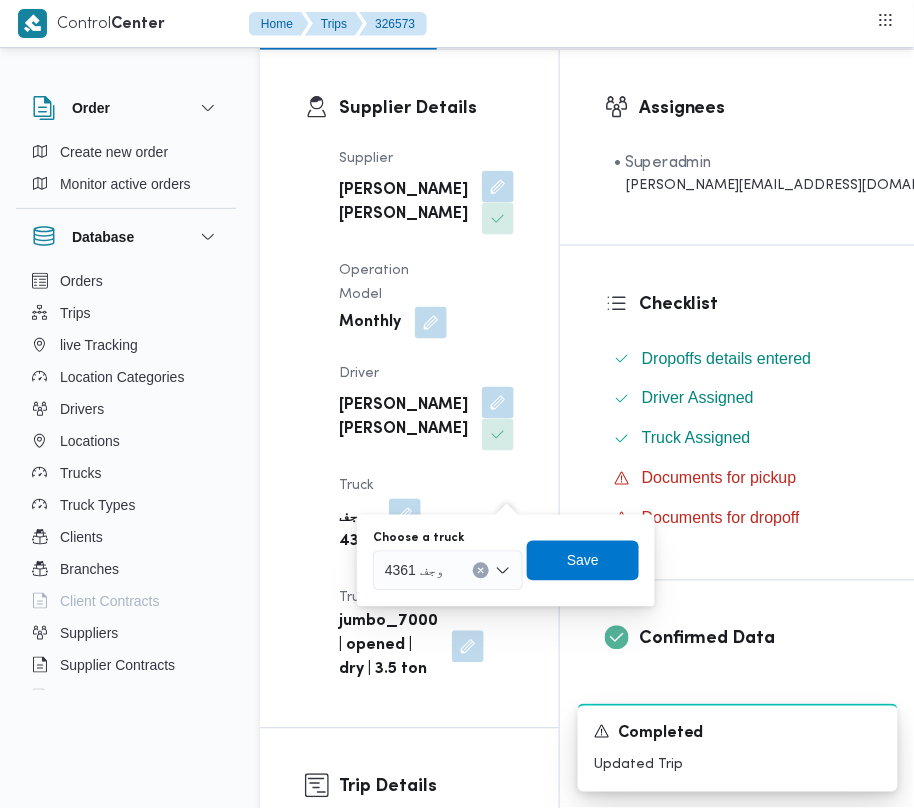 click on "Supplier احمد عزت سيد دويش سليمان Operation Model Monthly Driver احمد عزت سيد درويش سليمان Truck وجف 4361 Truck Type jumbo_7000 | opened | dry | 3.5 ton" at bounding box center (426, 415) 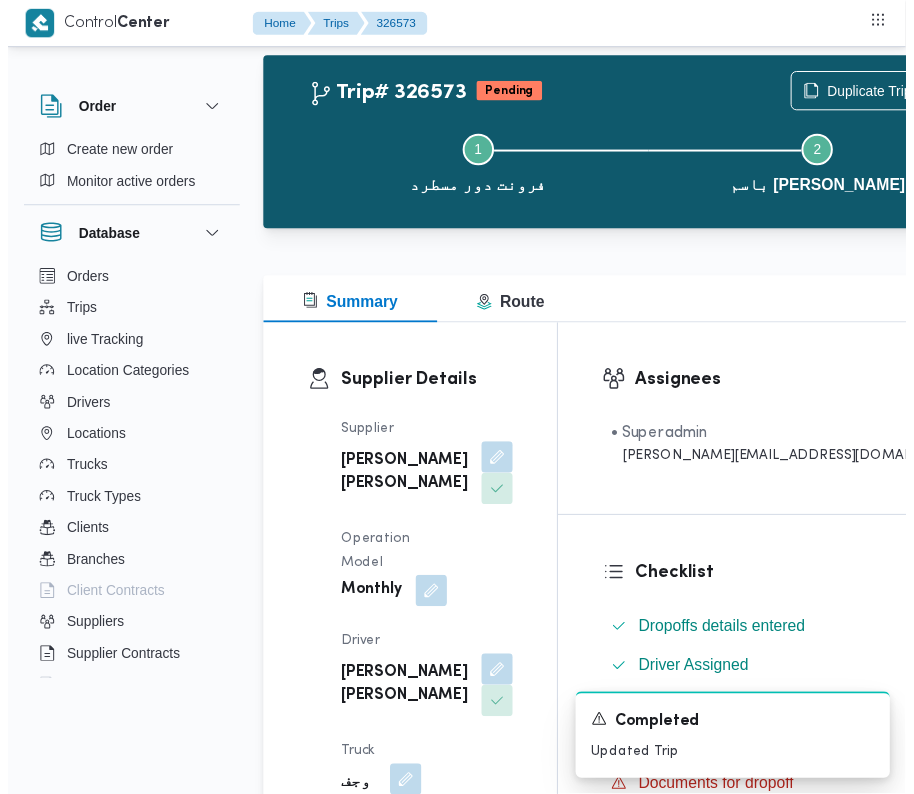 scroll, scrollTop: 0, scrollLeft: 0, axis: both 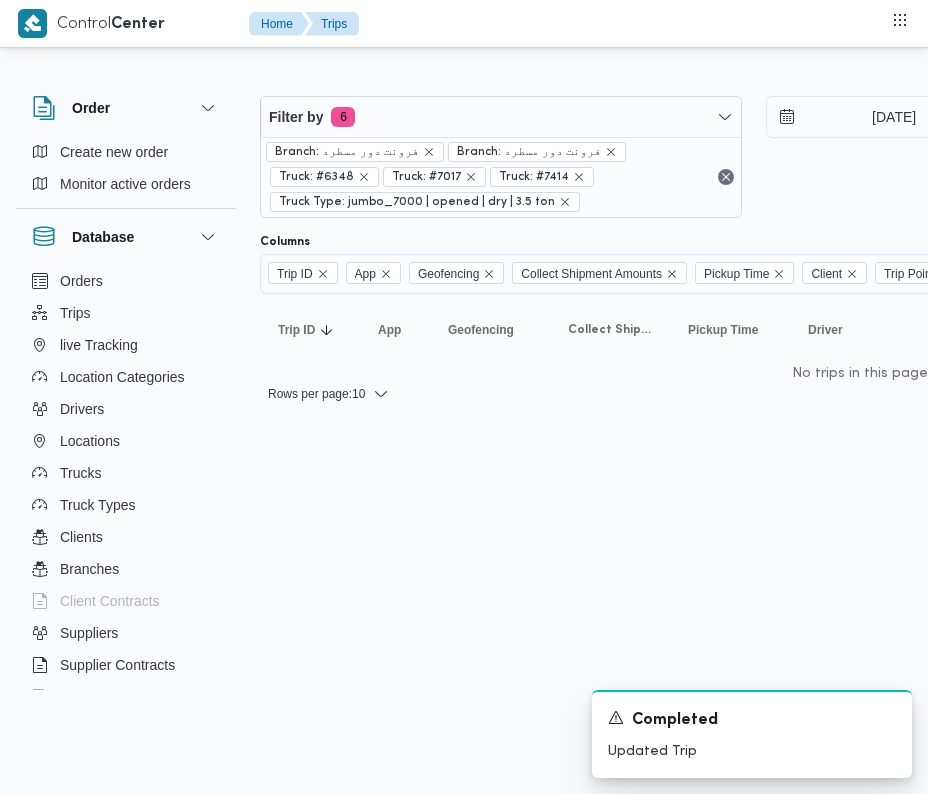 click on "Filter by 6 Branch: فرونت دور مسطرد Branch: فرونت دور مسطرد  Truck: #6348 Truck: #7017 Truck: #7414 Truck Type: jumbo_7000 | opened | dry | 3.5 ton 26/7/2025 → 29/7/2025" at bounding box center [753, 157] 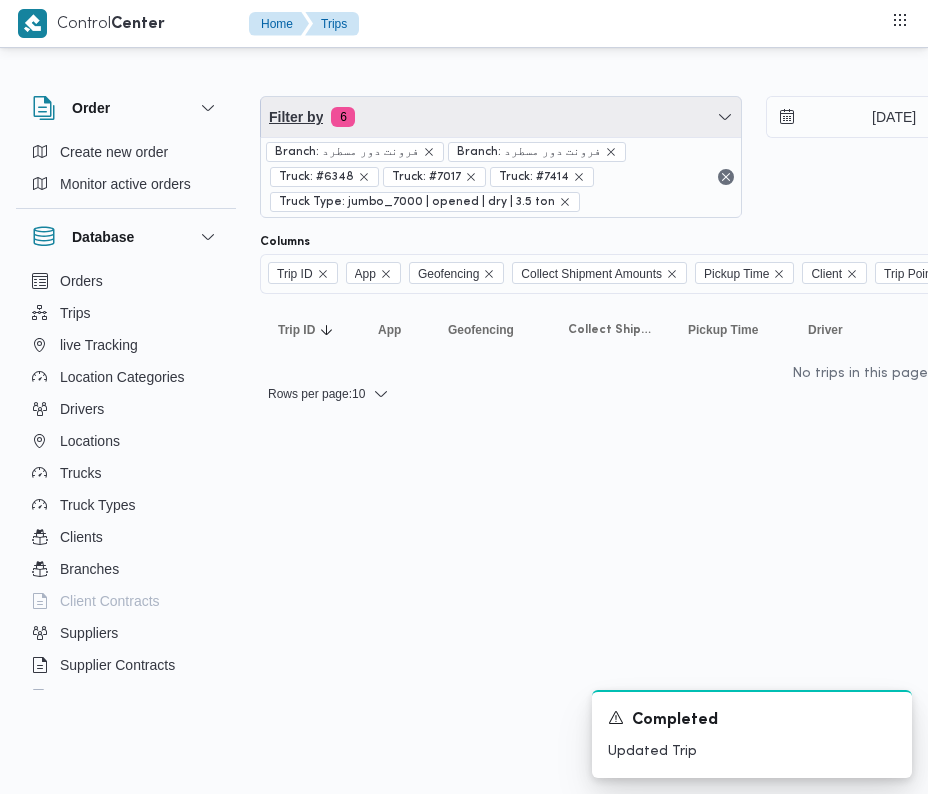 click on "Filter by 6" at bounding box center (501, 117) 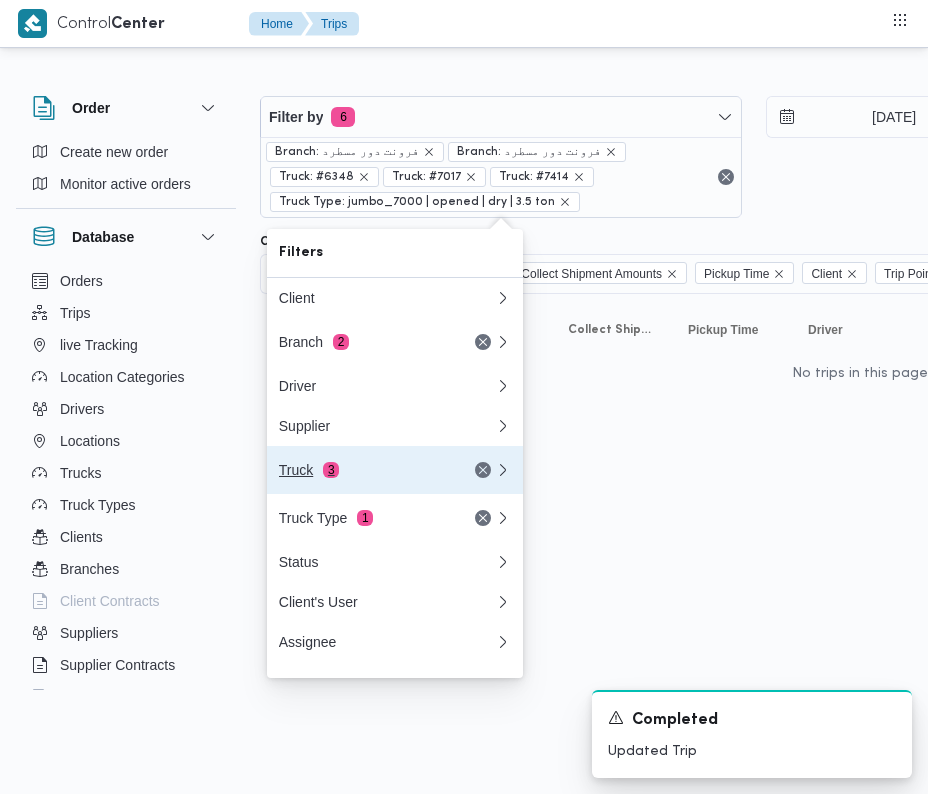 click on "3" at bounding box center (331, 470) 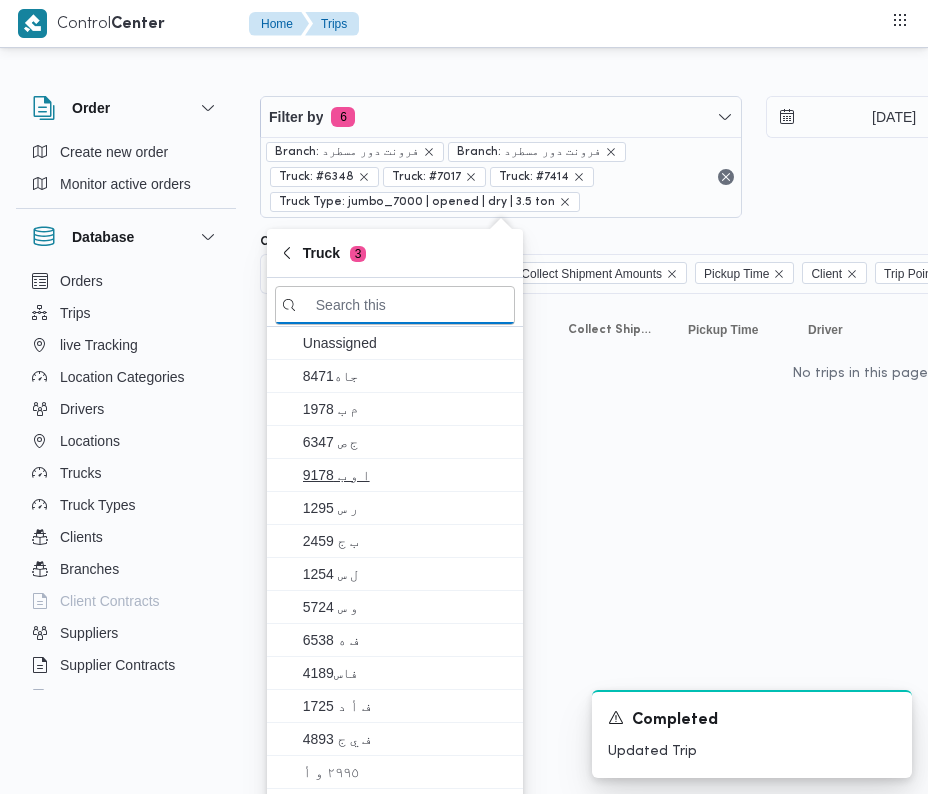 paste on "4361" 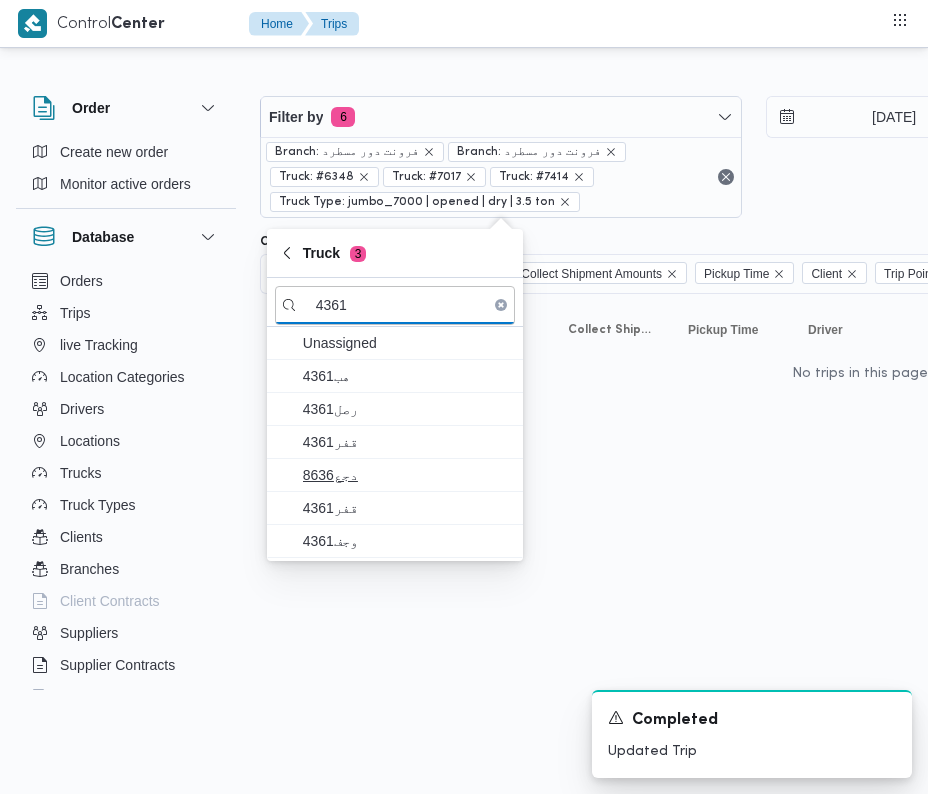 type on "4361" 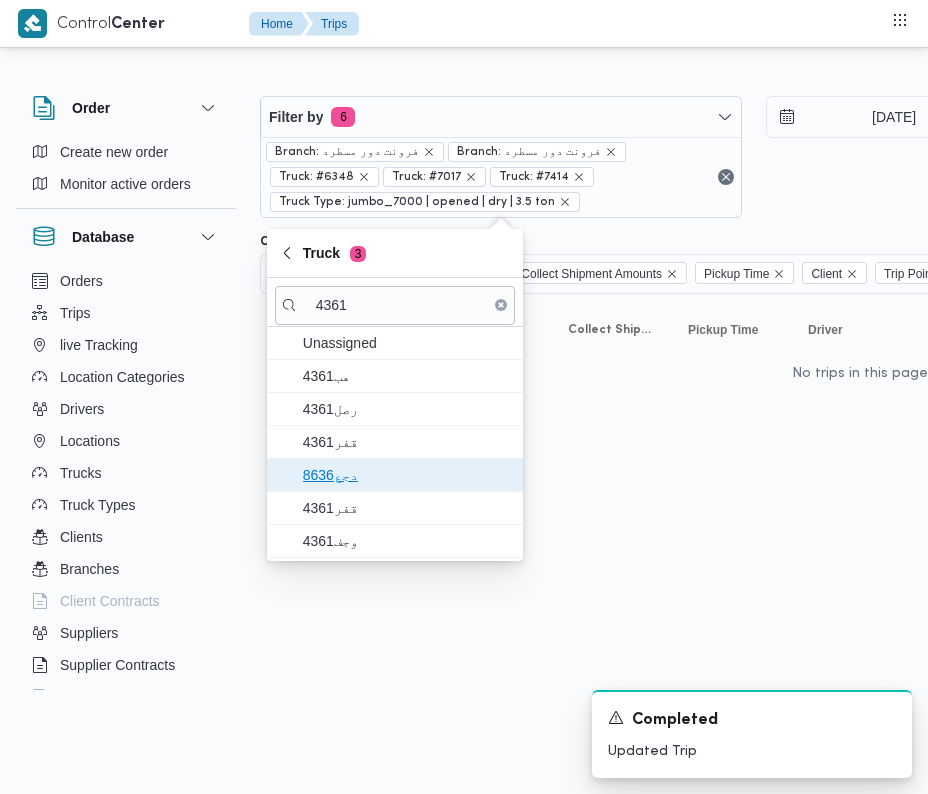 click on "دجع8636" at bounding box center (407, 475) 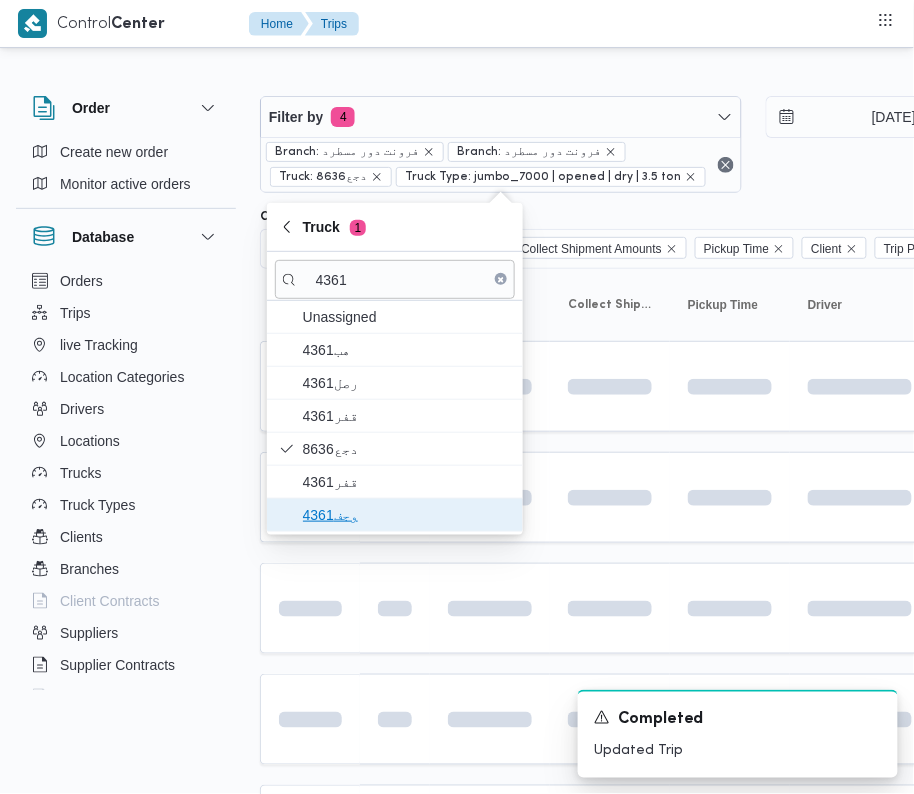 click on "وجف4361" at bounding box center [407, 515] 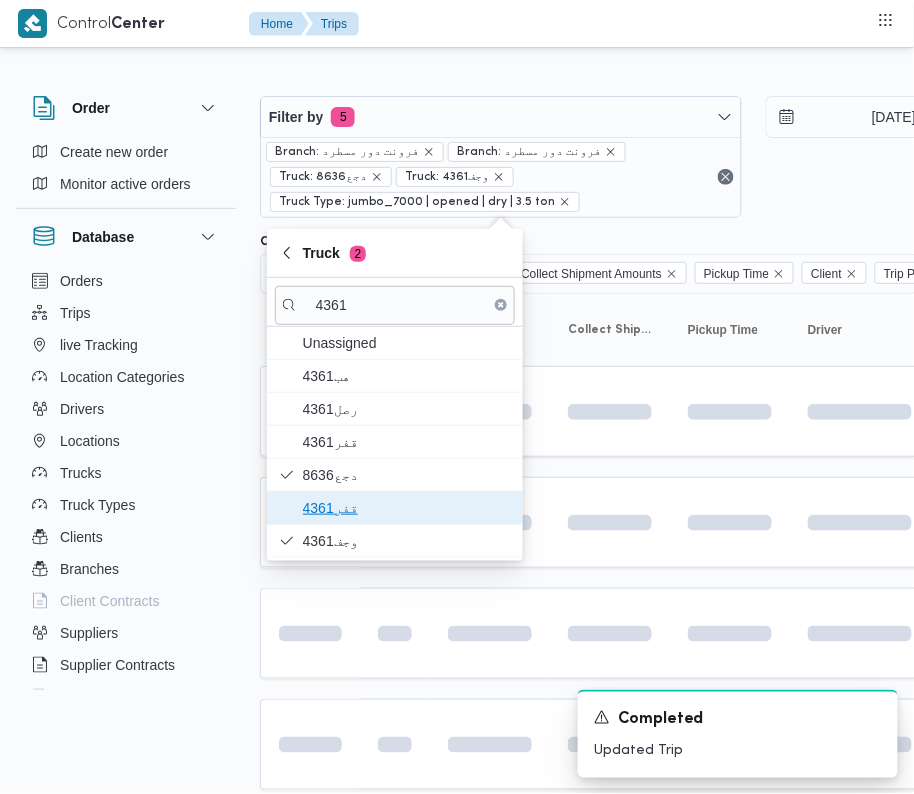click on "قفر4361" at bounding box center (395, 508) 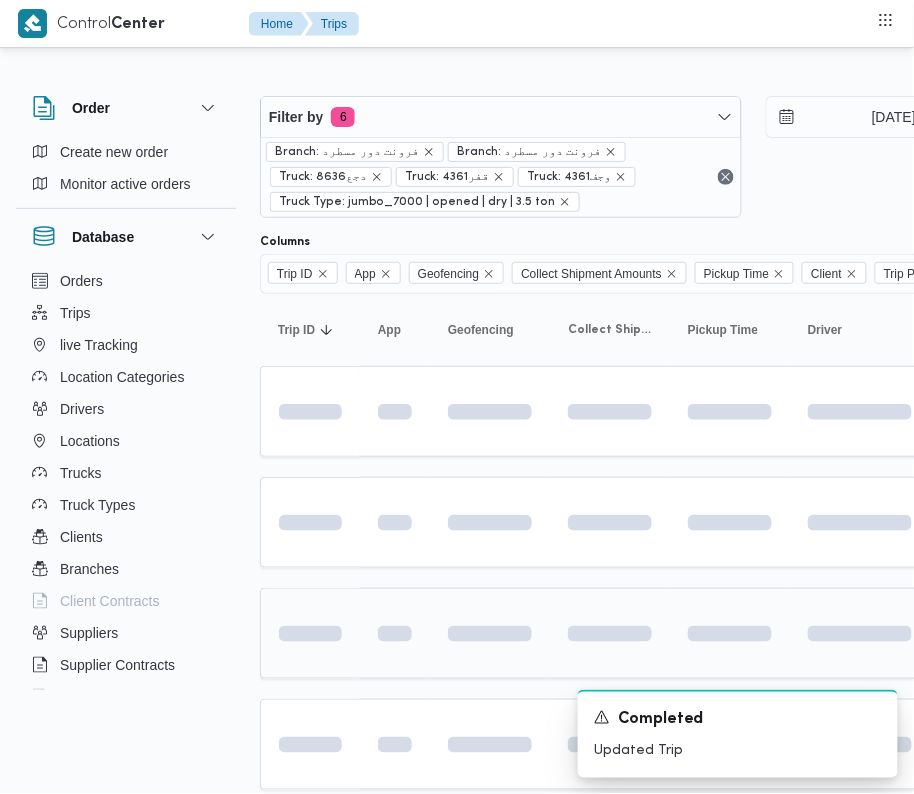 click at bounding box center (310, 634) 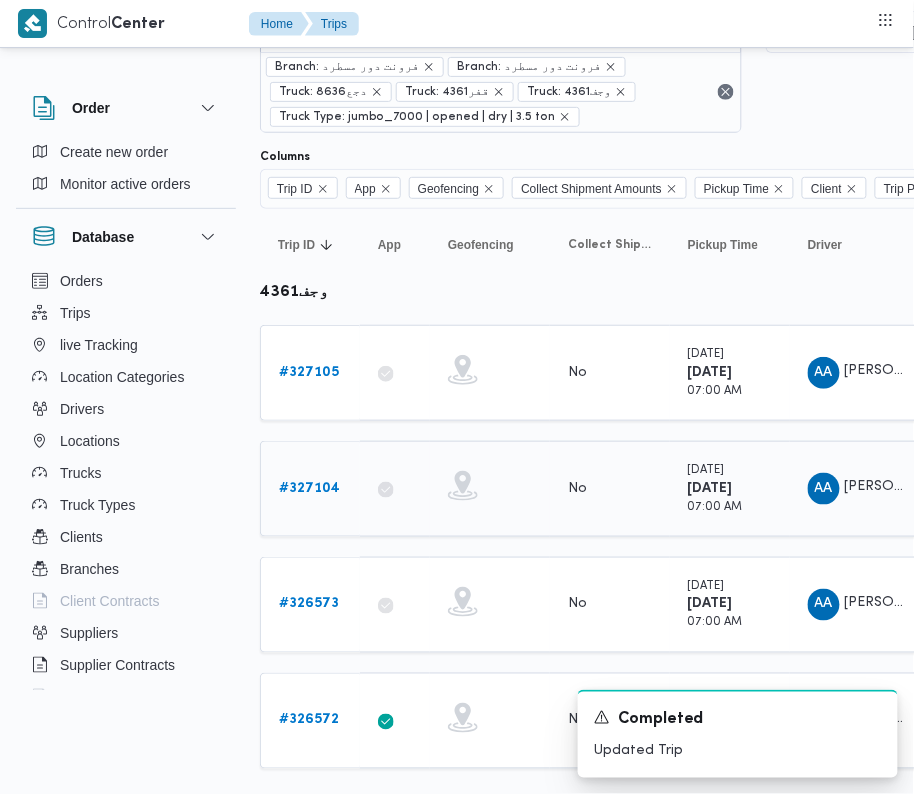 scroll, scrollTop: 130, scrollLeft: 0, axis: vertical 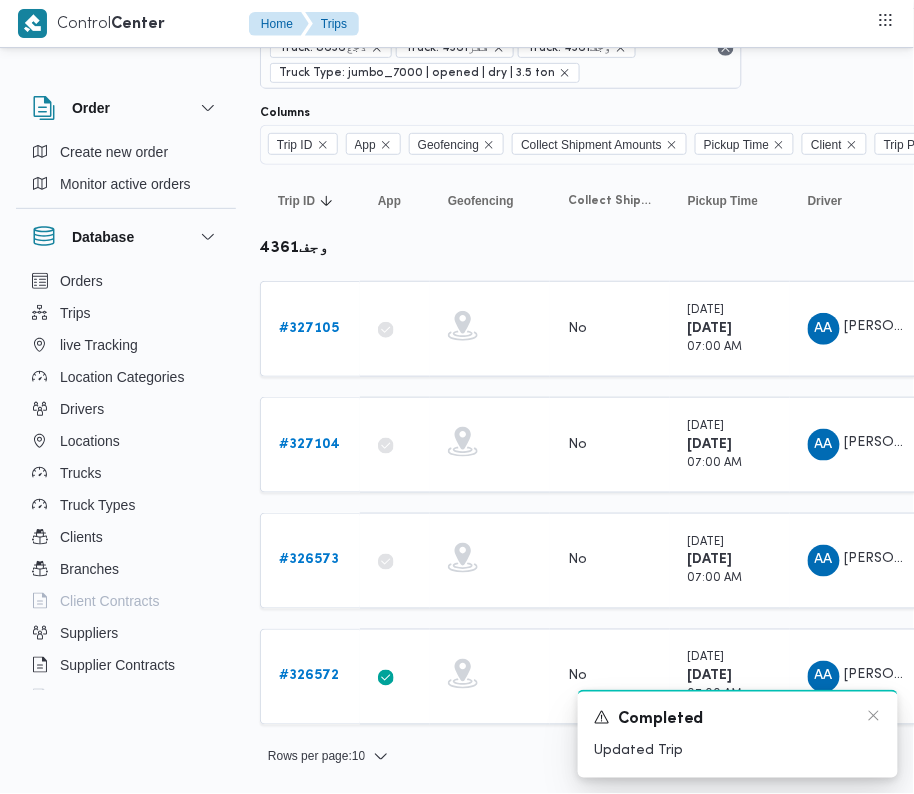 click on "Completed" at bounding box center [738, 720] 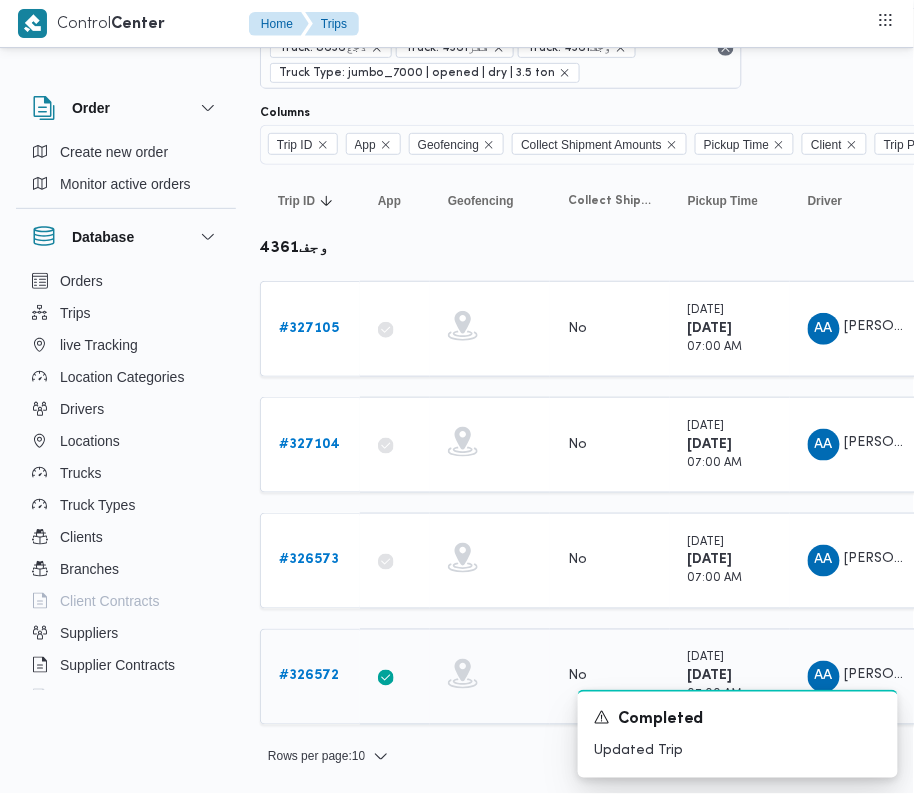 click on "# 326572" at bounding box center [309, 676] 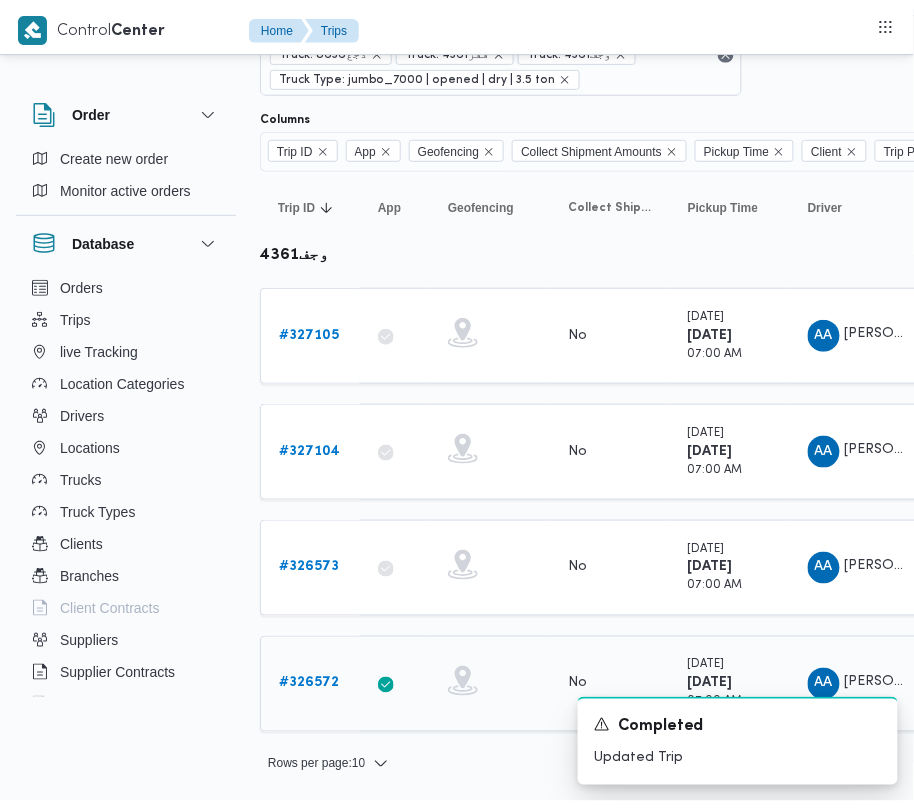 scroll, scrollTop: 0, scrollLeft: 0, axis: both 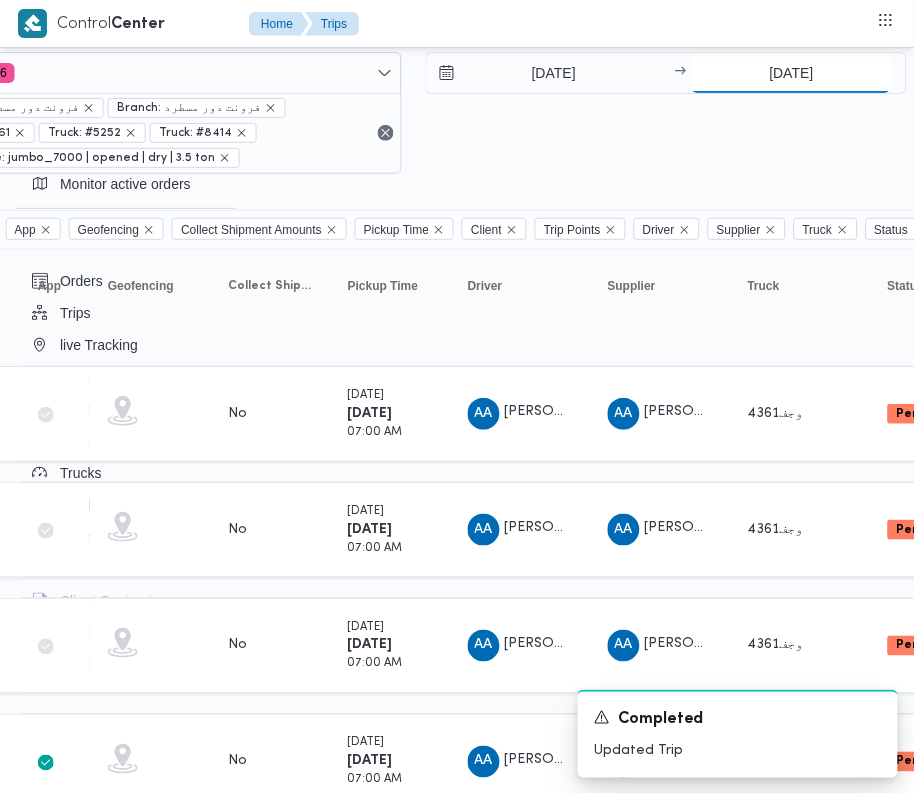 click on "29/7/2025" at bounding box center (791, 73) 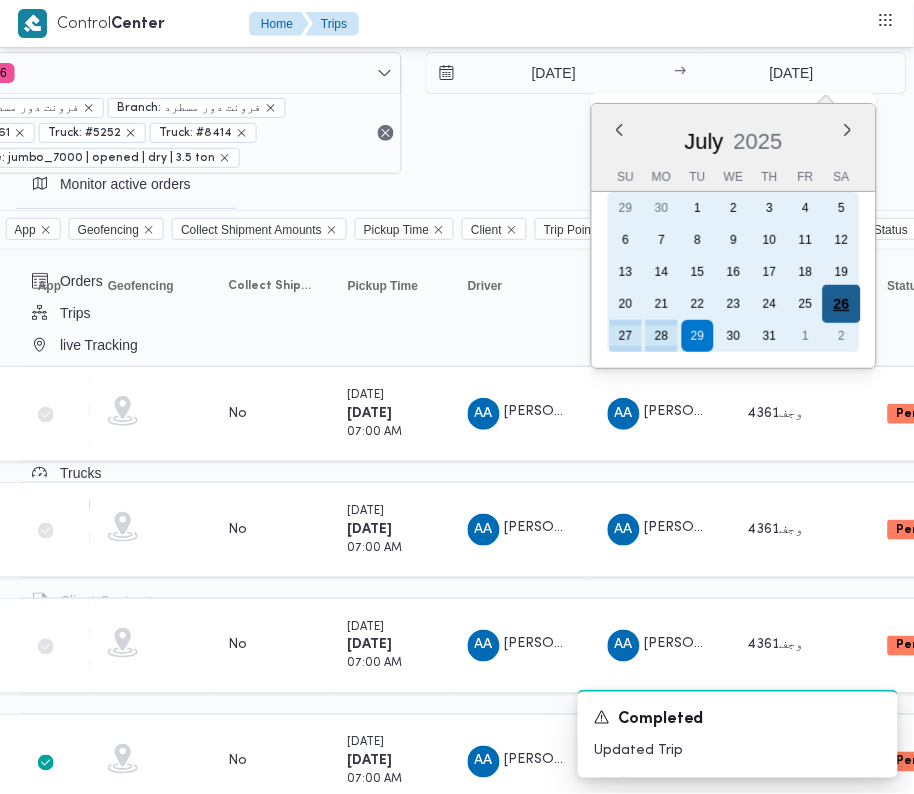 click on "26" at bounding box center [842, 304] 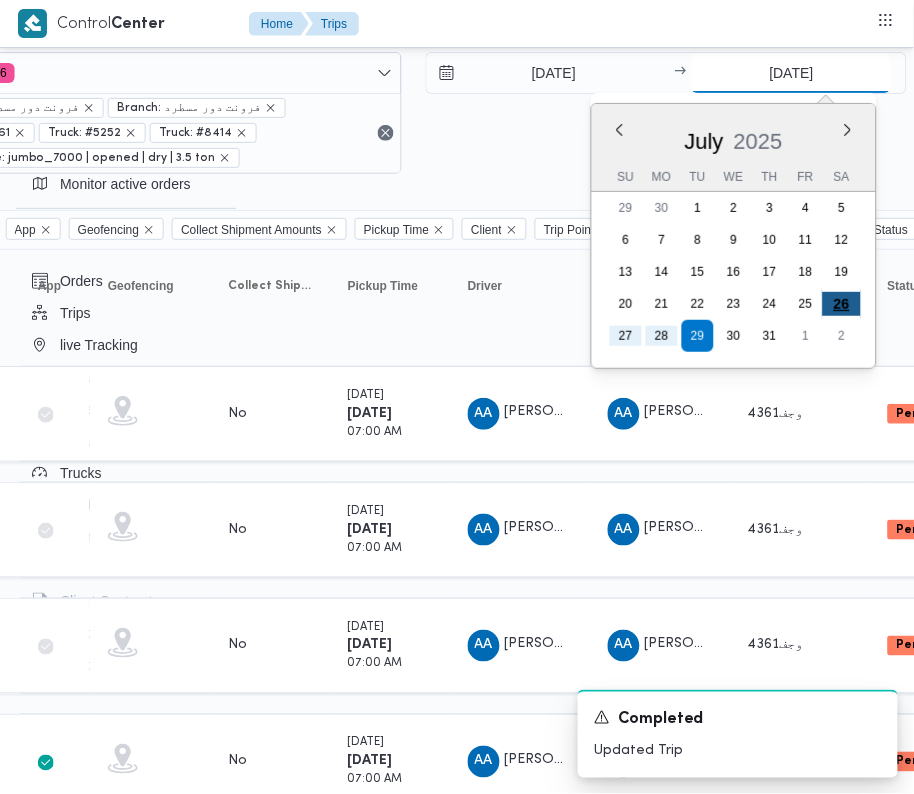 type on "26/7/2025" 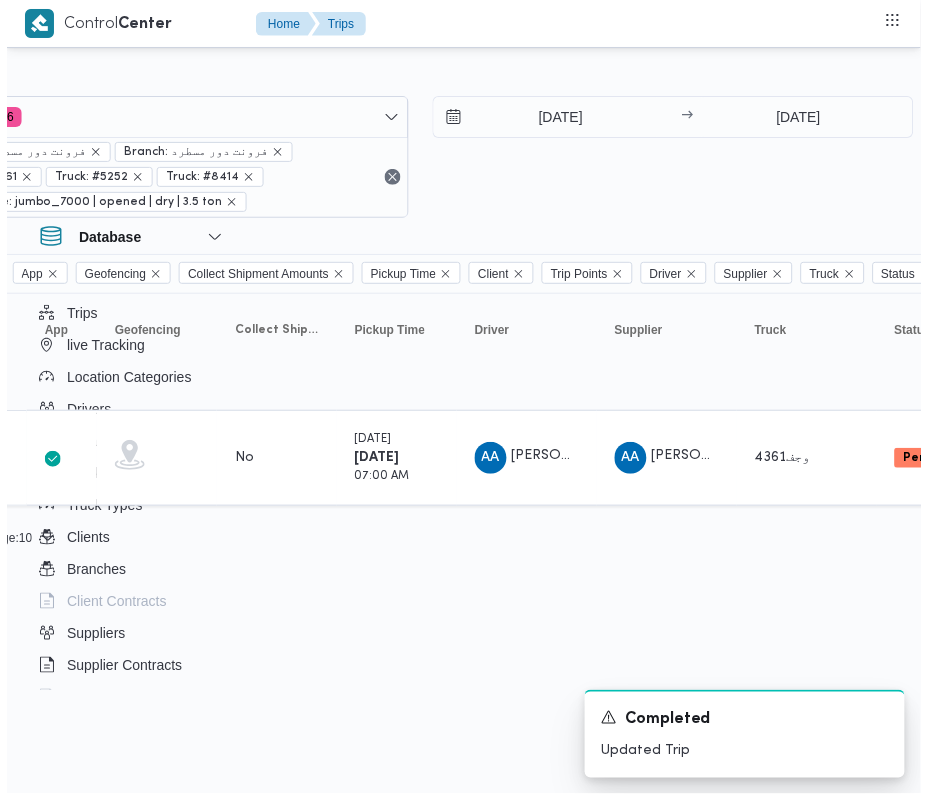scroll, scrollTop: 0, scrollLeft: 340, axis: horizontal 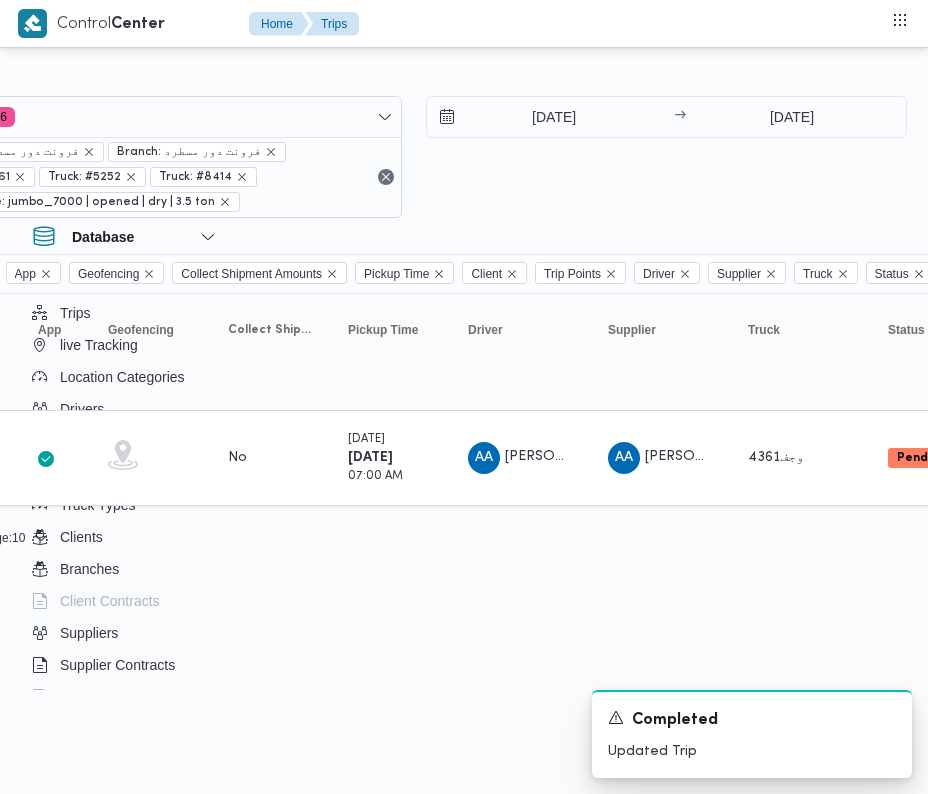 drag, startPoint x: 245, startPoint y: 789, endPoint x: 48, endPoint y: 789, distance: 197 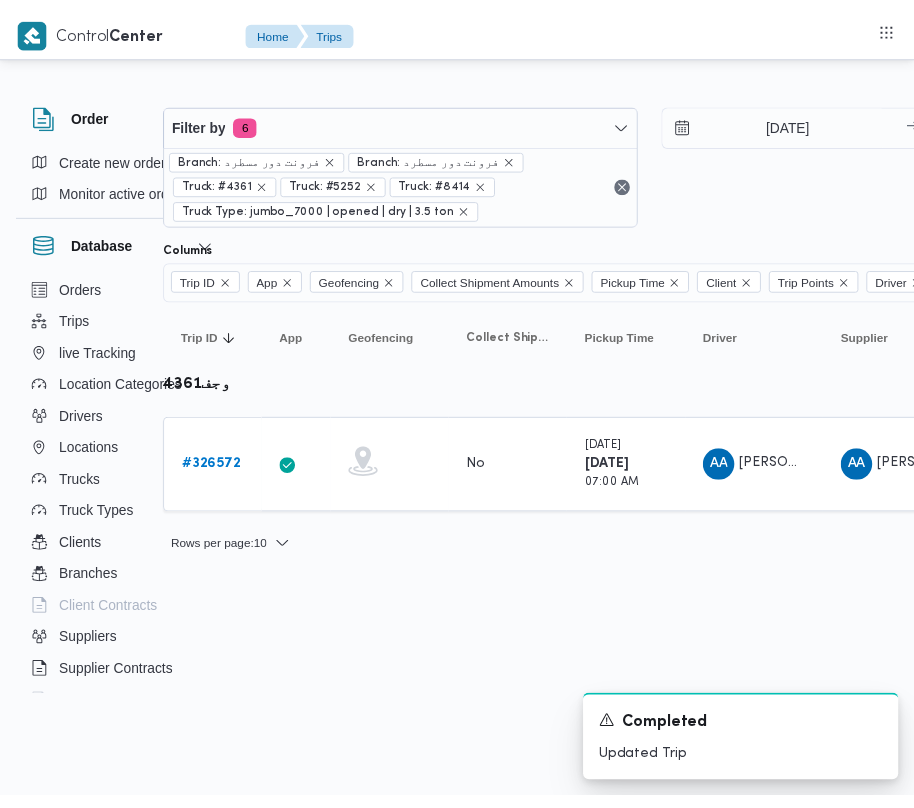 scroll, scrollTop: 0, scrollLeft: 0, axis: both 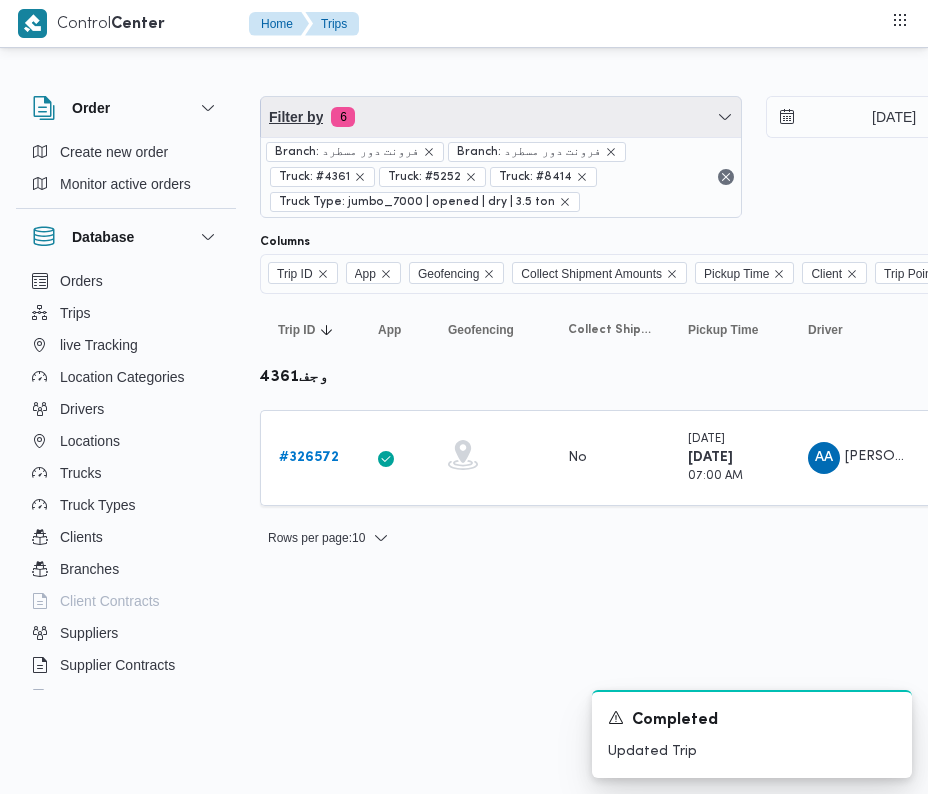 click on "Filter by 6" at bounding box center [501, 117] 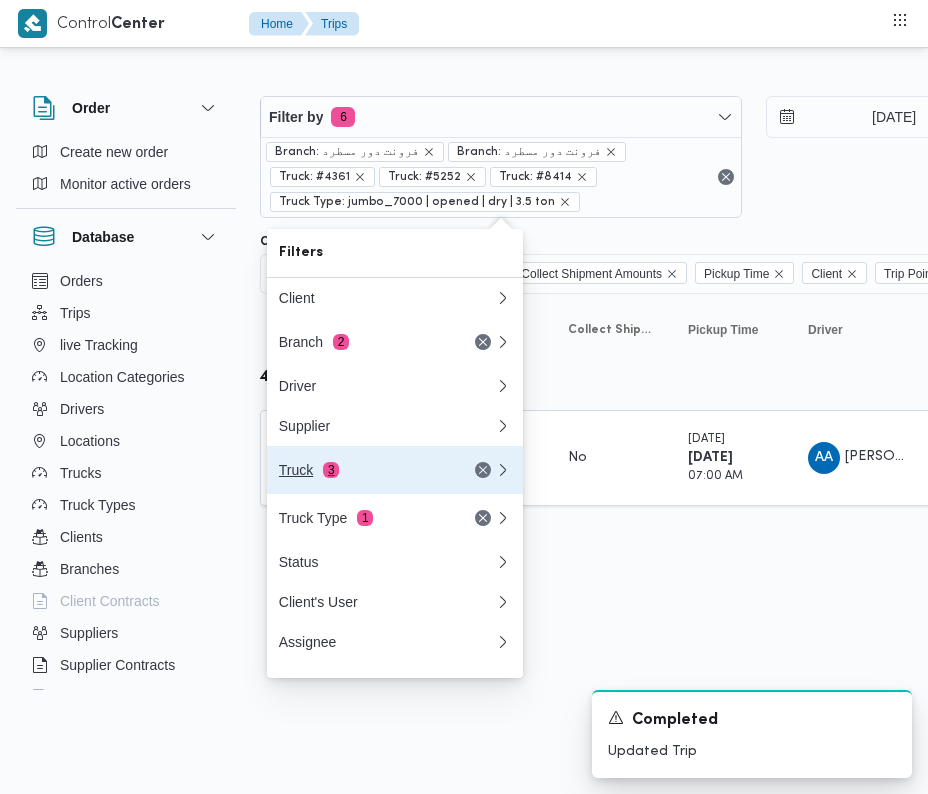 click on "Truck 3" at bounding box center (363, 470) 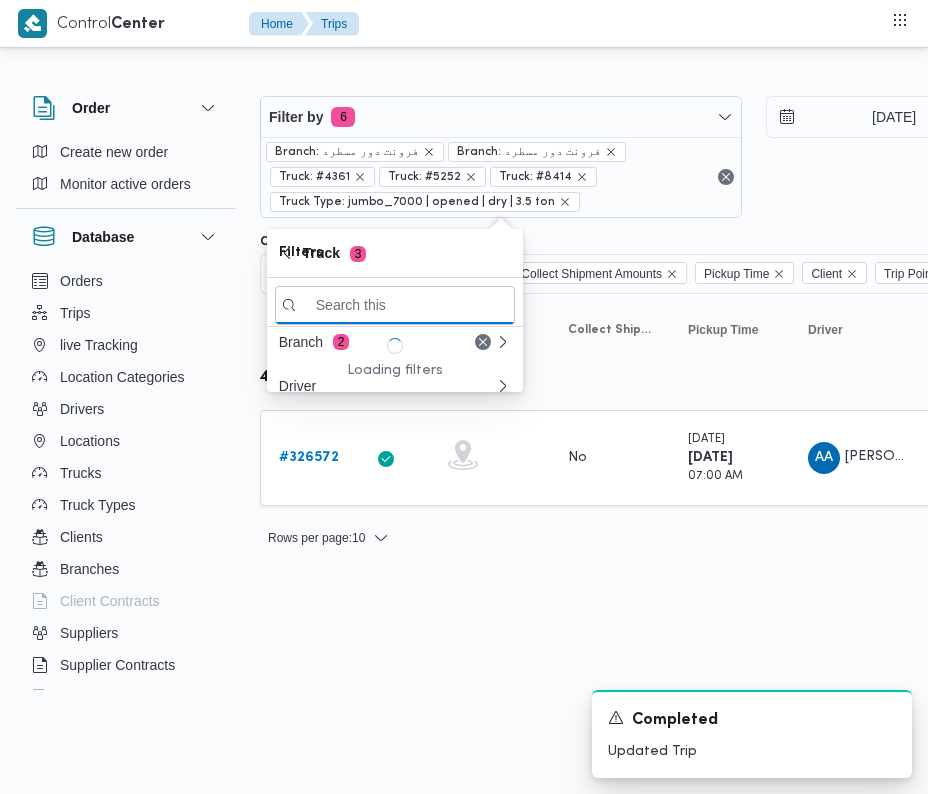 paste on "6827" 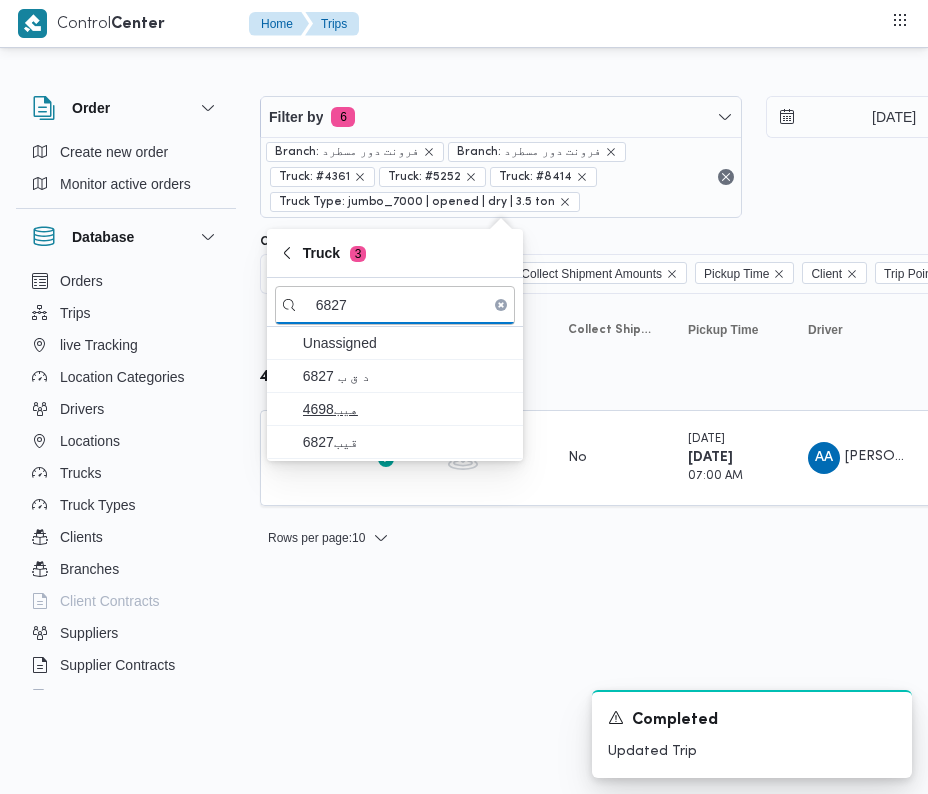 type on "6827" 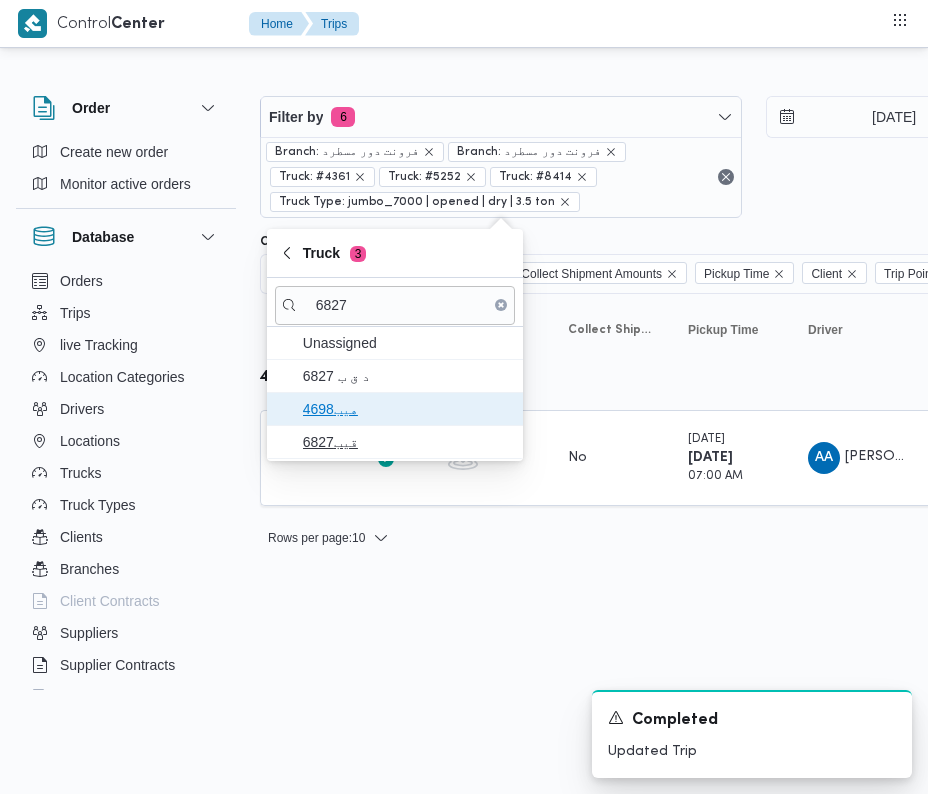click on "هيب4698" at bounding box center [407, 409] 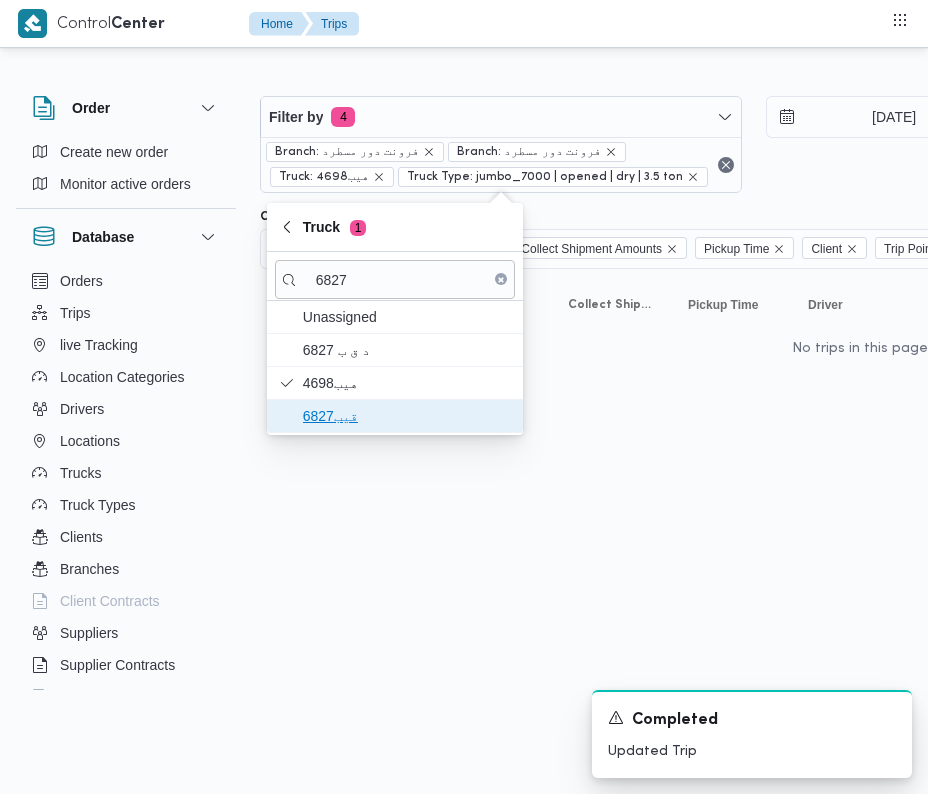 click on "قيب6827" at bounding box center (407, 416) 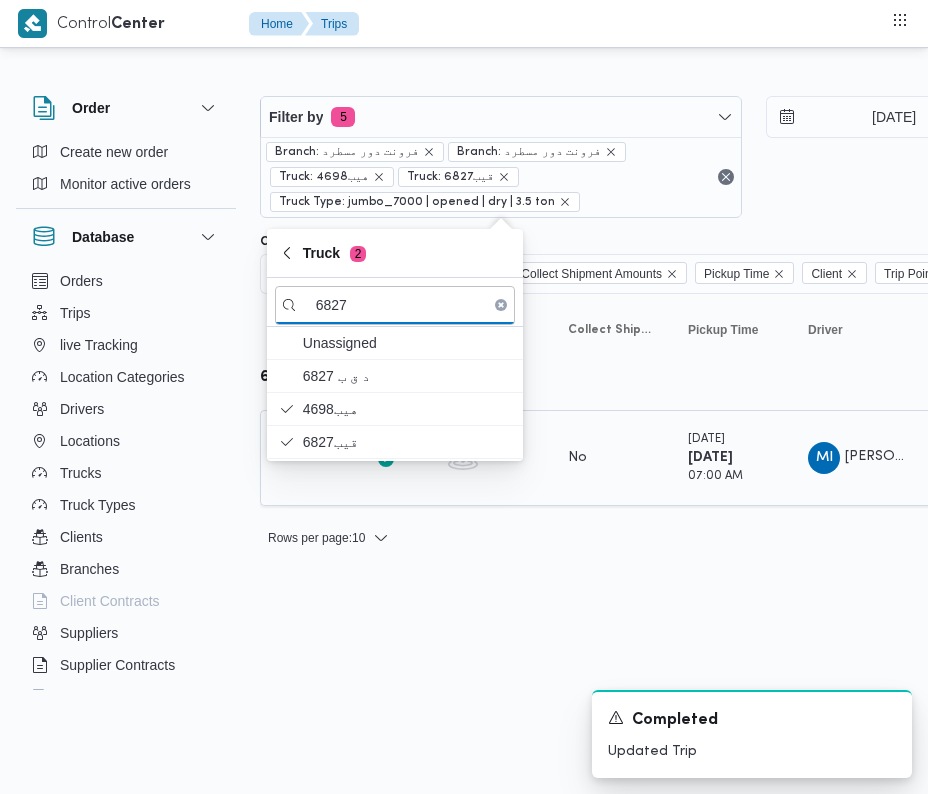 click on "Trip ID # 326560" at bounding box center [310, 458] 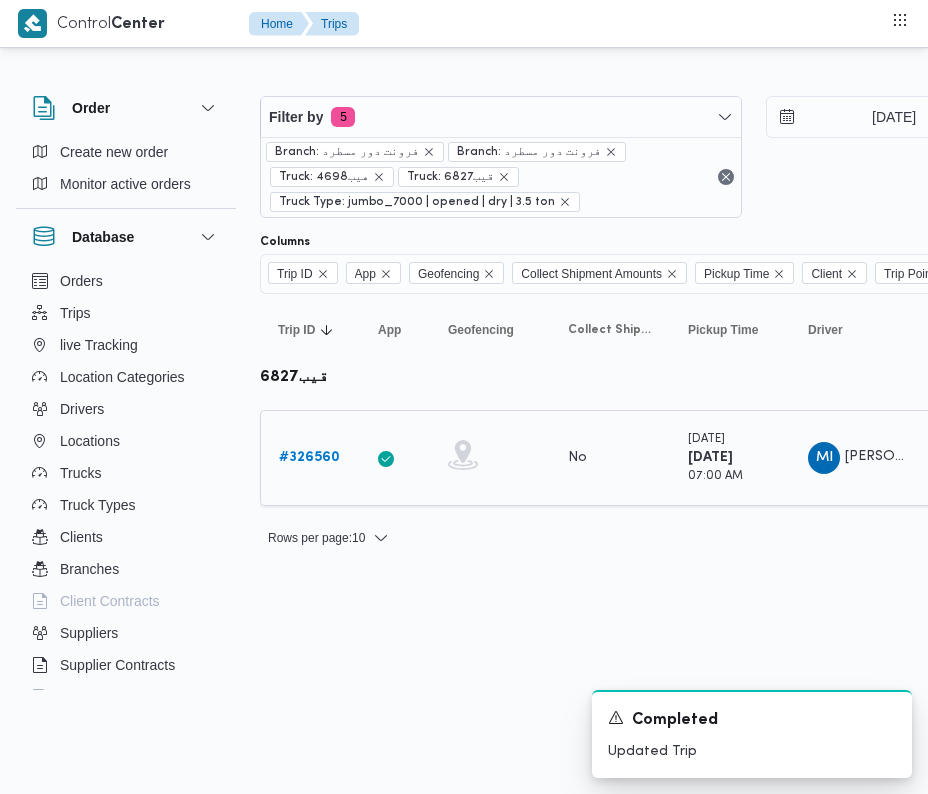 click on "# 326560" at bounding box center [309, 457] 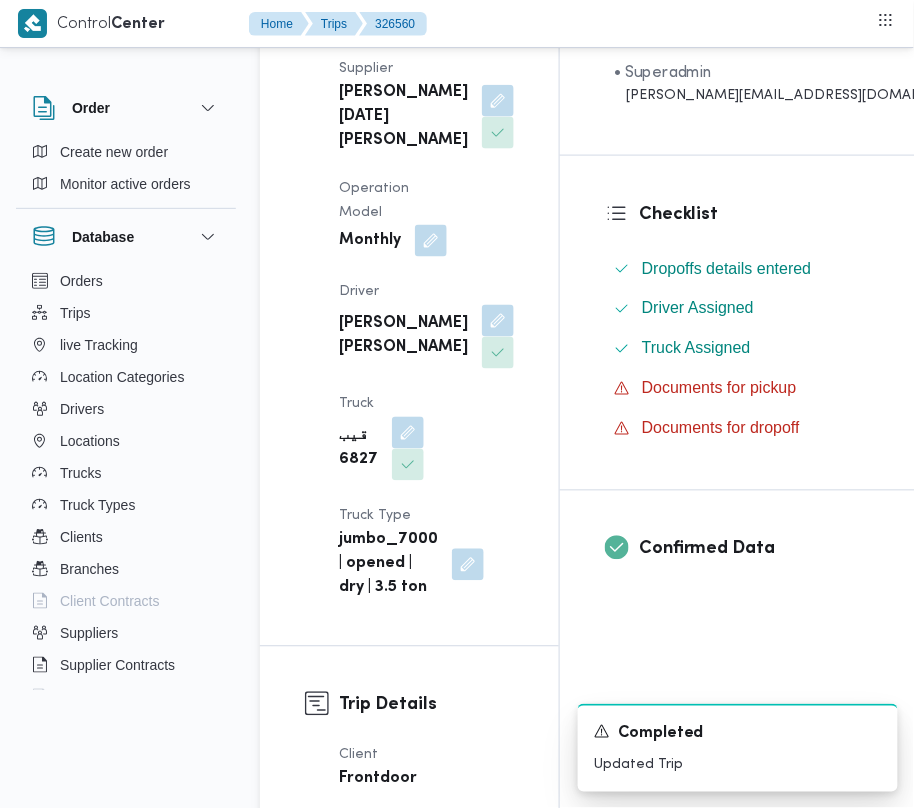 scroll, scrollTop: 458, scrollLeft: 0, axis: vertical 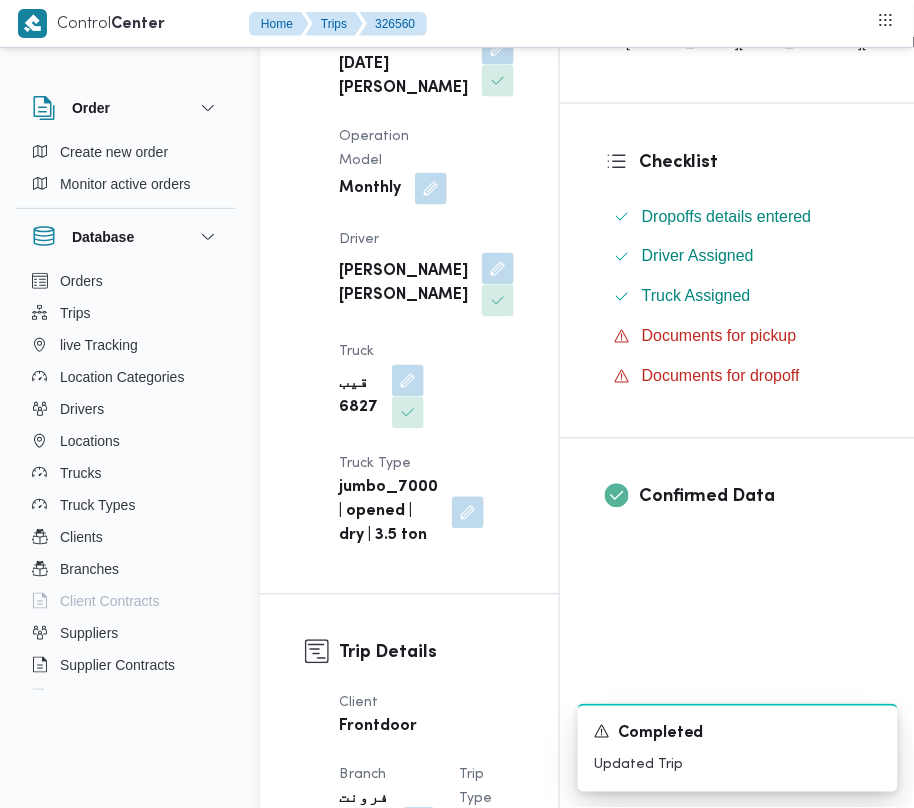 click on "محمود ابراهيم سعيد ابراهيم" at bounding box center [426, 285] 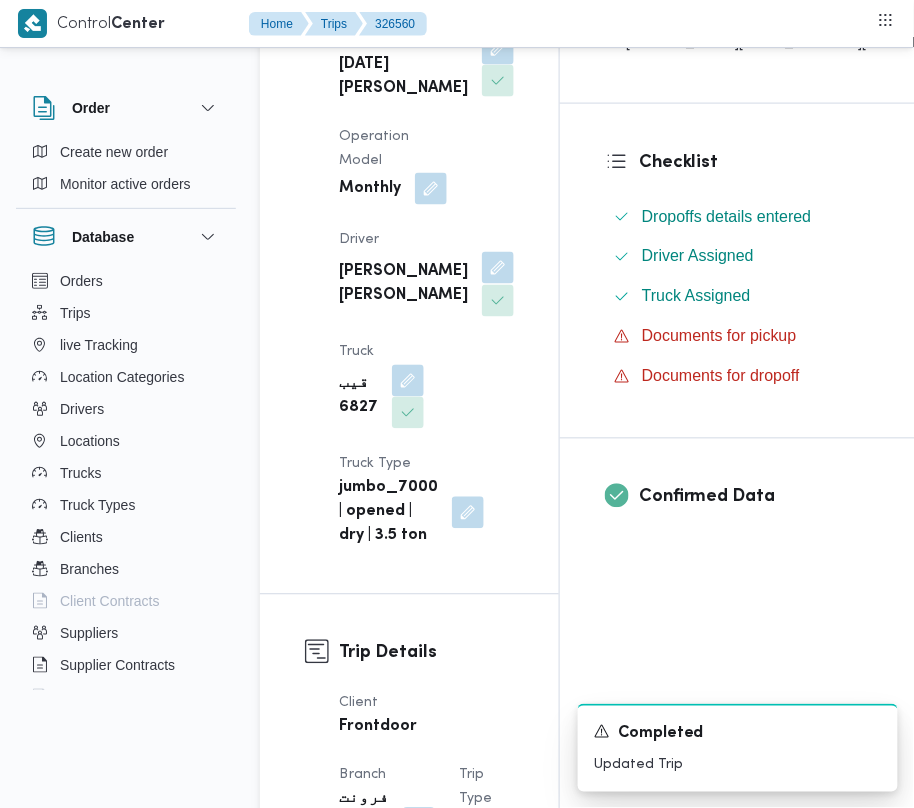 click at bounding box center (498, 268) 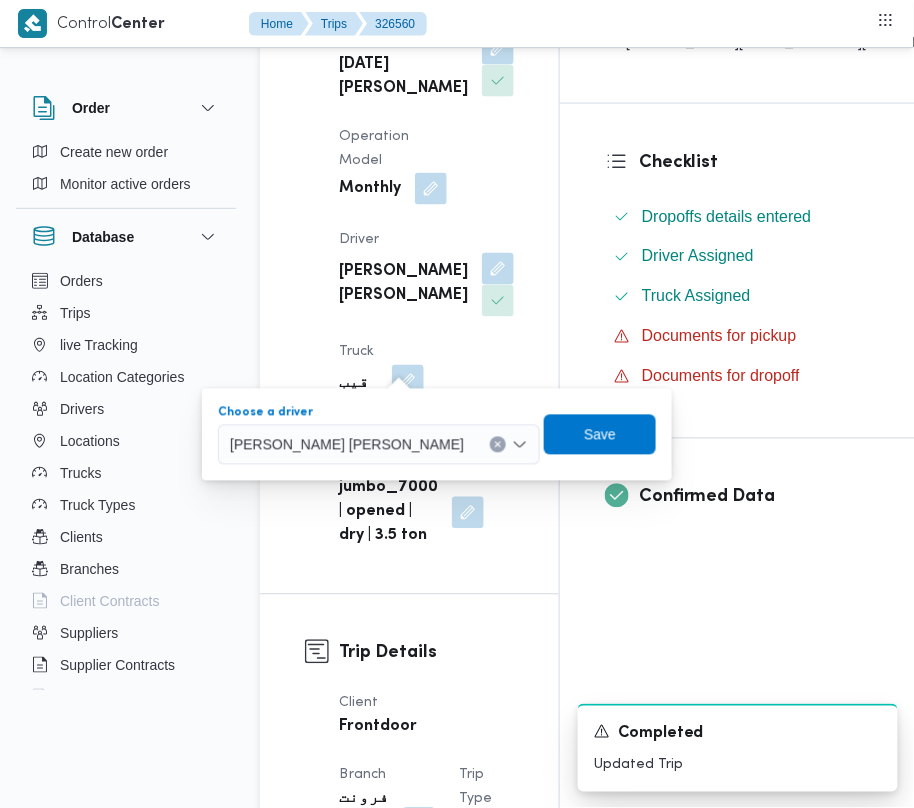 click on "محمود ابراهيم سعيد ابراهيم" at bounding box center (347, 444) 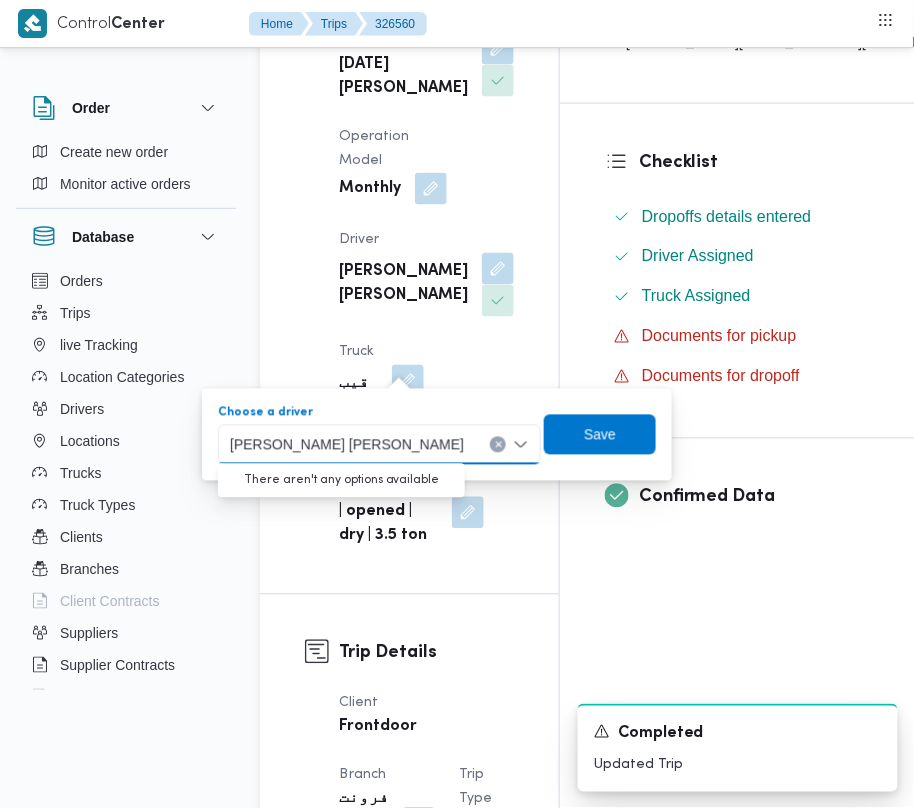 paste on "فوزي" 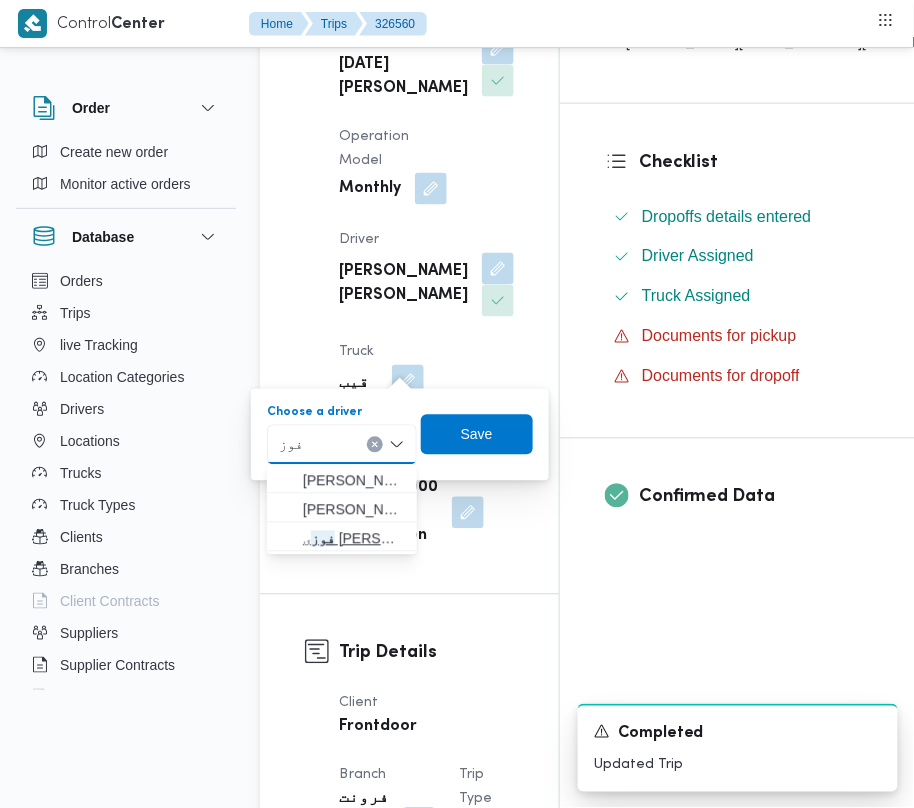 type on "فوز" 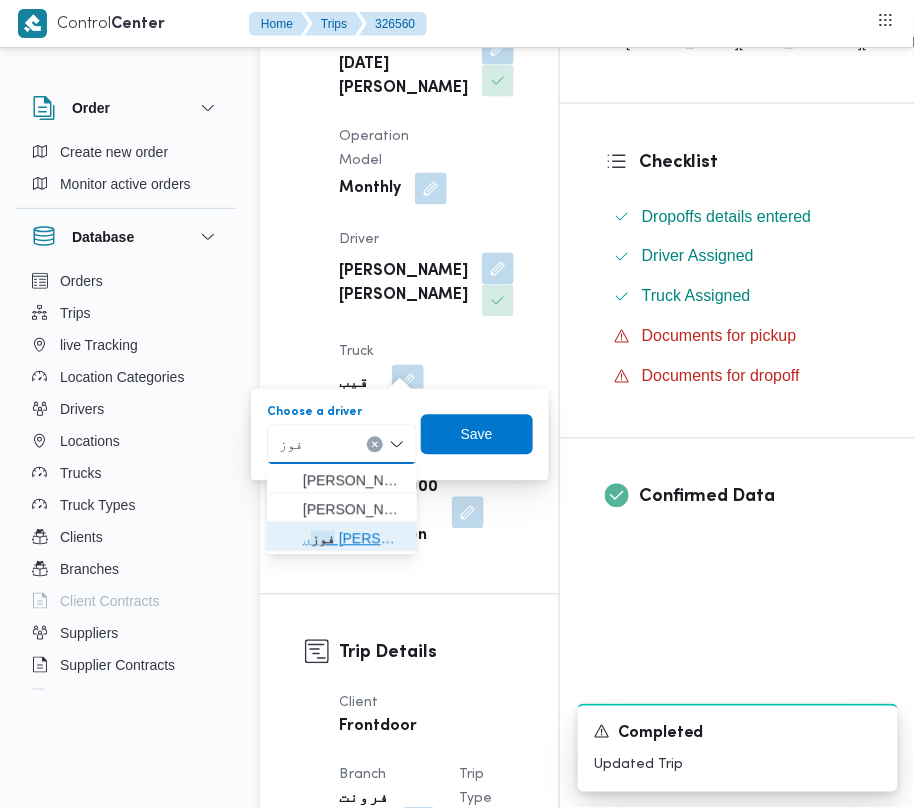 click 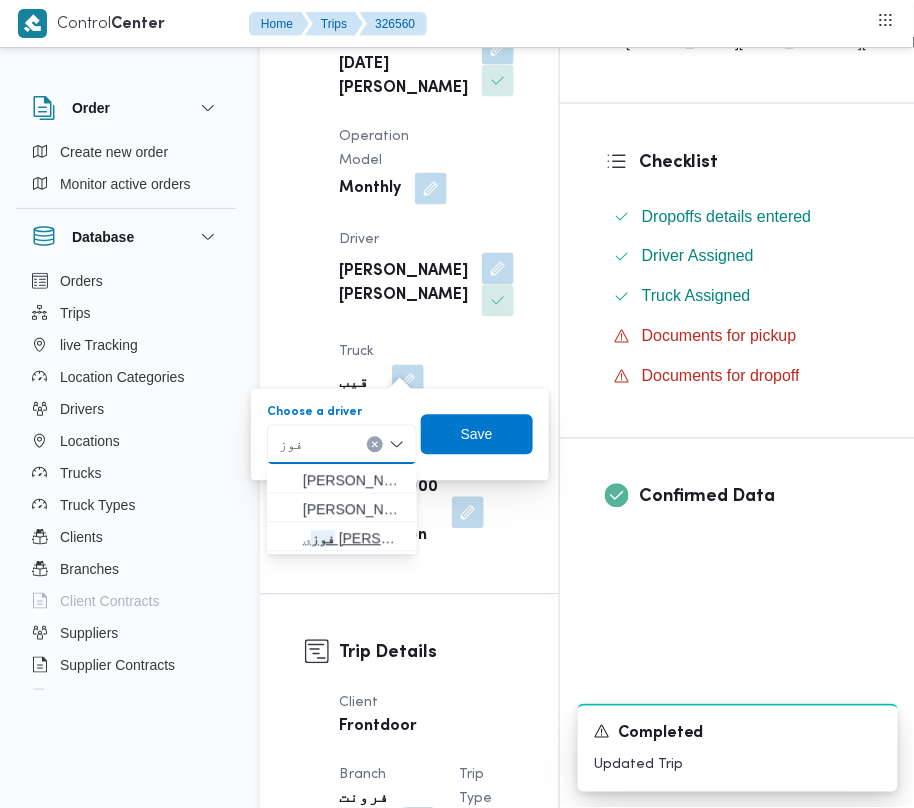 type 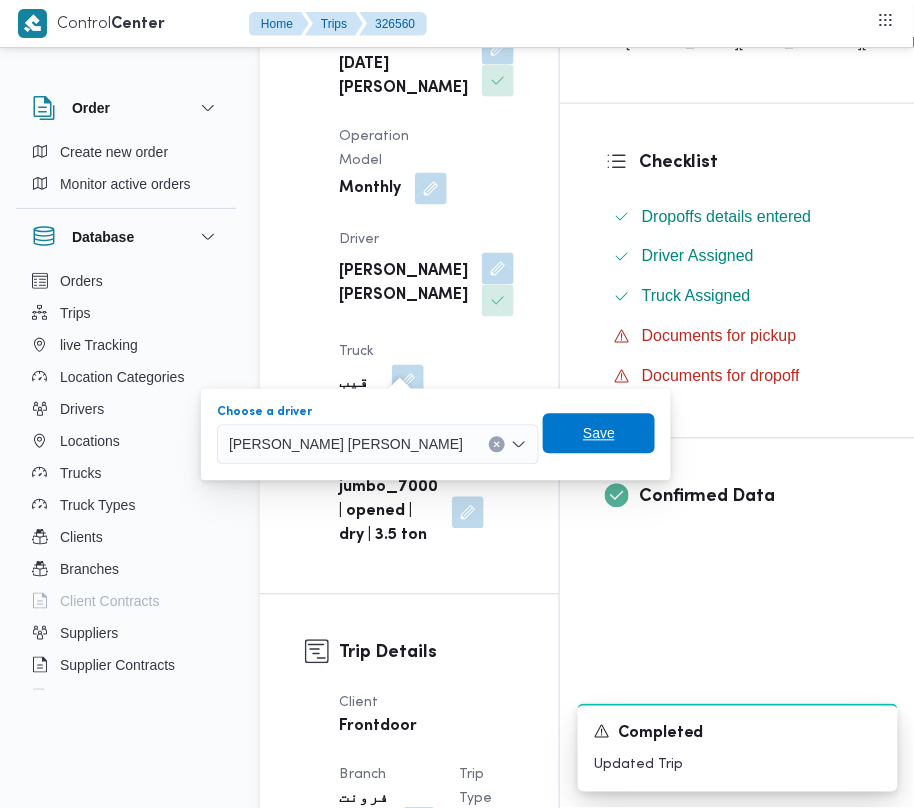 click on "Save" at bounding box center [599, 434] 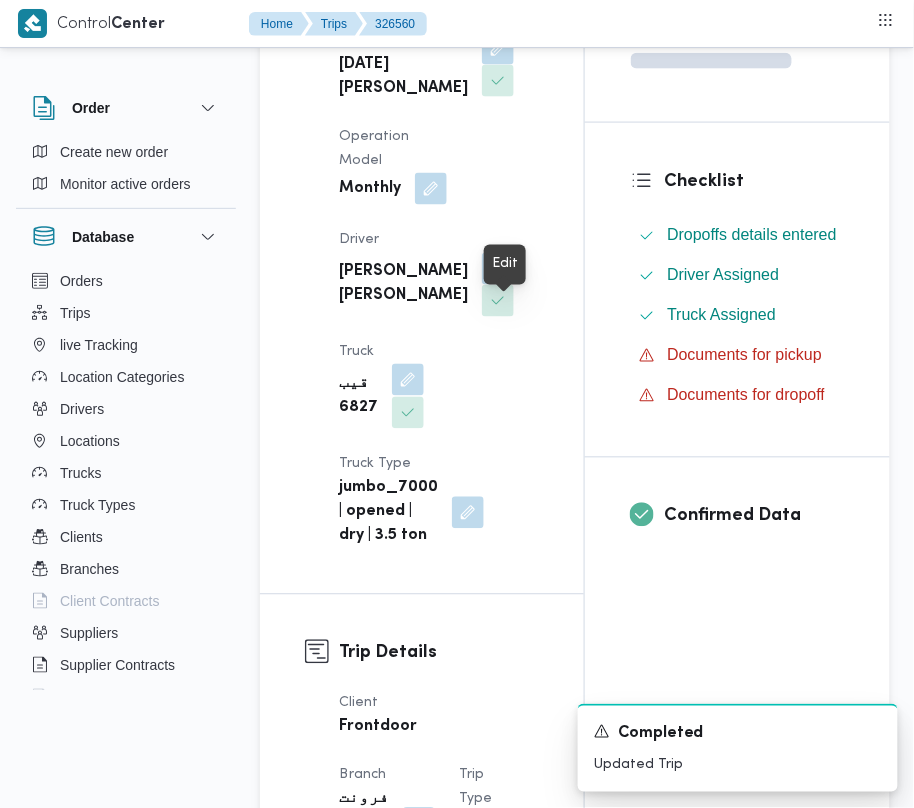 click at bounding box center (408, 380) 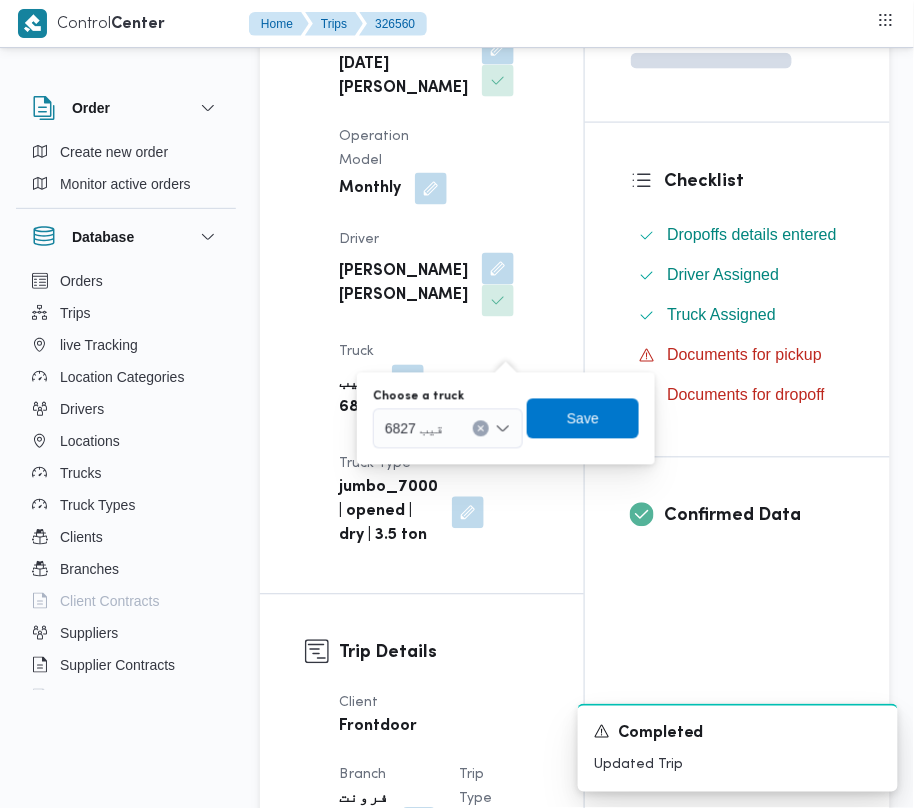 click on "قيب 6827" at bounding box center (448, 429) 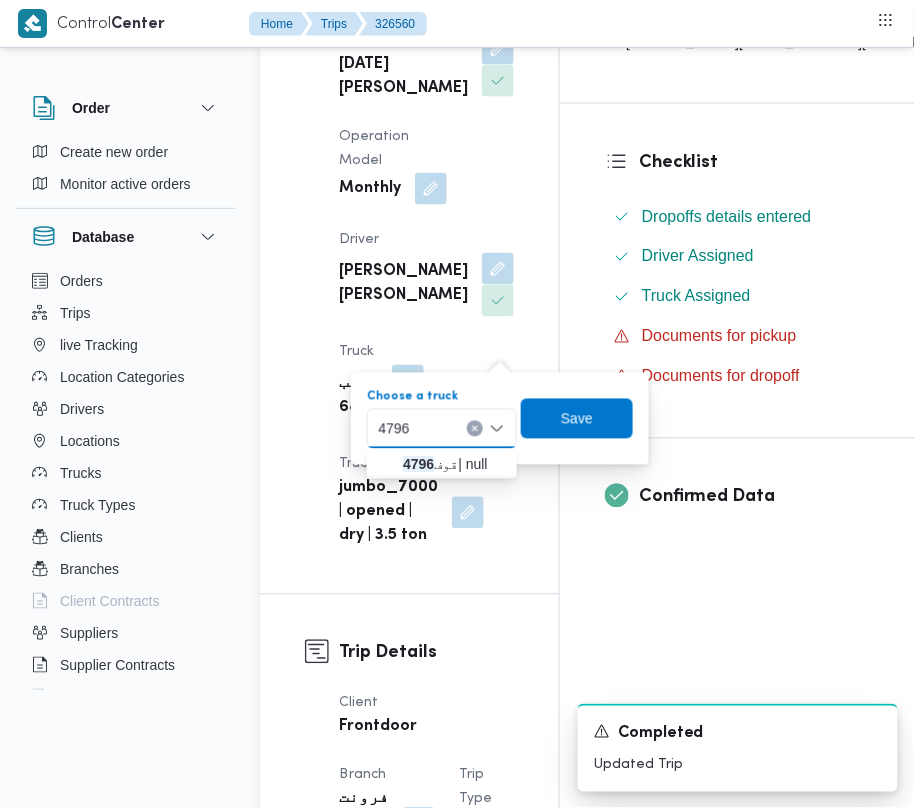 type on "4796" 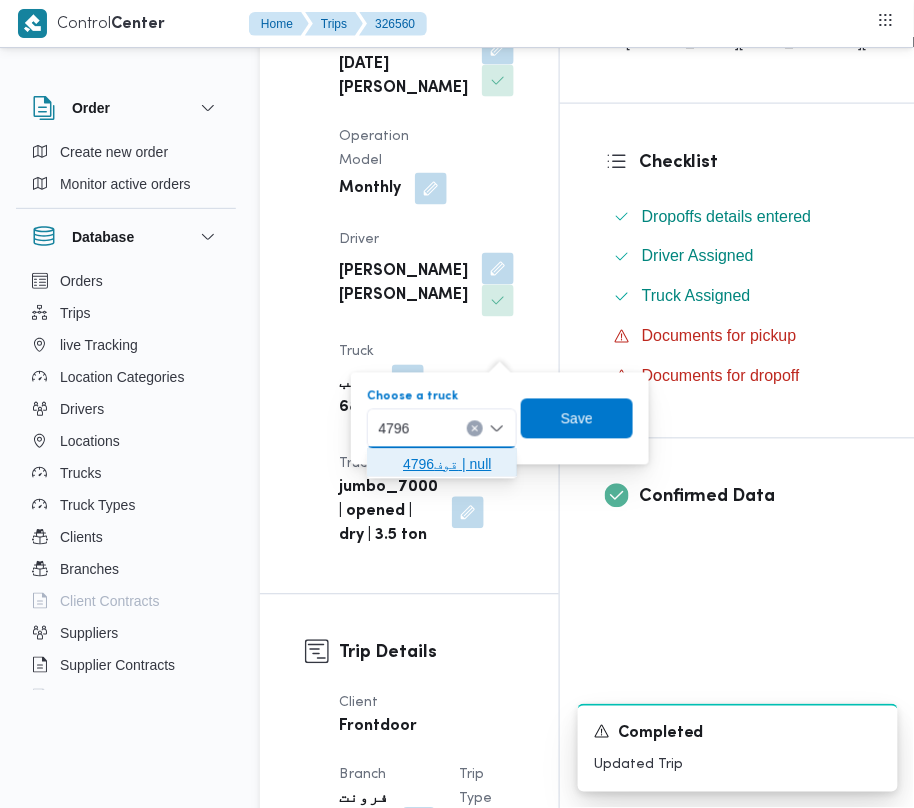 click on "قوف4796 | null" at bounding box center [442, 465] 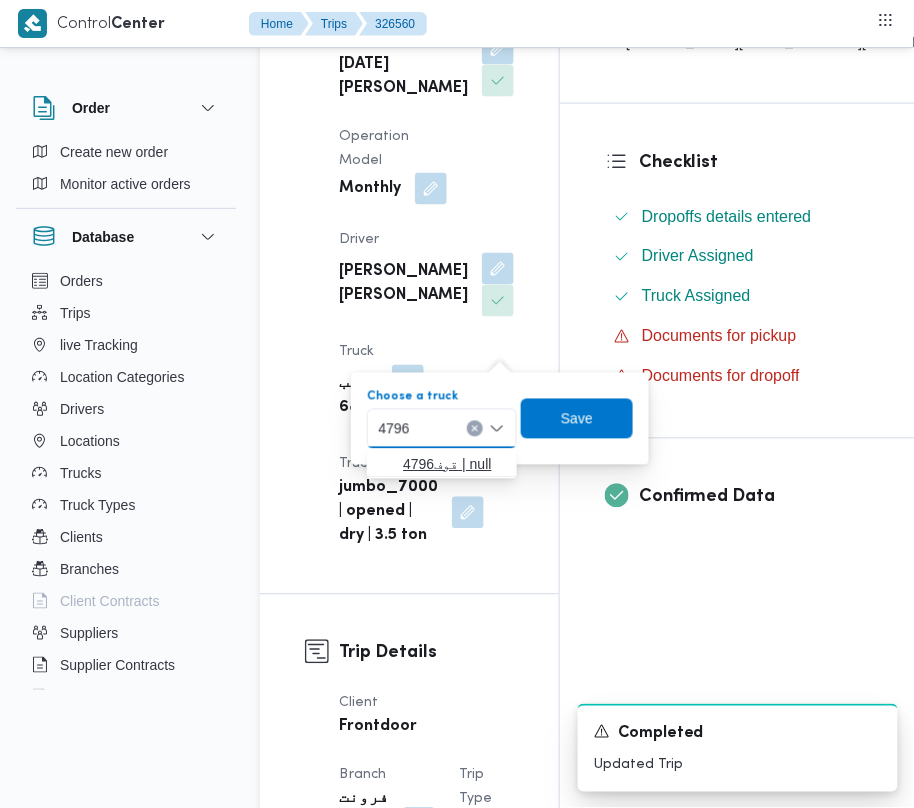 type 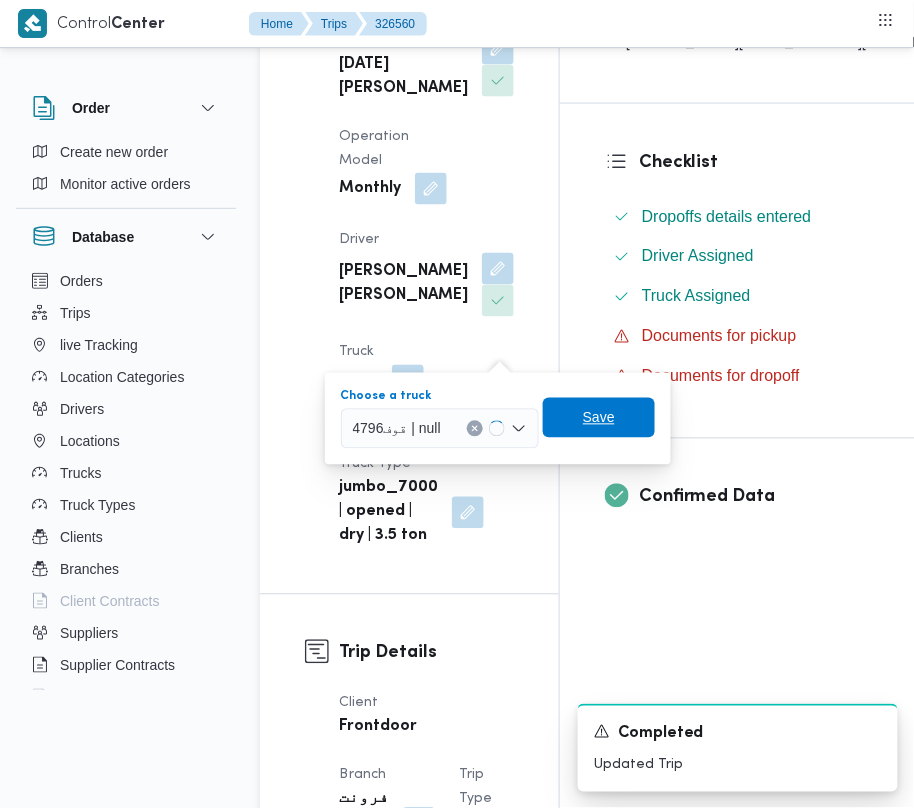 click on "Save" at bounding box center (599, 418) 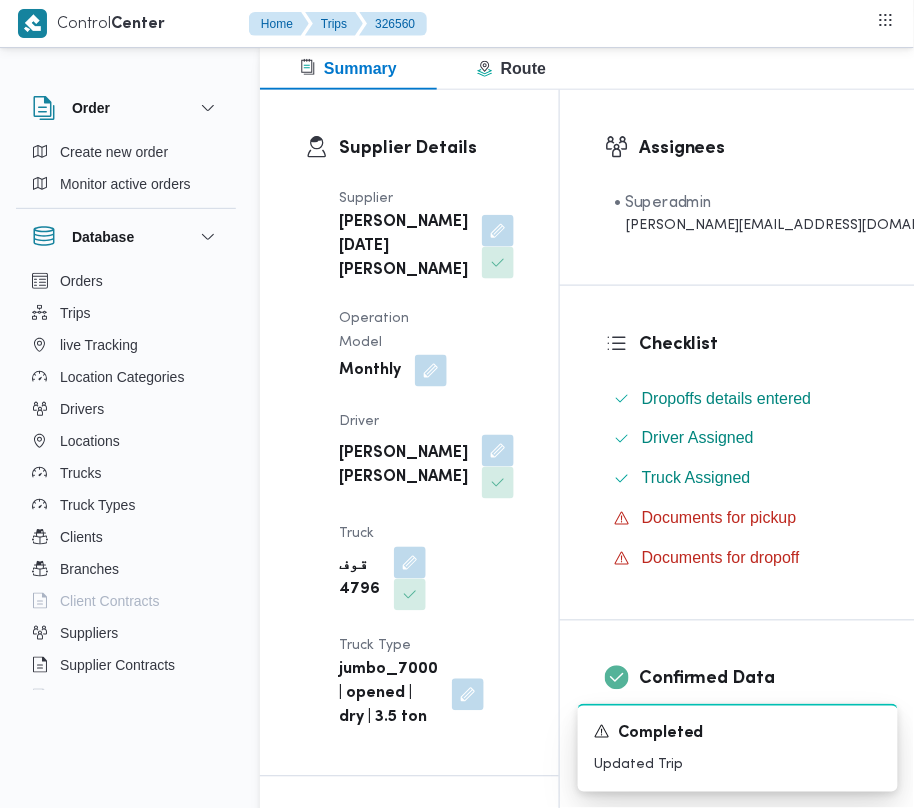 scroll, scrollTop: 294, scrollLeft: 0, axis: vertical 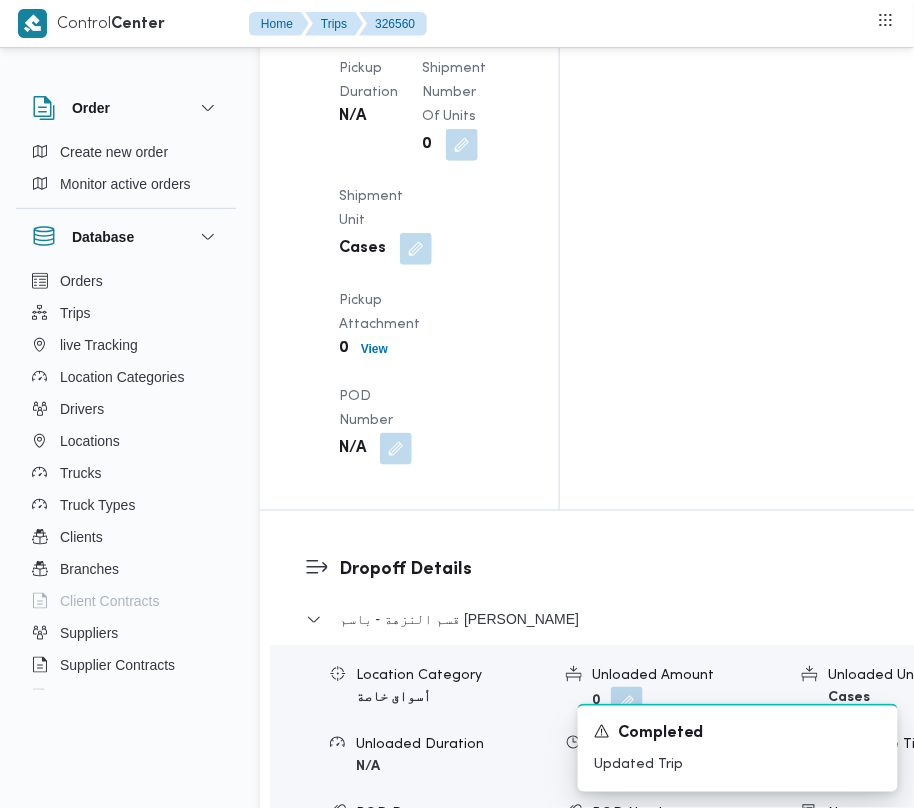 click on "Edit dropoffs" at bounding box center [362, 911] 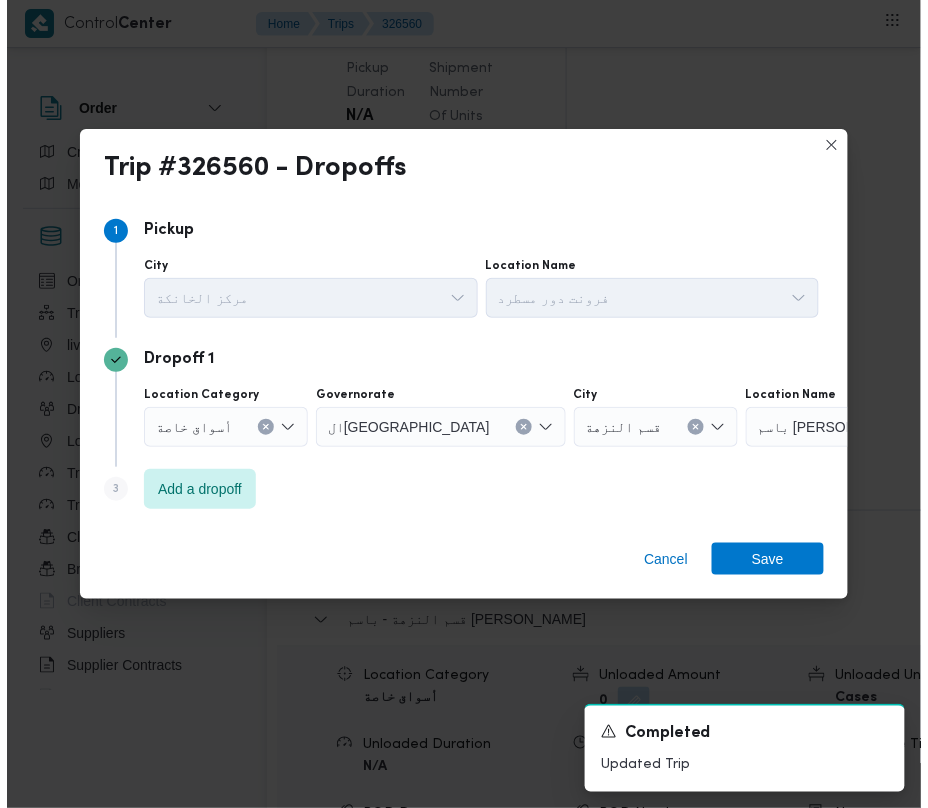 scroll, scrollTop: 2748, scrollLeft: 0, axis: vertical 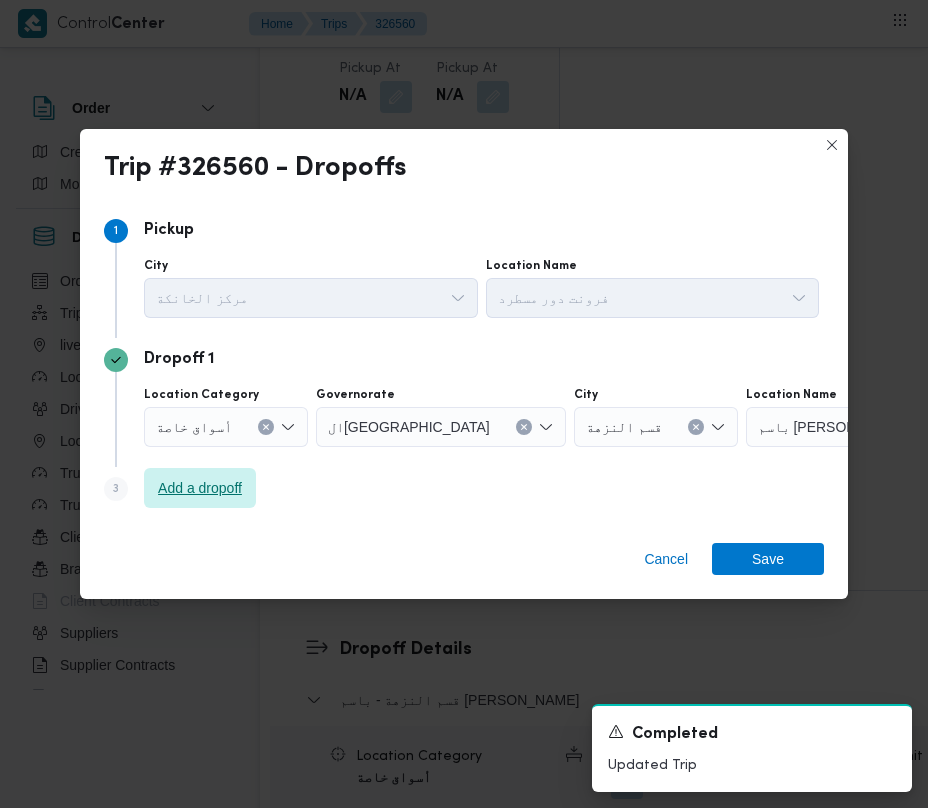 click on "Add a dropoff" at bounding box center [200, 488] 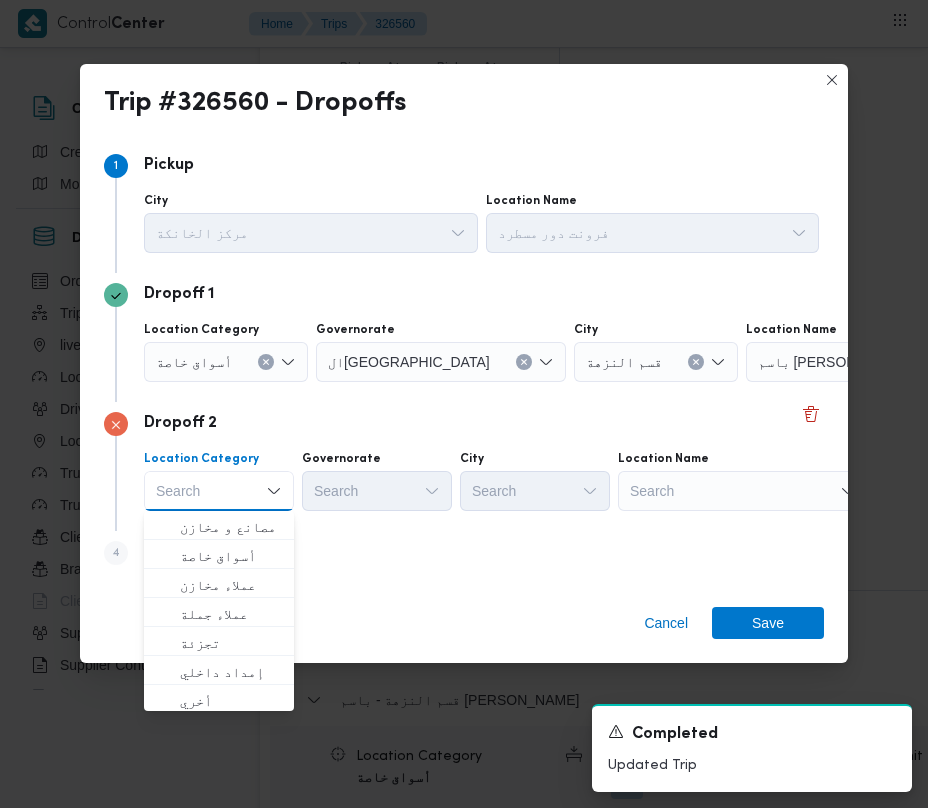 click on "Search" at bounding box center [871, 362] 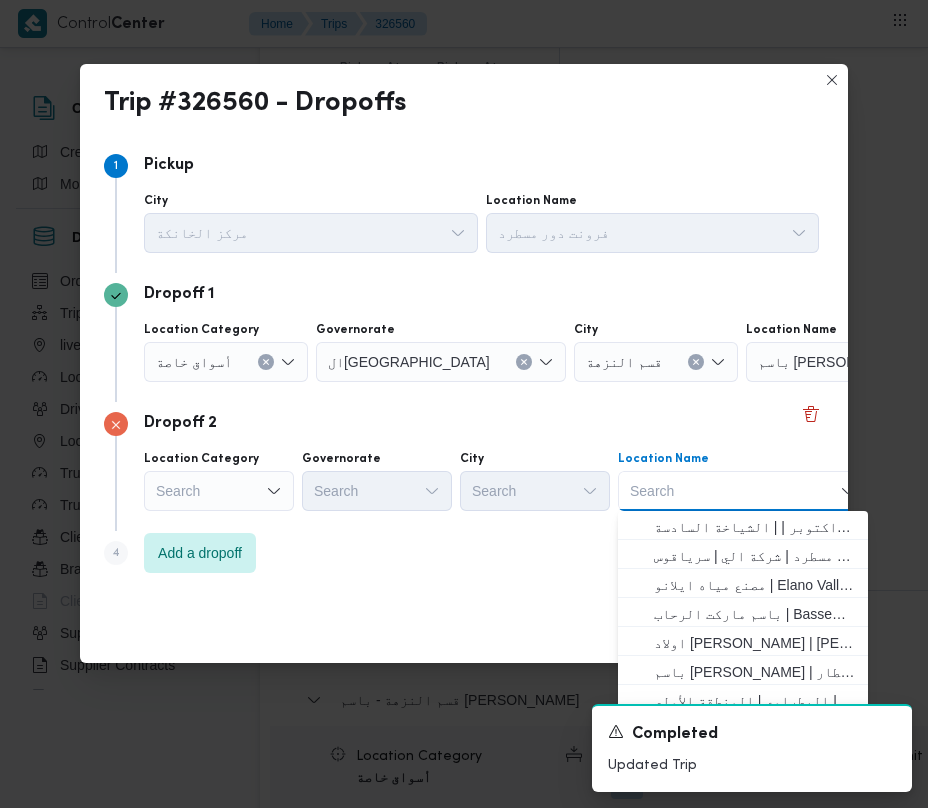 click on "Search Combo box. Selected. Combo box input. Search. Type some text or, to display a list of choices, press Down Arrow. To exit the list of choices, press Escape." at bounding box center [743, 491] 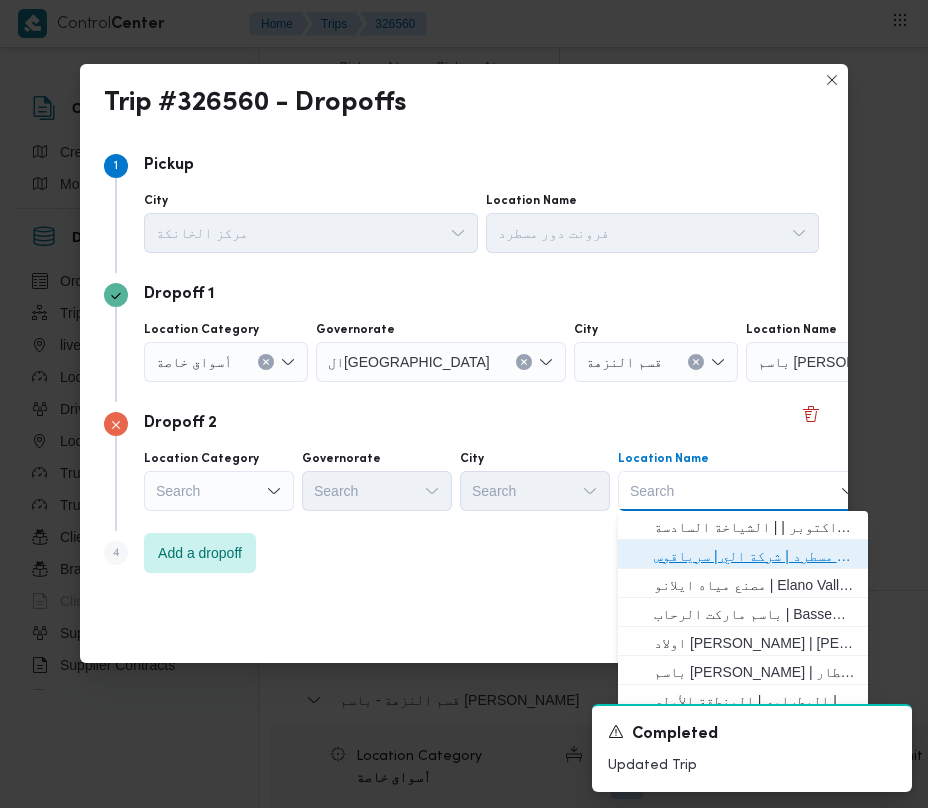 click on "فرونت دور مسطرد | شركة الي | سرياقوس" at bounding box center [755, 556] 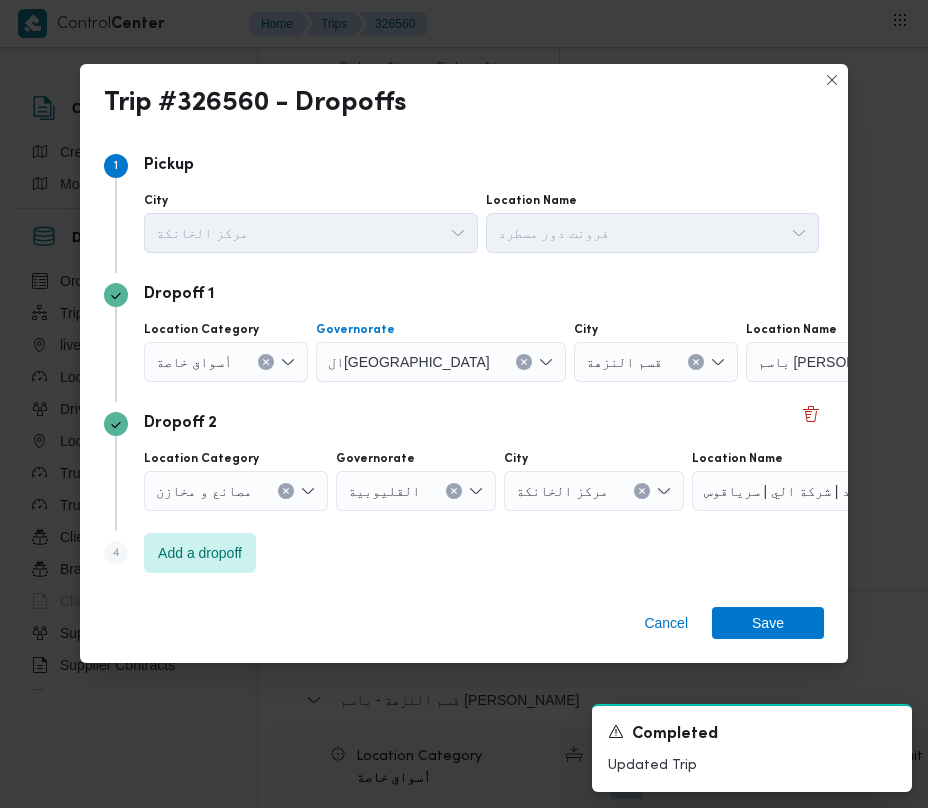 click at bounding box center [524, 362] 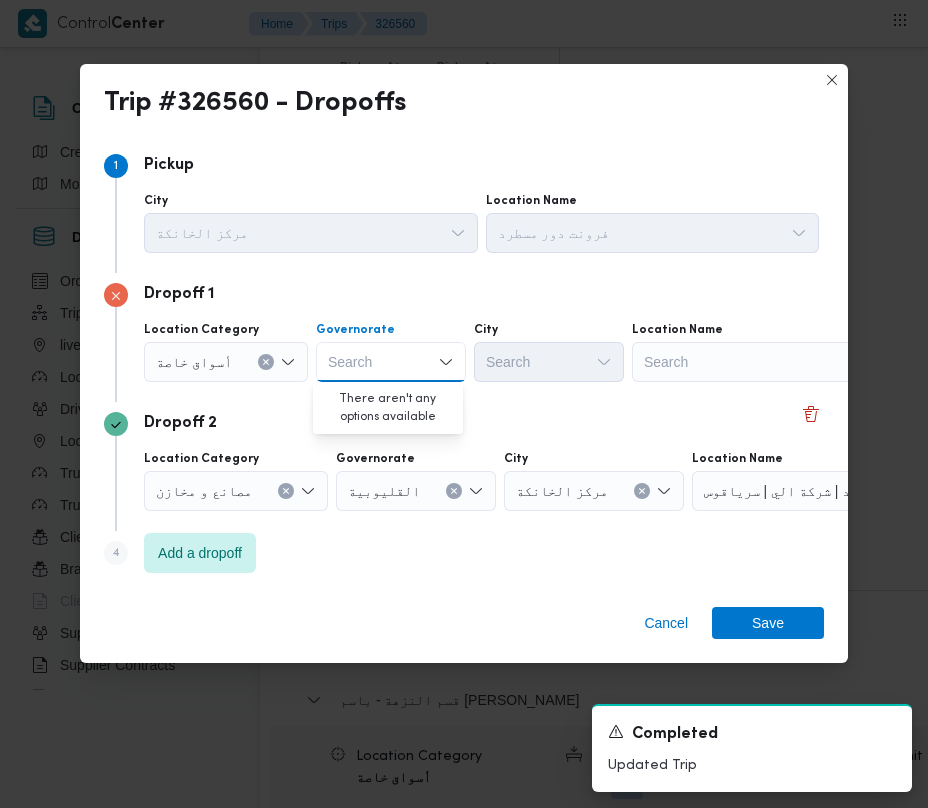 click on "Search" at bounding box center [757, 362] 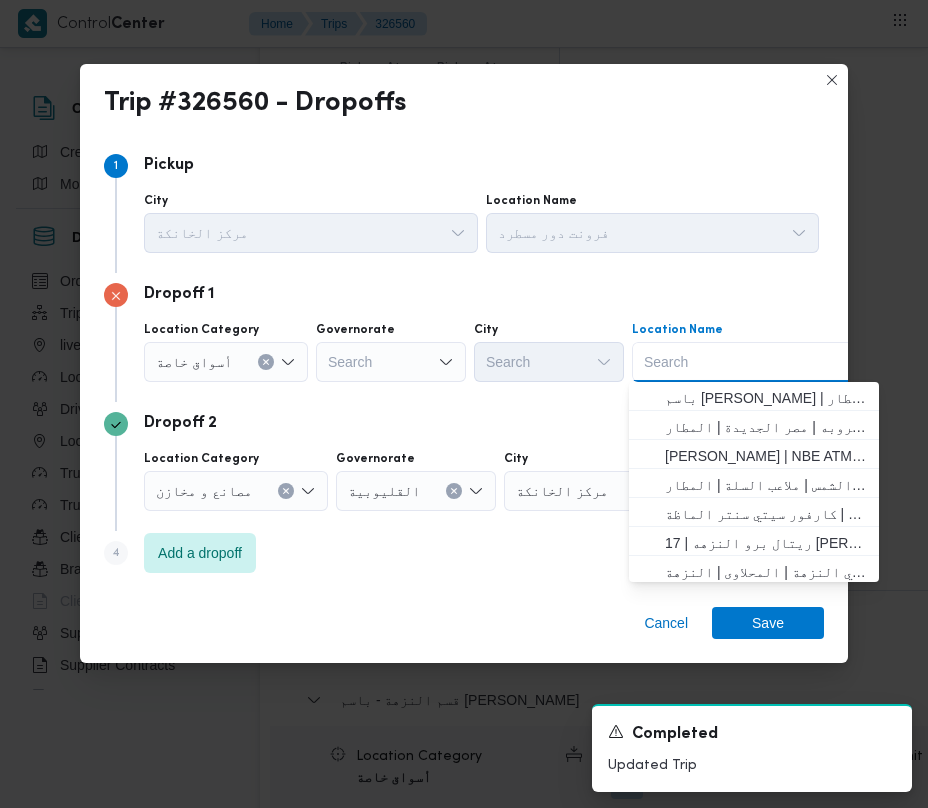 paste on "سعودي زايد" 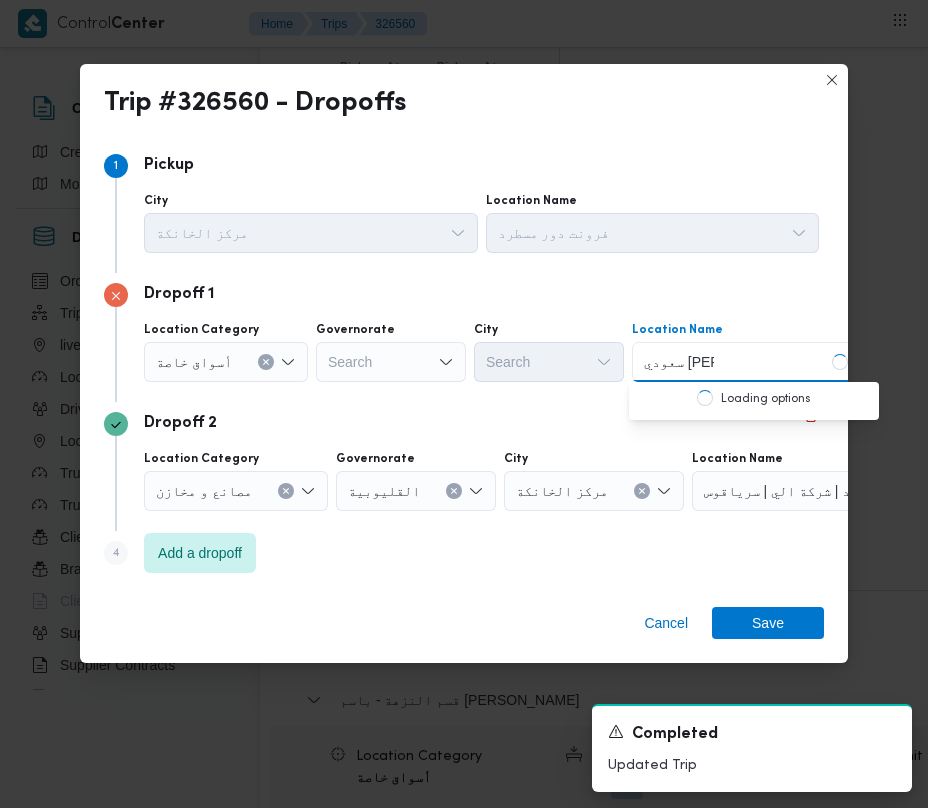 click on "سعودي زايد" at bounding box center (679, 362) 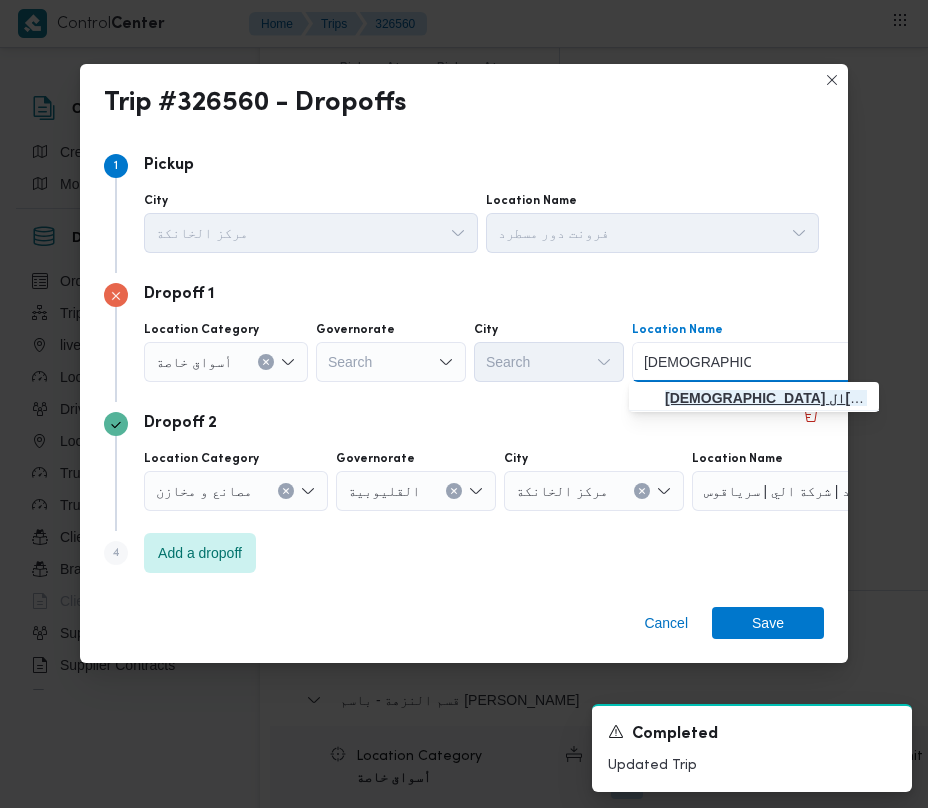 type on "سعودي الشيخ زايد" 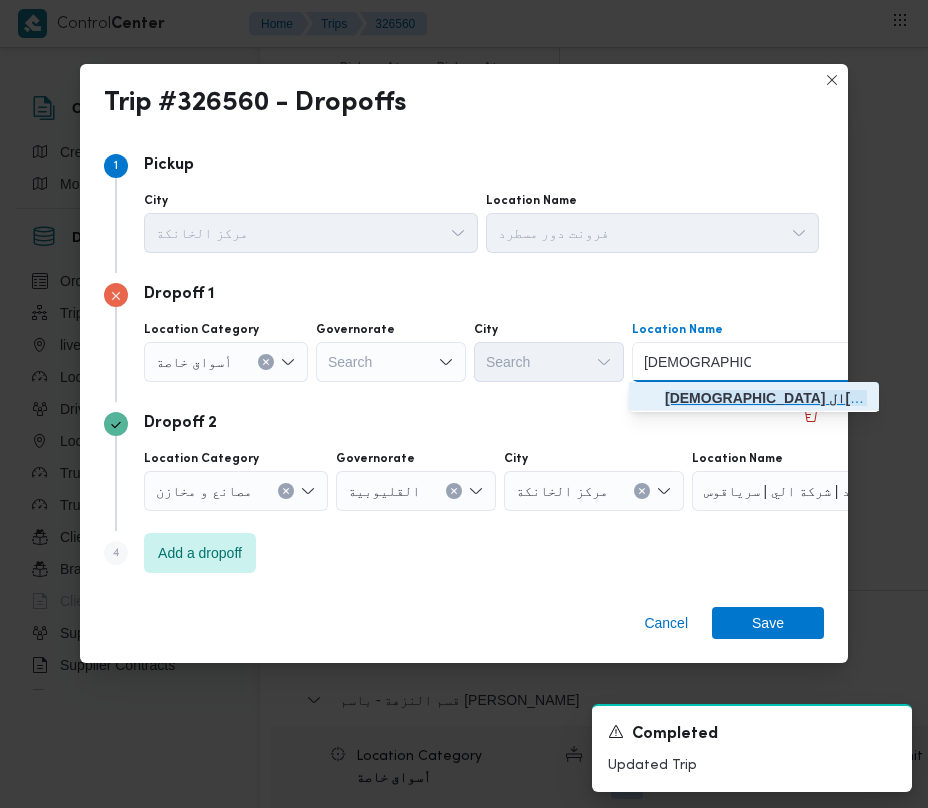 click on "سعودي الشيخ زايد   | سعودى سوبر ماركت | null" at bounding box center [766, 398] 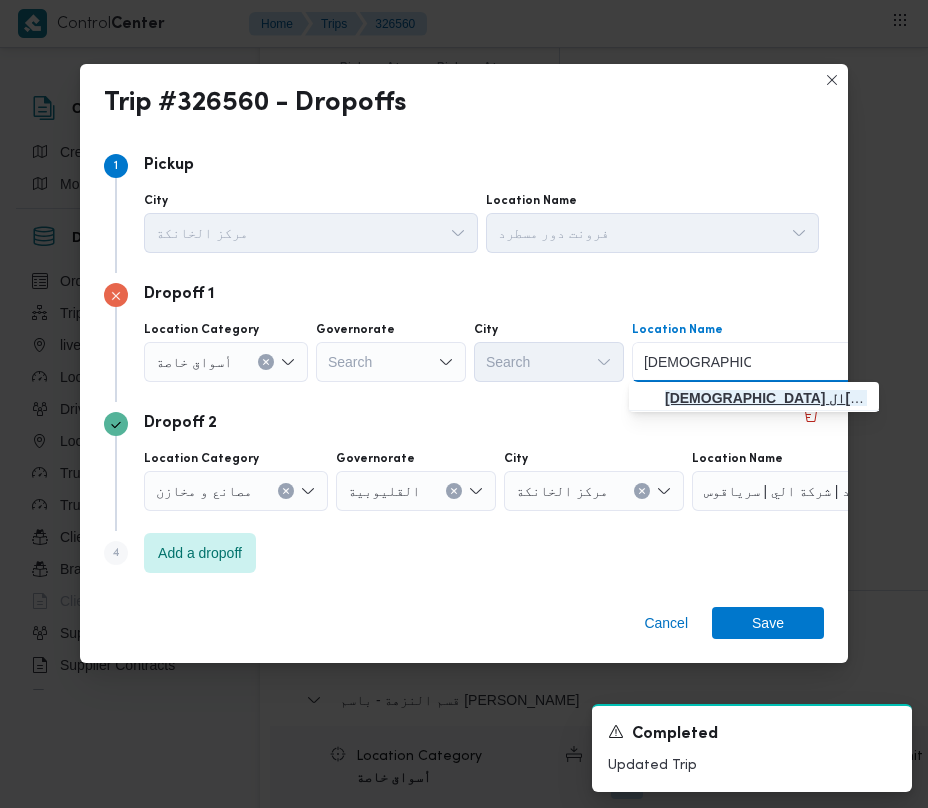 type 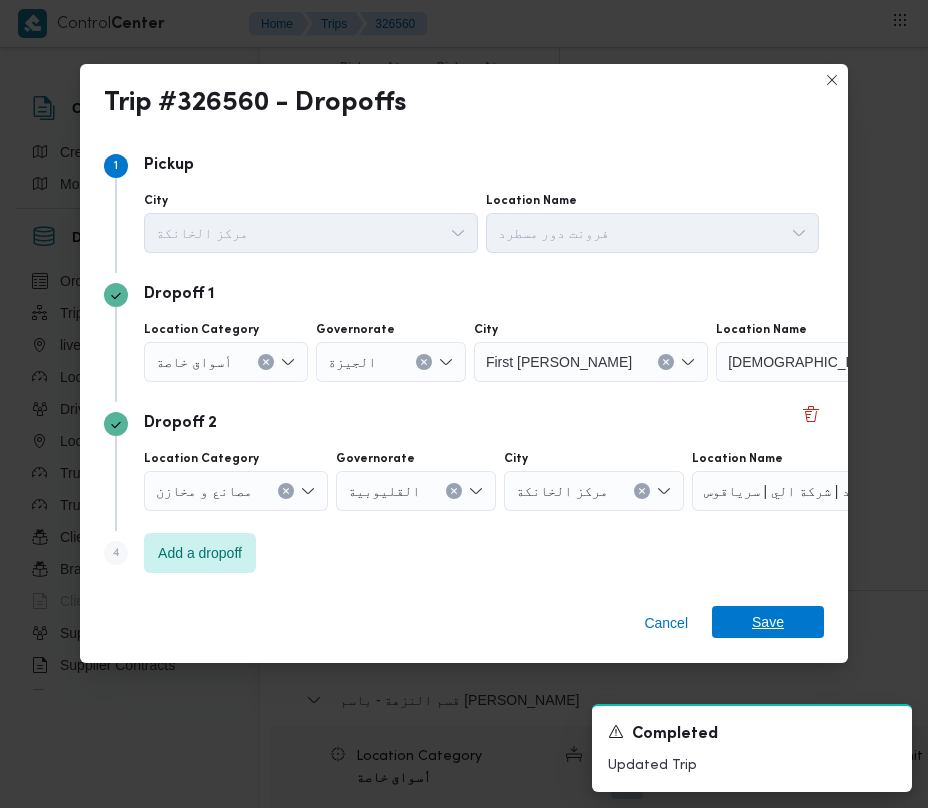 click on "Save" at bounding box center (768, 622) 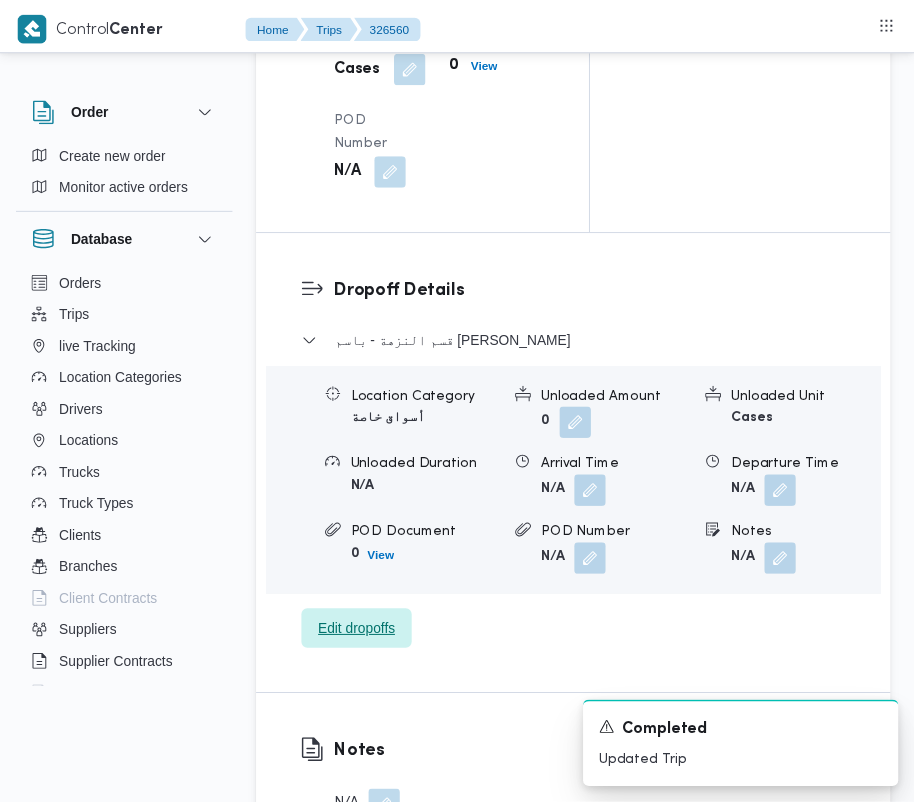 scroll, scrollTop: 2828, scrollLeft: 0, axis: vertical 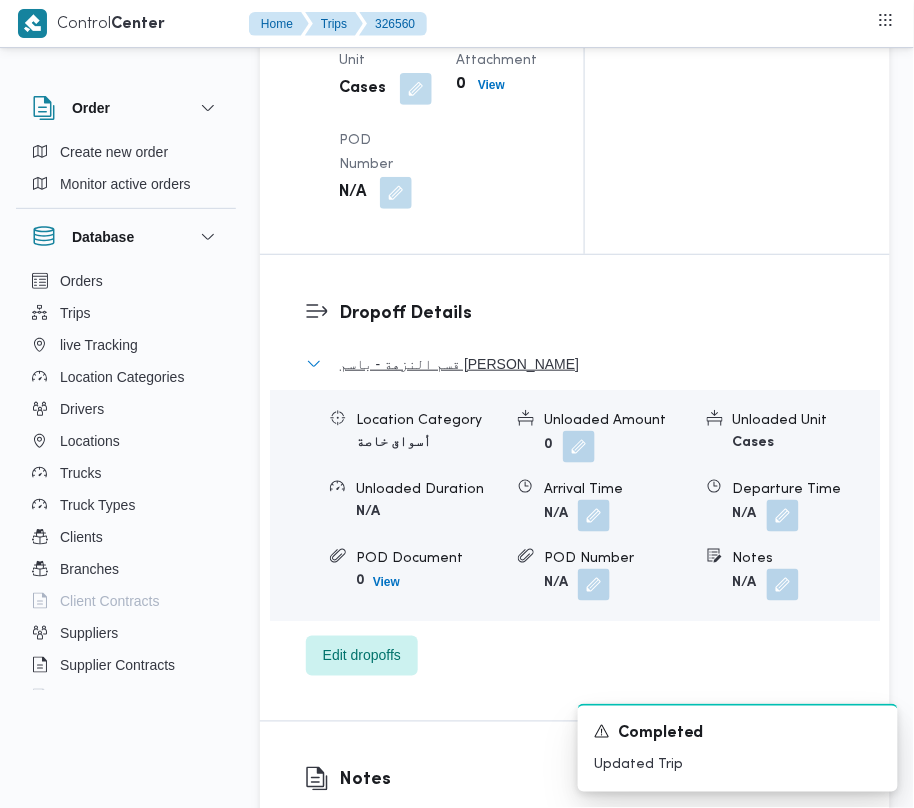 click on "قسم النزهة -
باسم ماركت هيليوبلس" at bounding box center [459, 364] 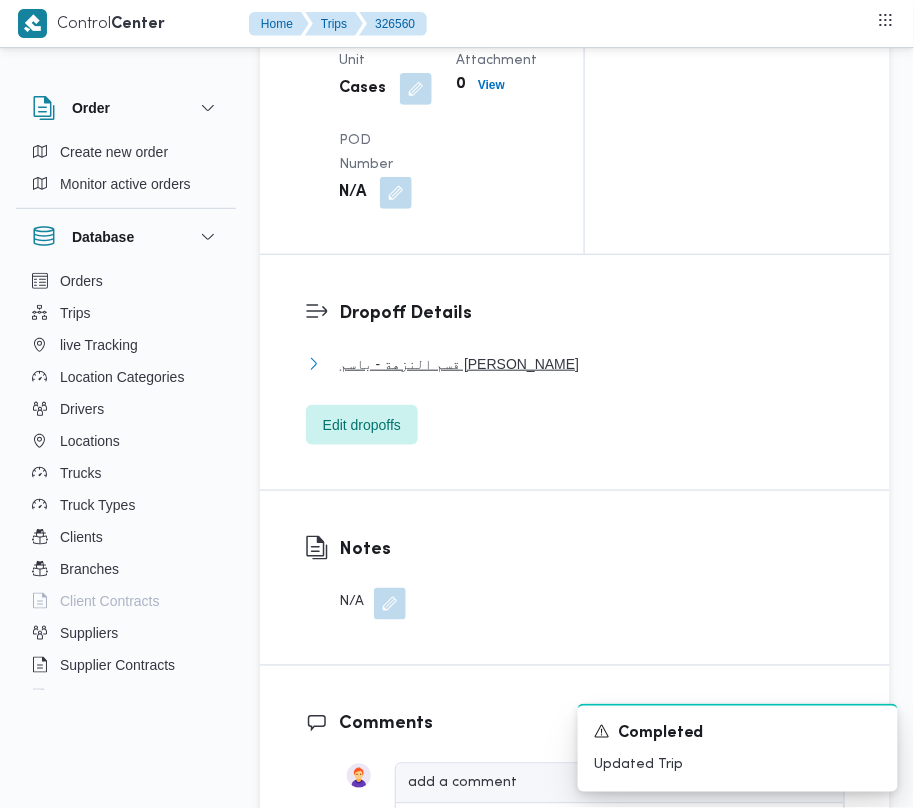 scroll, scrollTop: 2121, scrollLeft: 0, axis: vertical 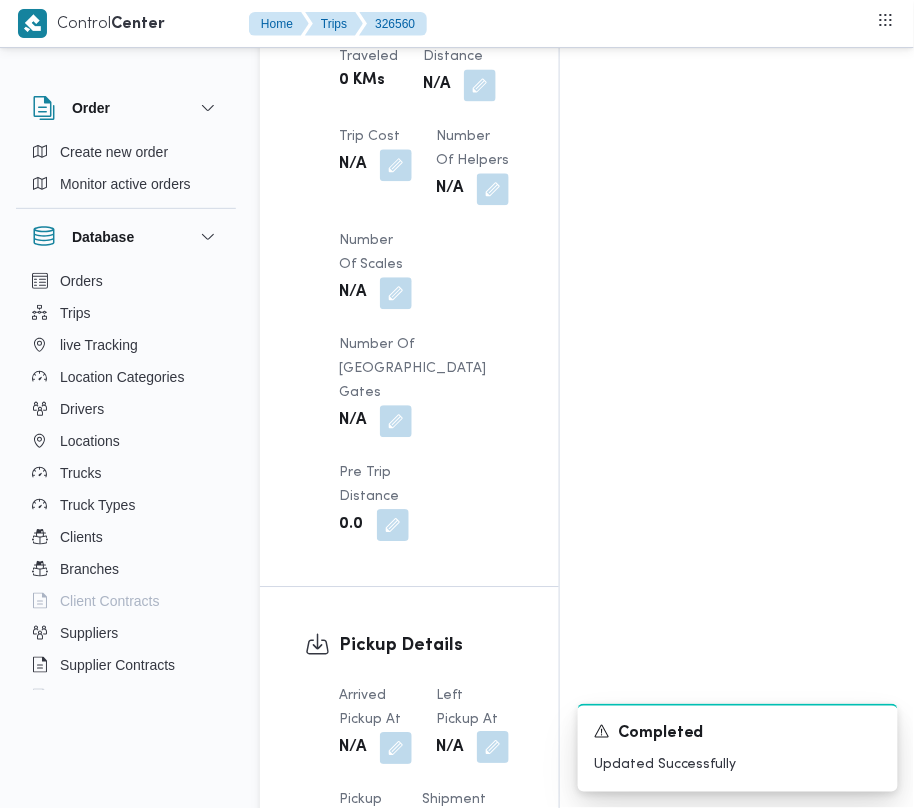 click at bounding box center [493, 747] 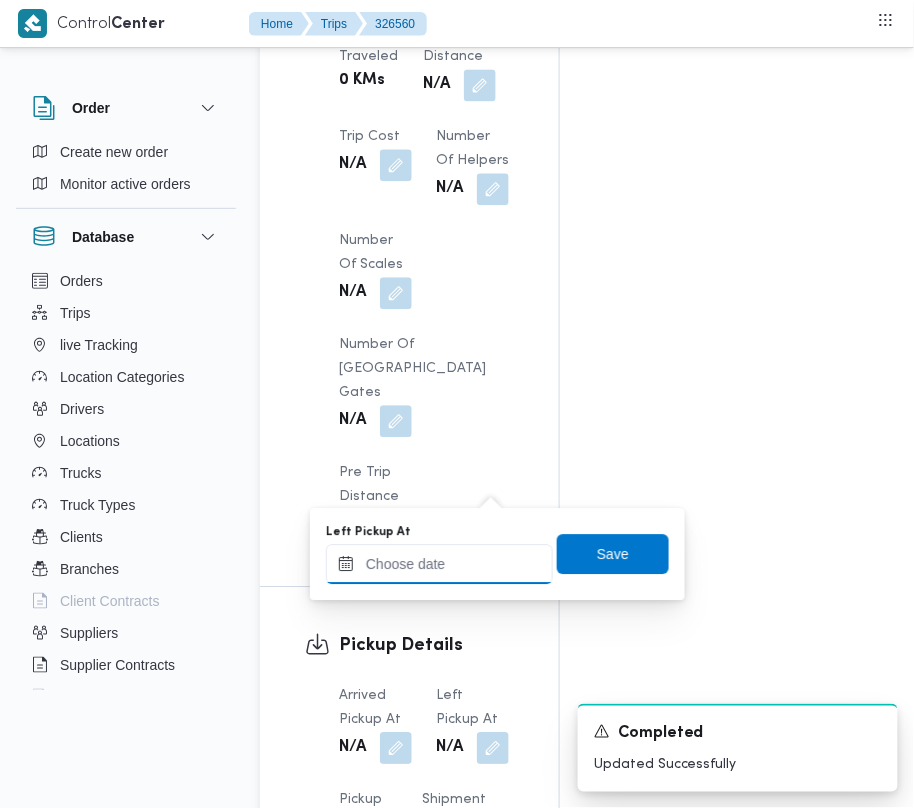 click on "Left Pickup At" at bounding box center (439, 564) 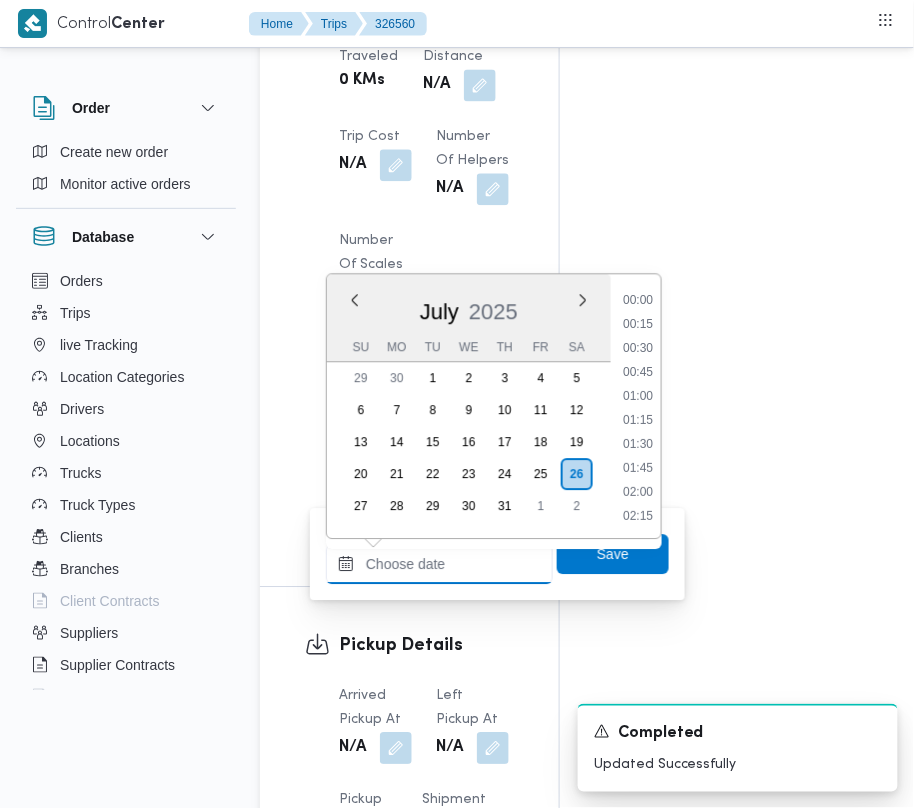 paste on "26/7/2025  9:00:00 AM" 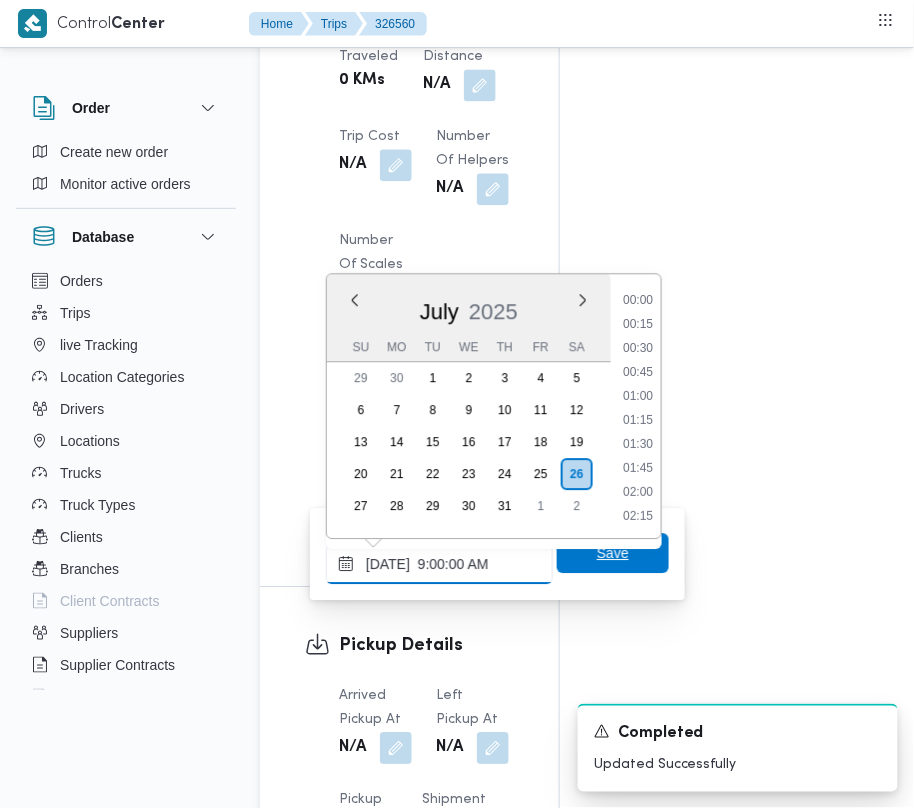 scroll, scrollTop: 864, scrollLeft: 0, axis: vertical 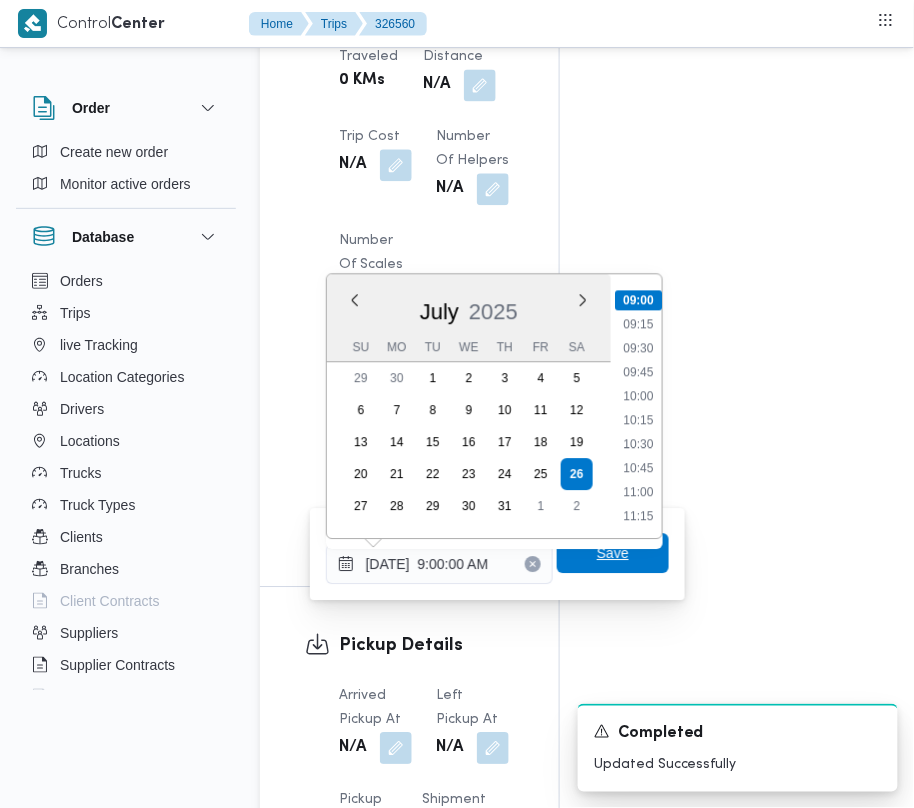 type on "26/07/2025 09:00" 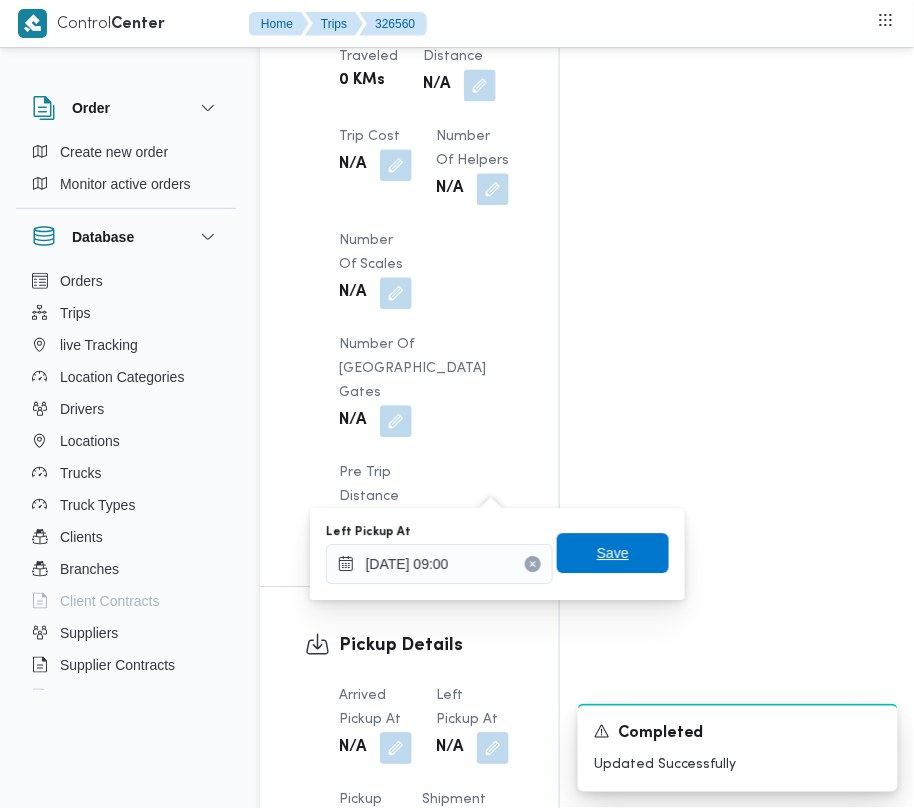 click on "Save" at bounding box center [613, 553] 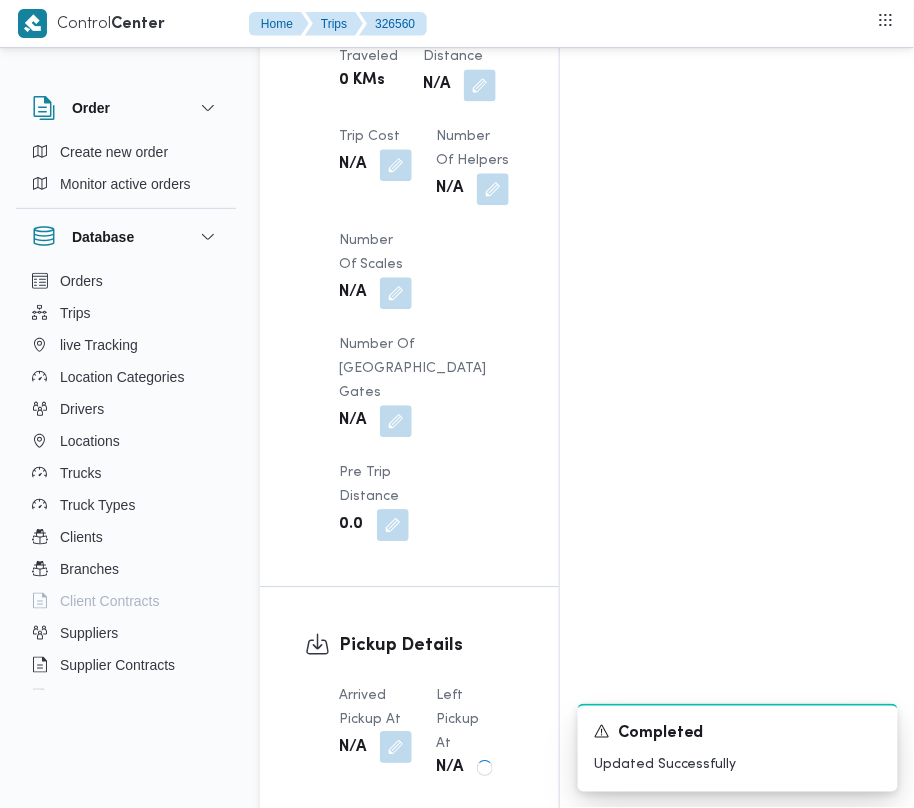 drag, startPoint x: 362, startPoint y: 445, endPoint x: 393, endPoint y: 492, distance: 56.302753 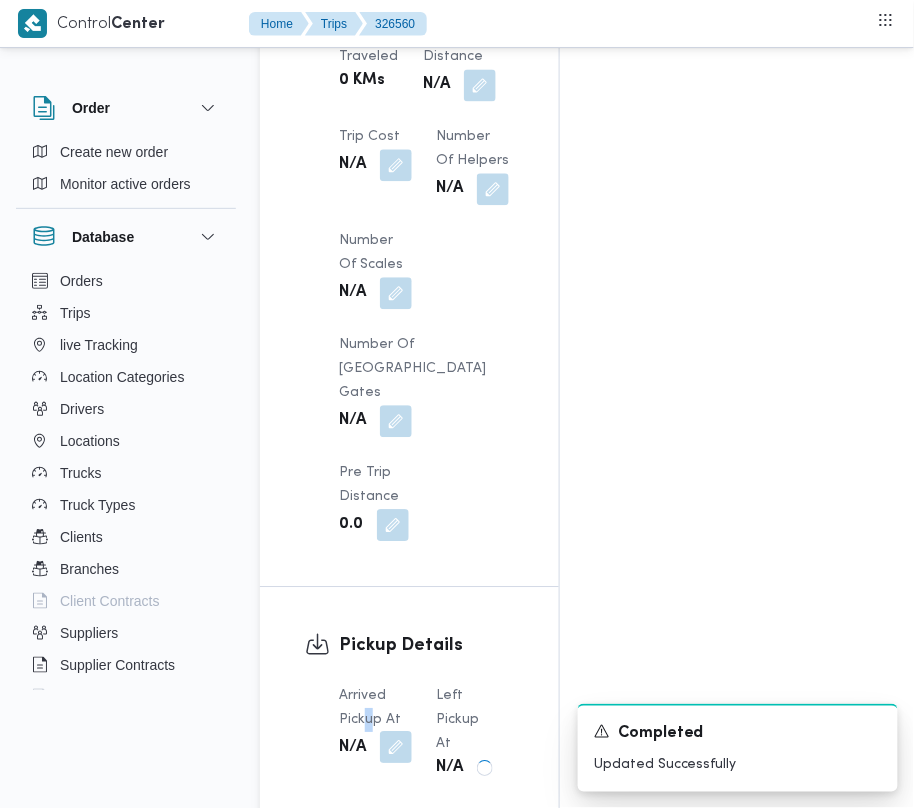 click at bounding box center (396, 747) 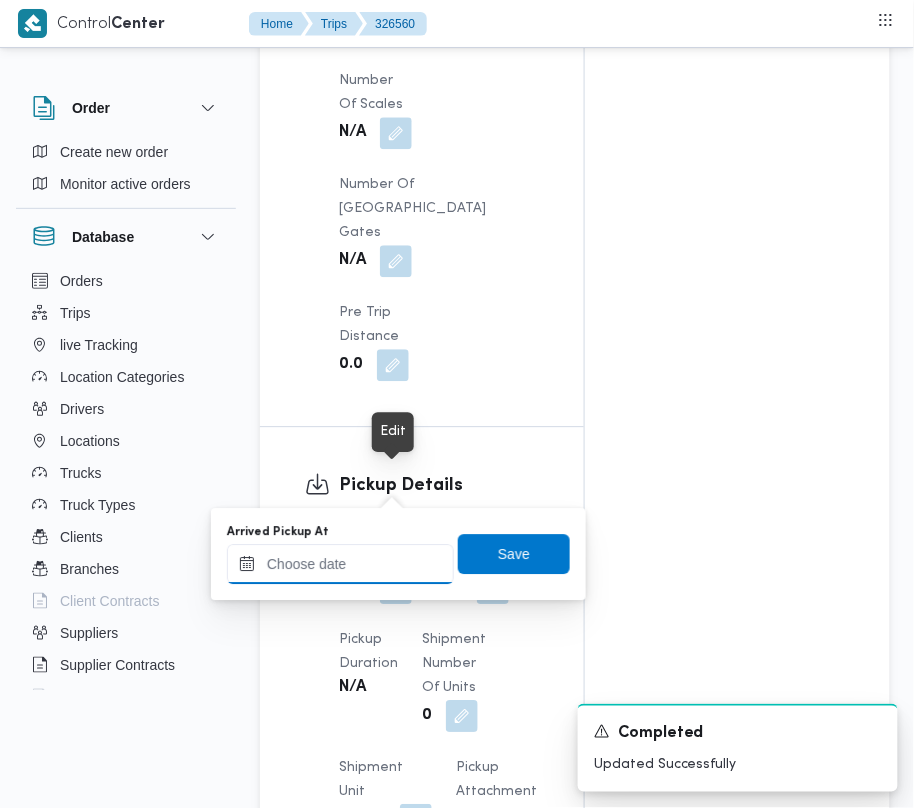 click on "Arrived Pickup At" at bounding box center [340, 564] 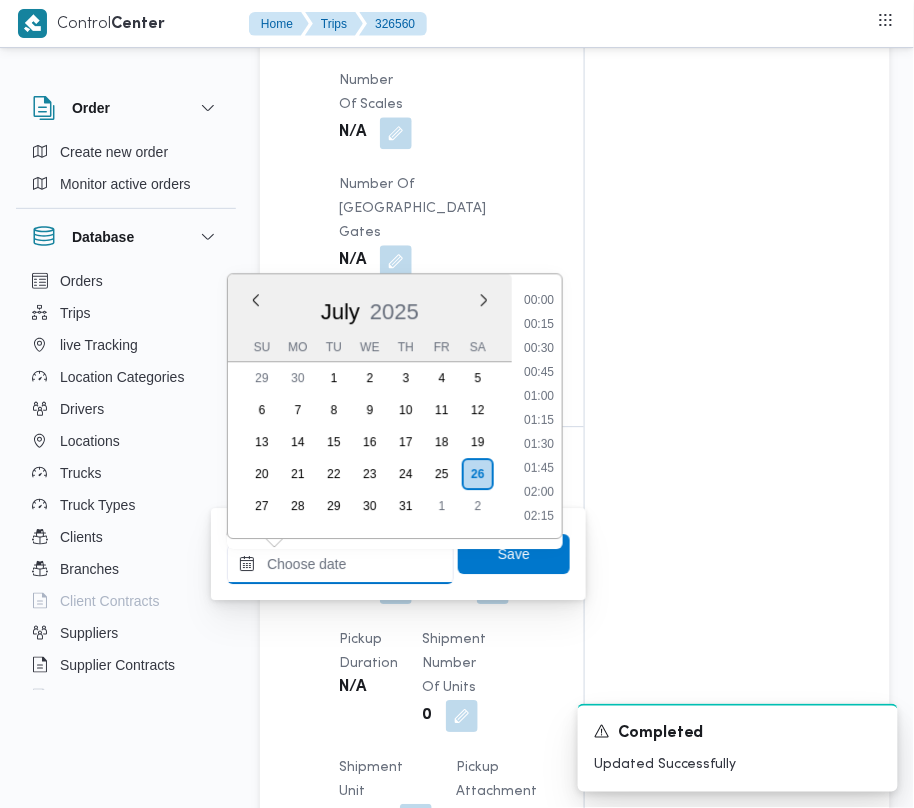 paste on "26/7/2025  9:00:00 AM" 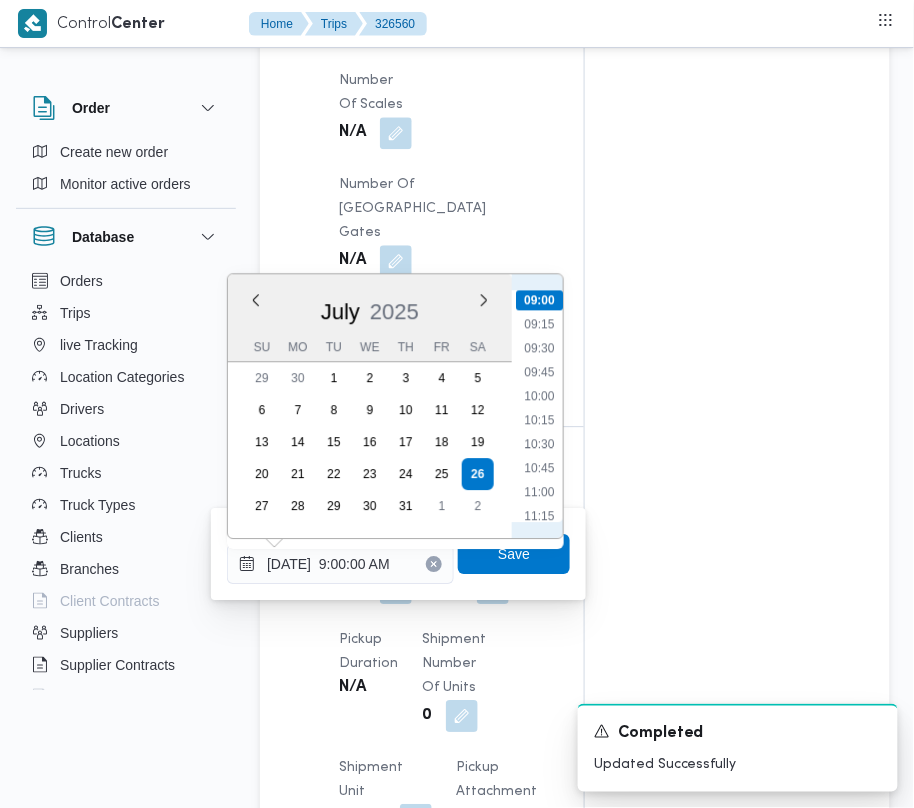 click on "00:00 00:15 00:30 00:45 01:00 01:15 01:30 01:45 02:00 02:15 02:30 02:45 03:00 03:15 03:30 03:45 04:00 04:15 04:30 04:45 05:00 05:15 05:30 05:45 06:00 06:15 06:30 06:45 07:00 07:15 07:30 07:45 08:00 08:15 08:30 08:45 09:00 09:15 09:30 09:45 10:00 10:15 10:30 10:45 11:00 11:15 11:30 11:45 12:00 12:15 12:30 12:45 13:00 13:15 13:30 13:45 14:00 14:15 14:30 14:45 15:00 15:15 15:30 15:45 16:00 16:15 16:30 16:45 17:00 17:15 17:30 17:45 18:00 18:15 18:30 18:45 19:00 19:15 19:30 19:45 20:00 20:15 20:30 20:45 21:00 21:15 21:30 21:45 22:00 22:15 22:30 22:45 23:00 23:15 23:30 23:45" at bounding box center [539, 406] 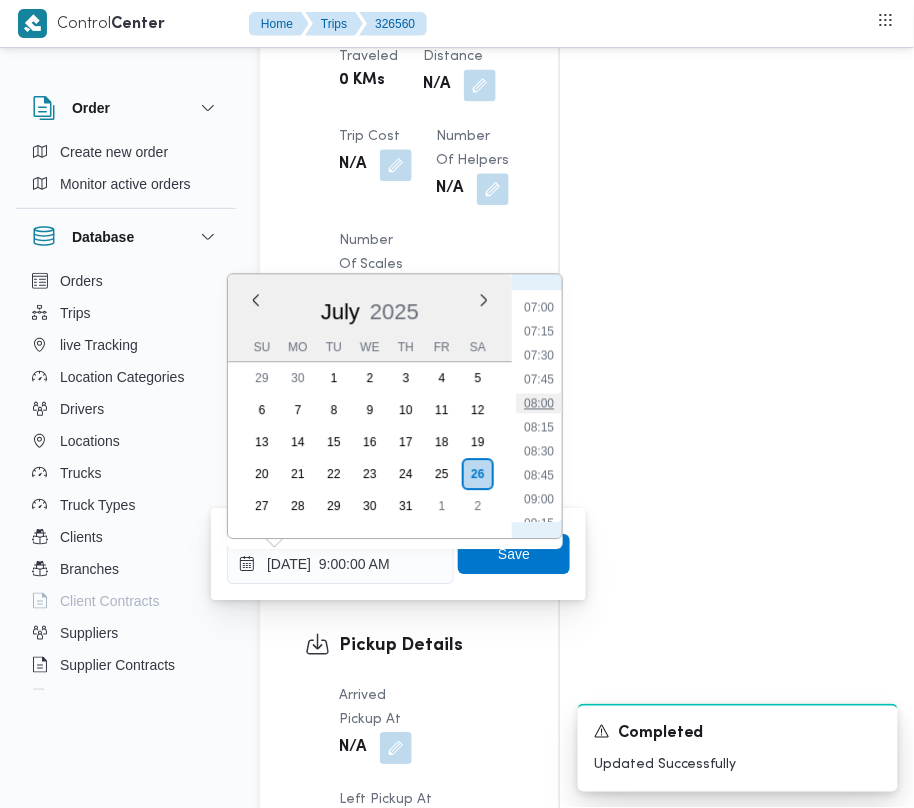 click on "08:00" at bounding box center [539, 403] 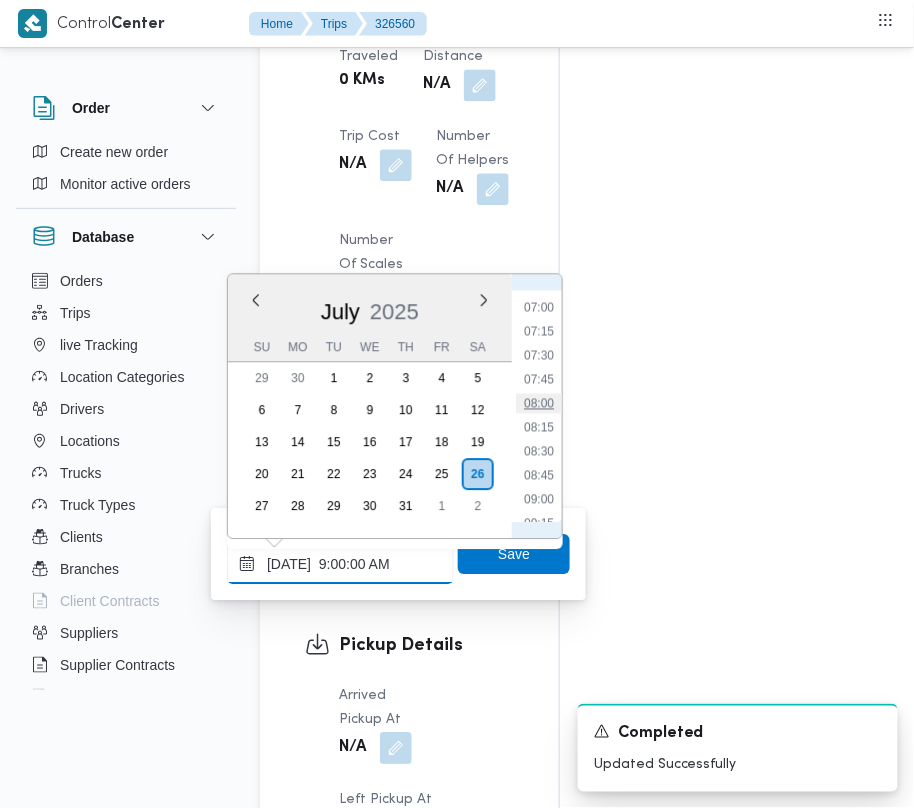 type on "26/07/2025 08:00" 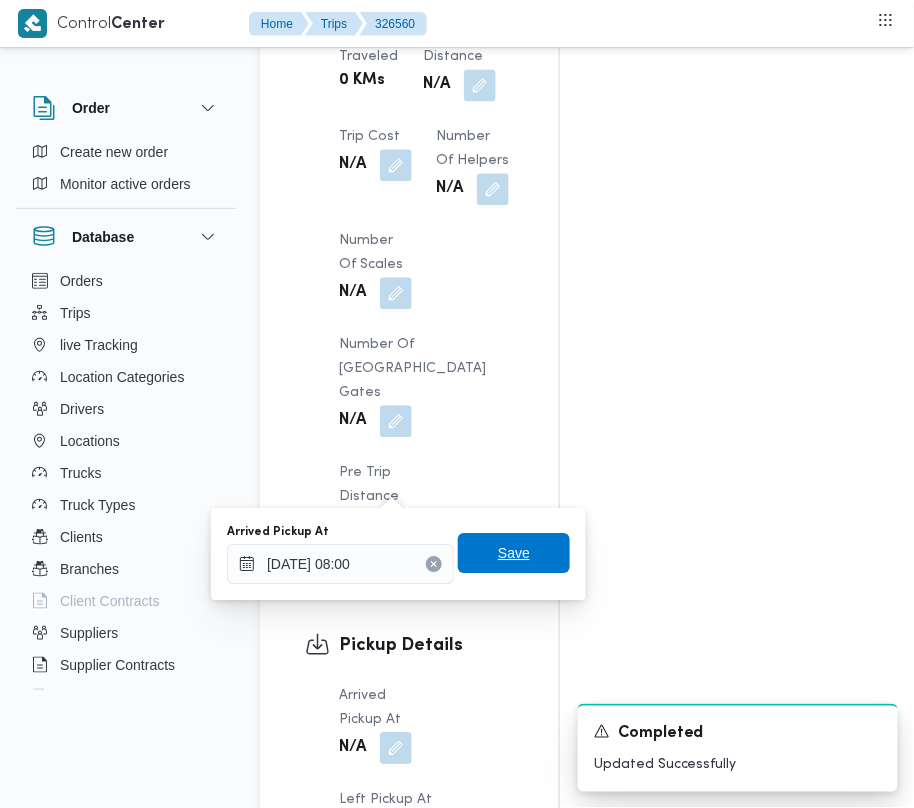 click on "Save" at bounding box center [514, 553] 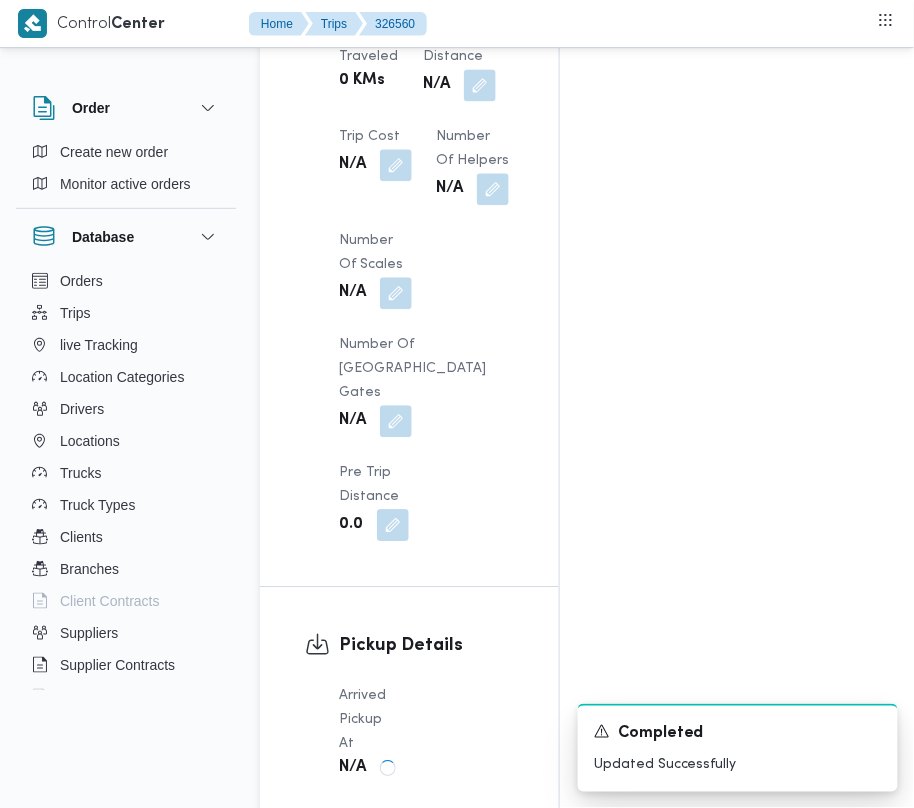 click on "Arrived Pickup At N/A Left Pickup At Sat, Jul 26, 2025 9:00 AM Pickup Duration N/A Shipment Number of Units 0 Shipment Unit Cases Pickup Attachment 0 View POD Number N/A" at bounding box center (426, 1008) 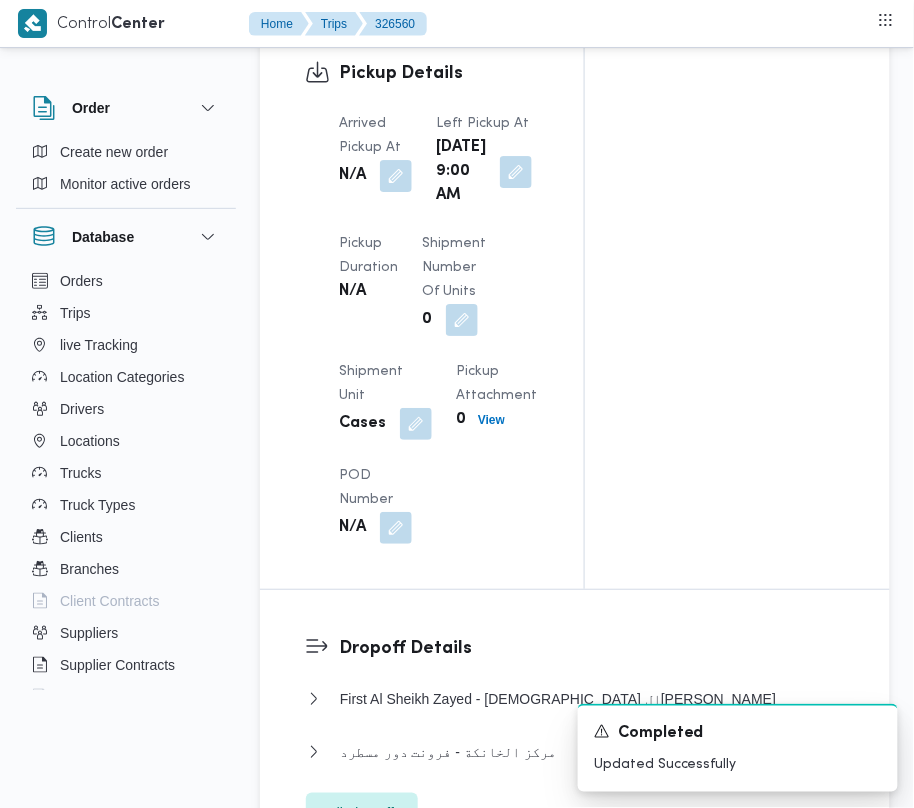 scroll, scrollTop: 0, scrollLeft: 0, axis: both 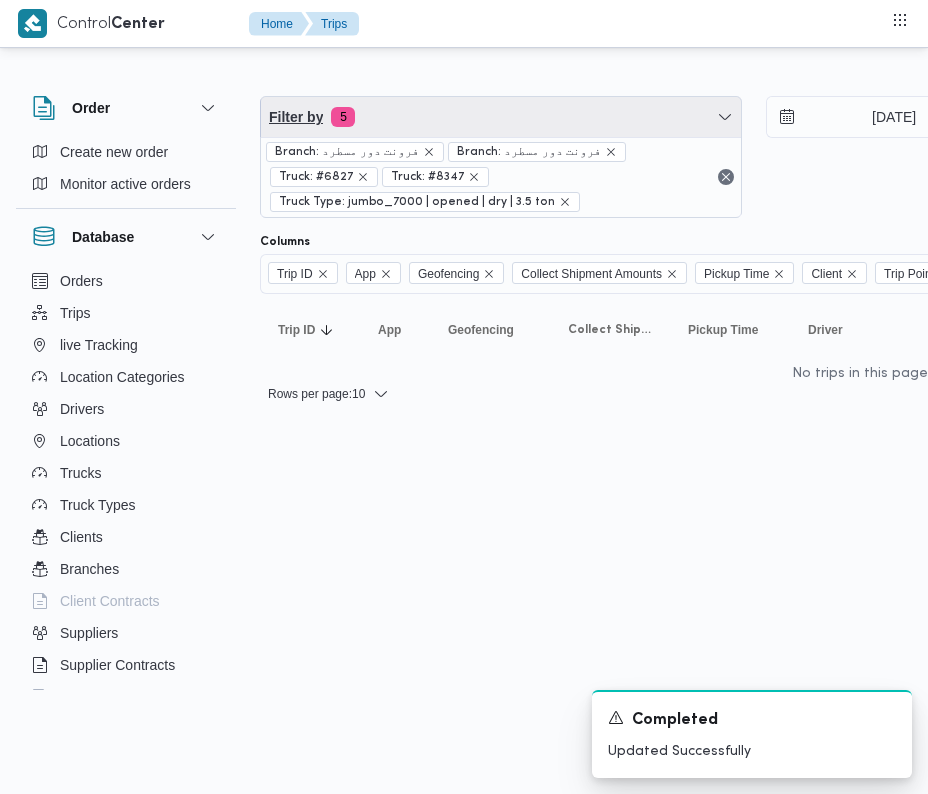 click on "Filter by 5" at bounding box center [501, 117] 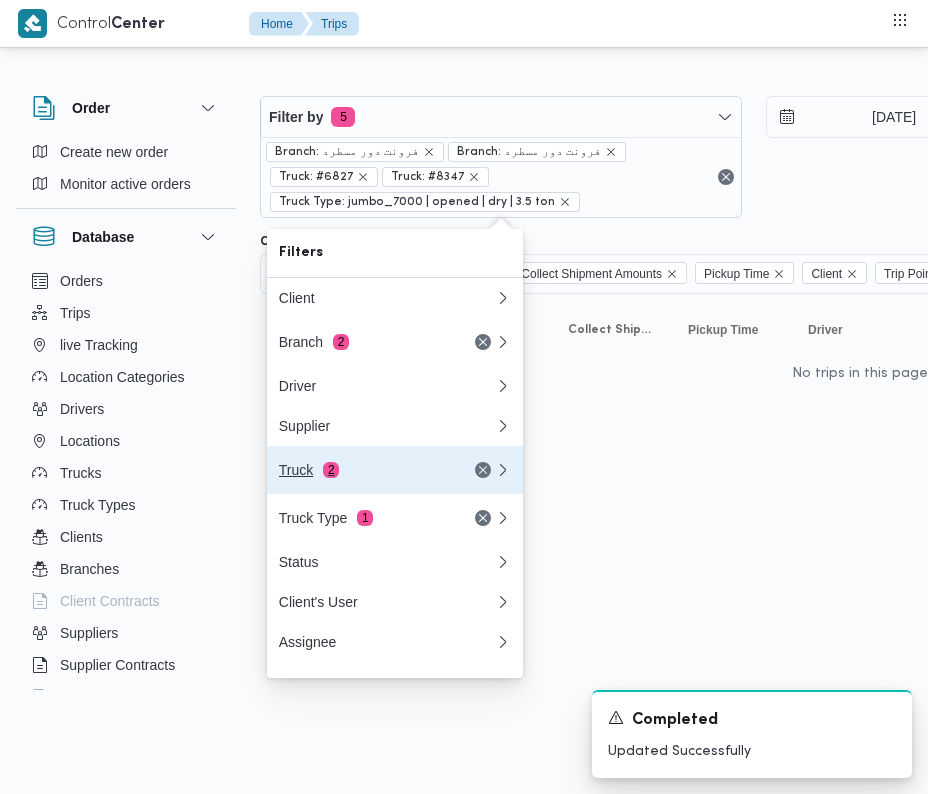 click on "Truck 2" at bounding box center [363, 470] 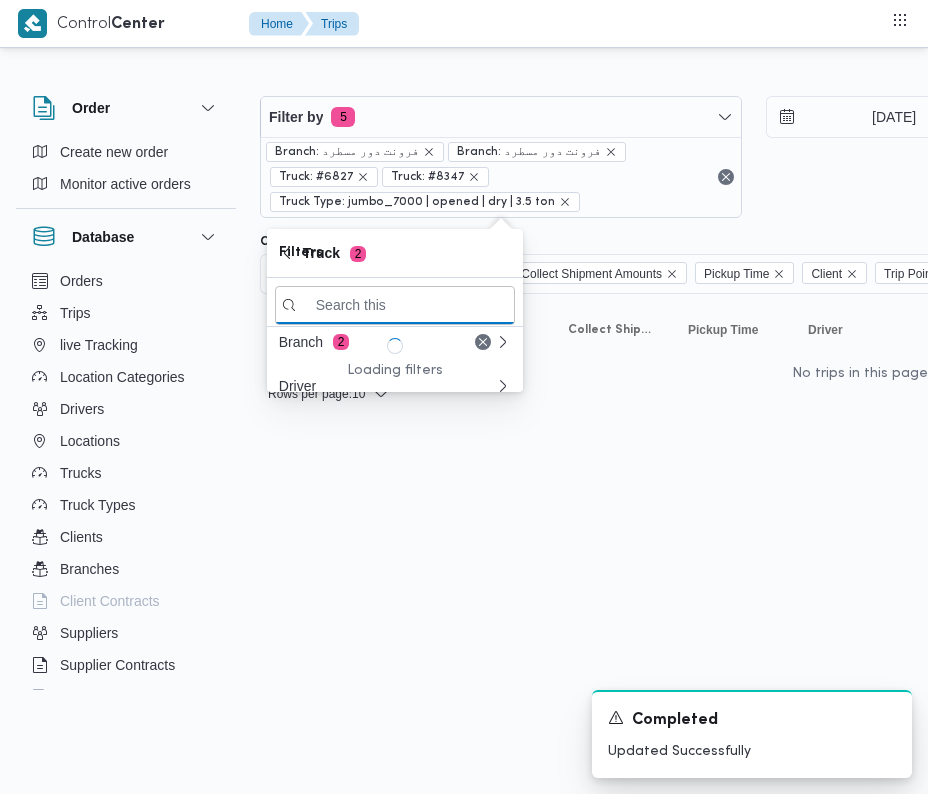 paste on "3691" 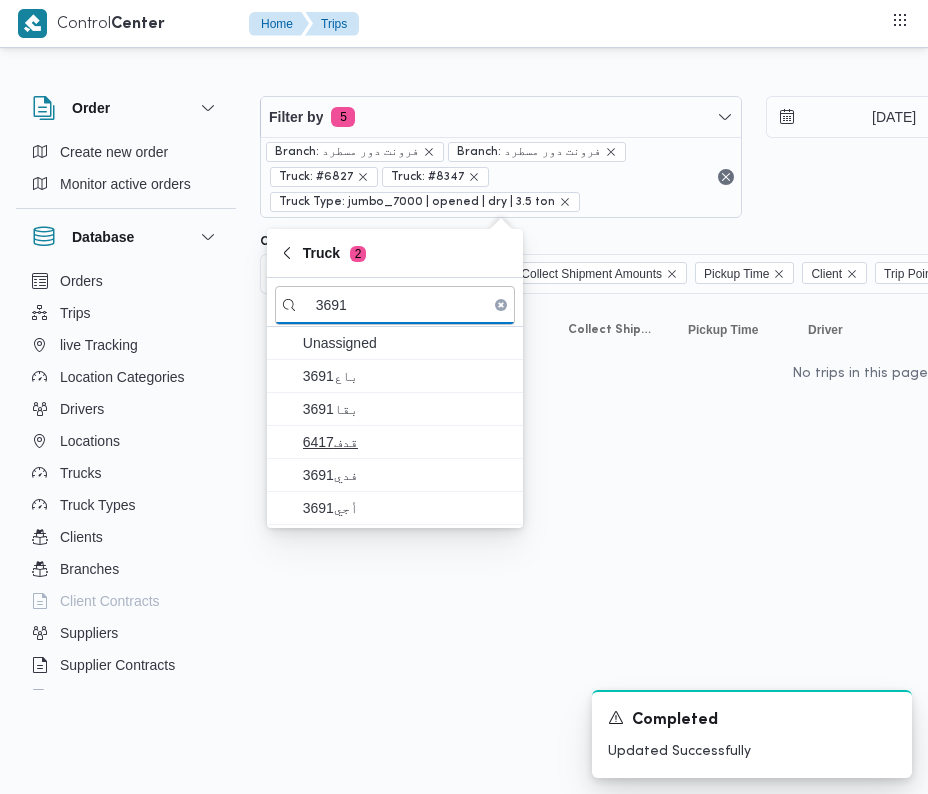 type on "3691" 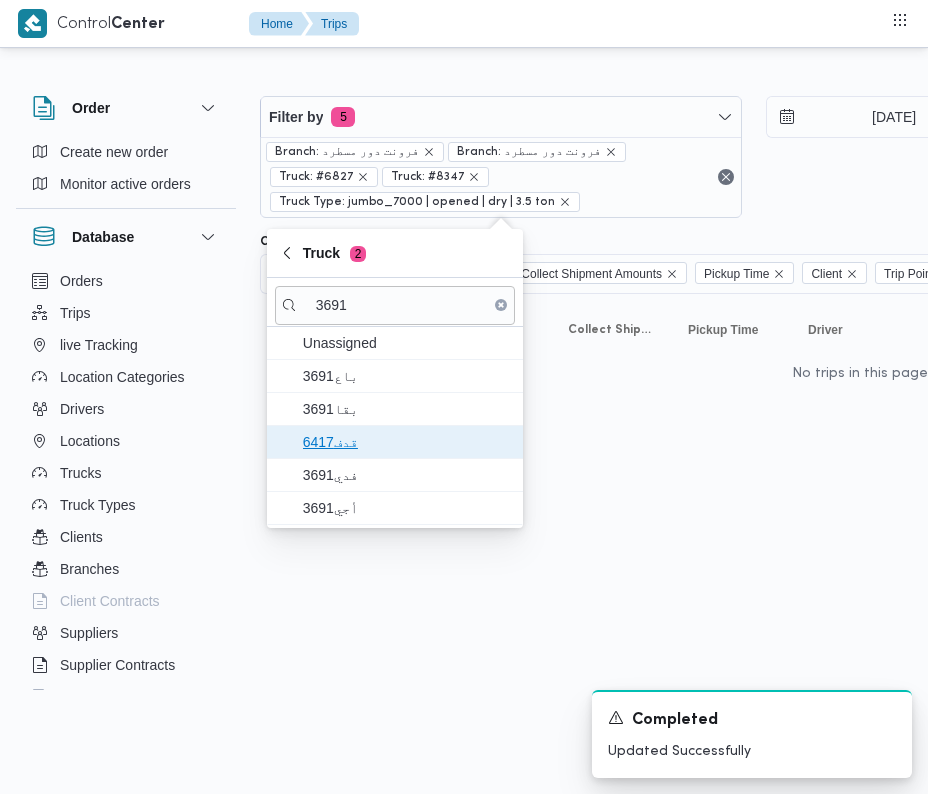click on "6417قدف" at bounding box center (407, 442) 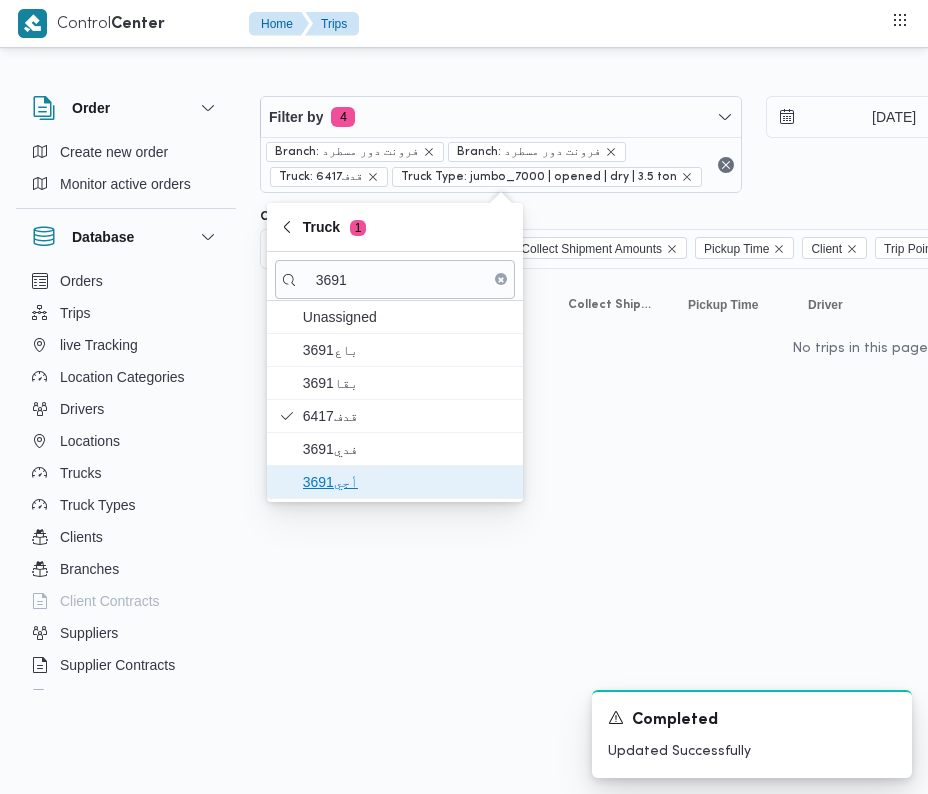click on "أجي3691" at bounding box center (395, 482) 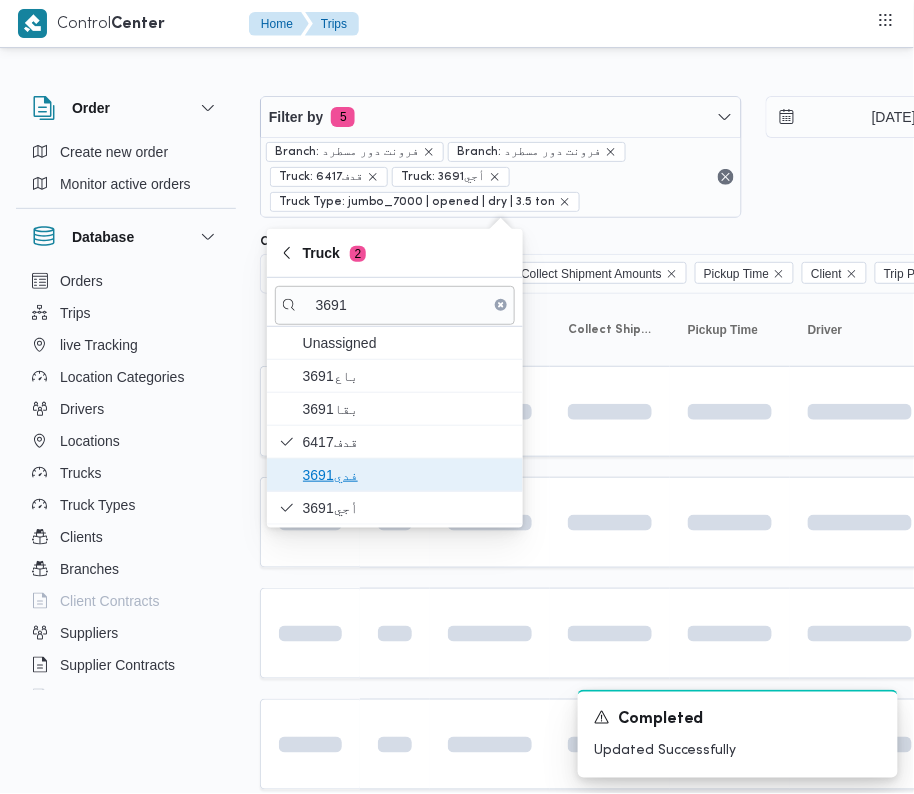click on "3691فدي" at bounding box center (407, 475) 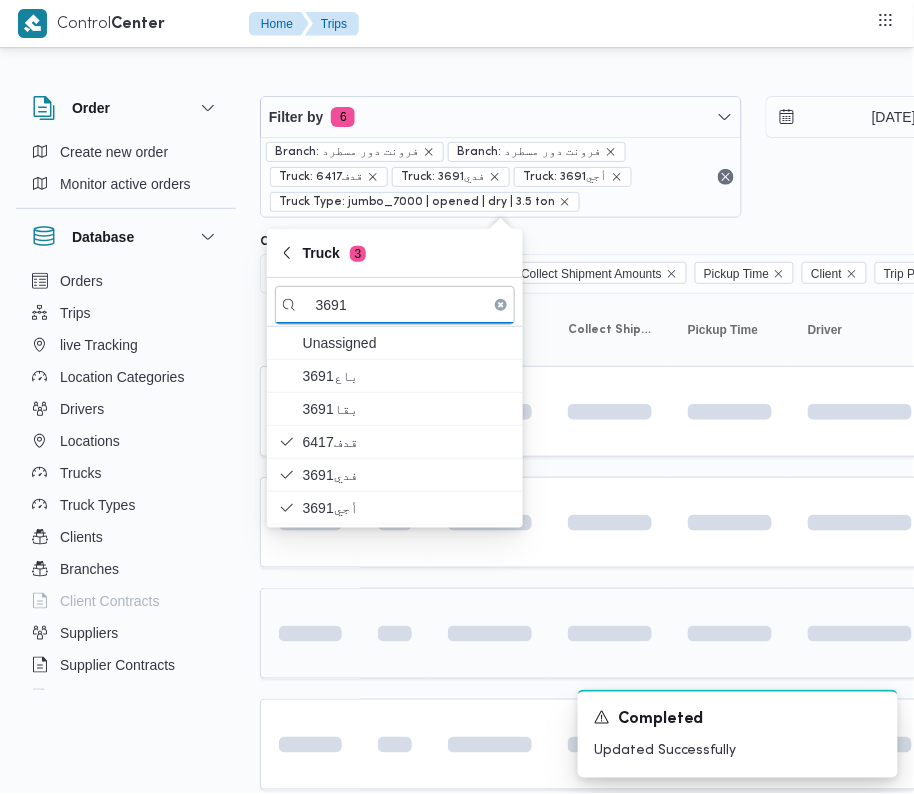 click at bounding box center [310, 634] 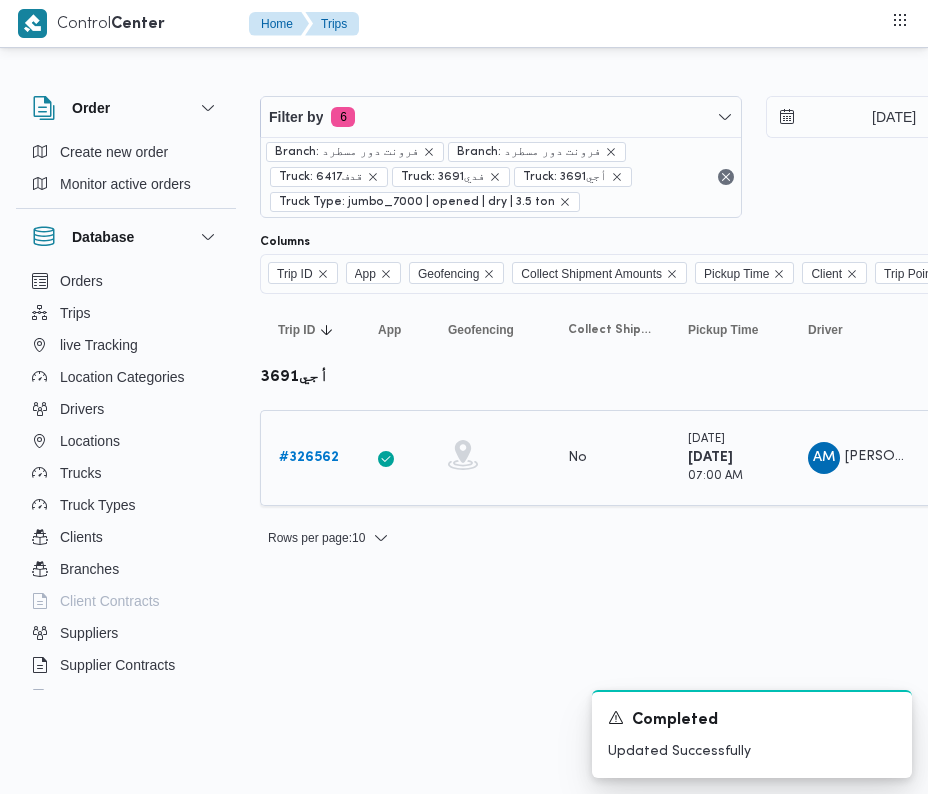 click on "# 326562" at bounding box center (309, 458) 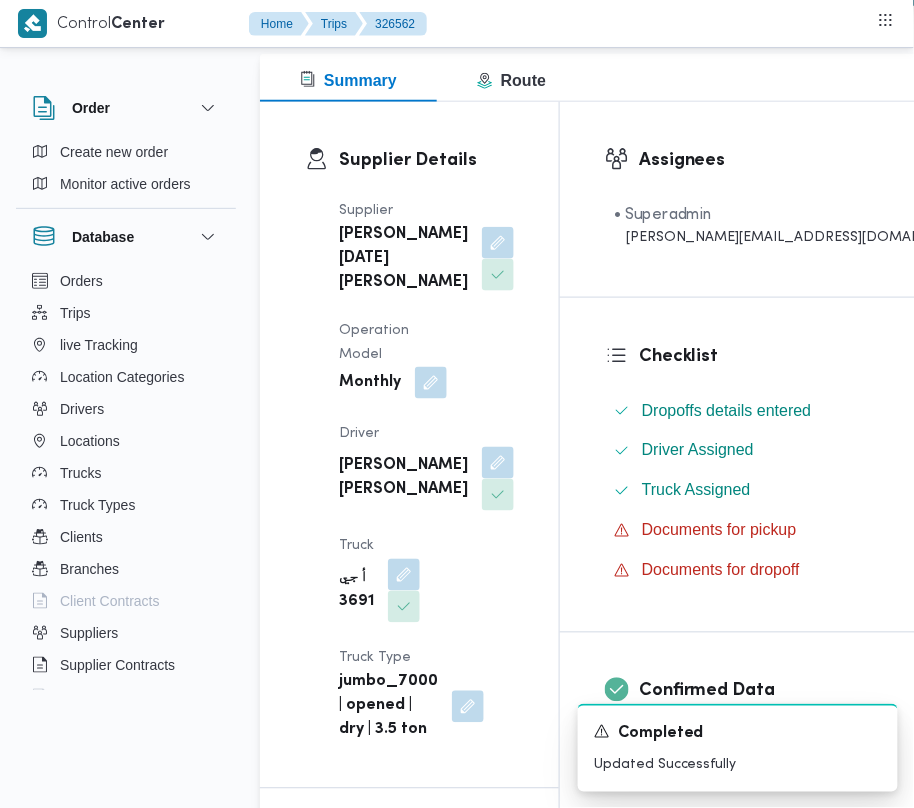 scroll, scrollTop: 273, scrollLeft: 0, axis: vertical 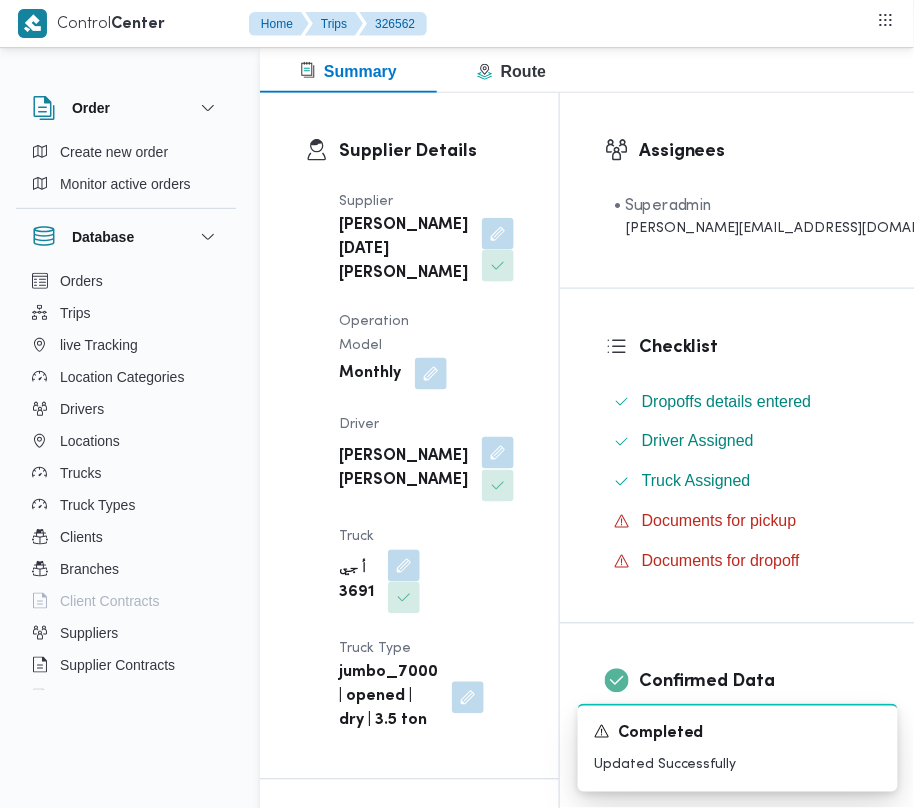 click at bounding box center [498, 453] 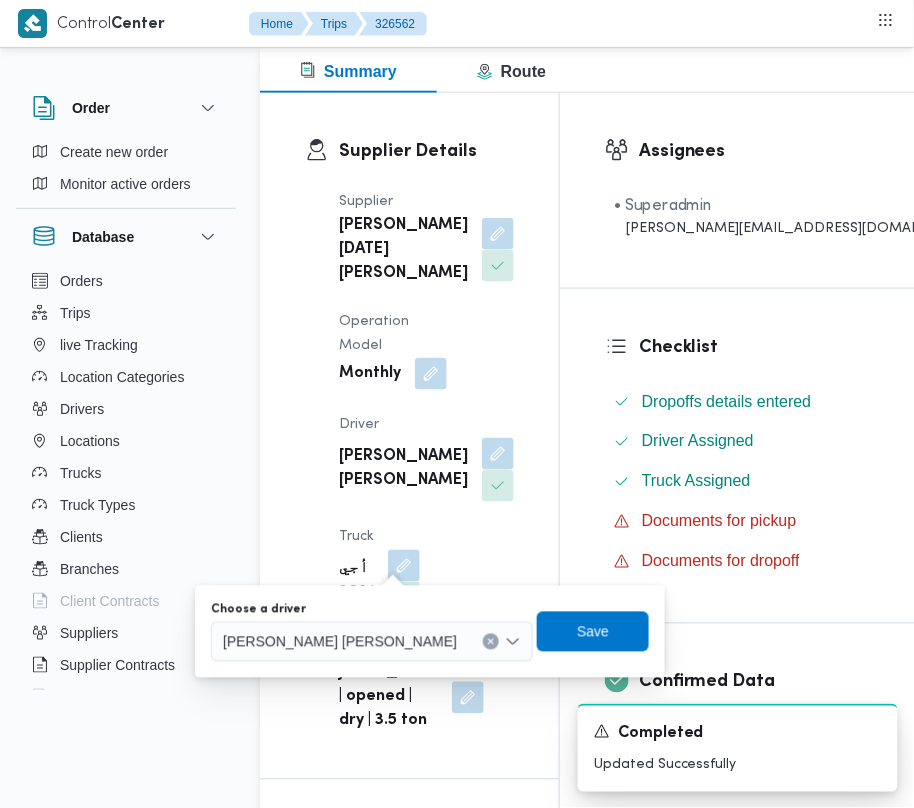 click on "Choose a driver عمرو محمد فوزي حافظ عواد" at bounding box center (372, 632) 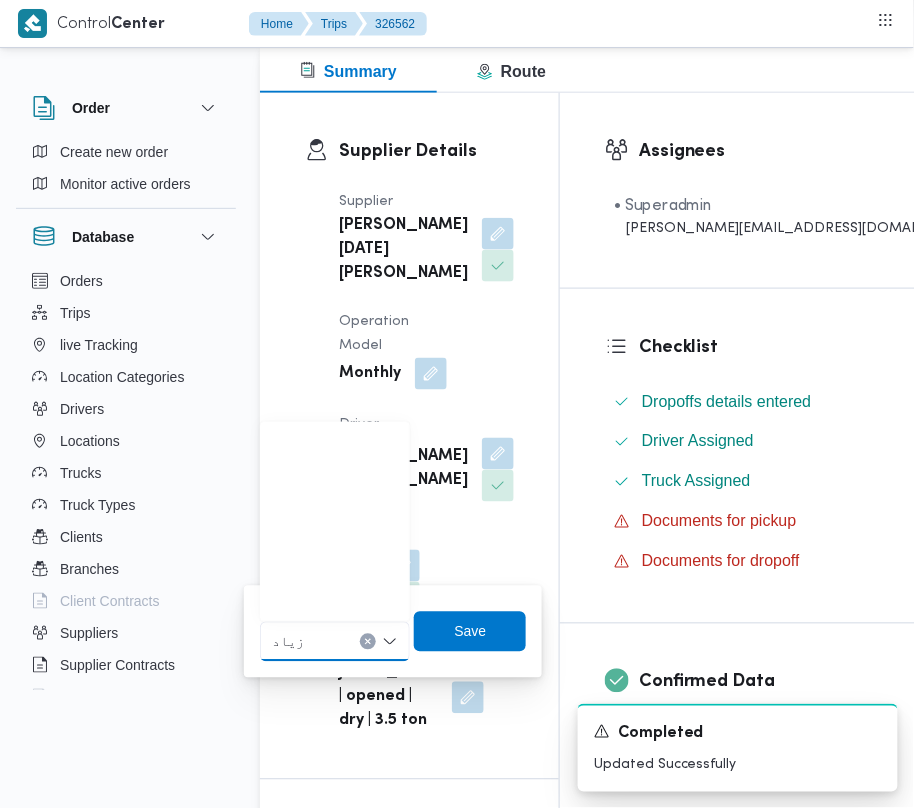 scroll, scrollTop: 466, scrollLeft: 0, axis: vertical 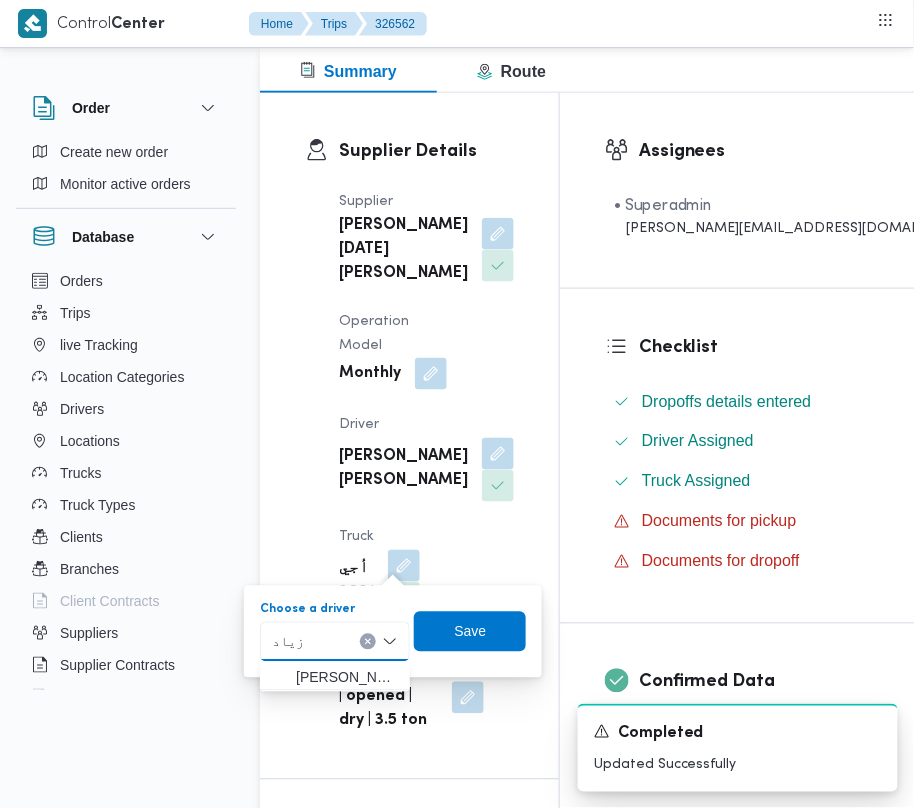 type on "زياد" 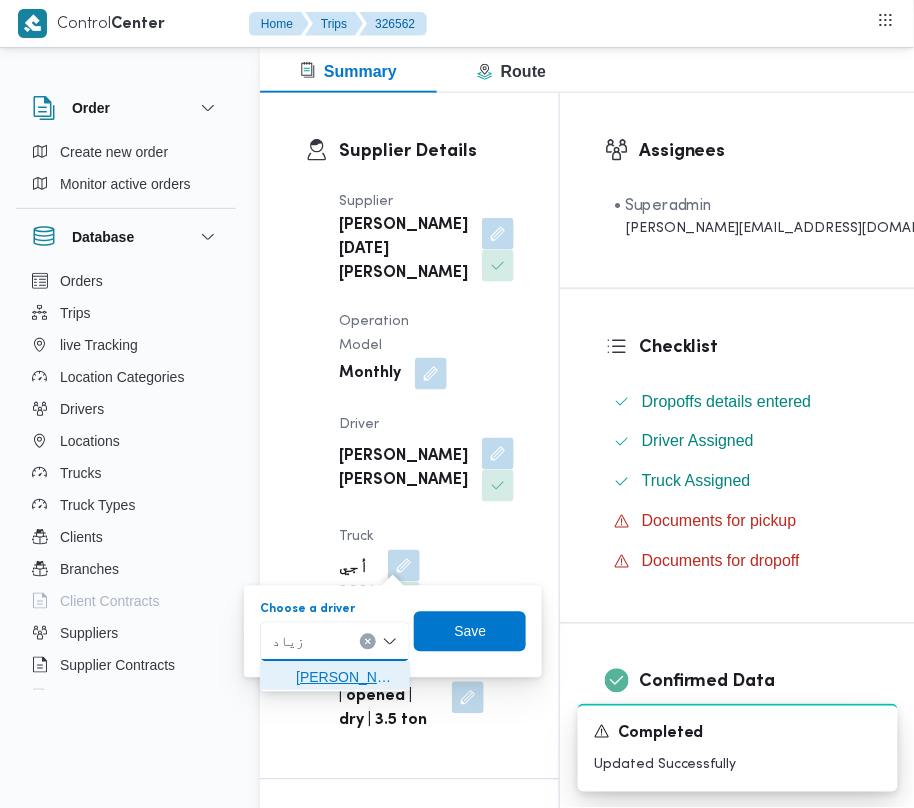 click on "زياد محمد عواد محمد" at bounding box center [347, 678] 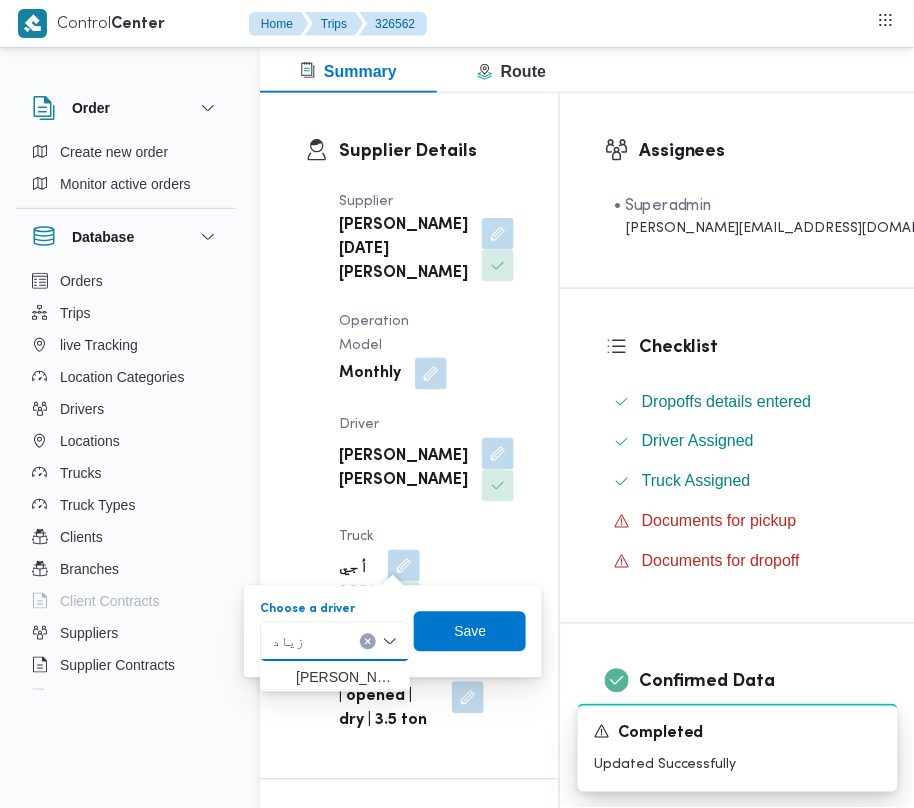 type 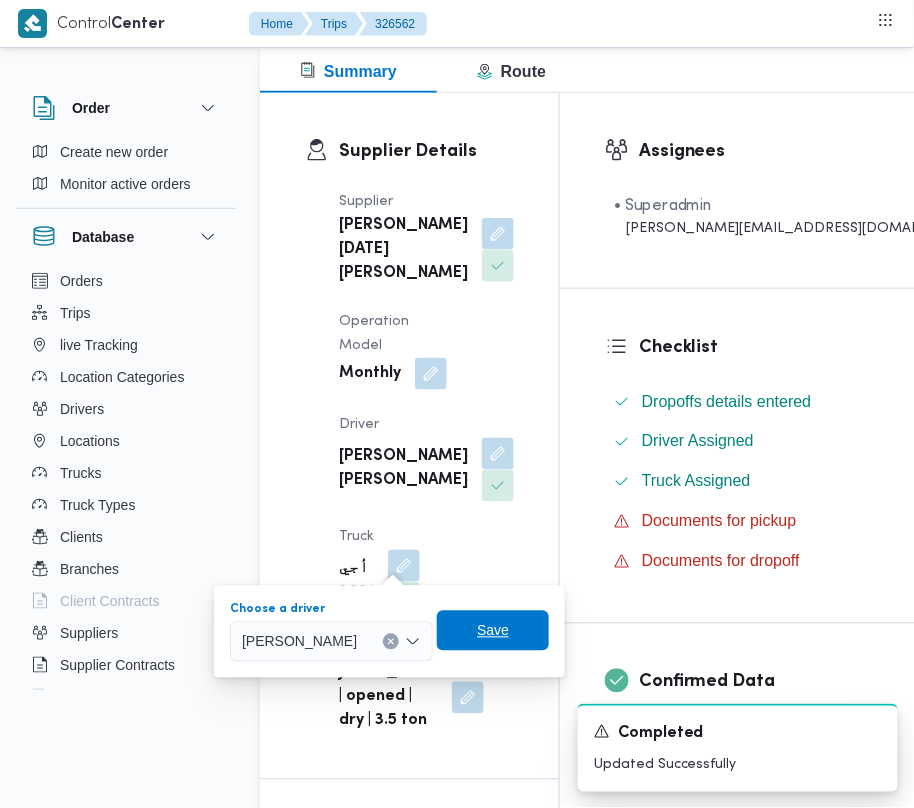 click on "Save" at bounding box center [493, 631] 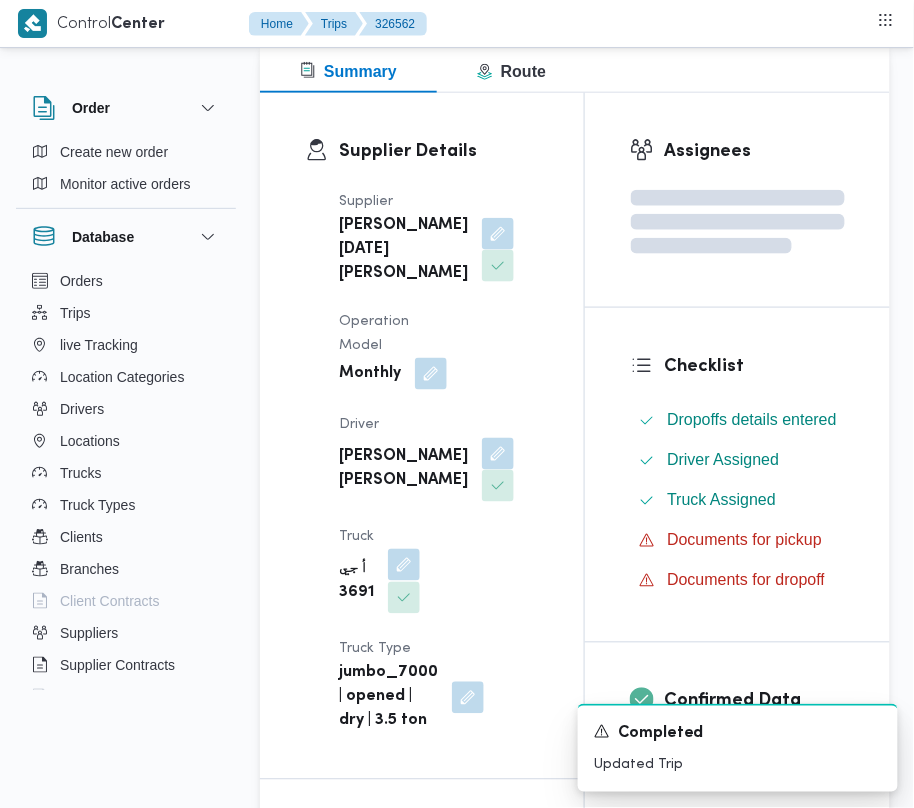 click at bounding box center (404, 565) 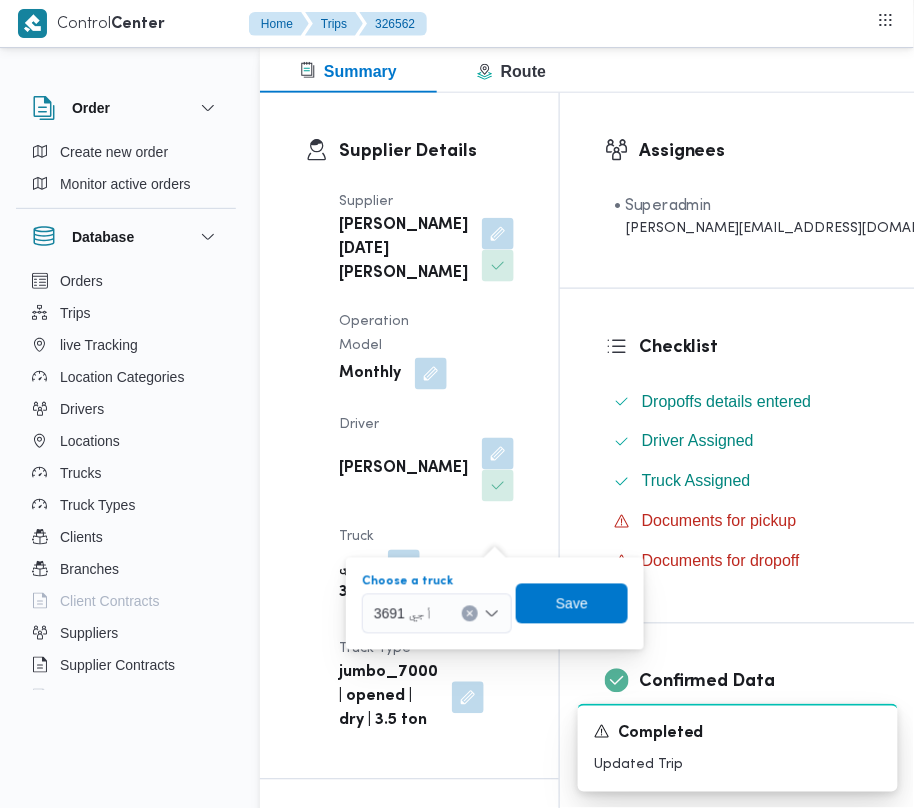 click on "أجي 3691" at bounding box center [437, 614] 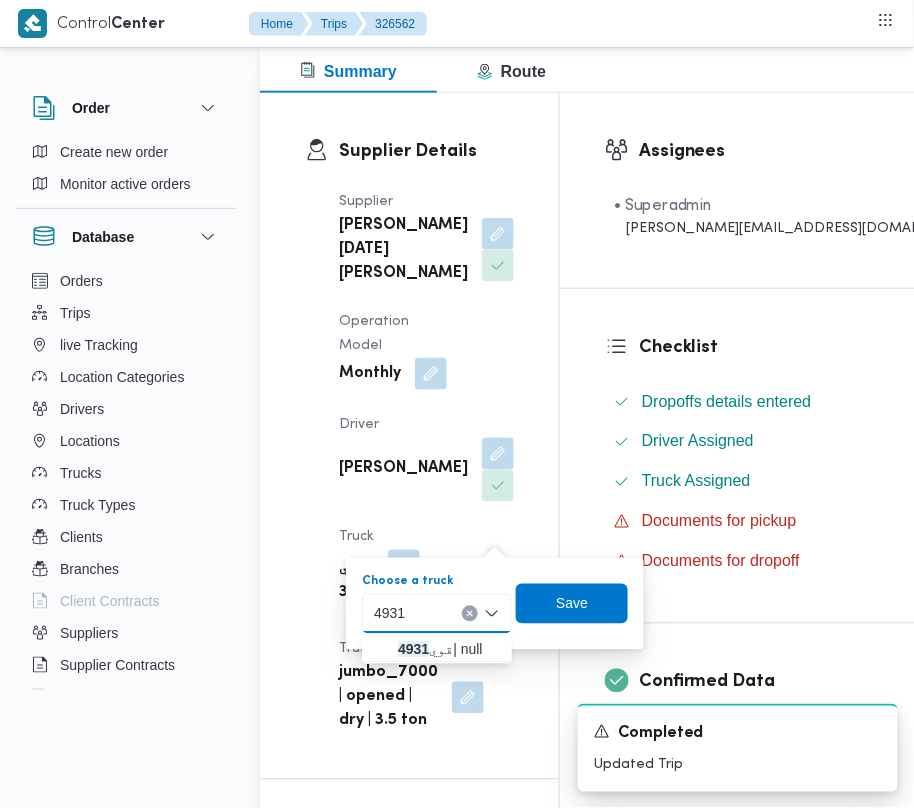 type on "4931" 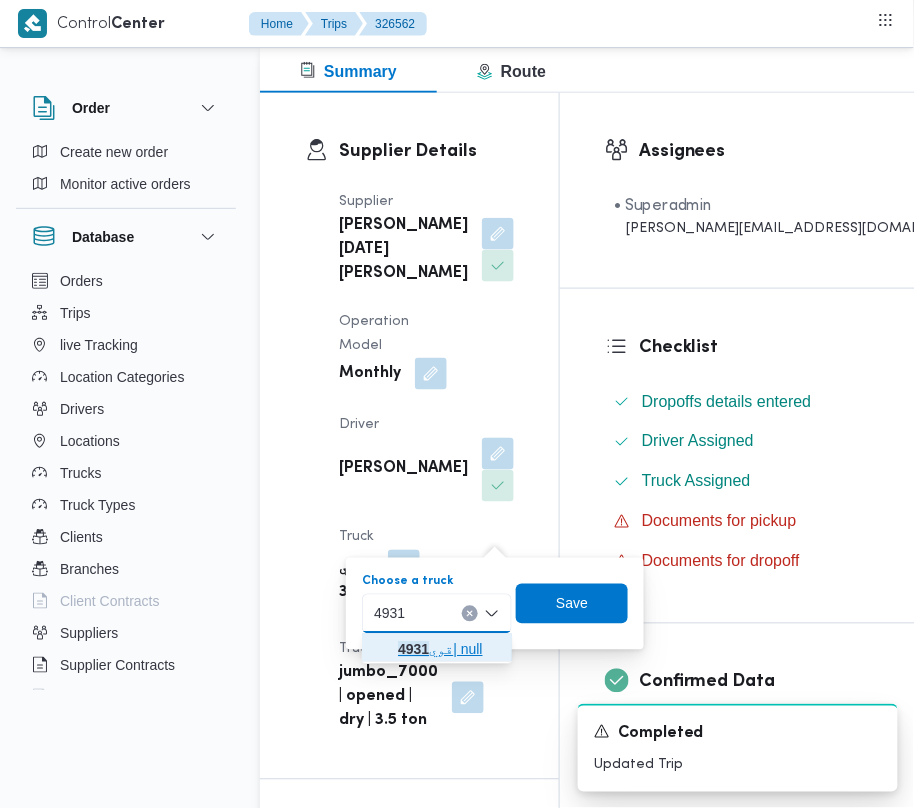 click 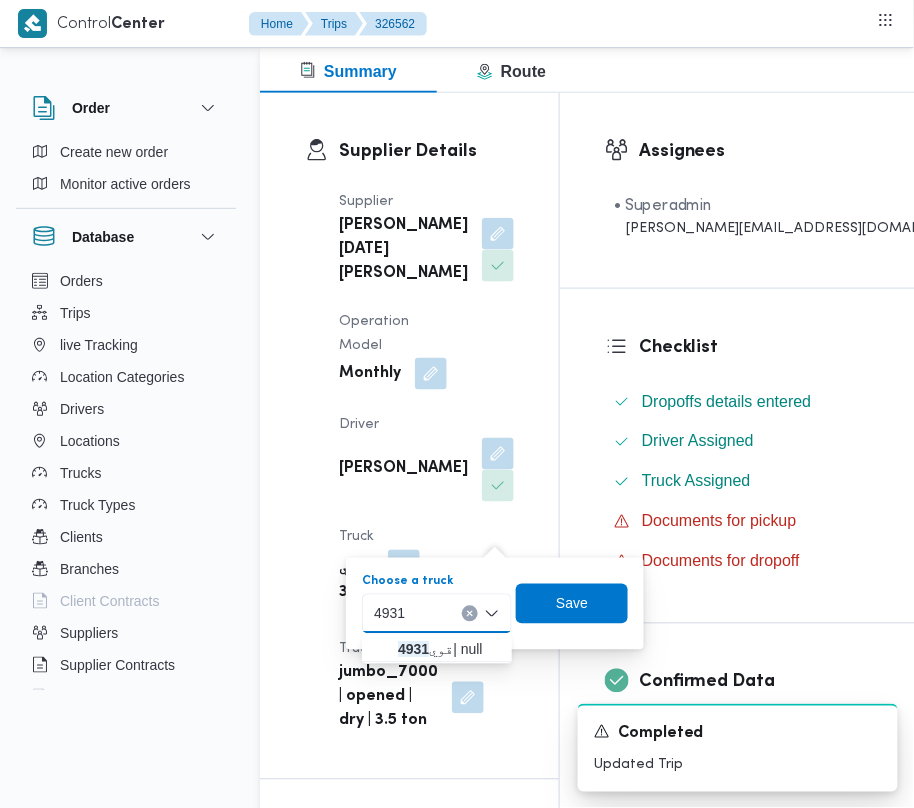 type 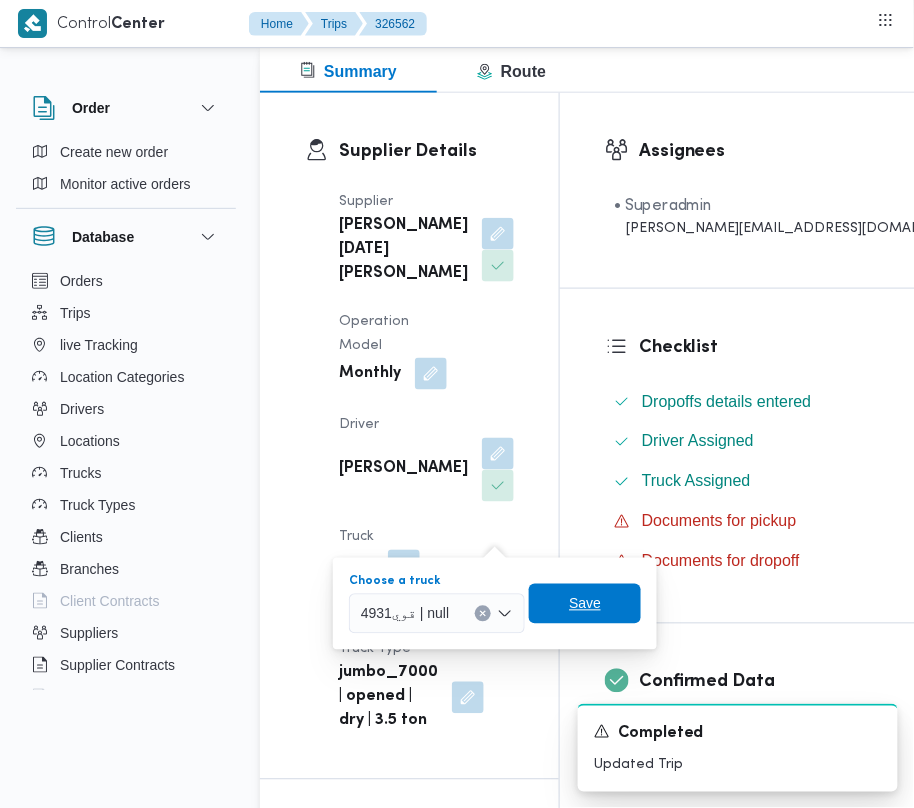 click on "Save" at bounding box center [585, 604] 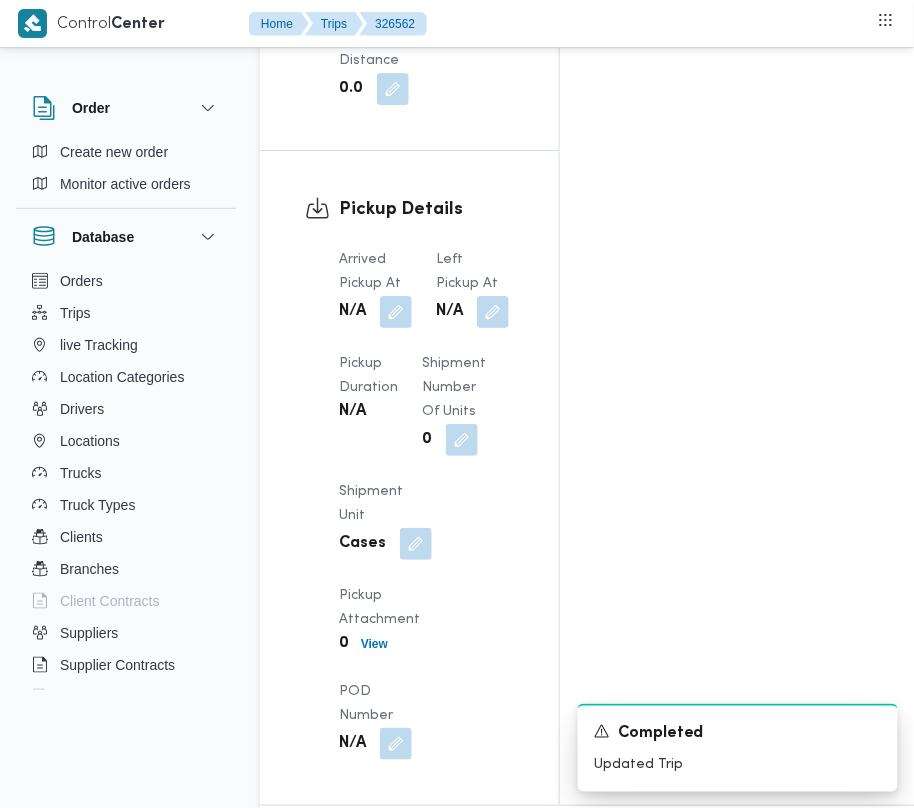 scroll, scrollTop: 3377, scrollLeft: 0, axis: vertical 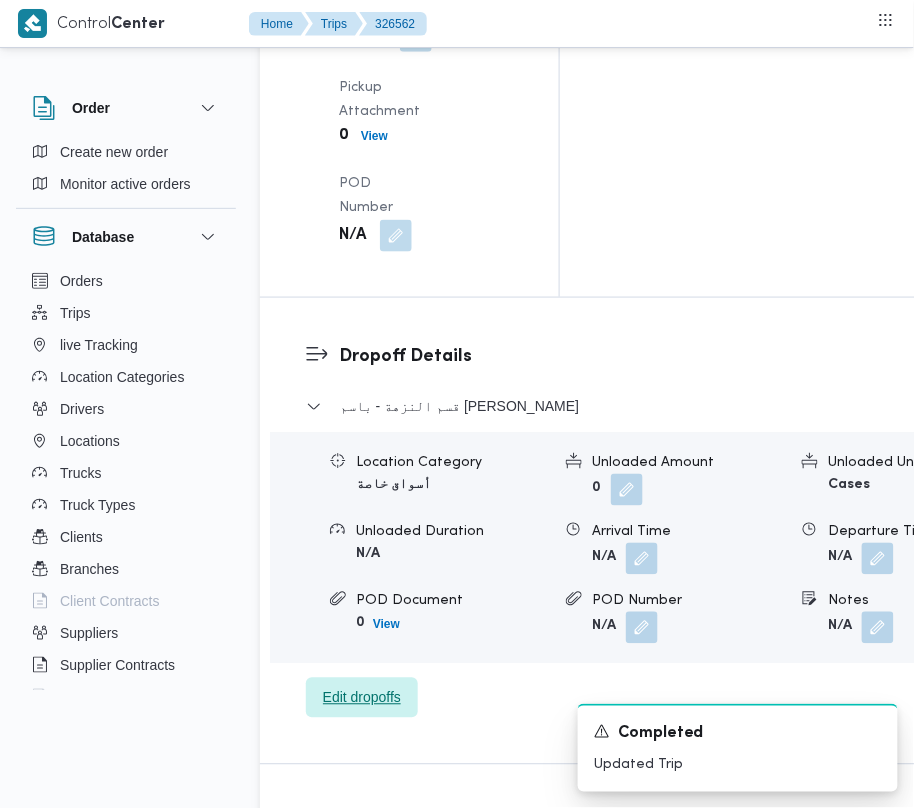 click on "Edit dropoffs" at bounding box center (362, 698) 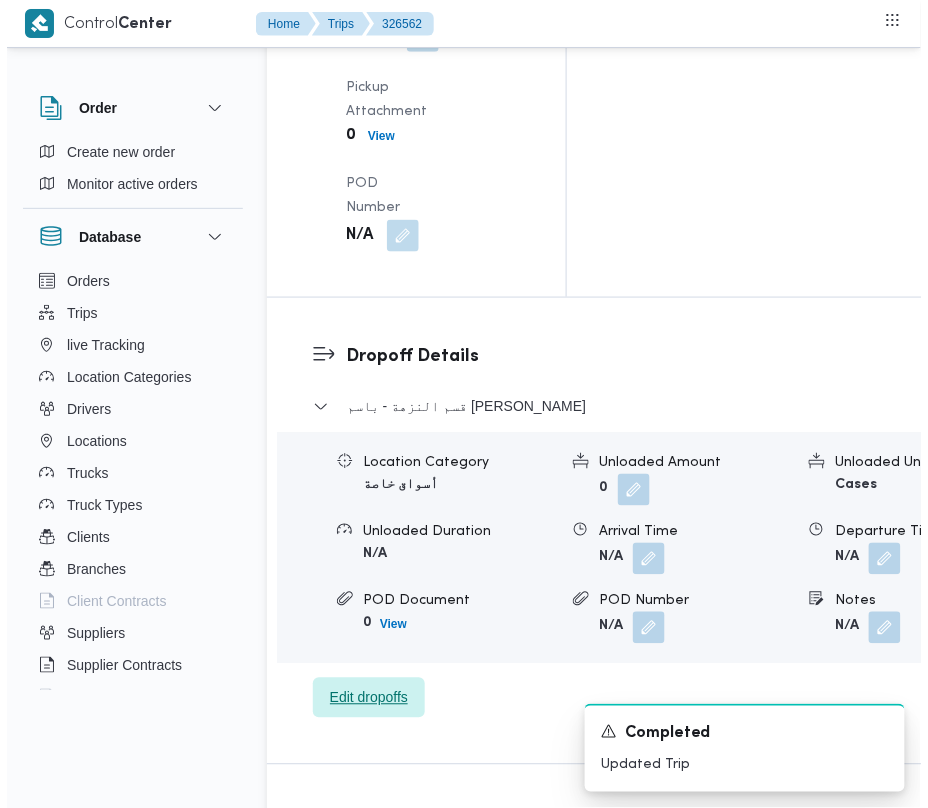 scroll, scrollTop: 2961, scrollLeft: 0, axis: vertical 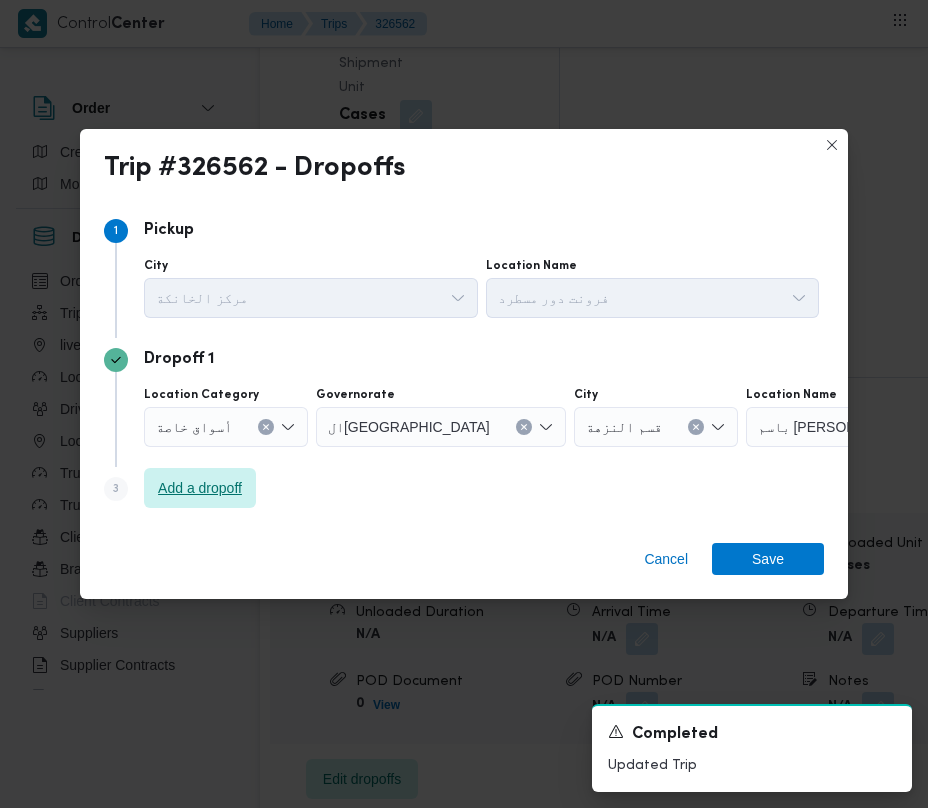 click on "Add a dropoff" at bounding box center [200, 488] 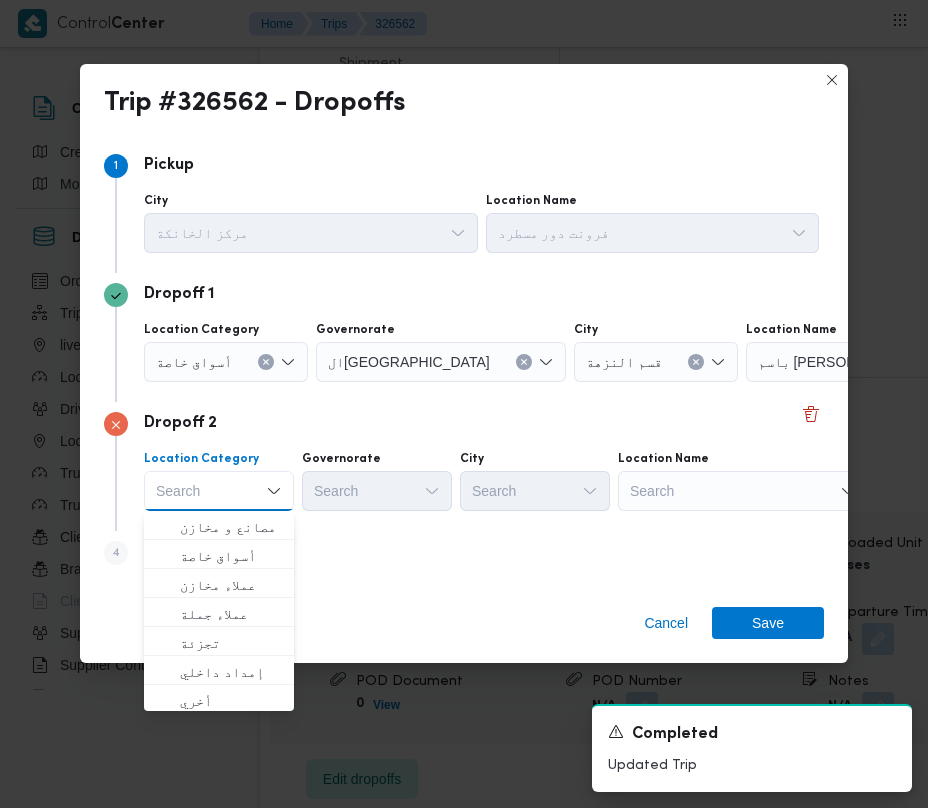 click on "Search" at bounding box center [871, 362] 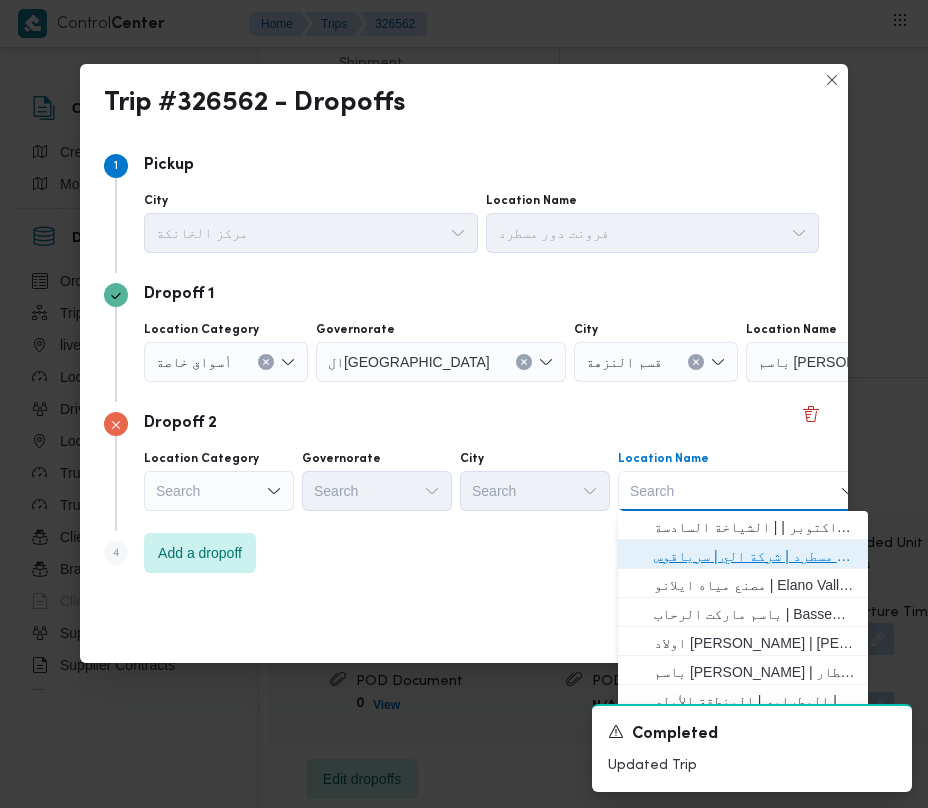 click on "فرونت دور مسطرد | شركة الي | سرياقوس" at bounding box center [755, 556] 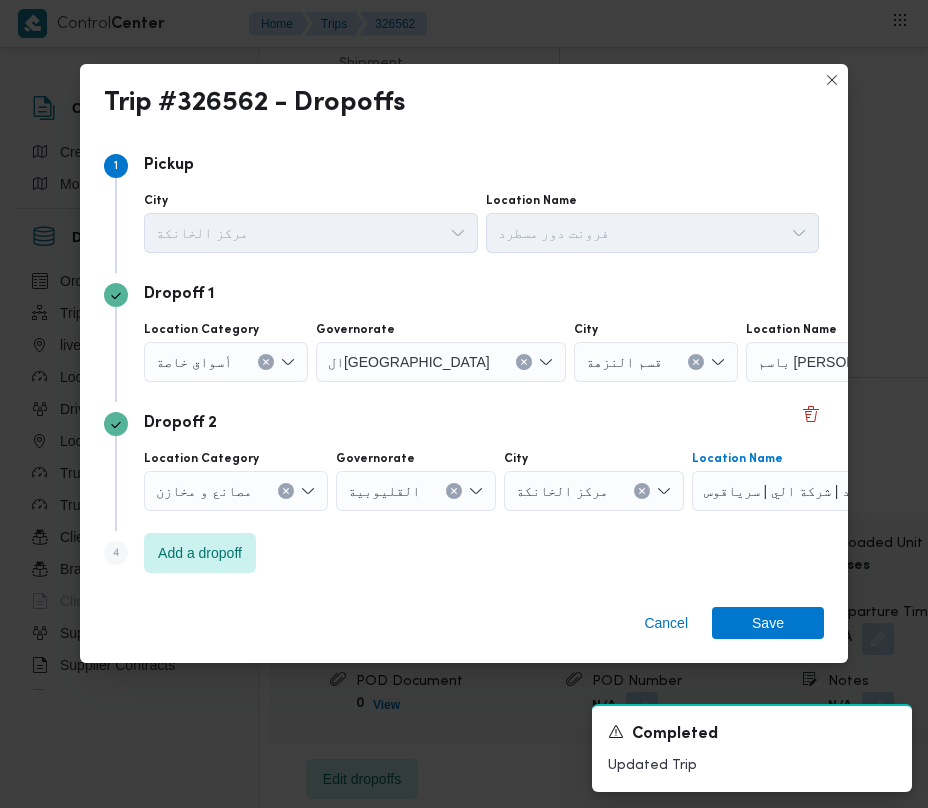 click at bounding box center [696, 362] 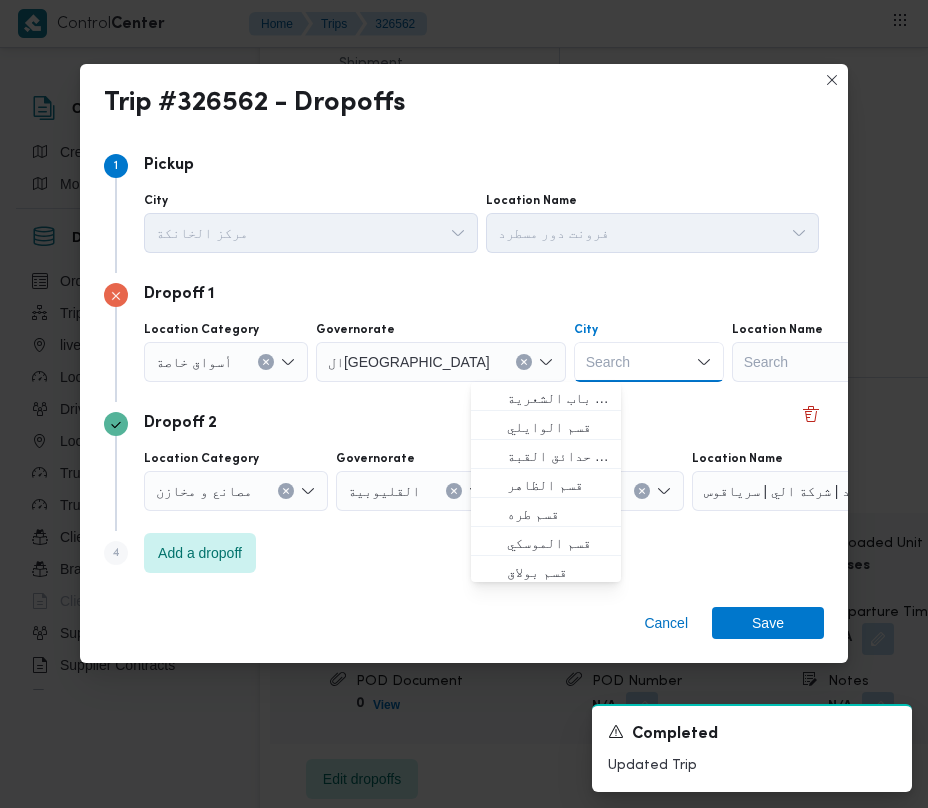 click on "Search" at bounding box center [857, 362] 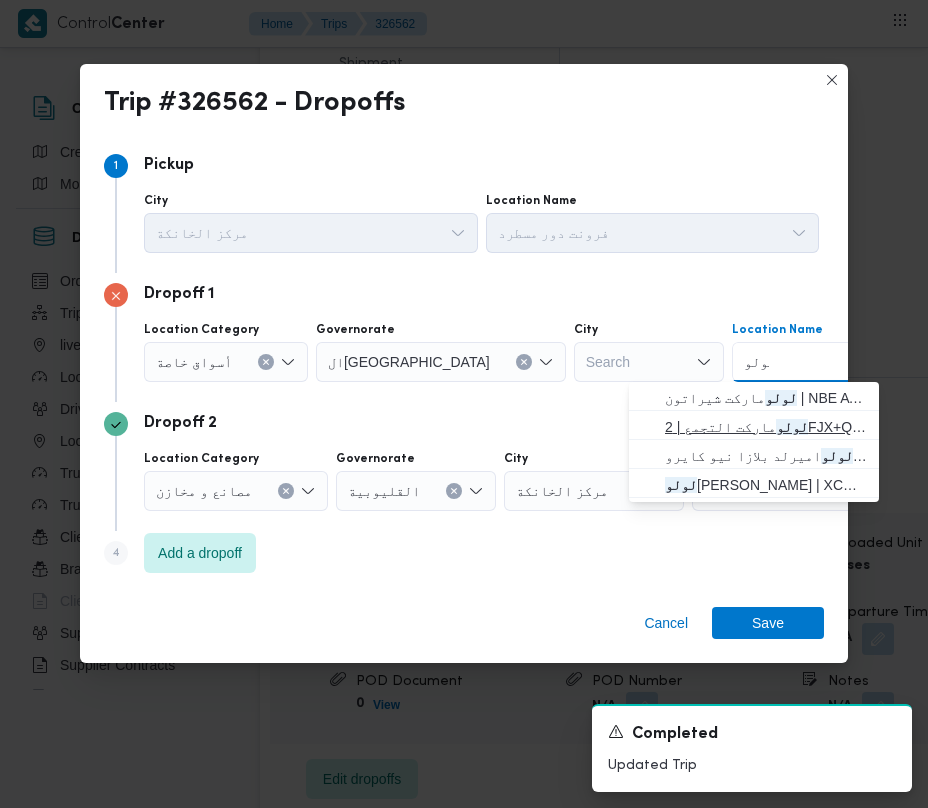 type on "لولو" 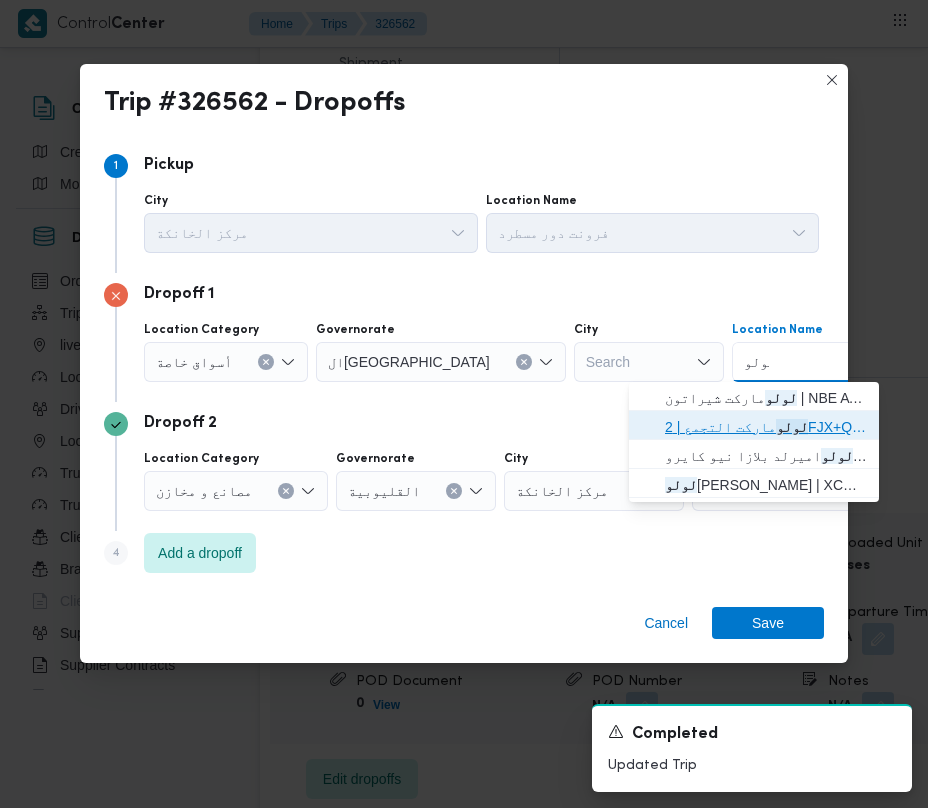 click on "لولو  ماركت التجمع | 2FJX+Q3H | null" at bounding box center (766, 427) 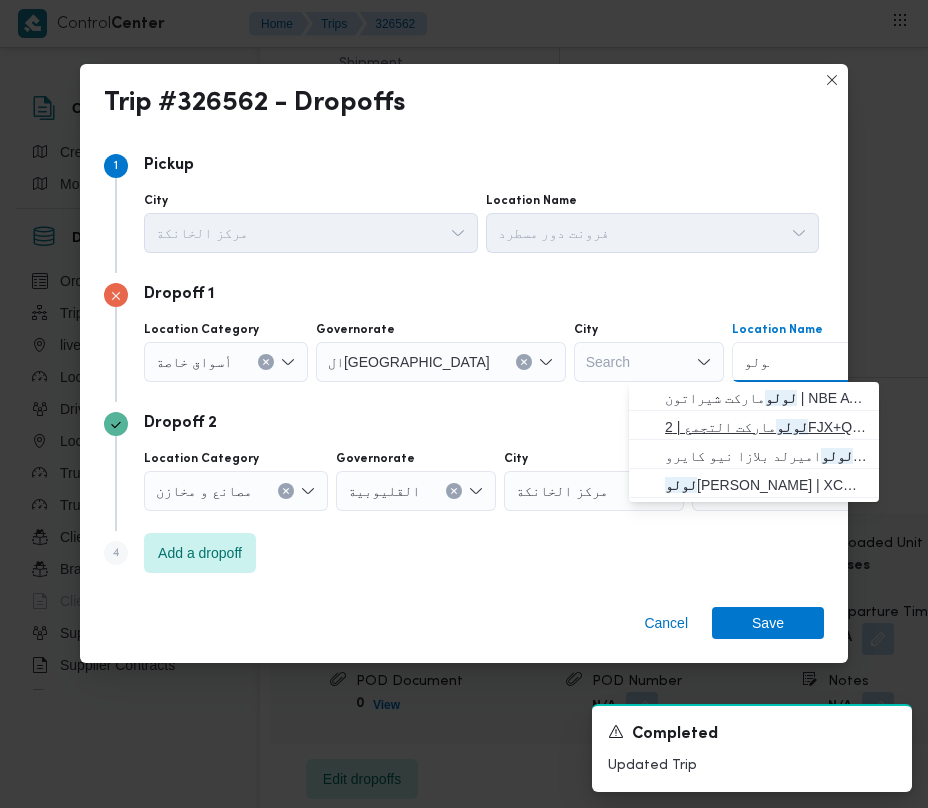 type 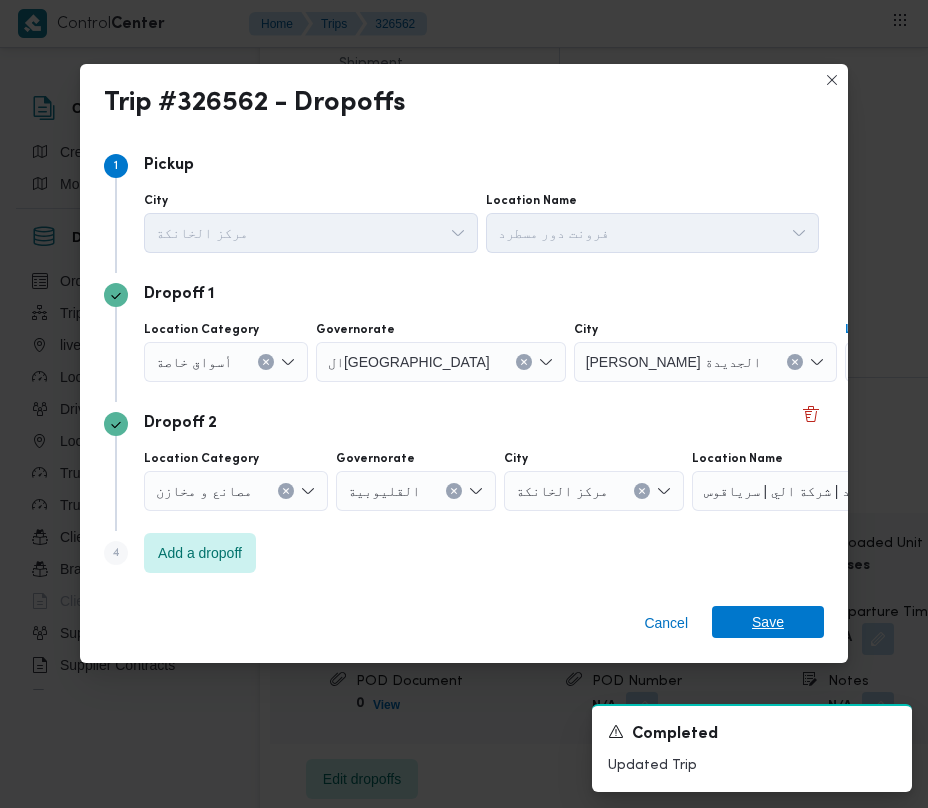 click on "Save" at bounding box center (768, 622) 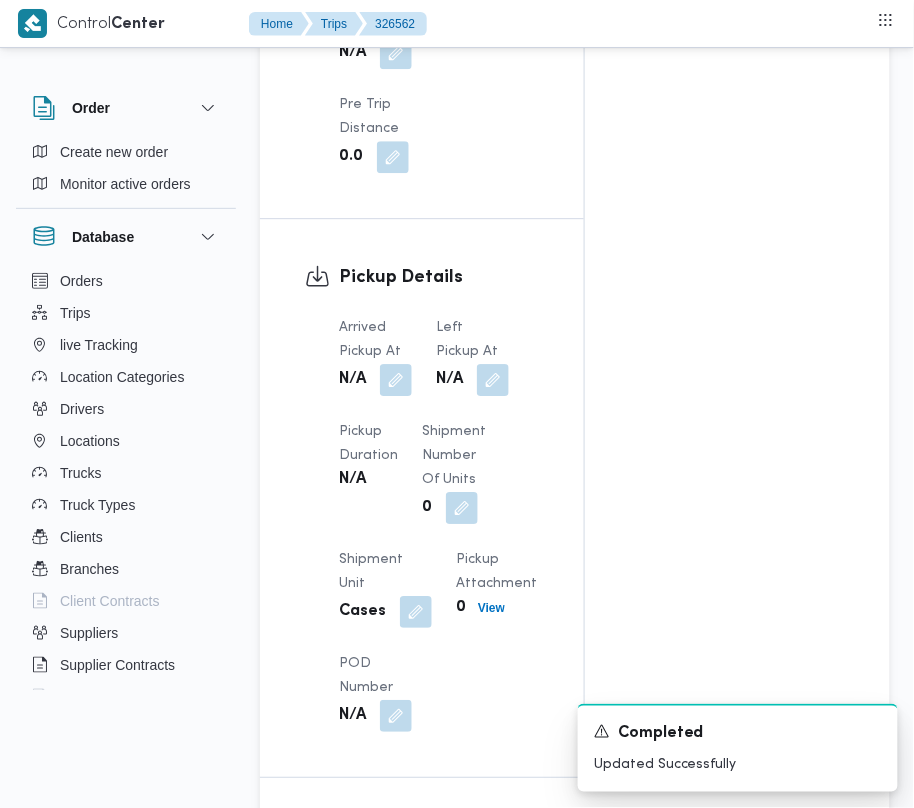 scroll, scrollTop: 2269, scrollLeft: 0, axis: vertical 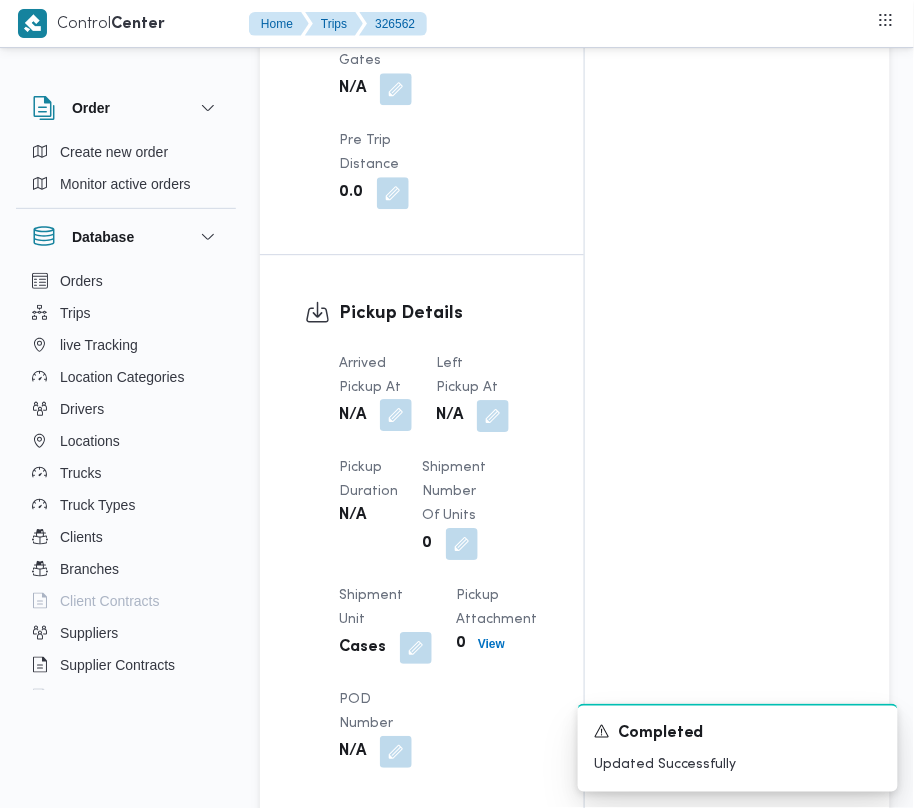 click at bounding box center (396, 415) 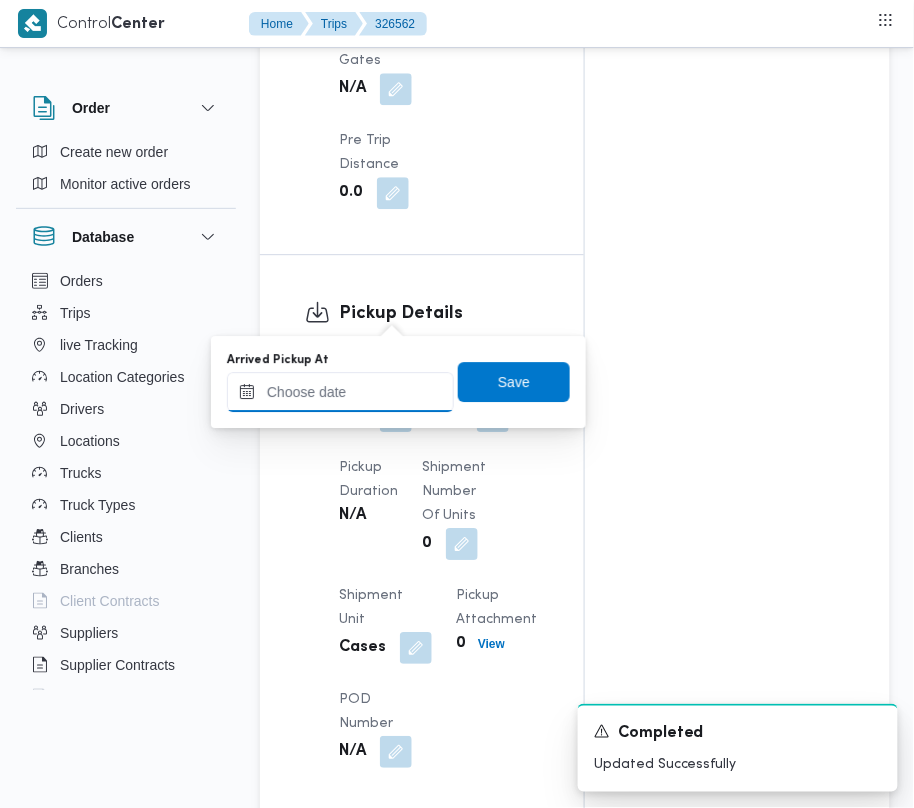 click on "Arrived Pickup At" at bounding box center (340, 392) 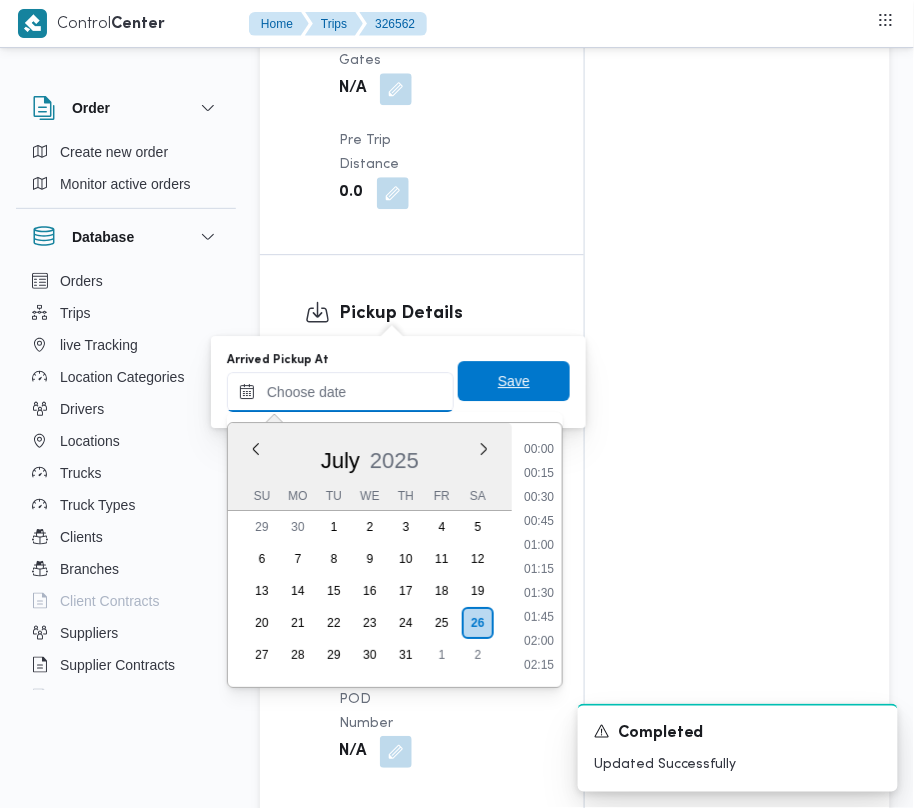 paste on "26/7/2025  9:00:00 AM" 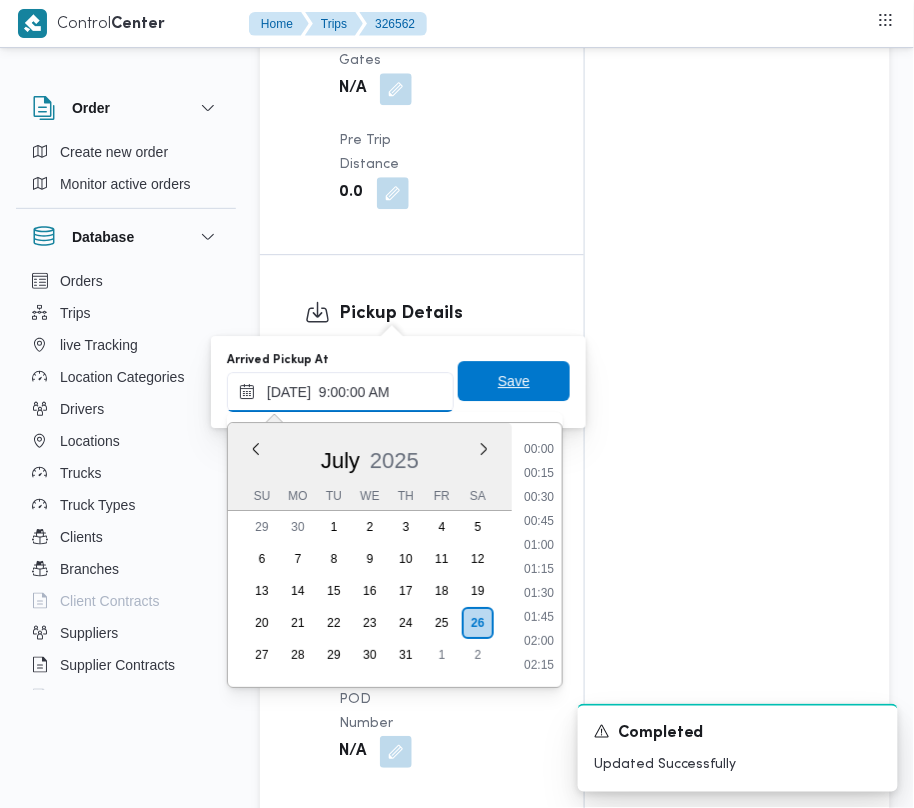 scroll, scrollTop: 864, scrollLeft: 0, axis: vertical 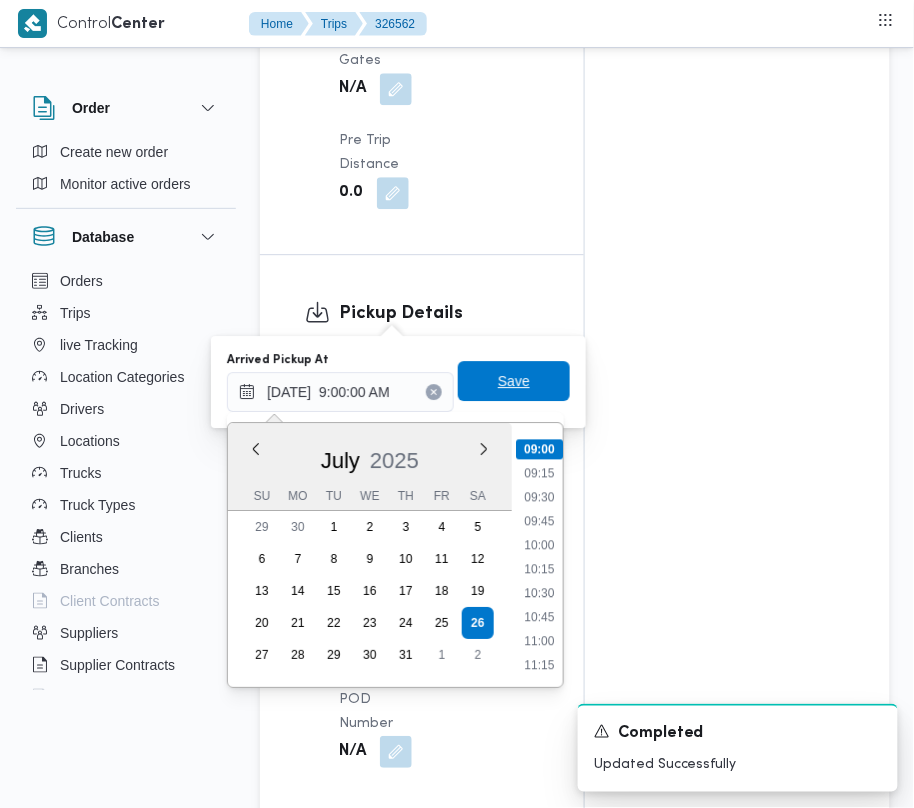 type on "26/07/2025 09:00" 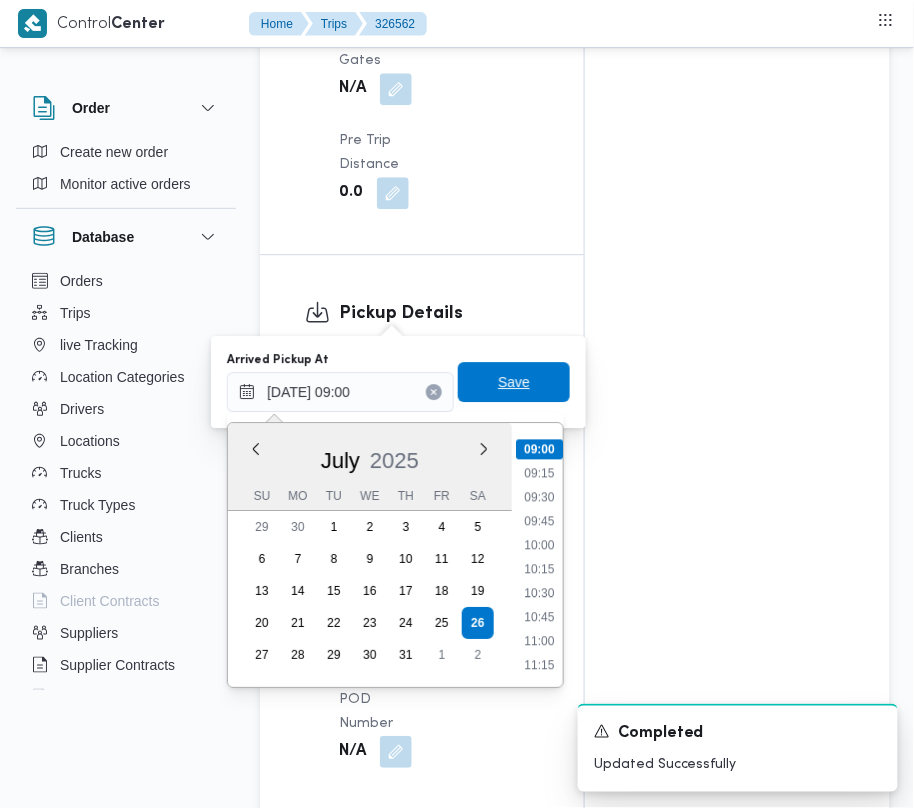 click on "Save" at bounding box center (514, 382) 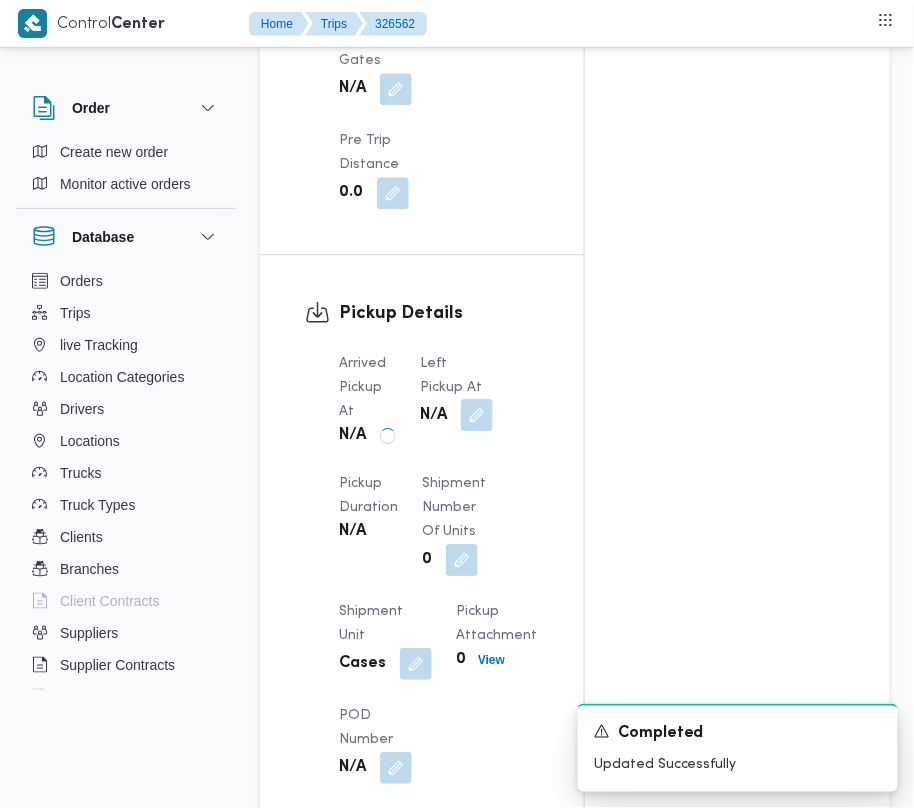 click at bounding box center [477, 415] 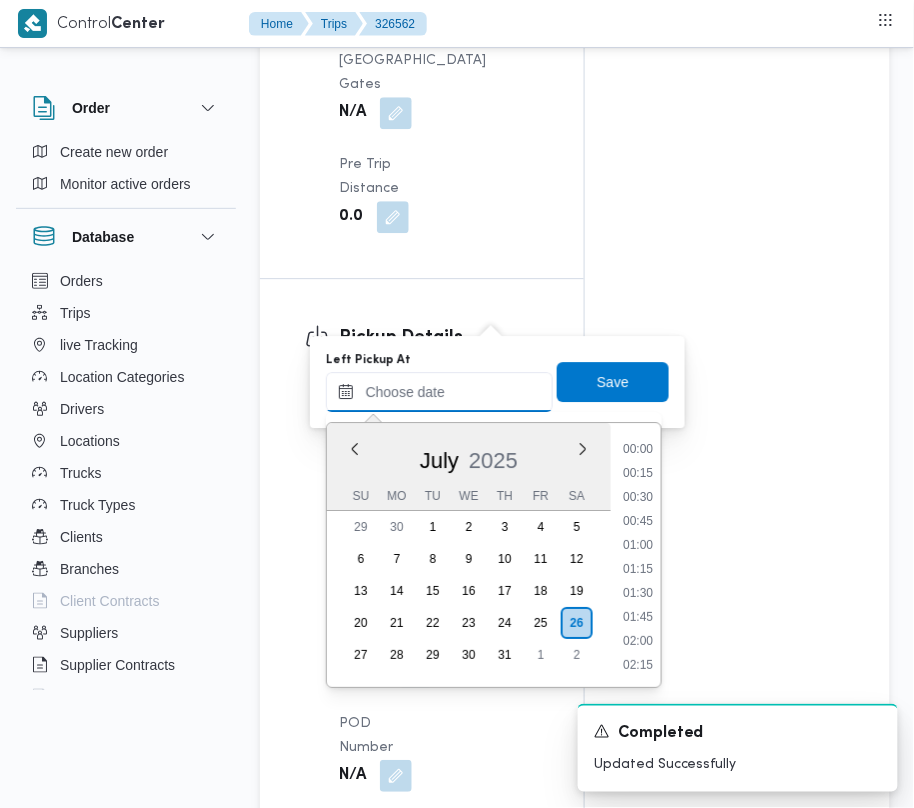 click on "Left Pickup At" at bounding box center [439, 392] 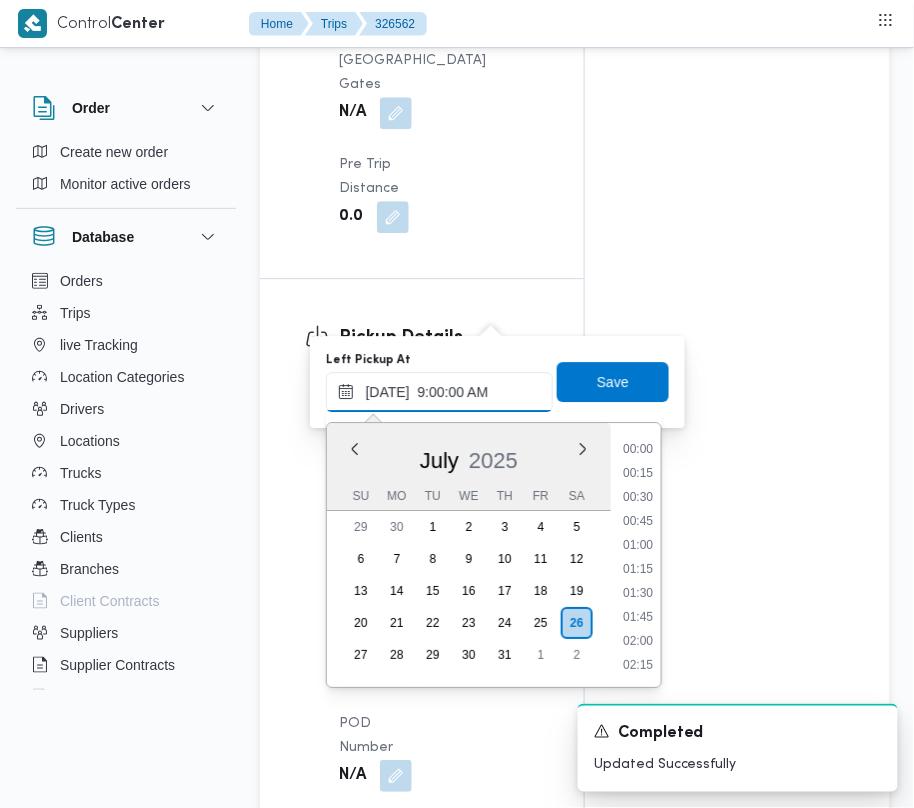 scroll, scrollTop: 864, scrollLeft: 0, axis: vertical 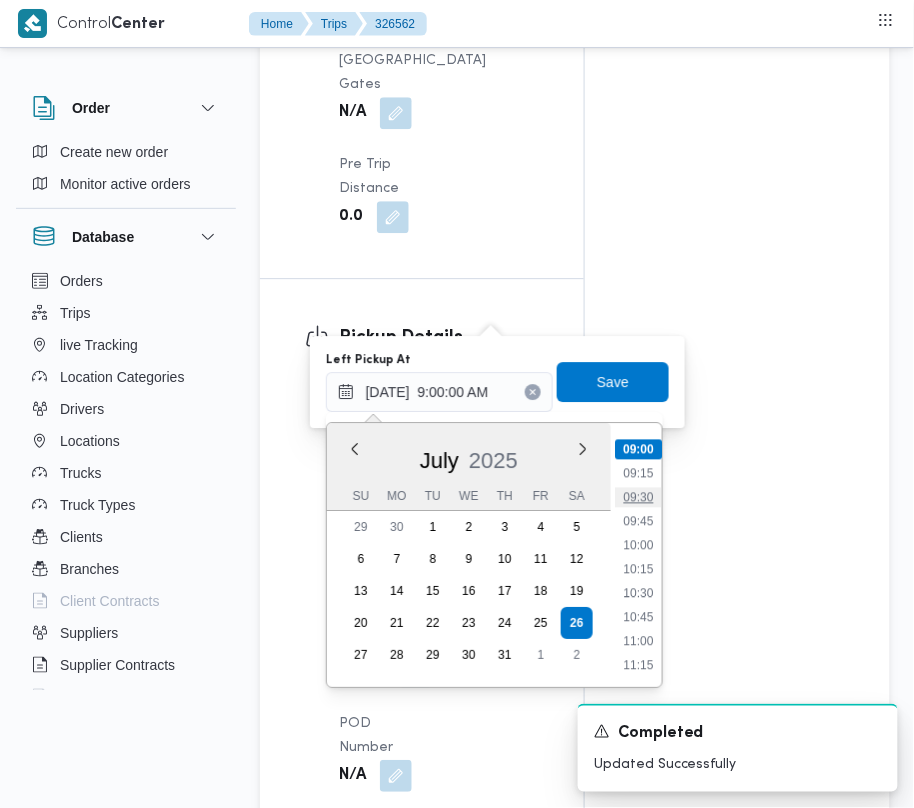 click on "09:30" at bounding box center [638, 497] 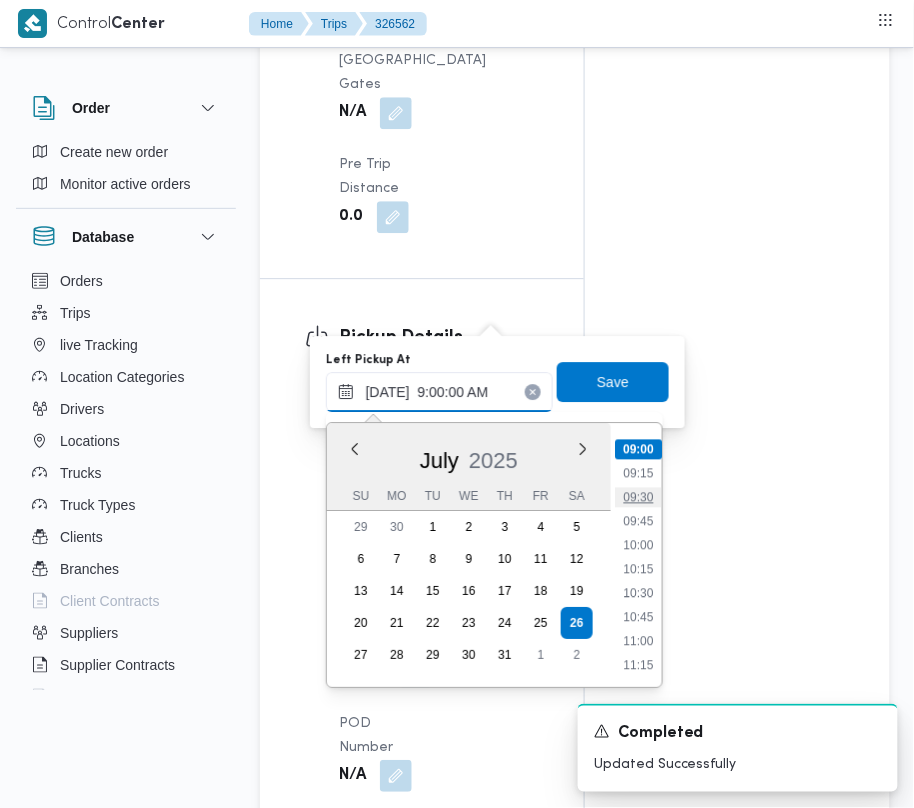 type on "26/07/2025 09:30" 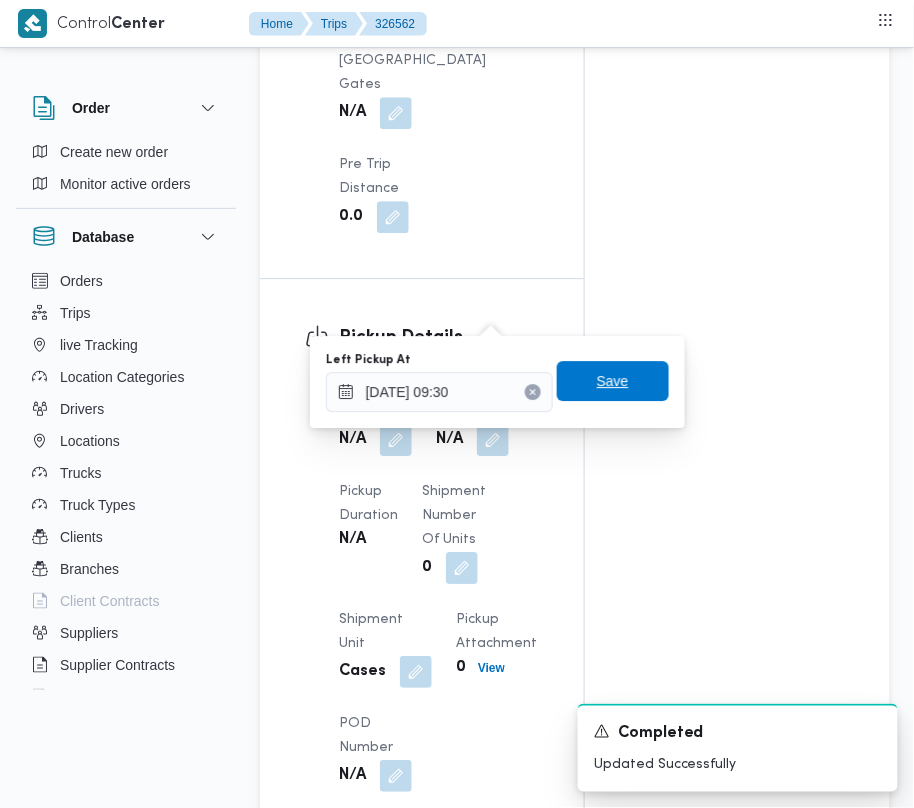 click on "Save" at bounding box center [613, 381] 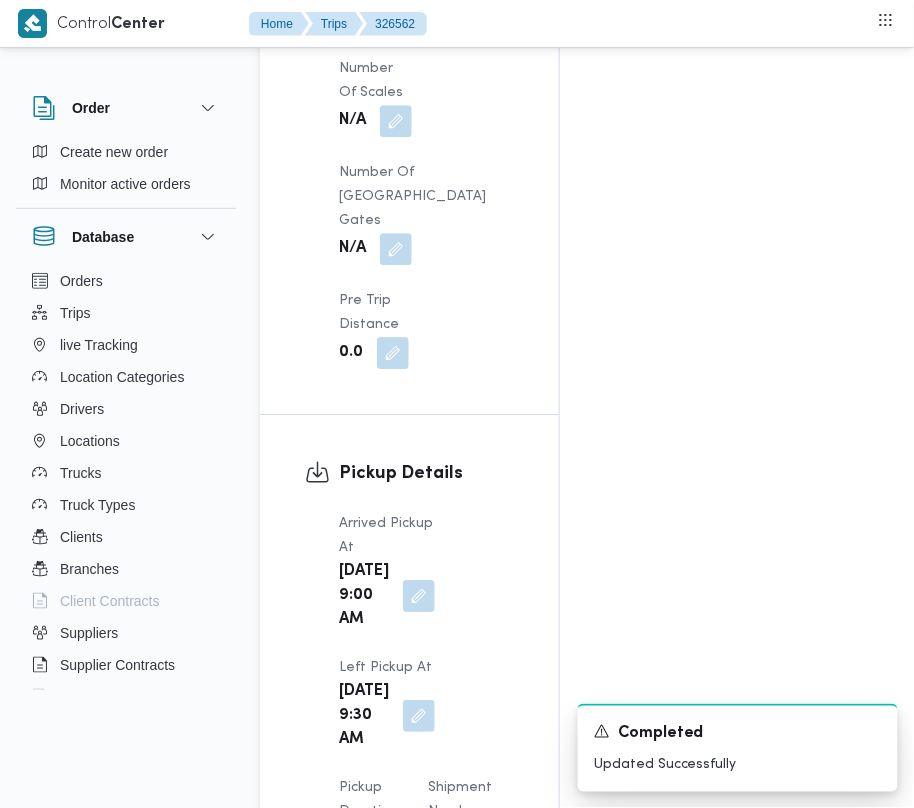 click on "Pickup Details Arrived Pickup At Sat, Jul 26, 2025 9:00 AM Left Pickup At Sat, Jul 26, 2025 9:30 AM Pickup Duration 30 minutes Shipment Number of Units 0 Shipment Unit Cases Pickup Attachment 0 View POD Number N/A" at bounding box center [409, 822] 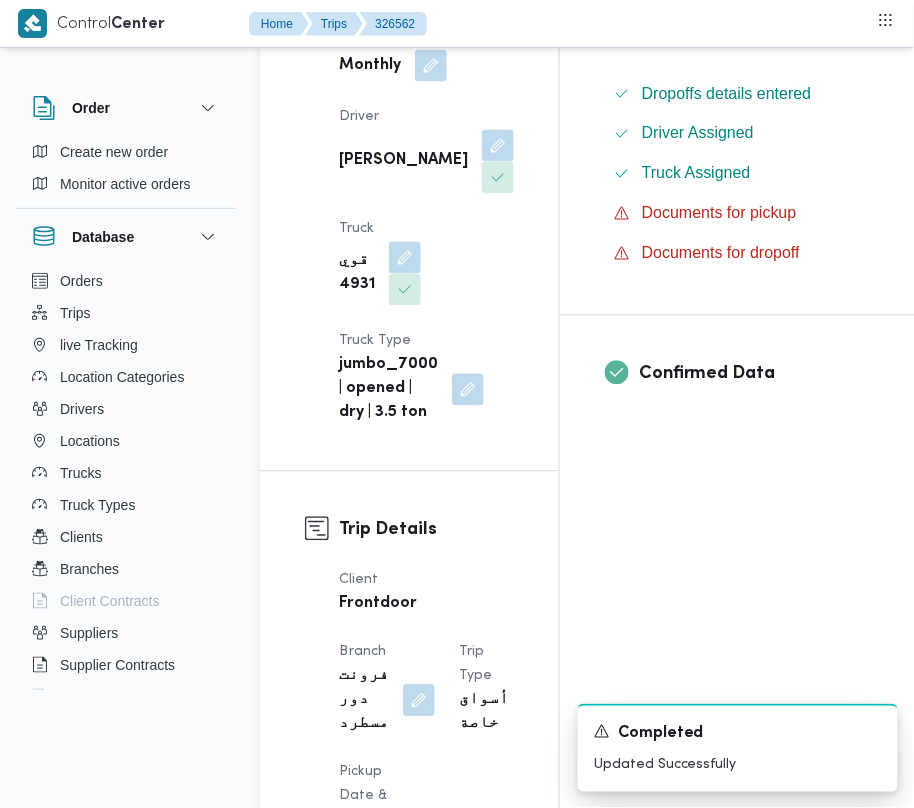 scroll, scrollTop: 0, scrollLeft: 0, axis: both 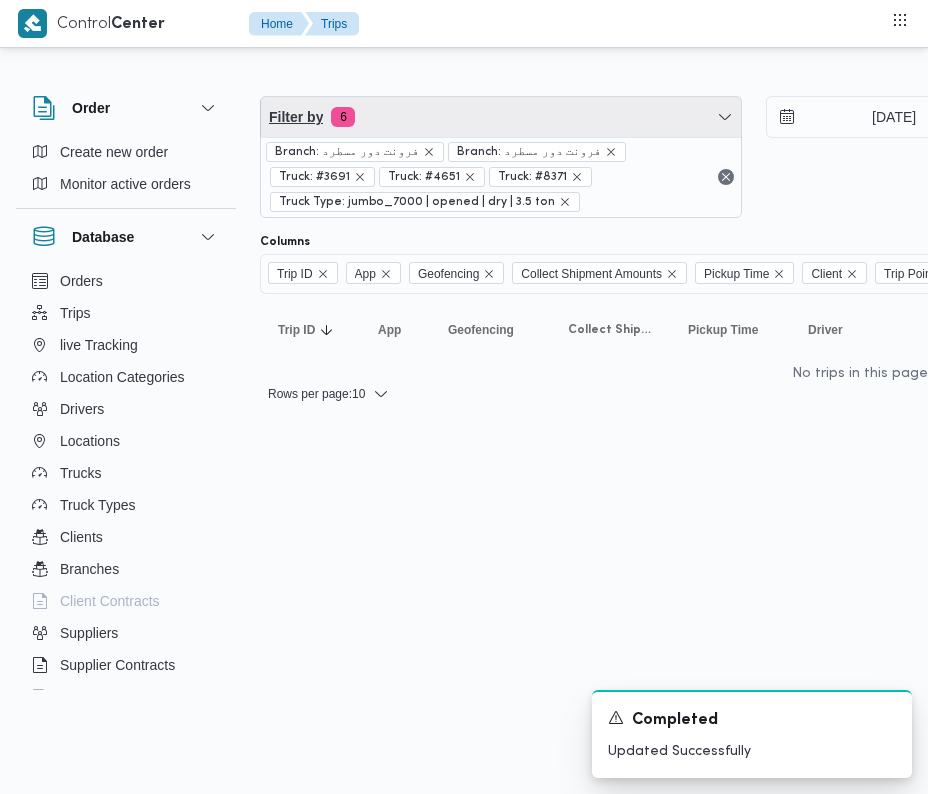 click on "Filter by 6" at bounding box center [501, 117] 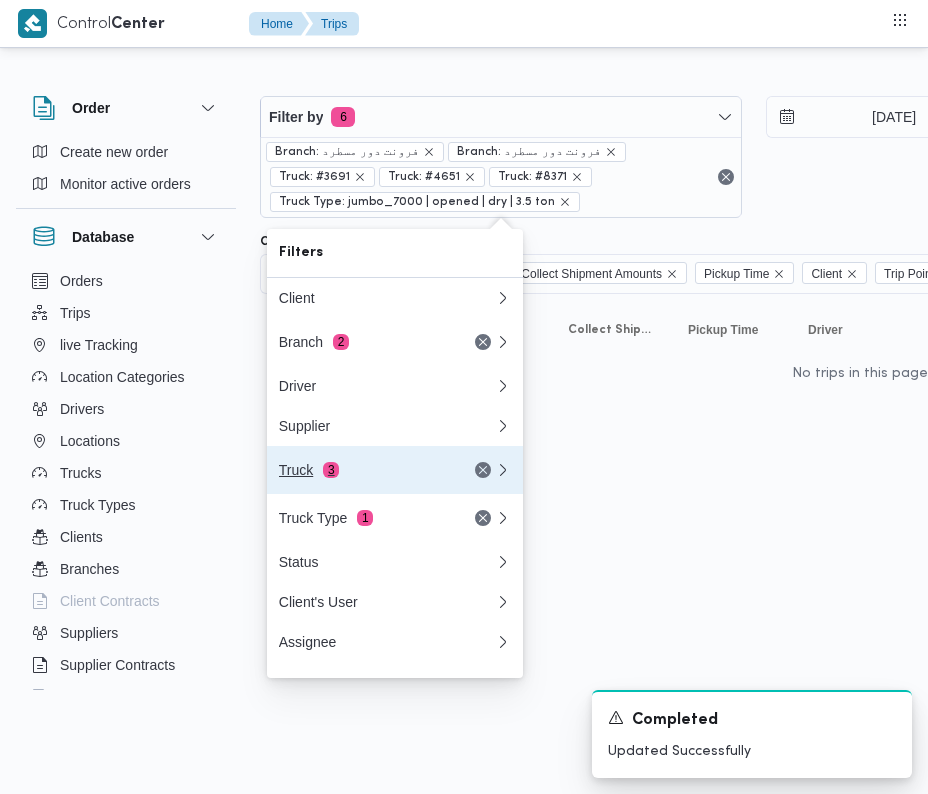 click on "Truck 3" at bounding box center [395, 470] 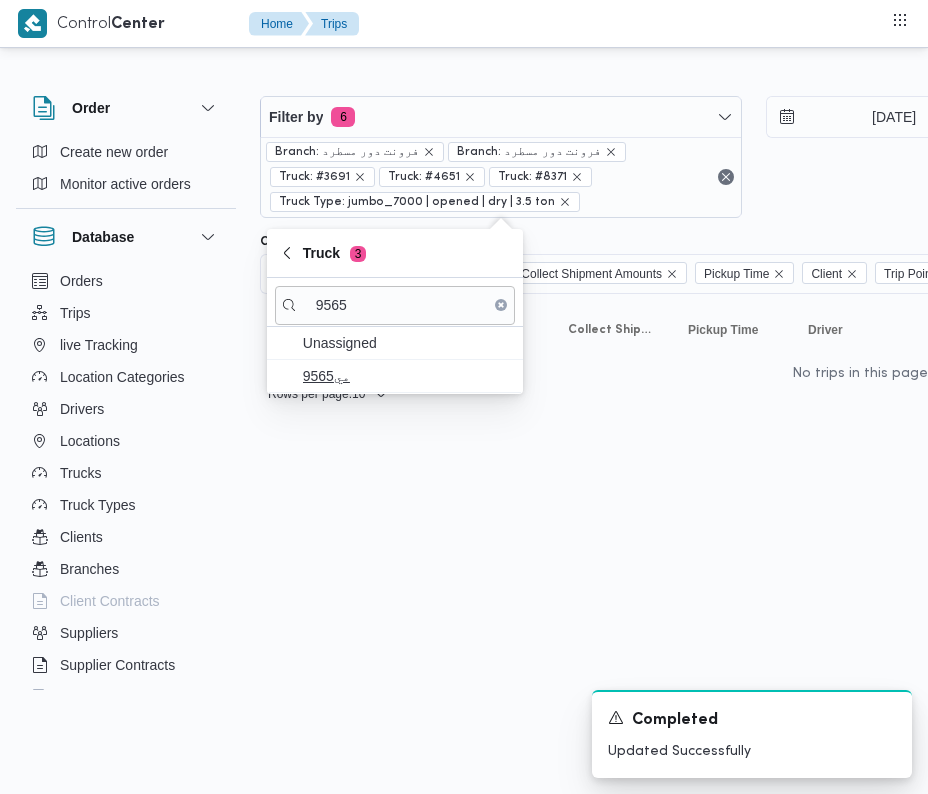 type on "9565" 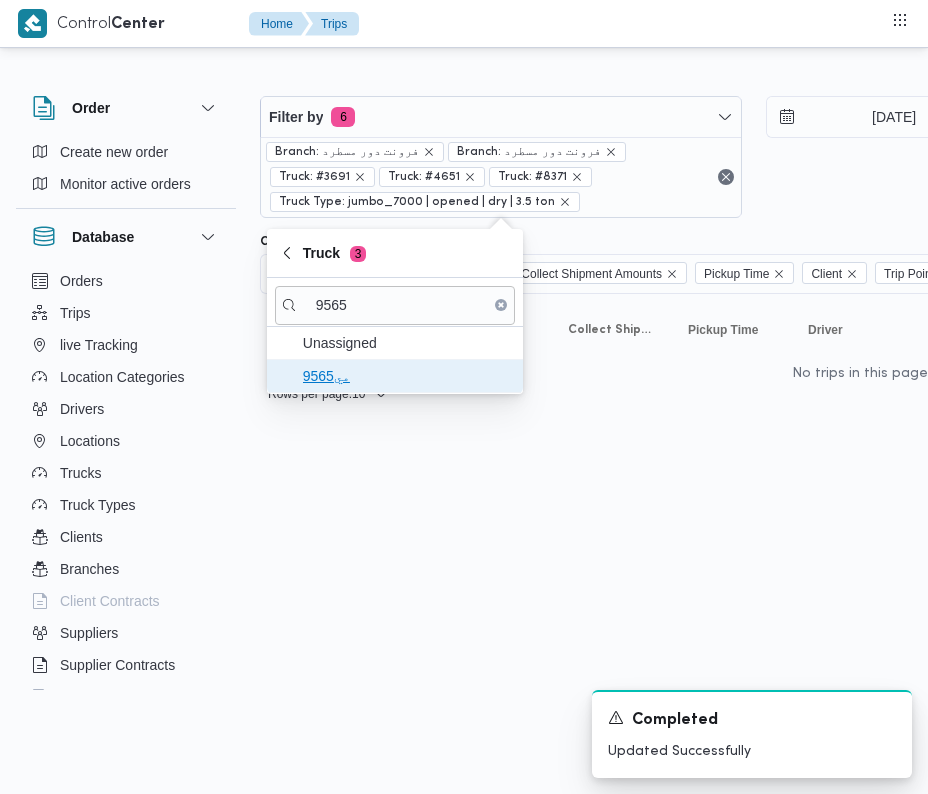 click on "مي9565" at bounding box center (407, 376) 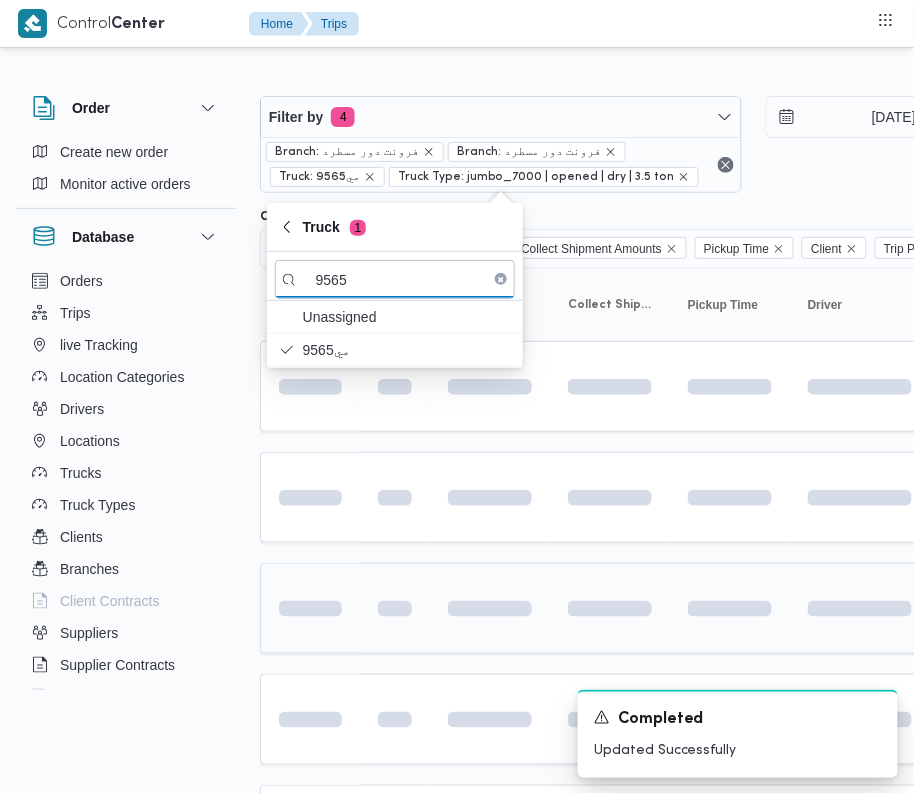 click at bounding box center [310, 608] 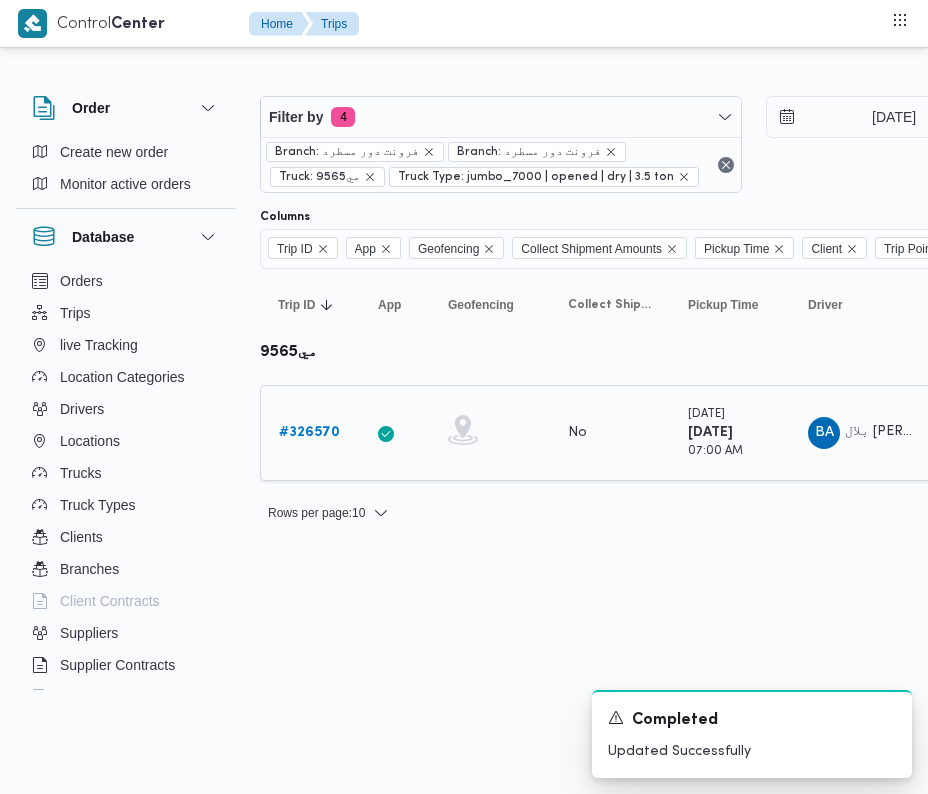 click on "# 326570" at bounding box center [309, 432] 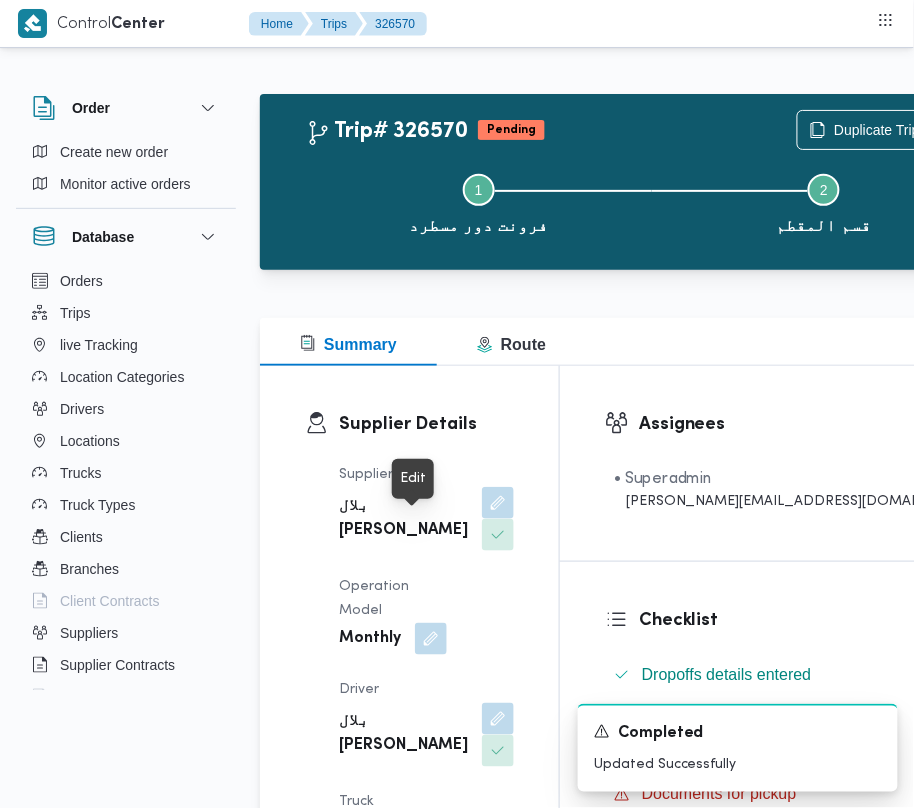 drag, startPoint x: 416, startPoint y: 532, endPoint x: 396, endPoint y: 572, distance: 44.72136 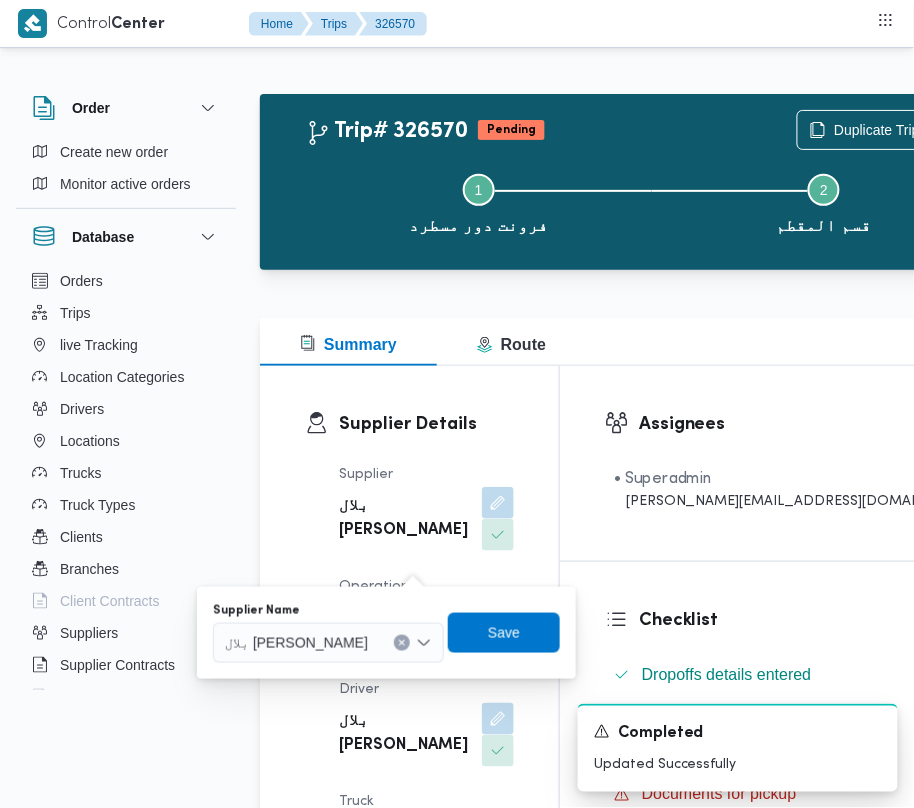 click on "بلال اشرف محمد محمود عبدالكريم" at bounding box center [296, 642] 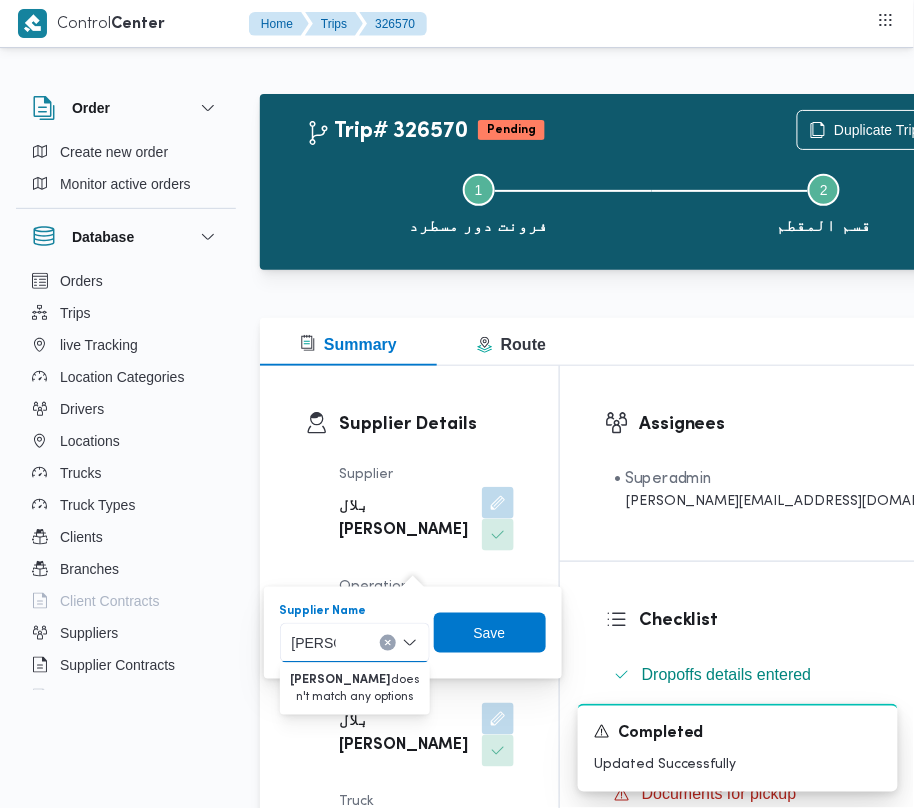 click on "ايراهيم" at bounding box center (314, 643) 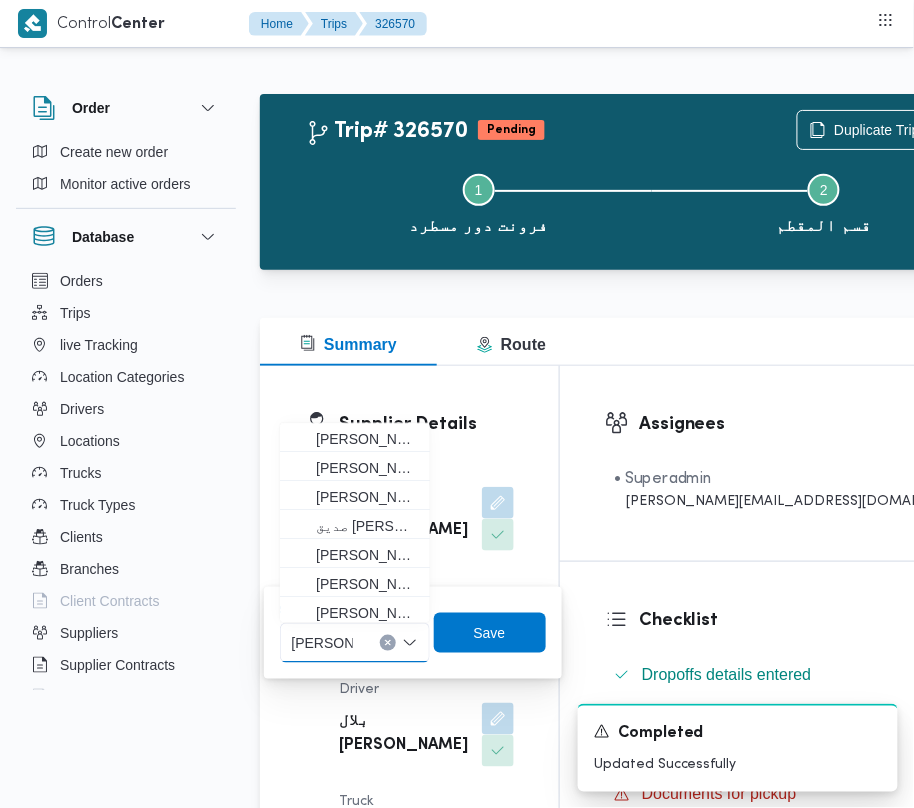 click on "ابراهيم رم ابراهيم رم" at bounding box center (355, 643) 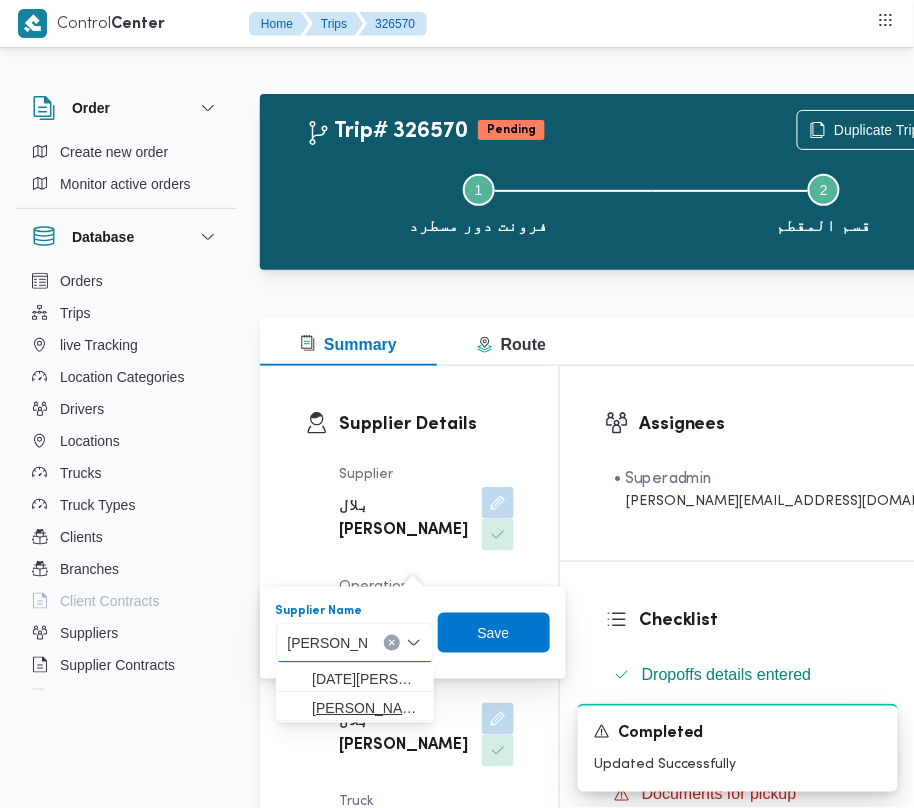 type on "ابراهيم رمض" 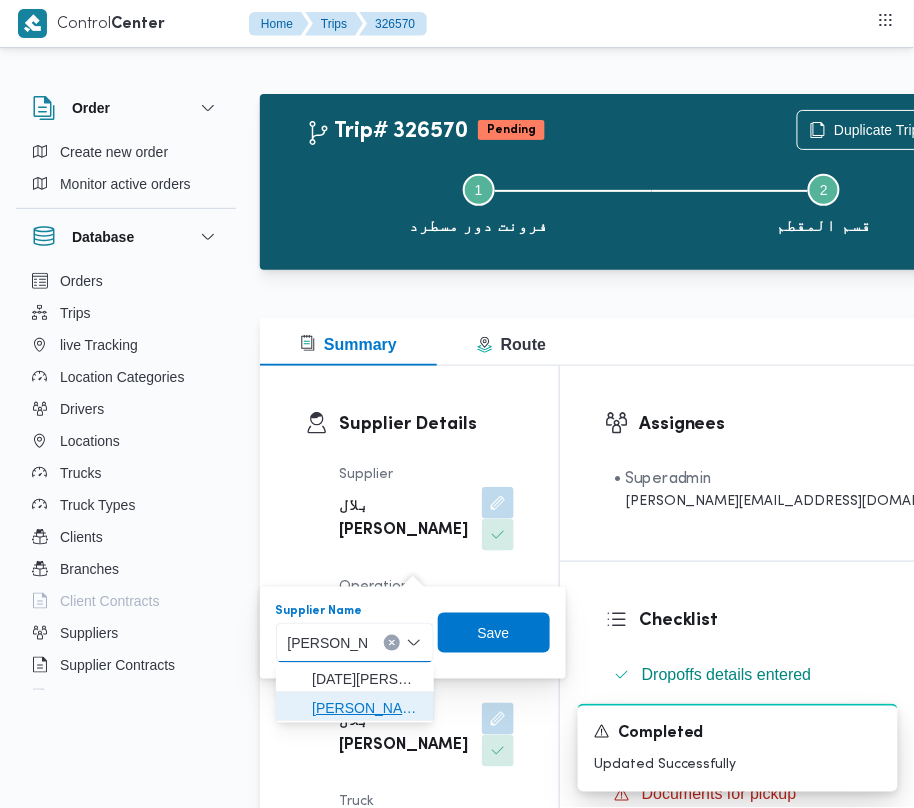 click on "ابراهيم رمضان ابراهيم عثمان ابوباشا" at bounding box center (367, 708) 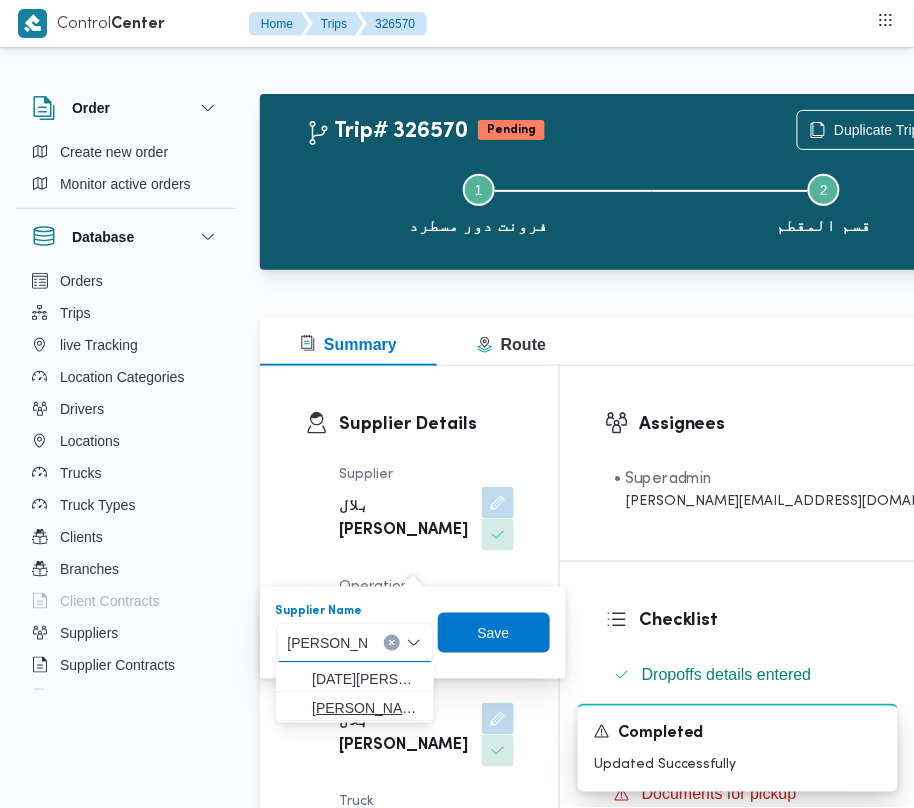 type 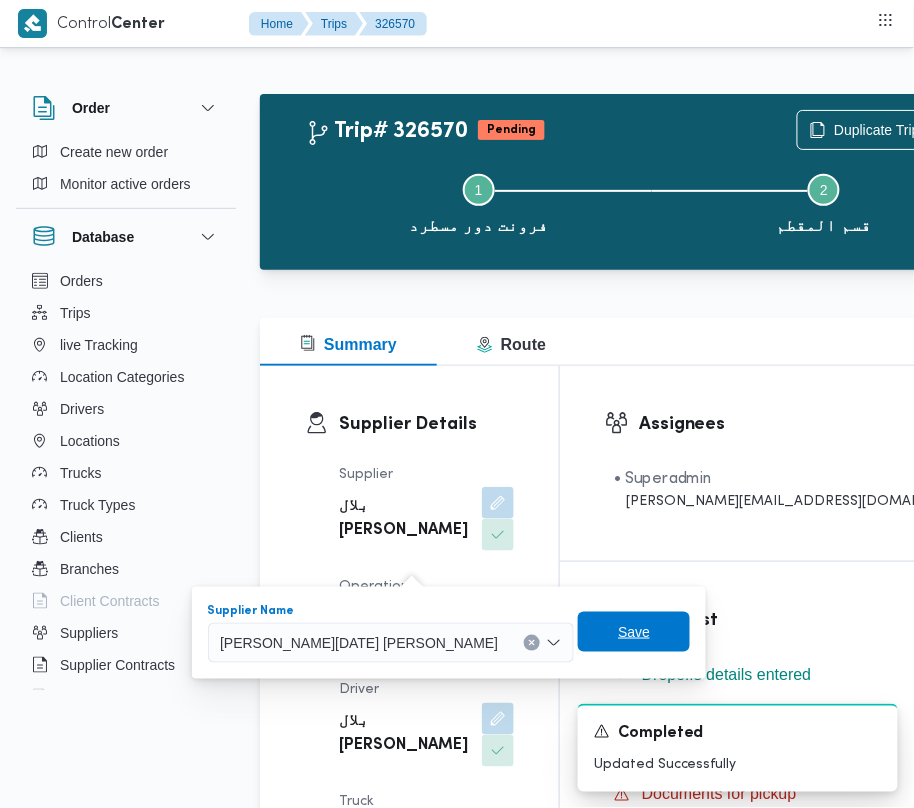 click on "Save" at bounding box center (634, 632) 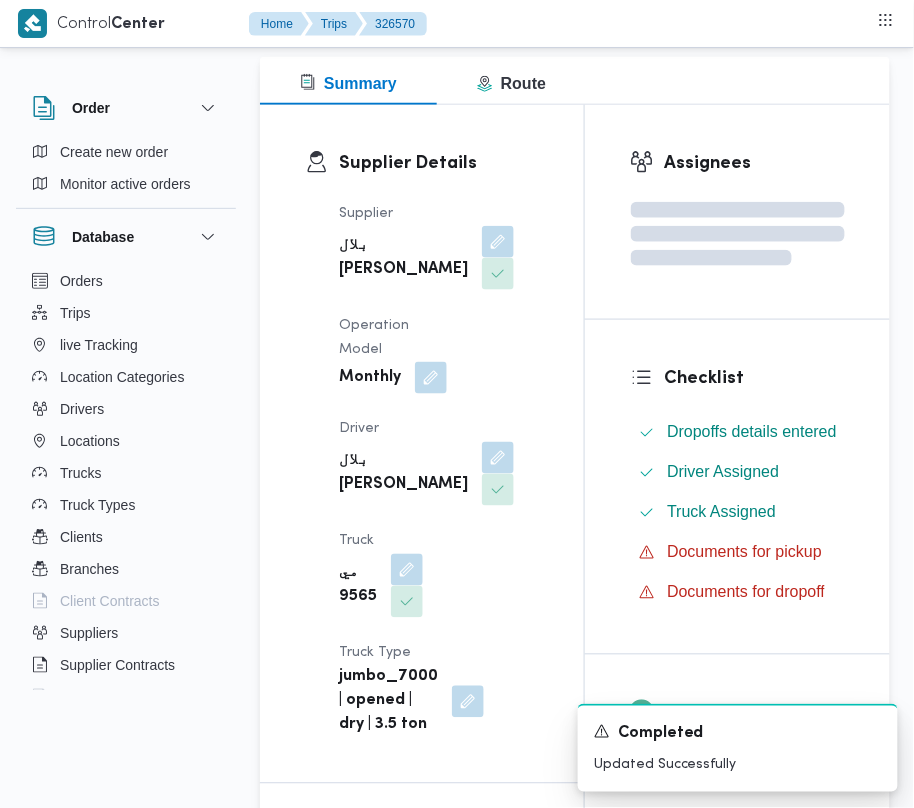 scroll, scrollTop: 314, scrollLeft: 0, axis: vertical 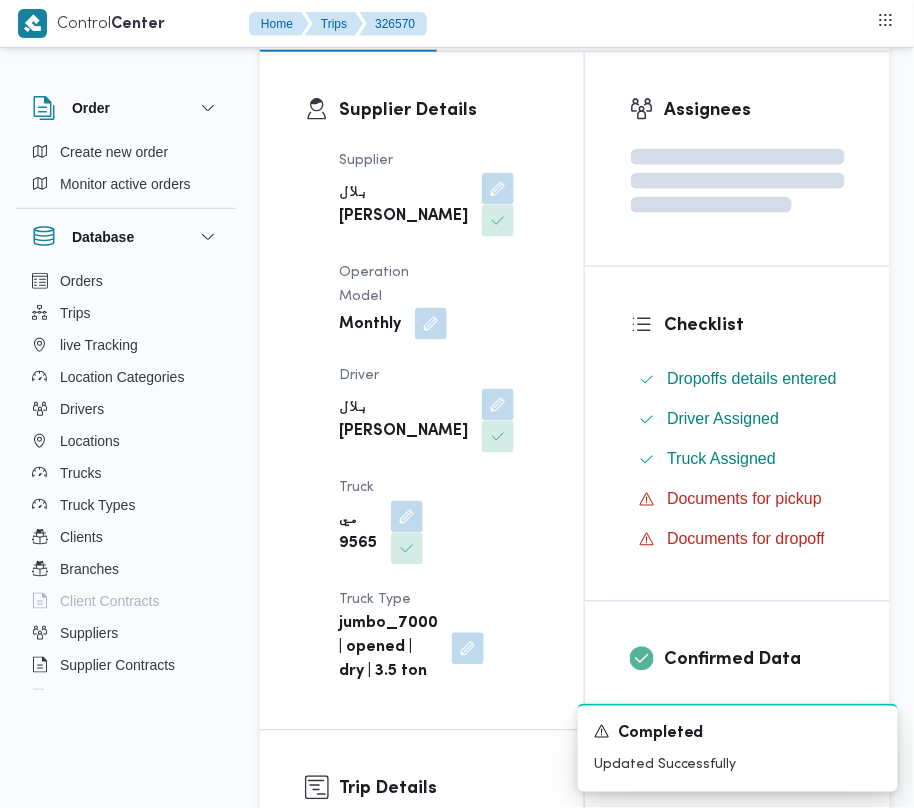 click at bounding box center [431, 324] 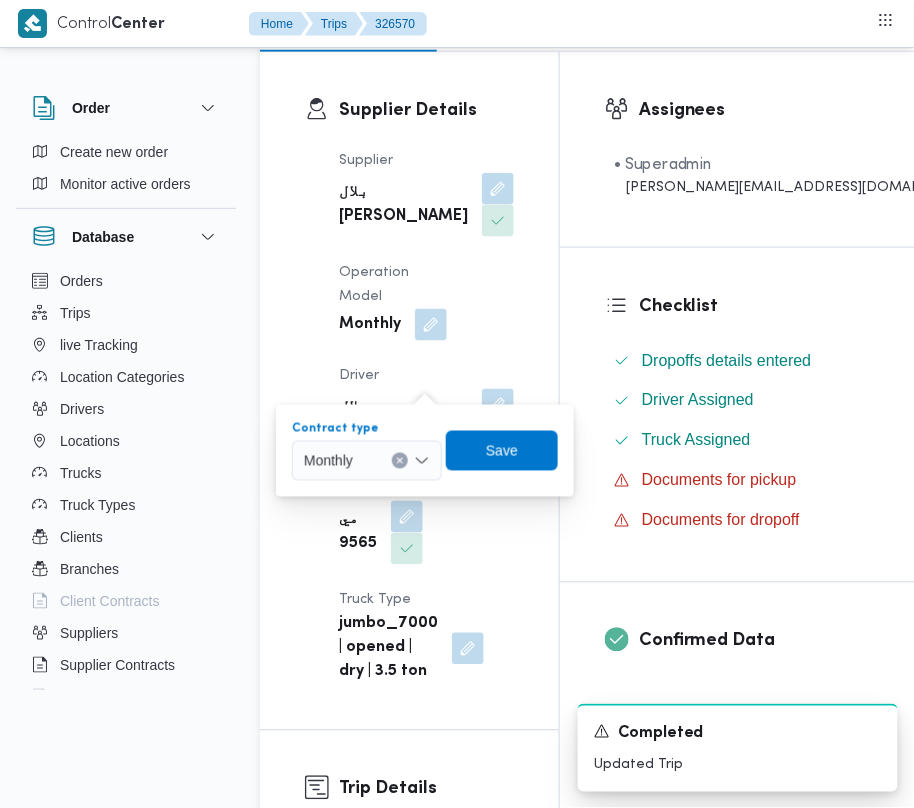 drag, startPoint x: 386, startPoint y: 452, endPoint x: 381, endPoint y: 478, distance: 26.476404 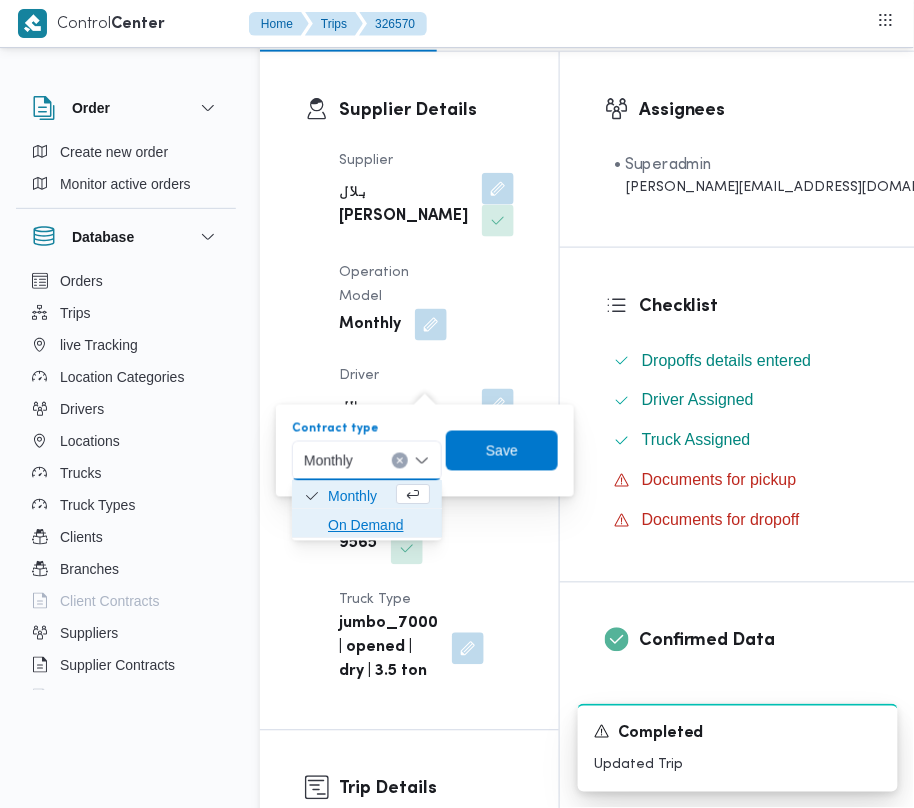 click on "On Demand" at bounding box center [379, 526] 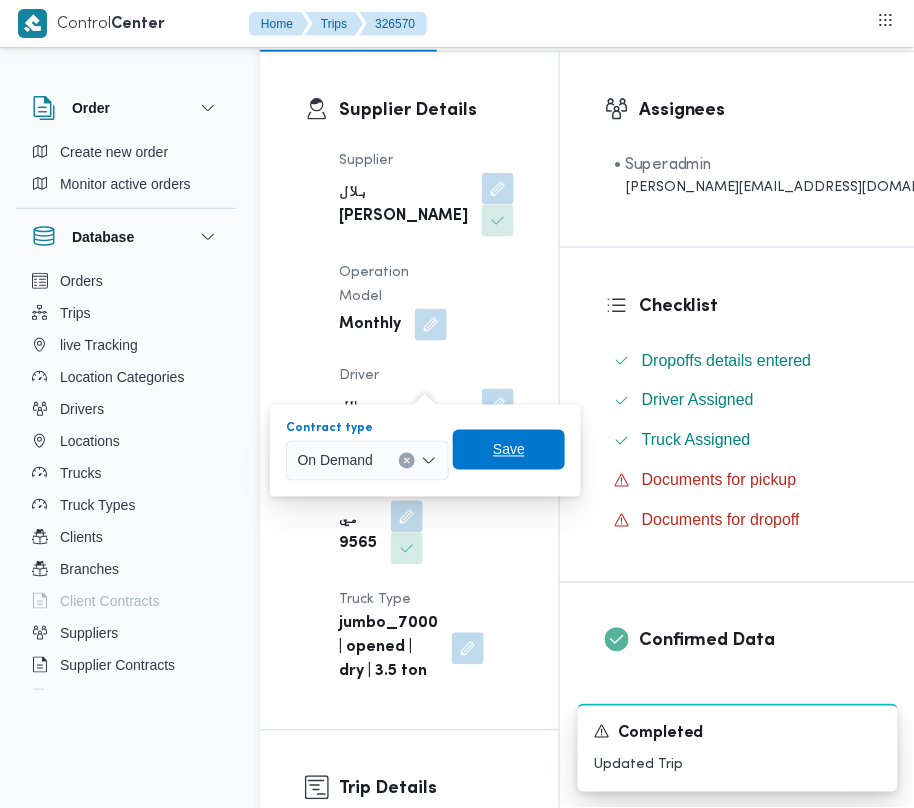 click on "Save" at bounding box center [509, 450] 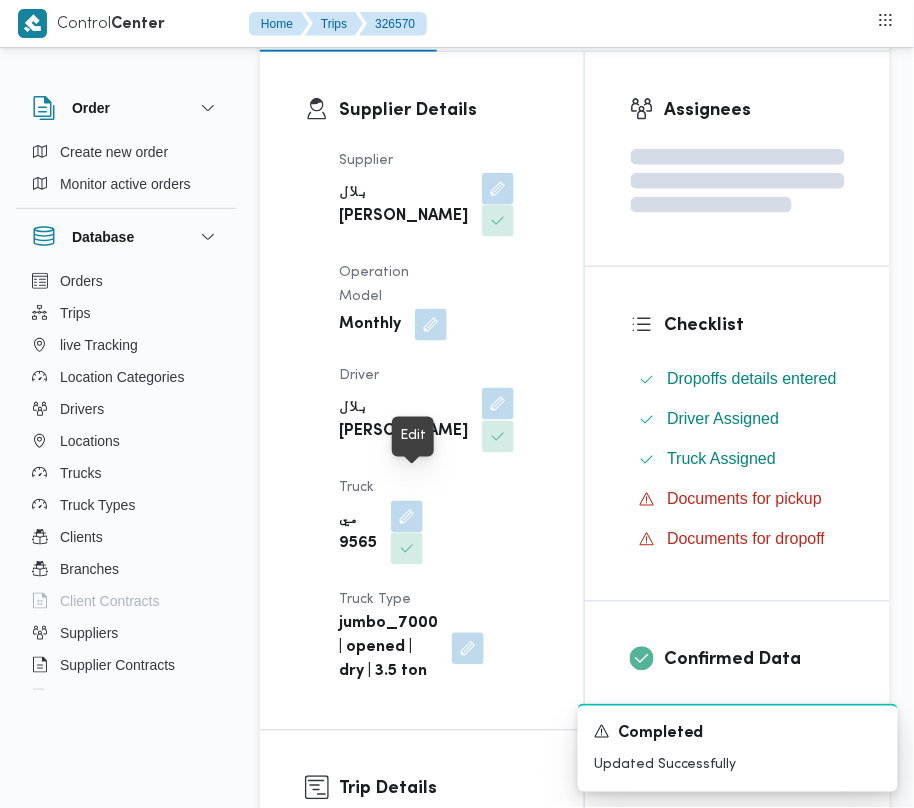 click at bounding box center (498, 404) 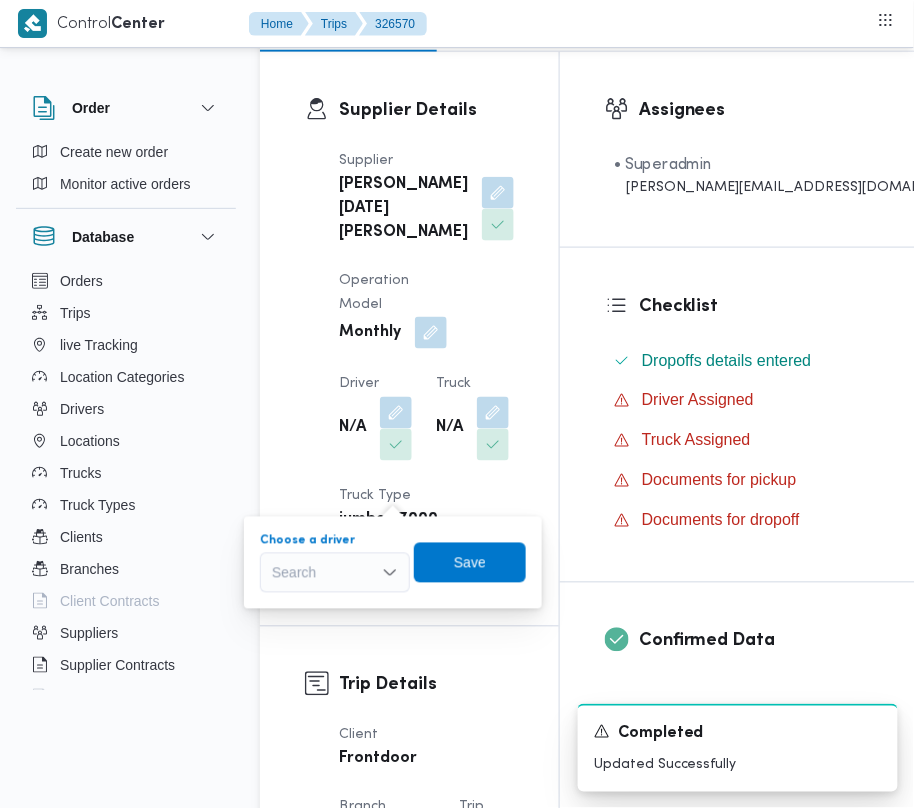 click on "Choose a driver Search Save" at bounding box center [393, 563] 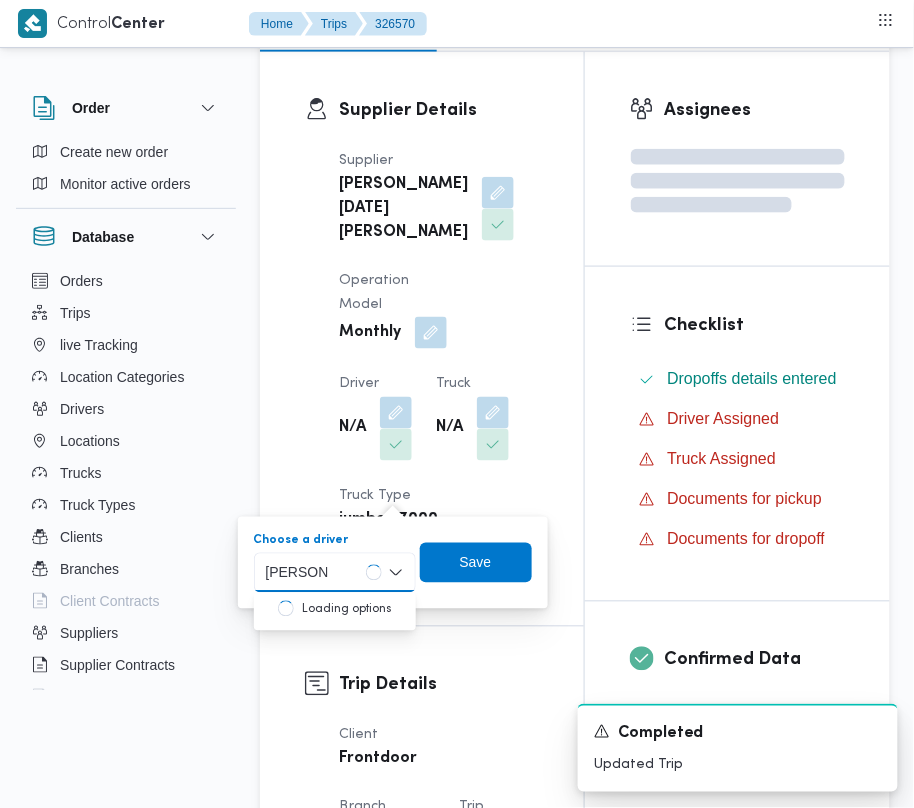 type on "حسن احمد" 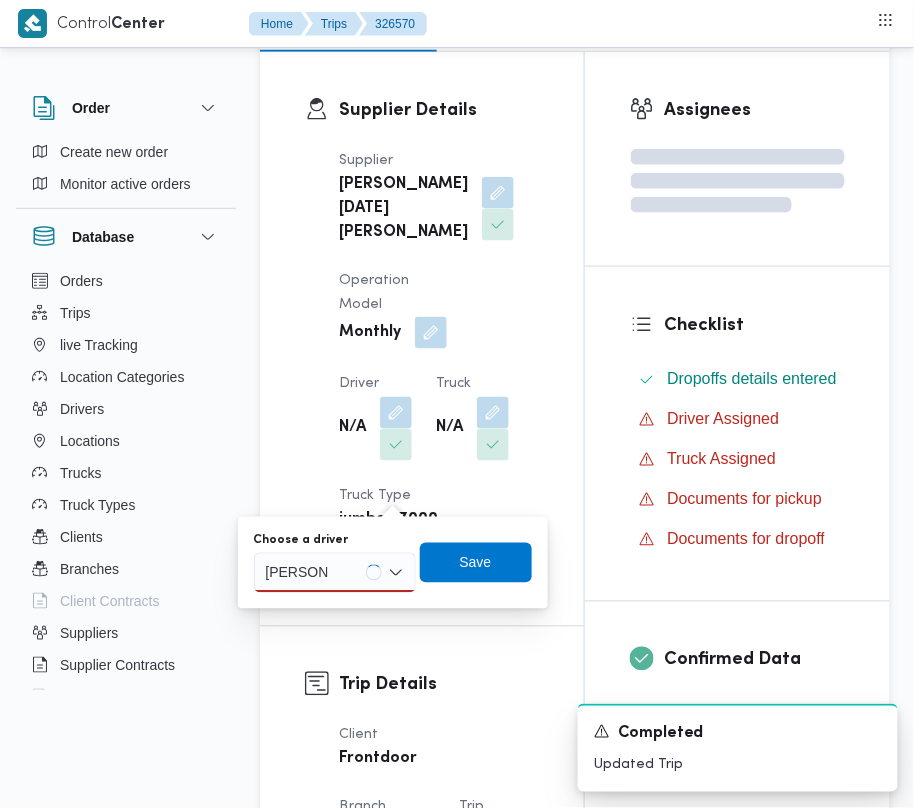 click on "حسن احمد حسن احمد" at bounding box center (335, 573) 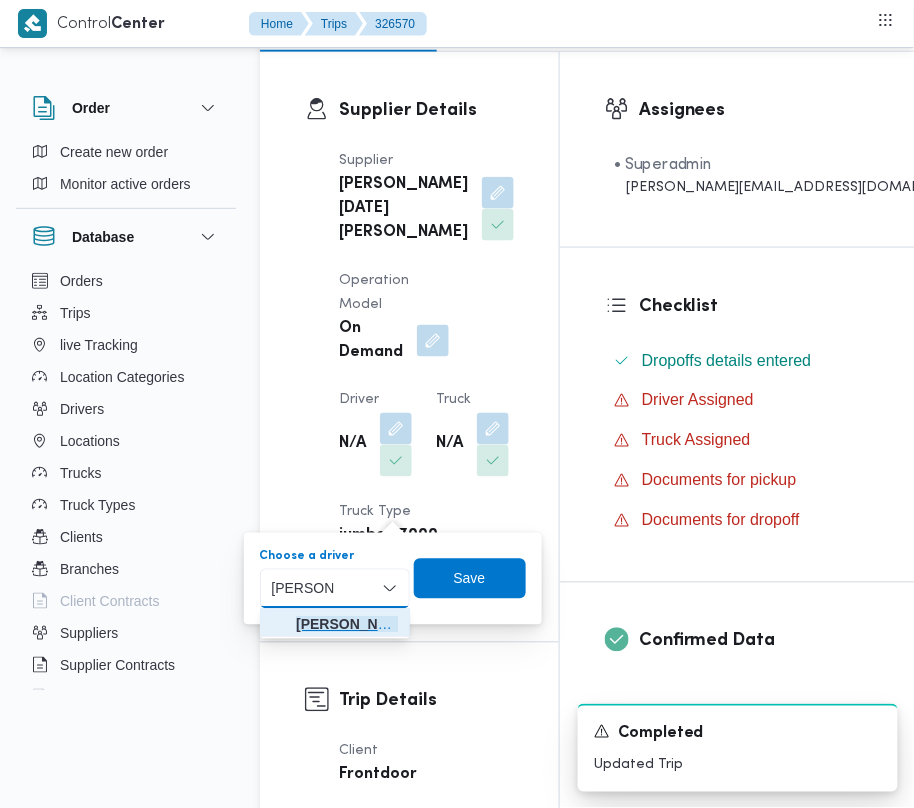 click on "حسن احمد  محمد محمد" at bounding box center (347, 625) 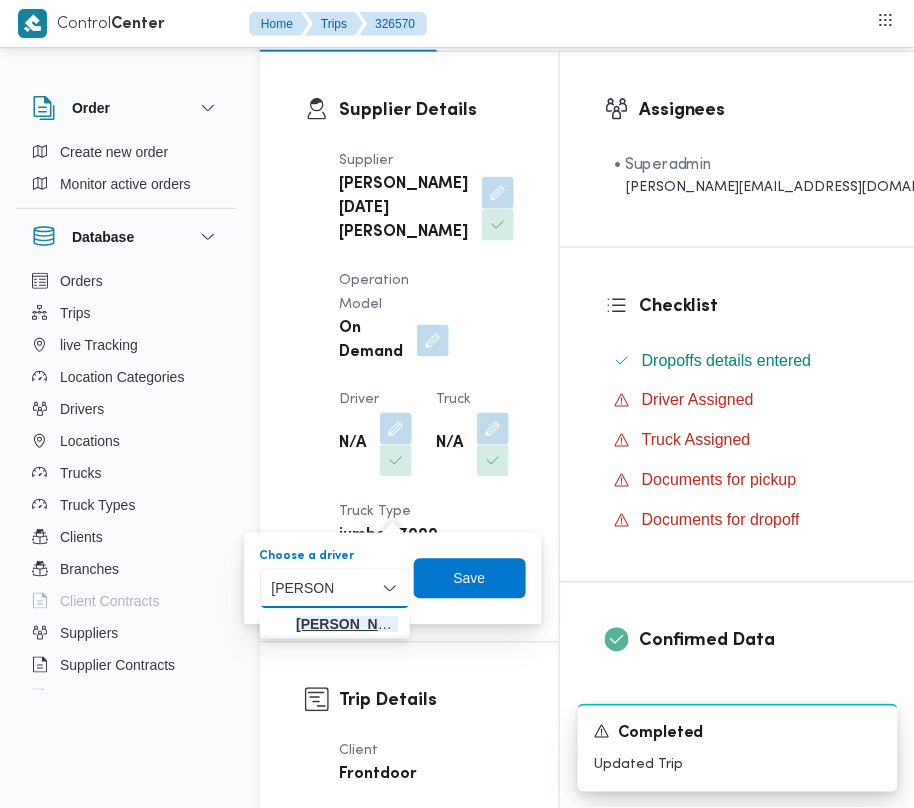 type 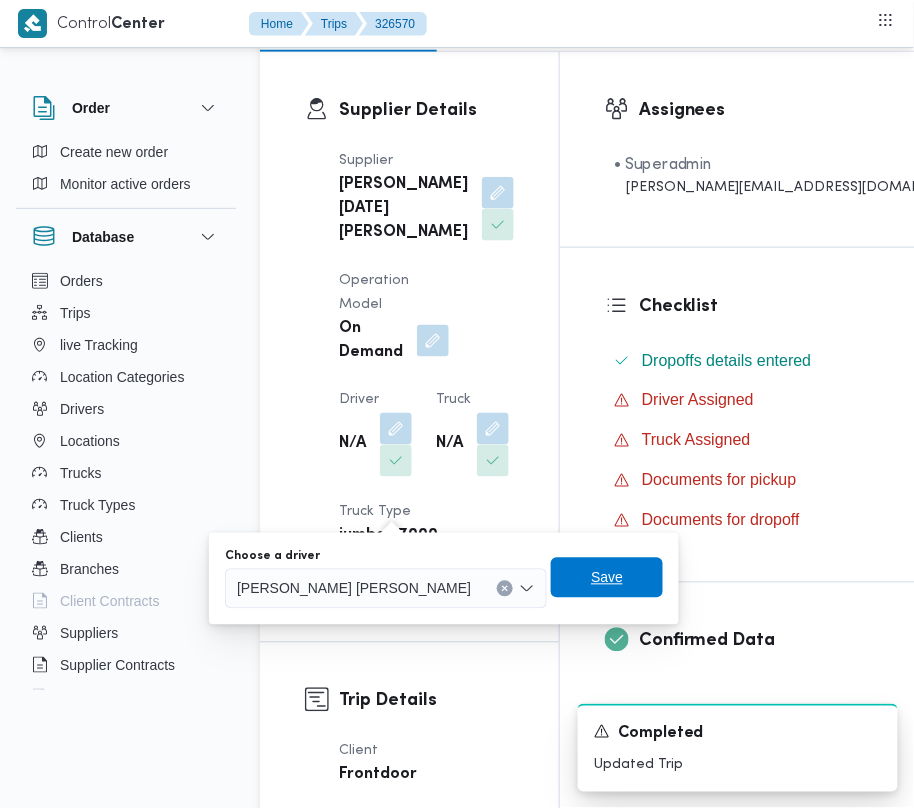 click on "Save" at bounding box center [607, 578] 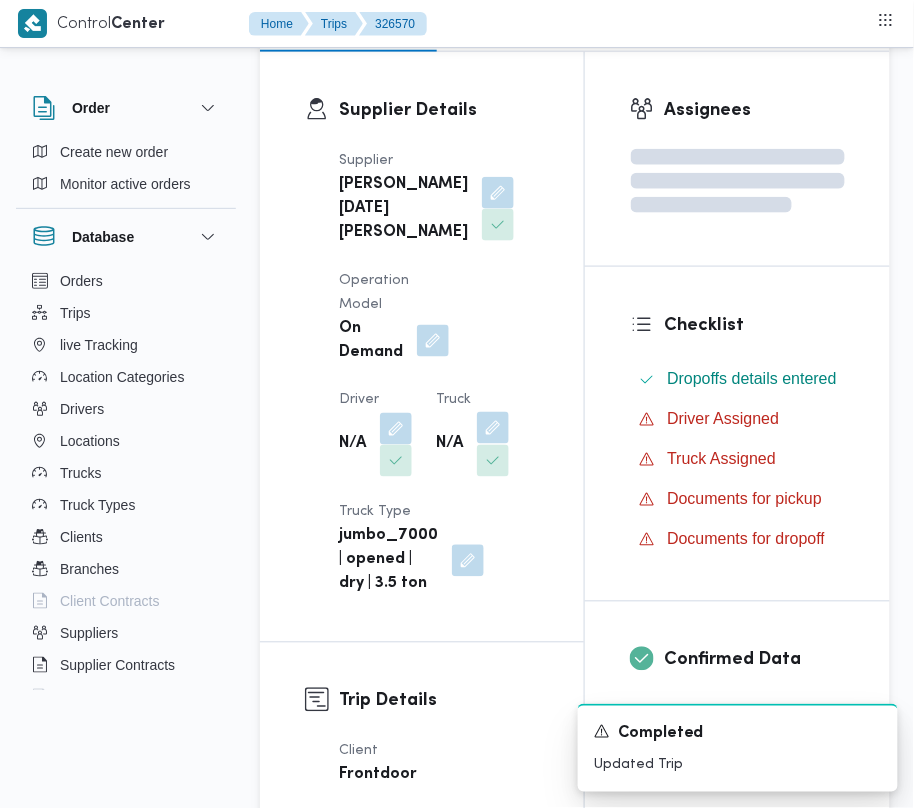 click at bounding box center (493, 428) 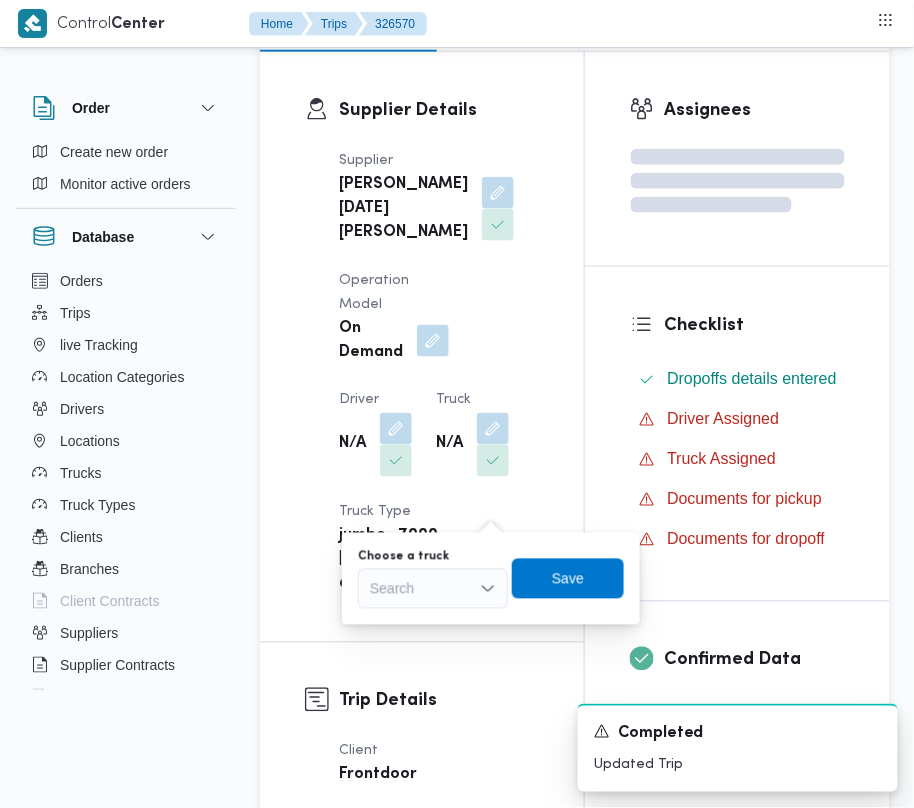 click on "Search" at bounding box center (433, 589) 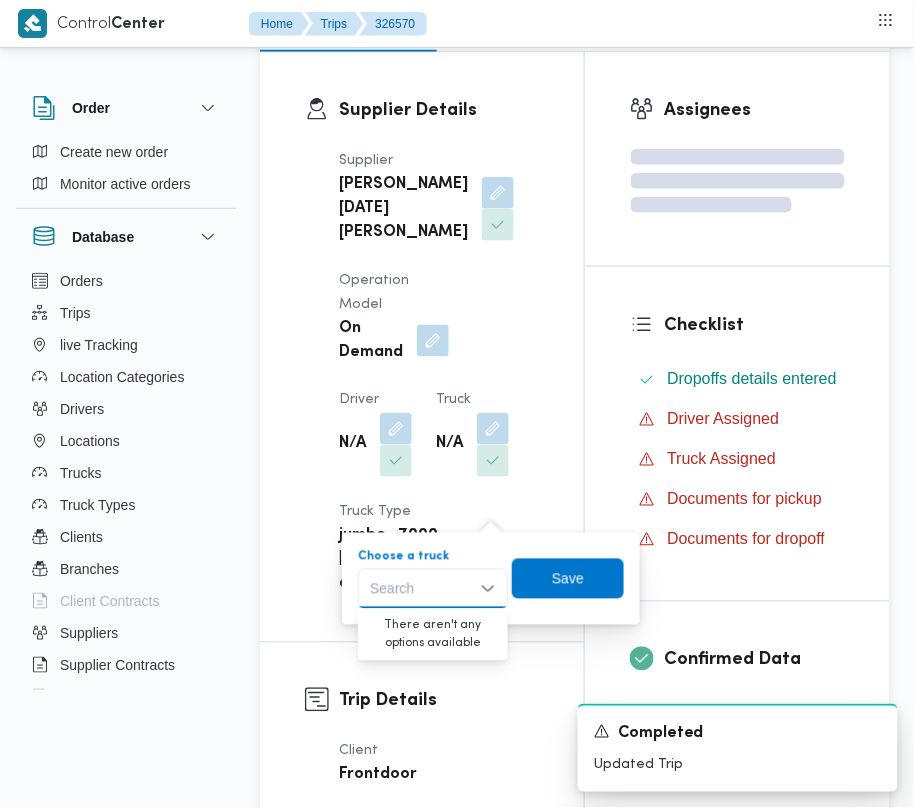 paste on "9283" 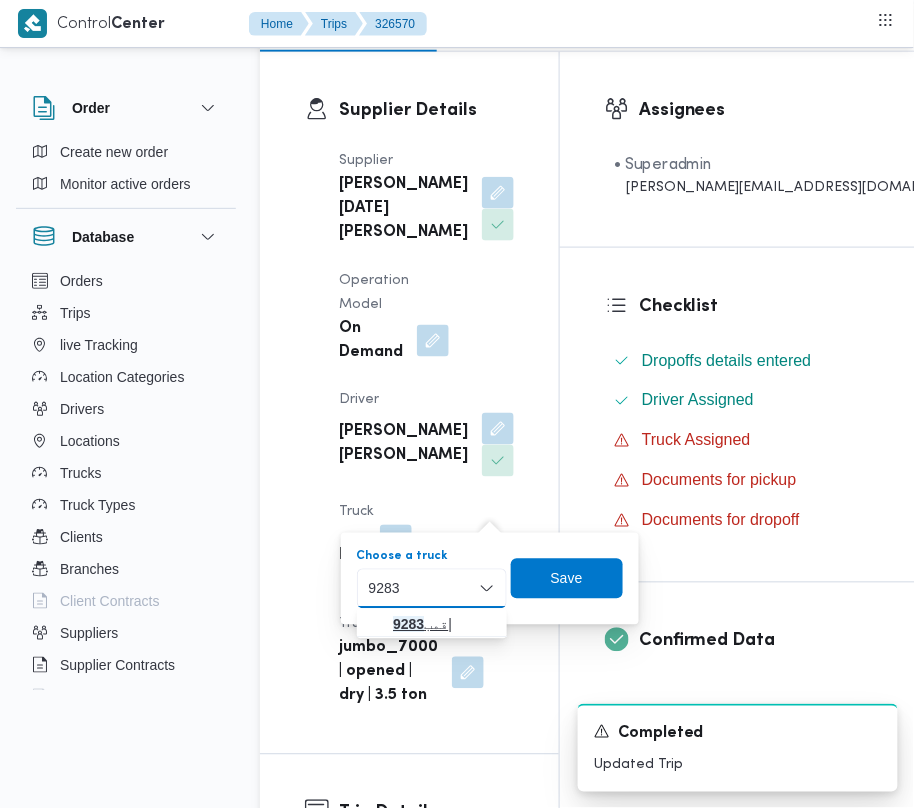 type on "9283" 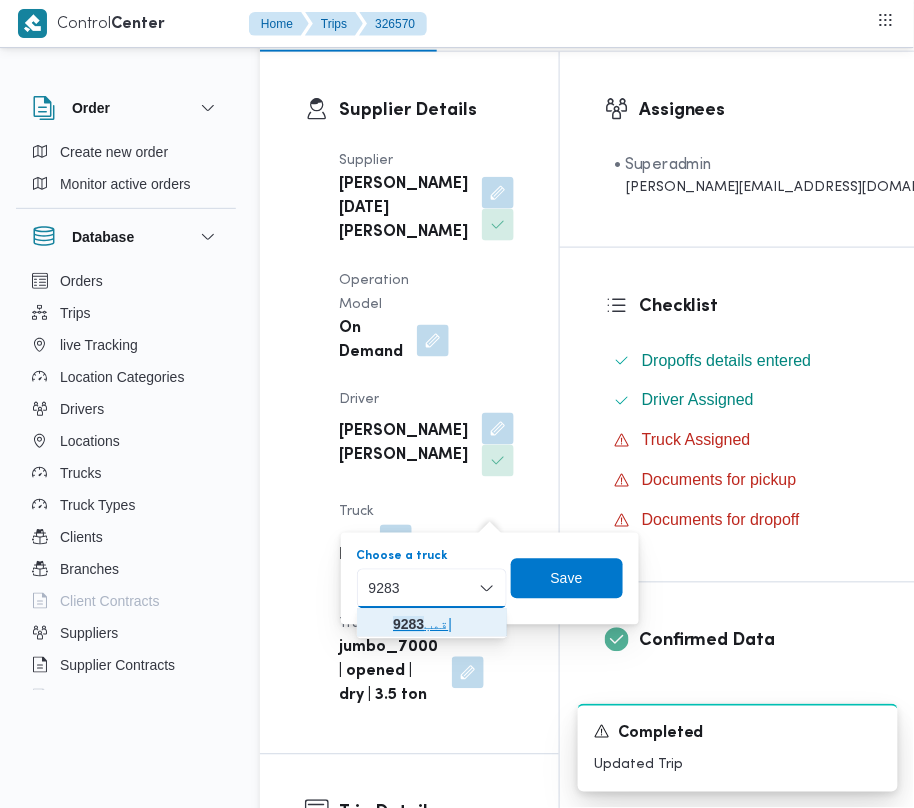 click on "قمب 9283  |" at bounding box center (432, 625) 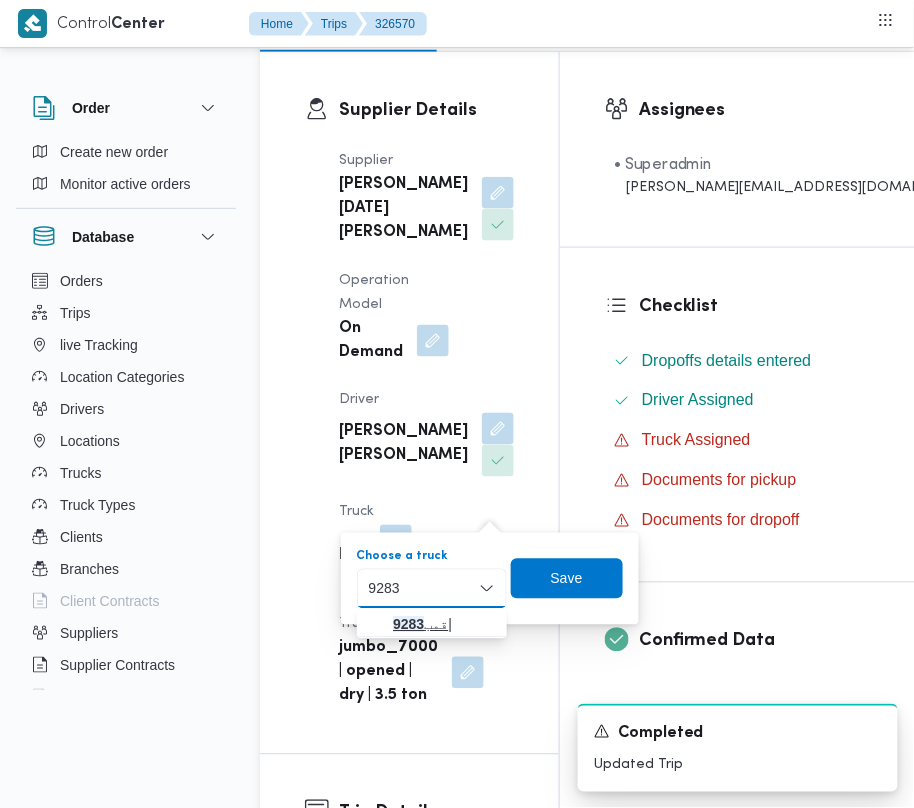 type 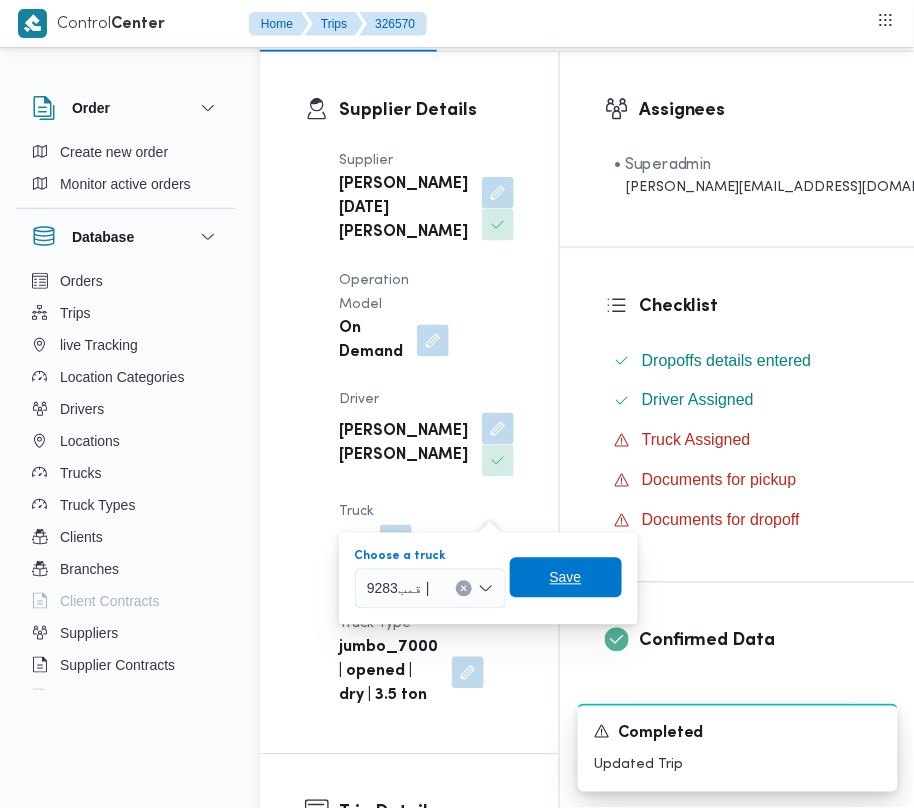 click on "Save" at bounding box center (566, 578) 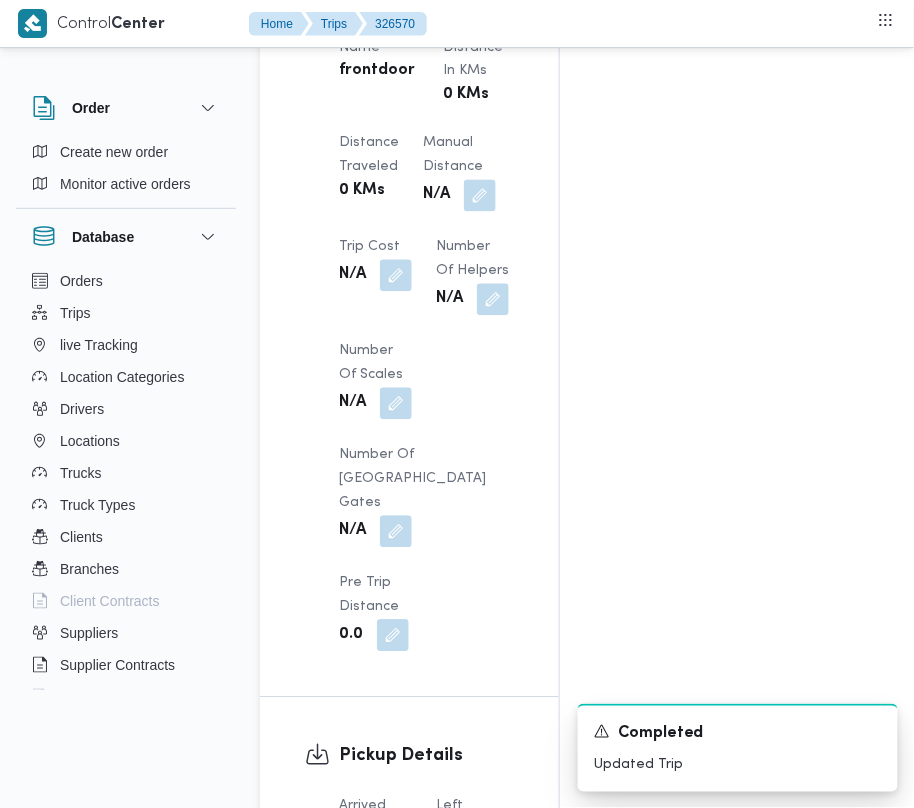 scroll, scrollTop: 2848, scrollLeft: 0, axis: vertical 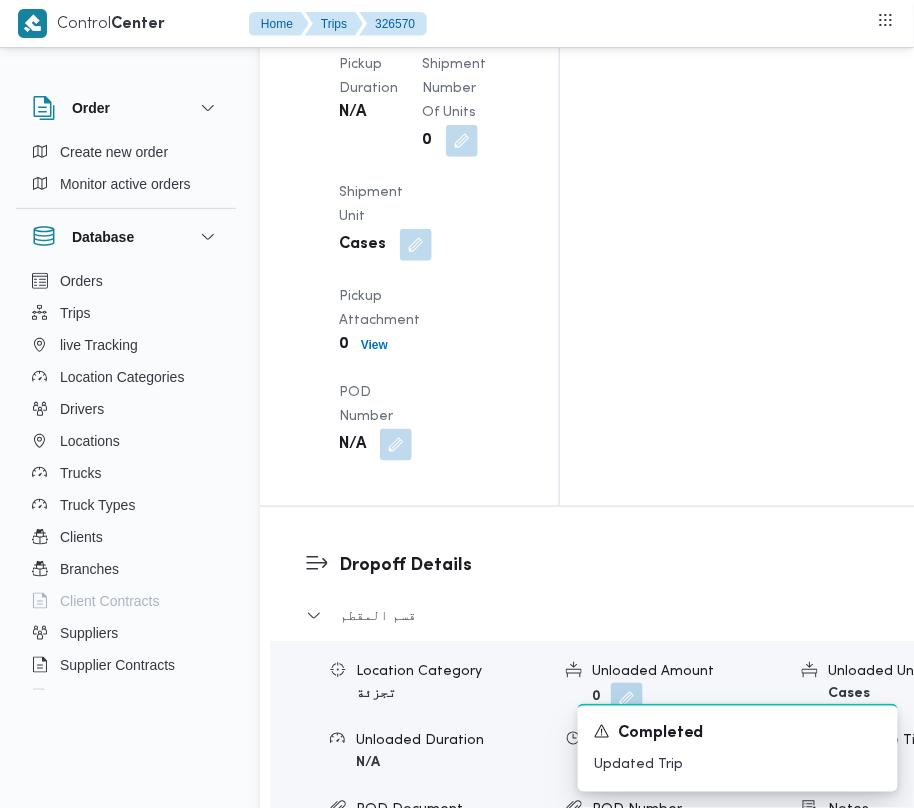 click on "Edit dropoffs" at bounding box center [362, 907] 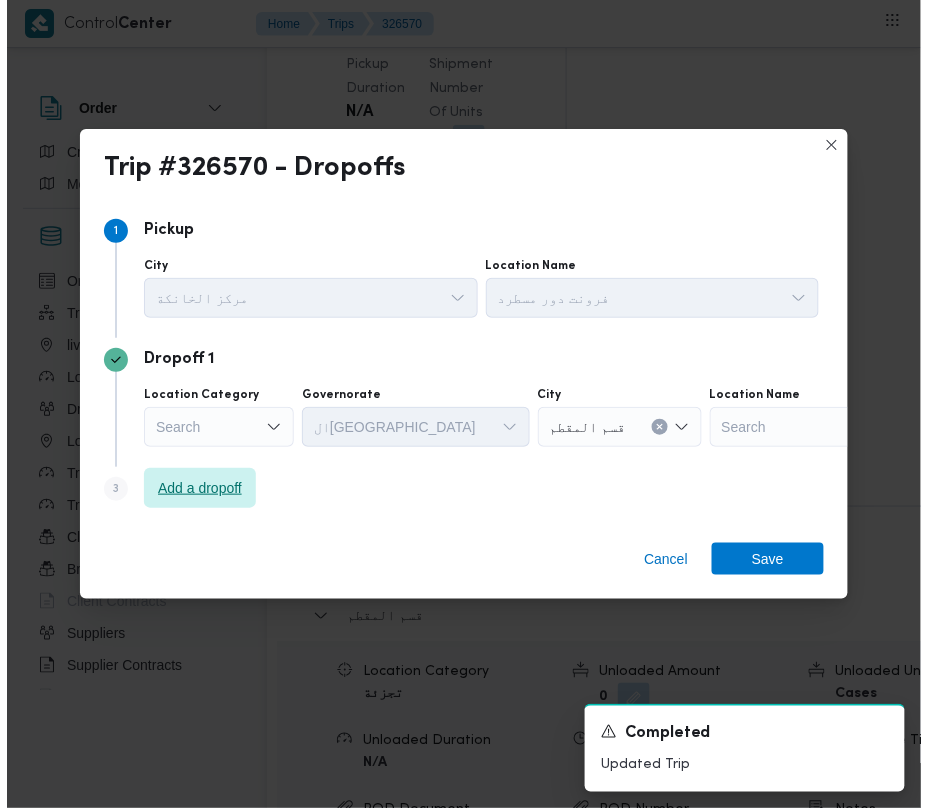 scroll, scrollTop: 2752, scrollLeft: 0, axis: vertical 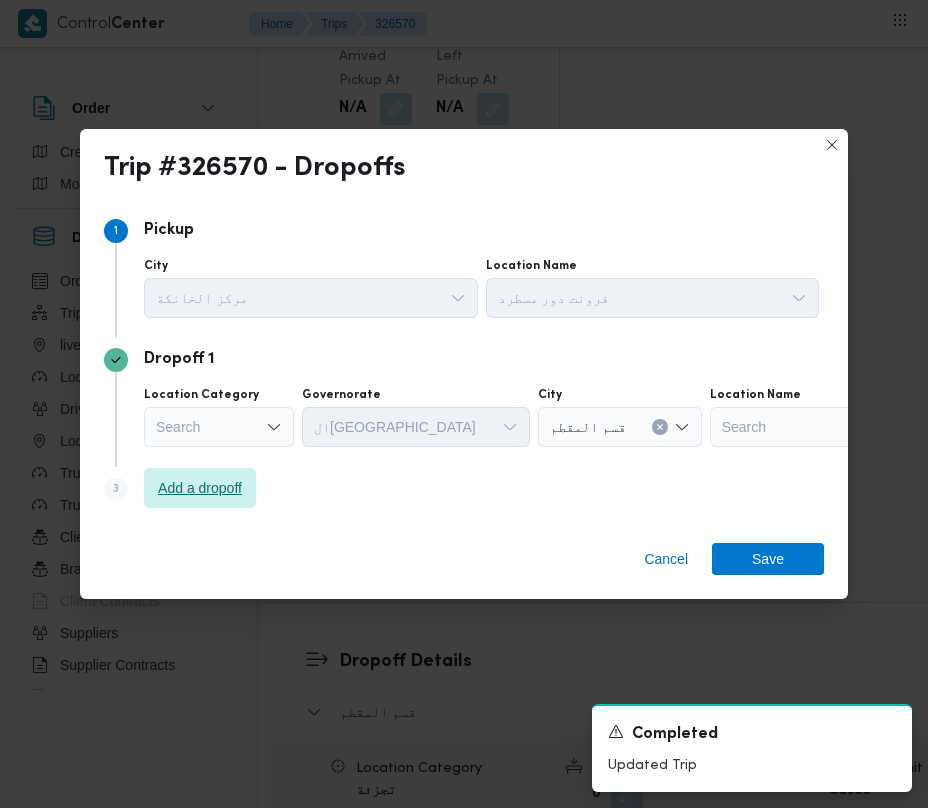 click on "Add a dropoff" at bounding box center (200, 488) 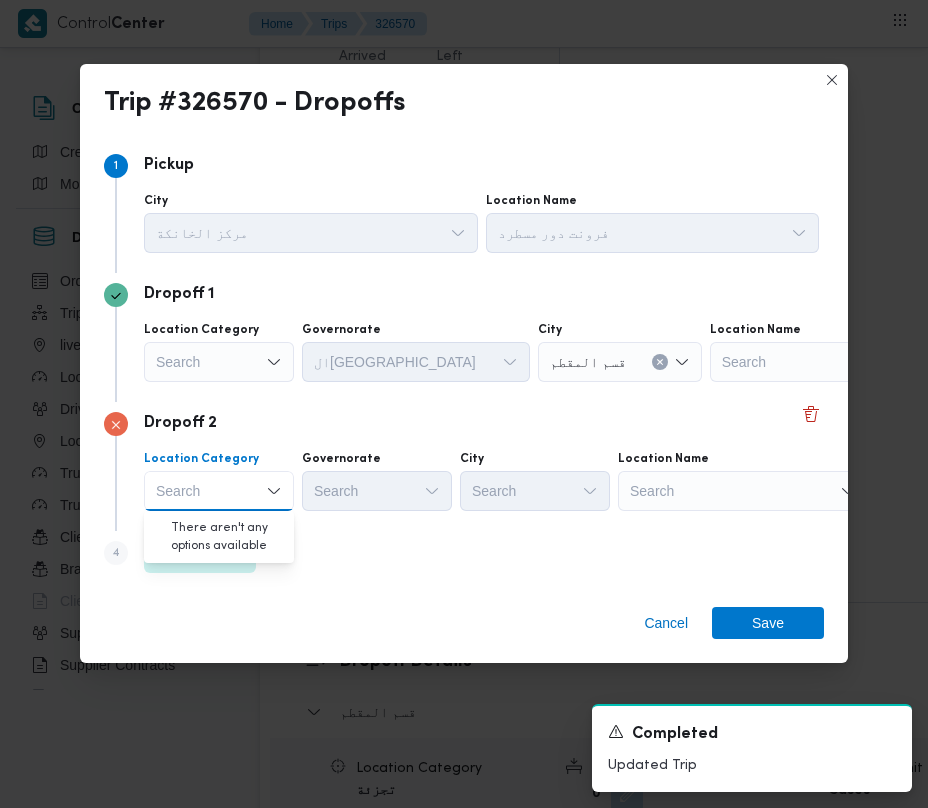 click on "Dropoff 2 Location Category Search Combo box. Selected. Combo box input. Search. Type some text or, to display a list of choices, press Down Arrow. To exit the list of choices, press Escape. Governorate Search City Search Location Name Search" at bounding box center [464, 466] 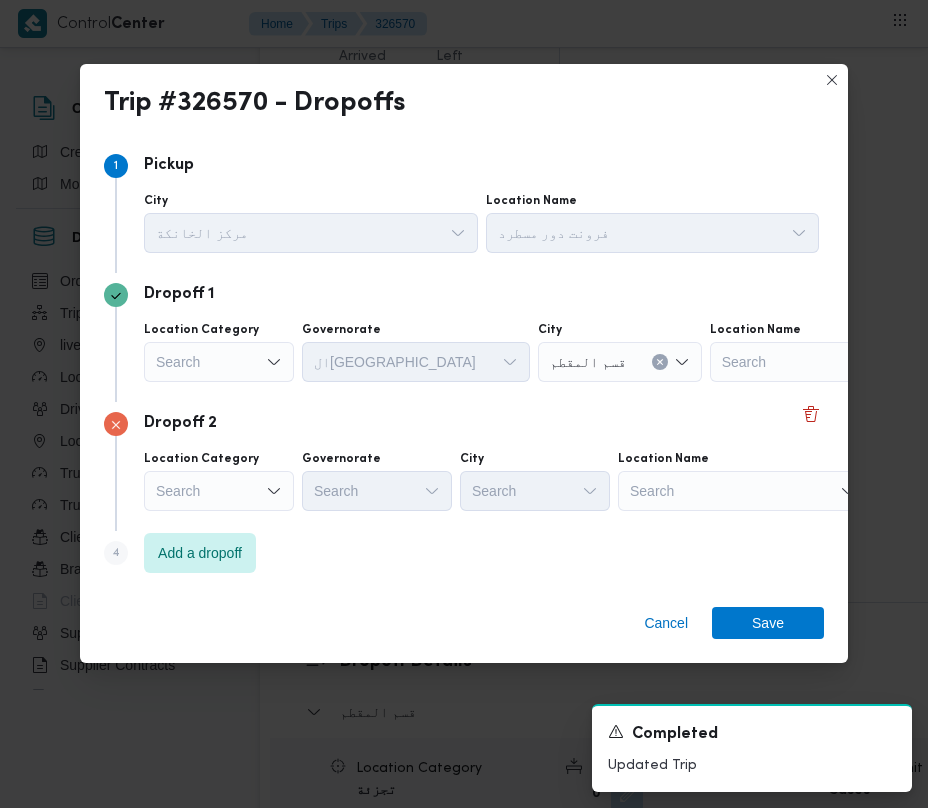 click on "Search" at bounding box center (835, 362) 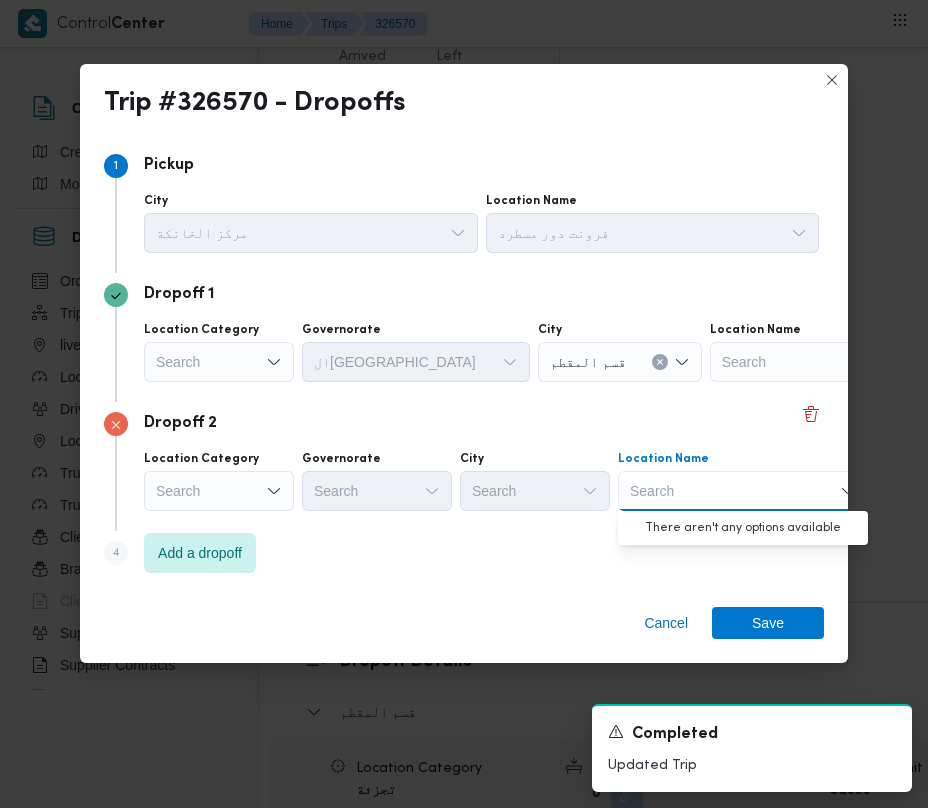 click on "Step 4 is disabled 4 Add a dropoff" at bounding box center (464, 557) 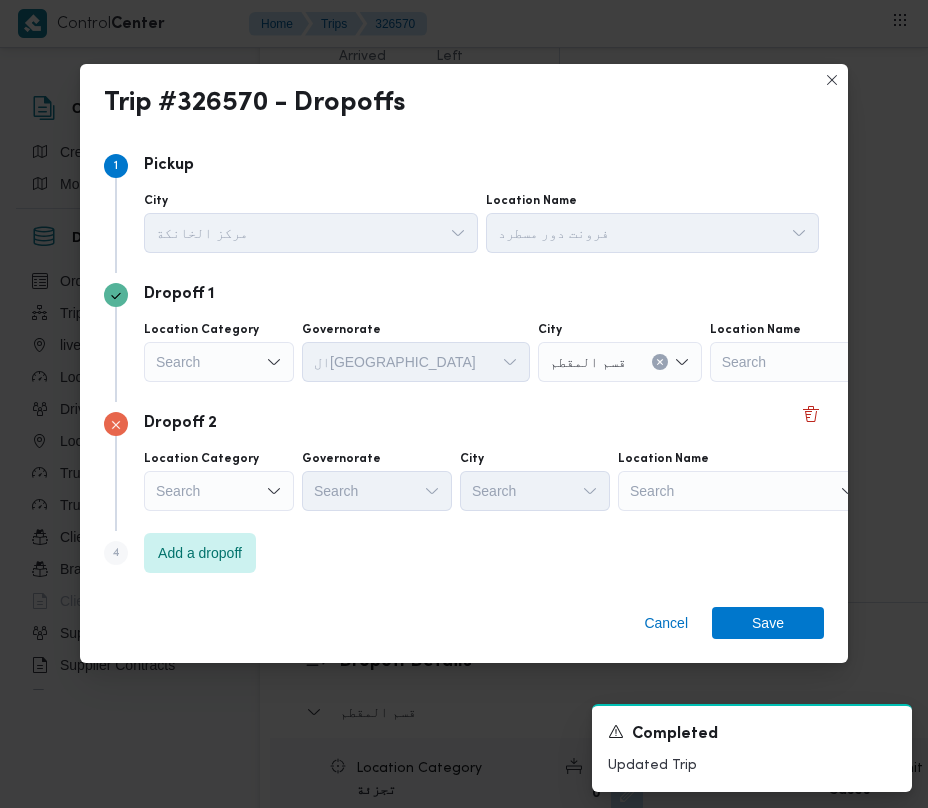 click on "Search" at bounding box center (835, 362) 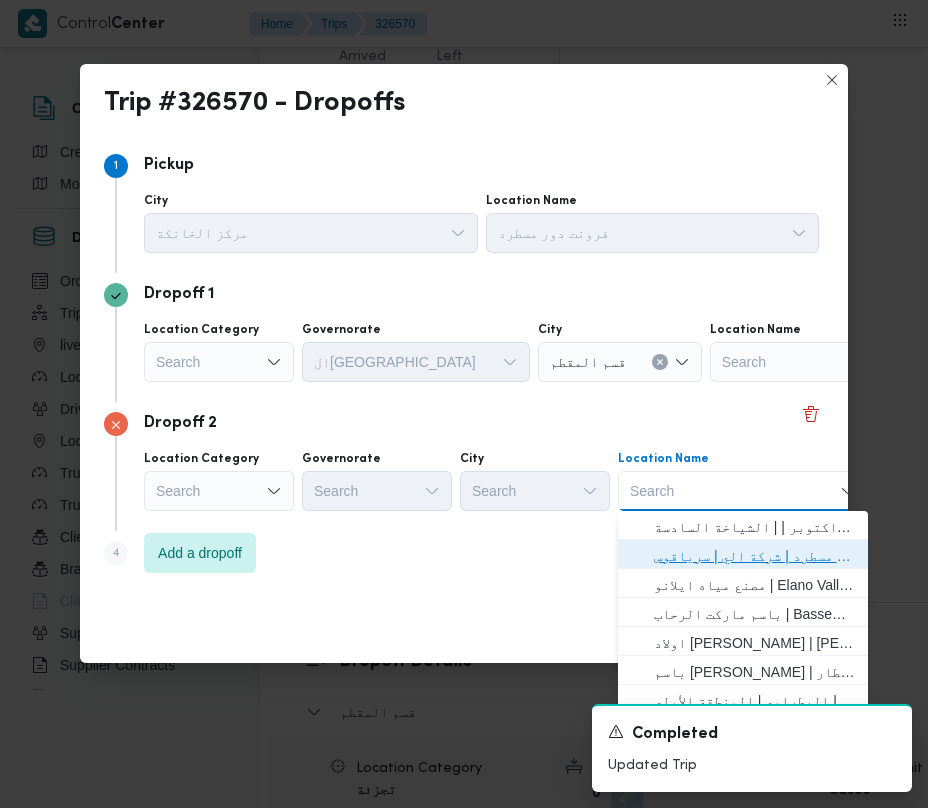 click on "فرونت دور مسطرد | شركة الي | سرياقوس" at bounding box center [755, 556] 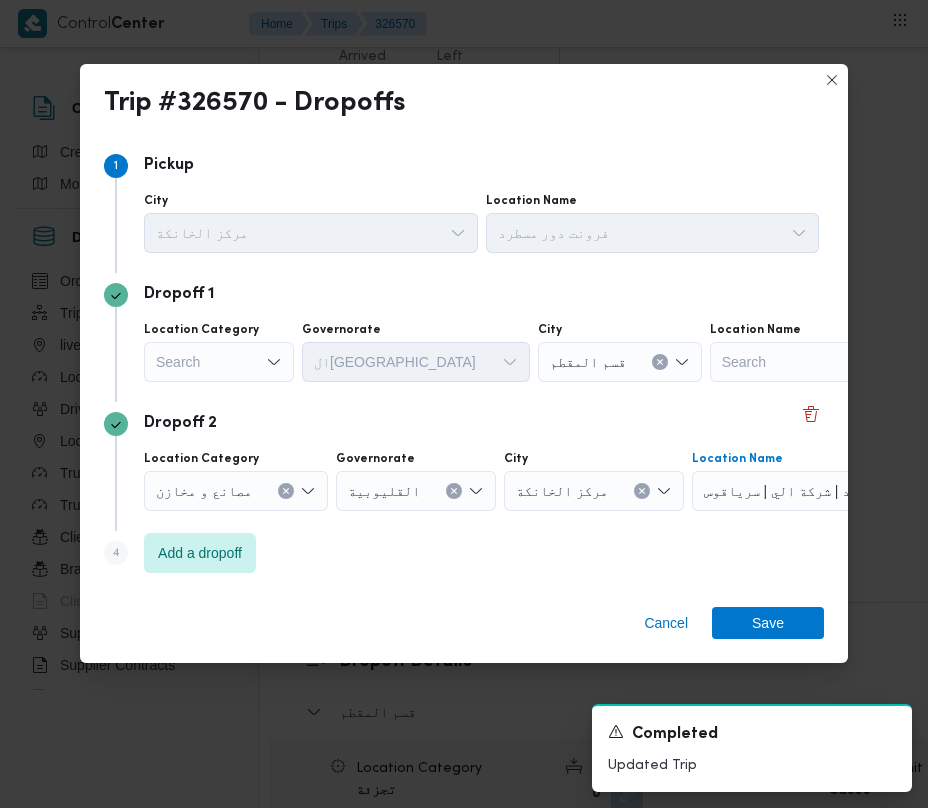 click on "Search" at bounding box center [219, 362] 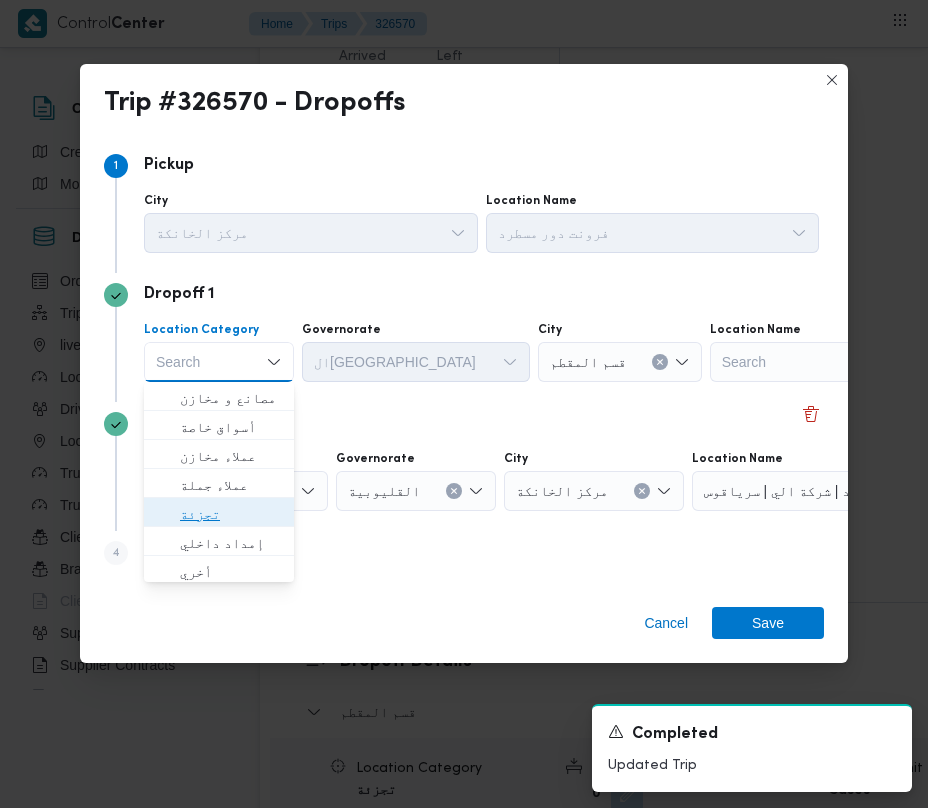 click on "تجزئة" at bounding box center [231, 514] 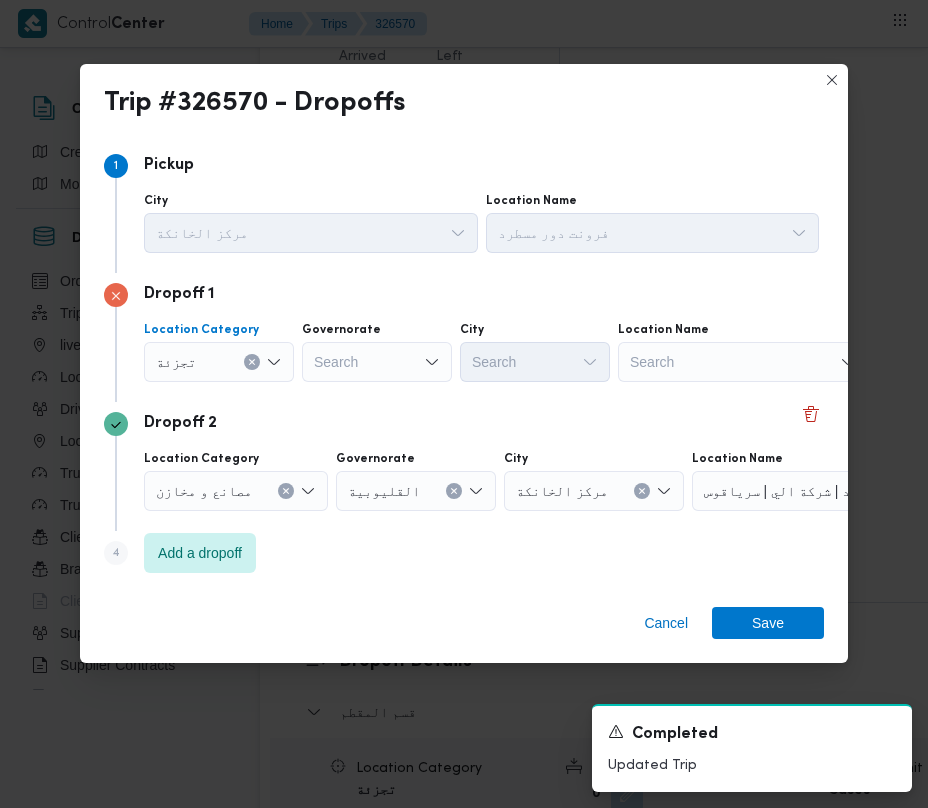 click on "Dropoff 1 Location Category تجزئة Combo box. Selected. تجزئة. Press Backspace to delete تجزئة. Combo box input. Search. Type some text or, to display a list of choices, press Down Arrow. To exit the list of choices, press Escape. Governorate Search City Search Location Name Search" at bounding box center (464, 337) 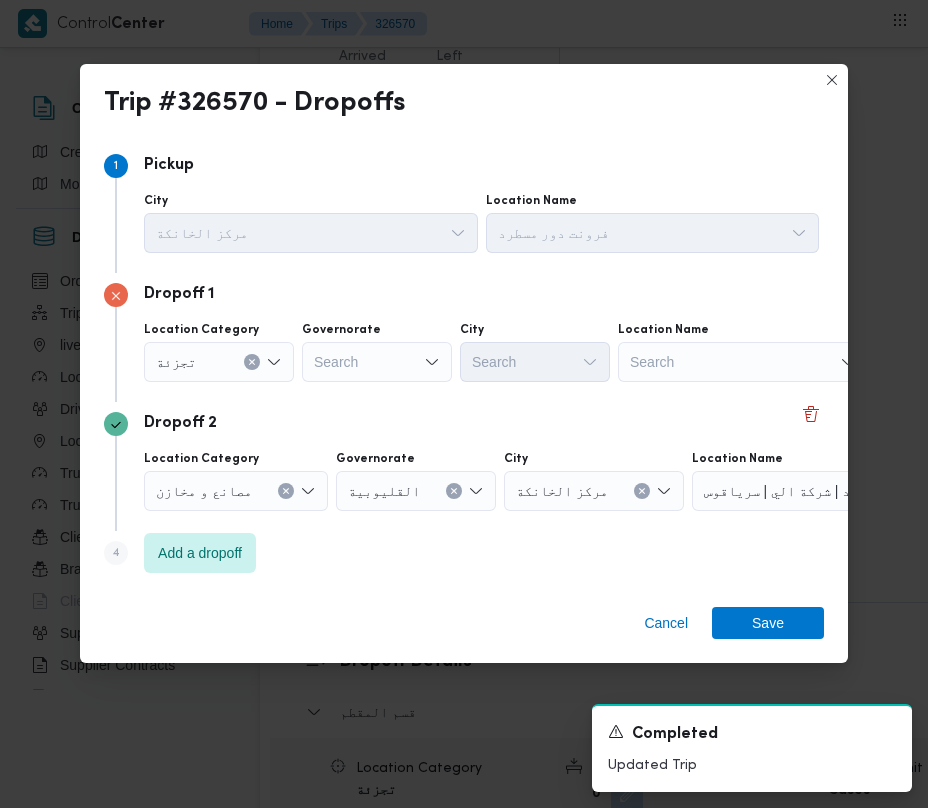 click on "Search" at bounding box center [377, 362] 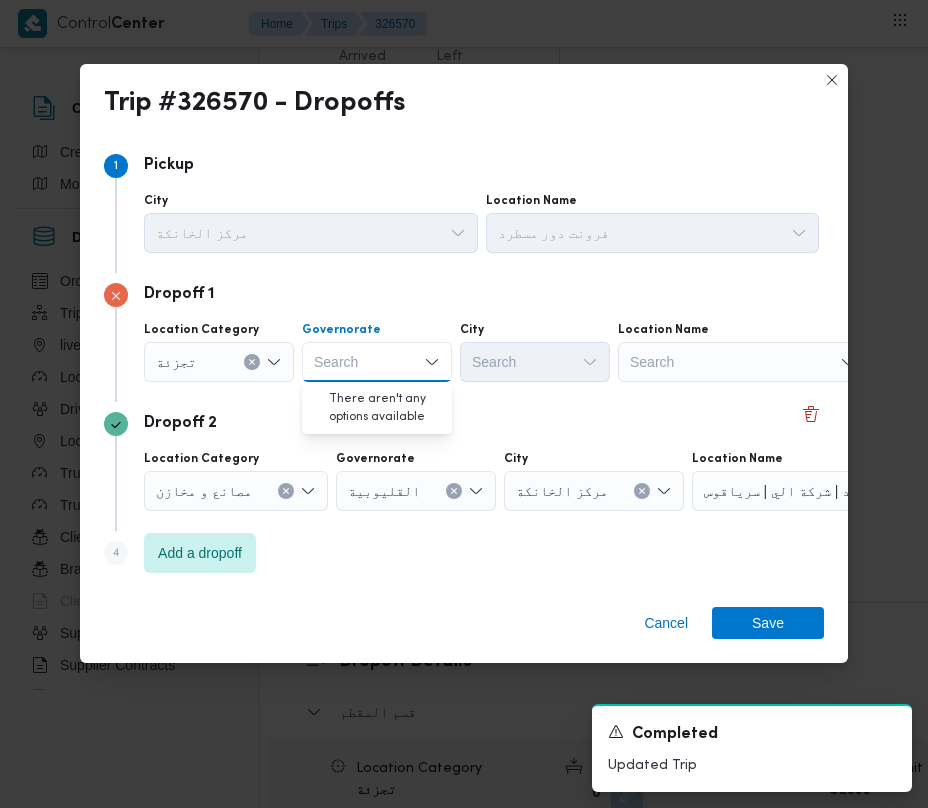 paste on "جيزة" 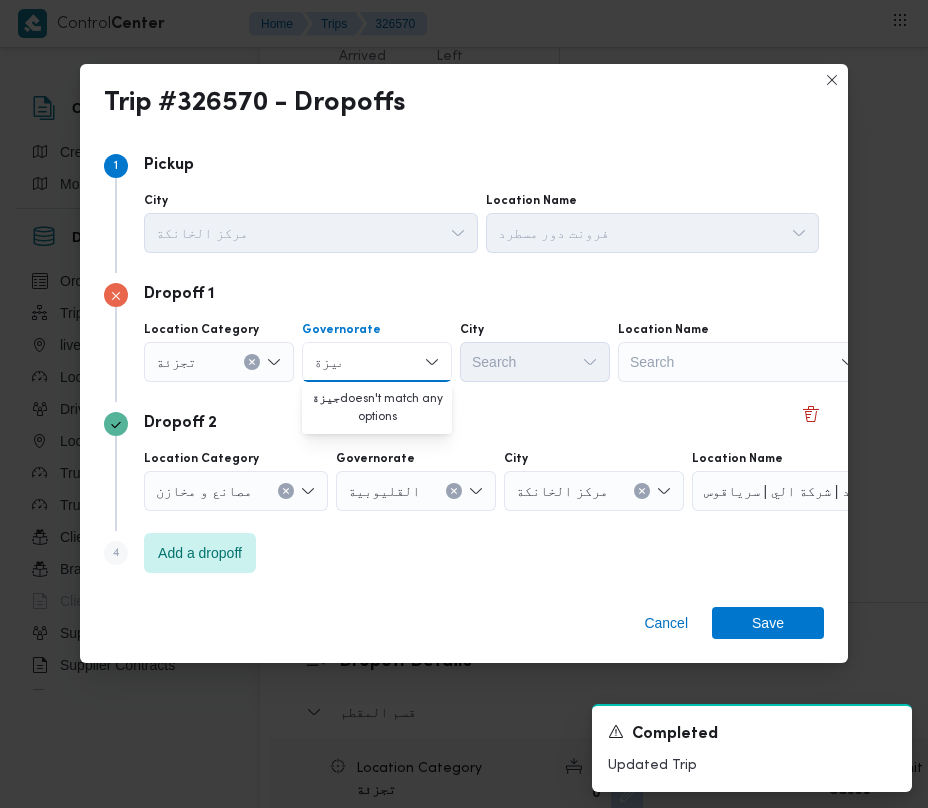 type on "جيزة" 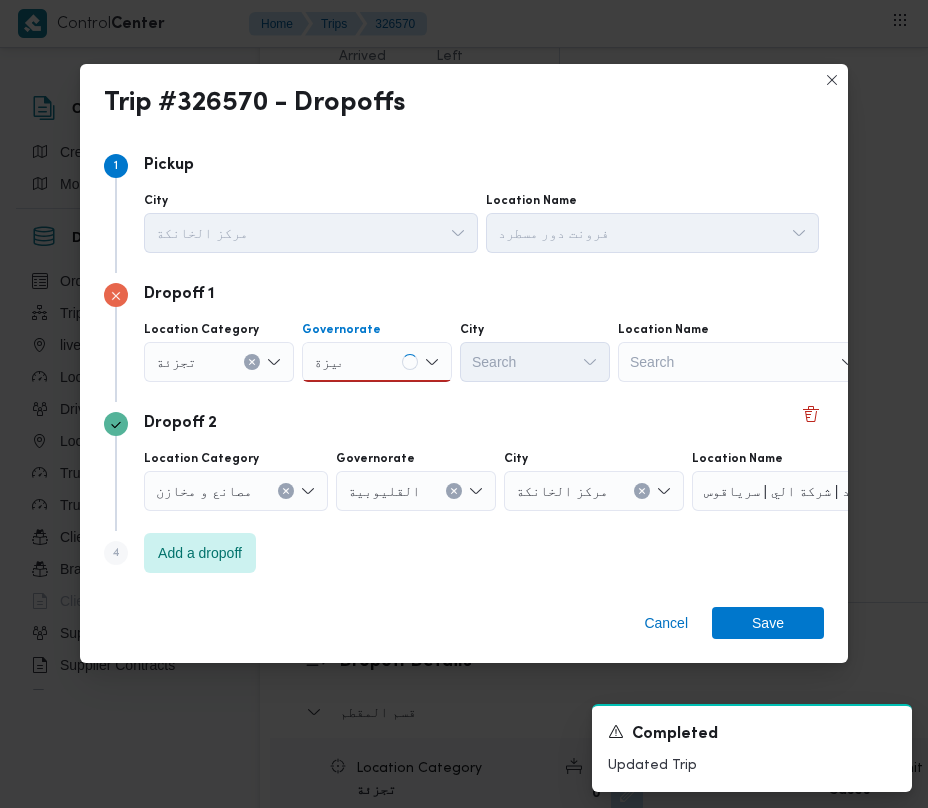 click on "جيزة جيزة" at bounding box center [377, 362] 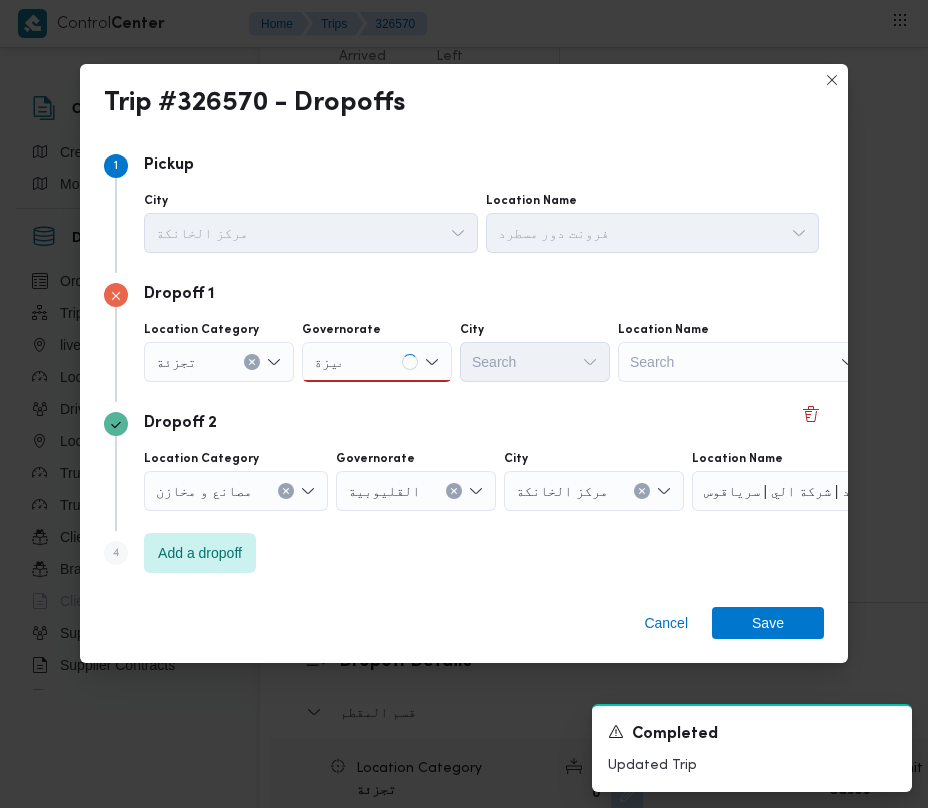 click on "جيزة جيزة" at bounding box center (377, 362) 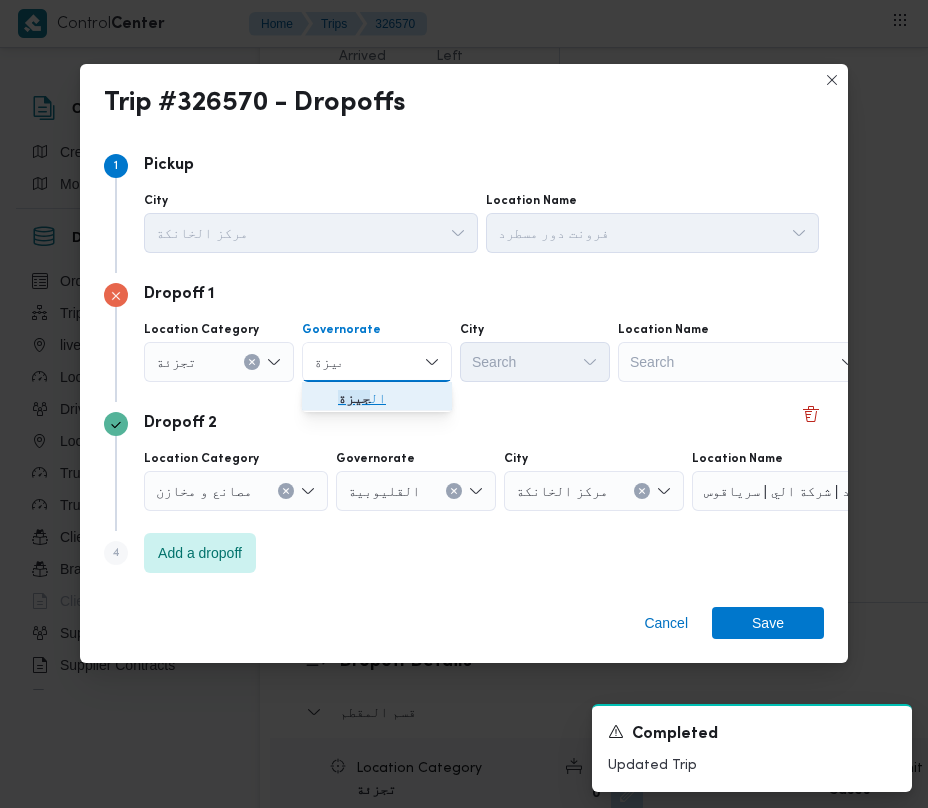 click on "جيزة" at bounding box center [354, 398] 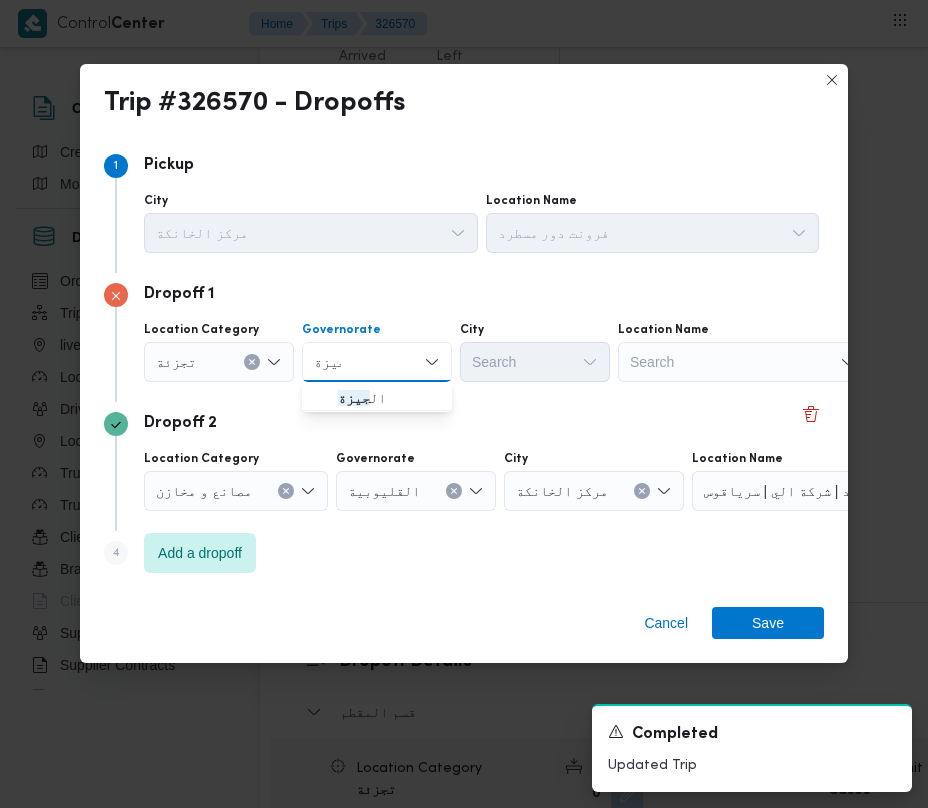 type 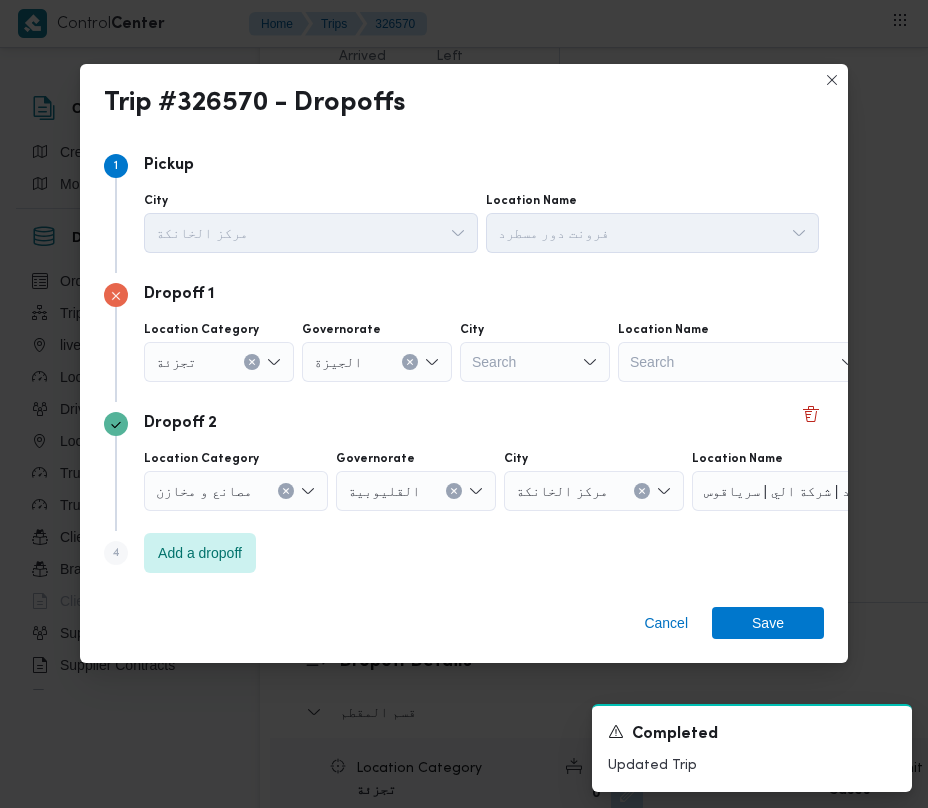 click on "Search" at bounding box center (535, 362) 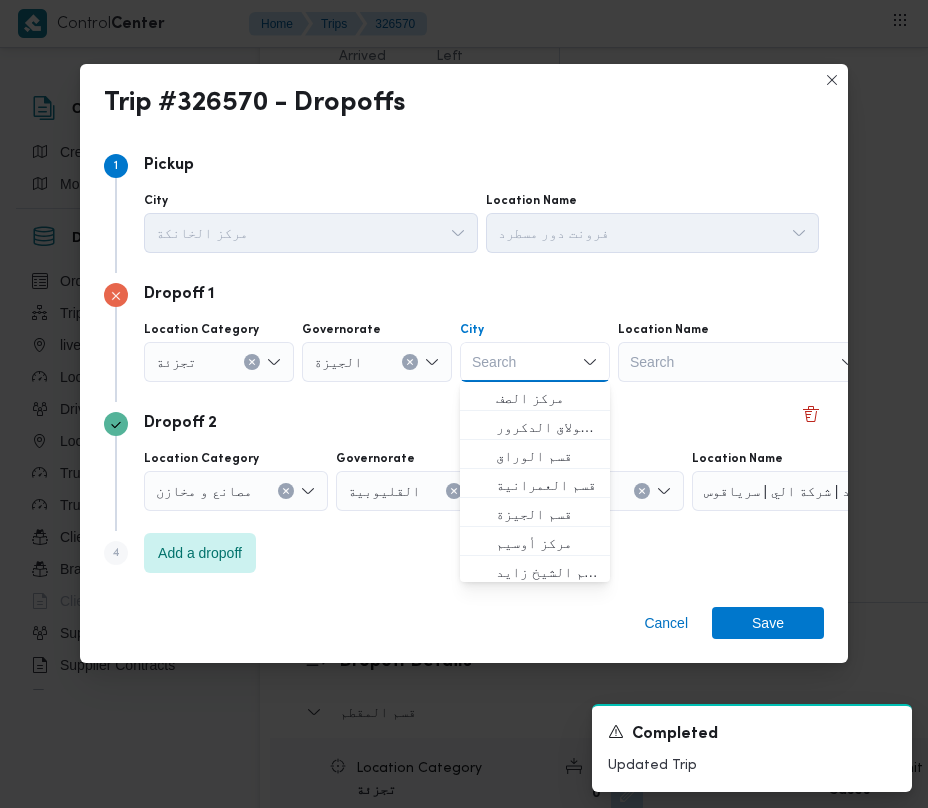 paste on "عجوز" 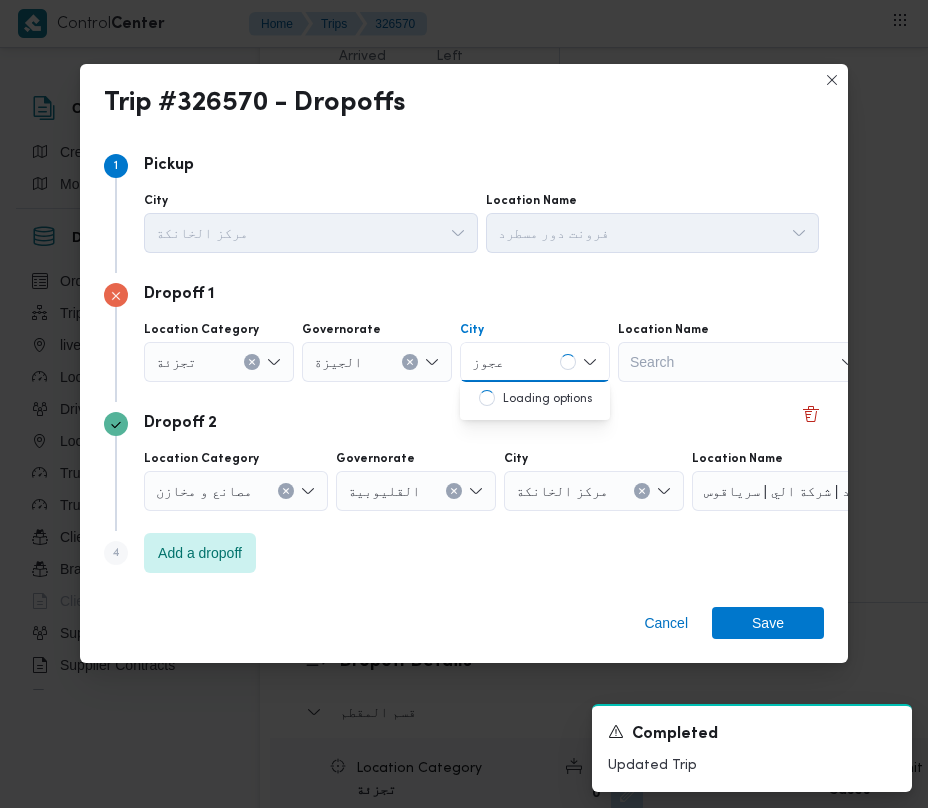 type on "عجوز" 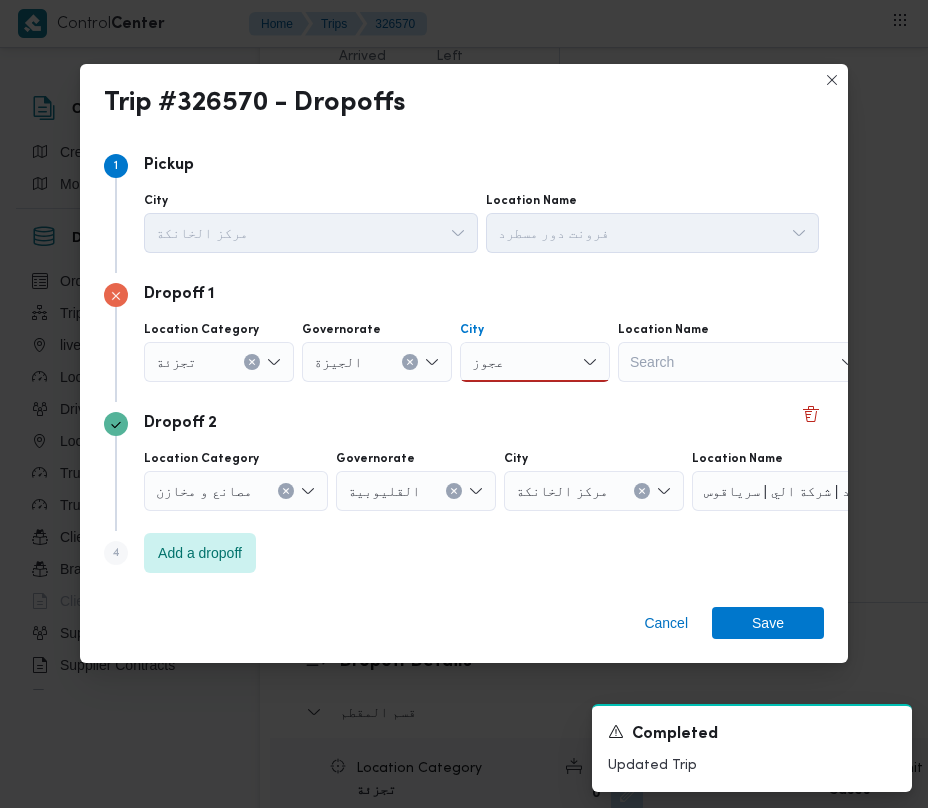 click on "عجوز عجوز" at bounding box center (535, 362) 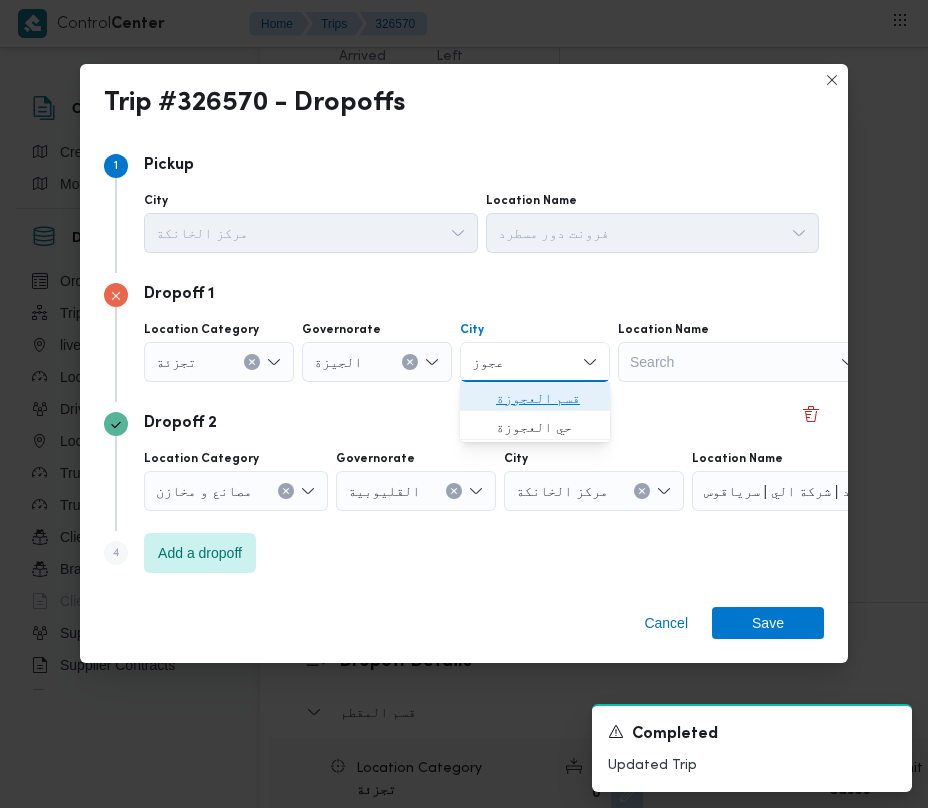 click on "قسم العجوزة" at bounding box center [535, 398] 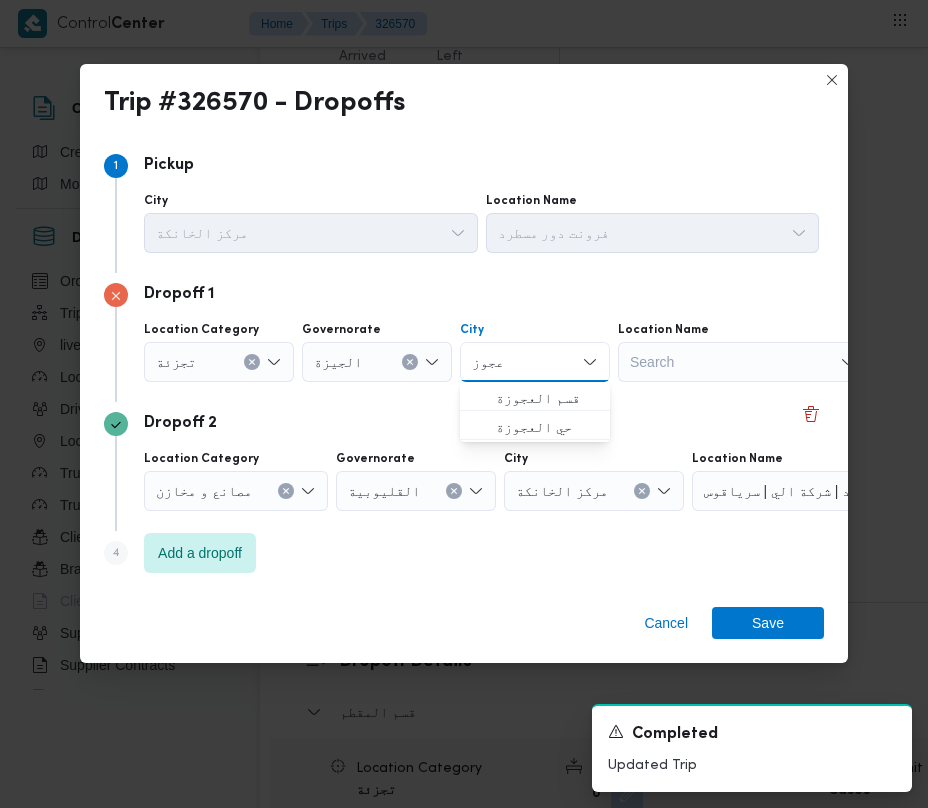 type 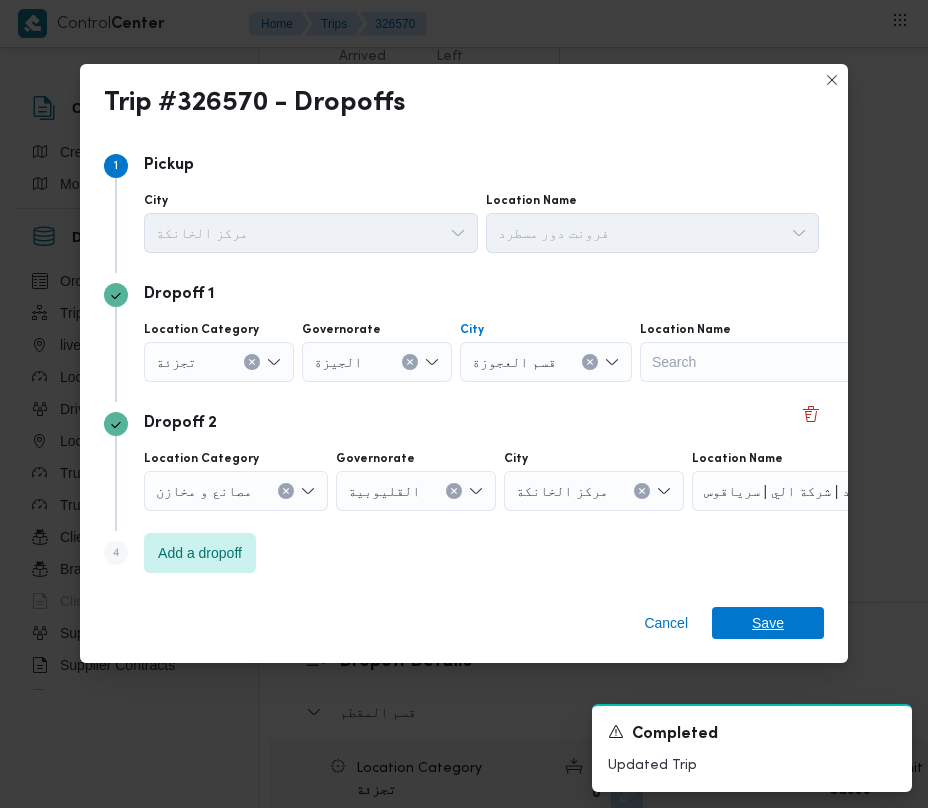 drag, startPoint x: 780, startPoint y: 612, endPoint x: 830, endPoint y: 580, distance: 59.36329 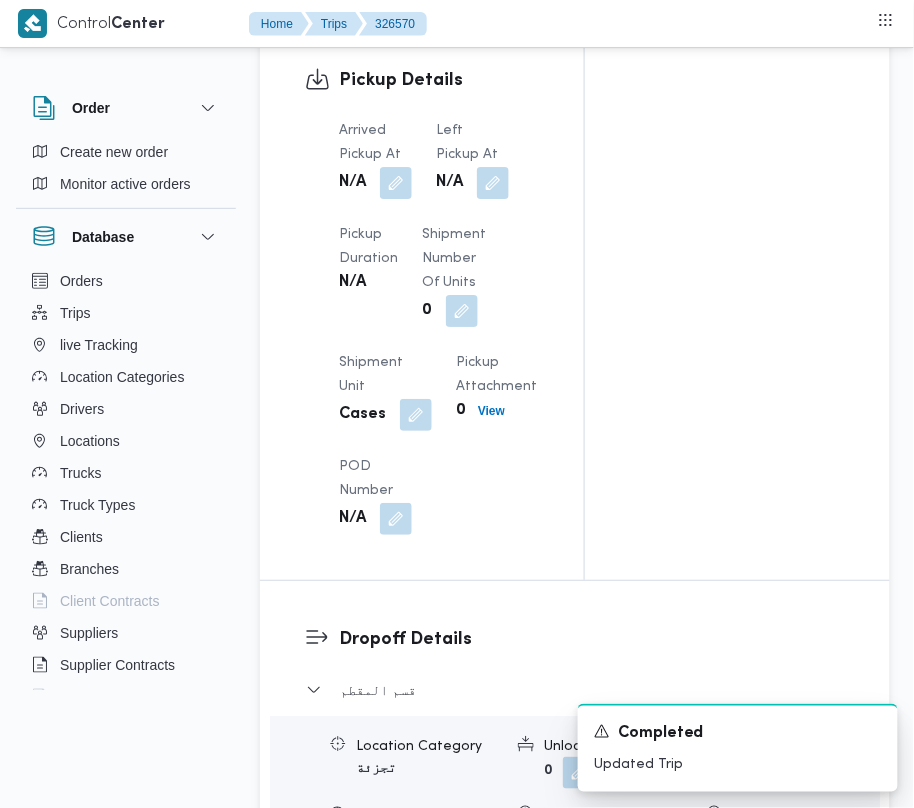 scroll, scrollTop: 2372, scrollLeft: 0, axis: vertical 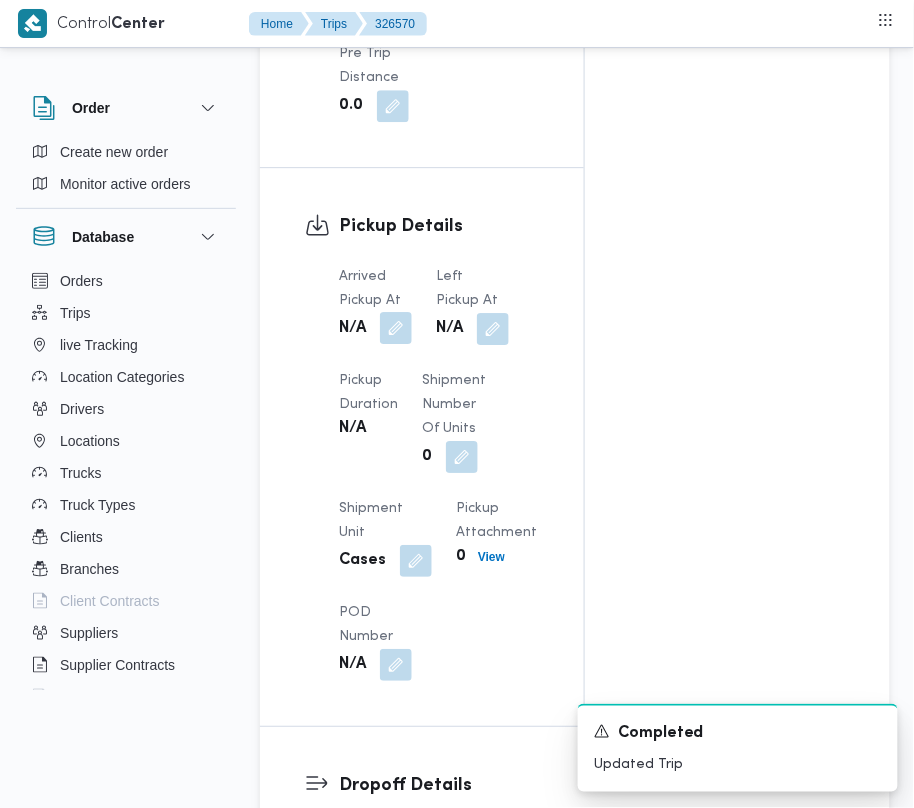 click at bounding box center (396, 328) 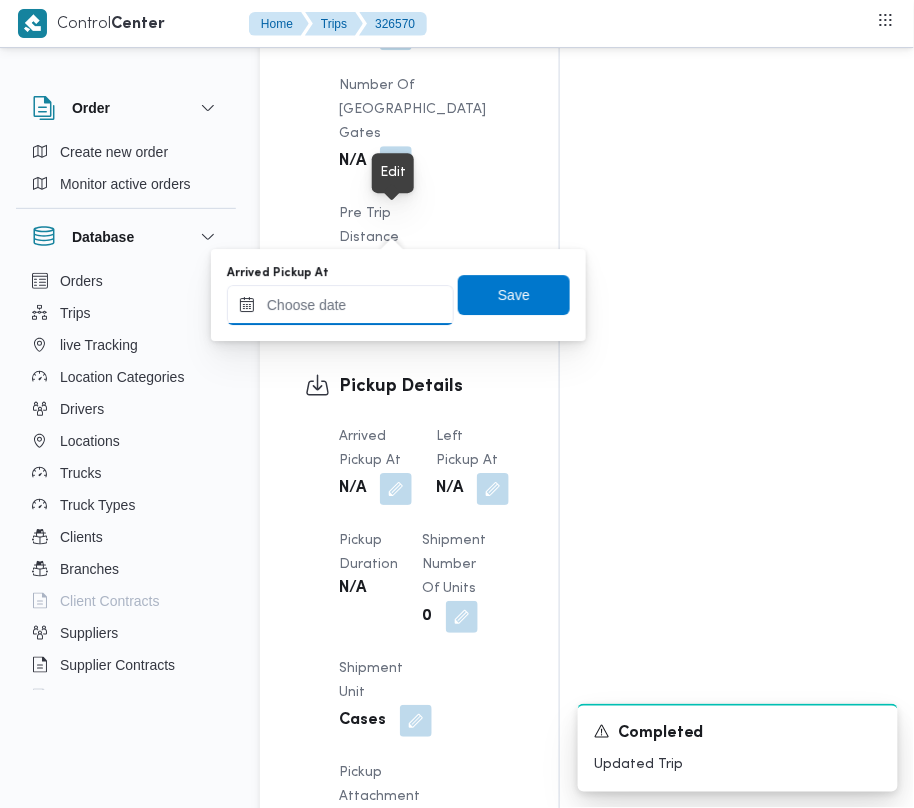 click on "Arrived Pickup At" at bounding box center [340, 305] 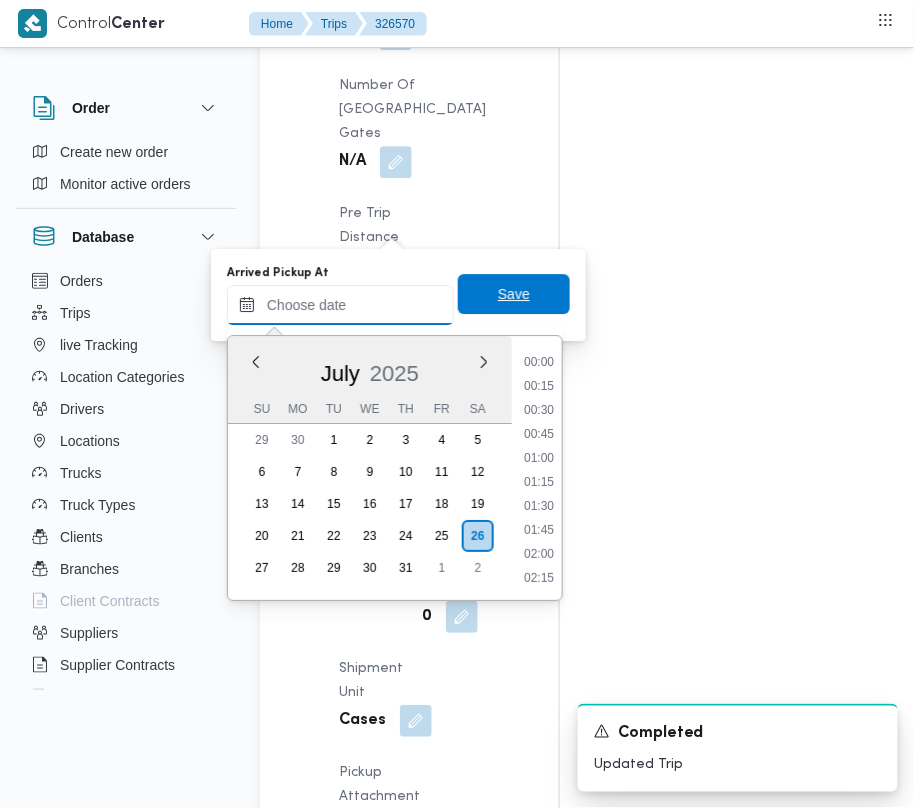 paste on "26/7/2025  9:00:00 AM" 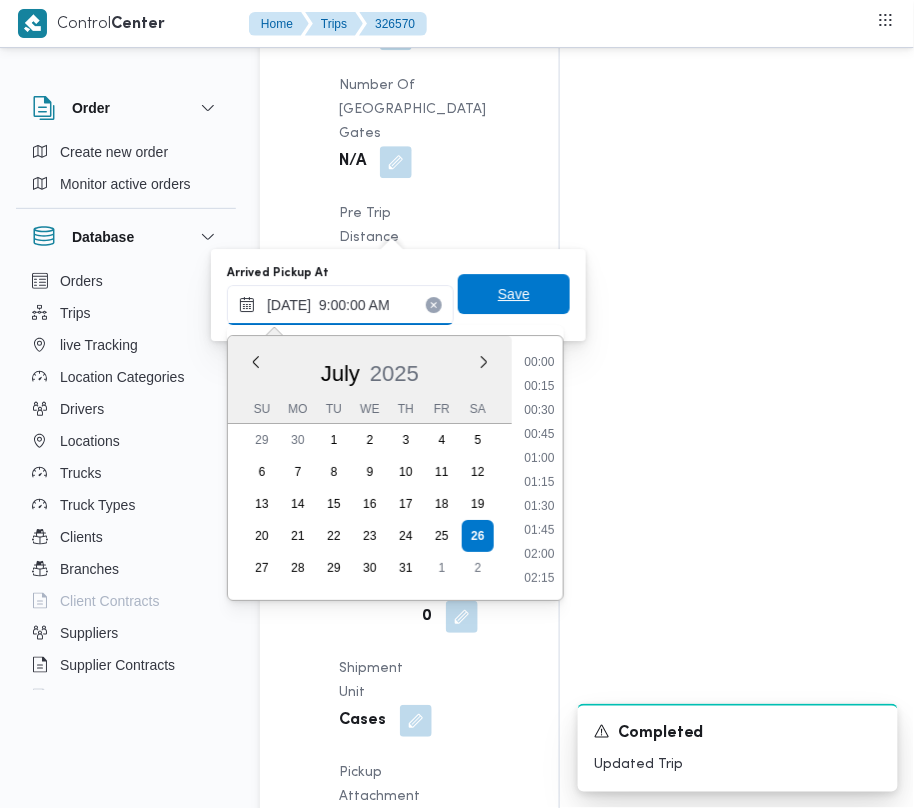 scroll, scrollTop: 864, scrollLeft: 0, axis: vertical 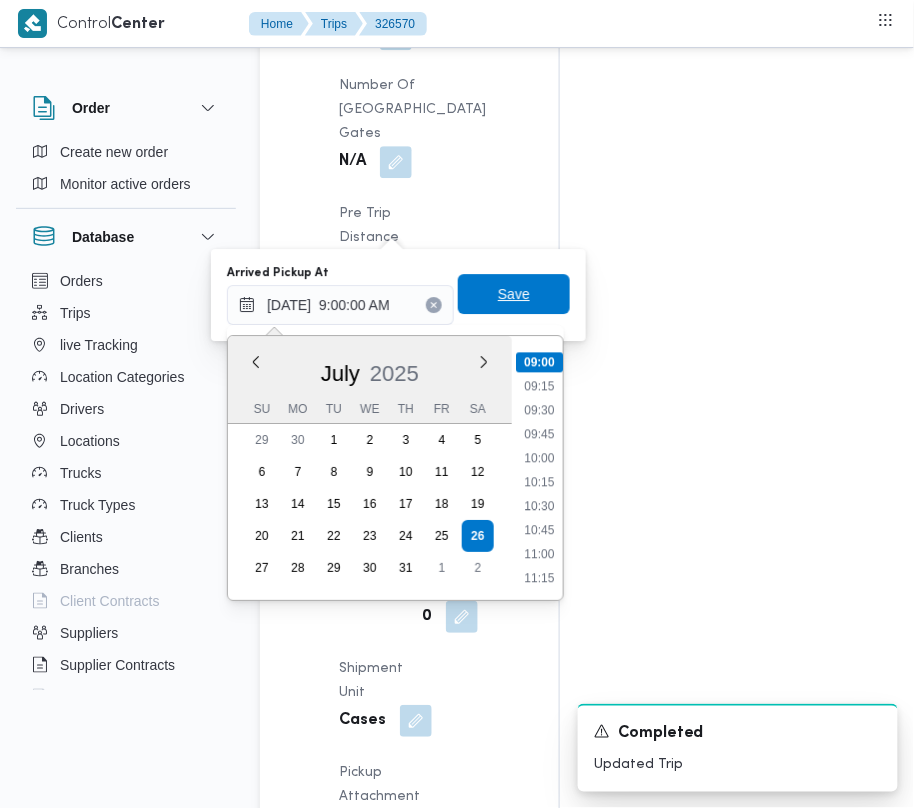 type on "26/07/2025 09:00" 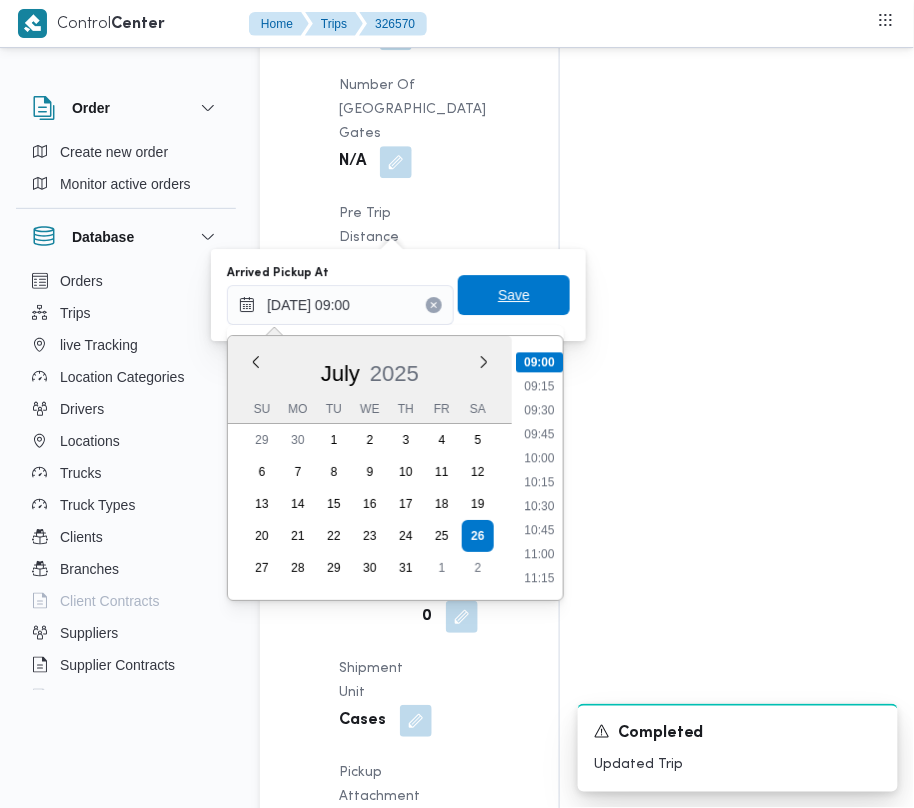 click on "Save" at bounding box center [514, 295] 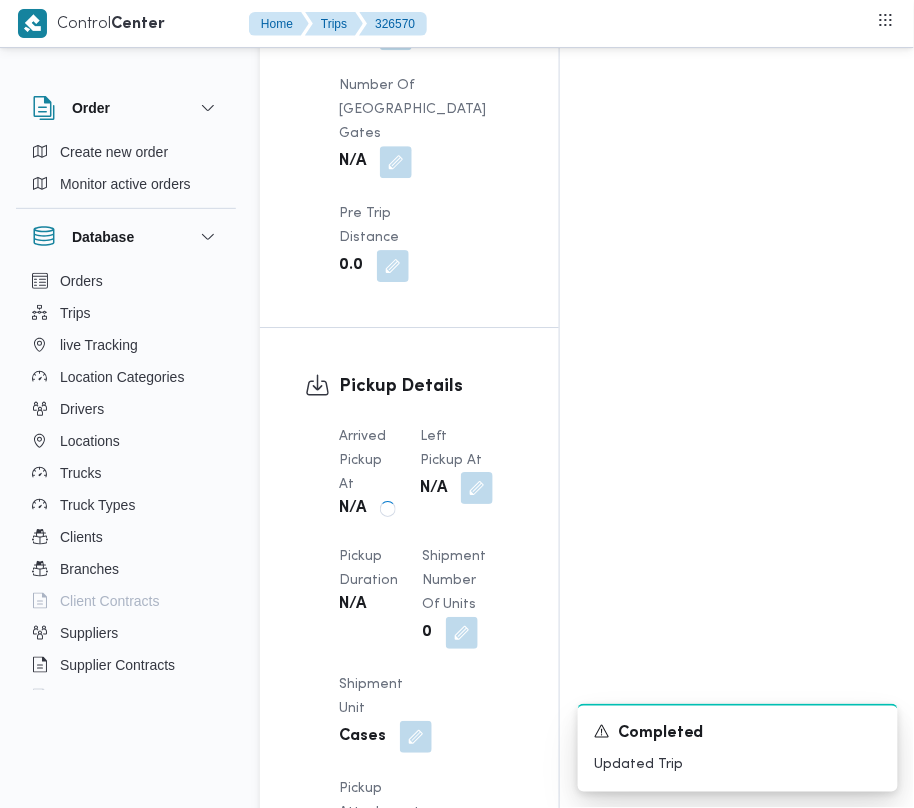 click at bounding box center [477, 488] 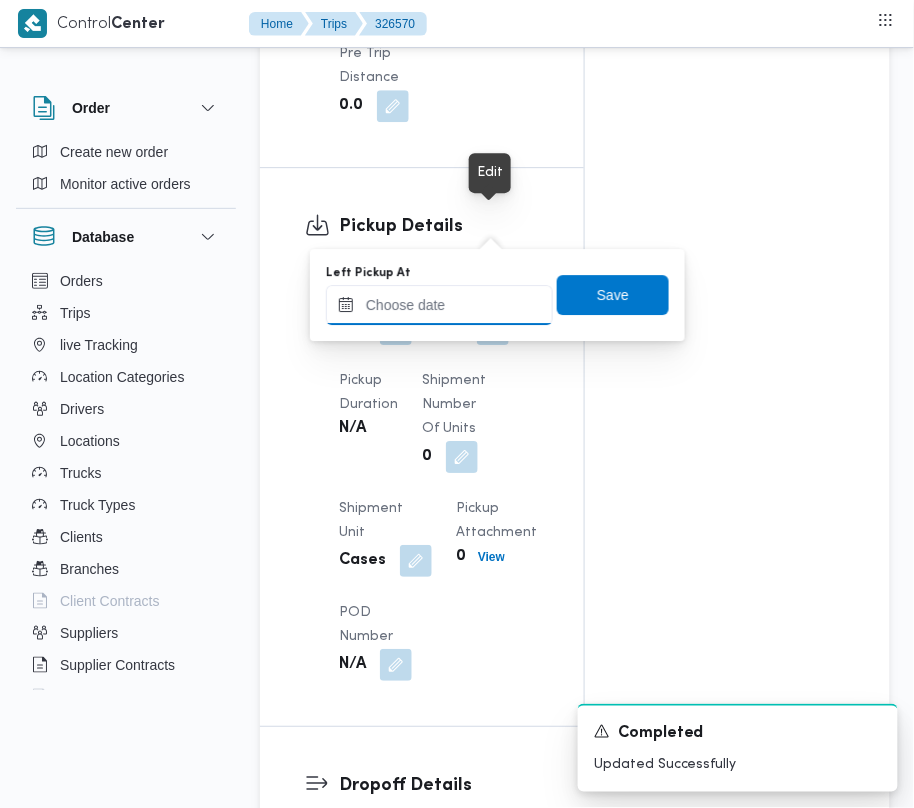 click on "Left Pickup At" at bounding box center (439, 305) 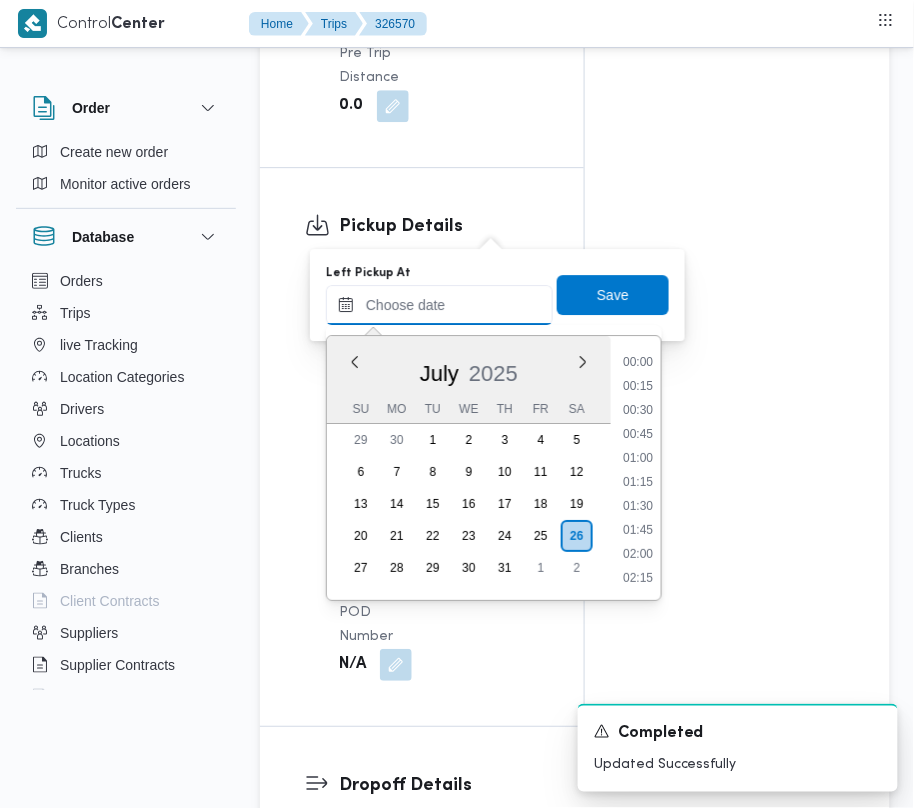 paste on "26/7/2025  9:00:00 AM" 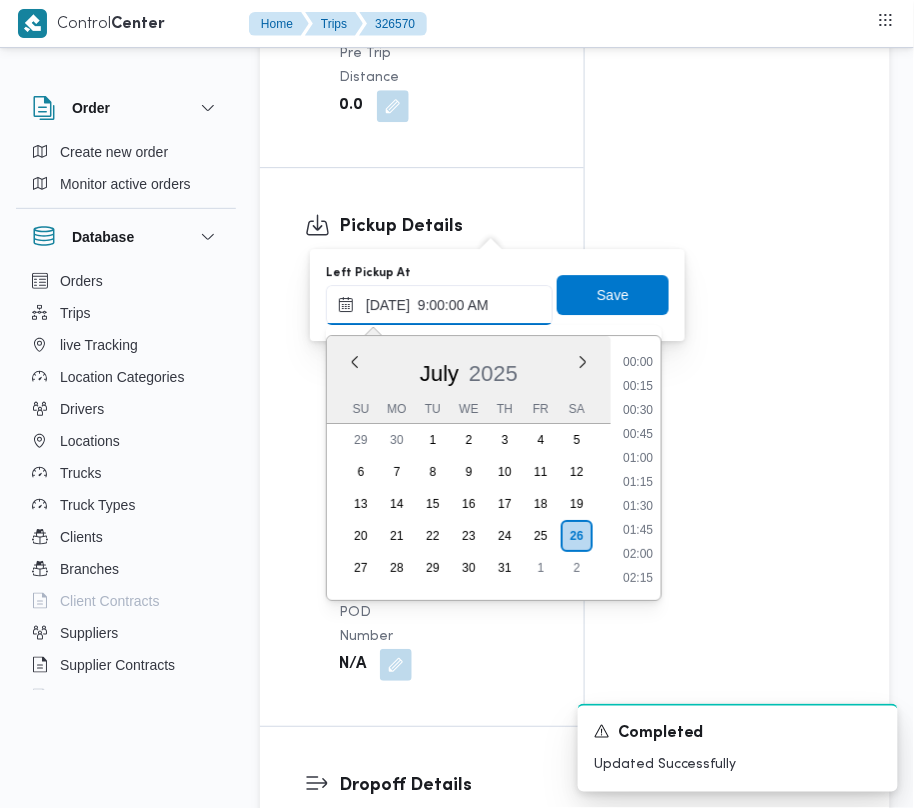 scroll, scrollTop: 864, scrollLeft: 0, axis: vertical 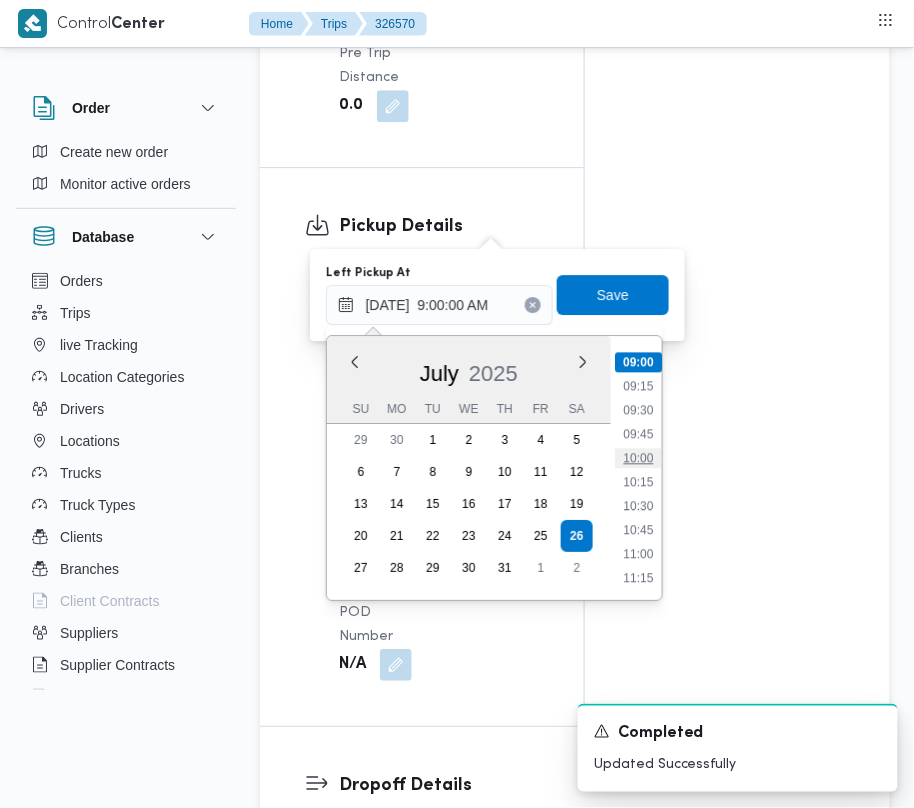 click on "10:00" at bounding box center (638, 458) 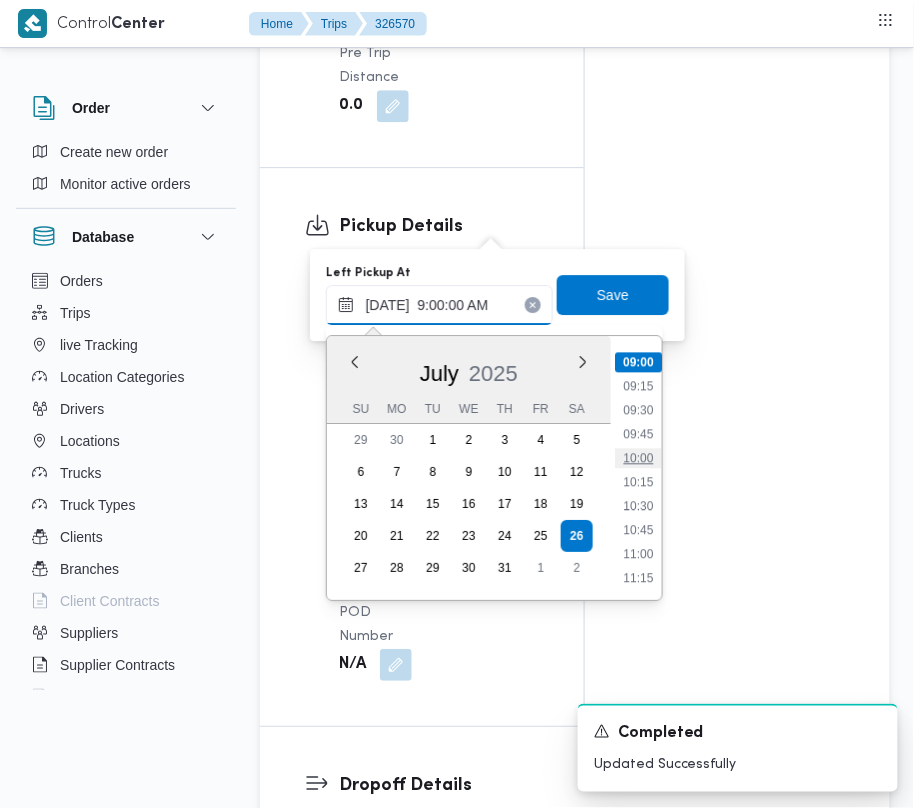 type on "26/07/2025 10:00" 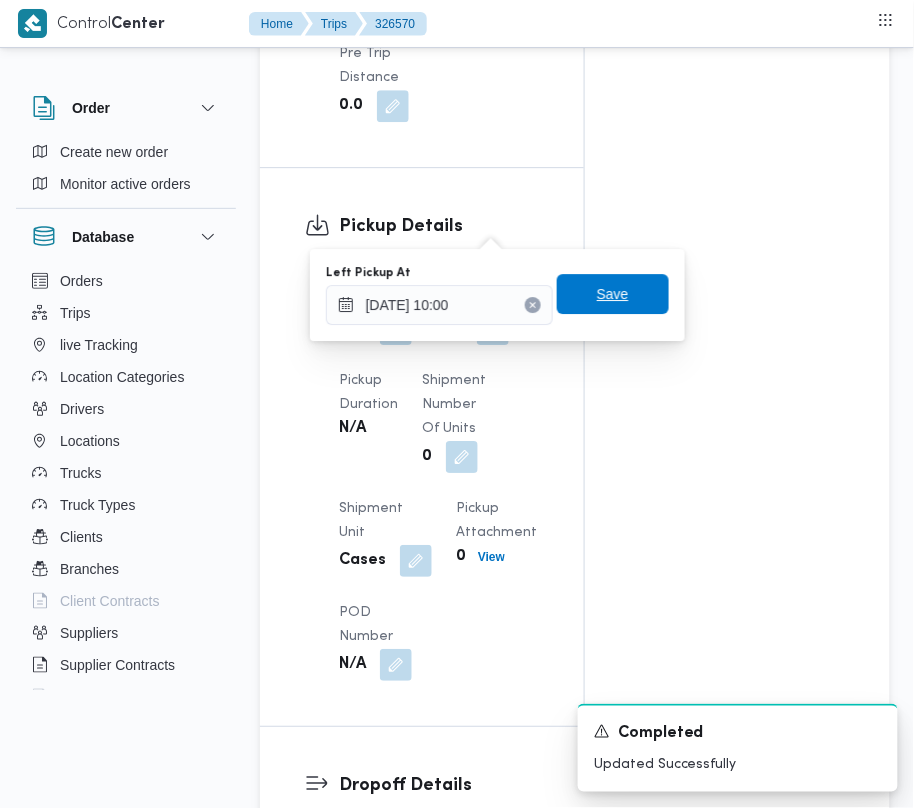 click on "Save" at bounding box center (613, 294) 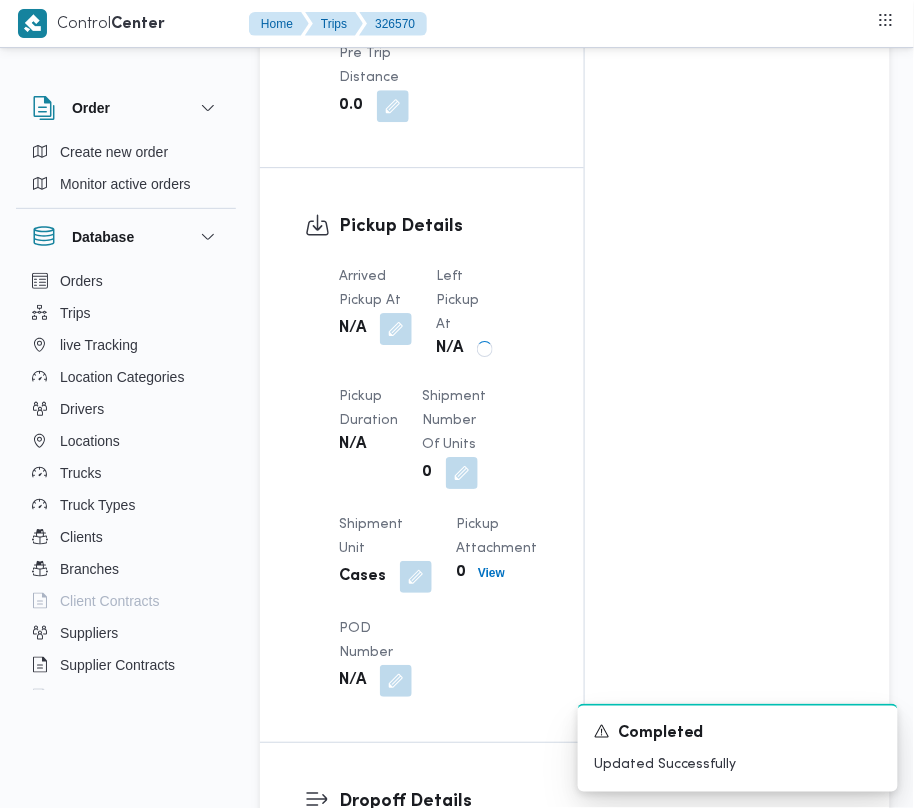 click on "Arrived Pickup At N/A Left Pickup At N/A Pickup Duration N/A Shipment Number of Units 0 Shipment Unit Cases Pickup Attachment 0 View POD Number N/A" at bounding box center (439, 481) 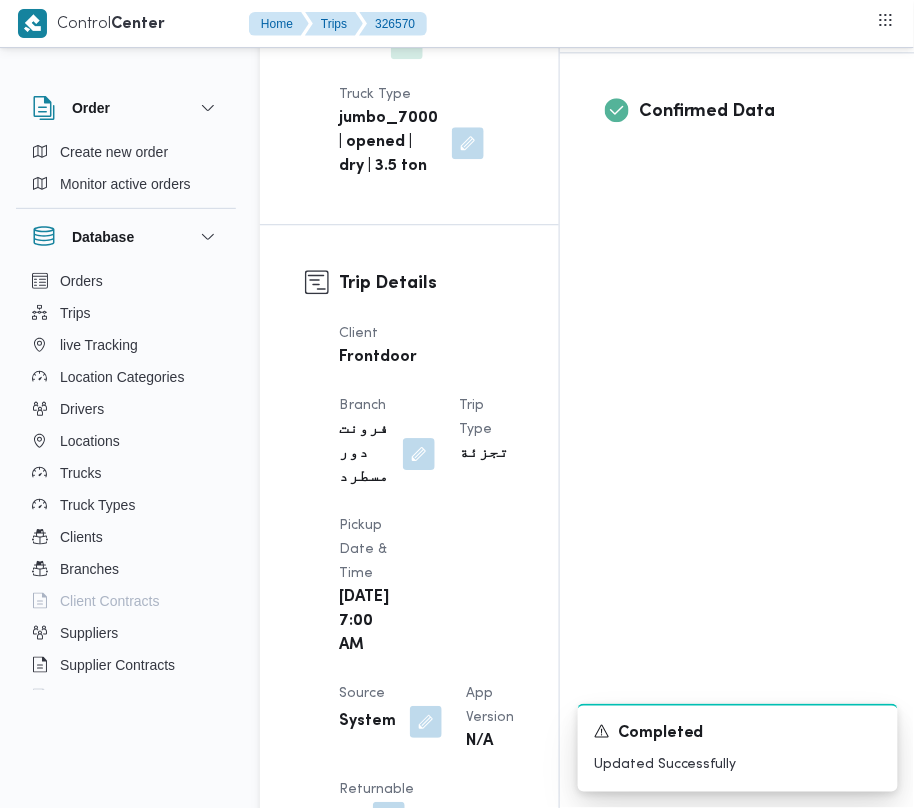 scroll, scrollTop: 0, scrollLeft: 0, axis: both 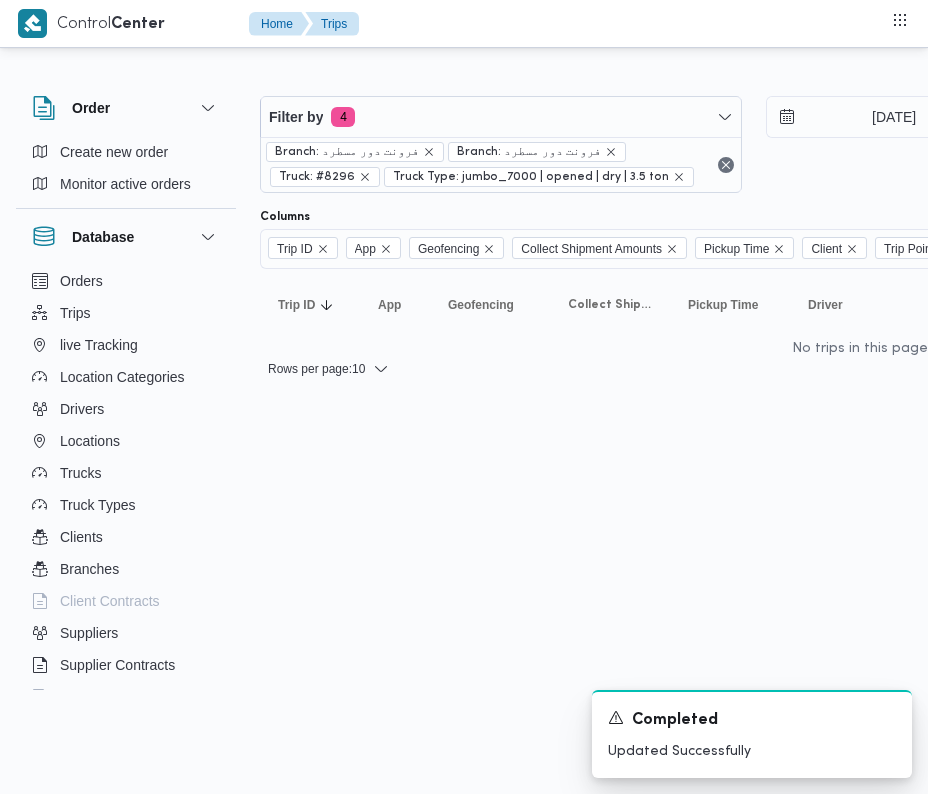 click on "Filter by 4 Branch: فرونت دور مسطرد Branch: فرونت دور مسطرد  Truck: #8296 Truck Type: jumbo_7000 | opened | dry | 3.5 ton 26/7/2025 → 26/7/2025" at bounding box center (753, 144) 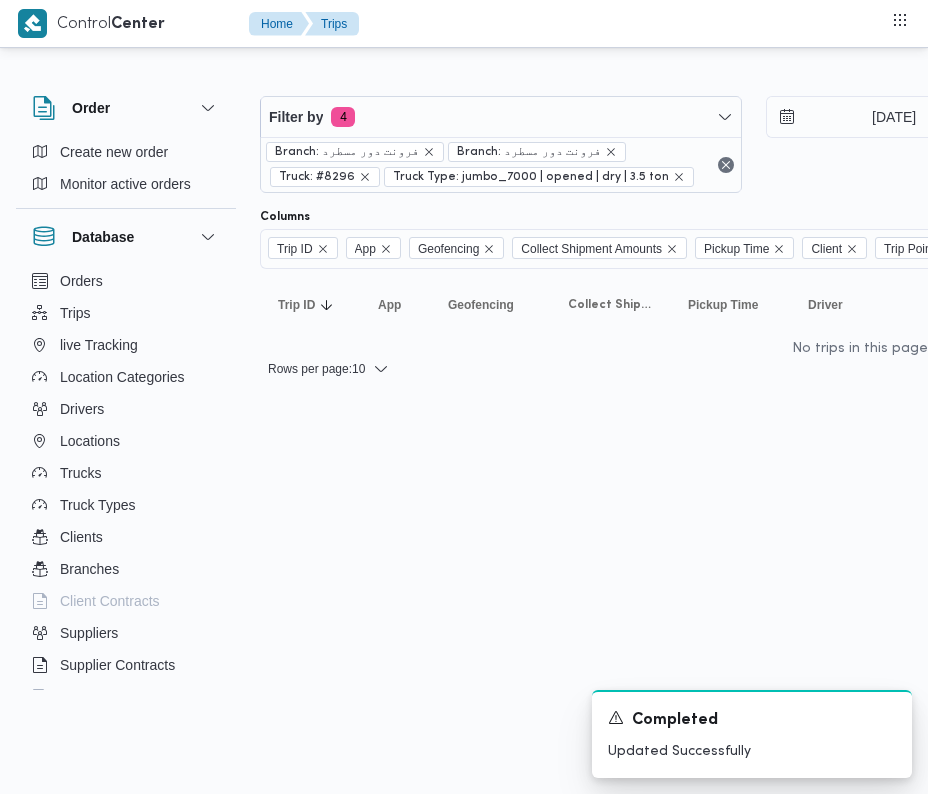click on "Branch: فرونت دور مسطرد" at bounding box center (537, 152) 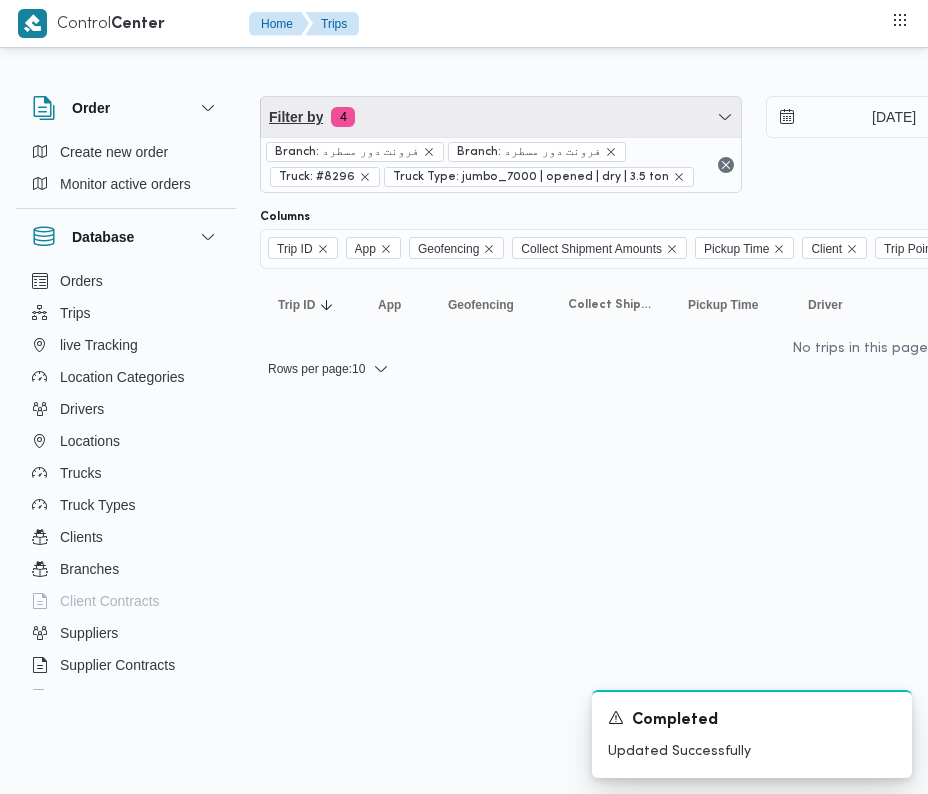 click on "Filter by 4" at bounding box center [501, 117] 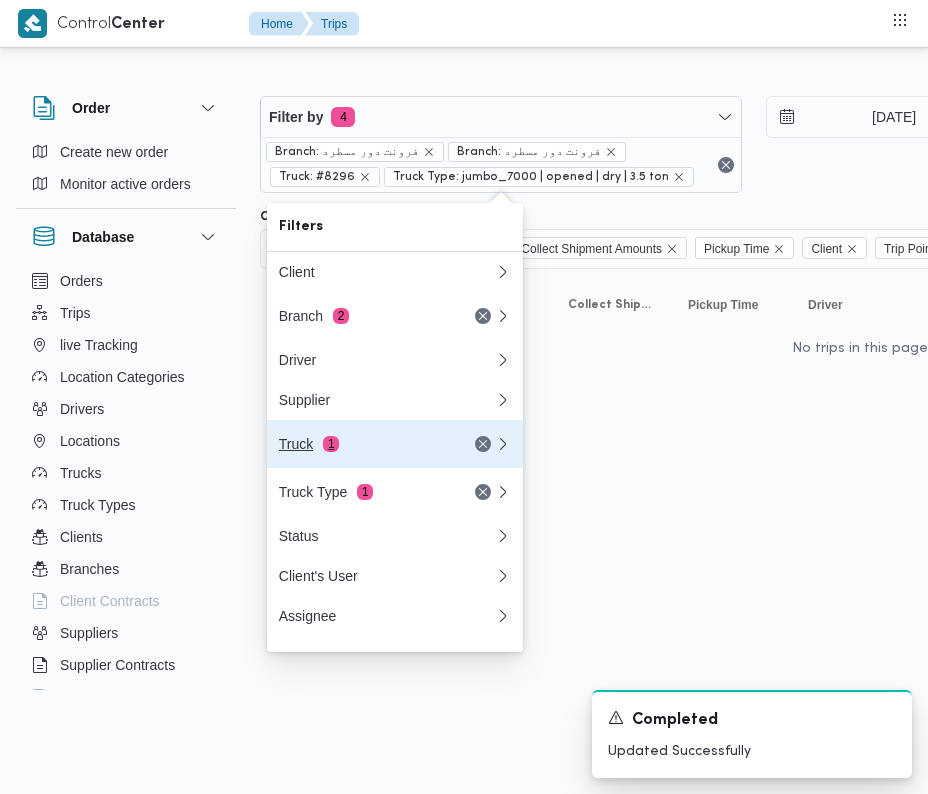 click on "Truck 1" at bounding box center [395, 444] 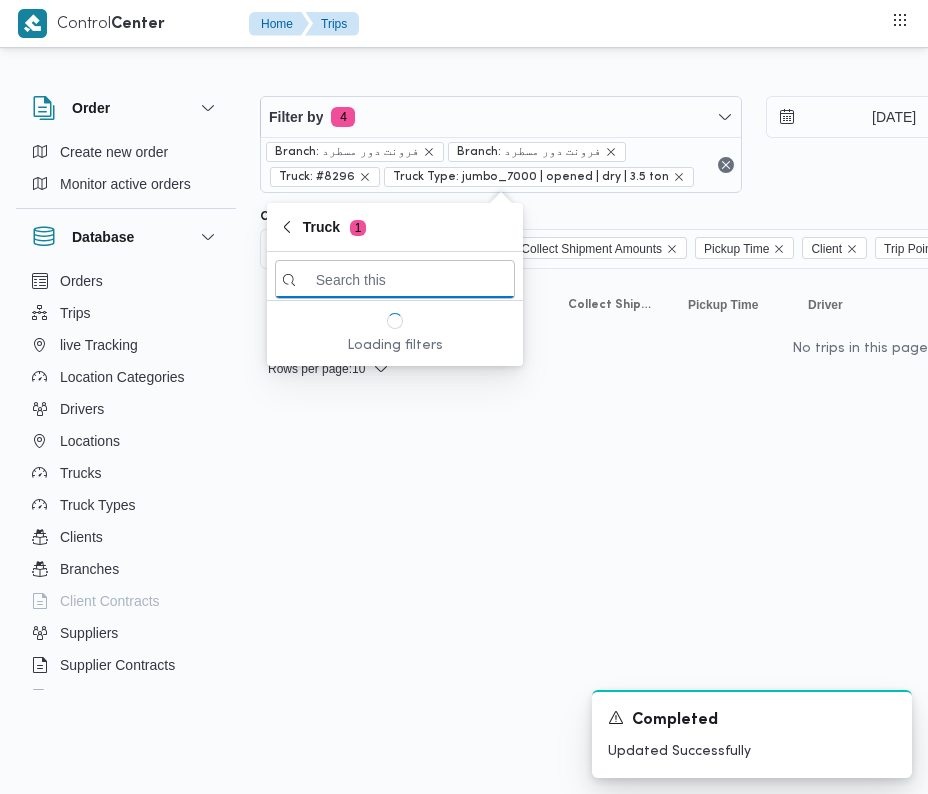 paste on "4158" 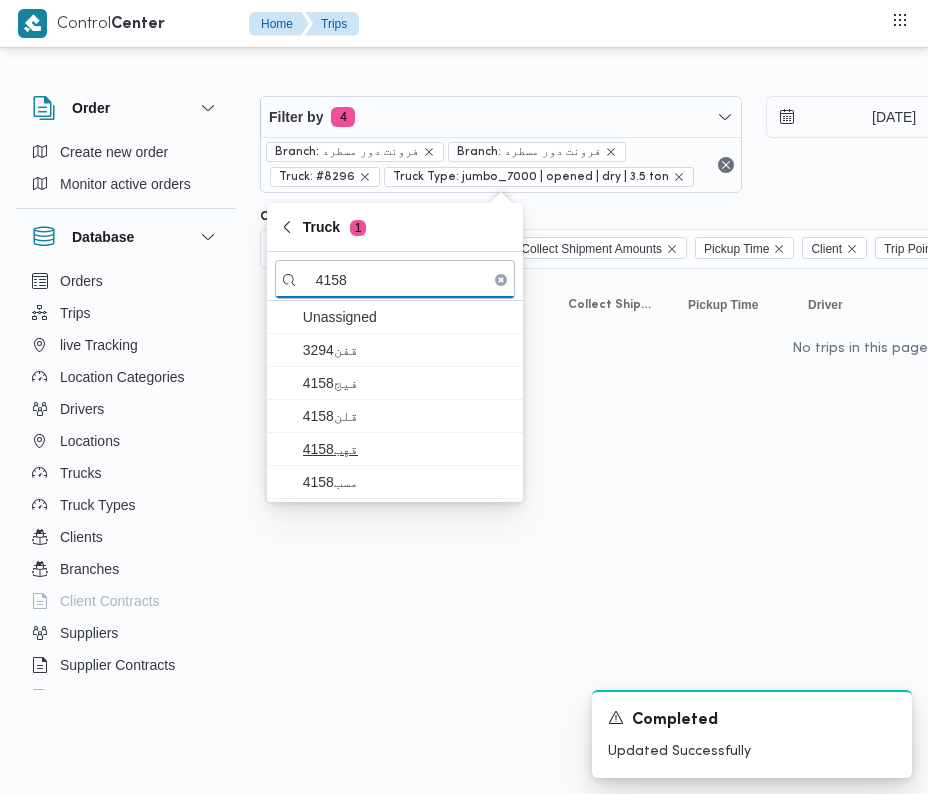 type on "4158" 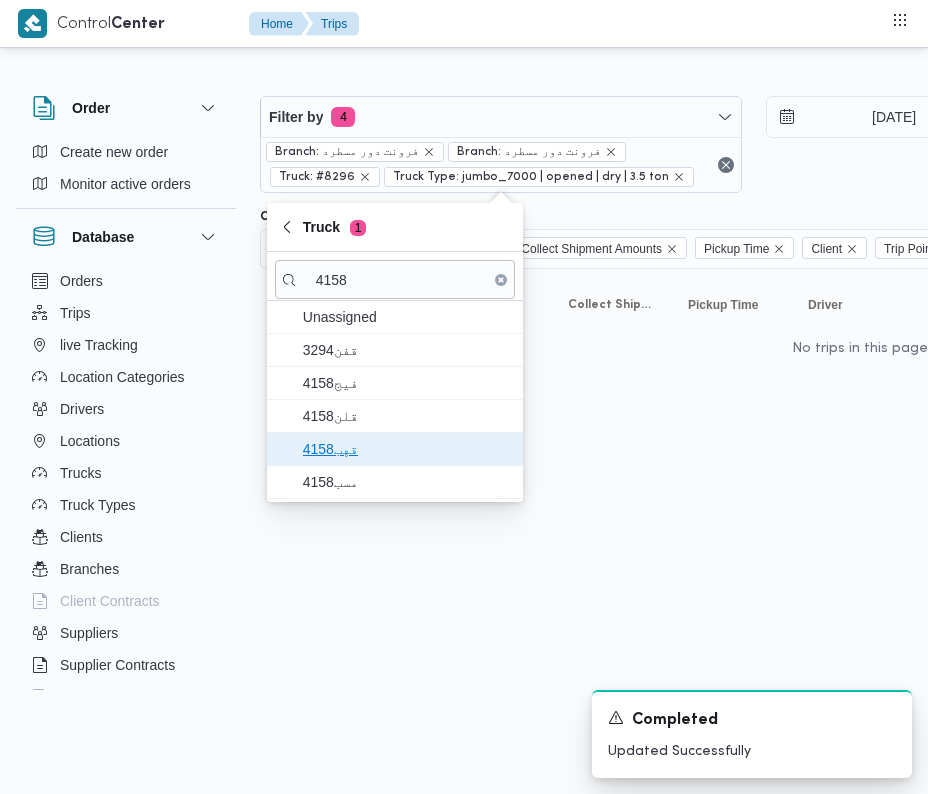 click on "قهب4158" at bounding box center [407, 449] 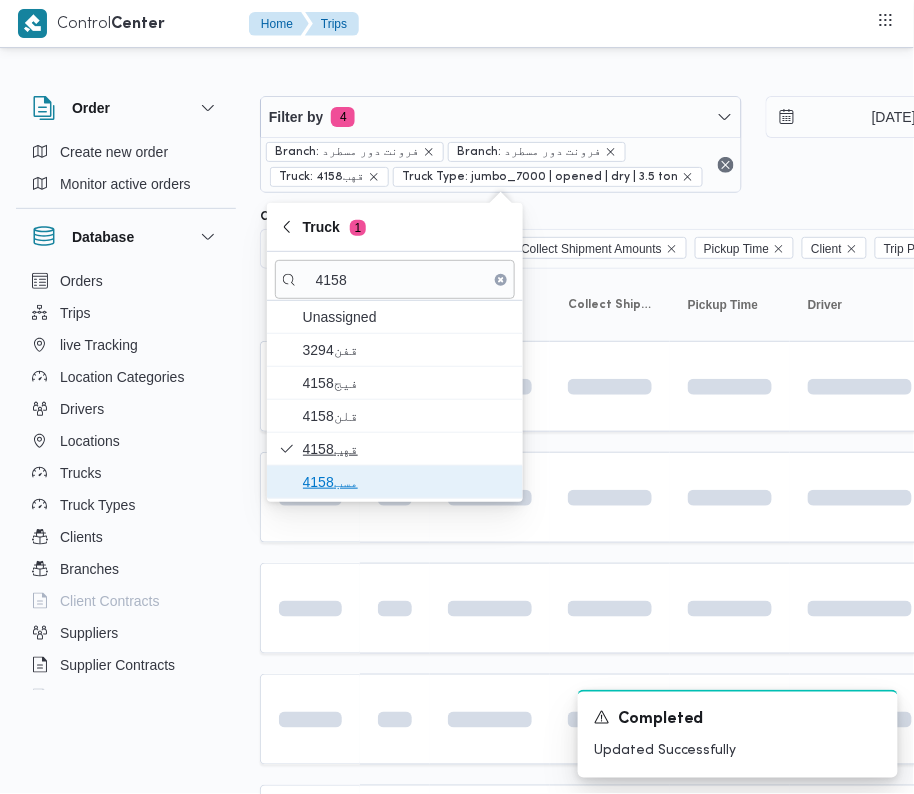 click on "مسب4158" at bounding box center [407, 482] 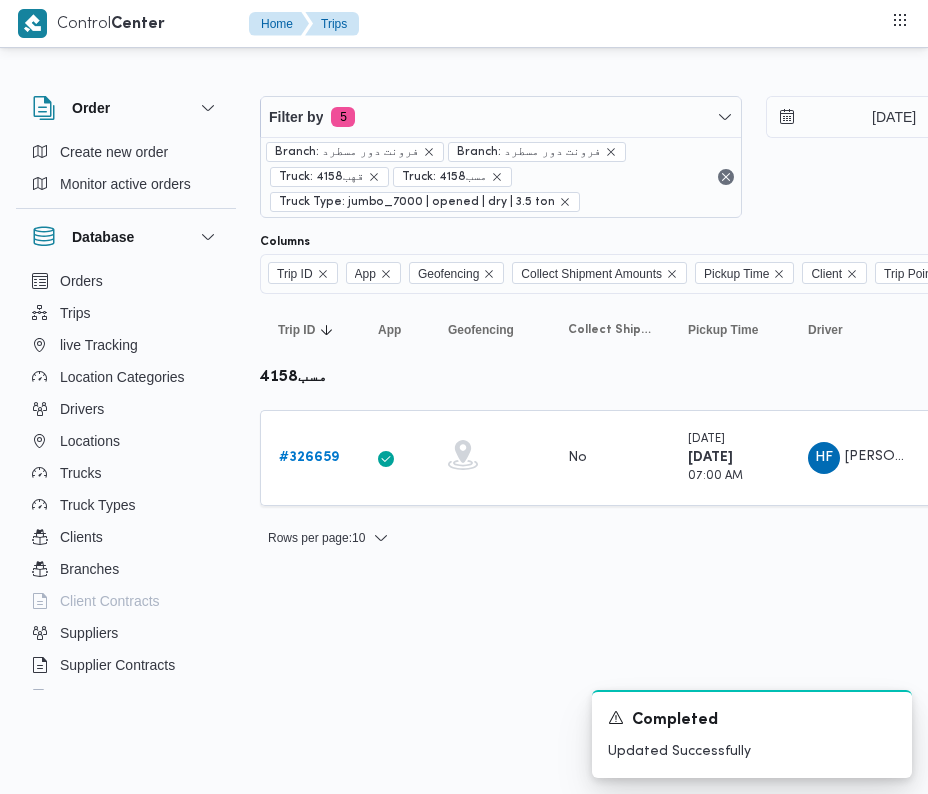 click on "Control  Center Home Trips Order Create new order Monitor active orders Database Orders Trips live Tracking Location Categories Drivers Locations Trucks Truck Types Clients Branches Client Contracts Suppliers Supplier Contracts Devices Users Projects SP Projects Admins organization assignees Tags Filter by 5 Branch: فرونت دور مسطرد Branch: فرونت دور مسطرد  Truck: قهب4158 Truck: مسب4158 Truck Type: jumbo_7000 | opened | dry | 3.5 ton 26/7/2025 → 26/7/2025 Group By Truck Columns Trip ID App Geofencing Collect Shipment Amounts Pickup Time Client Trip Points Driver Supplier Truck Status Platform Sorting Trip ID Click to sort in ascending order App Click to sort in ascending order Geofencing Click to sort in ascending order Collect Shipment Amounts Pickup Time Click to sort in ascending order Client Click to sort in ascending order Trip Points Driver Click to sort in ascending order Supplier Click to sort in ascending order Truck Click to sort in ascending order Status Platform #" at bounding box center [464, 397] 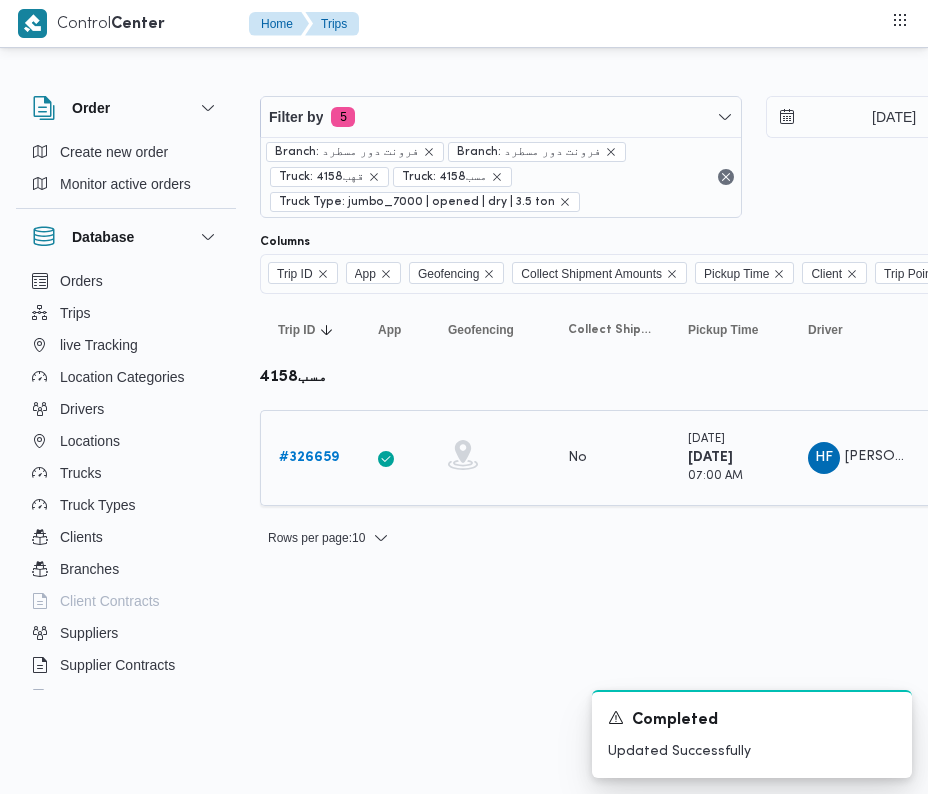 click on "# 326659" at bounding box center (309, 457) 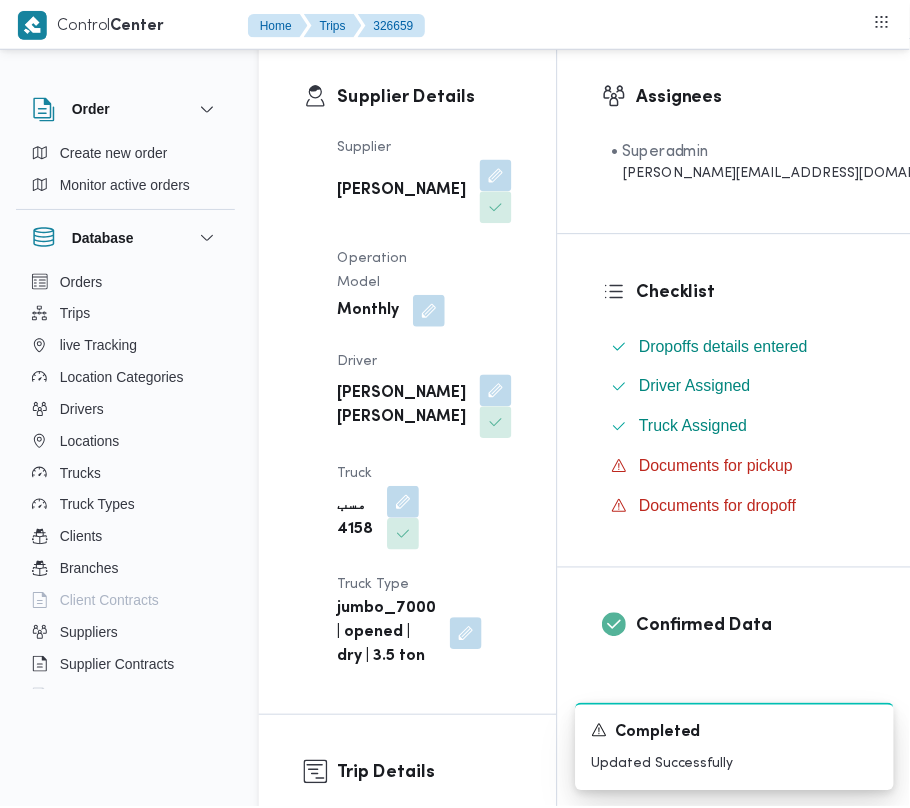 scroll, scrollTop: 338, scrollLeft: 0, axis: vertical 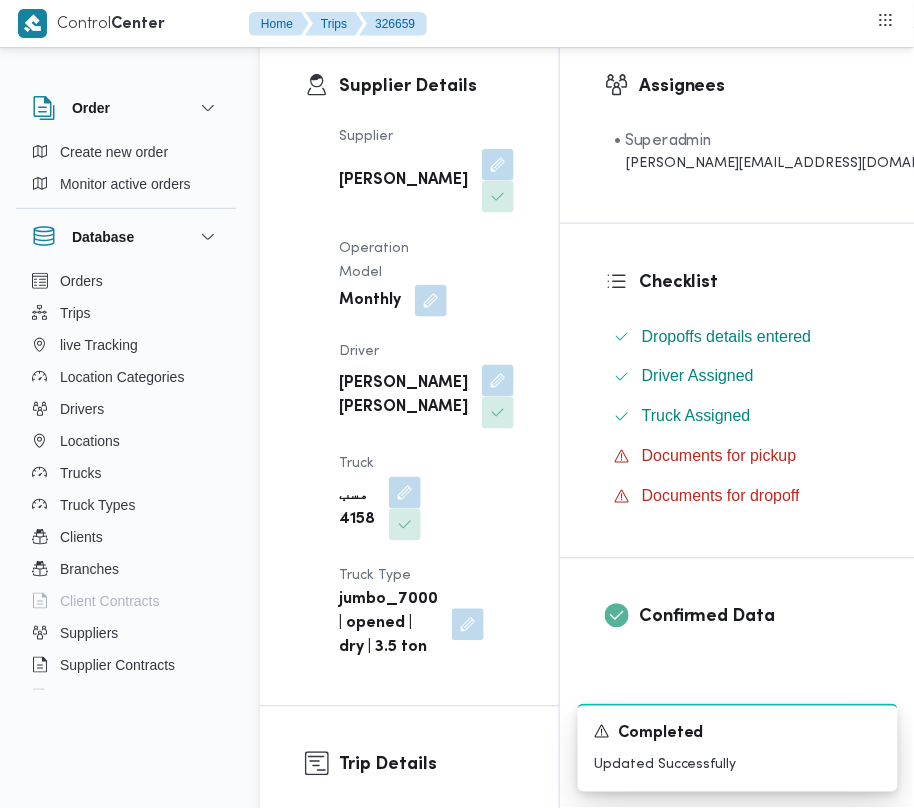 click at bounding box center (493, 381) 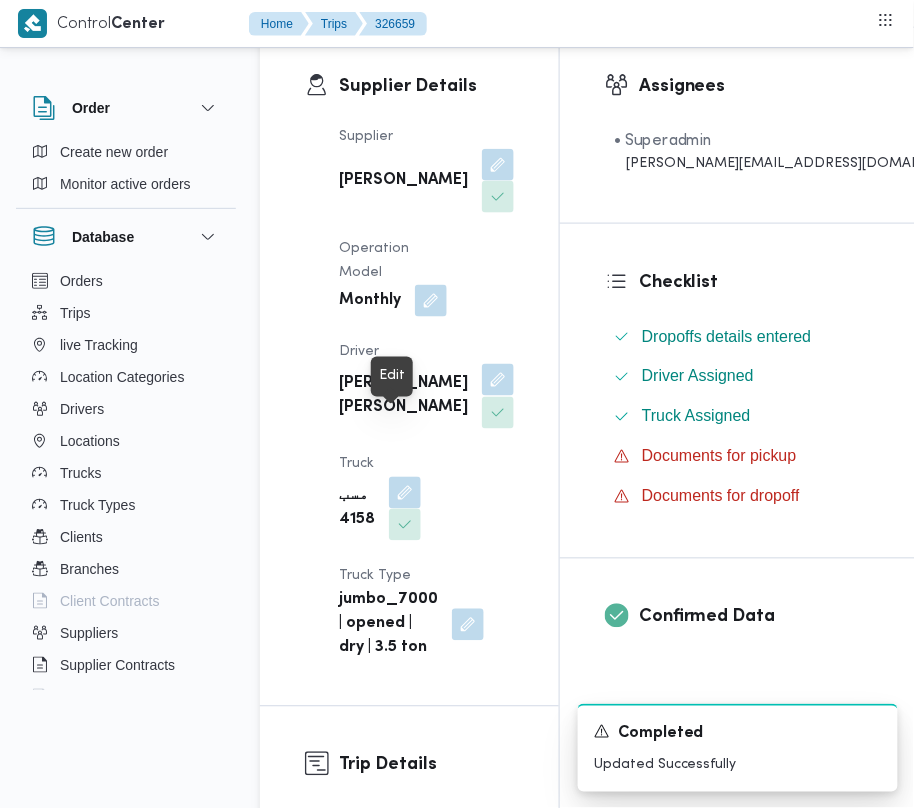 click at bounding box center (498, 380) 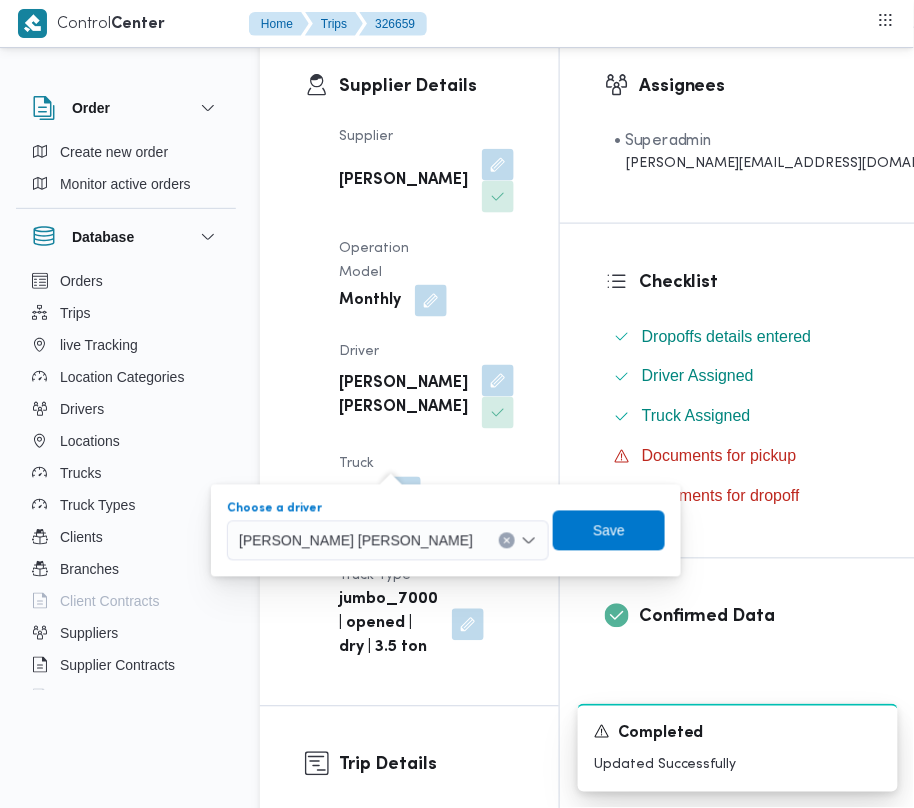 click on "هشام فرج محمد عامر" at bounding box center (388, 541) 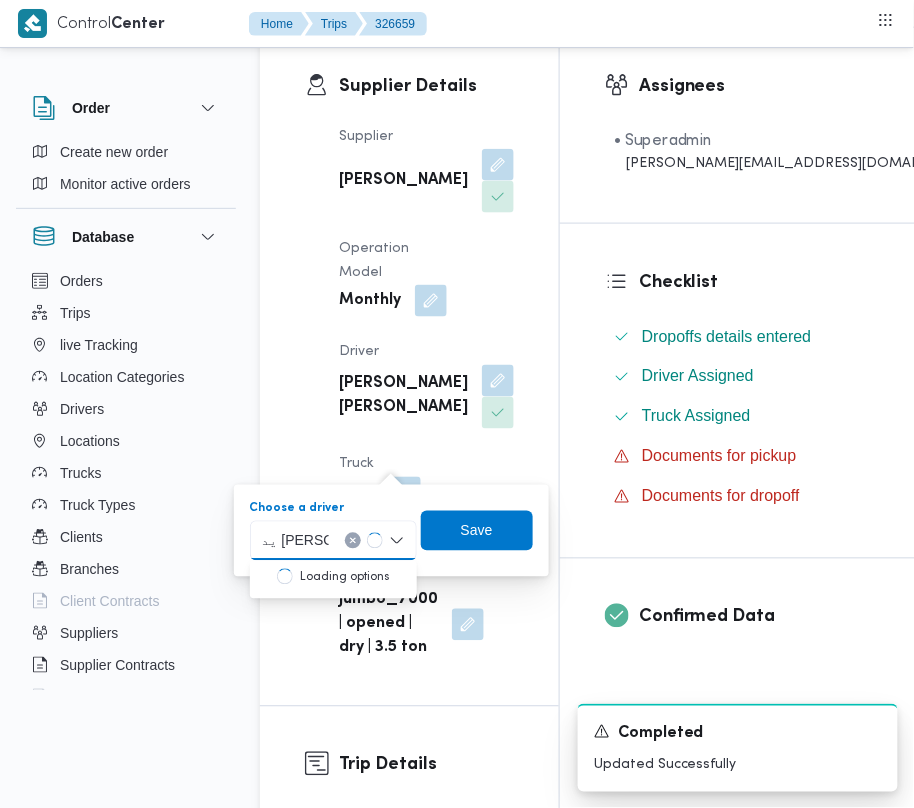 type on "يد عبدالنبي" 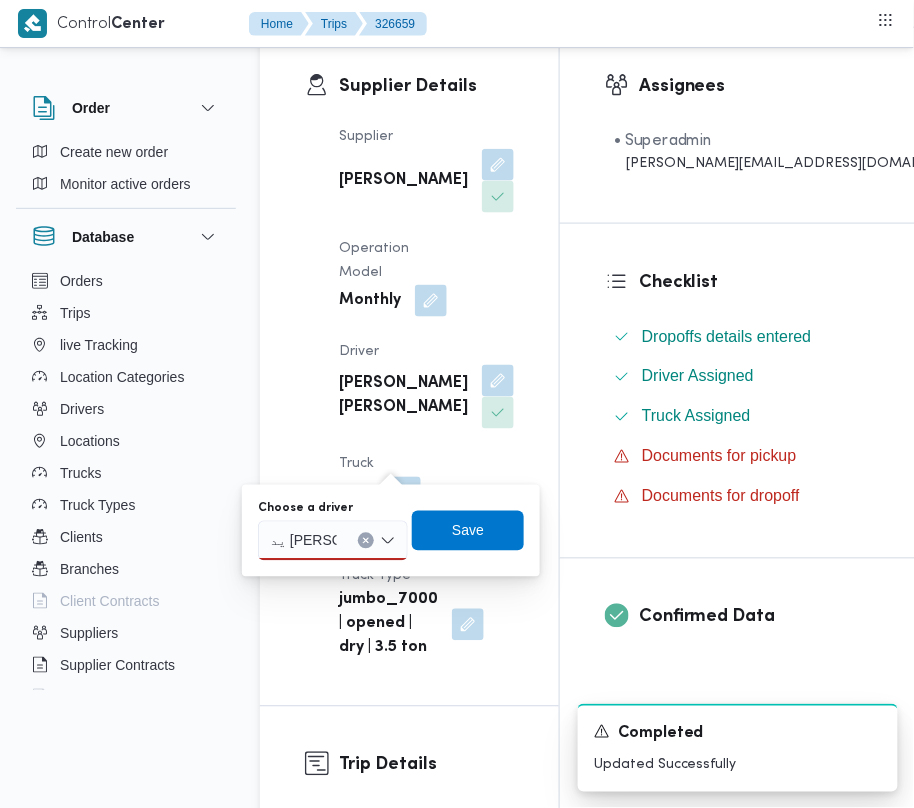 click on "يد عبدالنبي يد عبدالنبي" at bounding box center [333, 541] 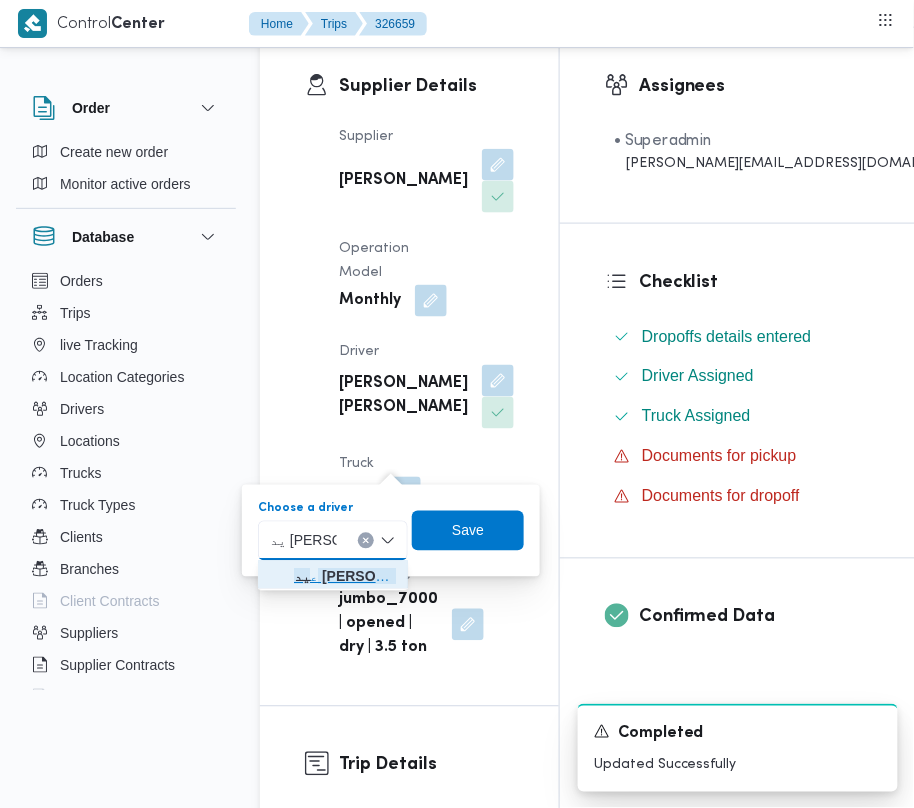click on "ع يد عبدالنبي  عبدالقادر بسيوني" at bounding box center [345, 577] 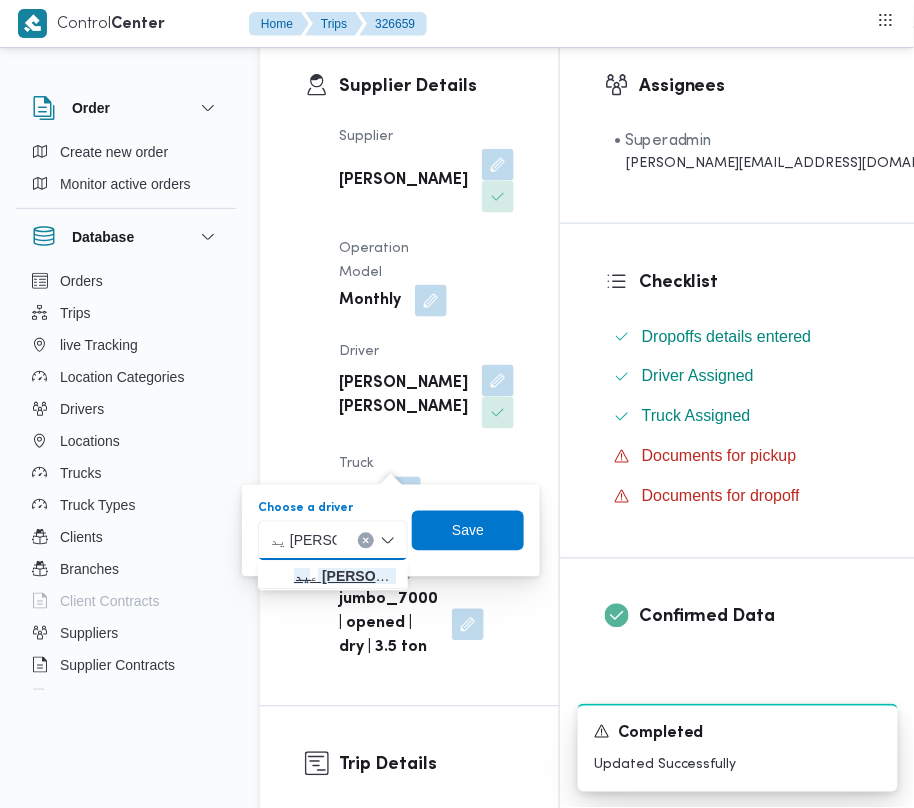 type 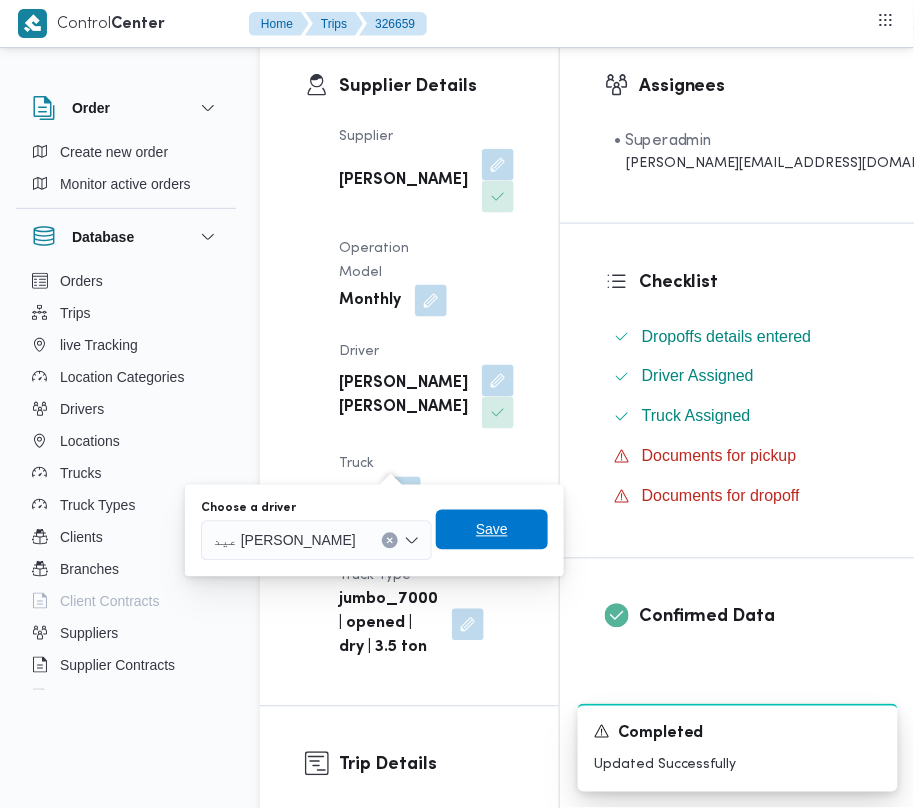 click on "Save" at bounding box center [492, 530] 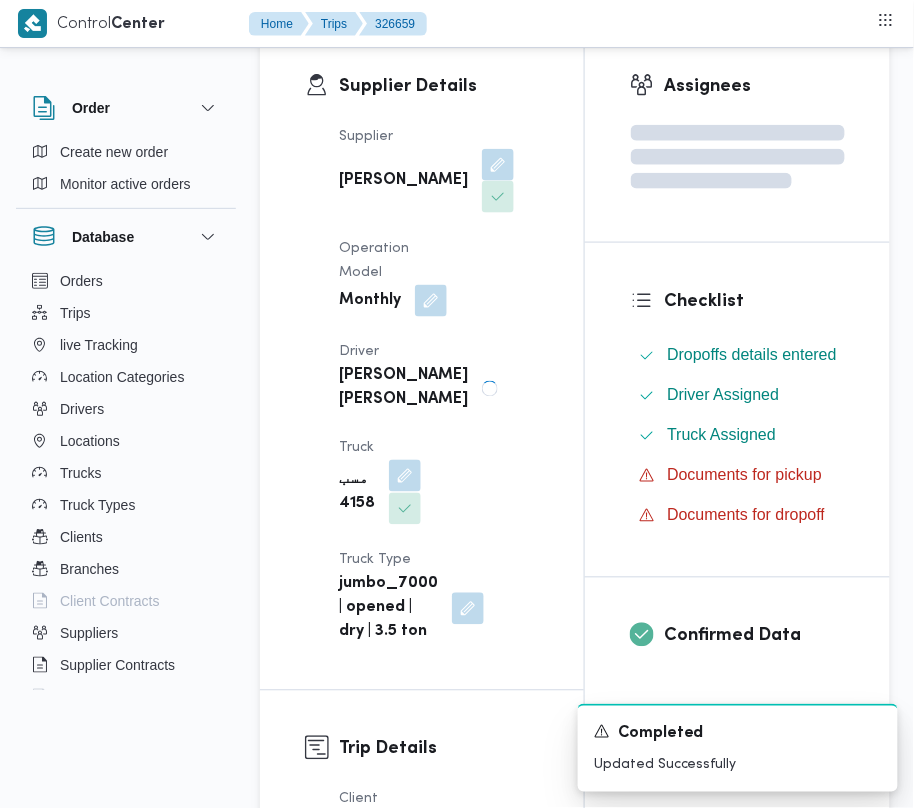 click on "Supplier محمد صلاح عبداللطيف الشريف Operation Model Monthly Driver هشام فرج محمد عامر Truck مسب 4158 Truck Type jumbo_7000 | opened | dry | 3.5 ton" at bounding box center (439, 385) 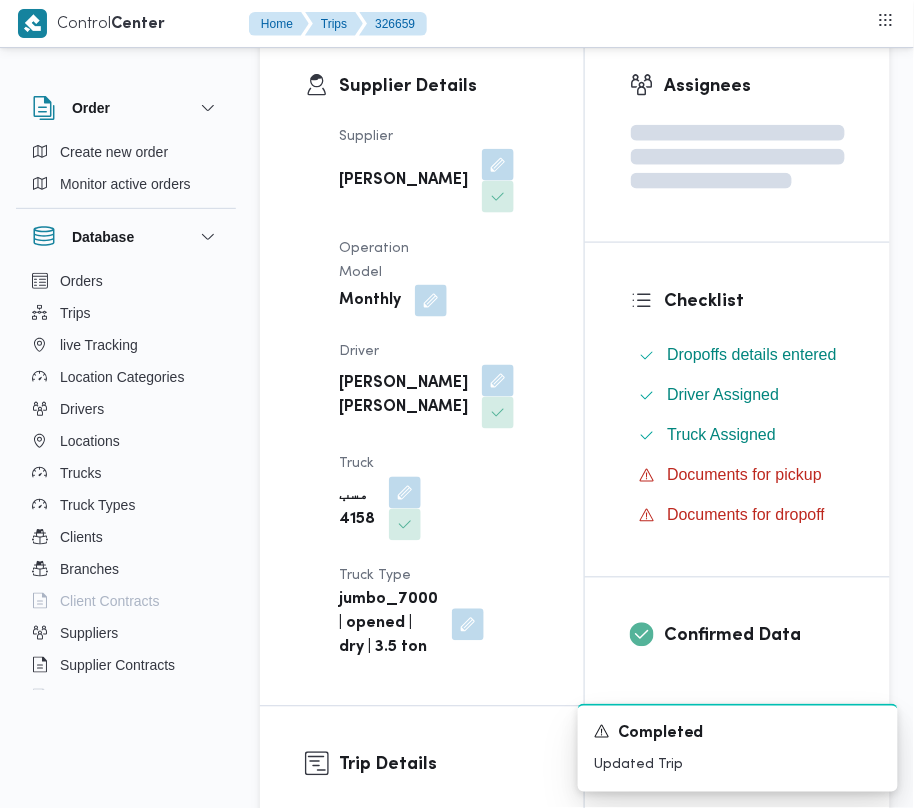 click on "jumbo_7000 | opened | dry | 3.5 ton" at bounding box center (388, 625) 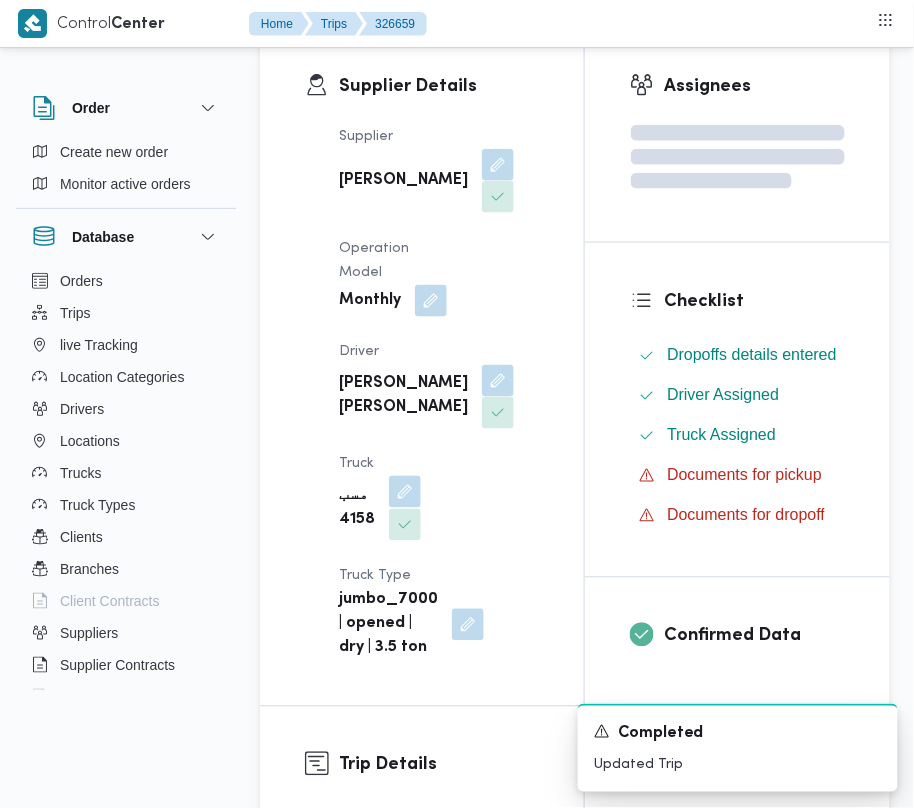 click at bounding box center (405, 492) 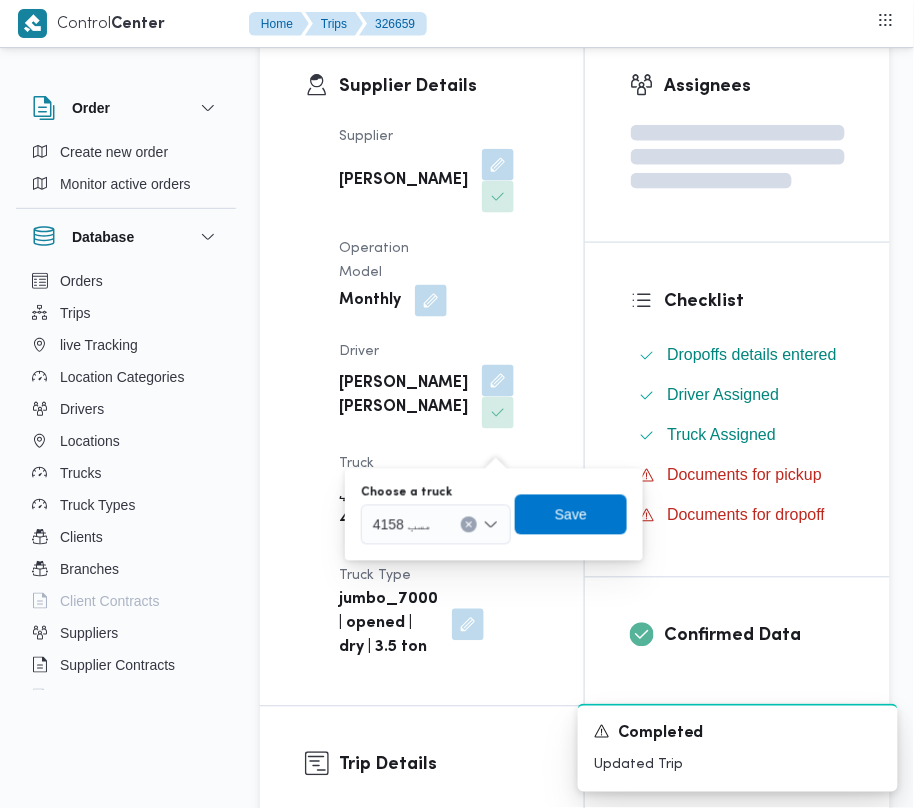 click at bounding box center [441, 525] 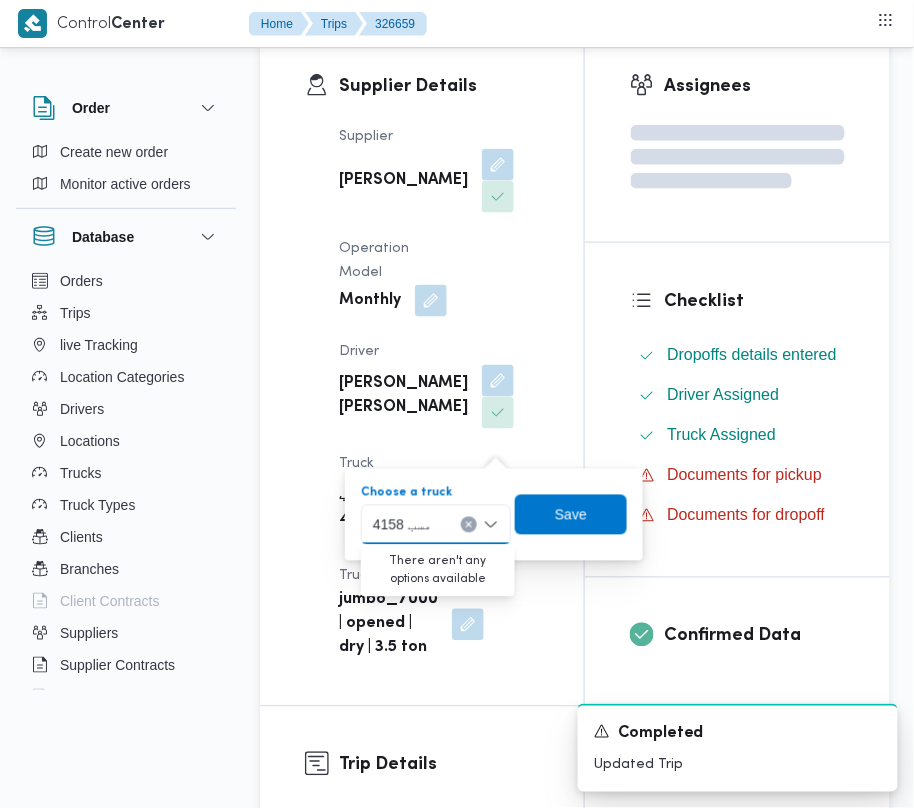 paste on "1689" 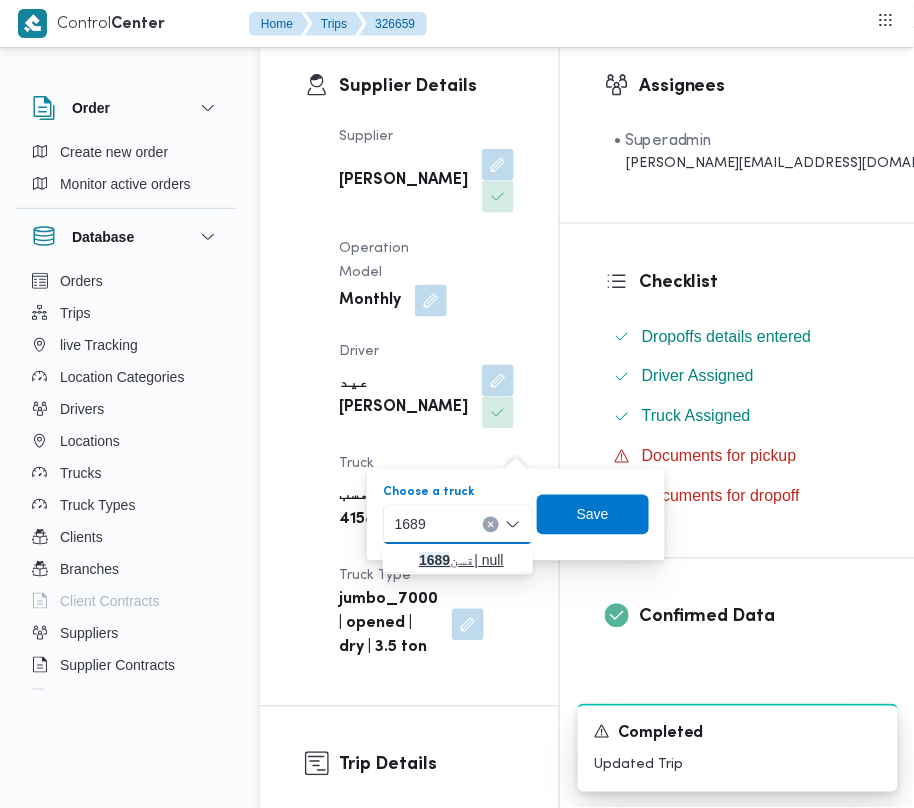 type on "1689" 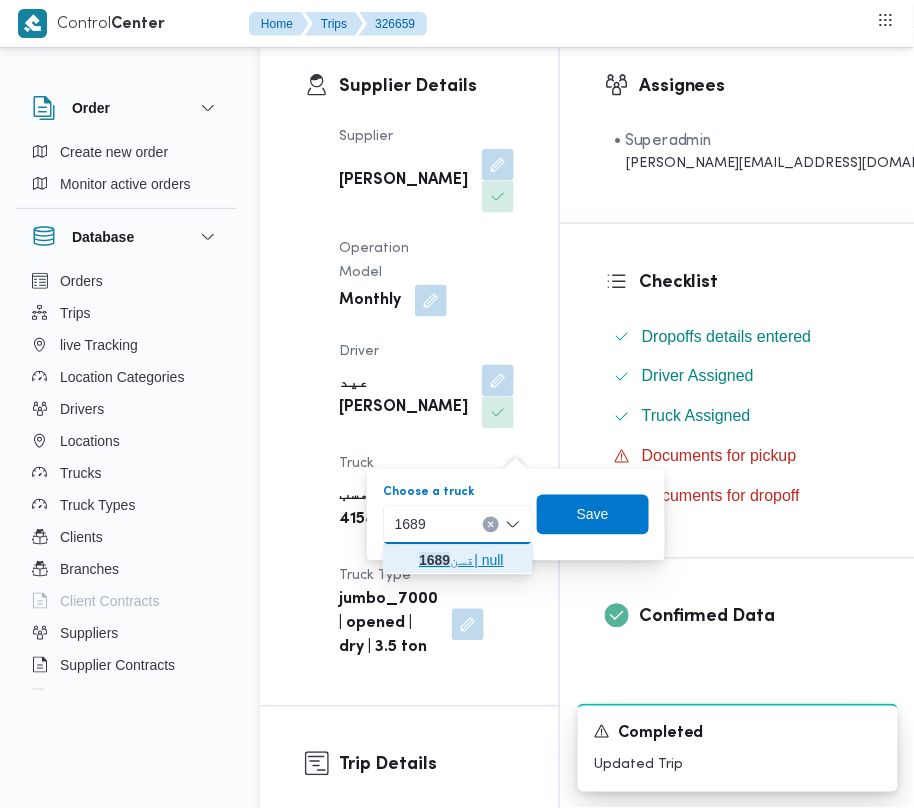 click 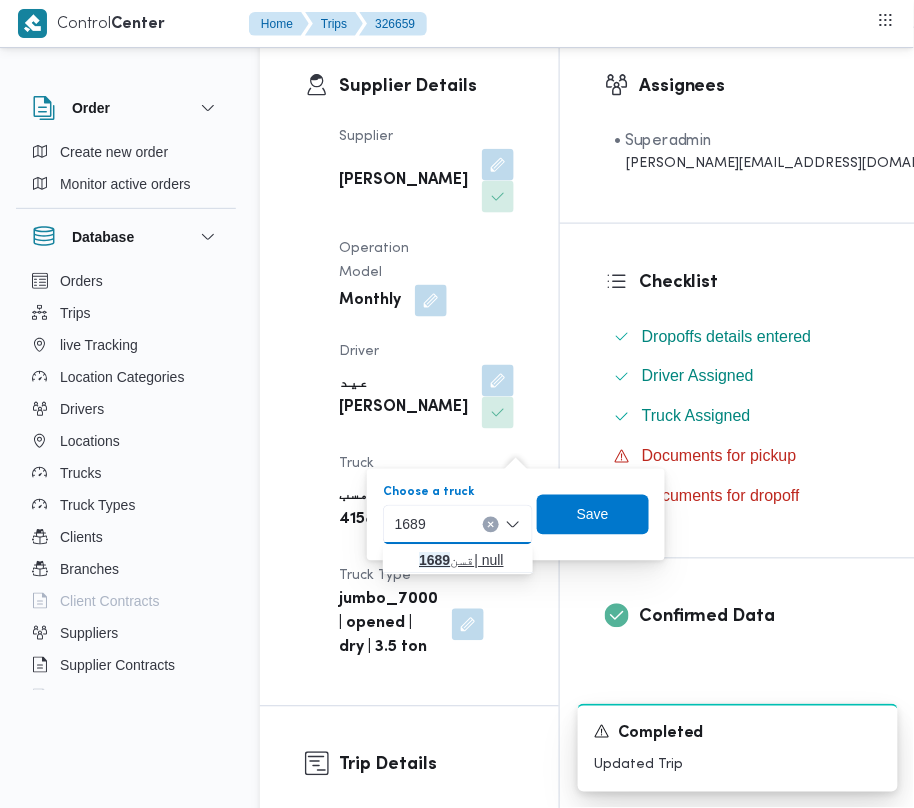 type 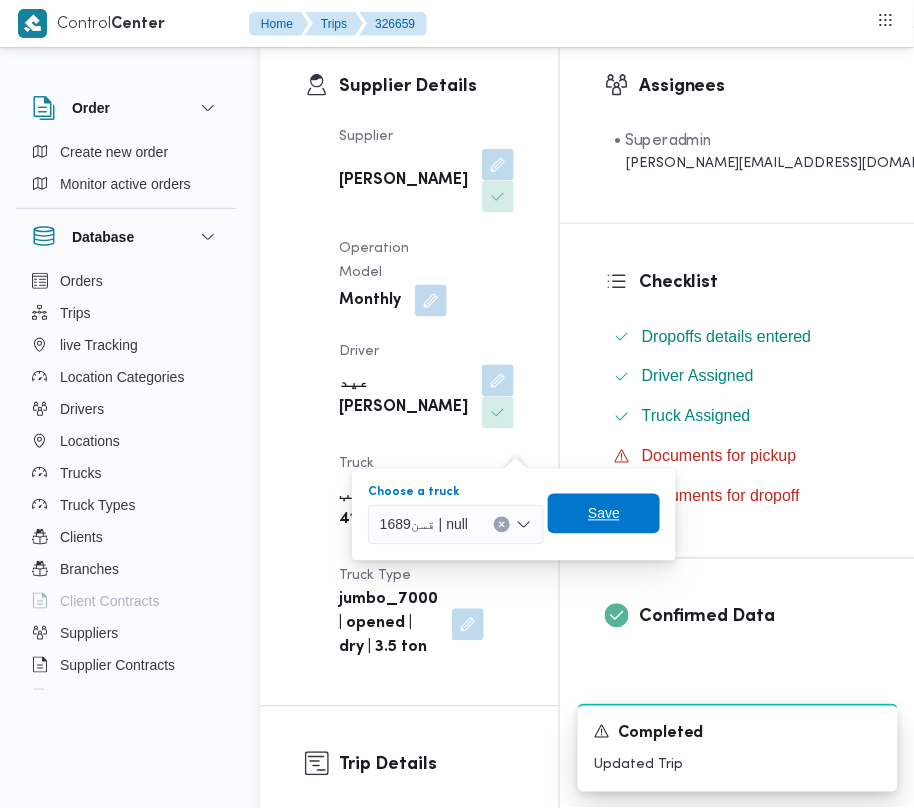 click on "Save" at bounding box center [604, 514] 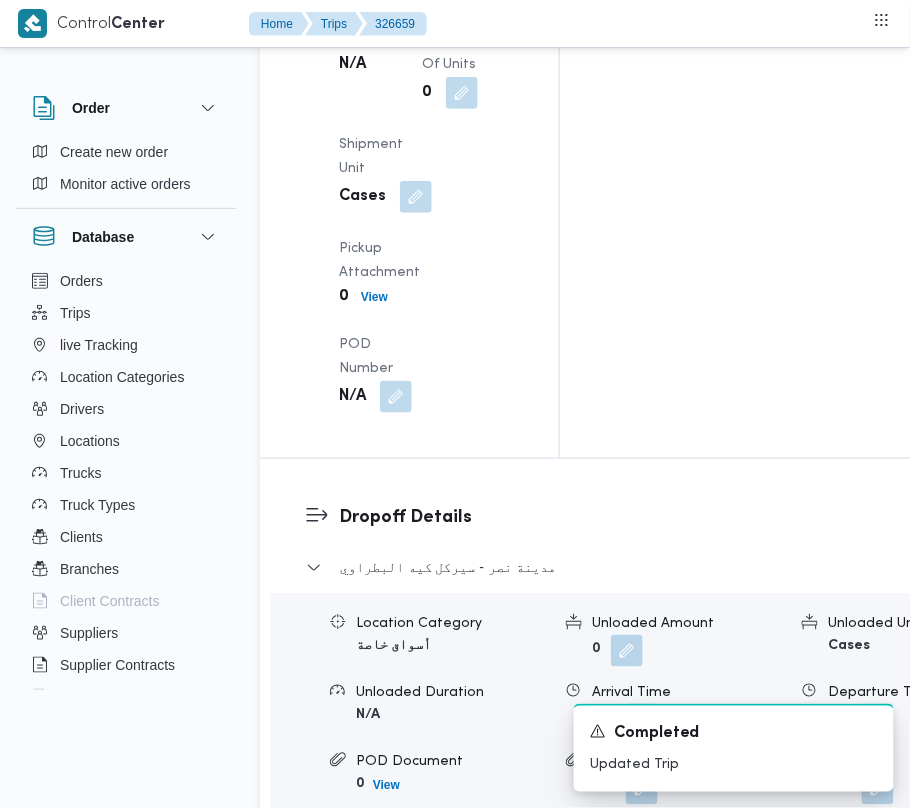 click on "Edit dropoffs" at bounding box center [362, 859] 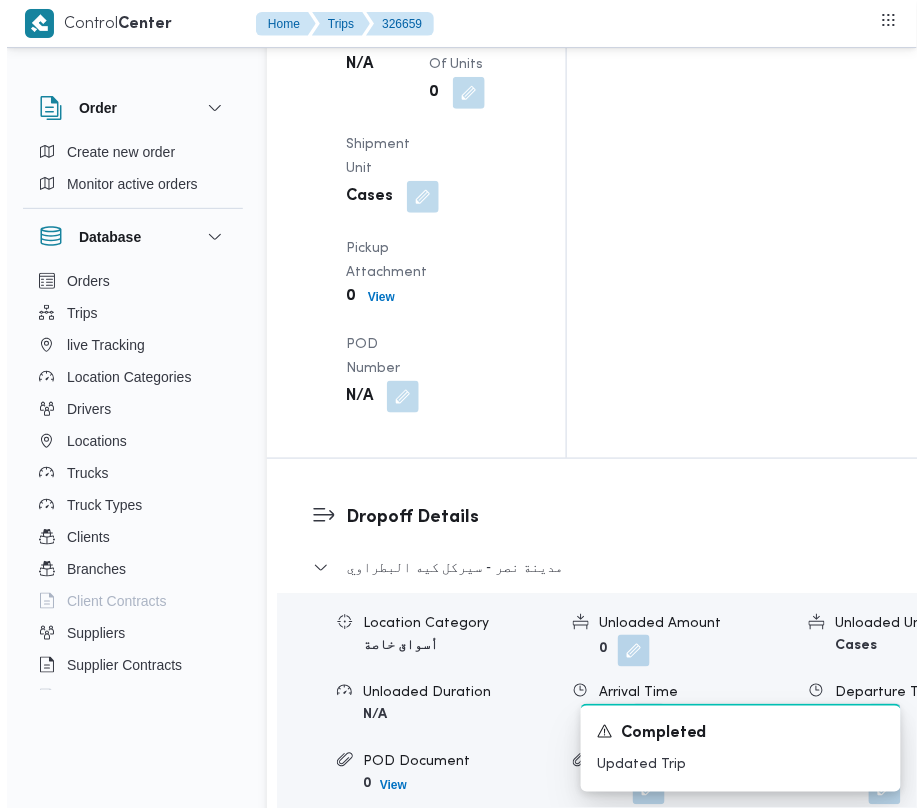 scroll, scrollTop: 2672, scrollLeft: 0, axis: vertical 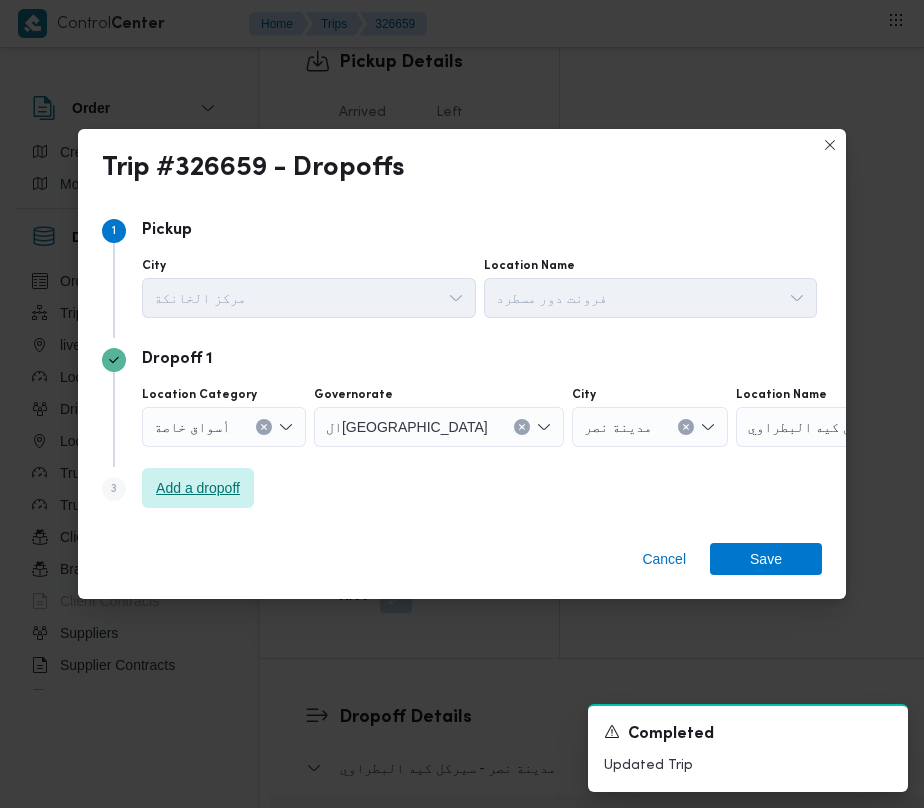 click on "Add a dropoff" at bounding box center [198, 488] 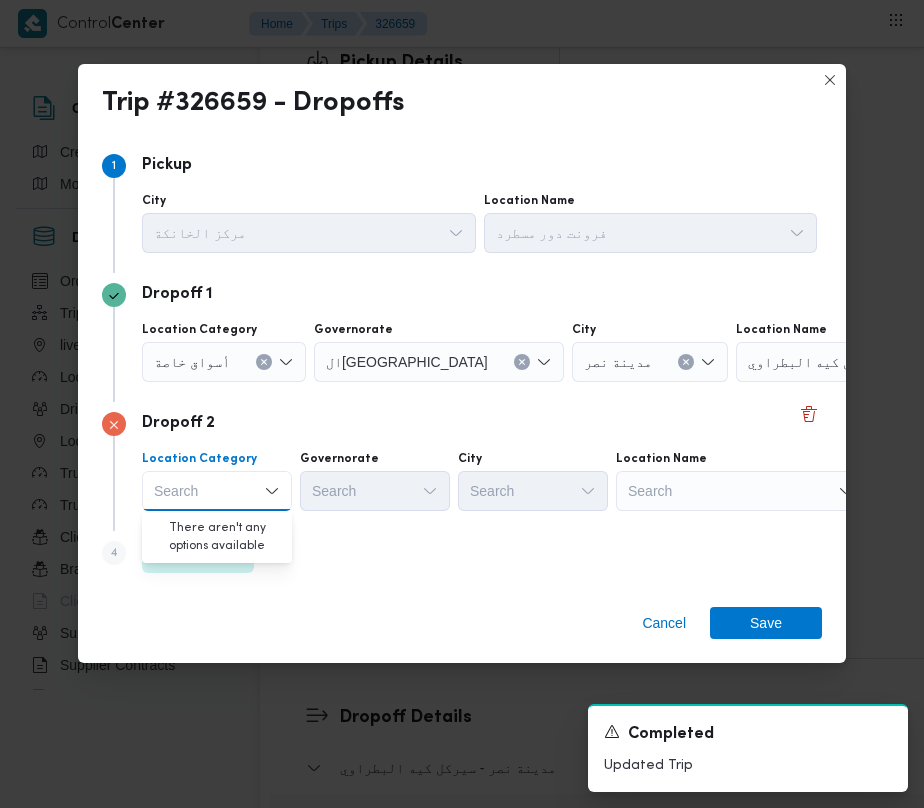 click on "Search" at bounding box center (861, 362) 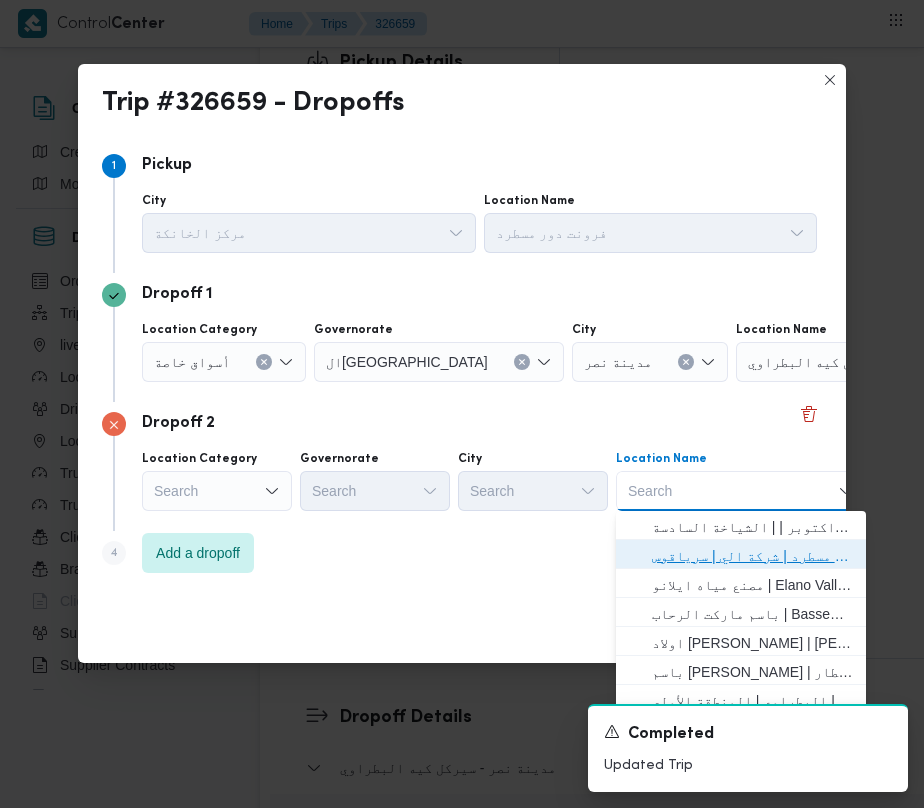 click on "فرونت دور مسطرد | شركة الي | سرياقوس" at bounding box center (753, 556) 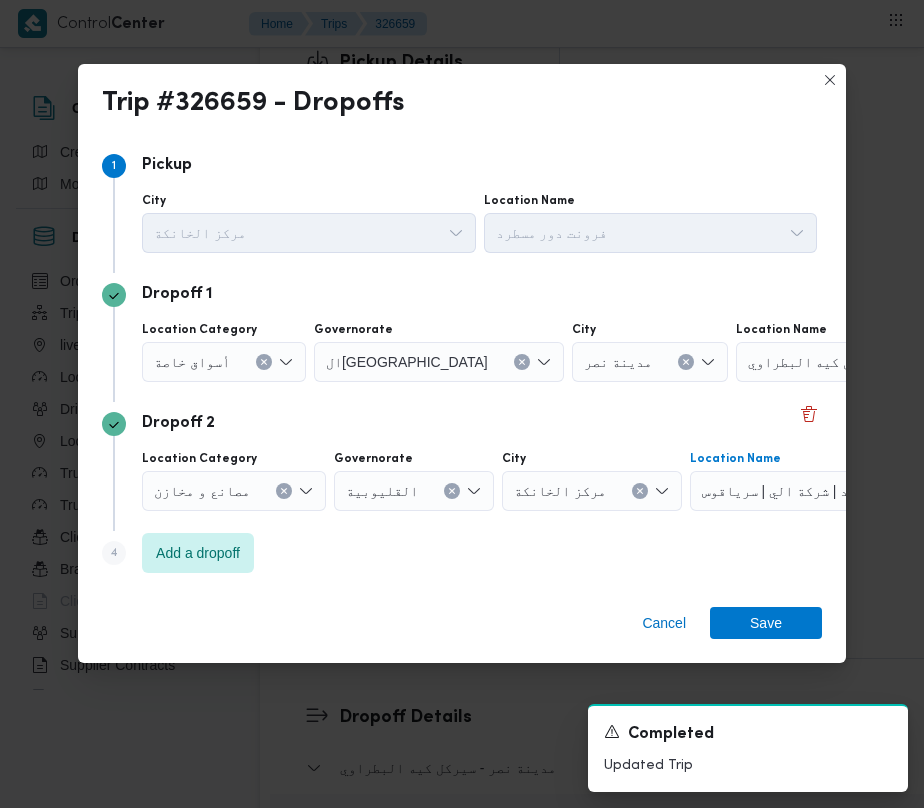 click on "أسواق خاصة" at bounding box center (224, 362) 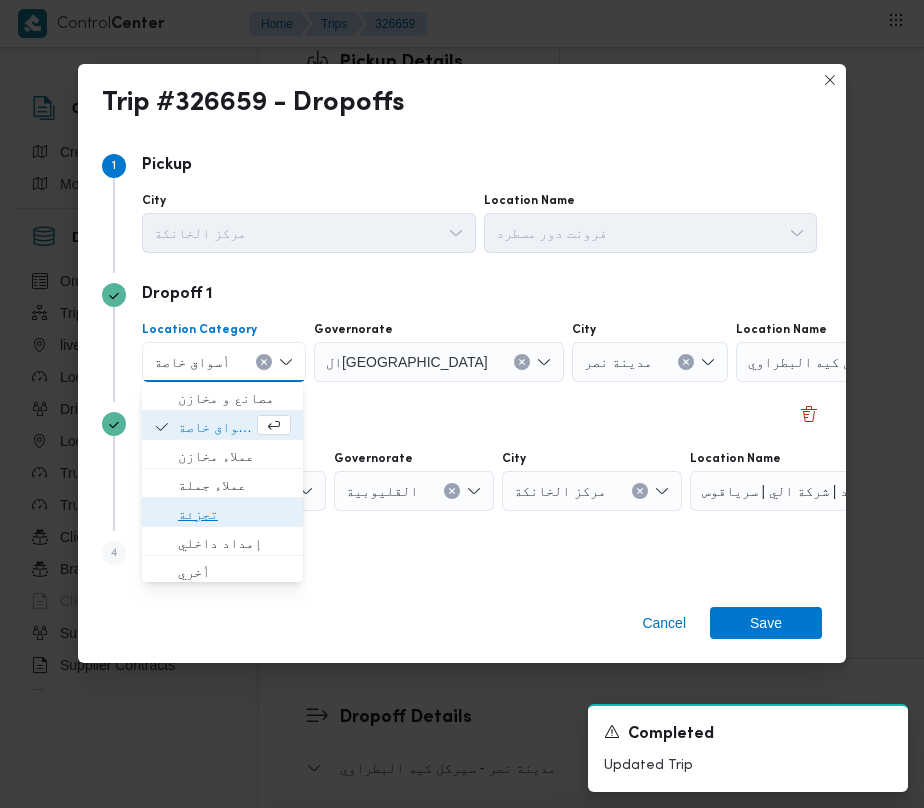 click on "تجزئة" at bounding box center (234, 514) 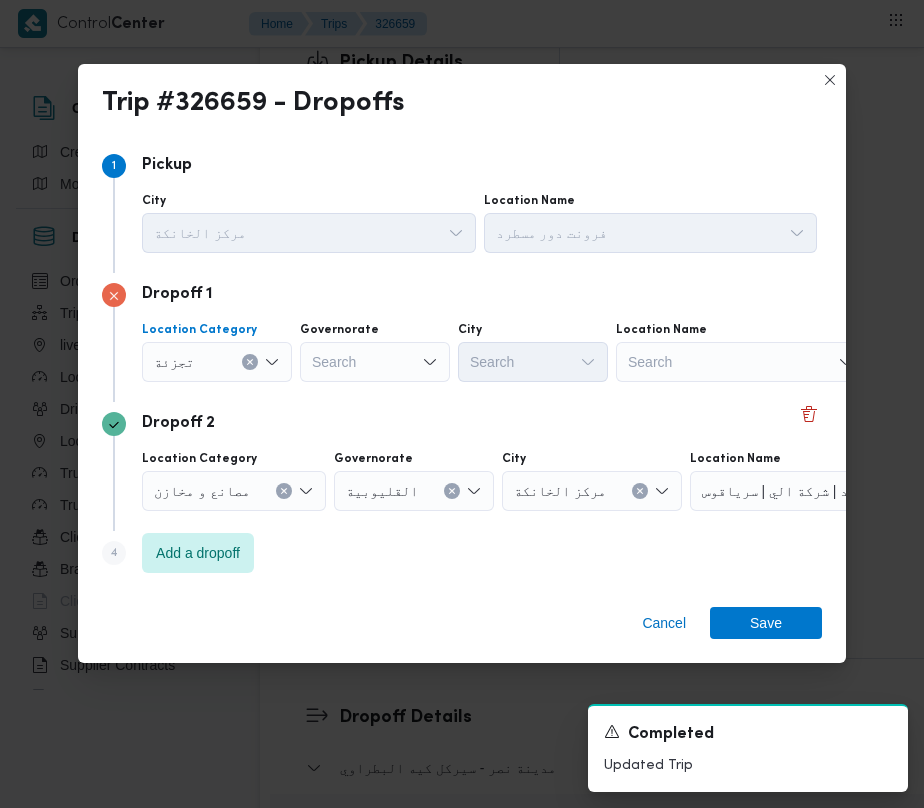 click on "Search" at bounding box center (375, 362) 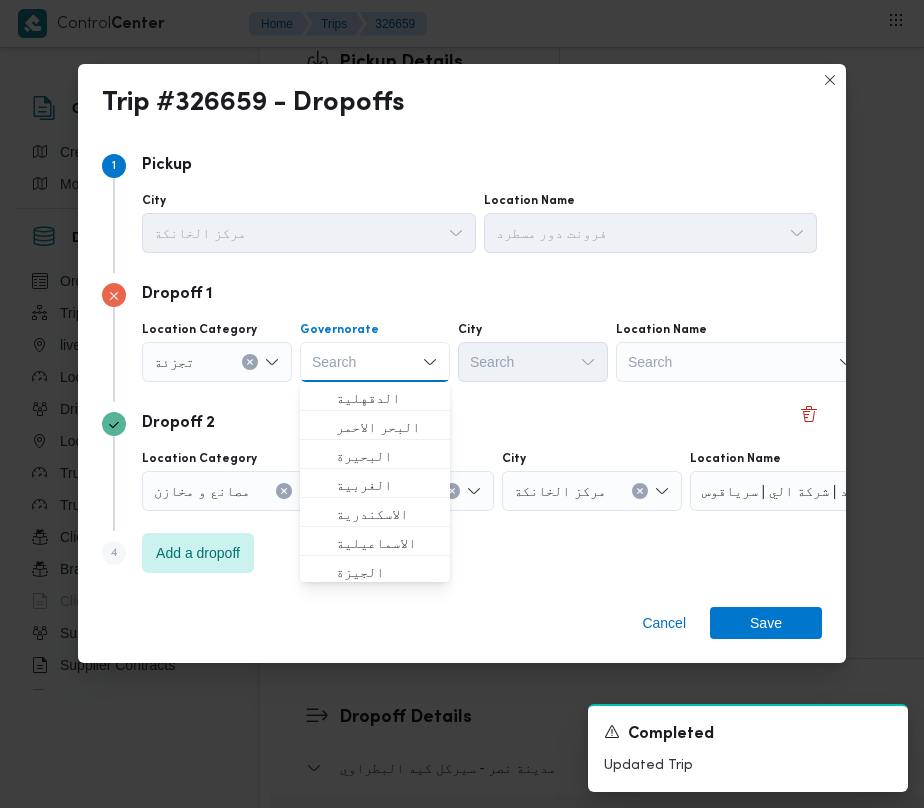 paste on "قاهرة" 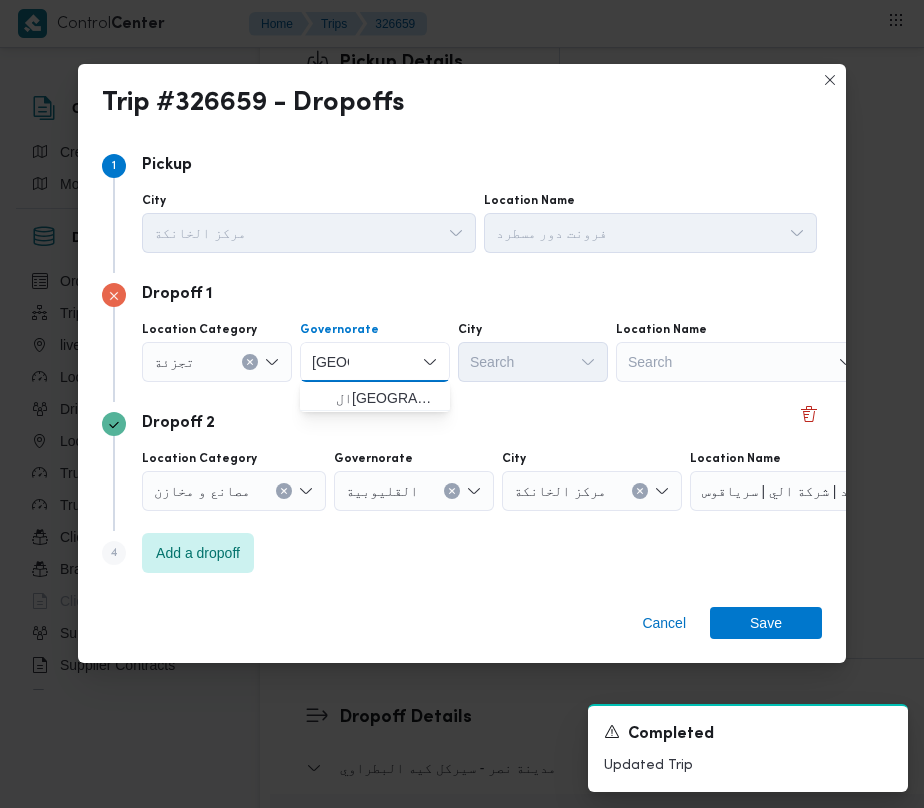 type on "قاهرة" 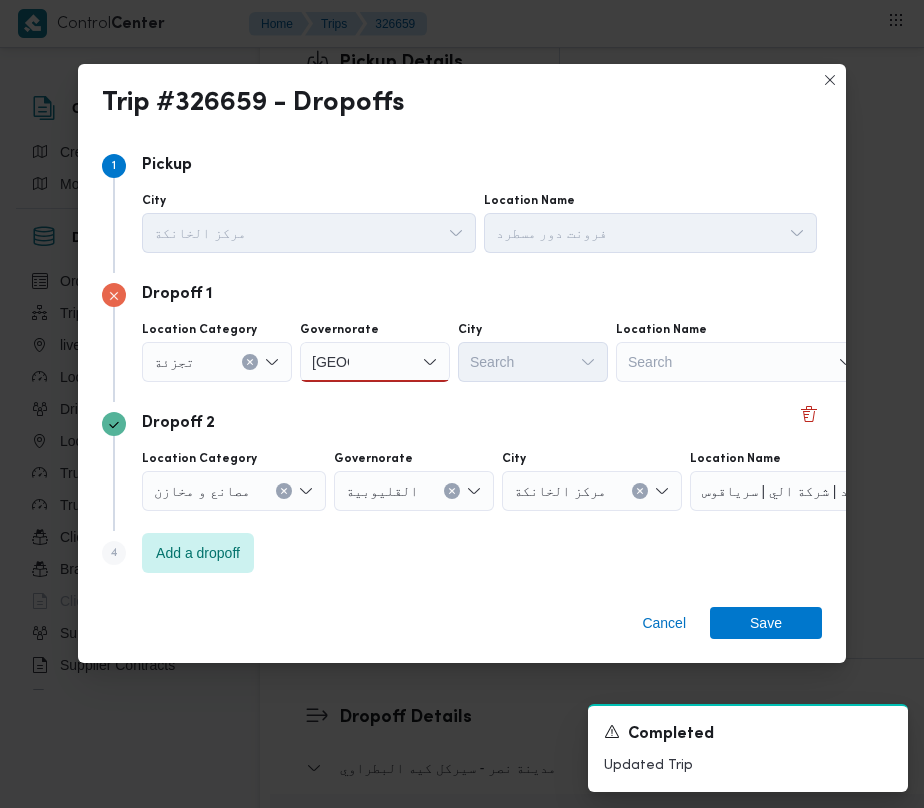 click on "قاهرة قاهرة" at bounding box center [375, 362] 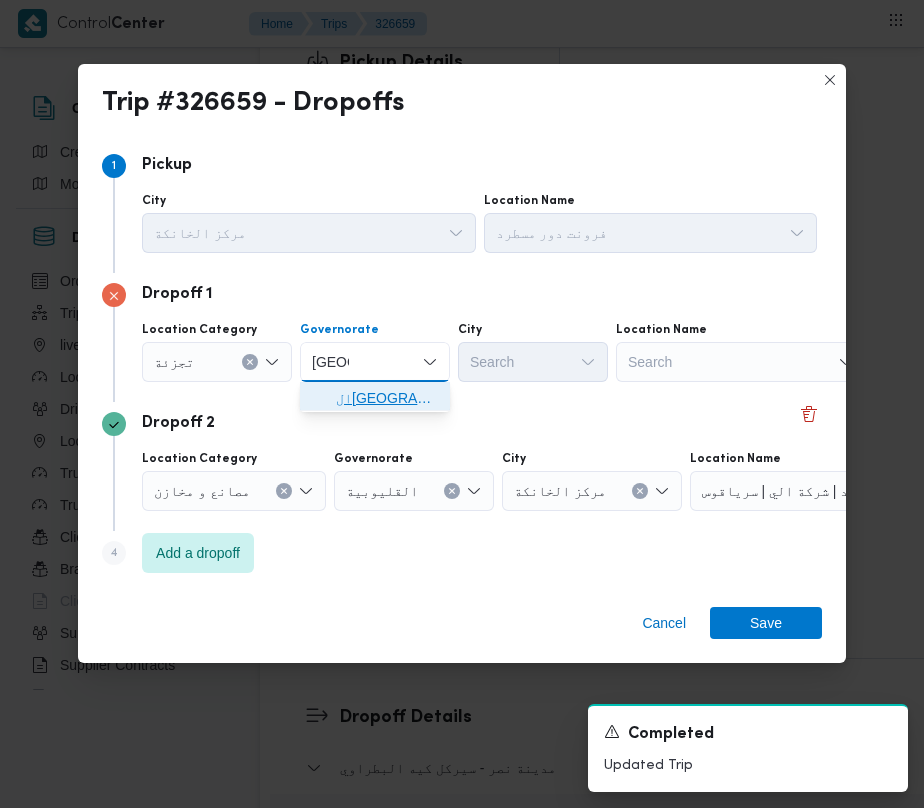 drag, startPoint x: 386, startPoint y: 392, endPoint x: 456, endPoint y: 388, distance: 70.11419 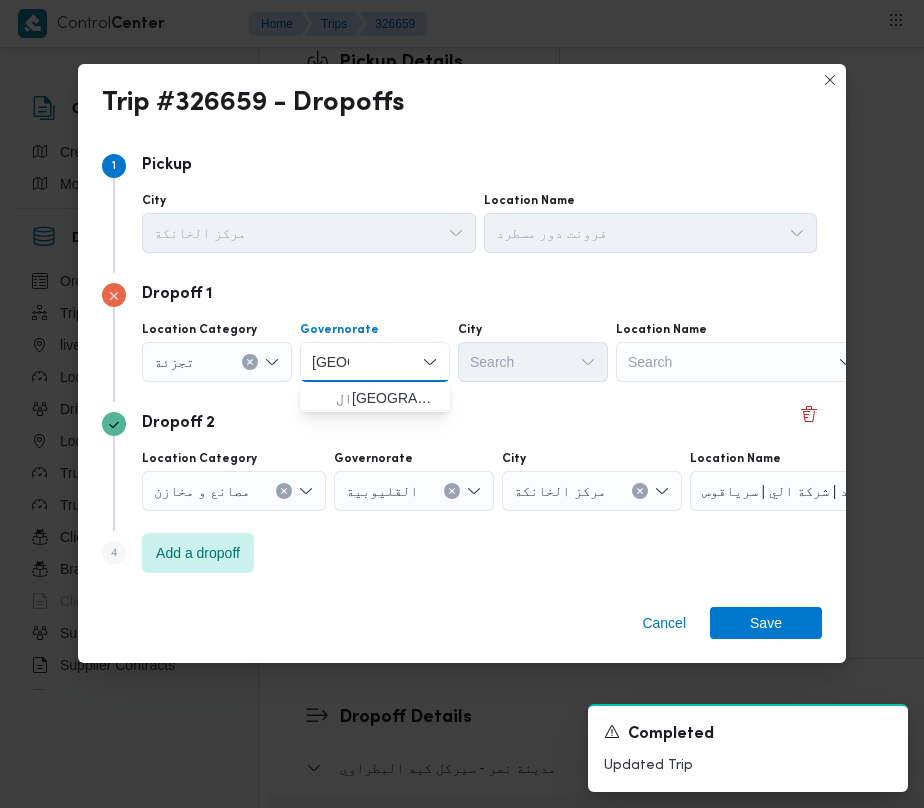 type 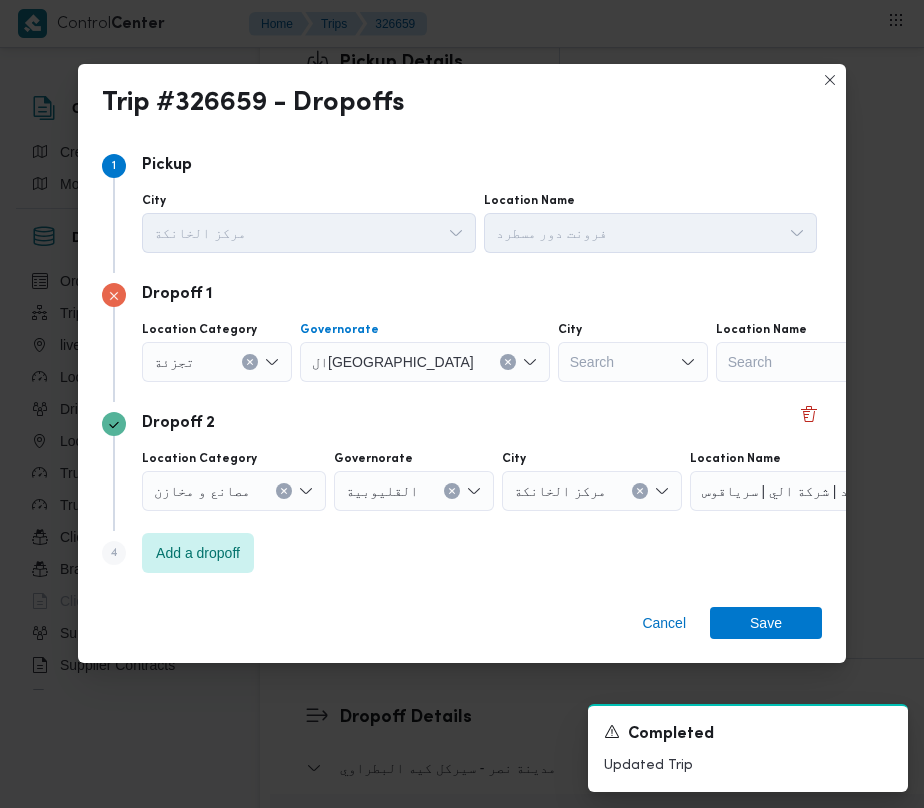 click on "Search" at bounding box center (633, 362) 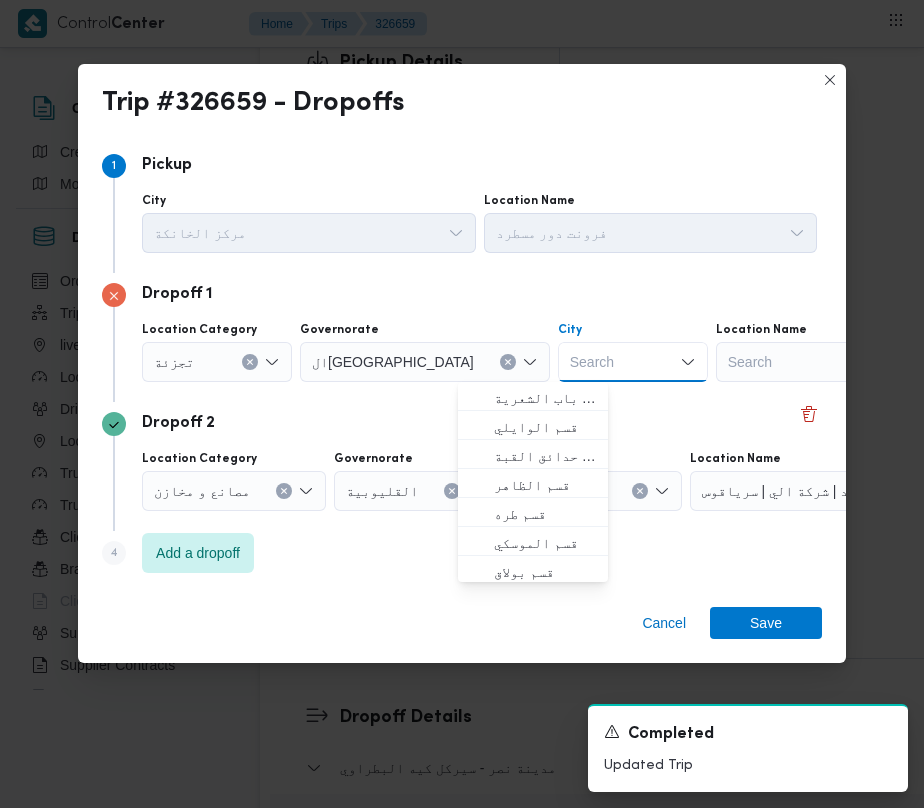 paste on "نصر" 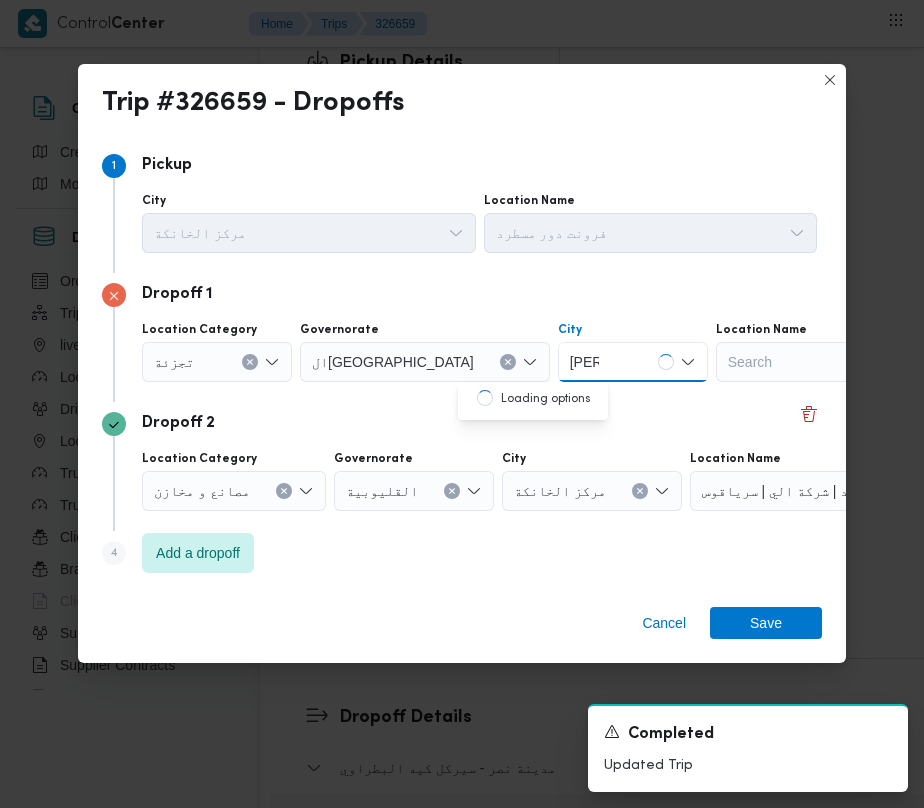 type on "نصر" 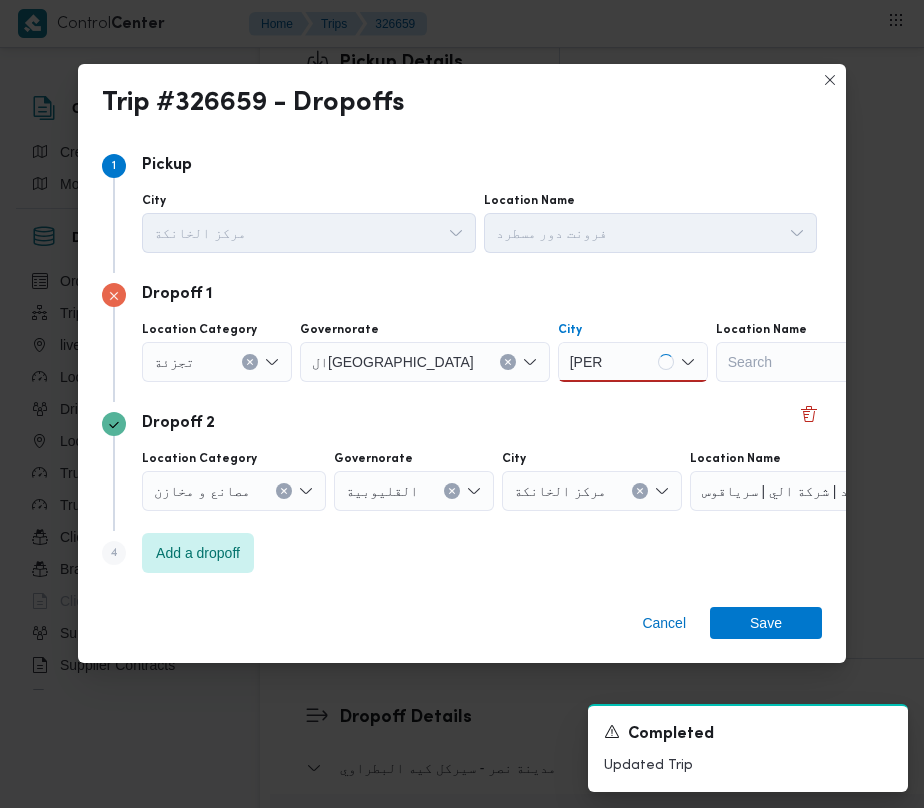click on "نصر  نصر" at bounding box center (633, 362) 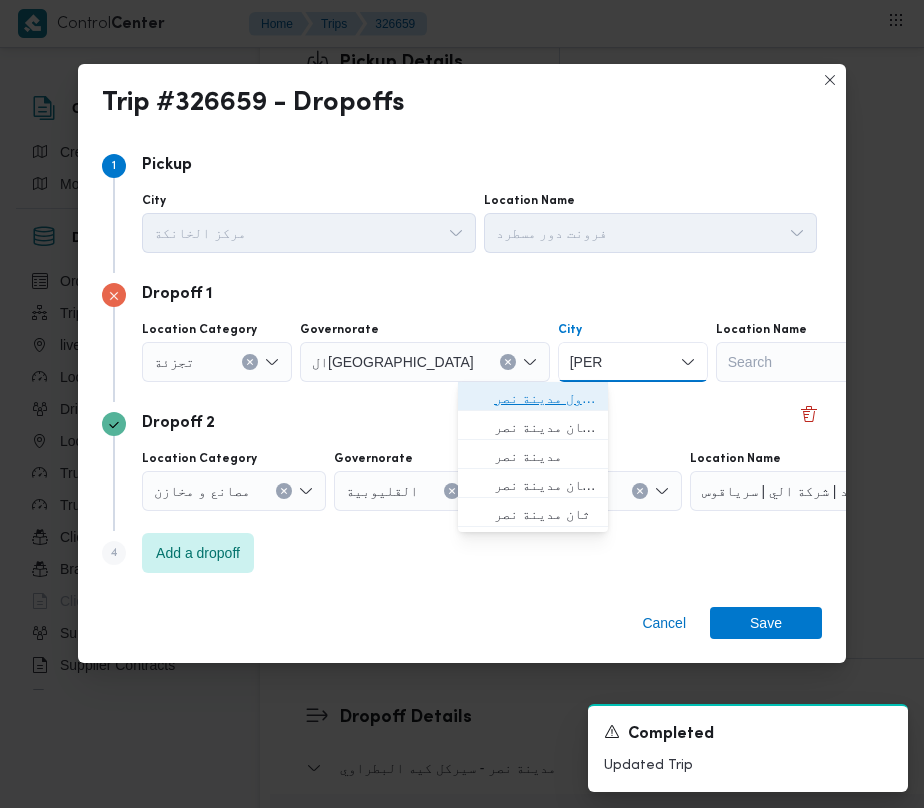 click on "قسم أول مدينة نصر" at bounding box center (545, 398) 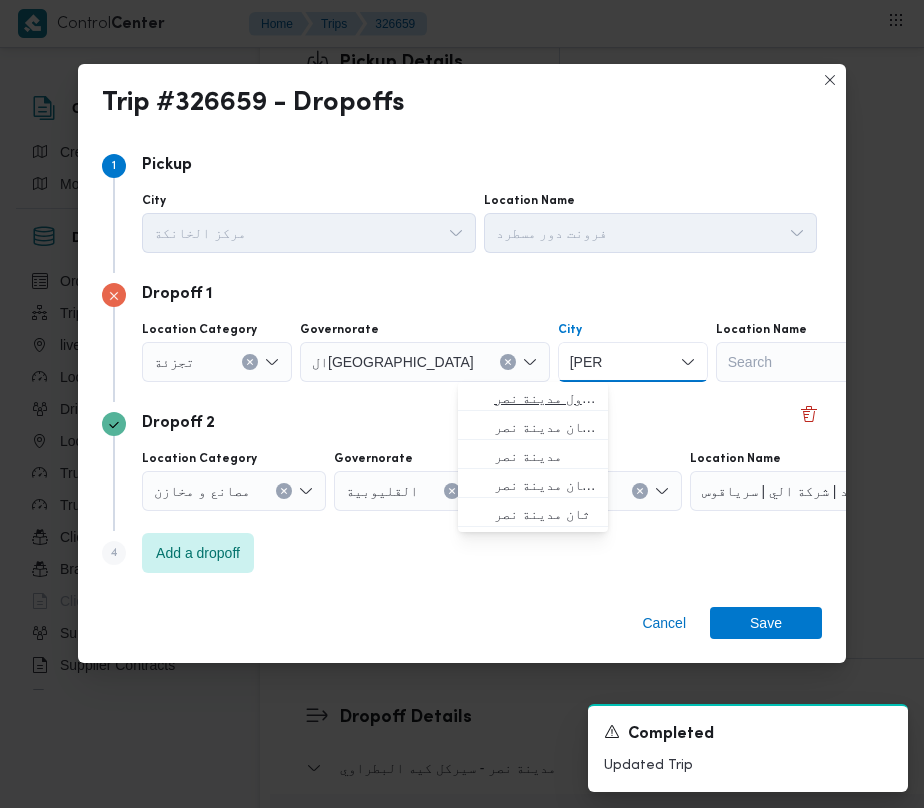 type 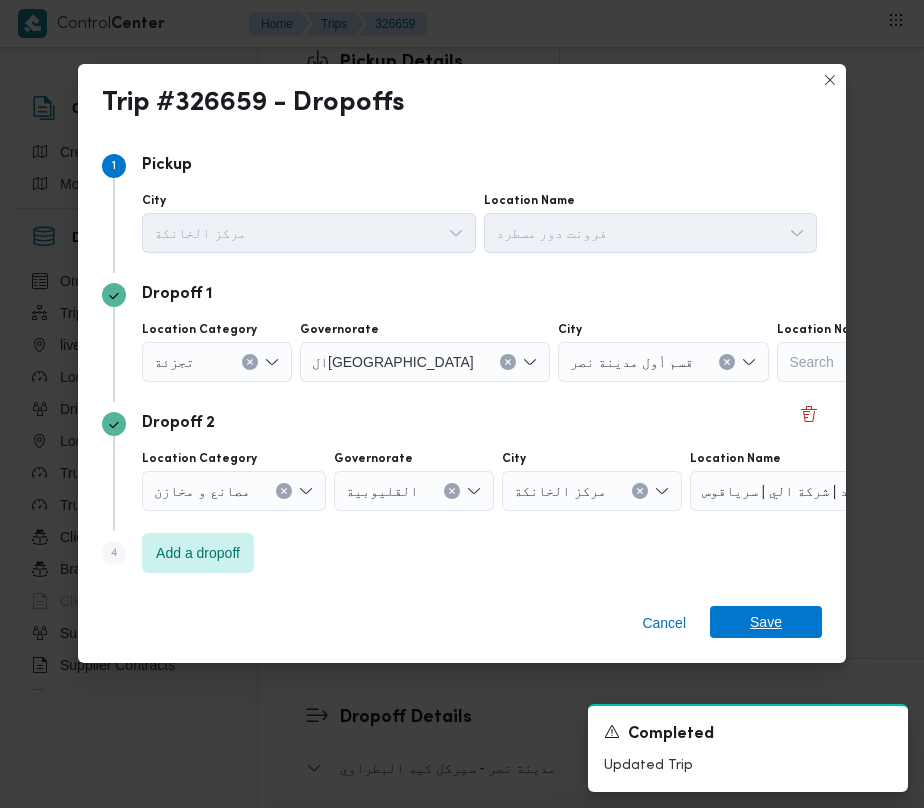 click on "Save" at bounding box center (766, 622) 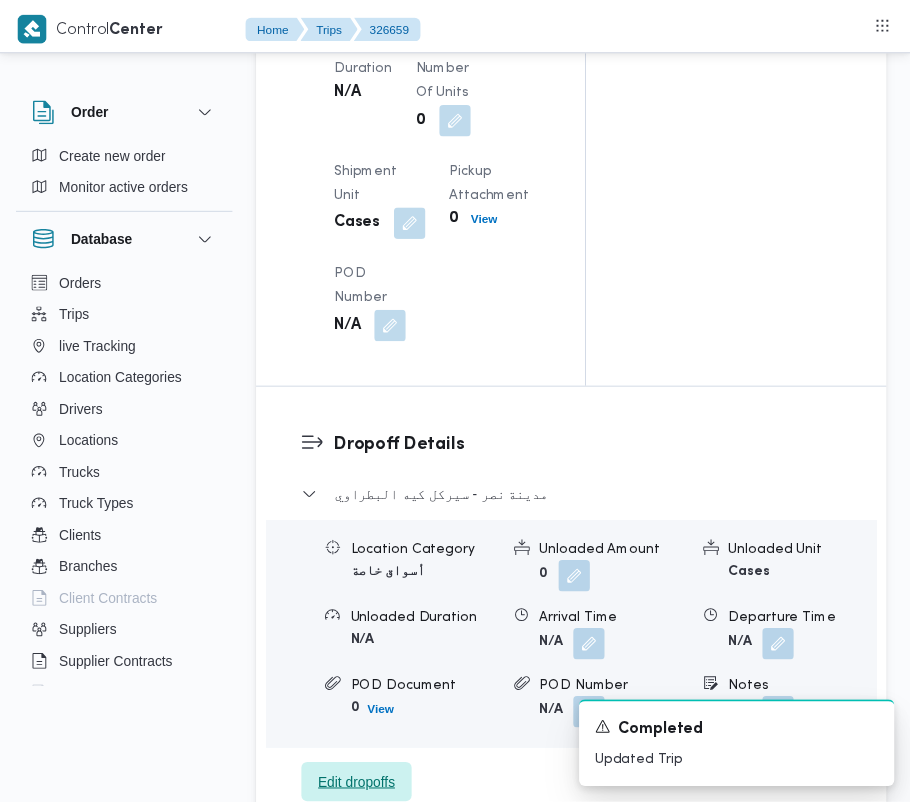 scroll, scrollTop: 2872, scrollLeft: 0, axis: vertical 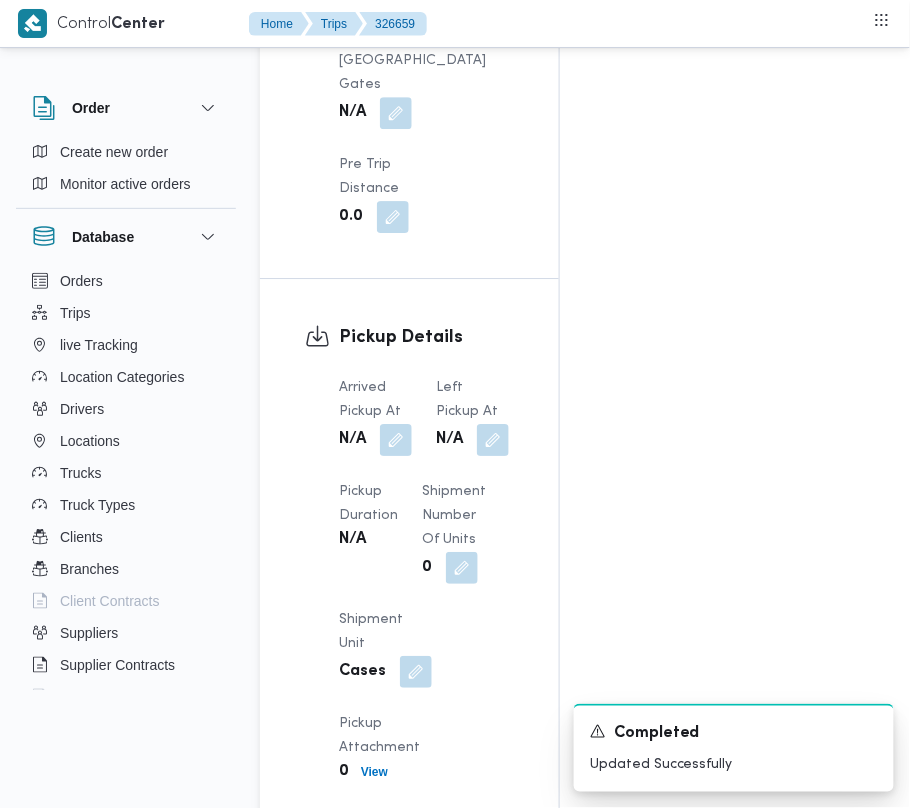 click on "Arrived Pickup At N/A Left Pickup At N/A Pickup Duration N/A Shipment Number of Units 0 Shipment Unit Cases Pickup Attachment 0 View POD Number N/A" at bounding box center (426, 632) 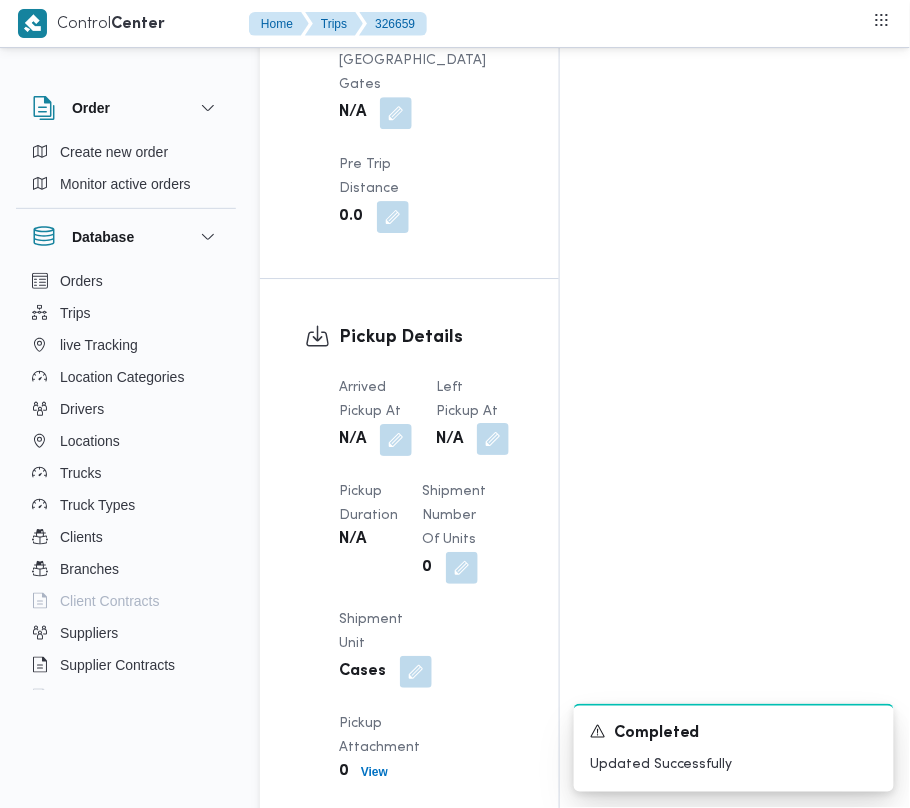 click at bounding box center [493, 439] 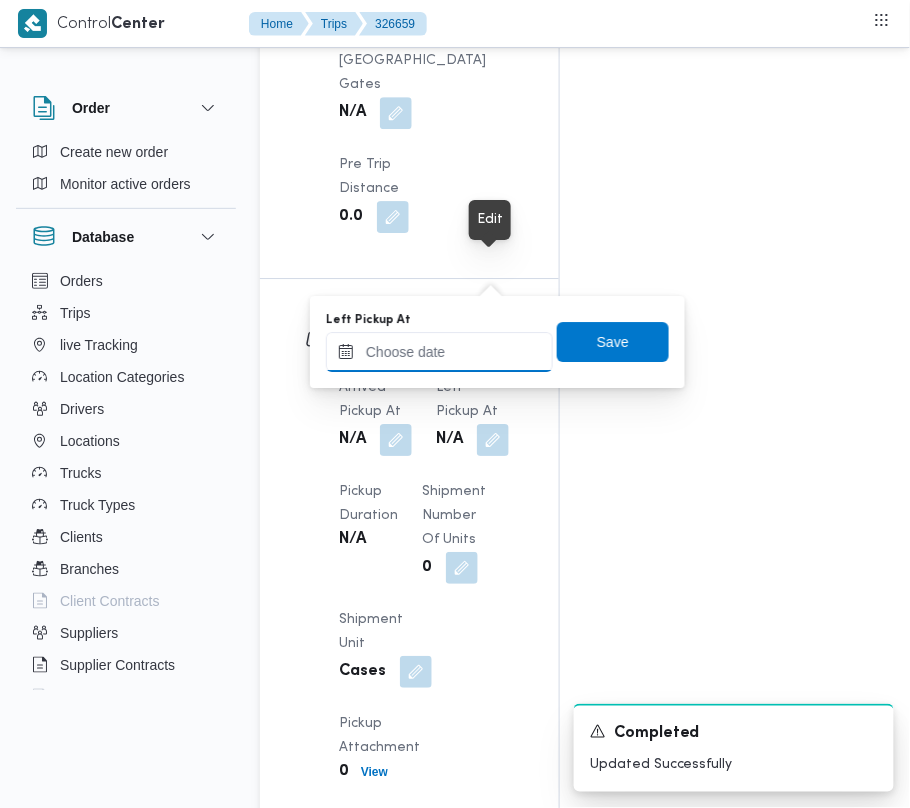 paste on "26/7/2025  9:00:00 AM" 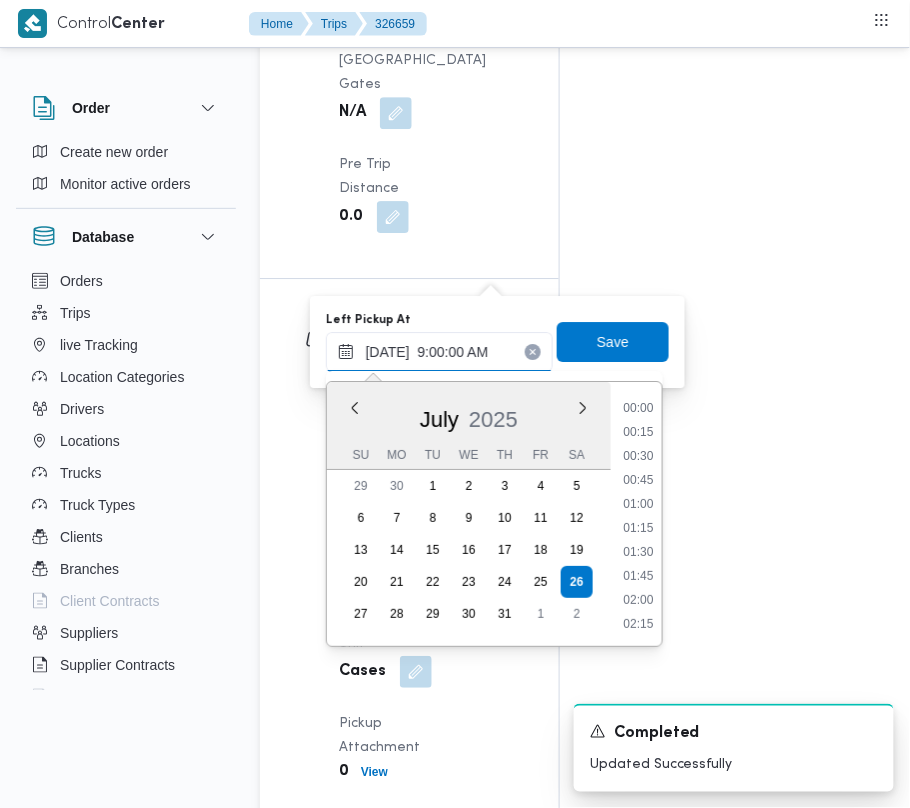scroll, scrollTop: 864, scrollLeft: 0, axis: vertical 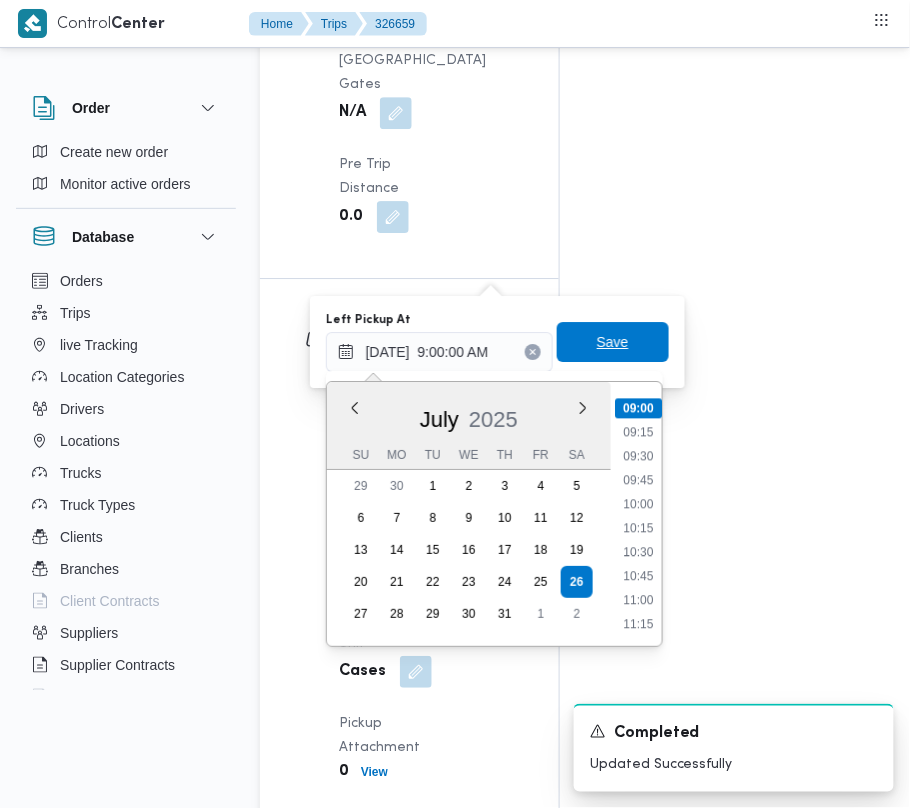 type on "26/07/2025 09:00" 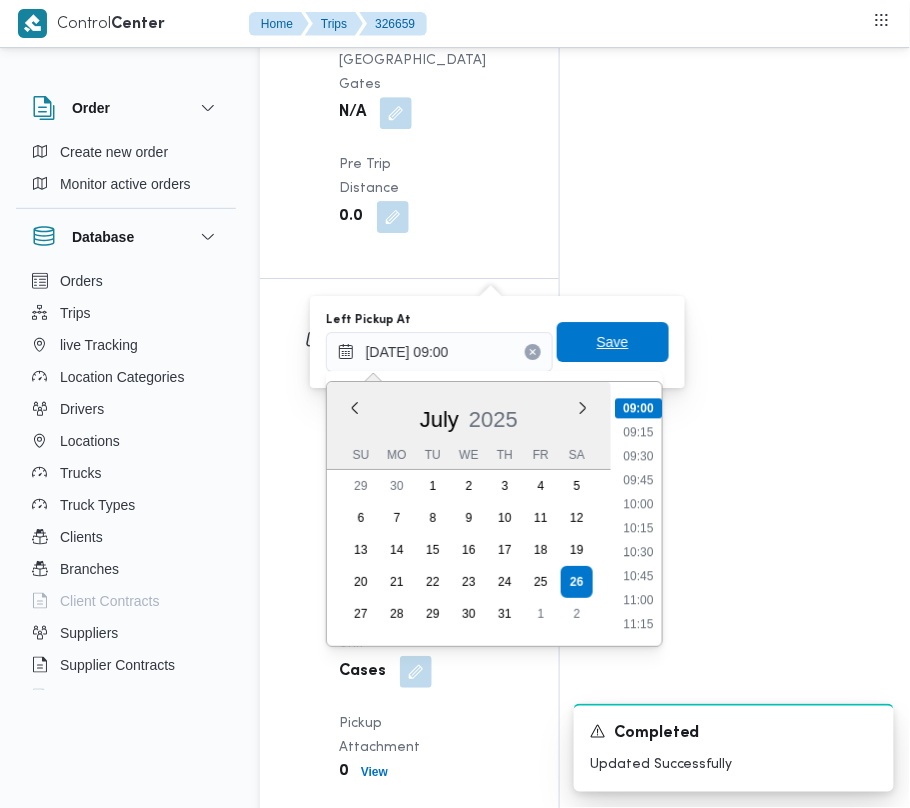 click on "Save" at bounding box center [613, 342] 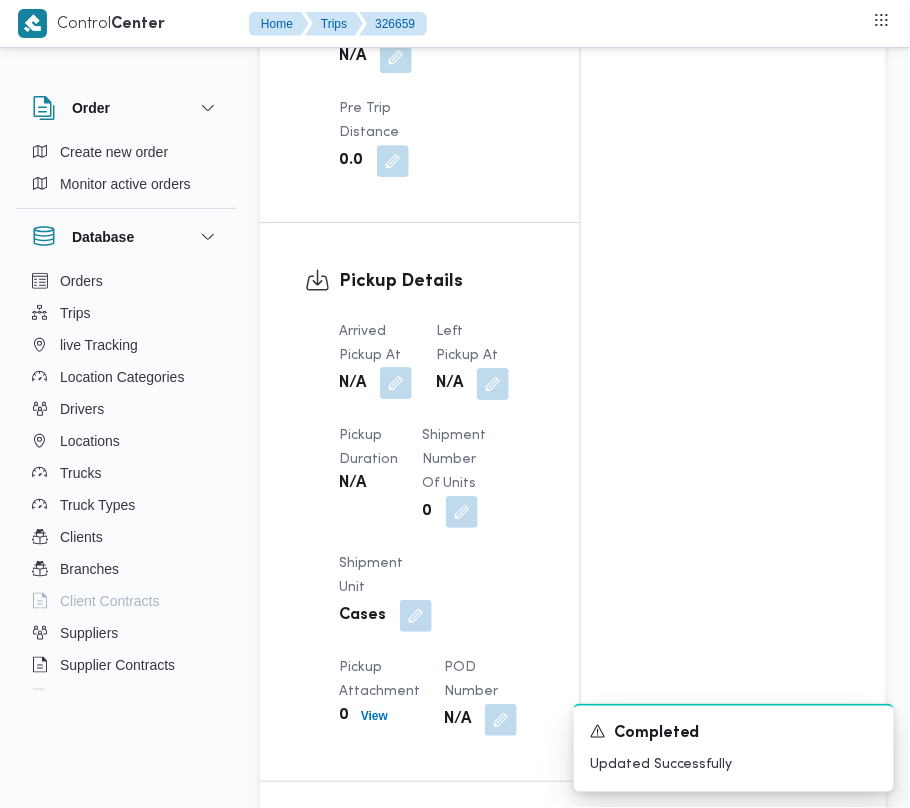click at bounding box center [396, 383] 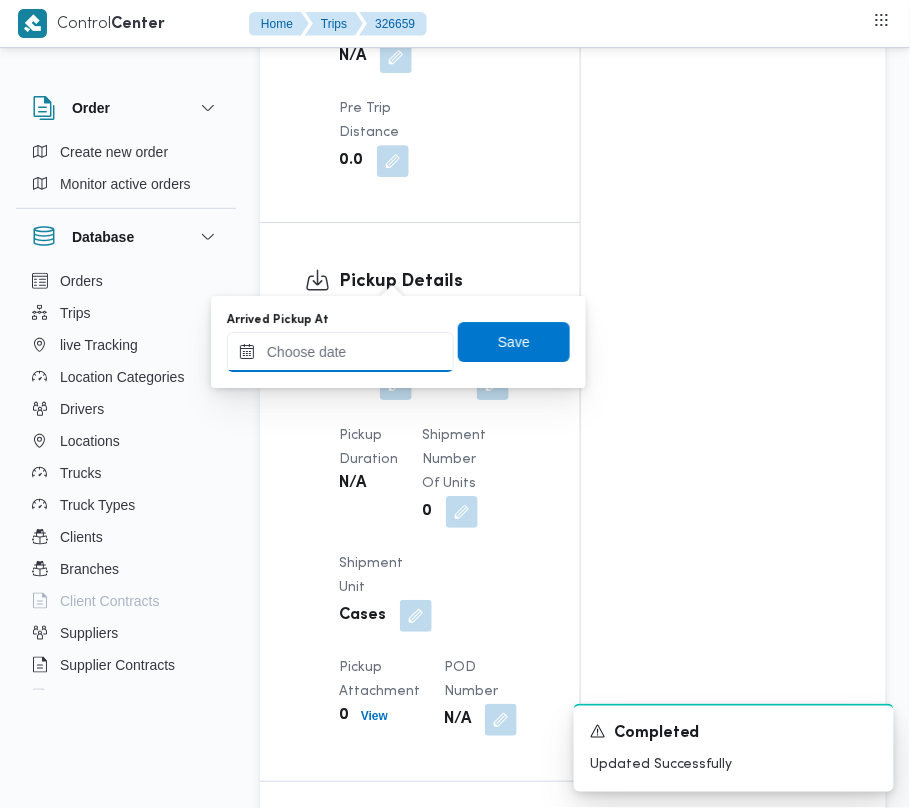 click on "Arrived Pickup At" at bounding box center (340, 352) 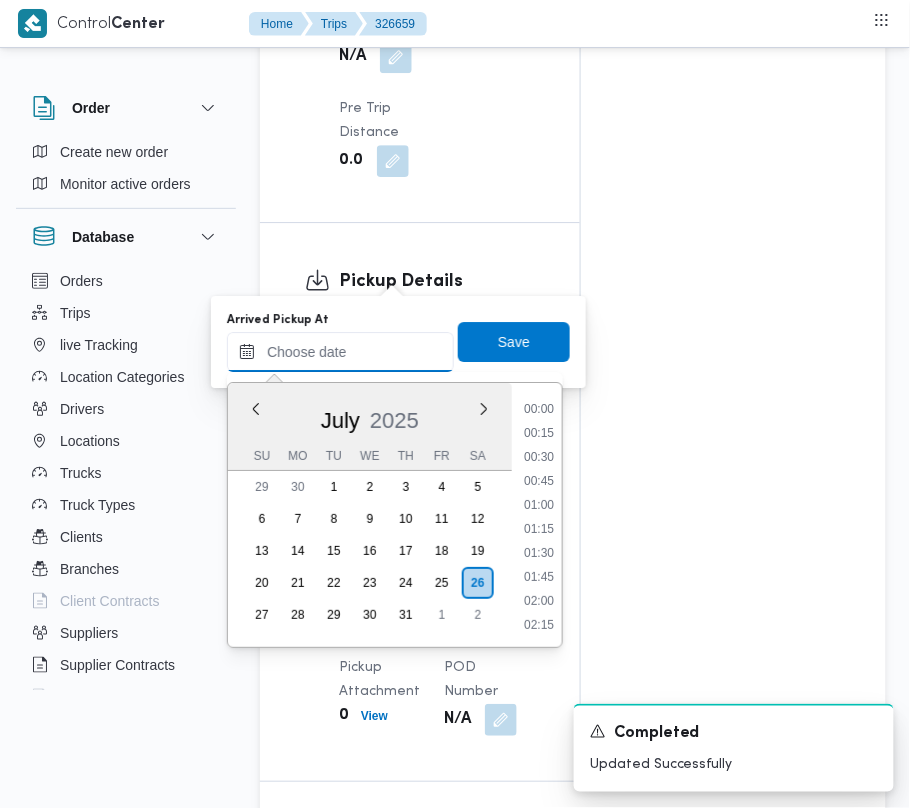 paste on "26/7/2025  9:00:00 AM" 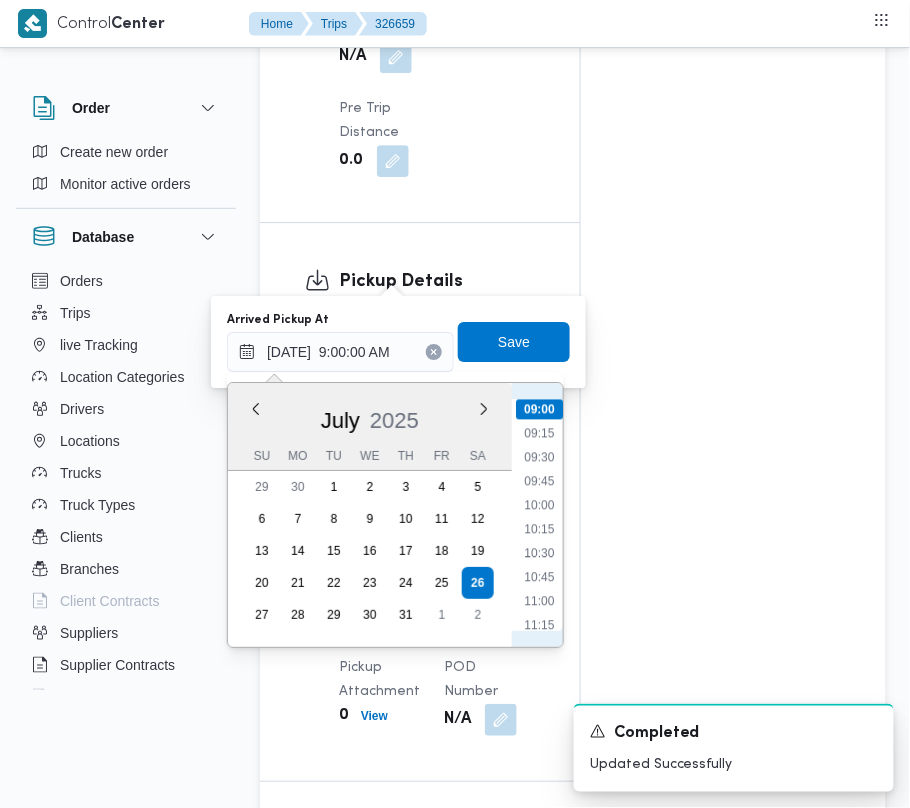 scroll, scrollTop: 666, scrollLeft: 0, axis: vertical 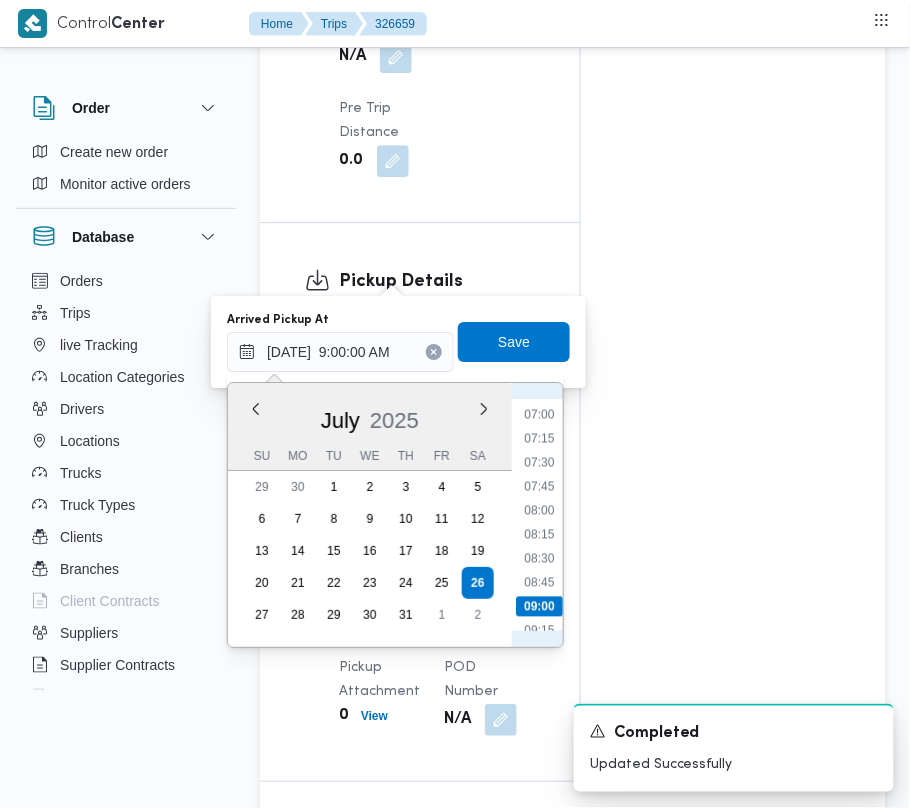 click on "07:15" at bounding box center [539, 439] 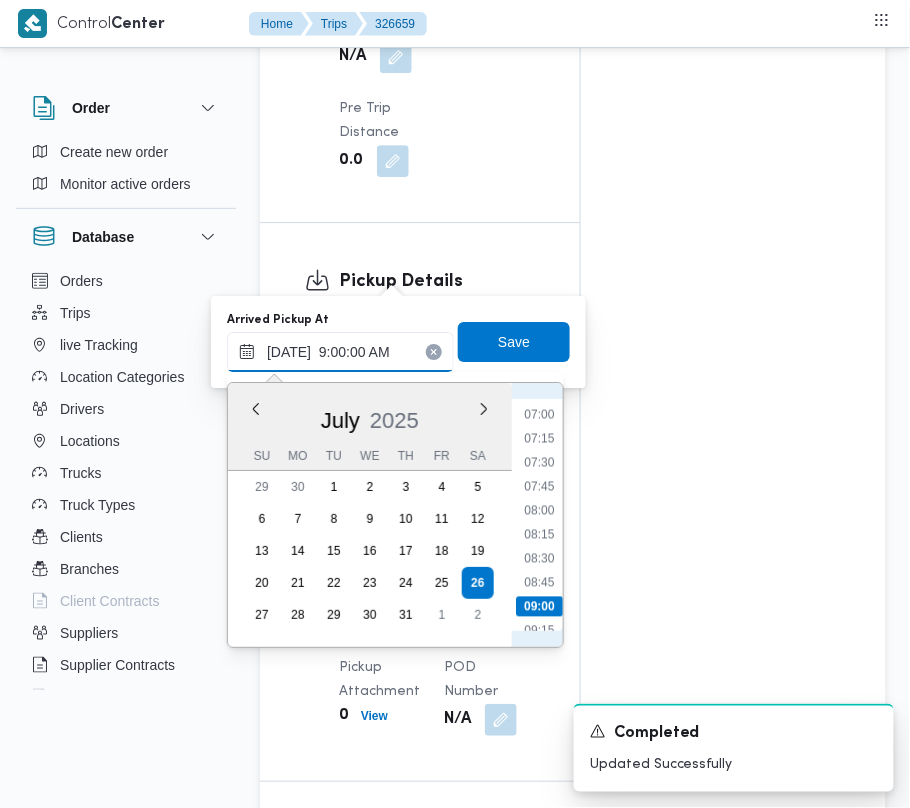 type on "26/07/2025 07:15" 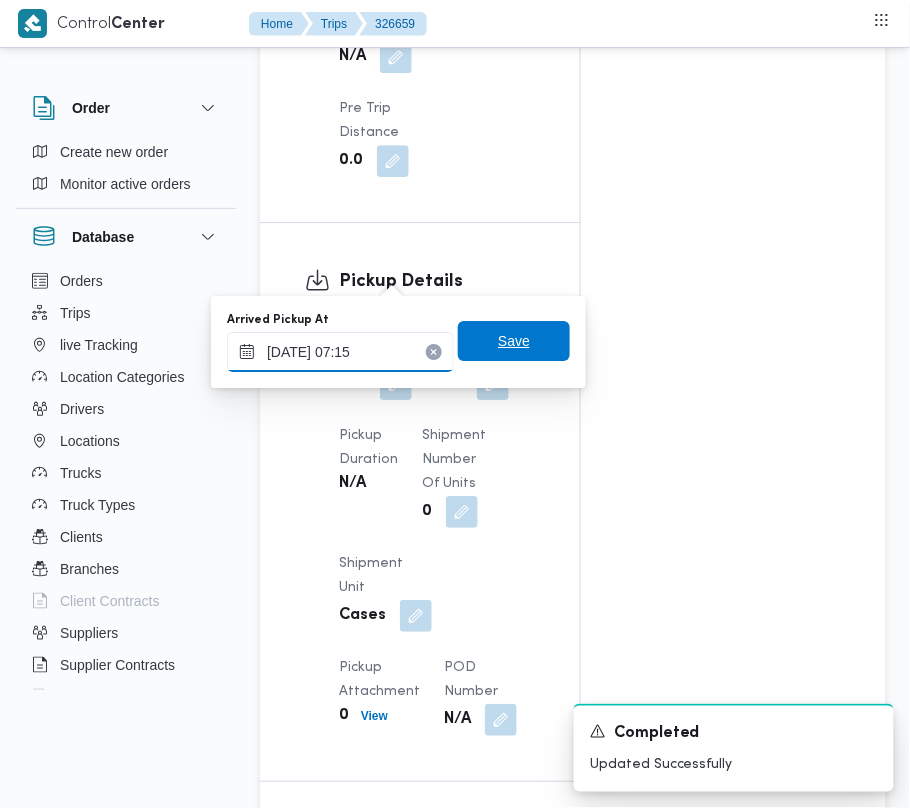 type 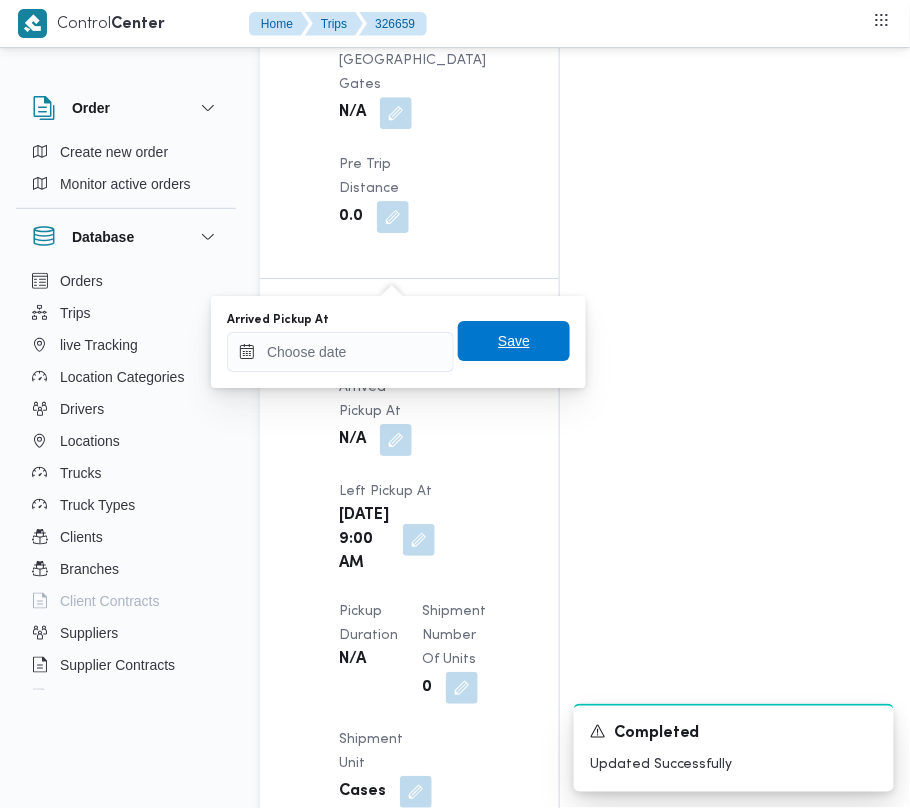 click on "Save" at bounding box center [514, 341] 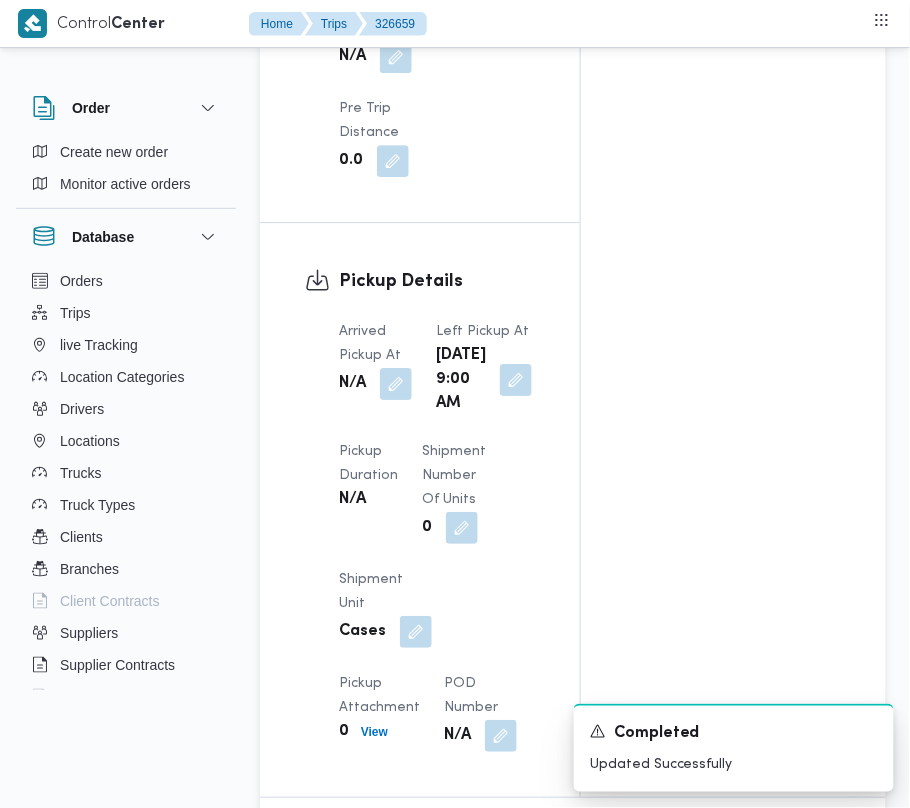 click on "[DATE] 9:00 AM" at bounding box center (484, 380) 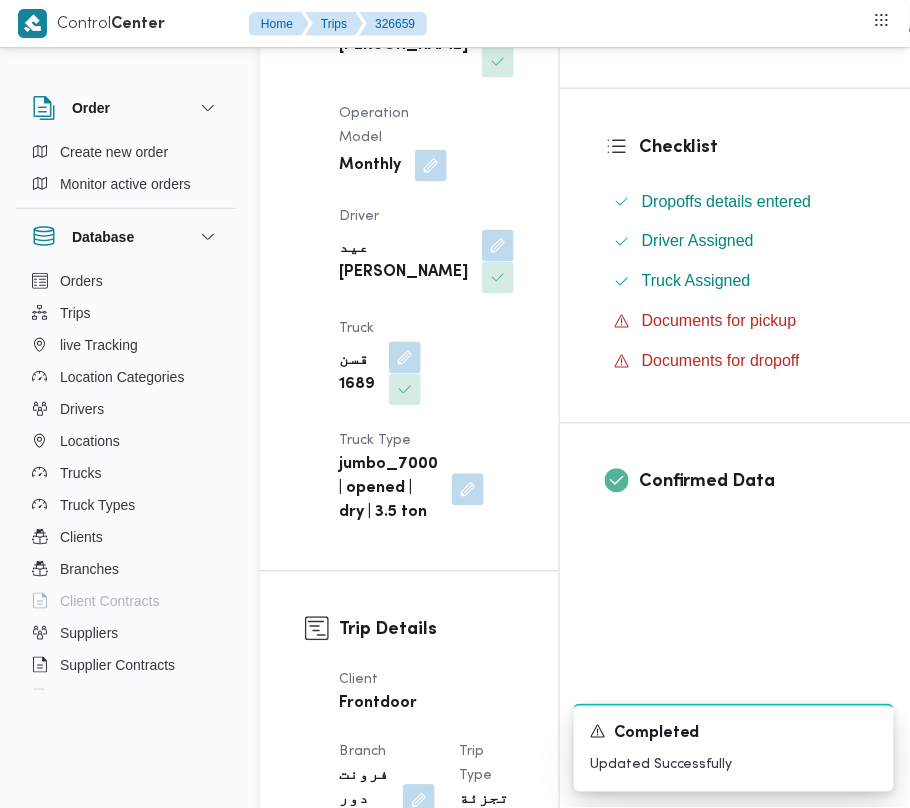 scroll, scrollTop: 492, scrollLeft: 0, axis: vertical 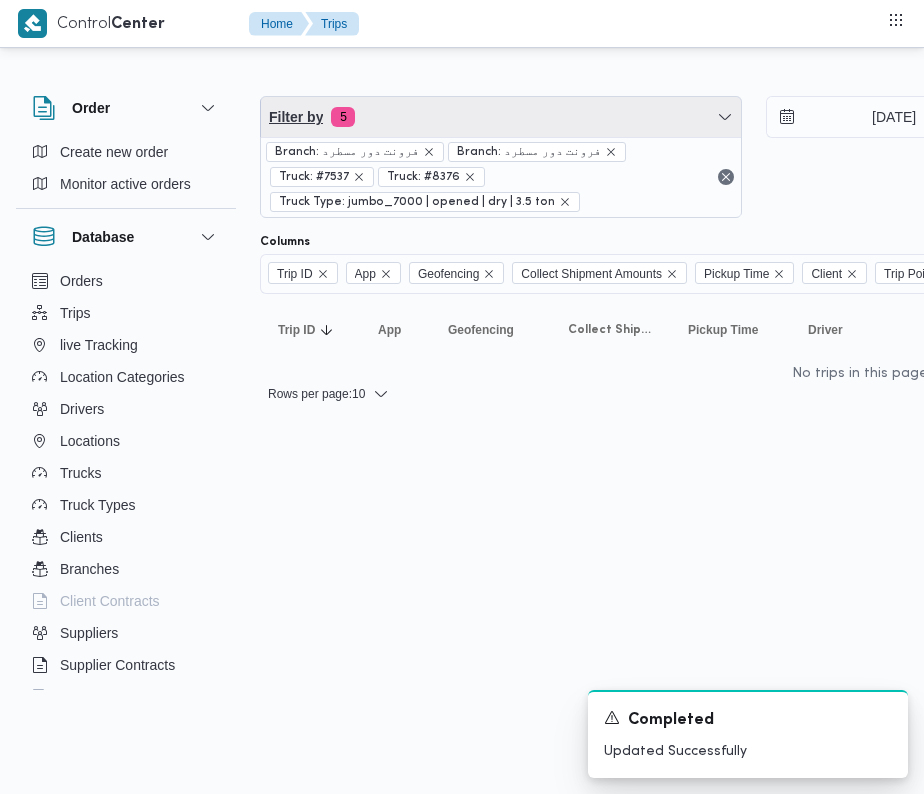 click on "Filter by 5" at bounding box center [501, 117] 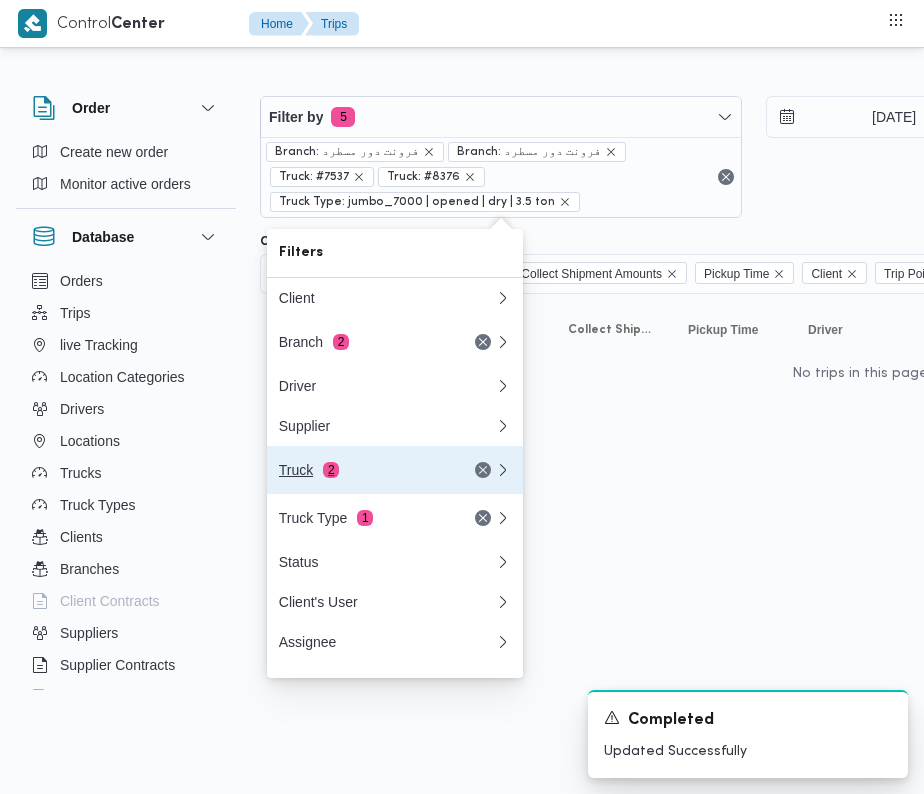 click on "Truck 2" at bounding box center [363, 470] 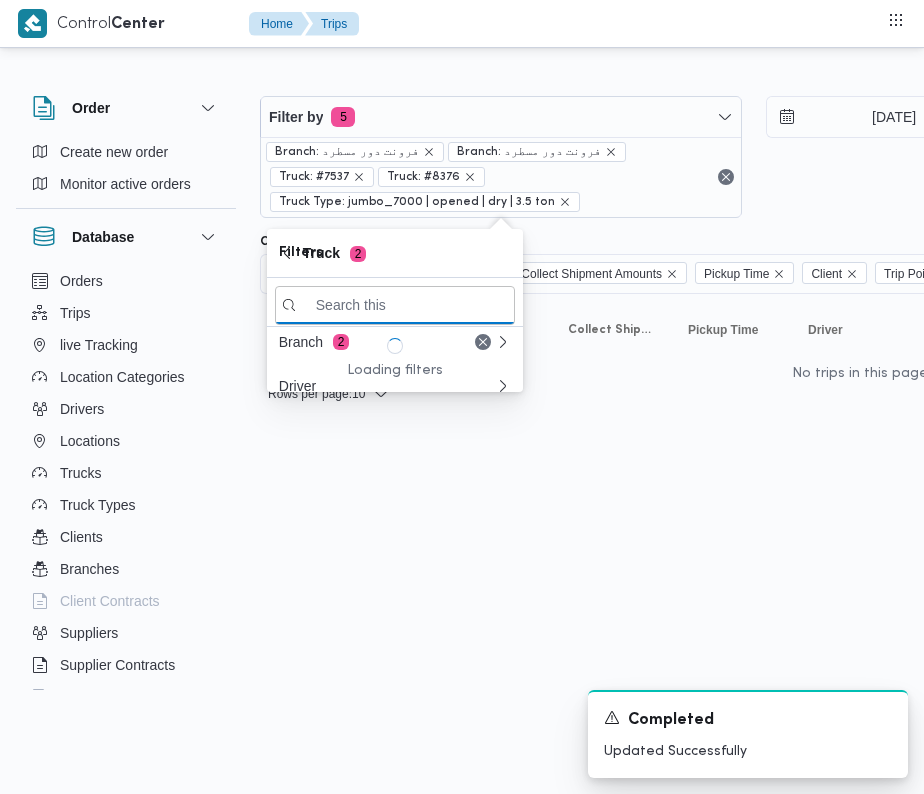 paste on "9565" 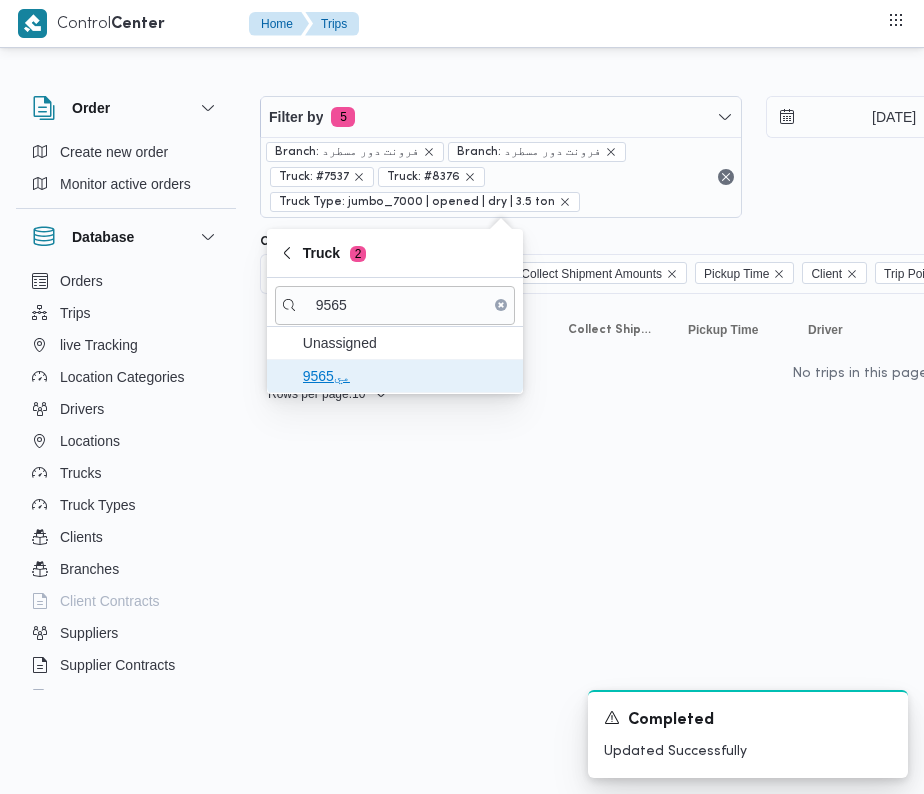 click on "مي9565" at bounding box center [407, 376] 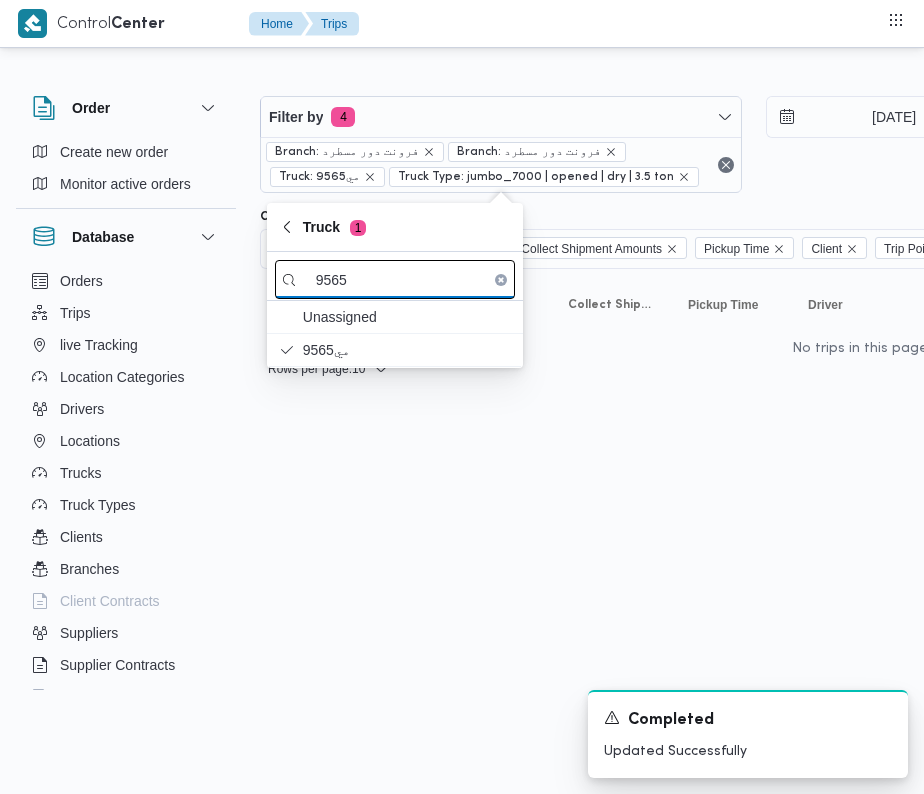 click on "9565" at bounding box center [395, 279] 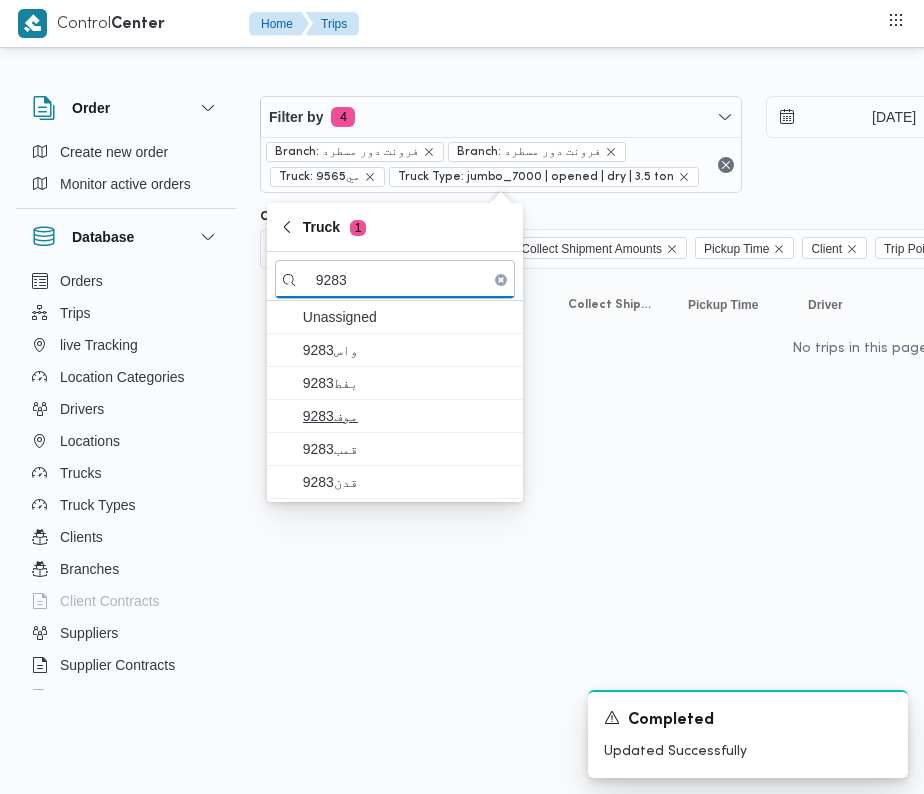 type on "9283" 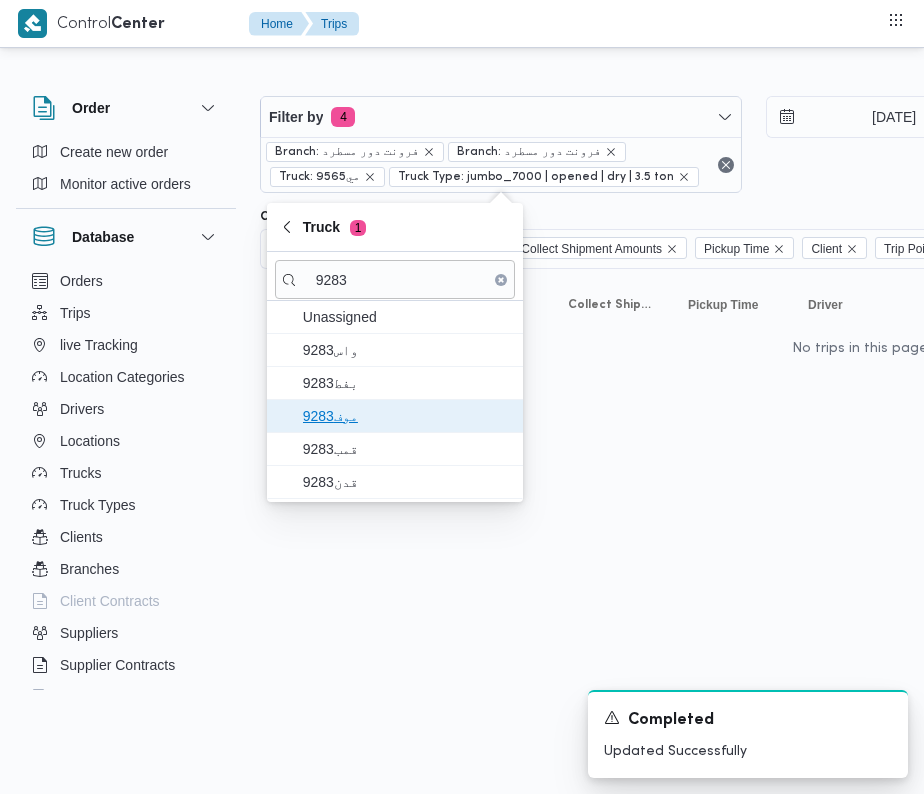 click on "9283موف" at bounding box center (407, 416) 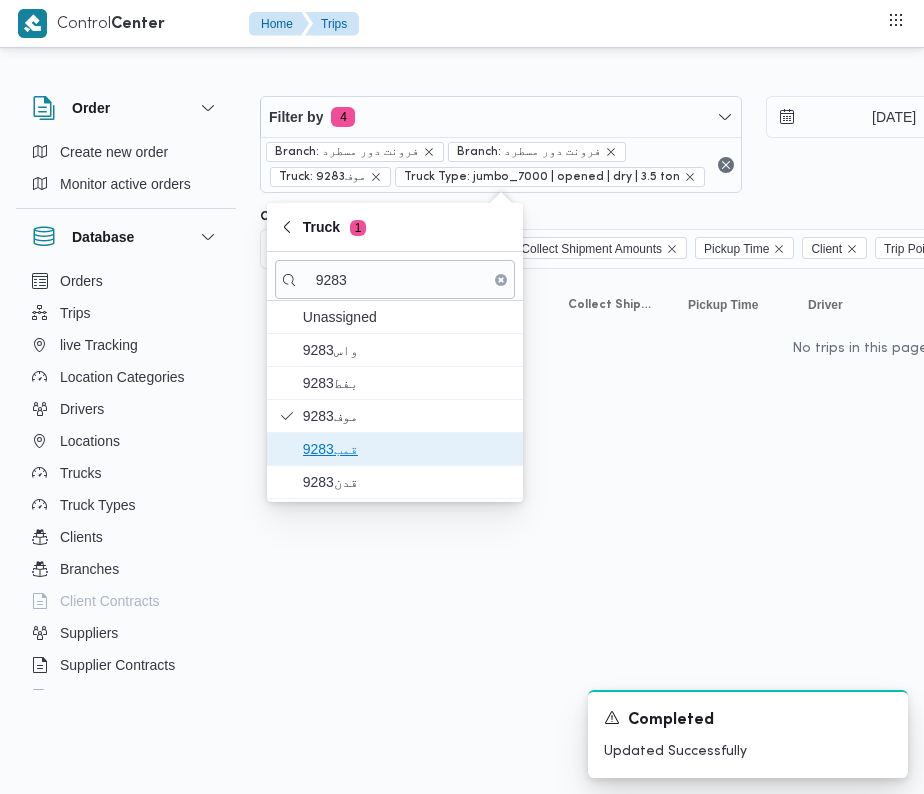 drag, startPoint x: 360, startPoint y: 441, endPoint x: 361, endPoint y: 468, distance: 27.018513 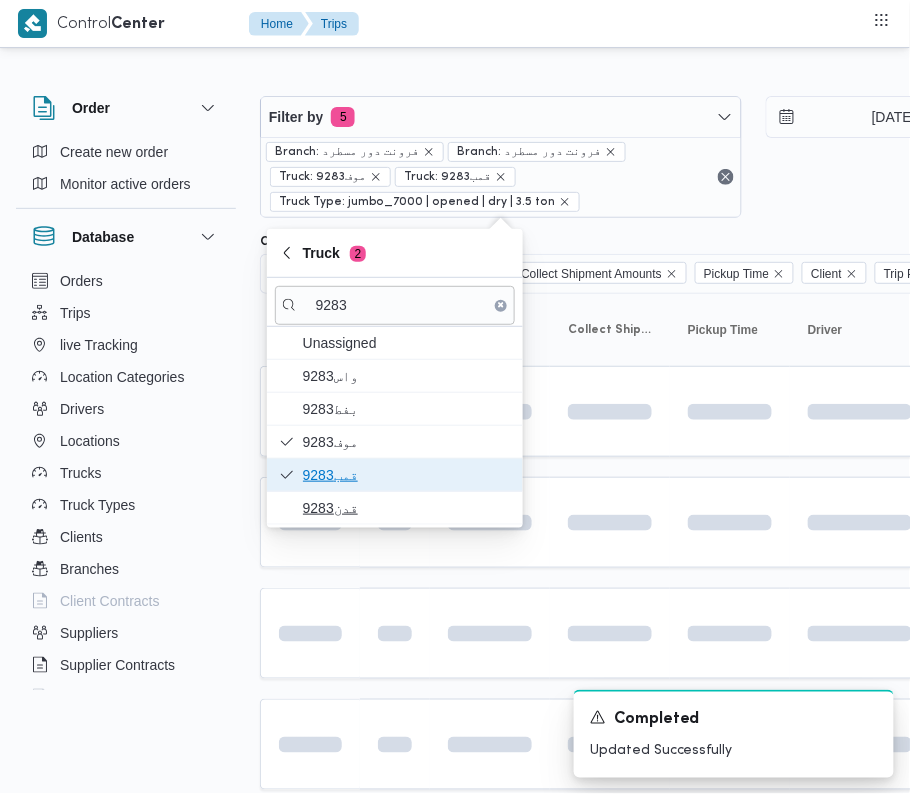 click on "قمب9283" at bounding box center [407, 475] 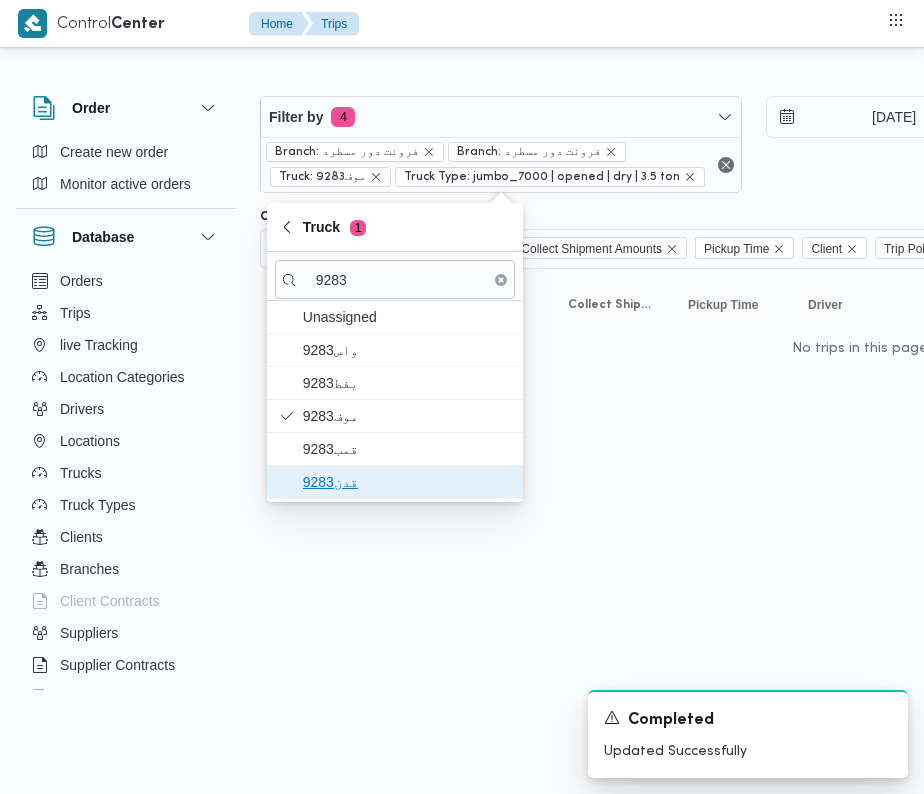 click on "قدن9283" at bounding box center (407, 482) 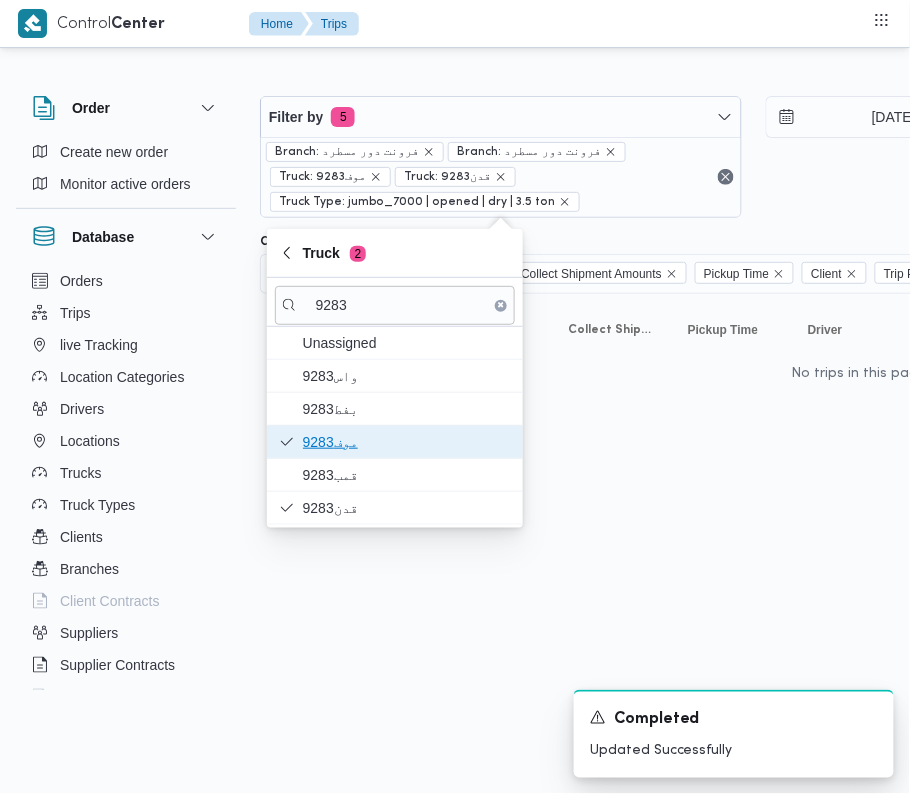 click on "9283موف" at bounding box center [395, 442] 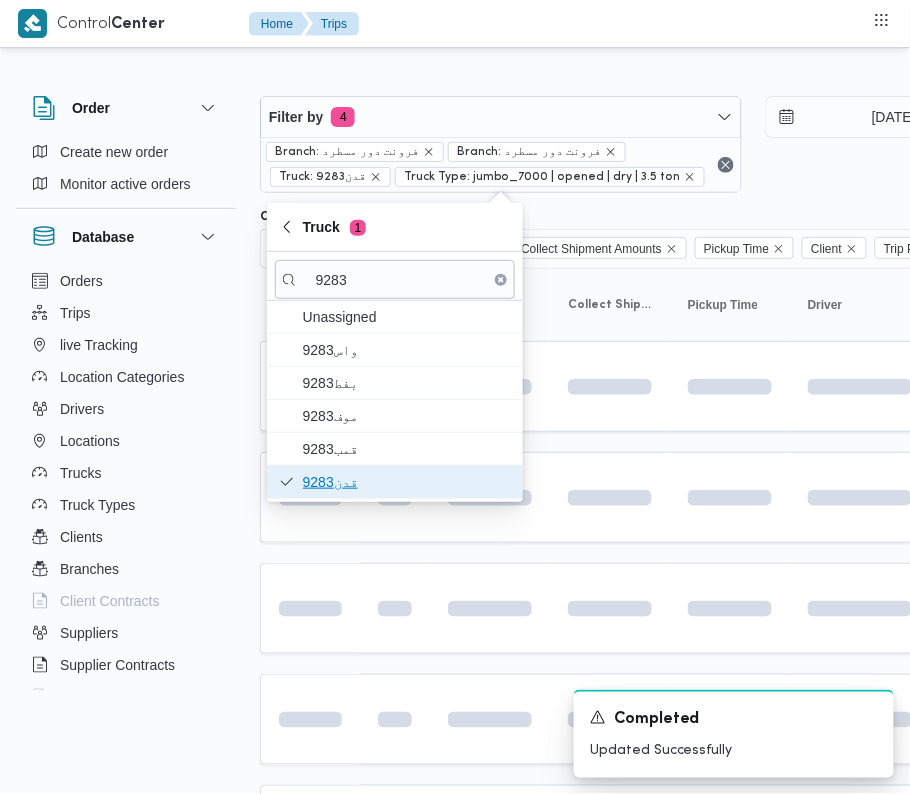 click on "قدن9283" at bounding box center (407, 482) 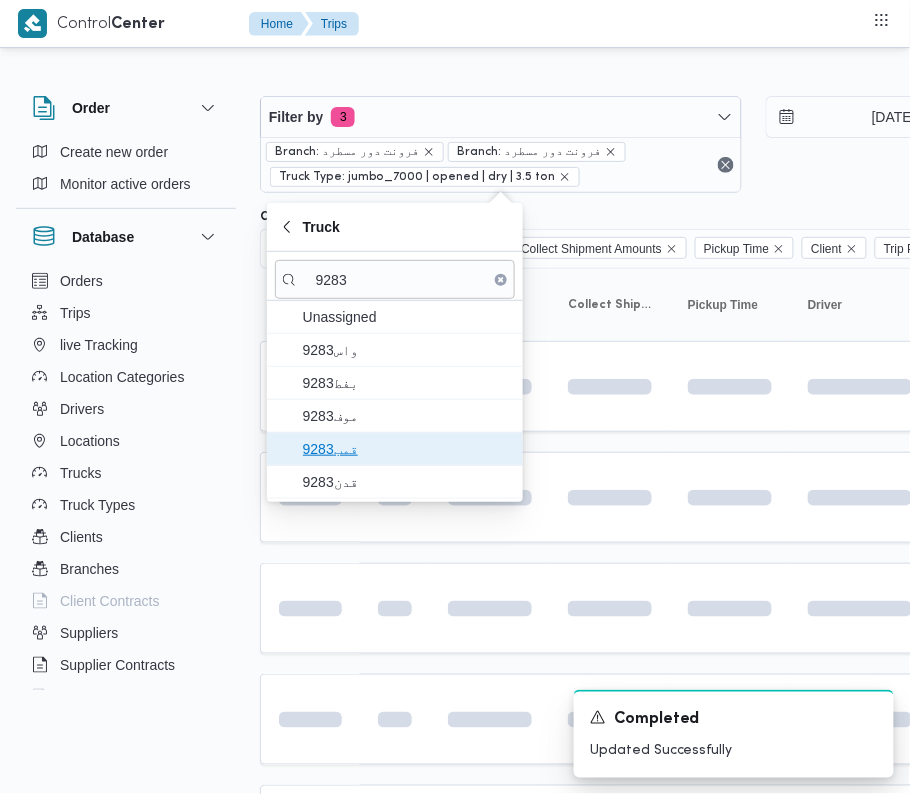 click on "قمب9283" at bounding box center [407, 449] 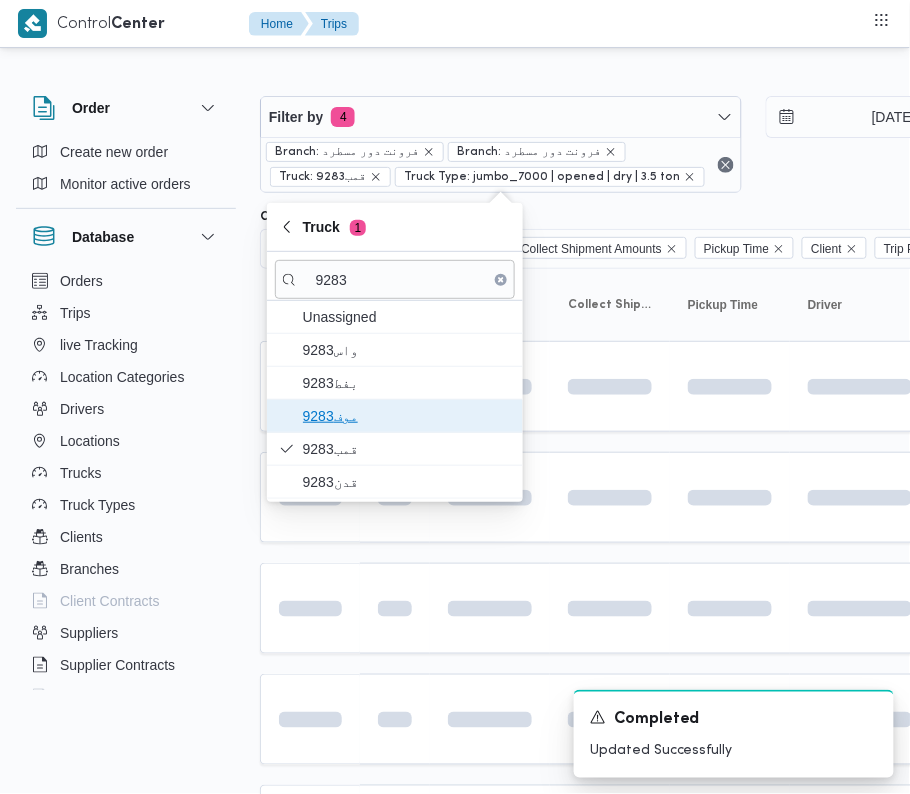 click on "9283موف" at bounding box center (407, 416) 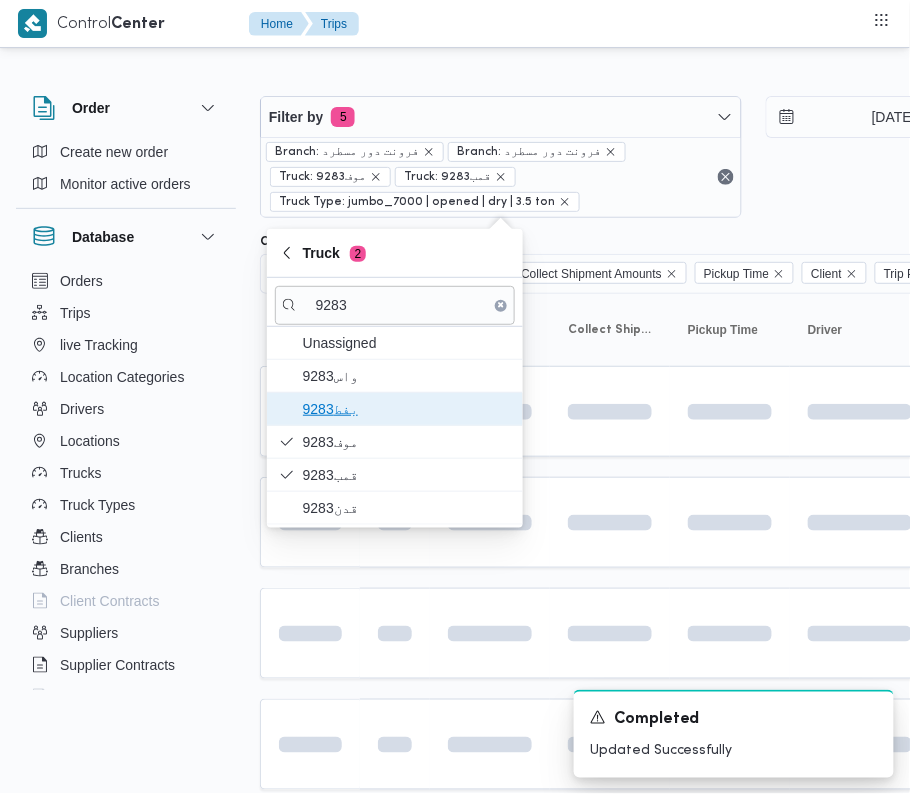 click on "9283بفط" at bounding box center [407, 409] 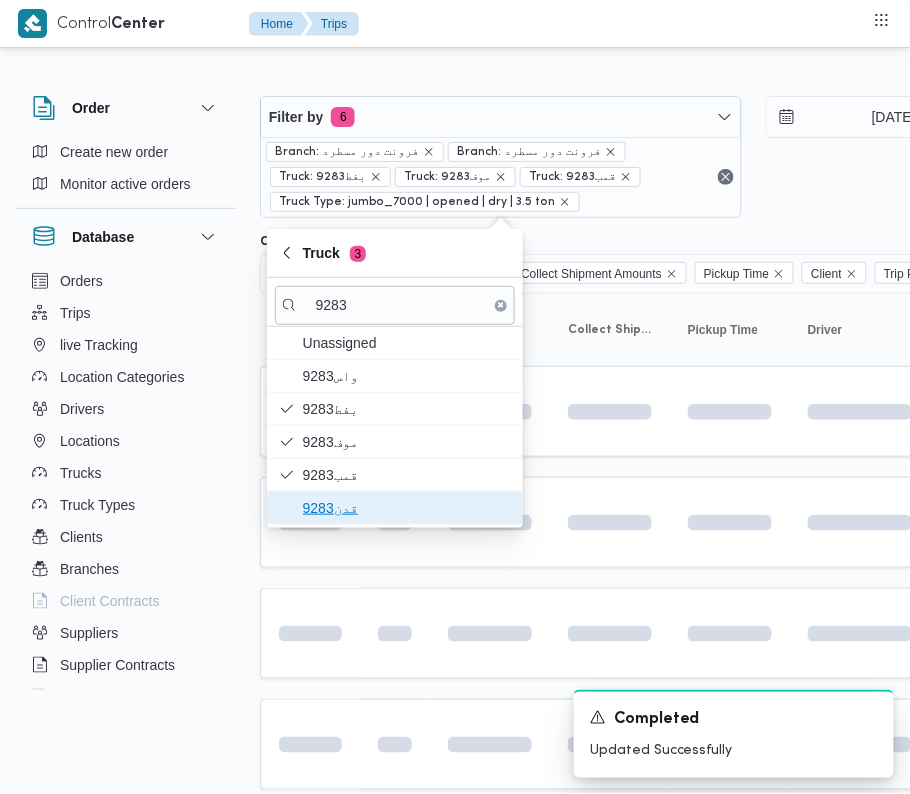 click on "قدن9283" at bounding box center [407, 508] 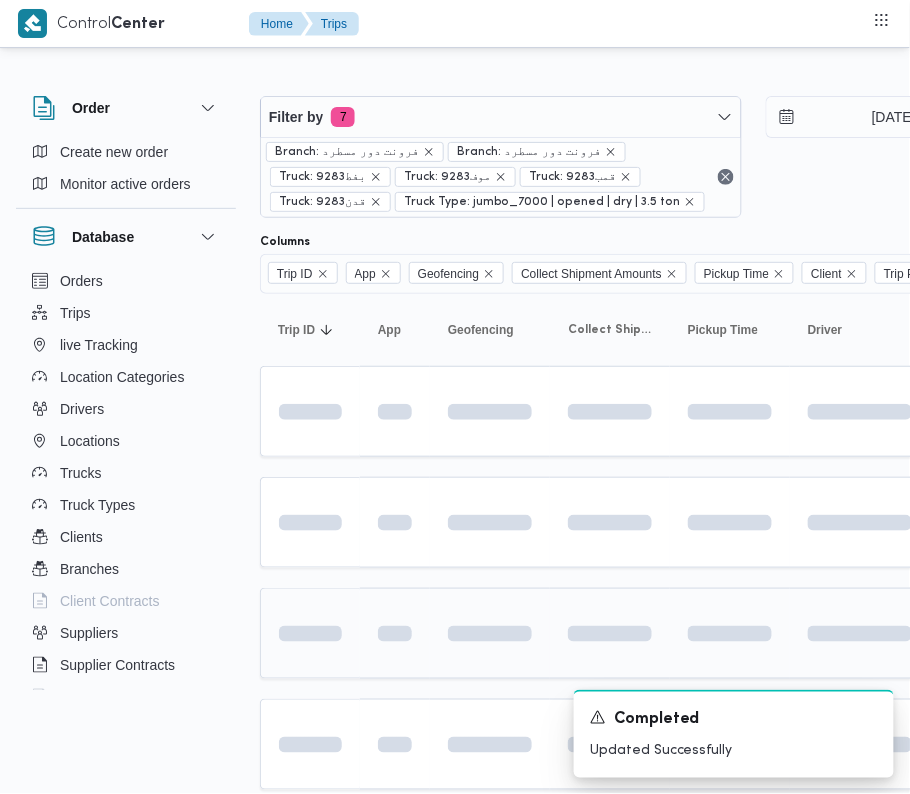 click at bounding box center [395, 633] 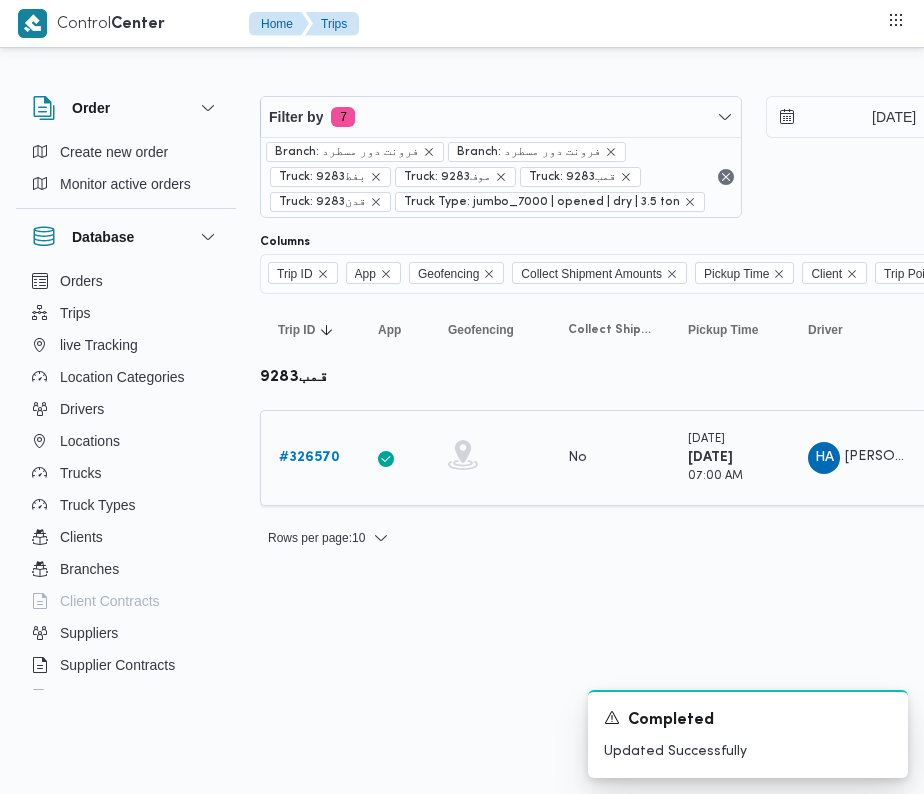 click on "# 326570" at bounding box center (309, 457) 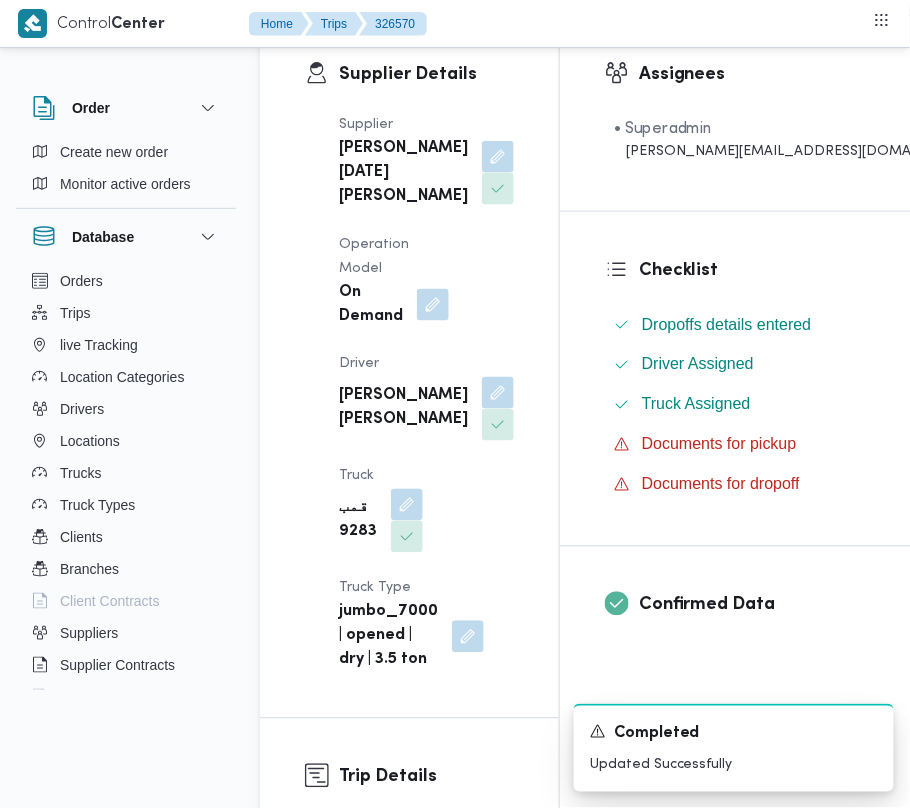 scroll, scrollTop: 380, scrollLeft: 0, axis: vertical 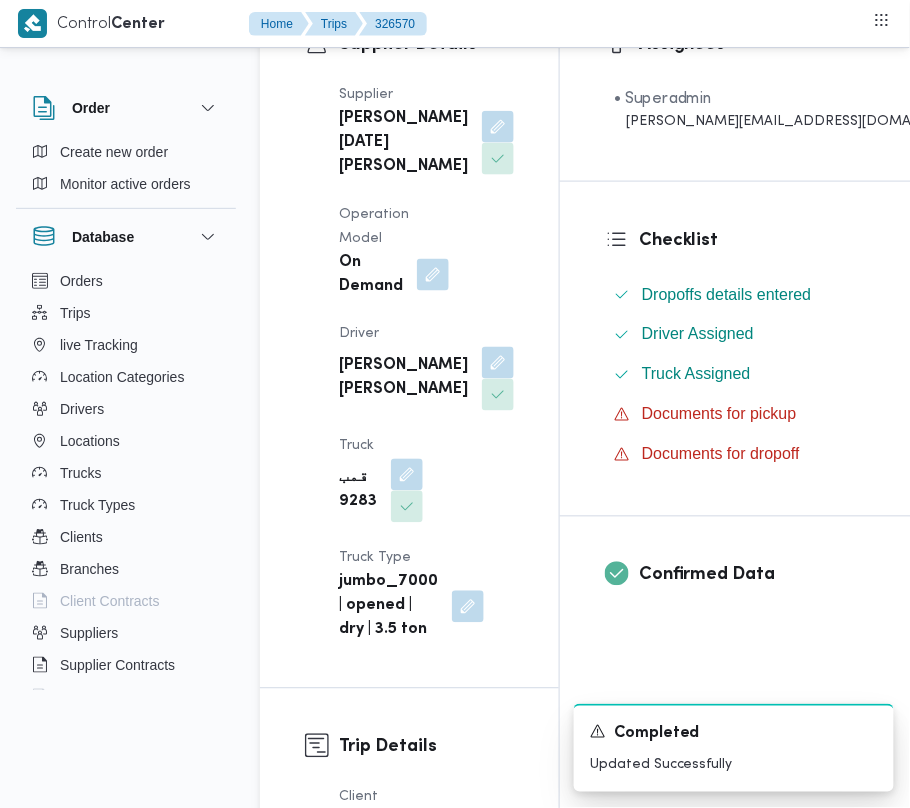 click on "Order Create new order Monitor active orders Database Orders Trips live Tracking Location Categories Drivers Locations Trucks Truck Types Clients Branches Client Contracts Suppliers Supplier Contracts Devices Users Projects SP Projects Admins organization assignees Tags Trip# 326570 Pending Duplicate Trip   Step 1 is incomplete 1 فرونت دور مسطرد Step 2 is incomplete 2 قسم العجوزة Step 3 is incomplete 3 فرونت دور مسطرد Summary Route Supplier Details Supplier ابراهيم رمضان ابراهيم عثمان ابوباشا Operation Model On Demand Driver حسن احمد محمد محمد Truck قمب 9283 Truck Type jumbo_7000 | opened | dry | 3.5 ton Trip Details Client Frontdoor Branch فرونت دور مسطرد Trip Type تجزئة Pickup date & time Sat, Jul 26, 2025 7:00 AM Source System App Version N/A Returnable No Geofencing No Auto Ending Yes Collect Shipment Amounts No Contract Type Monthly Project Name frontdoor Google distance in KMs 0 KMs Distance Traveled 0" at bounding box center (455, 2594) 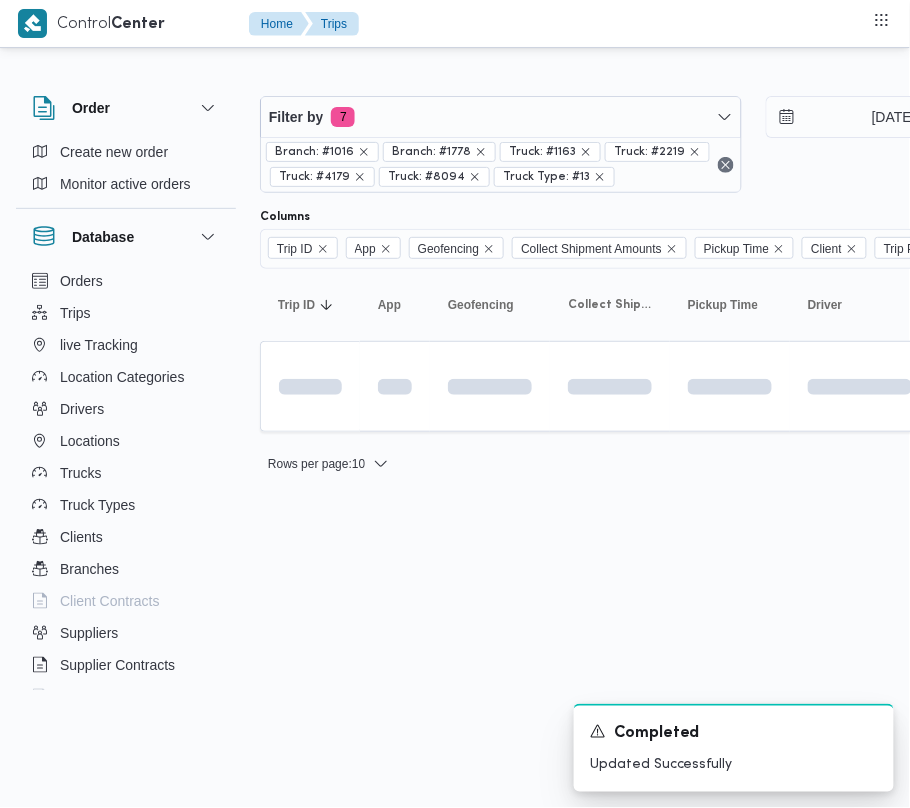 scroll, scrollTop: 0, scrollLeft: 0, axis: both 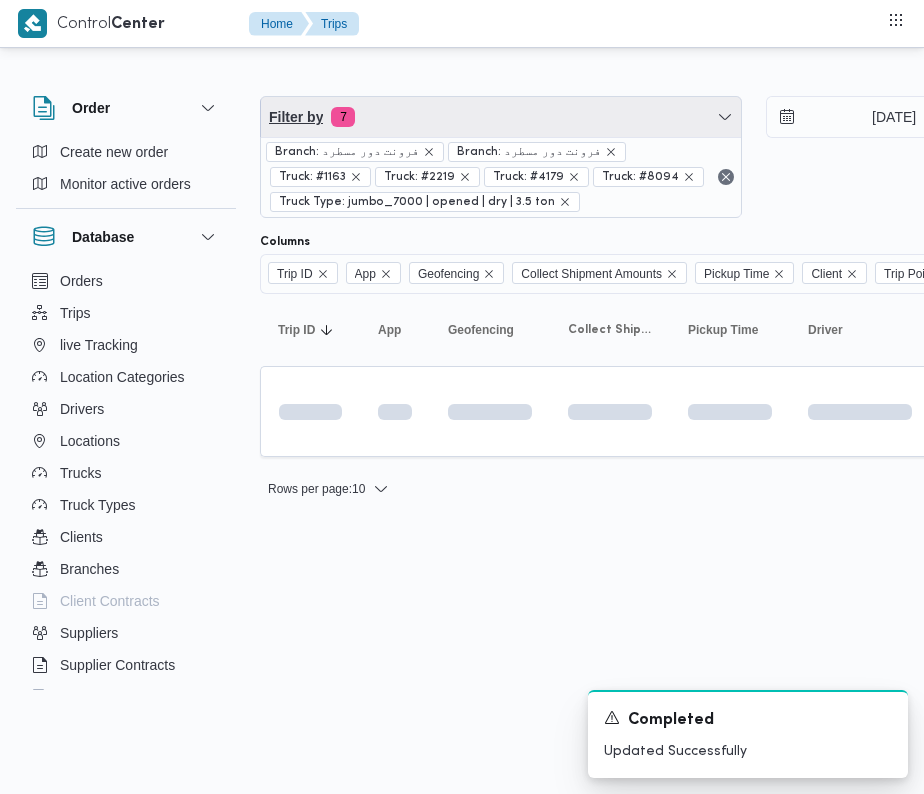 click on "Filter by 7" at bounding box center (501, 117) 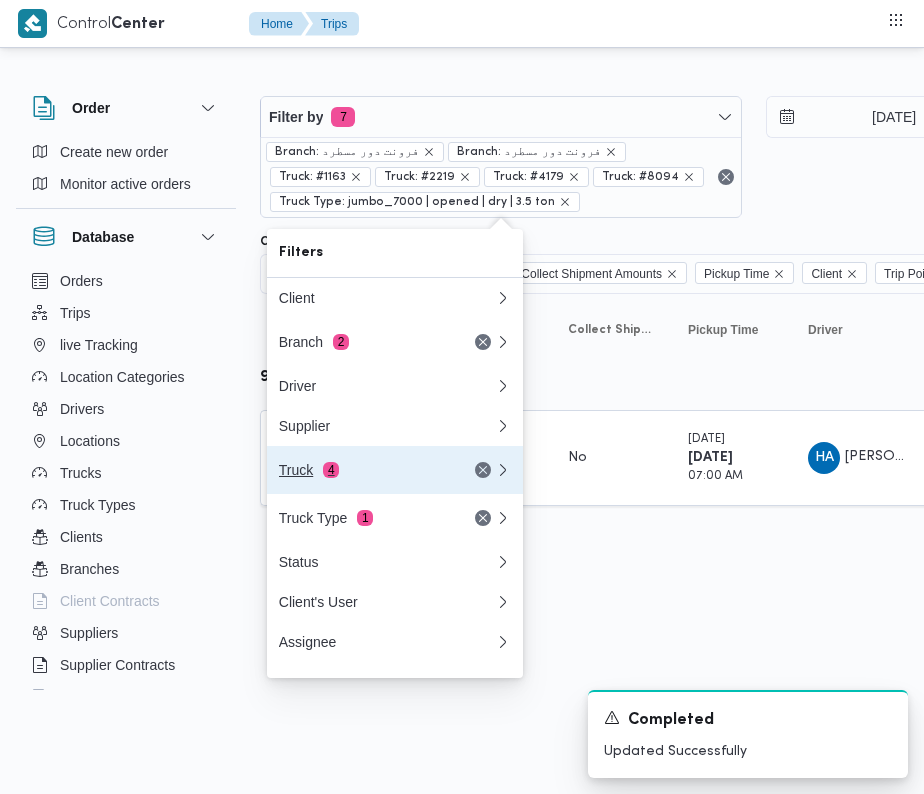 click on "Truck 4" at bounding box center [395, 470] 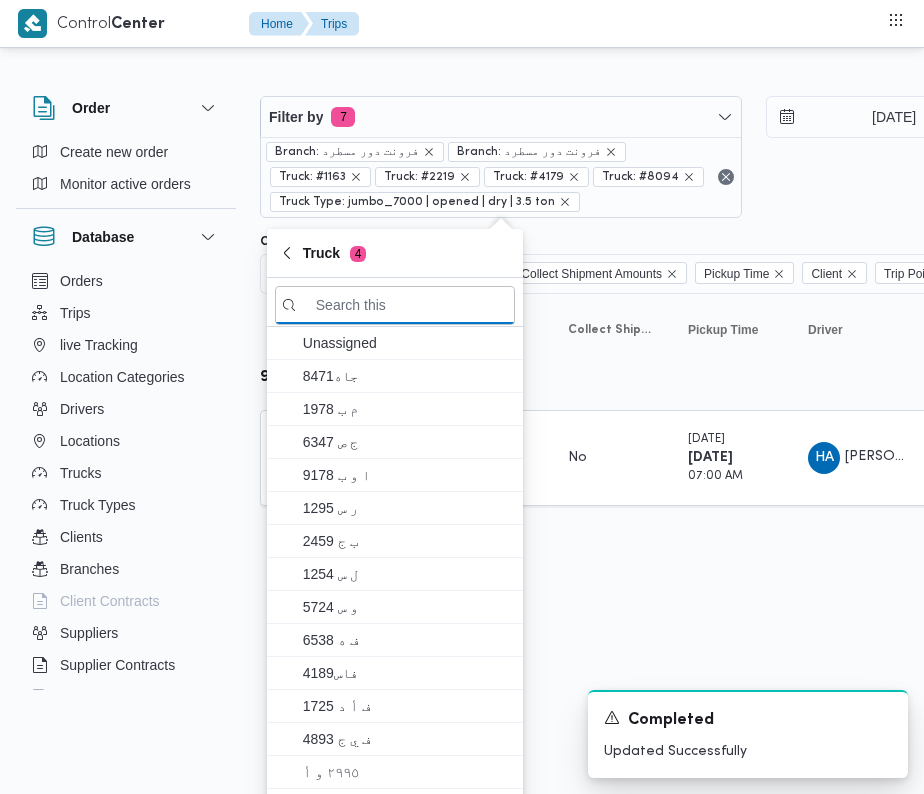 paste on "2419" 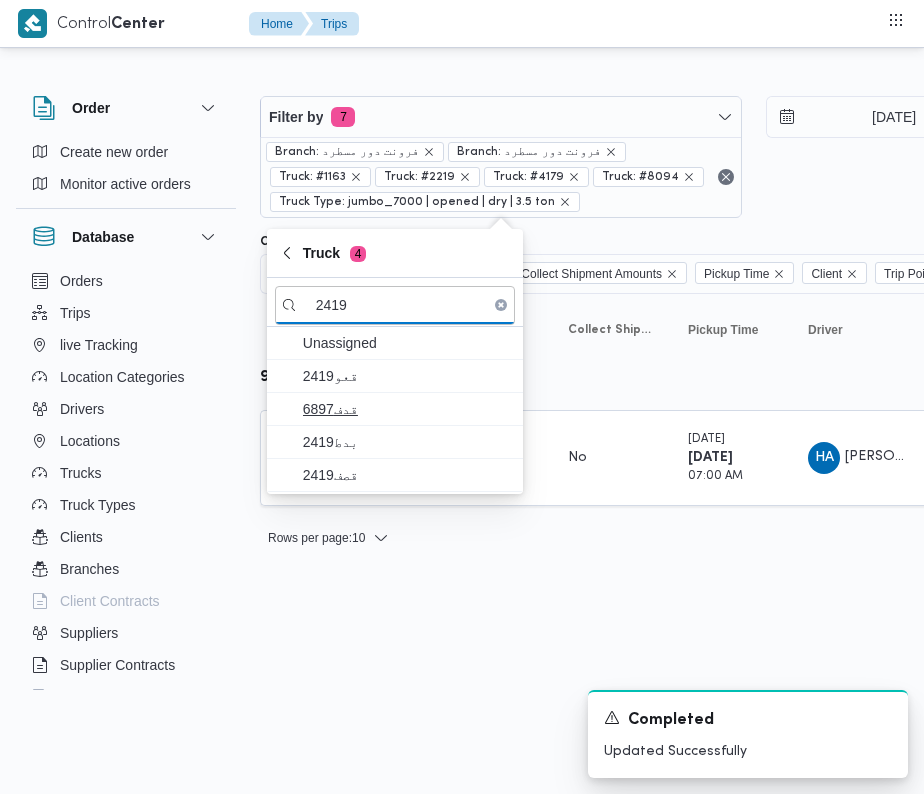 type on "2419" 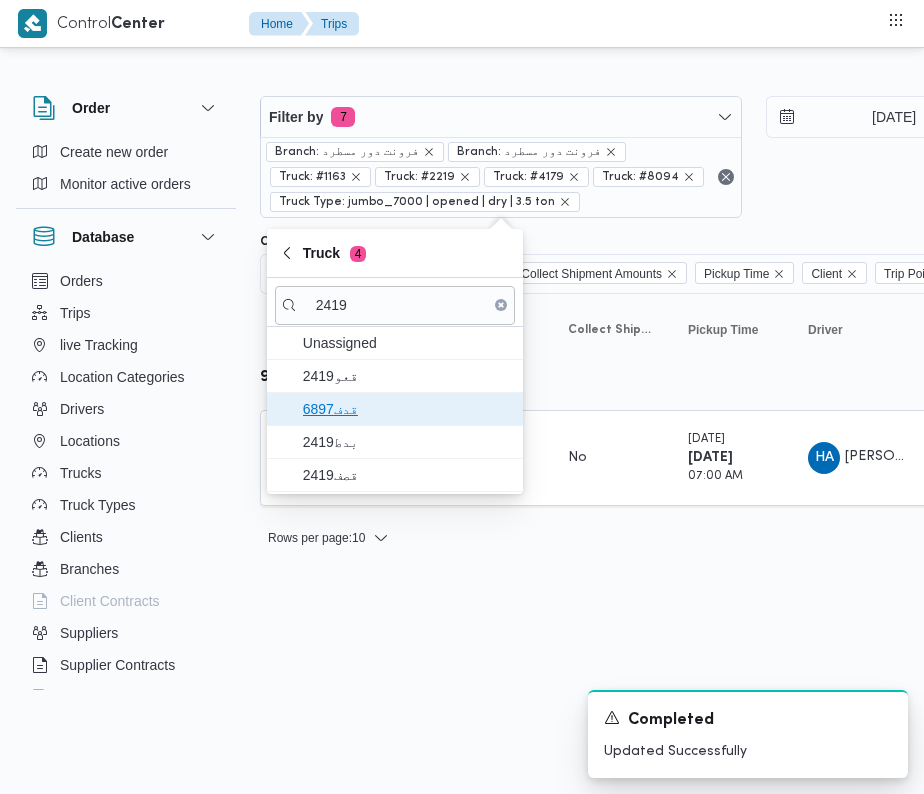 click on "6897قدف" at bounding box center [407, 409] 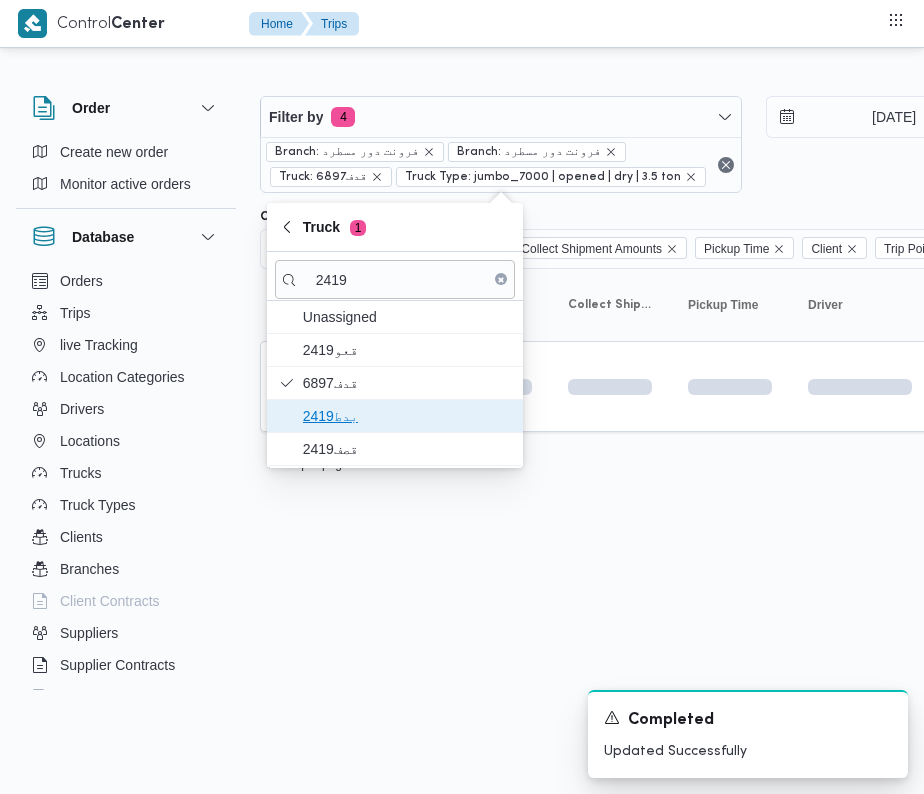 click on "بدط2419" at bounding box center (395, 416) 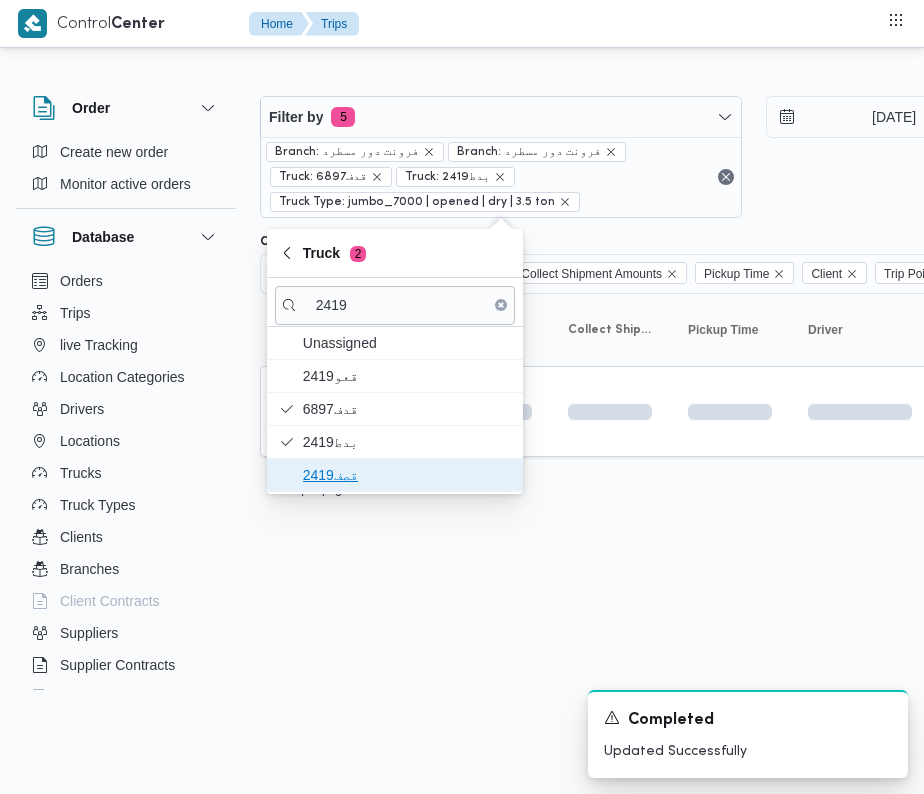 click on "قصف2419" at bounding box center (407, 475) 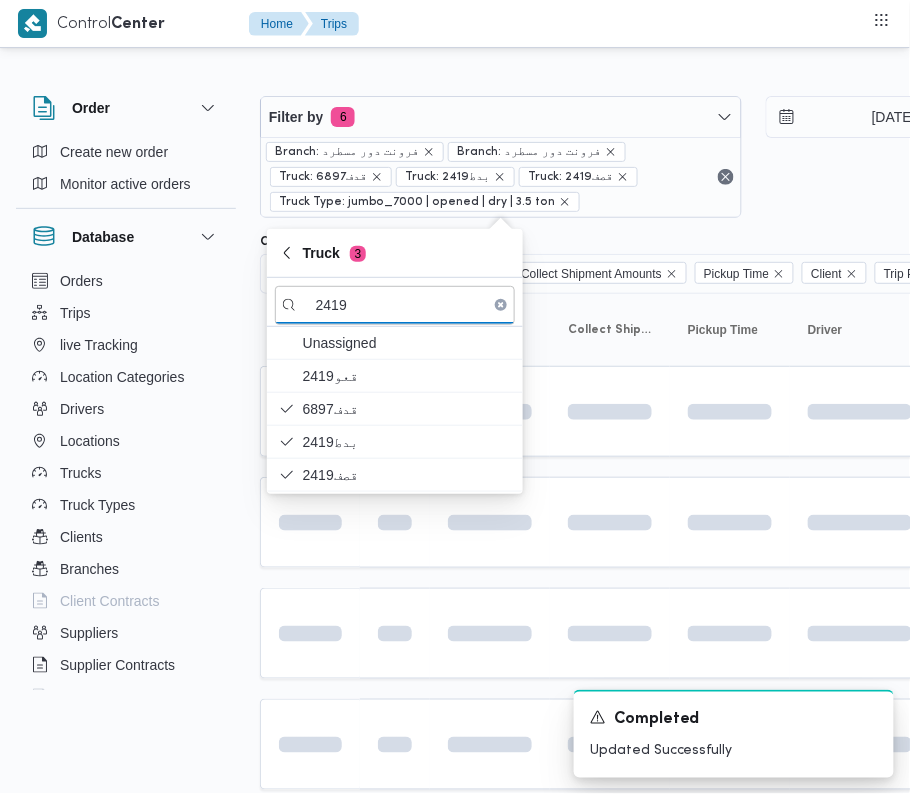 click on "Trip ID Click to sort in ascending order App Click to sort in ascending order Geofencing Click to sort in ascending order Collect Shipment Amounts Pickup Time Click to sort in ascending order Client Click to sort in ascending order Trip Points Driver Click to sort in ascending order Supplier Click to sort in ascending order Truck Click to sort in ascending order Status Click to sort in ascending order Platform Click to sort in ascending order Actions" at bounding box center (860, 885) 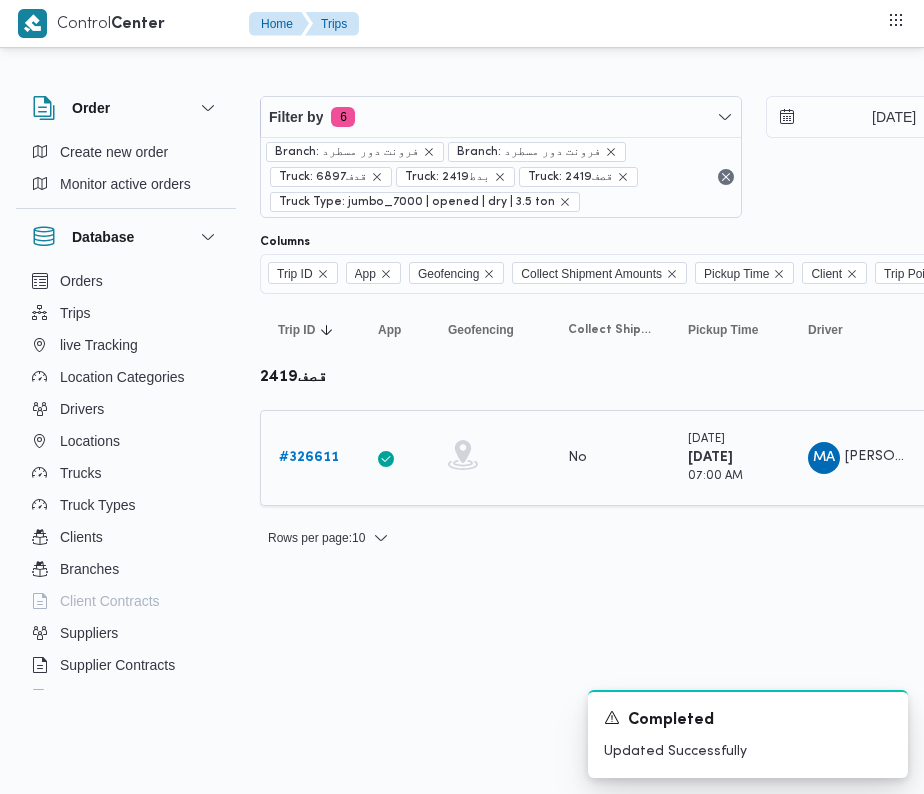 click on "# 326611" at bounding box center [309, 458] 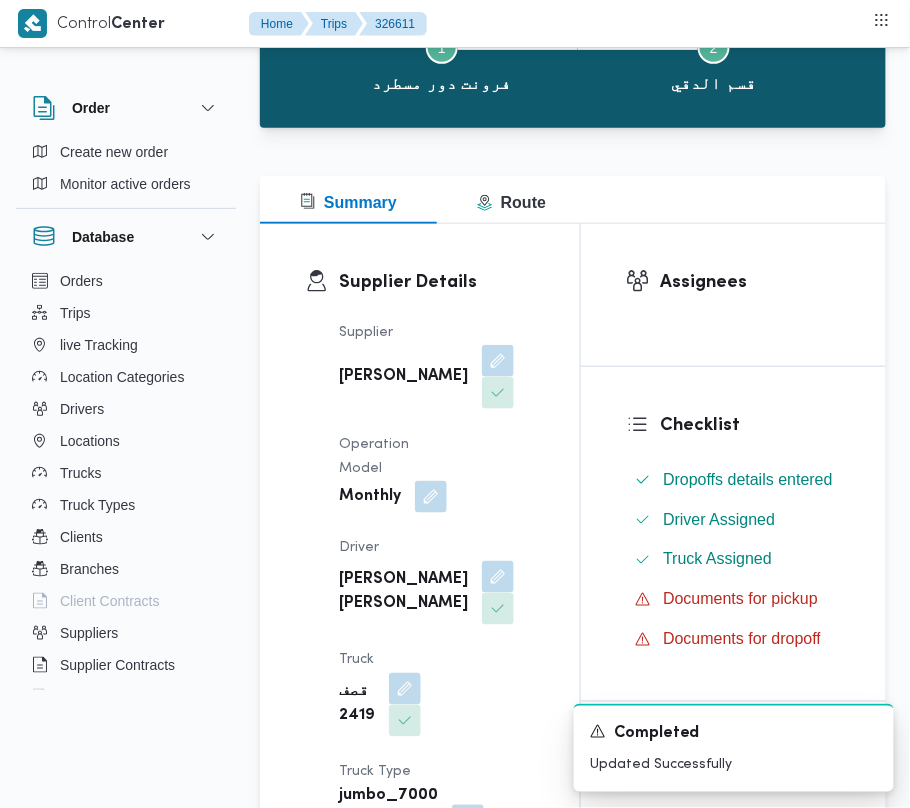 scroll, scrollTop: 182, scrollLeft: 0, axis: vertical 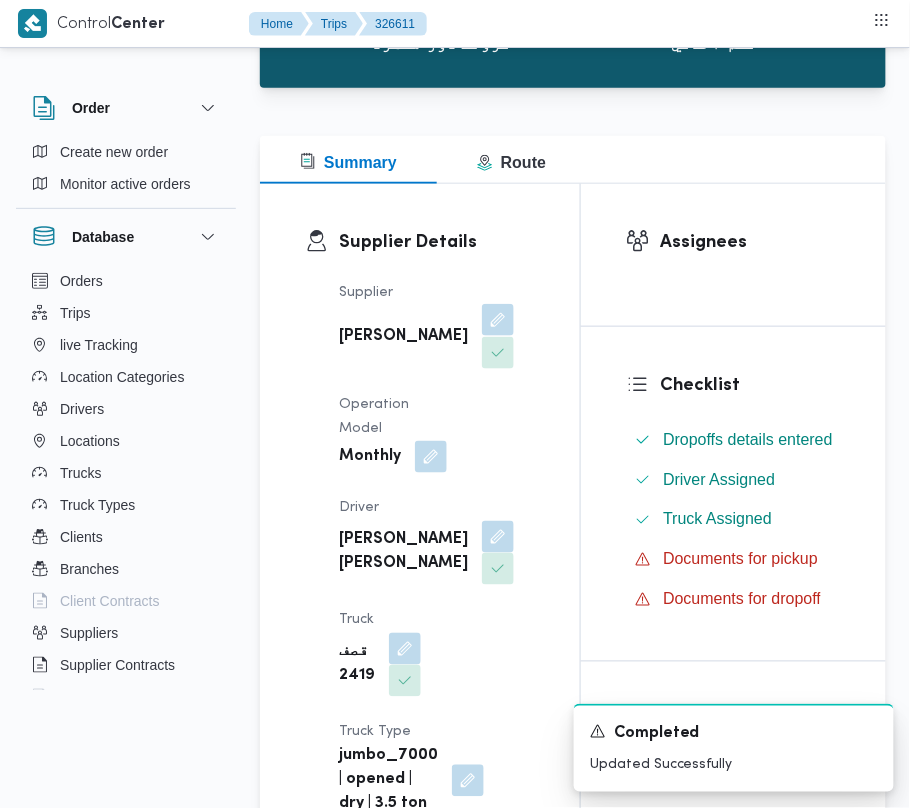 click at bounding box center (498, 320) 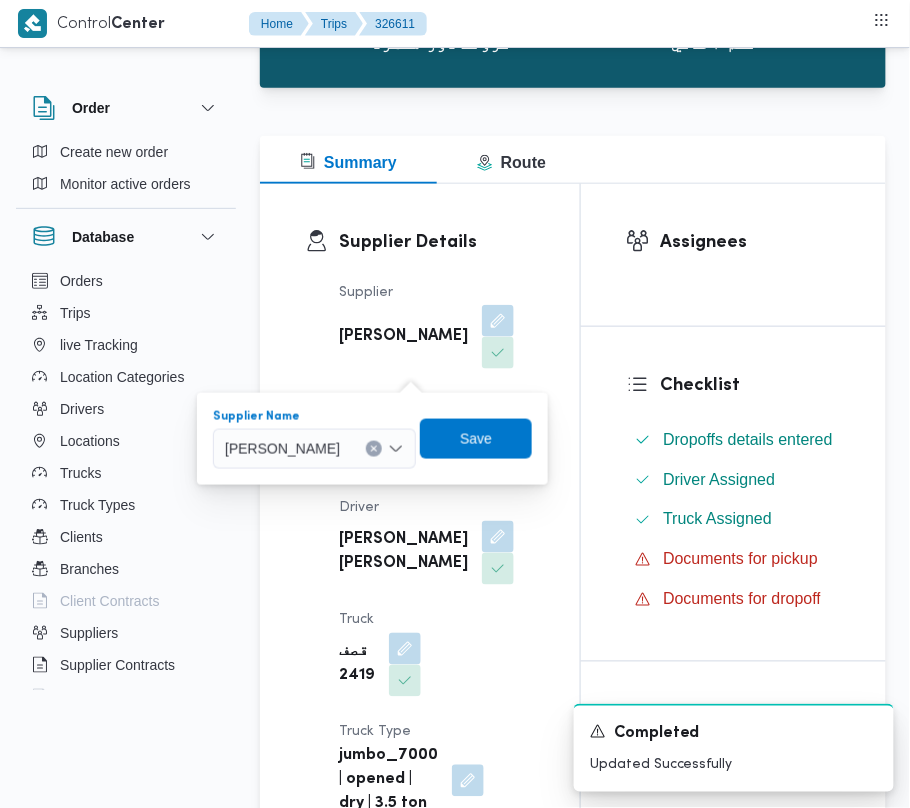 click on "عبدالقادر عادل عبدالقادر الحسيني" at bounding box center [314, 449] 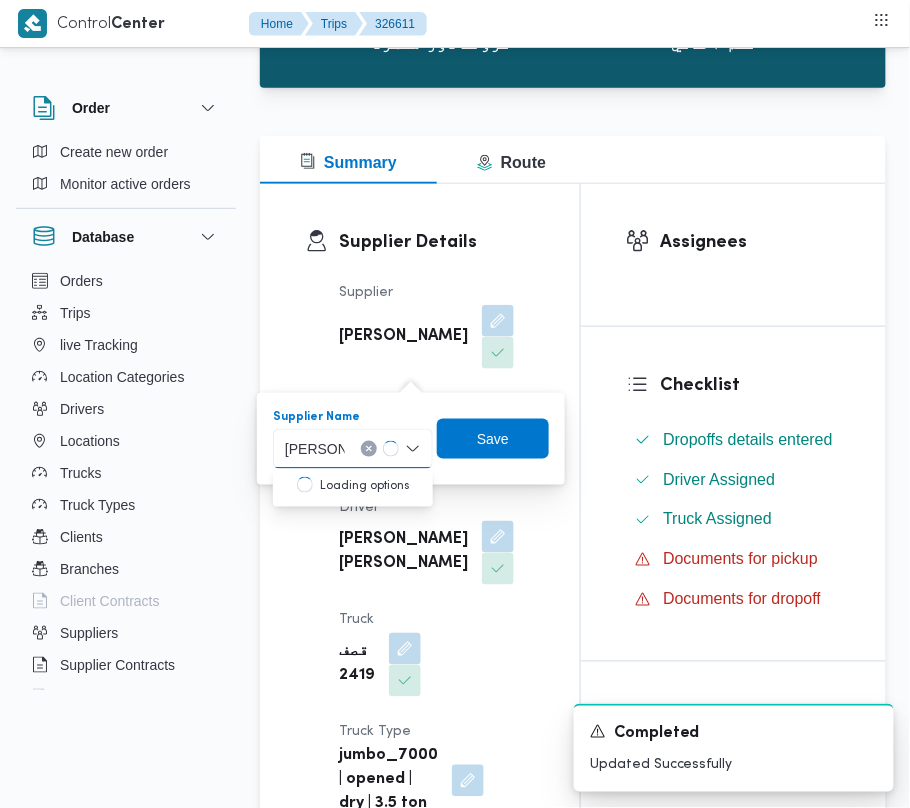 type on "علي يحيي علي مهران حسنين" 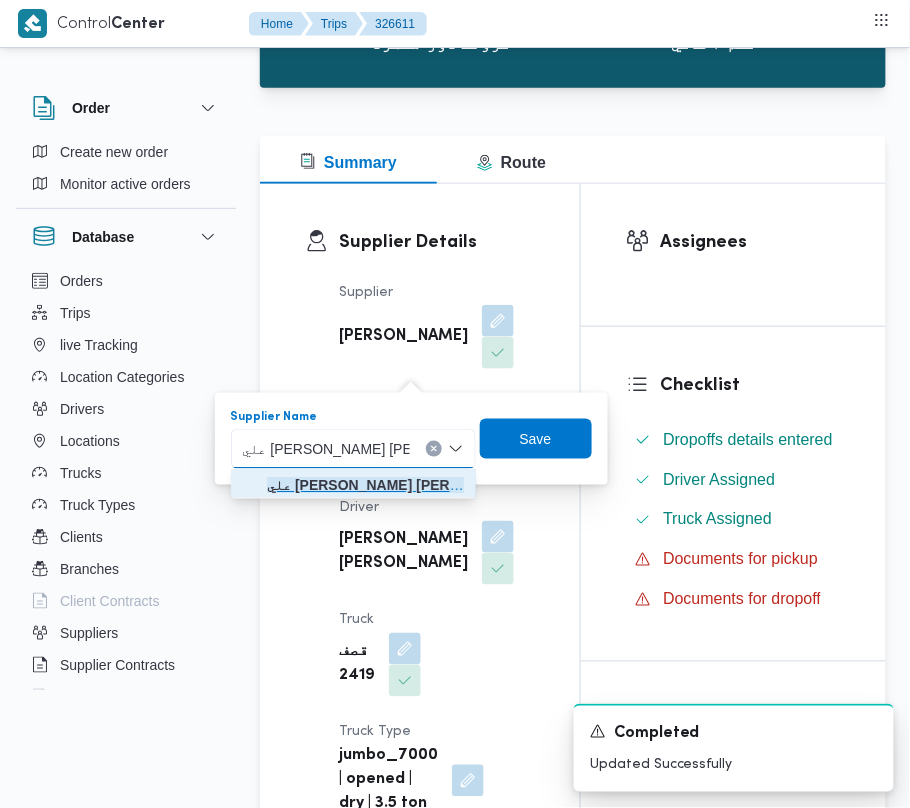 click on "علي يحيي علي مهران حسنين" 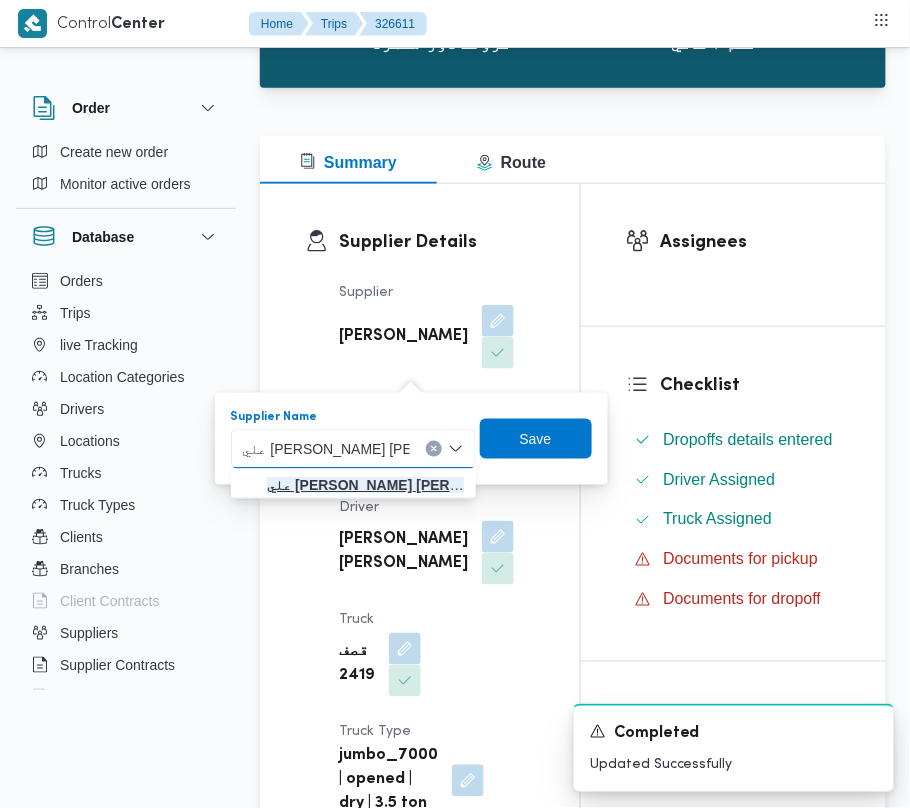 type 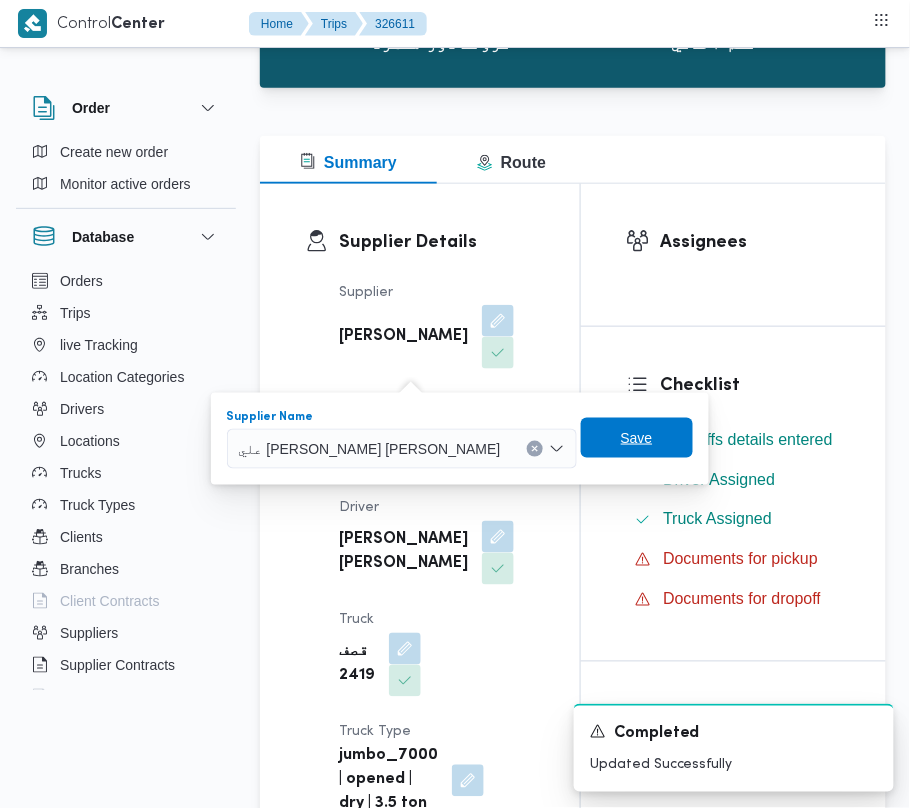click on "Save" at bounding box center (637, 438) 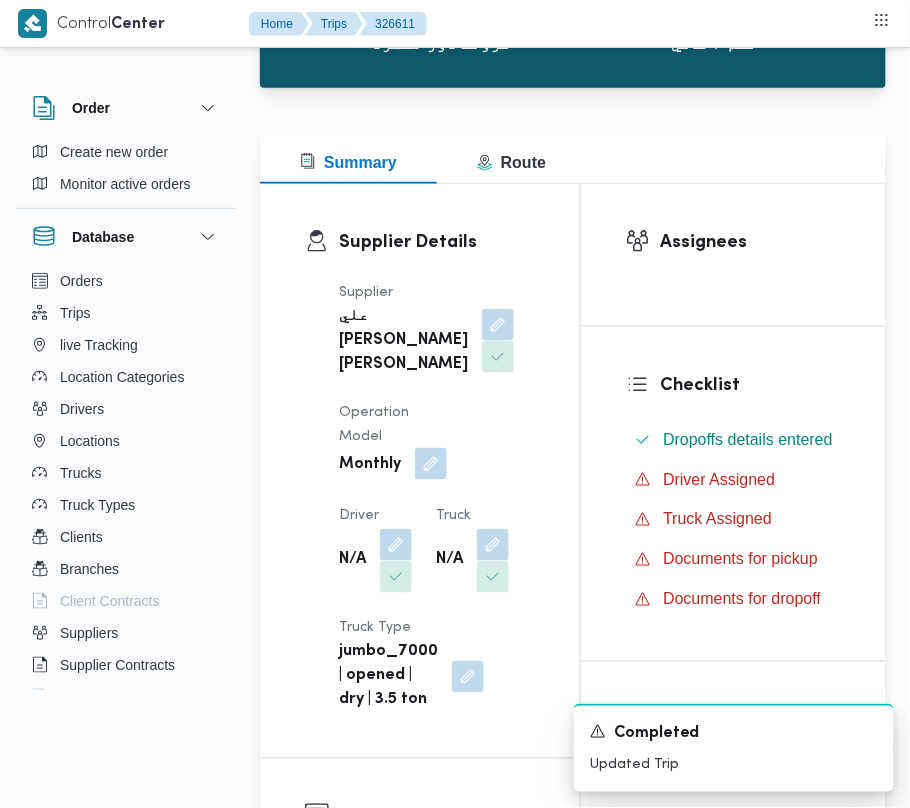 click at bounding box center [431, 464] 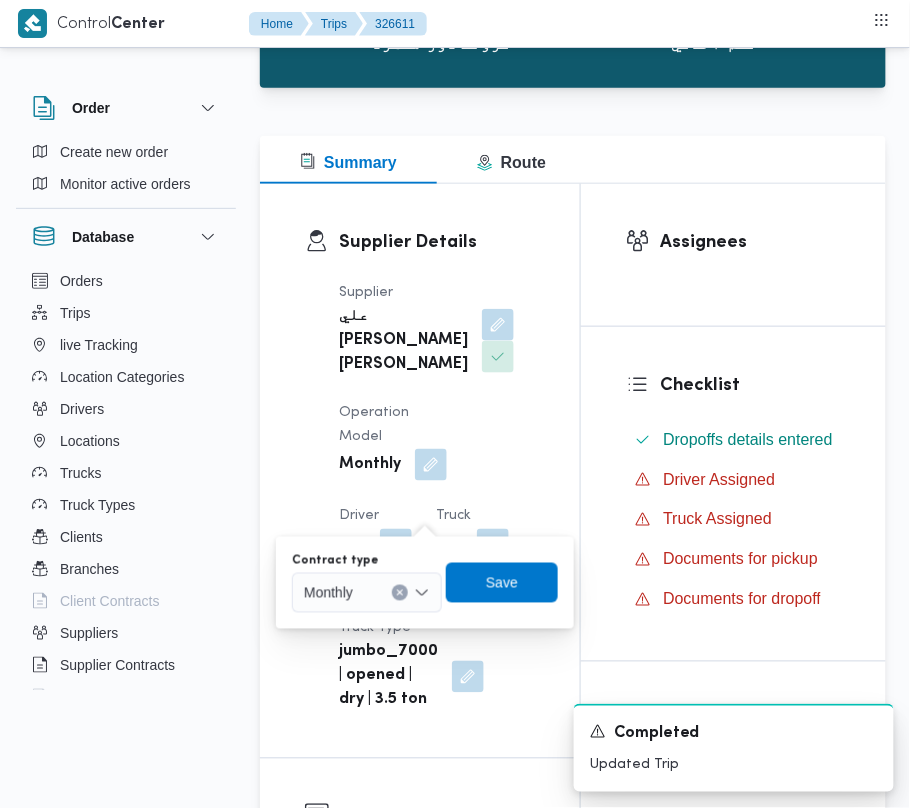 click on "Monthly" at bounding box center [367, 593] 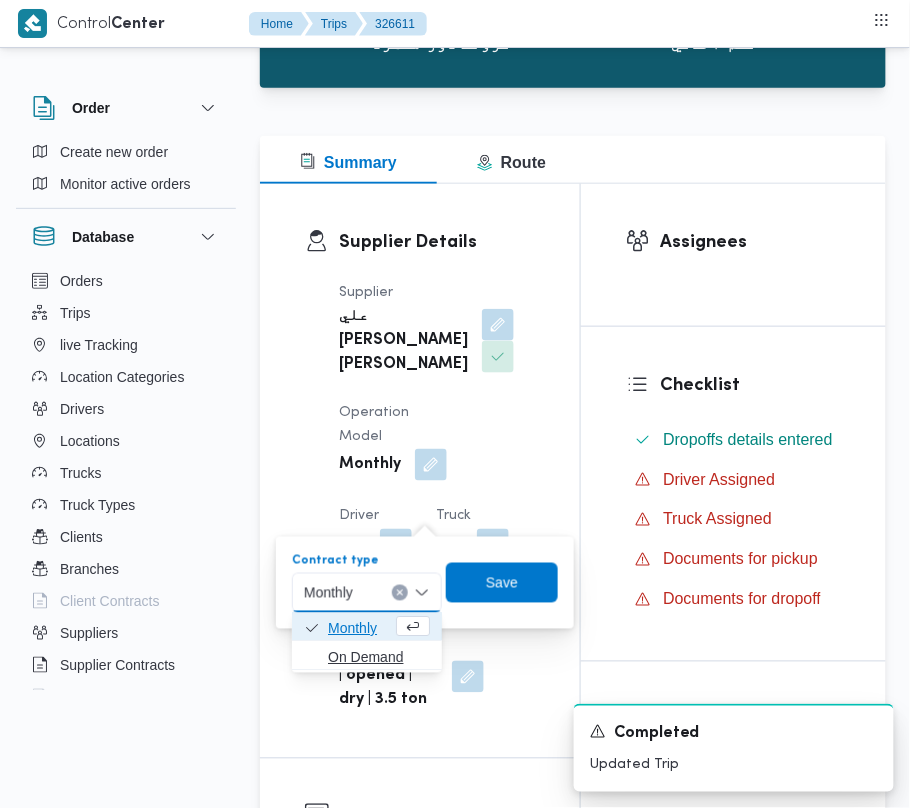 drag, startPoint x: 370, startPoint y: 636, endPoint x: 370, endPoint y: 652, distance: 16 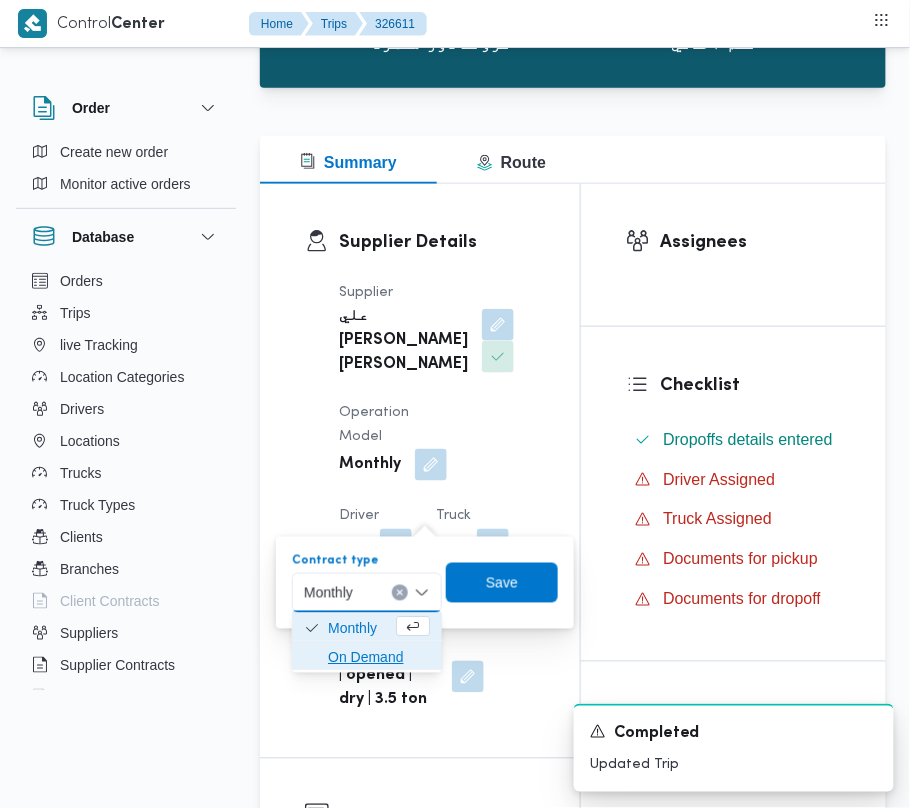 click on "On Demand" at bounding box center [379, 658] 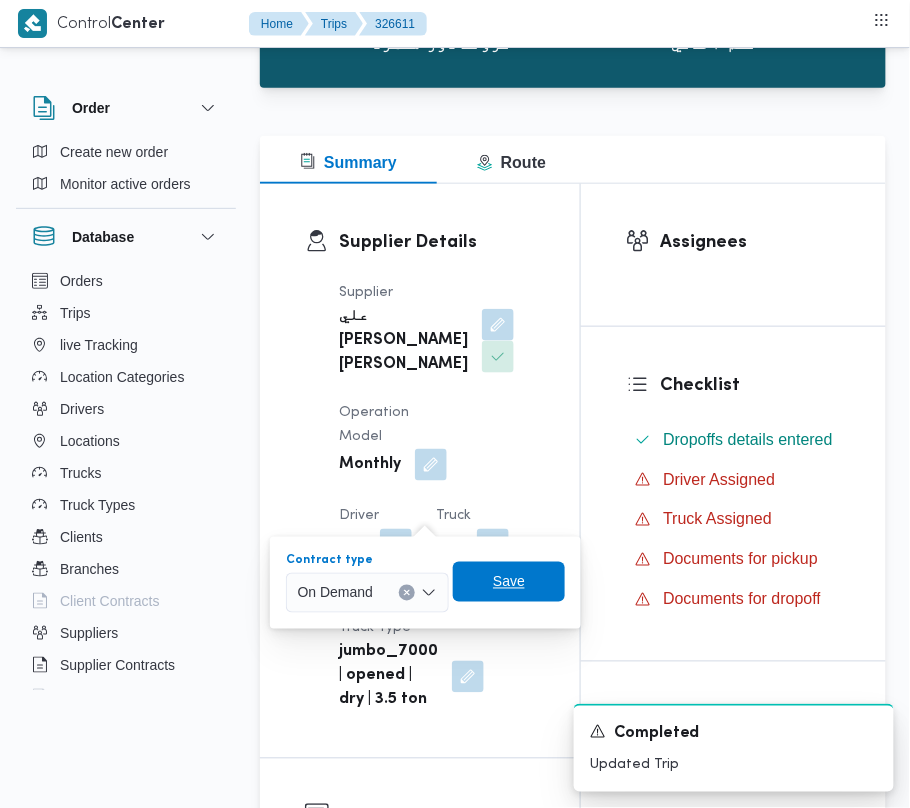 click on "Save" at bounding box center [509, 582] 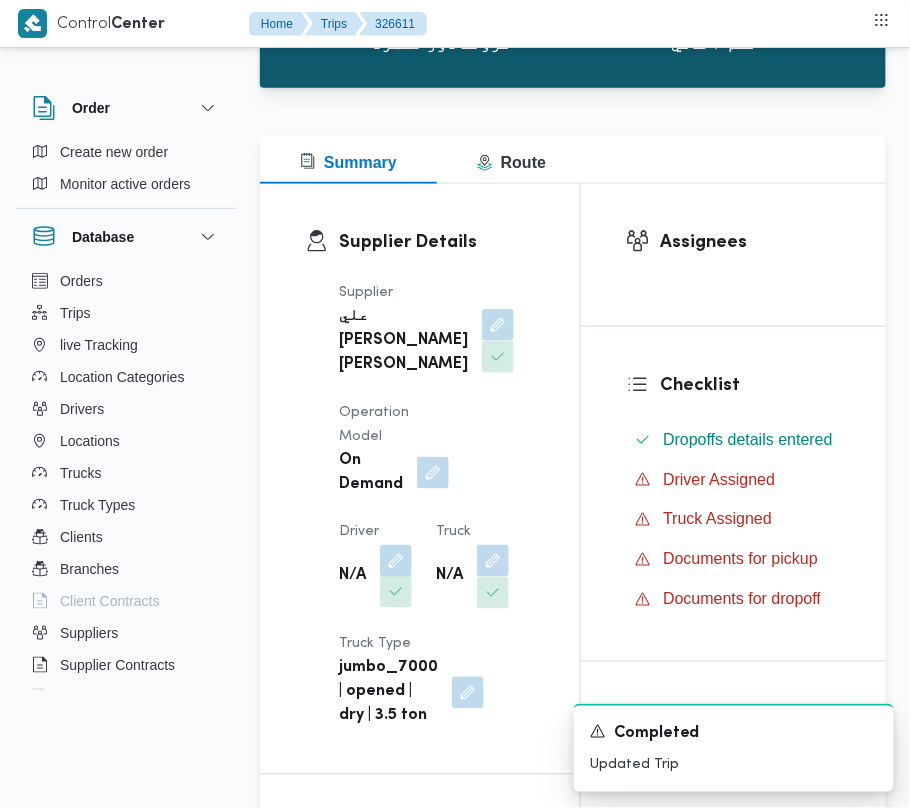 drag, startPoint x: 392, startPoint y: 594, endPoint x: 392, endPoint y: 649, distance: 55 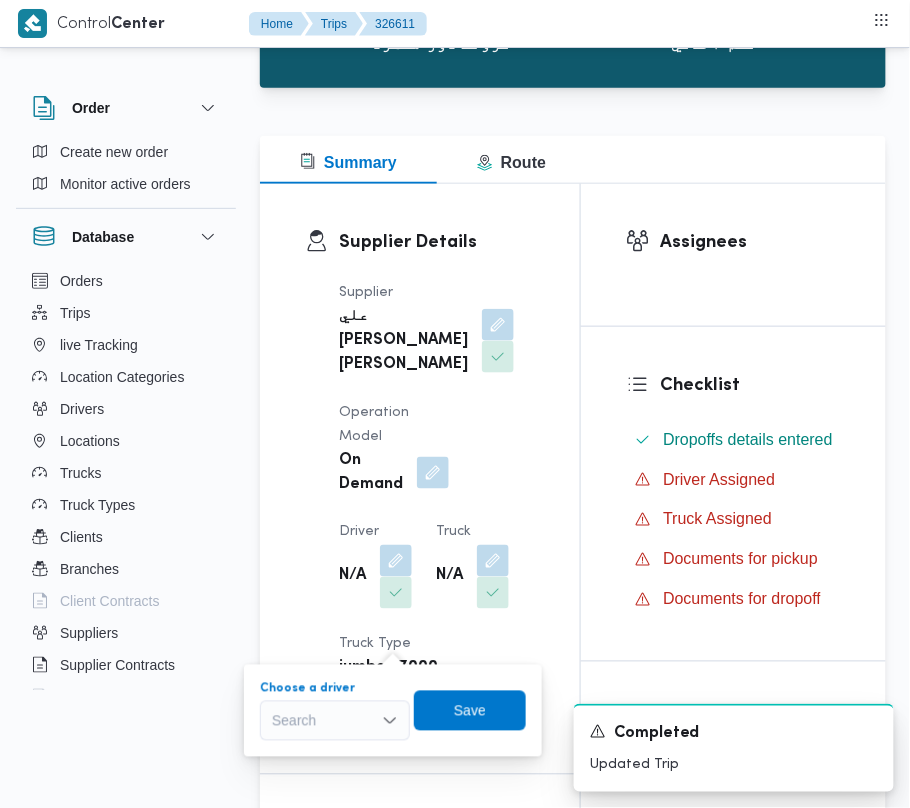 click on "Search" at bounding box center (335, 721) 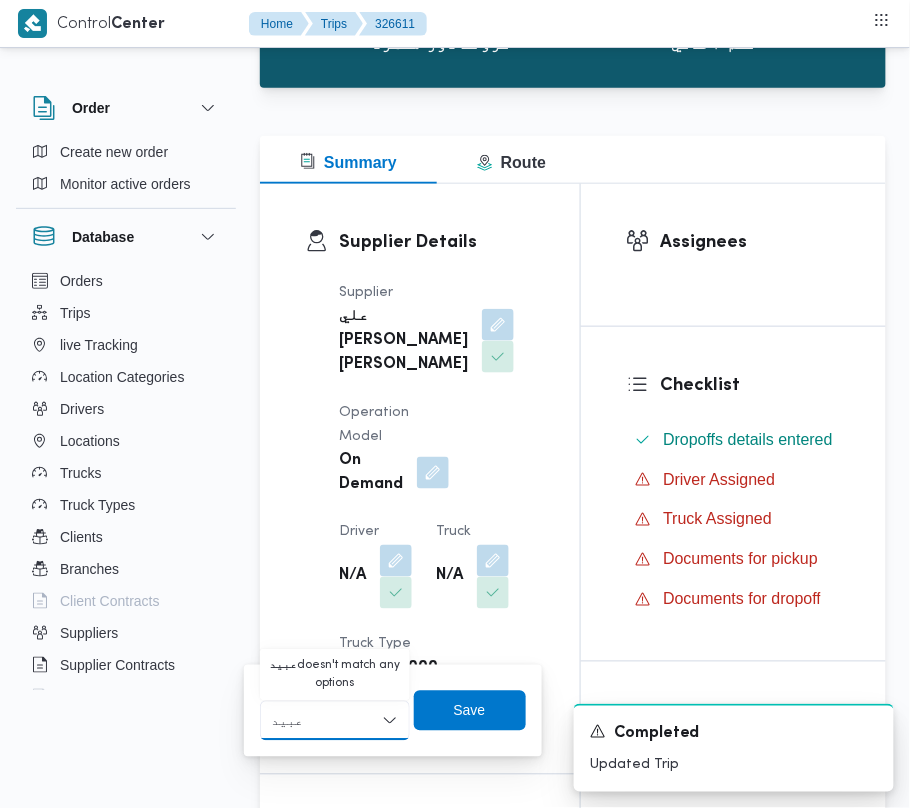 type on "عبيد" 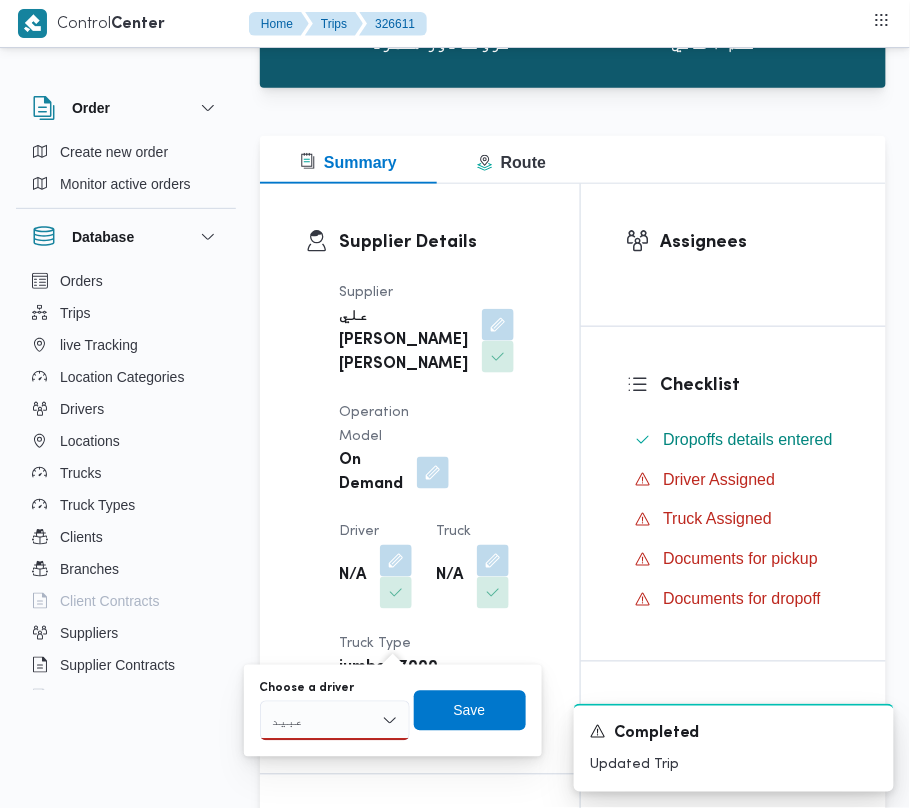drag, startPoint x: 497, startPoint y: 602, endPoint x: 466, endPoint y: 652, distance: 58.830265 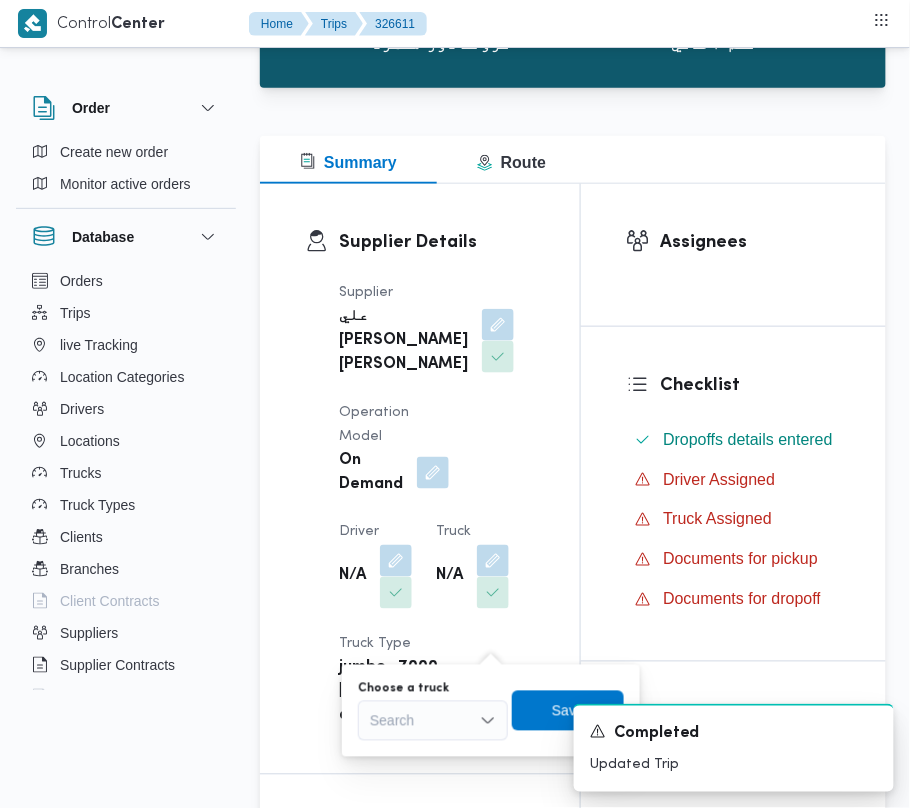 click on "Search" at bounding box center [433, 721] 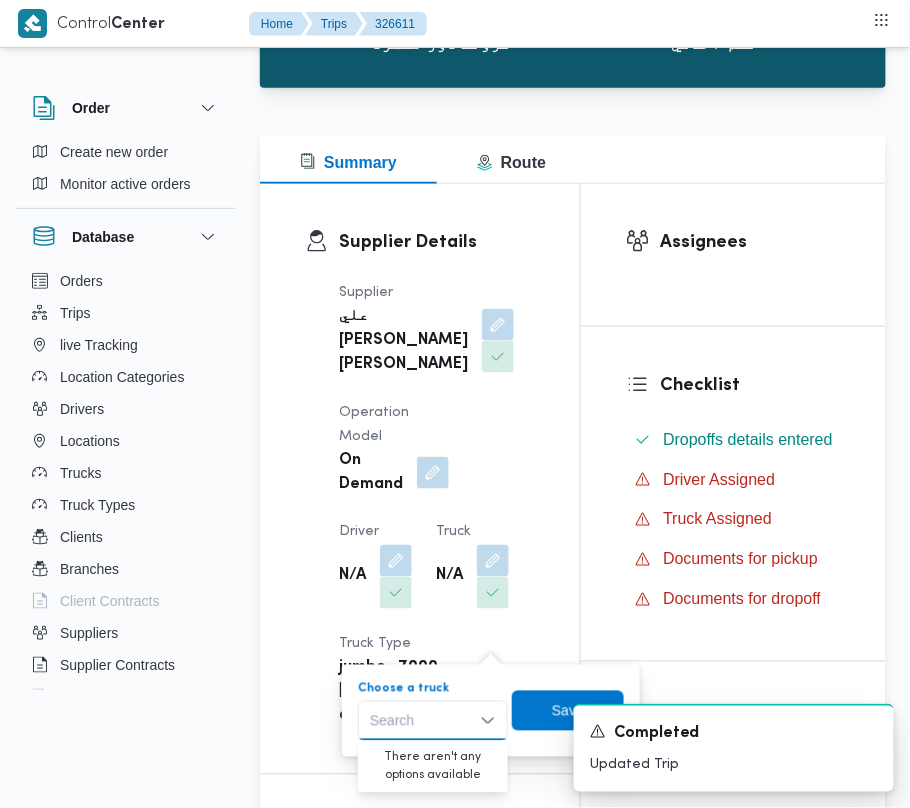 paste on "8382" 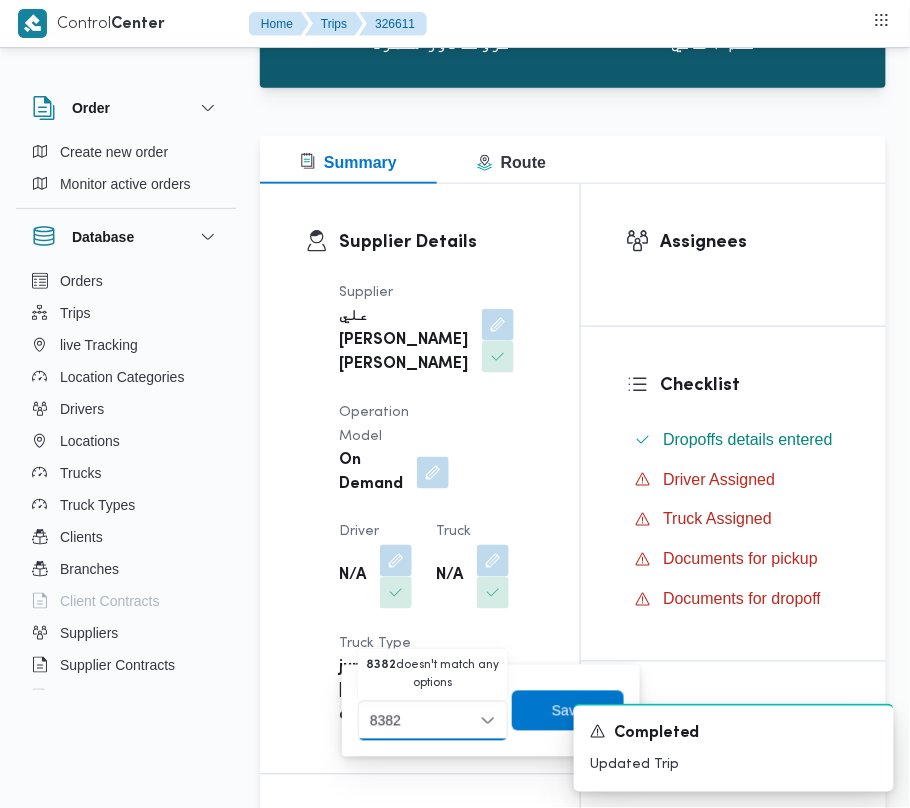 type on "8382" 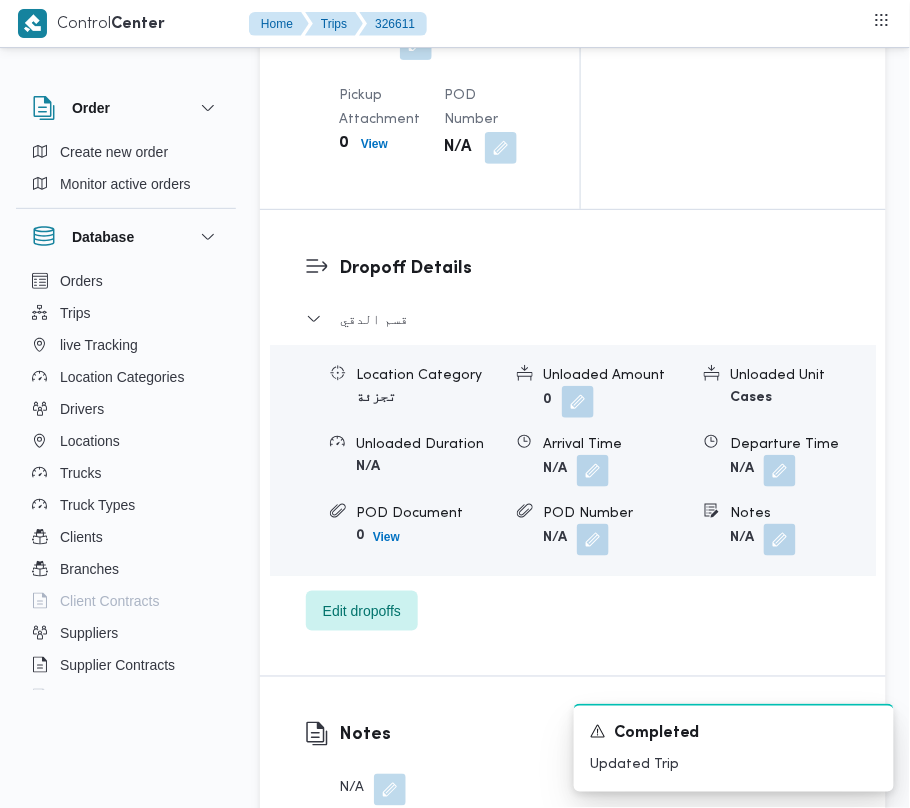 scroll, scrollTop: 2785, scrollLeft: 0, axis: vertical 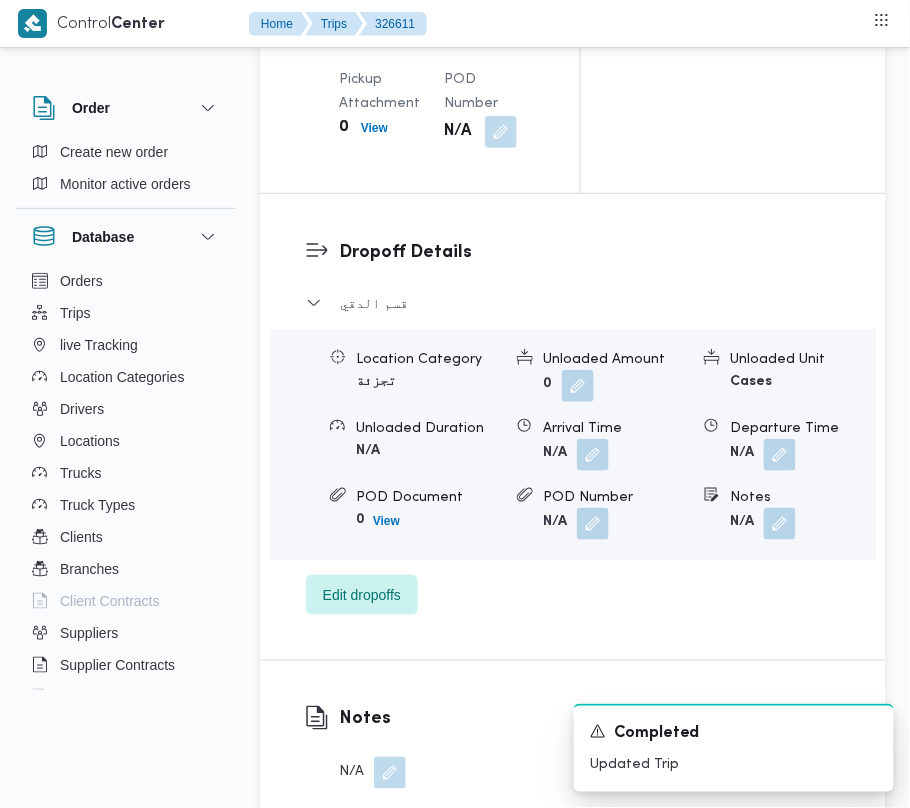 click at bounding box center (390, 773) 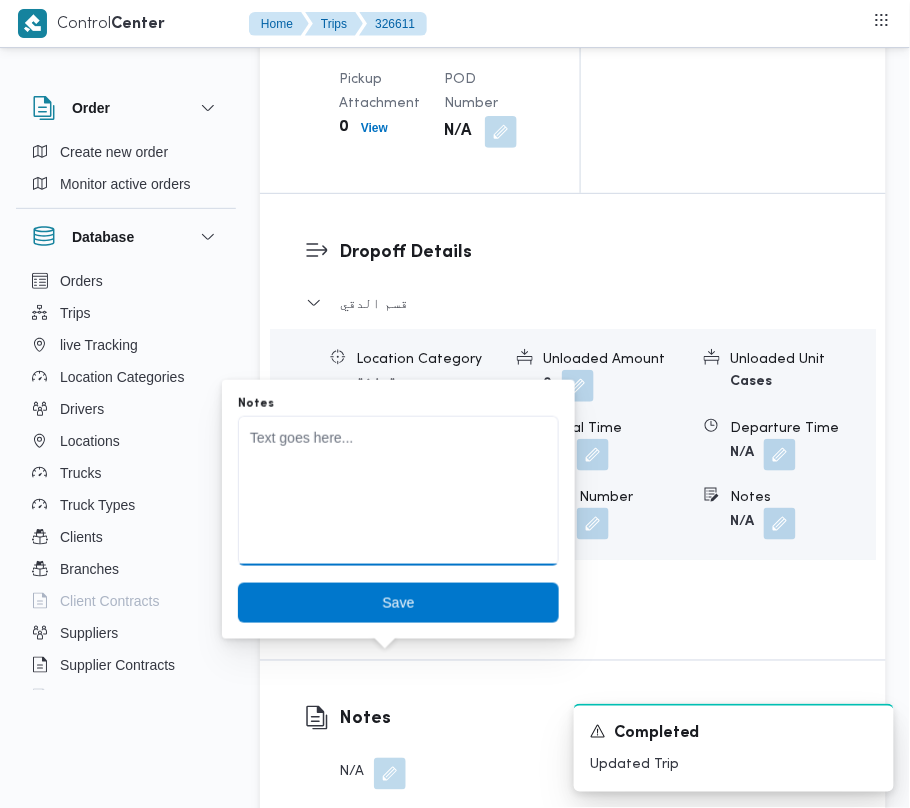 click on "Notes" at bounding box center (398, 491) 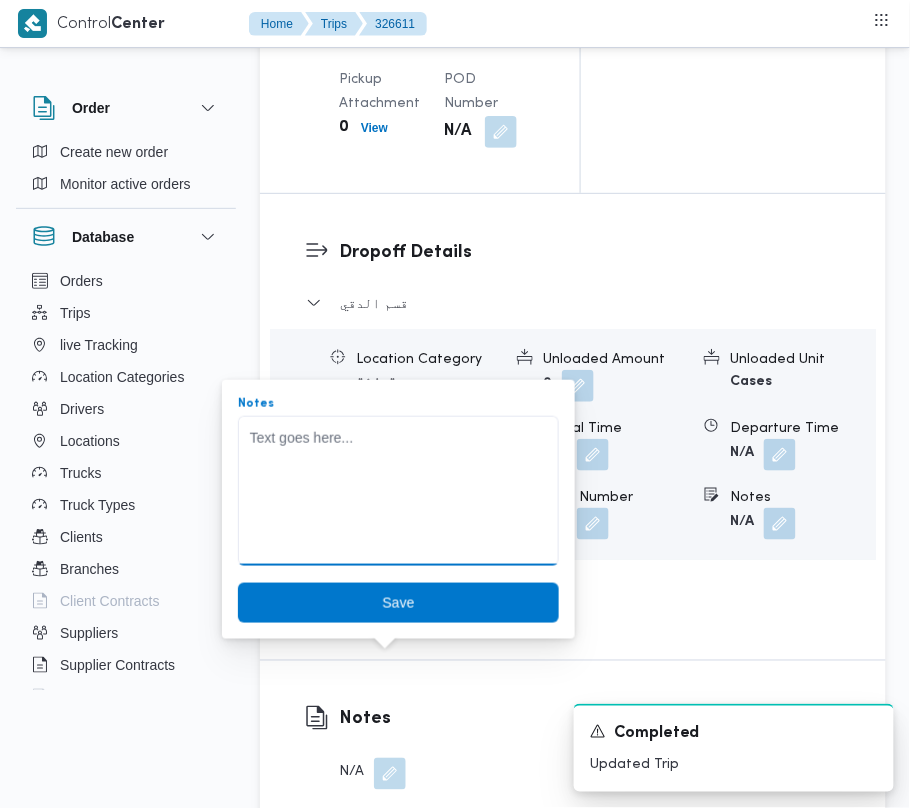 paste on "8382 عبيد" 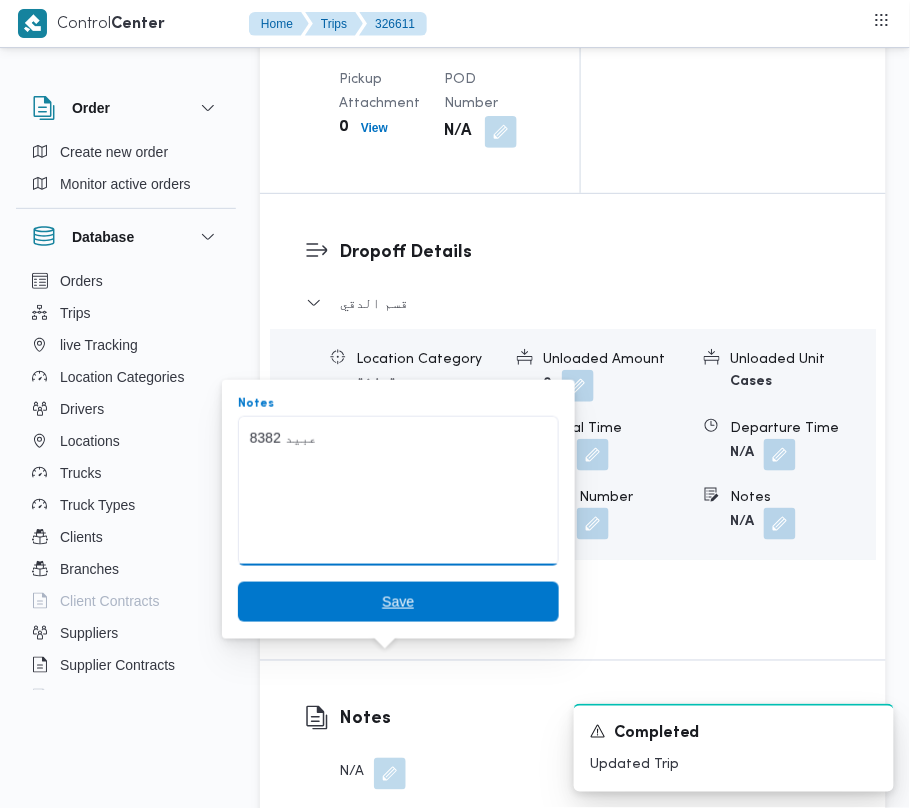 type on "8382 عبيد" 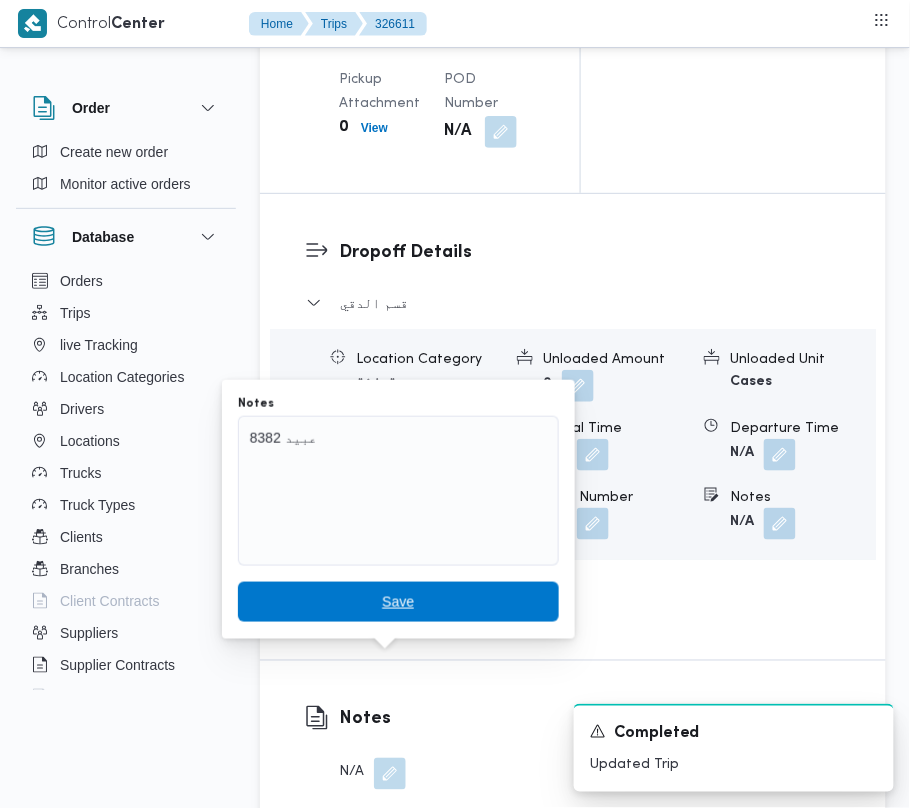 click on "Save" at bounding box center (398, 602) 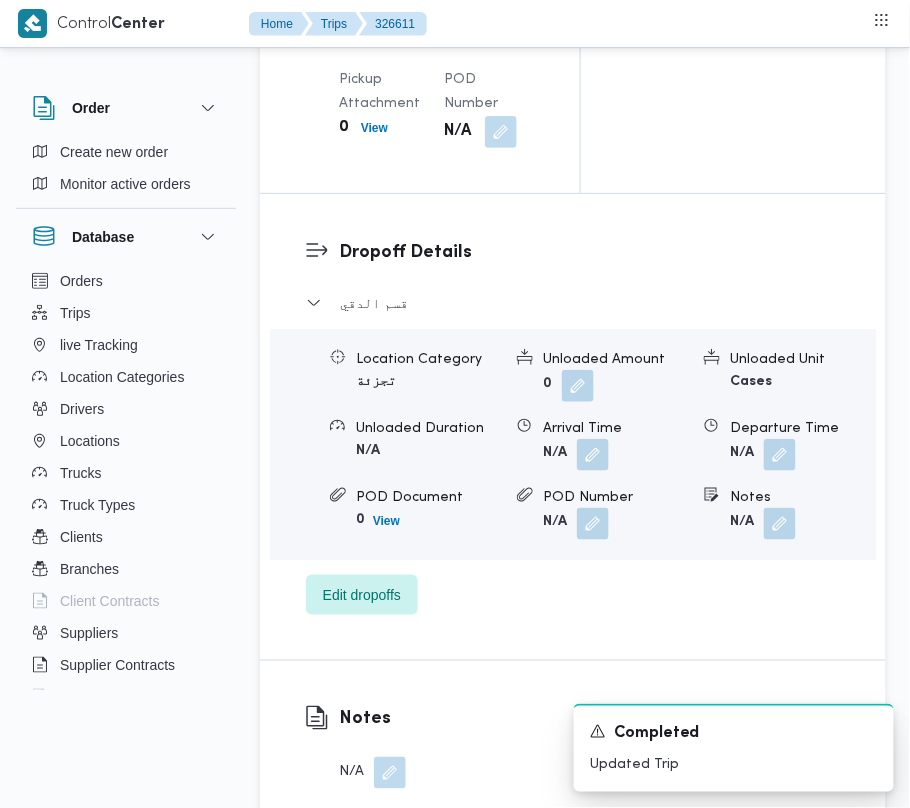 click at bounding box center (390, 773) 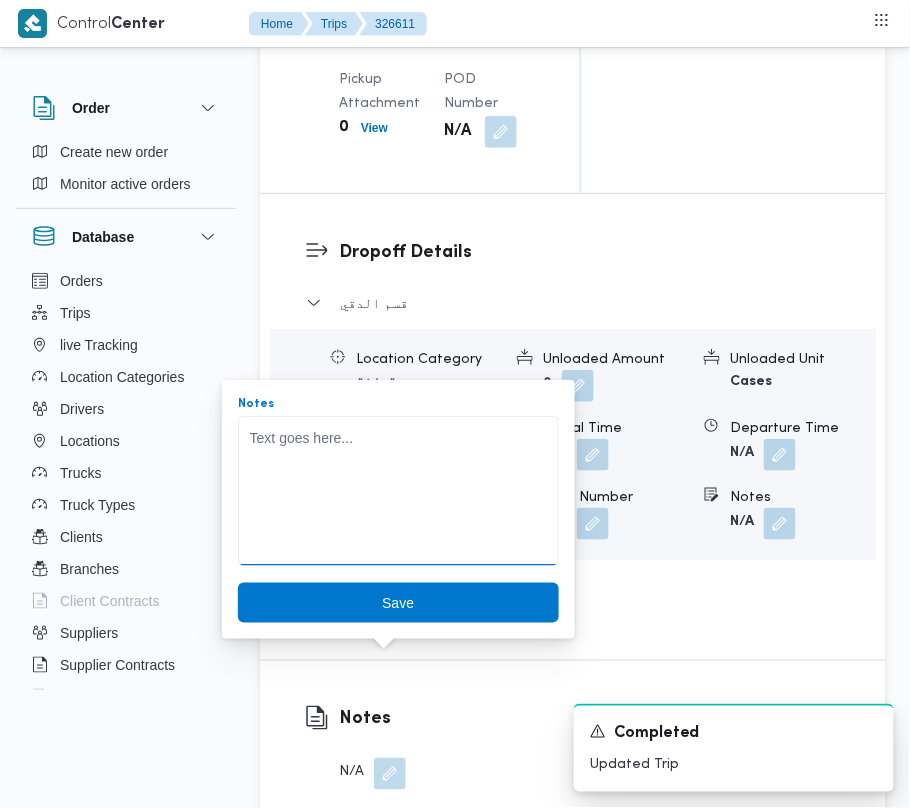 click on "Notes" at bounding box center [398, 491] 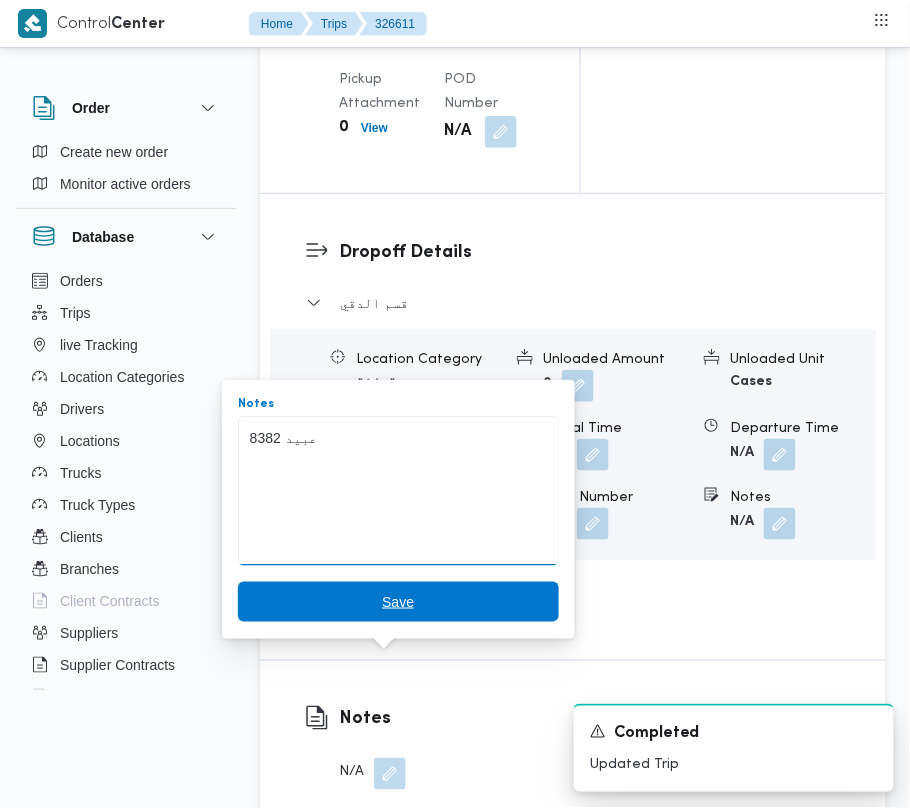 type on "8382 عبيد" 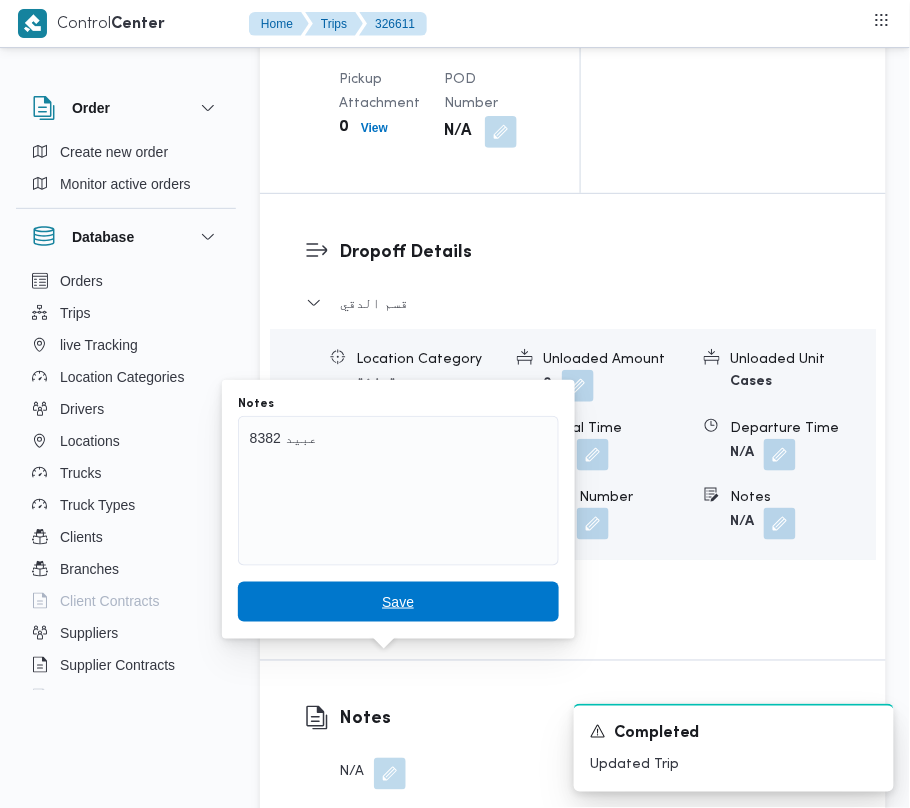 click on "Save" at bounding box center (398, 602) 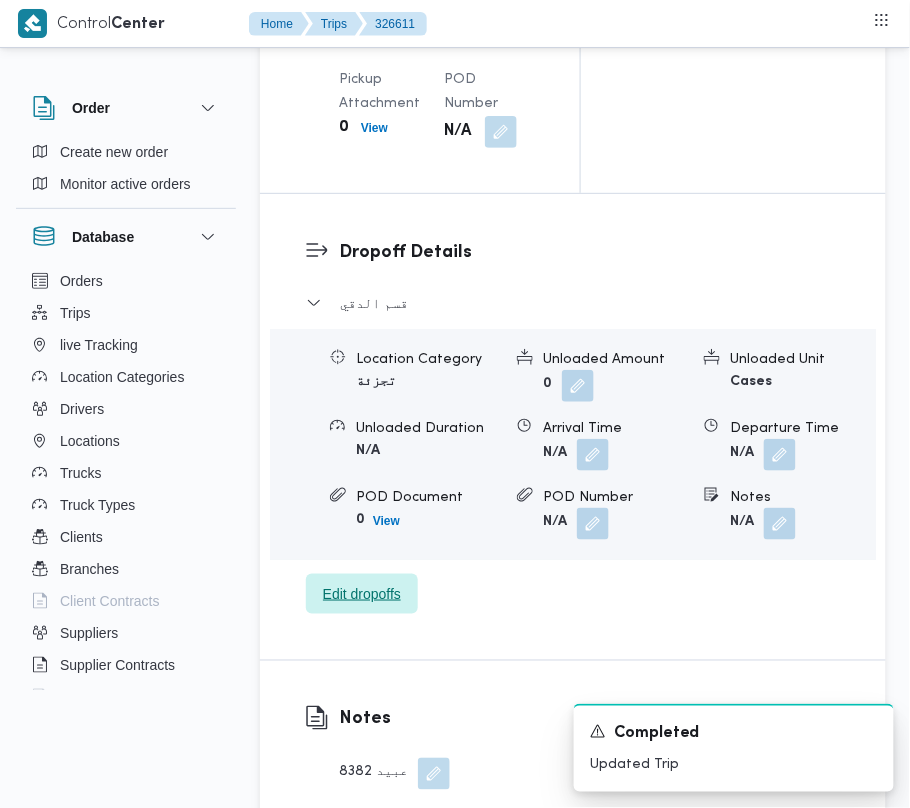 click on "Edit dropoffs" at bounding box center [362, 594] 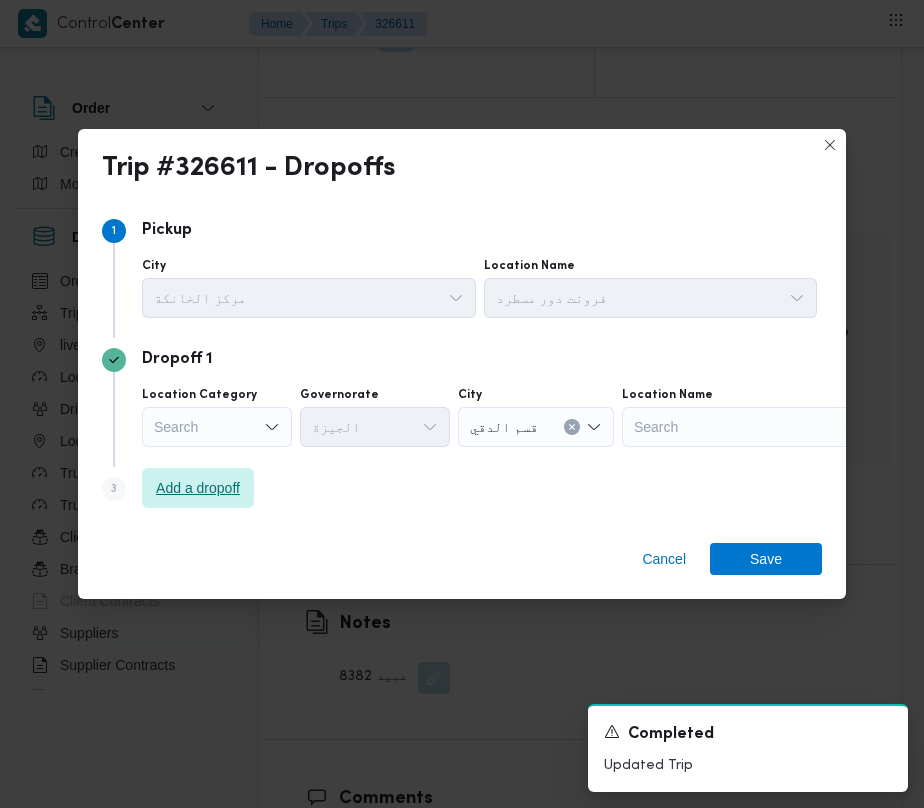 click on "Add a dropoff" at bounding box center [198, 488] 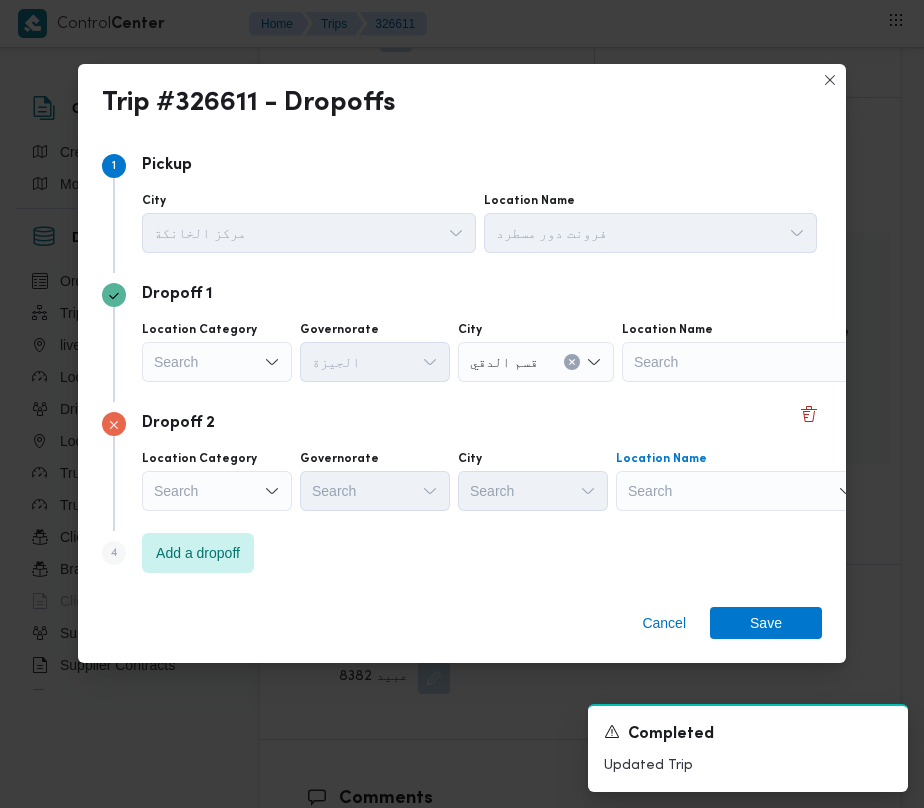click on "Search" at bounding box center (747, 362) 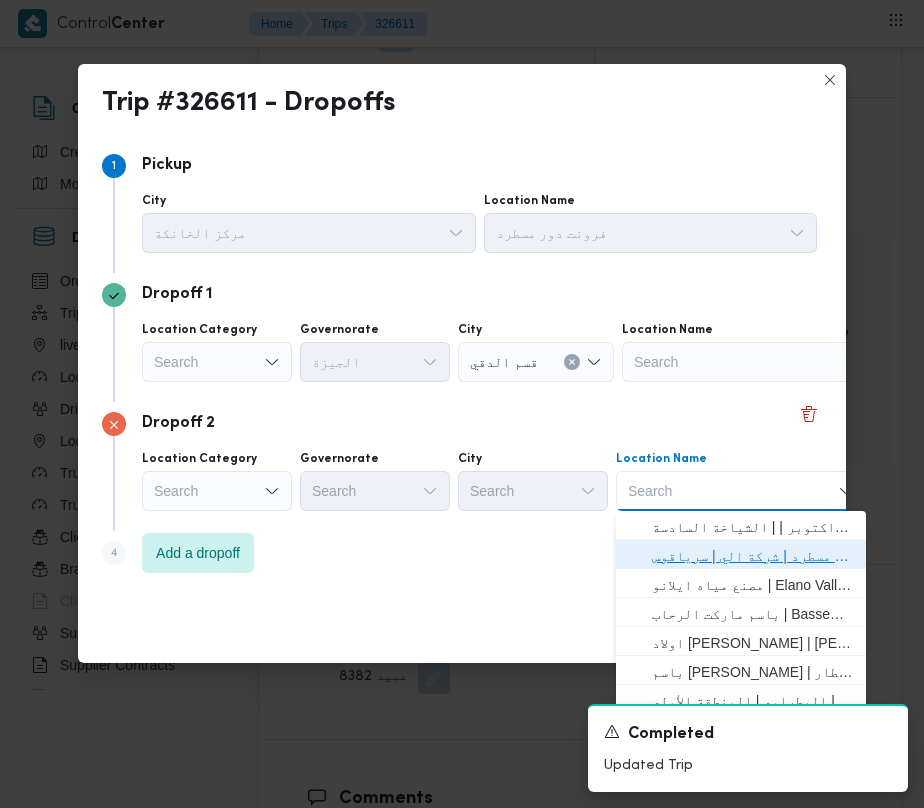 click on "فرونت دور مسطرد | شركة الي | سرياقوس" at bounding box center (753, 556) 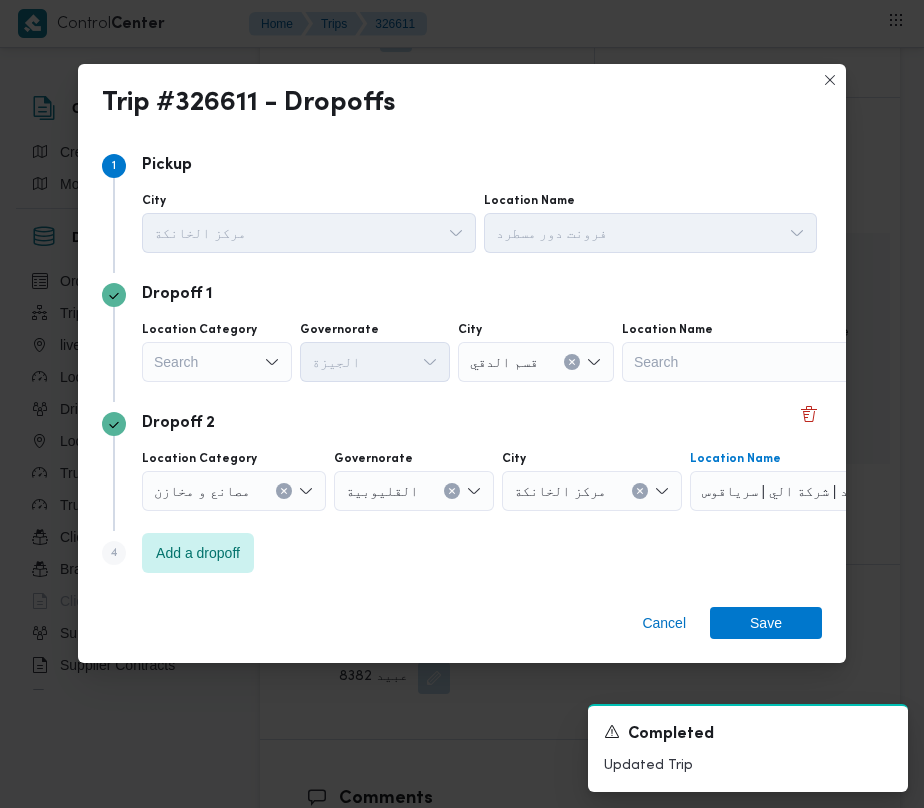 click on "Search" at bounding box center (217, 362) 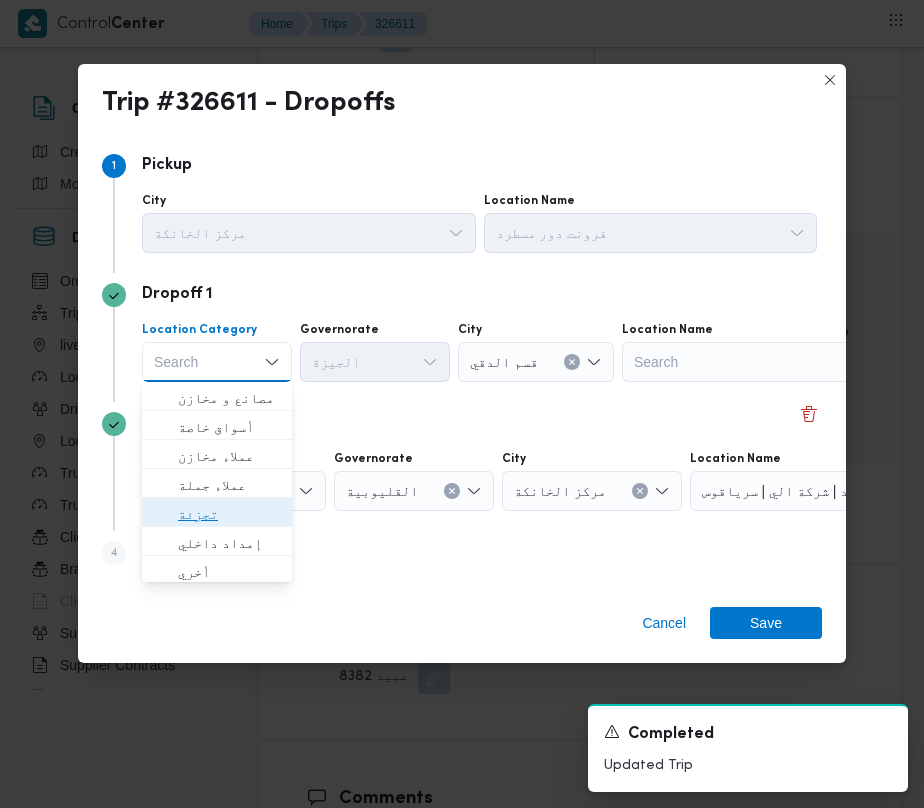 drag, startPoint x: 228, startPoint y: 518, endPoint x: 306, endPoint y: 433, distance: 115.36464 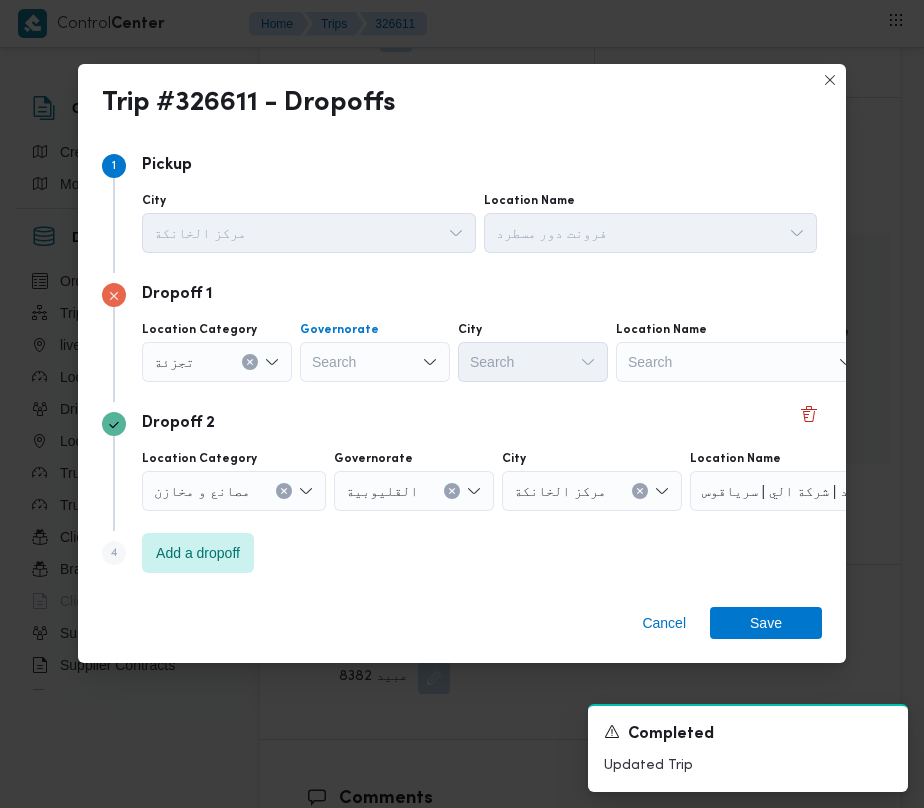 click on "Search" at bounding box center [375, 362] 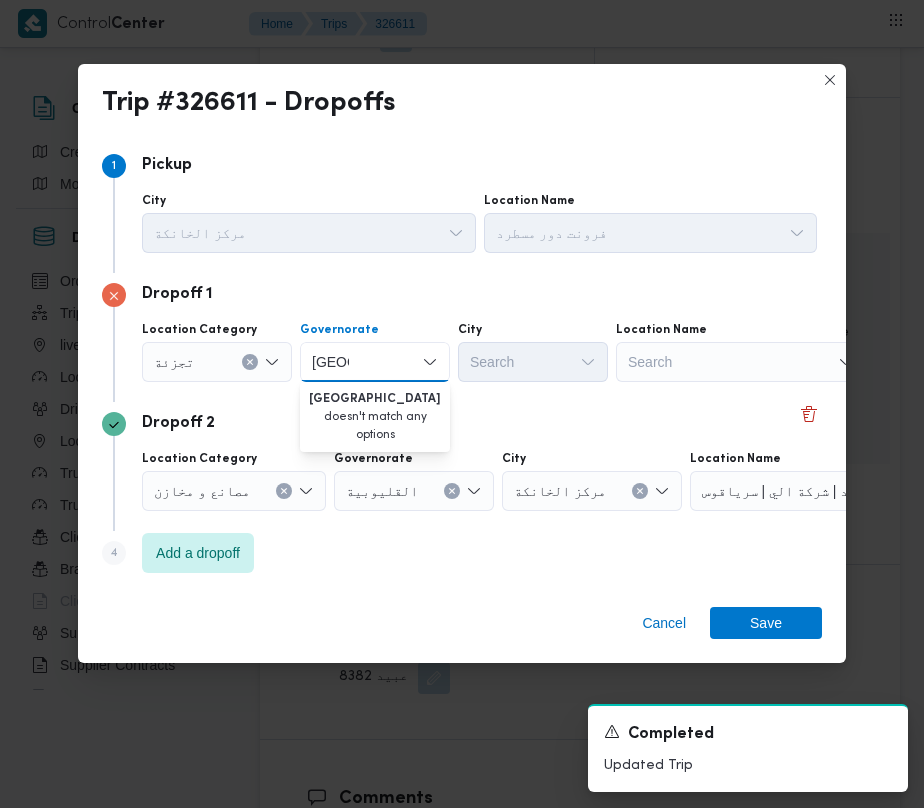 type on "قاهرة" 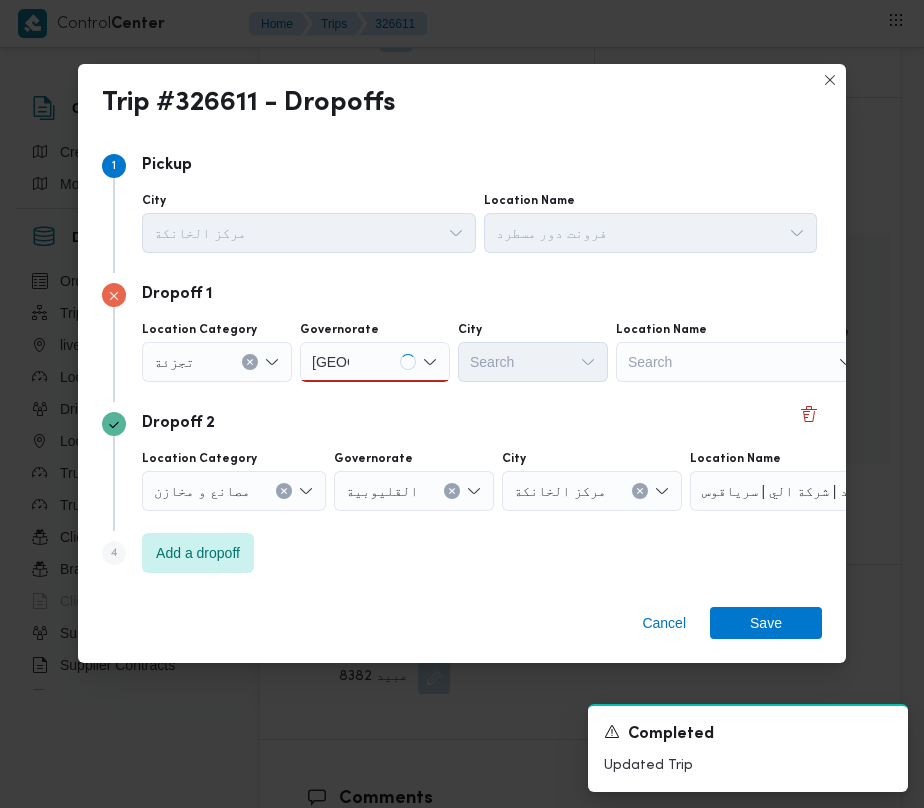 click on "قاهرة قاهرة" at bounding box center (330, 362) 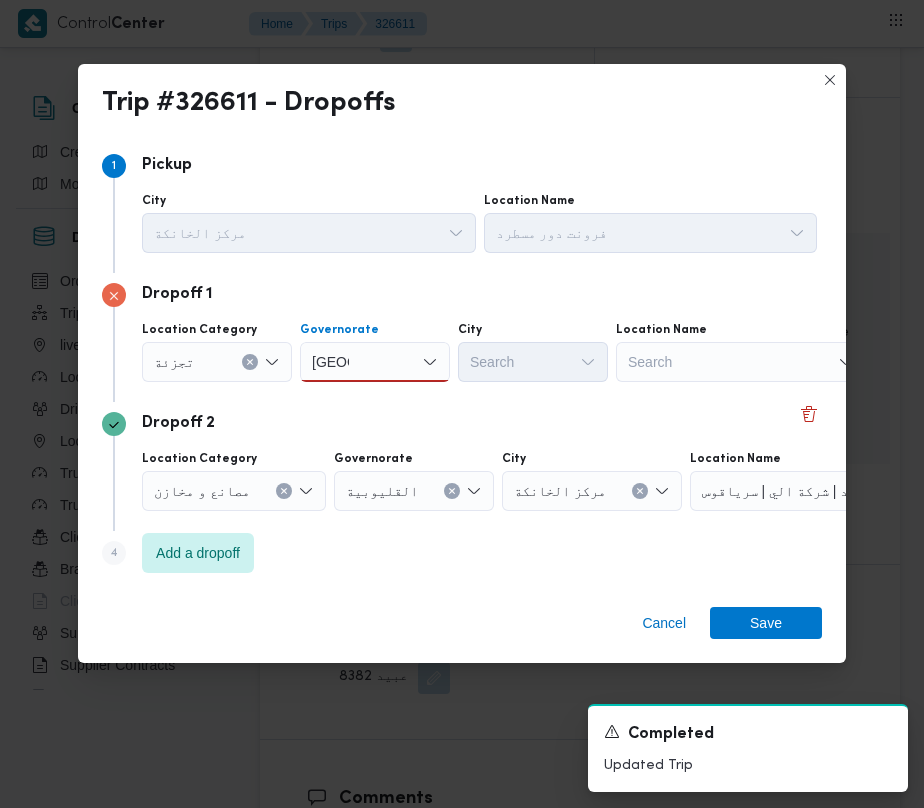 click on "قاهرة قاهرة" at bounding box center (375, 362) 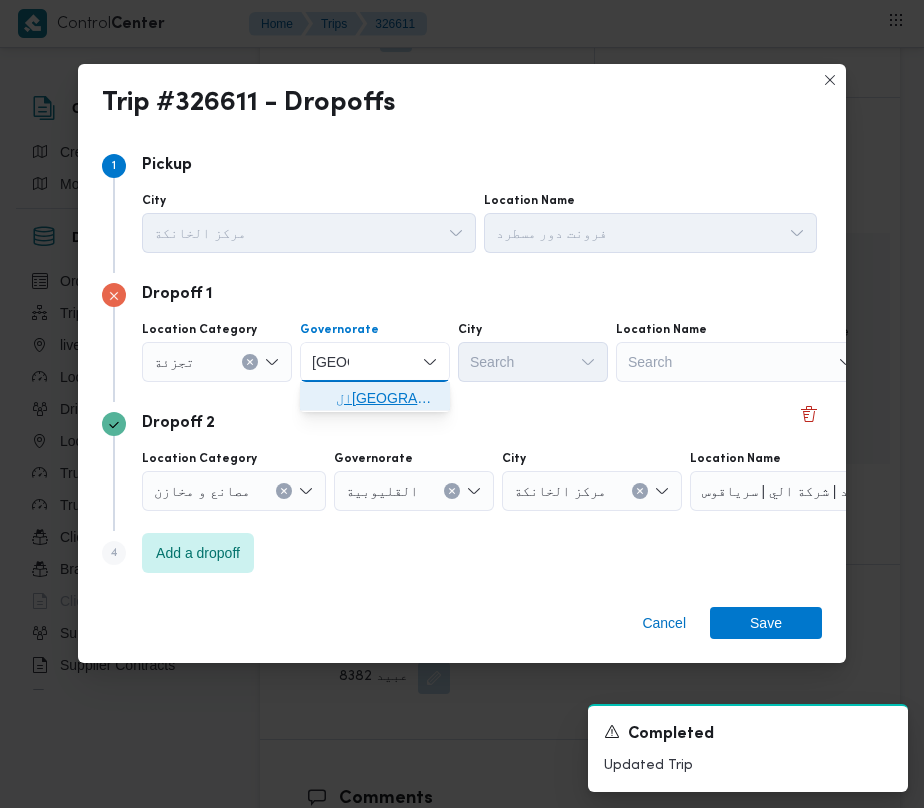 click on "القاهرة" at bounding box center [387, 398] 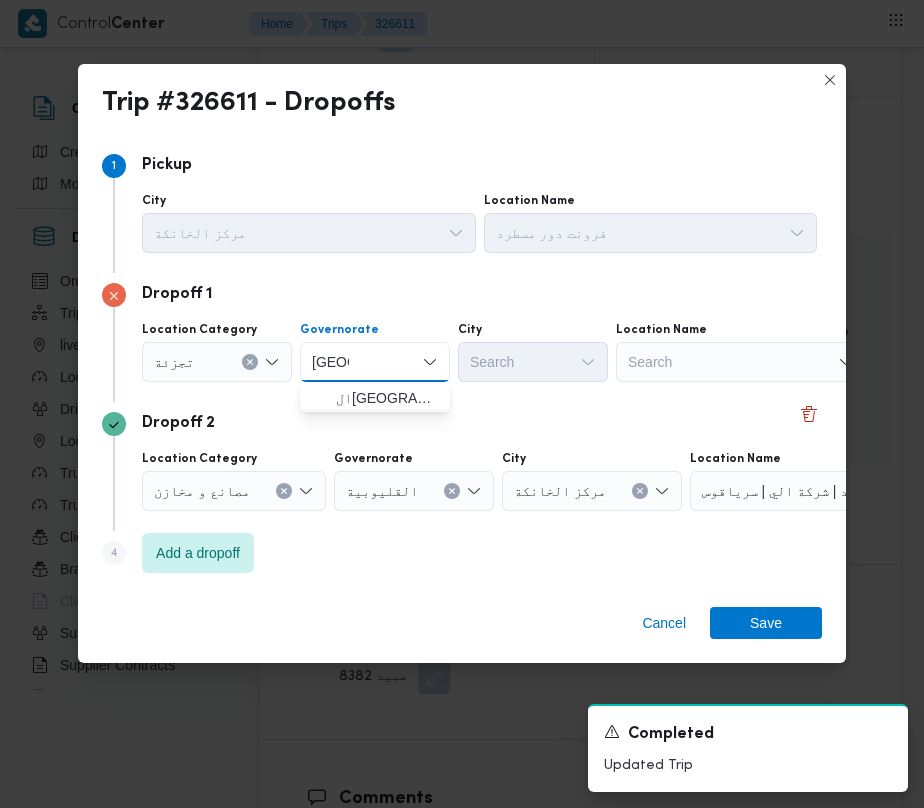 type 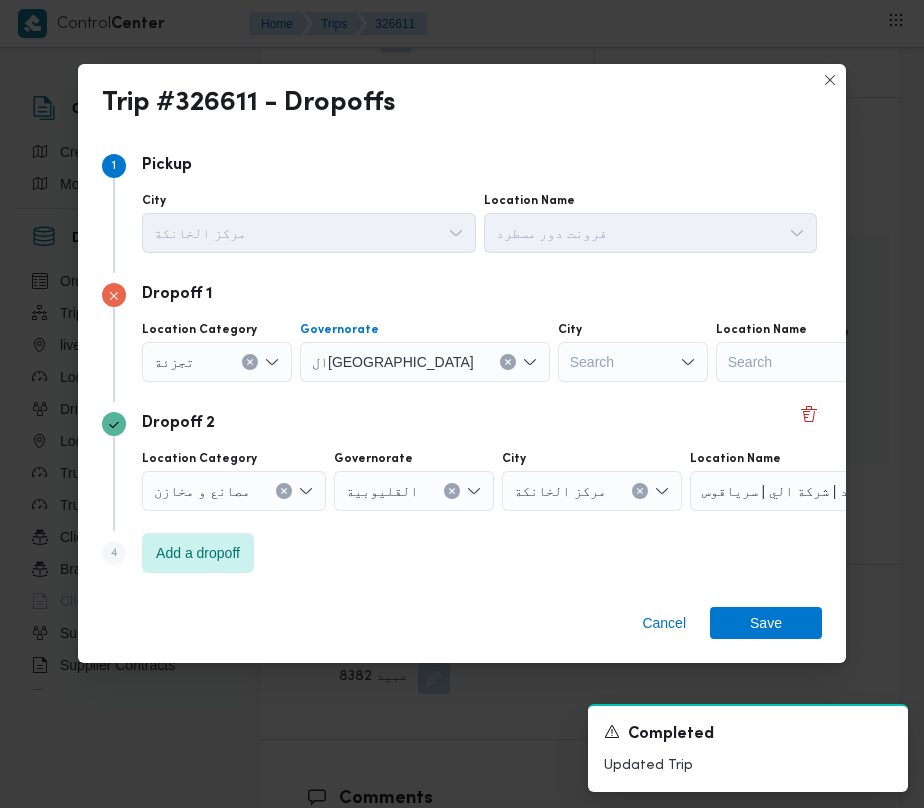click on "Search" at bounding box center [633, 362] 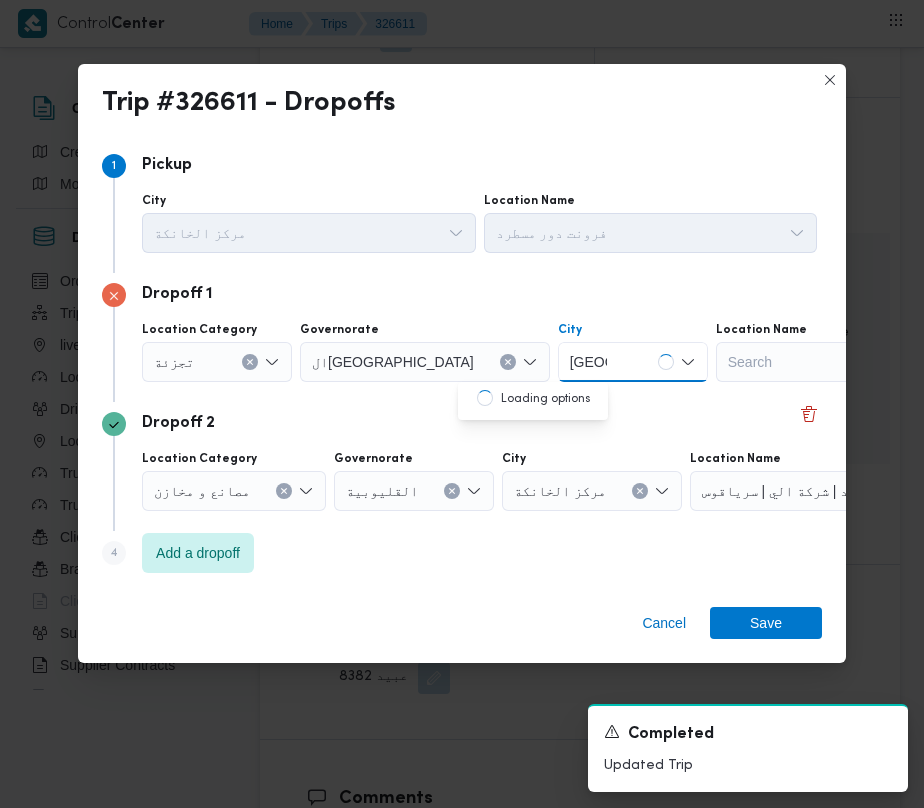 type on "قاهرة" 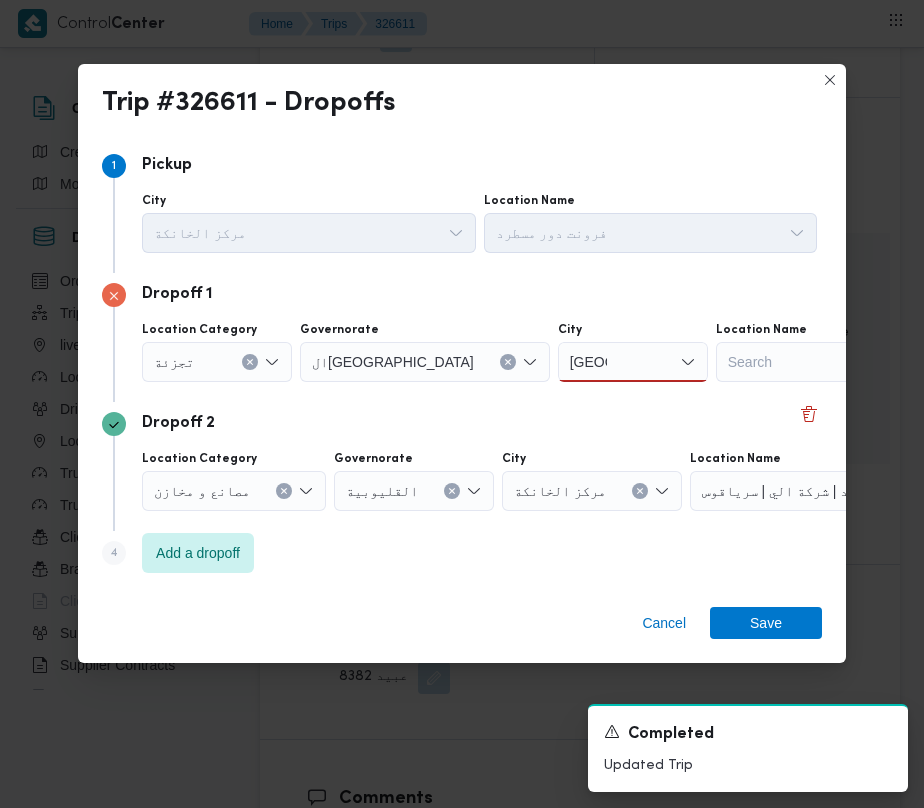 click on "قاهرة قاهرة" at bounding box center (633, 362) 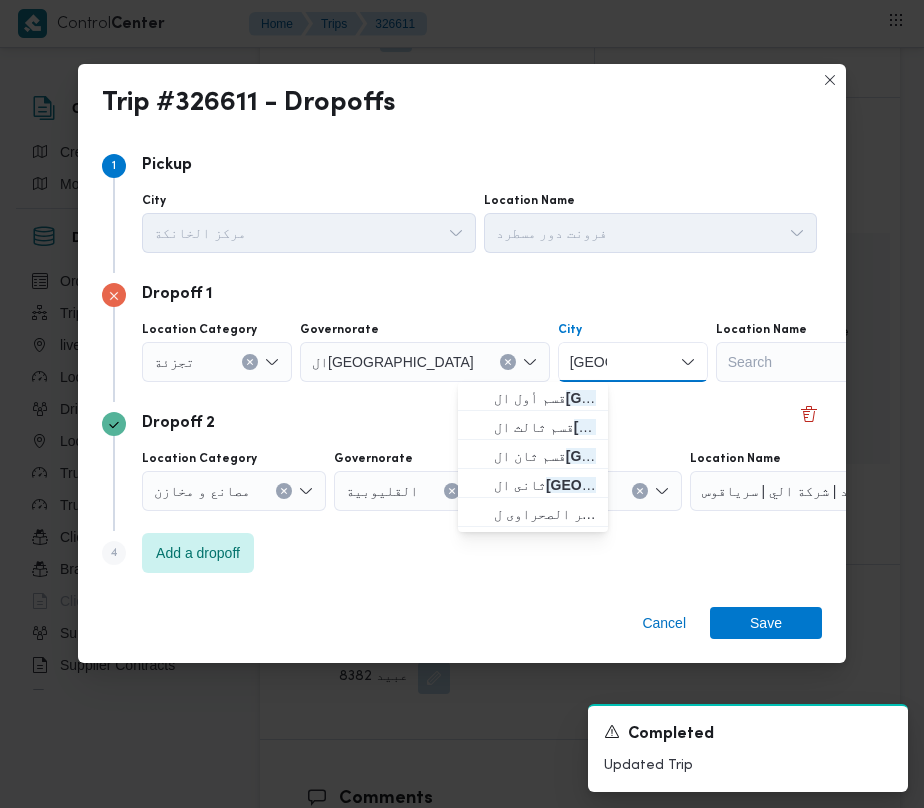 click on "قاهرة قاهرة" at bounding box center [633, 362] 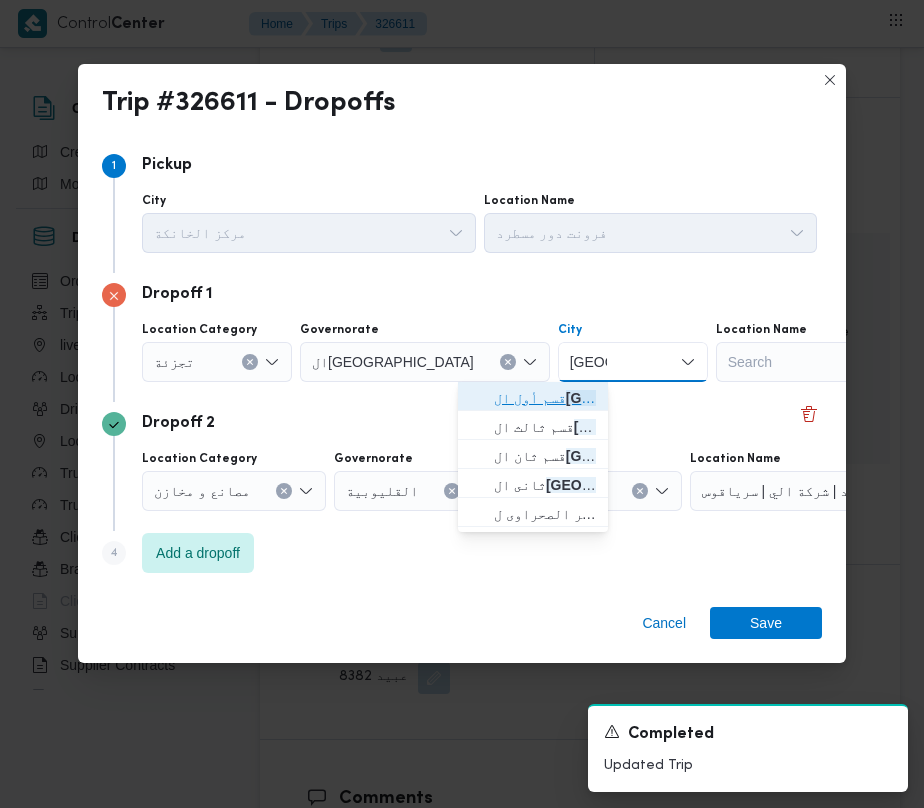 drag, startPoint x: 532, startPoint y: 386, endPoint x: 654, endPoint y: 453, distance: 139.18692 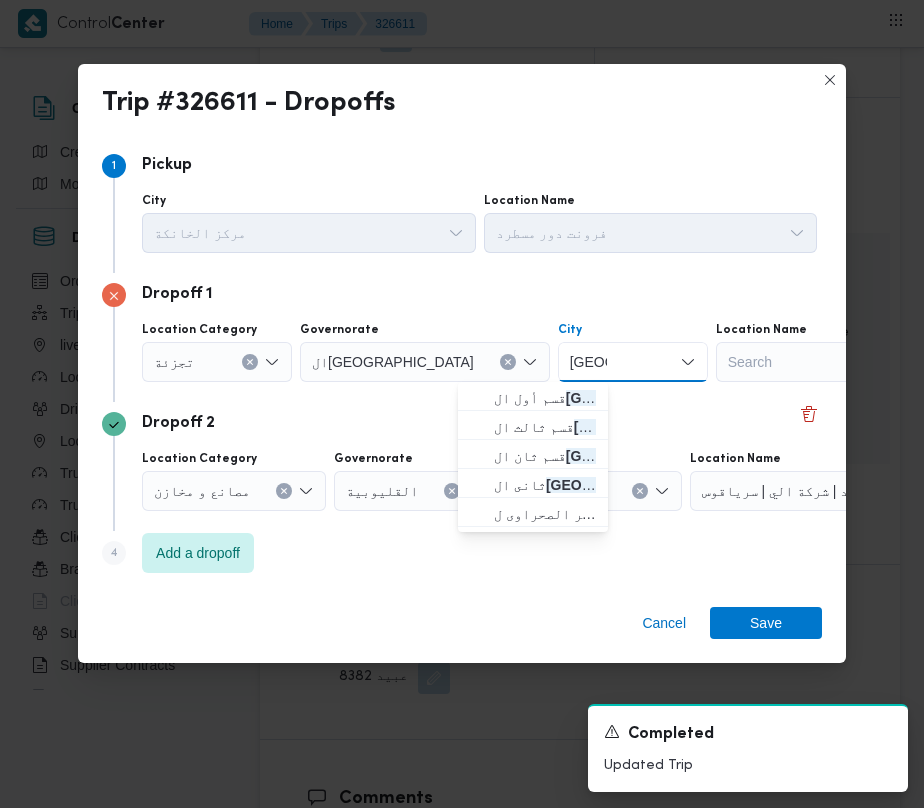 type 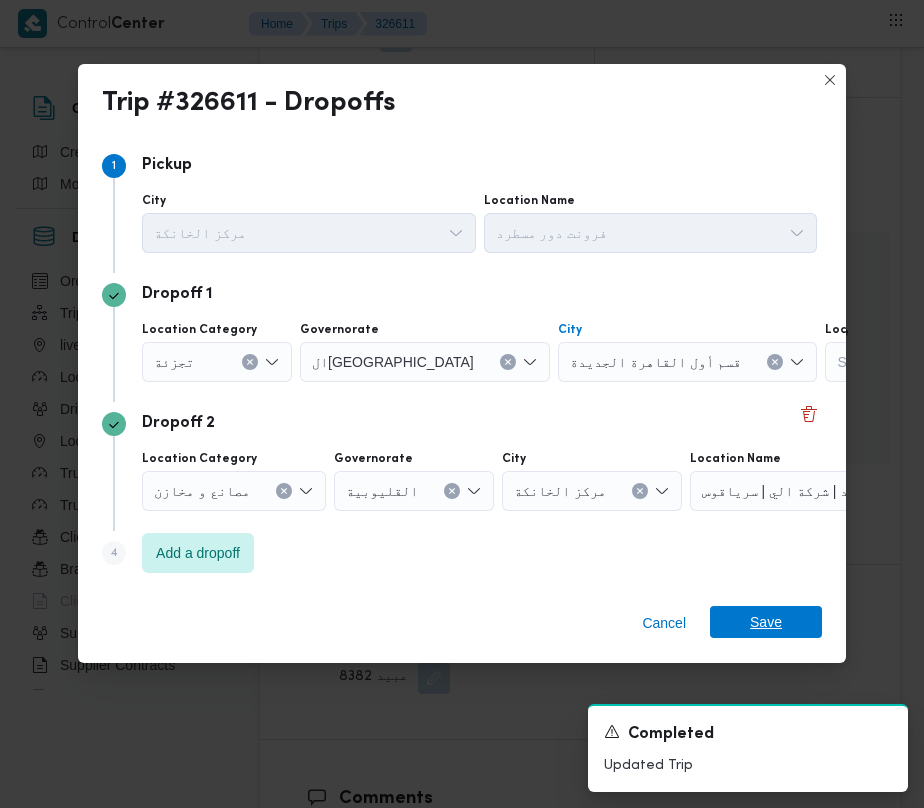 click on "Save" at bounding box center (766, 622) 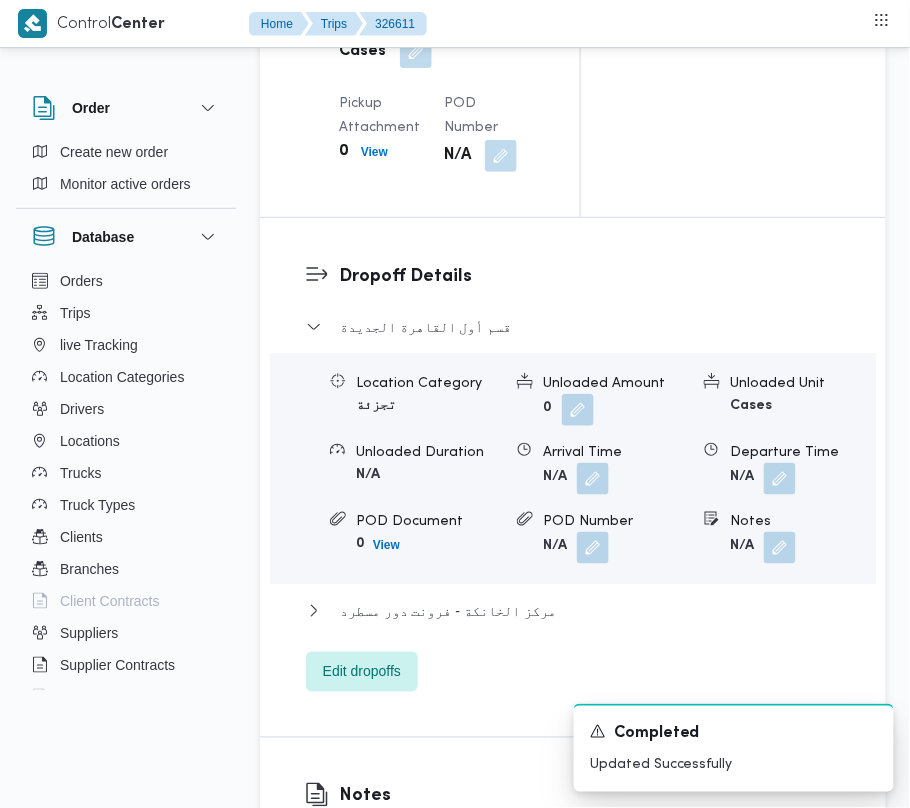 scroll, scrollTop: 2809, scrollLeft: 0, axis: vertical 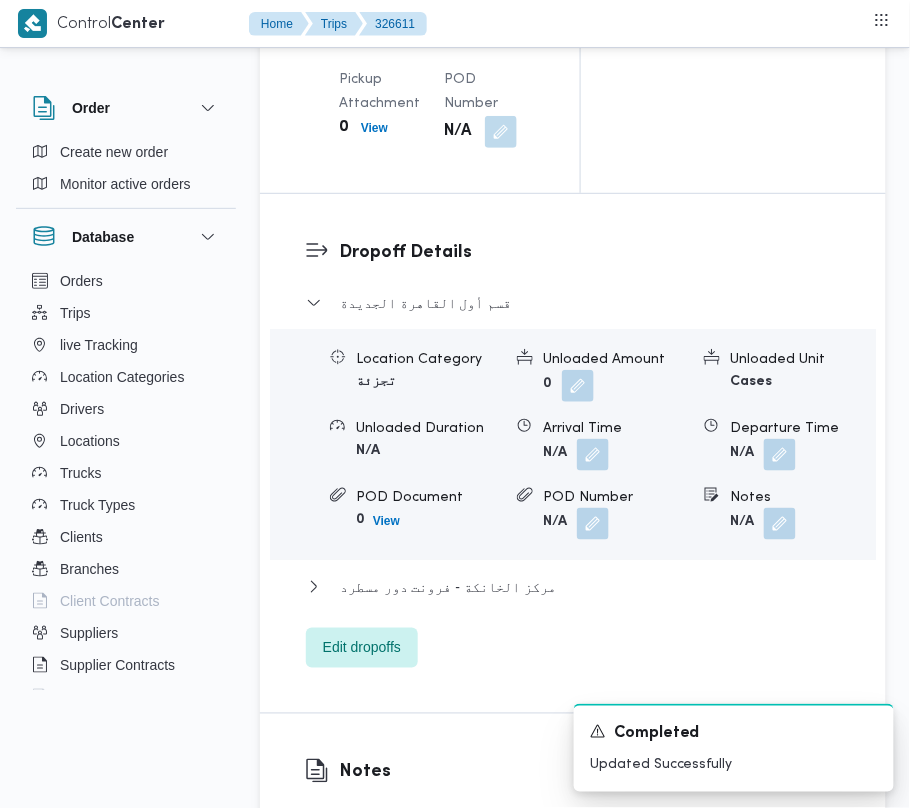 drag, startPoint x: 770, startPoint y: 408, endPoint x: 760, endPoint y: 432, distance: 26 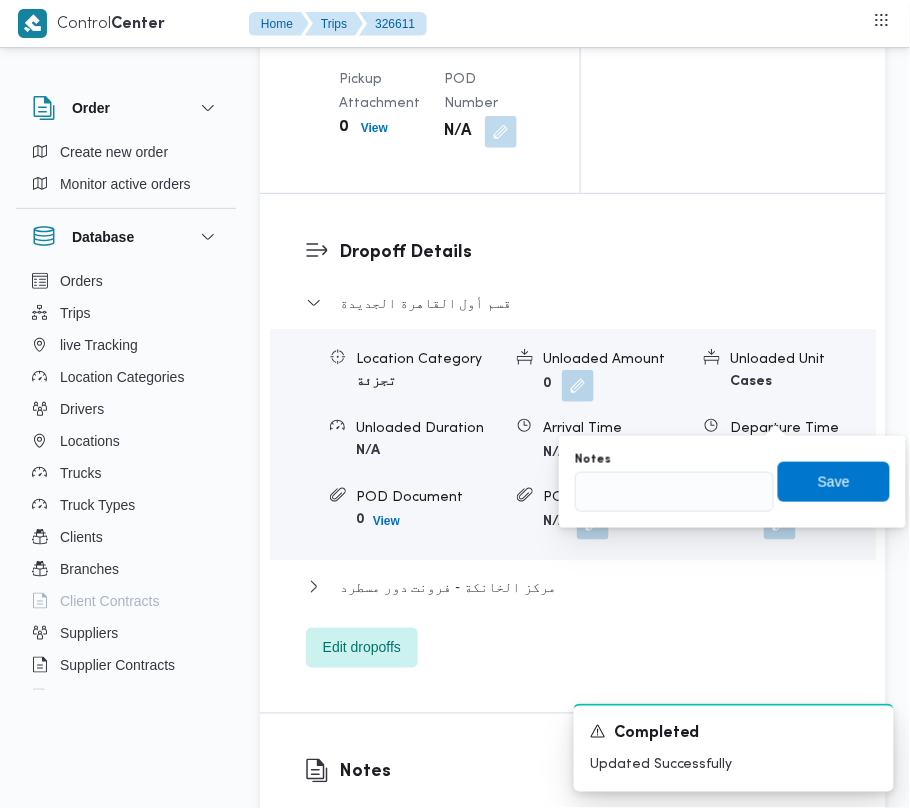 click on "You are in a dialog. To close this dialog, hit escape. Notes Save" at bounding box center [732, 482] 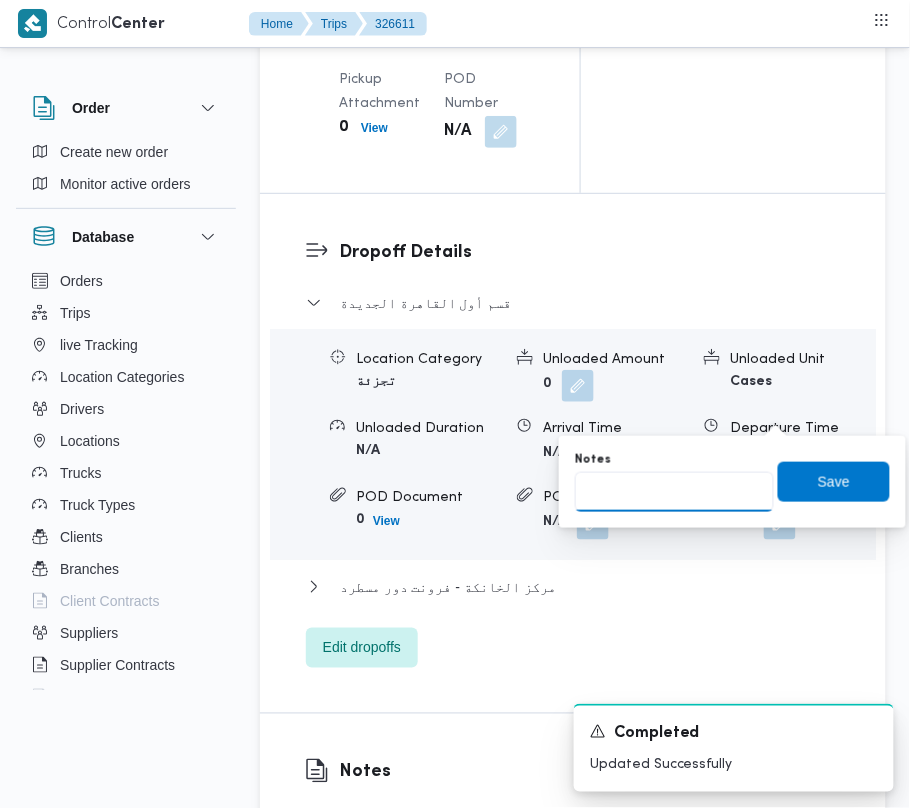 drag, startPoint x: 692, startPoint y: 494, endPoint x: 700, endPoint y: 485, distance: 12.0415945 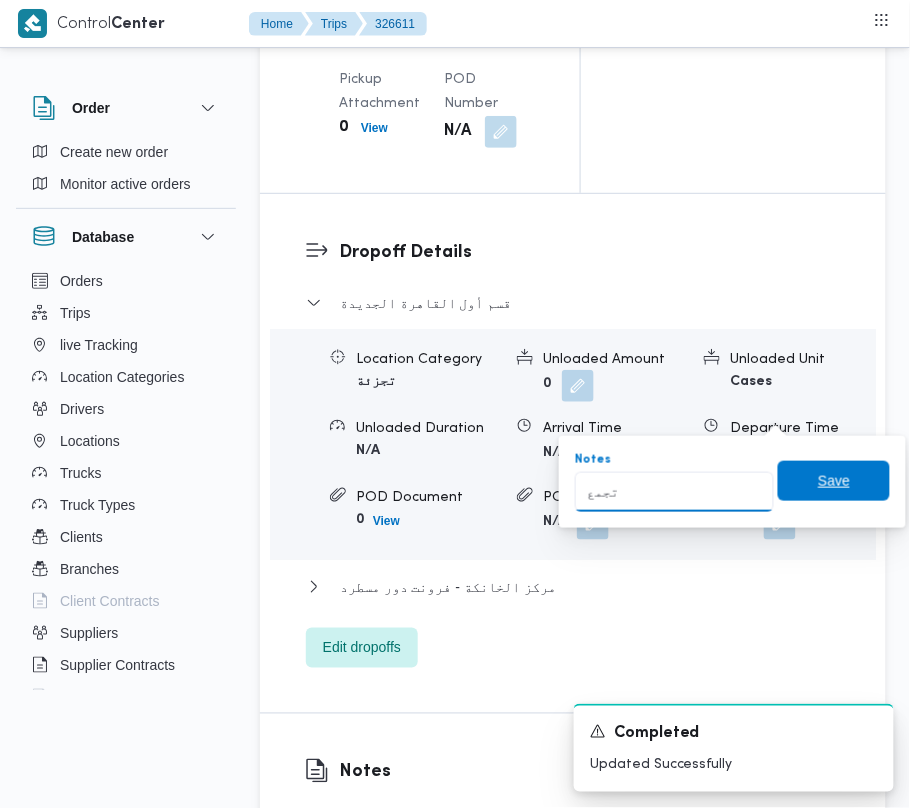 type on "تجمع" 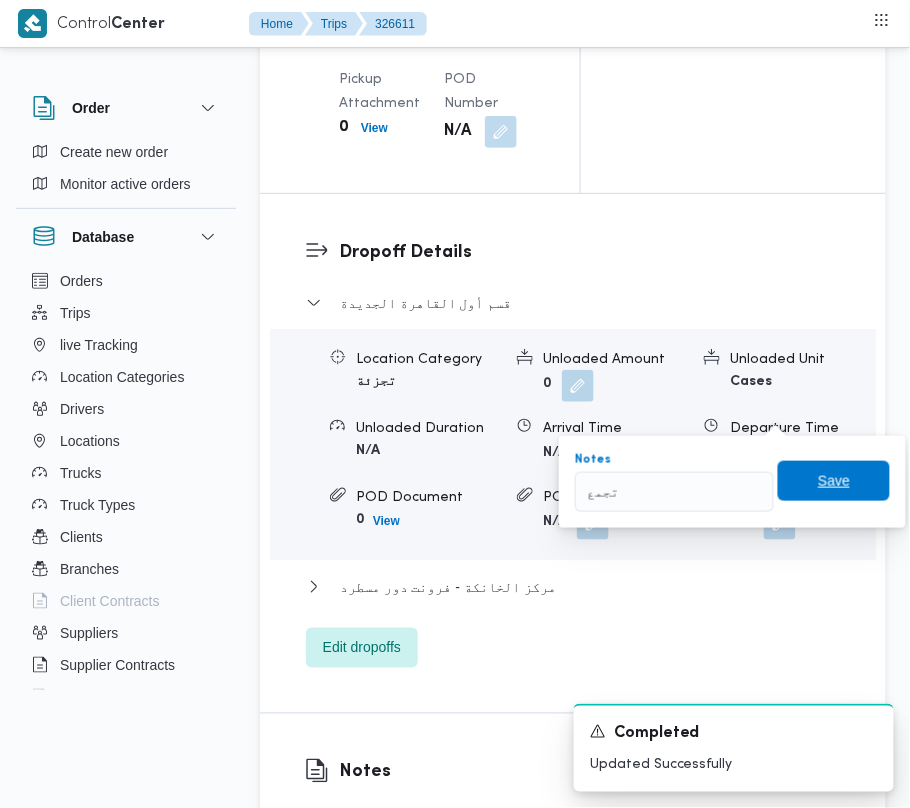 click on "Save" at bounding box center (834, 481) 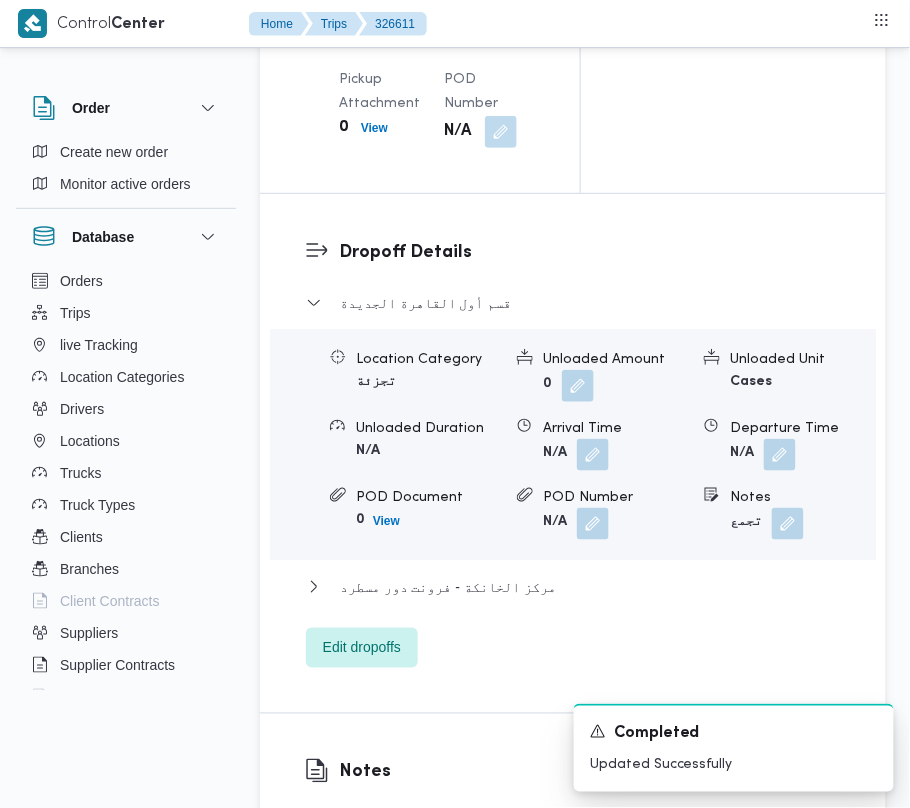 scroll, scrollTop: 2102, scrollLeft: 0, axis: vertical 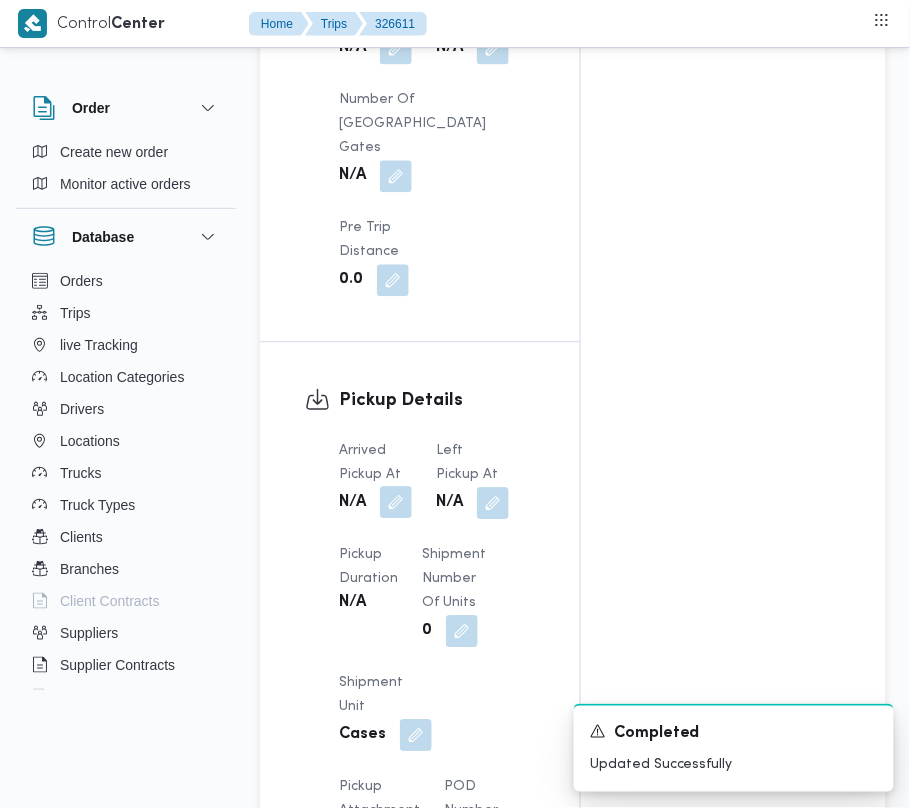 click on "N/A" at bounding box center [375, 503] 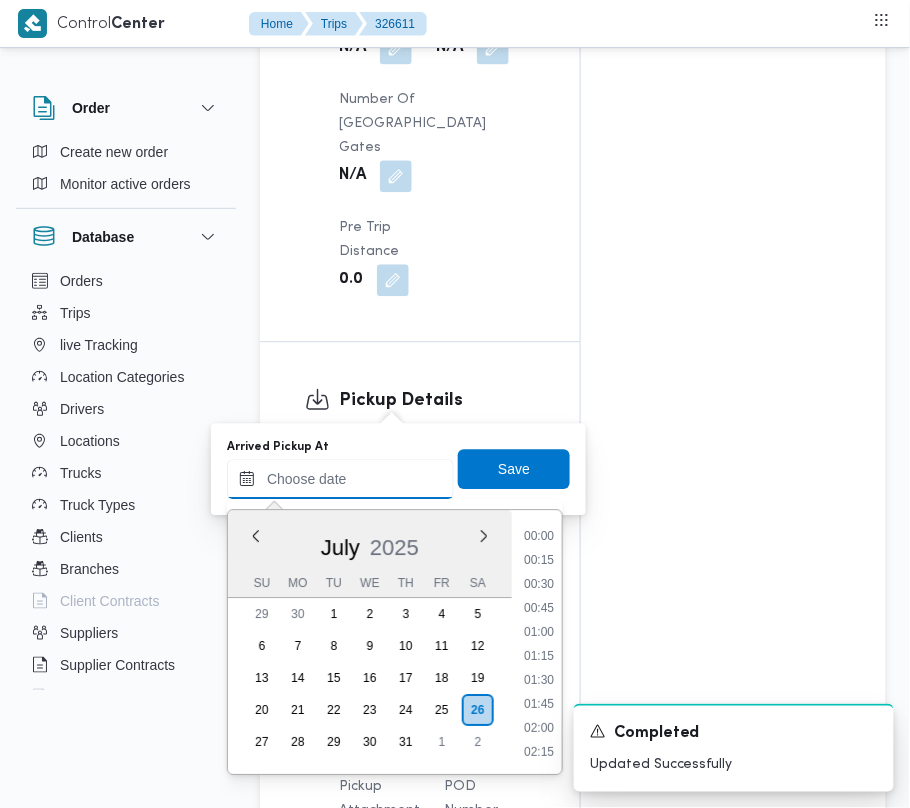 click on "Arrived Pickup At" at bounding box center (340, 479) 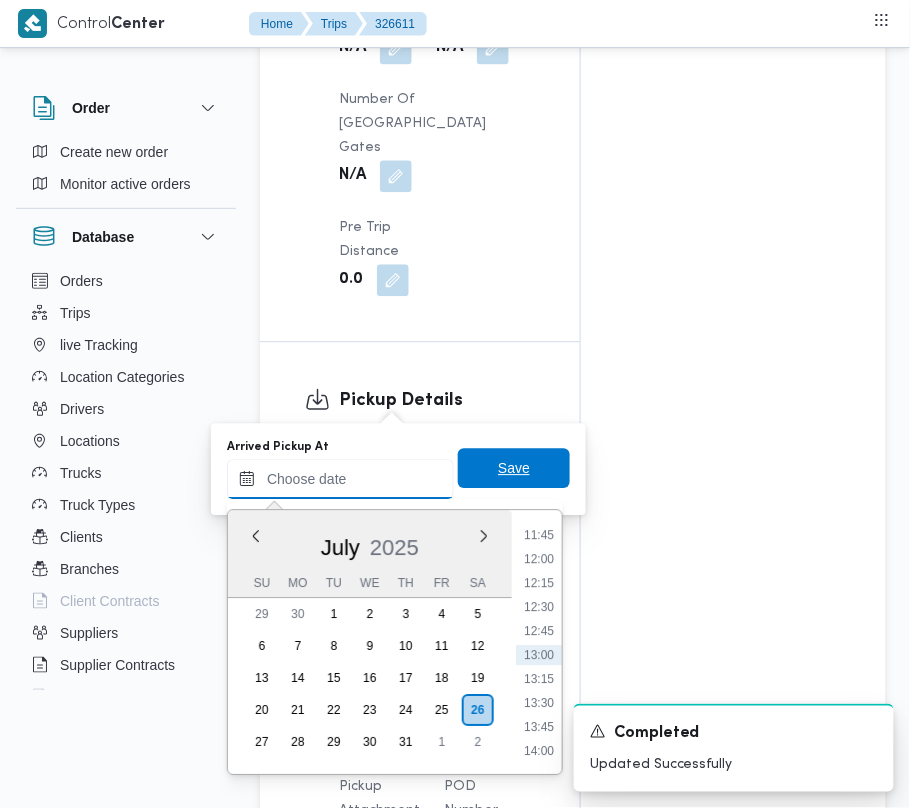 paste on "26/7/2025  9:00:00 AM" 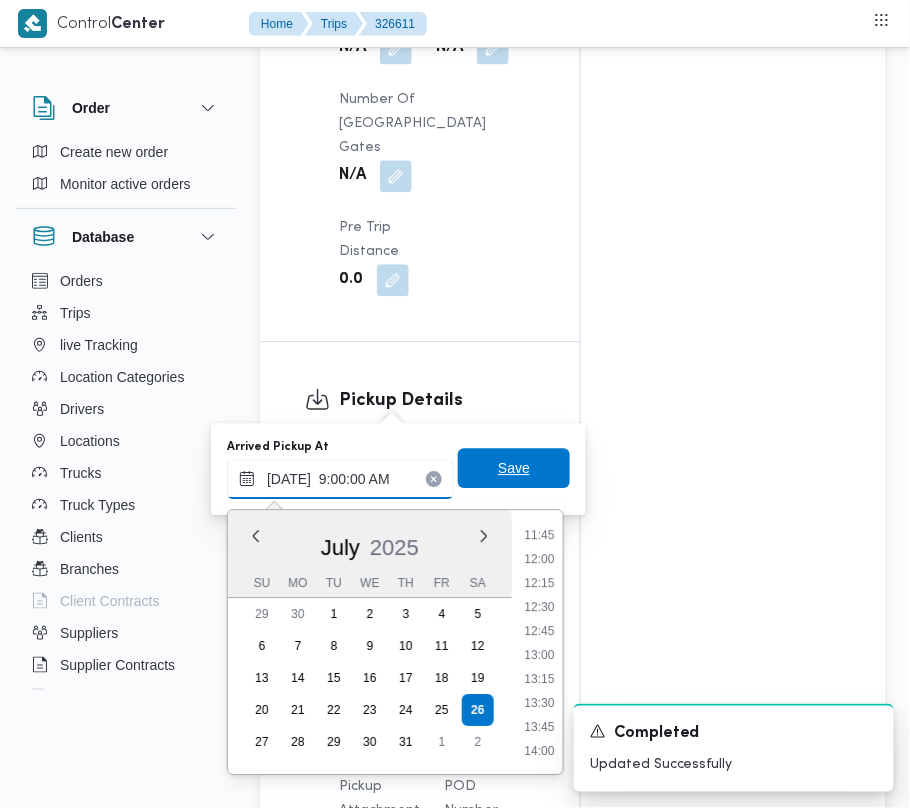 scroll, scrollTop: 864, scrollLeft: 0, axis: vertical 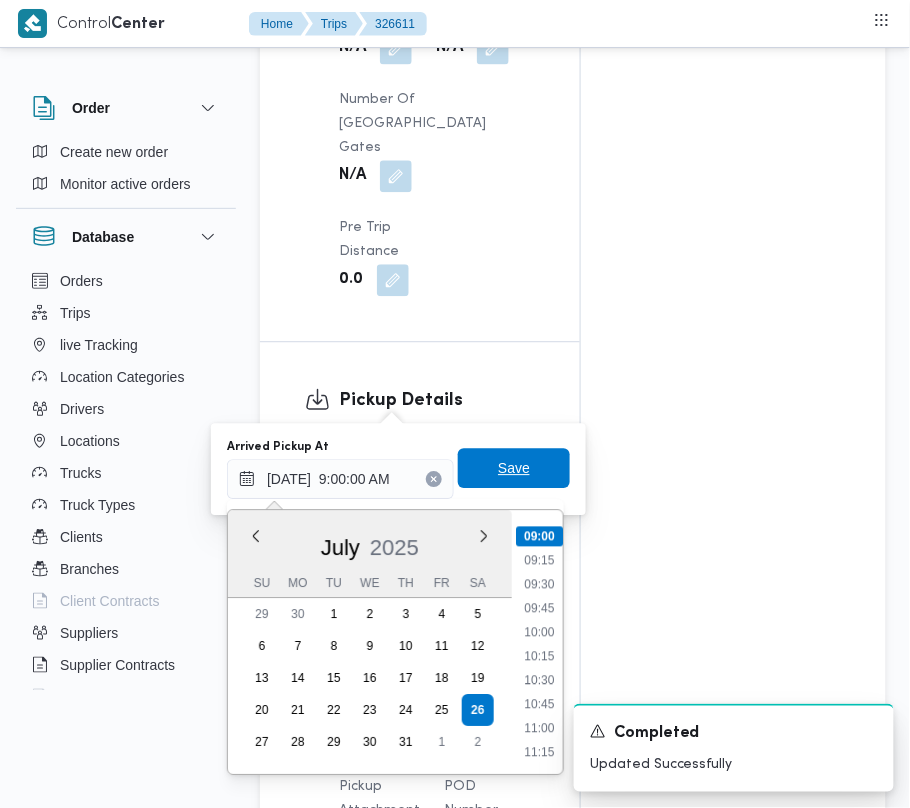 type on "26/07/2025 09:00" 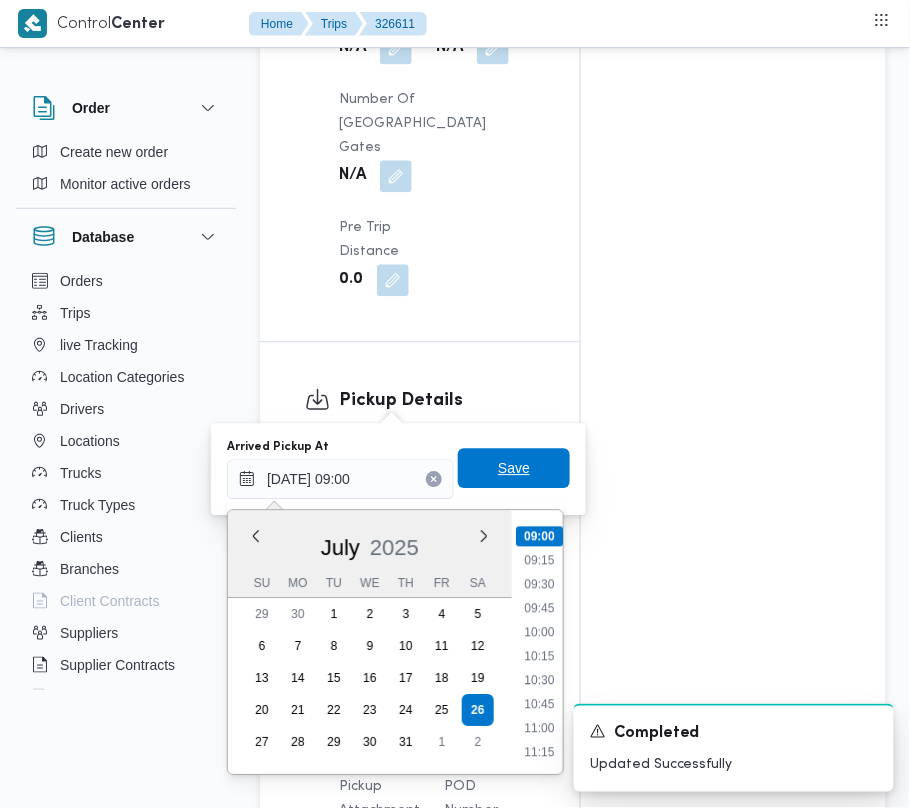 click on "Save" at bounding box center (514, 468) 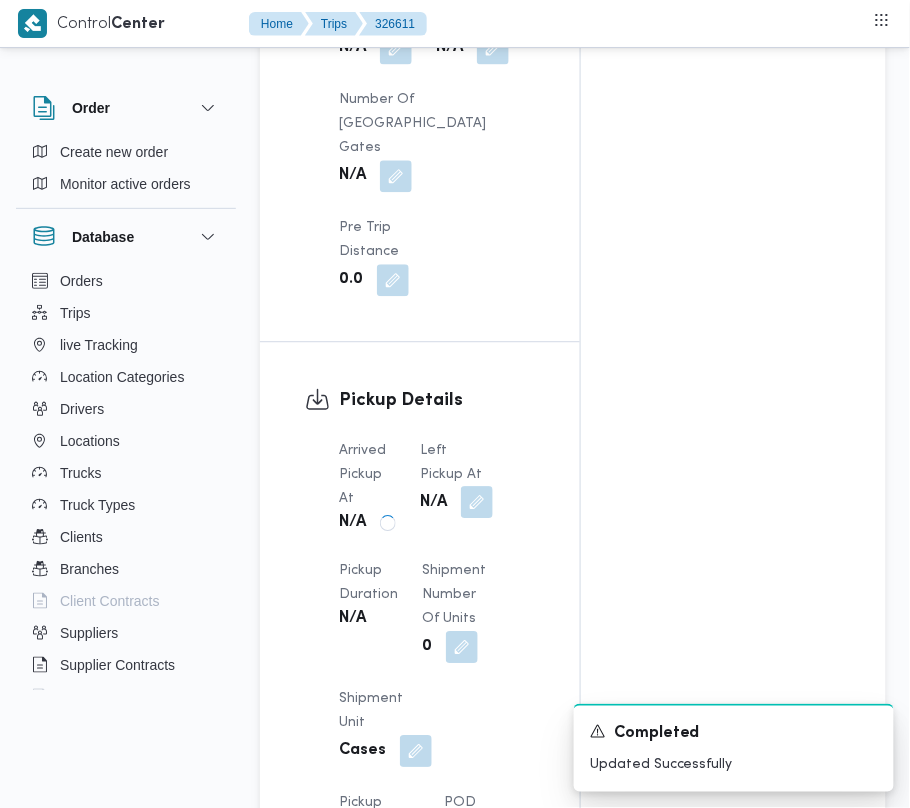 click on "Arrived Pickup At N/A Left Pickup At N/A Pickup Duration N/A Shipment Number of Units 0 Shipment Unit Cases Pickup Attachment 0 View POD Number N/A" at bounding box center (437, 655) 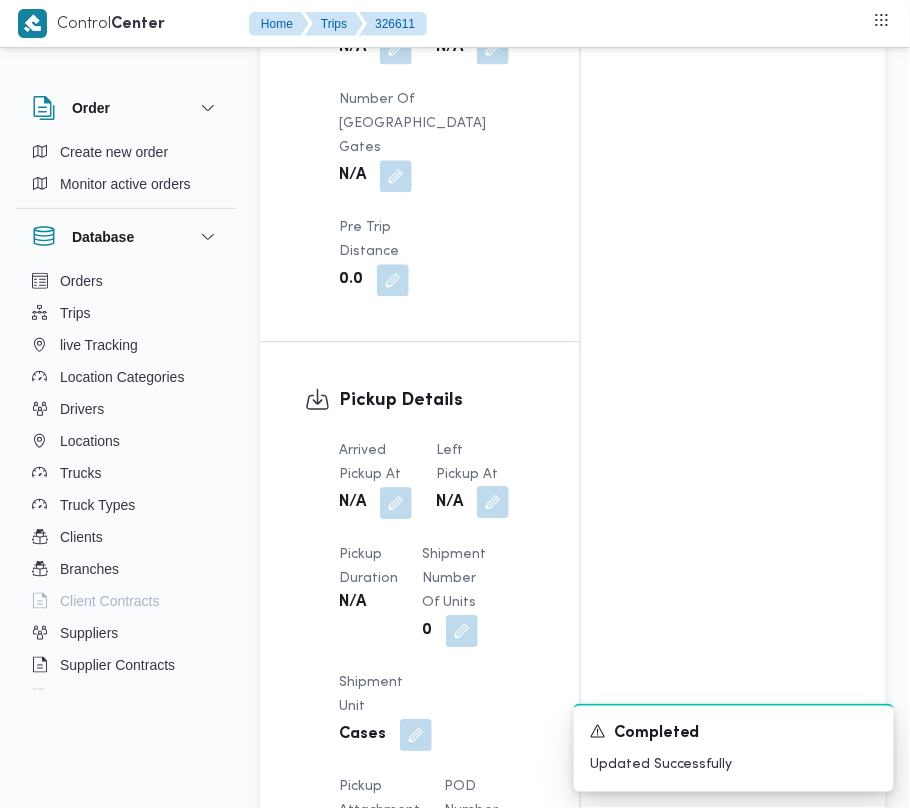 click at bounding box center [493, 502] 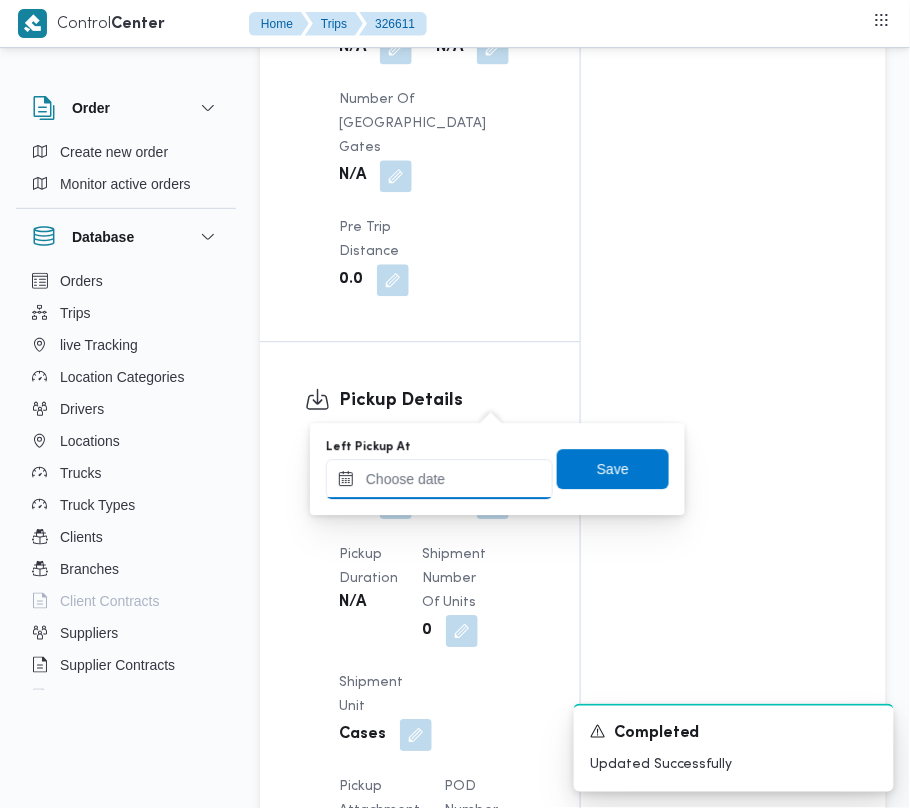 drag, startPoint x: 486, startPoint y: 410, endPoint x: 476, endPoint y: 461, distance: 51.971146 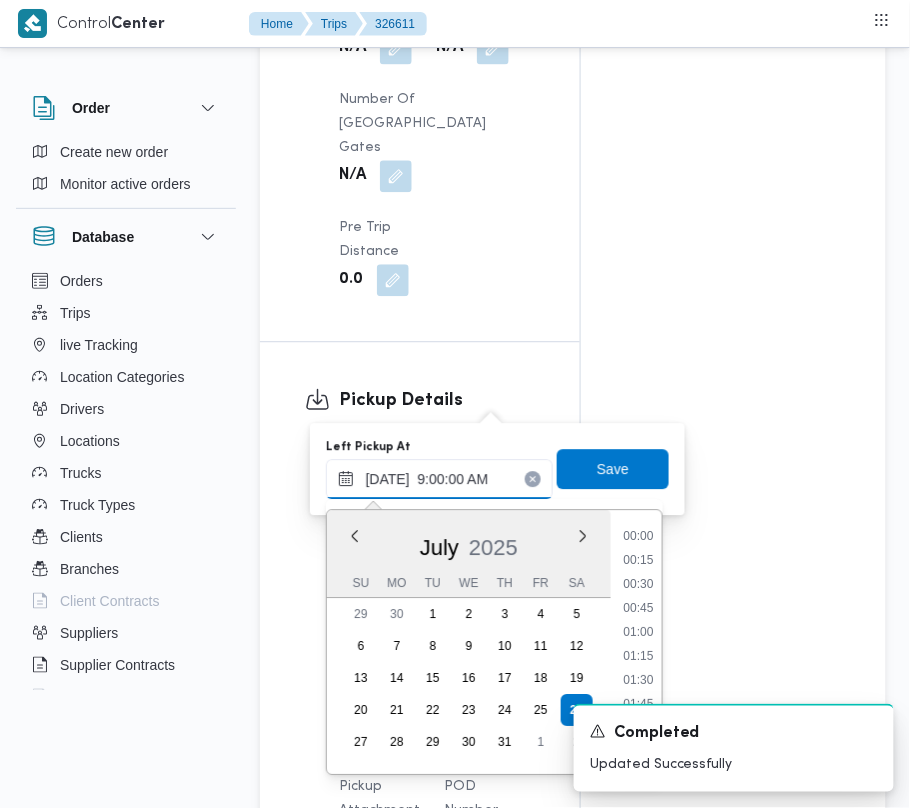 scroll, scrollTop: 864, scrollLeft: 0, axis: vertical 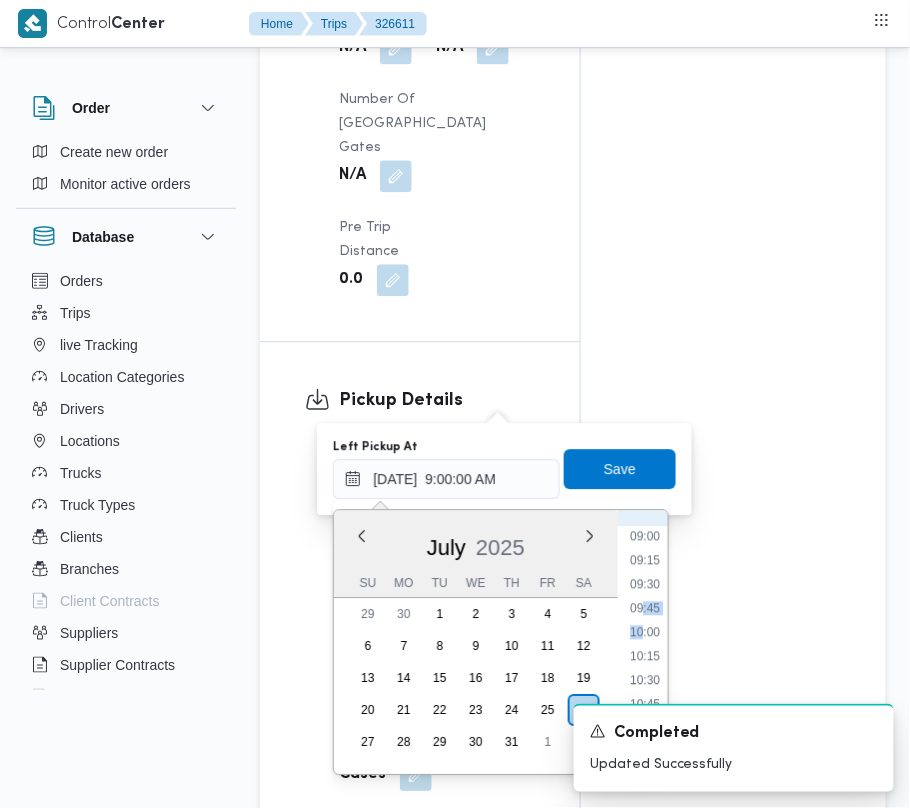 click on "00:00 00:15 00:30 00:45 01:00 01:15 01:30 01:45 02:00 02:15 02:30 02:45 03:00 03:15 03:30 03:45 04:00 04:15 04:30 04:45 05:00 05:15 05:30 05:45 06:00 06:15 06:30 06:45 07:00 07:15 07:30 07:45 08:00 08:15 08:30 08:45 09:00 09:15 09:30 09:45 10:00 10:15 10:30 10:45 11:00 11:15 11:30 11:45 12:00 12:15 12:30 12:45 13:00 13:15 13:30 13:45 14:00 14:15 14:30 14:45 15:00 15:15 15:30 15:45 16:00 16:15 16:30 16:45 17:00 17:15 17:30 17:45 18:00 18:15 18:30 18:45 19:00 19:15 19:30 19:45 20:00 20:15 20:30 20:45 21:00 21:15 21:30 21:45 22:00 22:15 22:30 22:45 23:00 23:15 23:30 23:45" at bounding box center (645, 642) 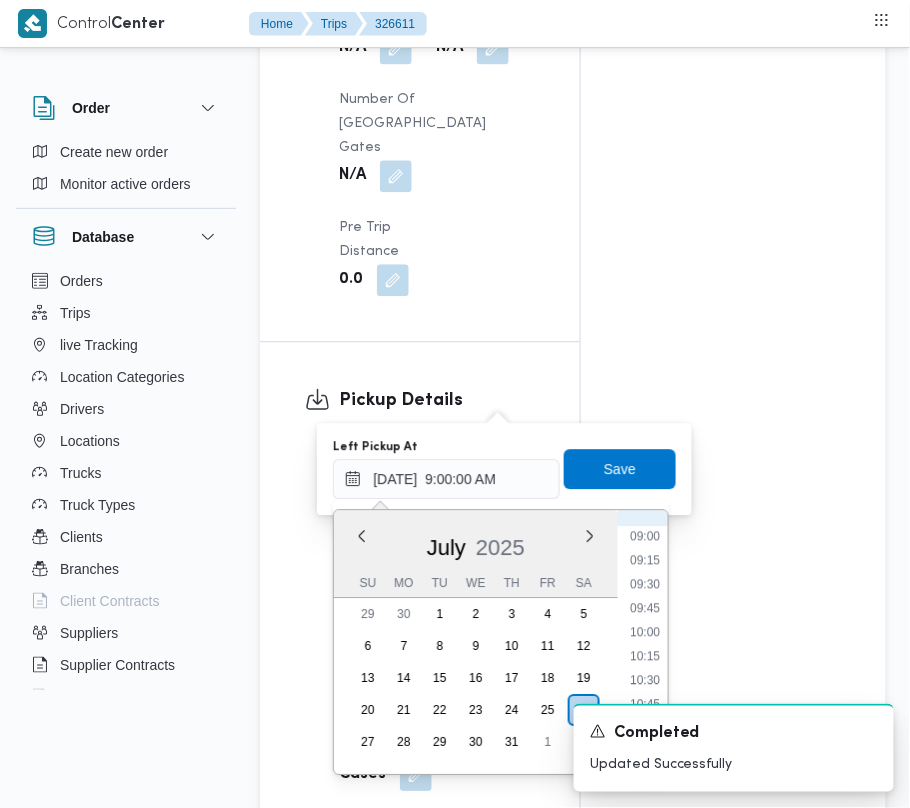 click on "00:00 00:15 00:30 00:45 01:00 01:15 01:30 01:45 02:00 02:15 02:30 02:45 03:00 03:15 03:30 03:45 04:00 04:15 04:30 04:45 05:00 05:15 05:30 05:45 06:00 06:15 06:30 06:45 07:00 07:15 07:30 07:45 08:00 08:15 08:30 08:45 09:00 09:15 09:30 09:45 10:00 10:15 10:30 10:45 11:00 11:15 11:30 11:45 12:00 12:15 12:30 12:45 13:00 13:15 13:30 13:45 14:00 14:15 14:30 14:45 15:00 15:15 15:30 15:45 16:00 16:15 16:30 16:45 17:00 17:15 17:30 17:45 18:00 18:15 18:30 18:45 19:00 19:15 19:30 19:45 20:00 20:15 20:30 20:45 21:00 21:15 21:30 21:45 22:00 22:15 22:30 22:45 23:00 23:15 23:30 23:45" at bounding box center [645, 642] 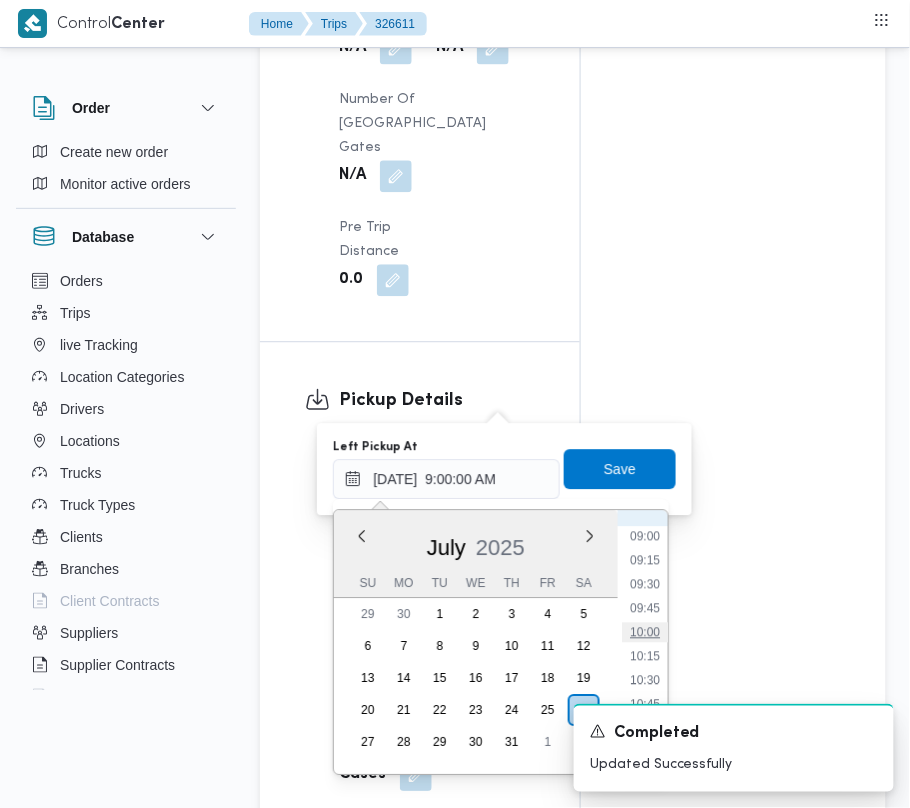 click on "10:00" at bounding box center (645, 632) 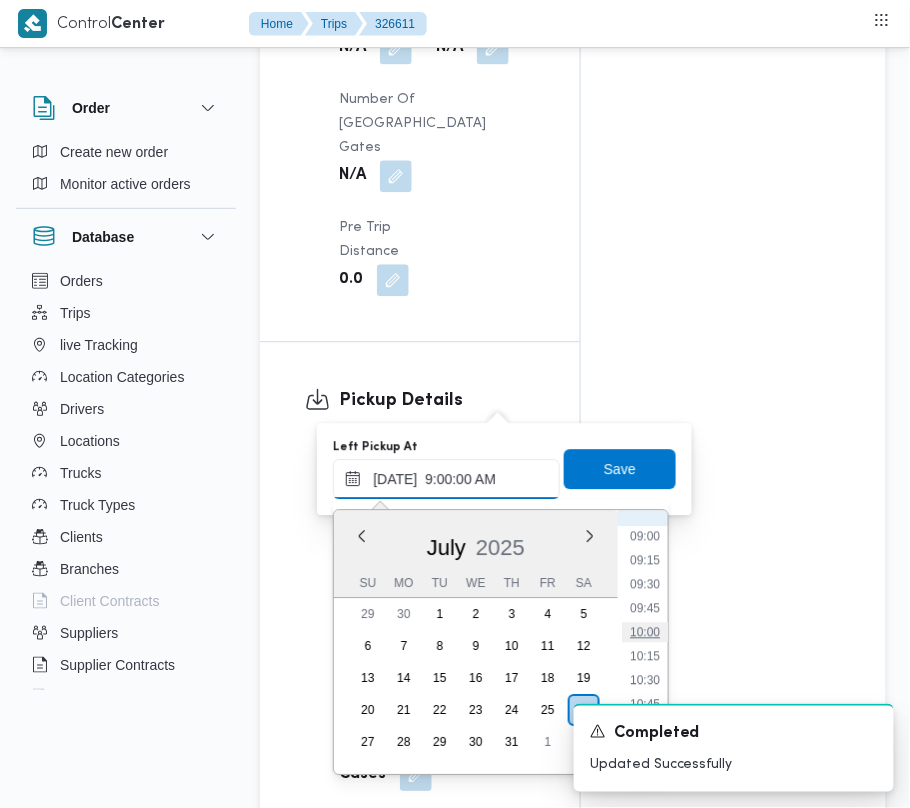 type on "26/07/2025 10:00" 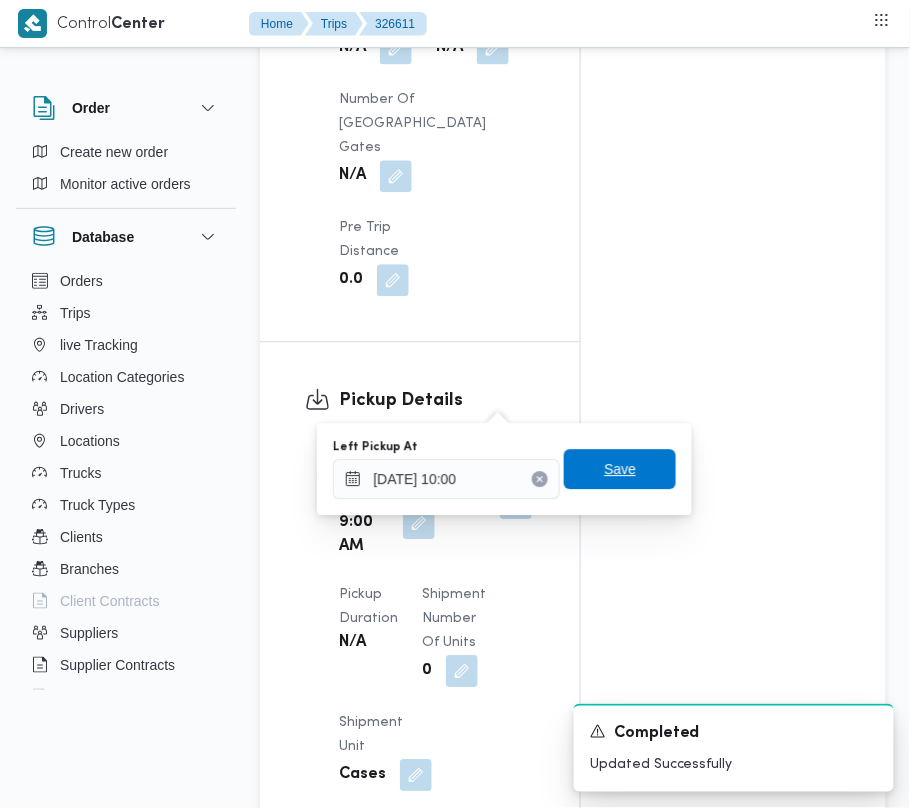 click on "Save" at bounding box center [620, 469] 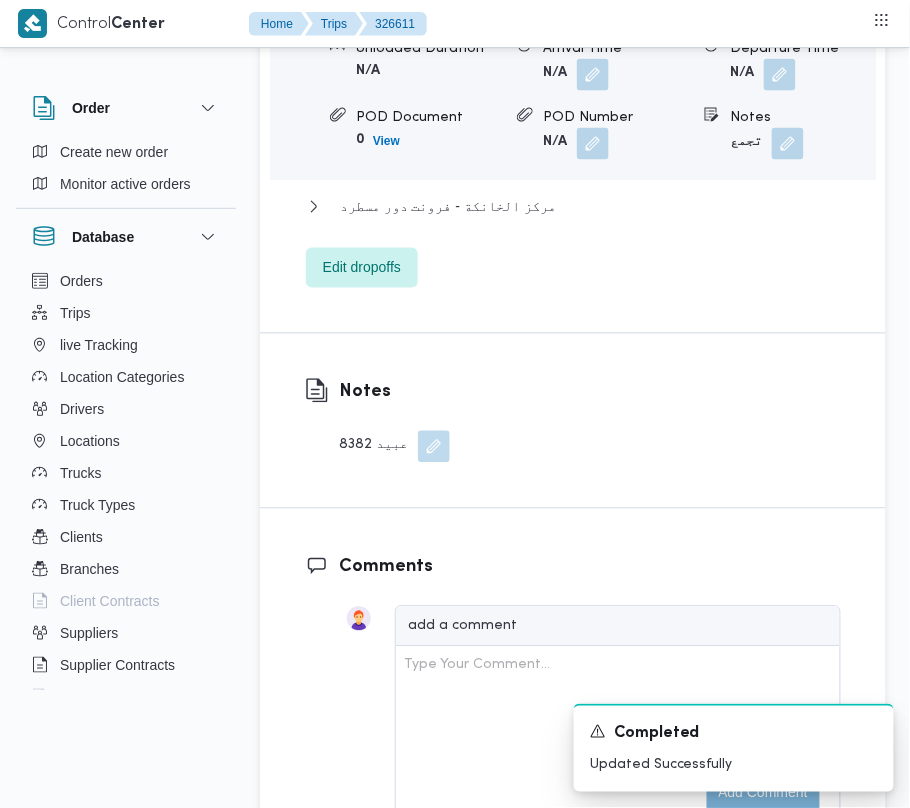 scroll, scrollTop: 2401, scrollLeft: 0, axis: vertical 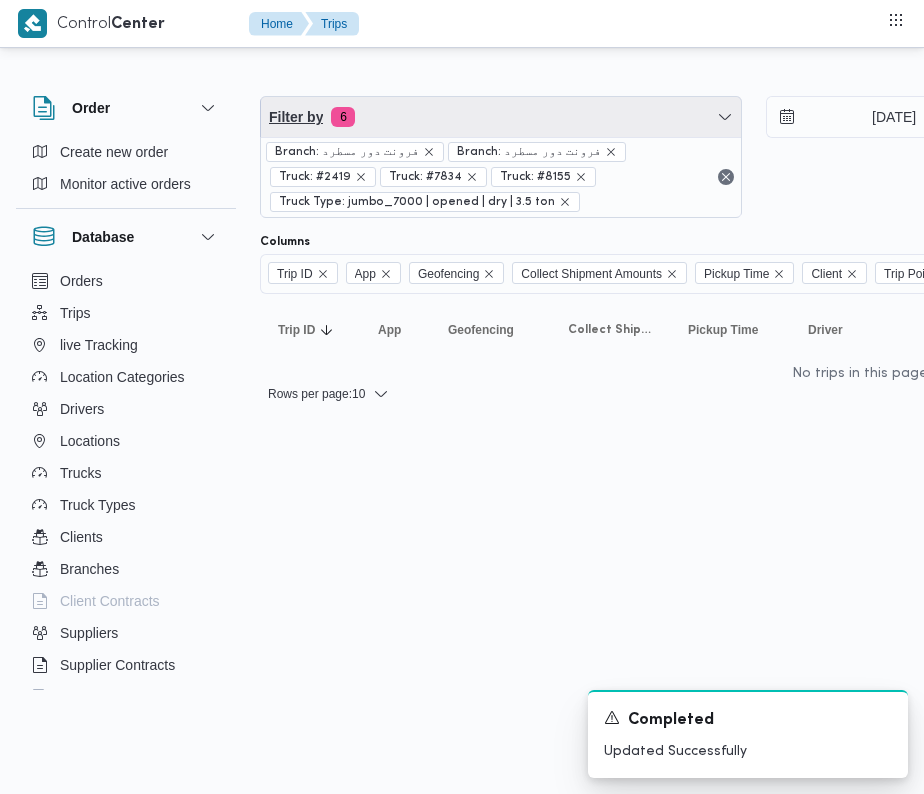 click on "Filter by 6" at bounding box center [501, 117] 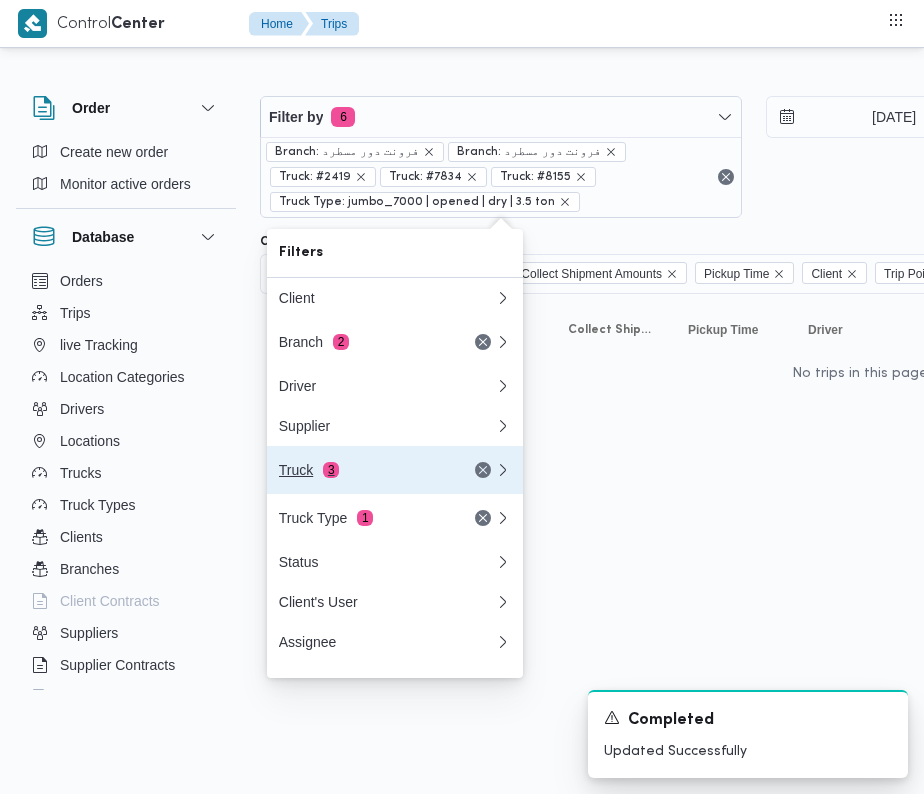 click on "Truck 3" at bounding box center (363, 470) 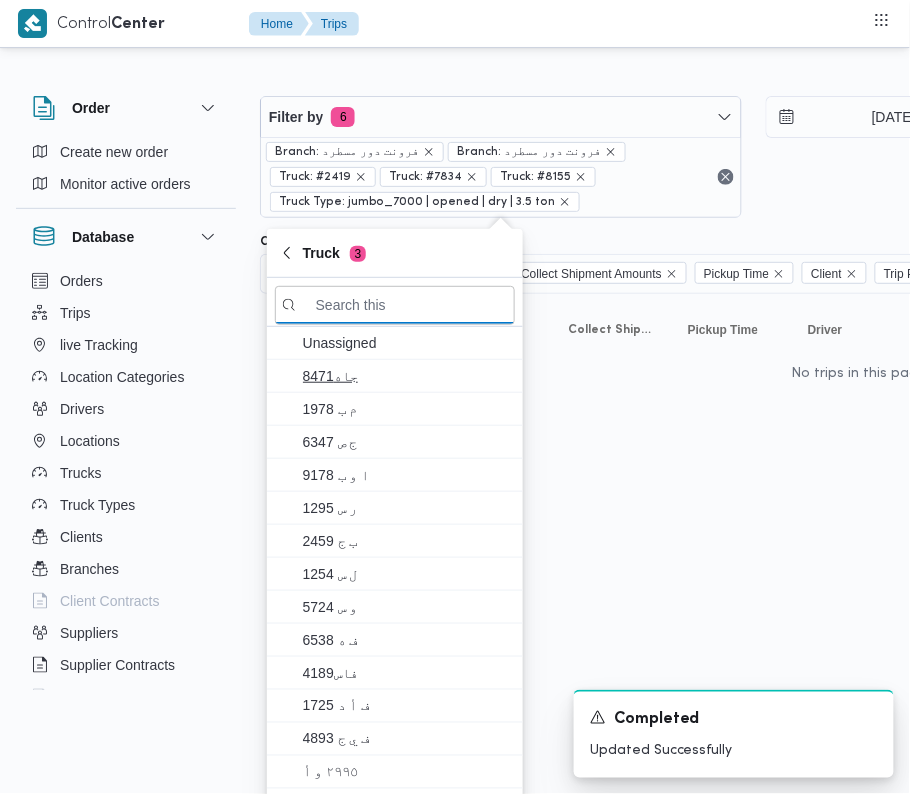 paste on "1345" 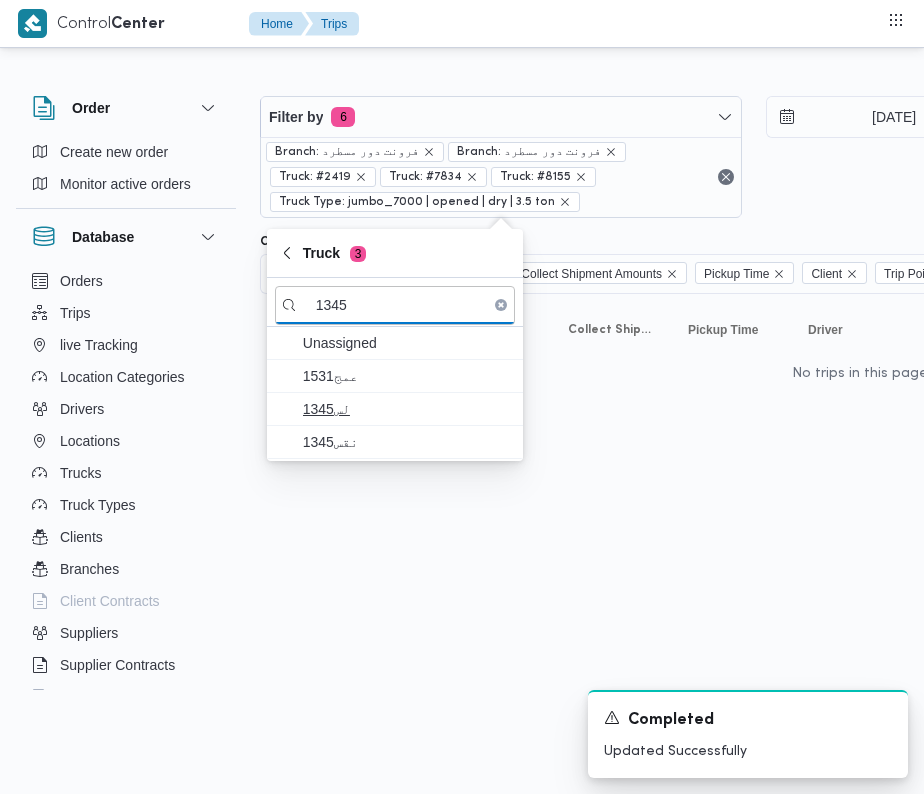 type on "1345" 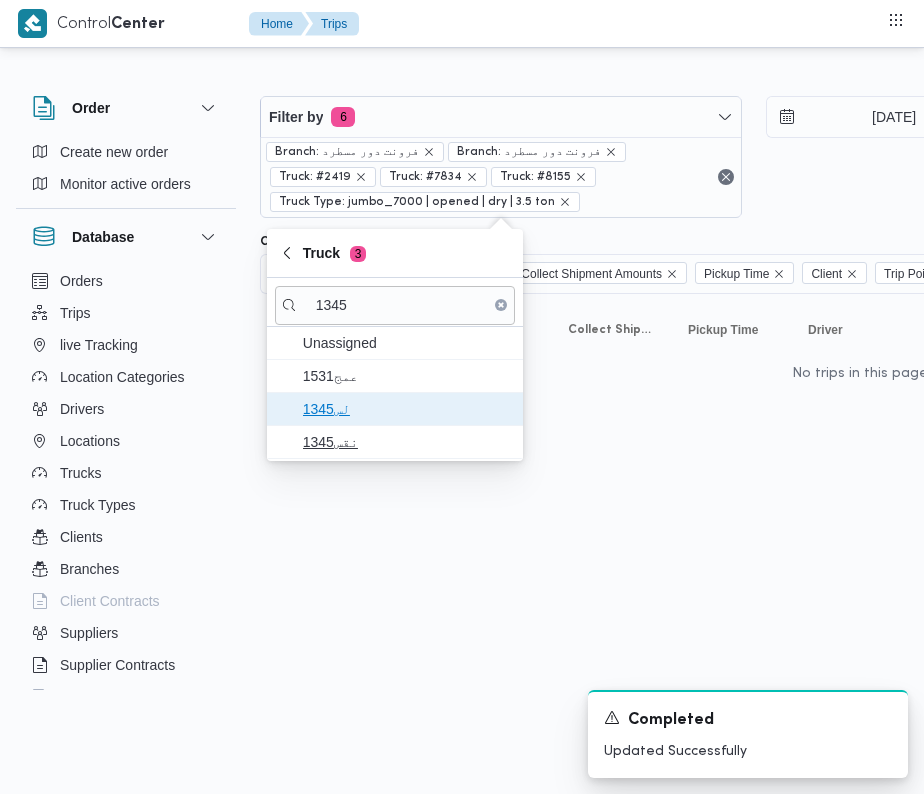 drag, startPoint x: 349, startPoint y: 421, endPoint x: 348, endPoint y: 433, distance: 12.0415945 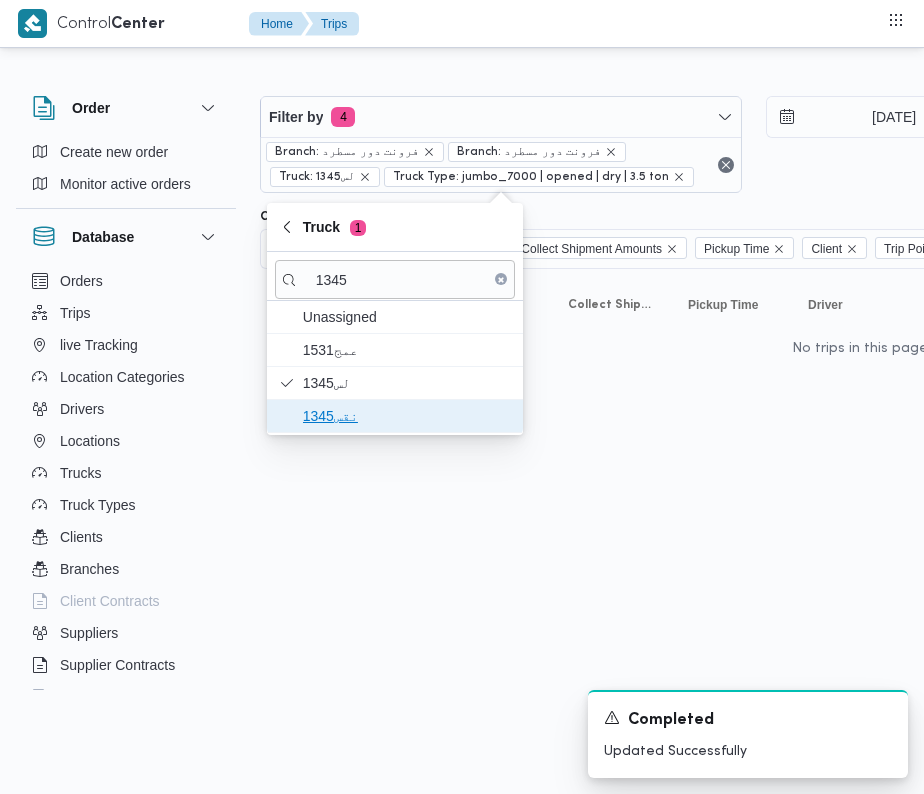 click on "نقس1345" at bounding box center (407, 416) 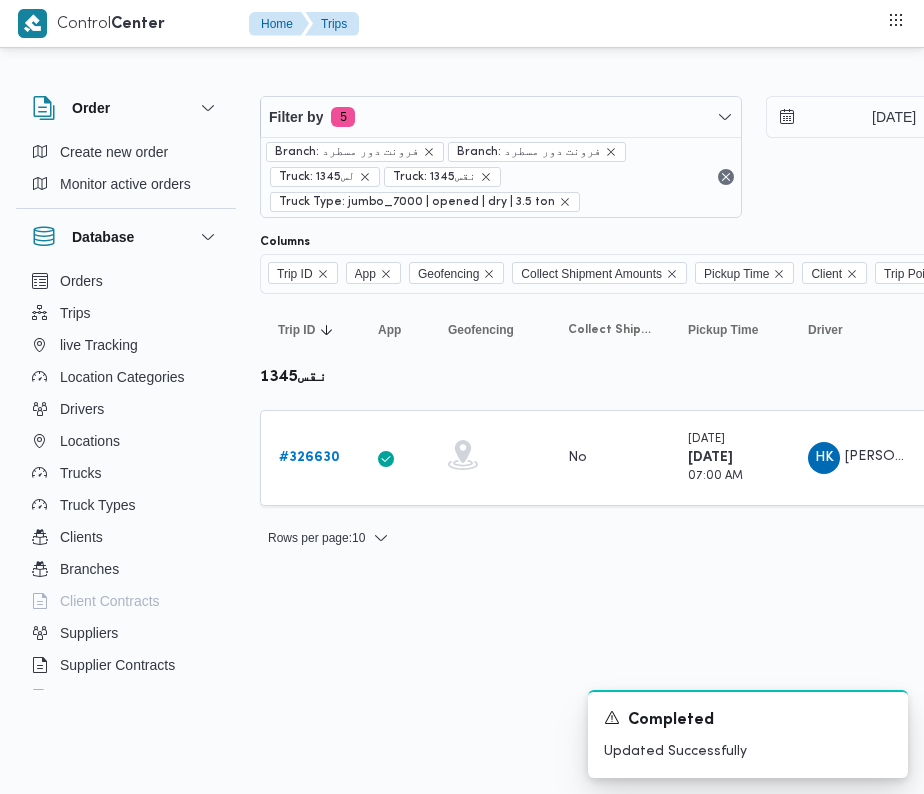click on "Control  Center Home Trips Order Create new order Monitor active orders Database Orders Trips live Tracking Location Categories Drivers Locations Trucks Truck Types Clients Branches Client Contracts Suppliers Supplier Contracts Devices Users Projects SP Projects Admins organization assignees Tags Filter by 5 Branch: فرونت دور مسطرد Branch: فرونت دور مسطرد  Truck: 1345لس Truck: نقس1345 Truck Type: jumbo_7000 | opened | dry | 3.5 ton 26/7/2025 → 26/7/2025 Group By Truck Columns Trip ID App Geofencing Collect Shipment Amounts Pickup Time Client Trip Points Driver Supplier Truck Status Platform Sorting Trip ID Click to sort in ascending order App Click to sort in ascending order Geofencing Click to sort in ascending order Collect Shipment Amounts Pickup Time Click to sort in ascending order Client Click to sort in ascending order Trip Points Driver Click to sort in ascending order Supplier Click to sort in ascending order Truck Click to sort in ascending order Status Platform # No" at bounding box center (462, 397) 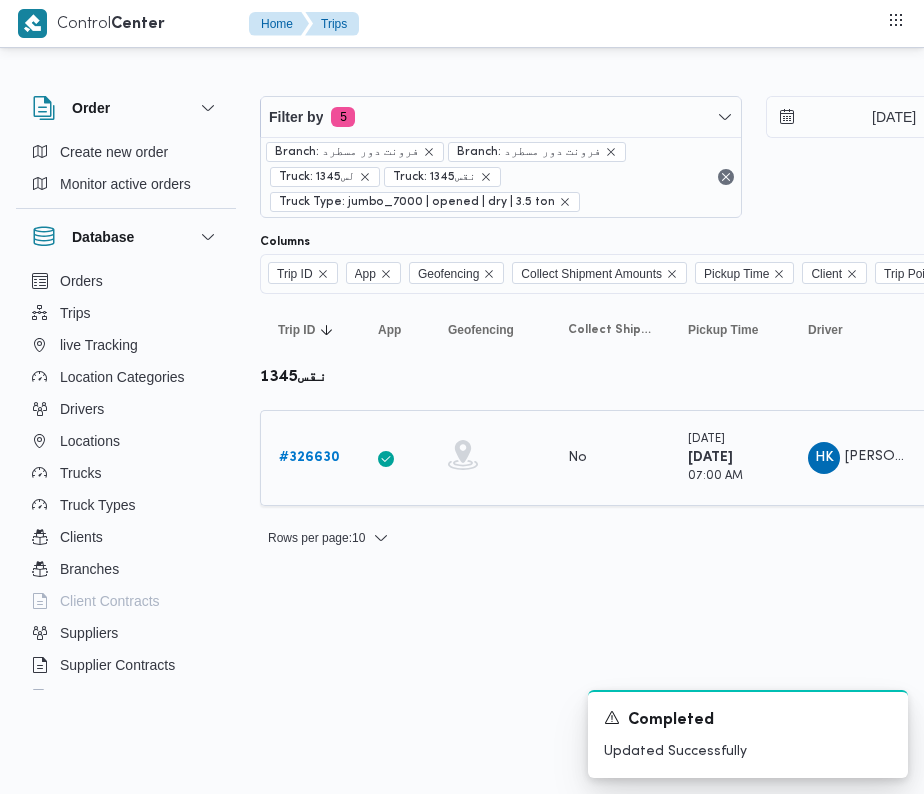 click on "# 326630" at bounding box center (309, 457) 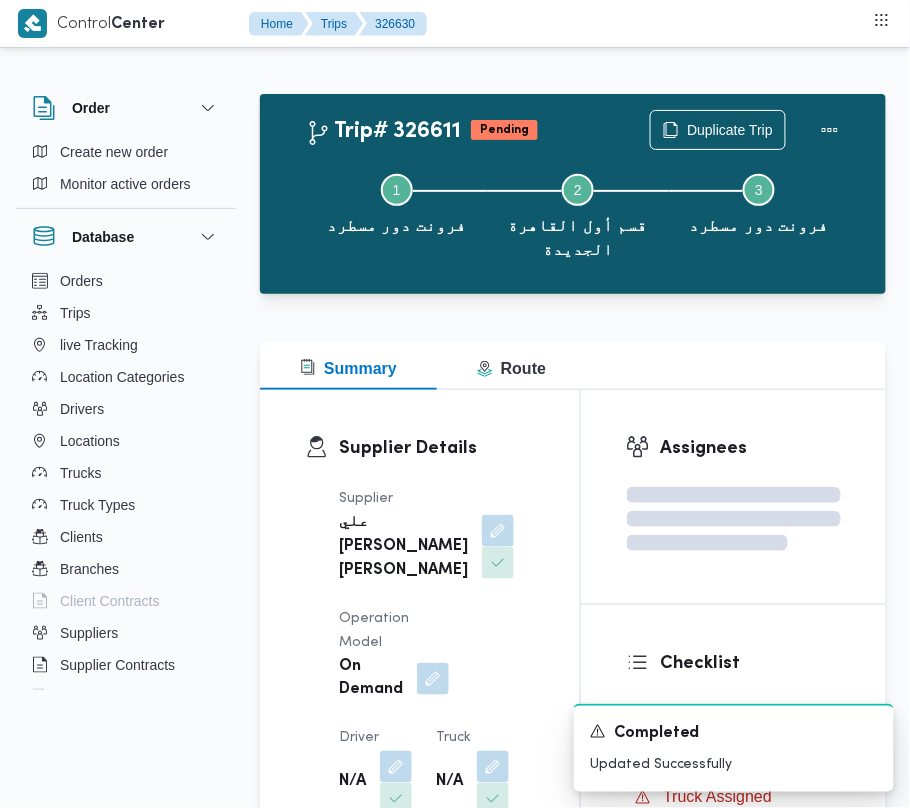 click at bounding box center [493, 563] 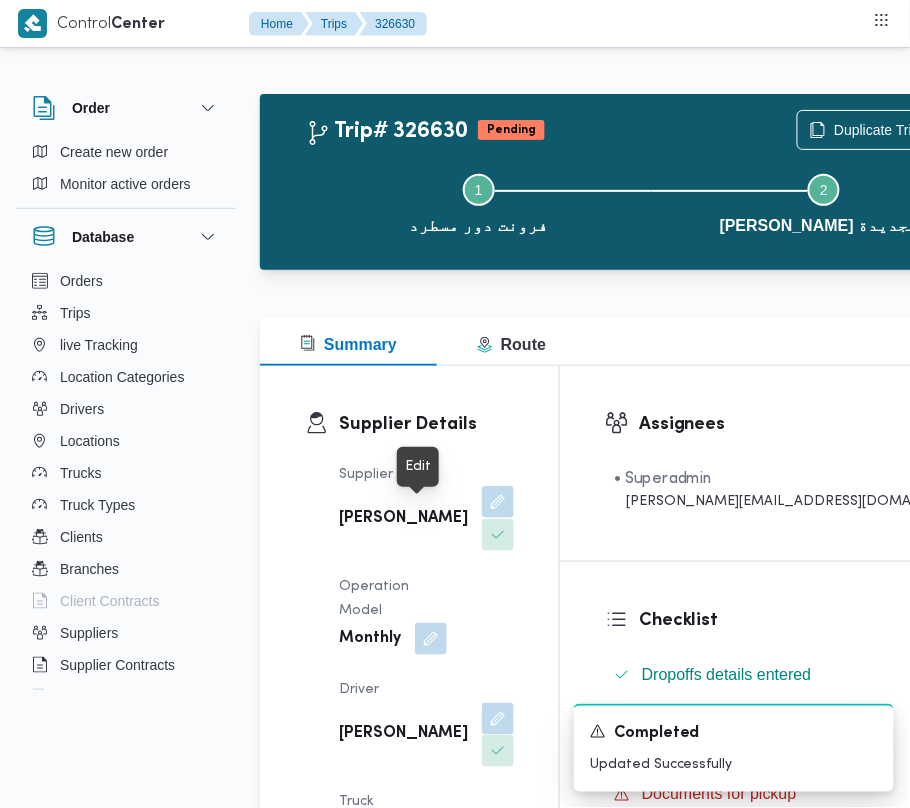 click at bounding box center [498, 502] 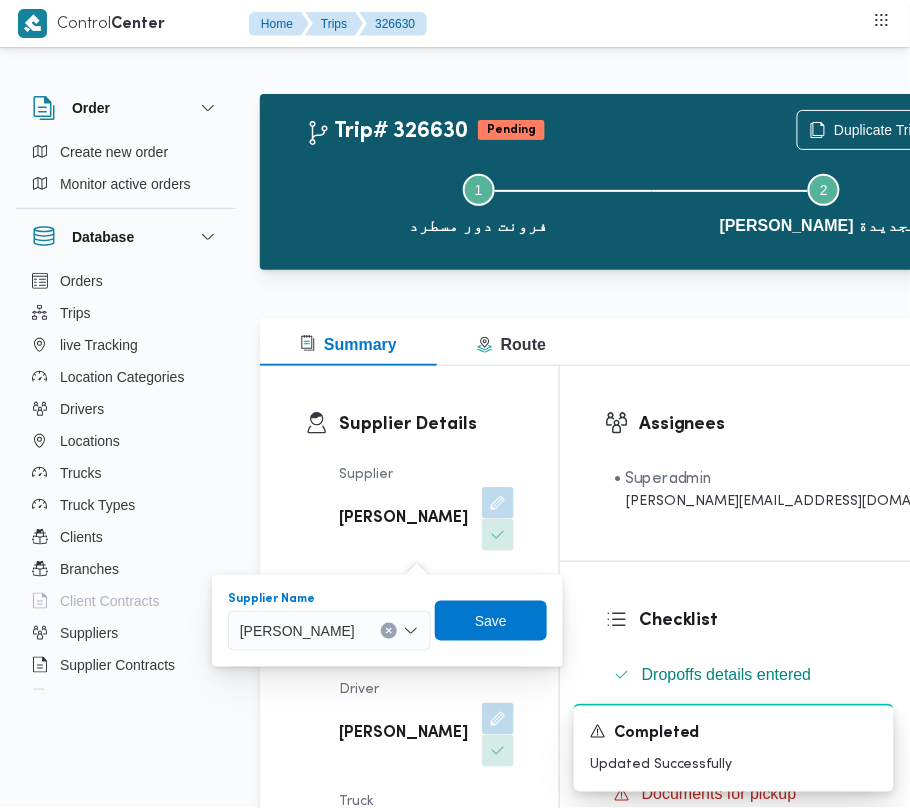 click on "علي عبدالناصر علي بخيت علي" at bounding box center [297, 630] 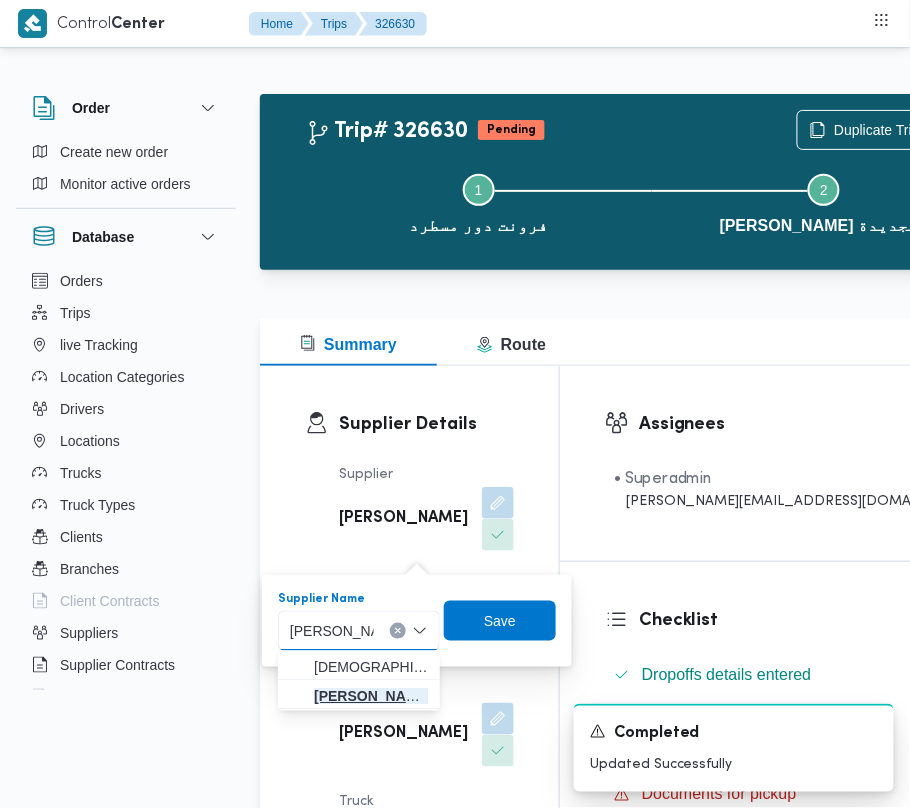 type on "ابراهيم رمضان" 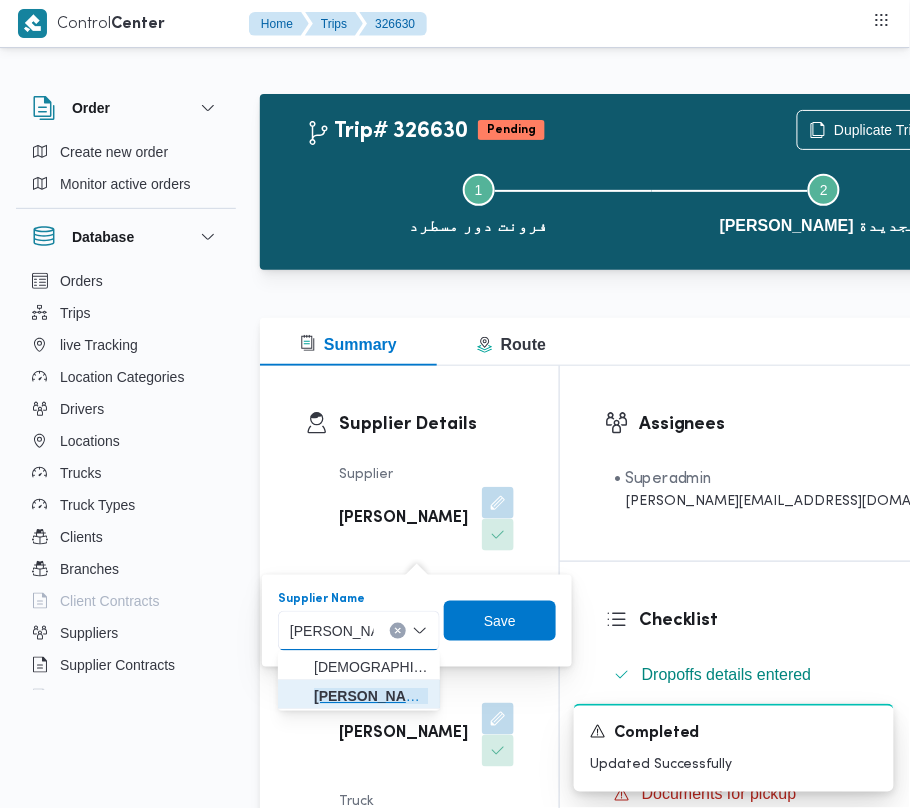 click on "ابراهيم رمضان  ابراهيم عثمان ابوباشا" at bounding box center [371, 696] 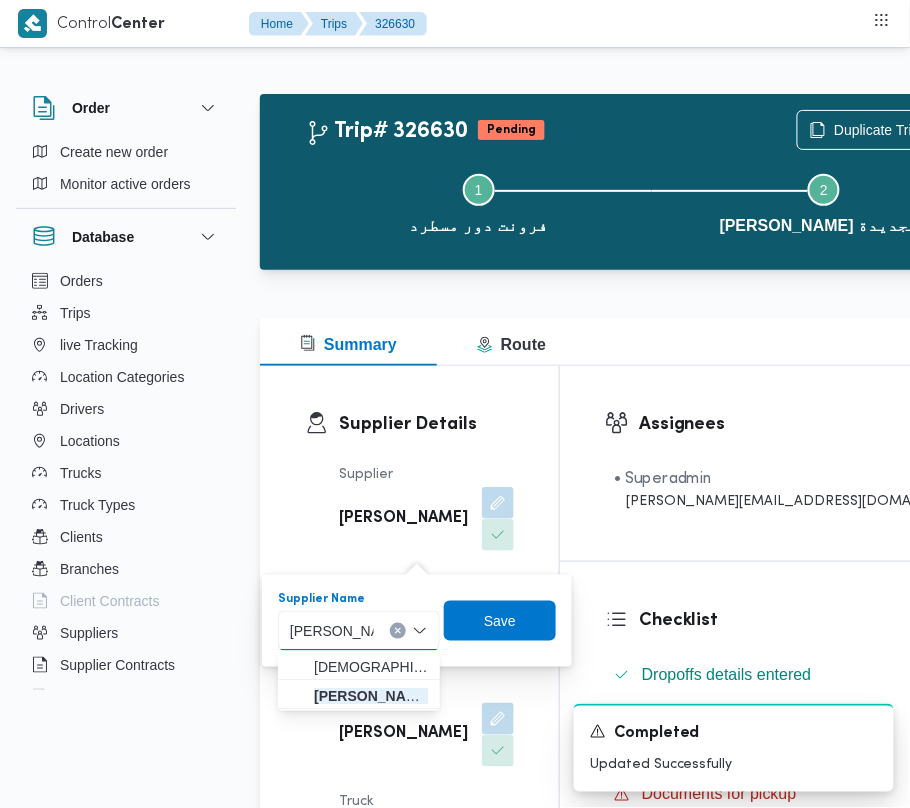type 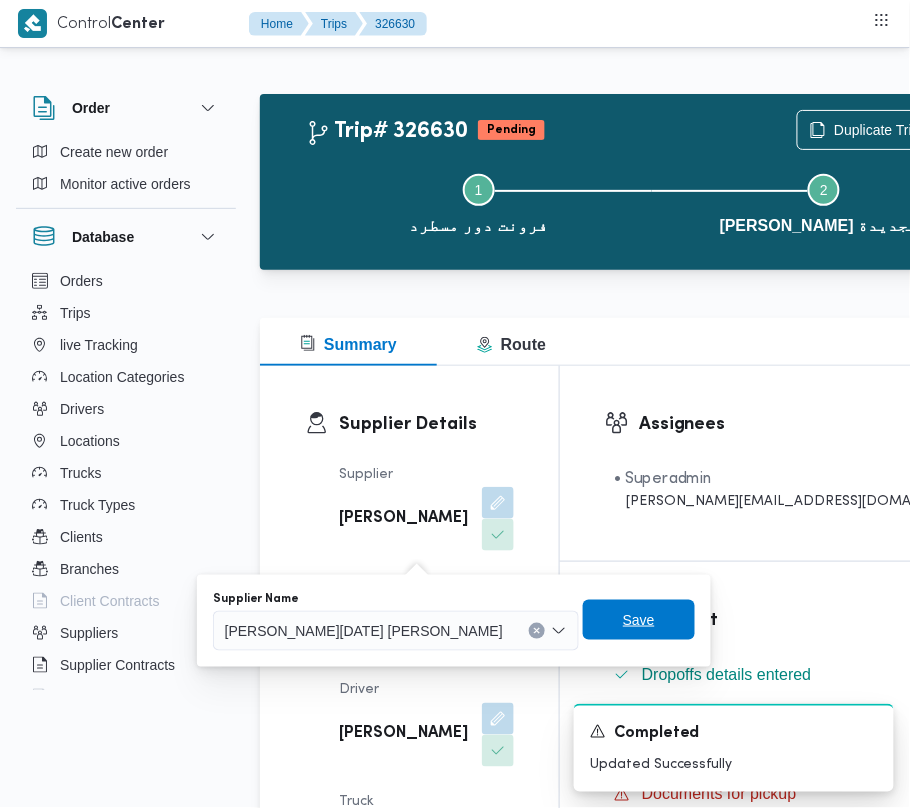 click on "Save" at bounding box center [639, 620] 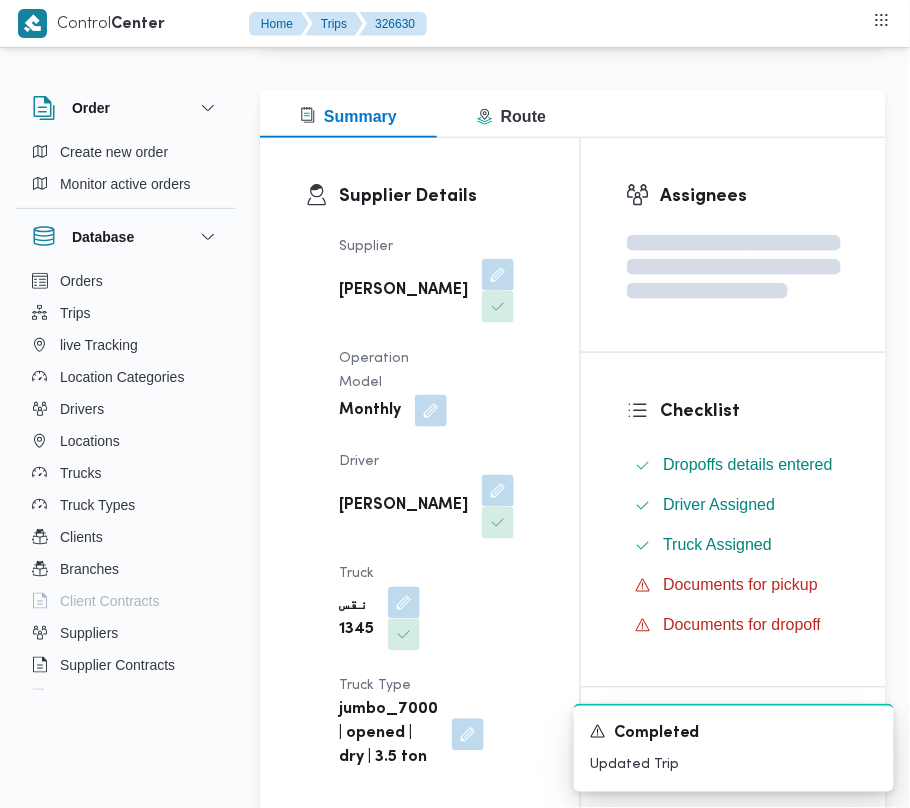 scroll, scrollTop: 237, scrollLeft: 0, axis: vertical 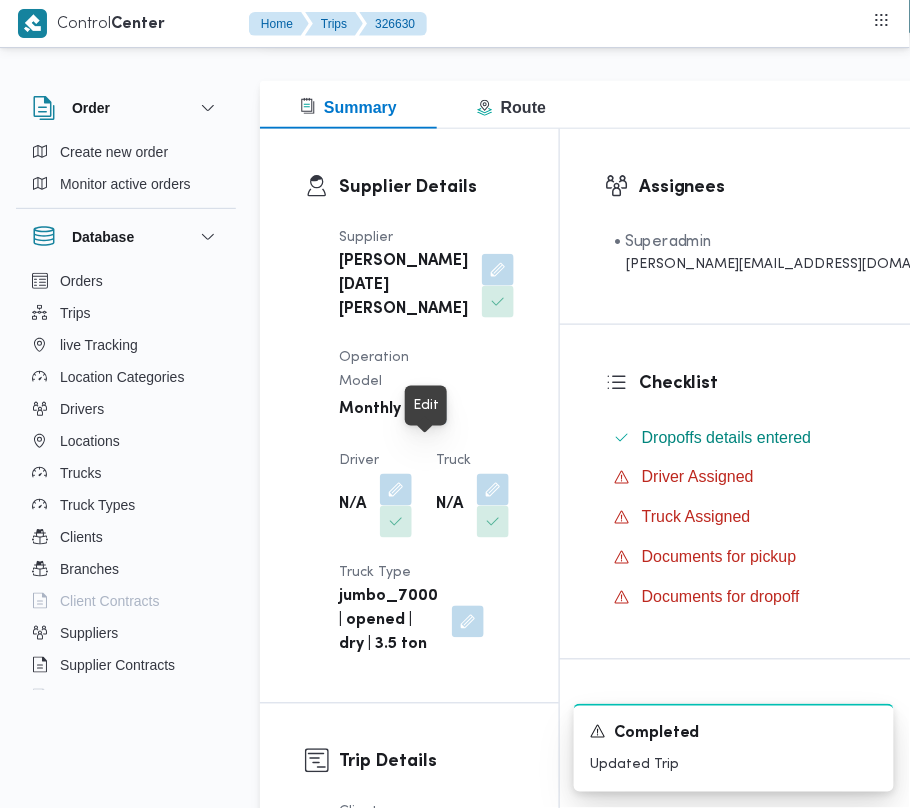 click at bounding box center (431, 409) 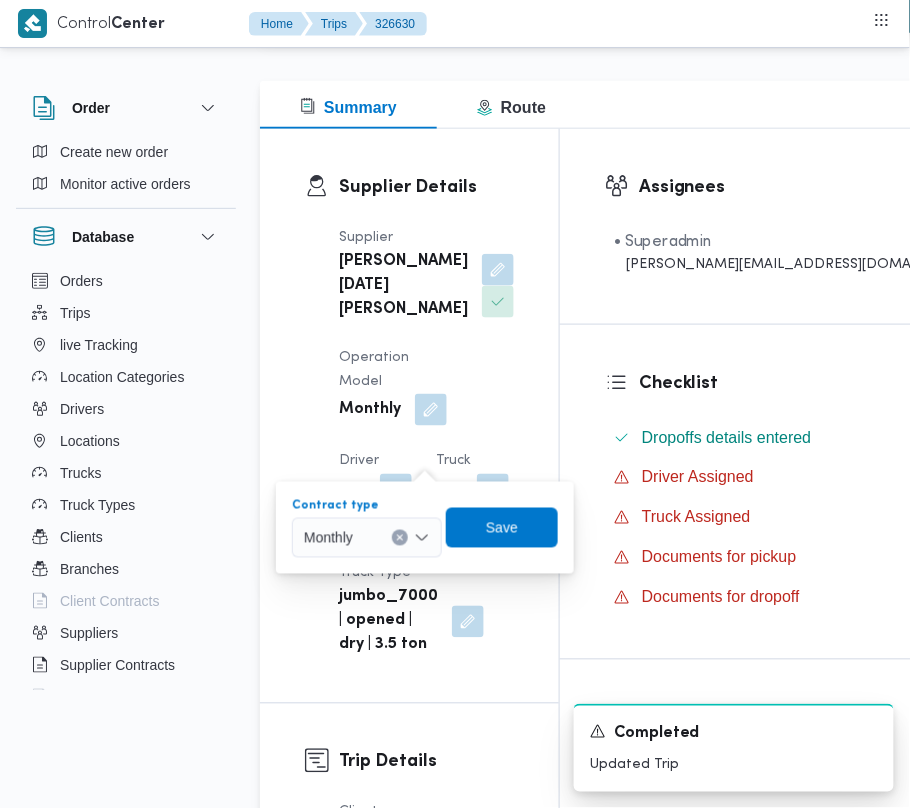 click at bounding box center [362, 538] 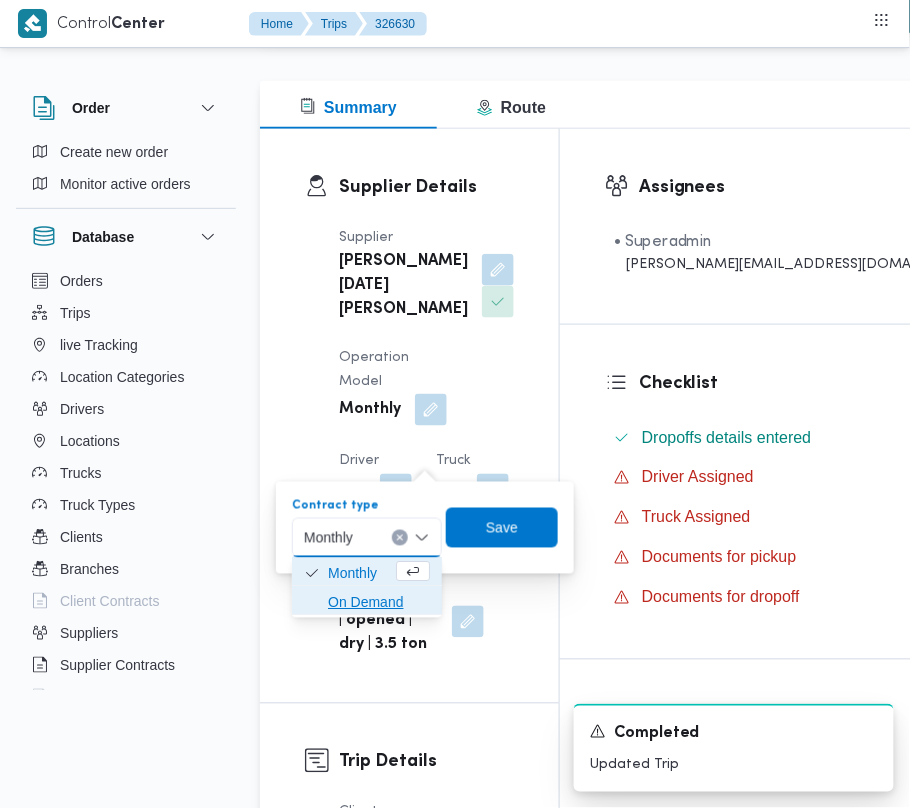 click on "On Demand" at bounding box center (379, 603) 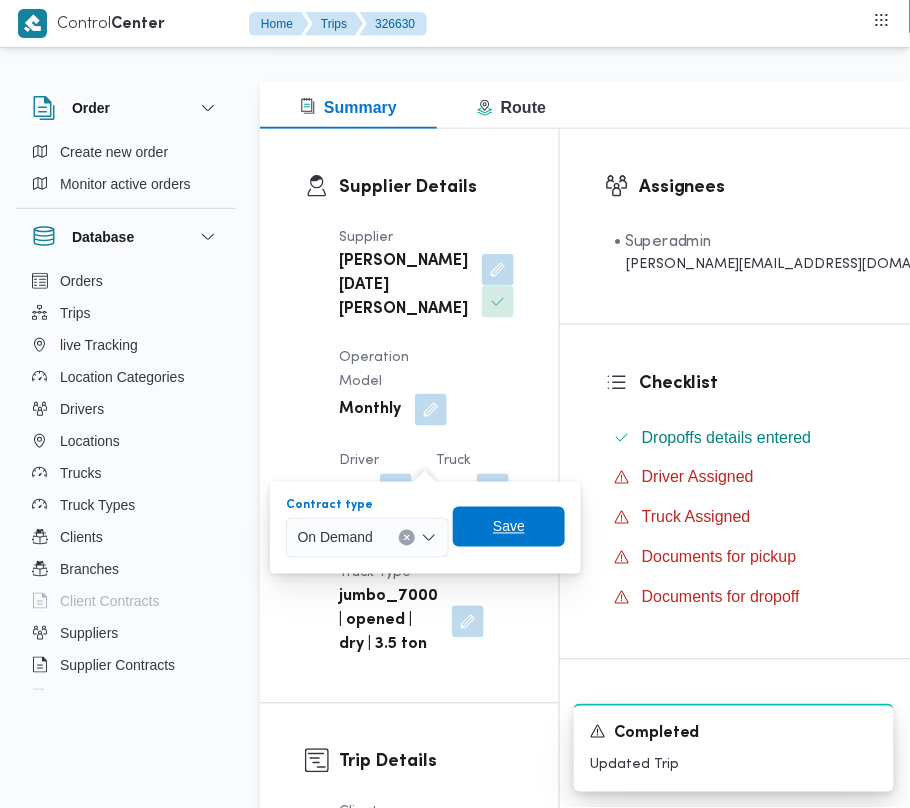 click on "Save" at bounding box center [509, 527] 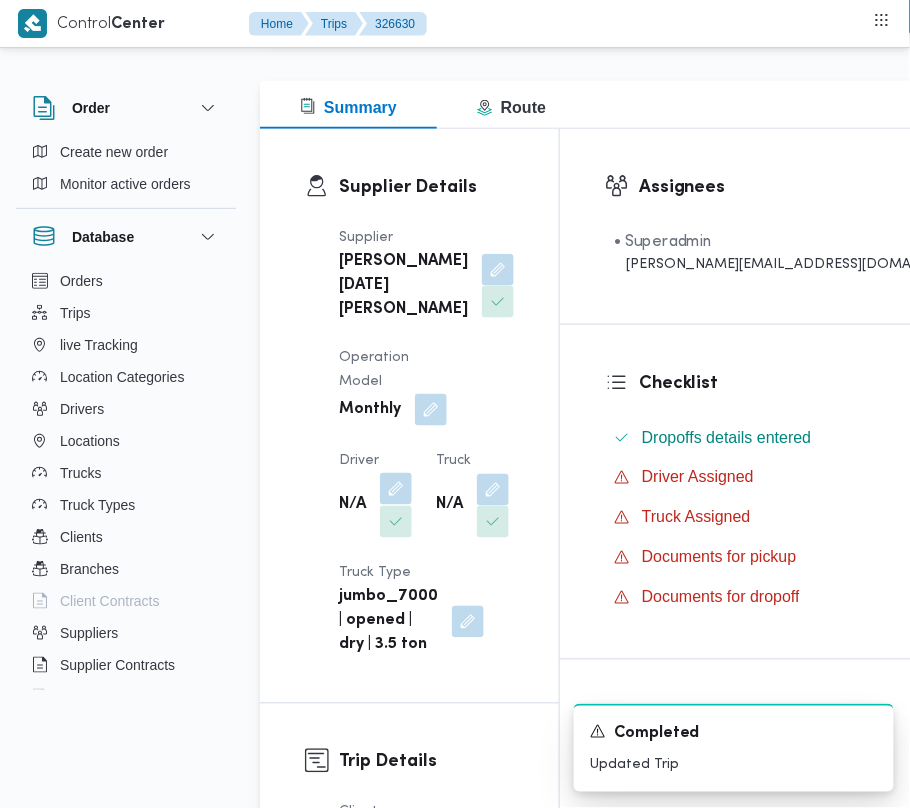 click at bounding box center [396, 489] 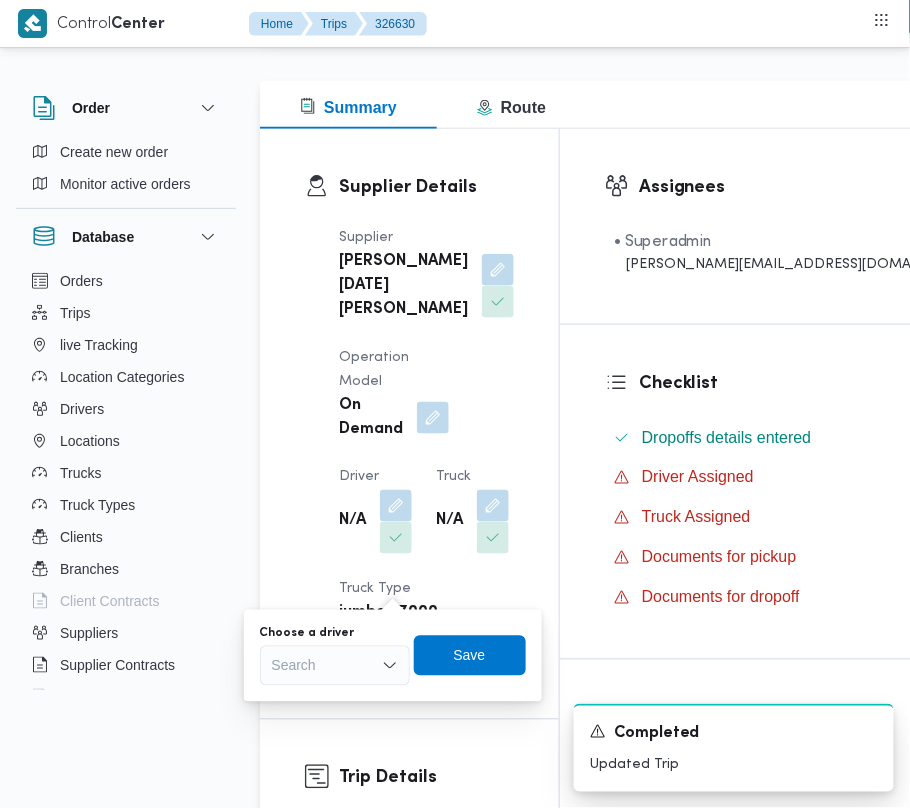 click on "You are in a dialog. To close this dialog, hit escape. Choose a driver Search Save" at bounding box center (393, 656) 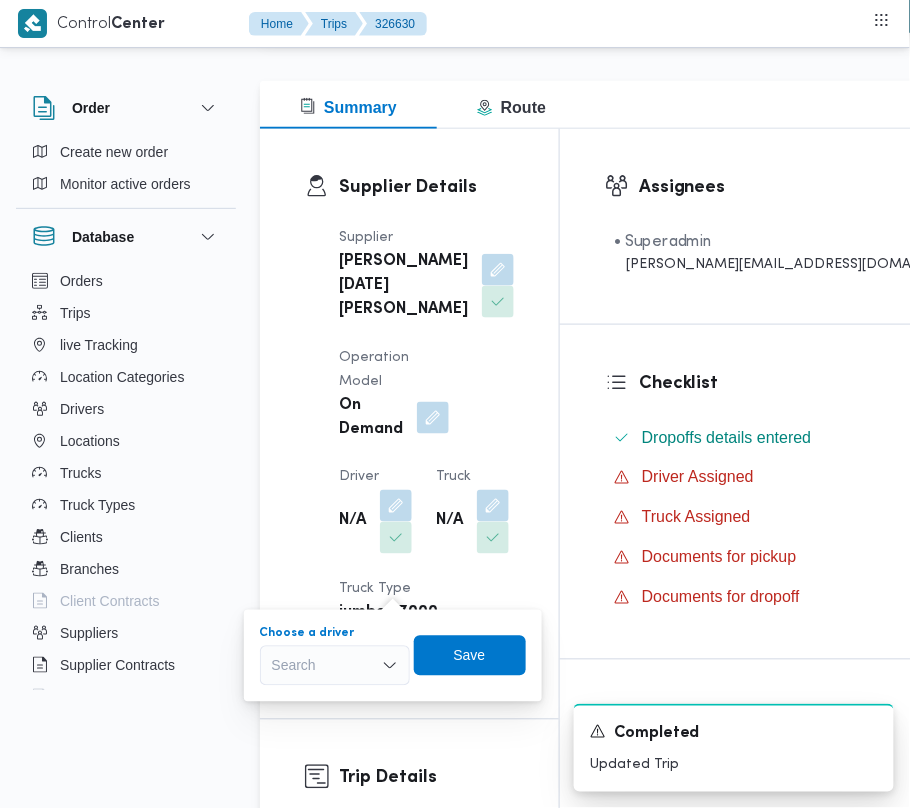 click on "Search" at bounding box center [335, 666] 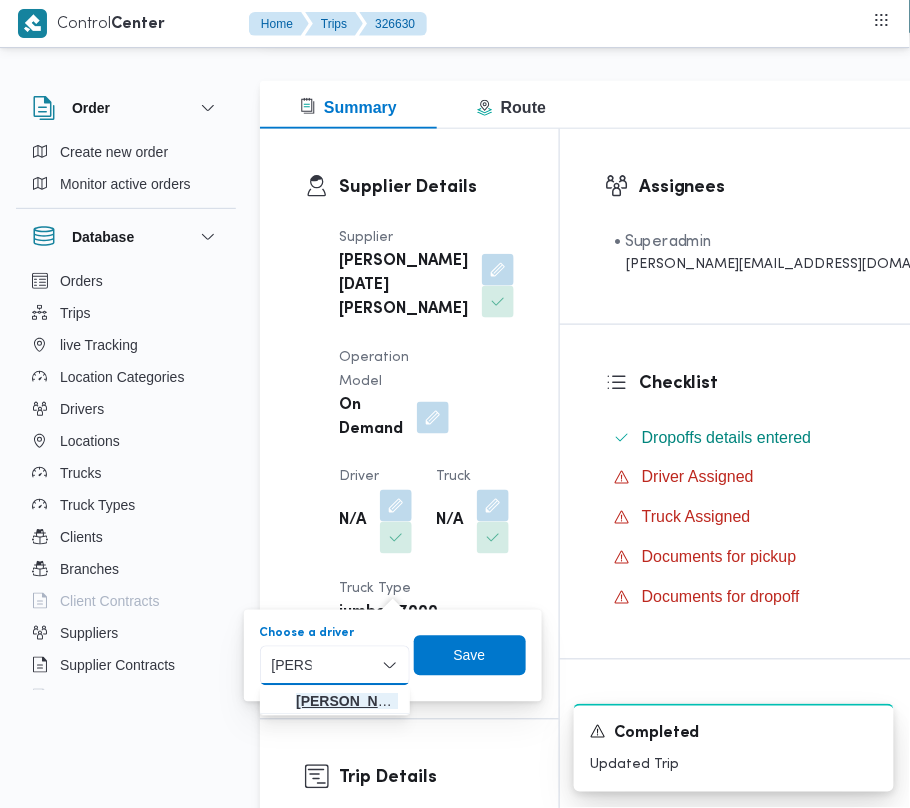 type on "ياسين" 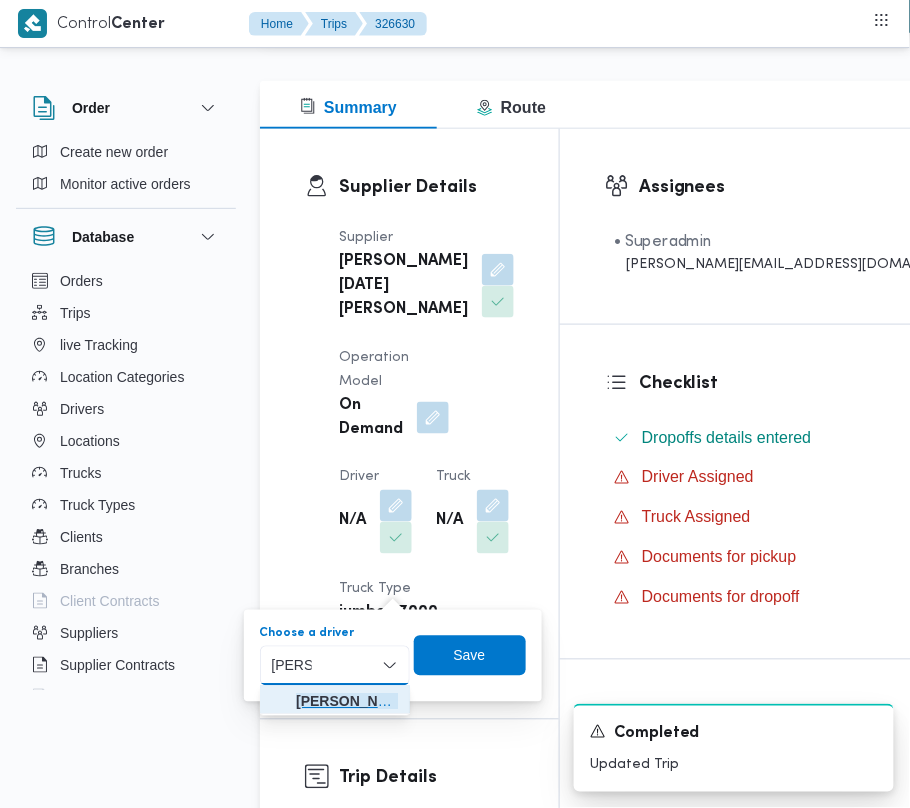 click on "ياسين  عبدالعظيم محمد ابراهيم" at bounding box center [347, 702] 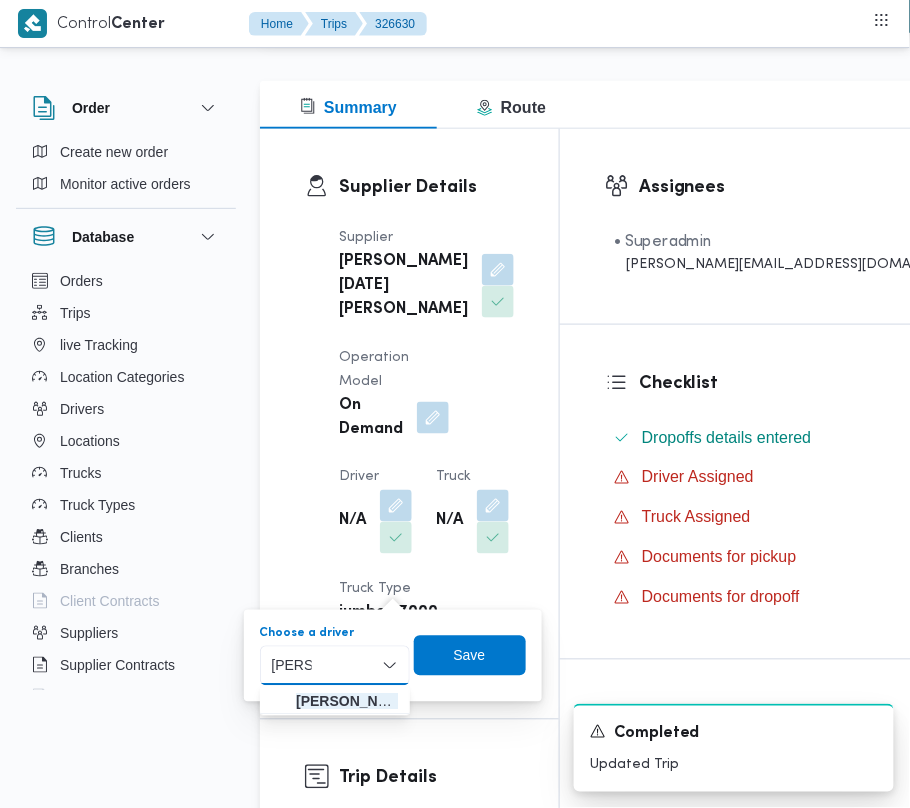 type 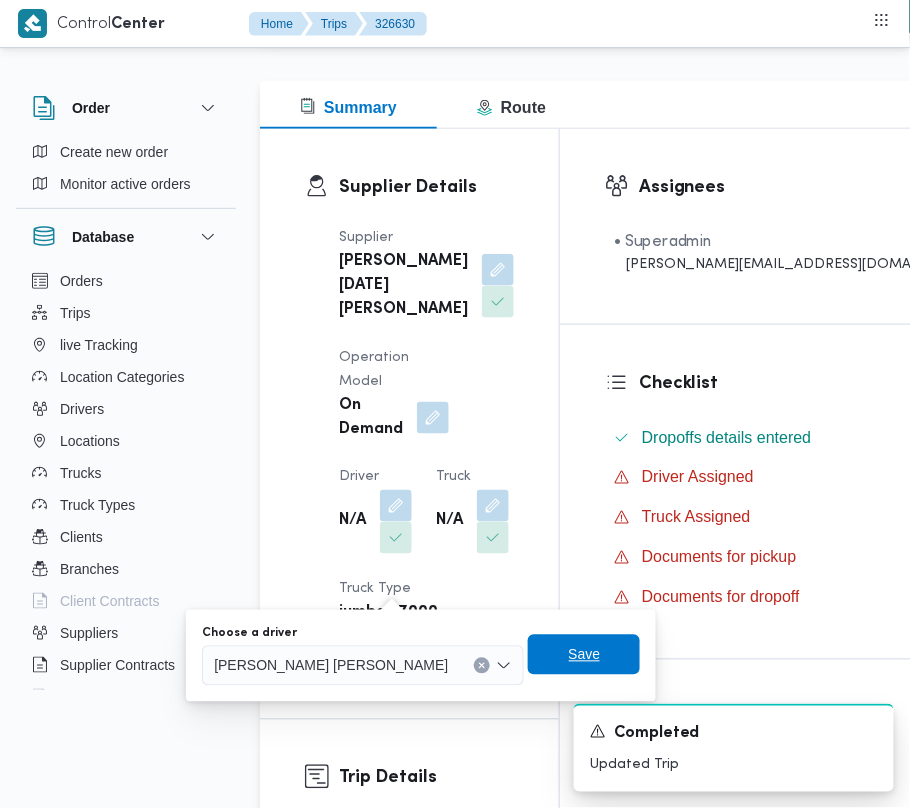 click on "Save" at bounding box center [585, 655] 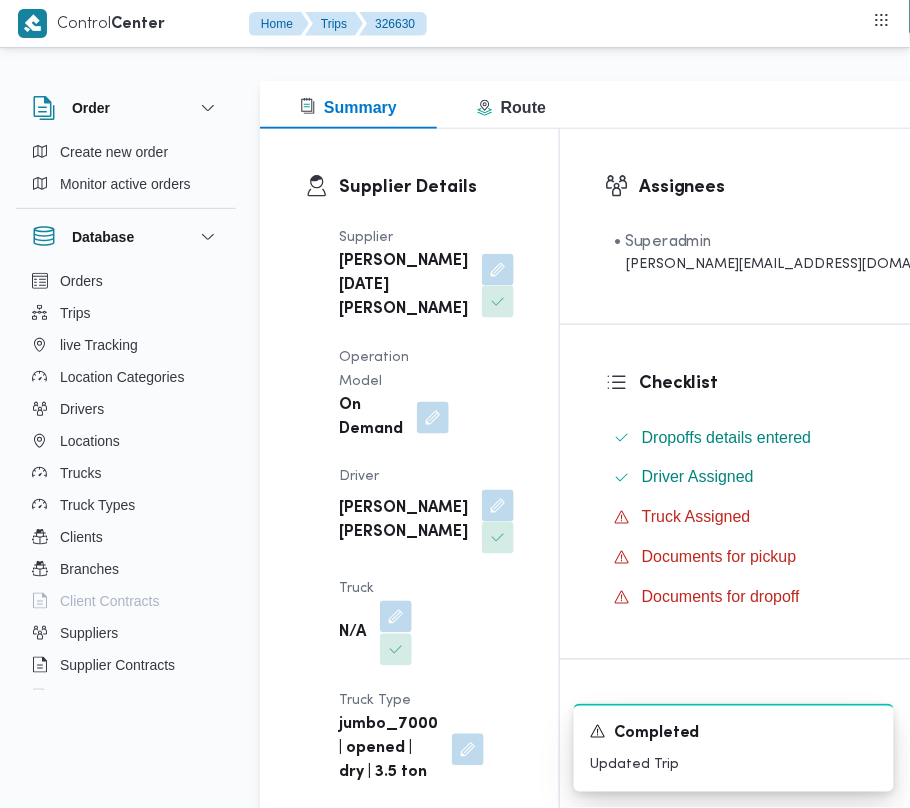 click at bounding box center [396, 617] 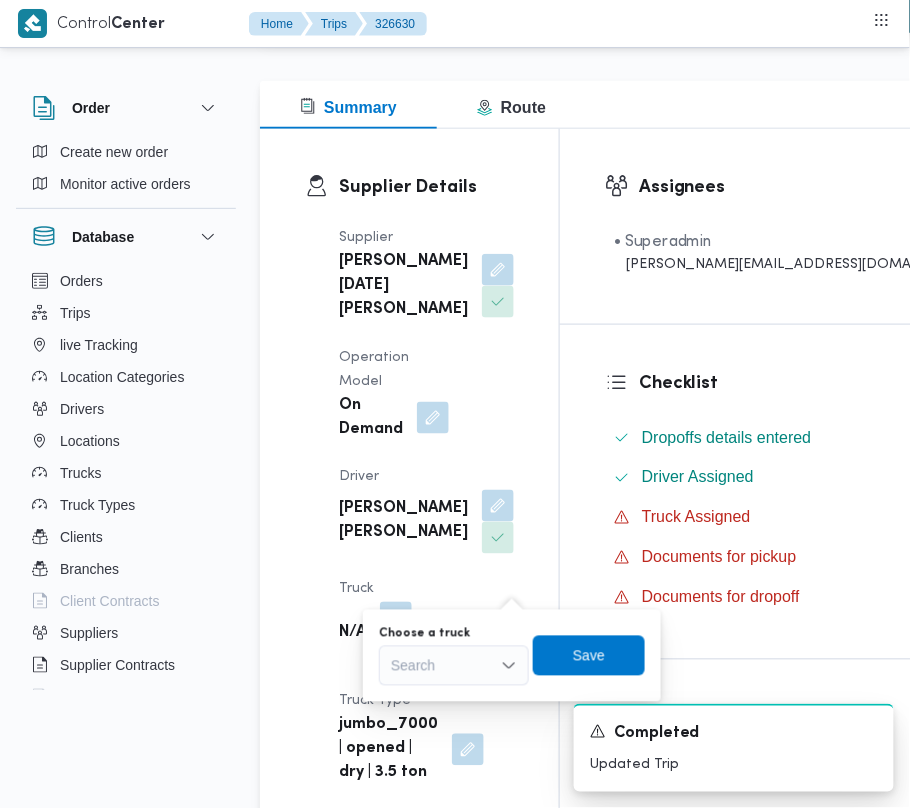 click on "Search" at bounding box center (454, 666) 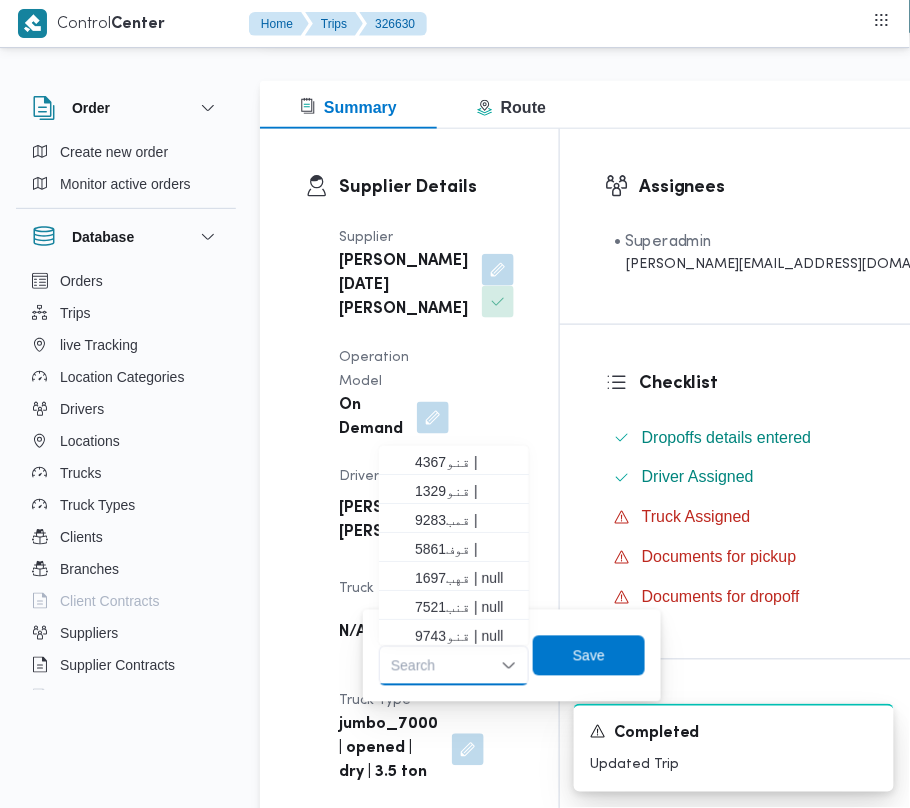 paste on "2463" 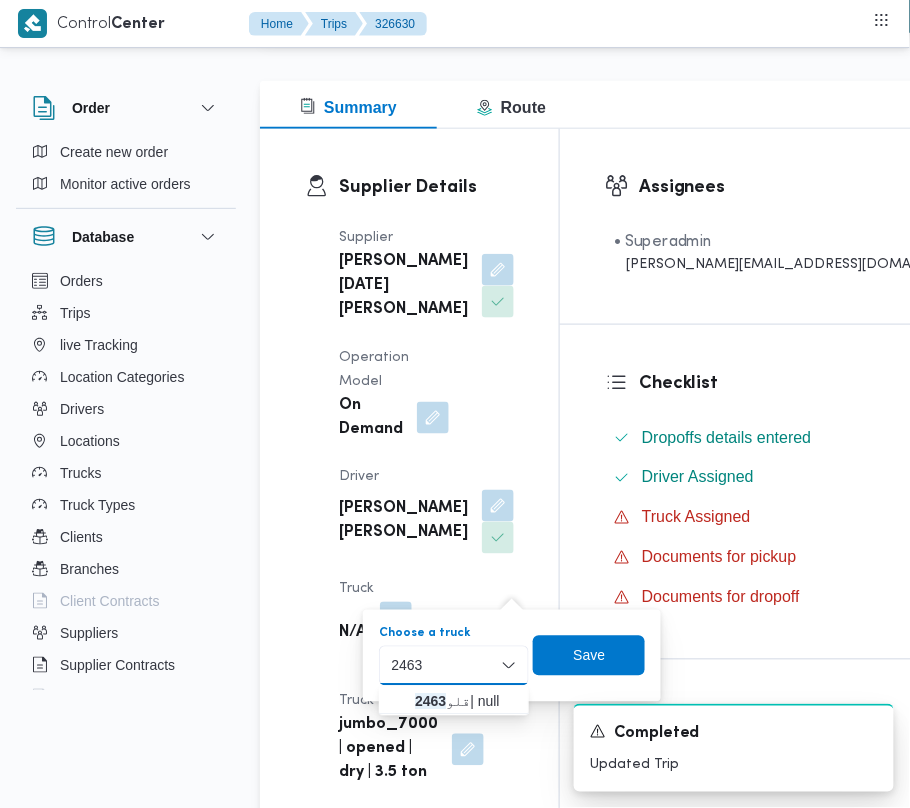 type on "2463" 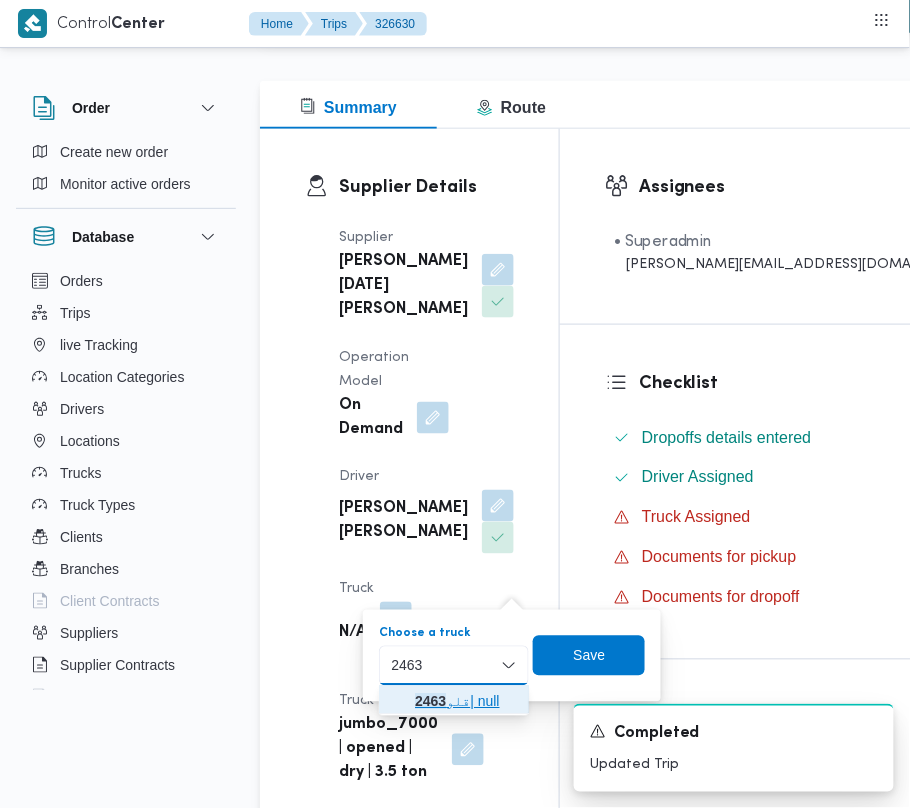 click on "2463" at bounding box center (430, 702) 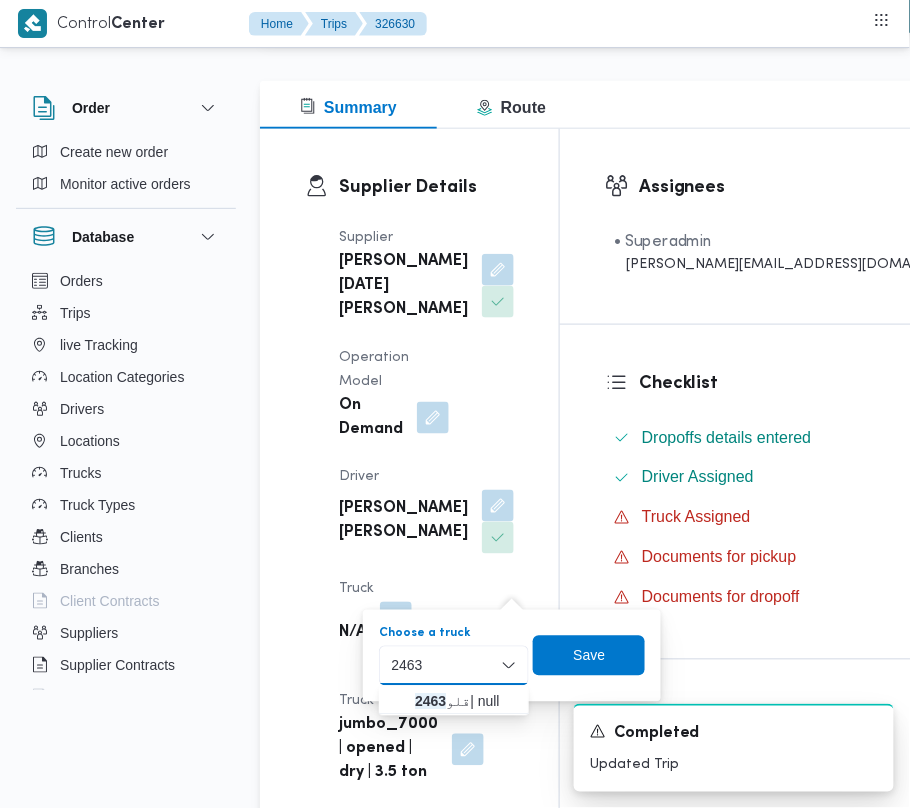 type 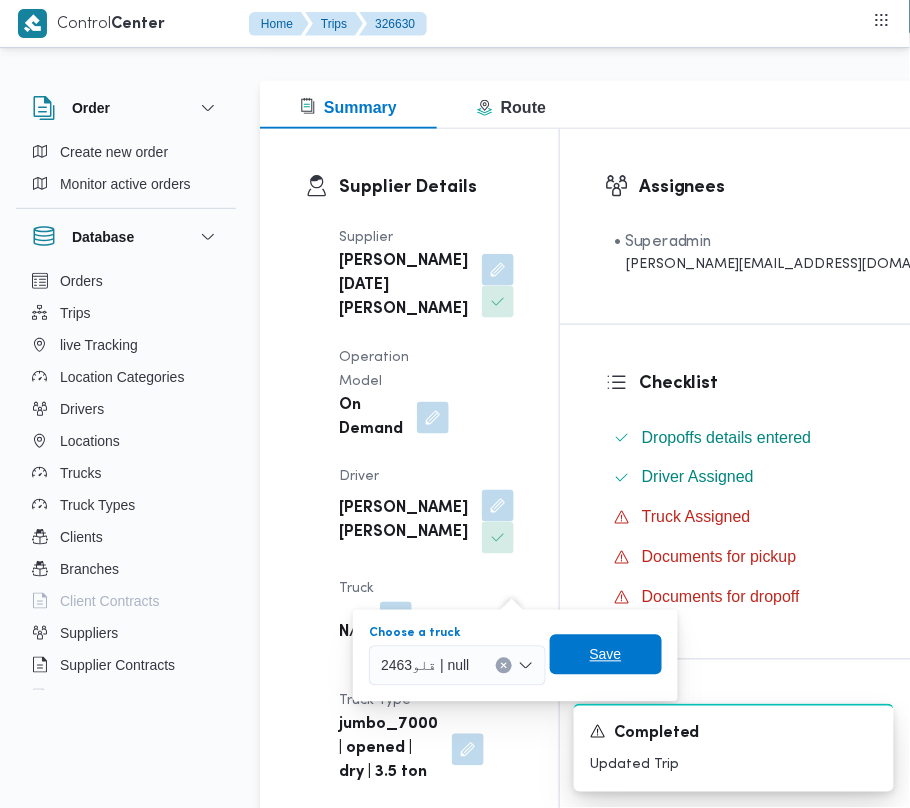 click on "Save" at bounding box center (606, 655) 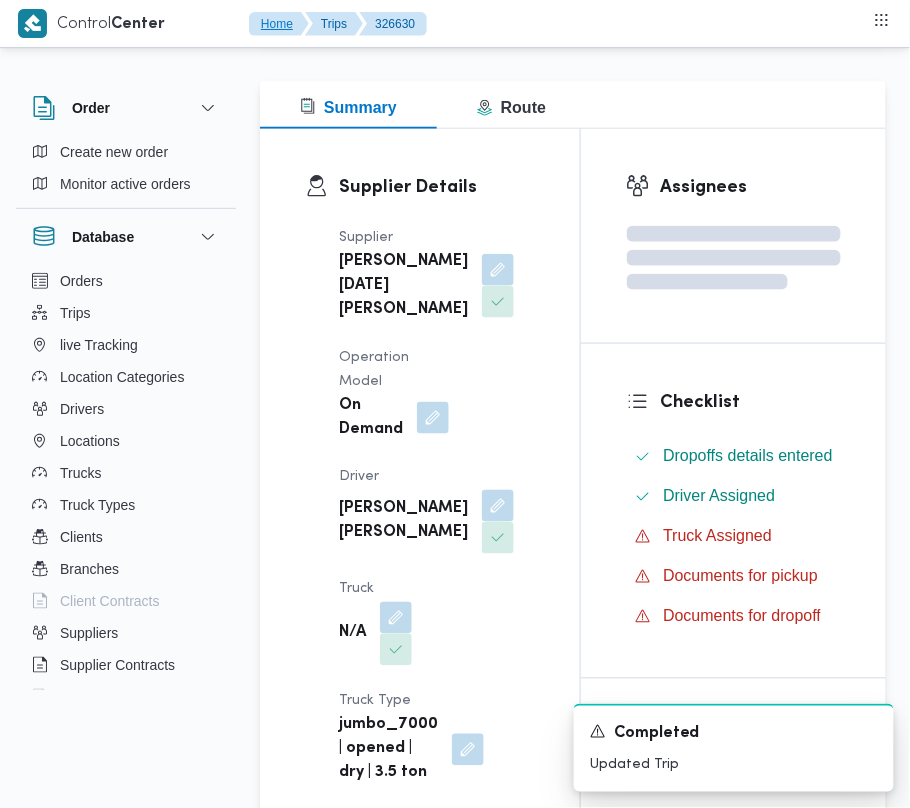 type 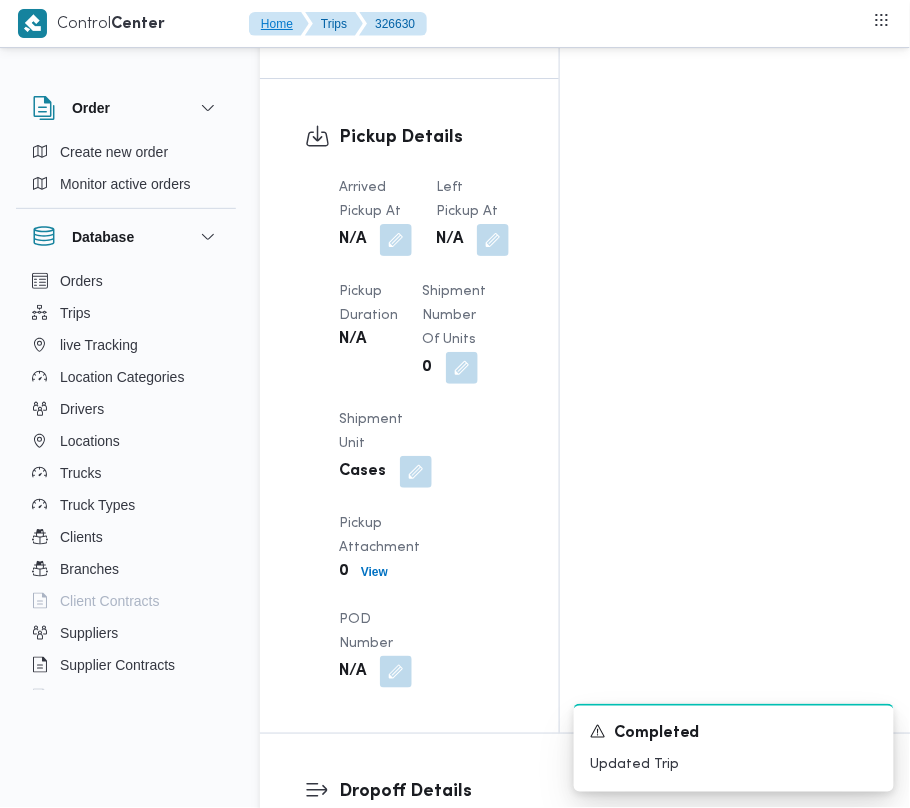 scroll, scrollTop: 2910, scrollLeft: 0, axis: vertical 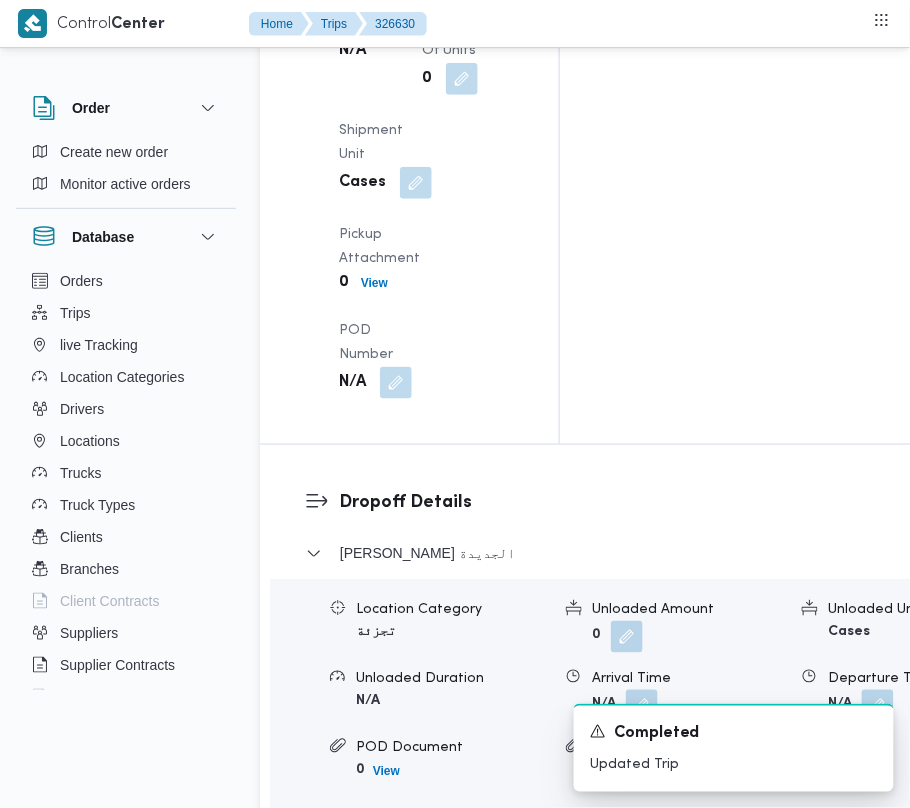 click on "Edit dropoffs" at bounding box center [362, 845] 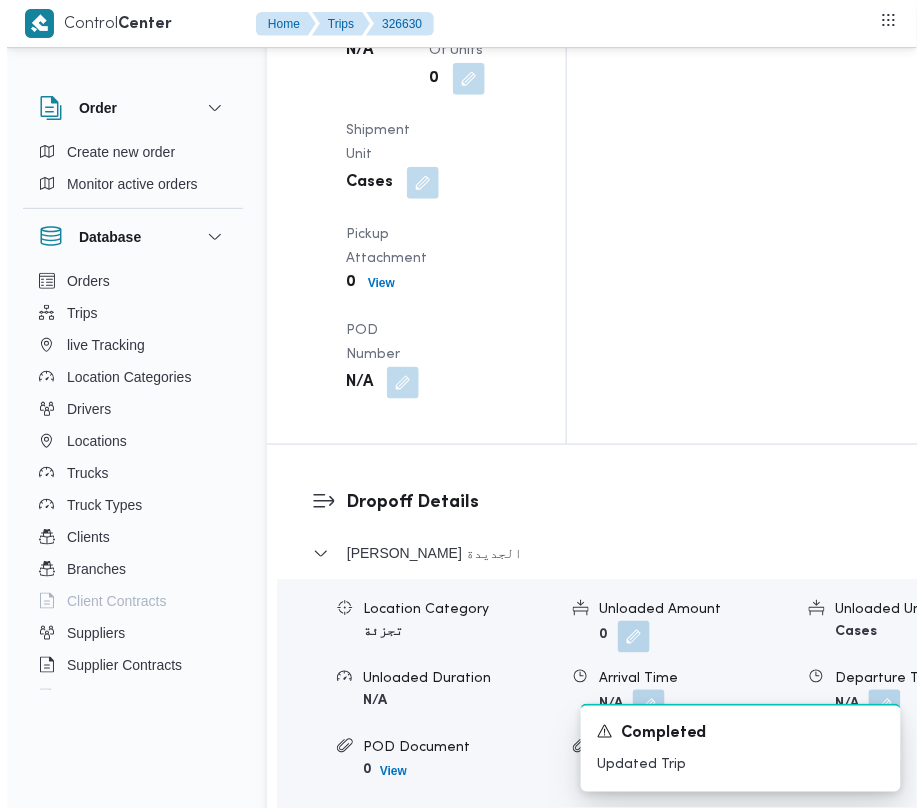 scroll, scrollTop: 2710, scrollLeft: 0, axis: vertical 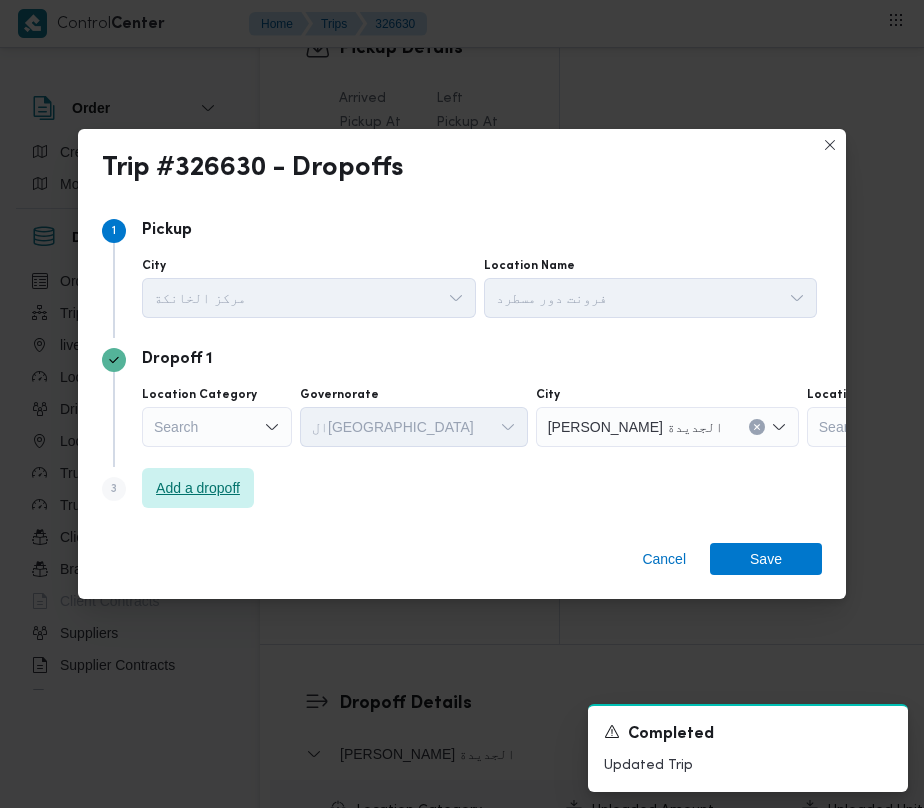 click on "Add a dropoff" at bounding box center (198, 488) 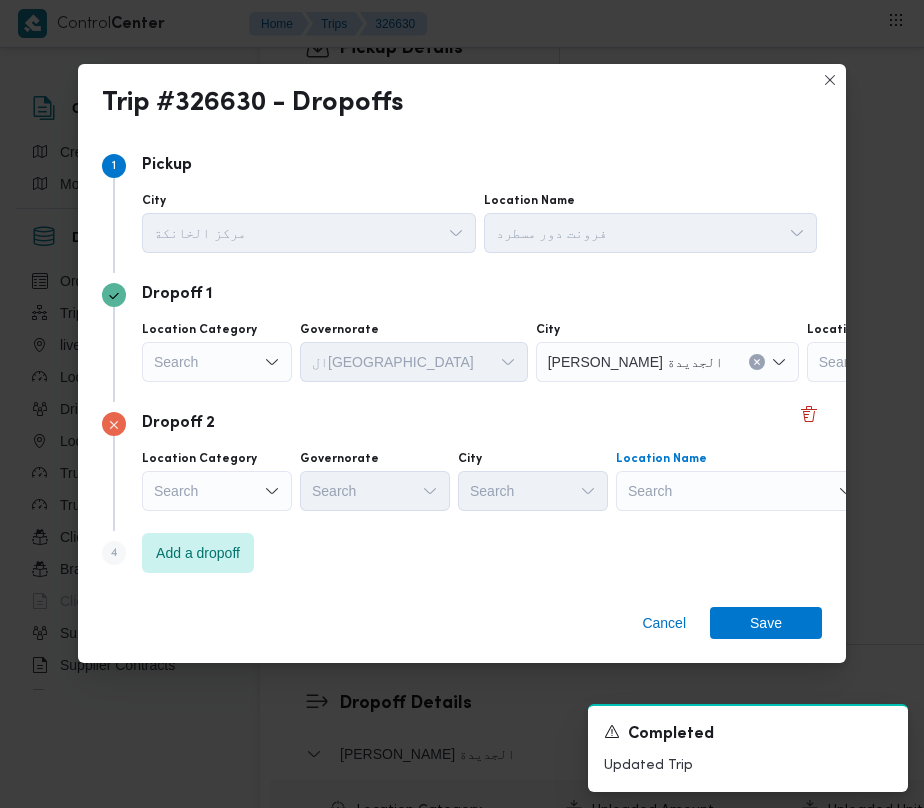 click on "Search" at bounding box center [932, 362] 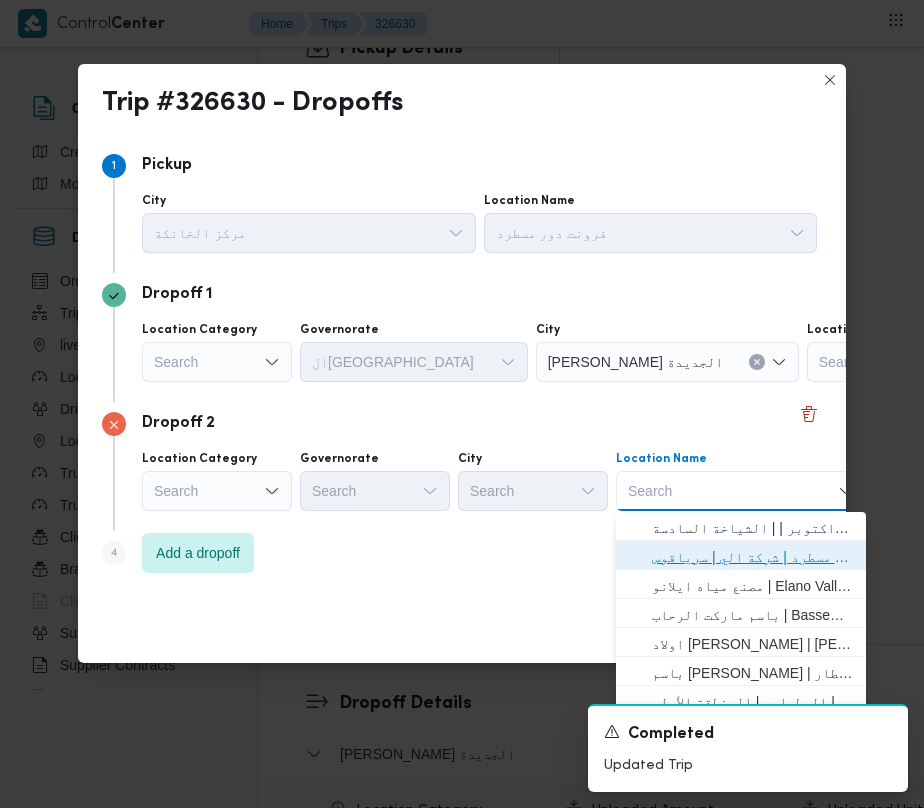 click on "فرونت دور مسطرد | شركة الي | سرياقوس" at bounding box center (753, 557) 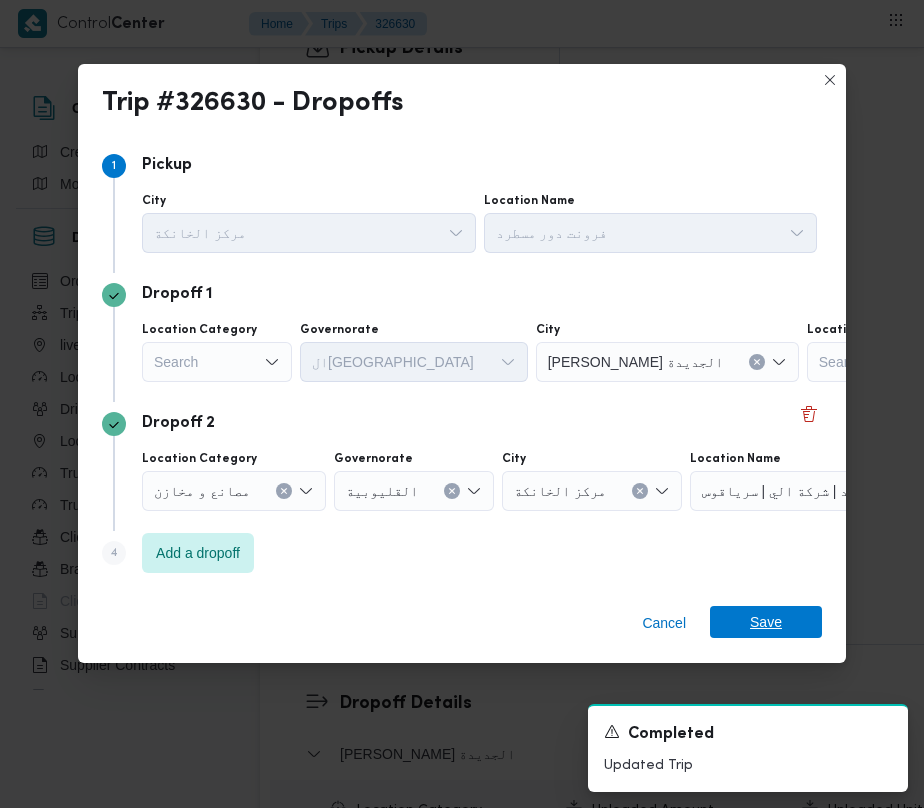 click on "Save" at bounding box center (766, 622) 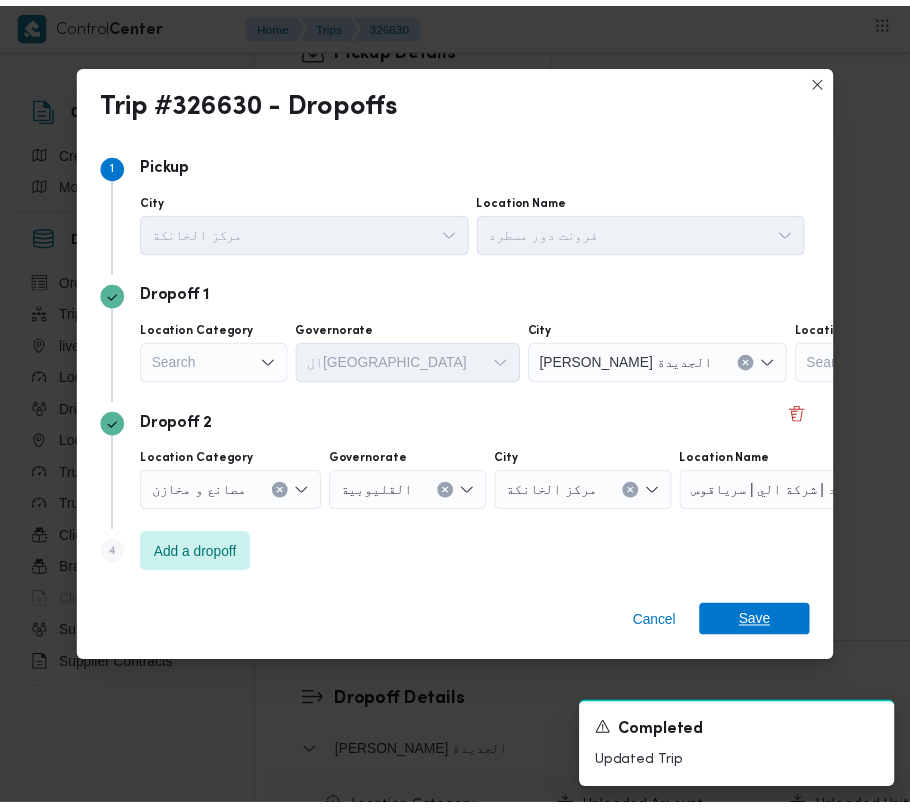 scroll, scrollTop: 2910, scrollLeft: 0, axis: vertical 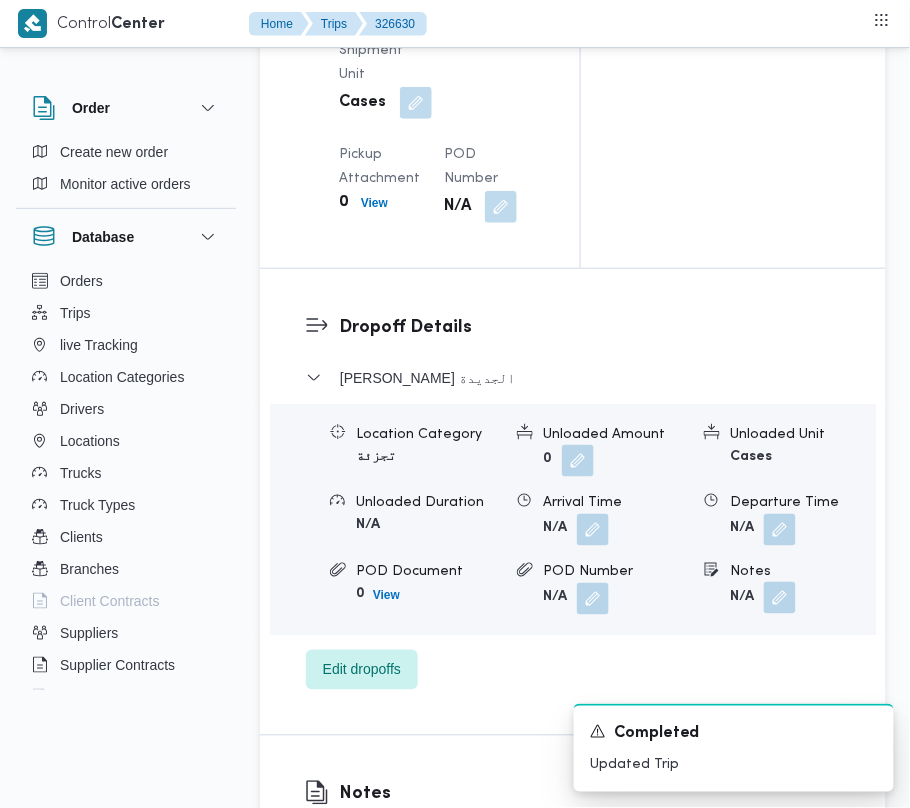 click at bounding box center (780, 598) 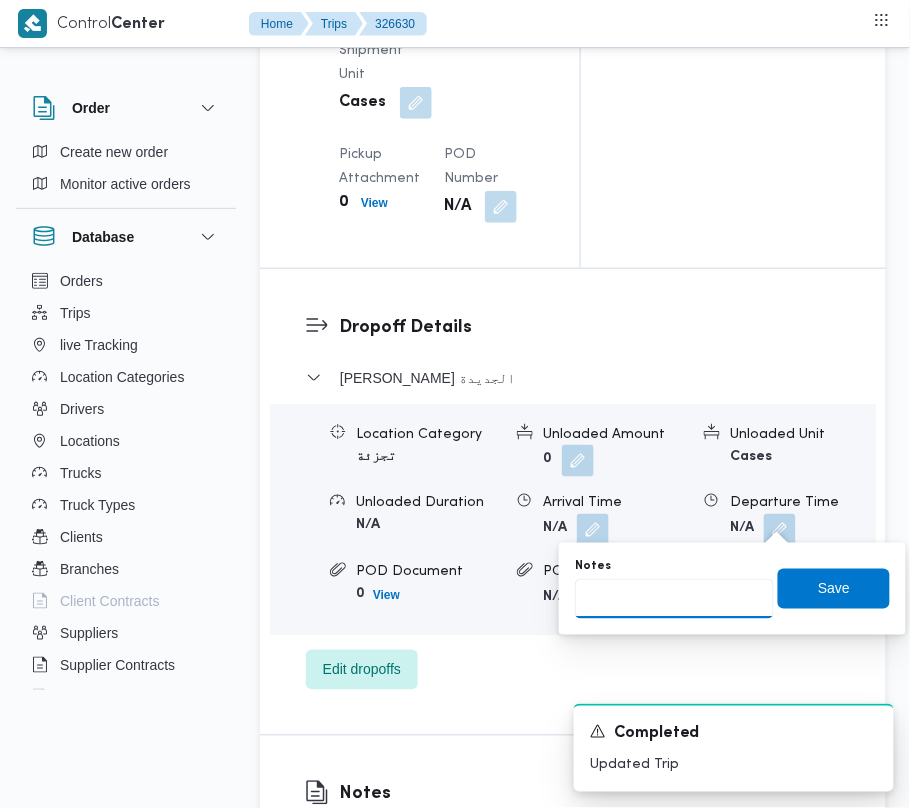 click on "Notes" at bounding box center (674, 599) 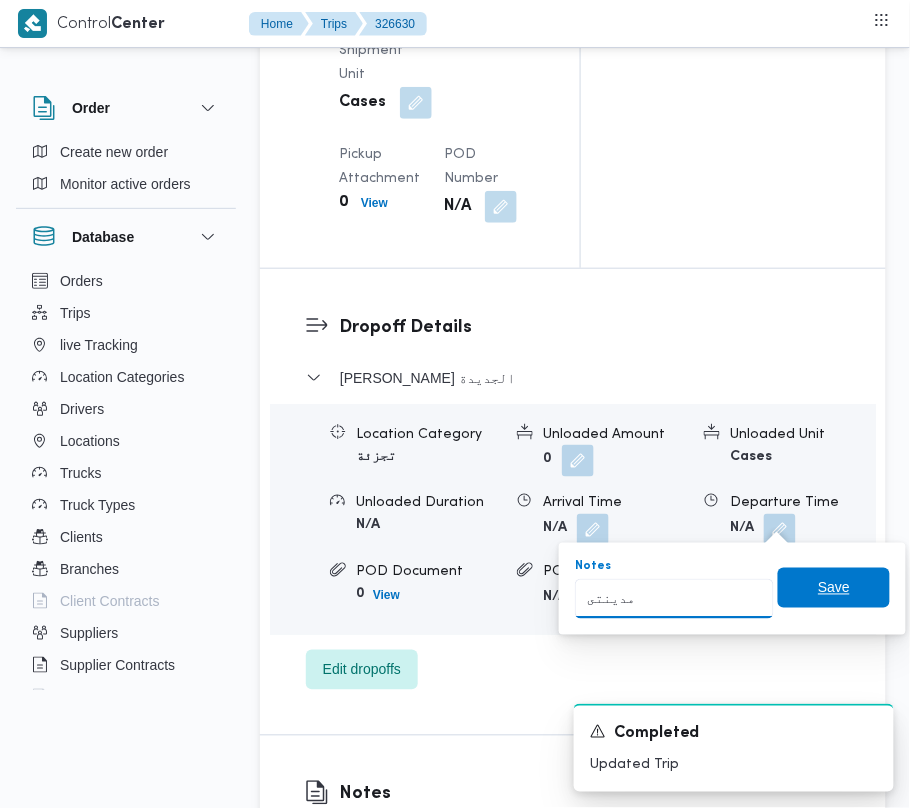 type on "مدينتى" 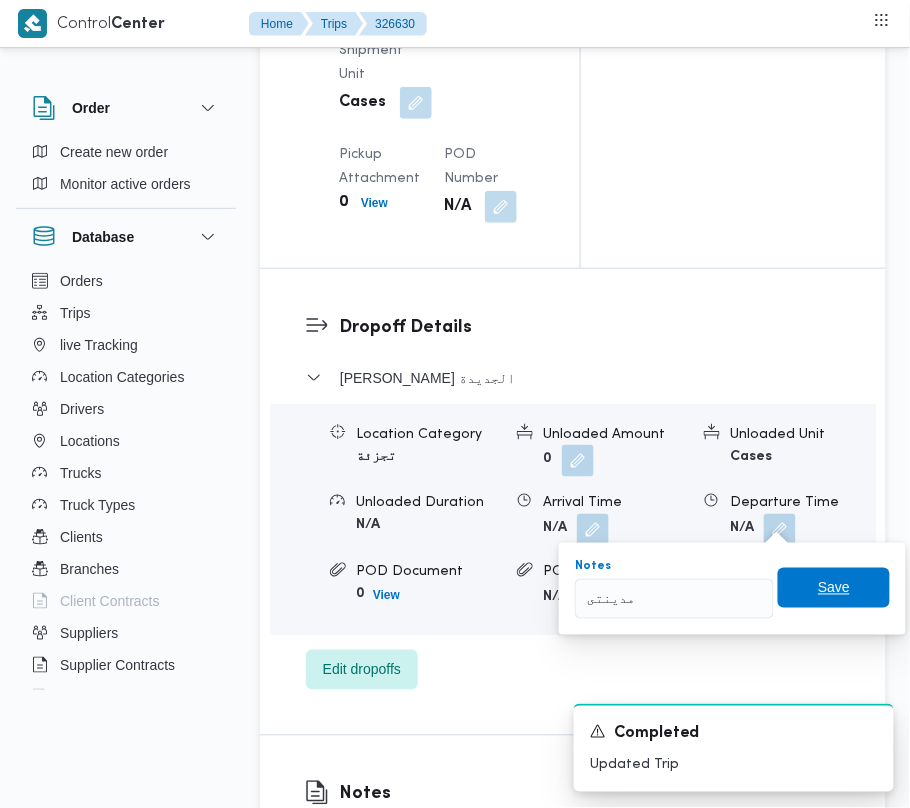 click on "Save" at bounding box center [834, 588] 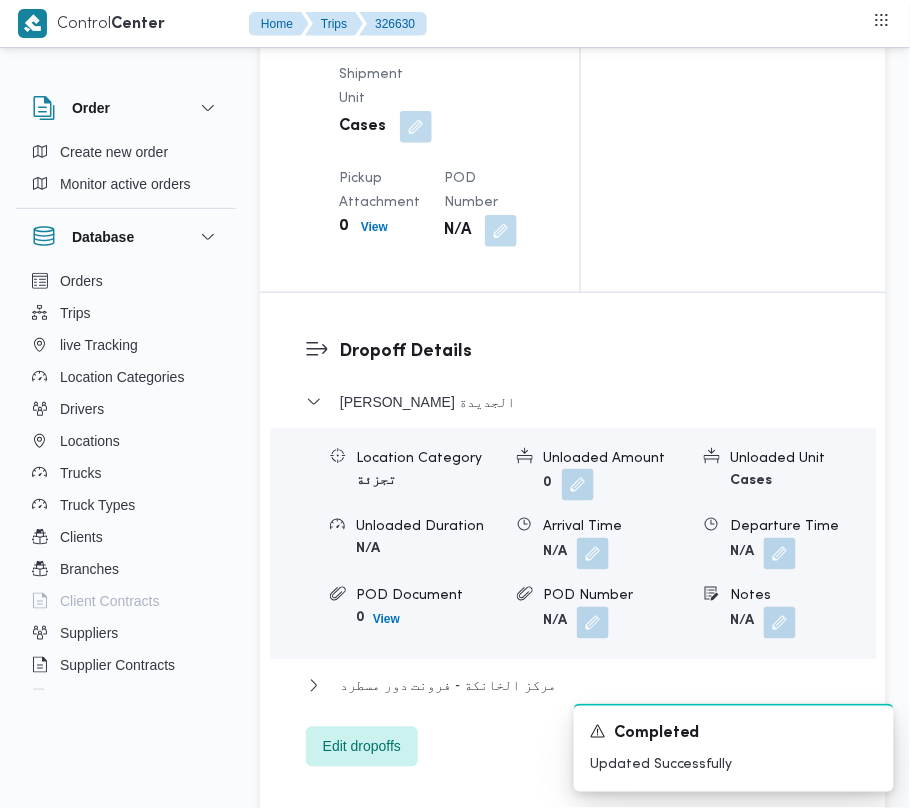scroll, scrollTop: 2204, scrollLeft: 0, axis: vertical 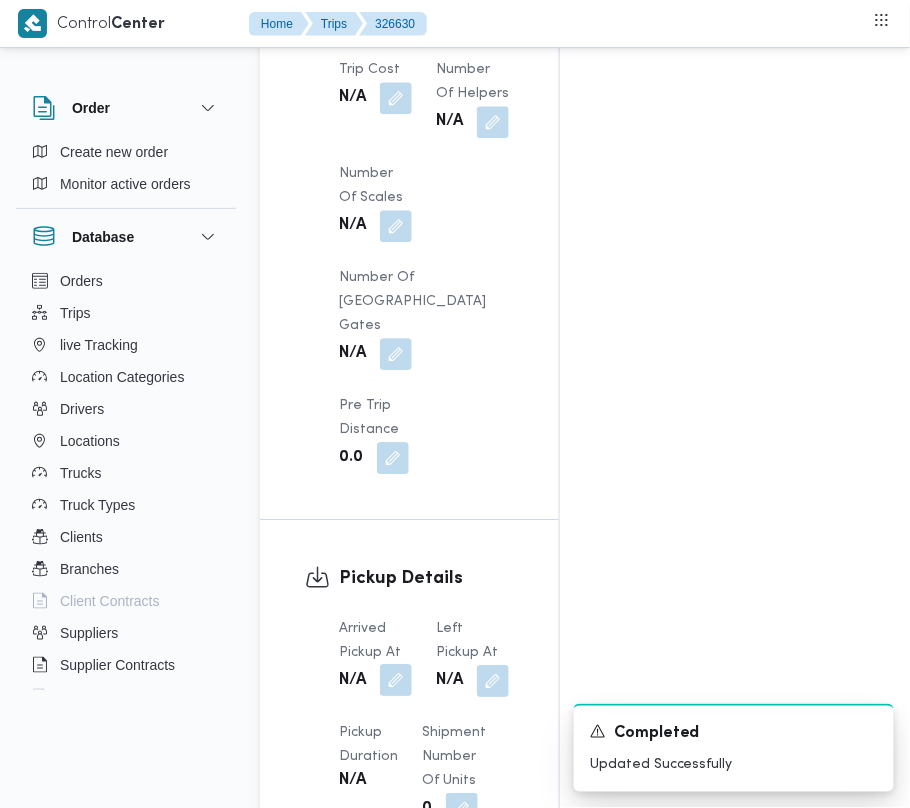 click at bounding box center (396, 680) 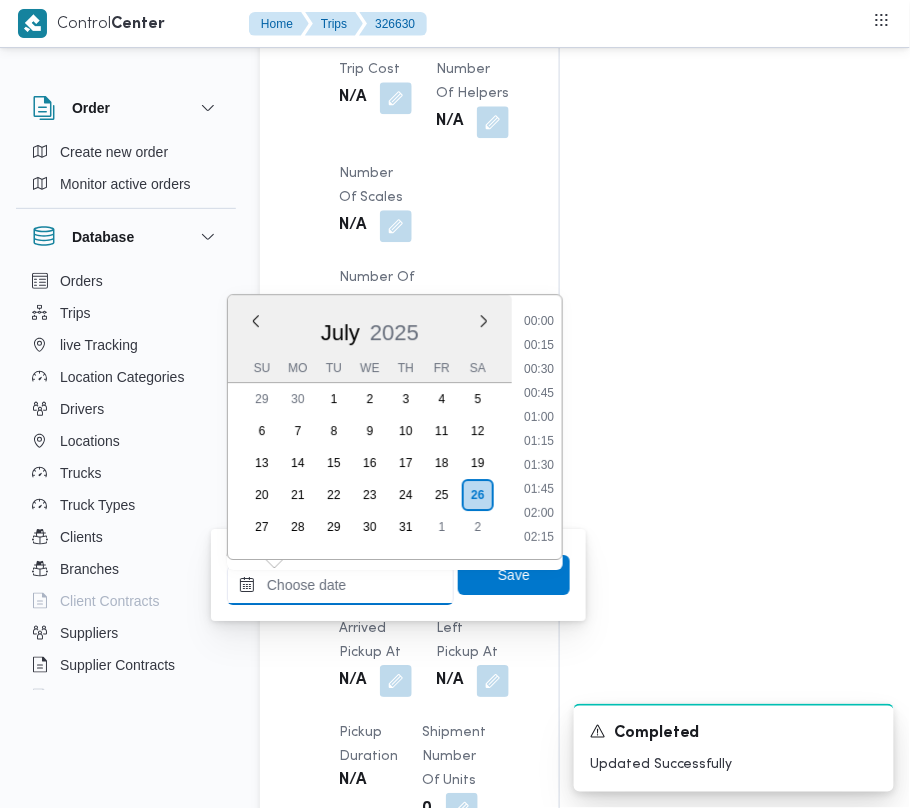 click on "Arrived Pickup At" at bounding box center (340, 585) 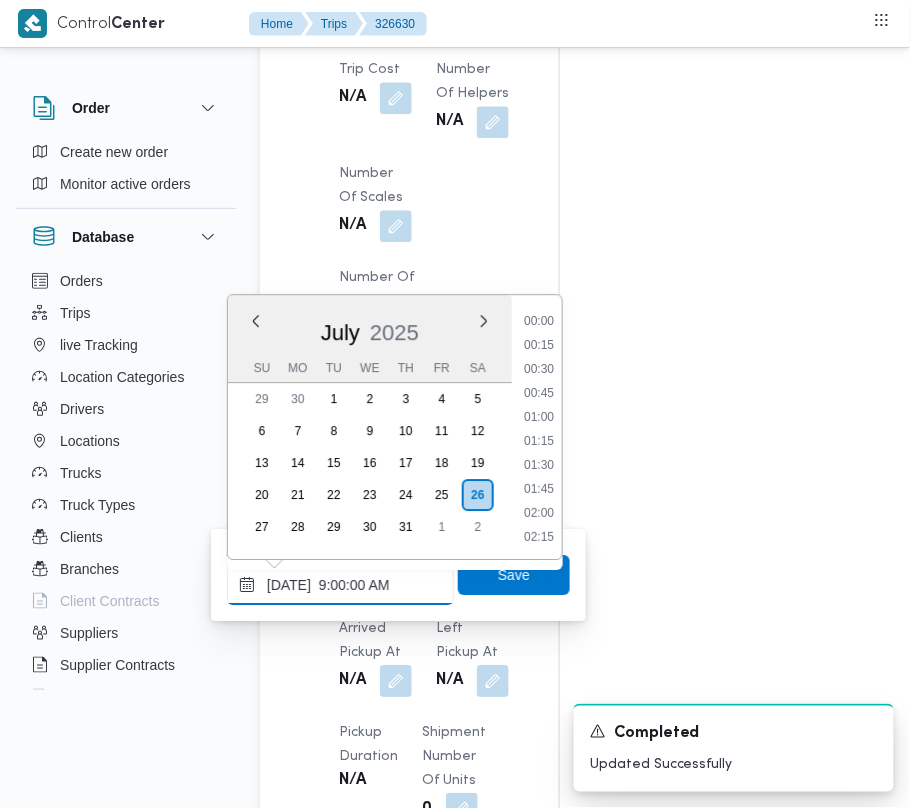 scroll, scrollTop: 864, scrollLeft: 0, axis: vertical 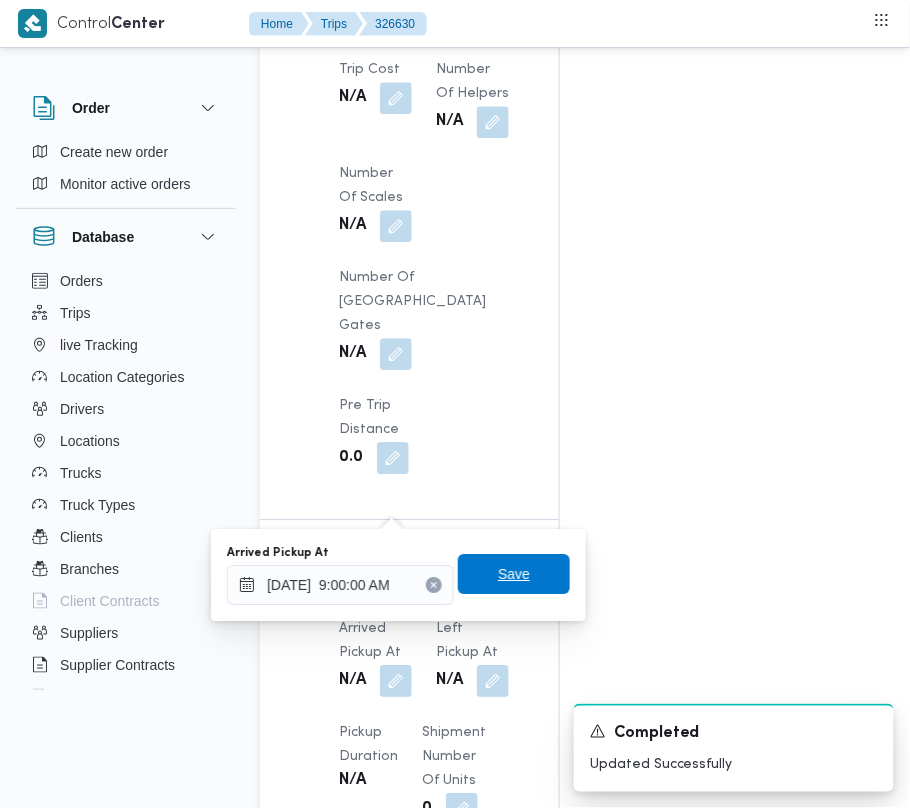 type on "26/07/2025 09:00" 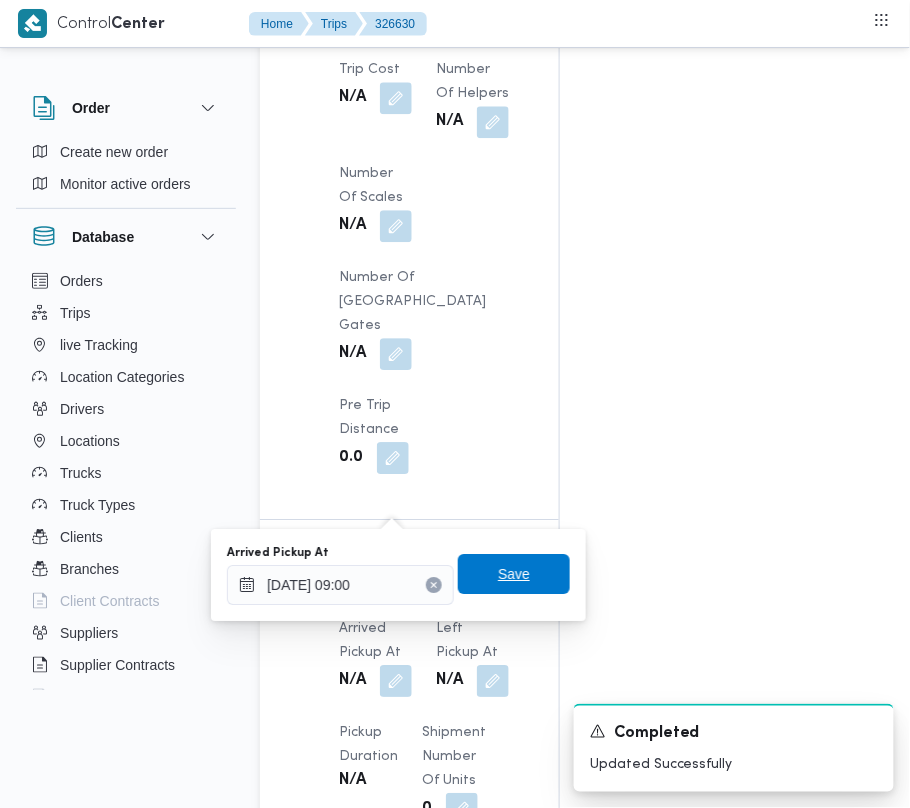 click on "Save" at bounding box center (514, 574) 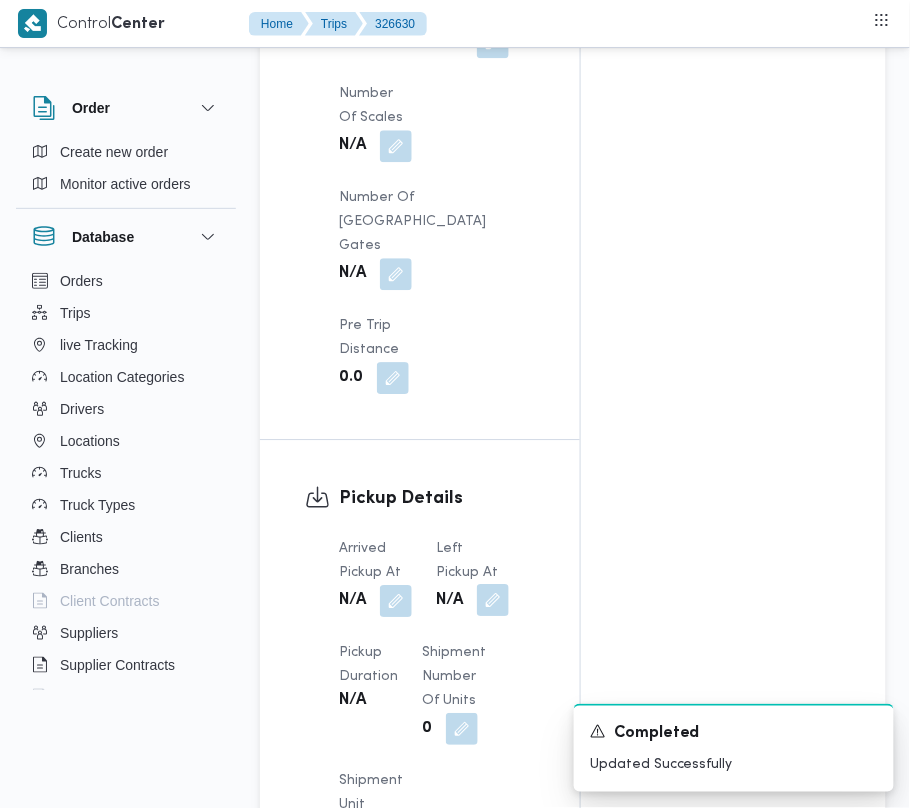 click at bounding box center (493, 600) 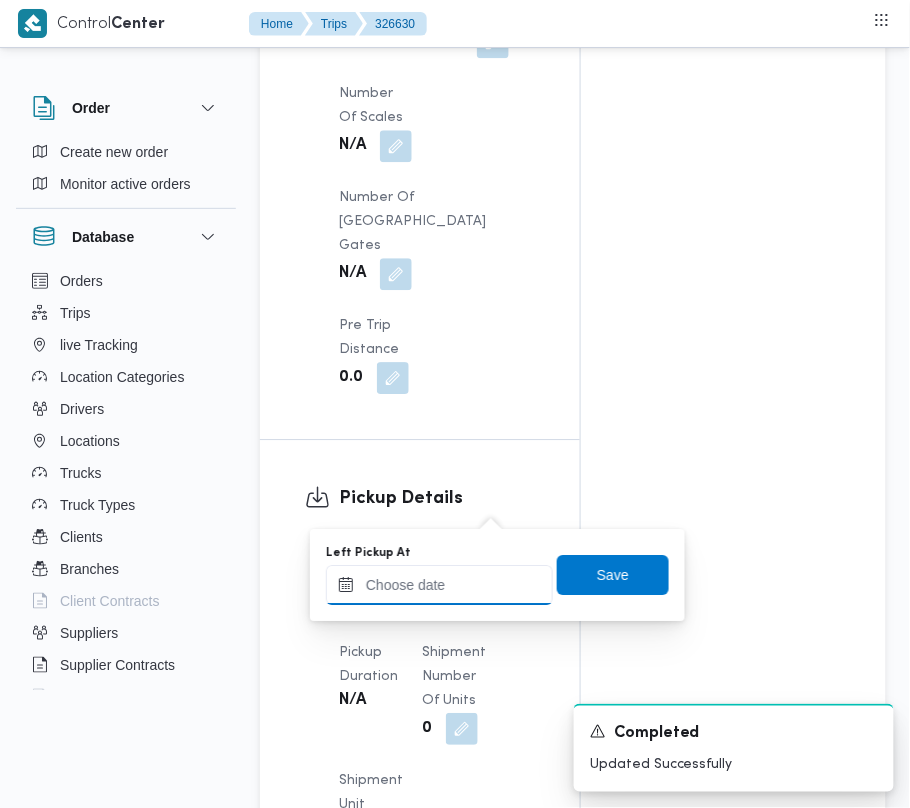 click on "Left Pickup At" at bounding box center [439, 585] 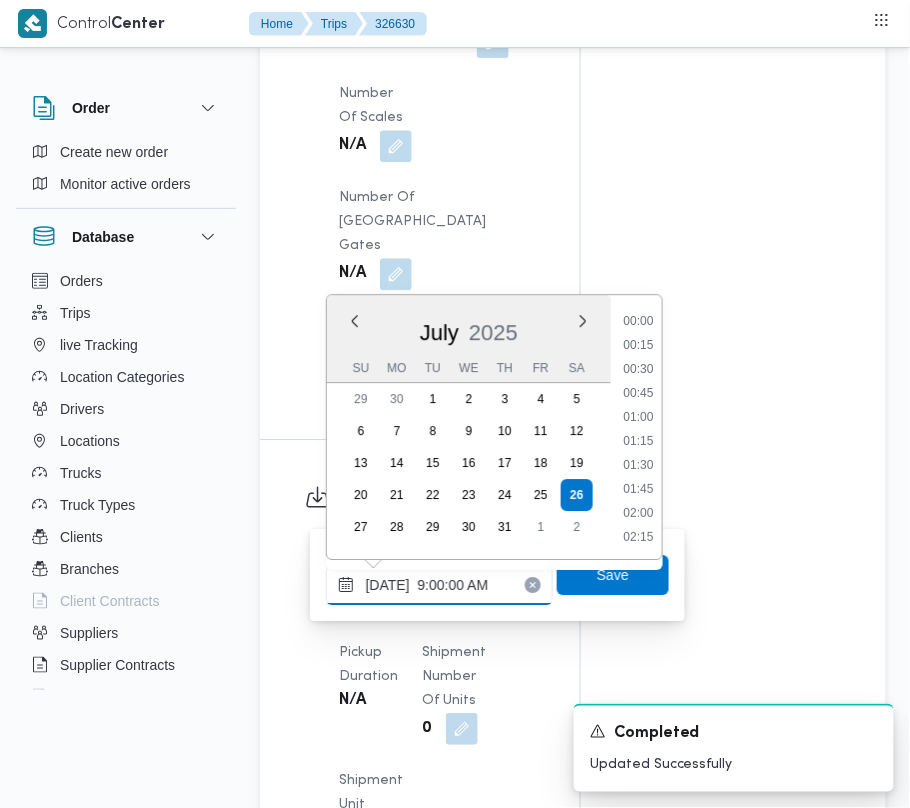 scroll, scrollTop: 864, scrollLeft: 0, axis: vertical 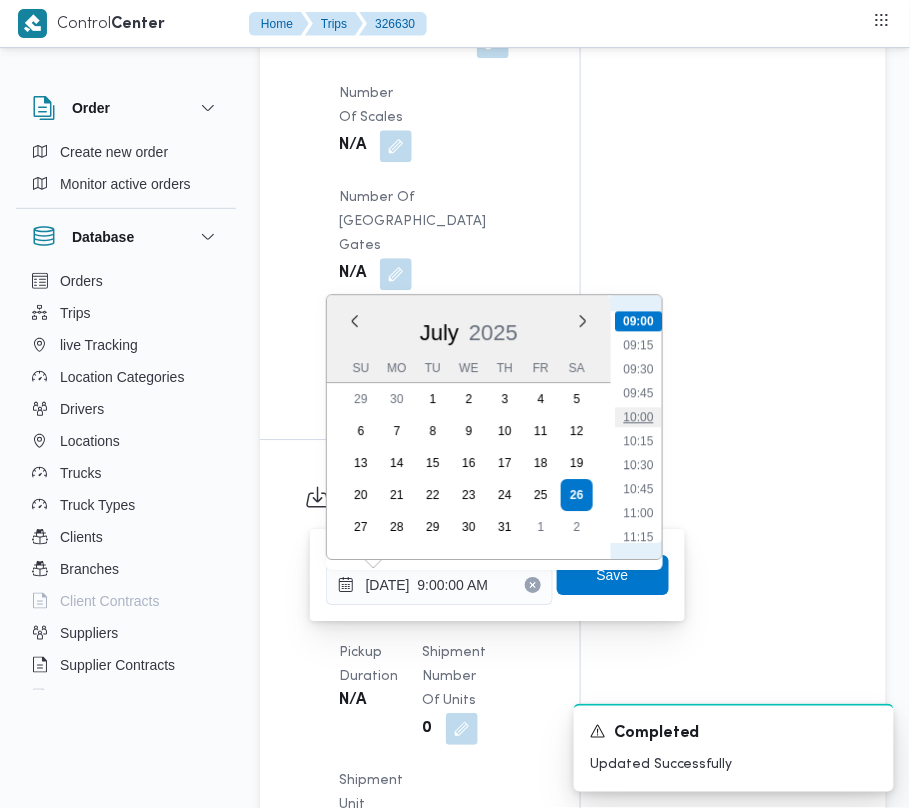 click on "10:00" at bounding box center (638, 417) 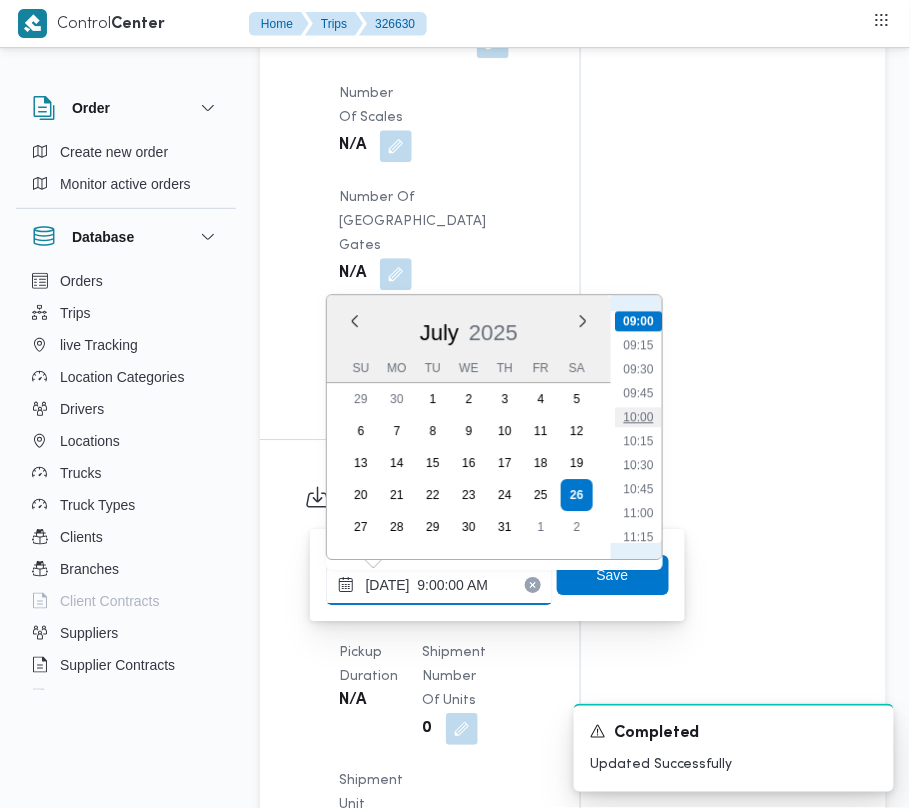 type on "26/07/2025 10:00" 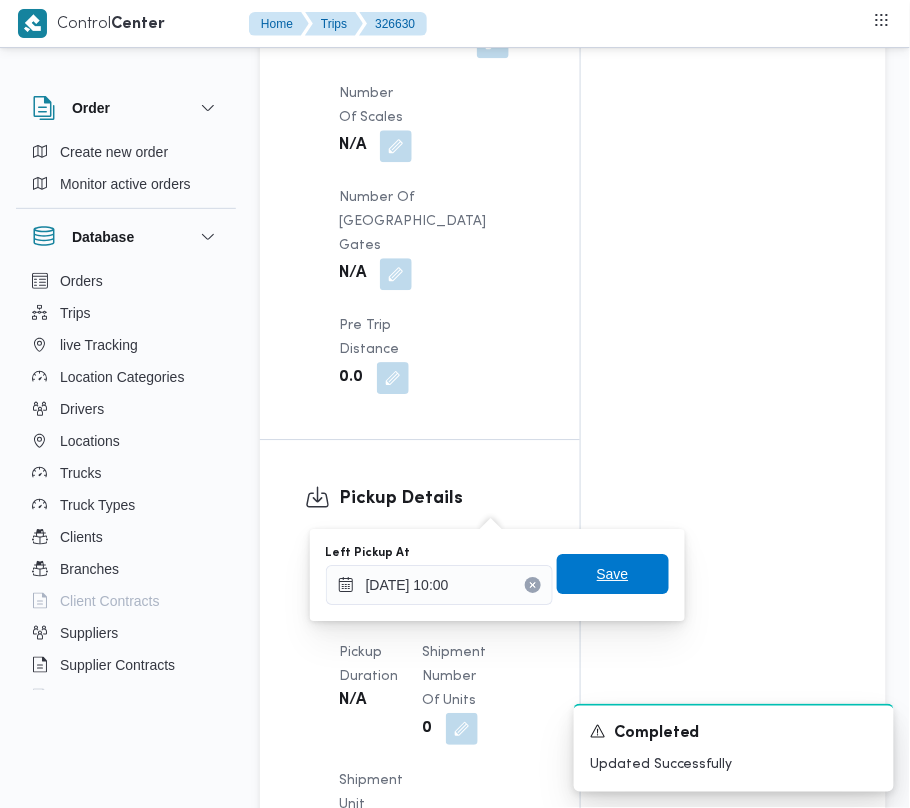 click on "Save" at bounding box center [613, 574] 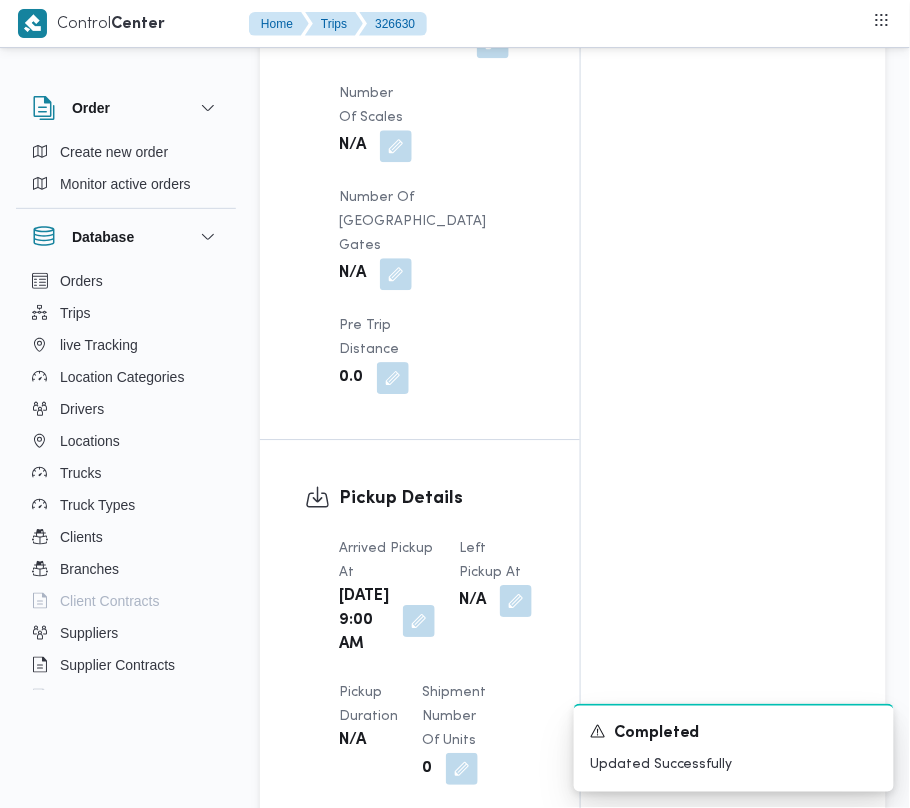 click on "Assignees Checklist Dropoffs details entered Driver Assigned Truck Assigned Documents for pickup Documents for dropoff Confirmed Data" at bounding box center [733, -388] 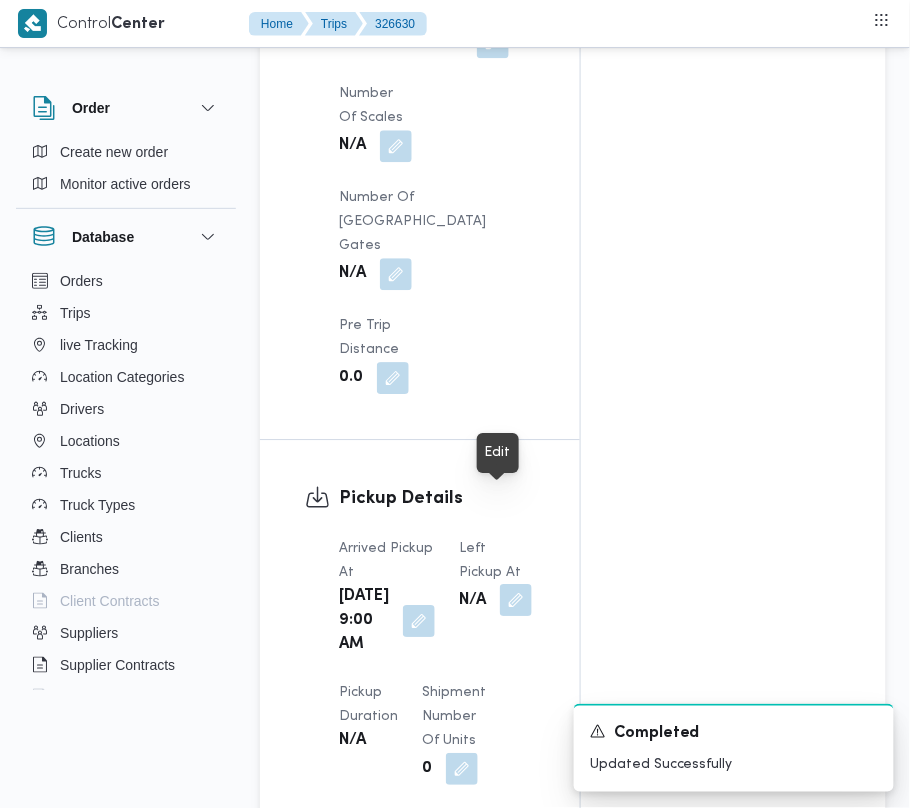 click on "N/A" at bounding box center (495, 601) 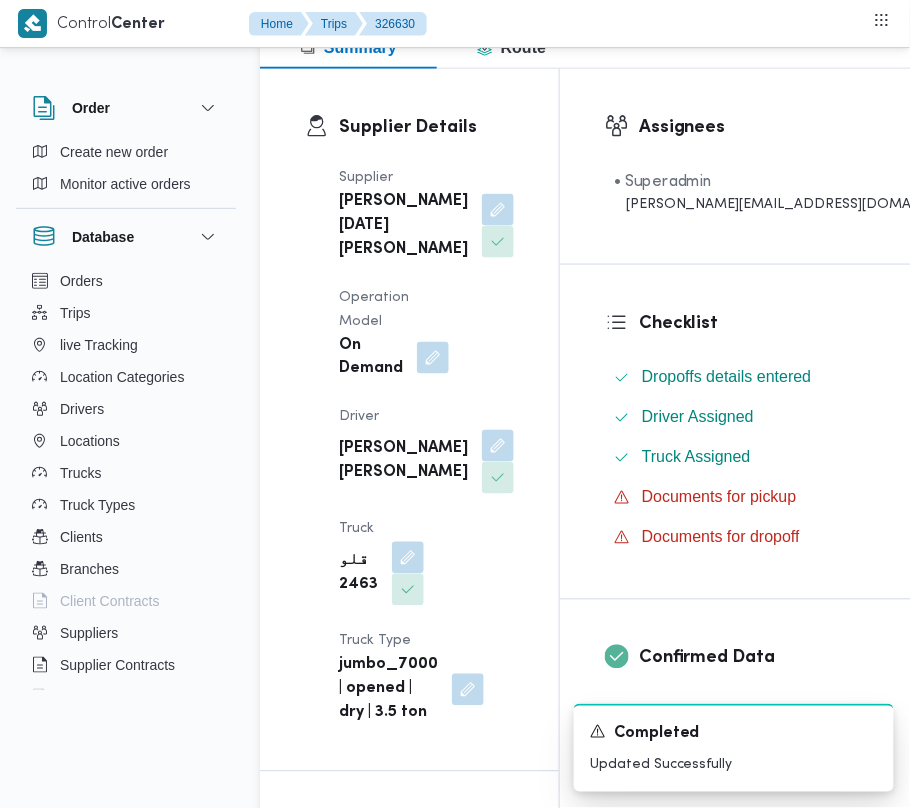scroll, scrollTop: 341, scrollLeft: 0, axis: vertical 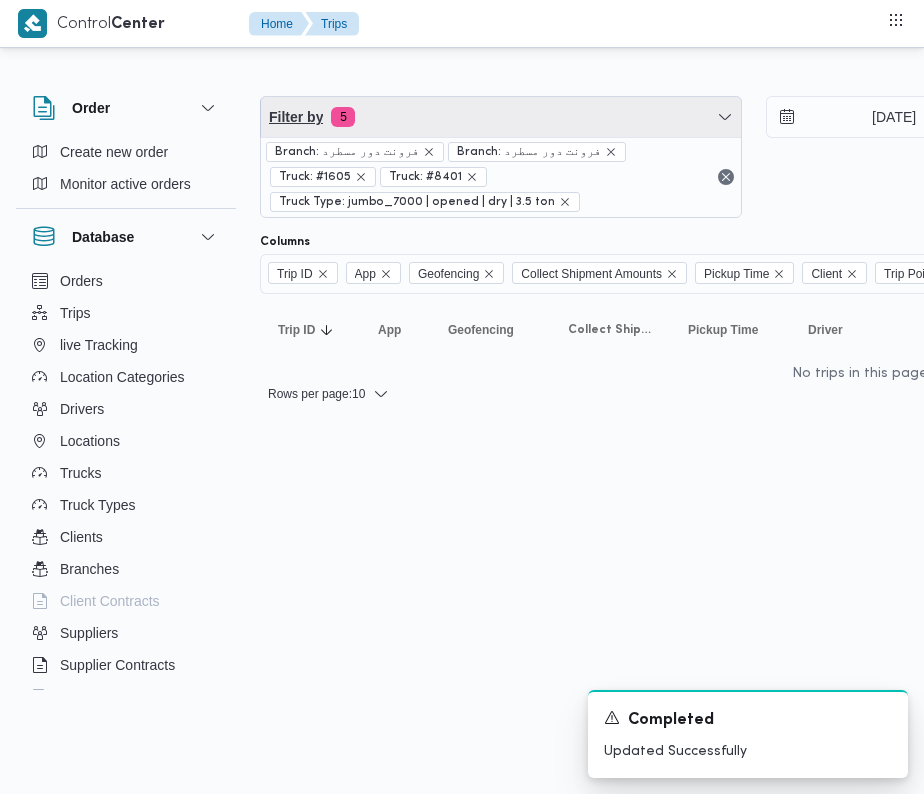 click on "Filter by 5" at bounding box center [501, 117] 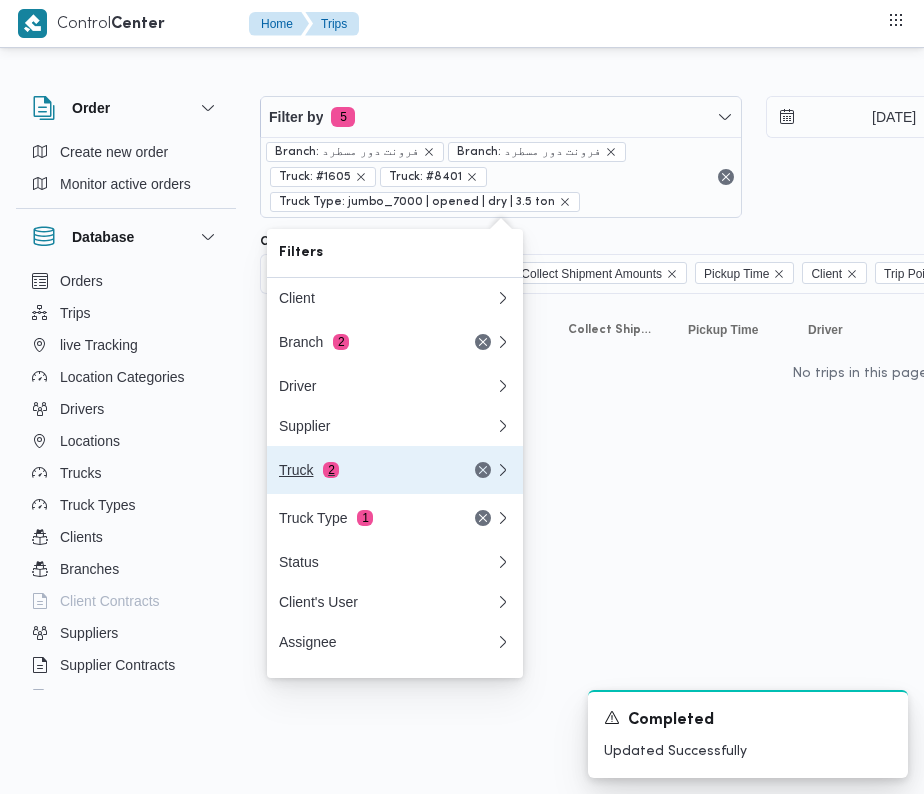 click on "Truck 2" at bounding box center [363, 470] 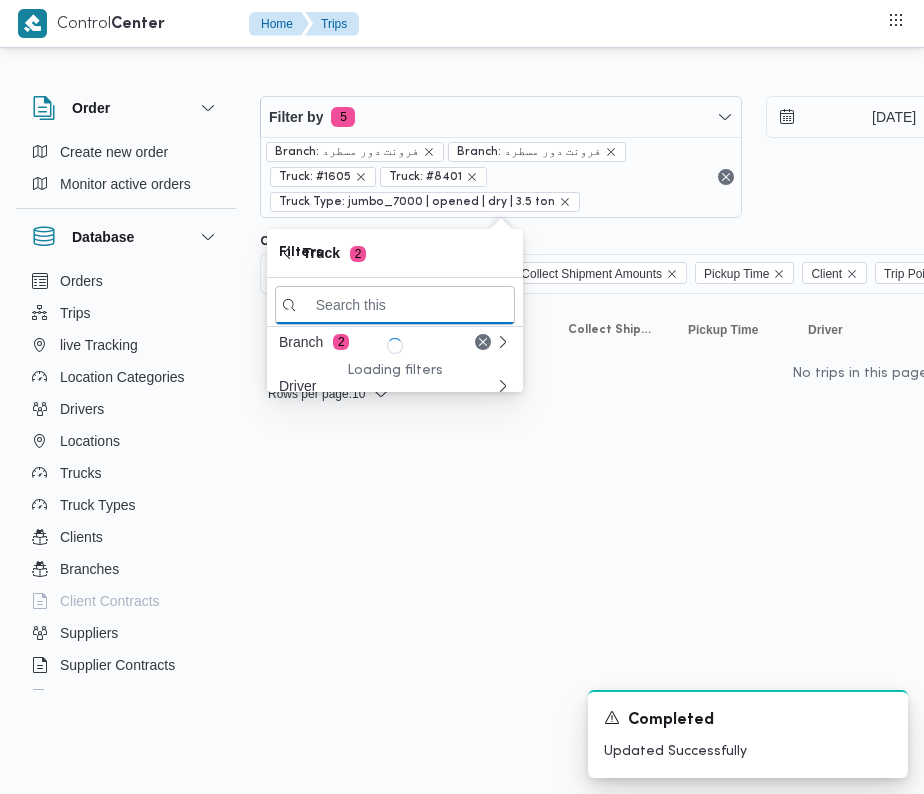 paste on "همس8597" 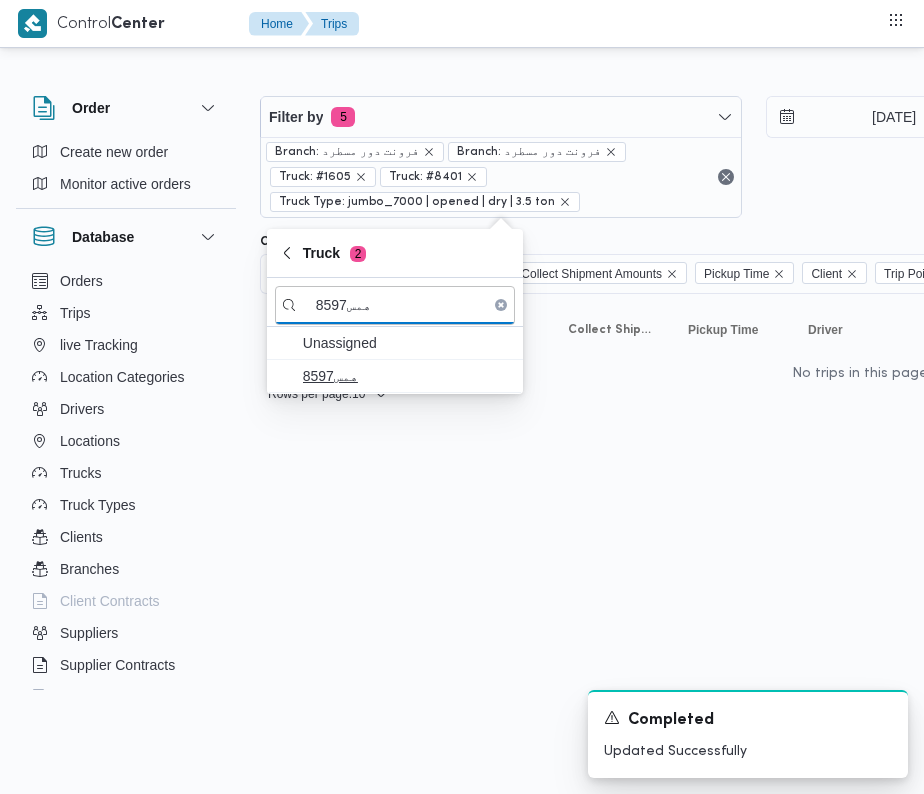 type on "همس8597" 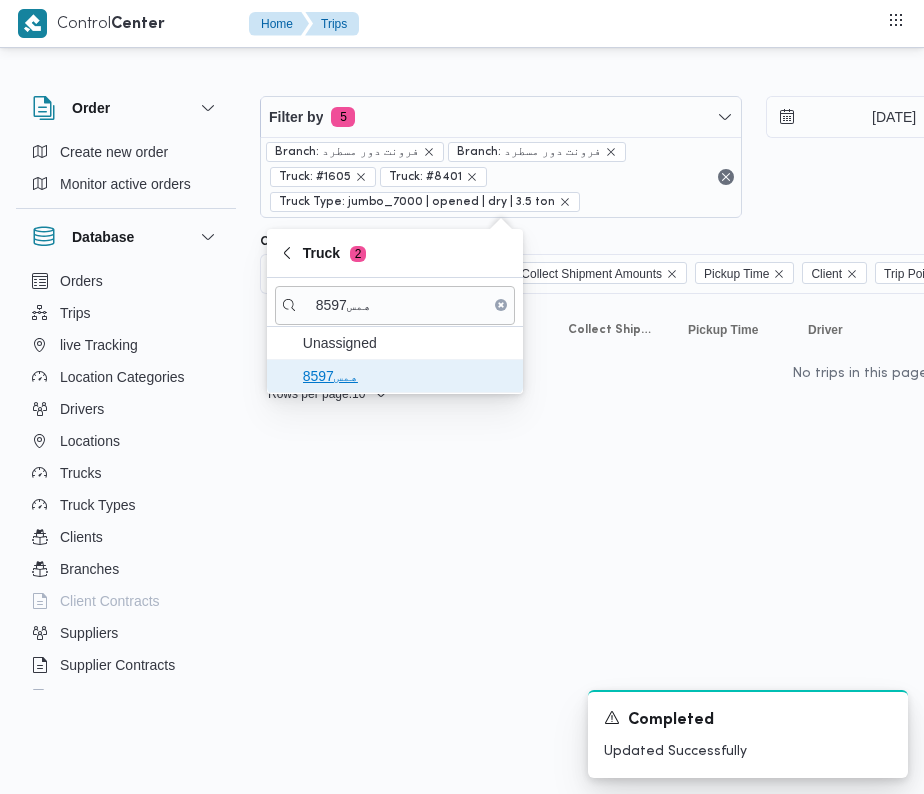 click on "همس8597" at bounding box center (407, 376) 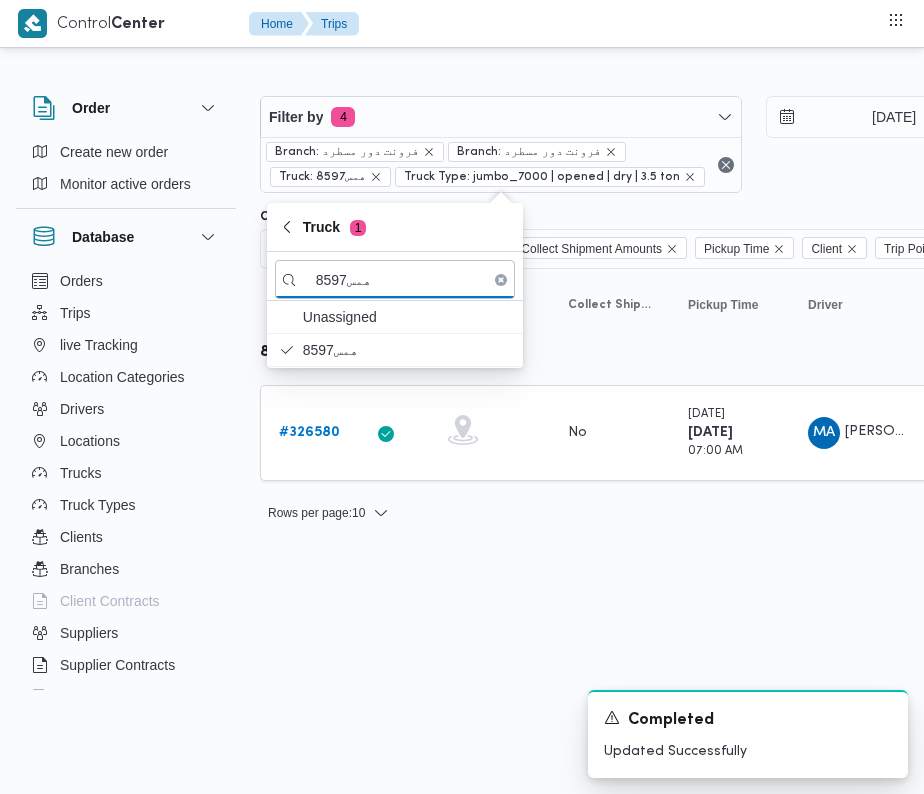 click on "Control  Center Home Trips Order Create new order Monitor active orders Database Orders Trips live Tracking Location Categories Drivers Locations Trucks Truck Types Clients Branches Client Contracts Suppliers Supplier Contracts Devices Users Projects SP Projects Admins organization assignees Tags Filter by 4 Branch: فرونت دور مسطرد Branch: فرونت دور مسطرد  Truck: همس8597 Truck Type: jumbo_7000 | opened | dry | 3.5 ton 26/7/2025 → 26/7/2025 Group By Truck Columns Trip ID App Geofencing Collect Shipment Amounts Pickup Time Client Trip Points Driver Supplier Truck Status Platform Sorting Trip ID Click to sort in ascending order App Click to sort in ascending order Geofencing Click to sort in ascending order Collect Shipment Amounts Pickup Time Click to sort in ascending order Client Click to sort in ascending order Trip Points Driver Click to sort in ascending order Supplier Click to sort in ascending order Truck Click to sort in ascending order Status Platform Actions همس8597 #" at bounding box center [462, 397] 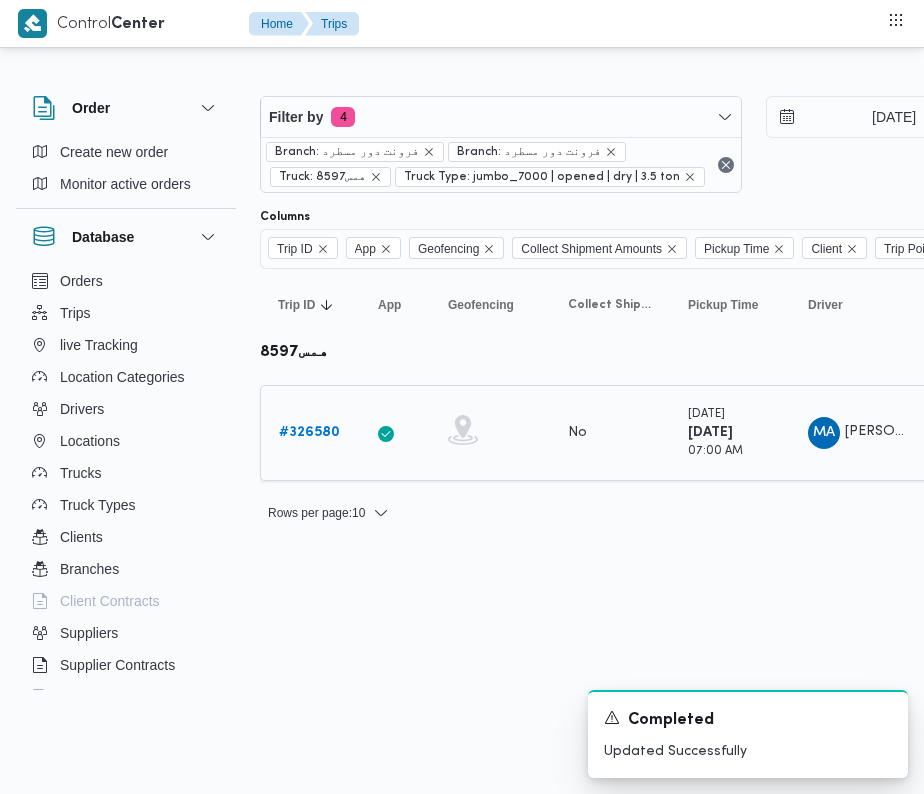 click on "# 326580" at bounding box center (309, 432) 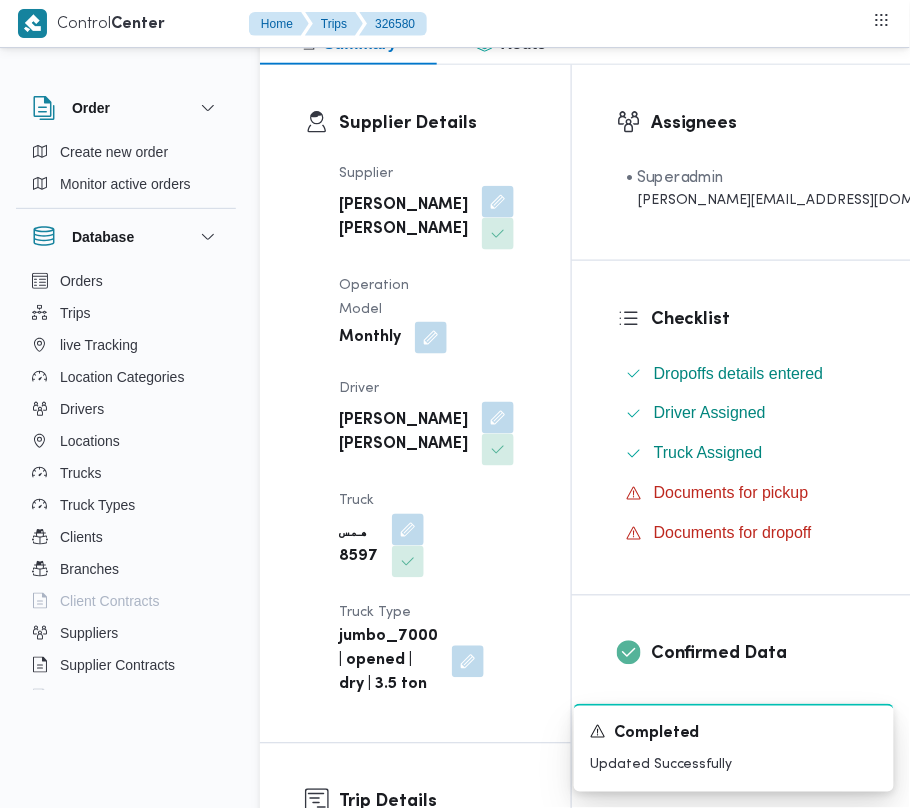 scroll, scrollTop: 320, scrollLeft: 0, axis: vertical 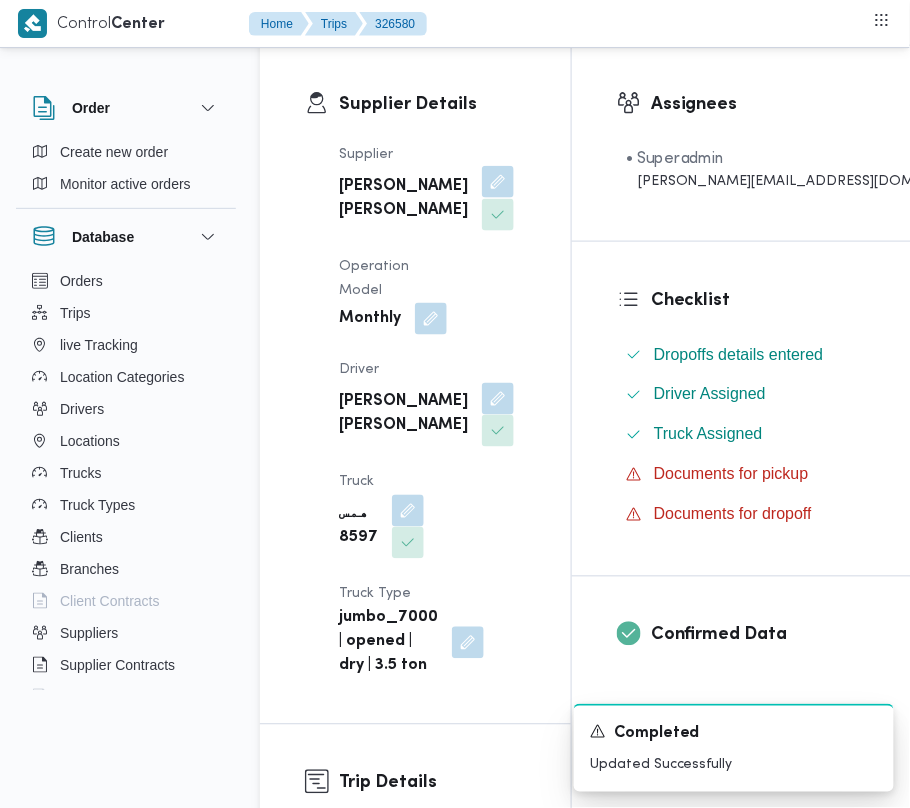 click at bounding box center (498, 182) 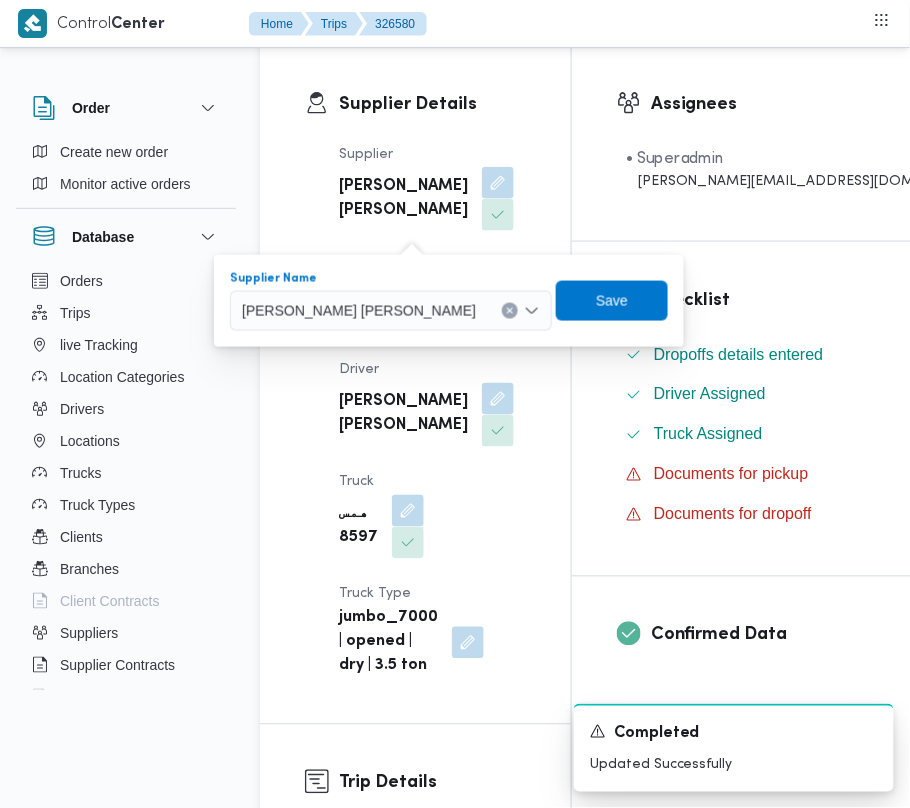 click on "عبدالمنعم مجدي السيد عواد" at bounding box center [359, 310] 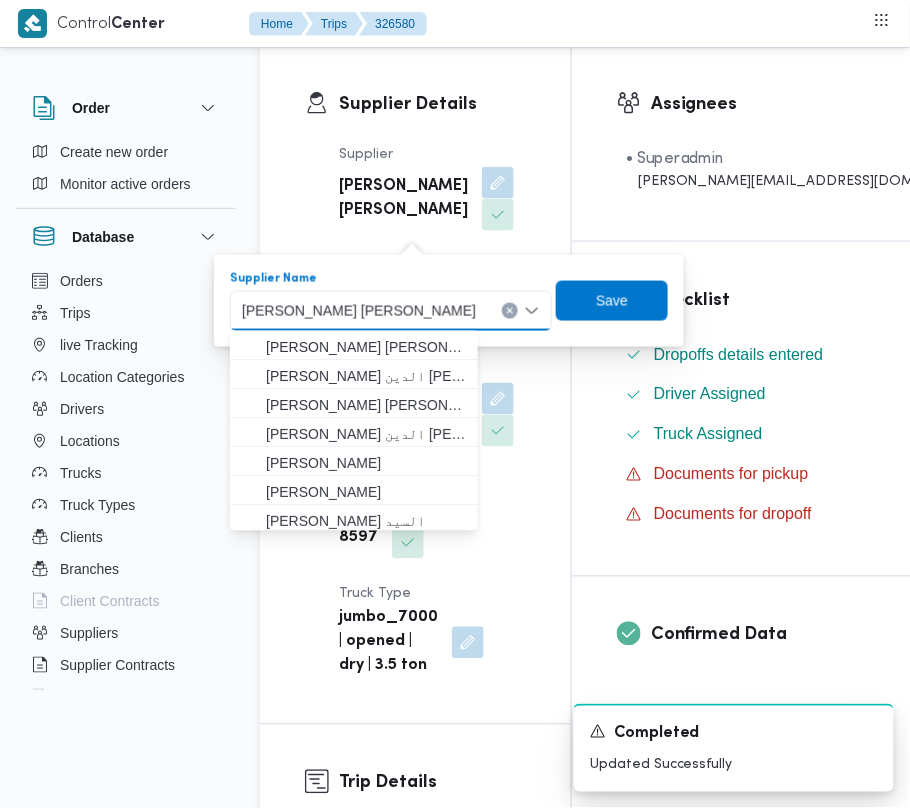 paste on "ابراهيم رمضان" 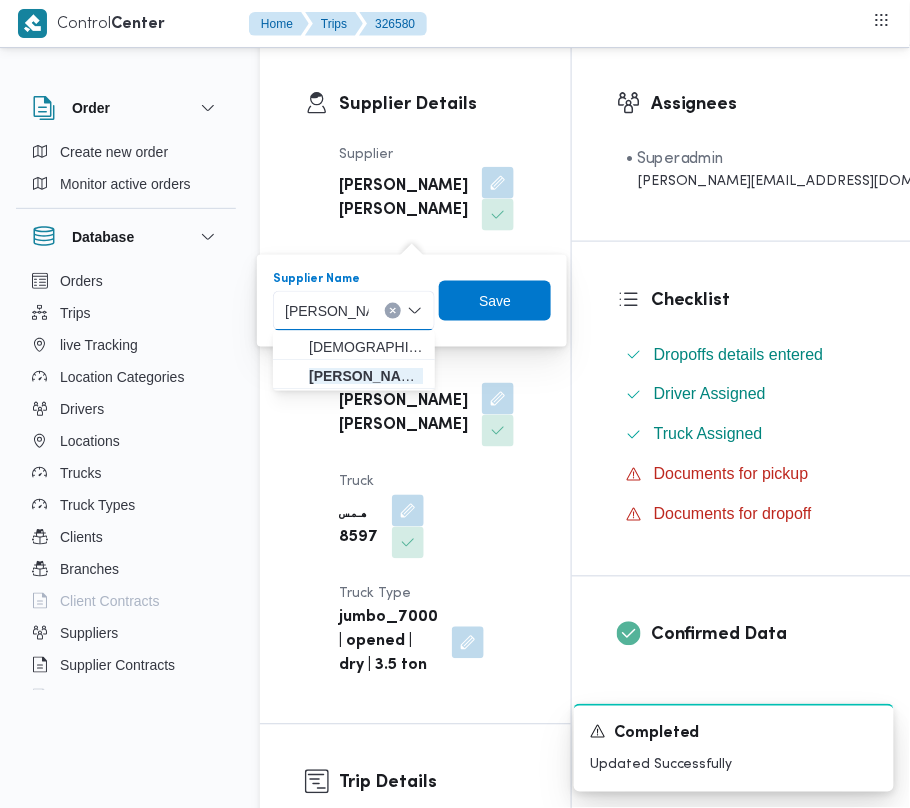 type on "ابراهيم رمضان ابراهيم عثمان ابوباشا" 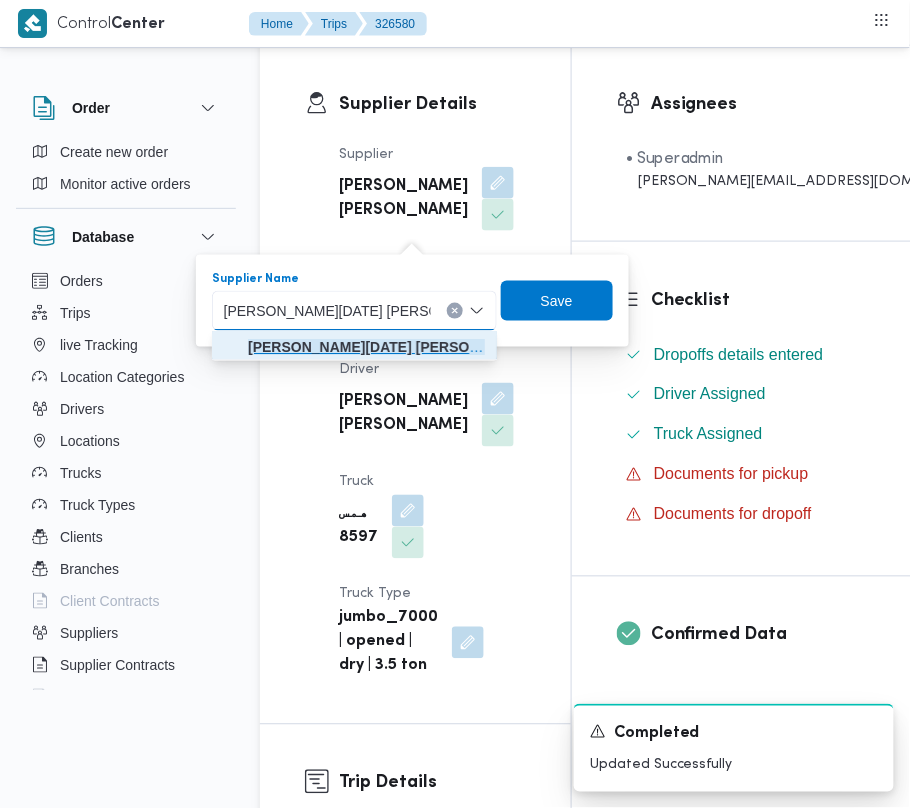 click on "ابراهيم رمضان ابراهيم عثمان ابوباشا" 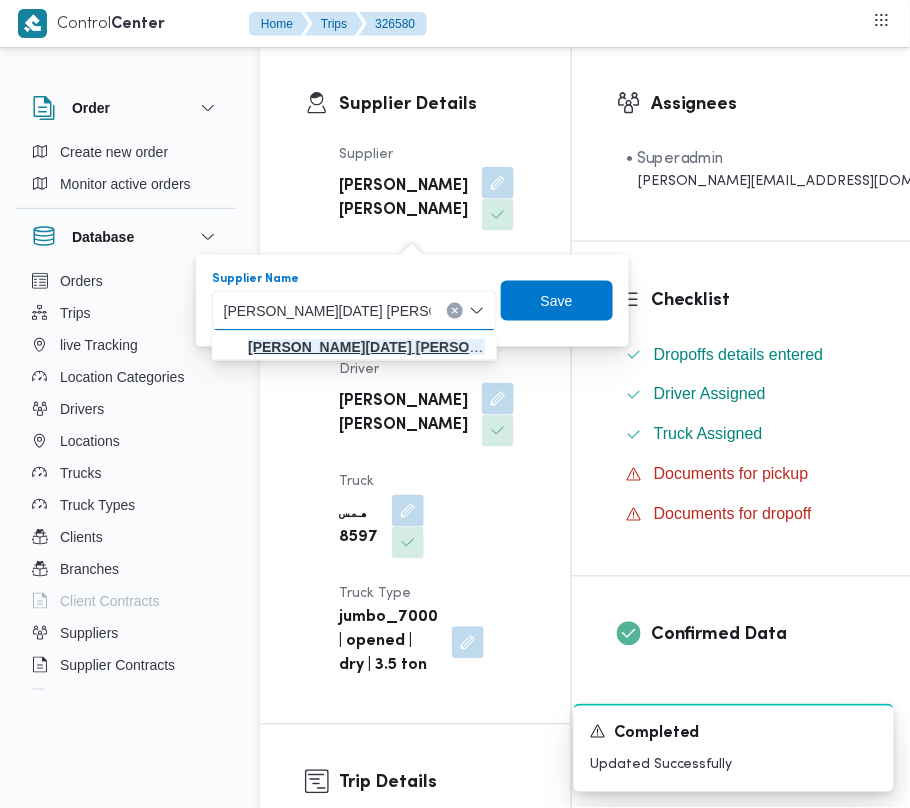type 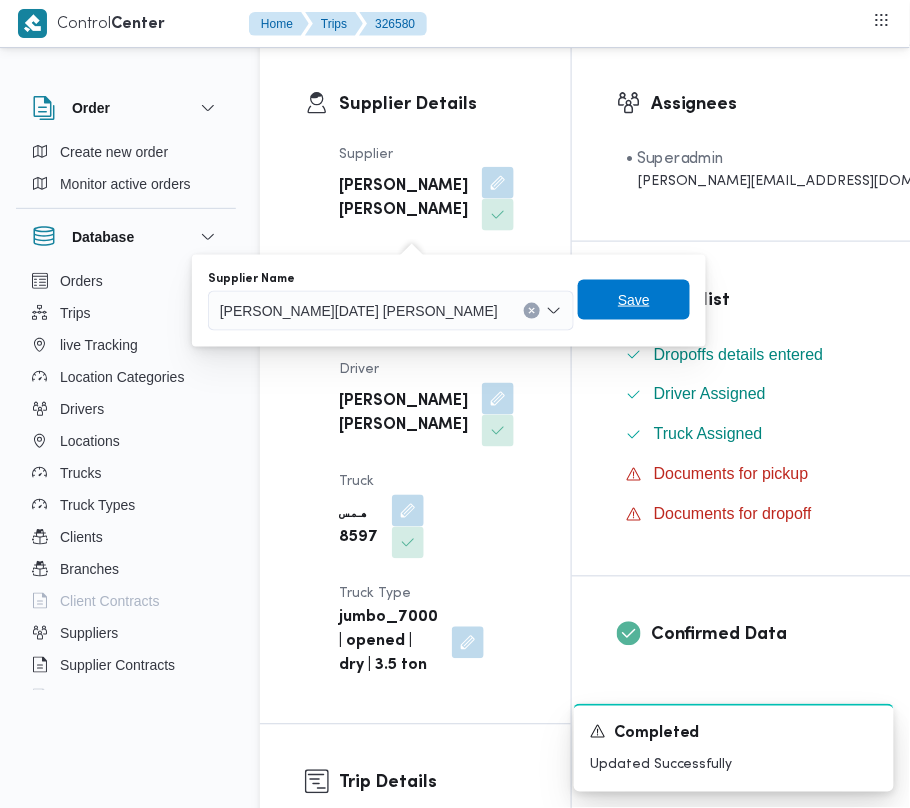click on "Save" at bounding box center [634, 300] 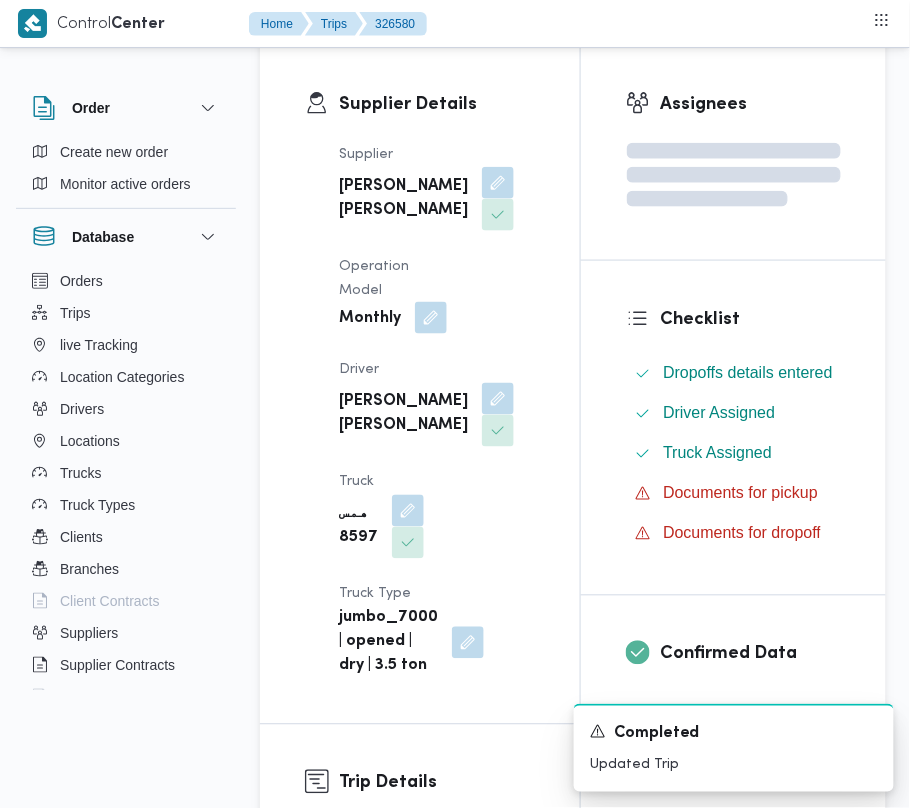 click at bounding box center (431, 318) 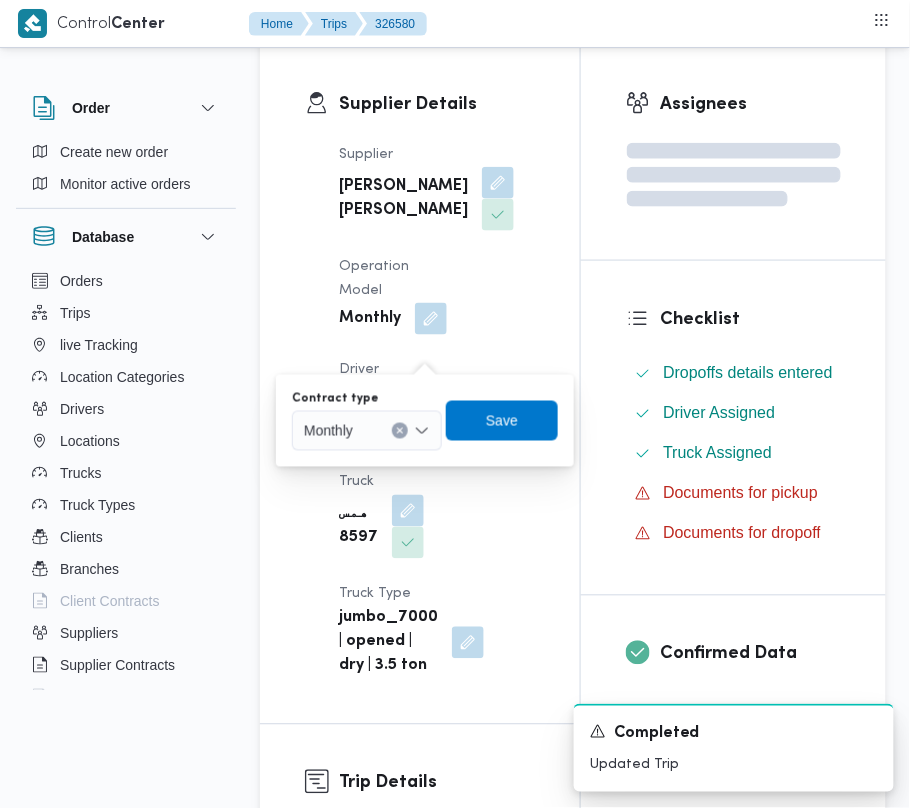 click on "Monthly" at bounding box center (367, 431) 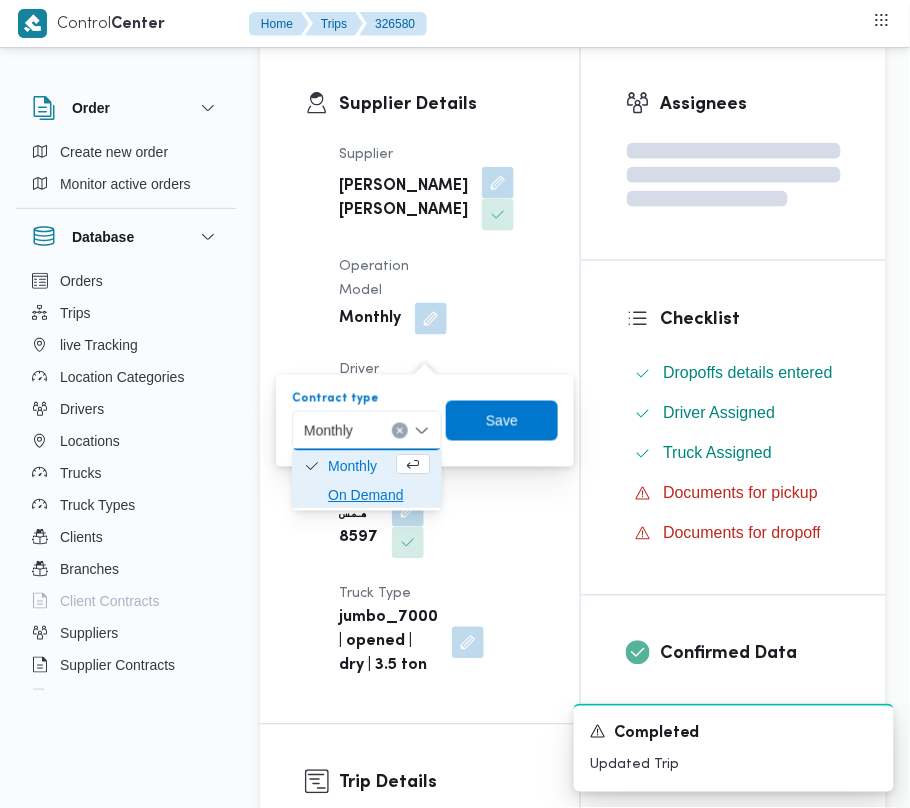 click on "On Demand" at bounding box center (379, 496) 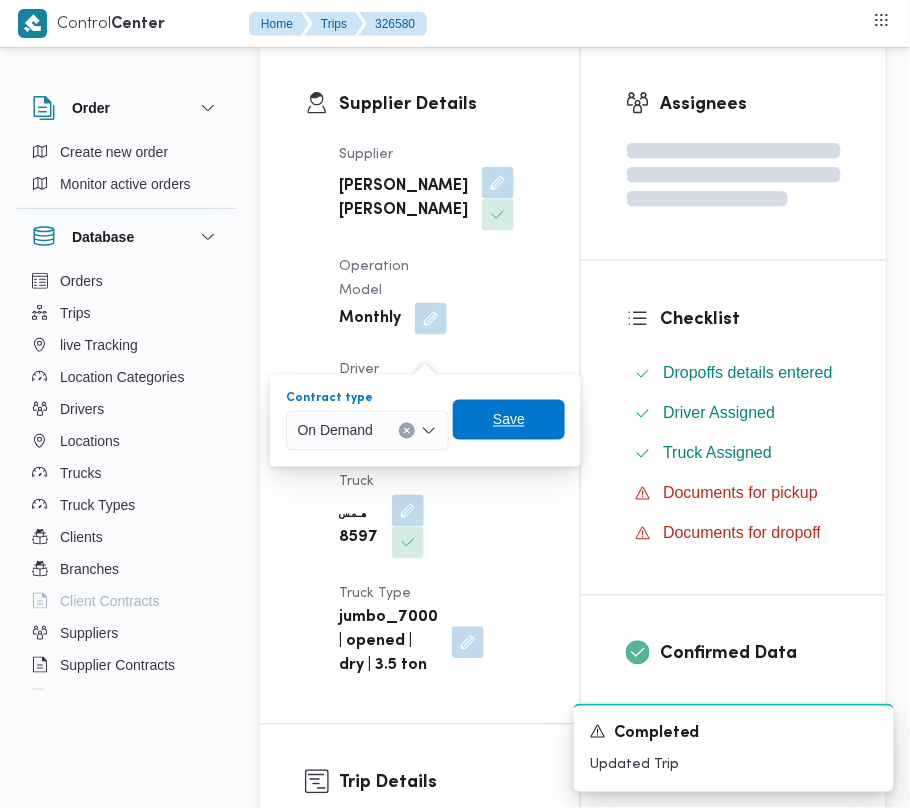 click on "Save" at bounding box center (509, 420) 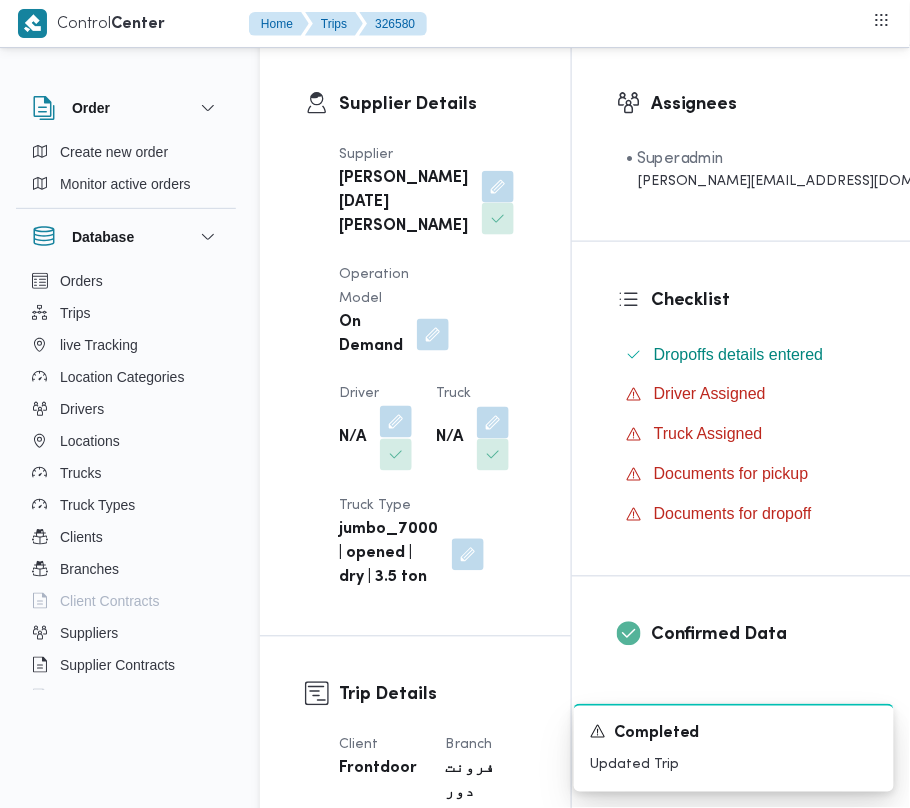 click at bounding box center (396, 422) 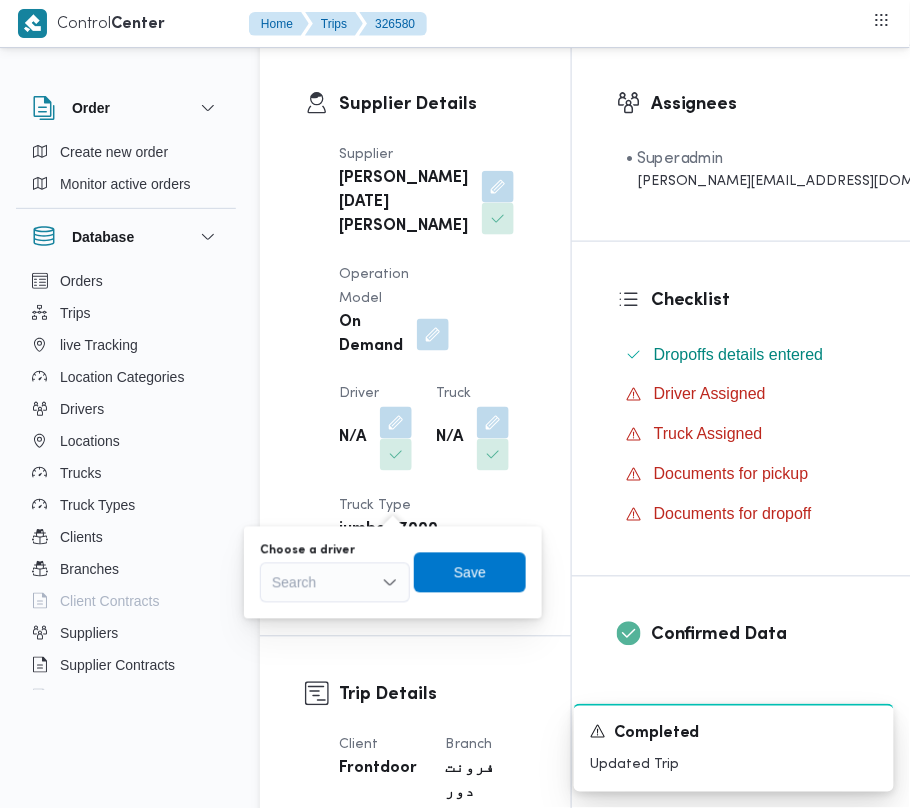 click on "Search" at bounding box center [335, 583] 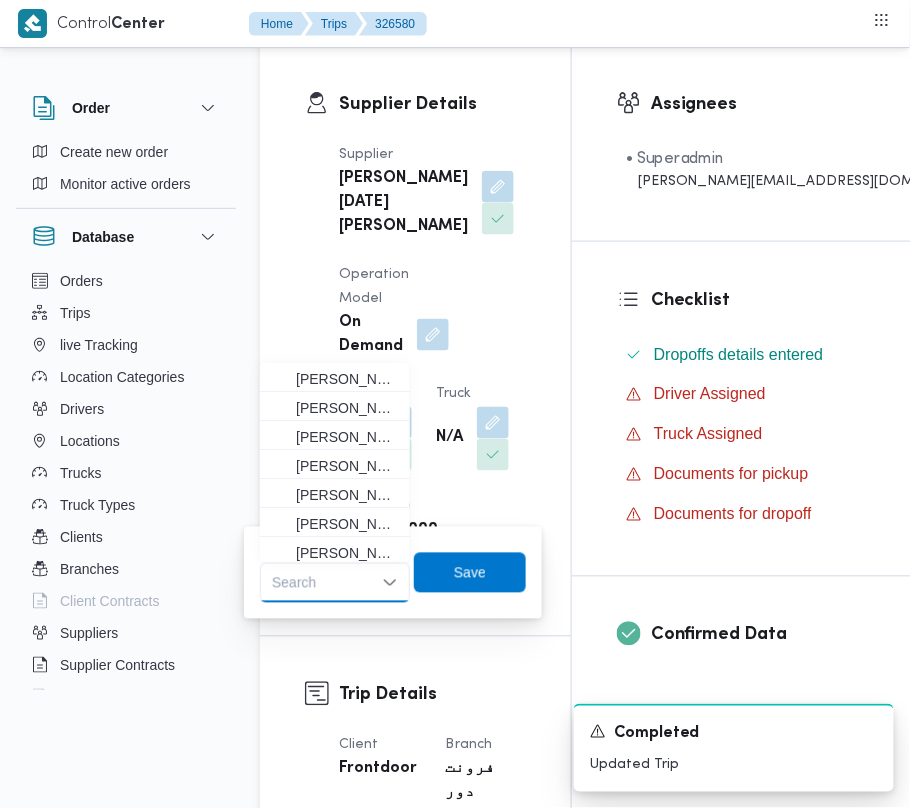 paste on "خالد" 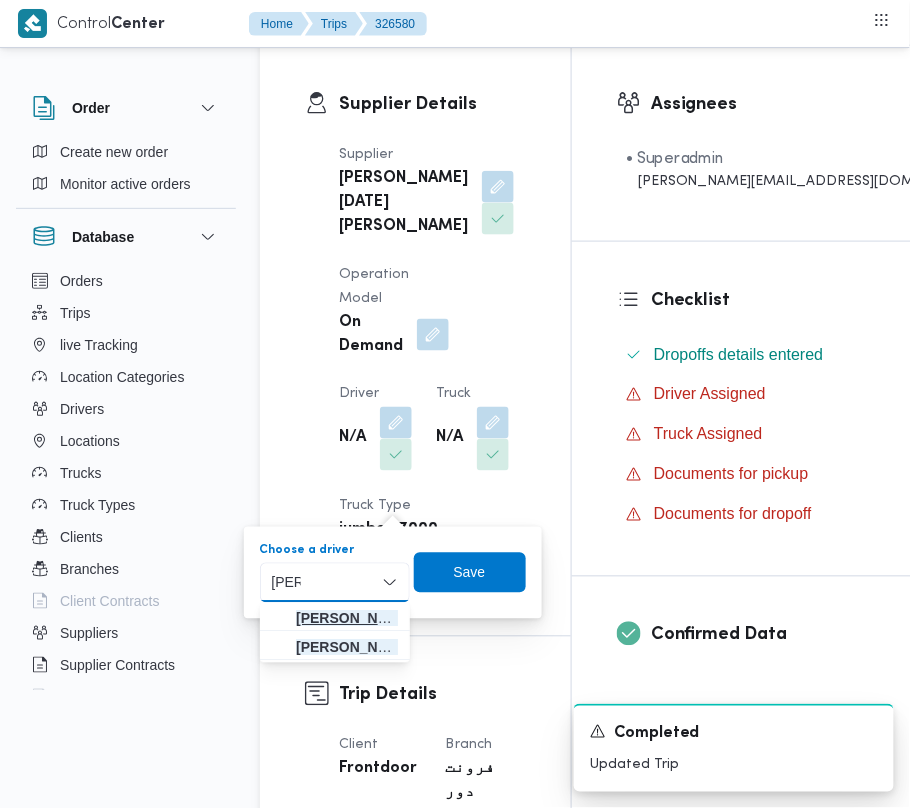 type on "خالد" 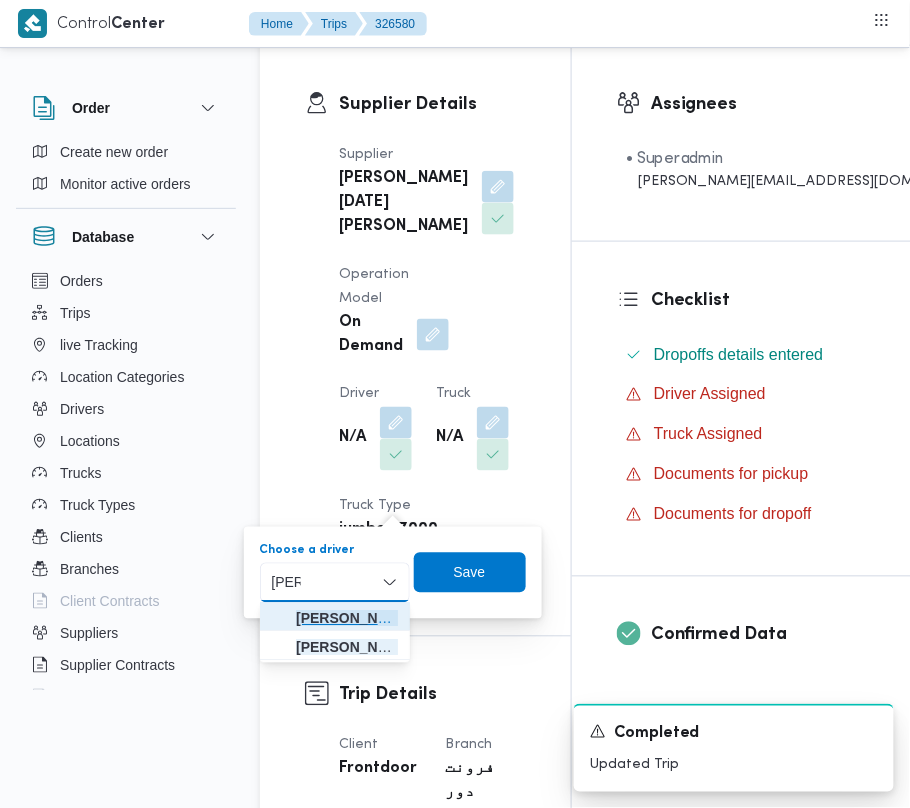 click on "خالد  ناجي سلطان عبدالمهدي" at bounding box center [347, 619] 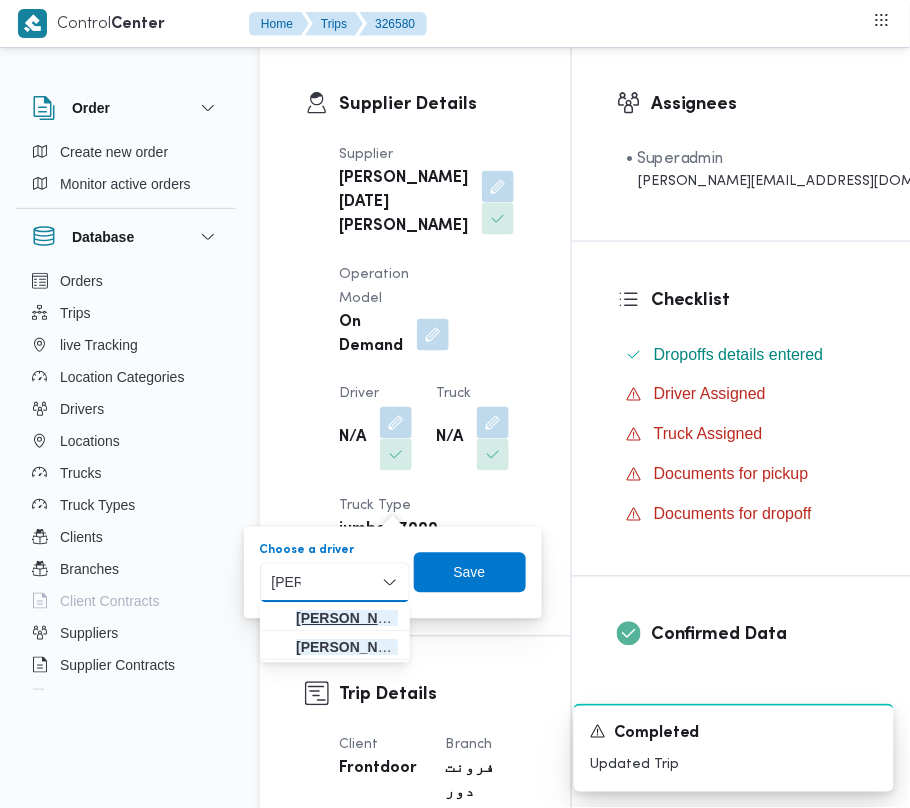 type 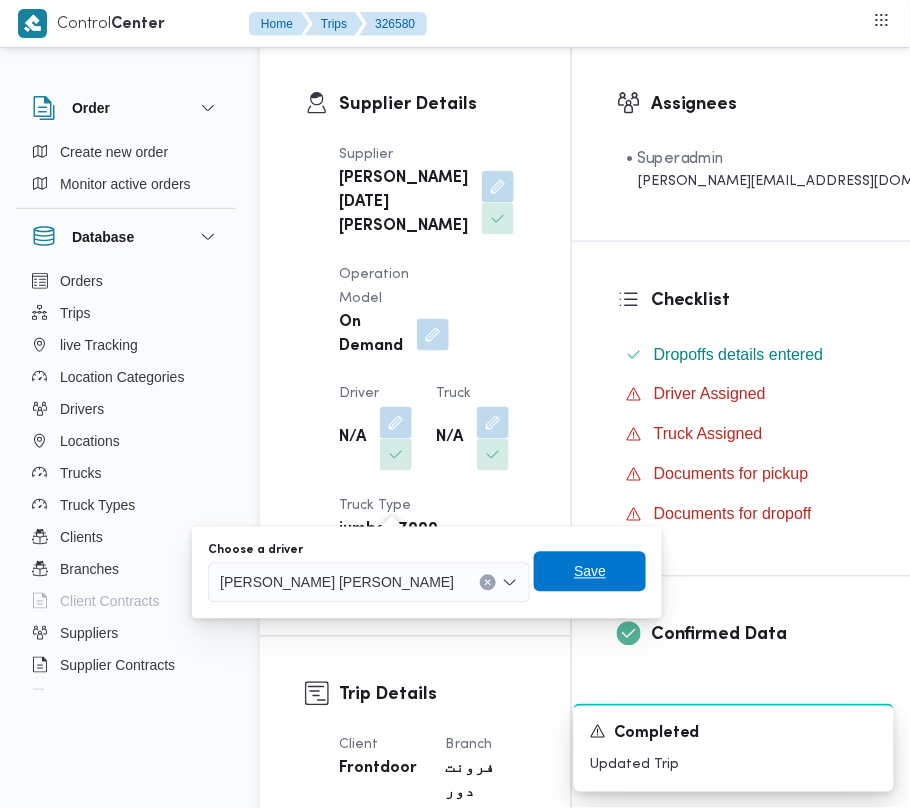 click on "Save" at bounding box center (590, 572) 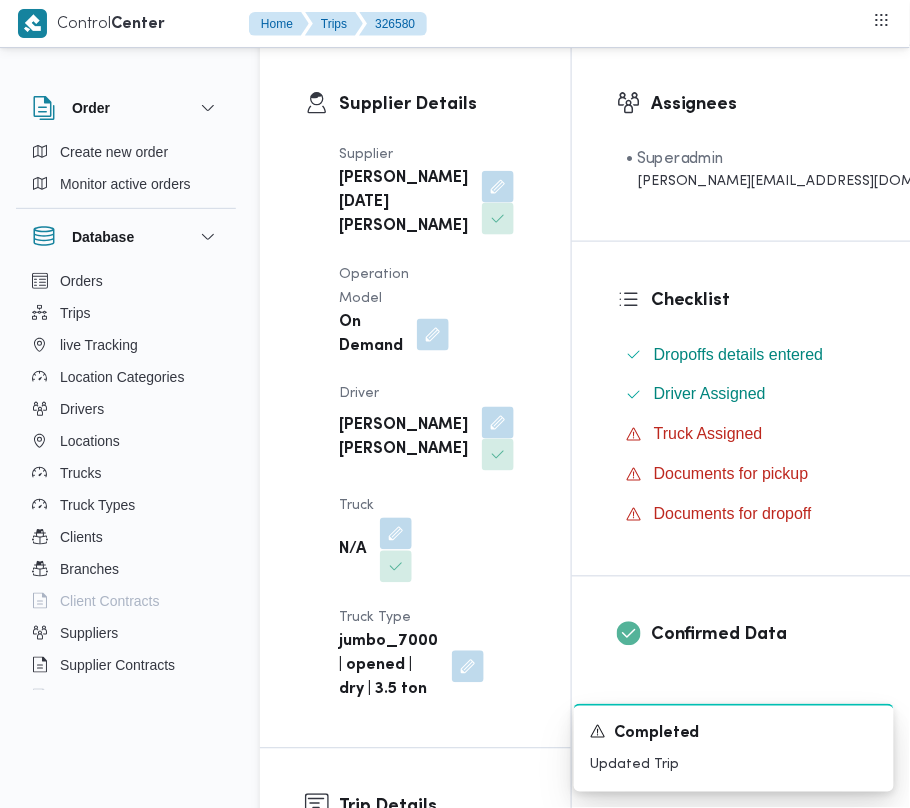 click at bounding box center [396, 534] 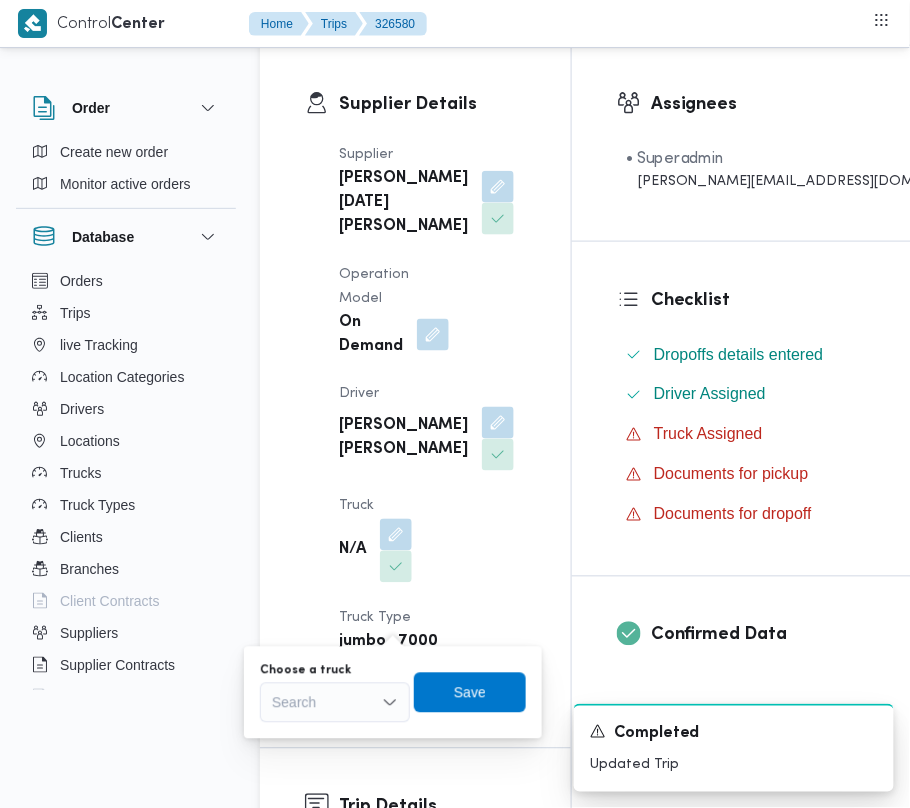 click on "Search" at bounding box center [335, 703] 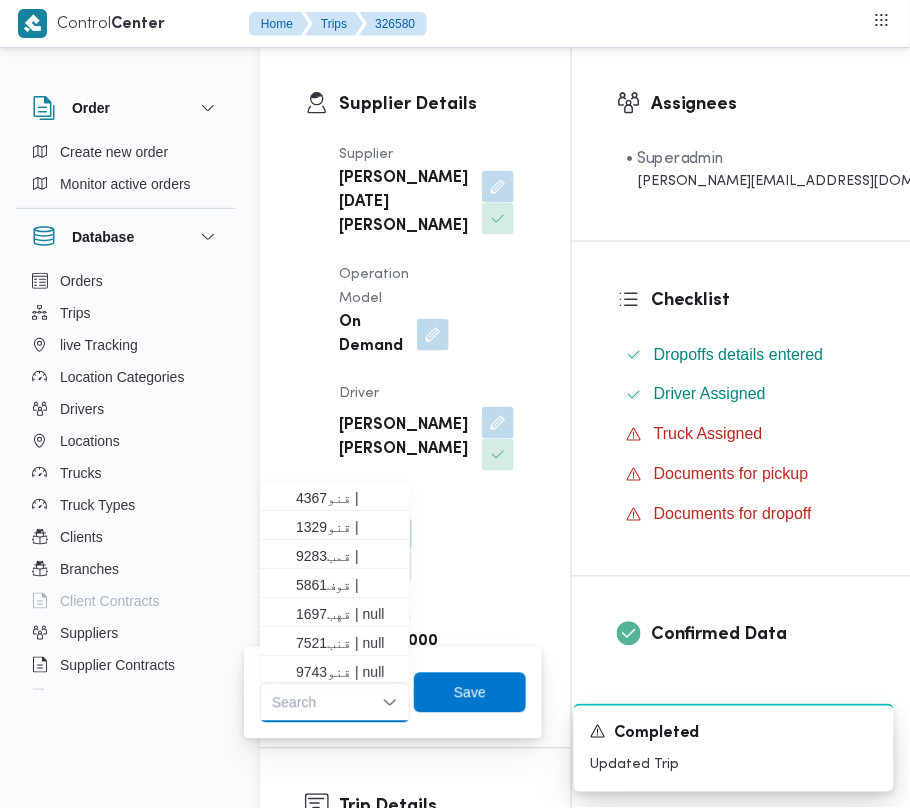 paste on "5942" 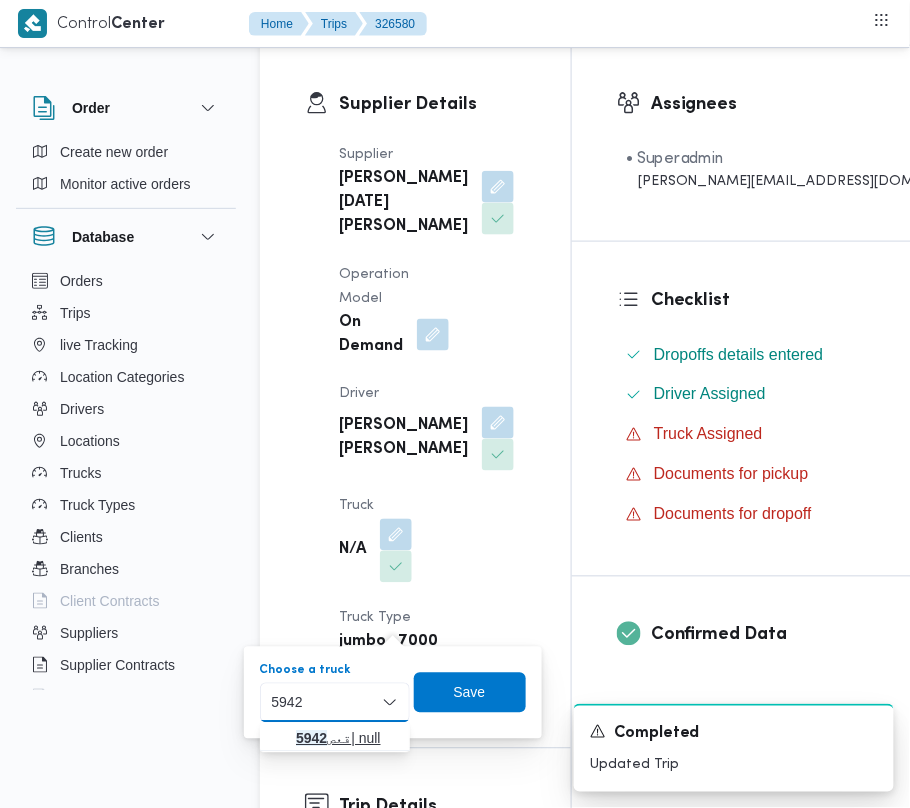 type on "5942" 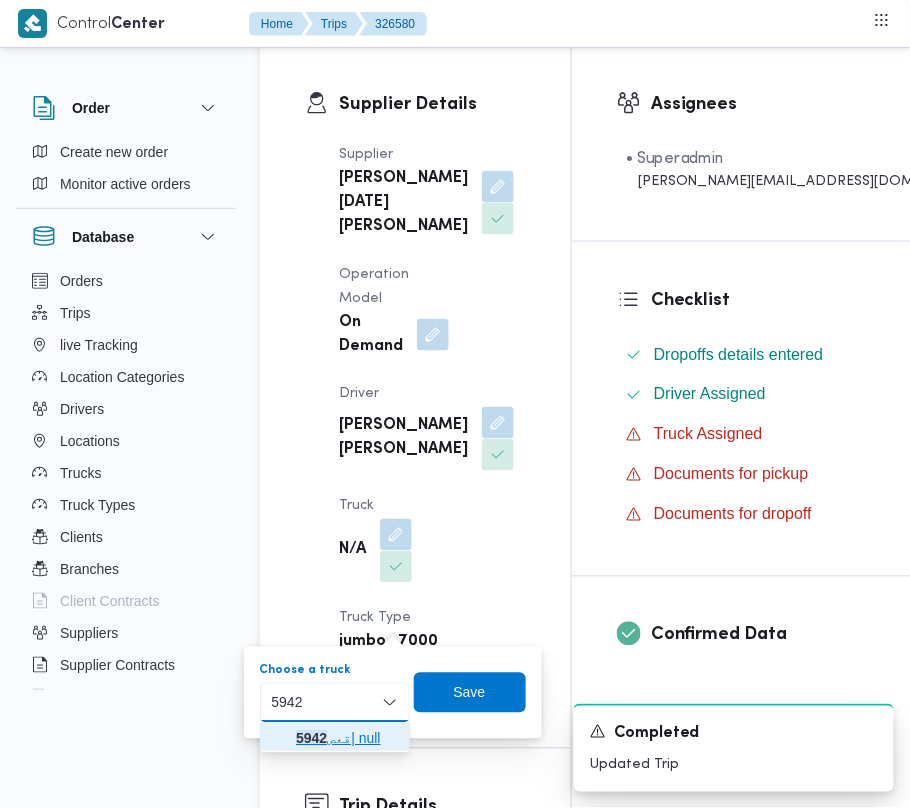 click on "قعص 5942  | null" at bounding box center (347, 739) 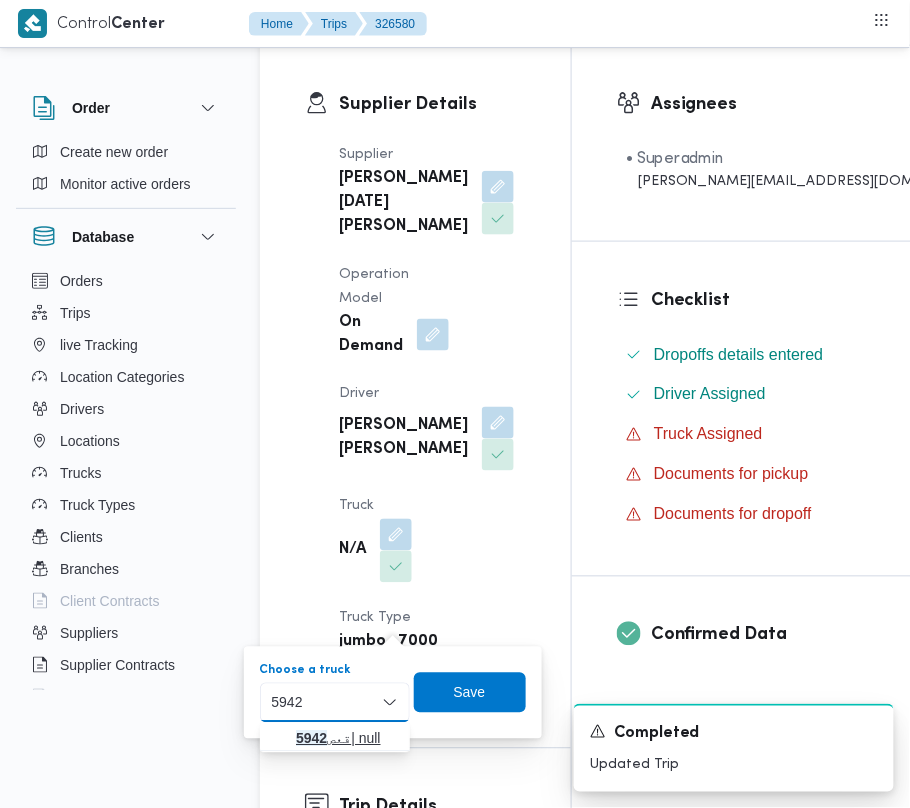 type 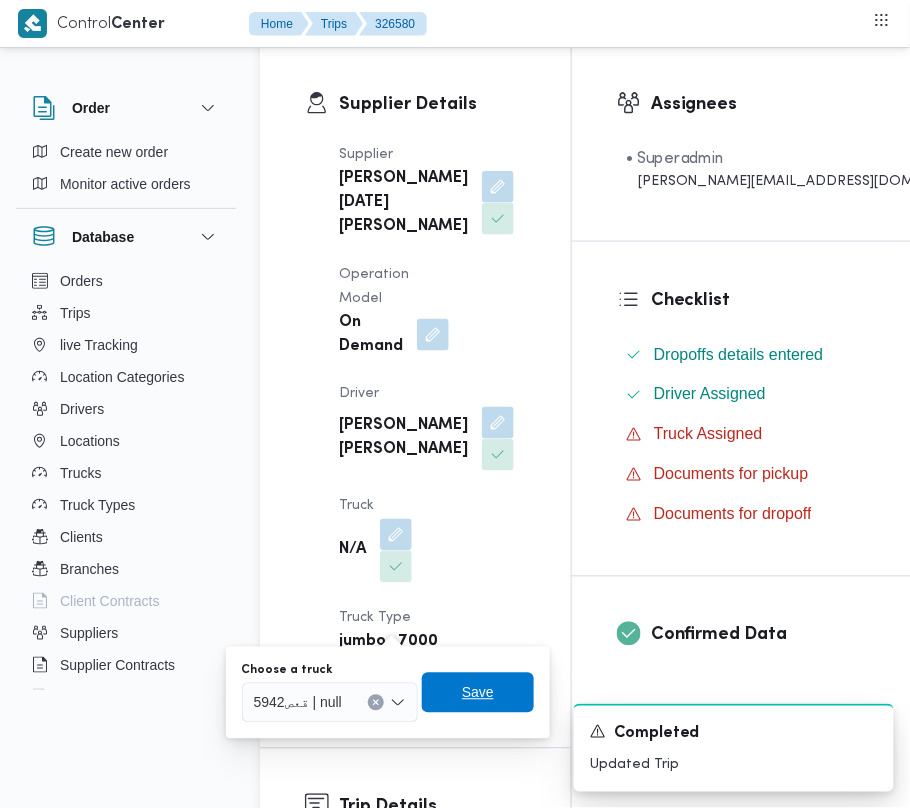 click on "Save" at bounding box center (478, 693) 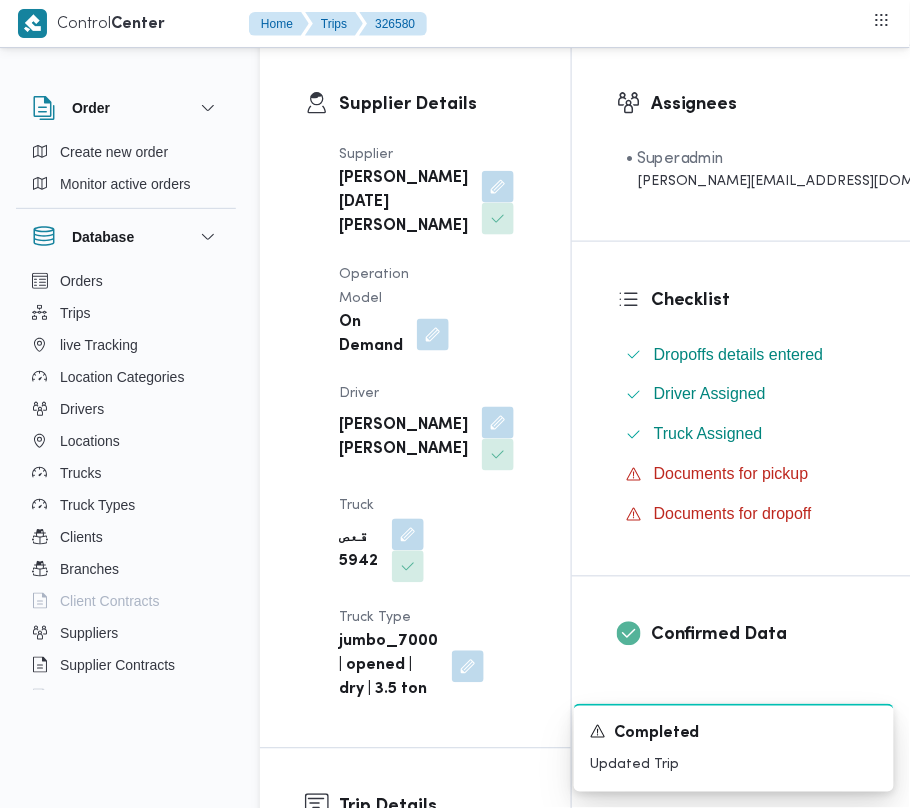 click on "Supplier ابراهيم رمضان ابراهيم عثمان ابوباشا Operation Model On Demand Driver خالد ناجي سلطان عبدالمهدي Truck قعص 5942 Truck Type jumbo_7000 | opened | dry | 3.5 ton" at bounding box center (432, 423) 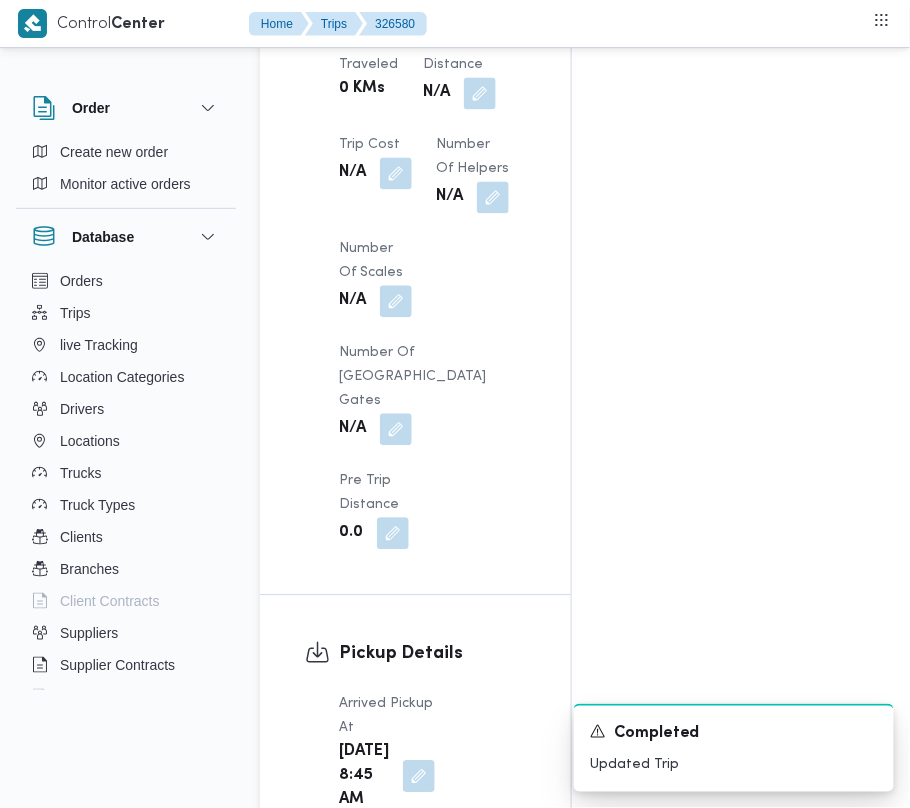scroll, scrollTop: 2853, scrollLeft: 0, axis: vertical 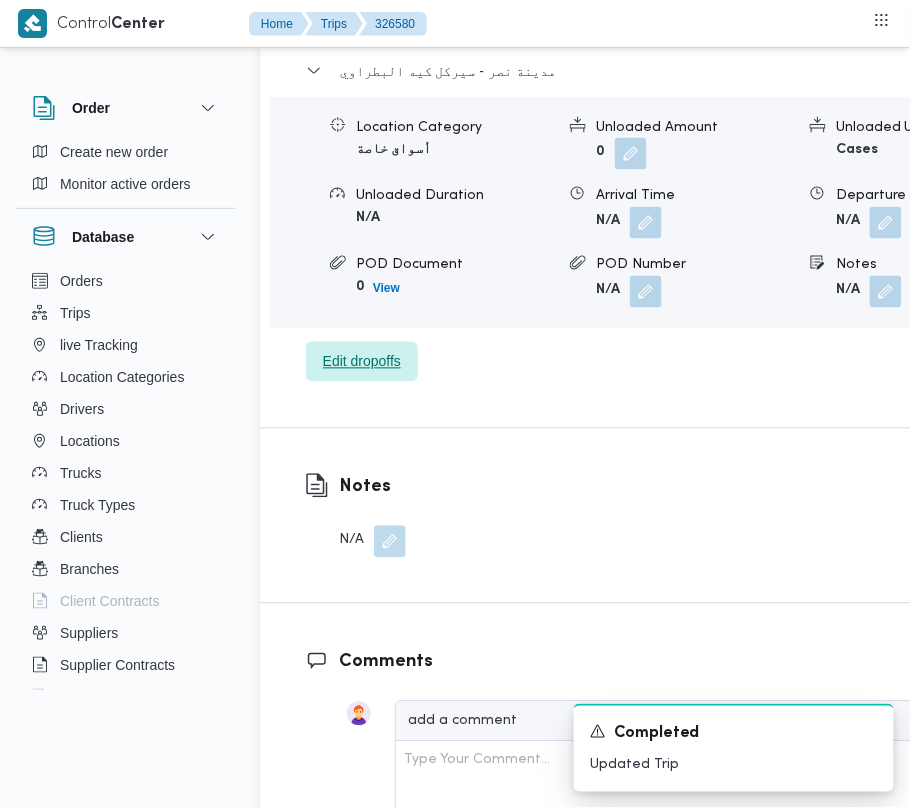 click on "Edit dropoffs" at bounding box center (362, 362) 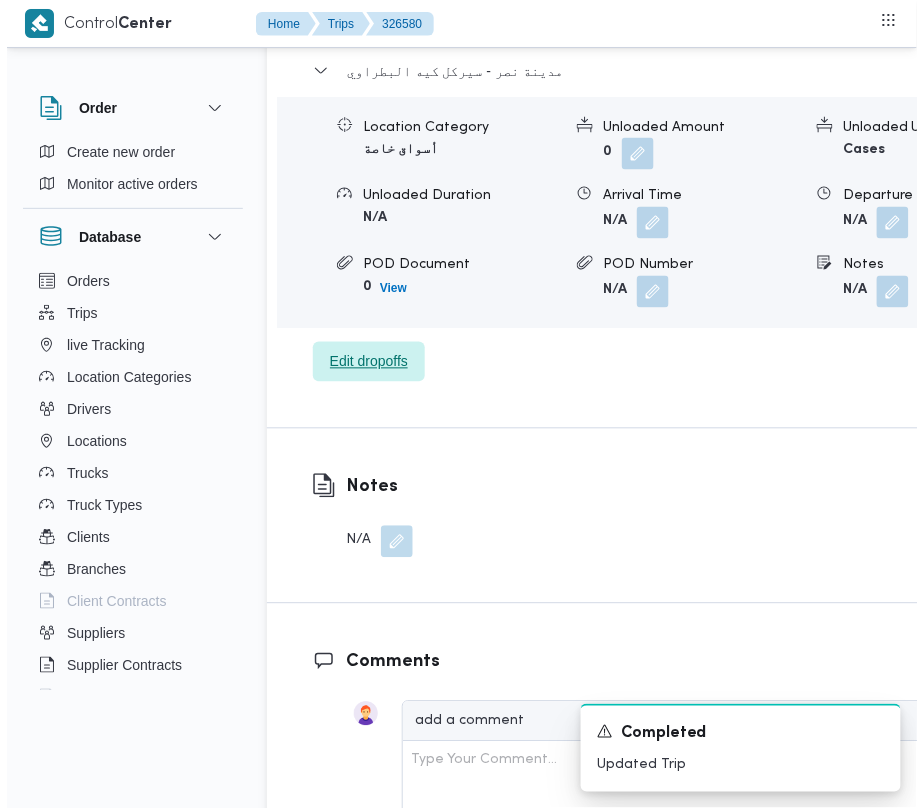 scroll, scrollTop: 3041, scrollLeft: 0, axis: vertical 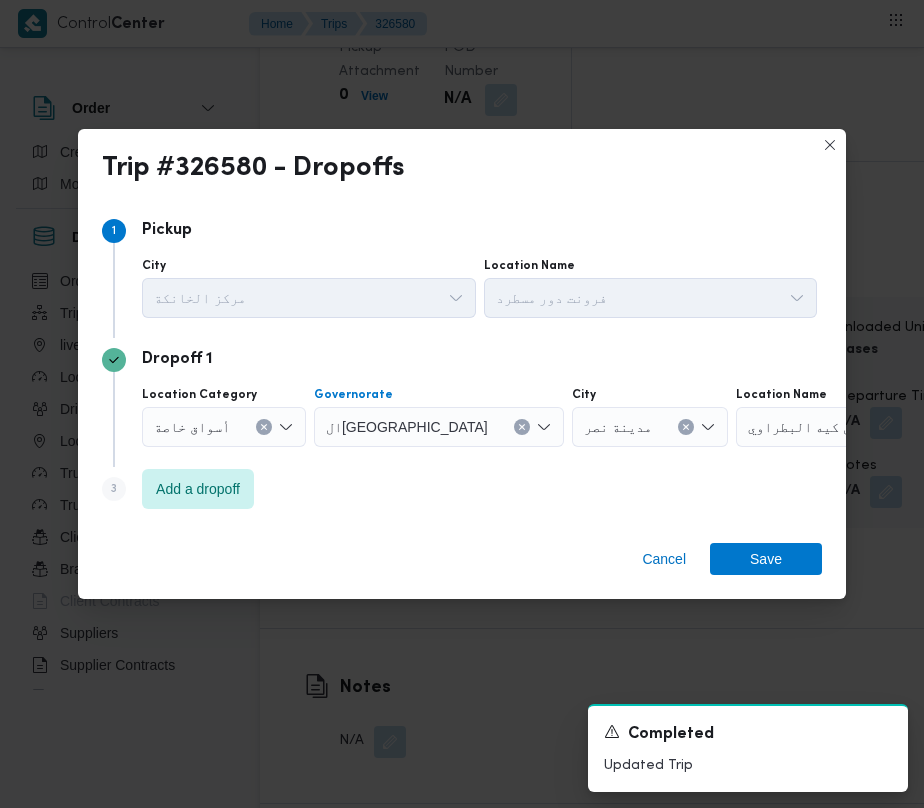 click on "القاهرة" at bounding box center (407, 426) 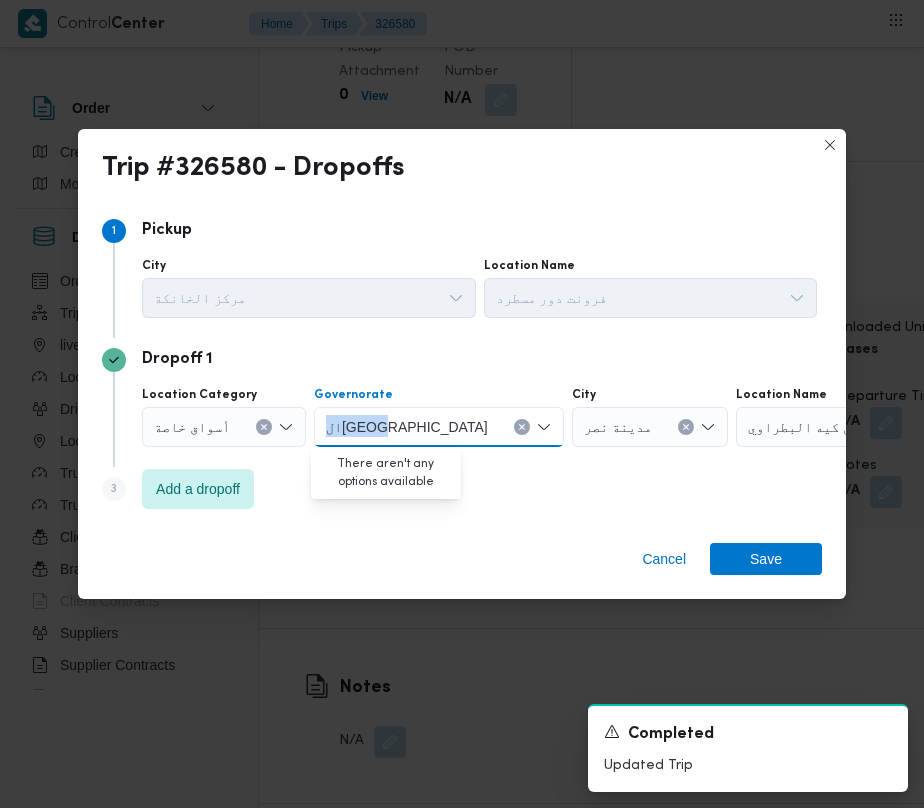 copy on "القاهرة" 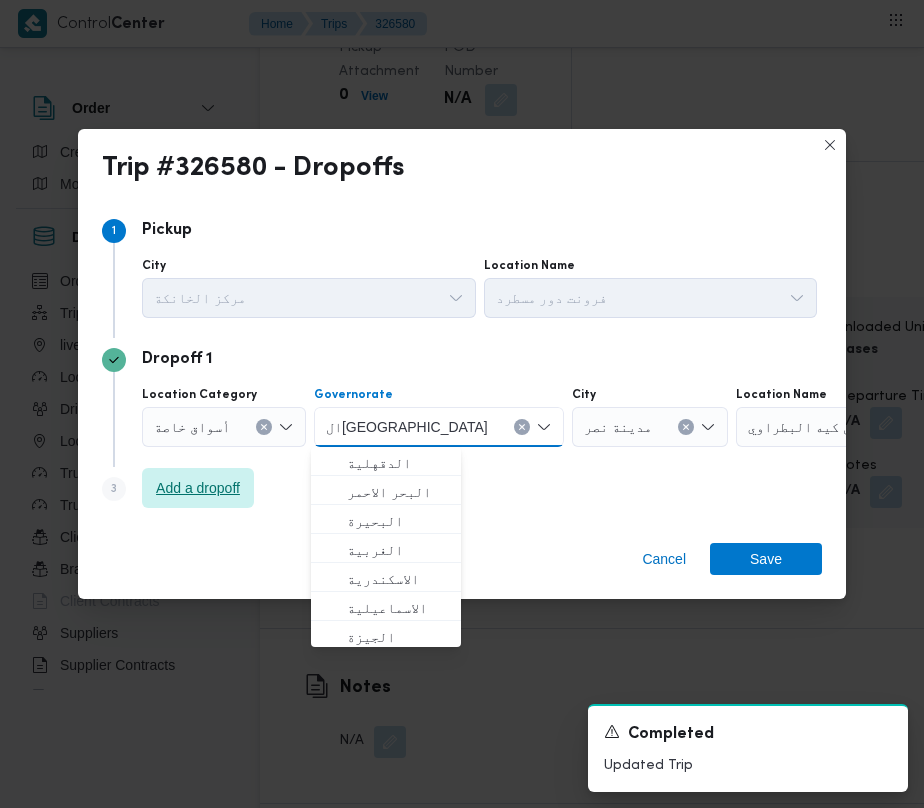 click on "Add a dropoff" at bounding box center [198, 488] 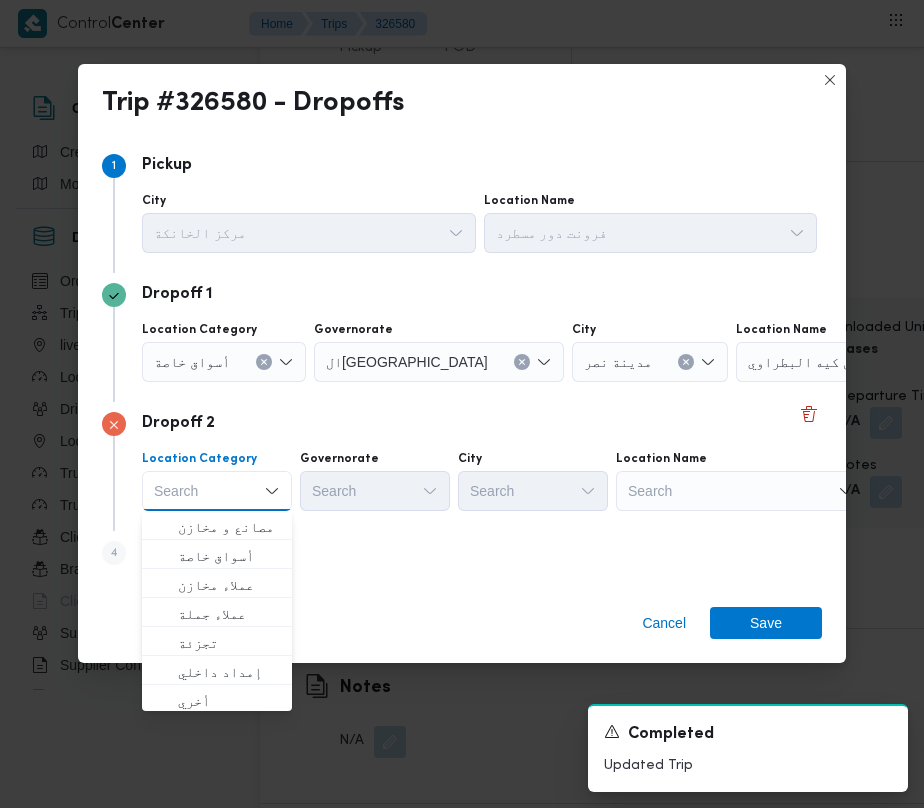 click on "Search" at bounding box center [861, 362] 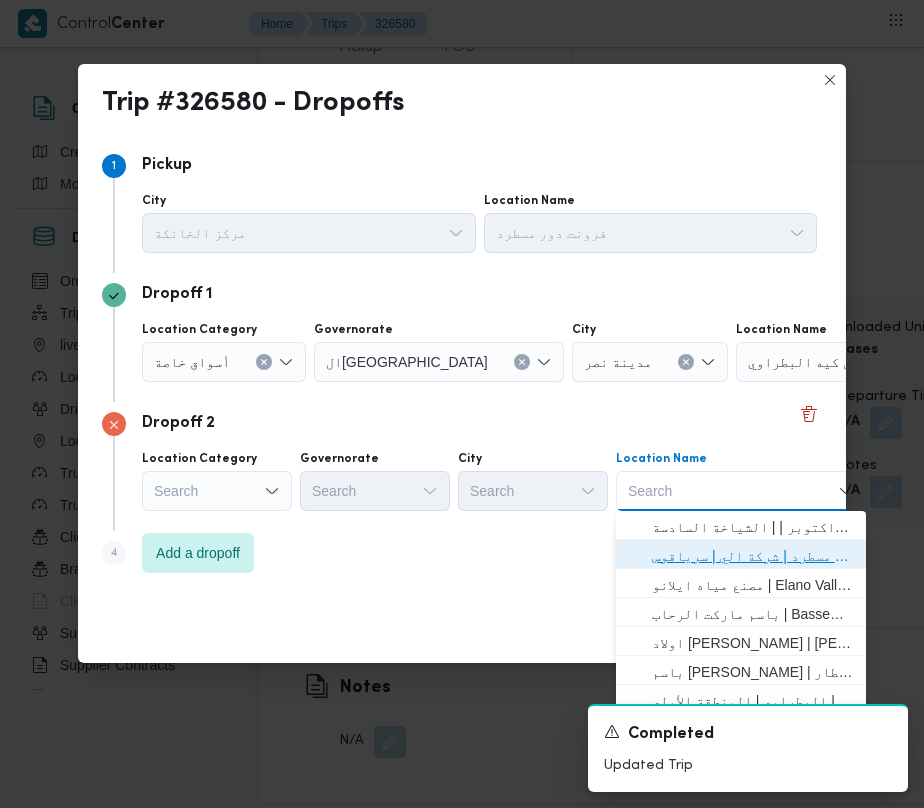 click on "فرونت دور مسطرد | شركة الي | سرياقوس" at bounding box center [753, 556] 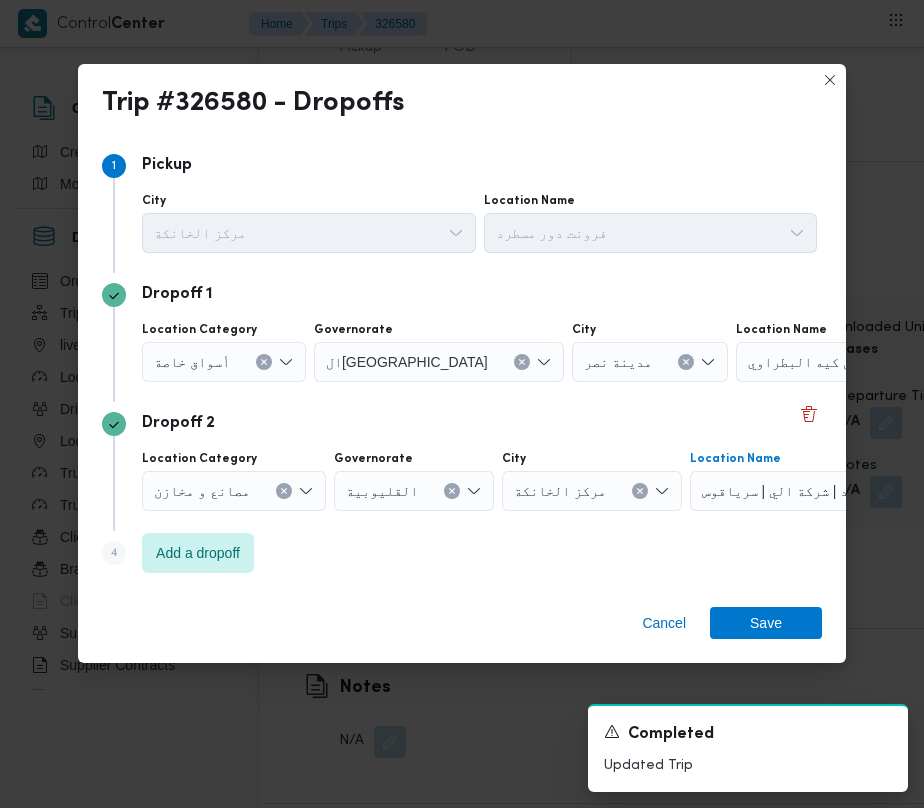 click on "أسواق خاصة" at bounding box center [192, 361] 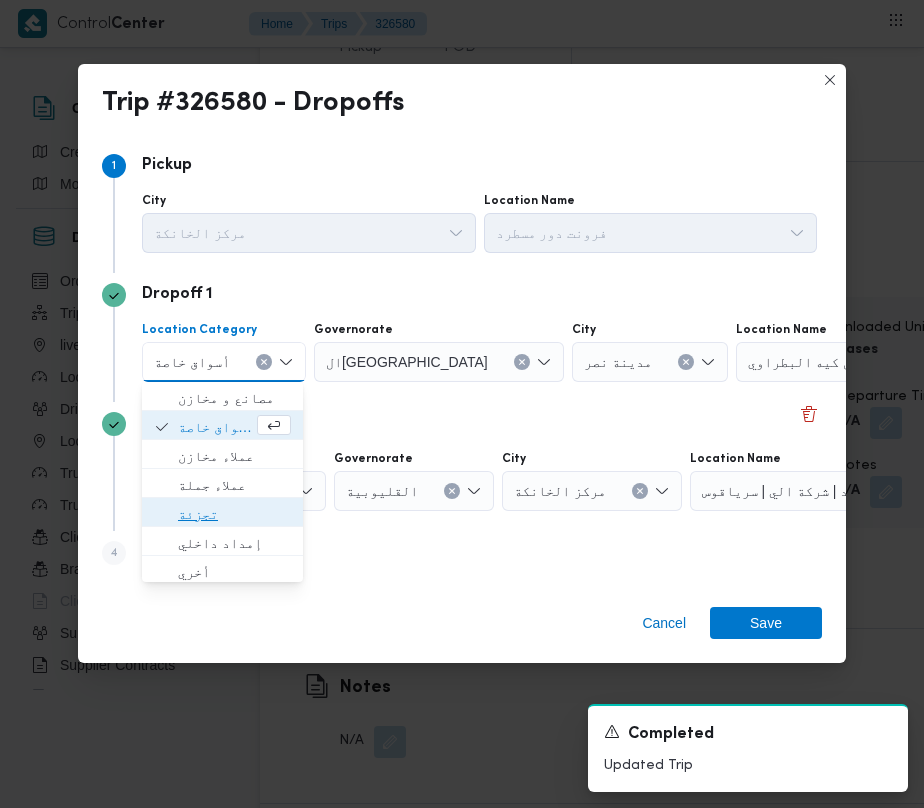 click on "تجزئة" at bounding box center [234, 514] 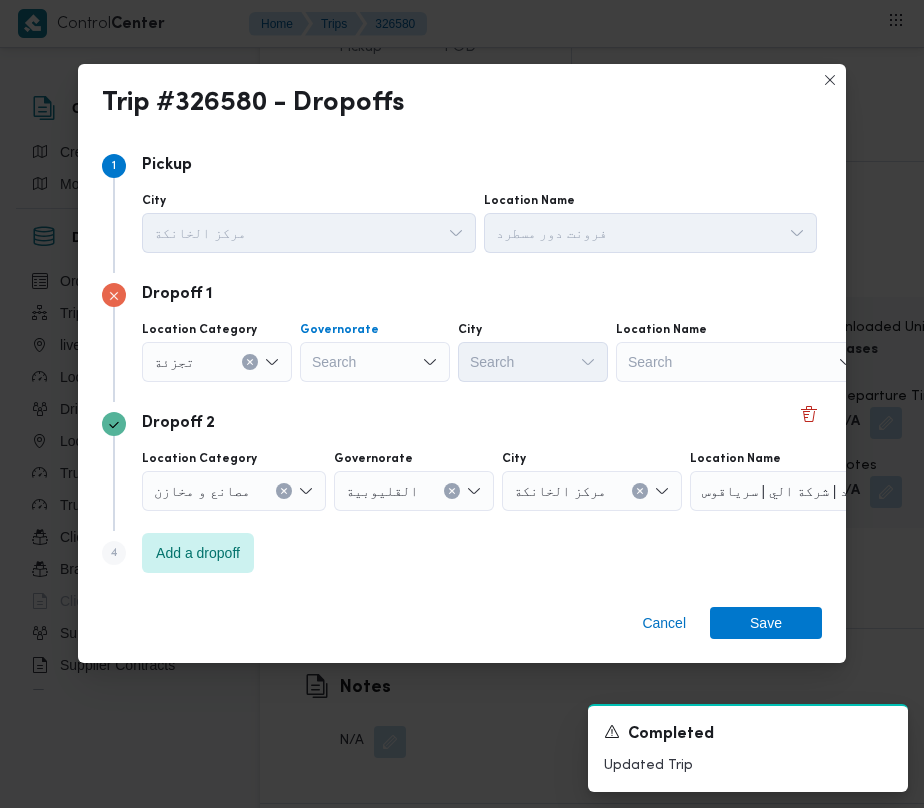 click on "Search" at bounding box center (375, 362) 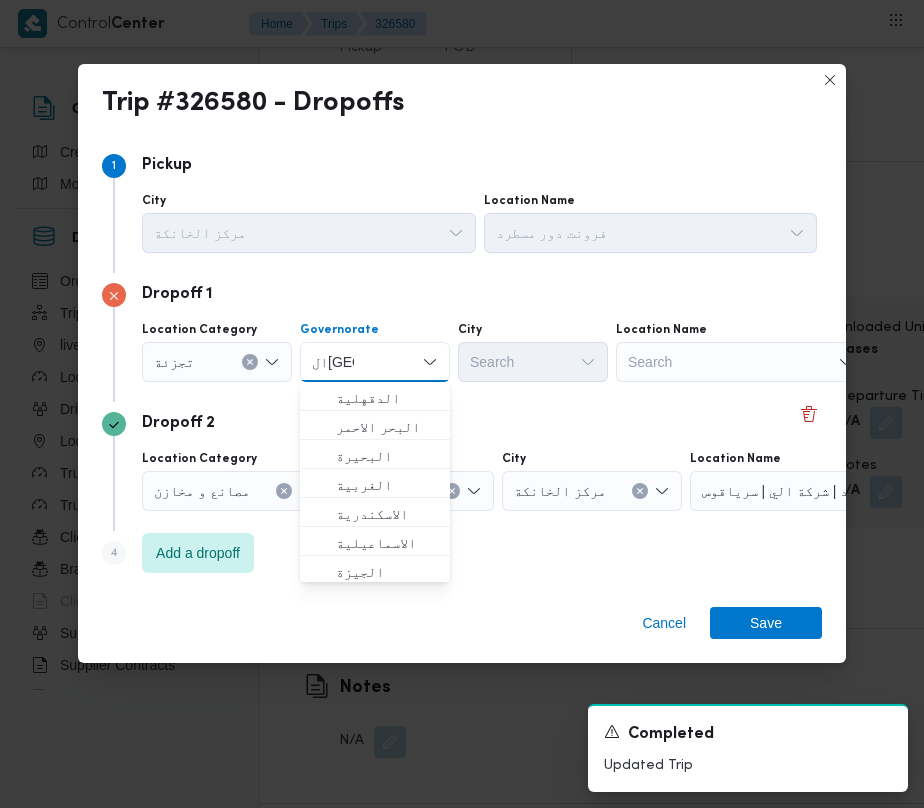 type on "القاهرة" 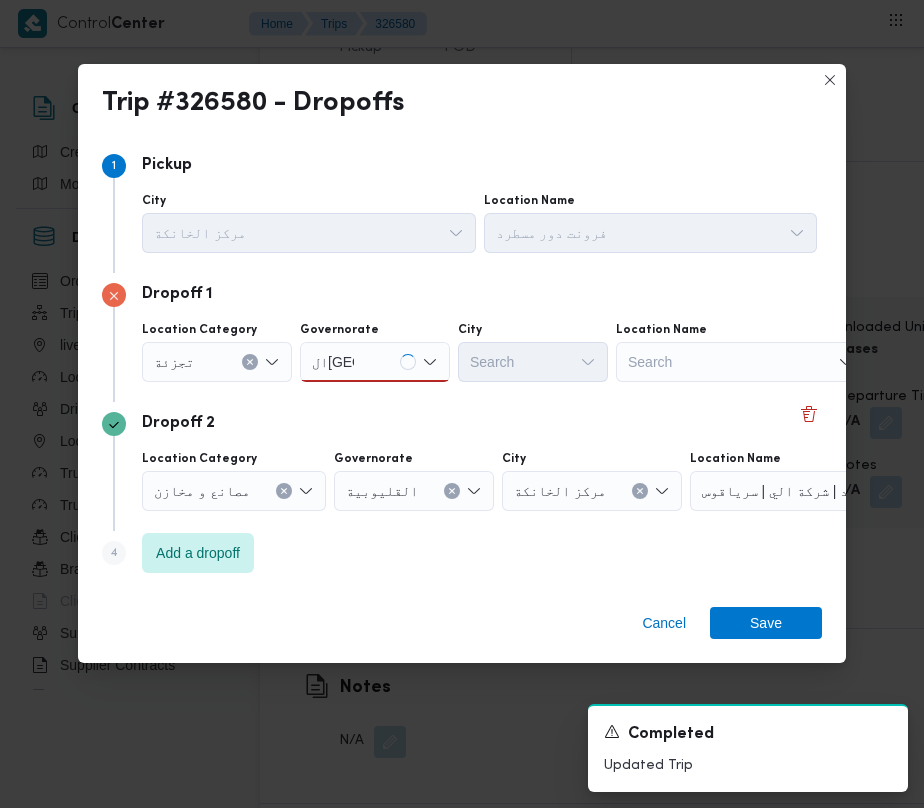 click on "Dropoff 2 Location Category مصانع و مخازن Governorate القليوبية City مركز الخانكة Location Name فرونت دور مسطرد | شركة الي | سرياقوس" at bounding box center (462, 466) 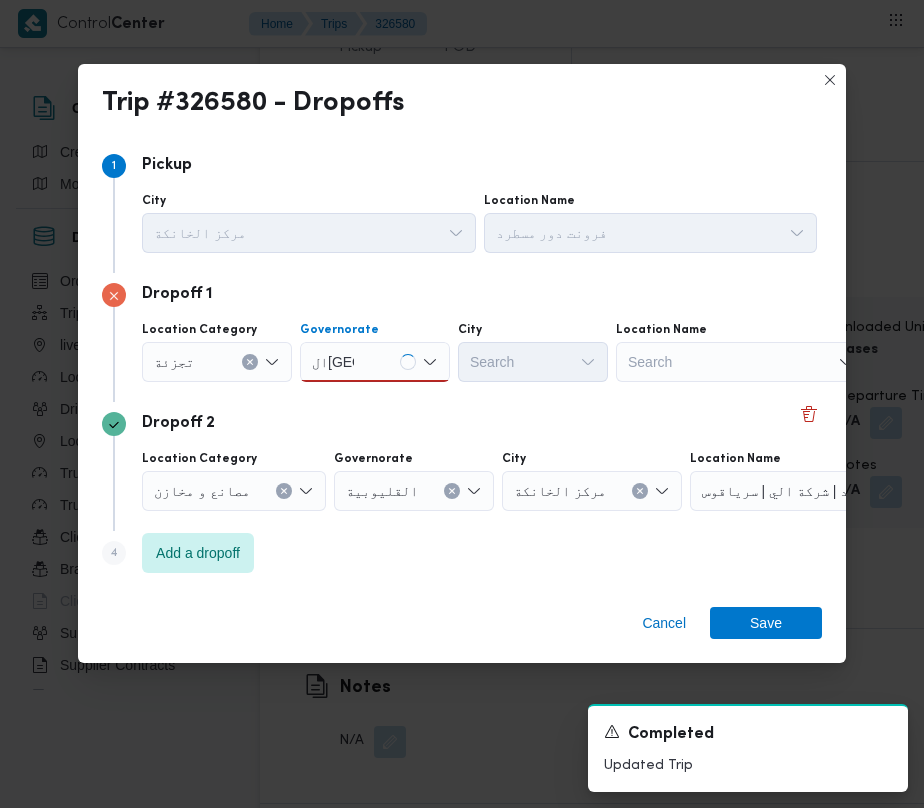 click on "القاهرة القاهرة" at bounding box center [375, 362] 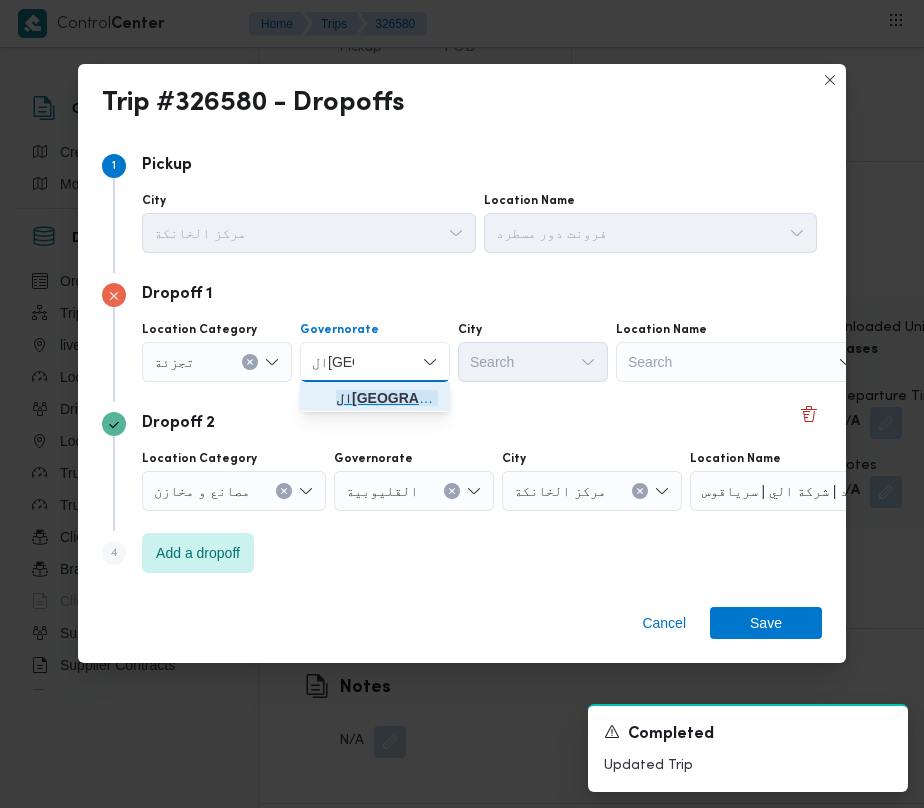 click on "القاهرة" at bounding box center (387, 398) 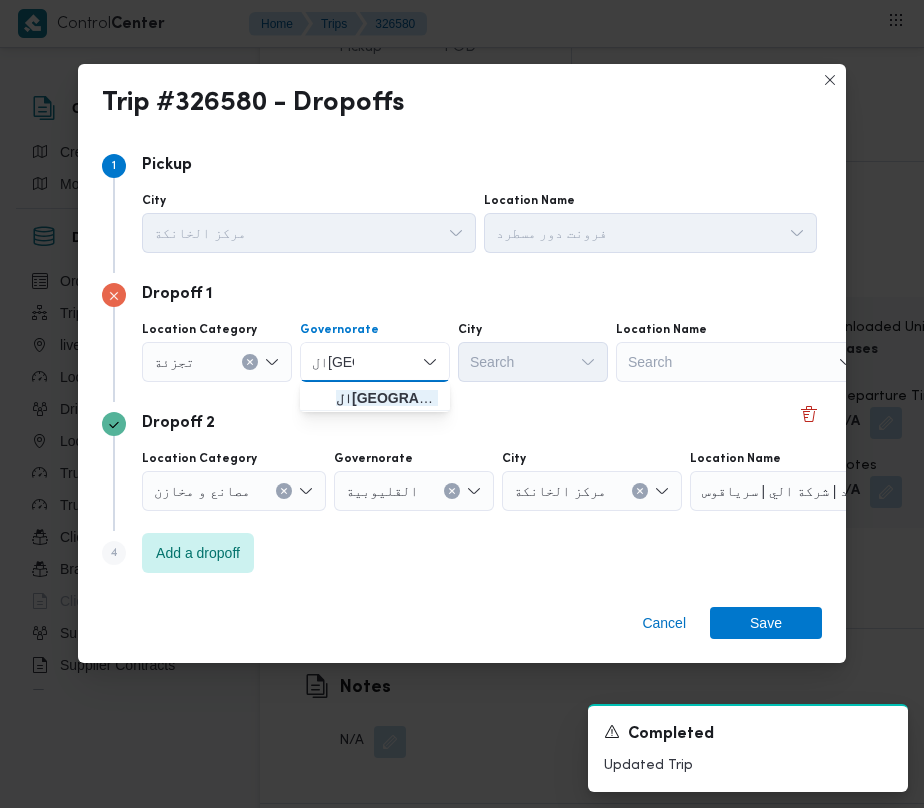 type 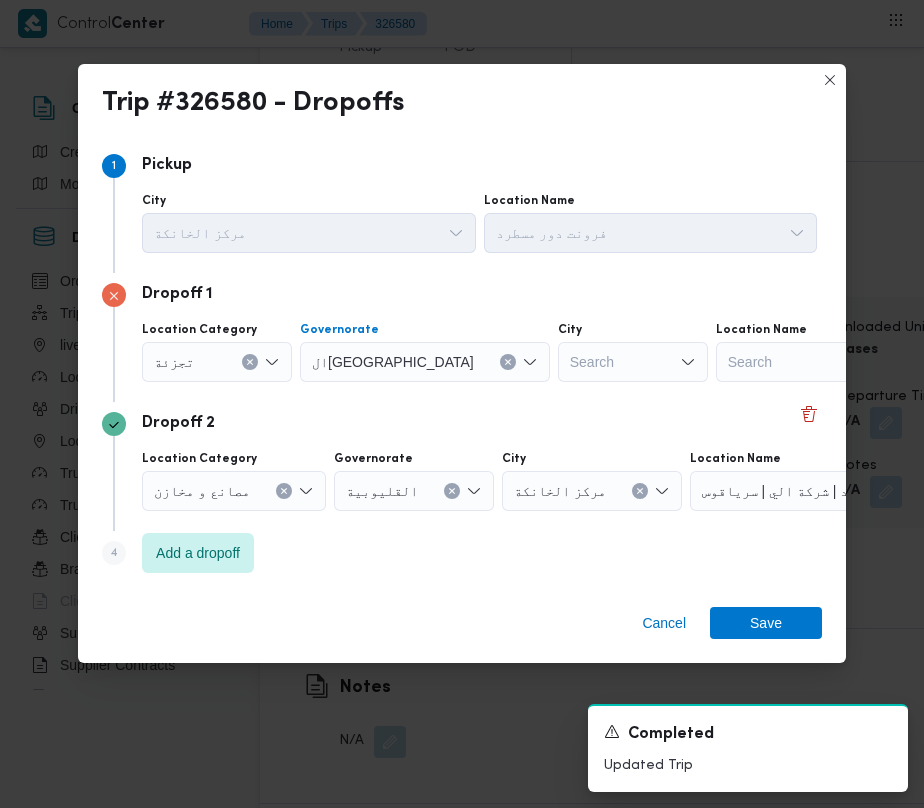click on "Search" at bounding box center (633, 362) 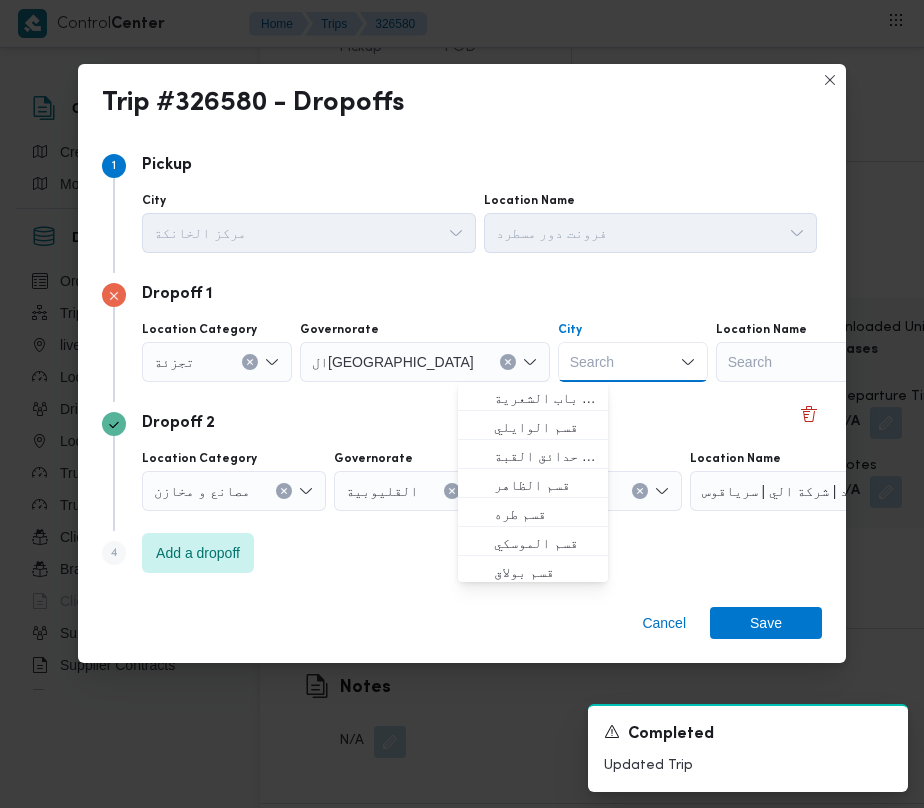 paste on "القاهرة" 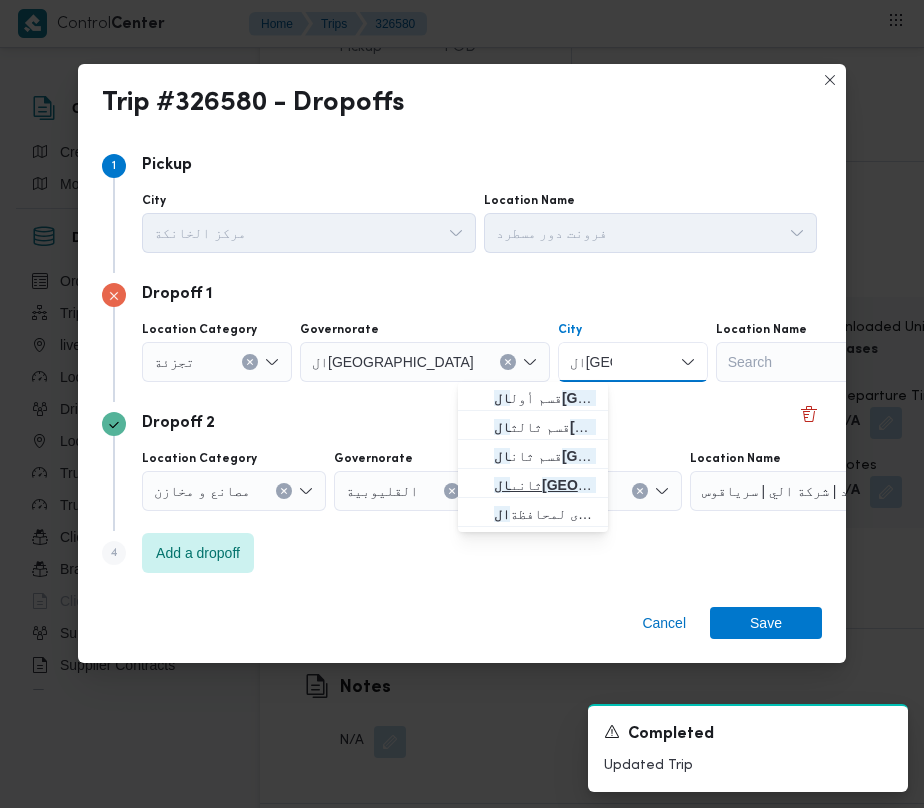 type on "القاهرة" 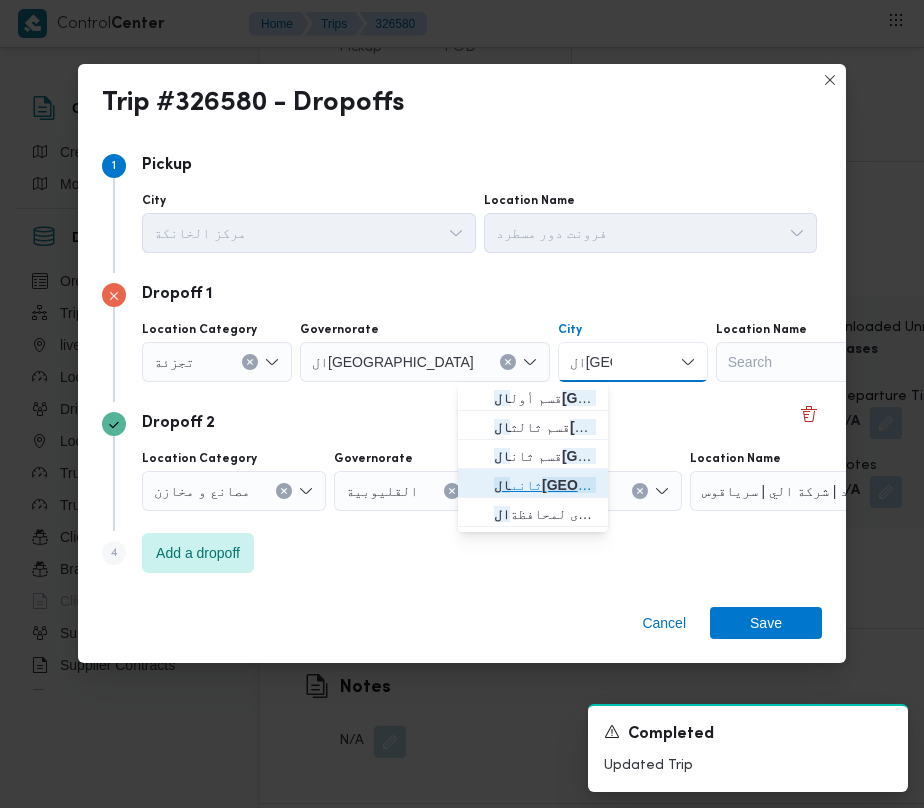 click on "ثانى  القاهرة  الجديدة" at bounding box center (545, 485) 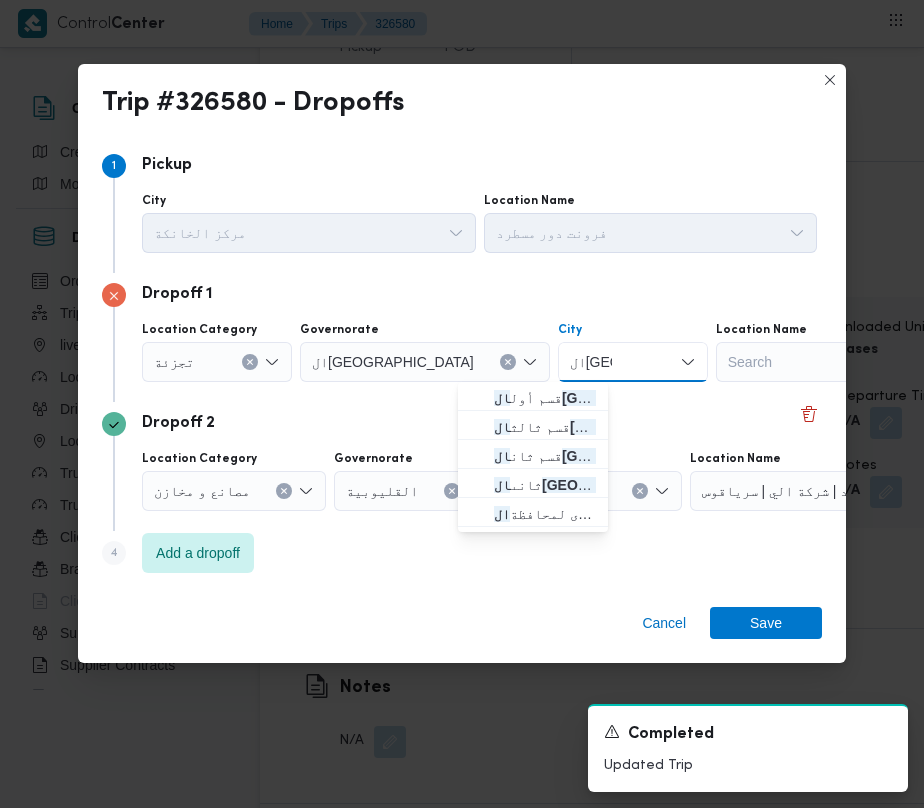 type 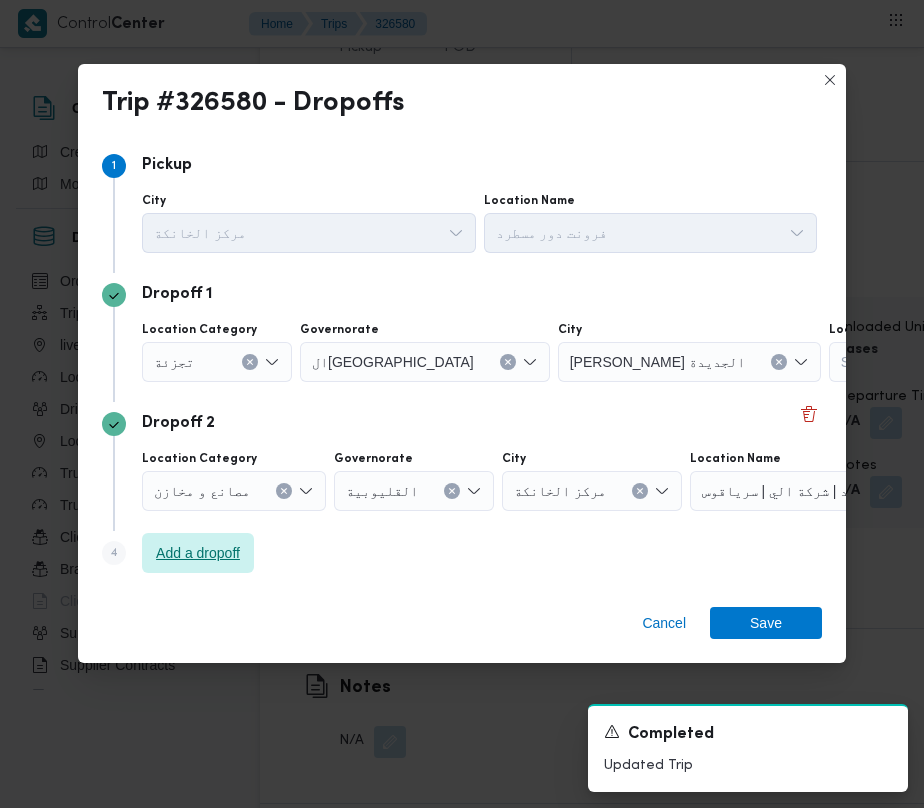 drag, startPoint x: 210, startPoint y: 549, endPoint x: 252, endPoint y: 553, distance: 42.190044 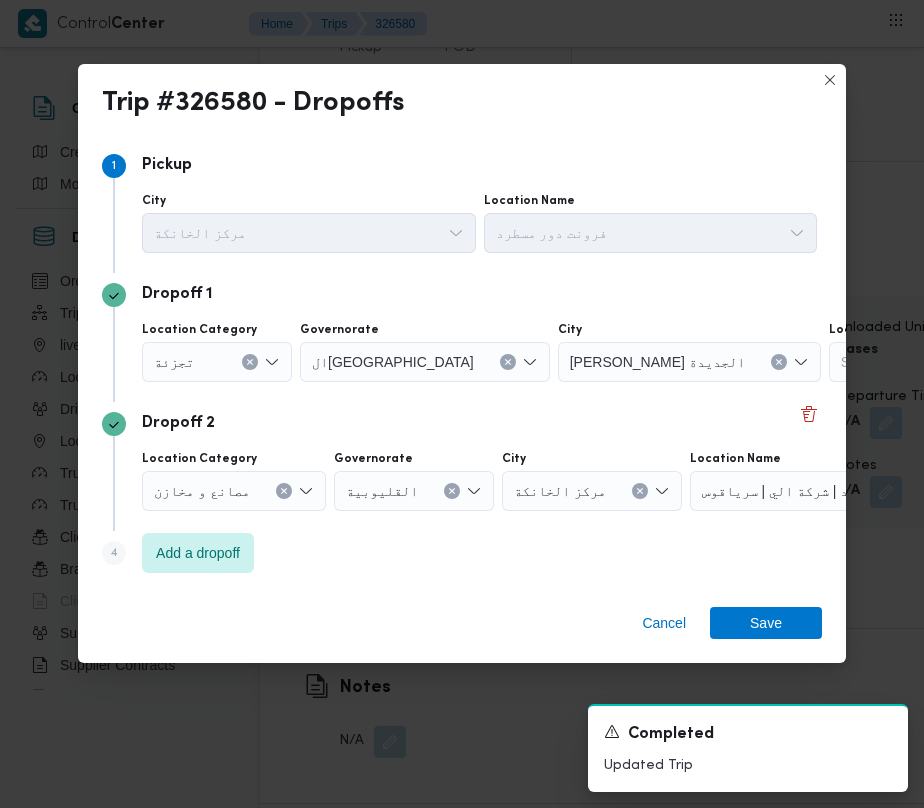 scroll, scrollTop: 121, scrollLeft: 0, axis: vertical 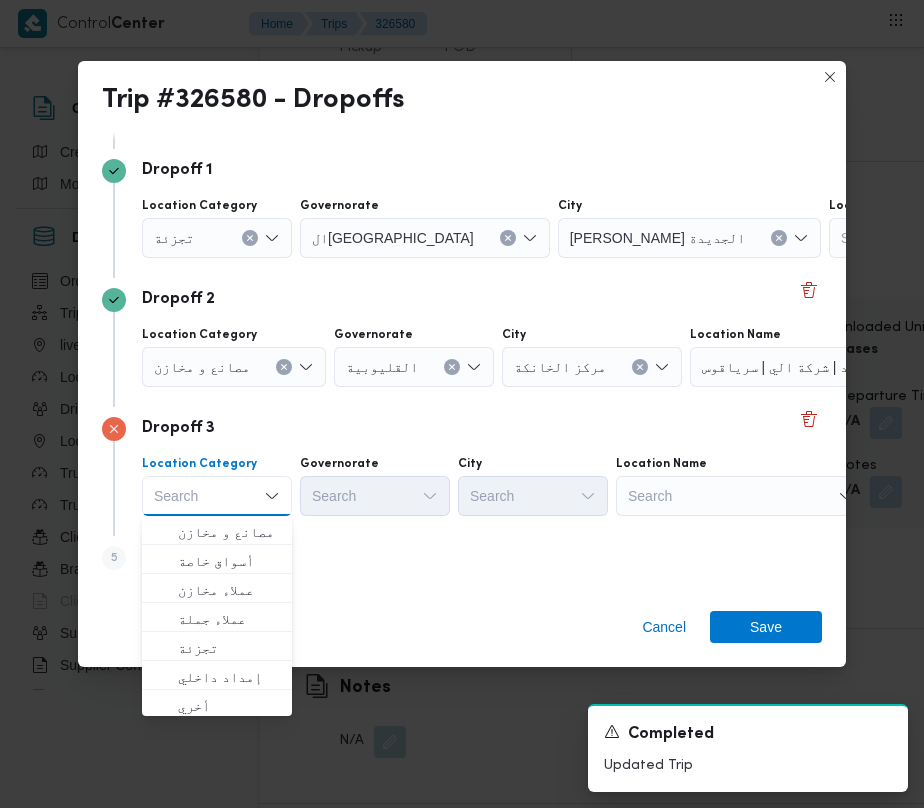 click on "Dropoff 3 Location Category Search Combo box. Selected. Combo box input. Search. Type some text or, to display a list of choices, press Down Arrow. To exit the list of choices, press Escape. Governorate Search City Search Location Name Search" at bounding box center (462, 471) 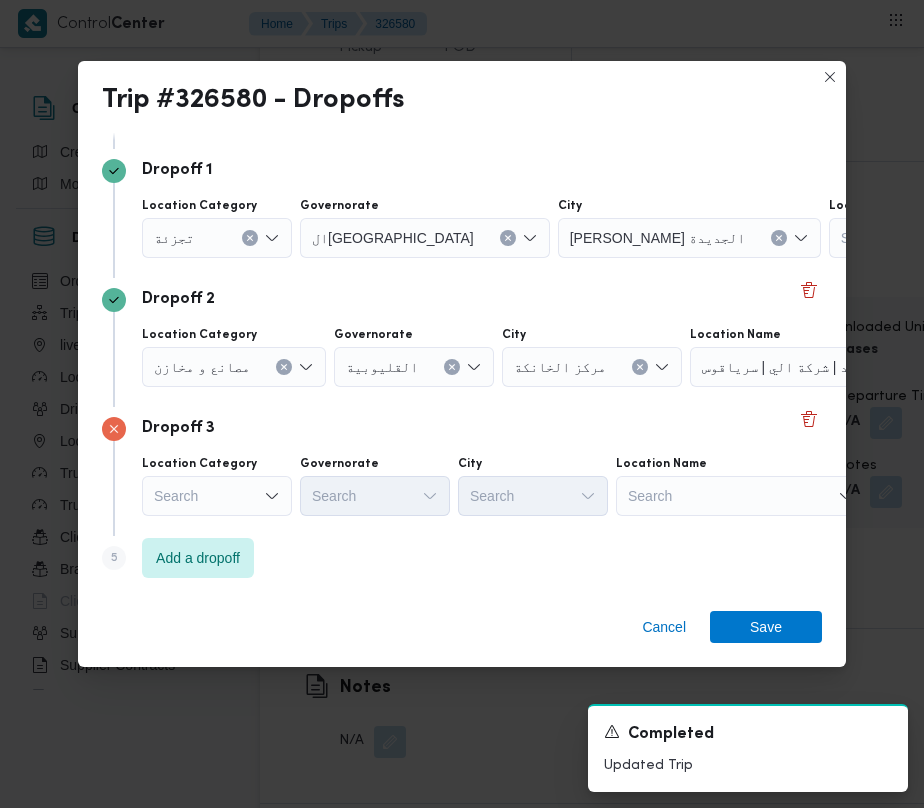 click on "Search" at bounding box center (954, 238) 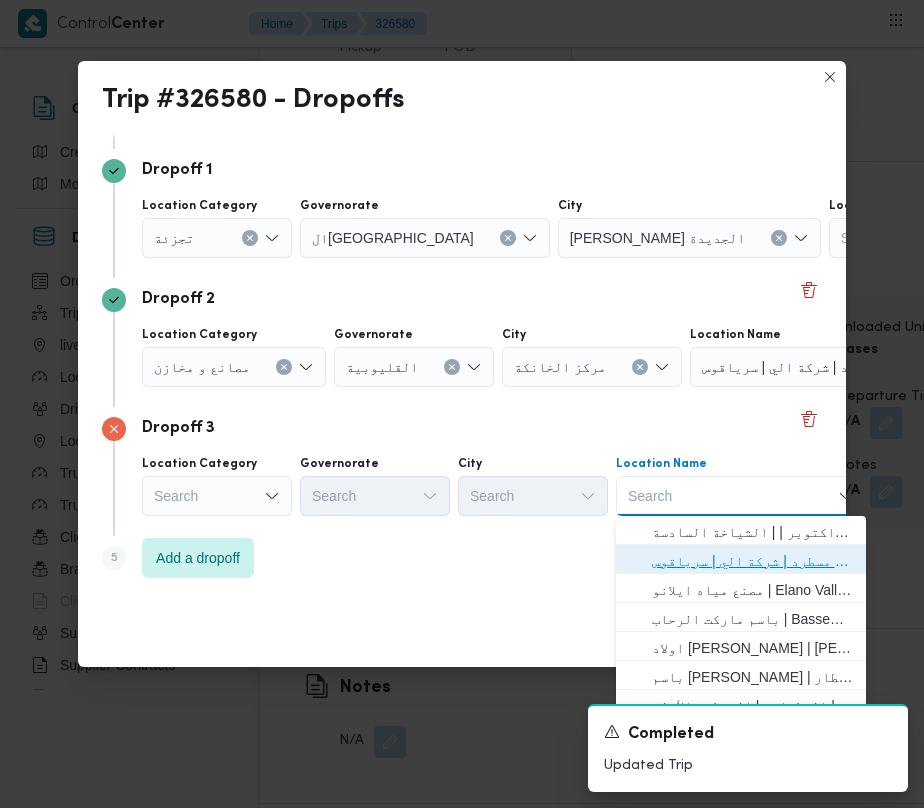click on "فرونت دور مسطرد | شركة الي | سرياقوس" at bounding box center [753, 561] 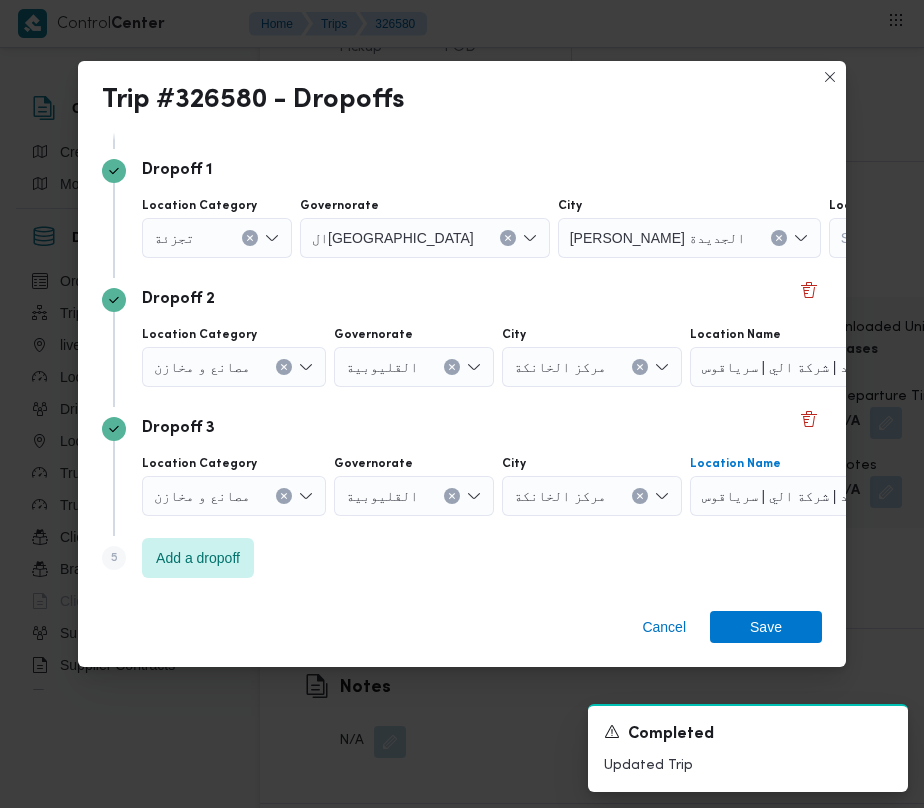 click on "مصانع و مخازن" at bounding box center [174, 237] 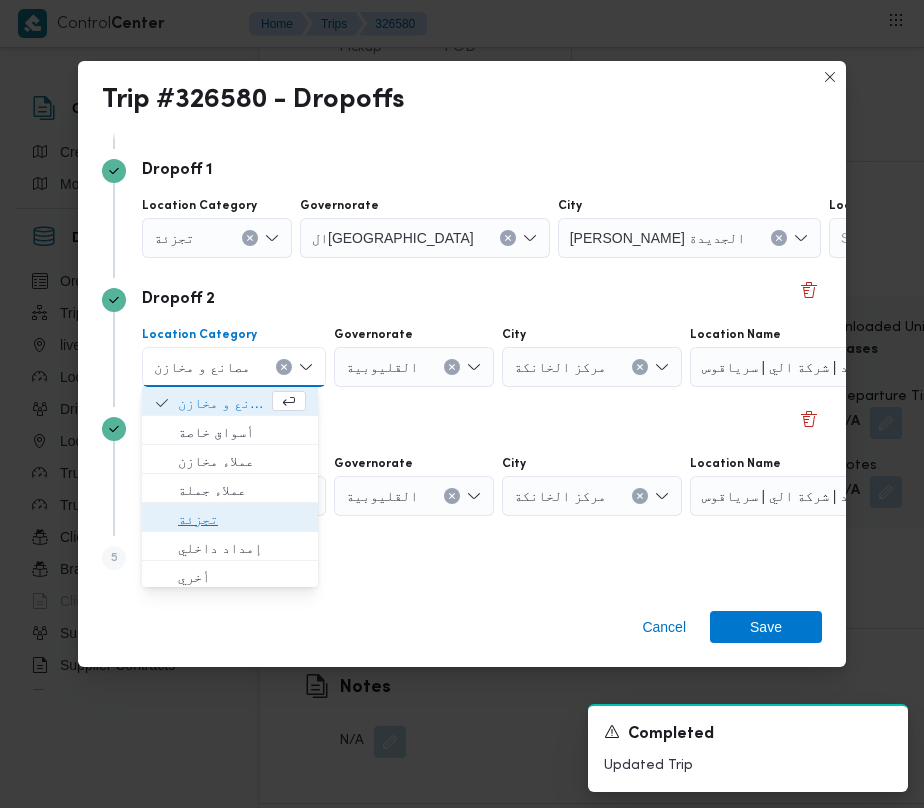 drag, startPoint x: 218, startPoint y: 514, endPoint x: 350, endPoint y: 426, distance: 158.64426 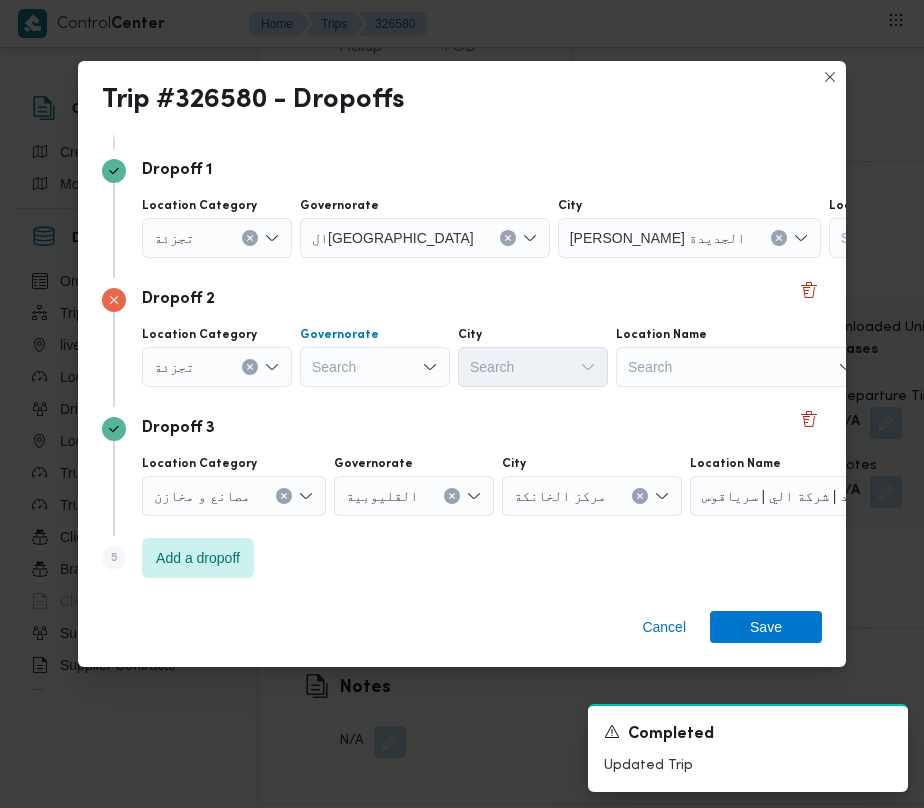 click on "Search" at bounding box center (425, 238) 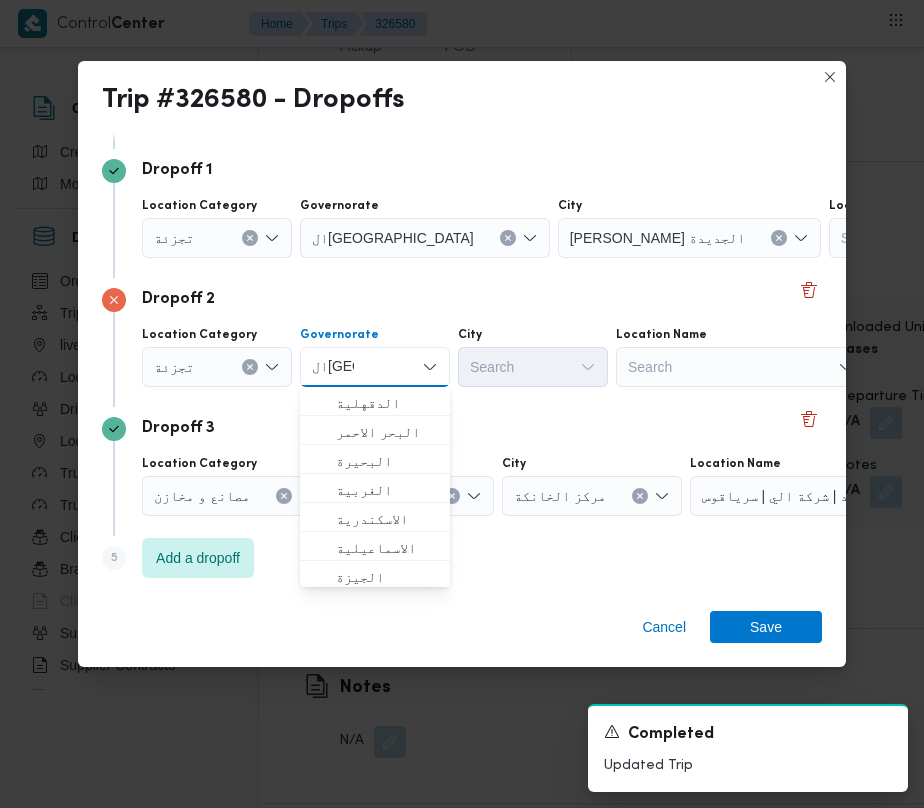 type on "القاهرة" 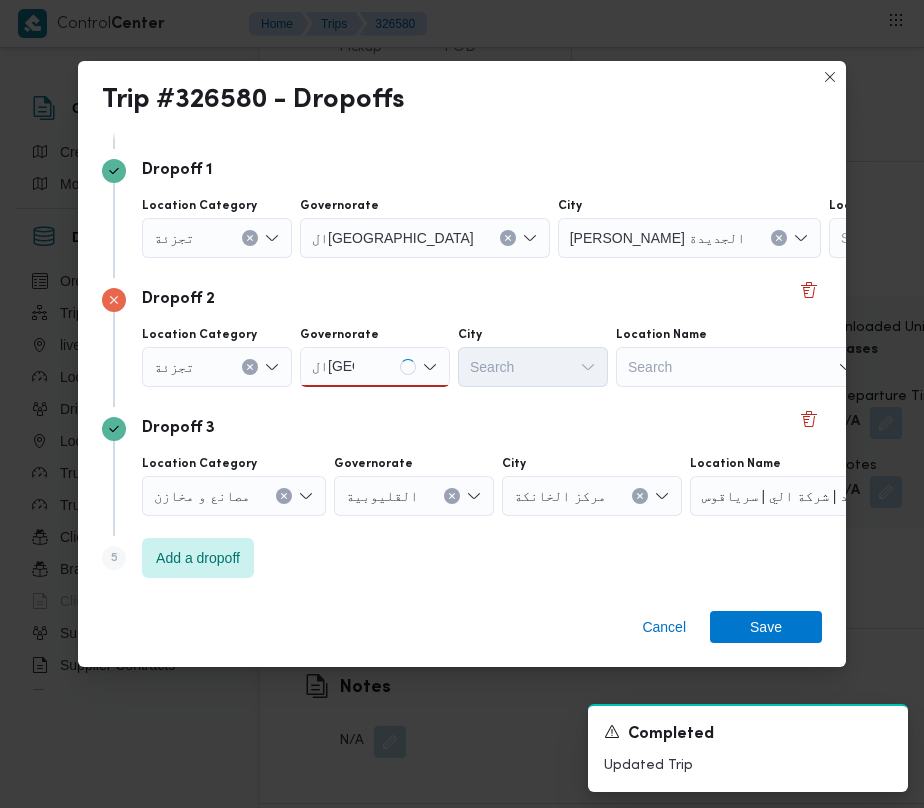 click on "القاهرة القاهرة" at bounding box center [333, 367] 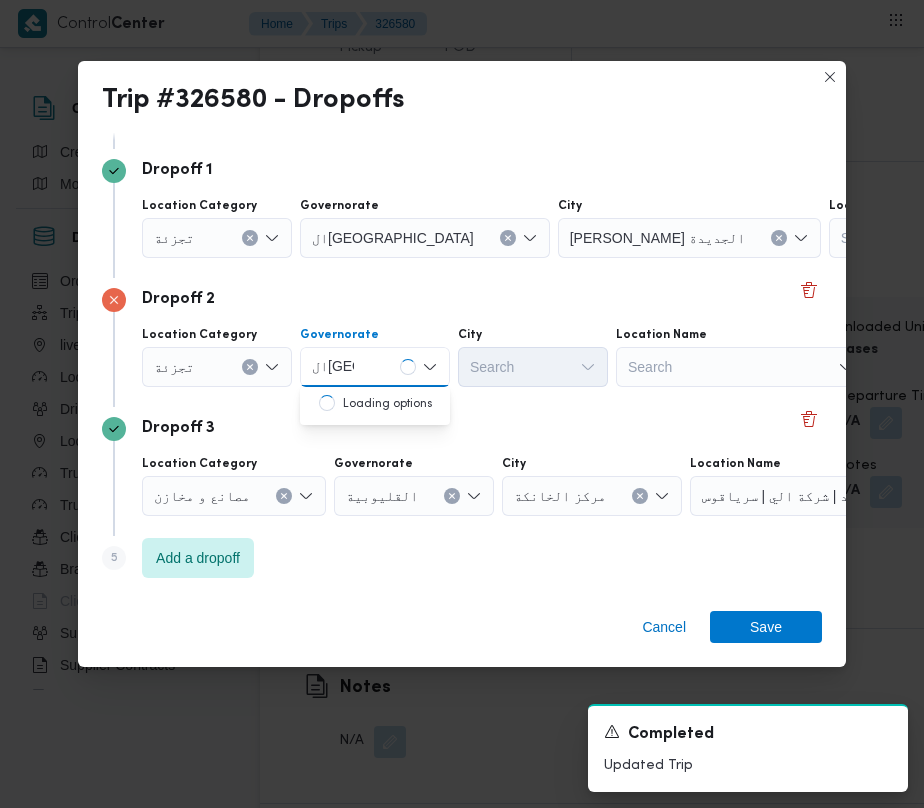 drag, startPoint x: 393, startPoint y: 366, endPoint x: 358, endPoint y: 369, distance: 35.128338 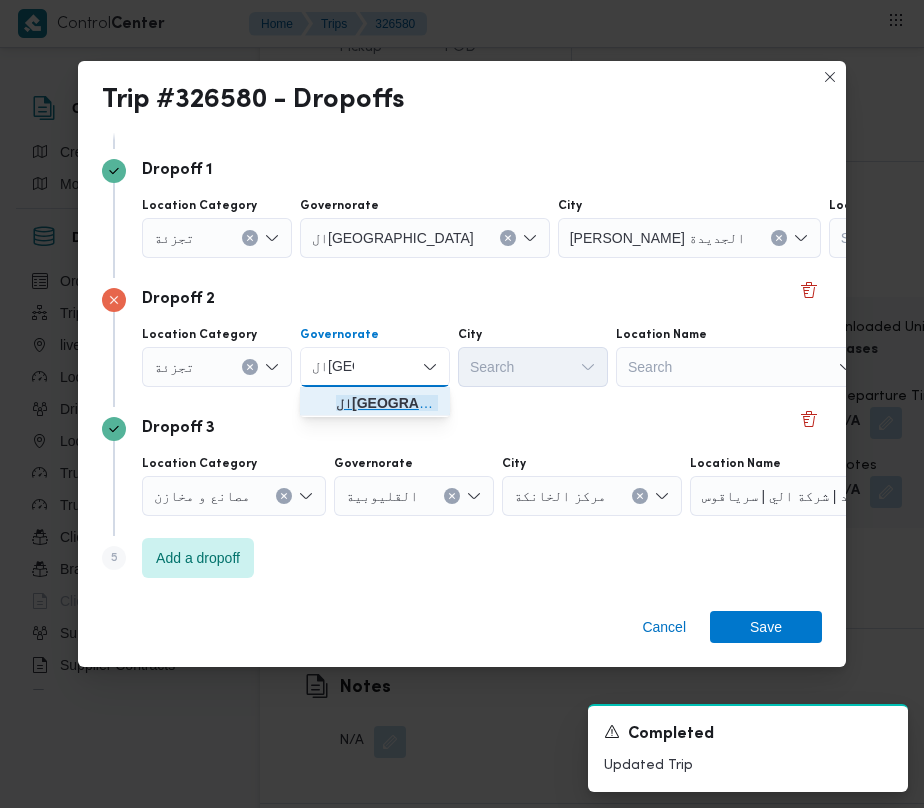click on "القاهرة" at bounding box center [387, 403] 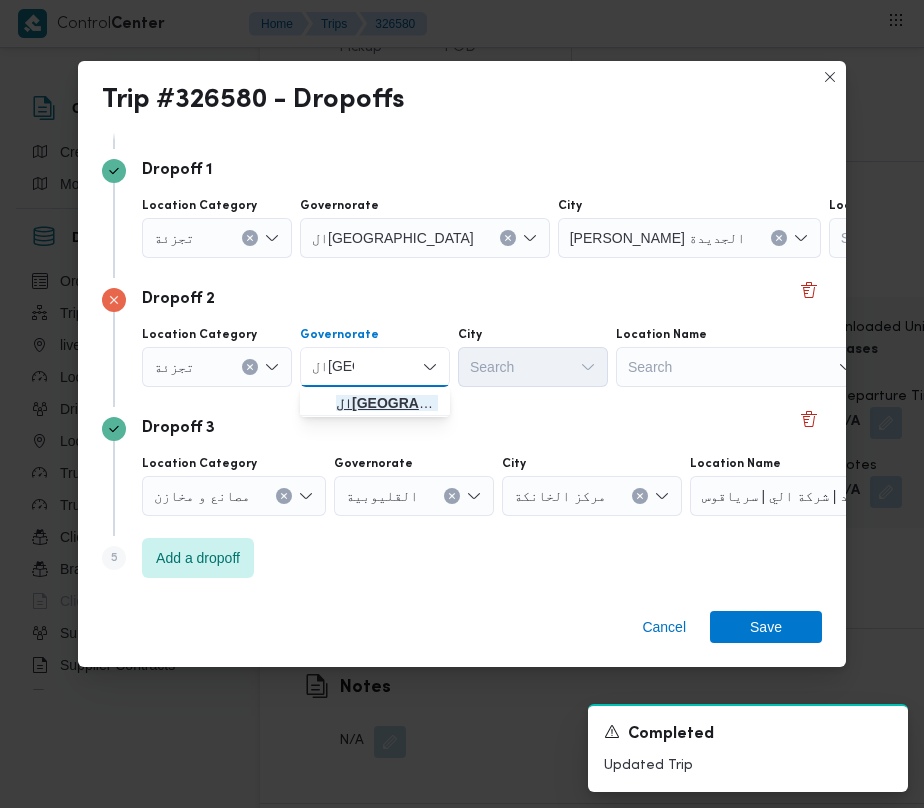 type 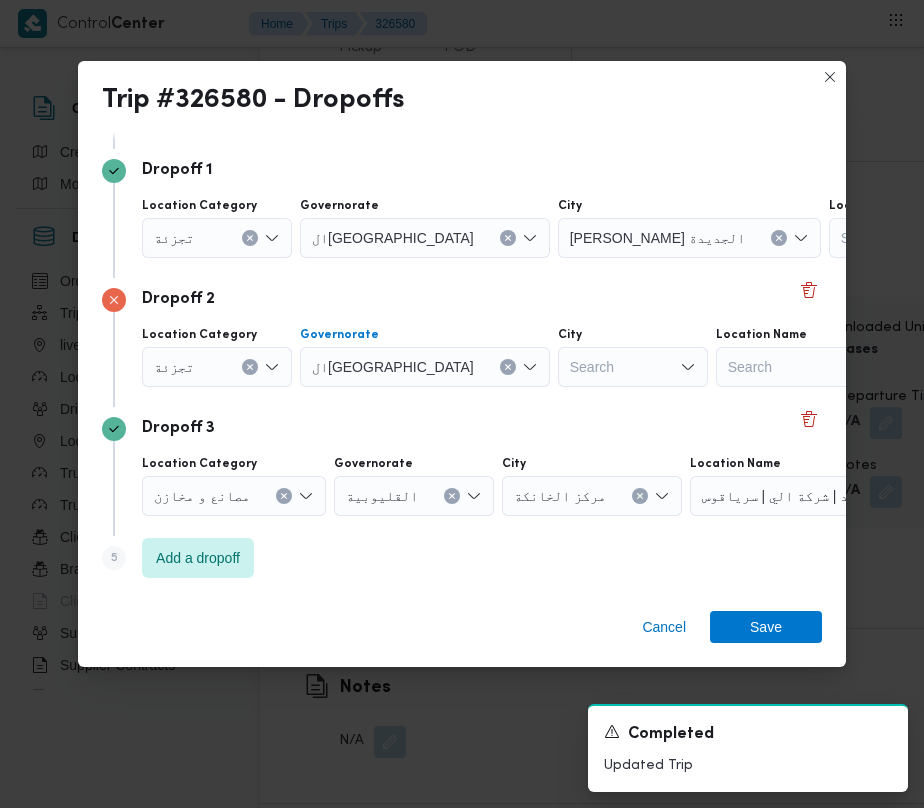 click on "Search" at bounding box center [689, 238] 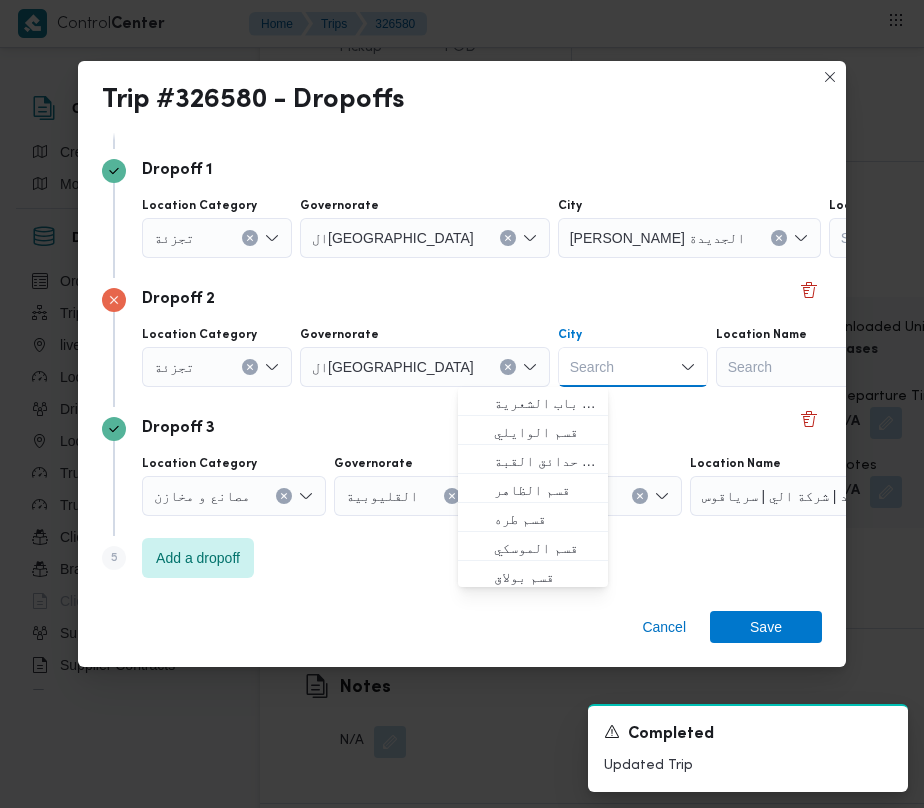 paste on "القاهرة" 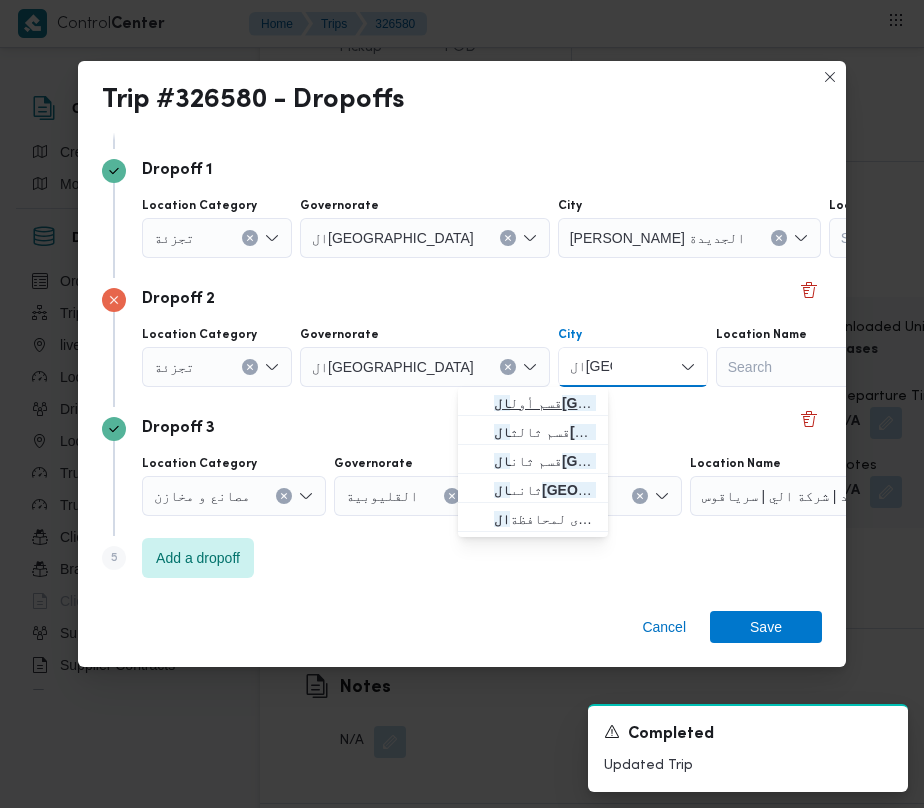 type on "القاهرة" 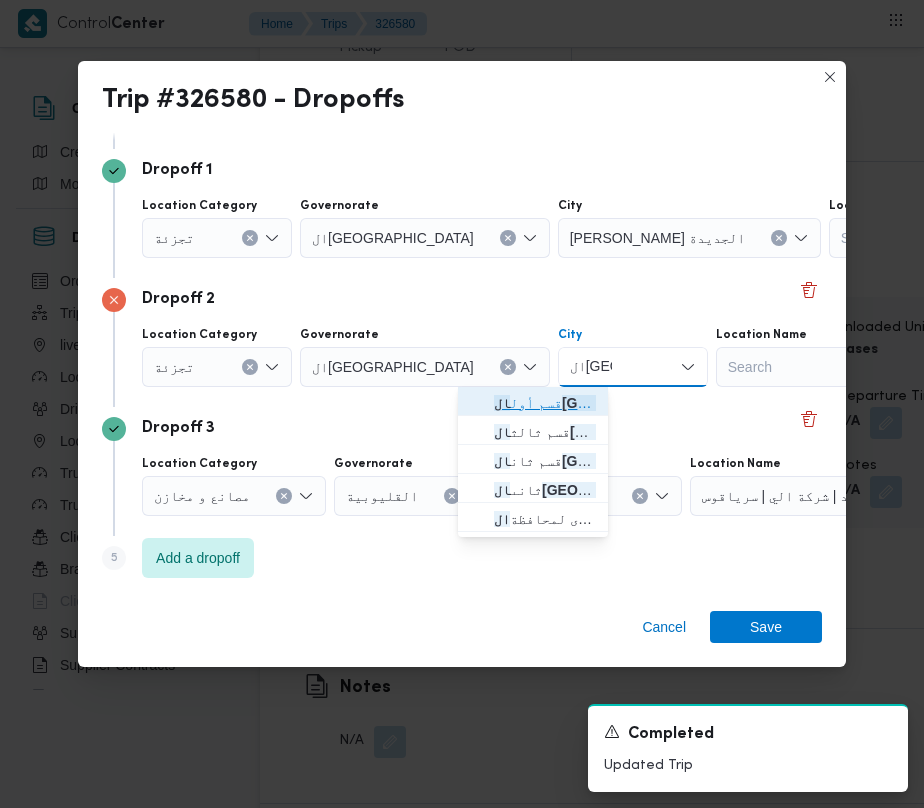 drag, startPoint x: 522, startPoint y: 398, endPoint x: 538, endPoint y: 394, distance: 16.492422 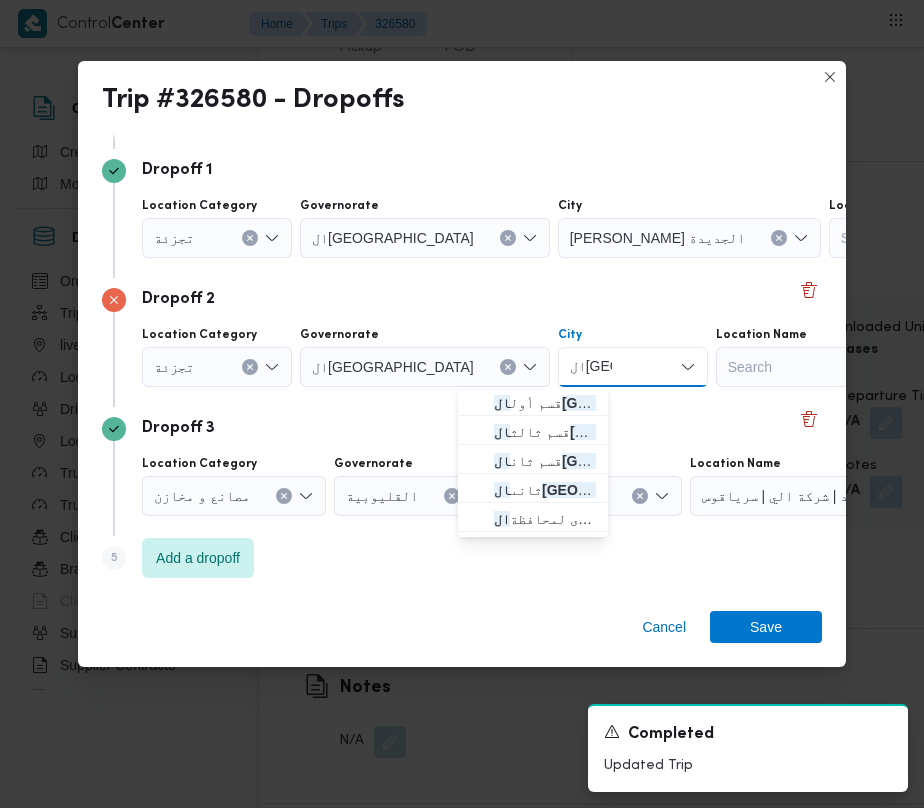type 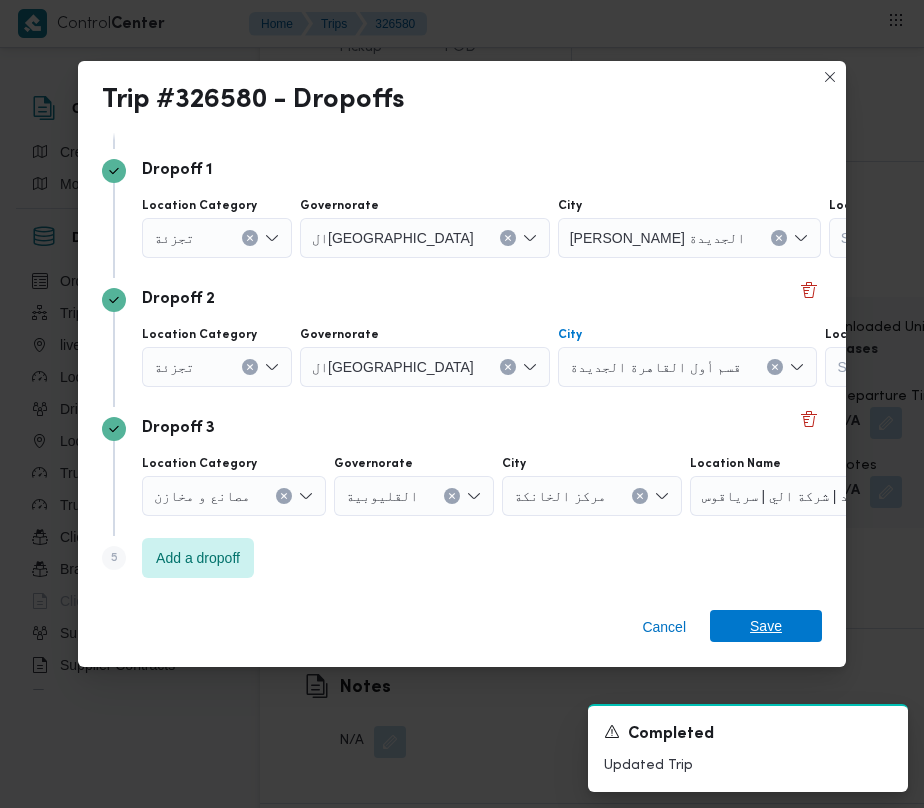 click on "Save" at bounding box center [766, 626] 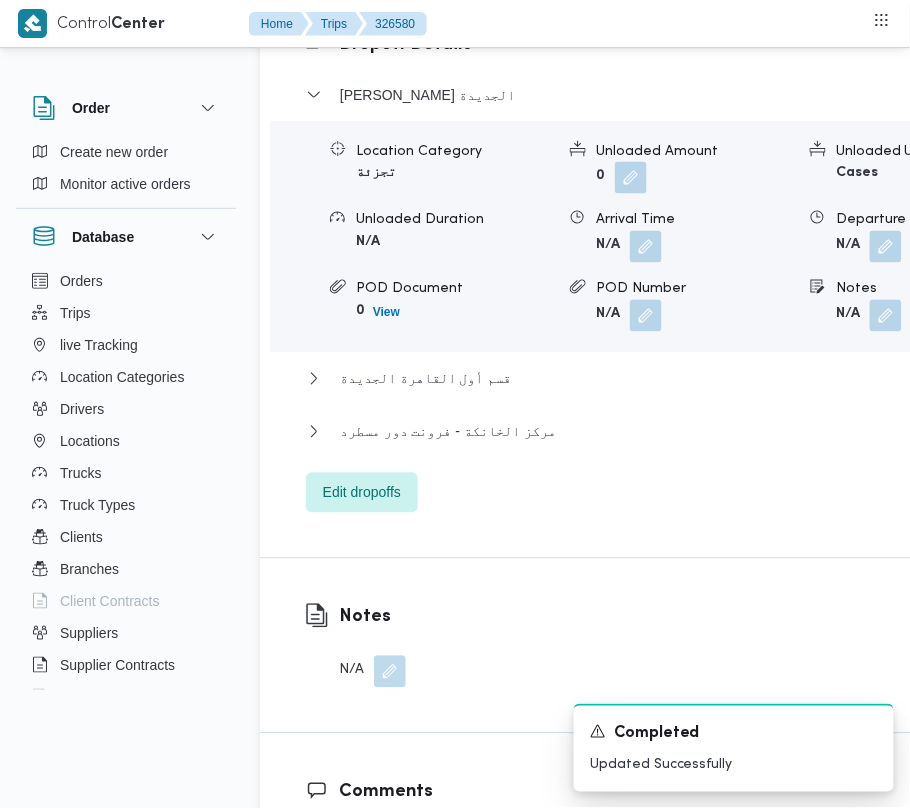 scroll, scrollTop: 3265, scrollLeft: 0, axis: vertical 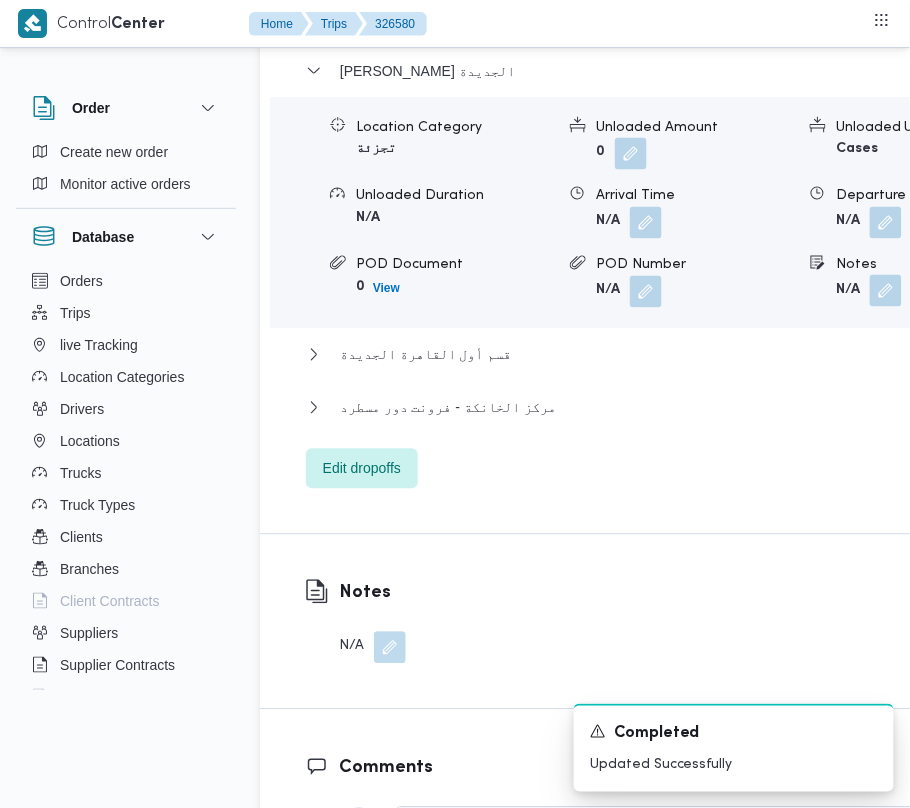 click at bounding box center [886, 291] 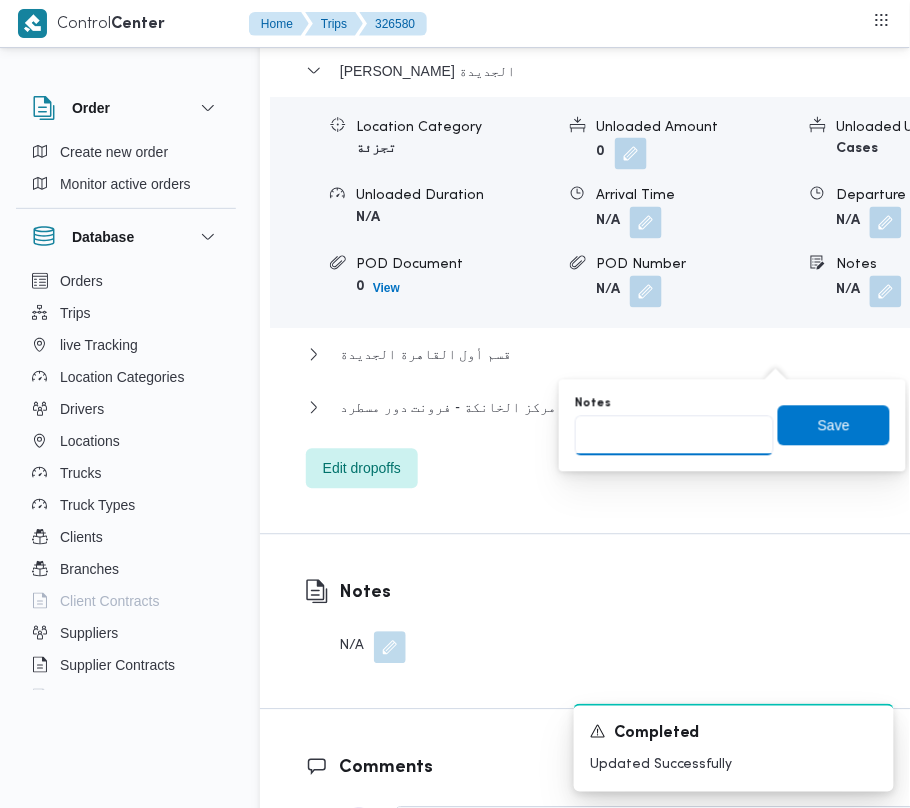 click on "Notes" at bounding box center (674, 436) 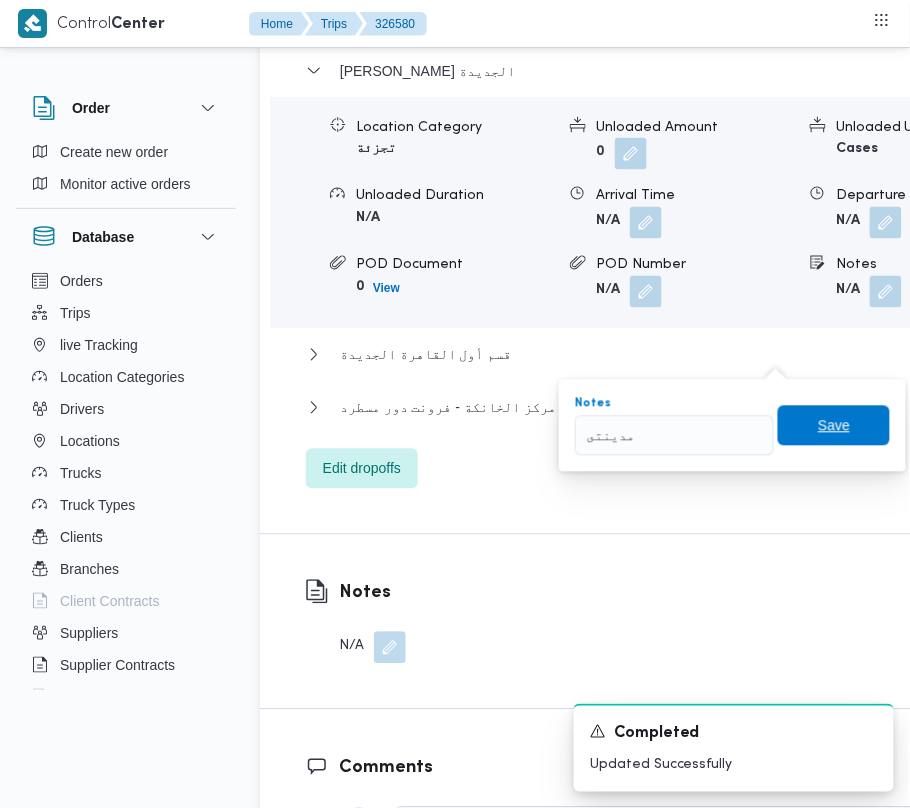 click on "Save" at bounding box center (834, 426) 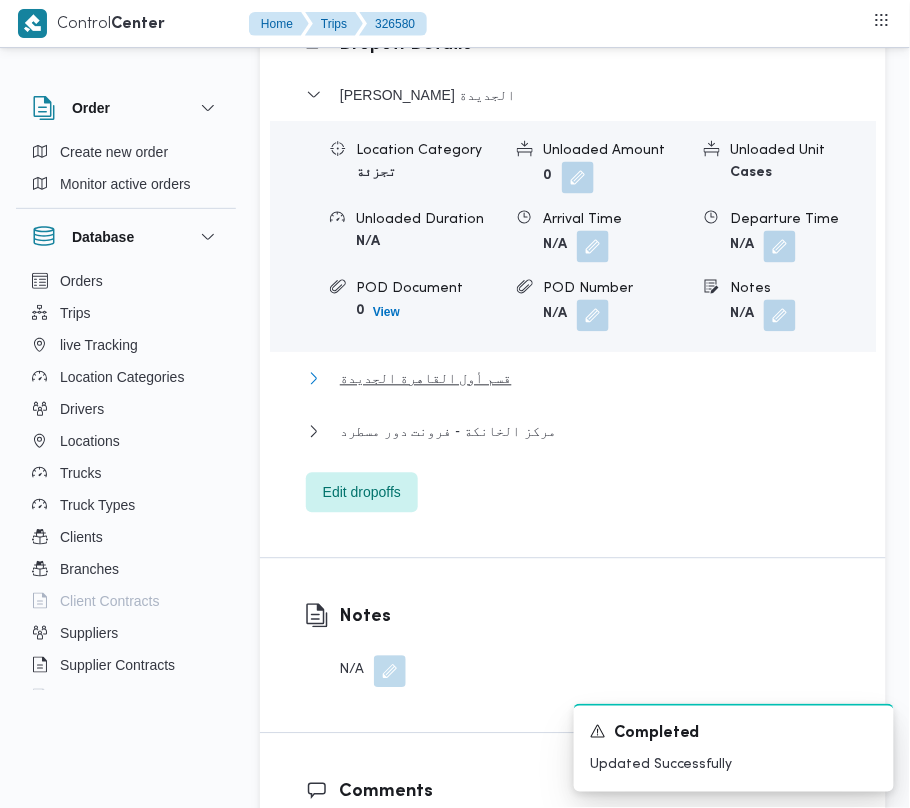 click on "قسم أول القاهرة الجديدة" at bounding box center [426, 379] 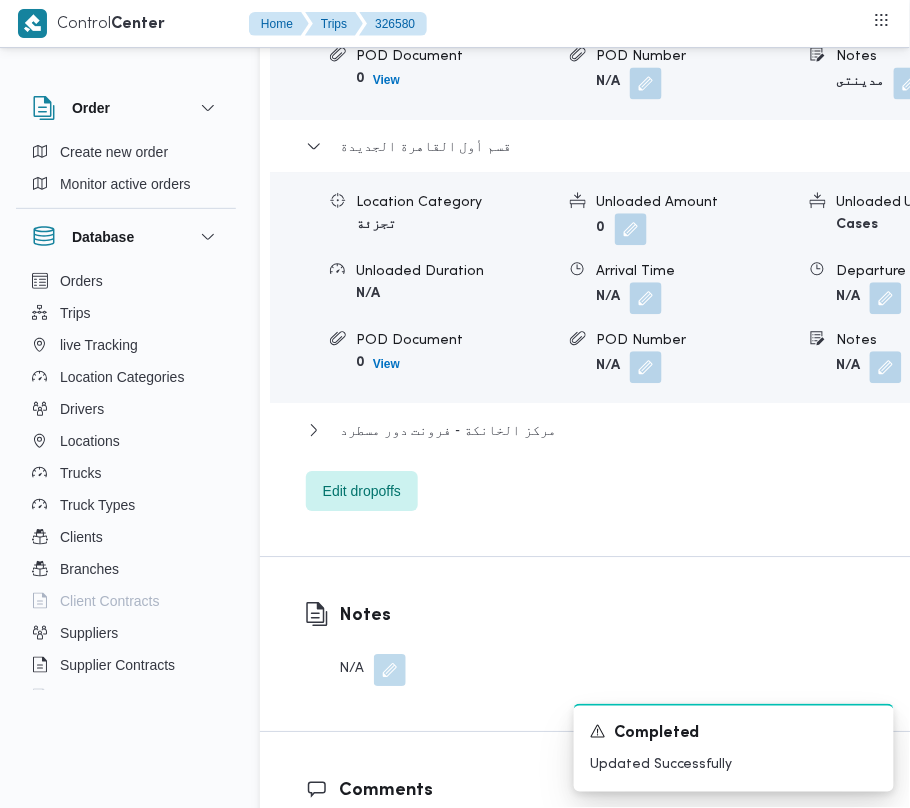 scroll, scrollTop: 3494, scrollLeft: 0, axis: vertical 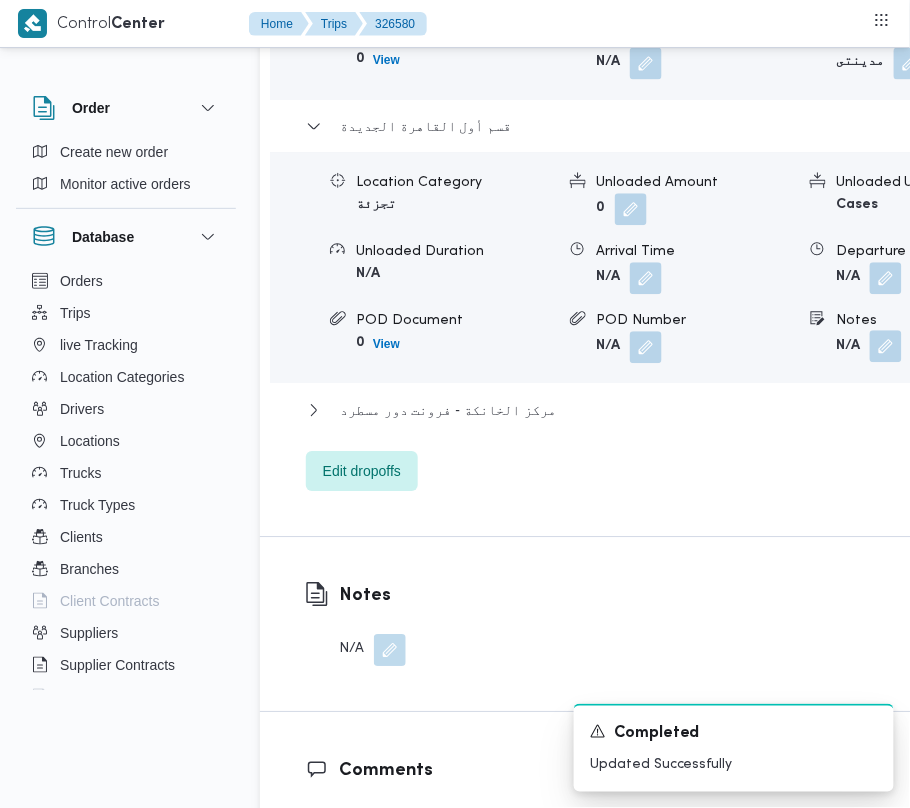 drag, startPoint x: 792, startPoint y: 406, endPoint x: 785, endPoint y: 424, distance: 19.313208 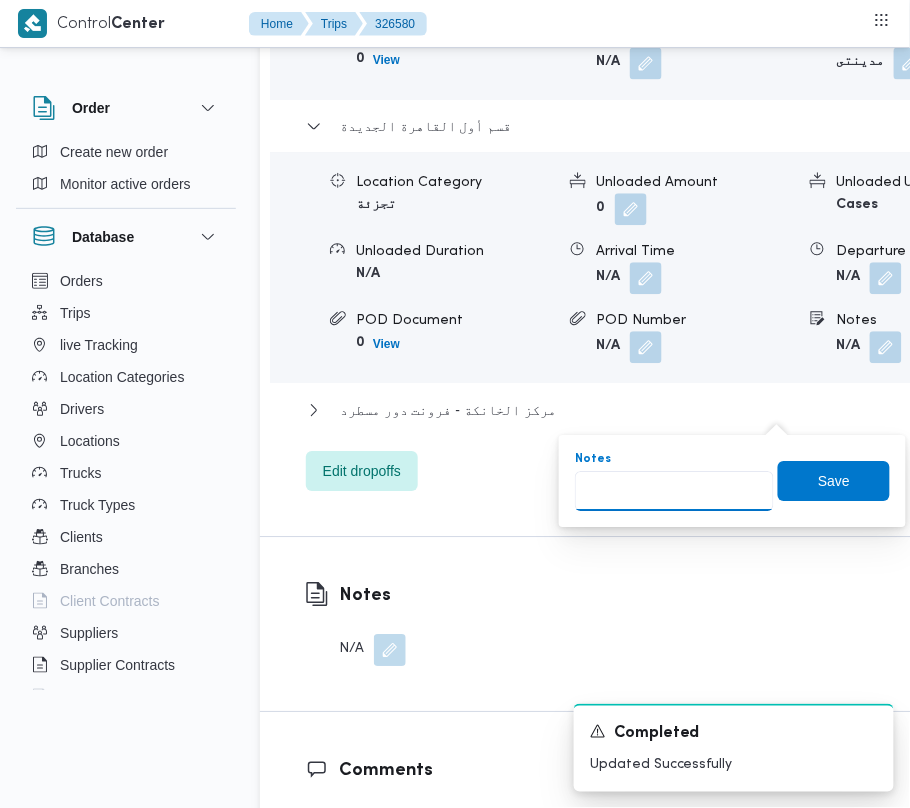 click on "Notes" at bounding box center [674, 491] 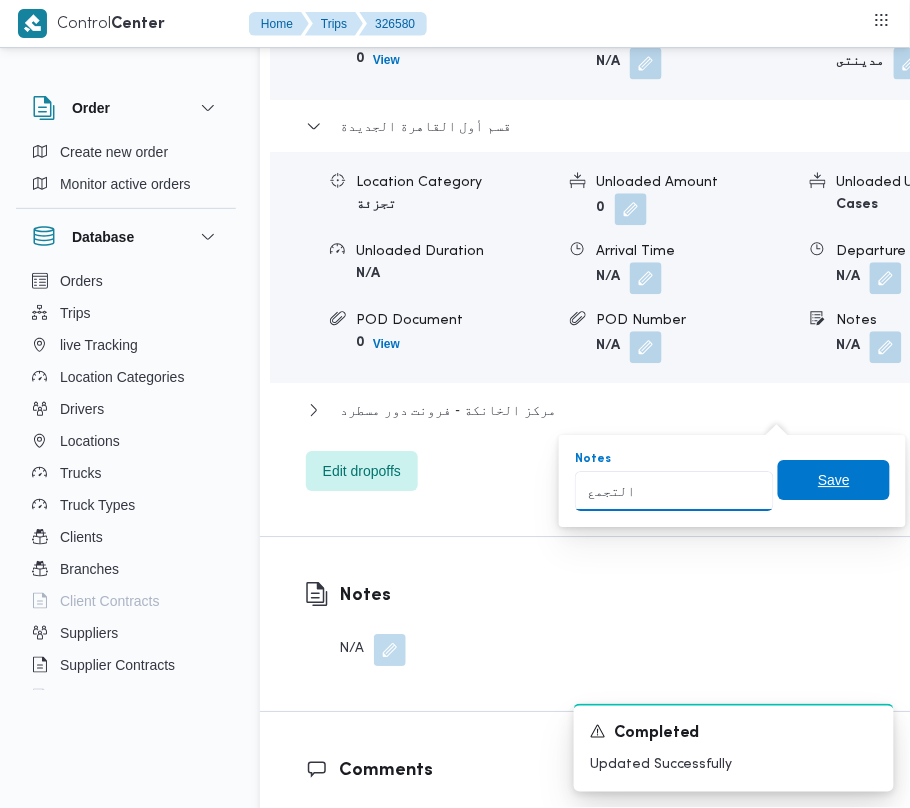 type on "التجمع" 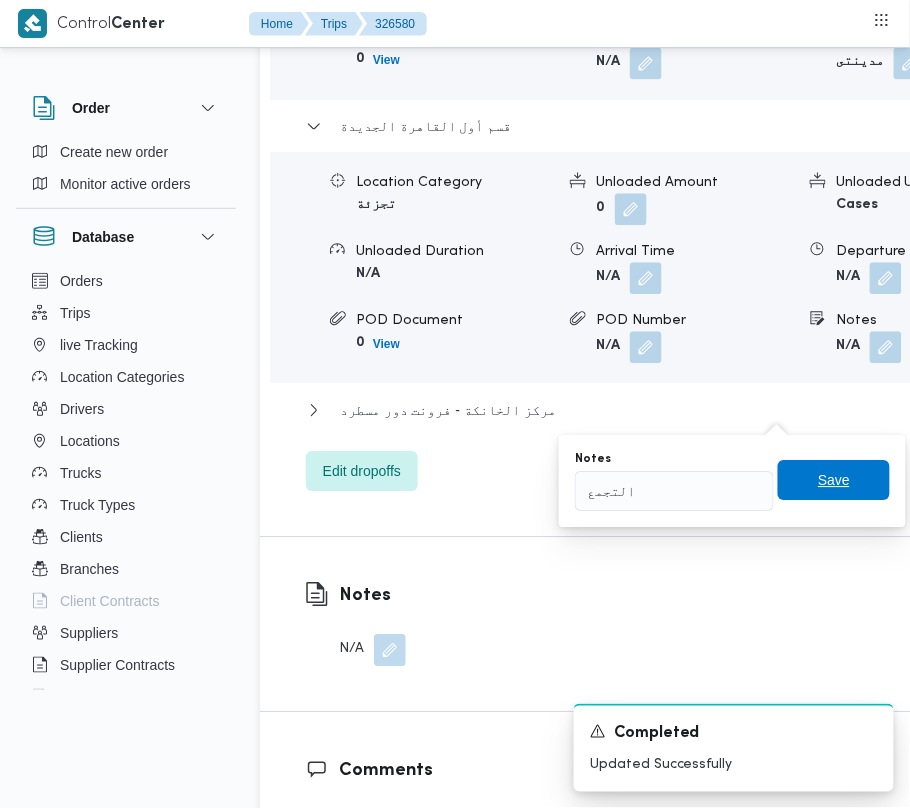 click on "Save" at bounding box center [834, 480] 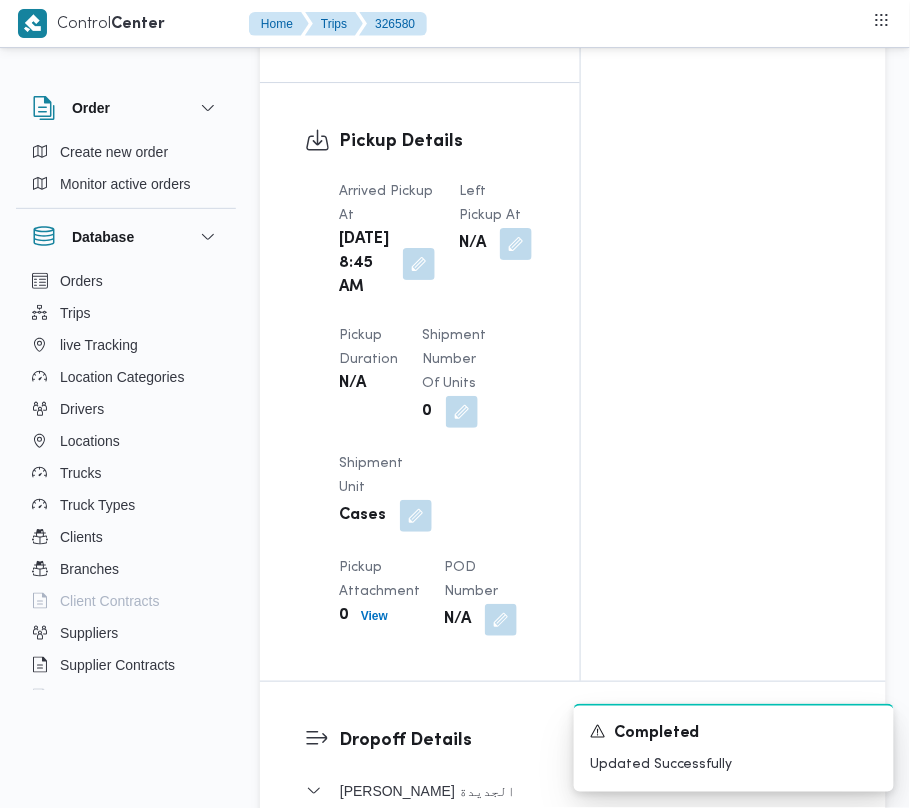 scroll, scrollTop: 2506, scrollLeft: 0, axis: vertical 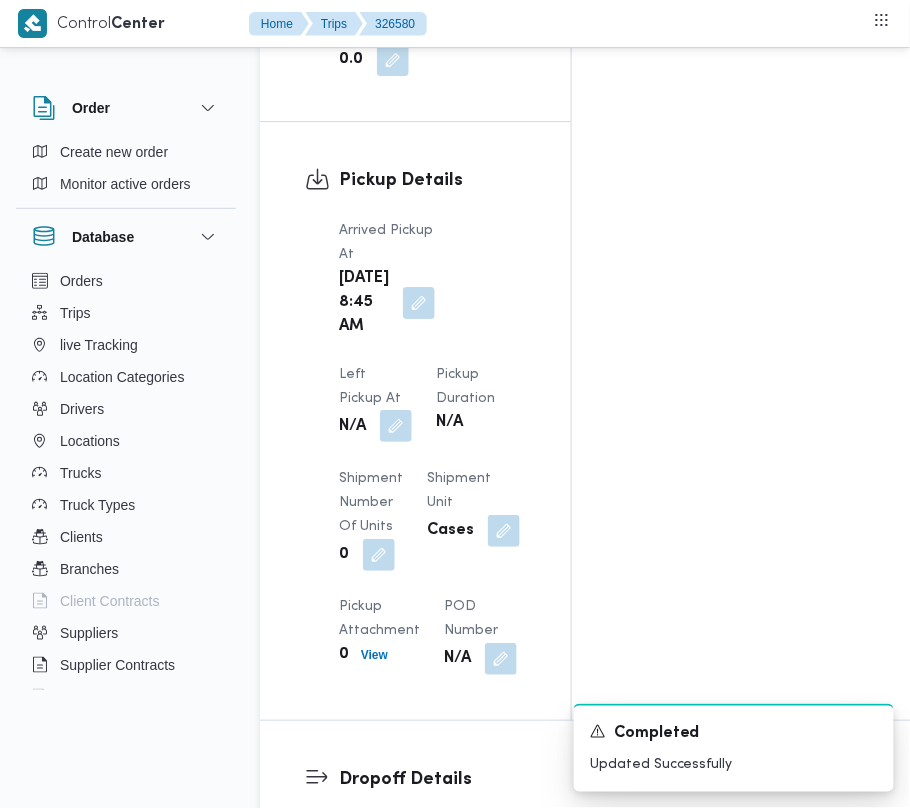 click on "Left Pickup At" at bounding box center [375, 387] 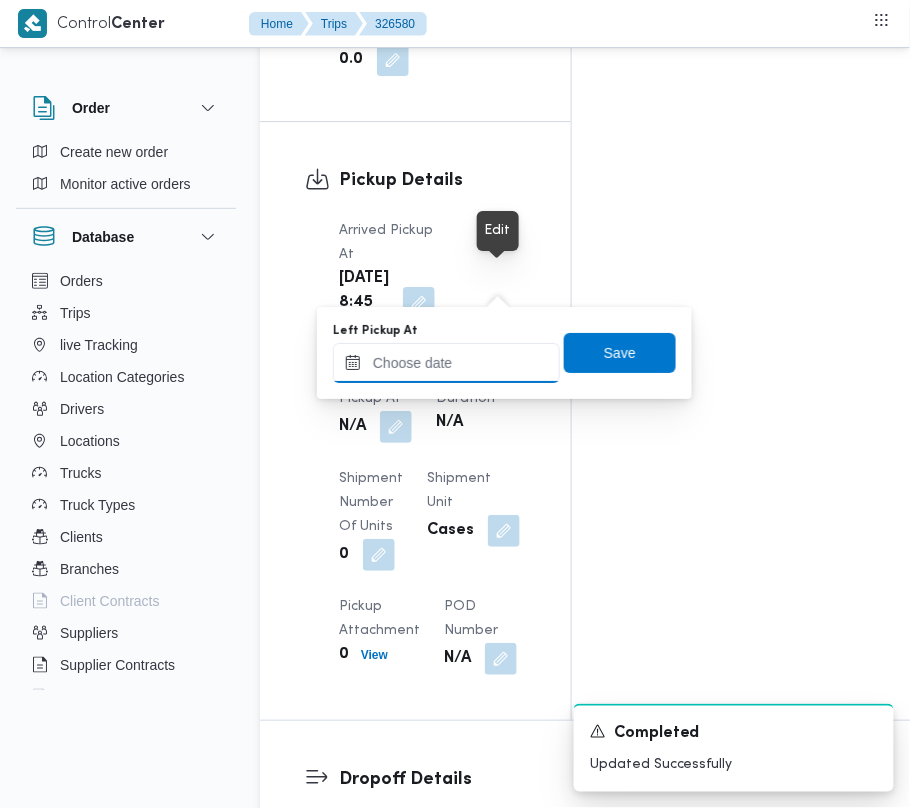 click on "Left Pickup At" at bounding box center (446, 363) 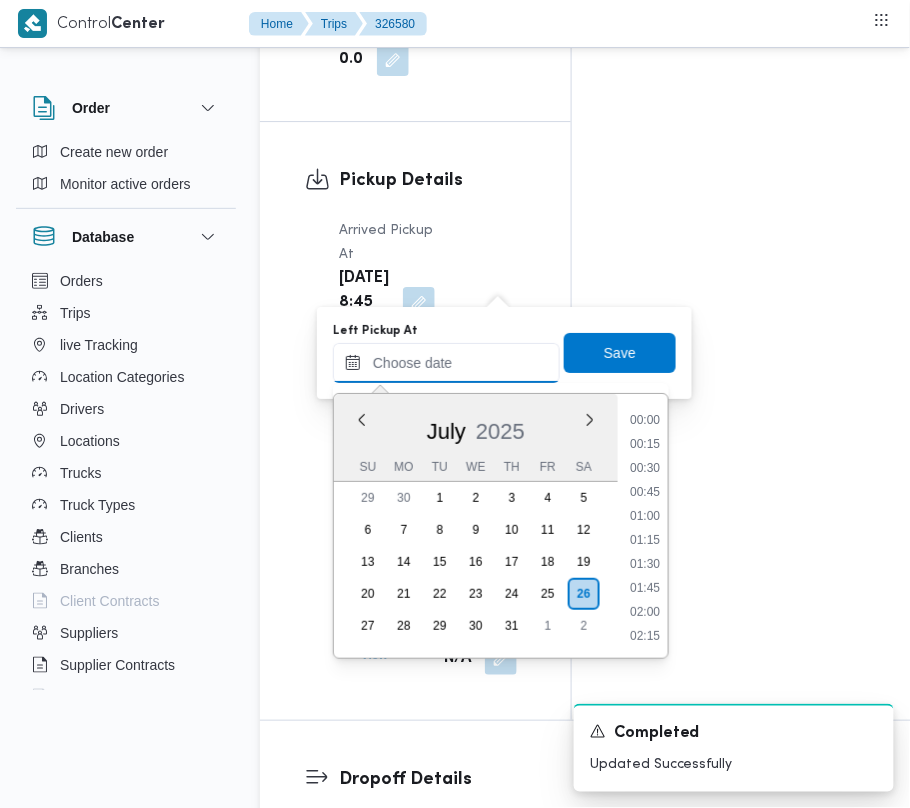 paste on "26/7/2025  9:00:00 AM" 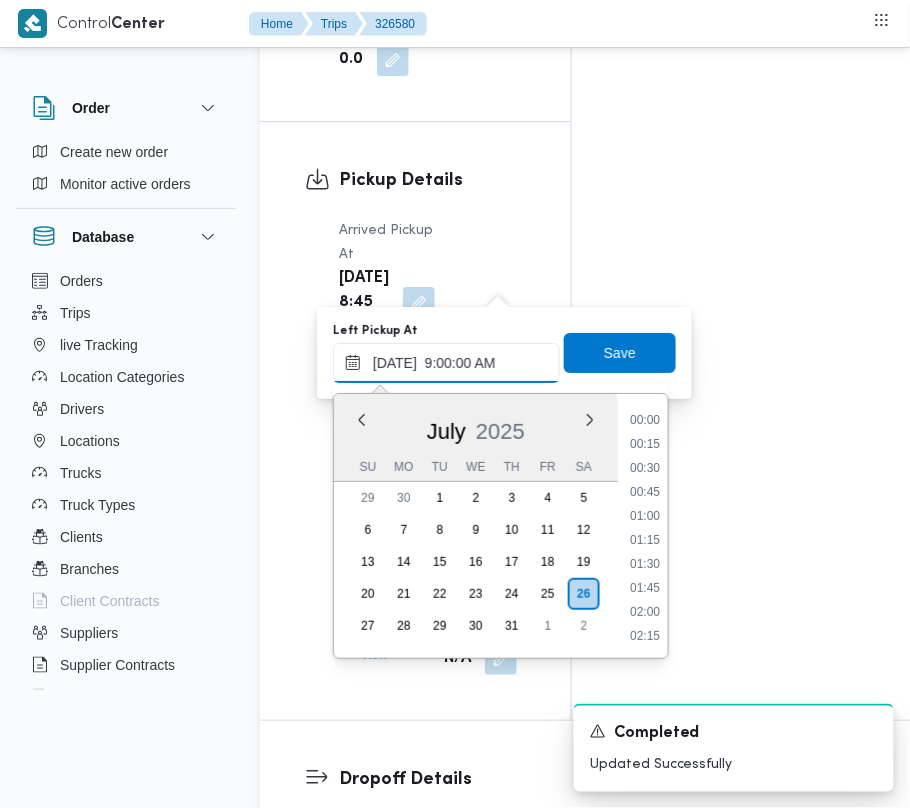 scroll, scrollTop: 864, scrollLeft: 0, axis: vertical 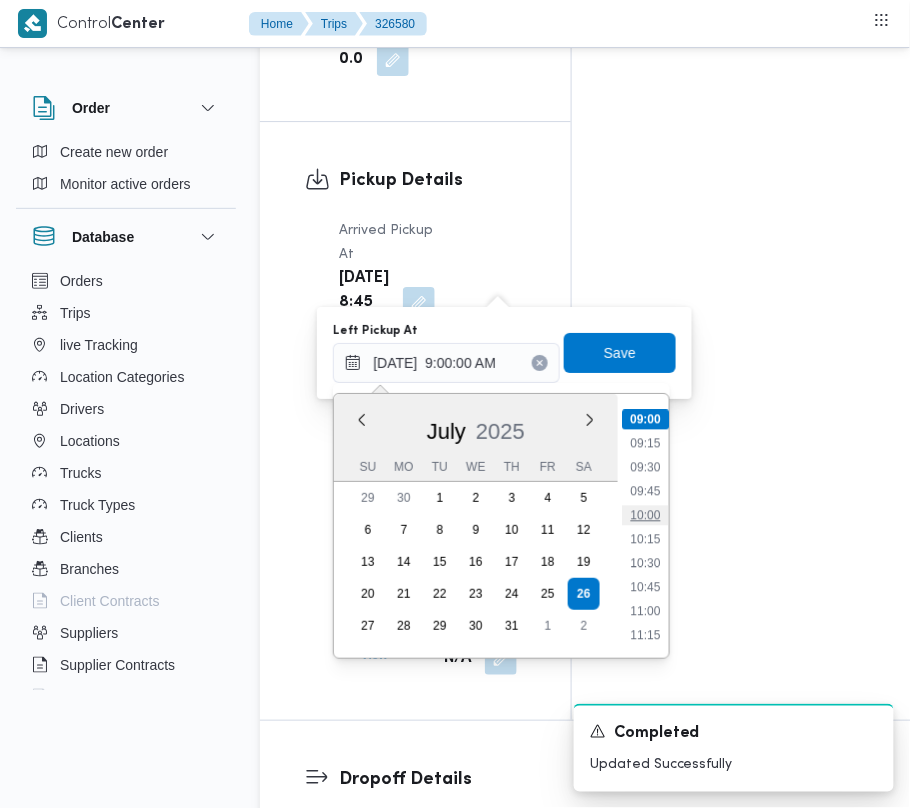 click on "10:00" at bounding box center (646, 516) 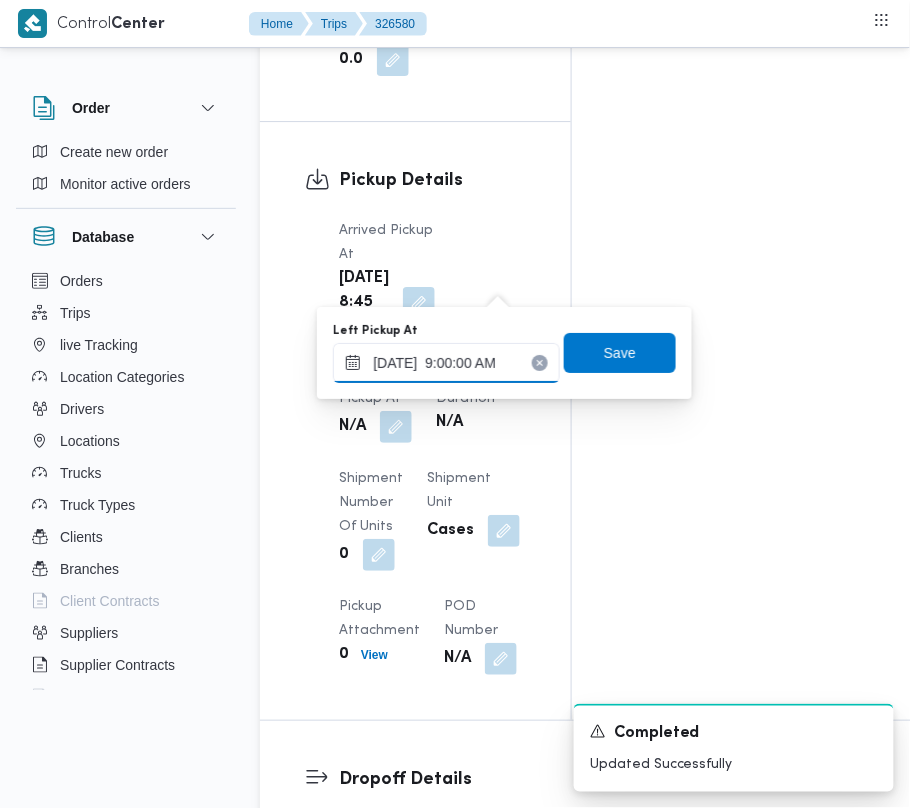 type on "26/07/2025 10:00" 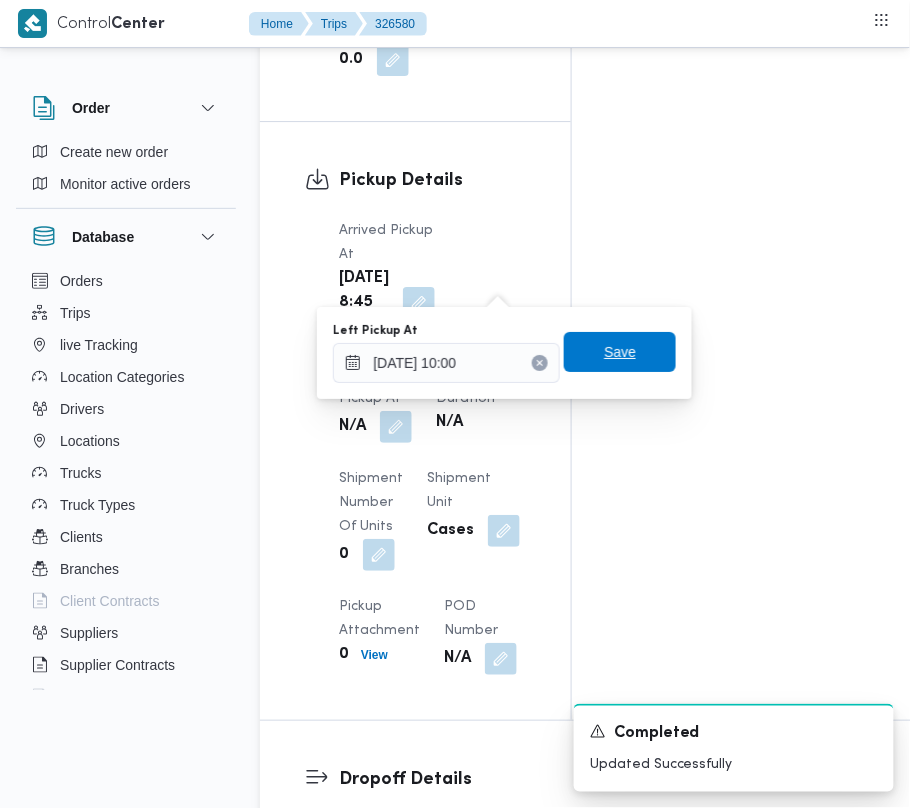 click on "Save" at bounding box center [620, 352] 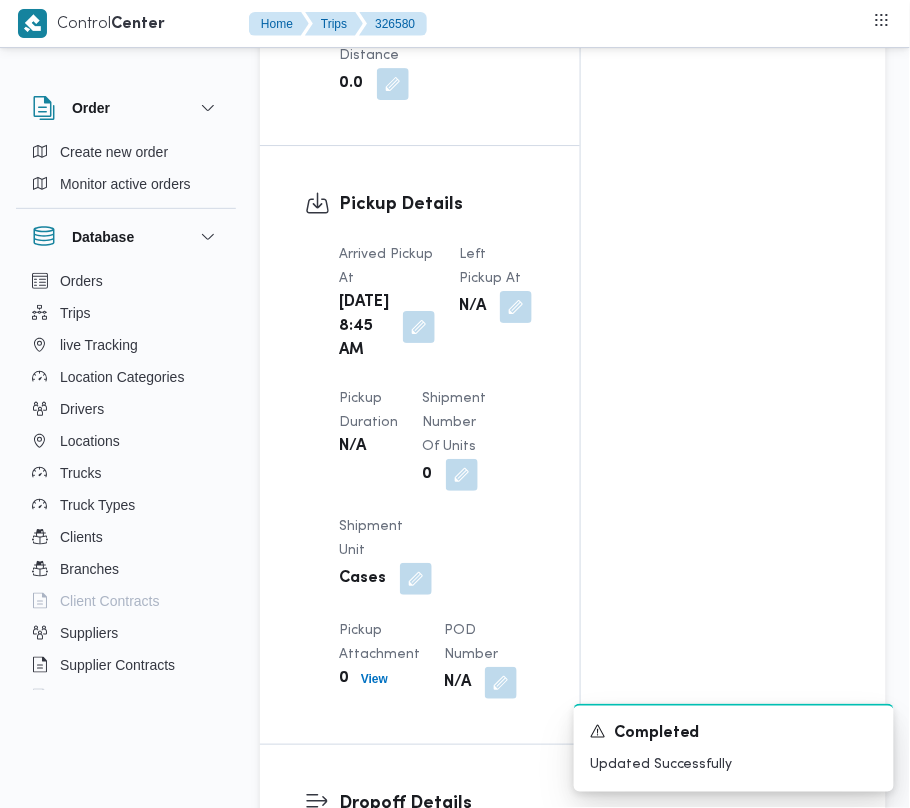 click on "Pickup Details Arrived Pickup At Sat, Jul 26, 2025 8:45 AM Left Pickup At N/A Pickup Duration N/A Shipment Number of Units 0 Shipment Unit Cases Pickup Attachment 0 View POD Number N/A" at bounding box center (420, 445) 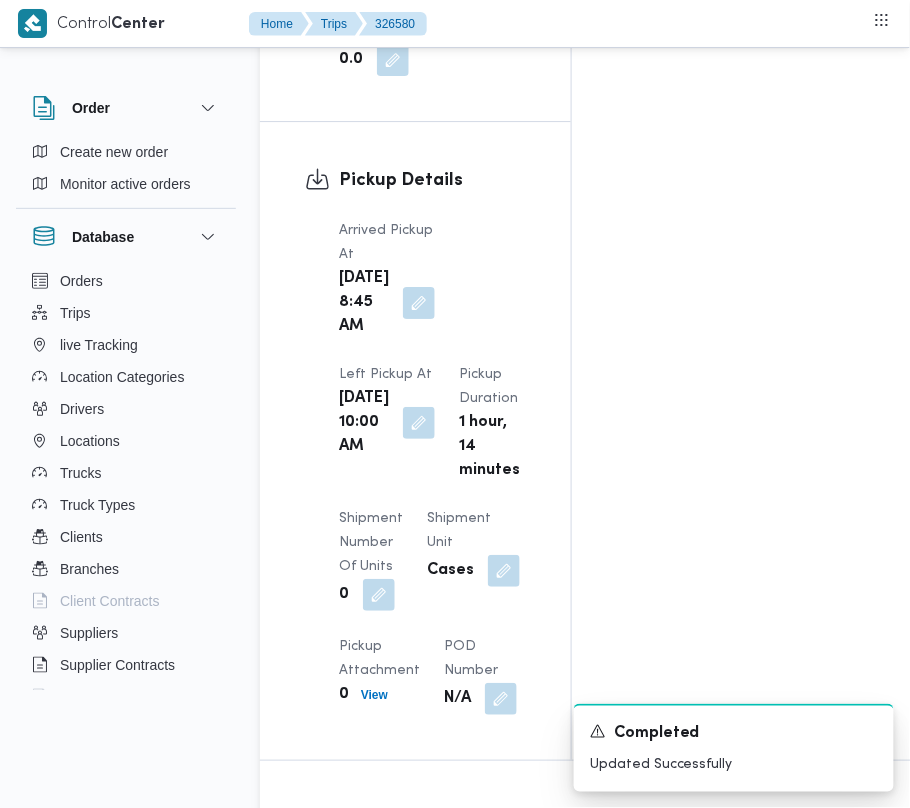 click on "Arrived Pickup At Sat, Jul 26, 2025 8:45 AM Left Pickup At Sat, Jul 26, 2025 10:00 AM Pickup Duration 1 hour, 14 minutes Shipment Number of Units 0 Shipment Unit Cases Pickup Attachment 0 View POD Number N/A" at bounding box center [432, 467] 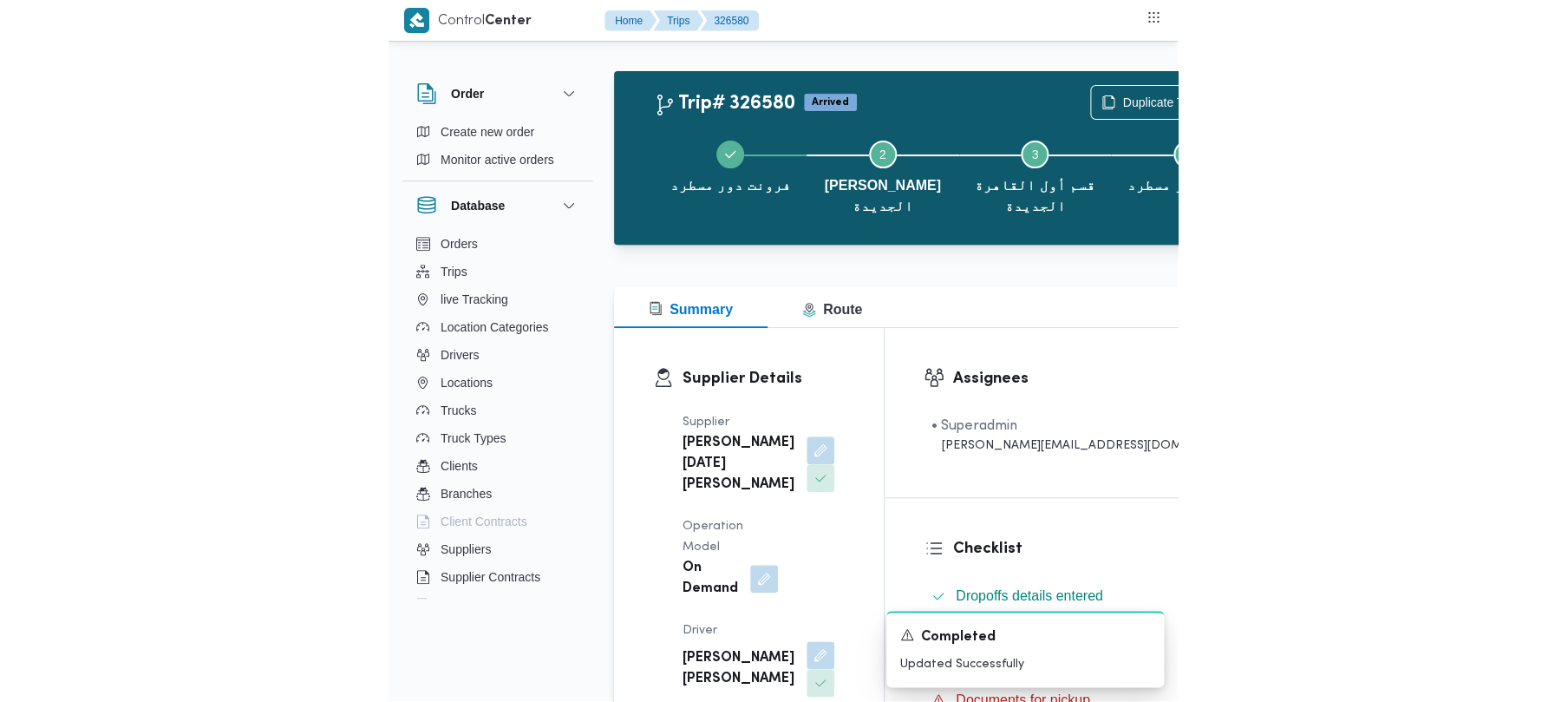 scroll, scrollTop: 0, scrollLeft: 0, axis: both 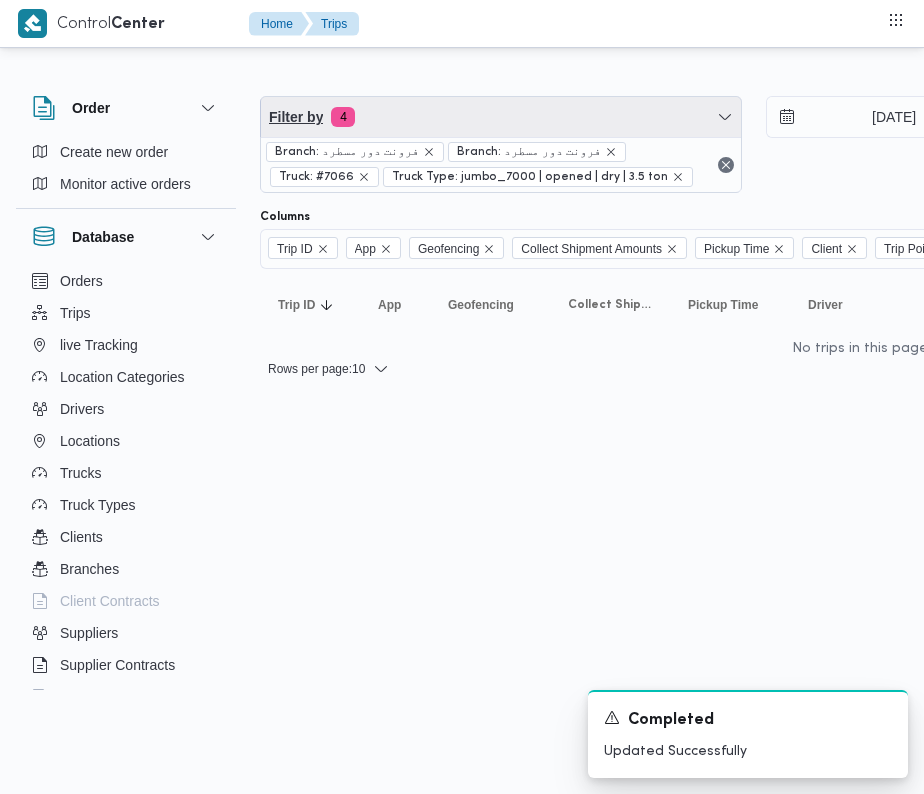 click on "Filter by 4" at bounding box center (501, 117) 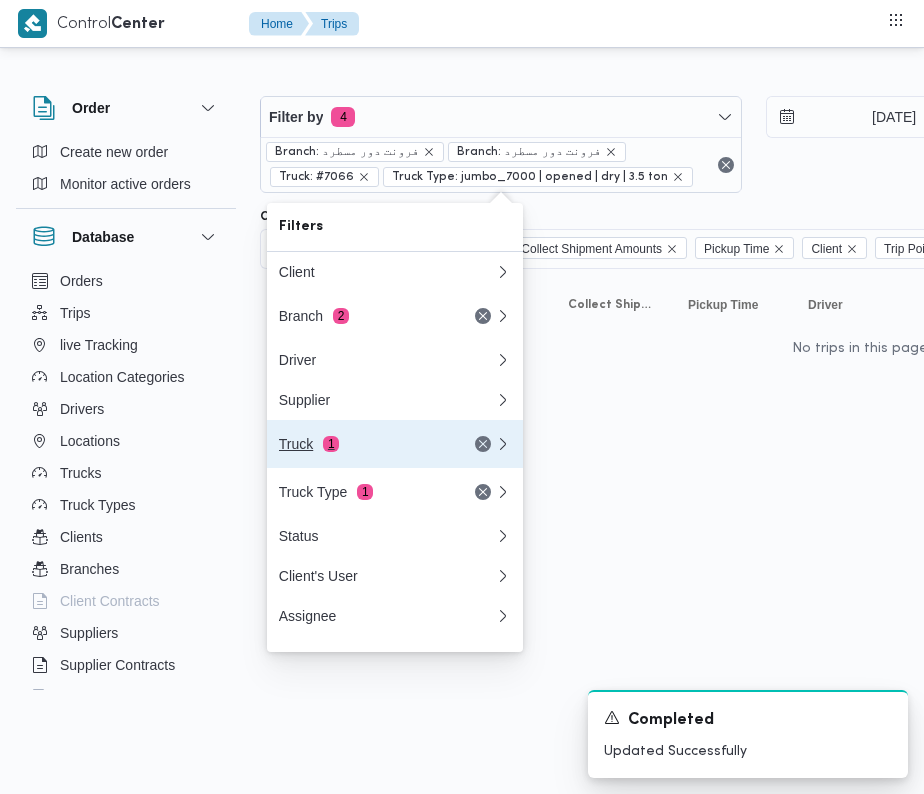 click on "Truck 1" at bounding box center [363, 444] 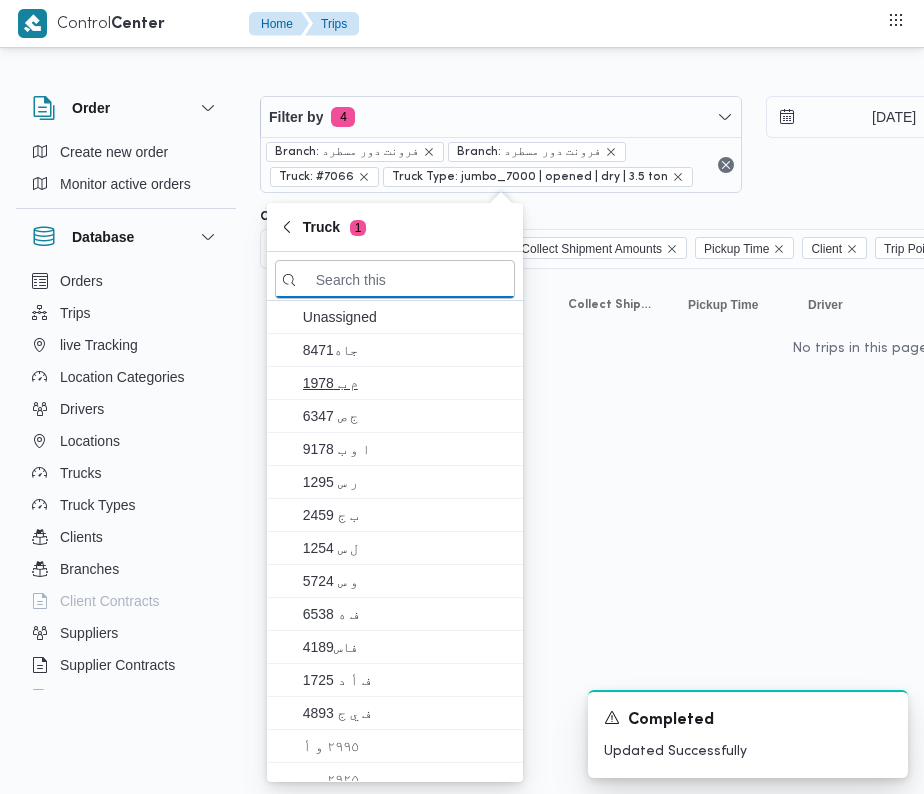 paste on "5942" 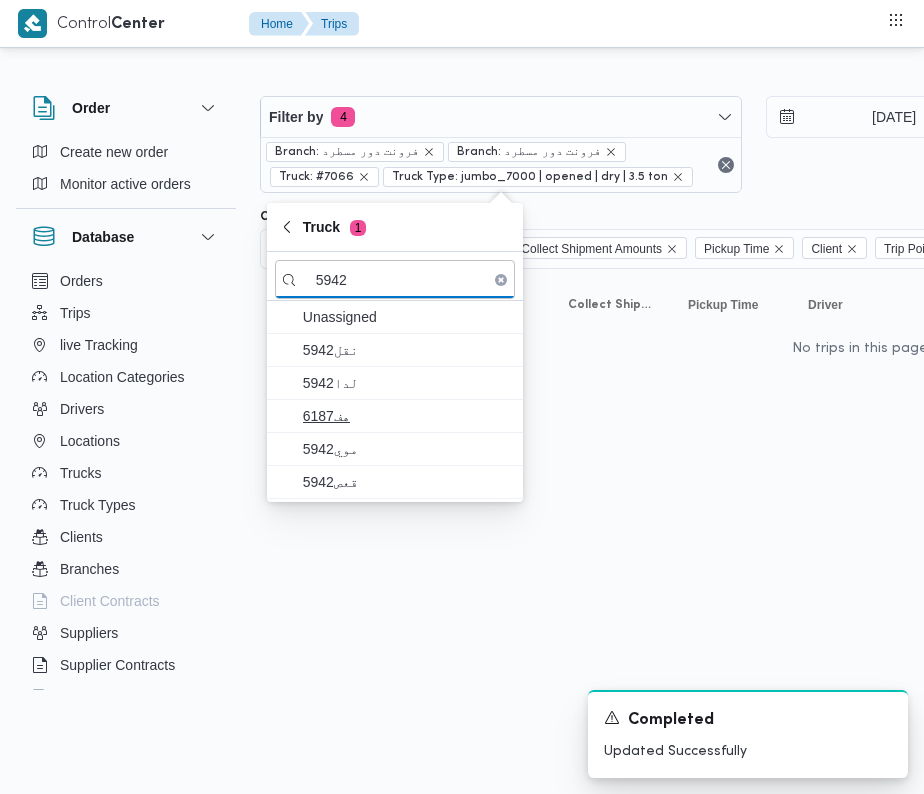 type on "5942" 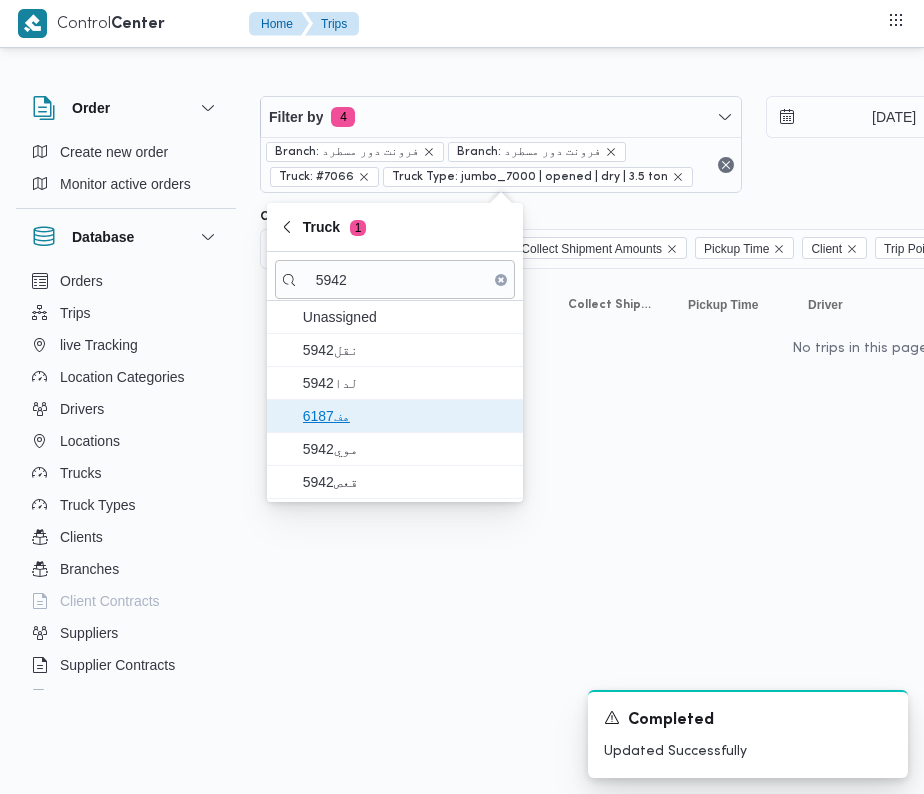 drag, startPoint x: 354, startPoint y: 402, endPoint x: 356, endPoint y: 433, distance: 31.06445 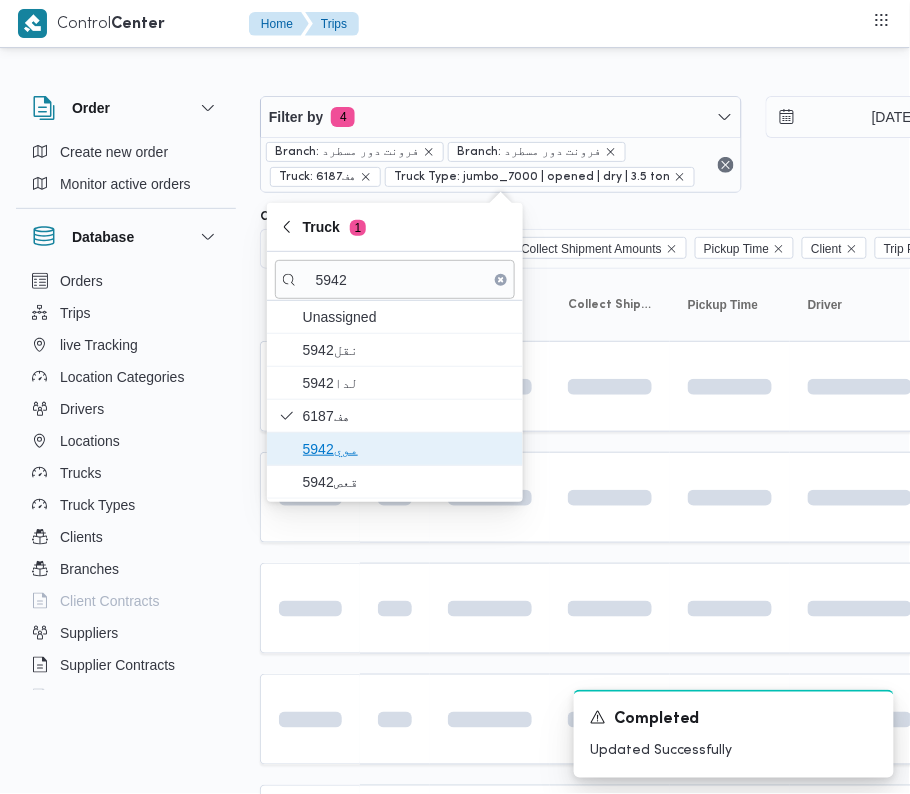 click on "موي5942" at bounding box center [395, 449] 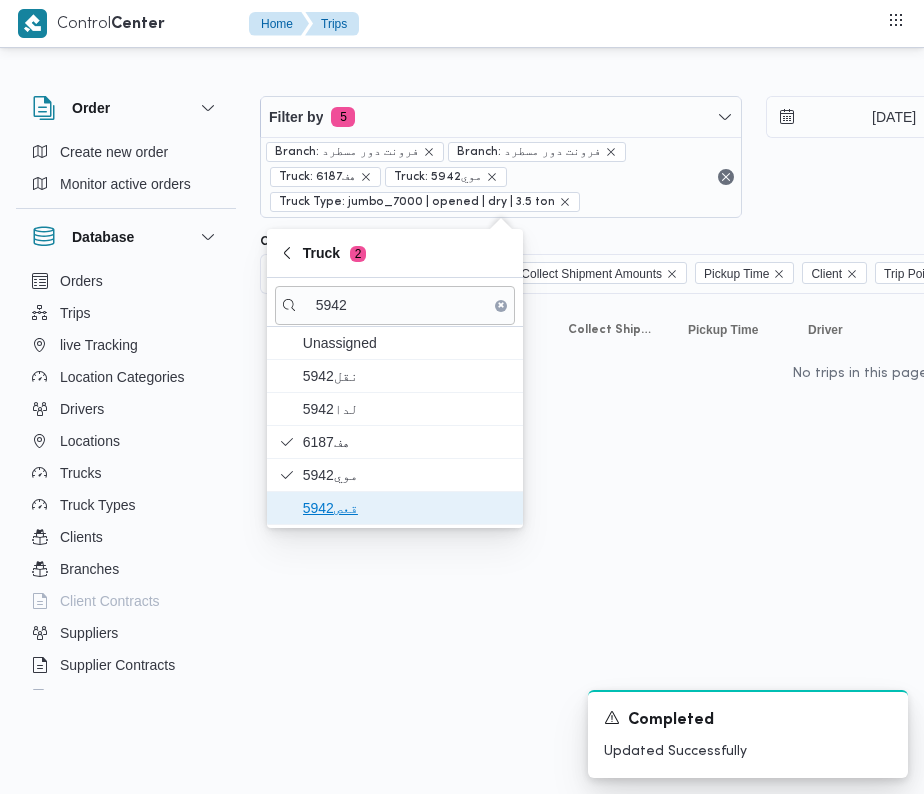 click on "قعص5942" at bounding box center [407, 508] 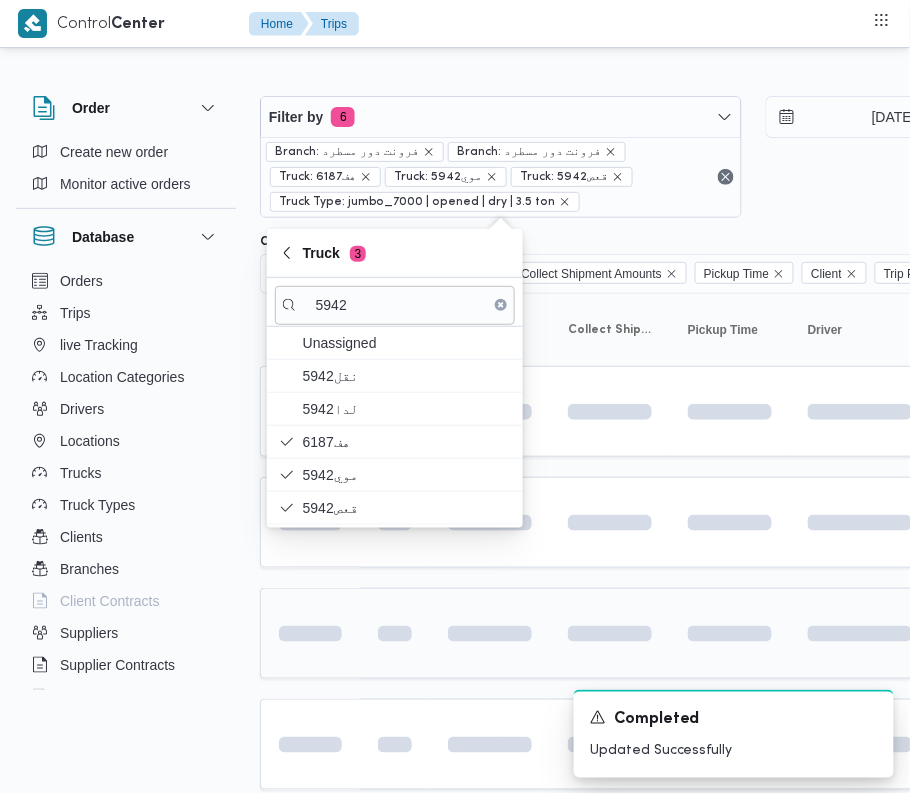 click at bounding box center (395, 634) 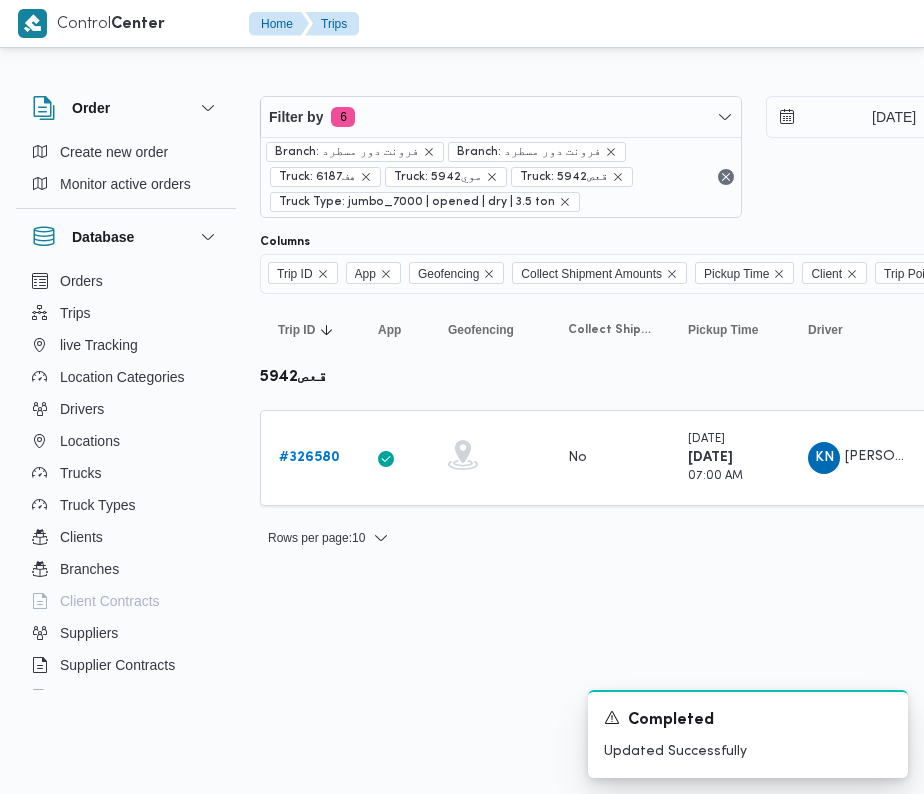 click on "Filter by 6 Branch: فرونت دور مسطرد Branch: فرونت دور مسطرد  Truck: هف6187 Truck: موي5942 Truck: قعص5942 Truck Type: jumbo_7000 | opened | dry | 3.5 ton 26/7/2025 → 26/7/2025" at bounding box center [753, 157] 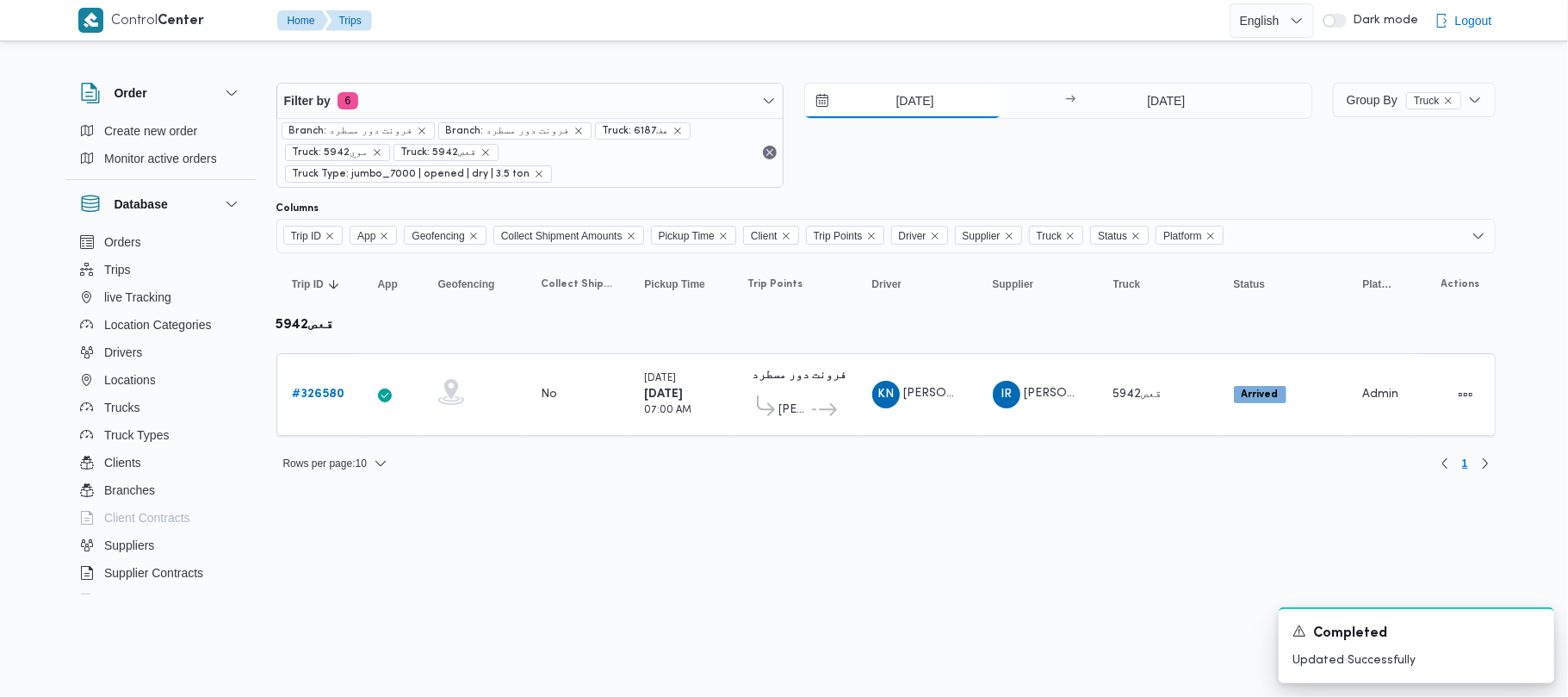 click on "26/7/2025" at bounding box center (902, 101) 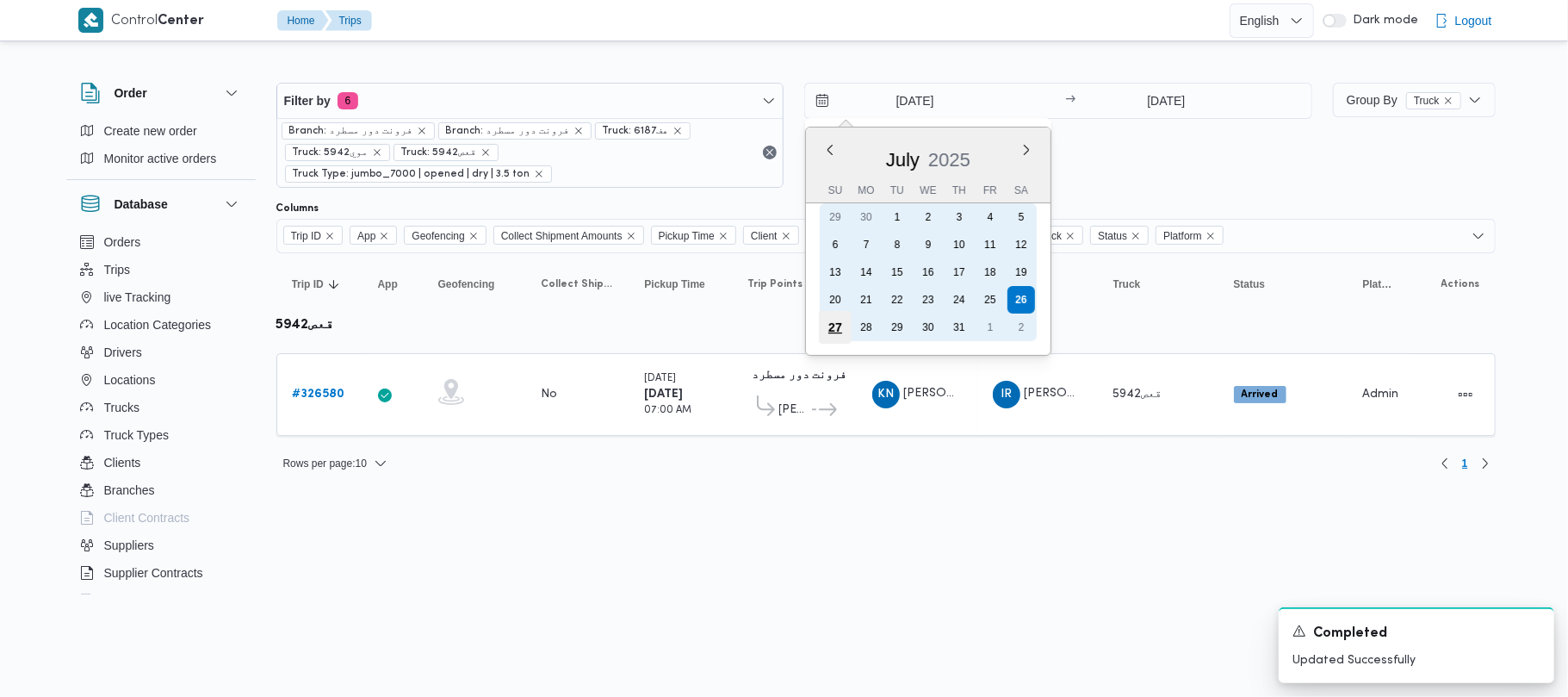 click on "27" at bounding box center [835, 327] 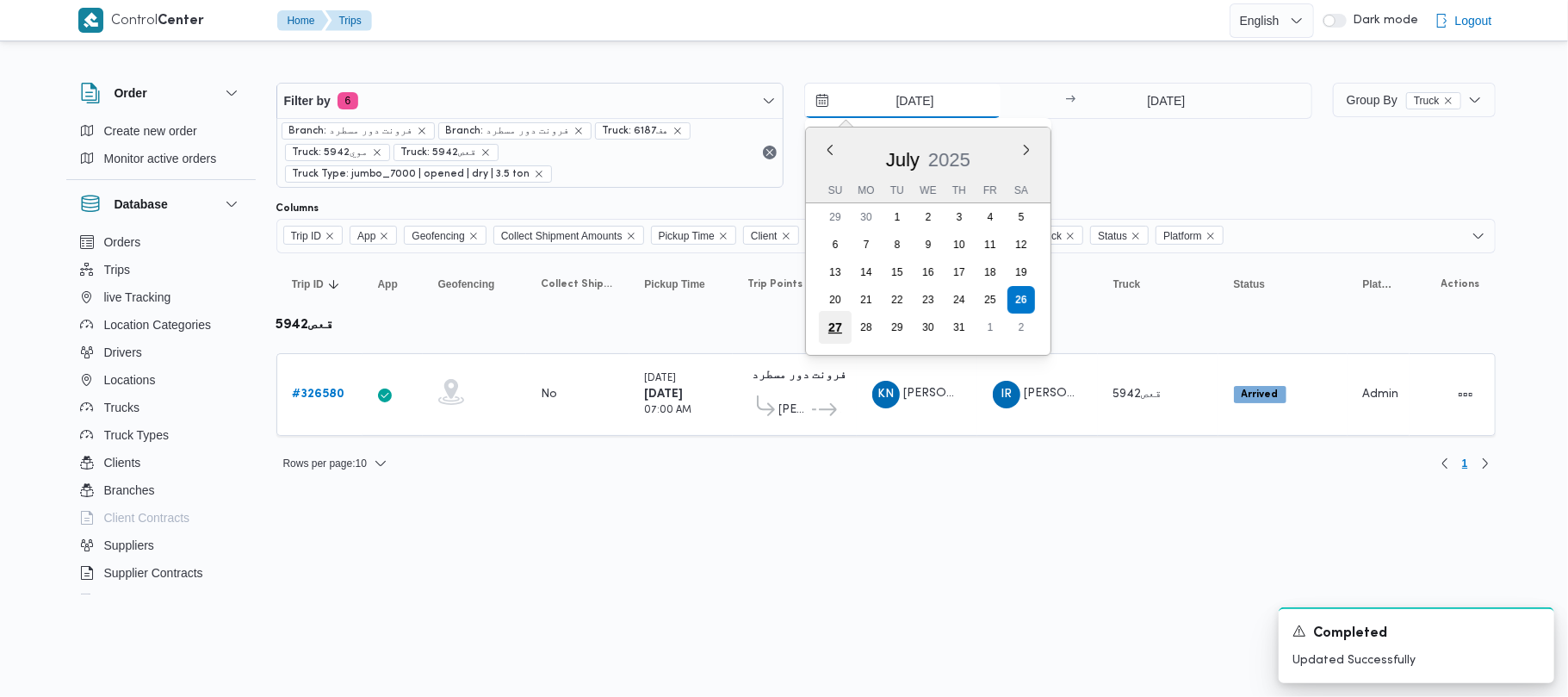 type on "27/7/2025" 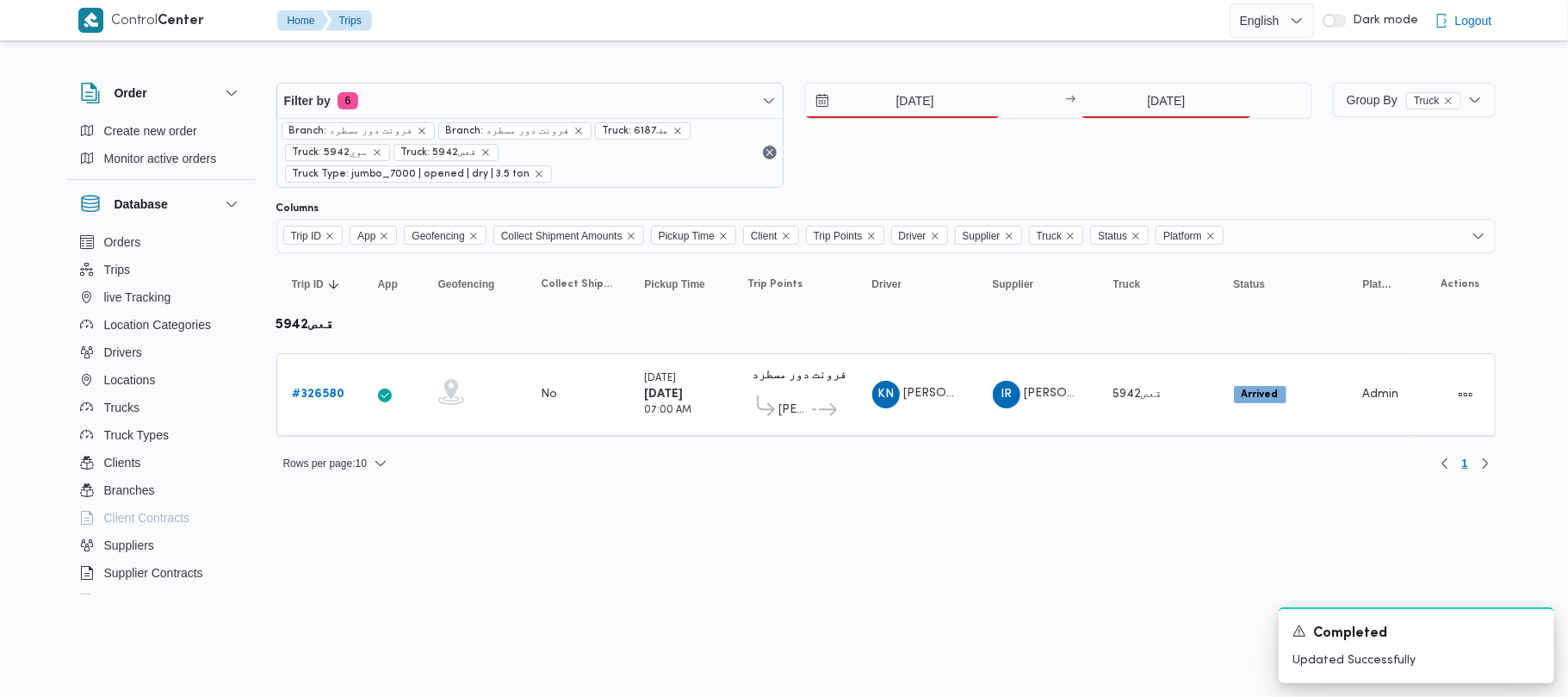 click on "Filter by 6 Branch: فرونت دور مسطرد Branch: فرونت دور مسطرد  Truck: هف6187 Truck: موي5942 Truck: قعص5942 Truck Type: jumbo_7000 | opened | dry | 3.5 ton 27/7/2025 → 26/7/2025" at bounding box center (794, 135) 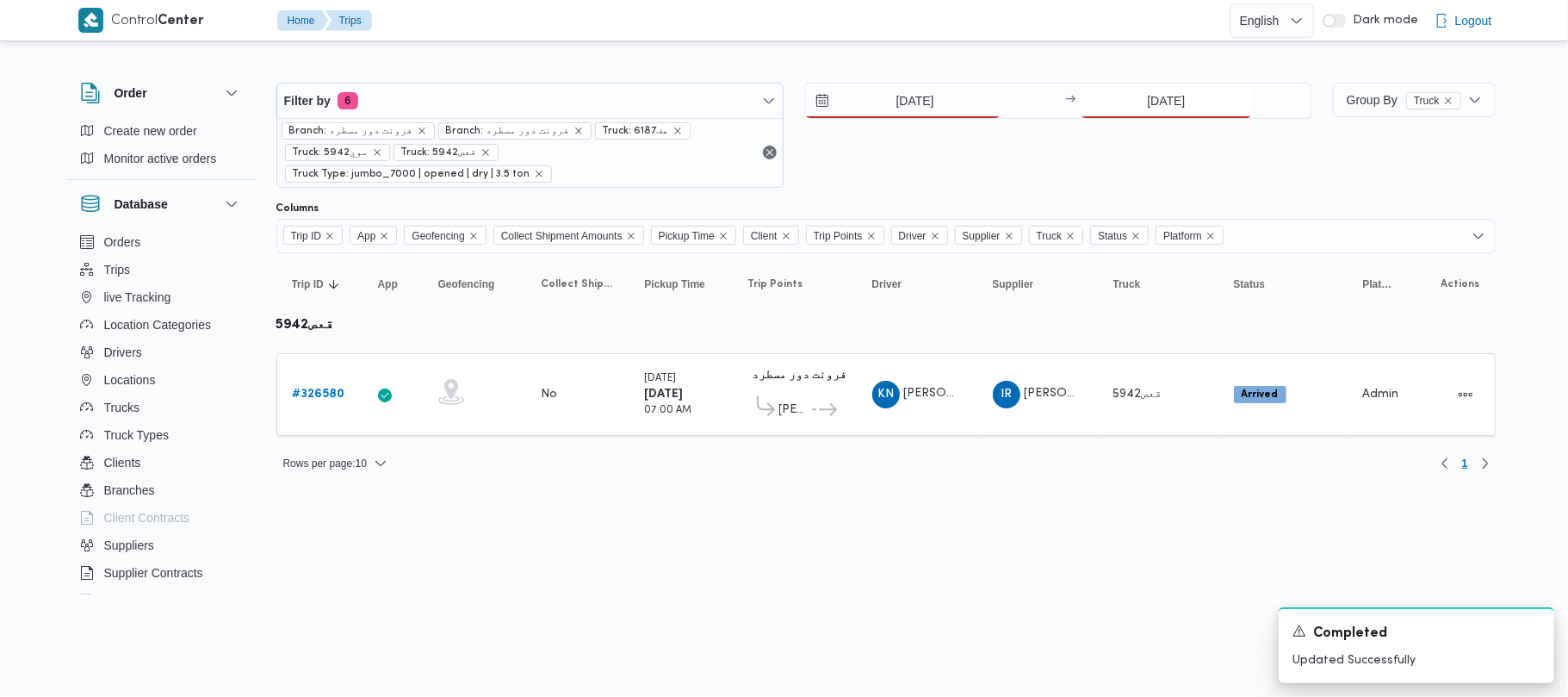 click on "26/7/2025" at bounding box center [1166, 101] 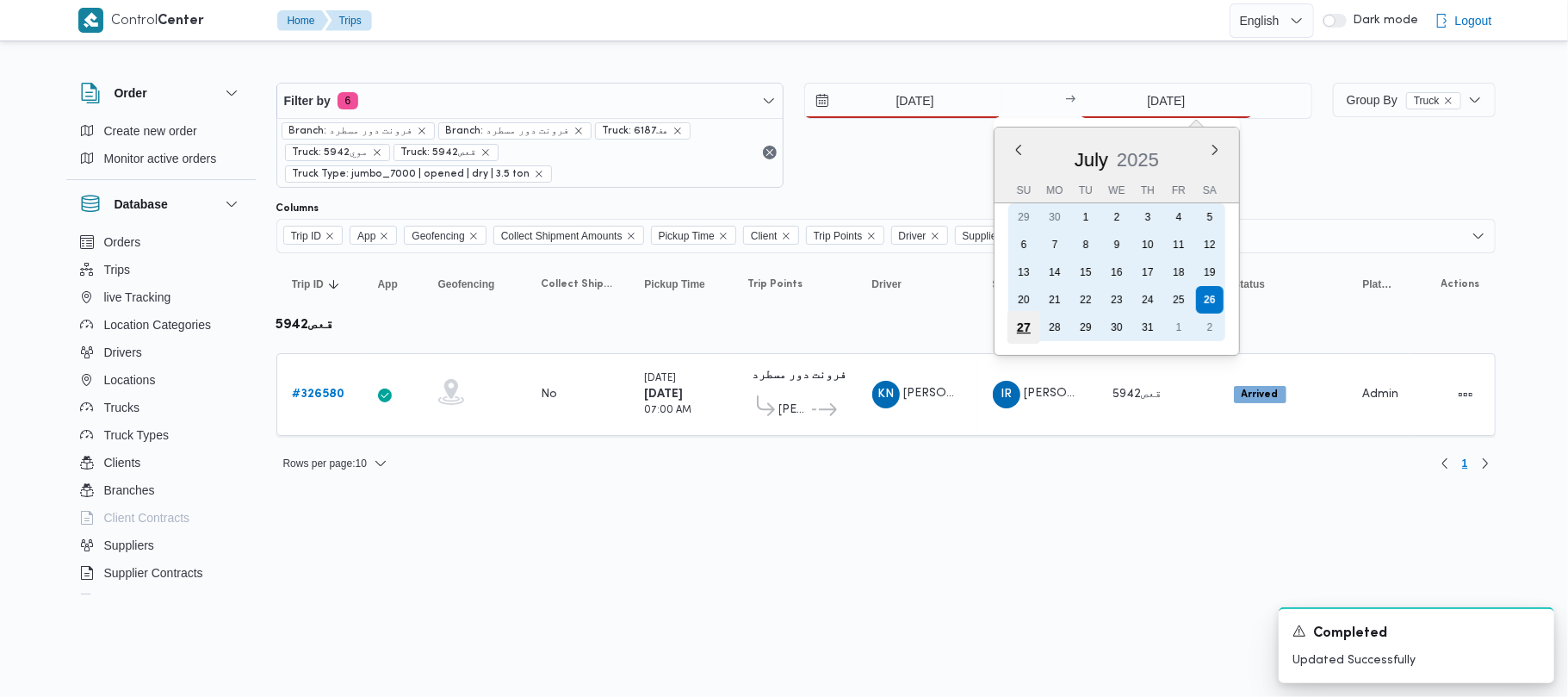 click on "27" at bounding box center (1024, 327) 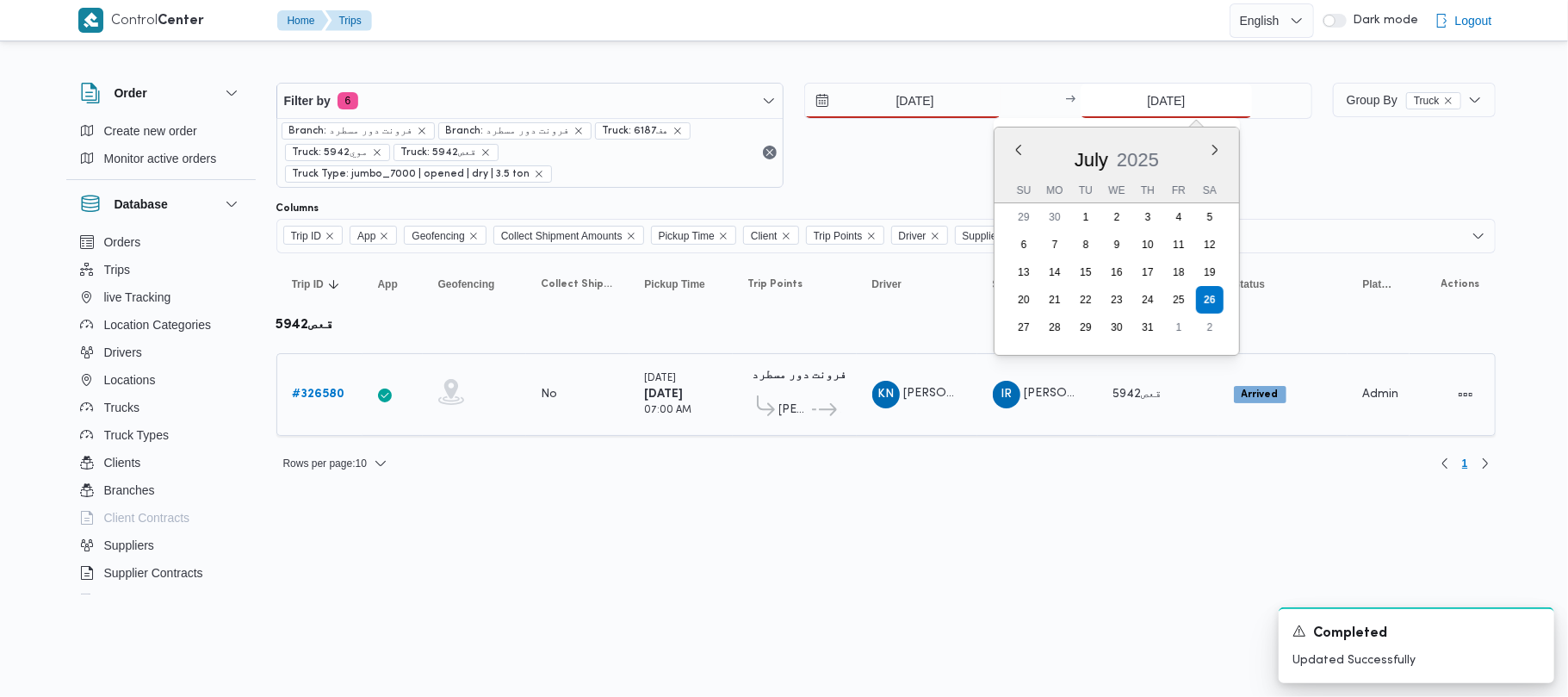type on "27/7/2025" 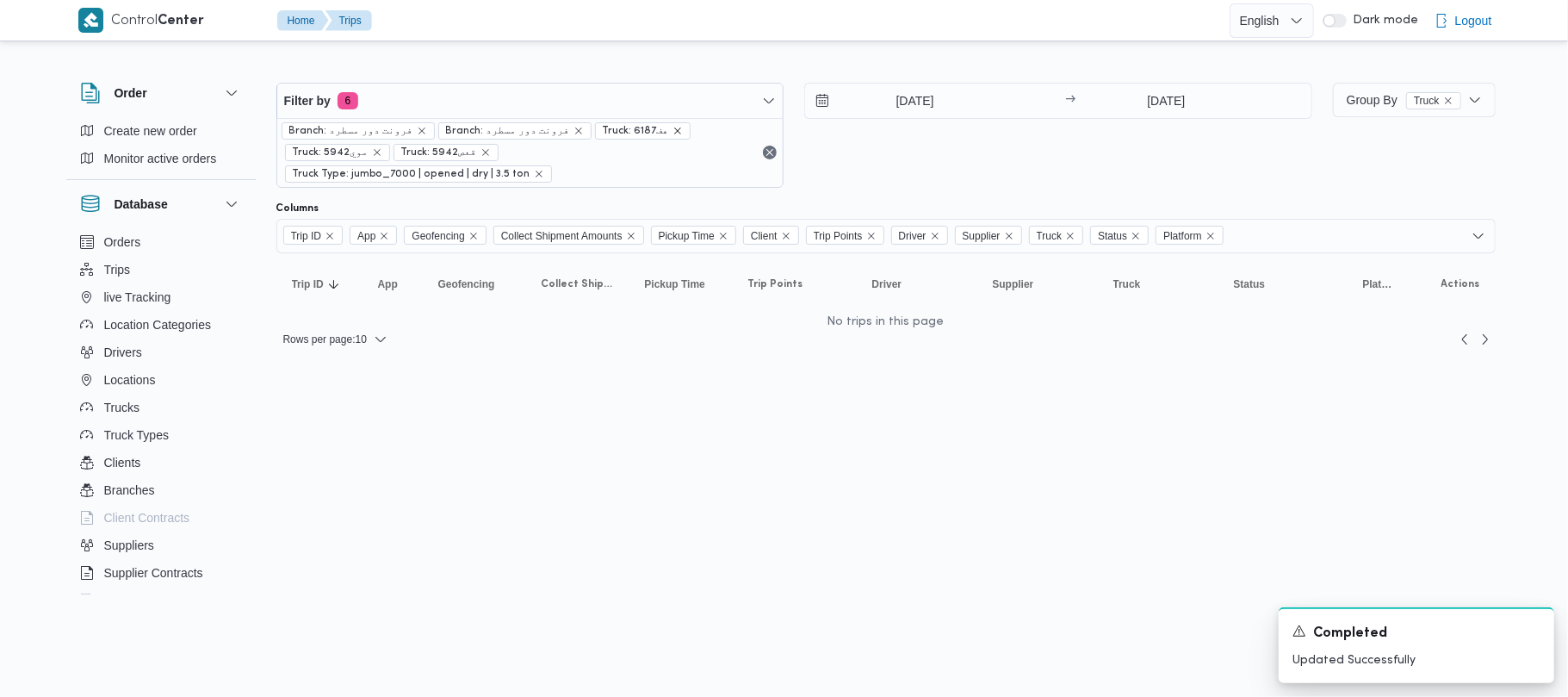 click 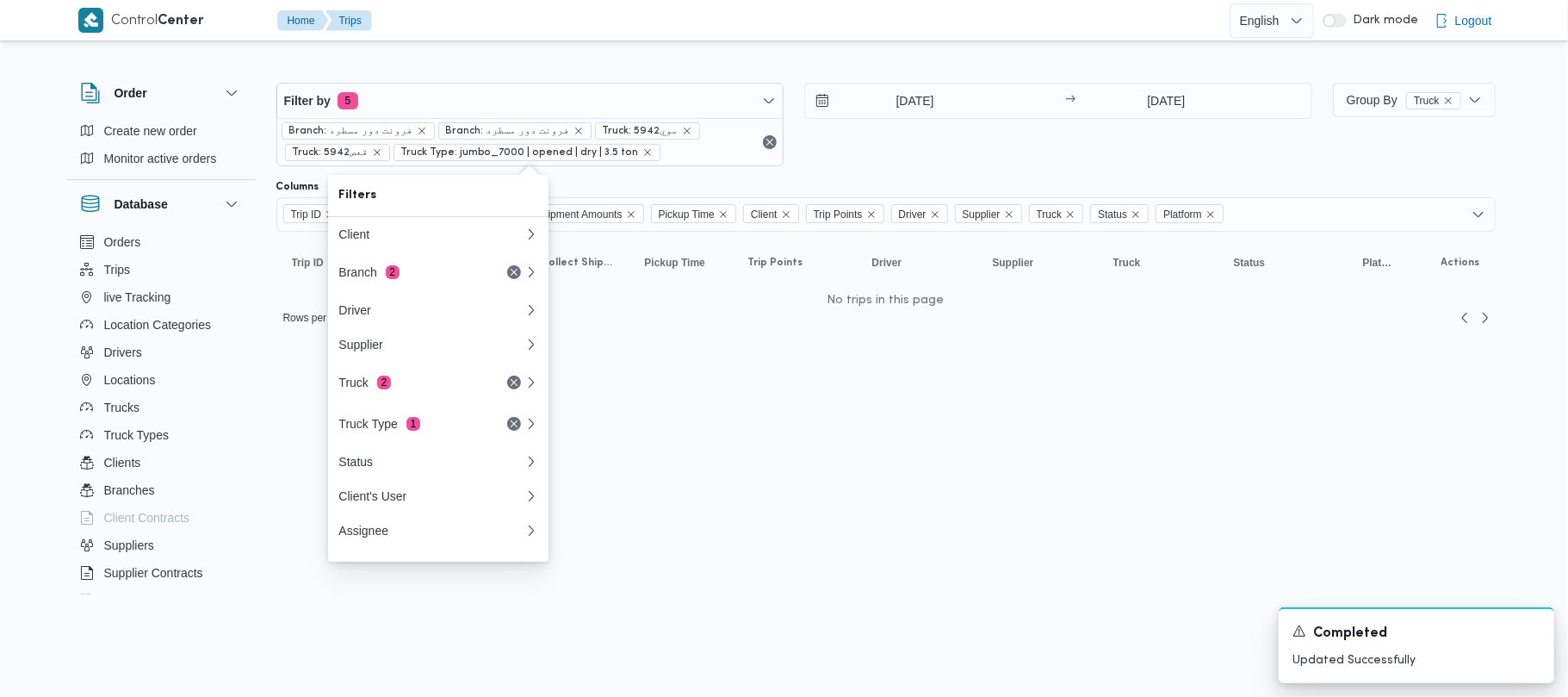click on "27/7/2025 → 27/7/2025" at bounding box center (1058, 124) 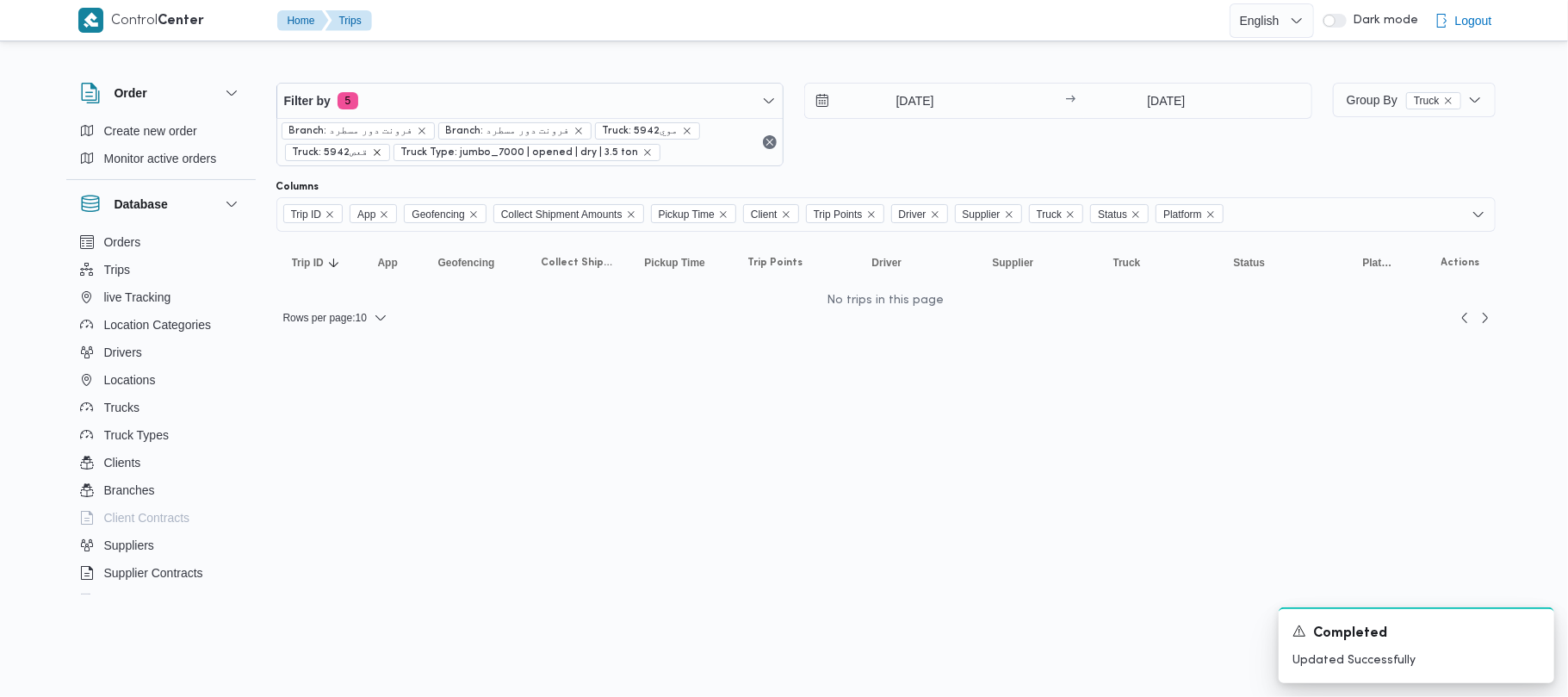 click 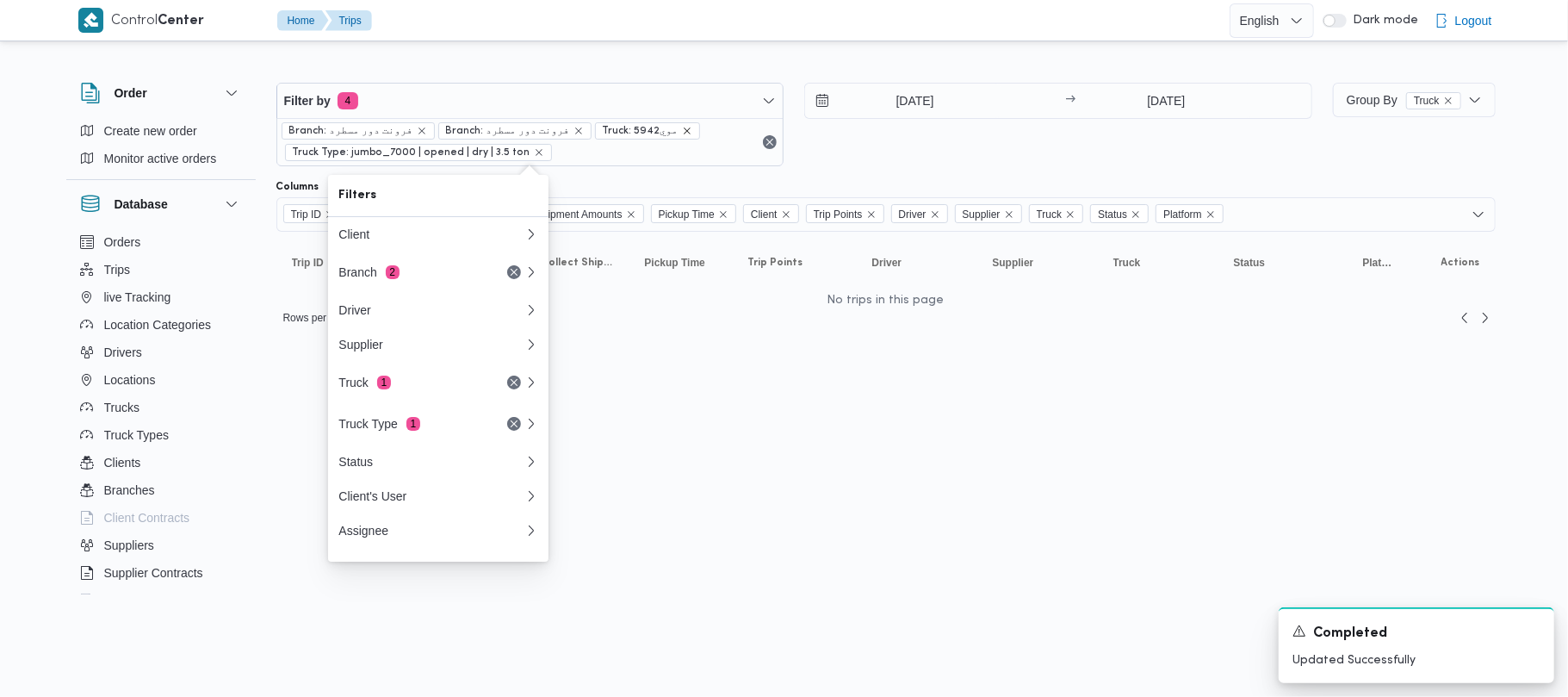 click 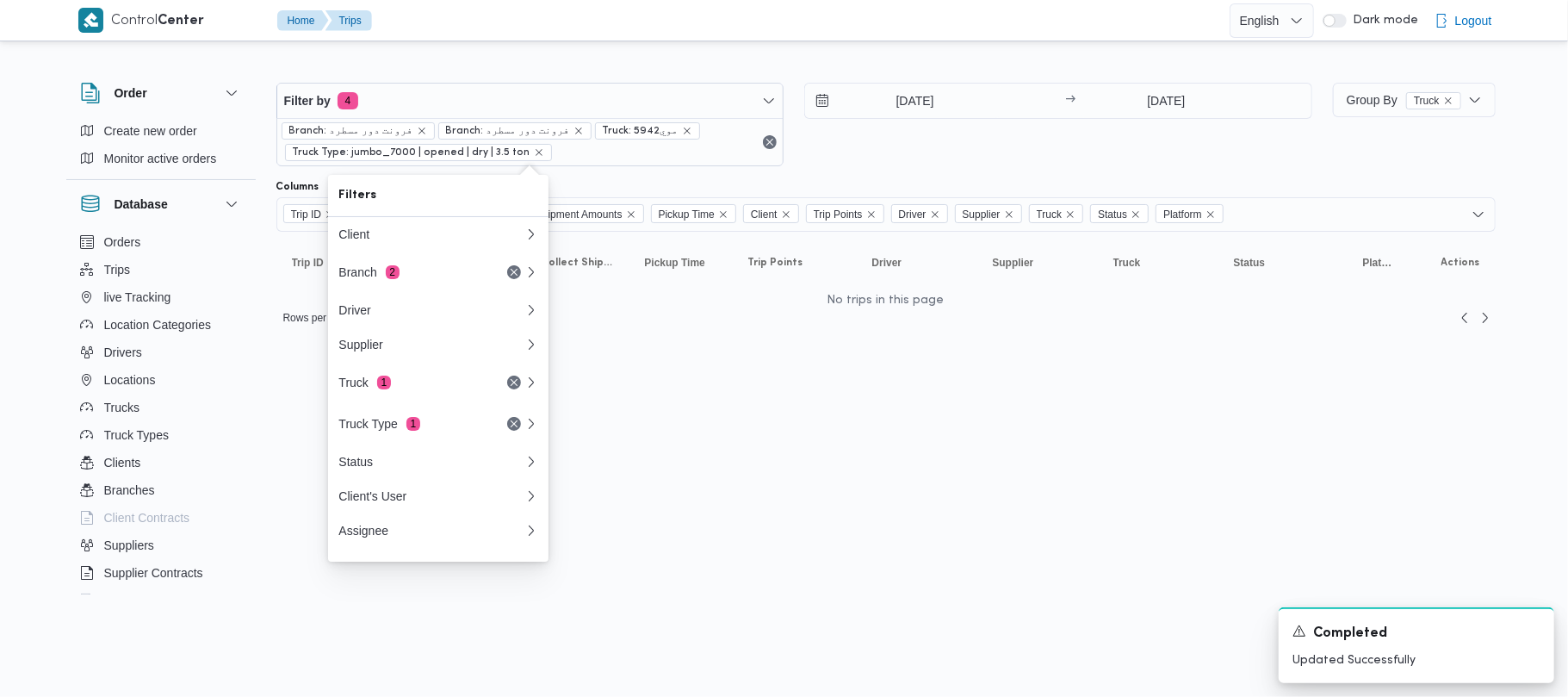 click on "Branch: فرونت دور مسطرد Branch: فرونت دور مسطرد  Truck: موي5942 Truck Type: jumbo_7000 | opened | dry | 3.5 ton" at bounding box center [530, 141] 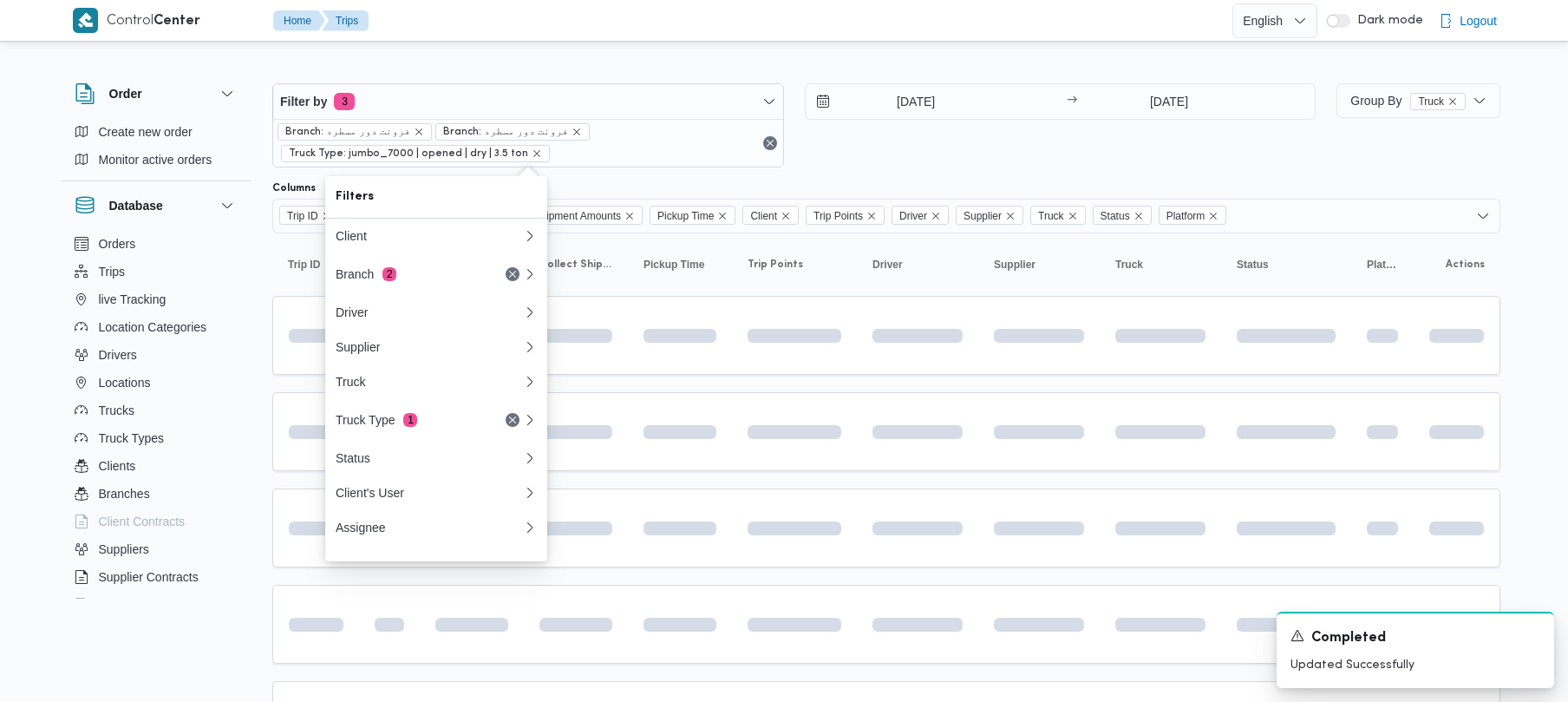 click on "27/7/2025 → 27/7/2025" at bounding box center (1061, 125) 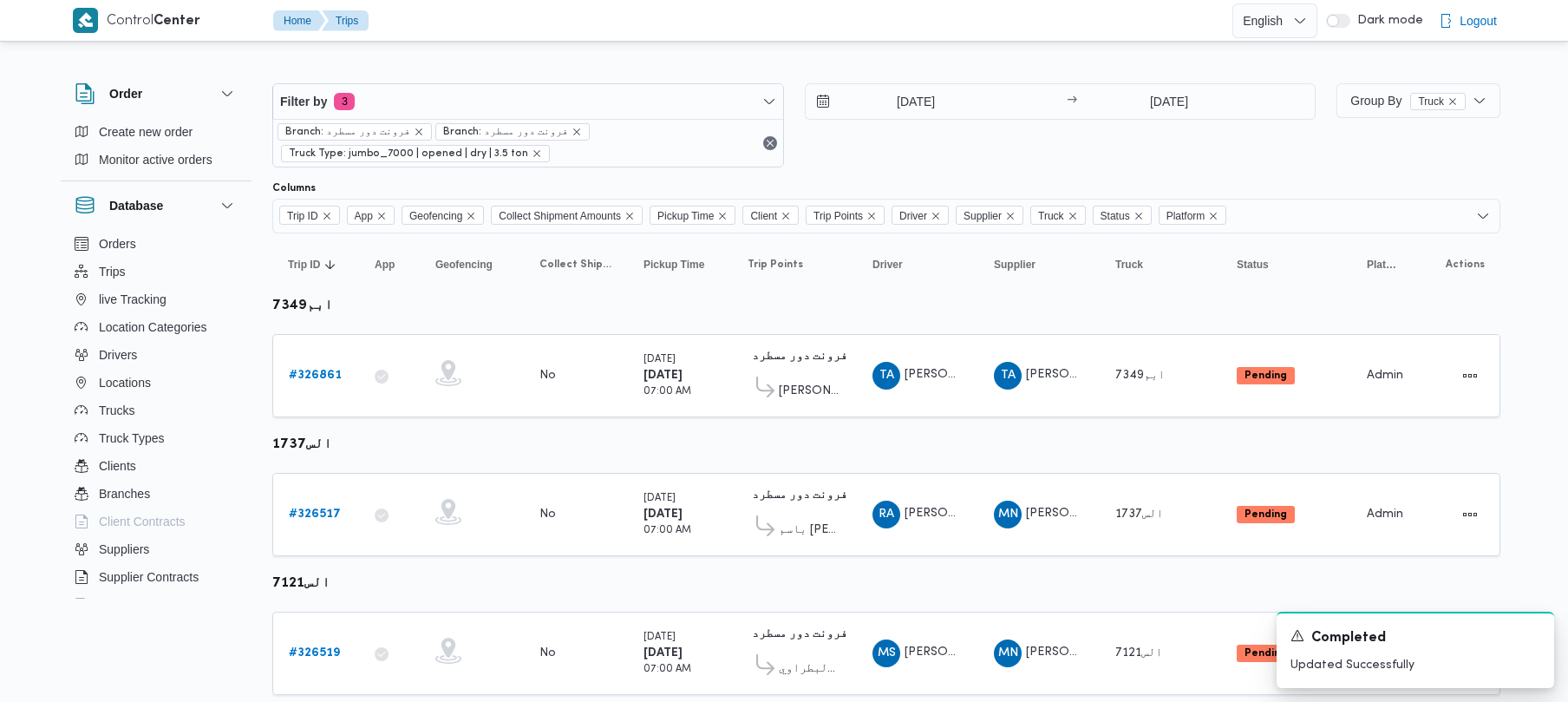 click on "27/7/2025 → 27/7/2025" at bounding box center (1061, 125) 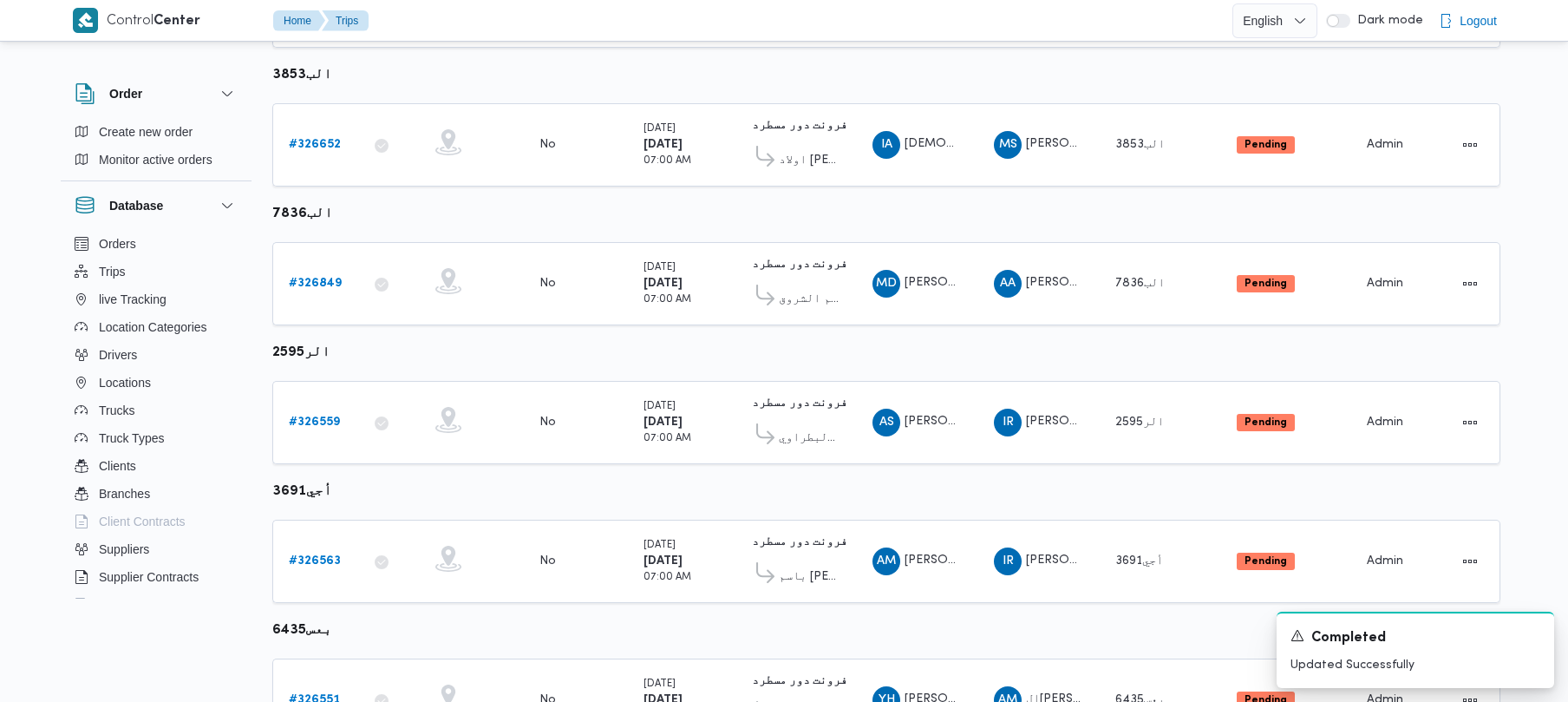 scroll, scrollTop: 1026, scrollLeft: 0, axis: vertical 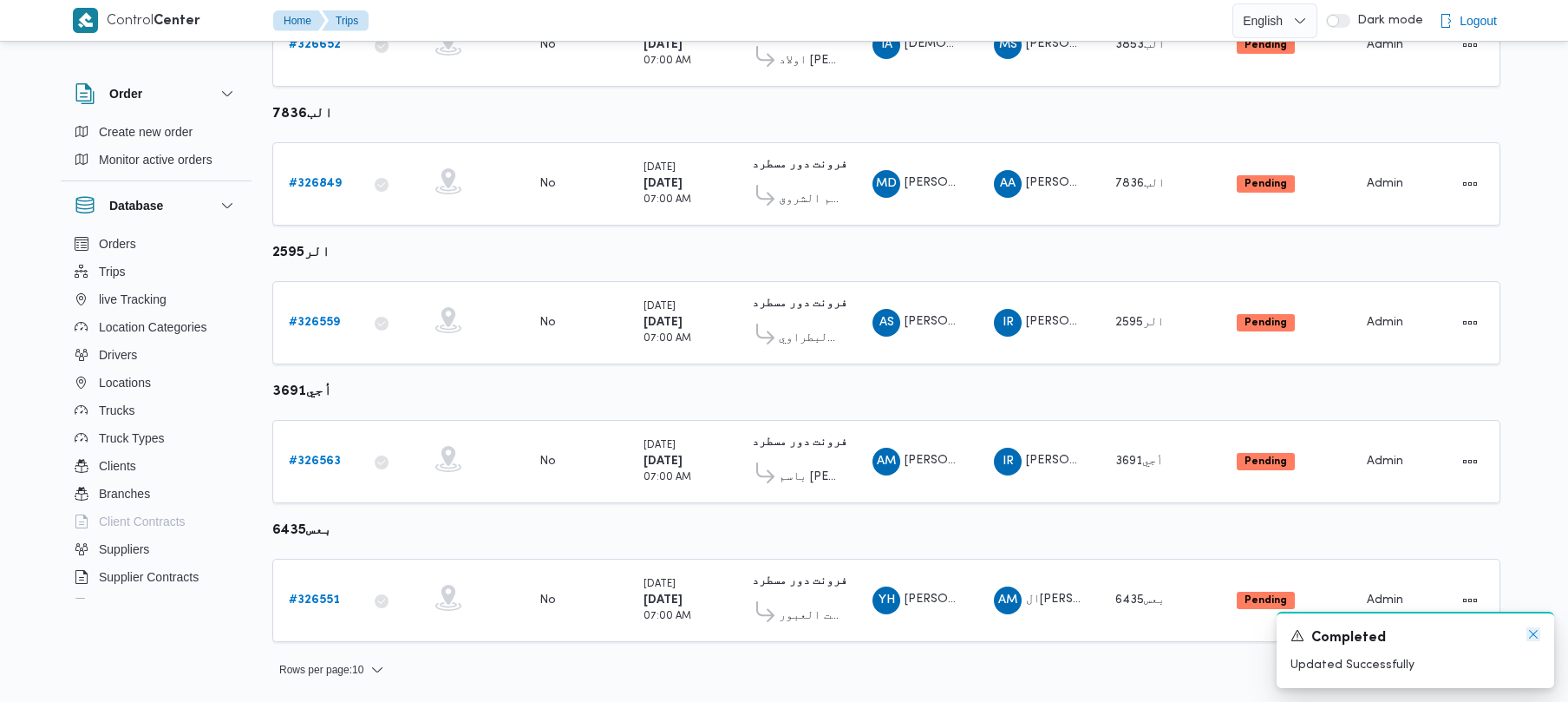 click 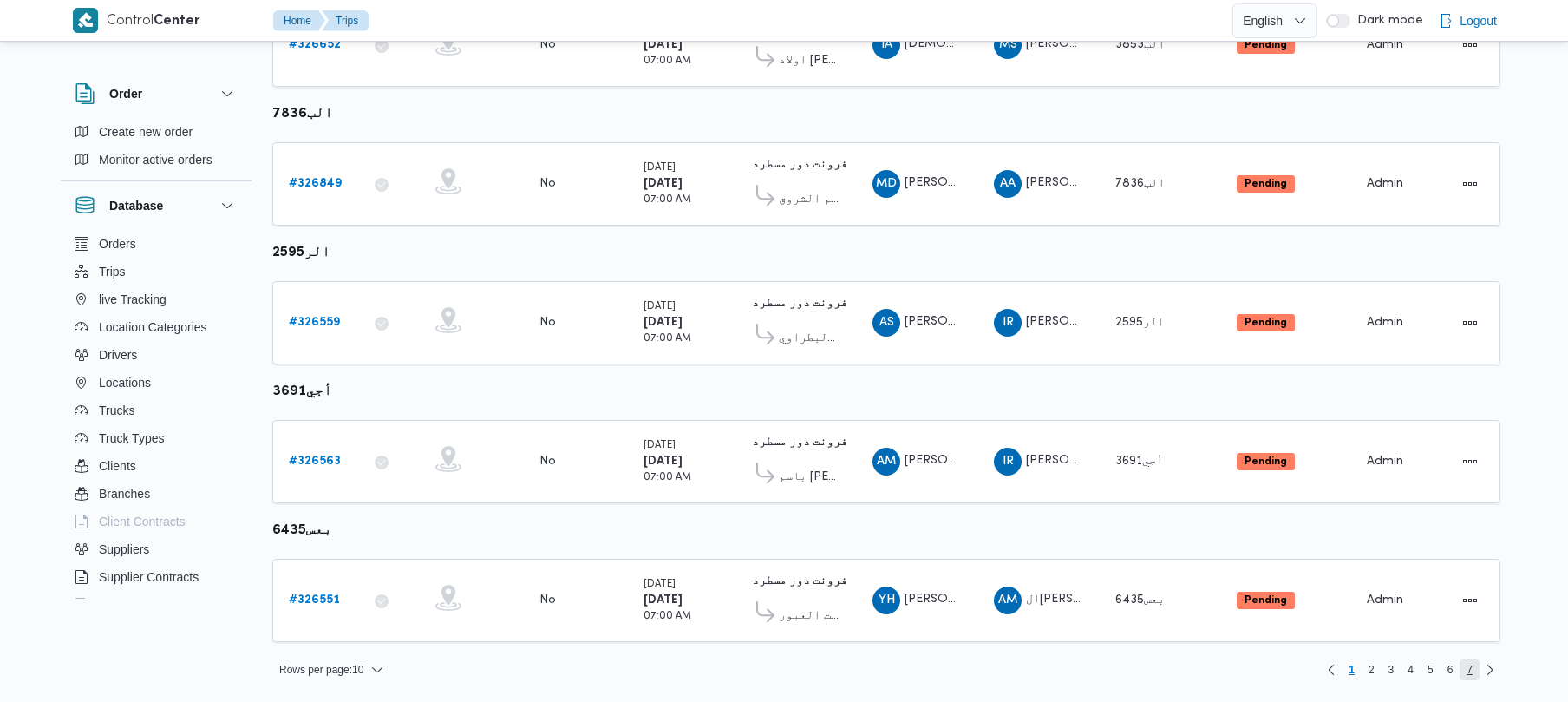 click on "7" at bounding box center [1469, 670] 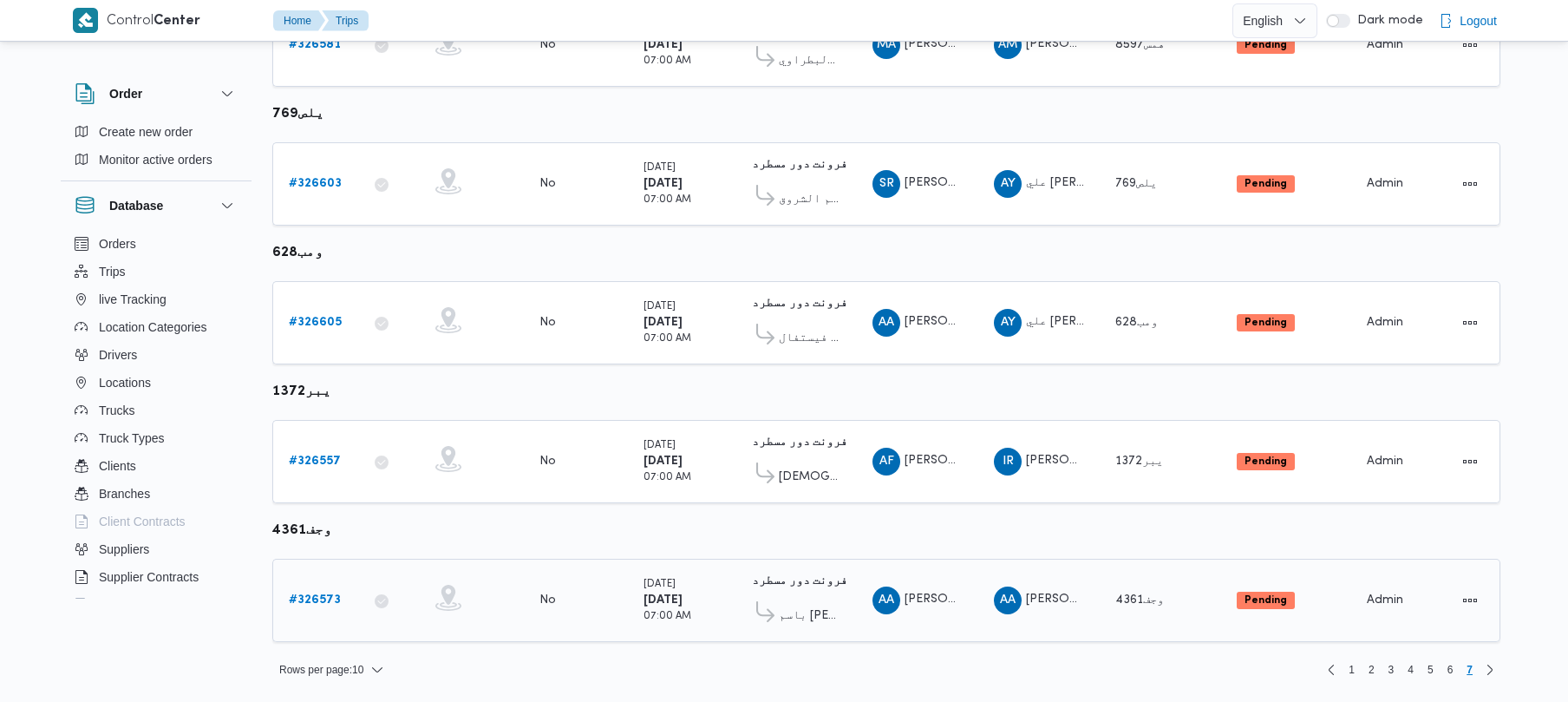 scroll, scrollTop: 331, scrollLeft: 0, axis: vertical 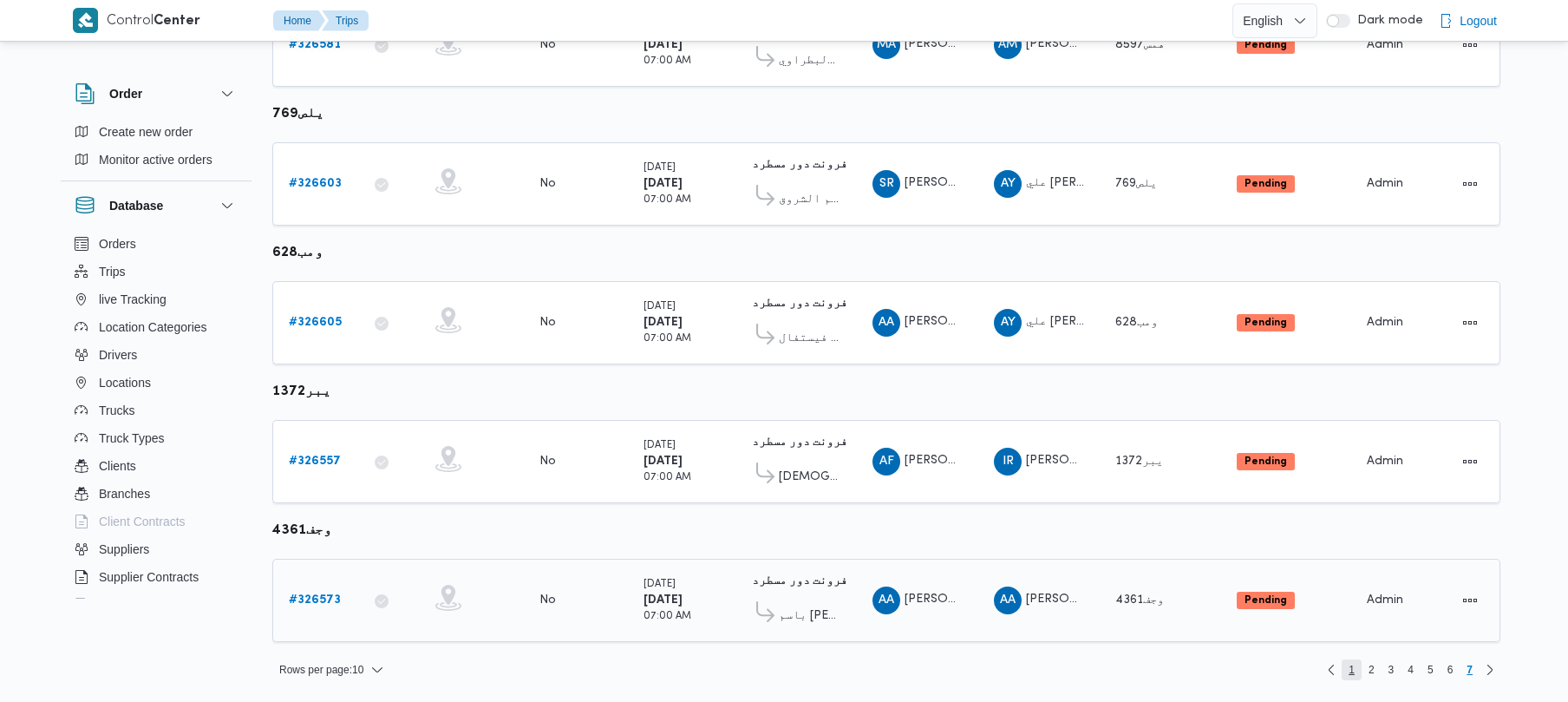 click on "1" at bounding box center (1351, 670) 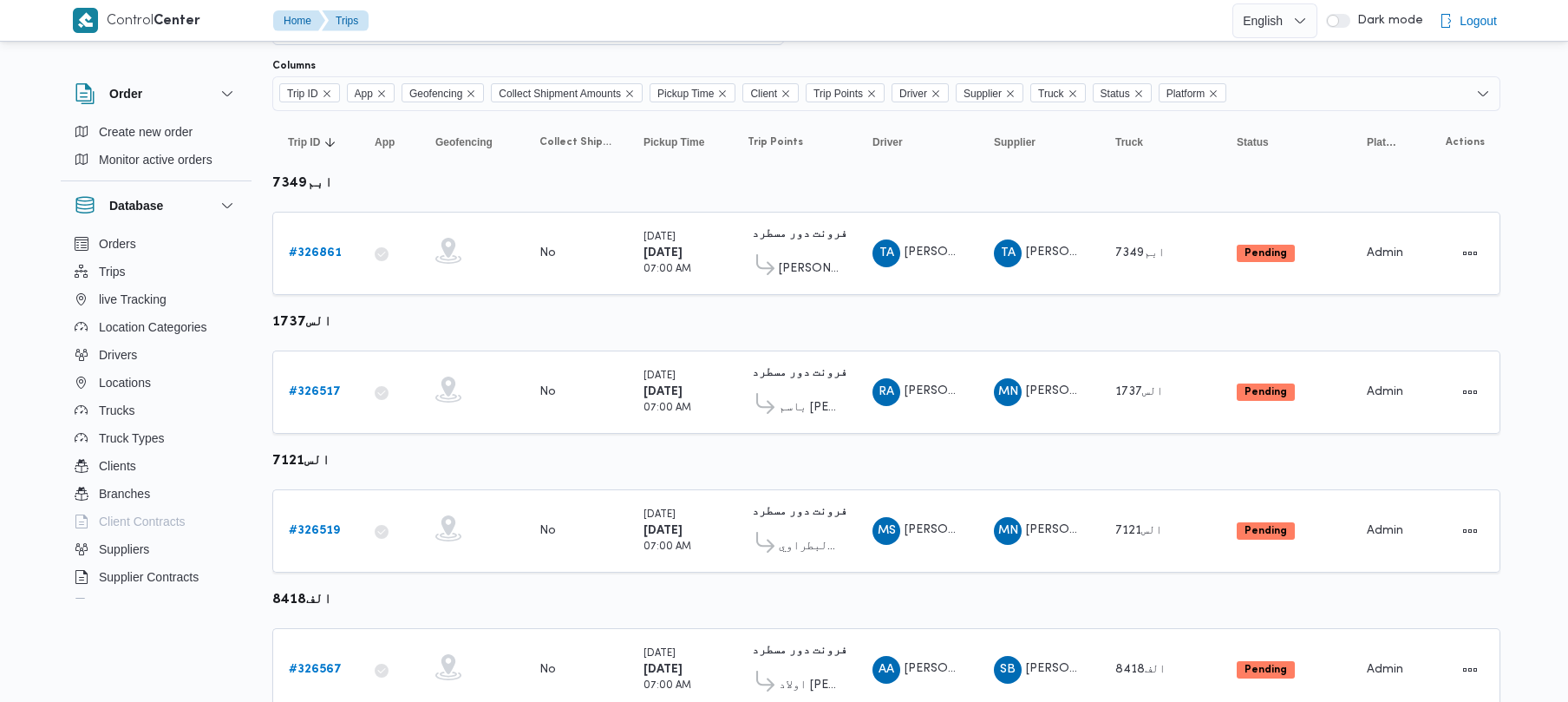 scroll, scrollTop: 289, scrollLeft: 0, axis: vertical 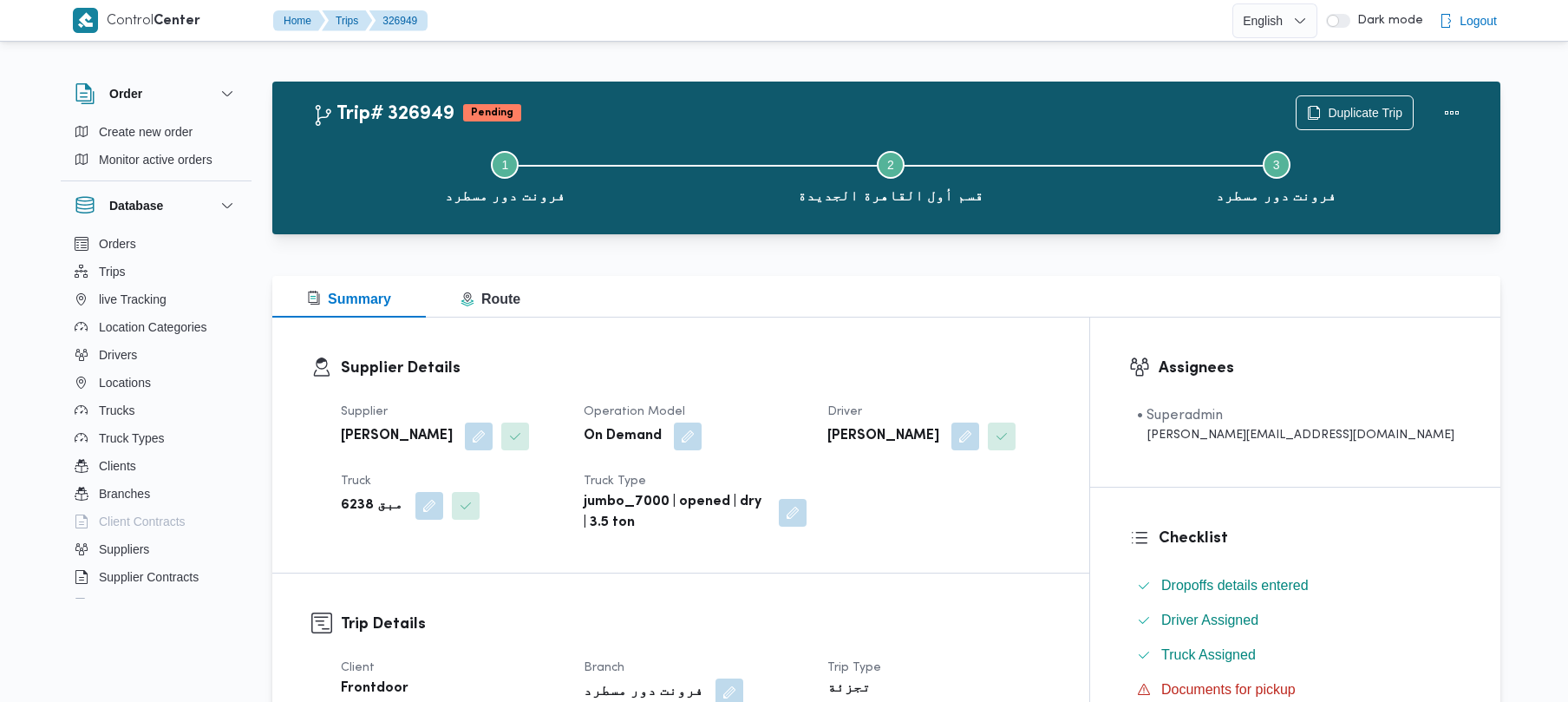 click on "Trip# 326949 Pending Duplicate Trip   Step 1 is incomplete 1 فرونت دور مسطرد Step 2 is incomplete 2 قسم أول القاهرة الجديدة Step 3 is incomplete 3 فرونت دور مسطرد Summary Route Supplier Details Supplier [PERSON_NAME] Operation Model On Demand Driver [PERSON_NAME] Truck مبق 6238 Truck Type jumbo_7000 | opened | dry | 3.5 ton Trip Details Client Frontdoor Branch فرونت دور مسطرد Trip Type تجزئة Pickup date & time [DATE] 2:00 PM Source Manual Returnable No Geofencing No Auto Ending Yes Collect Shipment Amounts No Contract Type On-Demand Google distance in KMs 0 KMs Distance Traveled 0 KMs Manual Distance N/A Trip Cost N/A Number of Helpers N/A Number of Scales N/A Number of Toll Station Gates N/A Pre Trip Distance 0.0 Pickup Details Arrived Pickup At [DATE] 2:00 PM Left Pickup At [DATE] 2:30 PM Pickup Duration 30 minutes Shipment Number of Units 0 Cases" at bounding box center (886, 1545) 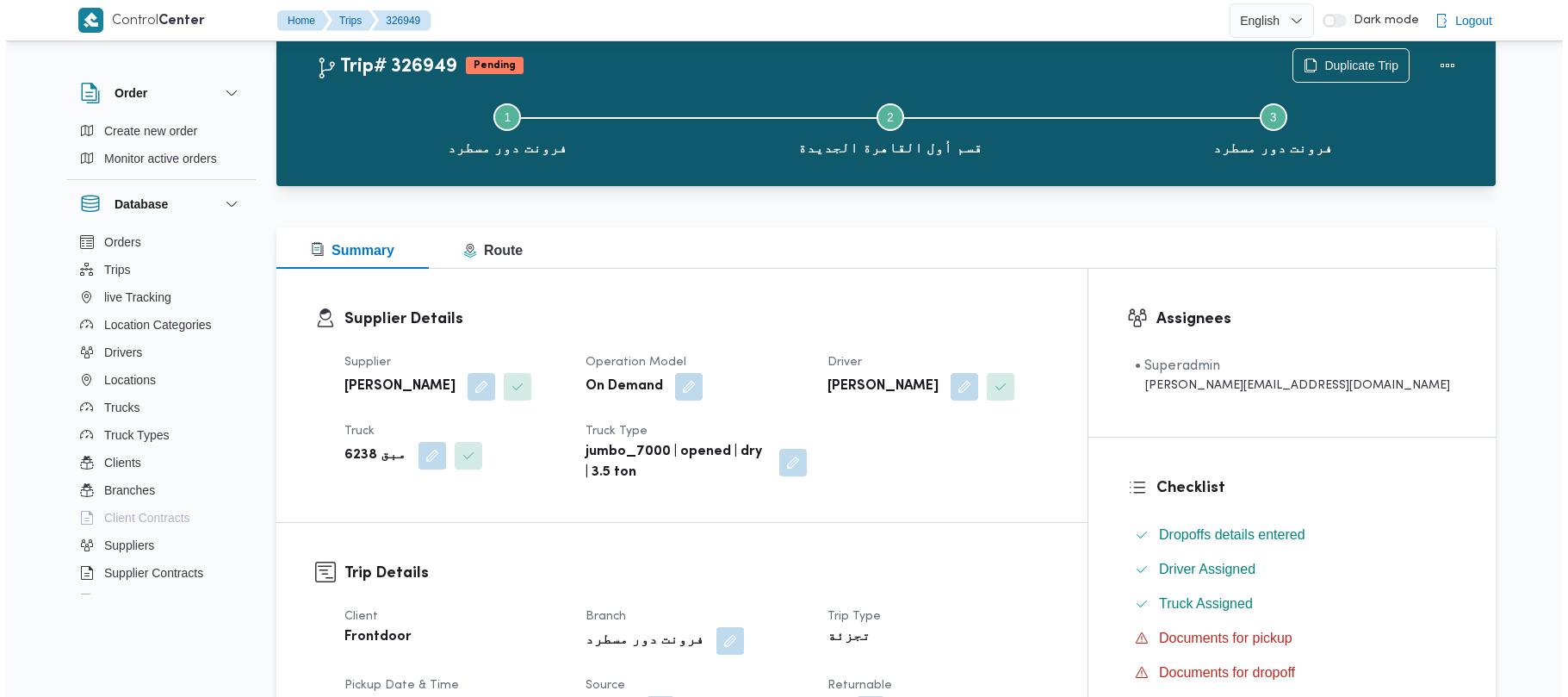 scroll, scrollTop: 0, scrollLeft: 0, axis: both 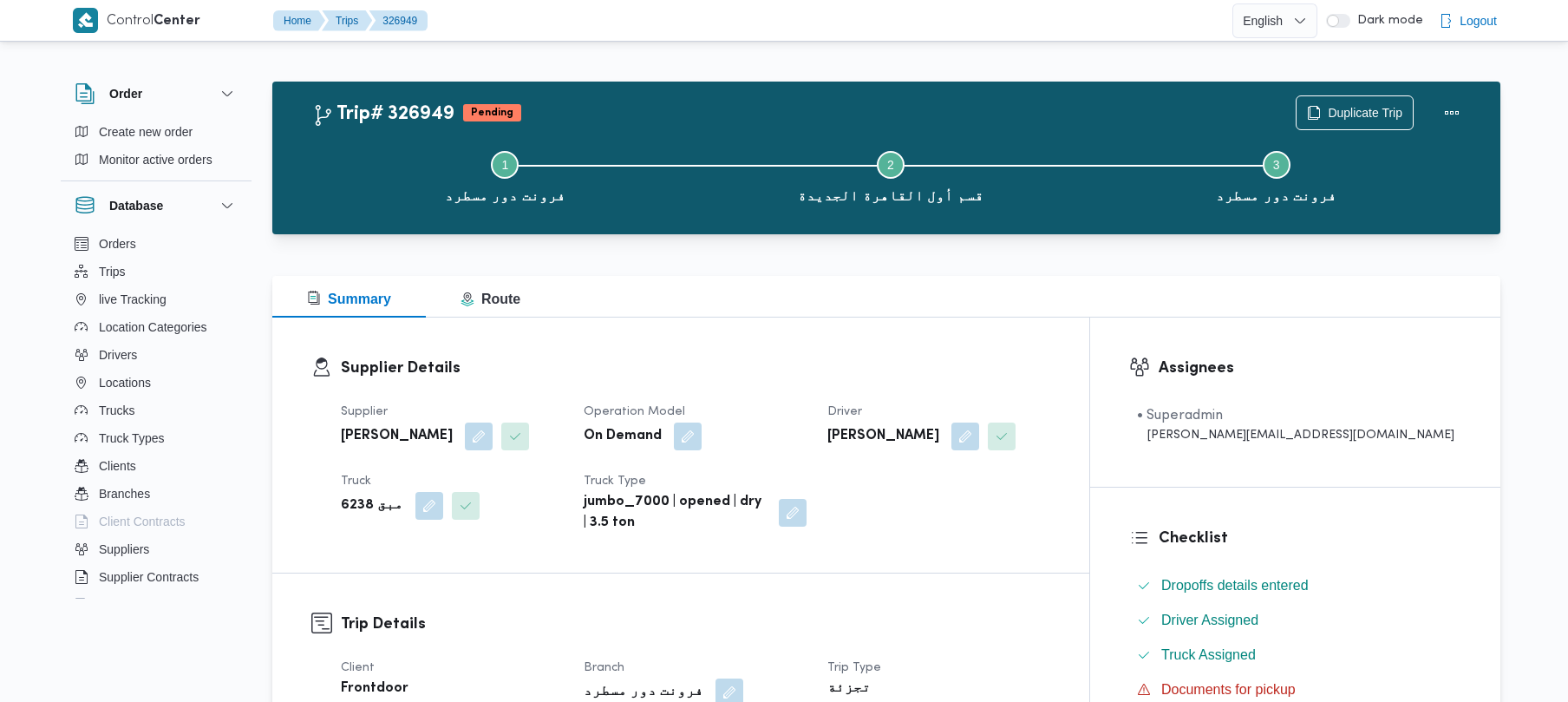 click on "Supplier Details Supplier [PERSON_NAME] Operation Model On Demand Driver [PERSON_NAME] مبق 6238 Truck Type jumbo_7000 | opened | dry | 3.5 ton" at bounding box center (696, 445) 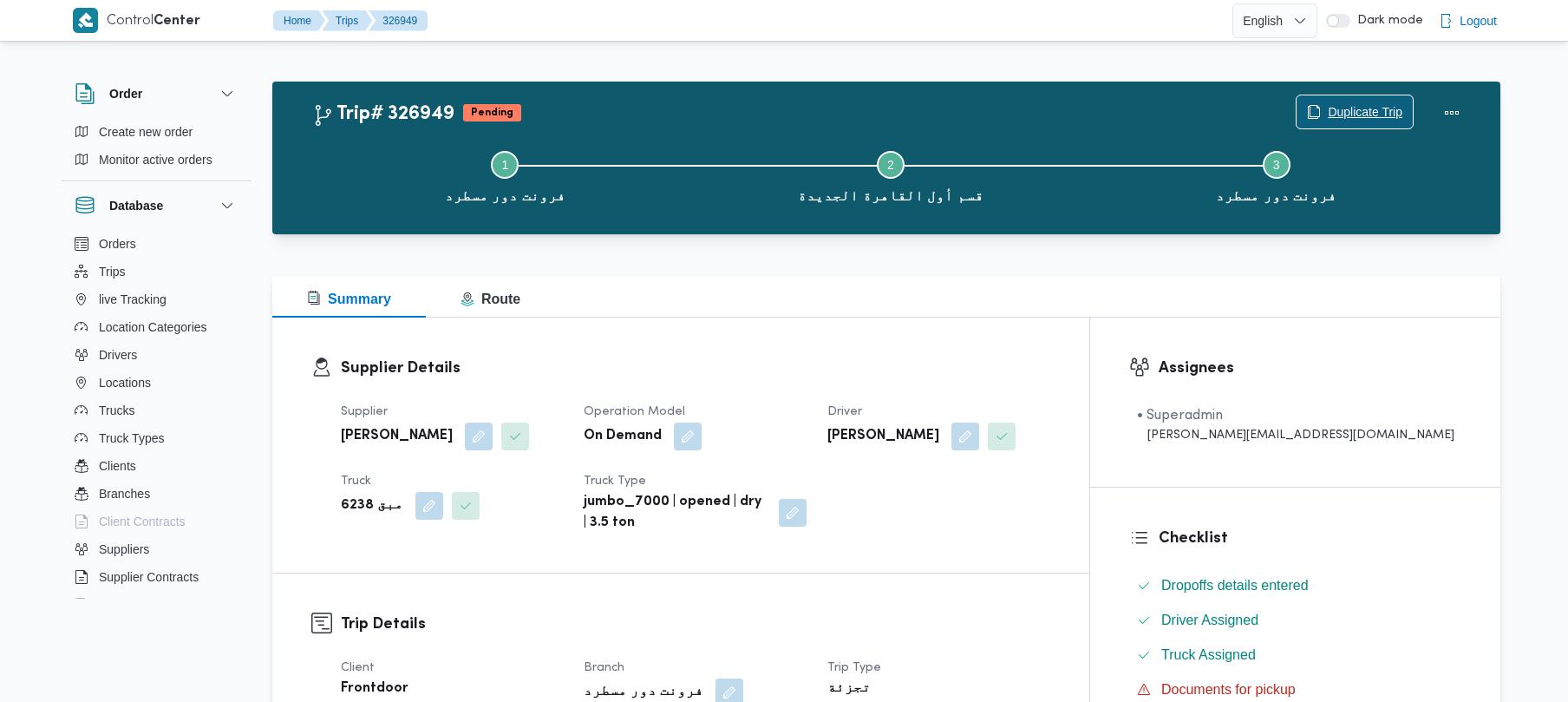 click on "Duplicate Trip" at bounding box center [1365, 112] 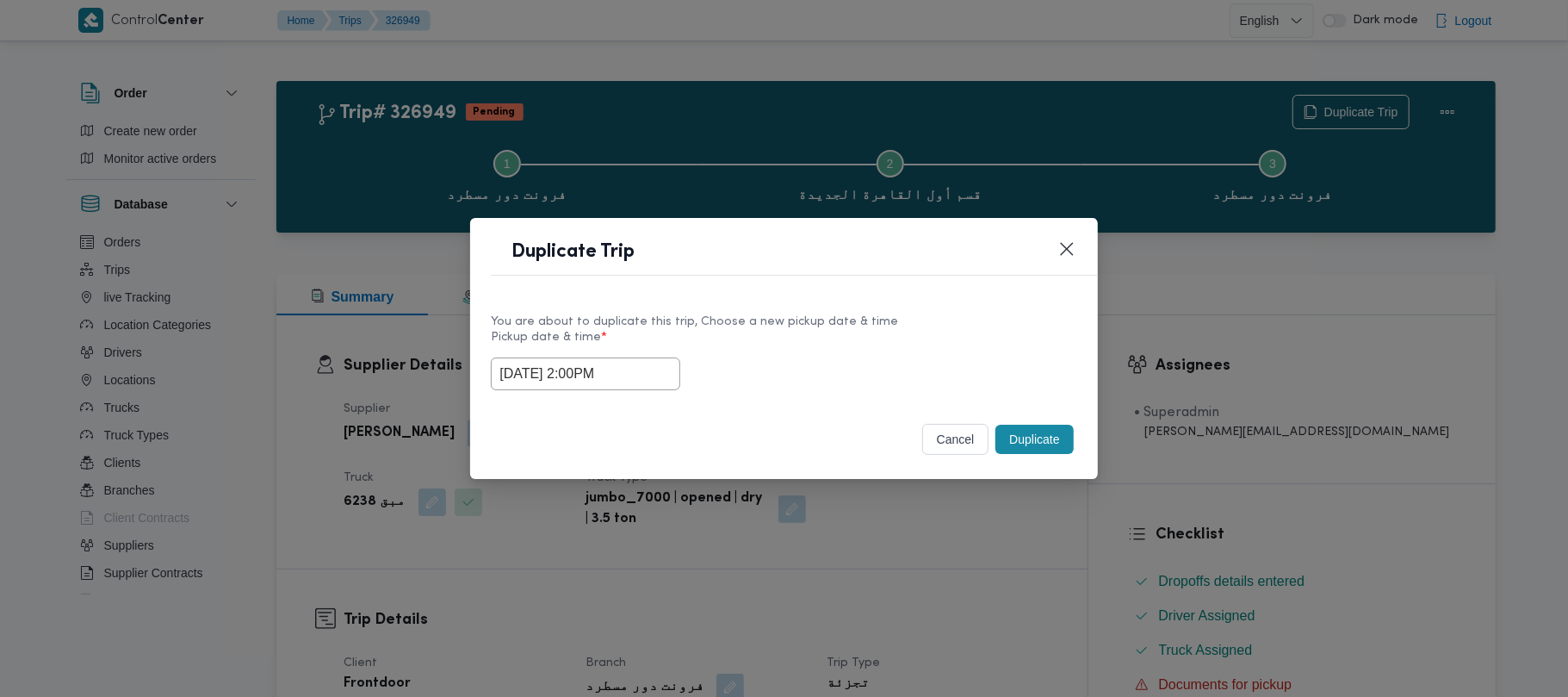 click on "[DATE] 2:00PM" at bounding box center (586, 374) 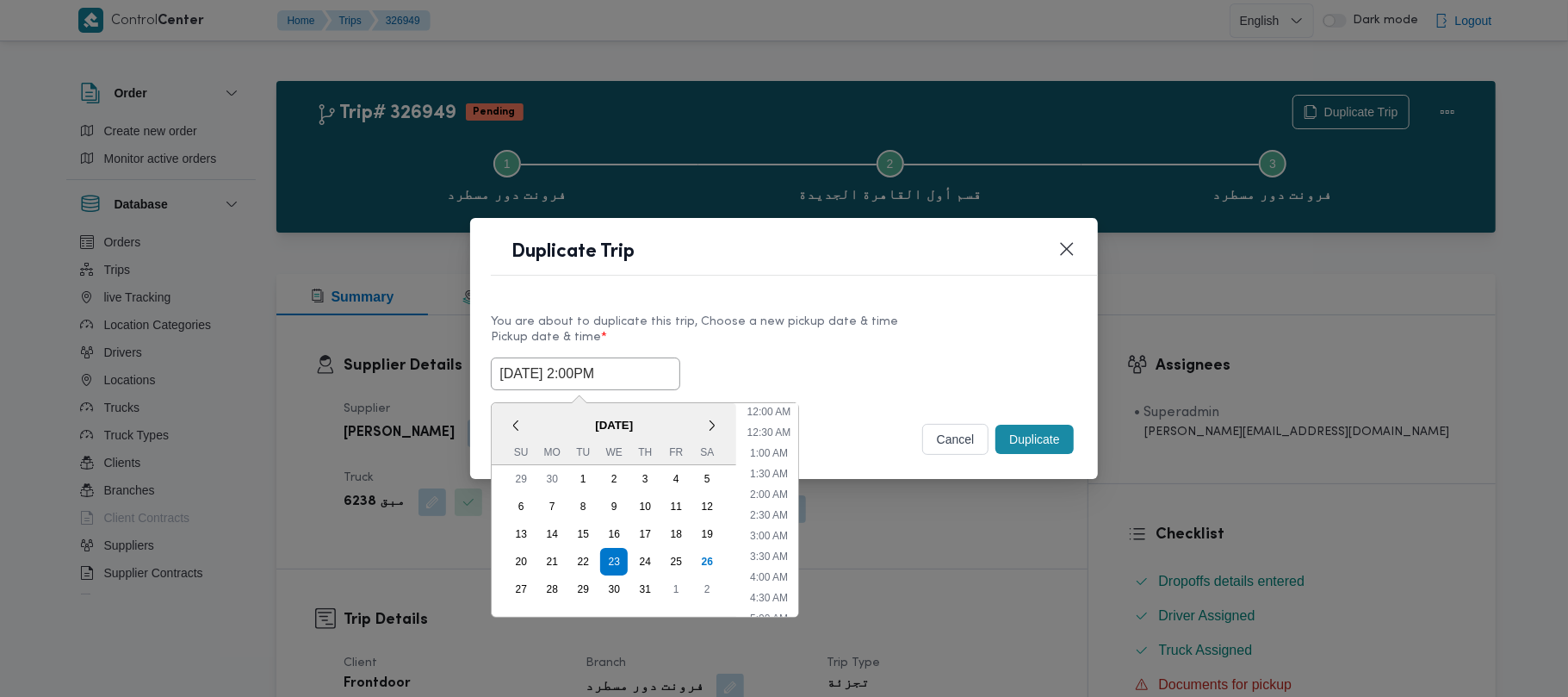 scroll, scrollTop: 482, scrollLeft: 0, axis: vertical 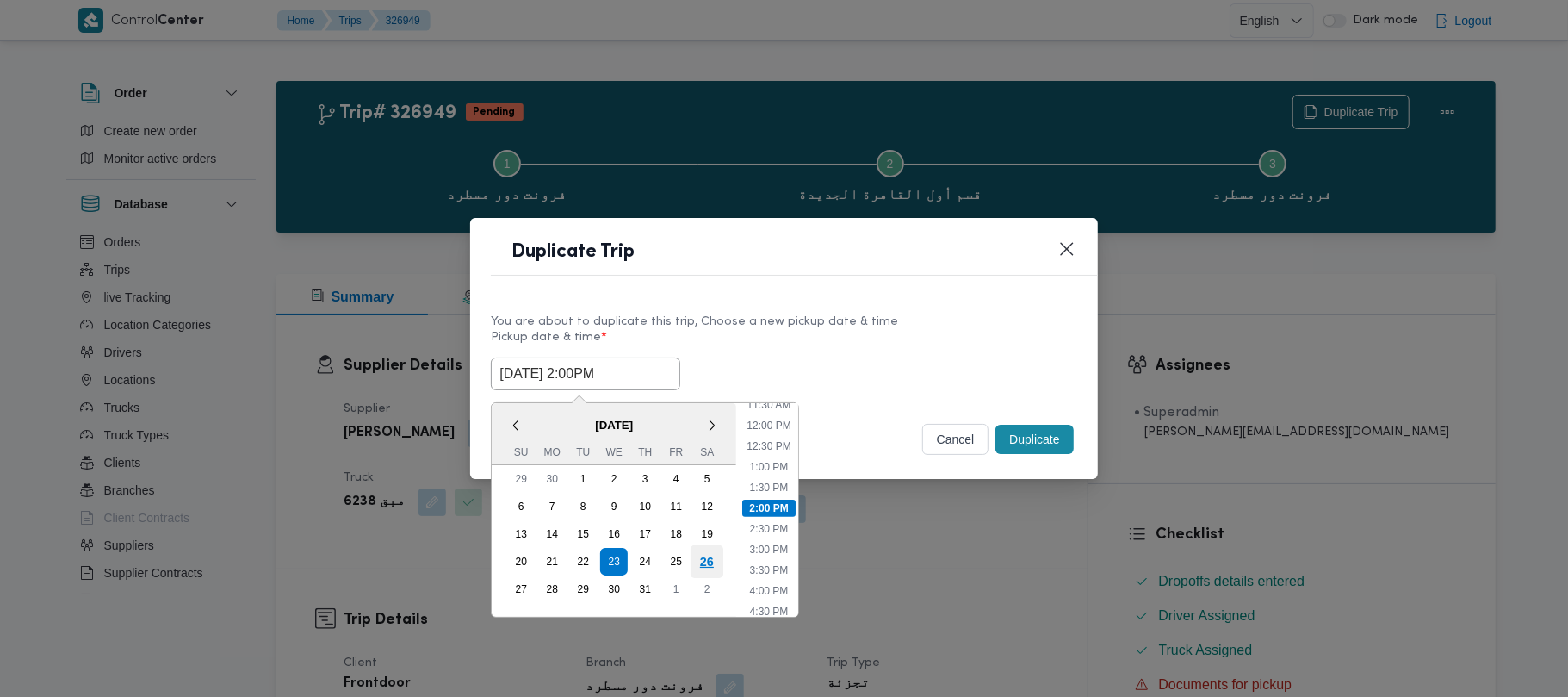 click on "26" at bounding box center (707, 562) 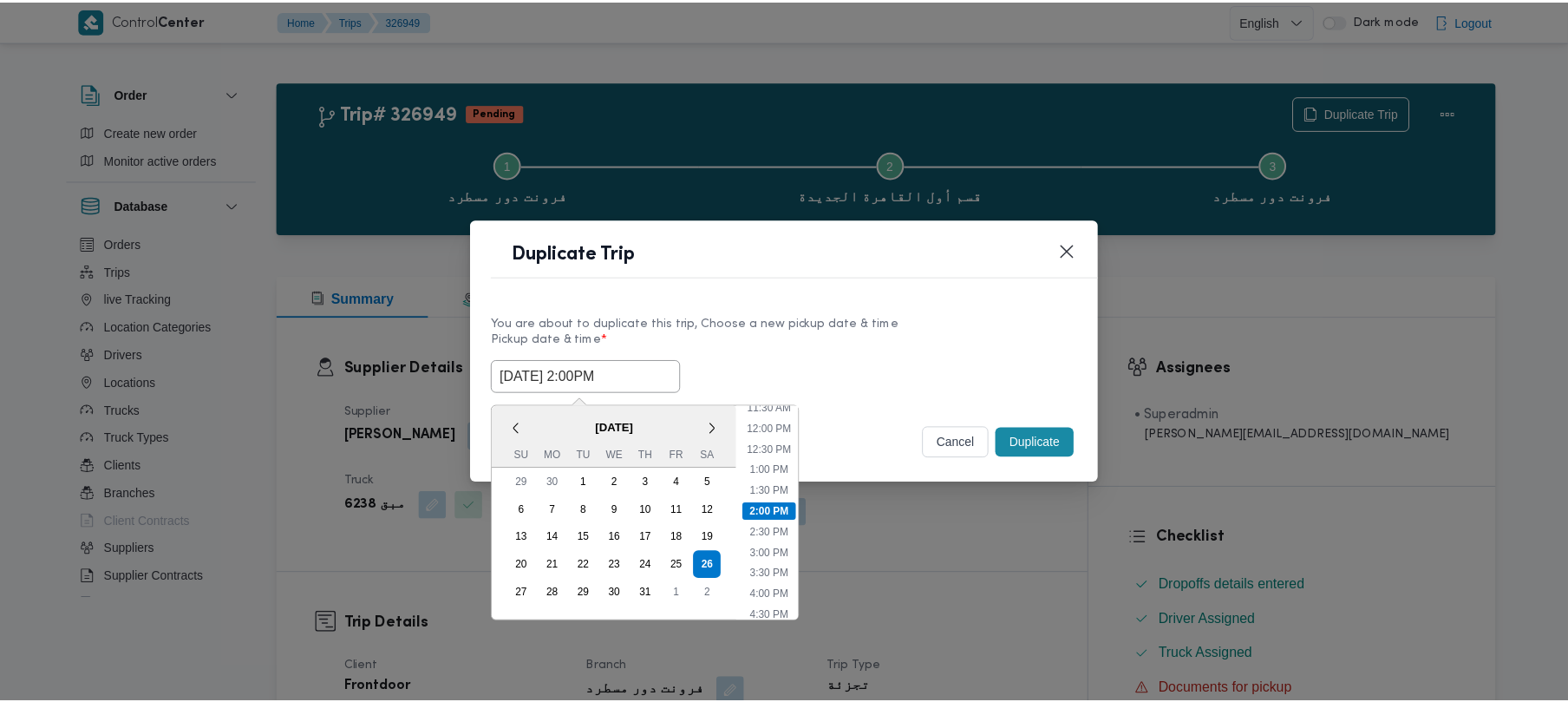 scroll, scrollTop: 300, scrollLeft: 0, axis: vertical 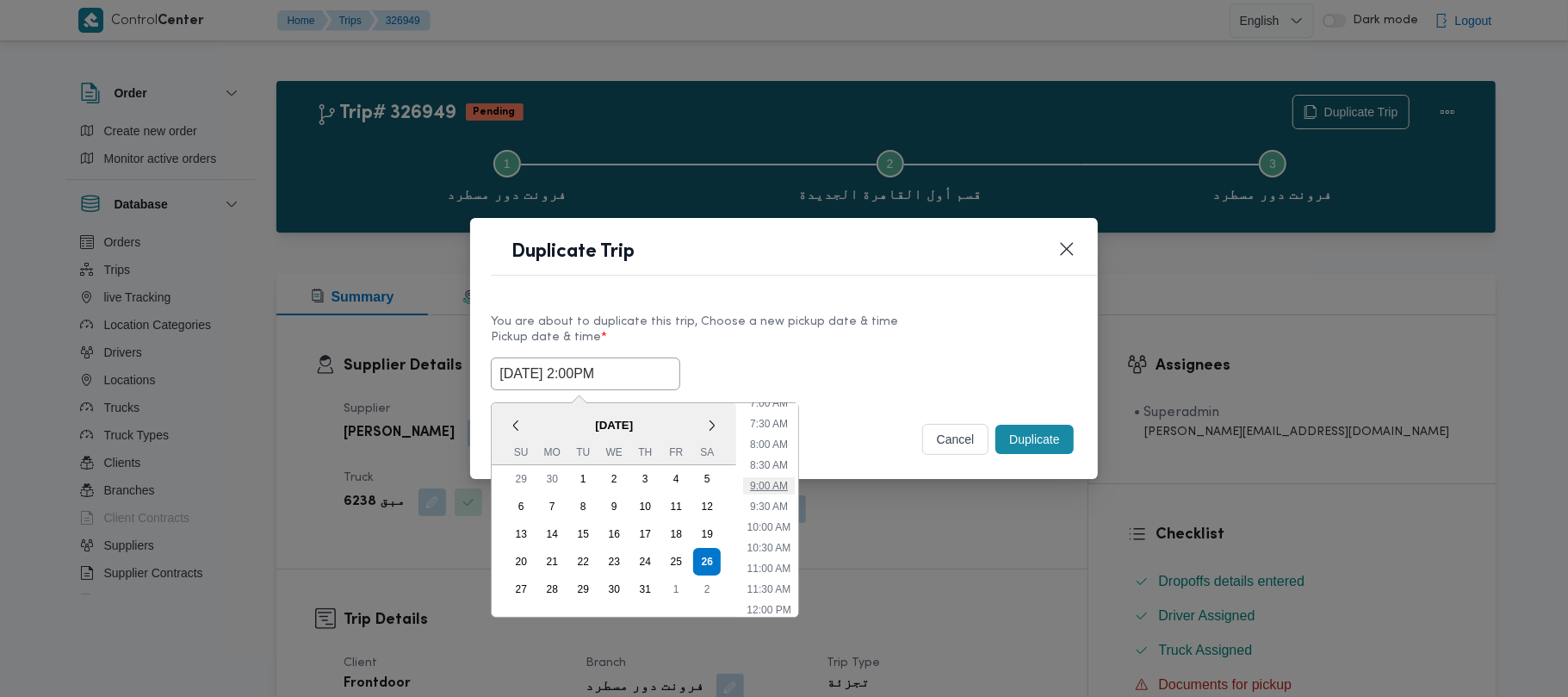 click on "9:00 AM" at bounding box center (769, 486) 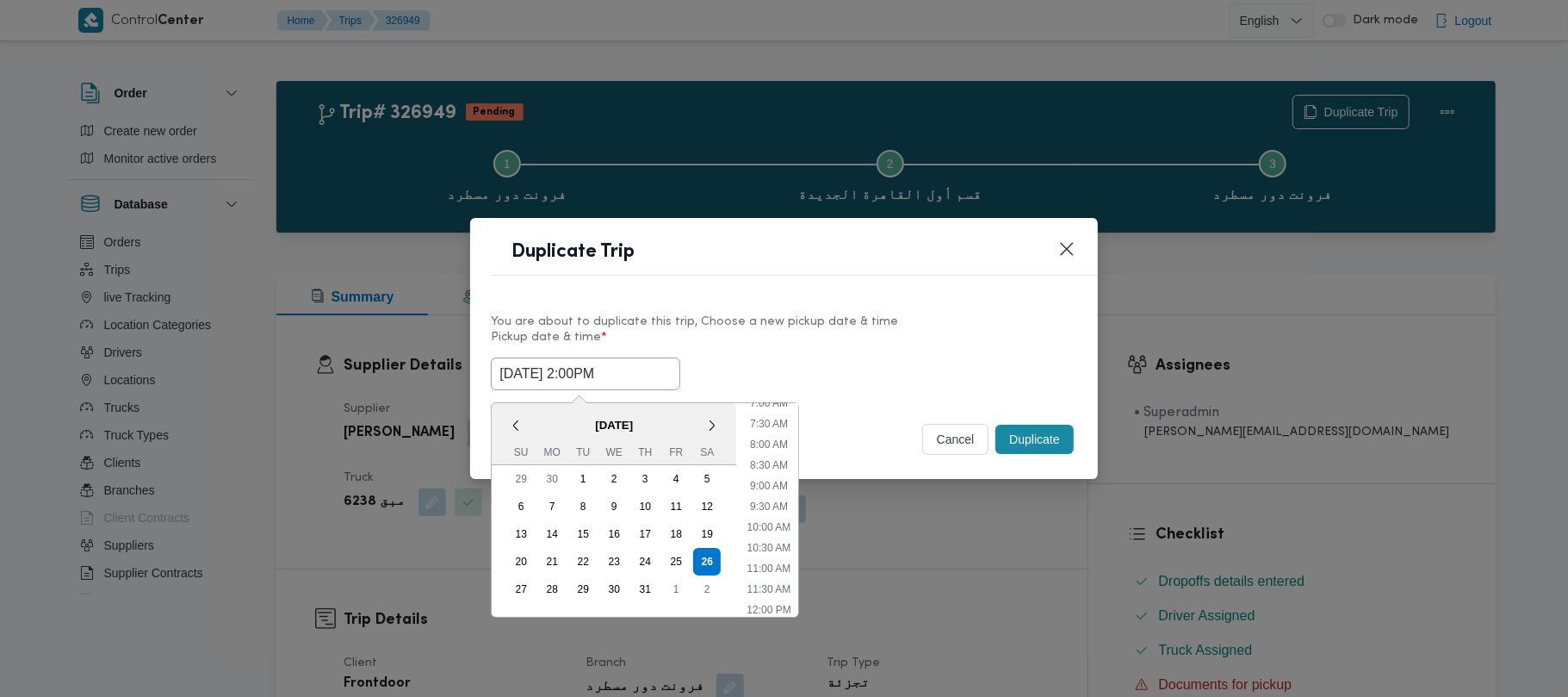 type on "26/07/2025 9:00AM" 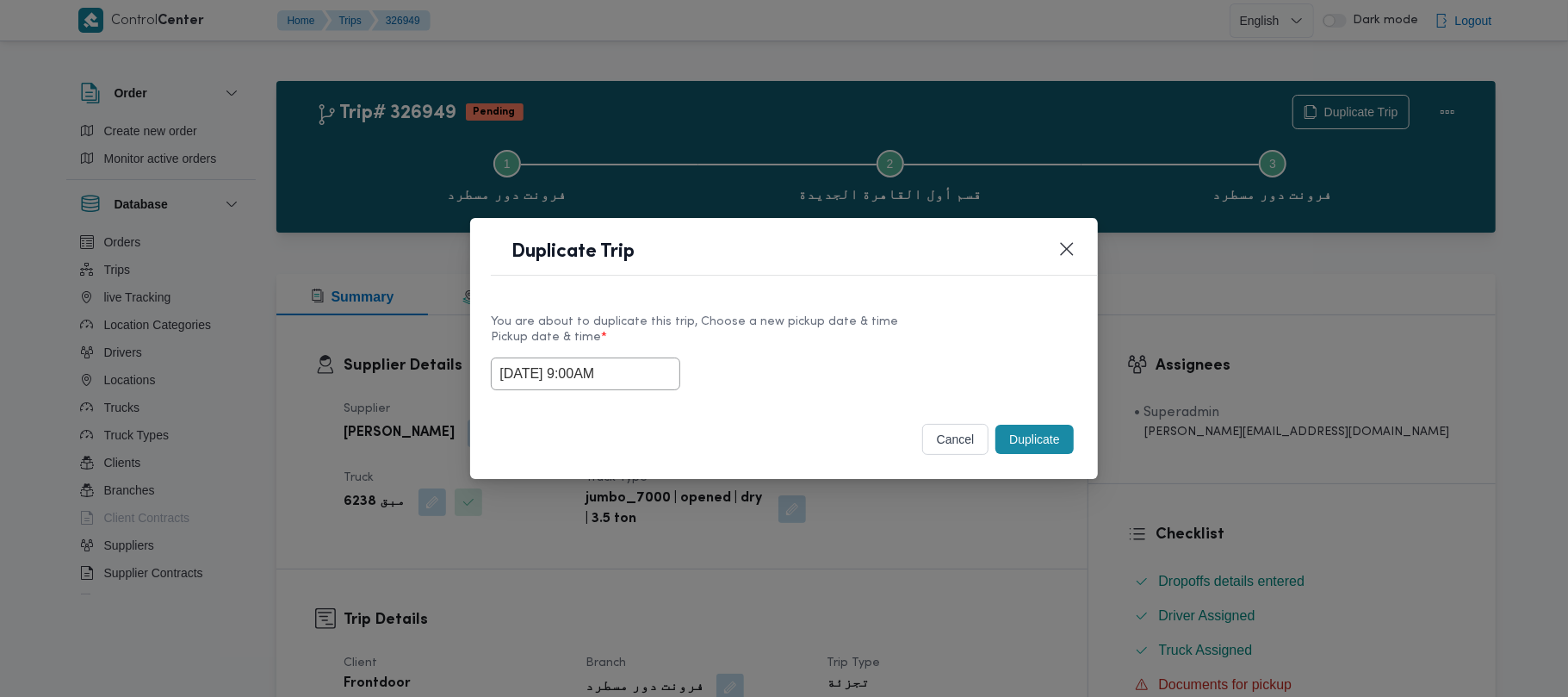 click on "Pickup date & time   *" at bounding box center [784, 344] 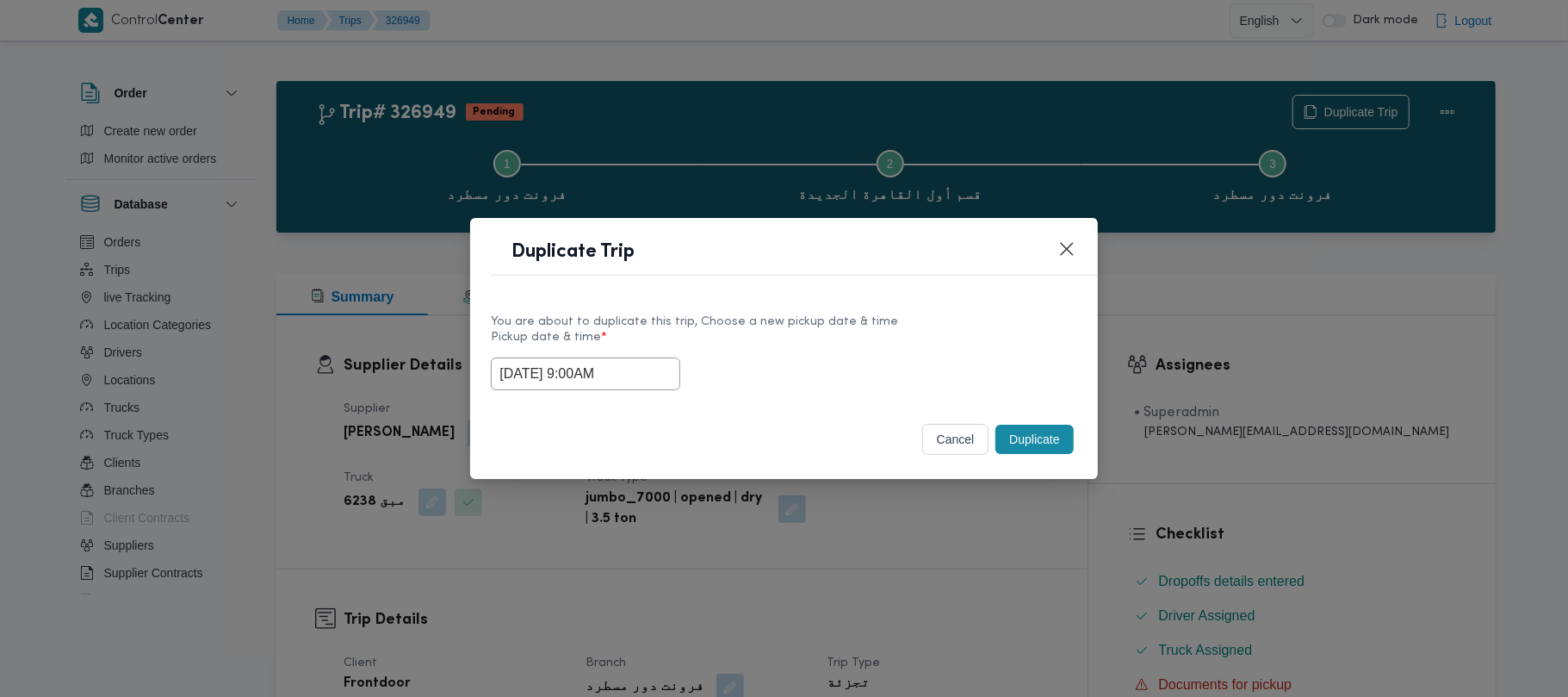 click on "Selected date: Saturday, July 26th, 2025 at 9:00 AM 26/07/2025 9:00AM" at bounding box center (784, 374) 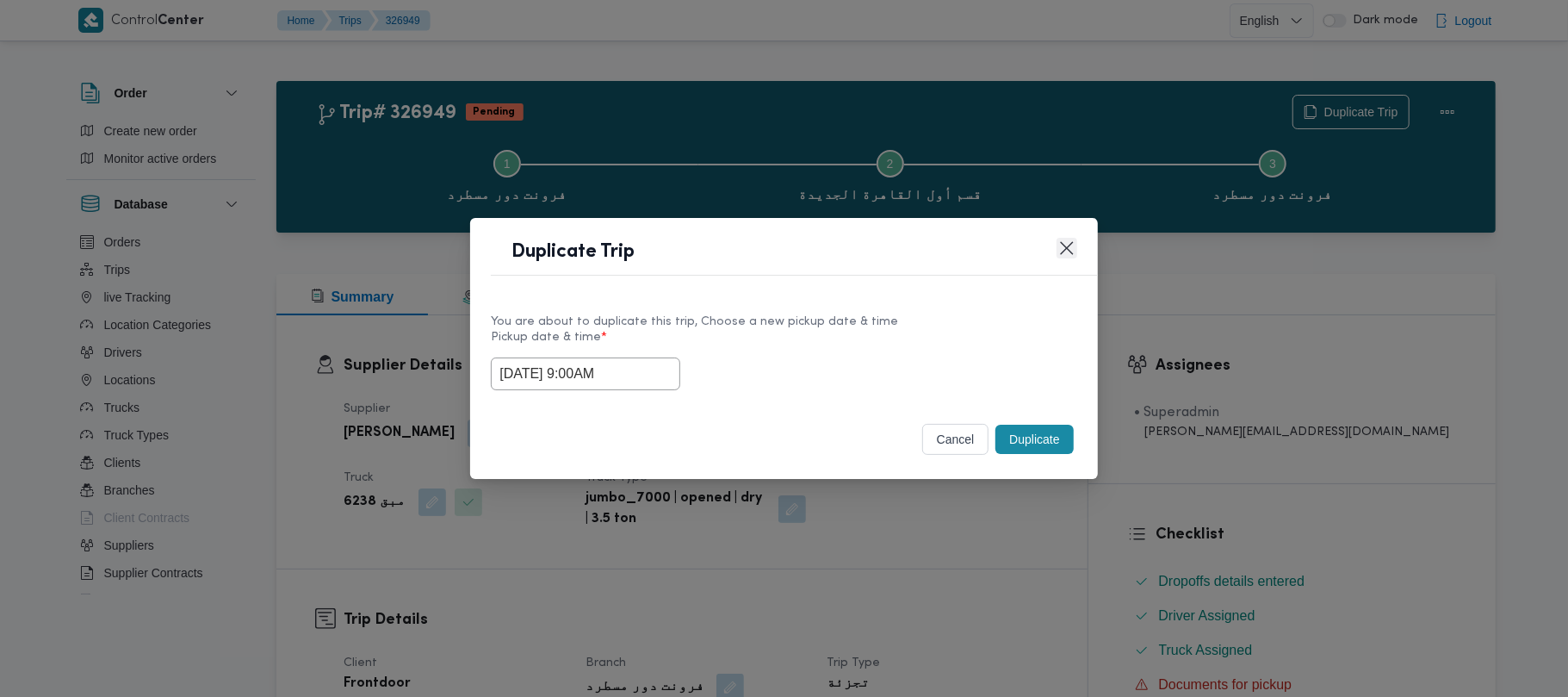 click on "Duplicate Trip You are about to duplicate this trip, Choose a new pickup date & time Pickup date & time   * Selected date: Saturday, July 26th, 2025 at 9:00 AM 26/07/2025 9:00AM cancel Duplicate" at bounding box center (784, 348) 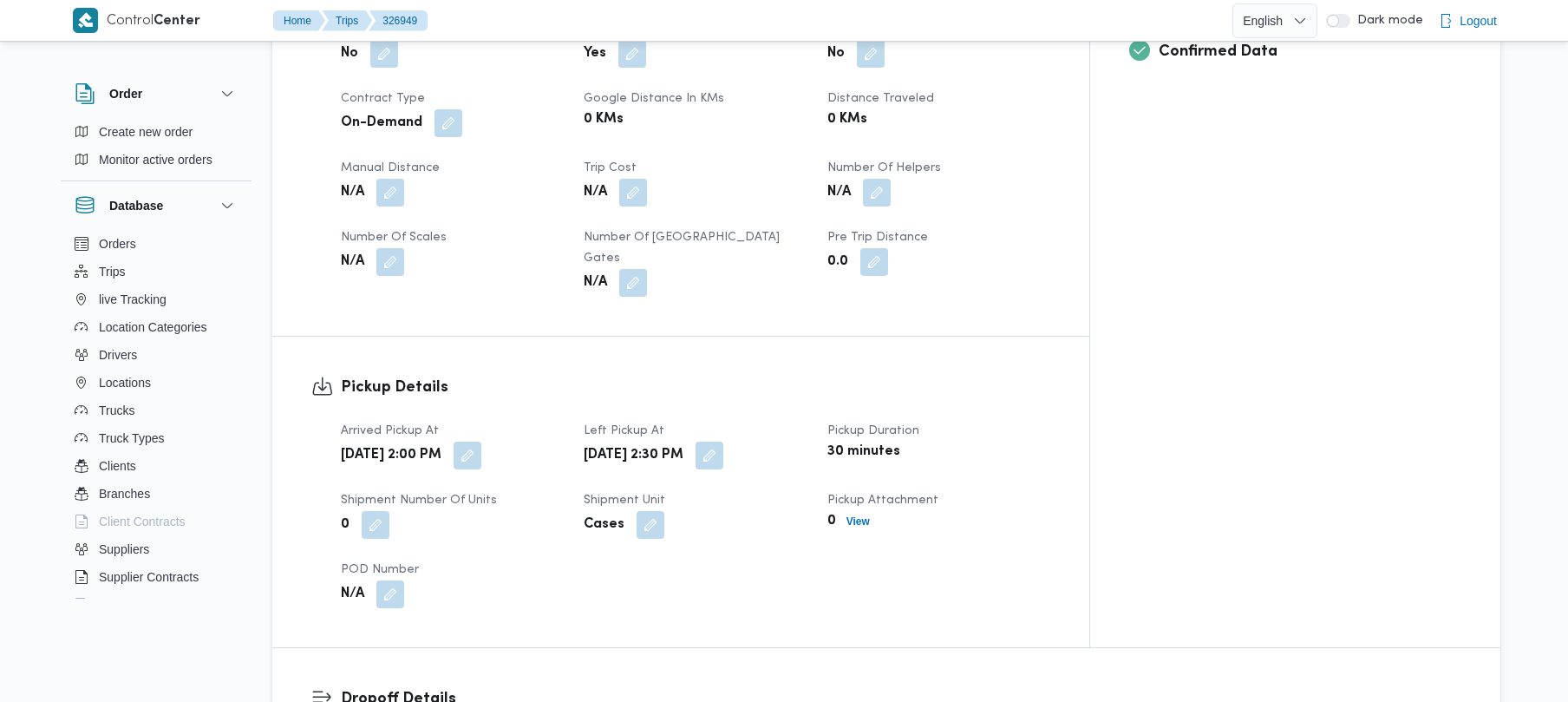 click on "Control  Center Home Trips 326949 English عربي Dark mode Logout Order Create new order Monitor active orders Database Orders Trips live Tracking Location Categories Drivers Locations Trucks Truck Types Clients Branches Client Contracts Suppliers Supplier Contracts Devices Users Projects SP Projects Admins organization assignees Tags Trip# 326949 Pending Duplicate Trip   Step 1 is incomplete 1 فرونت دور مسطرد Step 2 is incomplete 2 قسم أول القاهرة الجديدة Step 3 is incomplete 3 فرونت دور مسطرد Summary Route Supplier Details Supplier محمد صلاح عبداللطيف الشريف Operation Model On Demand Driver عزت سعيد احمد ابواحمد Truck مبق 6238 Truck Type jumbo_7000 | opened | dry | 3.5 ton Trip Details Client Frontdoor Branch فرونت دور مسطرد Trip Type تجزئة Pickup date & time Wed, Jul 23, 2025 2:00 PM Source Manual Returnable No Geofencing No Auto Ending Yes Collect Shipment Amounts No Contract Type On-Demand 0 KMs" at bounding box center (784, 745) 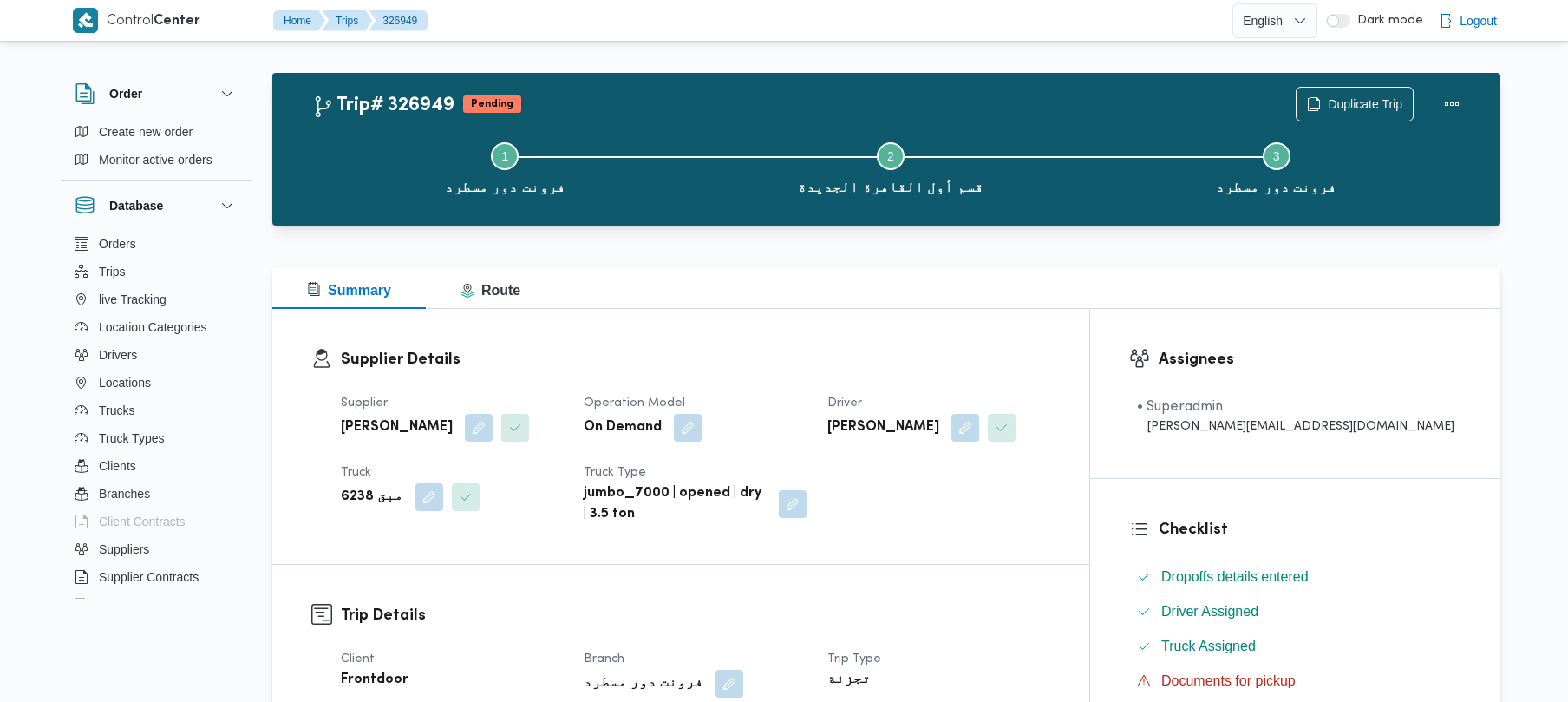 scroll, scrollTop: 0, scrollLeft: 0, axis: both 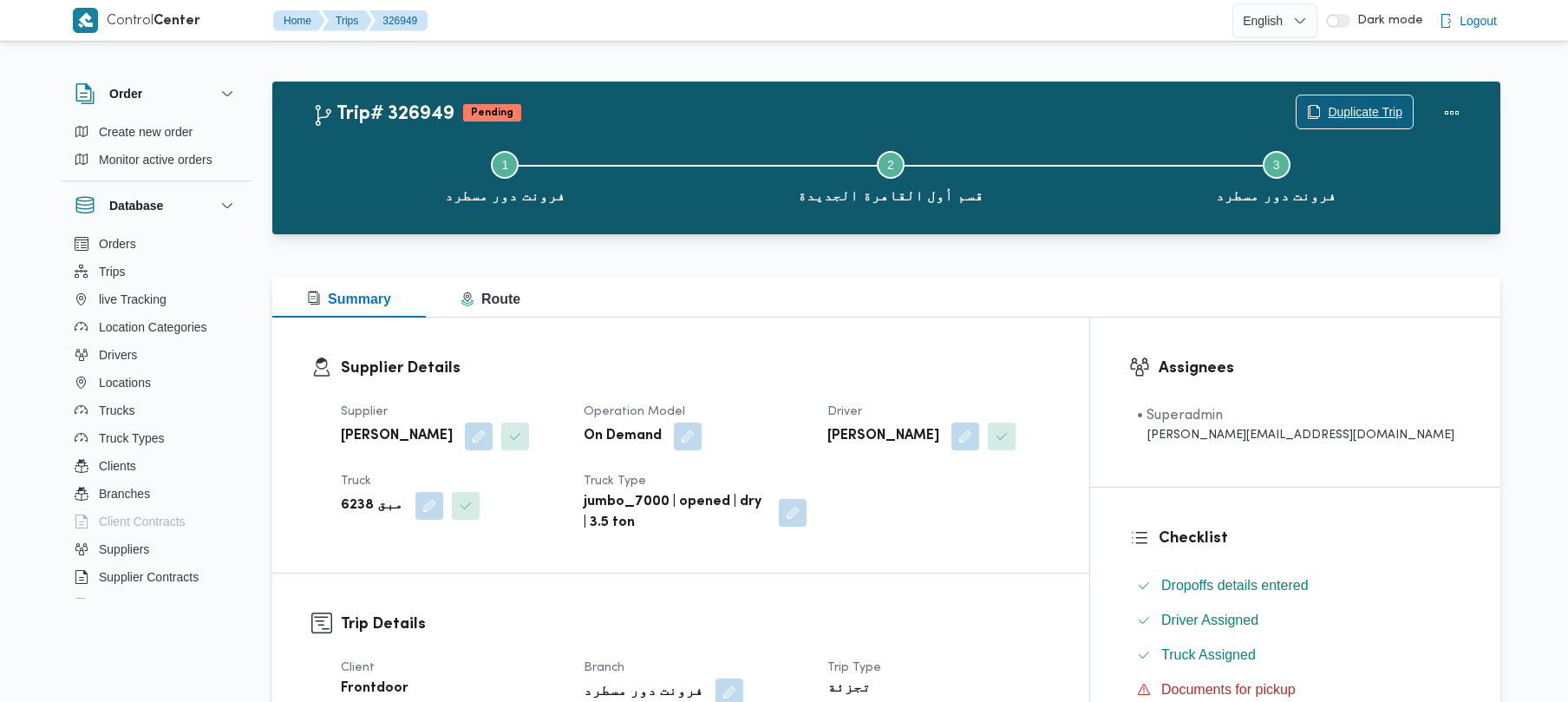click on "Duplicate Trip" at bounding box center (1365, 112) 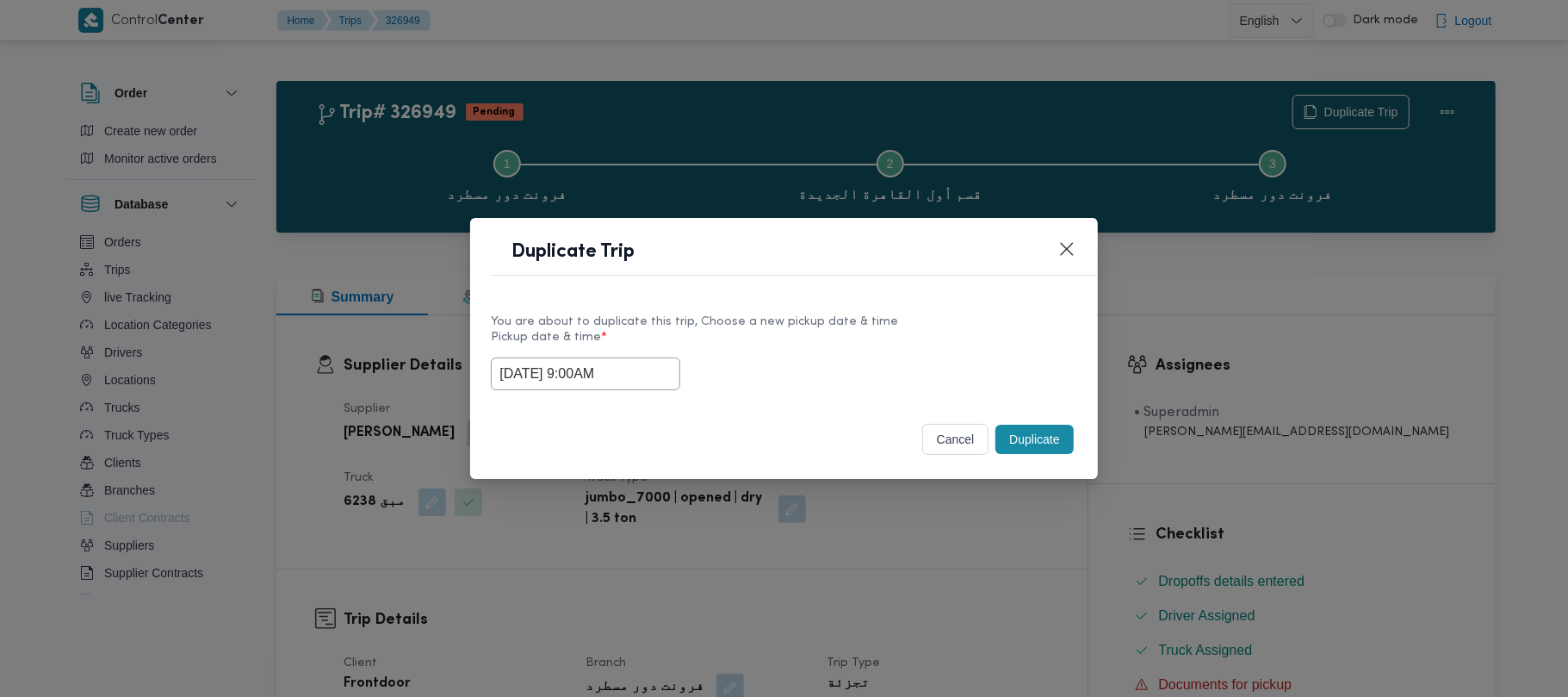 click on "Pickup date & time   *" at bounding box center [784, 344] 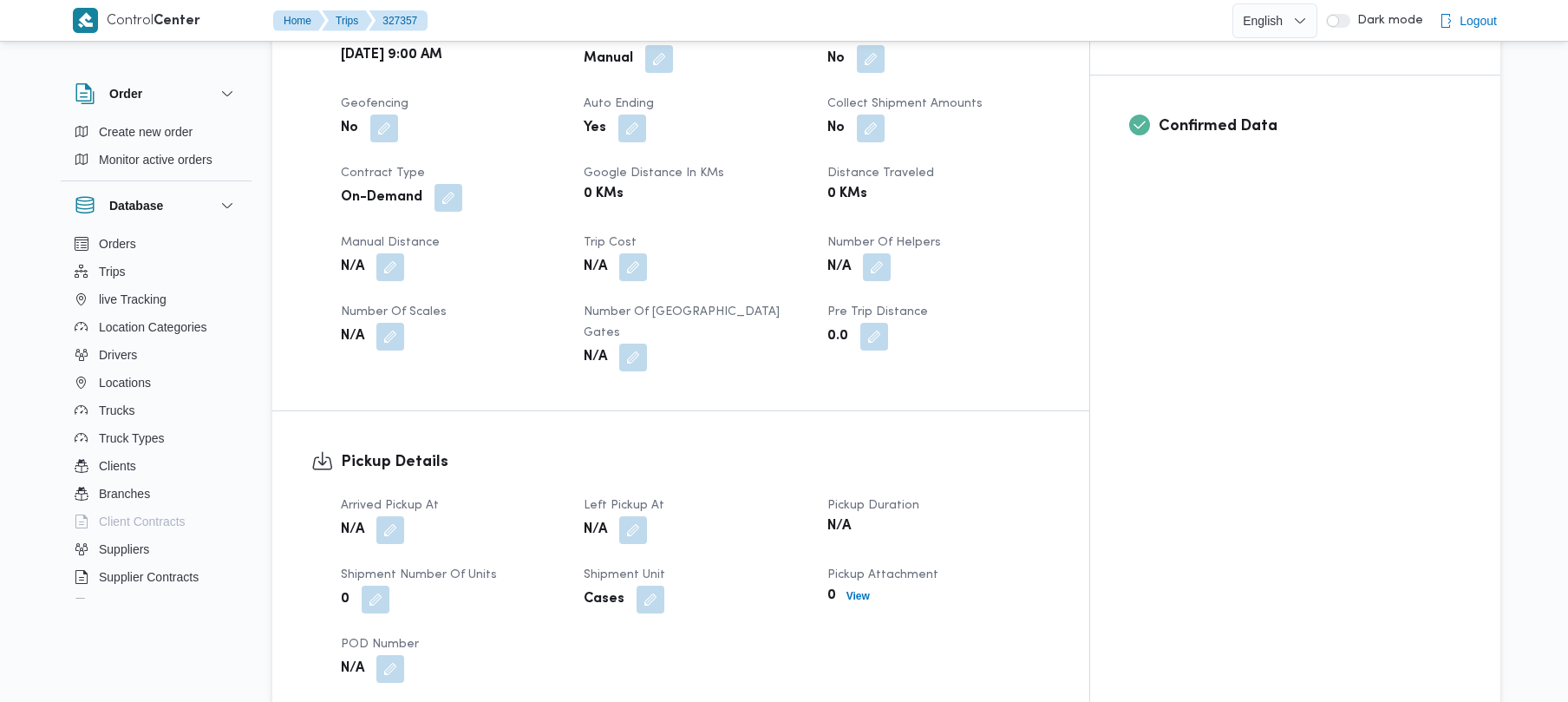 scroll, scrollTop: 737, scrollLeft: 0, axis: vertical 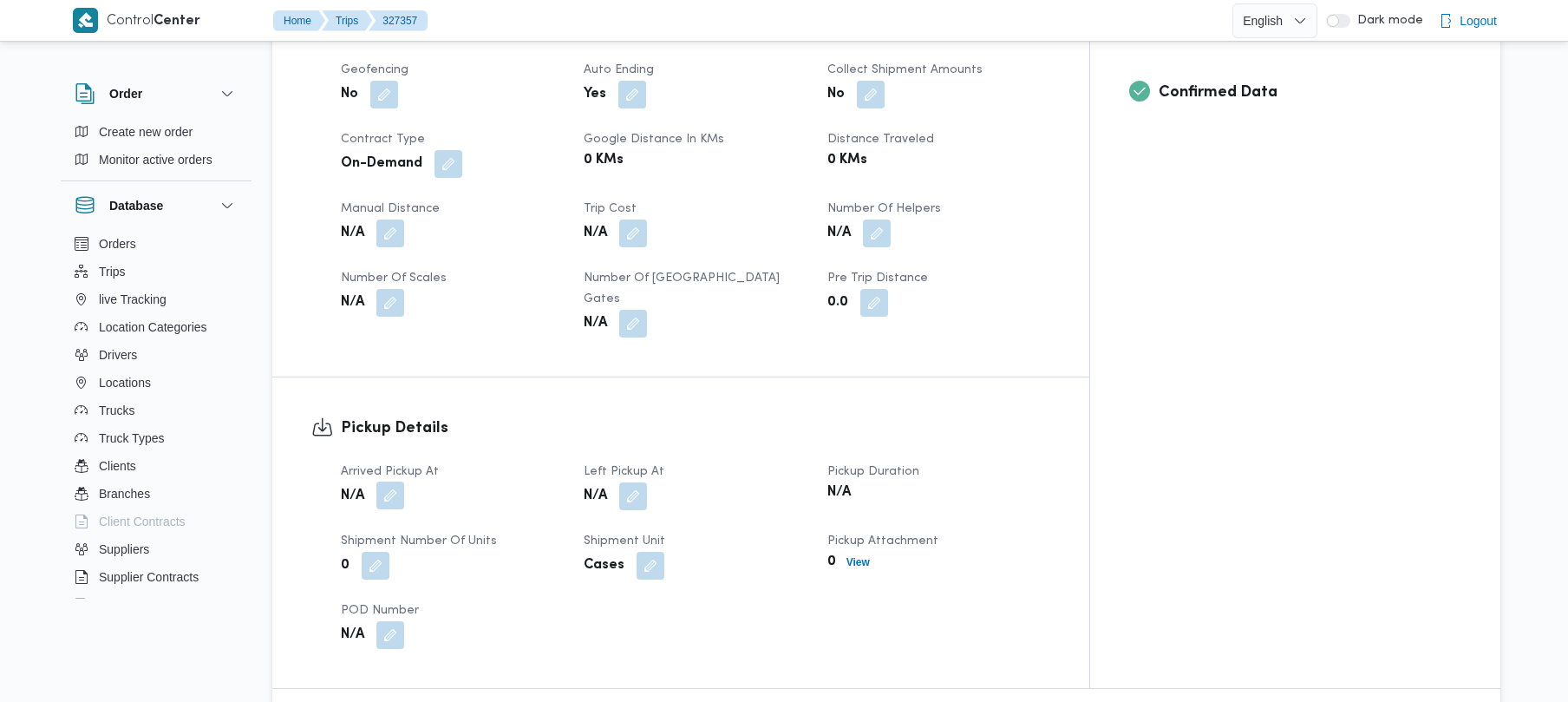 click at bounding box center (390, 495) 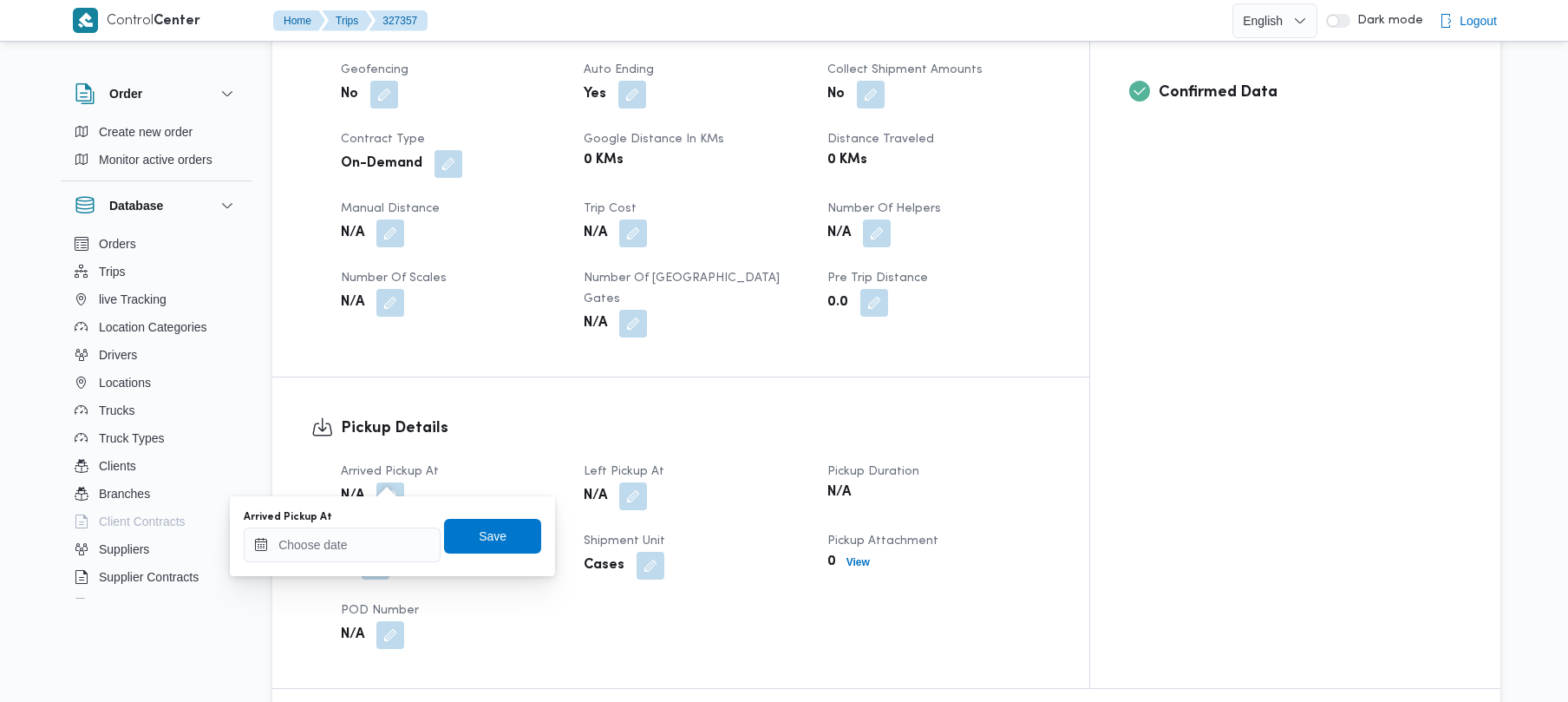 scroll, scrollTop: 3, scrollLeft: 0, axis: vertical 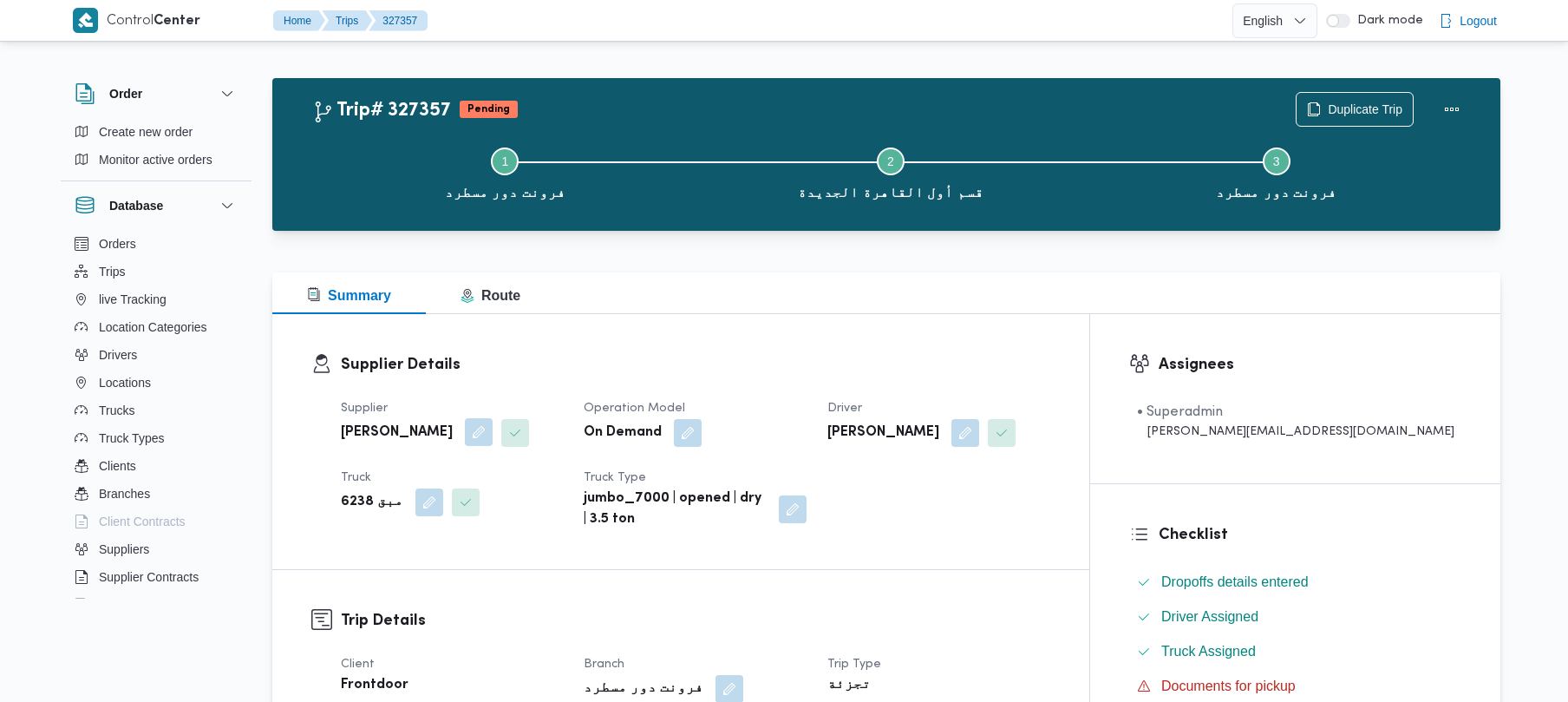 click at bounding box center [479, 432] 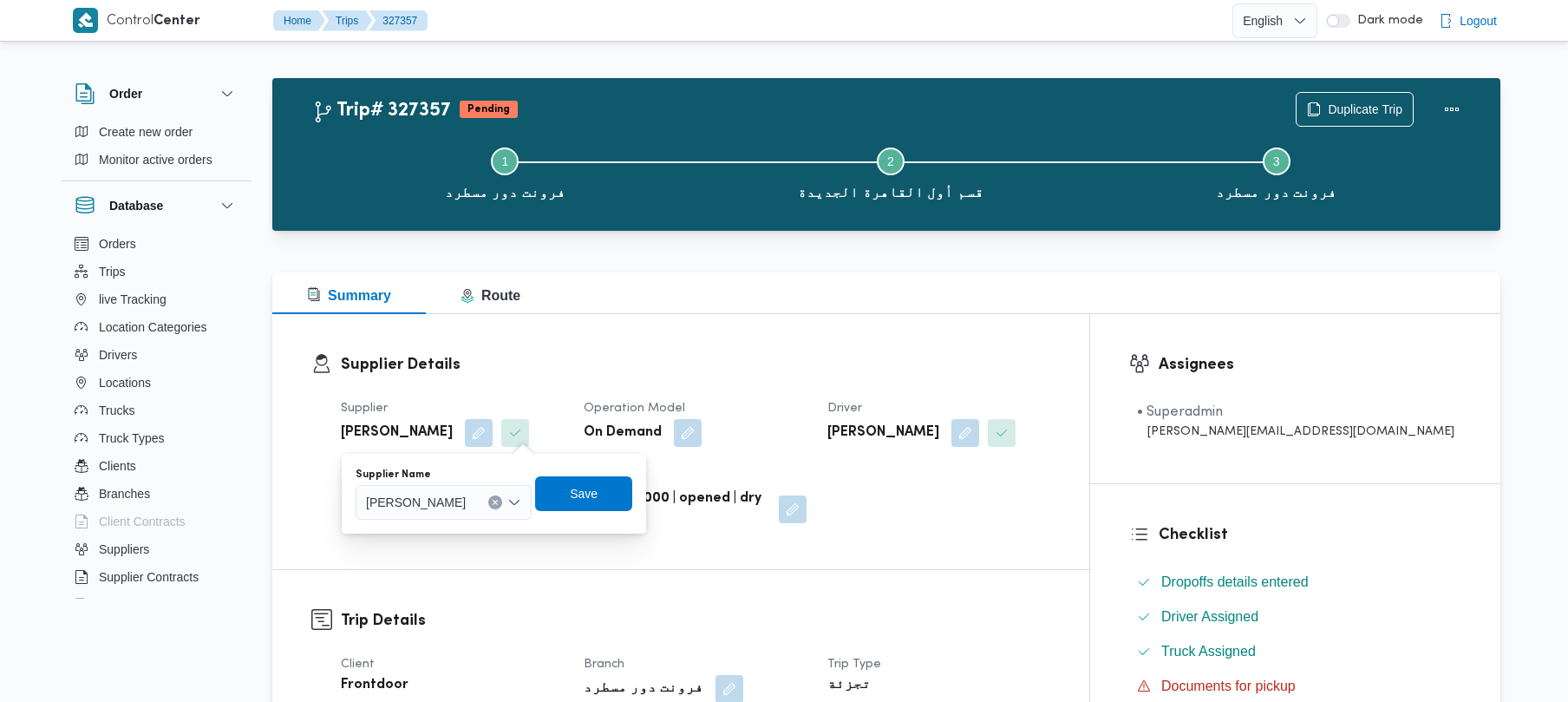 click on "محمد صلاح عبداللطيف الشريف" at bounding box center [443, 502] 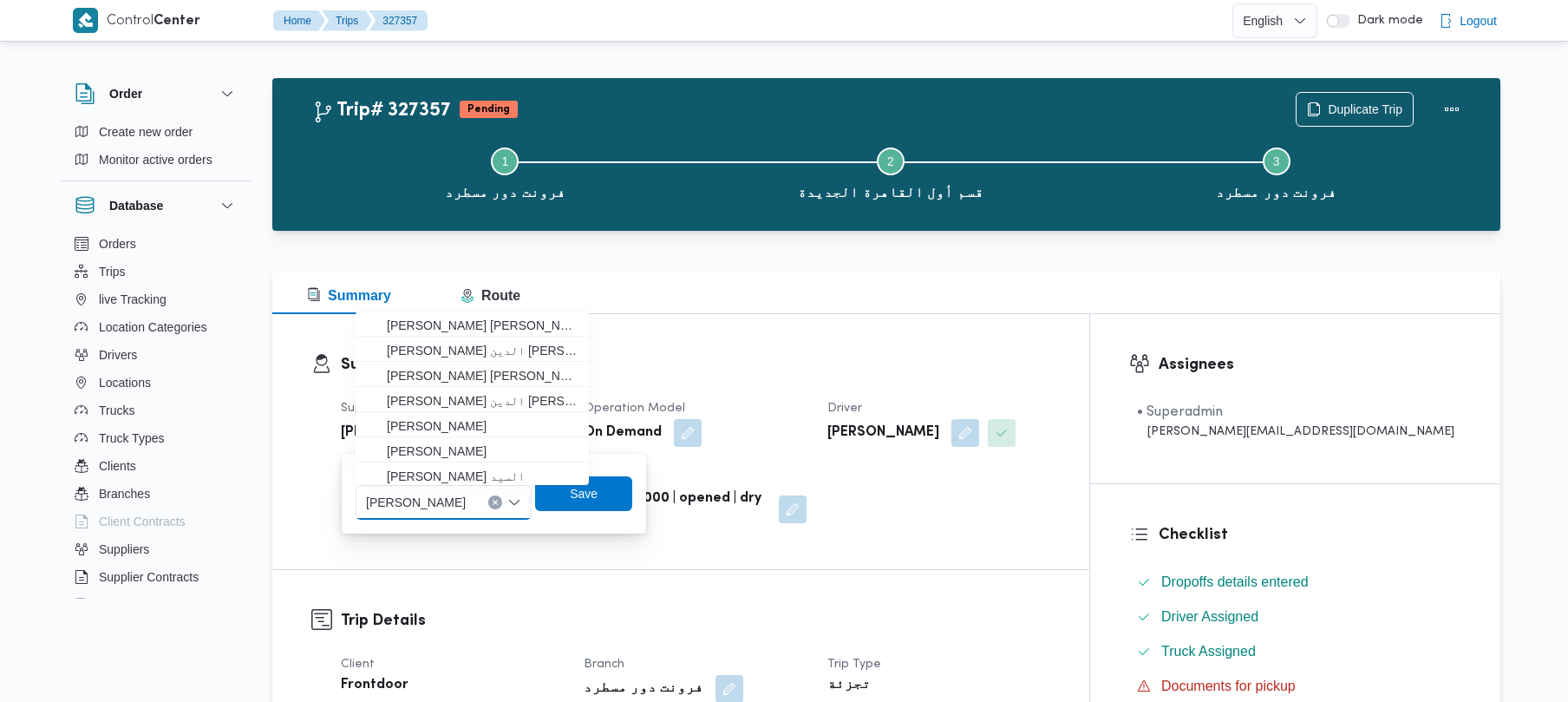 paste on "ابراهيم رمضان" 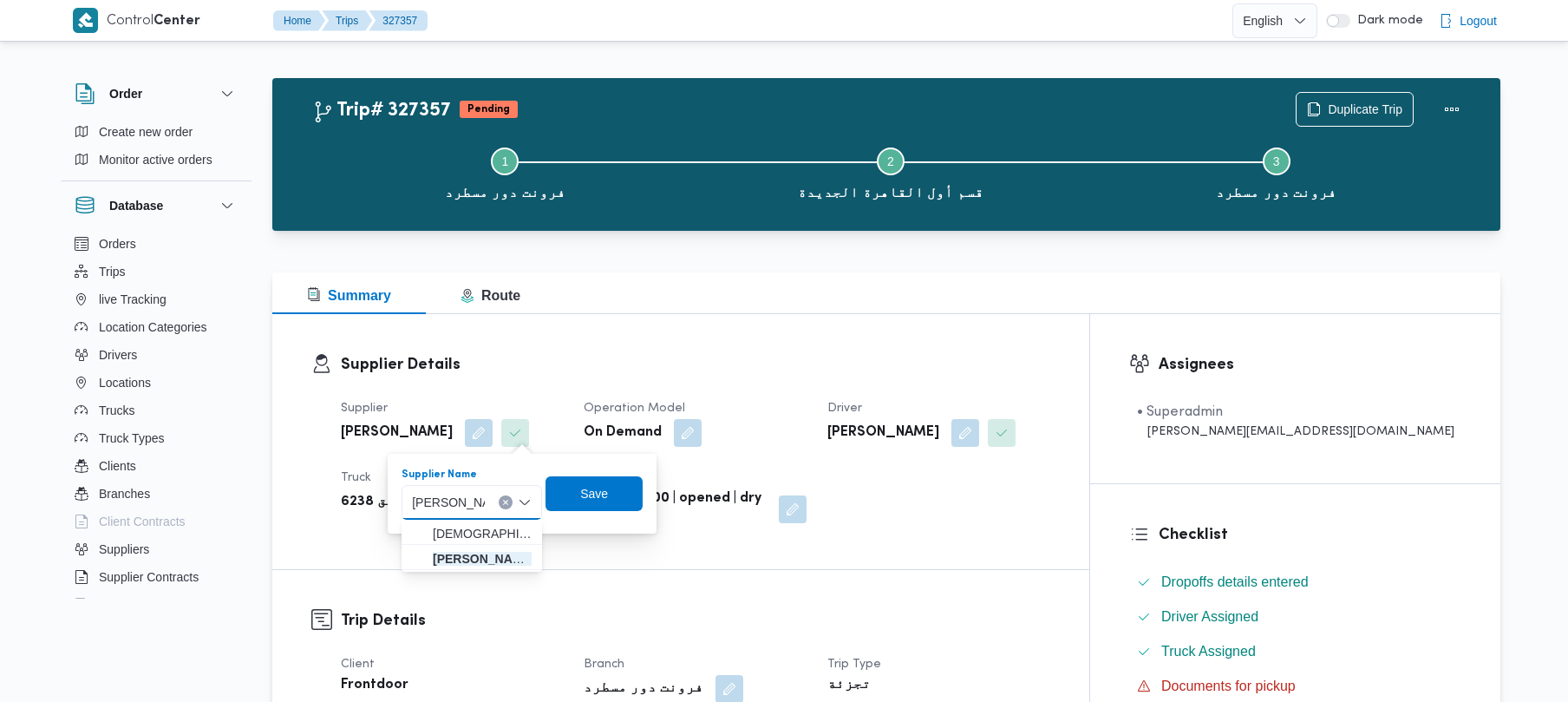 type on "ابراهيم رمضان ابراهيم عثمان ابوباشا" 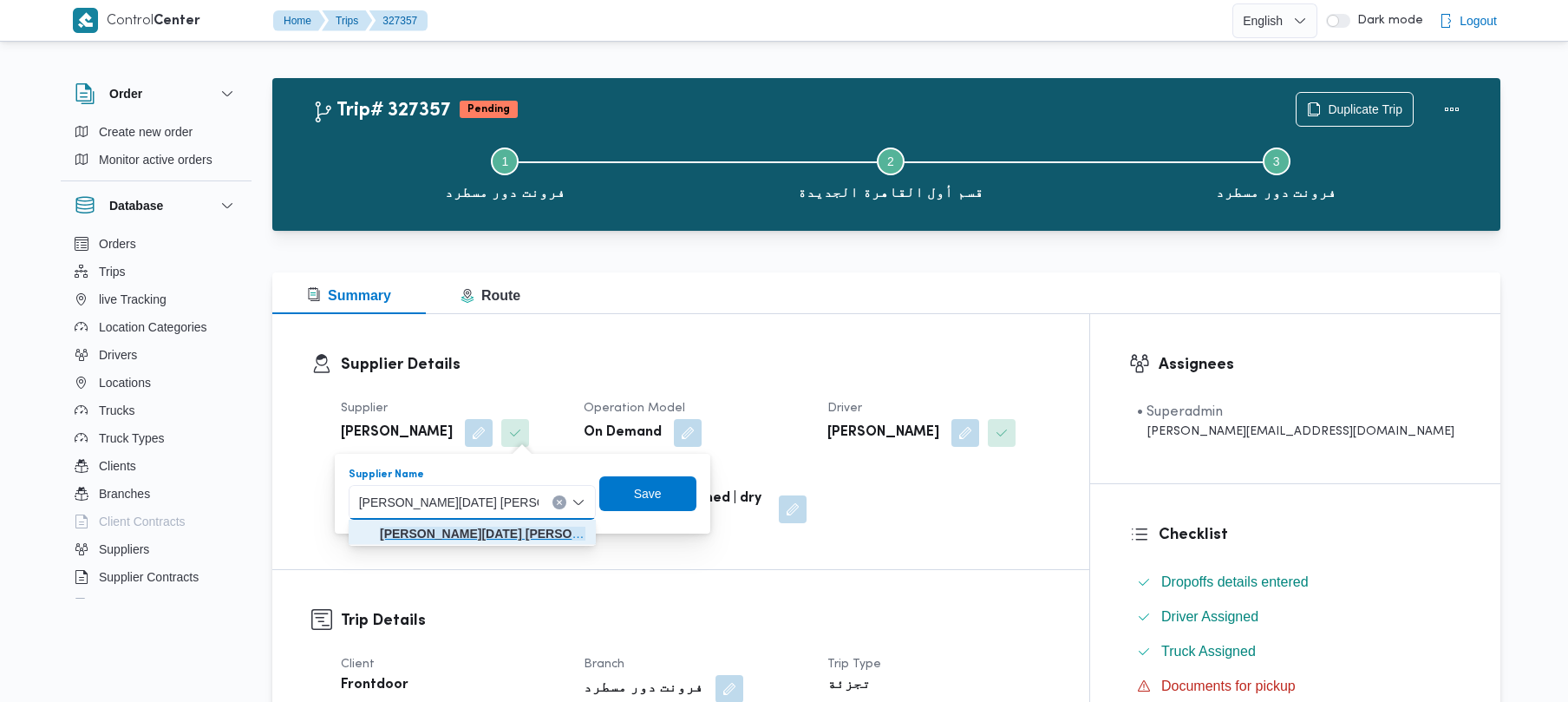 click on "ابراهيم رمضان ابراهيم عثمان ابوباشا" 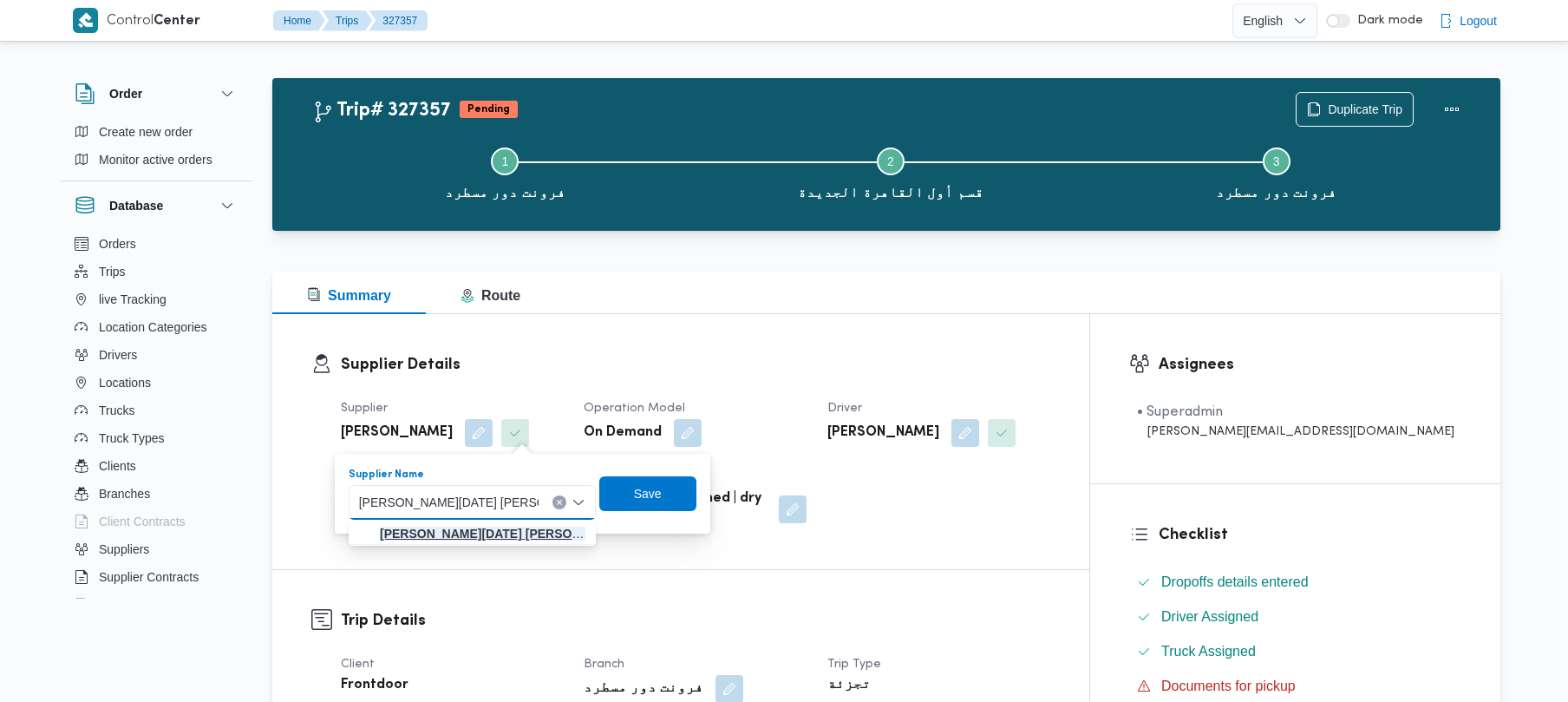type 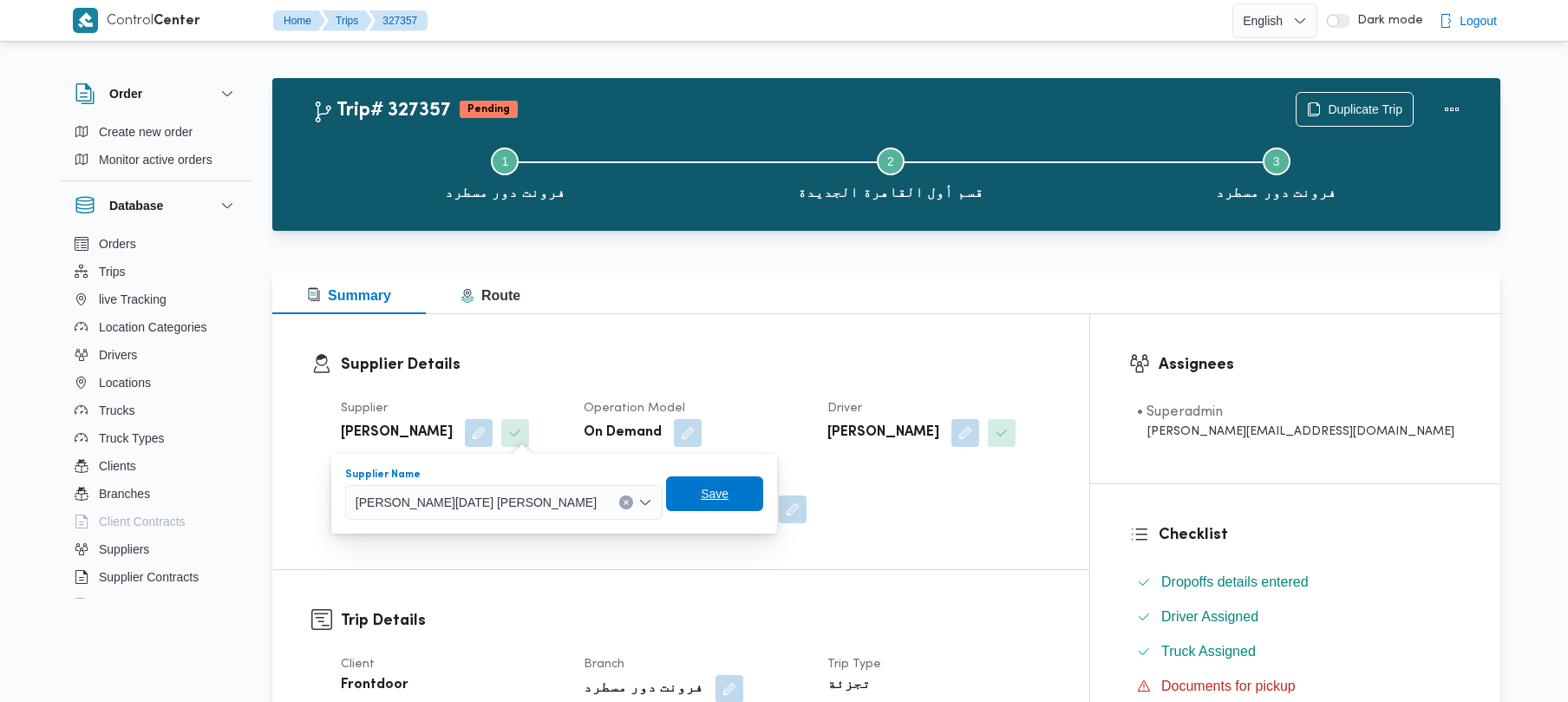 click on "Save" at bounding box center (715, 494) 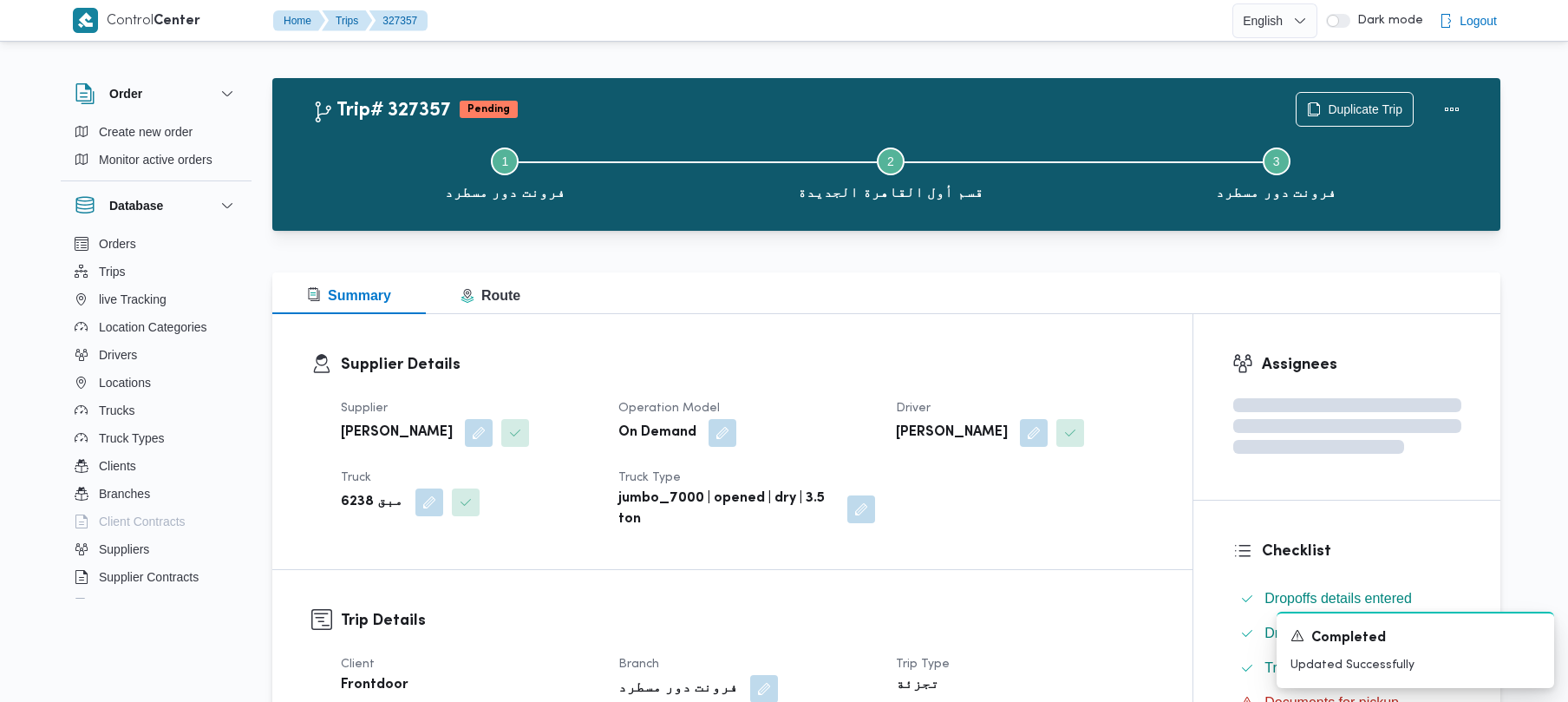 click on "Supplier Details" at bounding box center (747, 364) 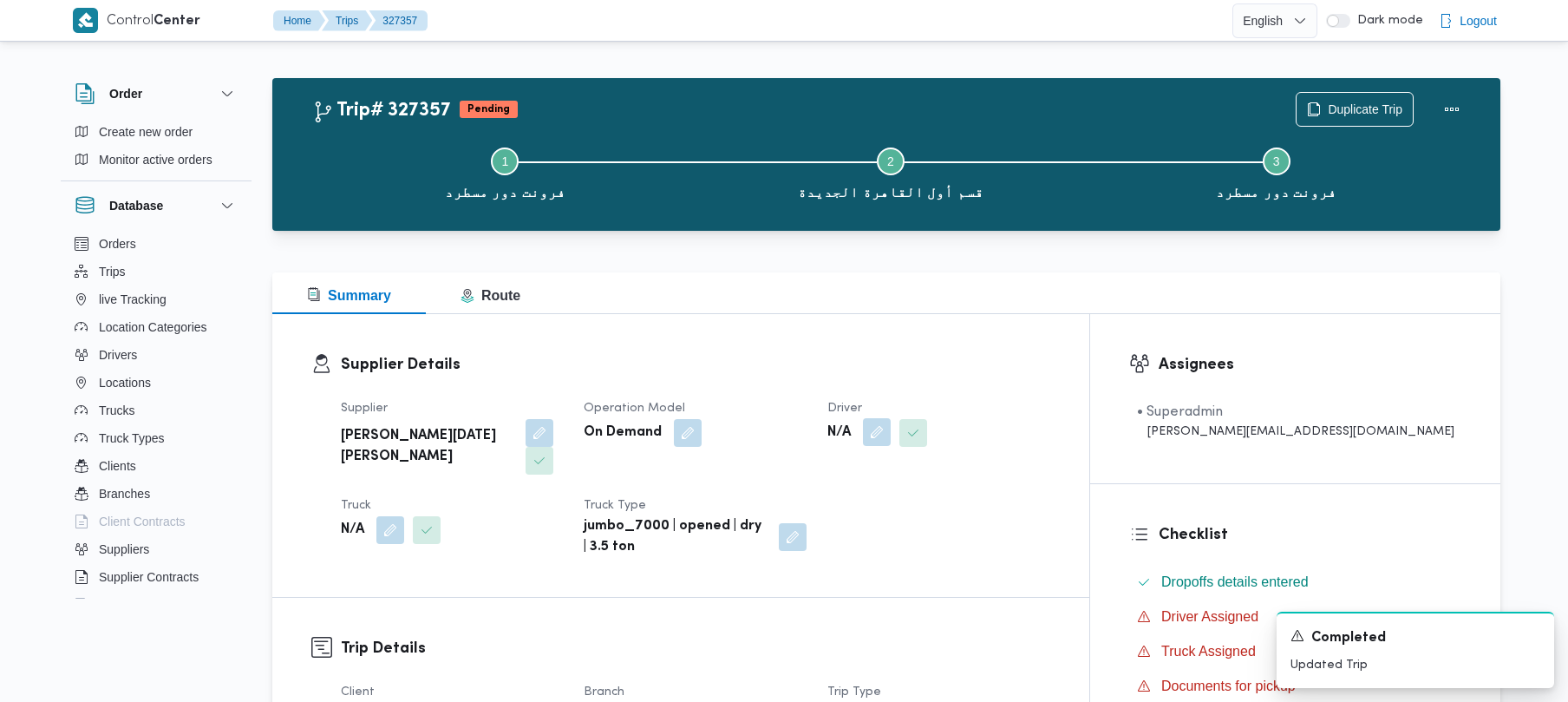 click at bounding box center [877, 432] 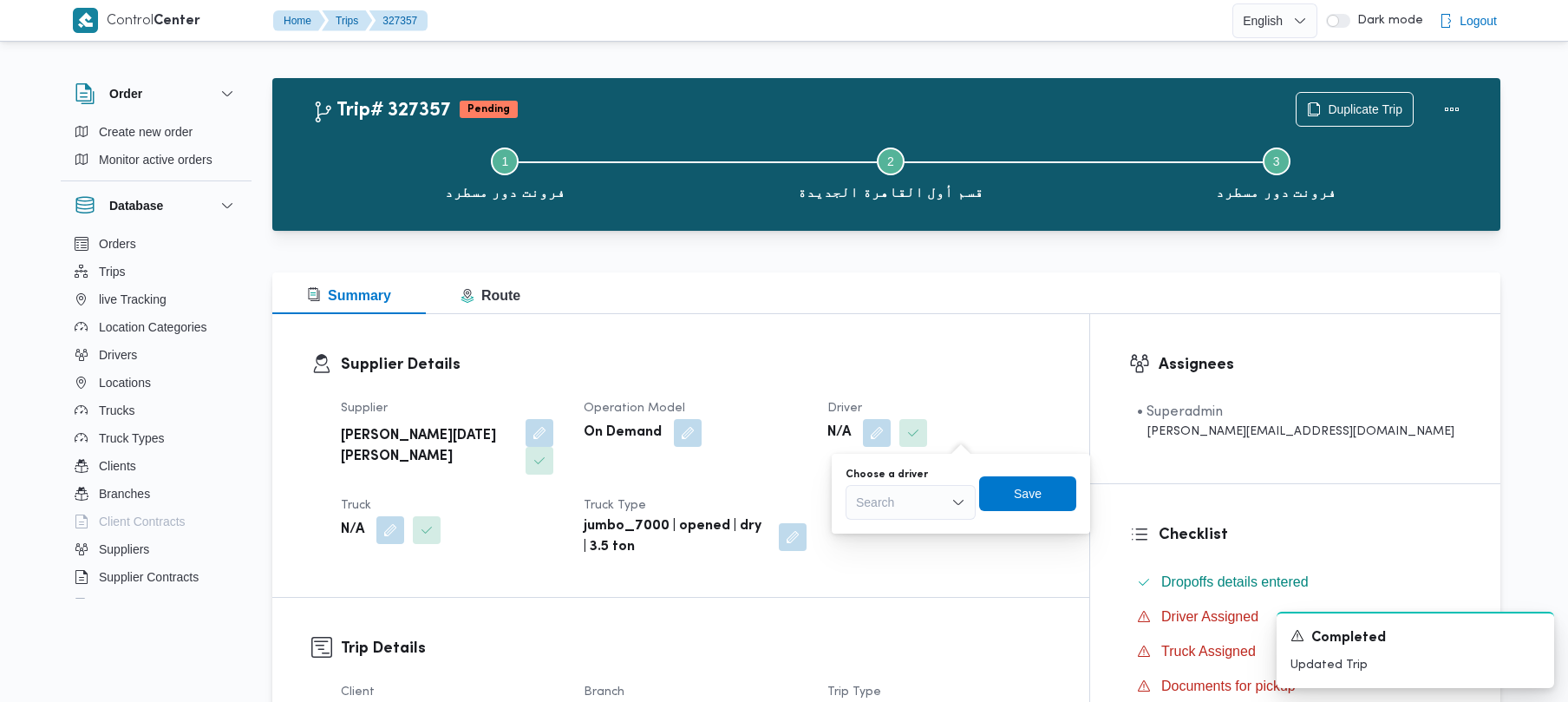 click on "Search" at bounding box center (911, 502) 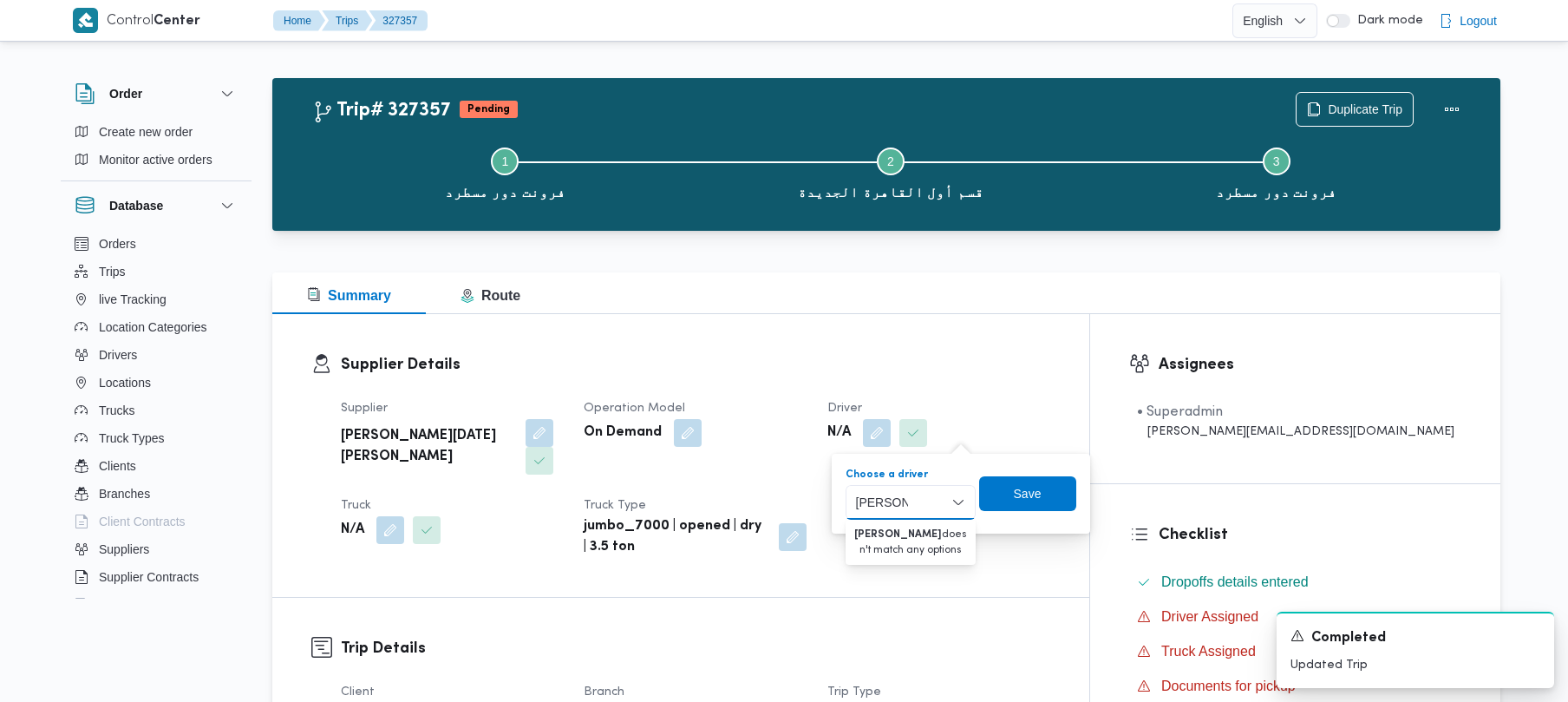 click on "حسن علي" at bounding box center (882, 502) 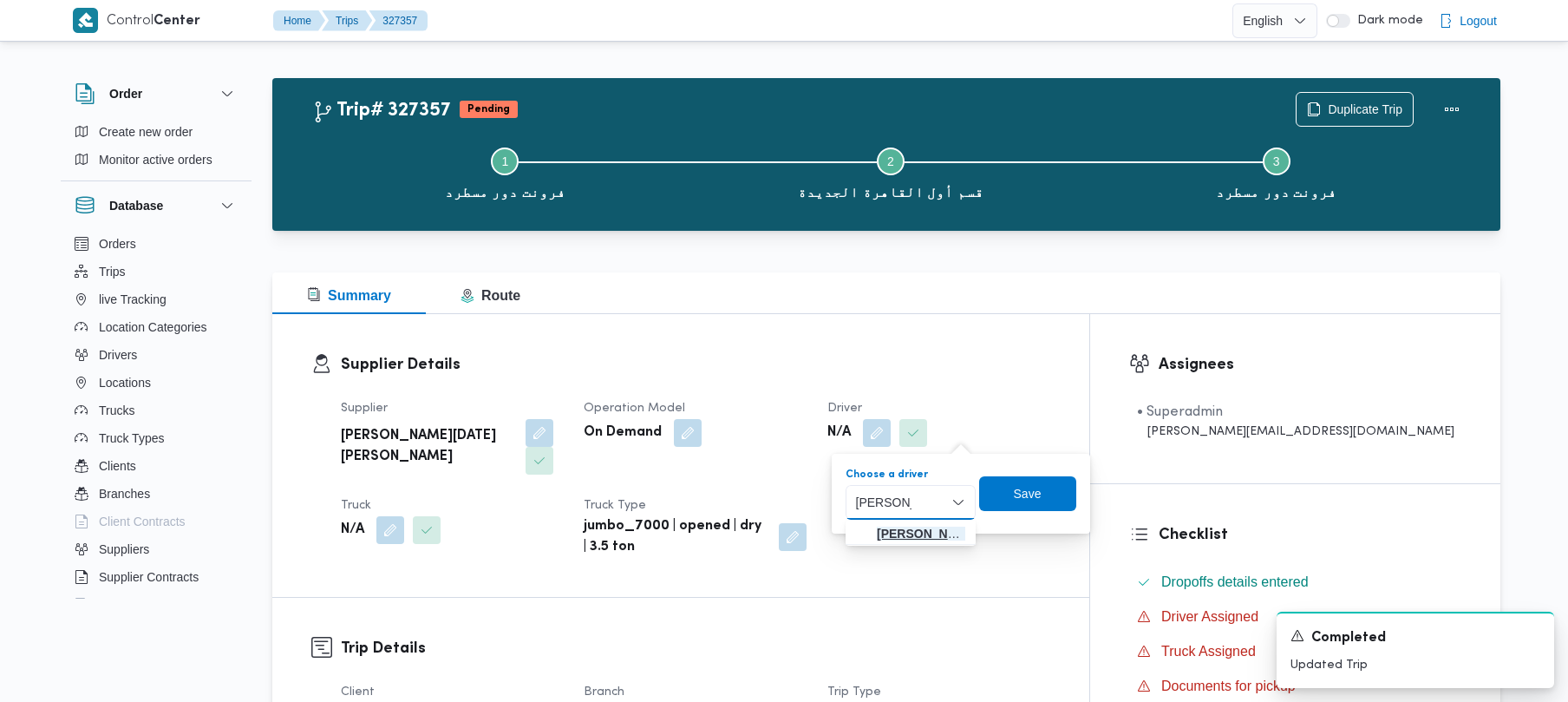 type on "حسين علي" 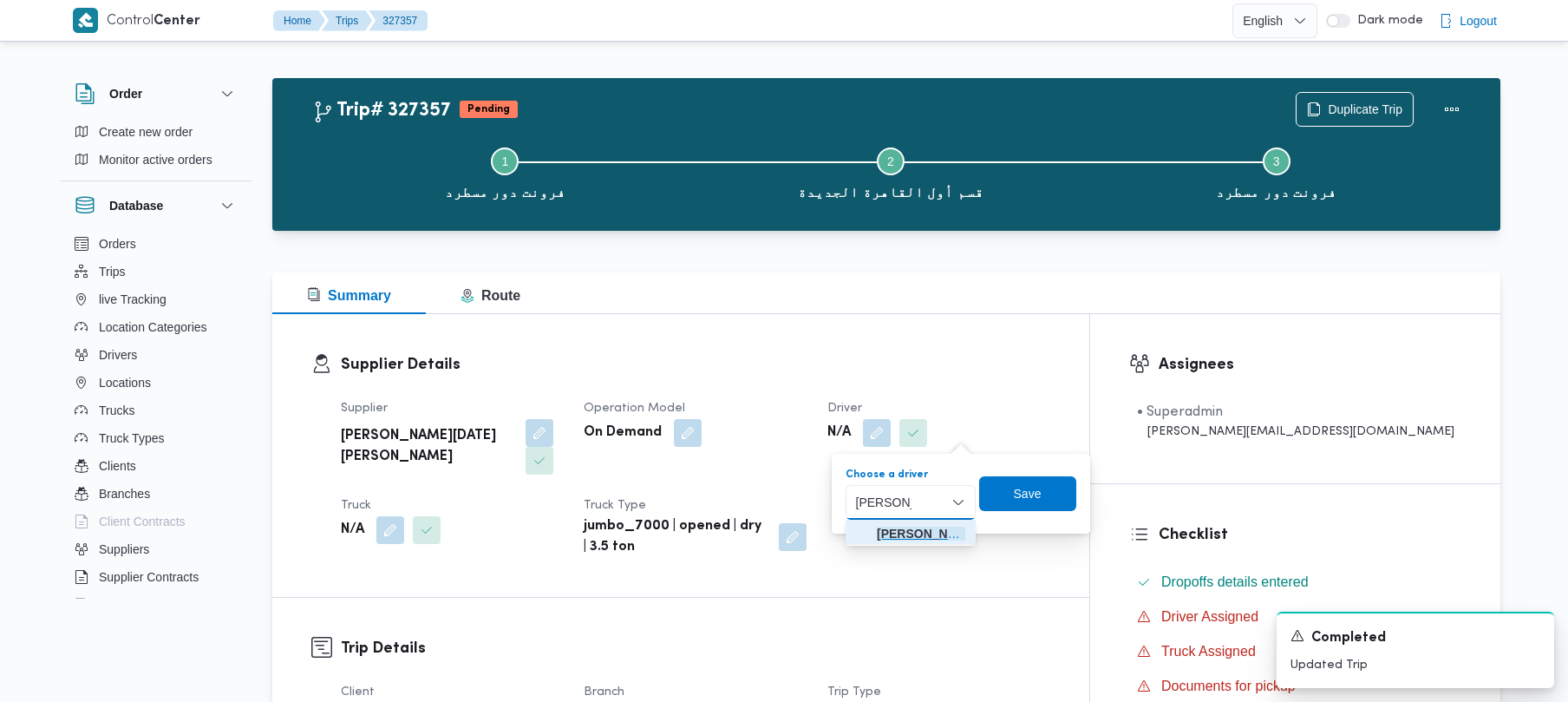click on "حسين علي  سيد علي" at bounding box center (921, 534) 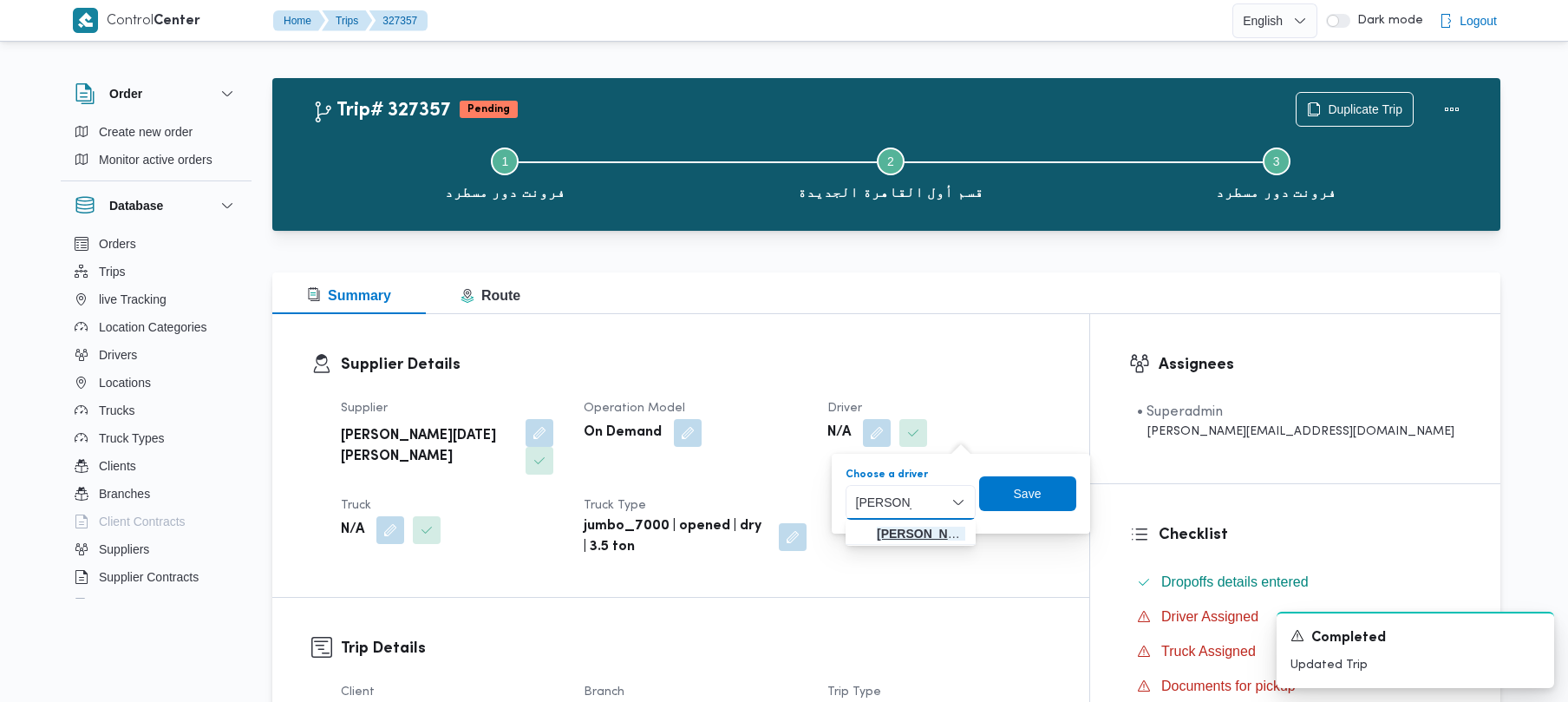 type 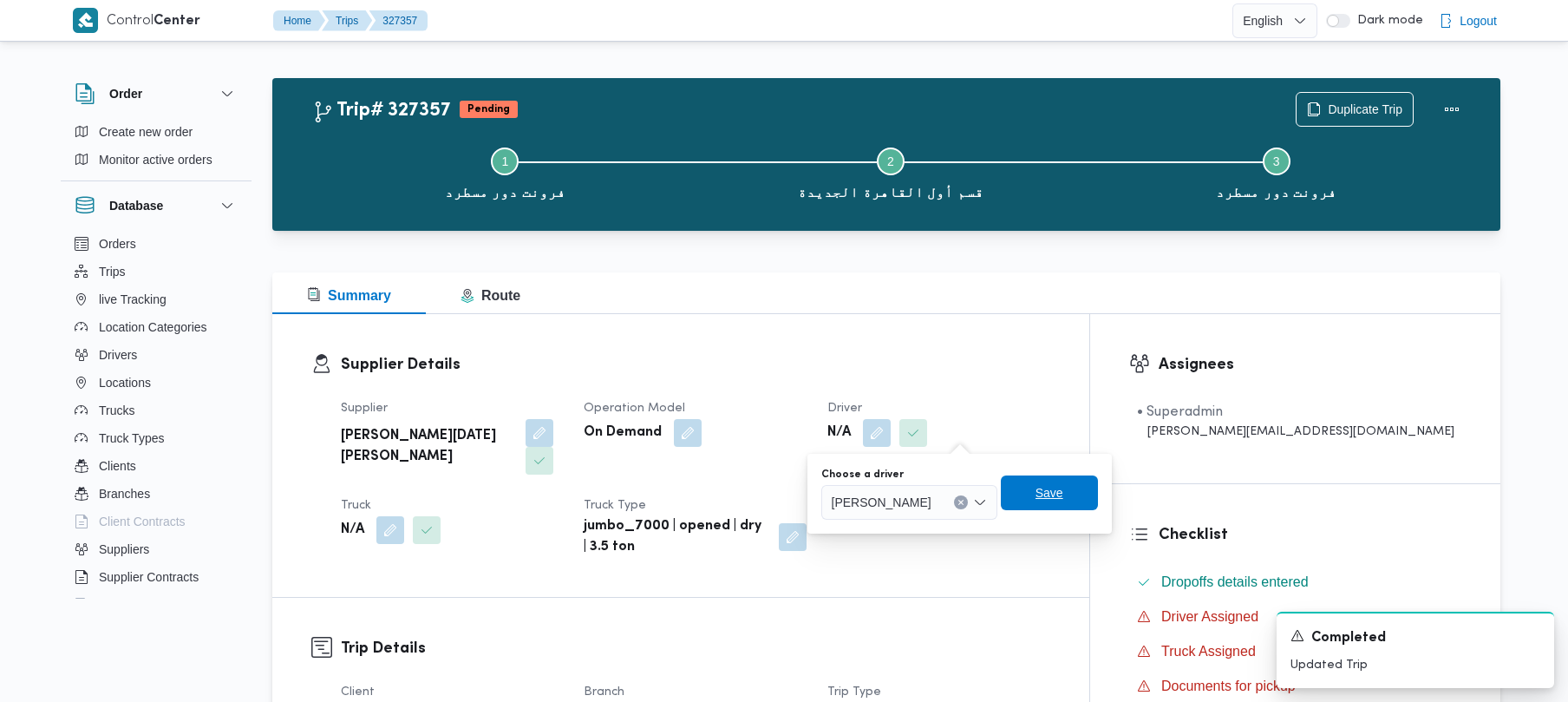 click on "Save" at bounding box center (1049, 493) 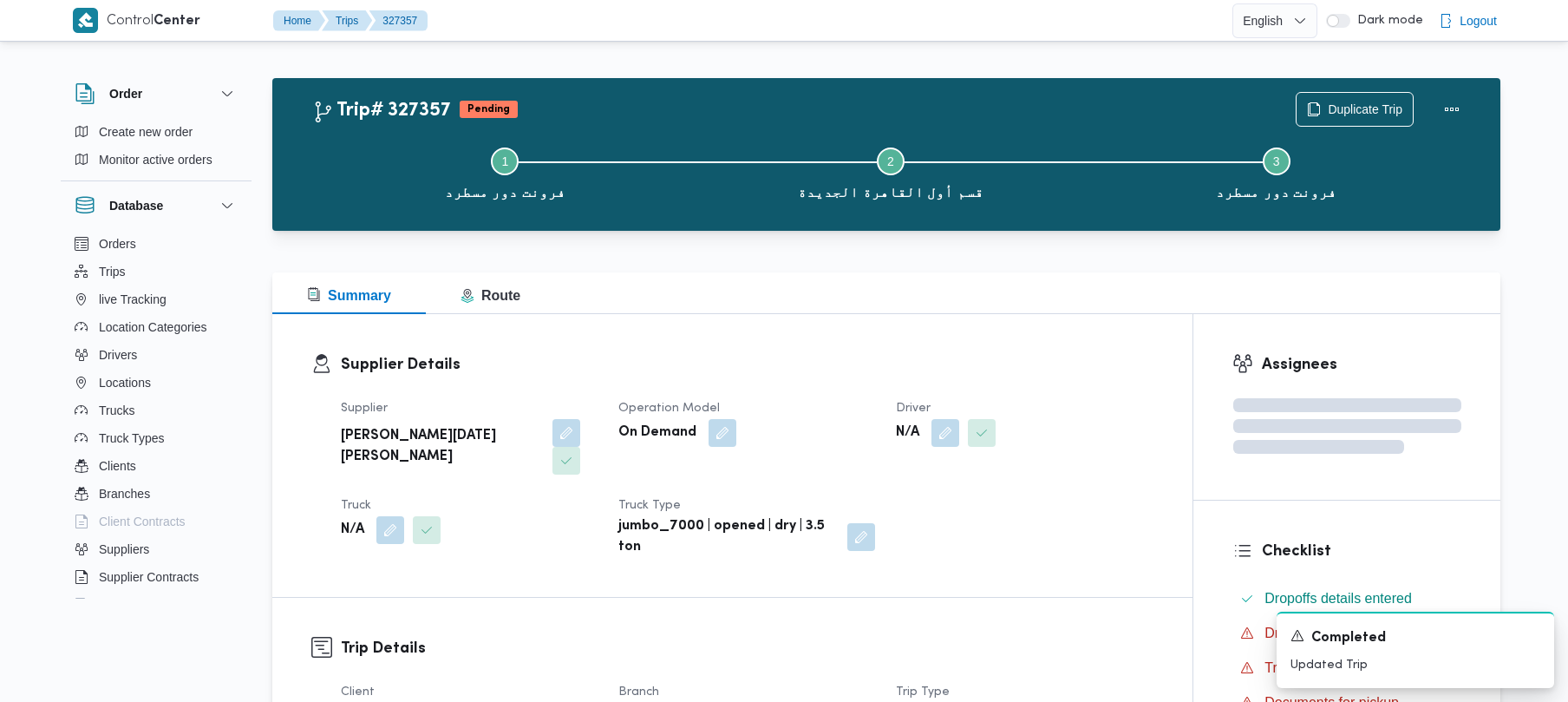 click on "Supplier Details" at bounding box center [747, 364] 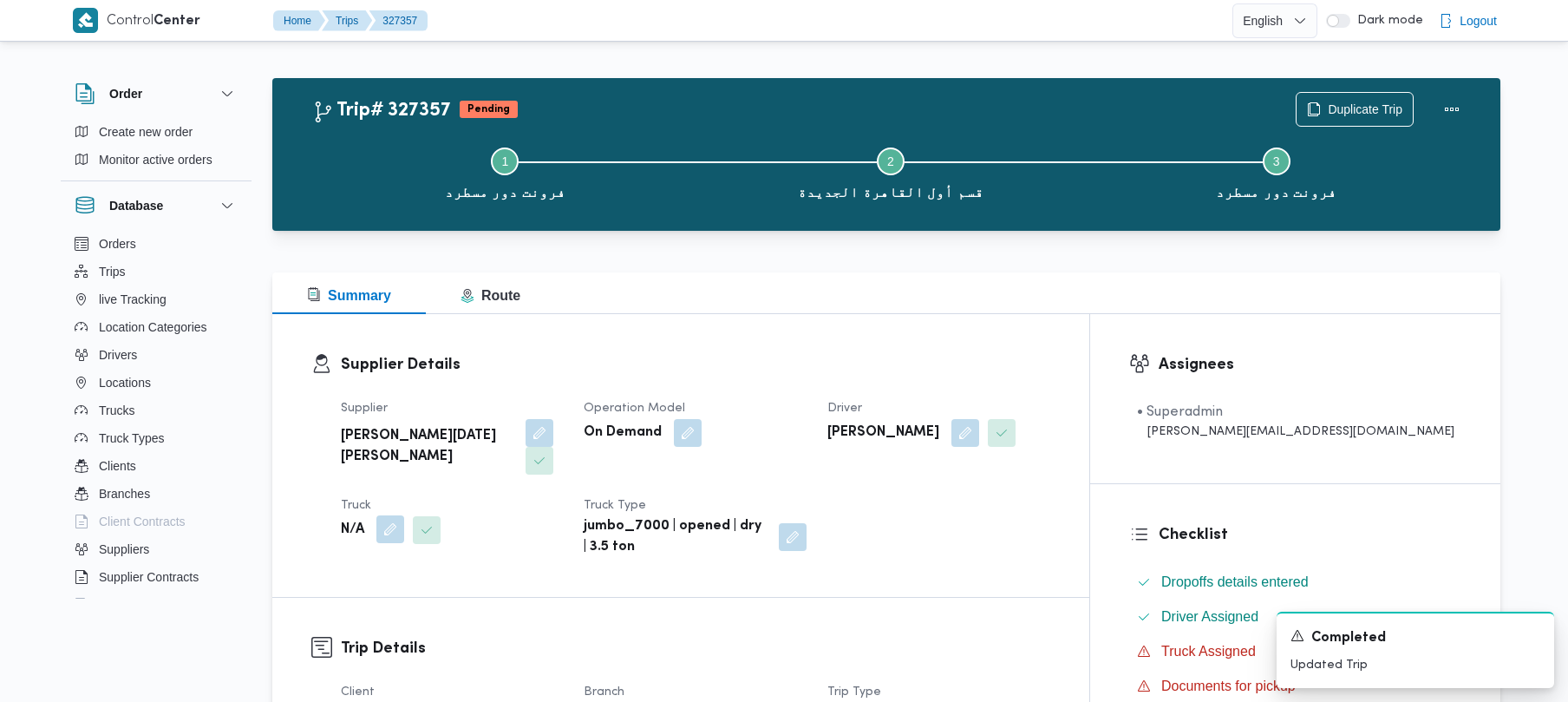 click at bounding box center (390, 529) 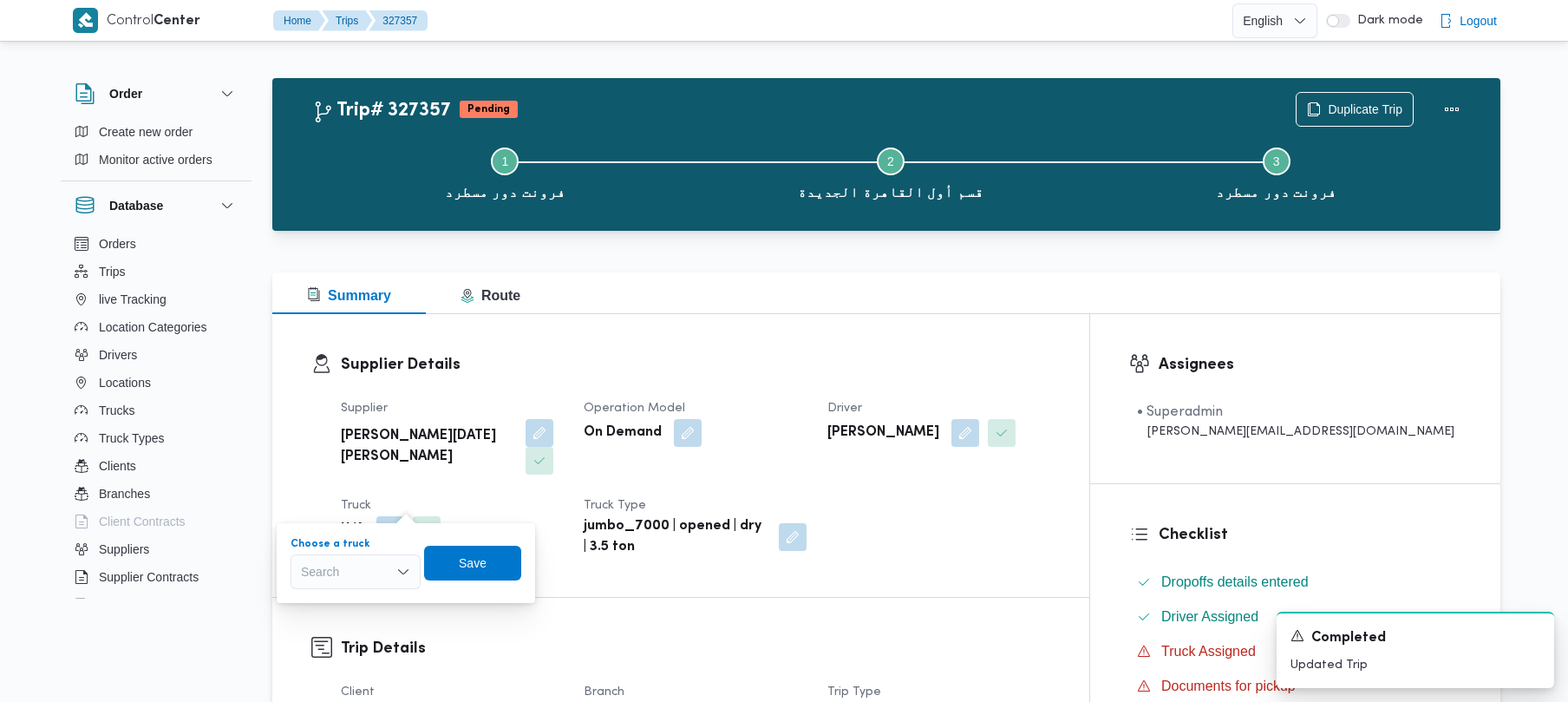 click on "Search" at bounding box center (356, 572) 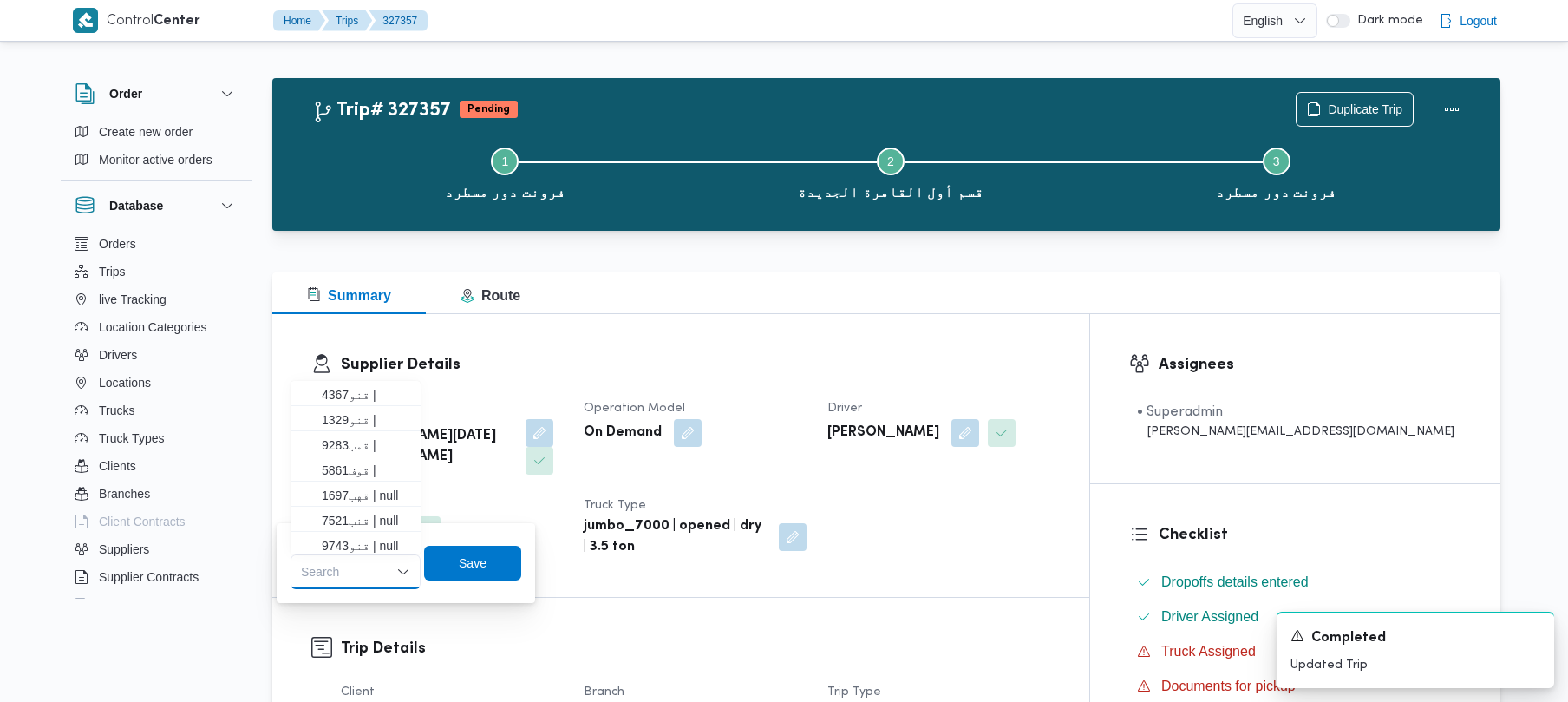 paste on "3287" 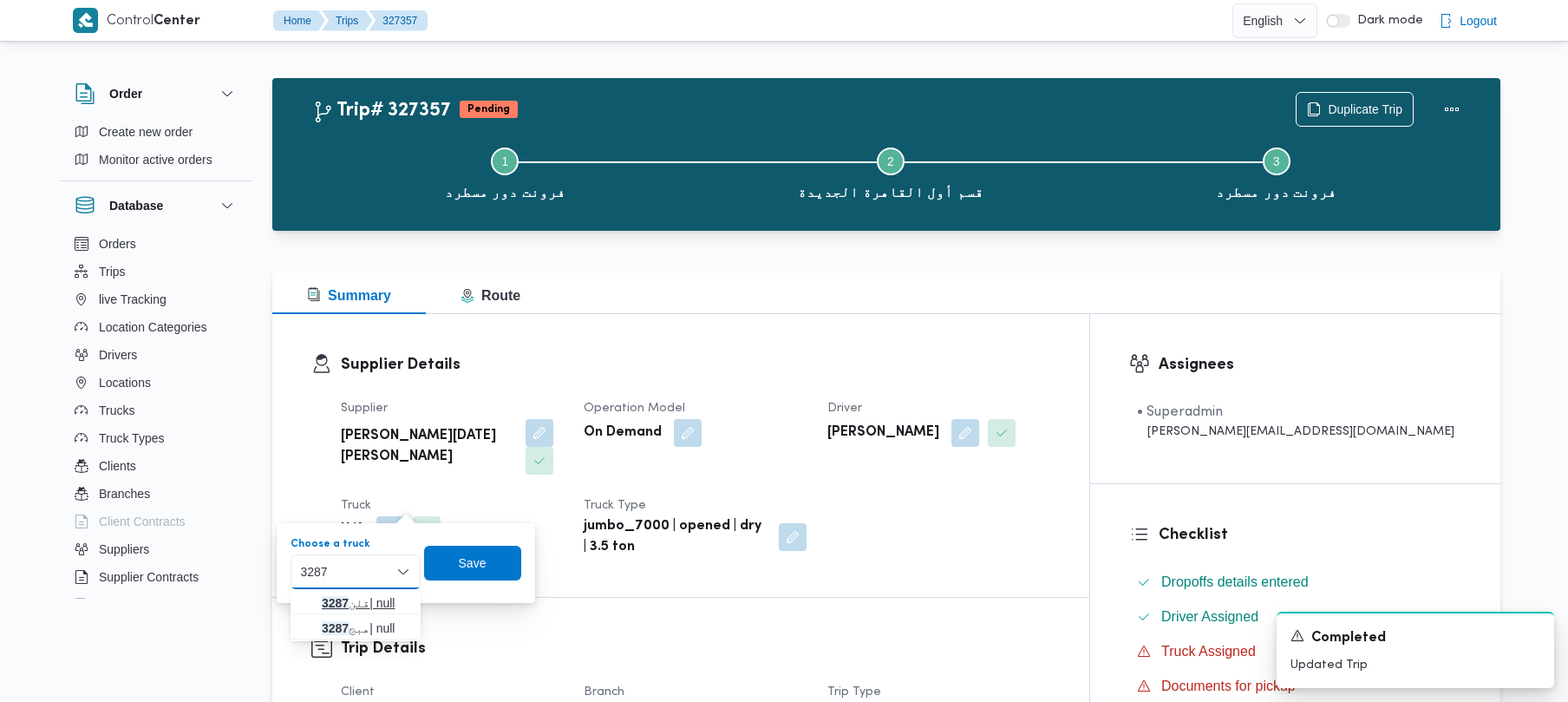 type on "3287" 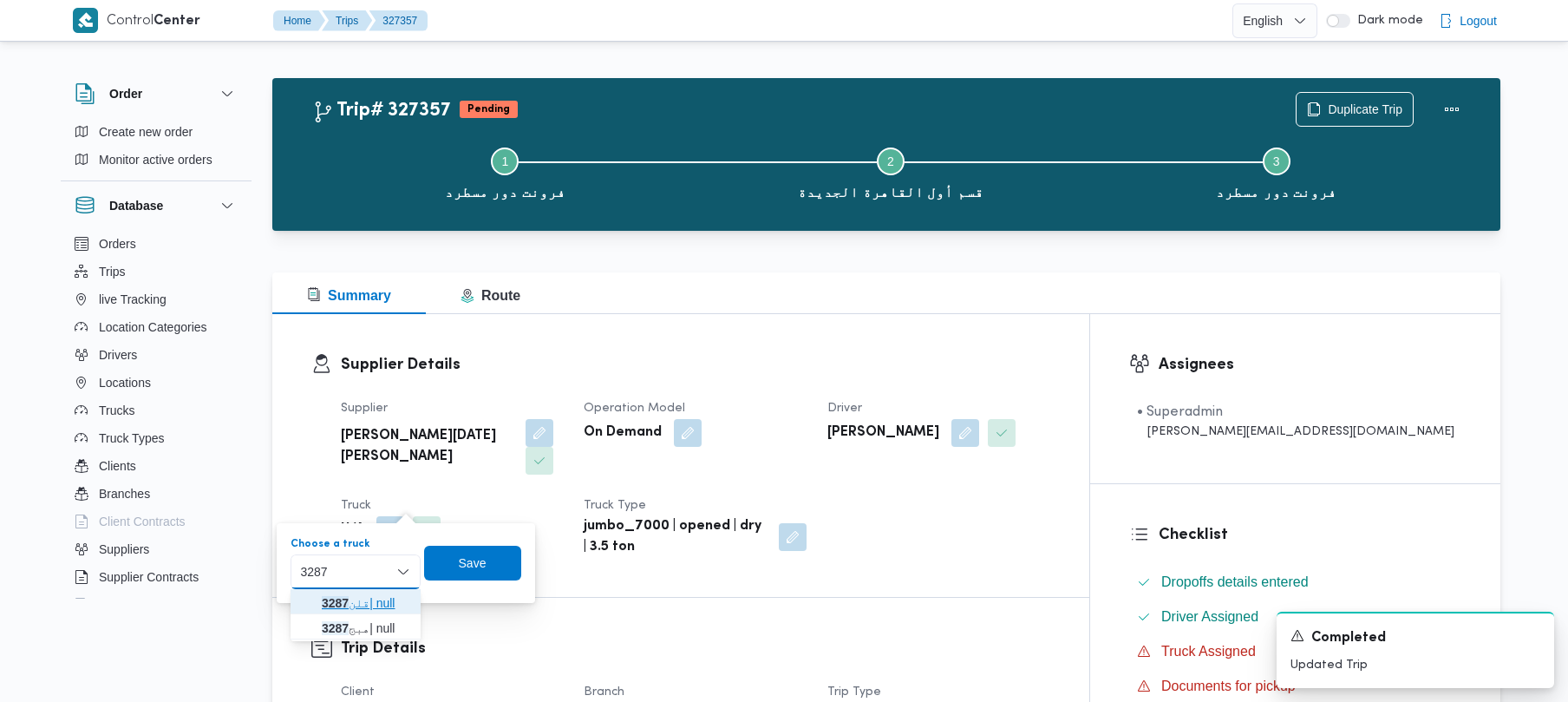 click on "قلن 3287  | null" at bounding box center [356, 603] 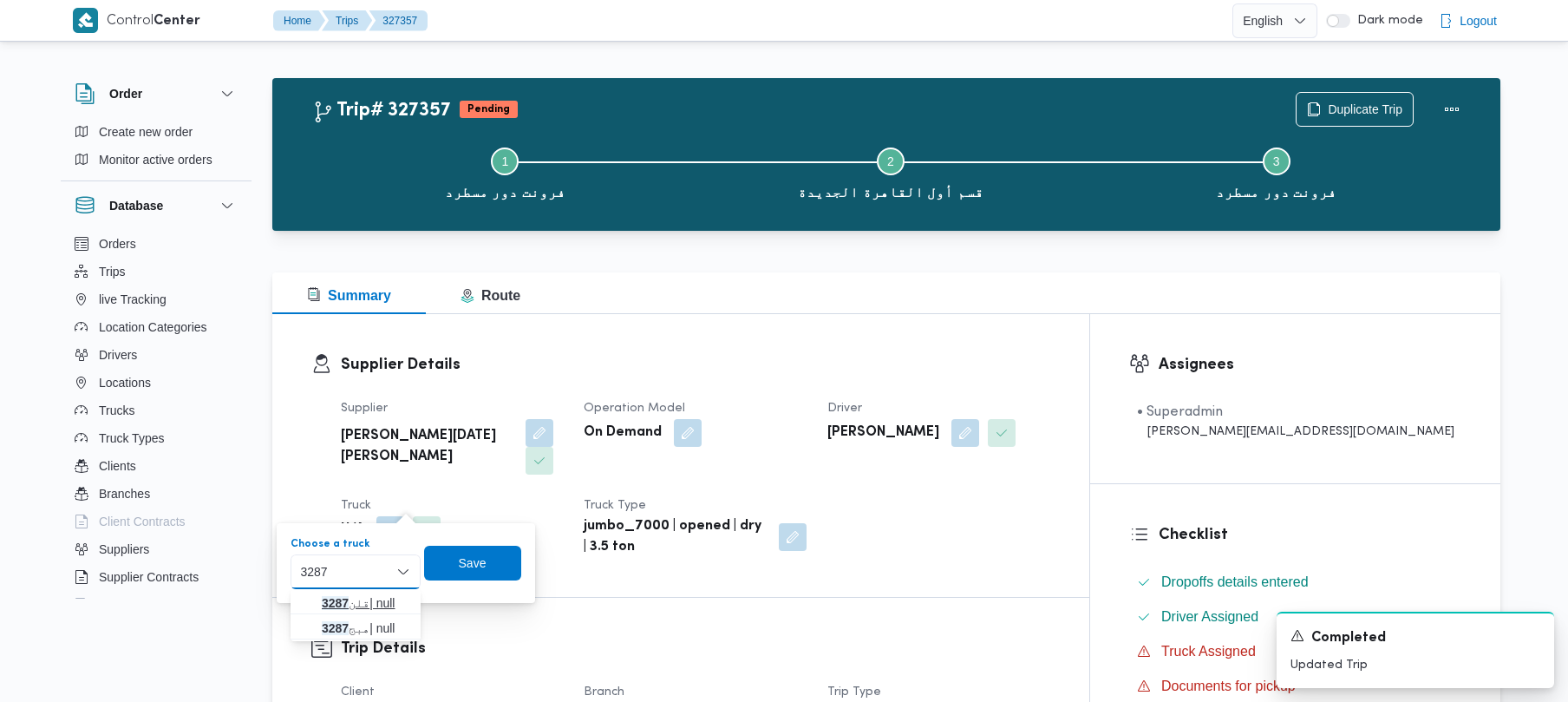 type 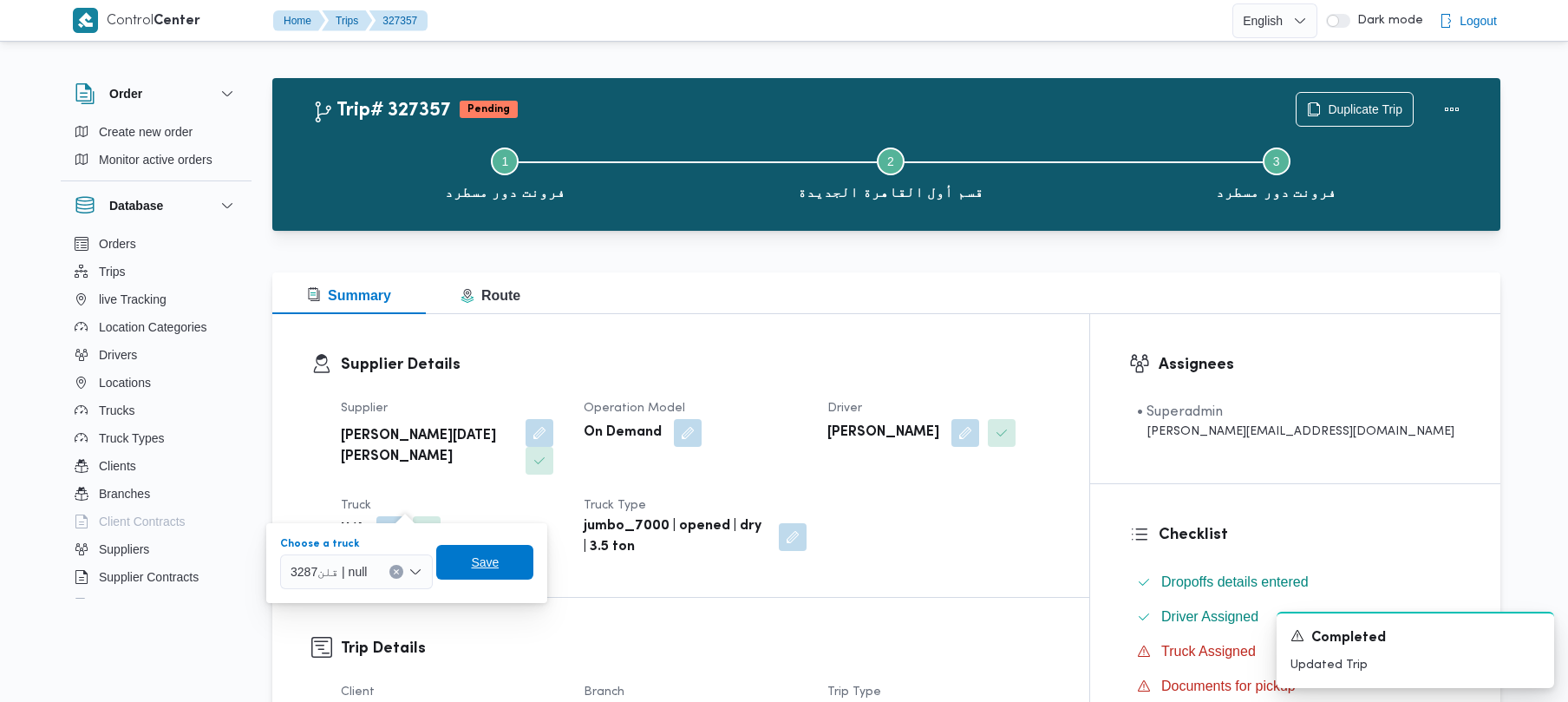 click on "Save" at bounding box center (485, 562) 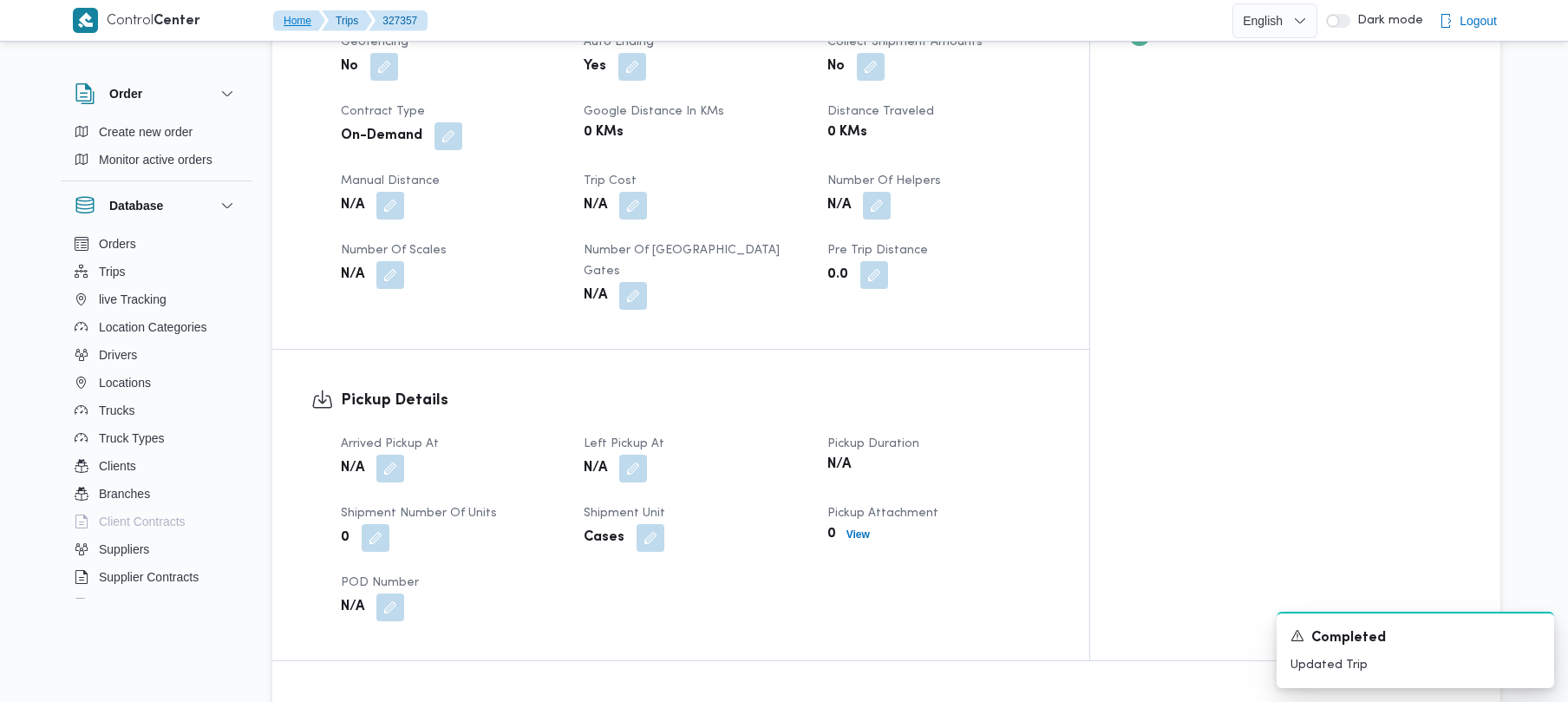 scroll, scrollTop: 823, scrollLeft: 0, axis: vertical 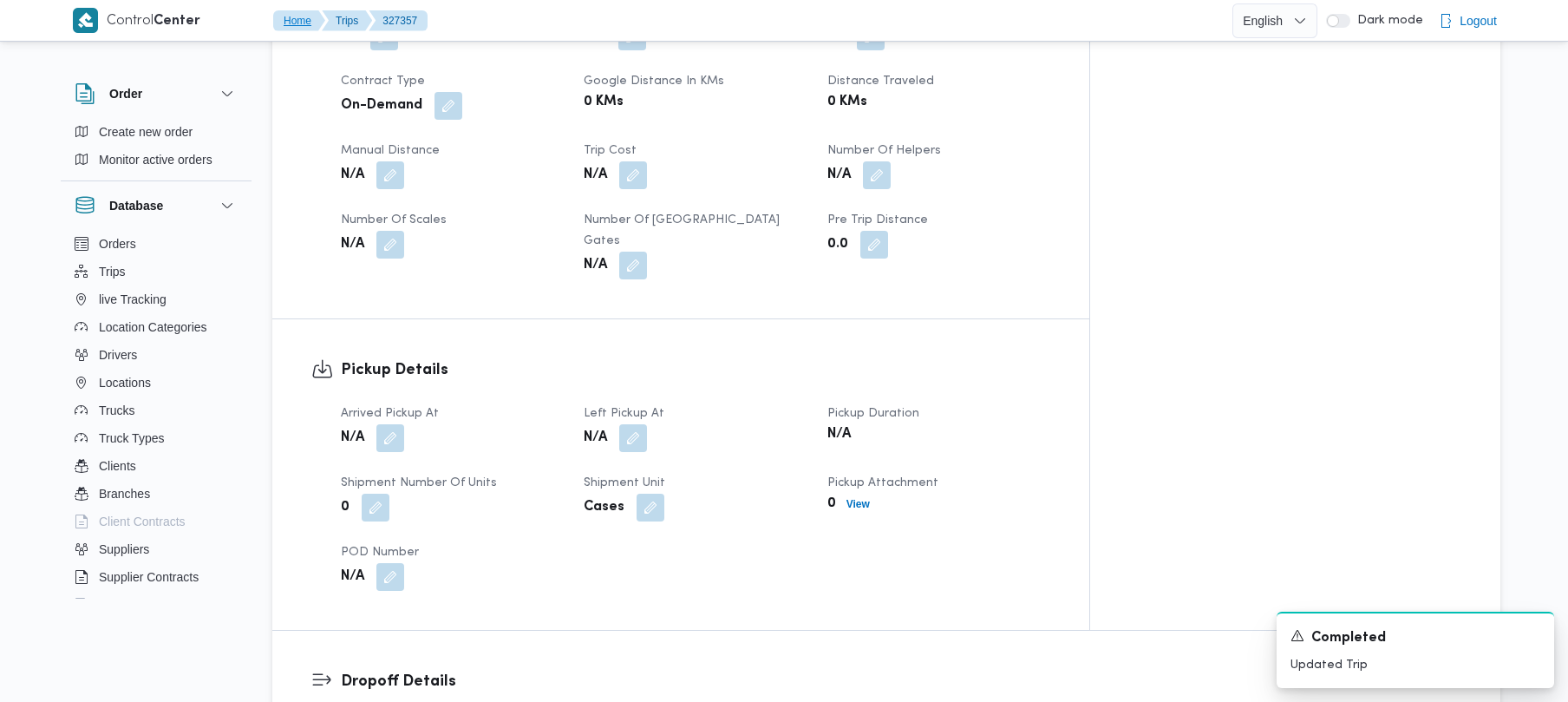 type 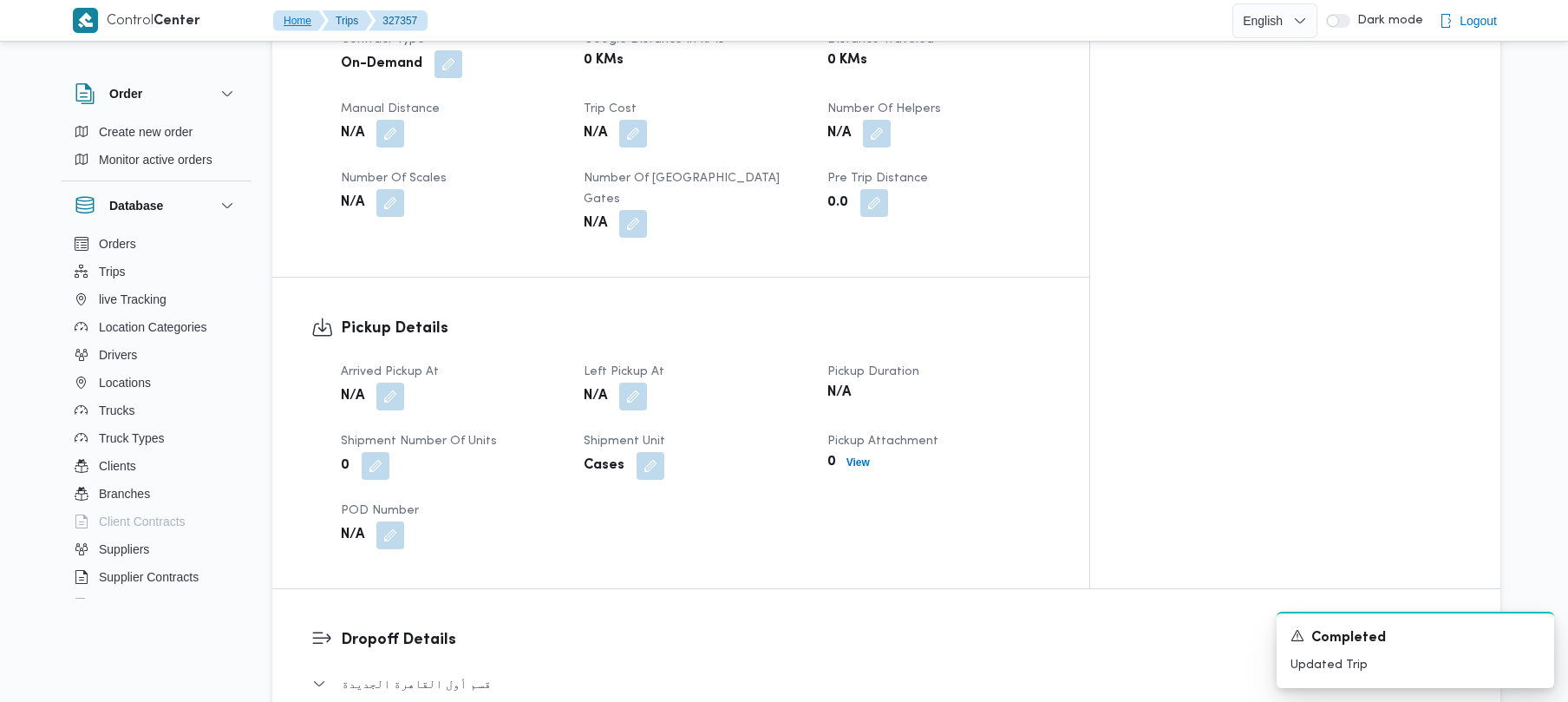 scroll, scrollTop: 894, scrollLeft: 0, axis: vertical 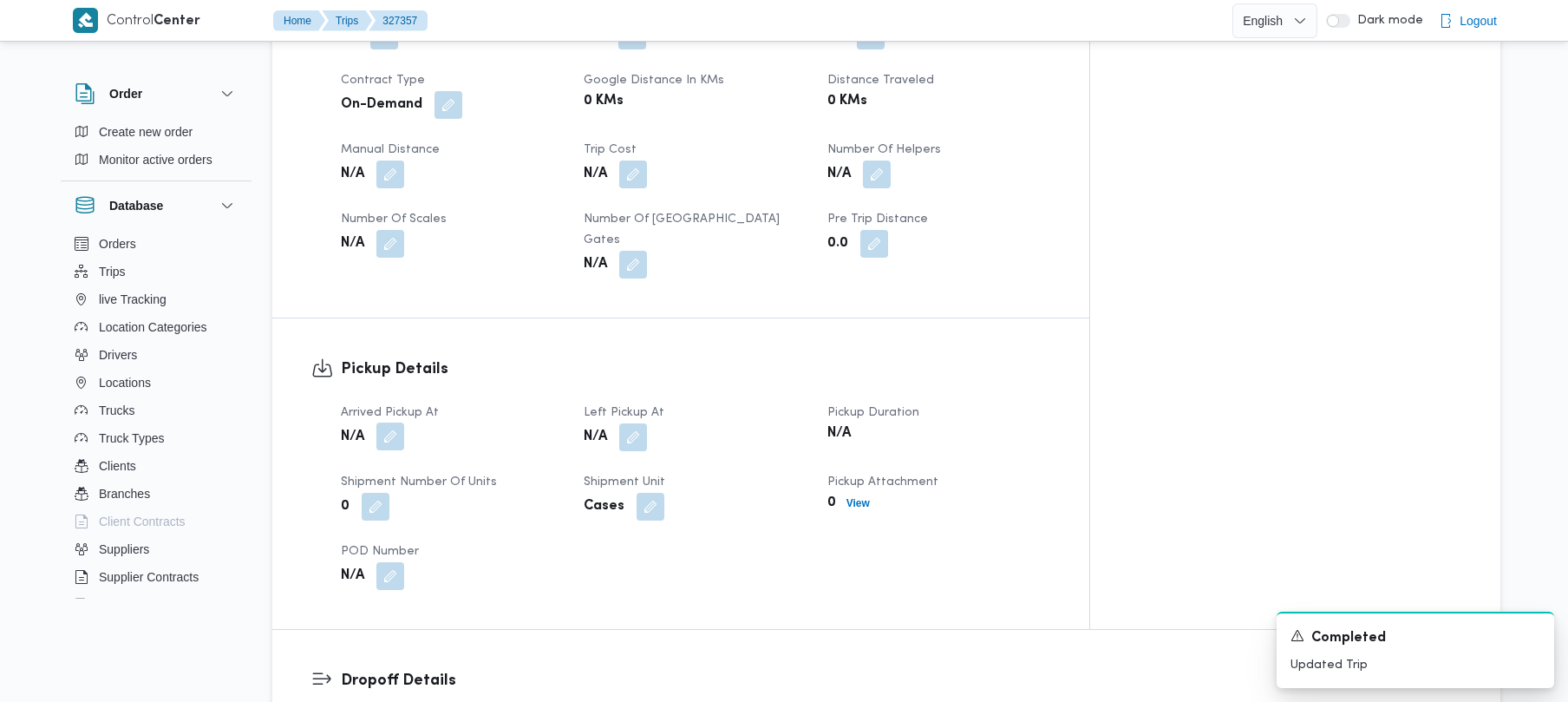 click at bounding box center (390, 436) 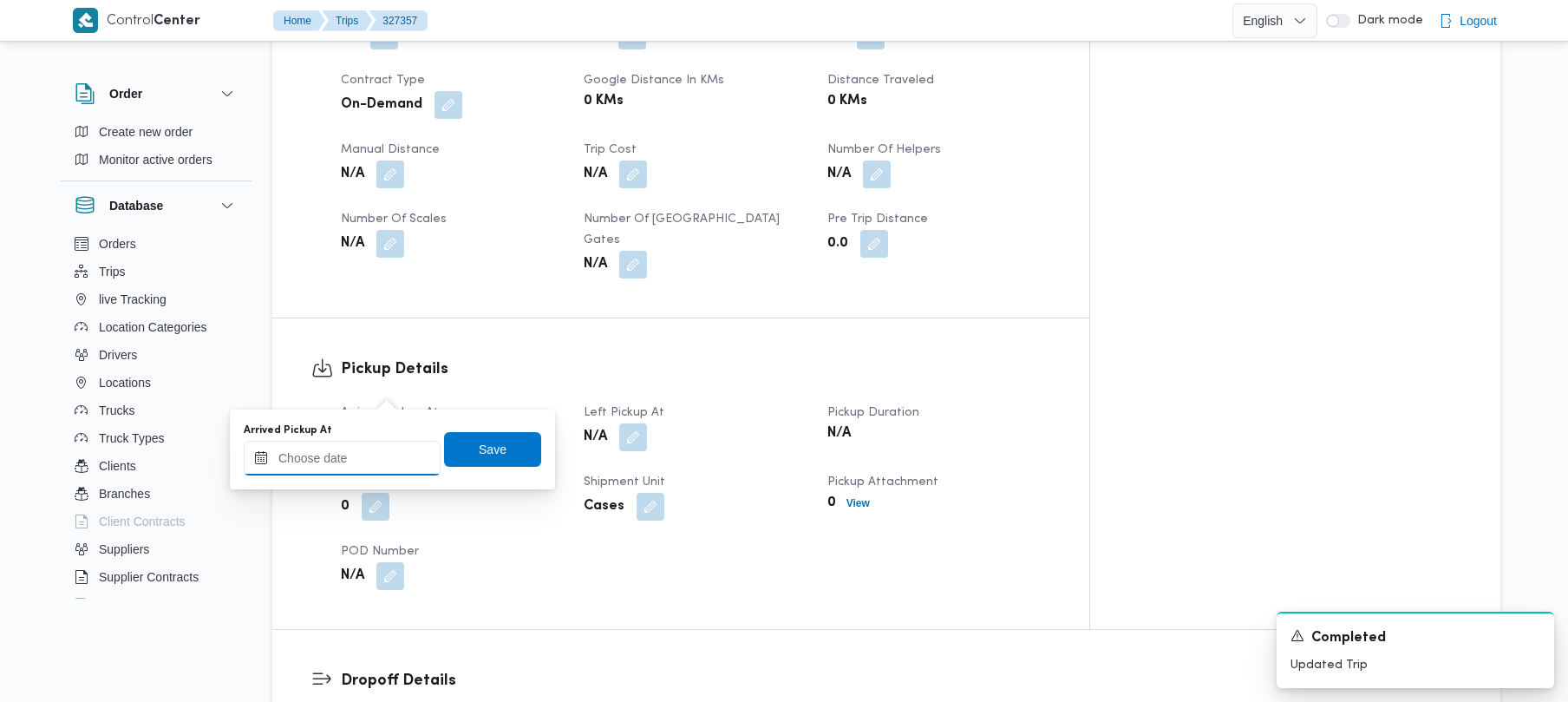 click on "Arrived Pickup At" at bounding box center [342, 458] 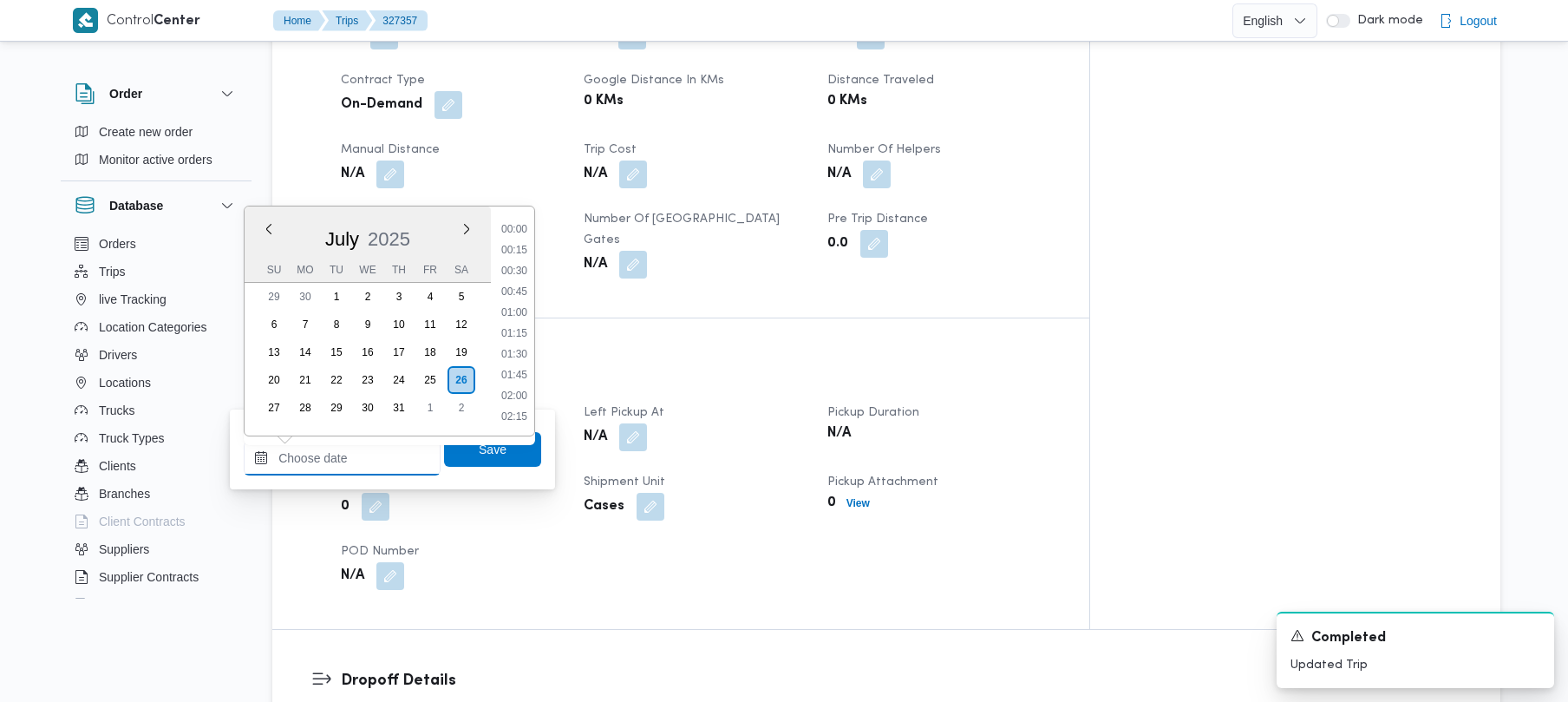 paste on "26/7/2025  9:00:00 AM" 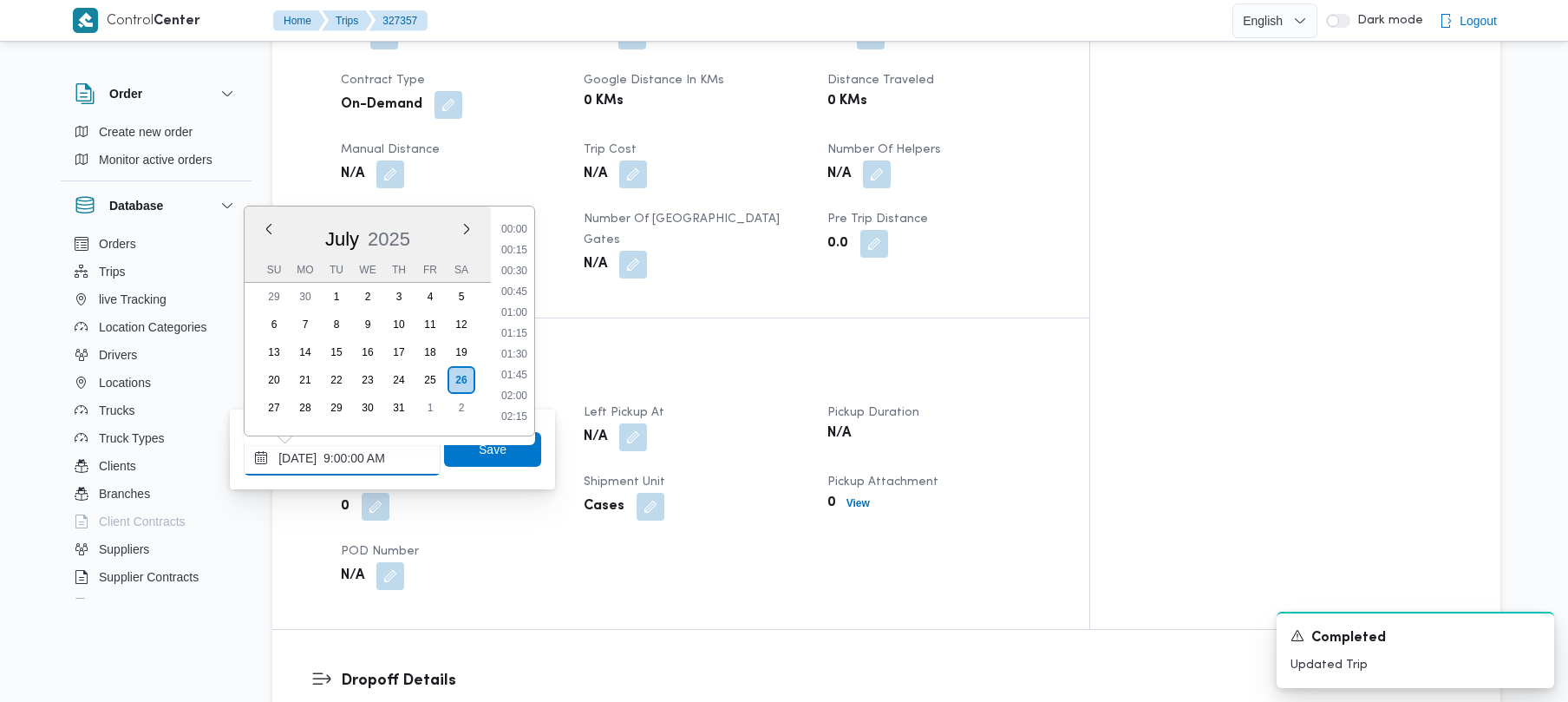 scroll, scrollTop: 750, scrollLeft: 0, axis: vertical 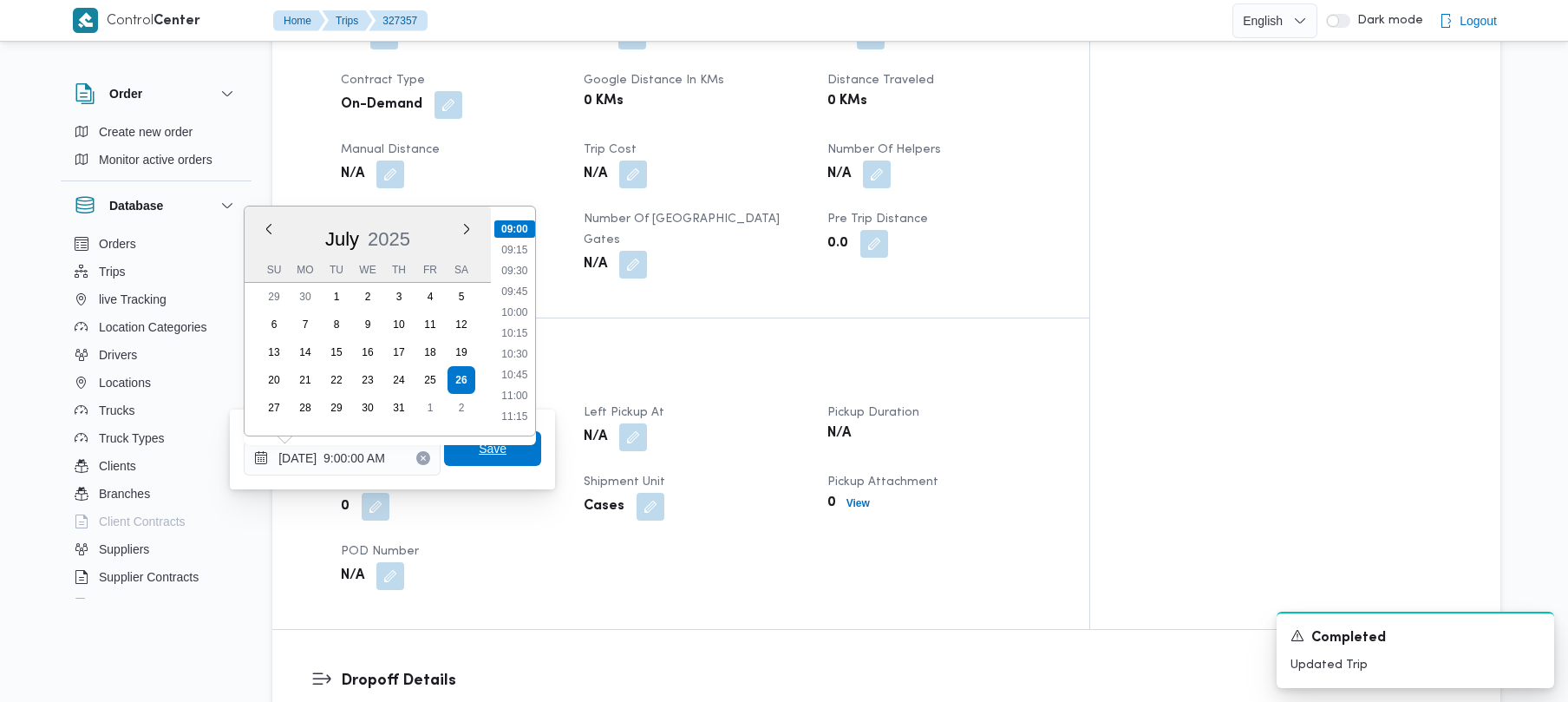 type on "26/07/2025 09:00" 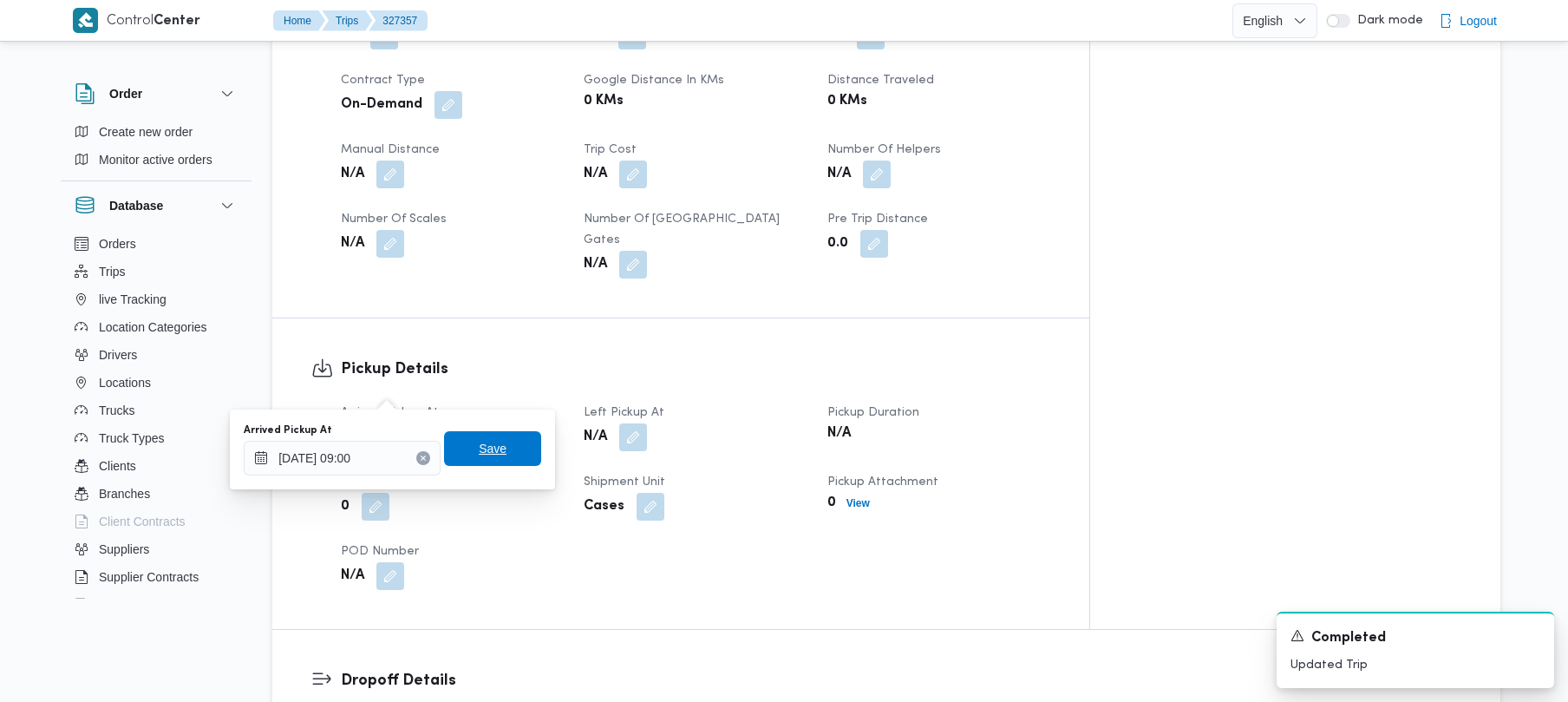 click on "Save" at bounding box center (493, 449) 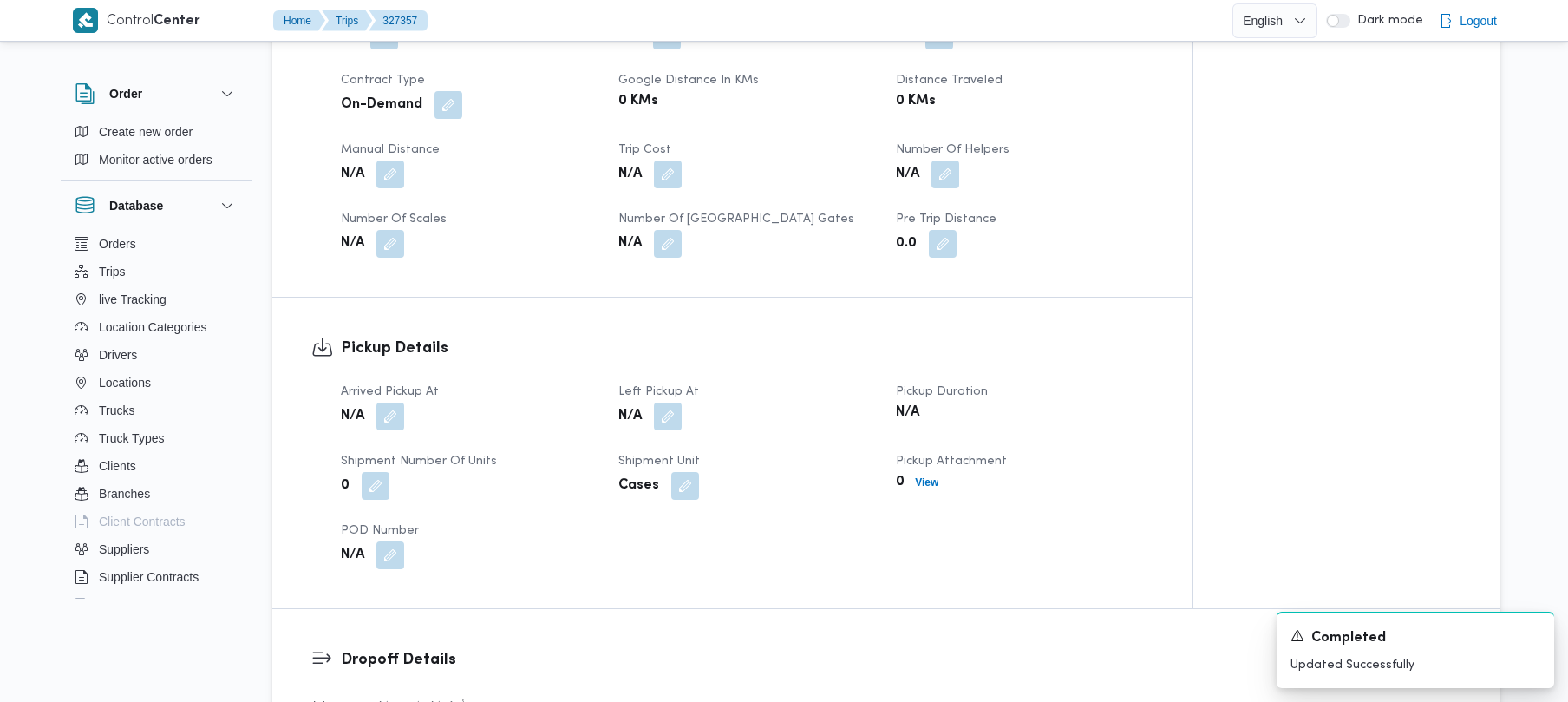 click on "N/A" at bounding box center (747, 417) 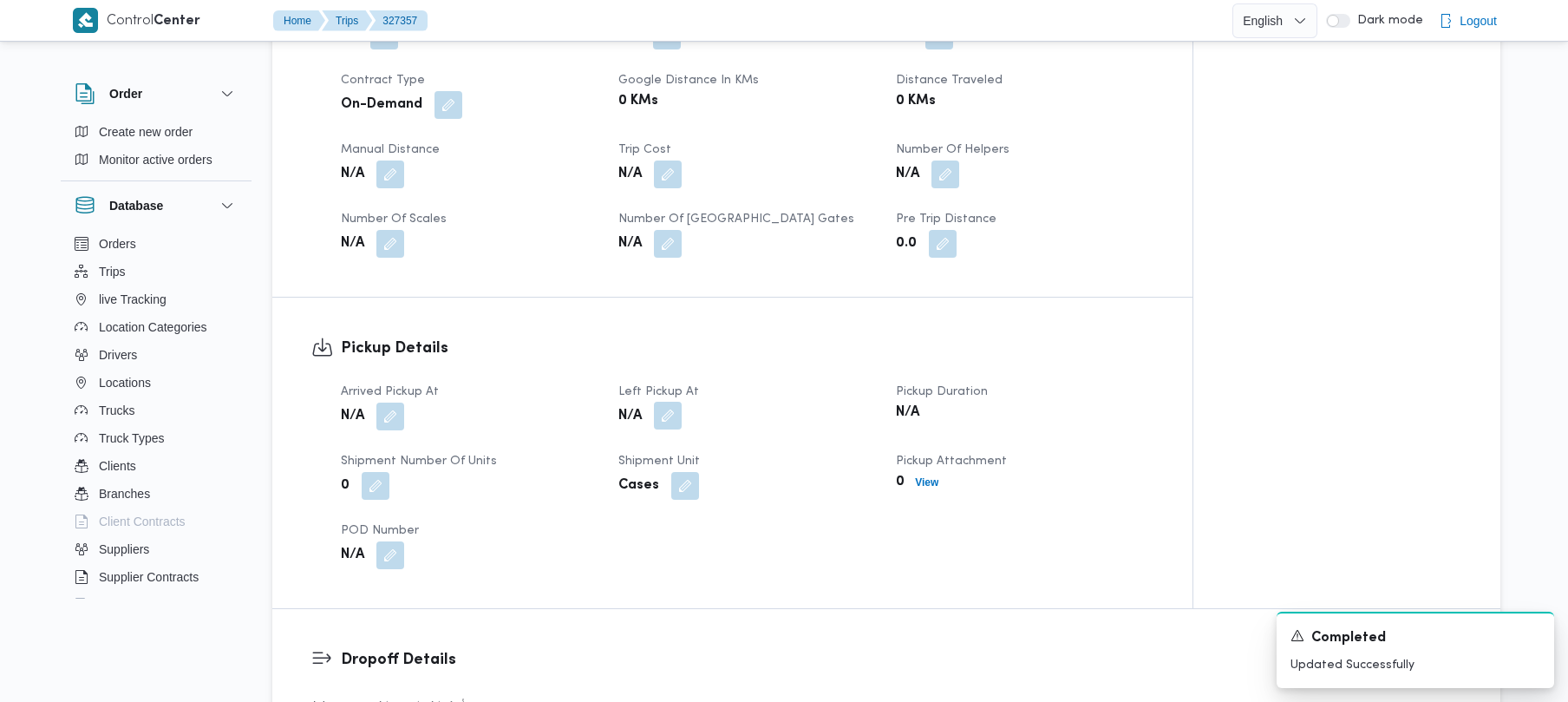 click at bounding box center [668, 416] 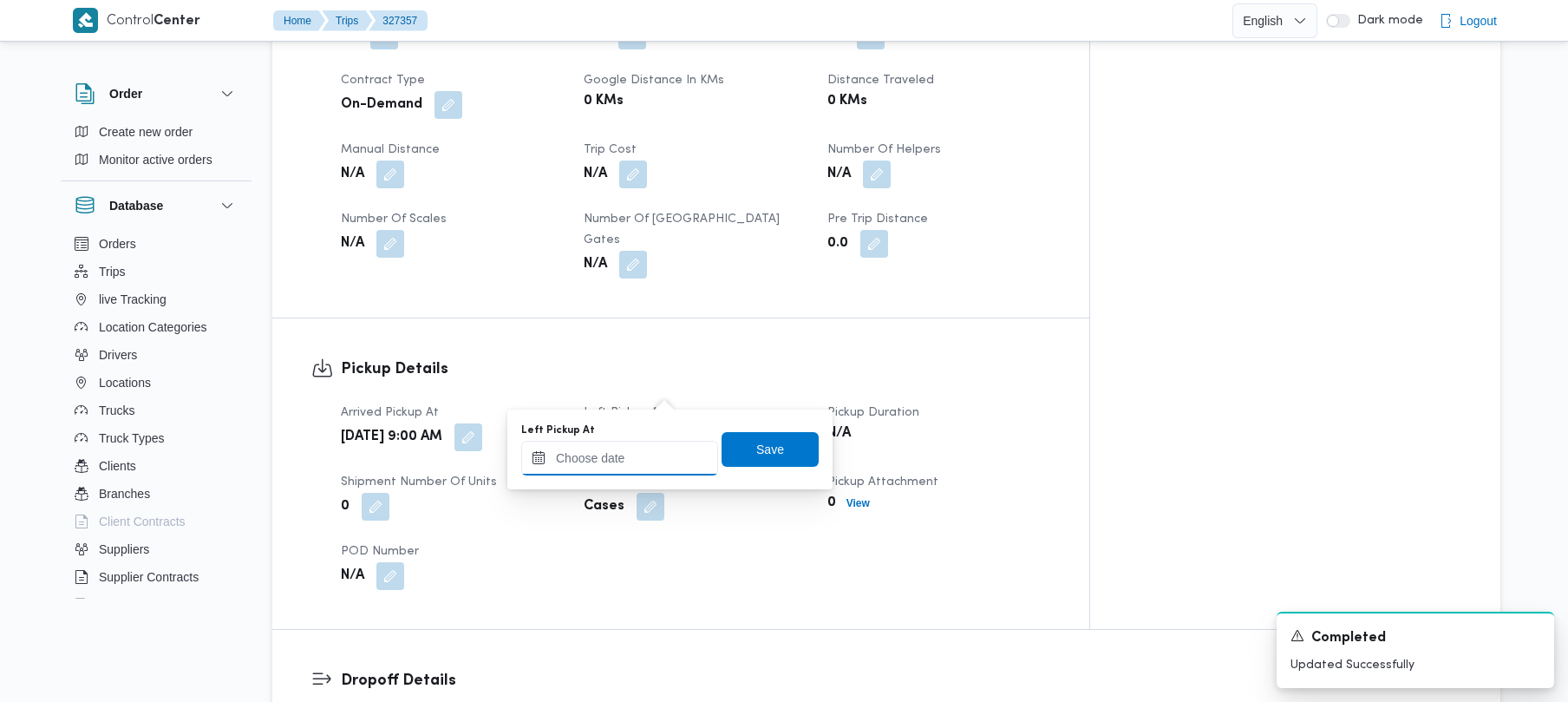 click on "Left Pickup At" at bounding box center [619, 458] 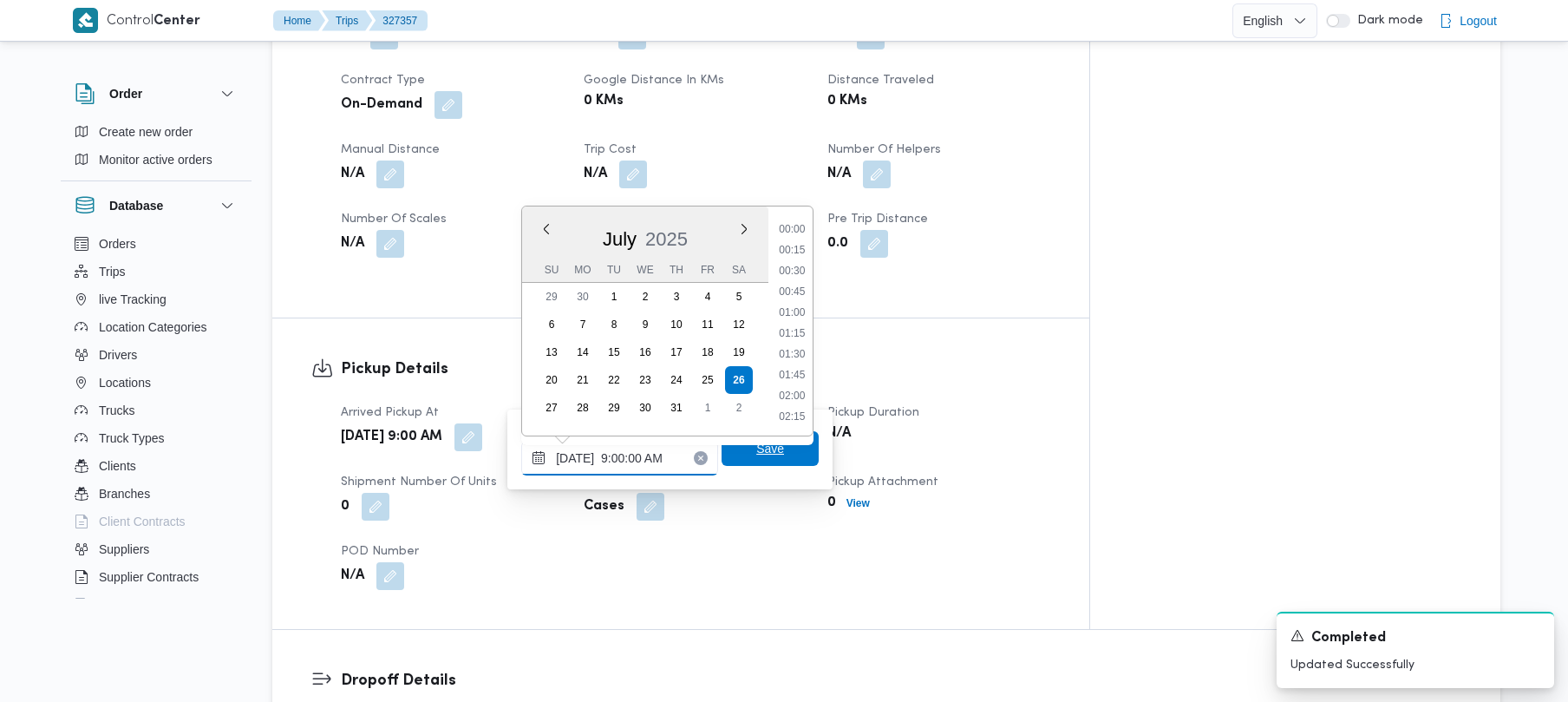 scroll, scrollTop: 750, scrollLeft: 0, axis: vertical 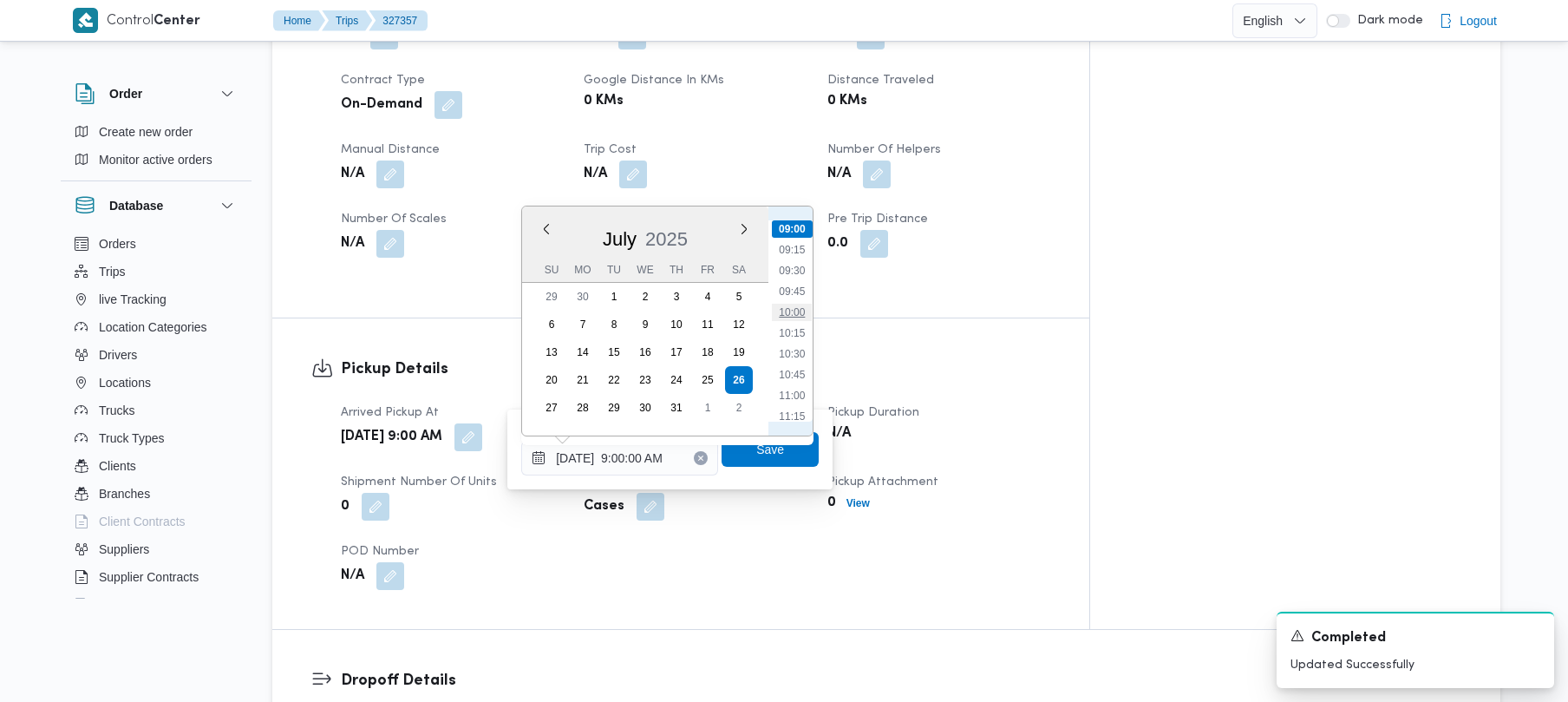 click on "10:00" at bounding box center (792, 312) 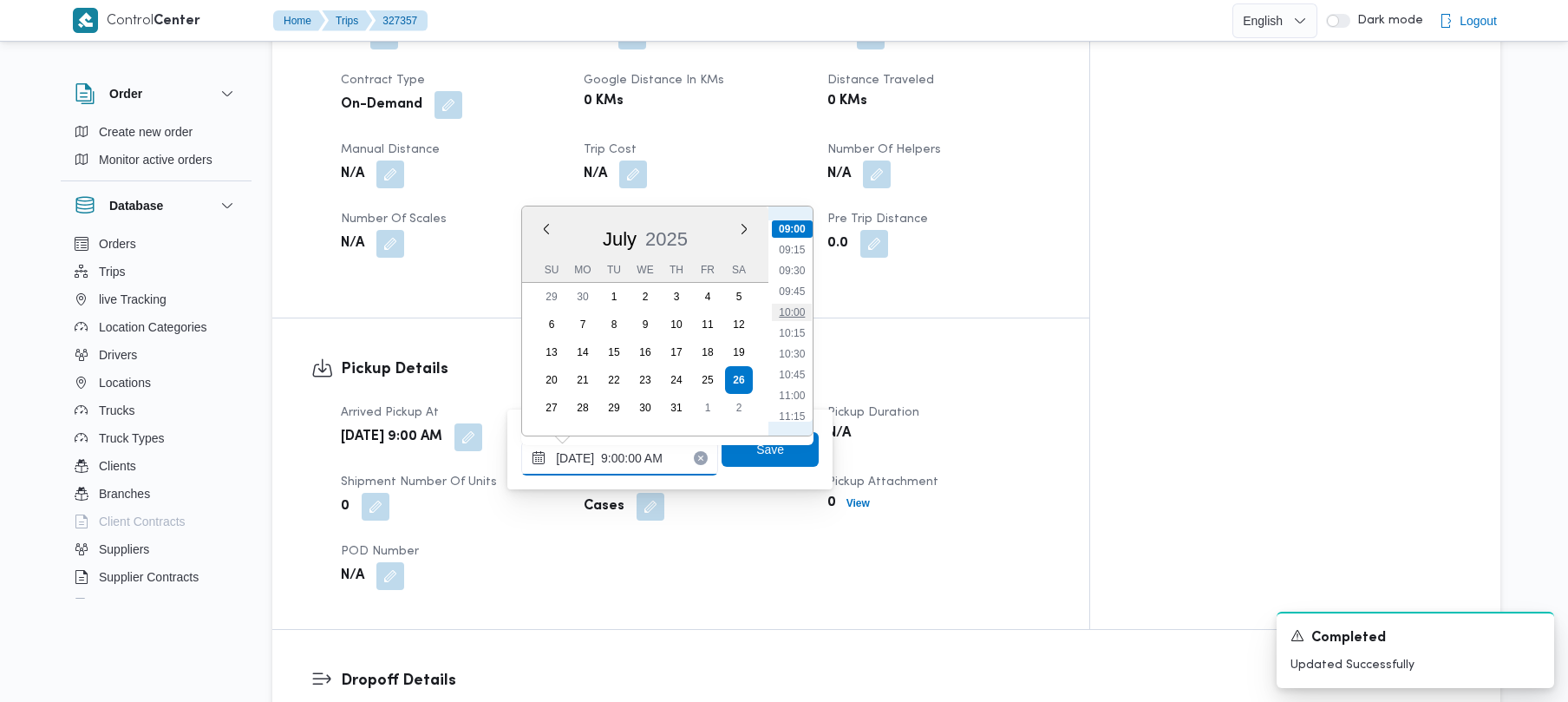type on "26/07/2025 10:00" 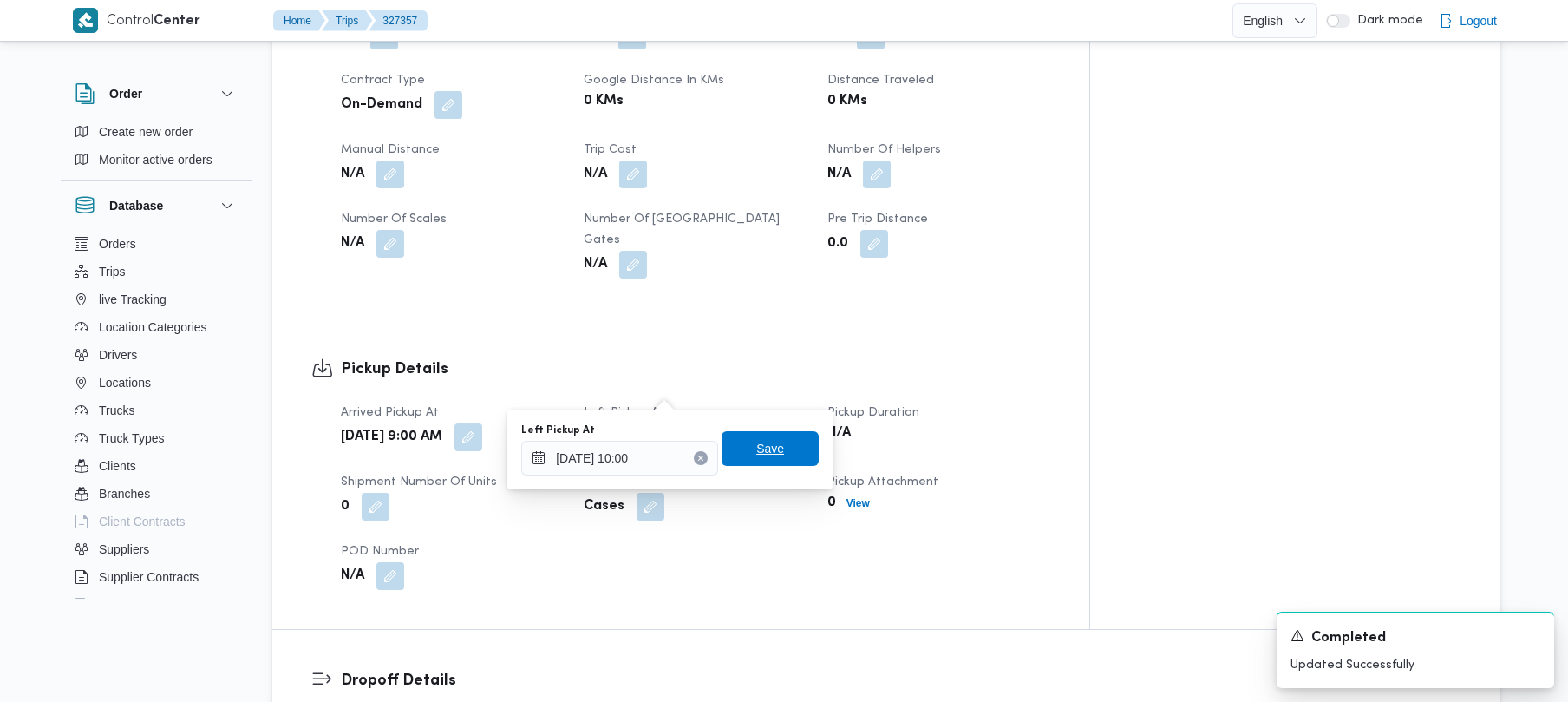 click on "Save" at bounding box center (770, 449) 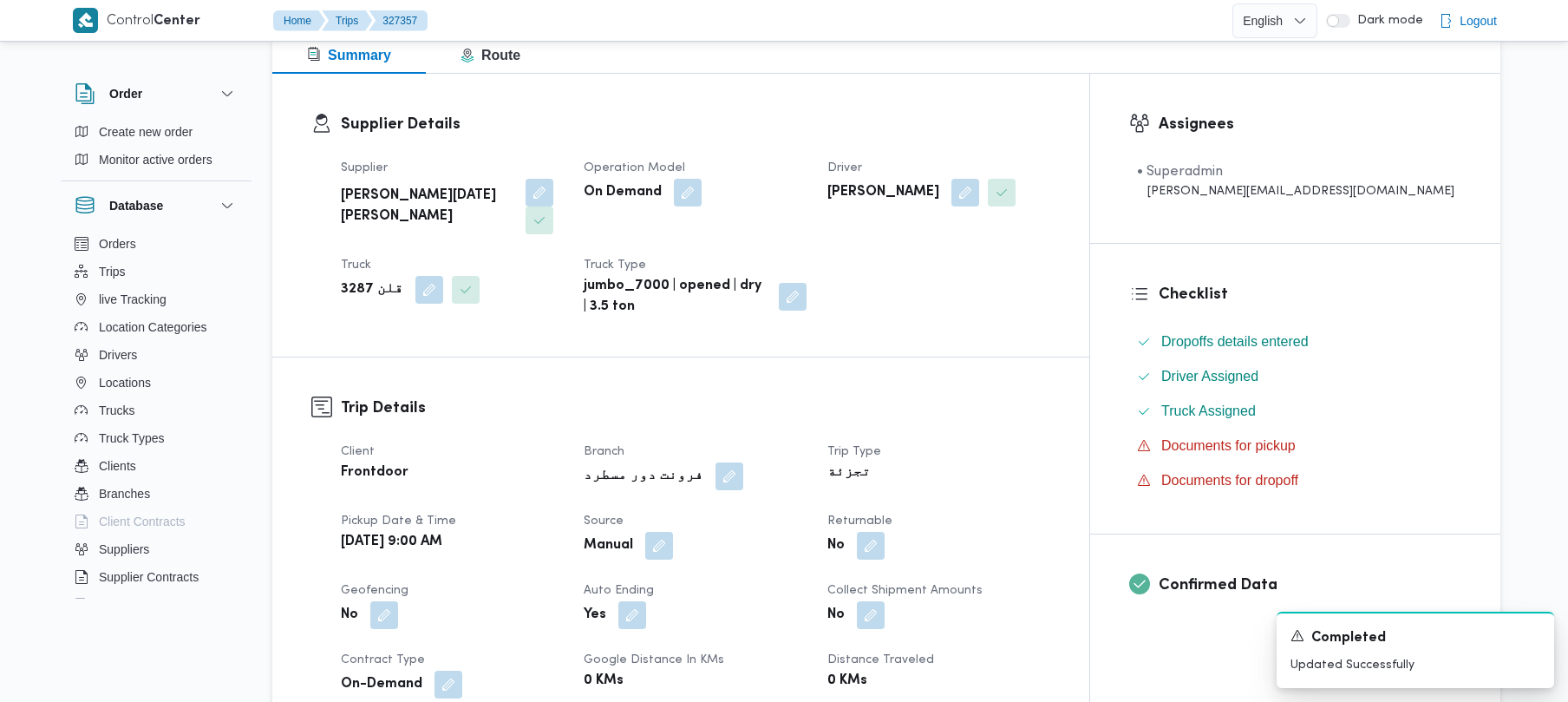 scroll, scrollTop: 239, scrollLeft: 0, axis: vertical 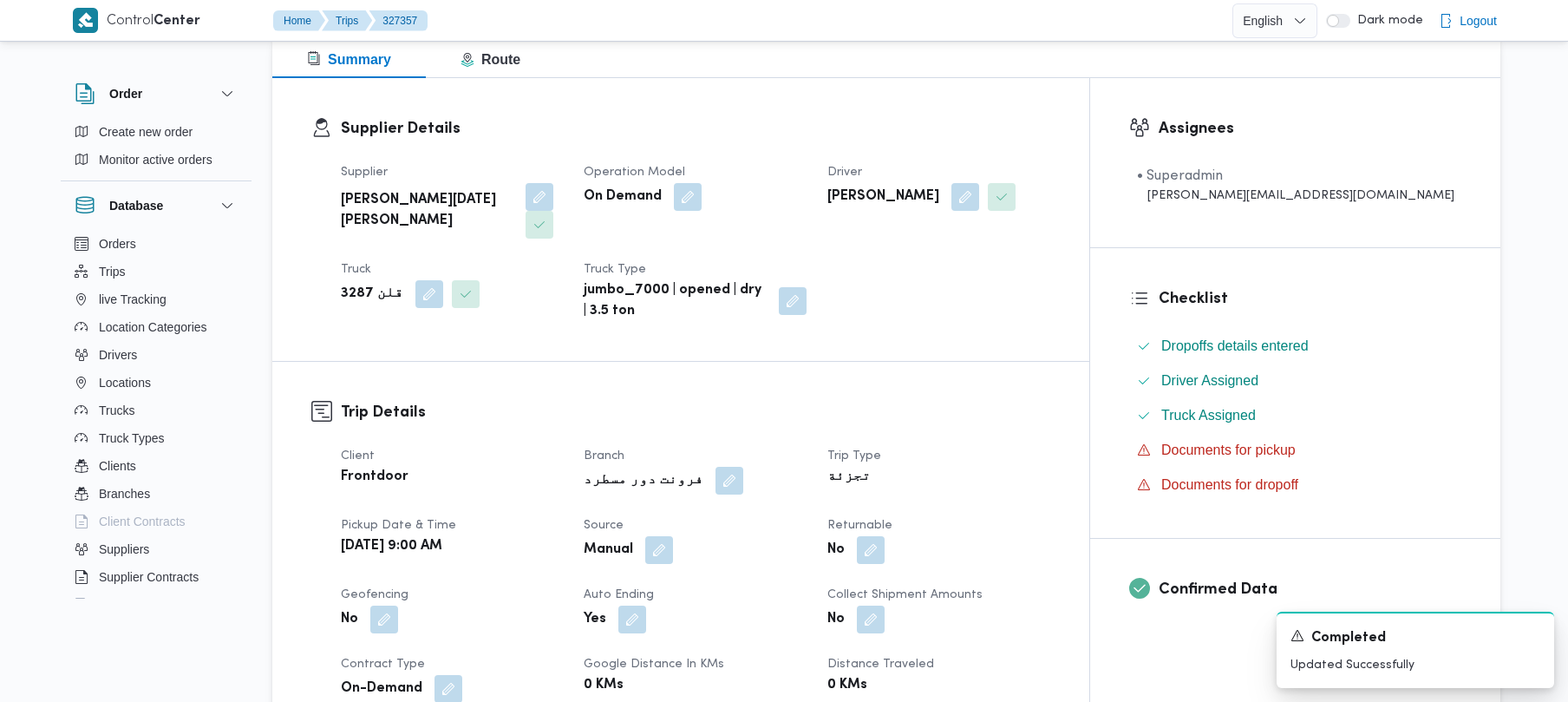 drag, startPoint x: 696, startPoint y: 372, endPoint x: 668, endPoint y: 372, distance: 28 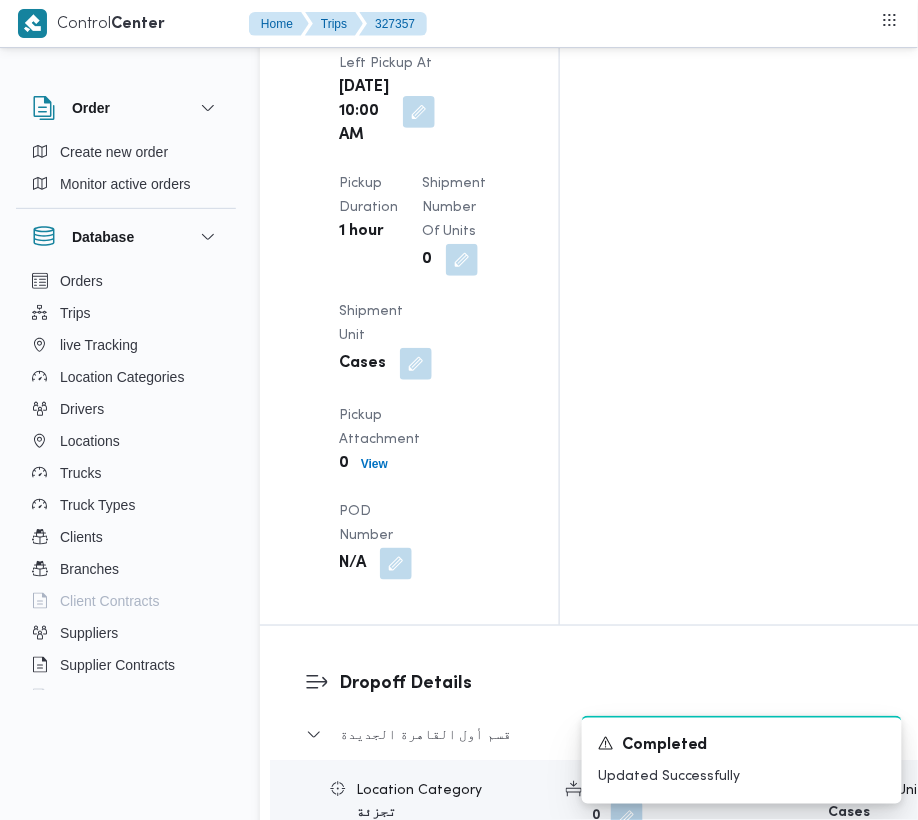 scroll, scrollTop: 2897, scrollLeft: 0, axis: vertical 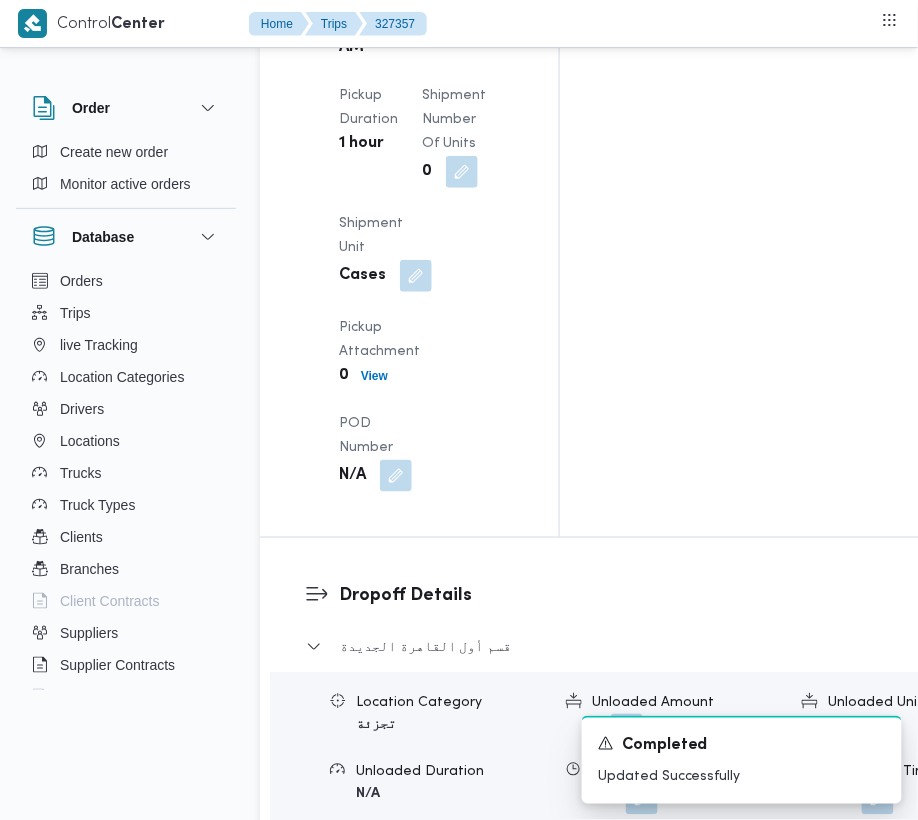 click on "Edit dropoffs" at bounding box center (362, 991) 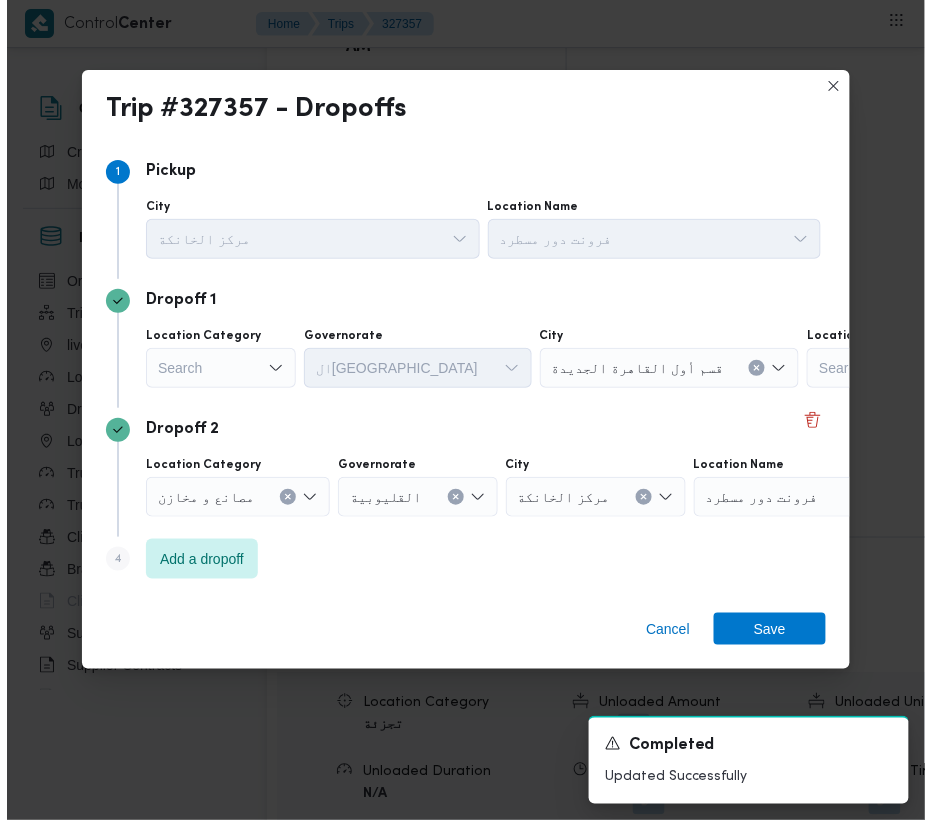 scroll, scrollTop: 2889, scrollLeft: 0, axis: vertical 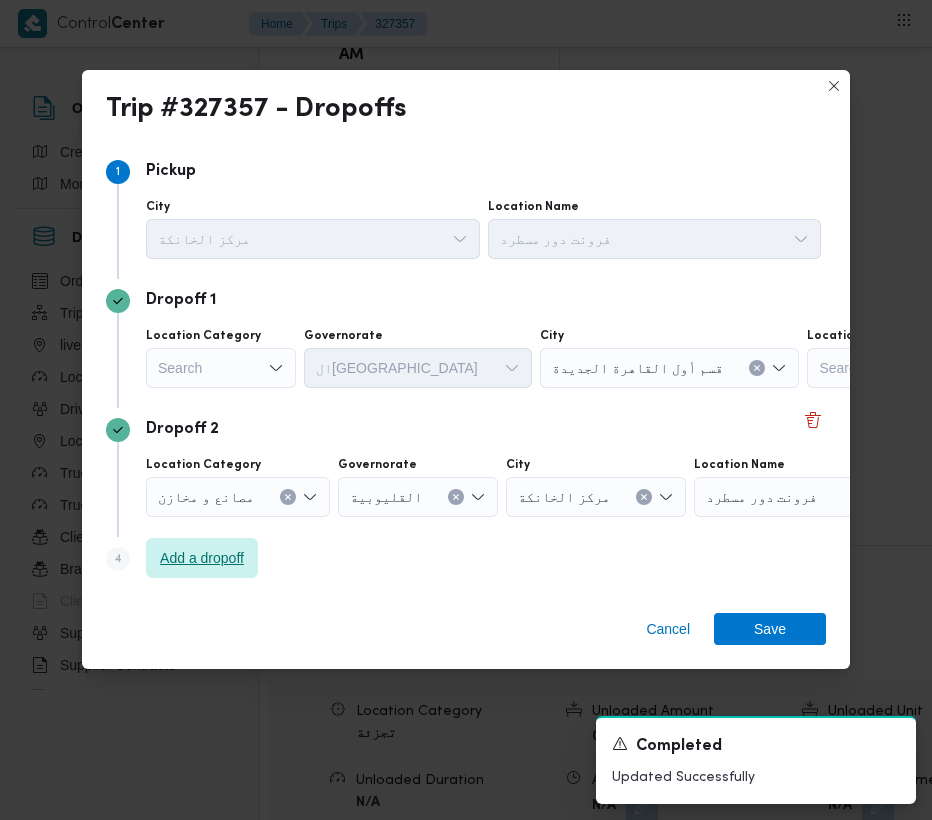 click on "Add a dropoff" at bounding box center [202, 558] 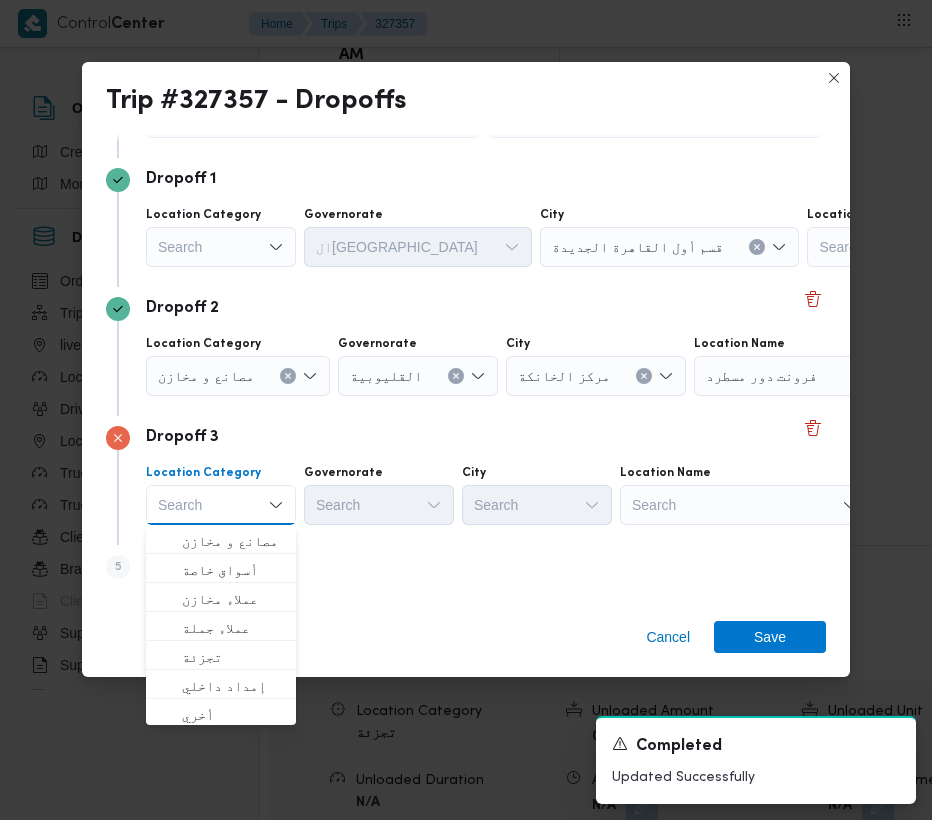 click on "Search" at bounding box center (932, 247) 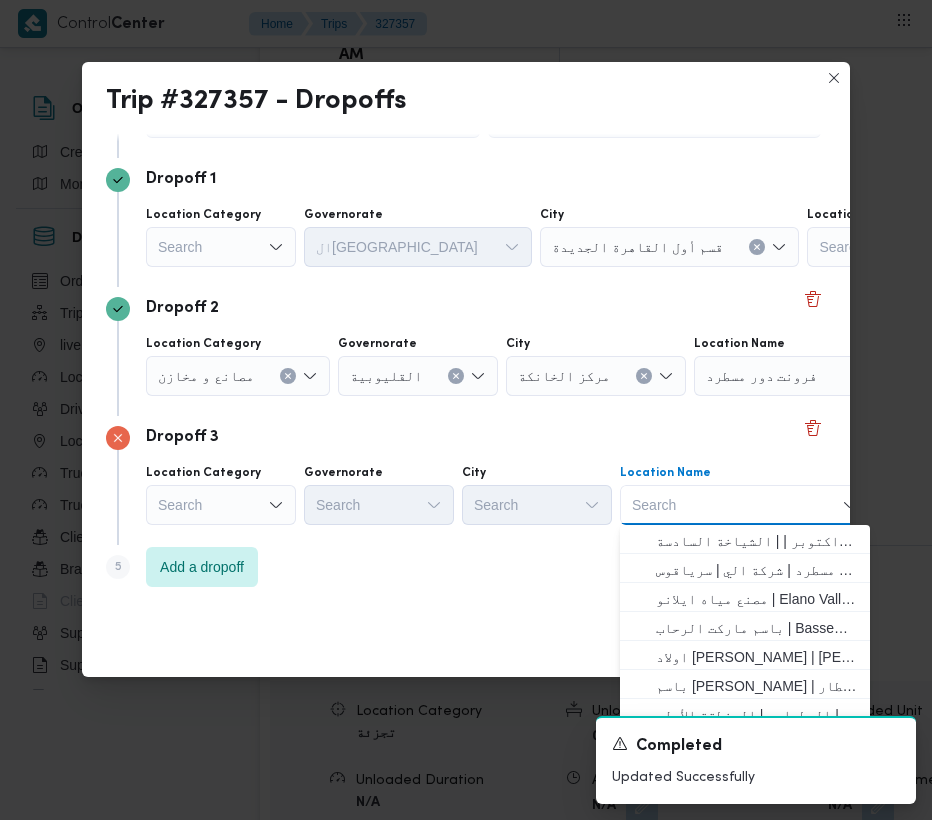 click on "Search" at bounding box center [745, 505] 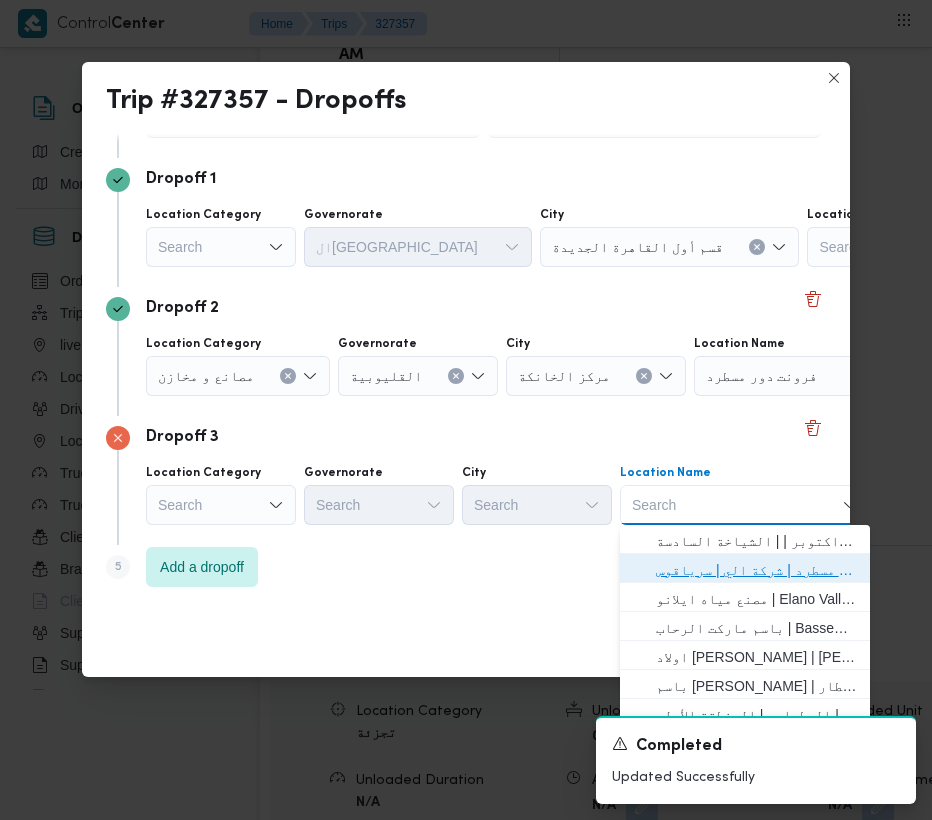 click on "فرونت دور مسطرد | شركة الي | سرياقوس" at bounding box center (757, 570) 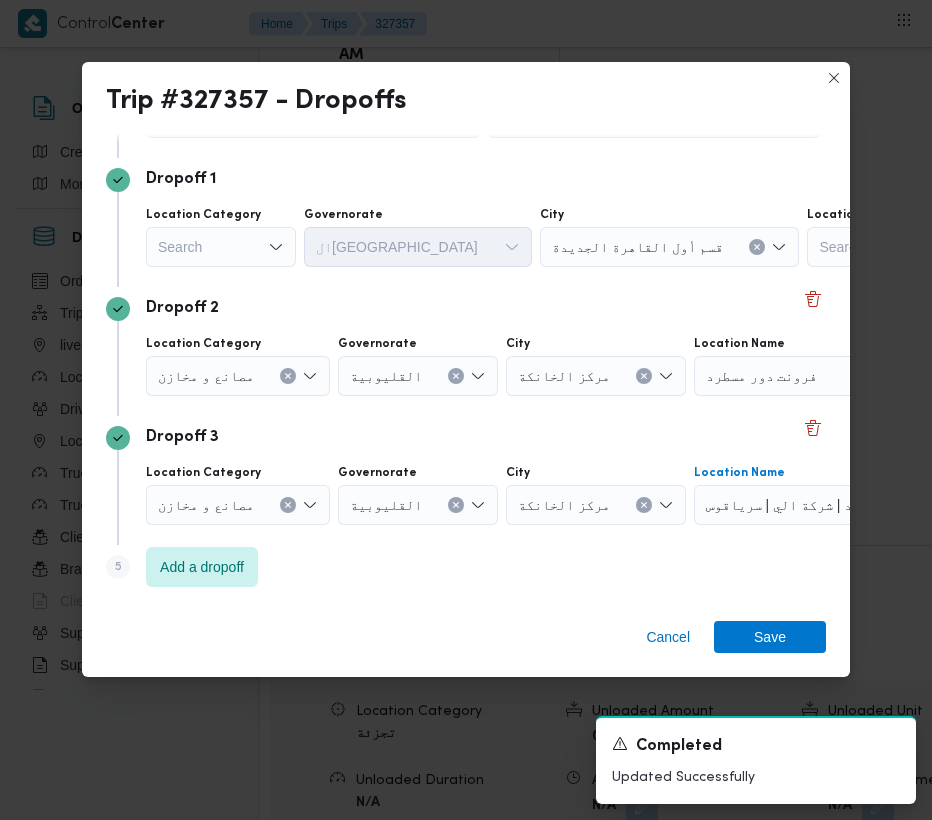 click on "مصانع و مخازن" at bounding box center [206, 375] 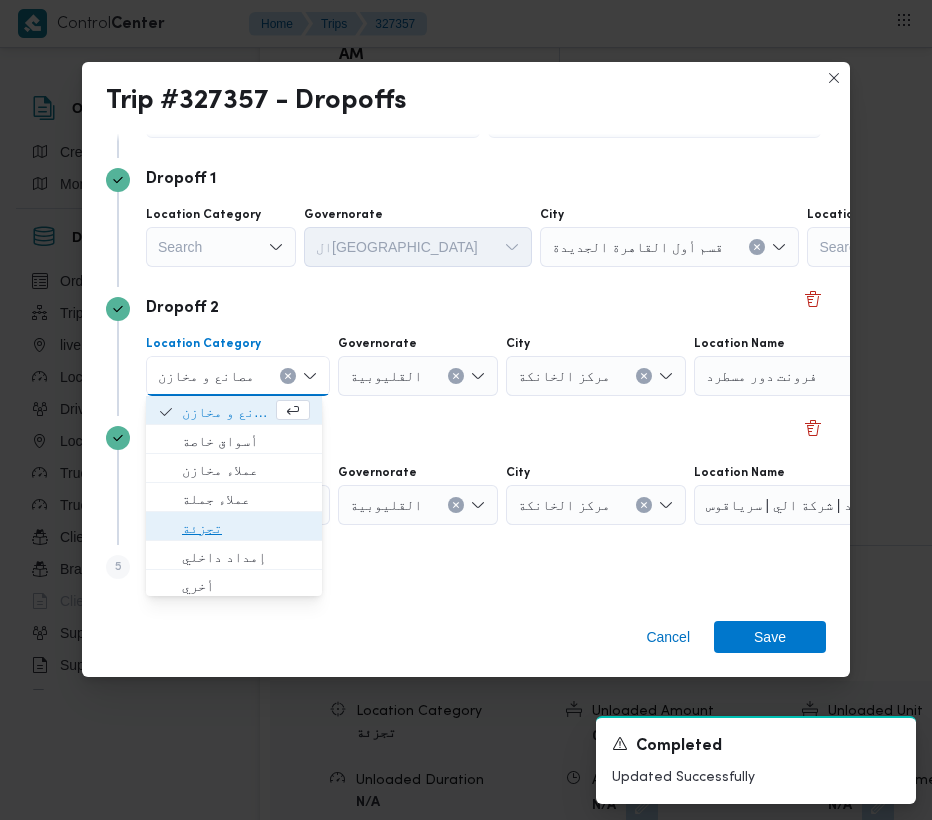 click on "تجزئة" at bounding box center [234, 528] 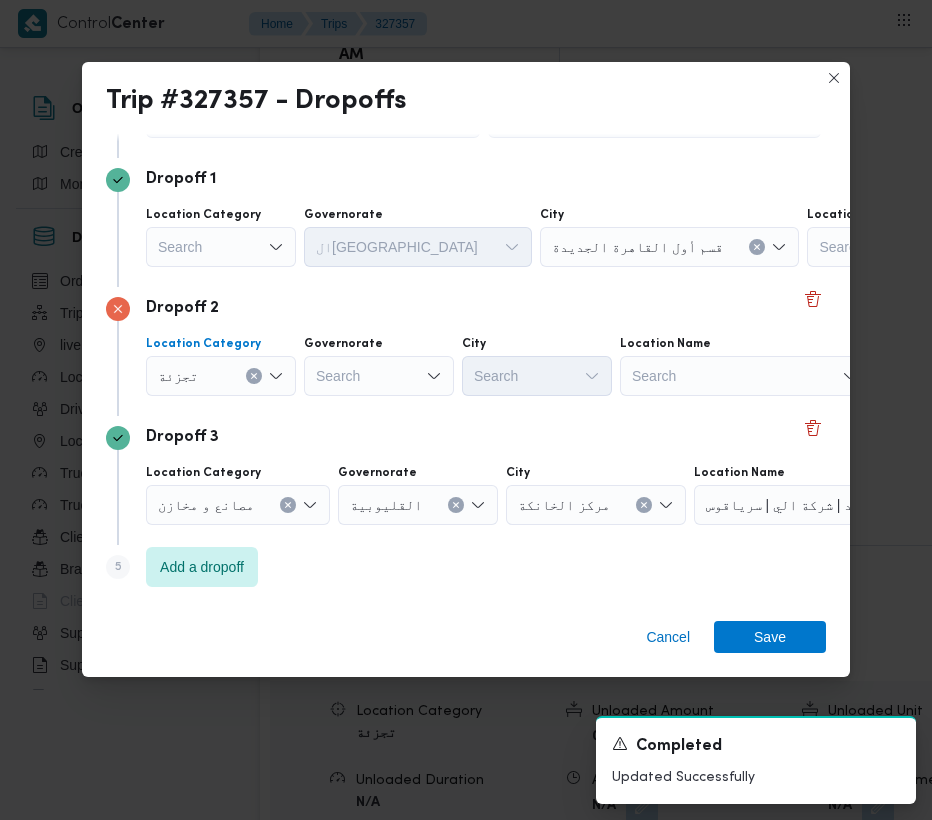 click on "Search" at bounding box center (379, 376) 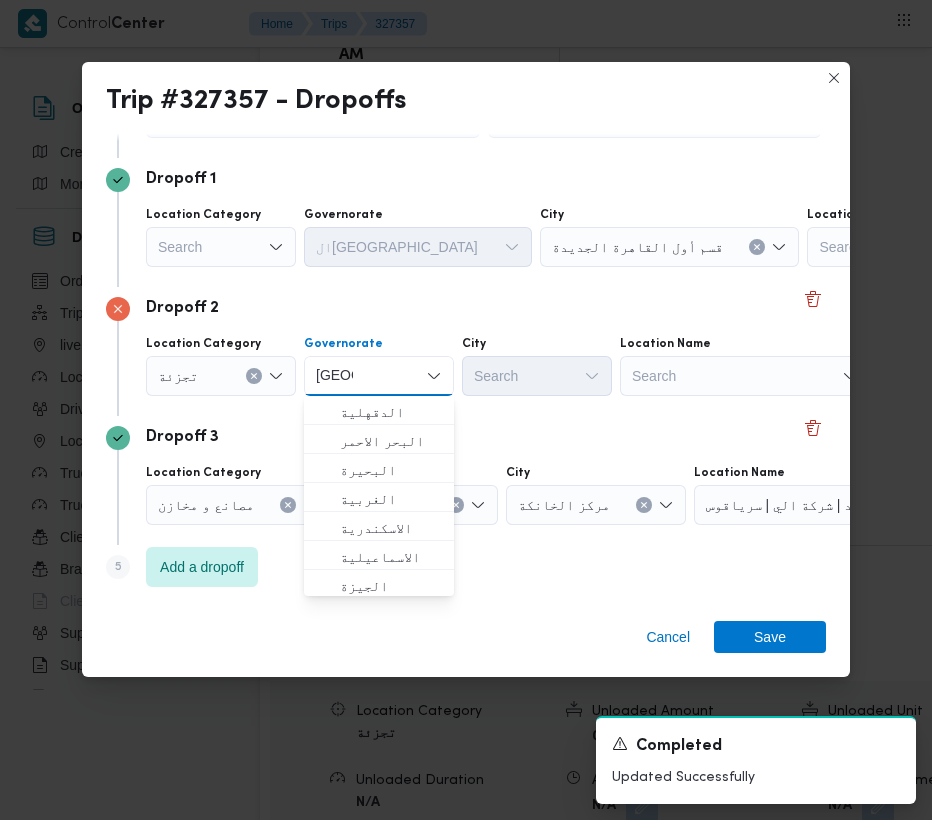 type on "قاهرة" 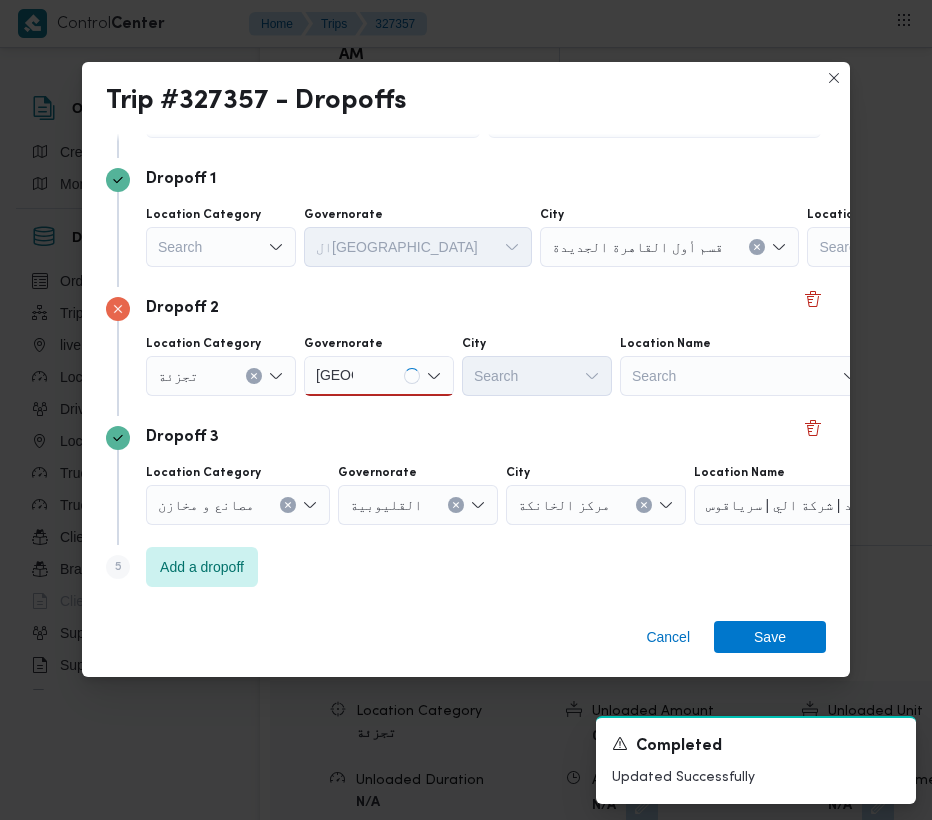 drag, startPoint x: 512, startPoint y: 444, endPoint x: 389, endPoint y: 386, distance: 135.98897 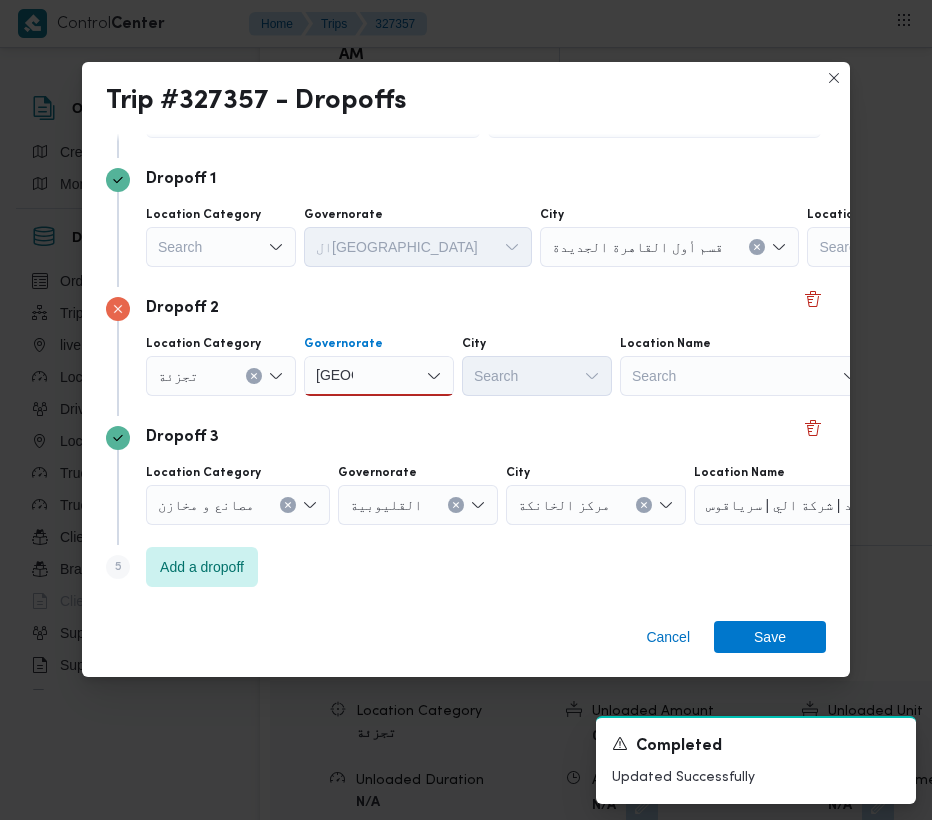 click on "قاهرة قاهرة" at bounding box center (379, 376) 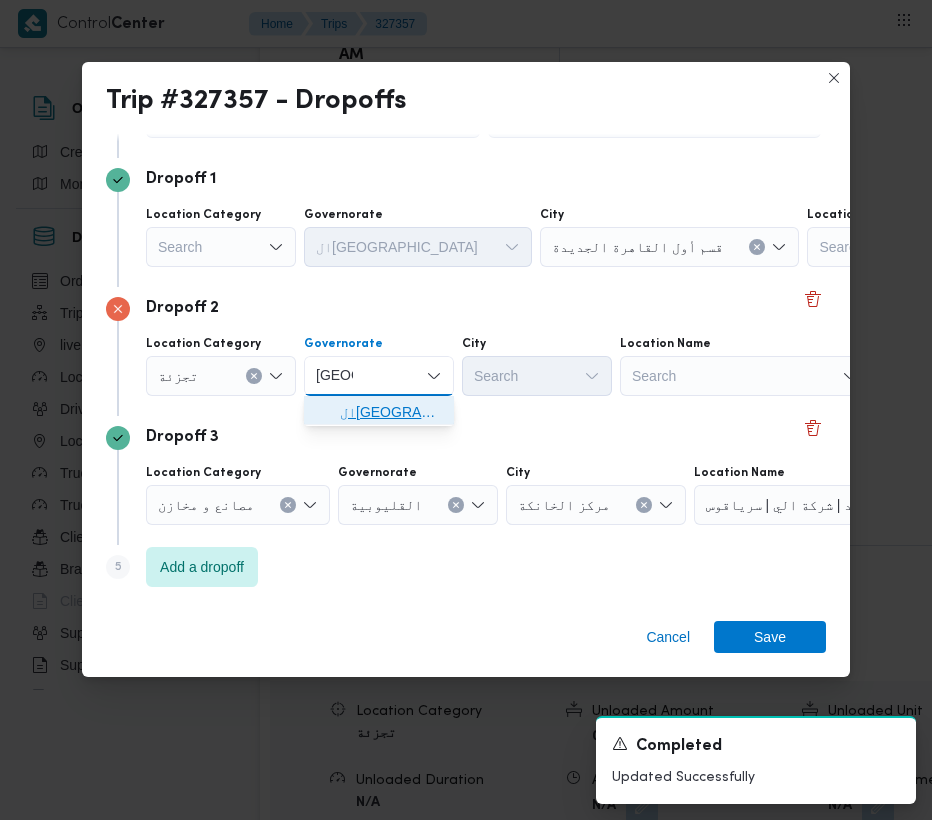 click on "القاهرة" at bounding box center [391, 412] 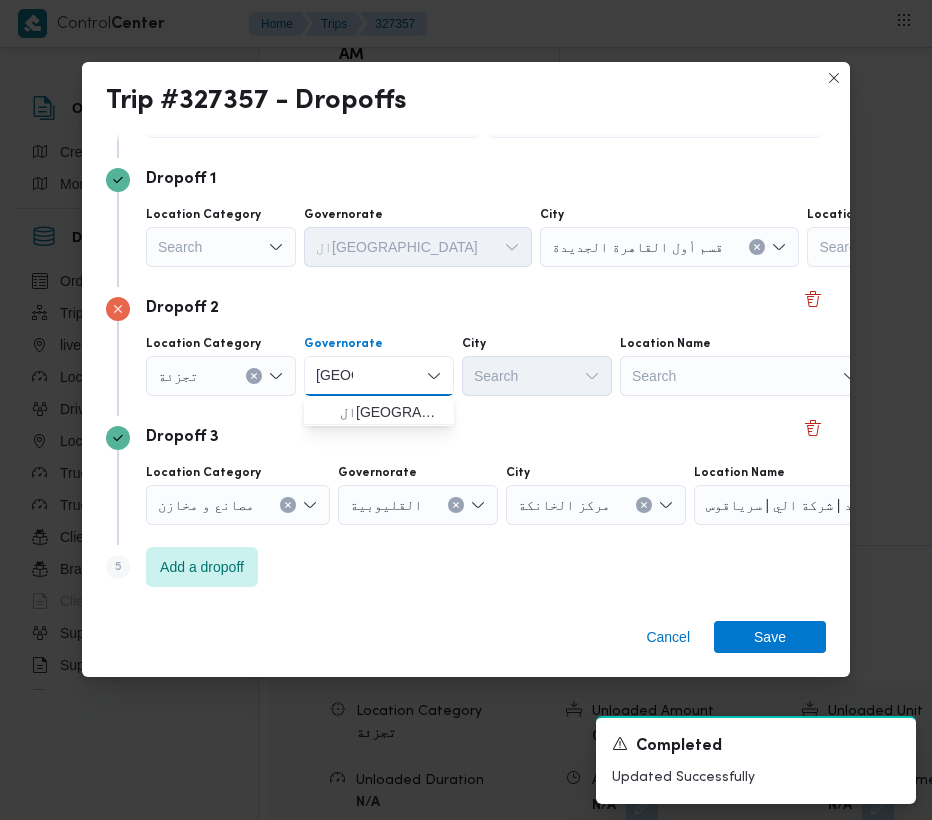 type 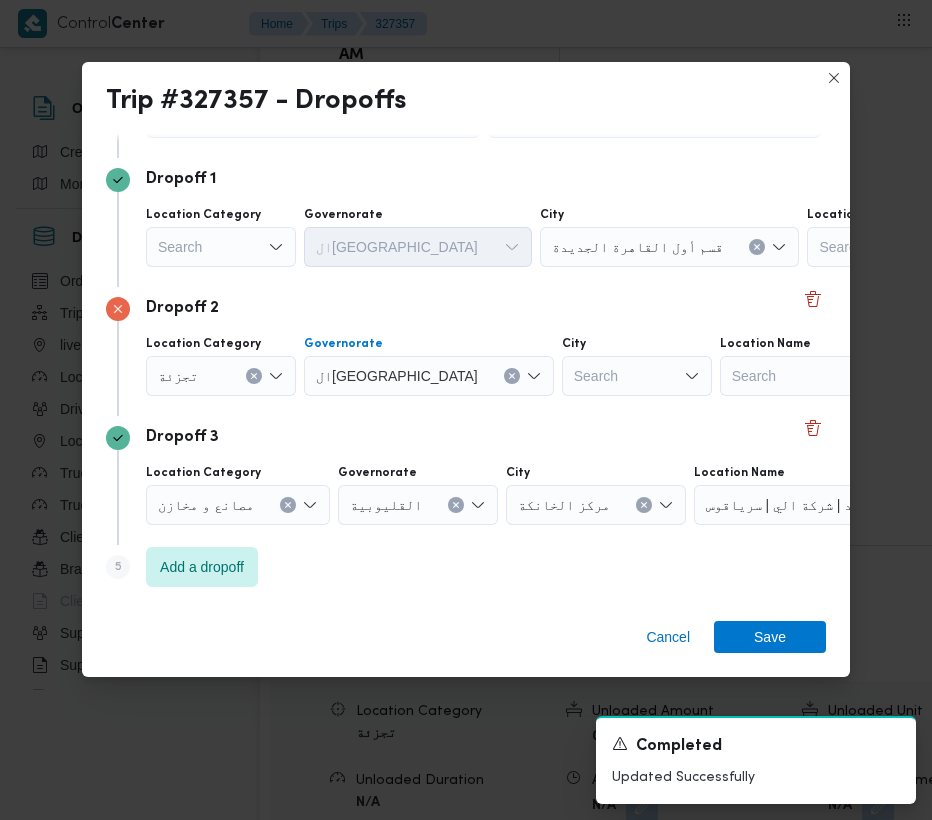 click on "Search" at bounding box center [670, 247] 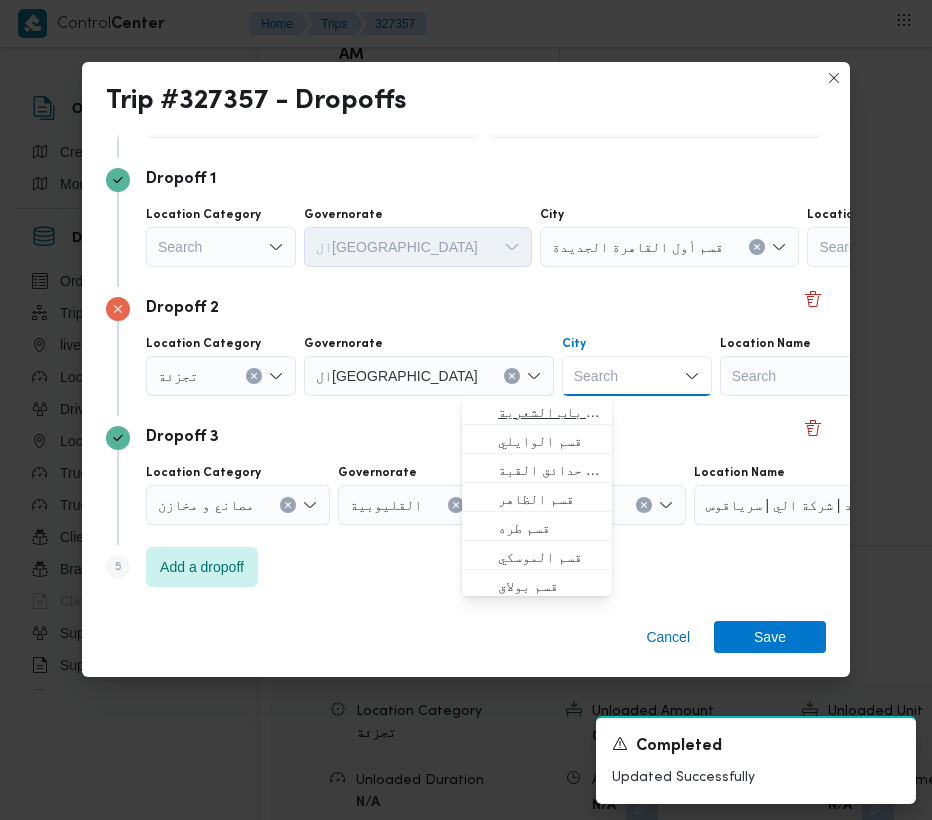 paste on "قاهرة" 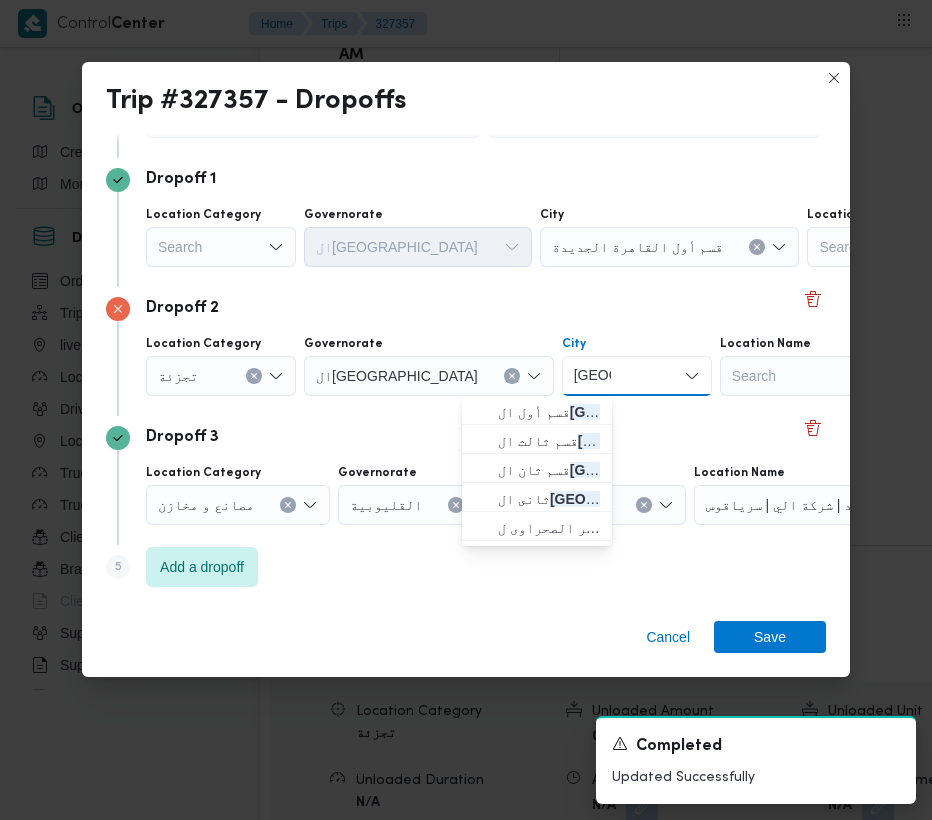 type on "قاهرة" 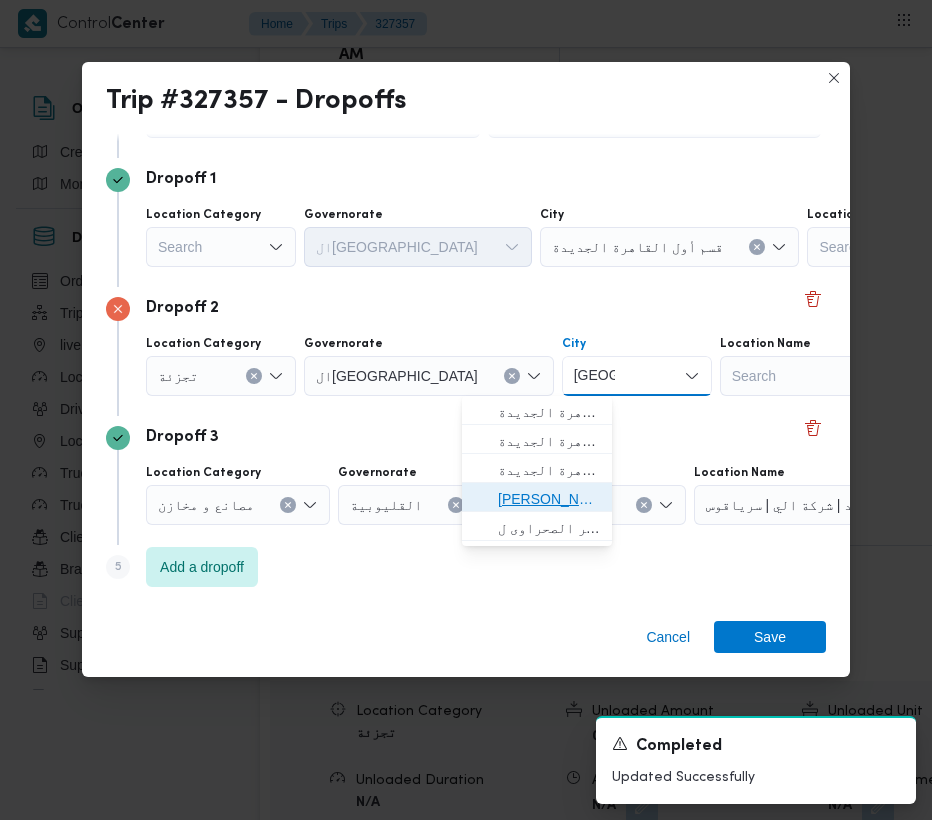 click on "ثانى القاهرة الجديدة" at bounding box center [549, 499] 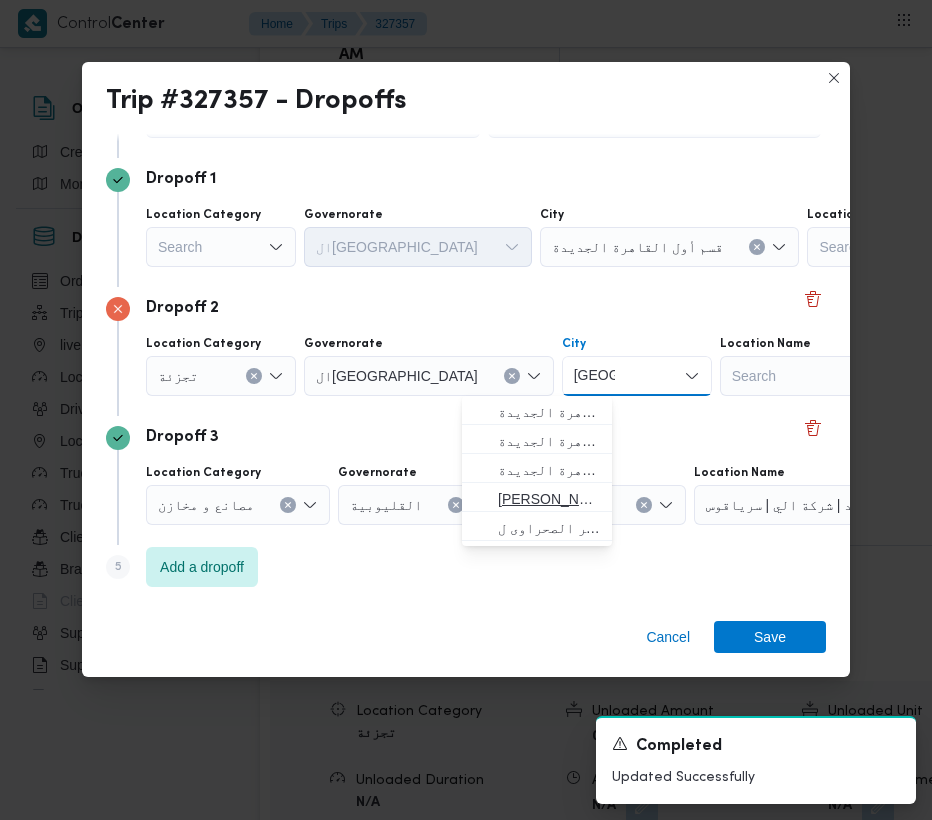 type 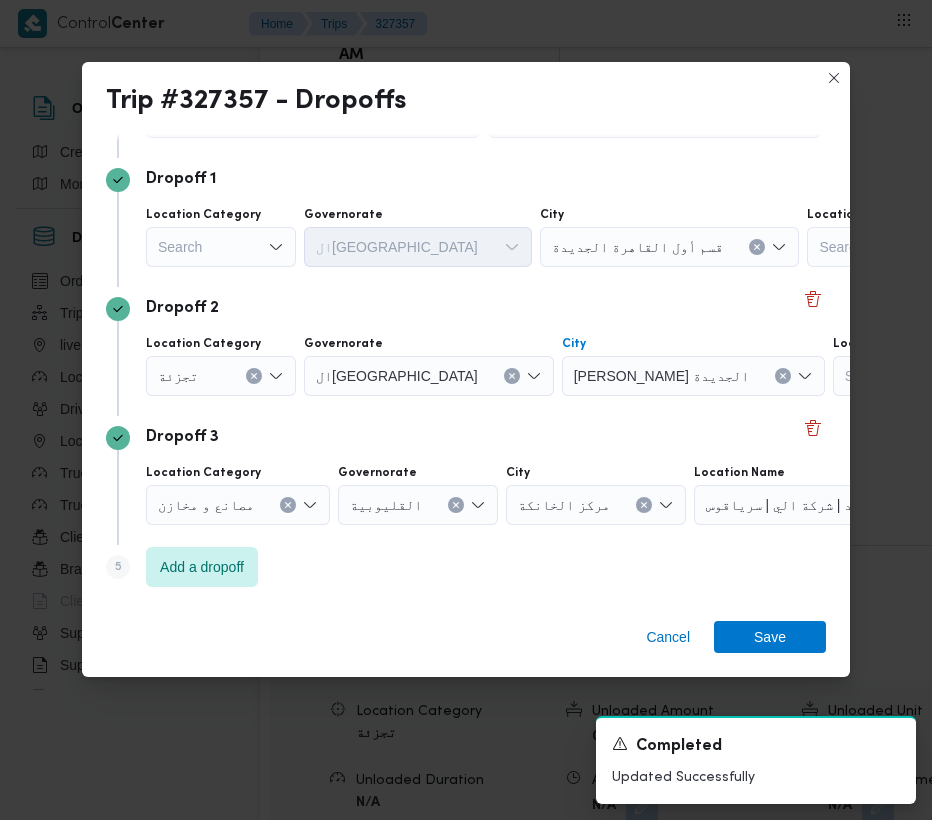 click on "Dropoff 3" at bounding box center (466, 438) 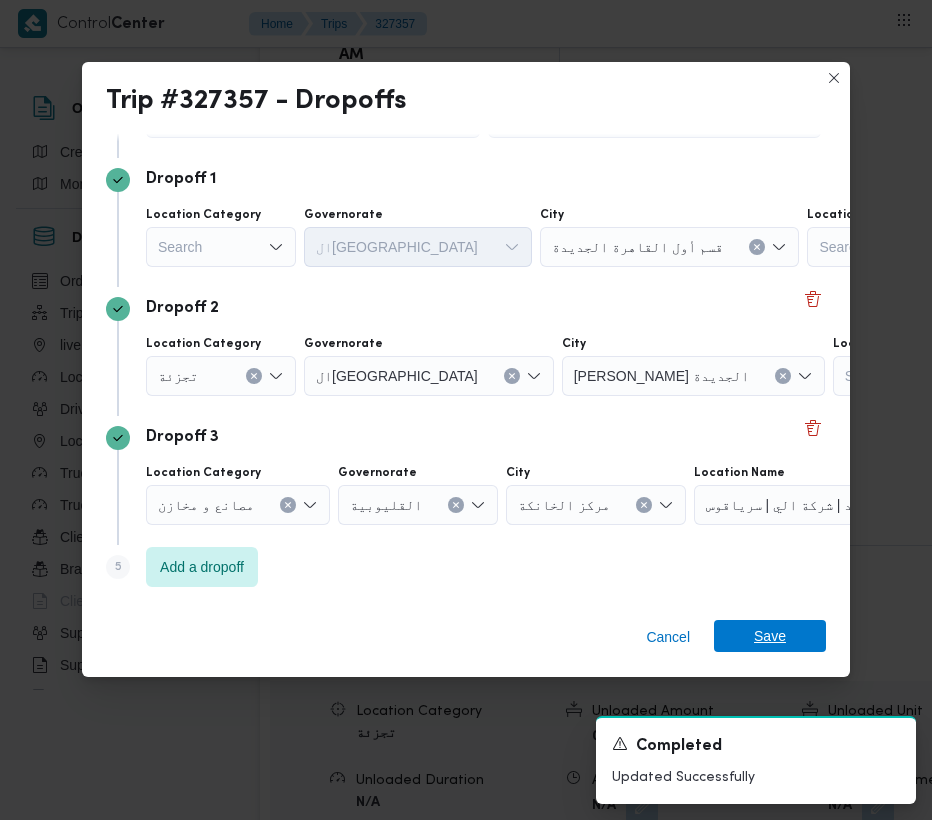 click on "Save" at bounding box center (770, 636) 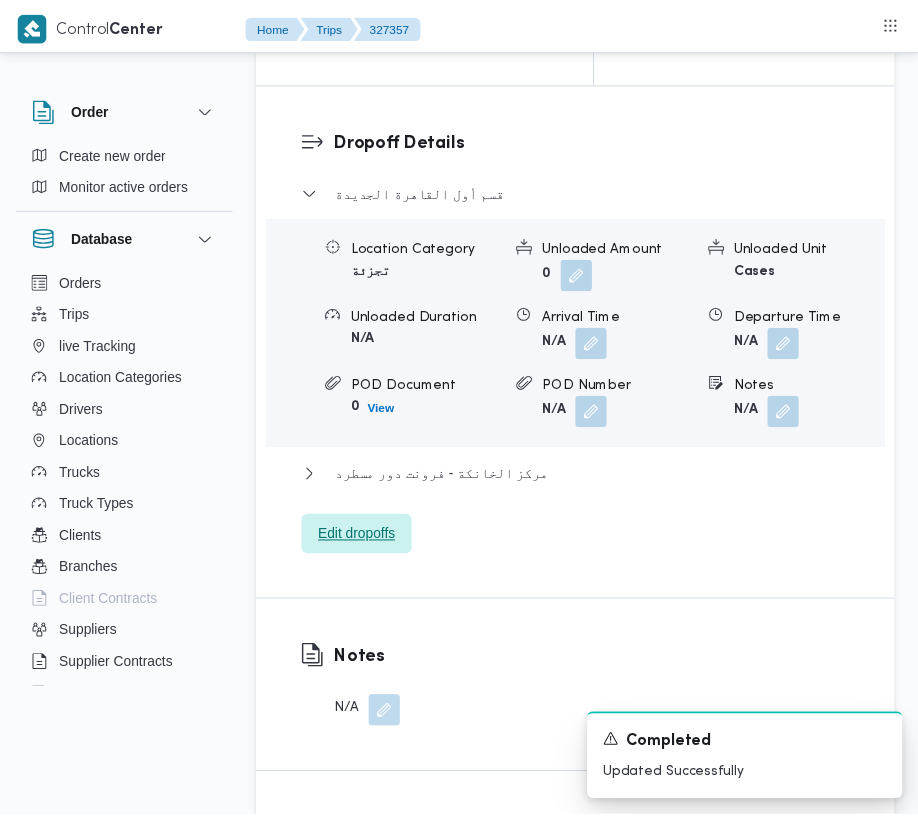scroll, scrollTop: 2897, scrollLeft: 0, axis: vertical 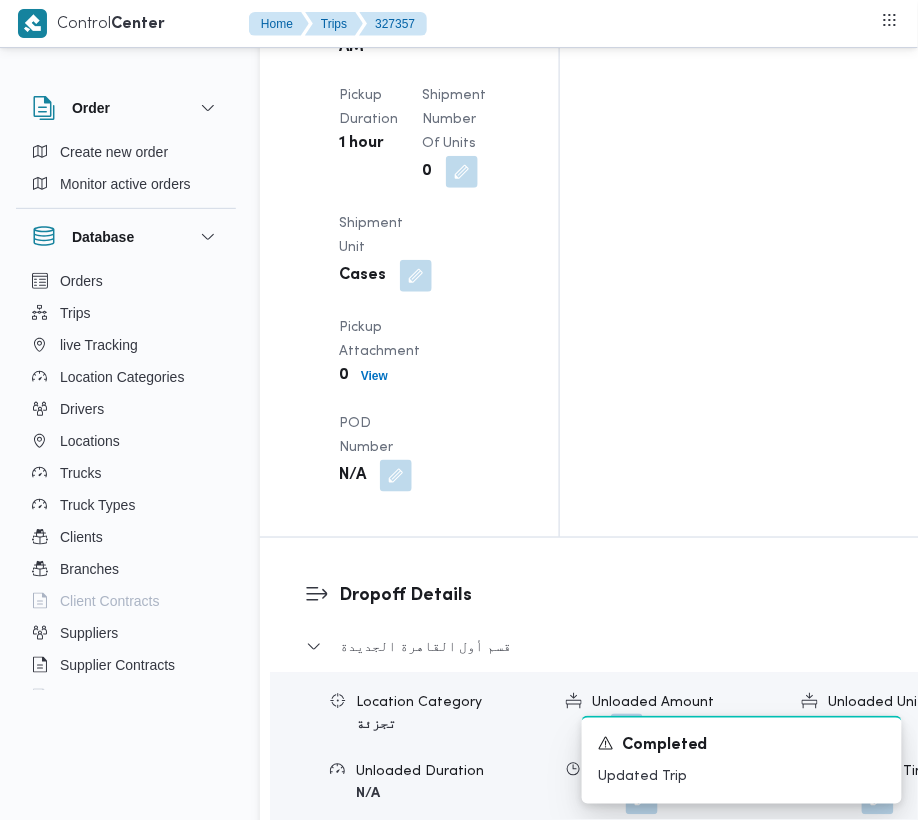 drag, startPoint x: 786, startPoint y: 372, endPoint x: 769, endPoint y: 396, distance: 29.410883 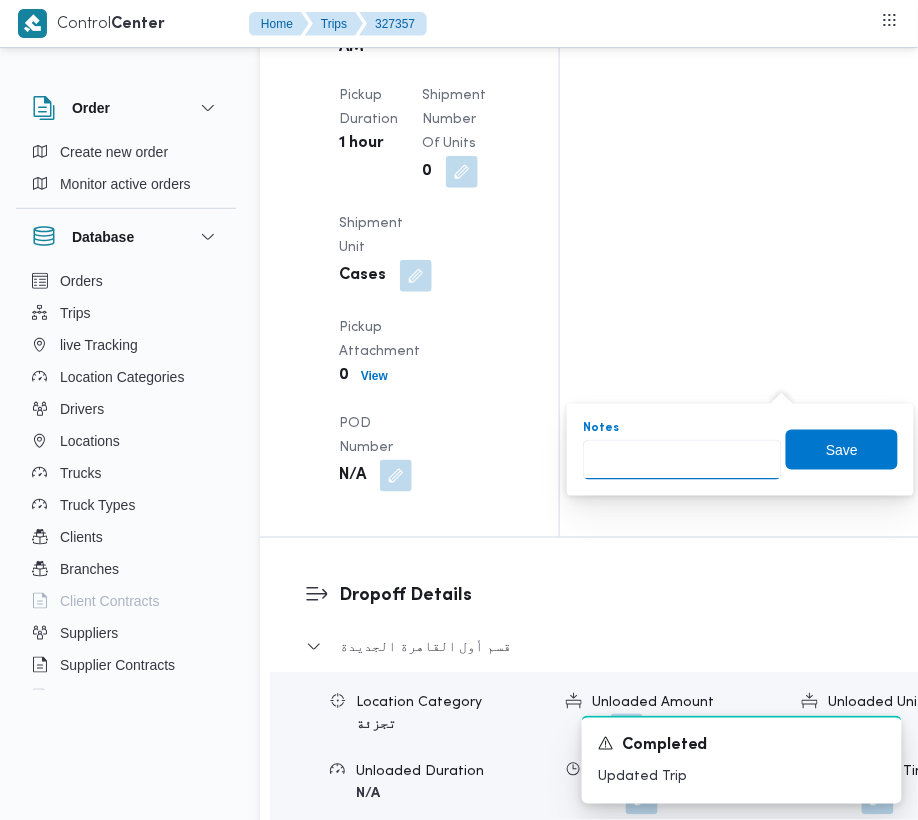 click on "Notes" at bounding box center (682, 460) 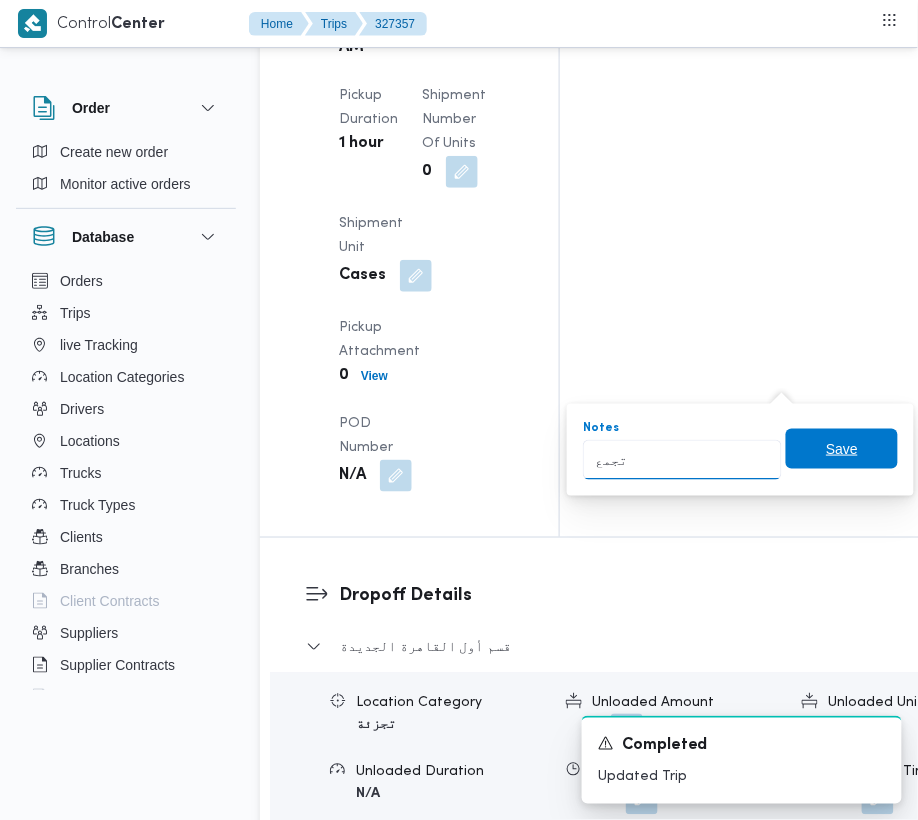 type on "تجمع" 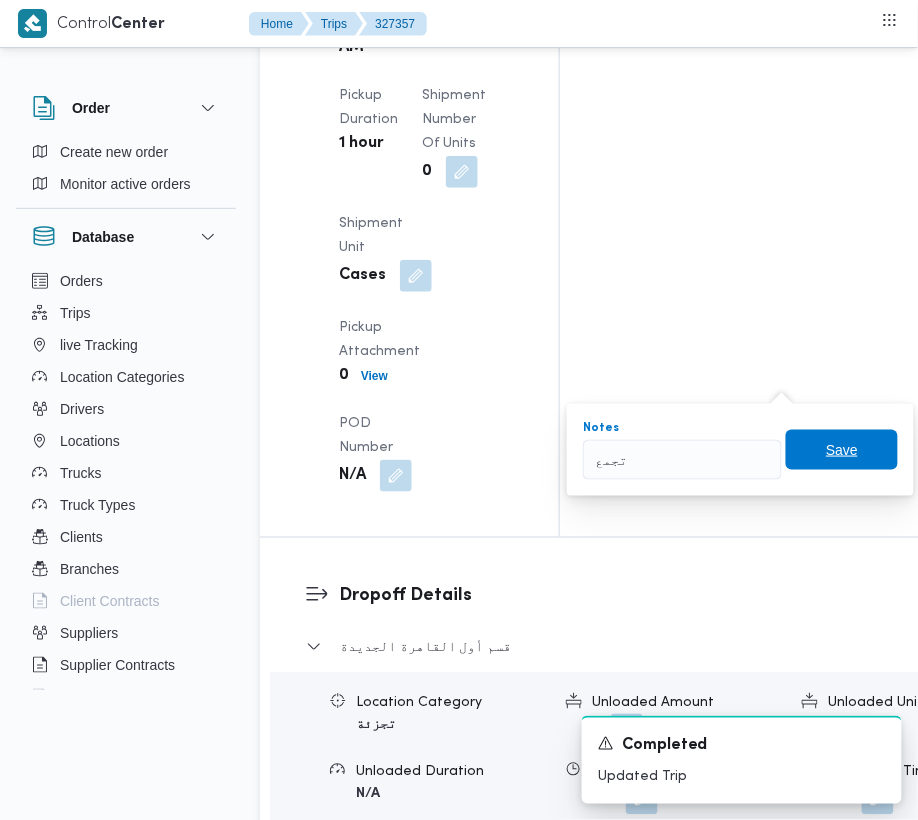 click on "Save" at bounding box center (842, 450) 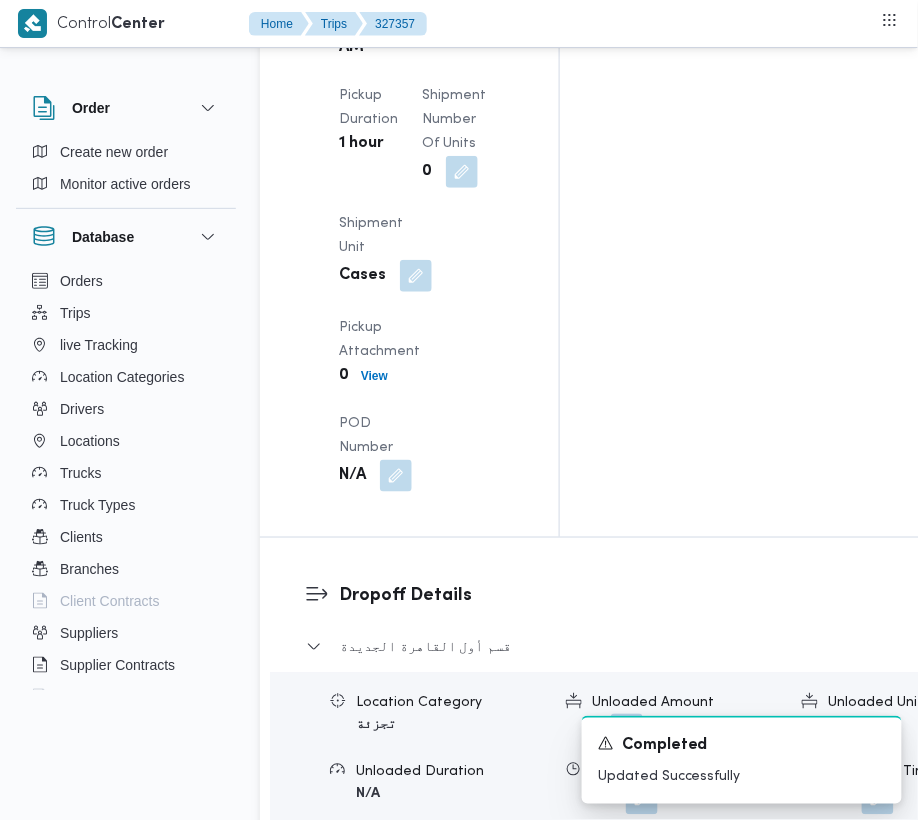 drag, startPoint x: 382, startPoint y: 440, endPoint x: 444, endPoint y: 440, distance: 62 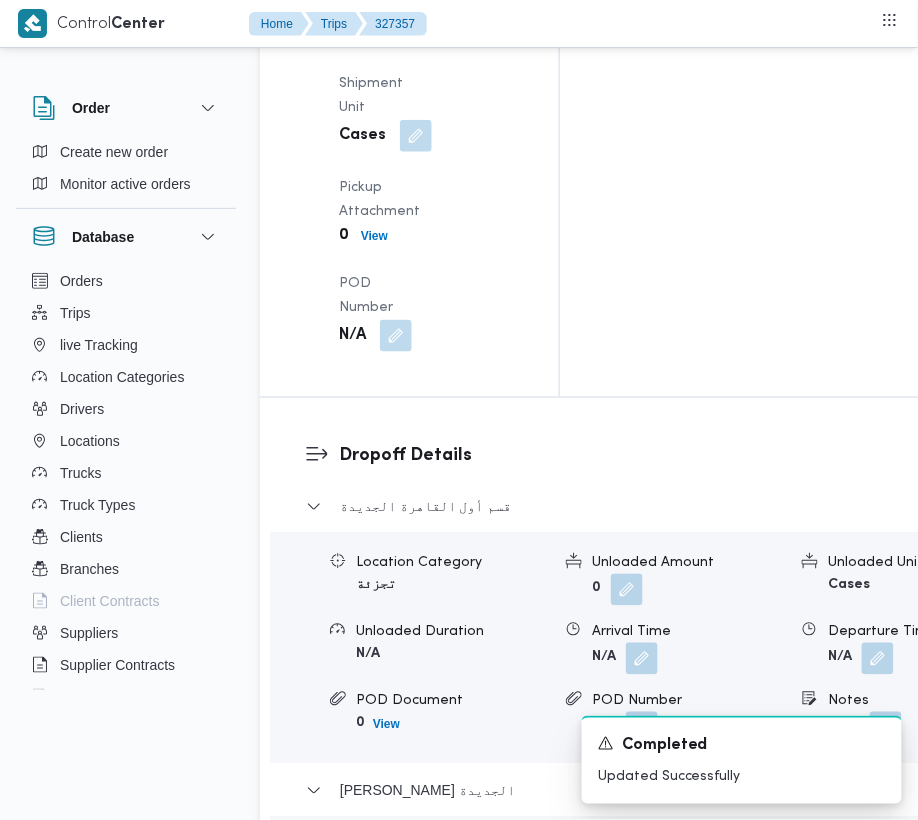 scroll, scrollTop: 3074, scrollLeft: 0, axis: vertical 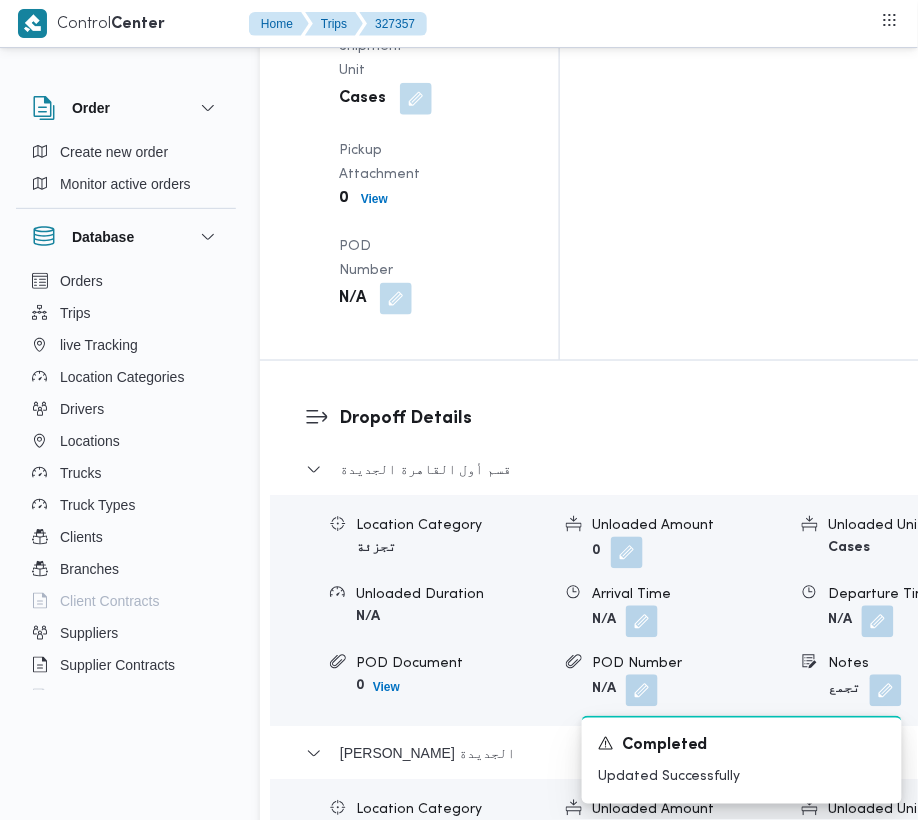 click on "N/A" at bounding box center [925, 975] 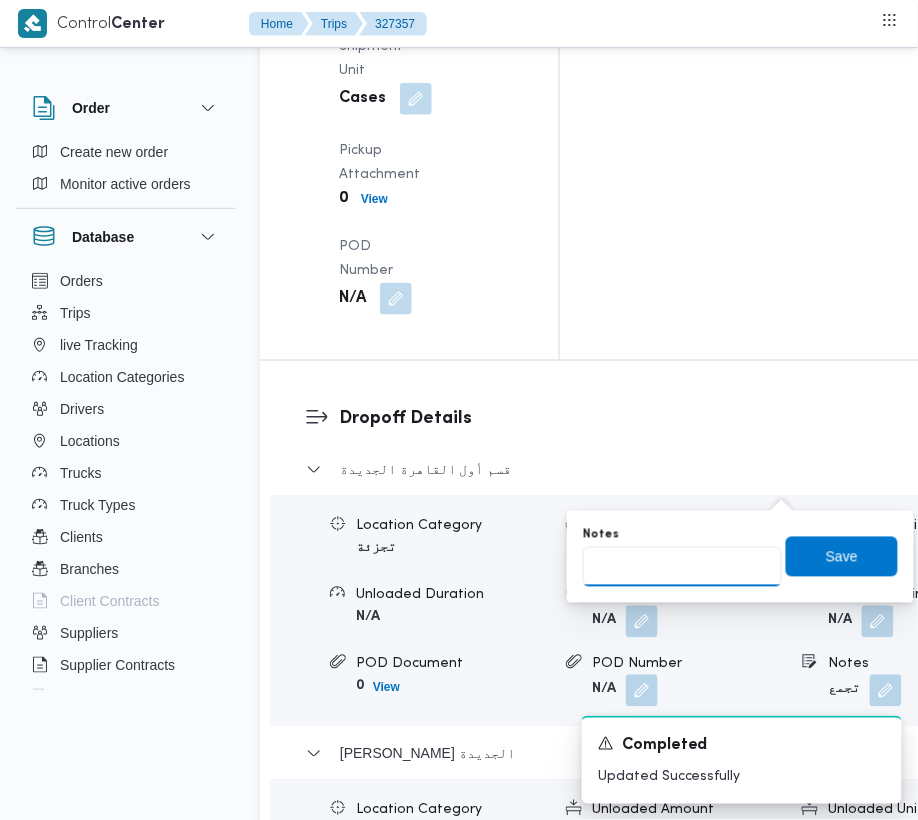 click on "Notes" at bounding box center (682, 567) 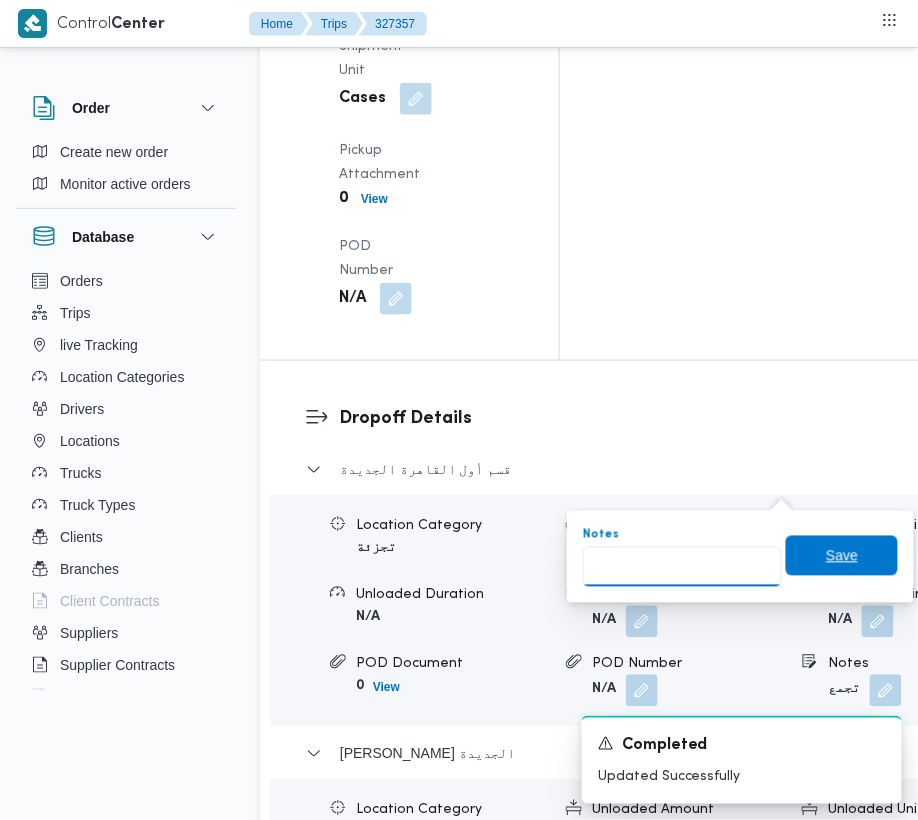 paste on "مدينتي" 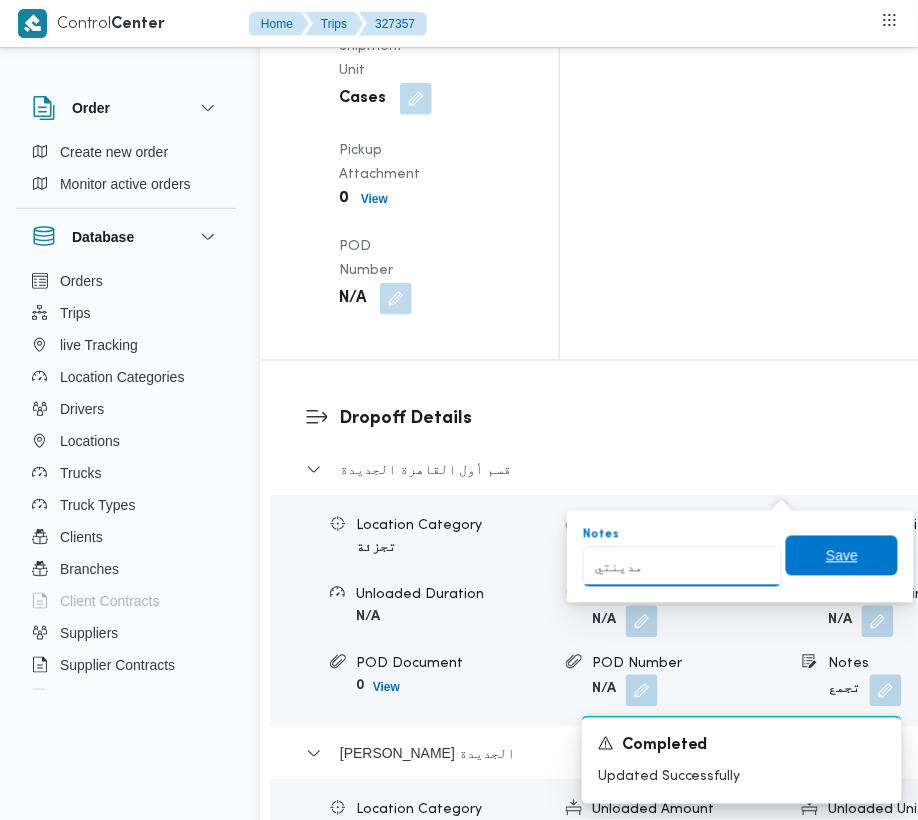 type on "مدينتي" 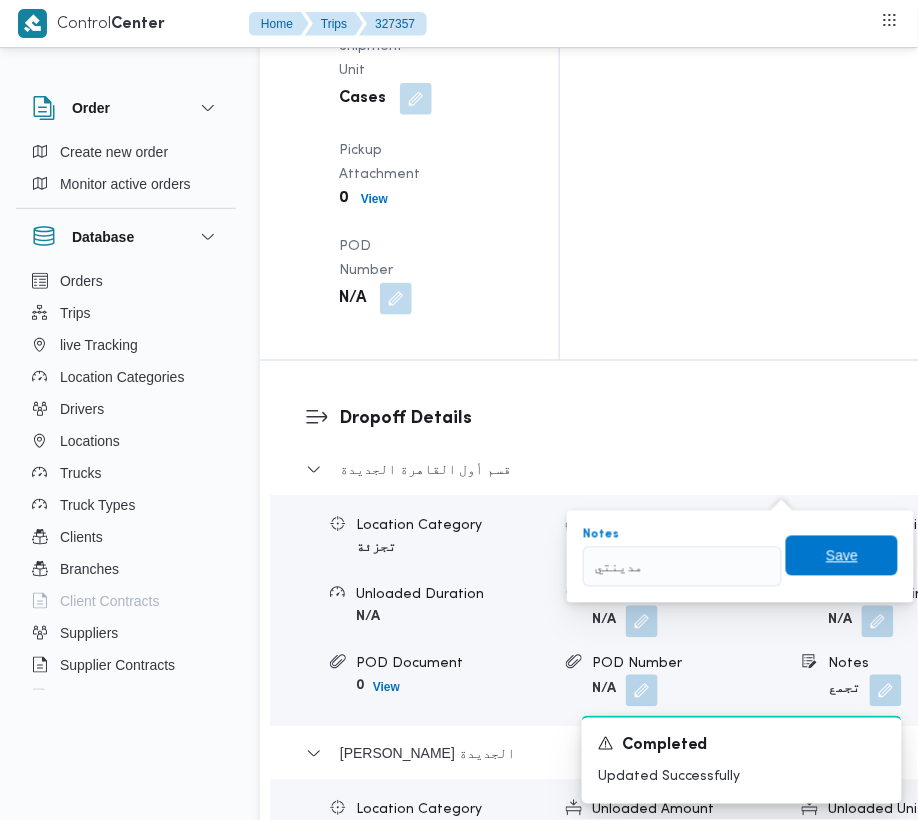 type 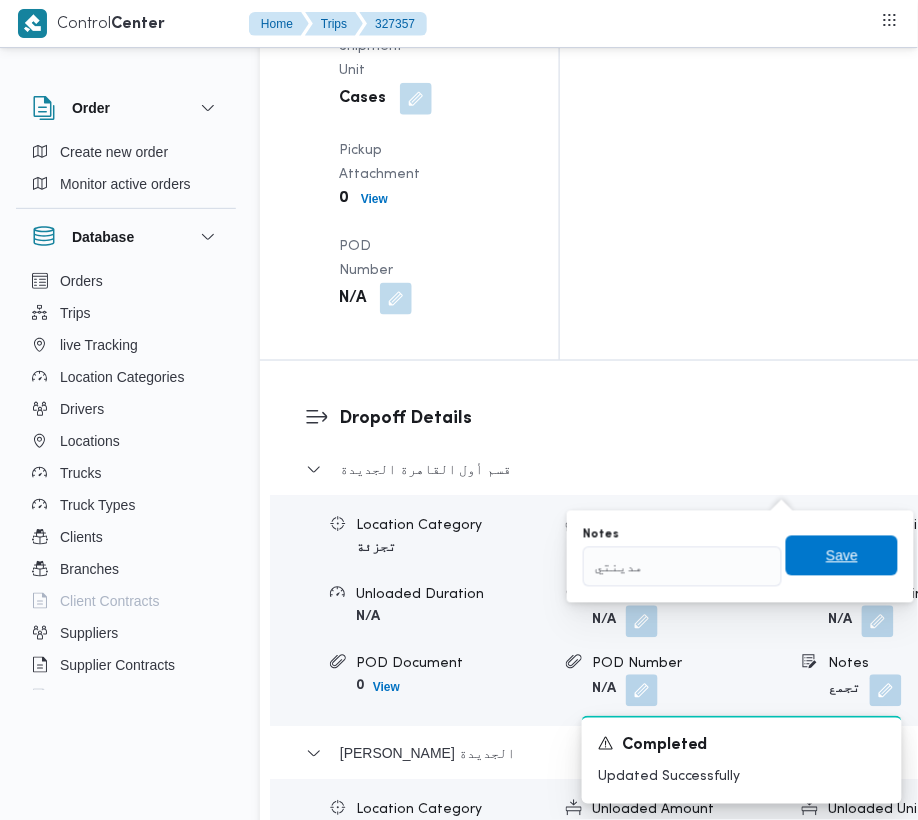 click on "Save" at bounding box center (842, 556) 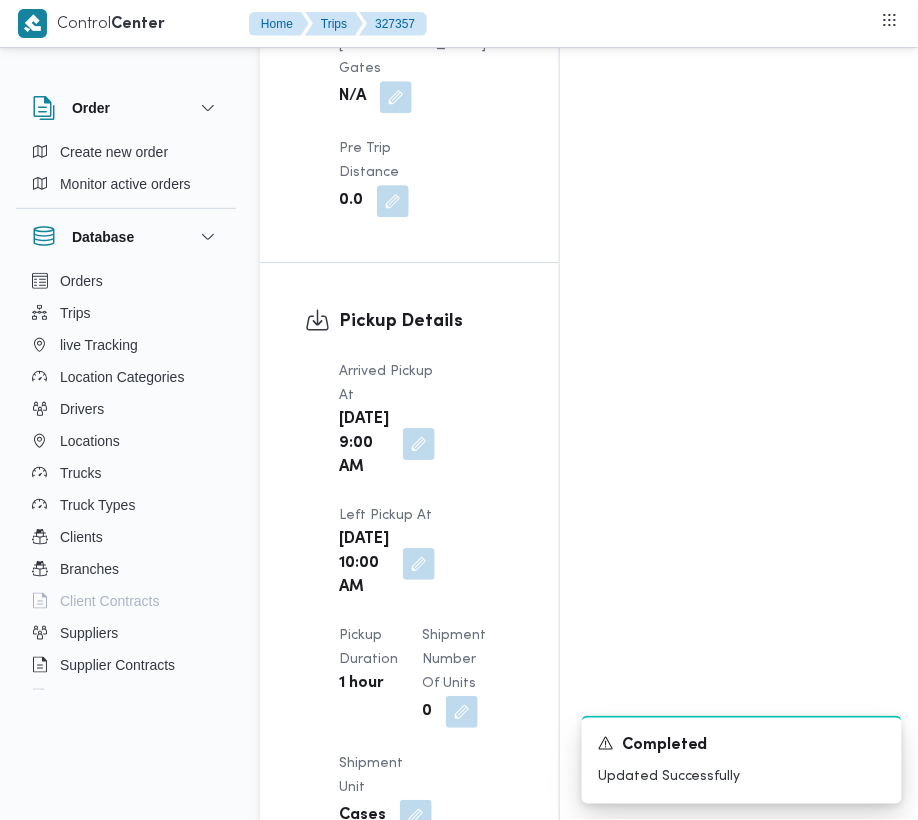 scroll, scrollTop: 0, scrollLeft: 0, axis: both 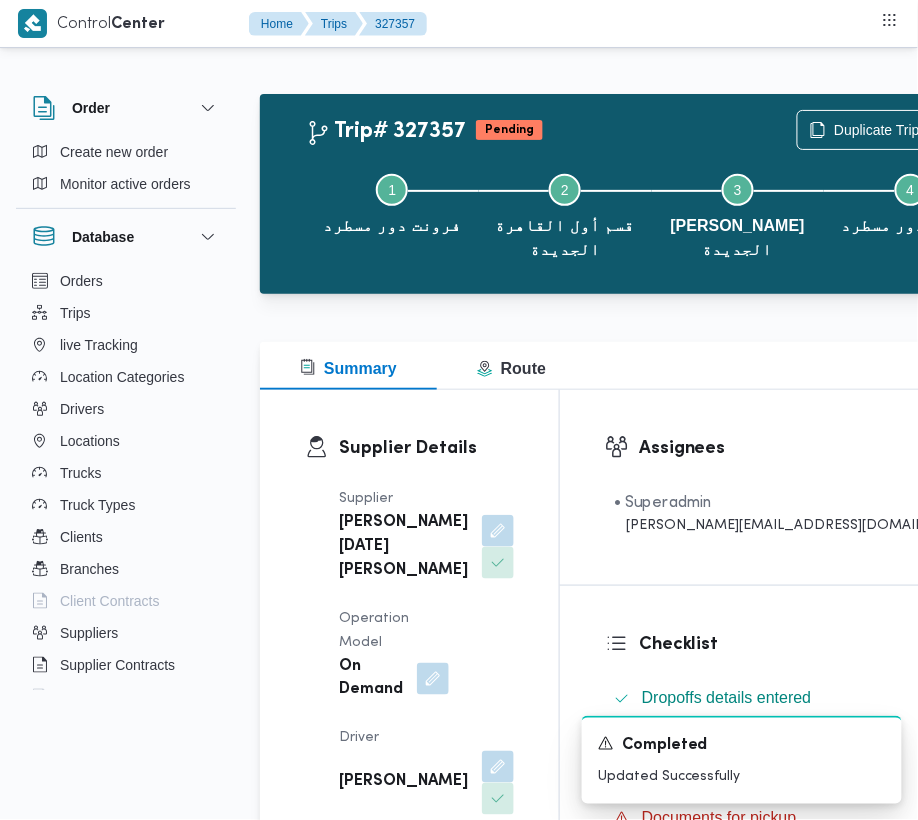 click on "Step 1 is incomplete 1 فرونت دور مسطرد Step 2 is incomplete 2 قسم أول القاهرة الجديدة Step 3 is incomplete 3 ثانى القاهرة الجديدة Step 4 is incomplete 4 فرونت دور مسطرد" at bounding box center [651, 214] 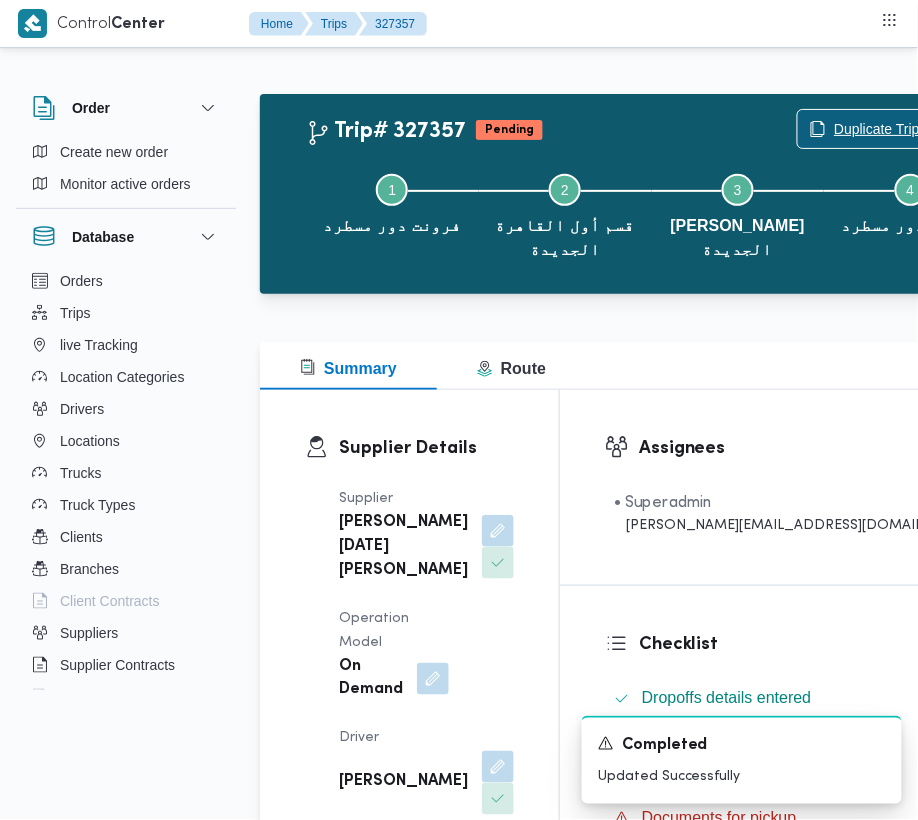 click on "Duplicate Trip" at bounding box center [865, 129] 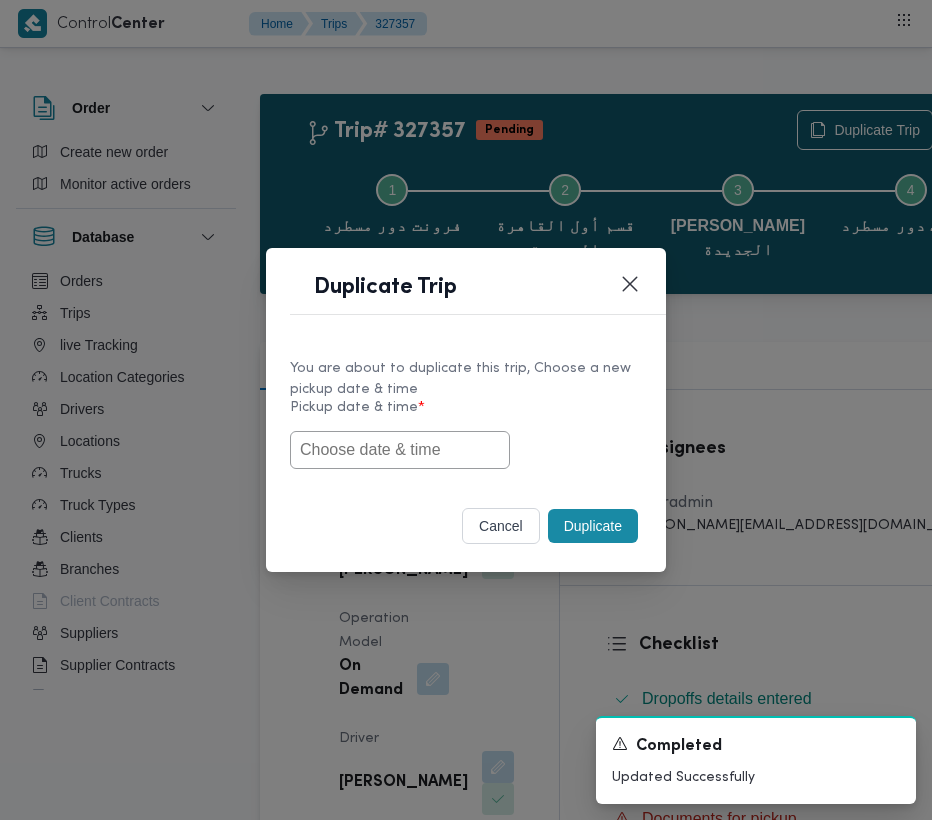 click at bounding box center (466, 450) 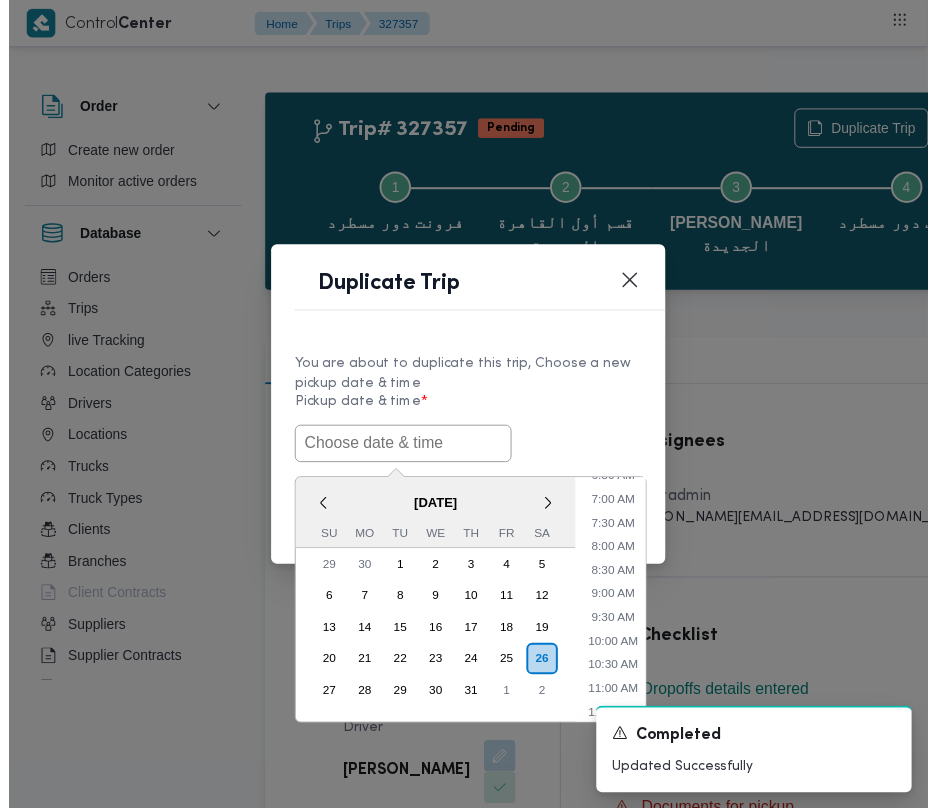 scroll, scrollTop: 301, scrollLeft: 0, axis: vertical 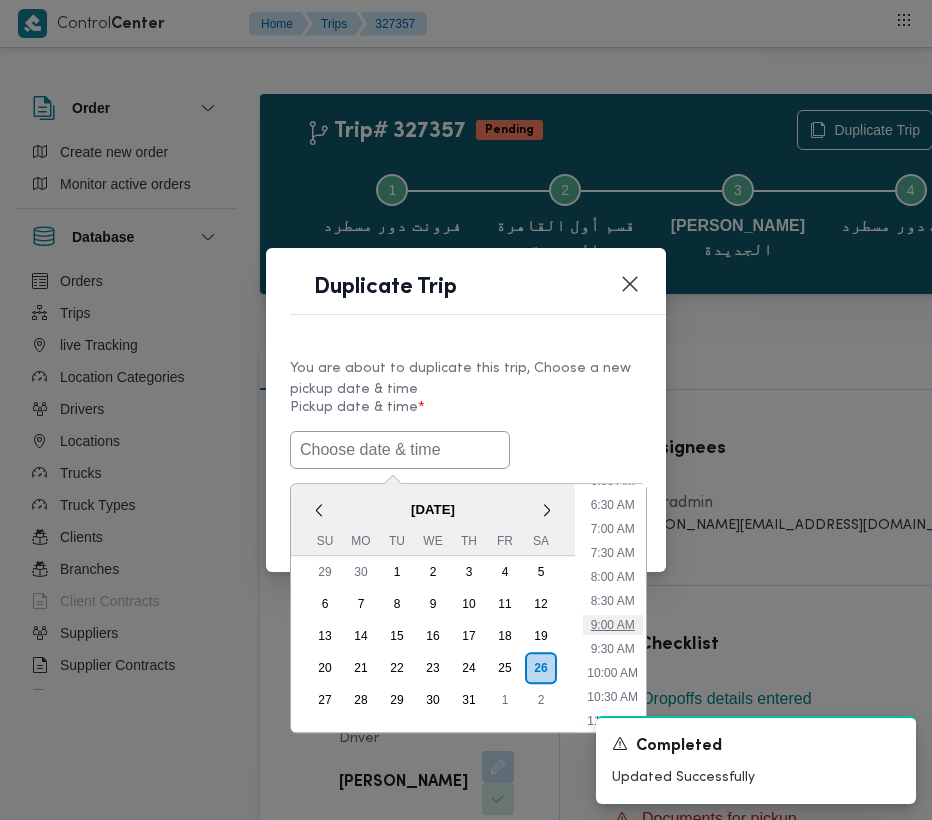 click on "9:00 AM" at bounding box center (613, 625) 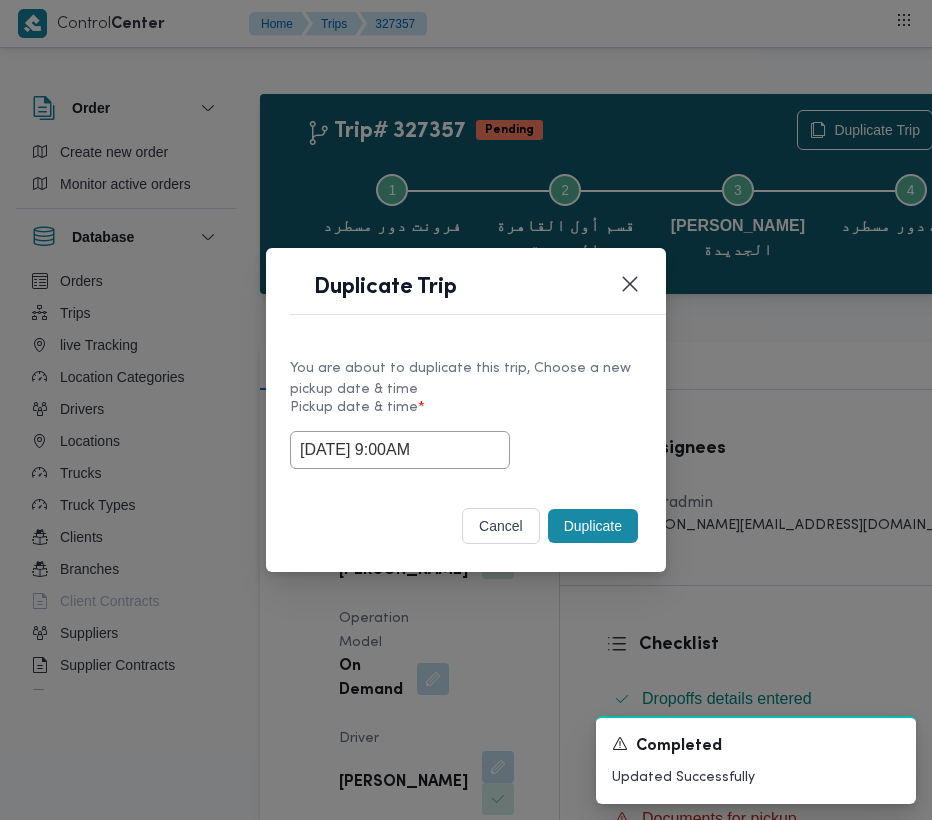 click on "You are about to duplicate this trip, Choose a new pickup date & time" at bounding box center (466, 379) 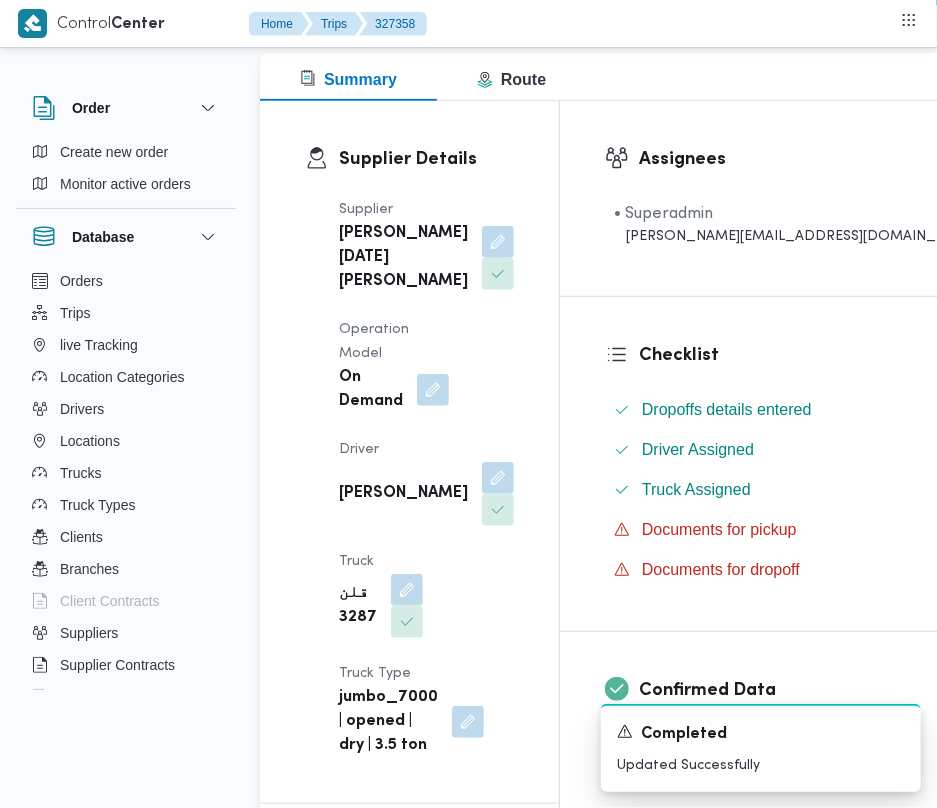 scroll, scrollTop: 312, scrollLeft: 0, axis: vertical 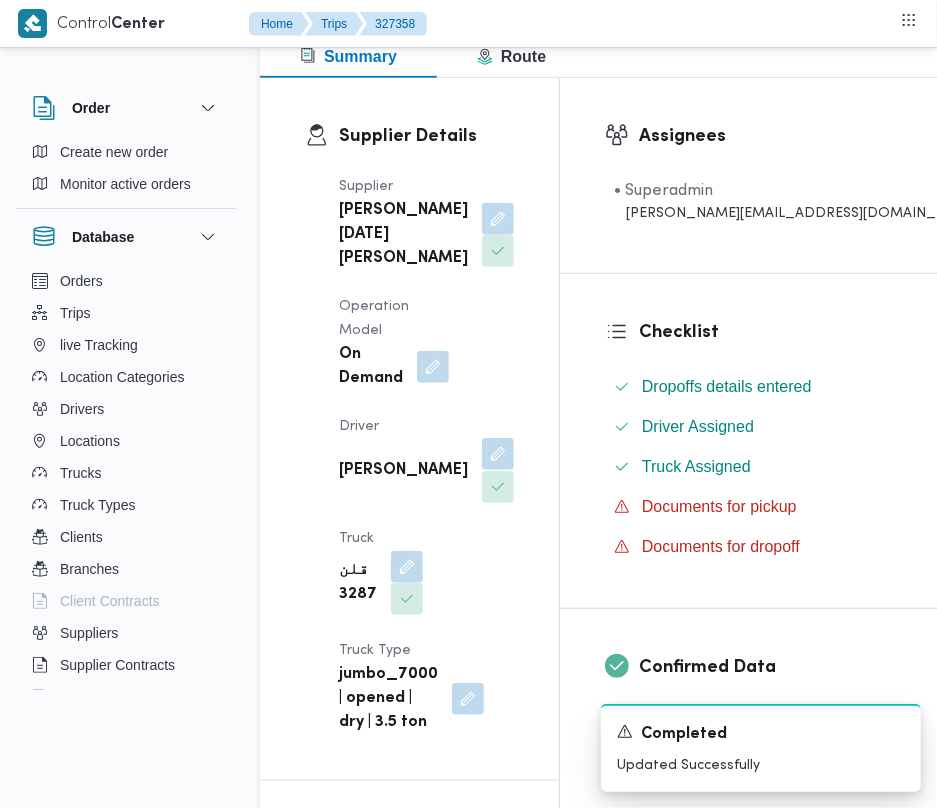 click at bounding box center (498, 454) 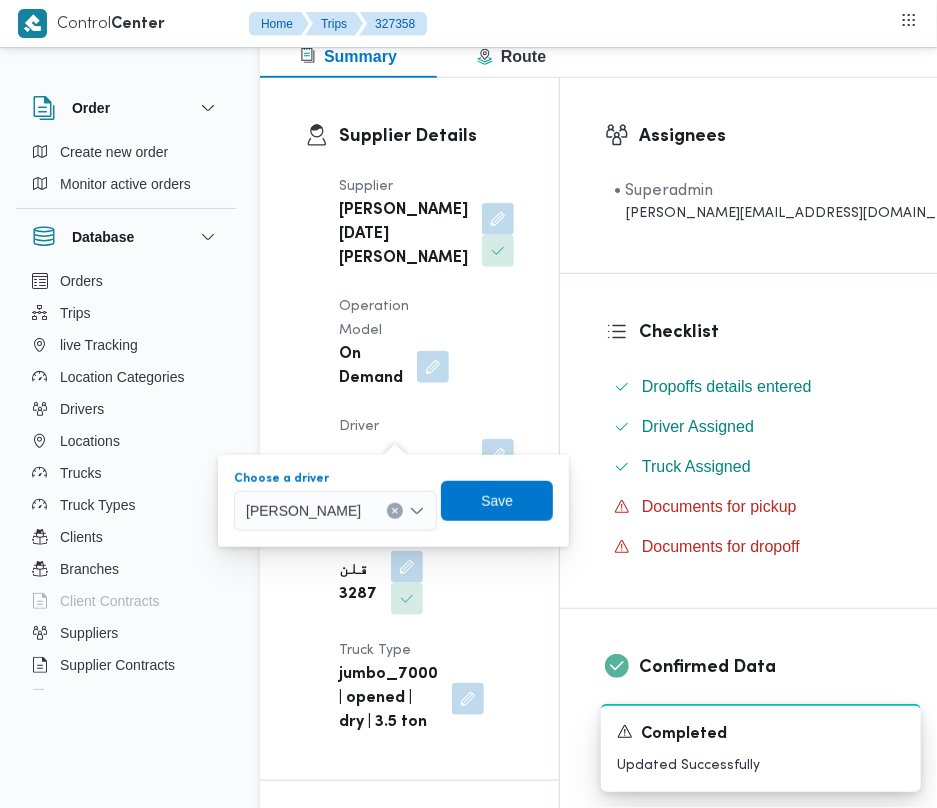 click on "حسين علي سيد علي" at bounding box center [303, 510] 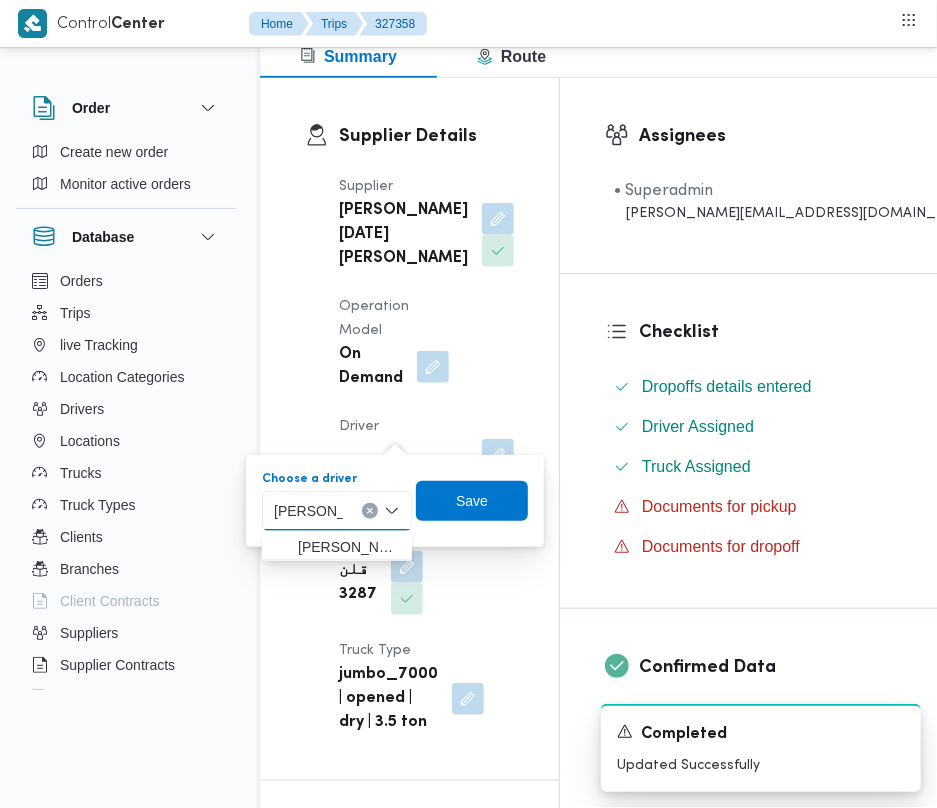 type on "محمد دياب" 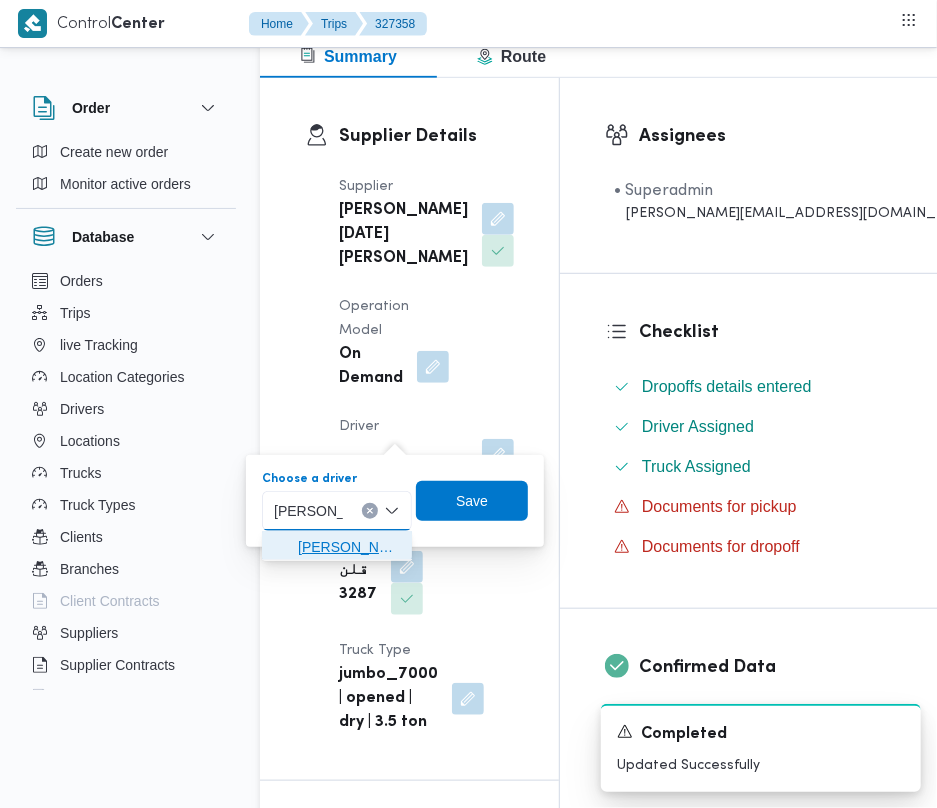 click on "احمد  محمد دياب  محمد" at bounding box center [349, 547] 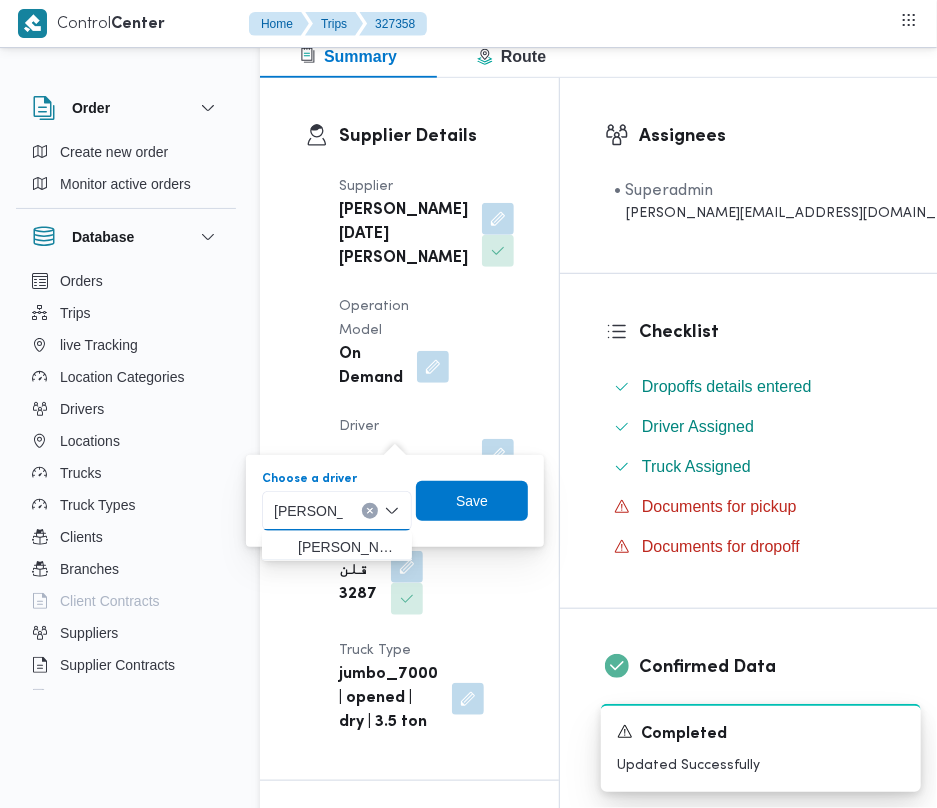 type 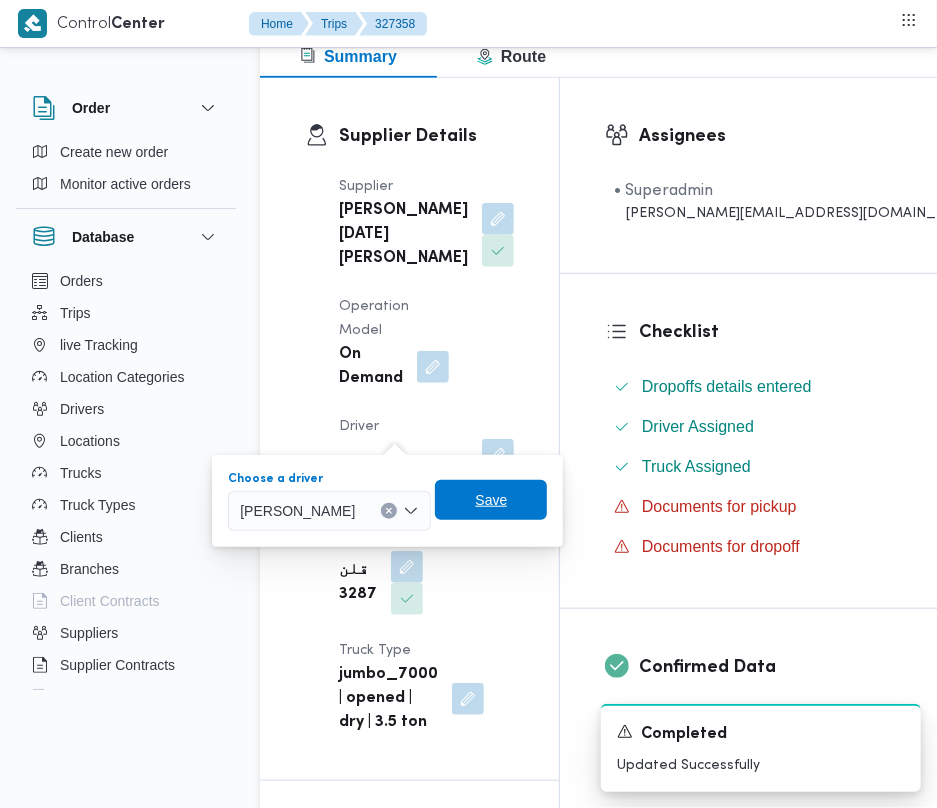 click on "Save" at bounding box center (491, 500) 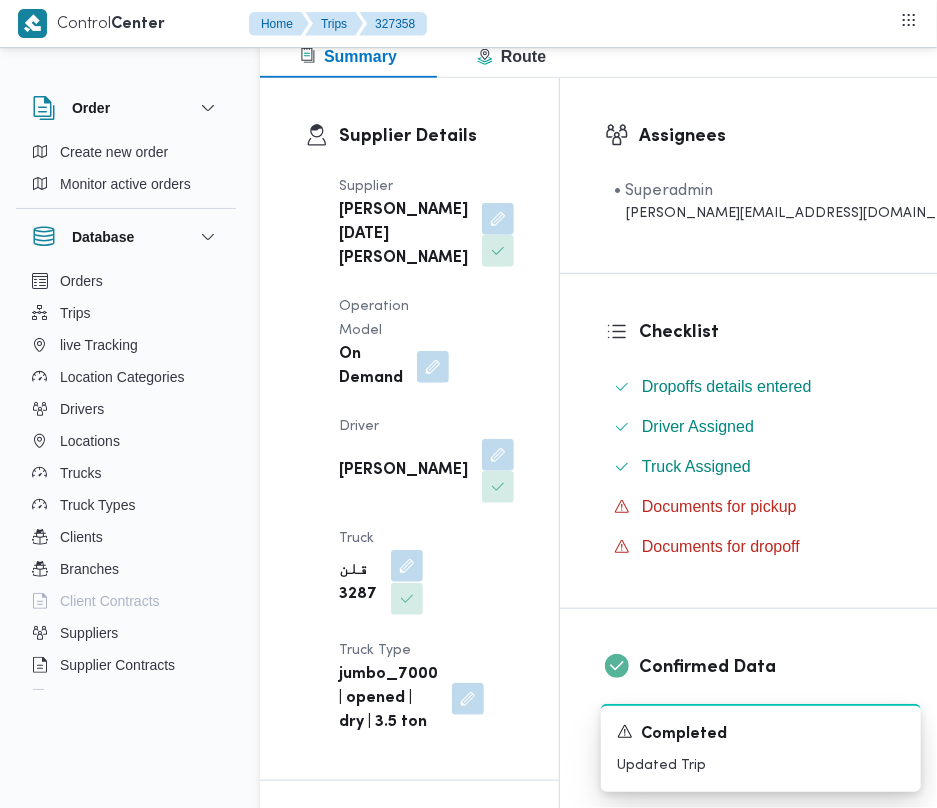 click at bounding box center [402, 567] 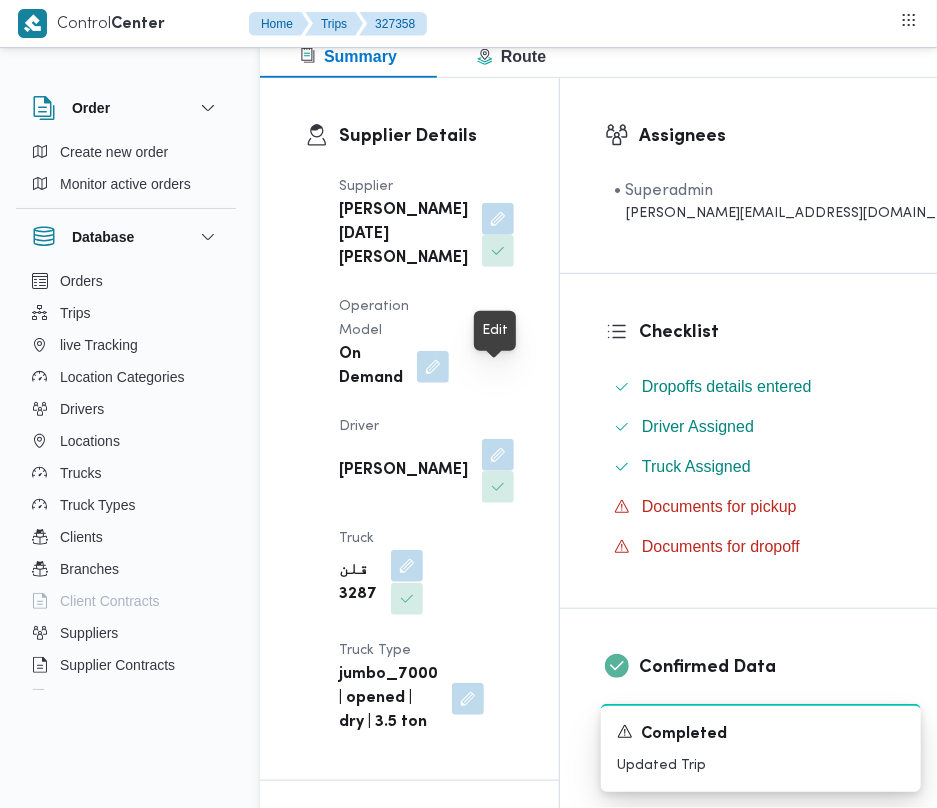 click at bounding box center (407, 566) 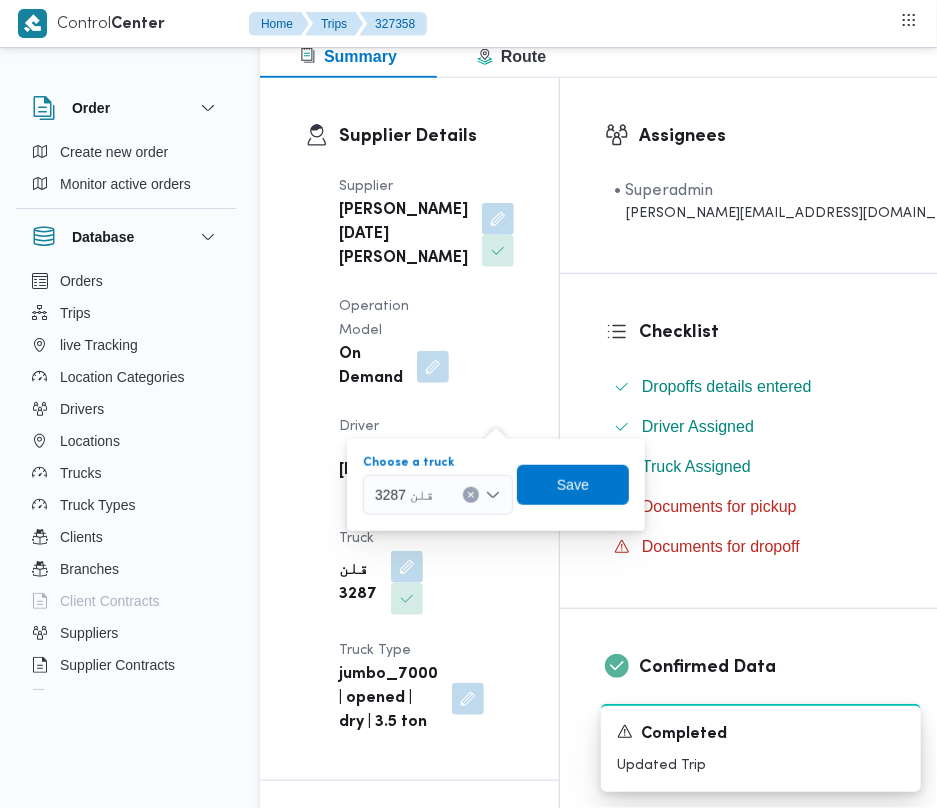 click 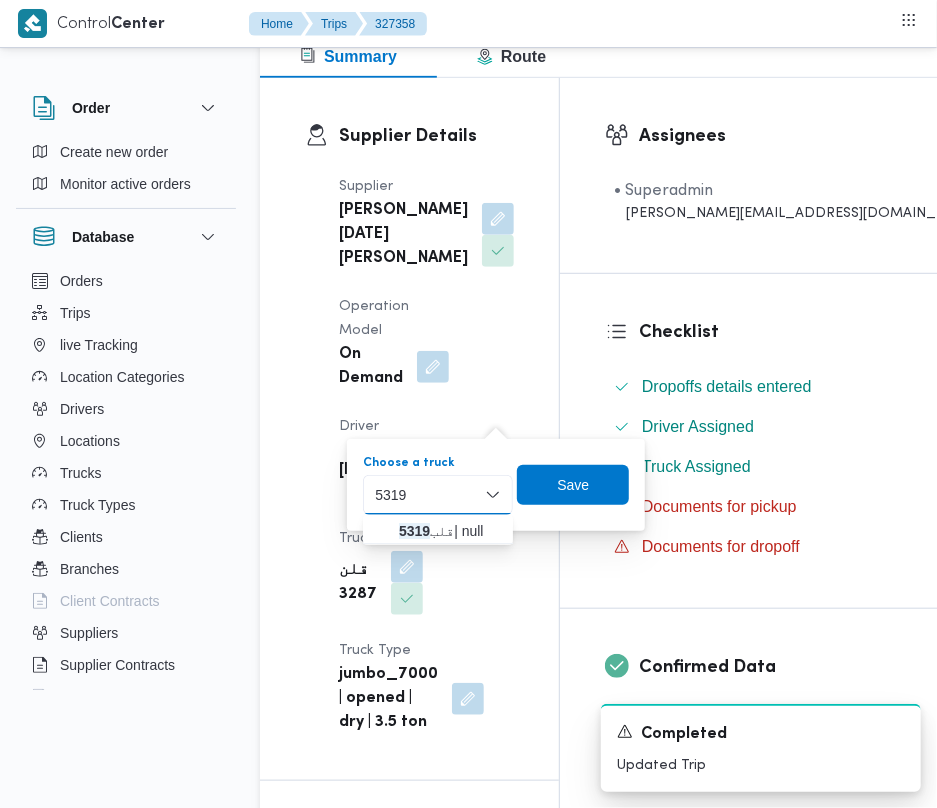 type on "5319" 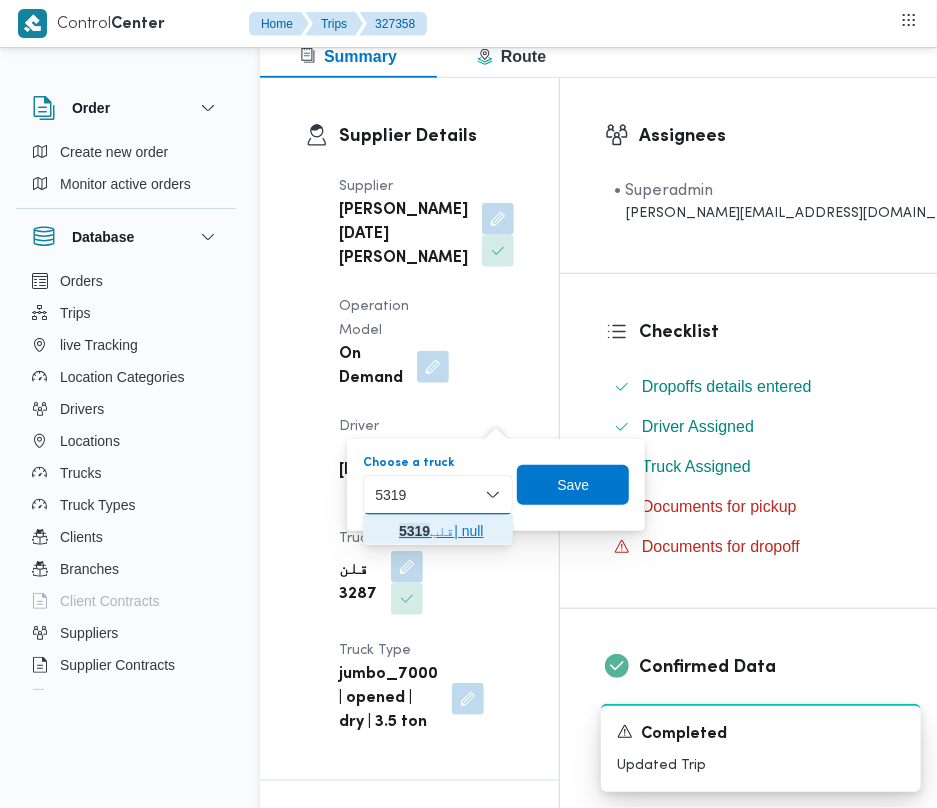 click 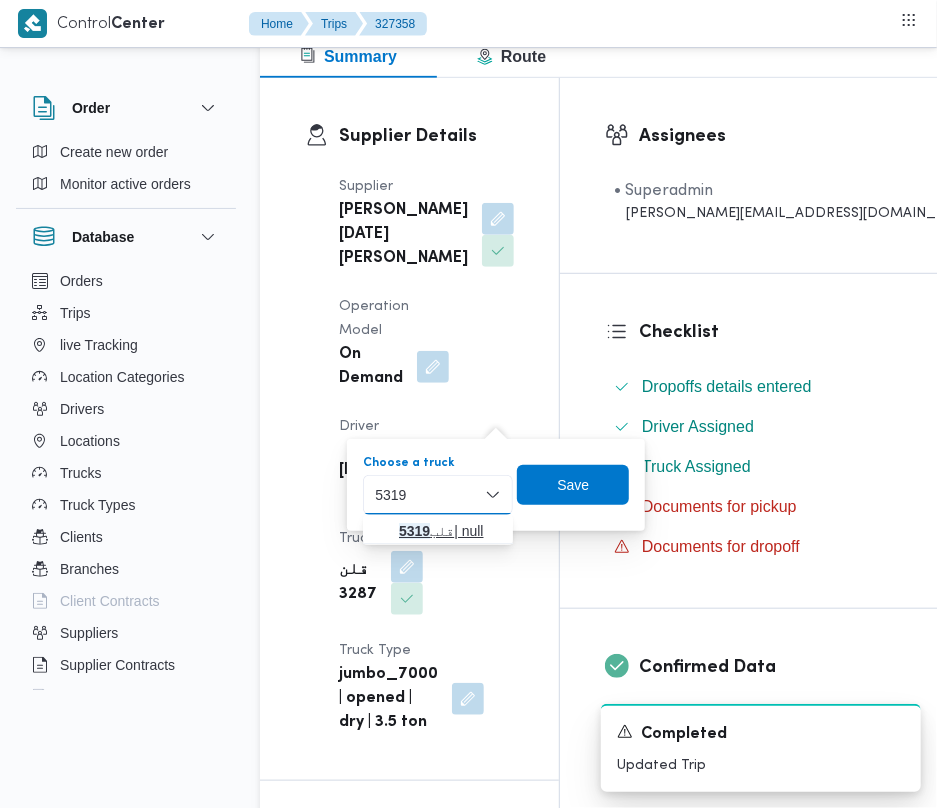type 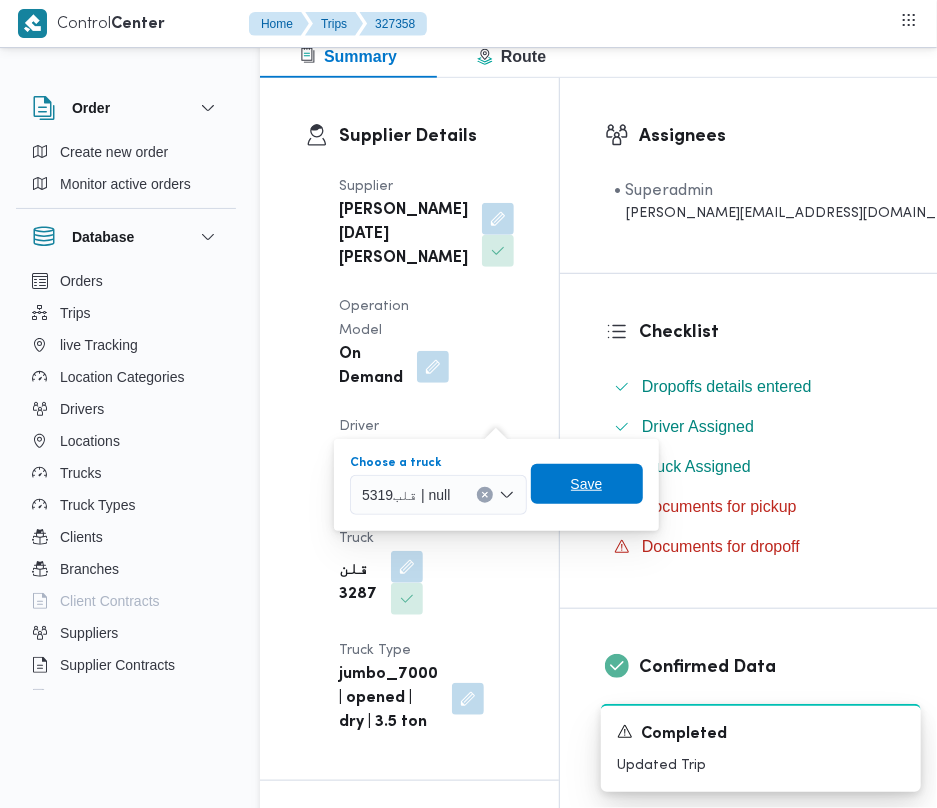 click on "Save" at bounding box center (587, 484) 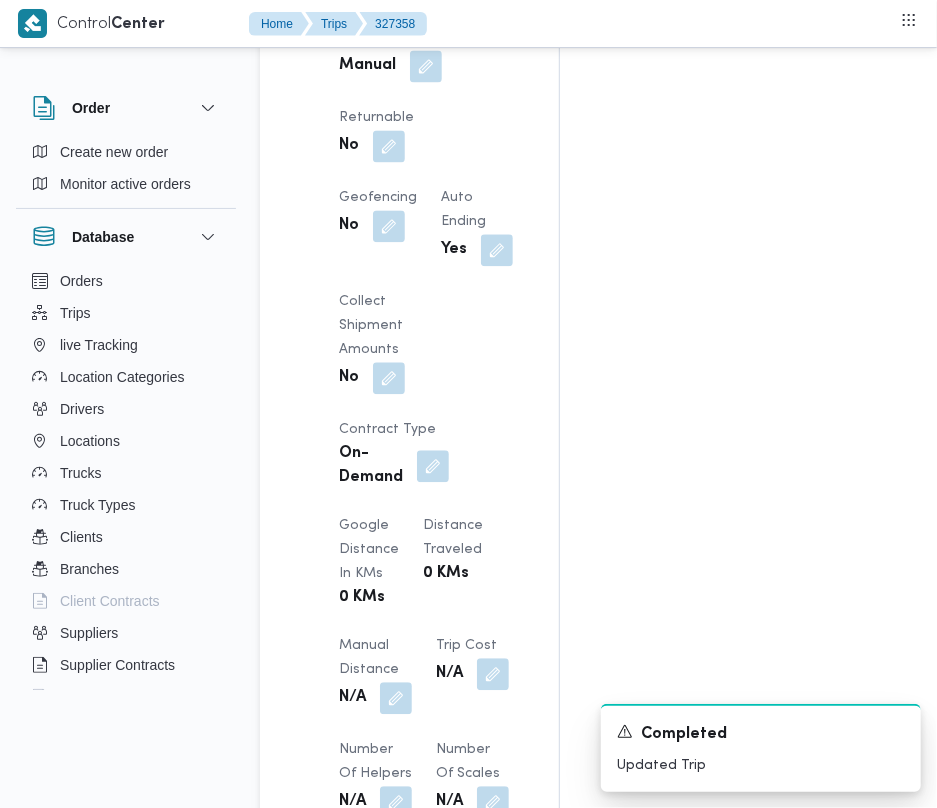 scroll, scrollTop: 1500, scrollLeft: 0, axis: vertical 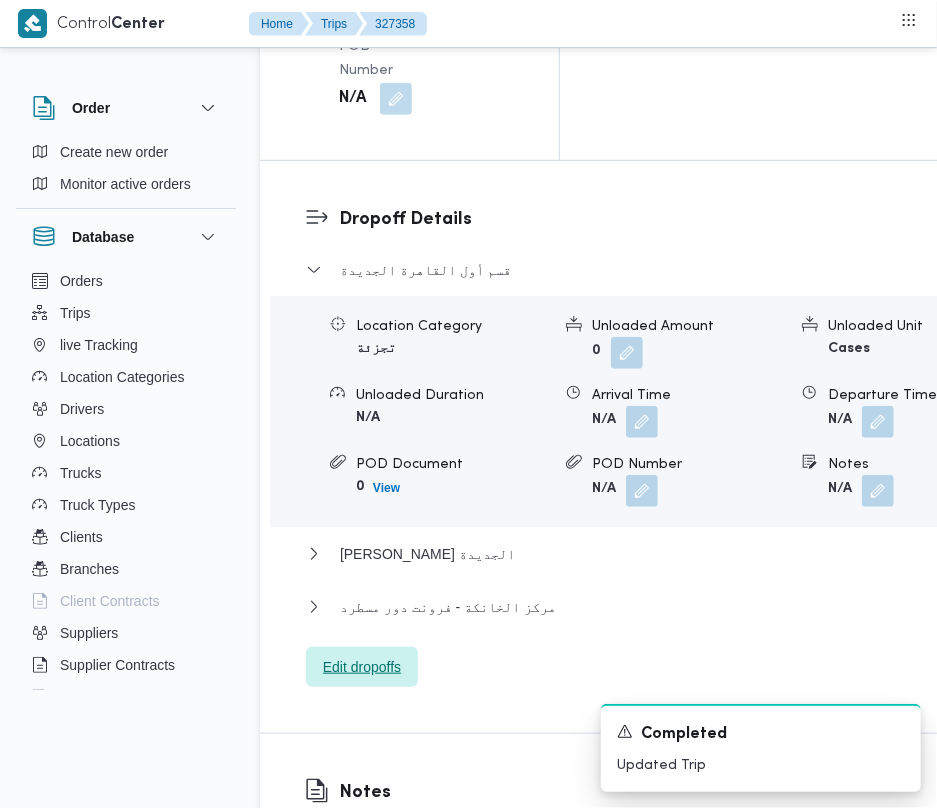 click on "Edit dropoffs" at bounding box center (362, 667) 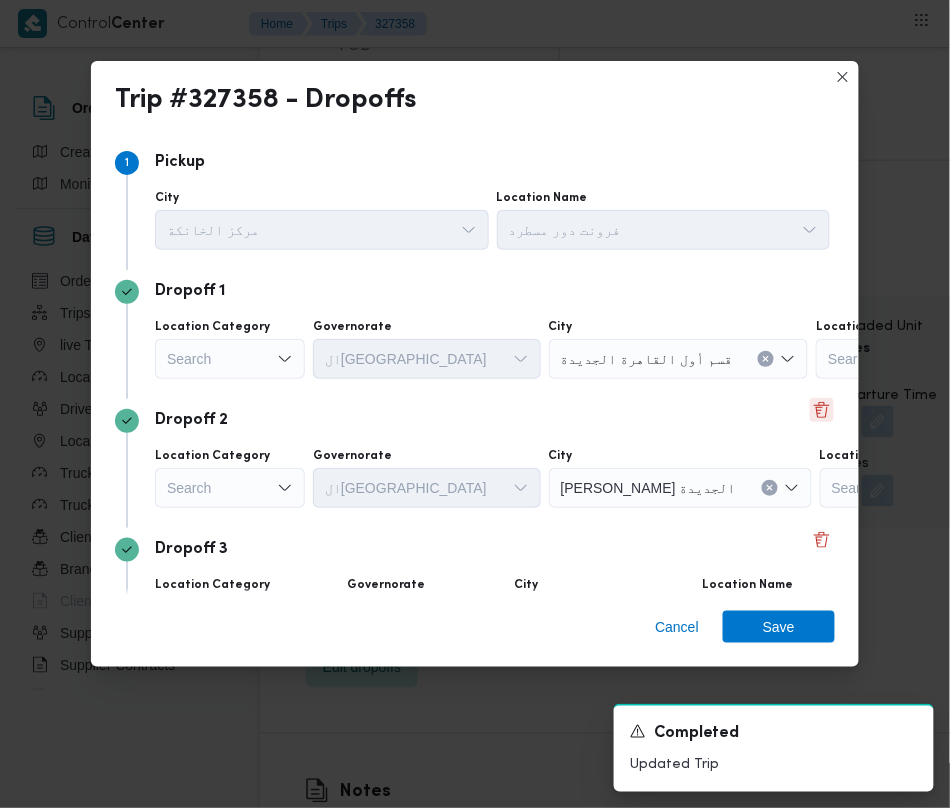 click at bounding box center (822, 410) 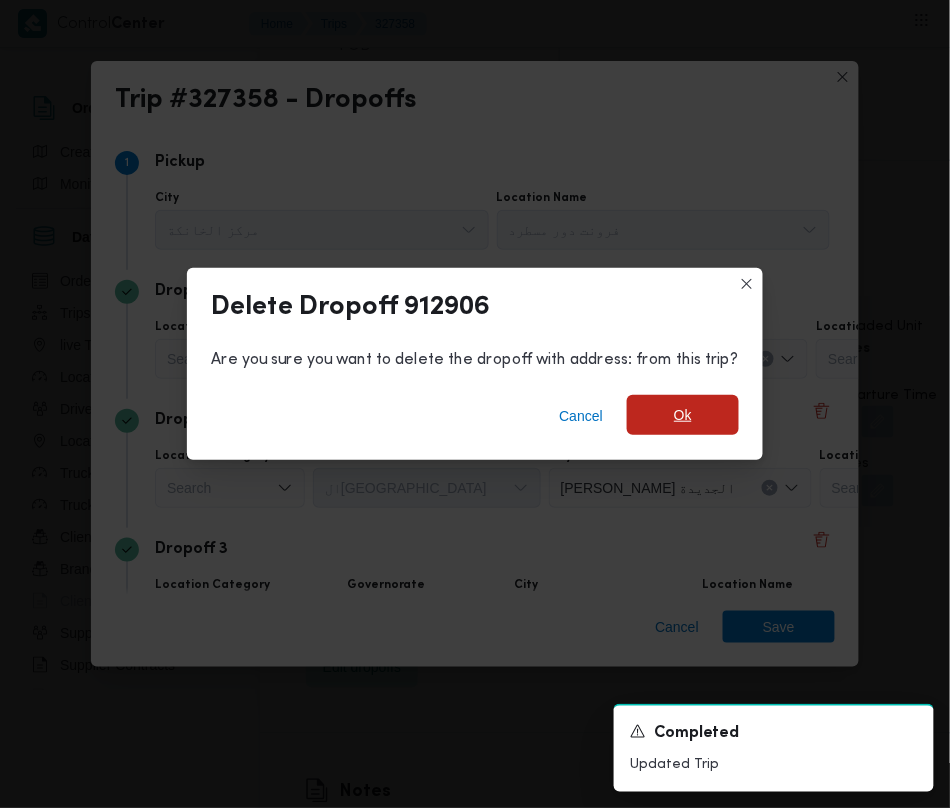 click on "Ok" at bounding box center (683, 415) 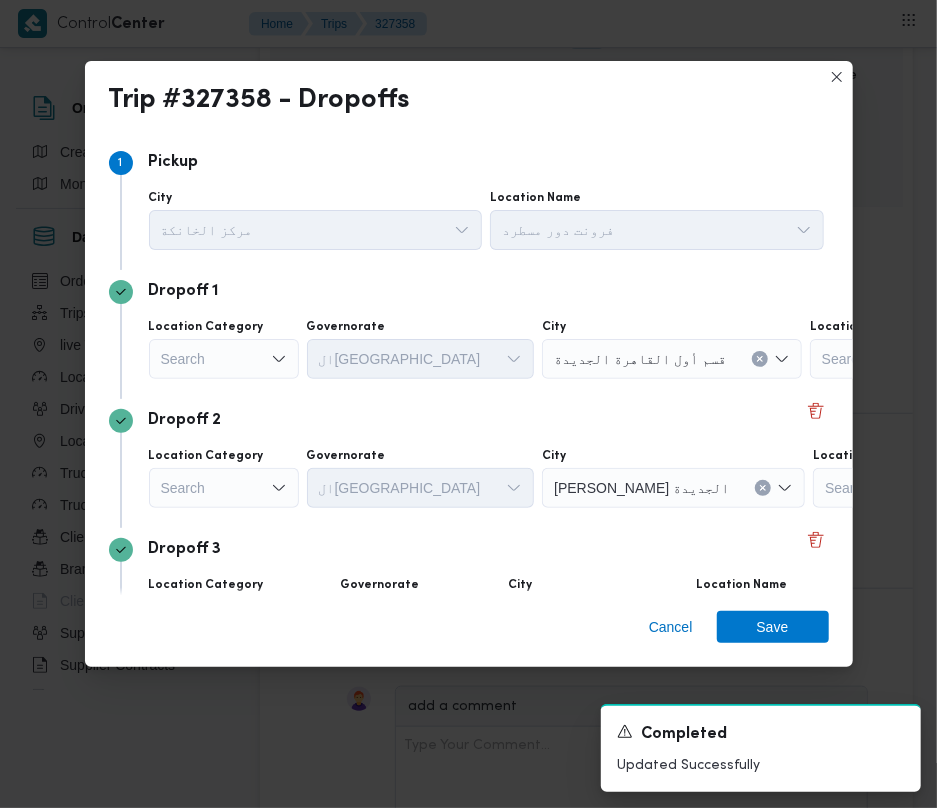click on "Search" at bounding box center (224, 359) 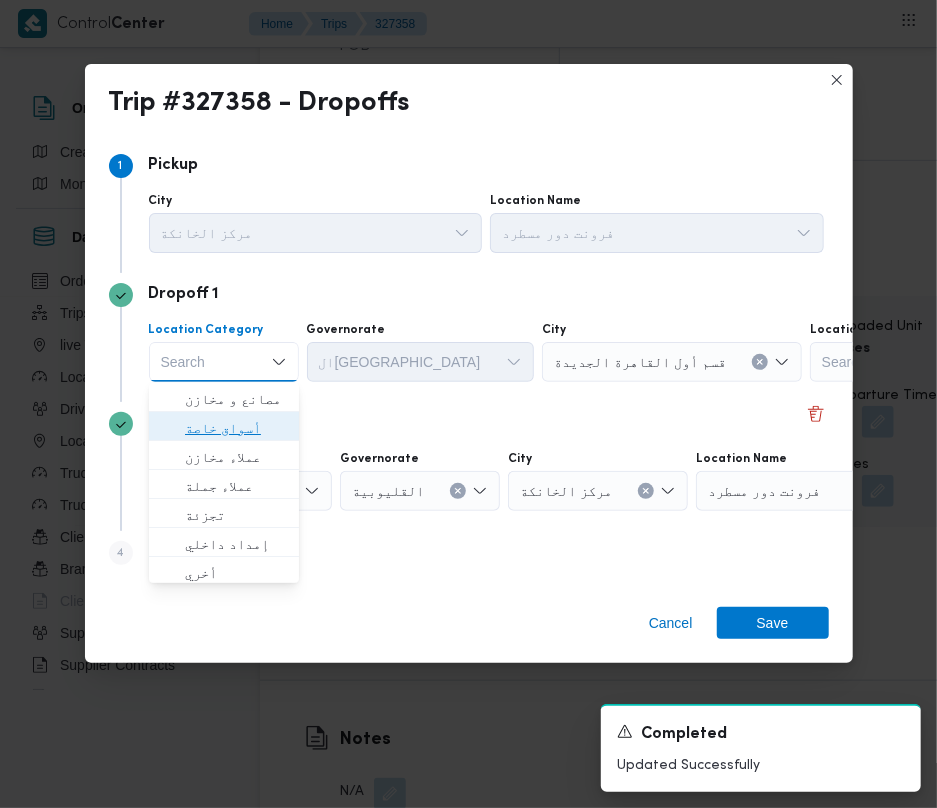 click on "أسواق خاصة" at bounding box center [236, 428] 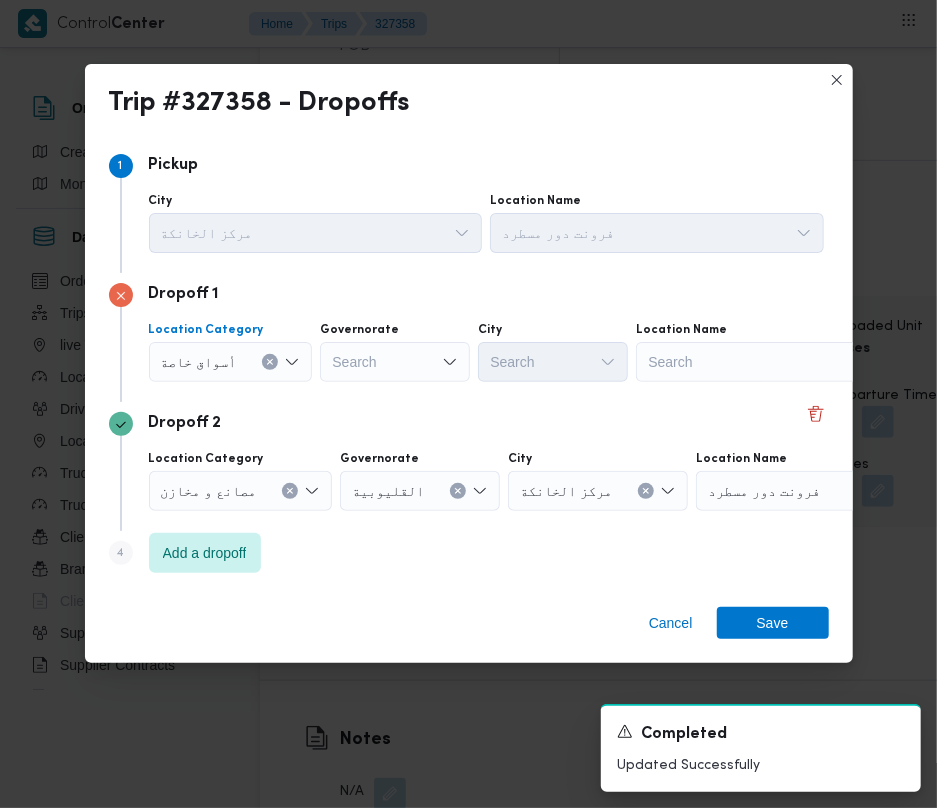 click on "Search" at bounding box center (761, 362) 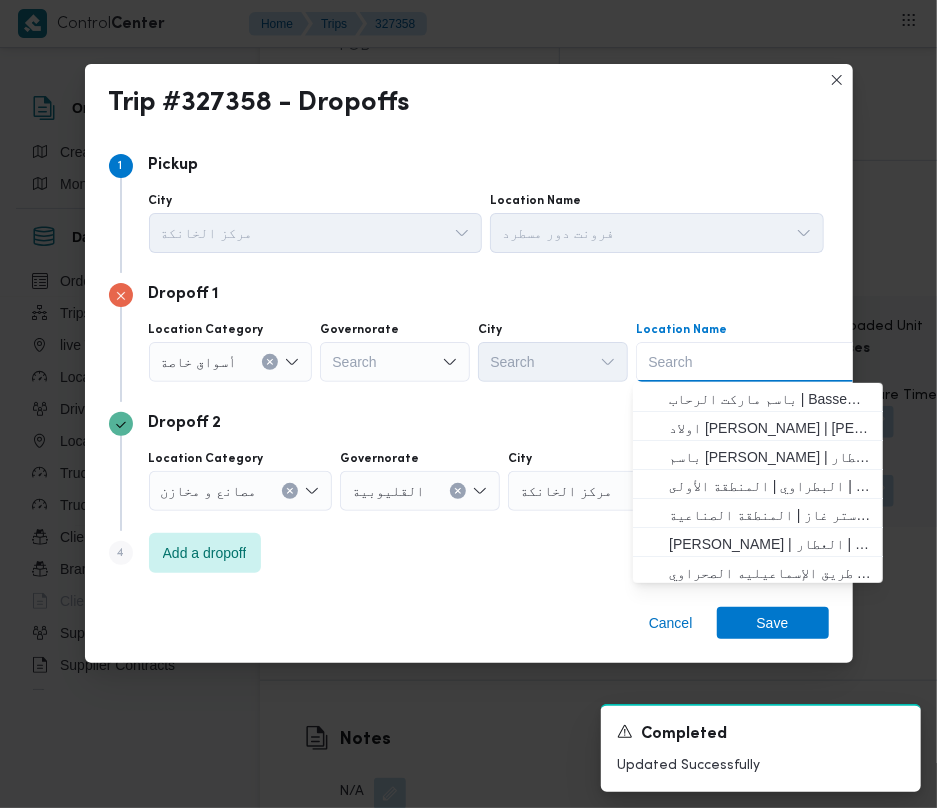 paste on "سعودي سيتي ستارز" 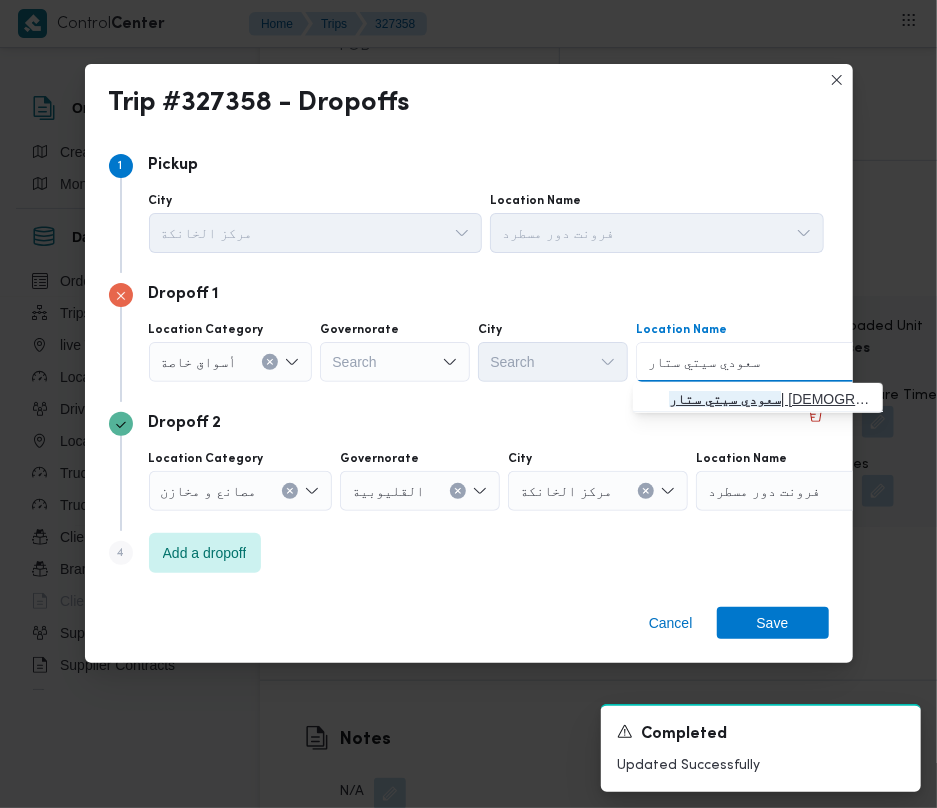 type on "سعودي سيتي ستار" 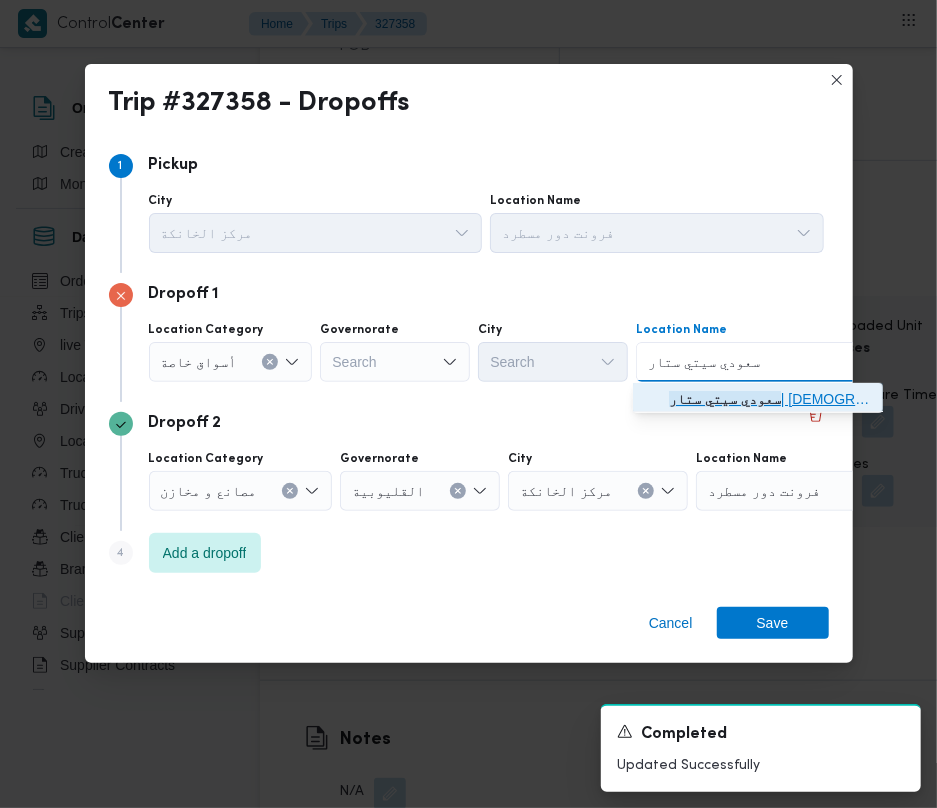 click on "سعودي سيتي ستار   | سعودي سوبر ماركت - فرع سيتي ستارز | مساكن المهندسين" at bounding box center (758, 399) 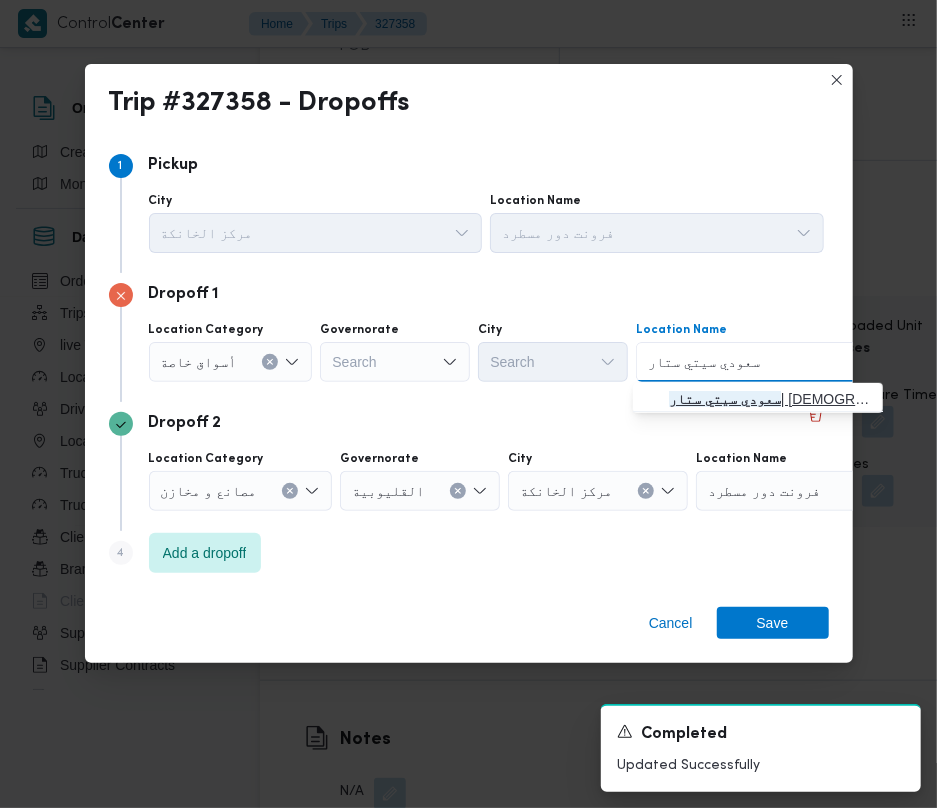 type 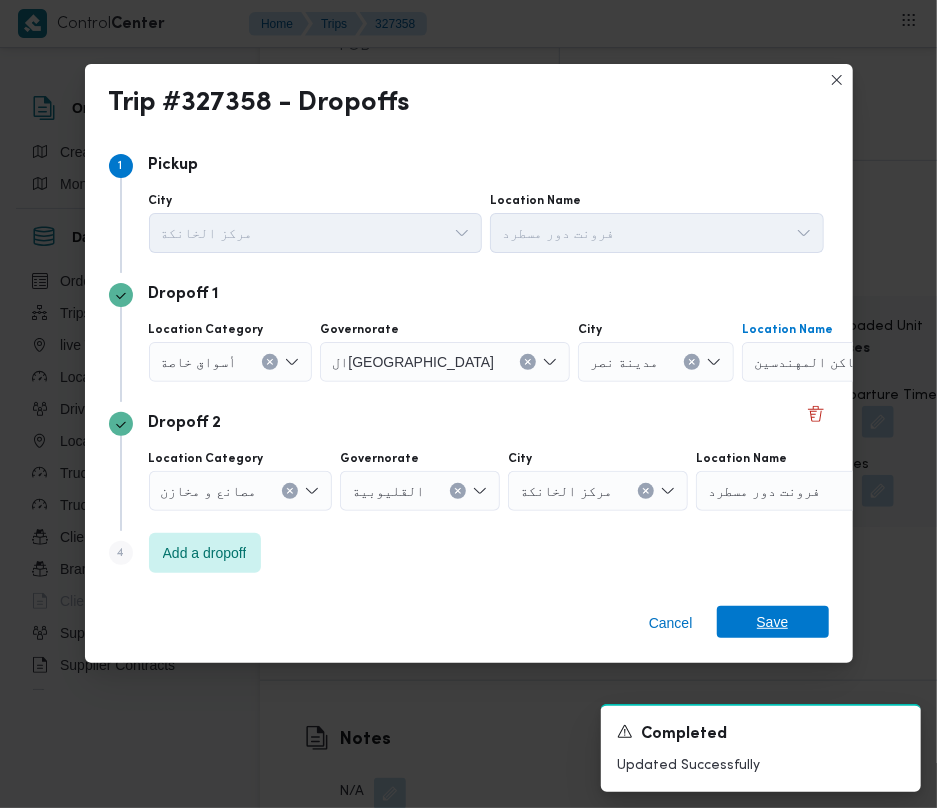 click on "Save" at bounding box center (773, 622) 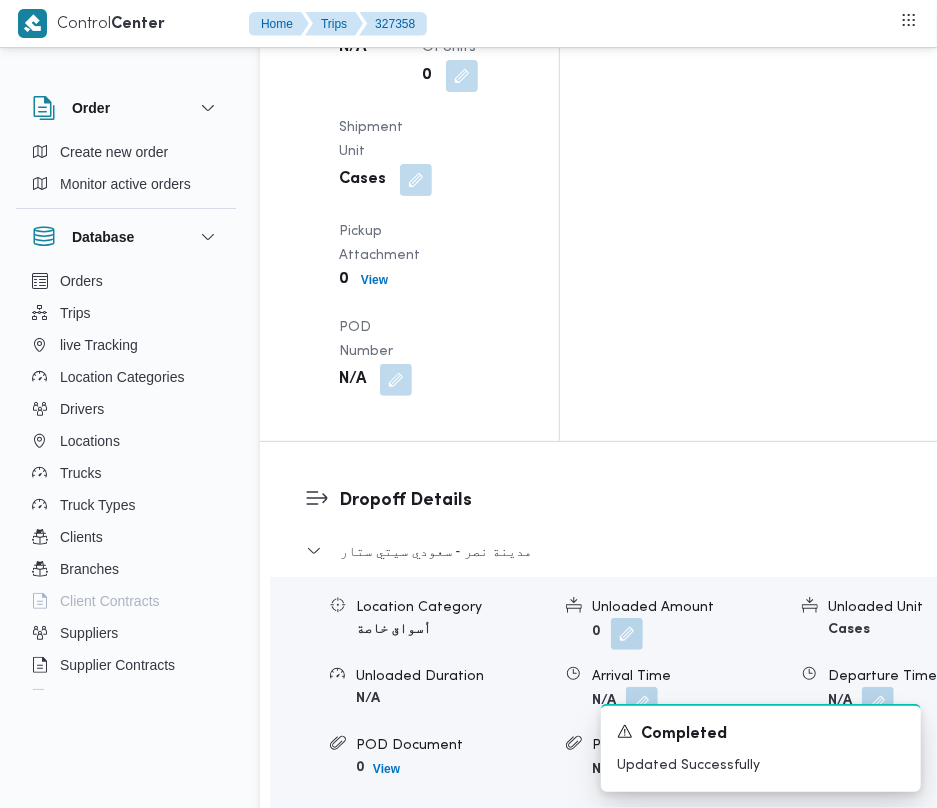 scroll, scrollTop: 2714, scrollLeft: 0, axis: vertical 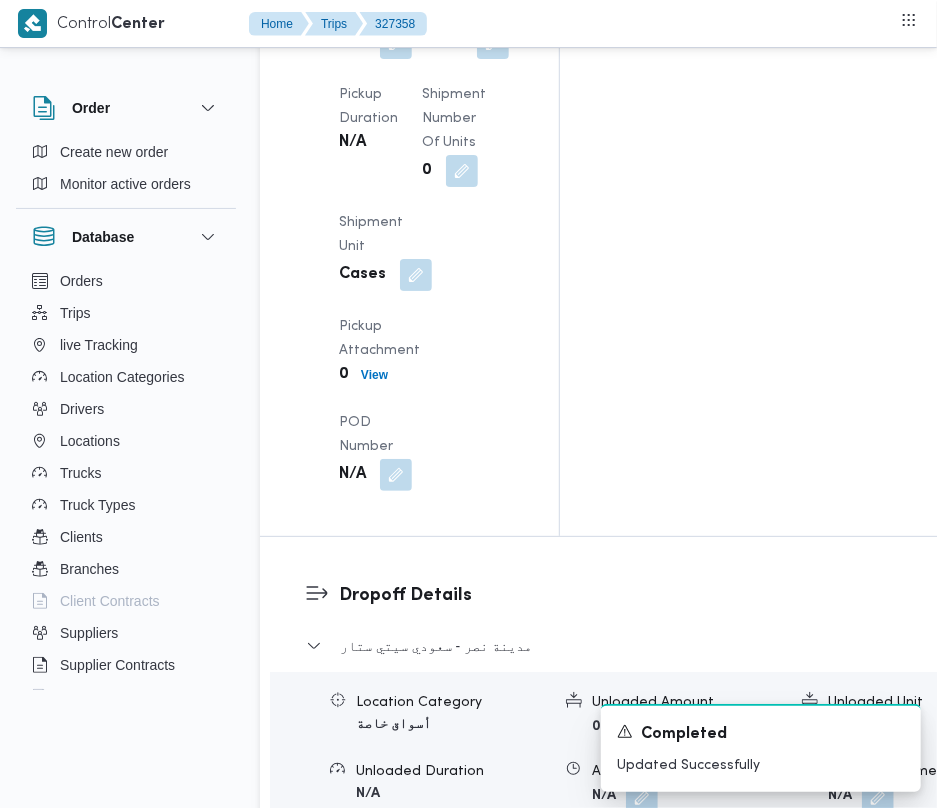 drag, startPoint x: 926, startPoint y: 466, endPoint x: 917, endPoint y: 405, distance: 61.66036 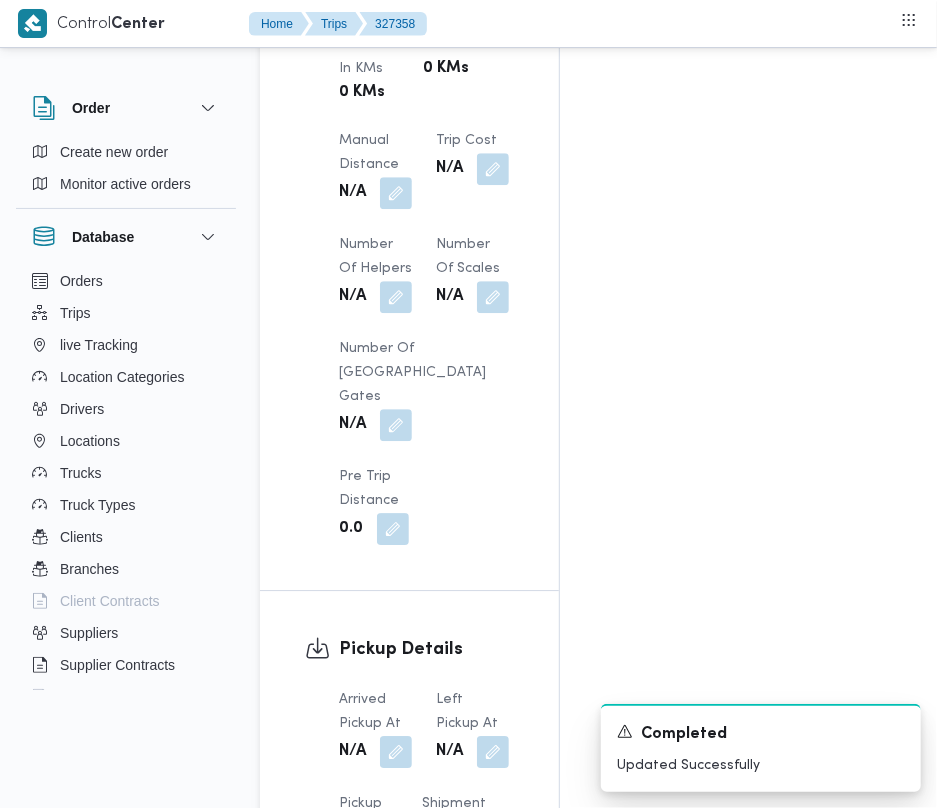 scroll, scrollTop: 1997, scrollLeft: 0, axis: vertical 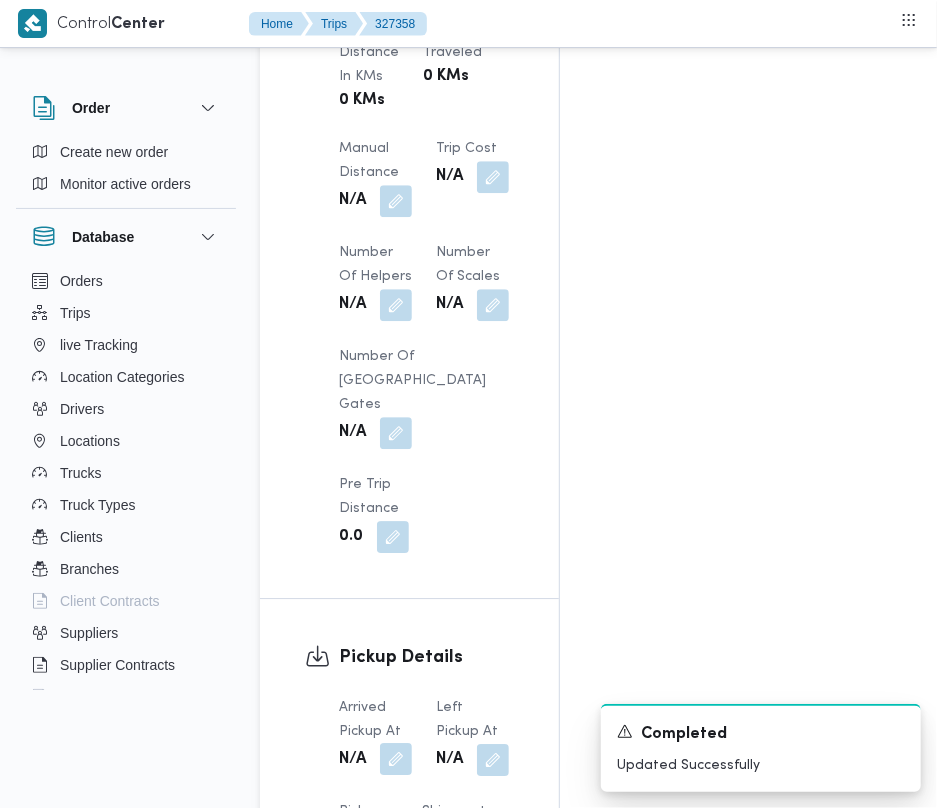 click at bounding box center (396, 759) 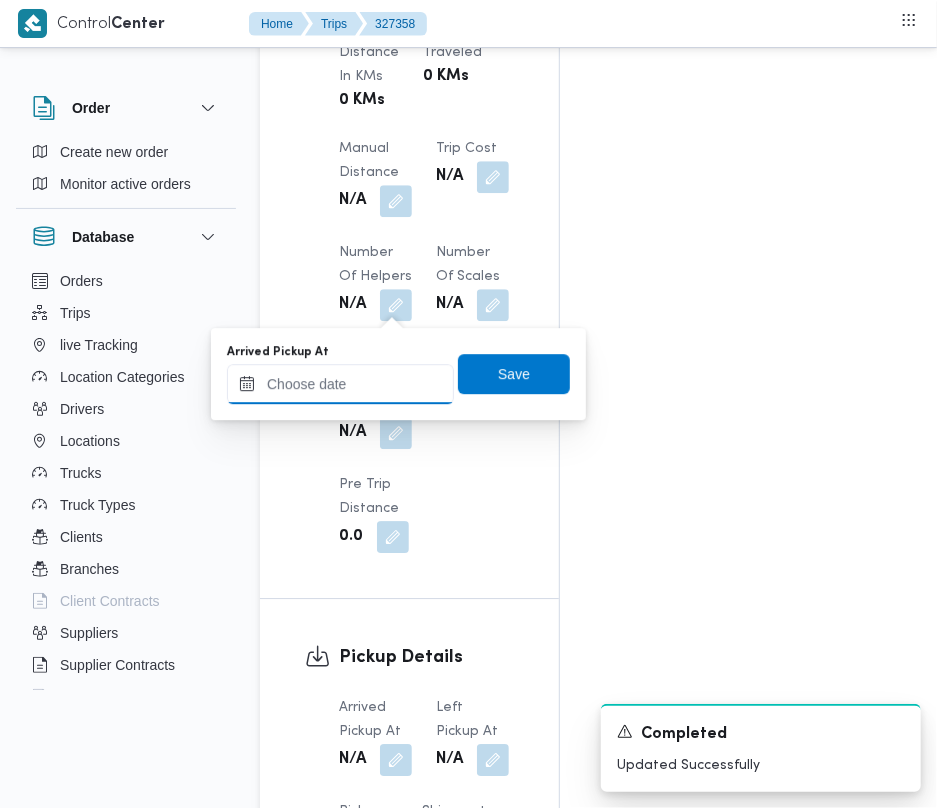 drag, startPoint x: 372, startPoint y: 370, endPoint x: 392, endPoint y: 376, distance: 20.880613 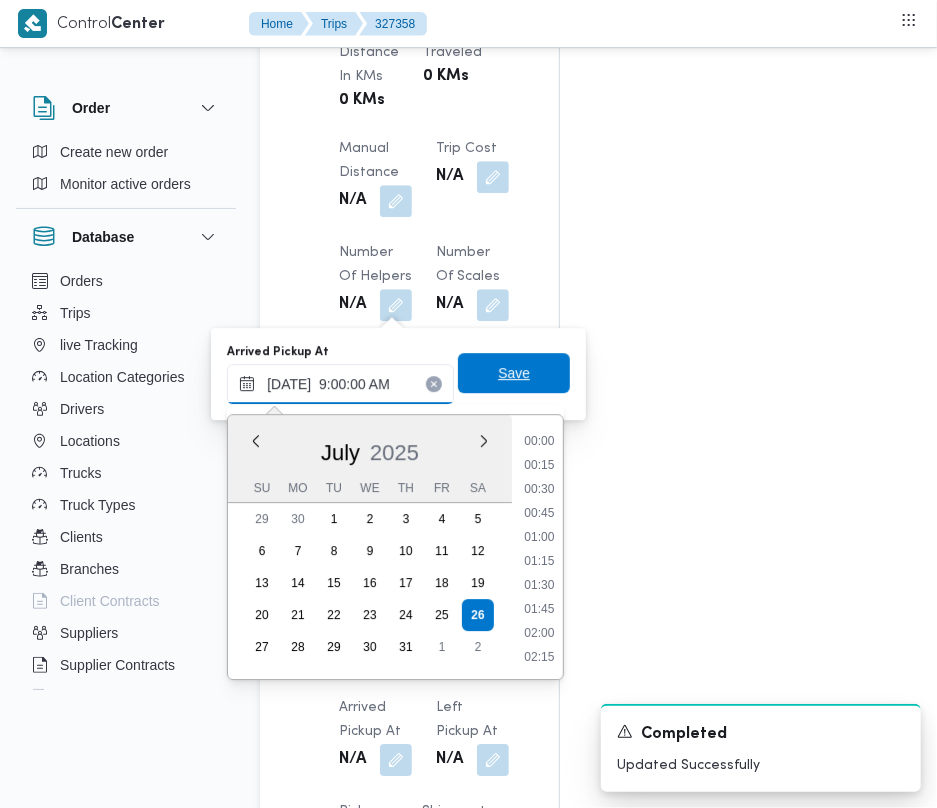 scroll, scrollTop: 864, scrollLeft: 0, axis: vertical 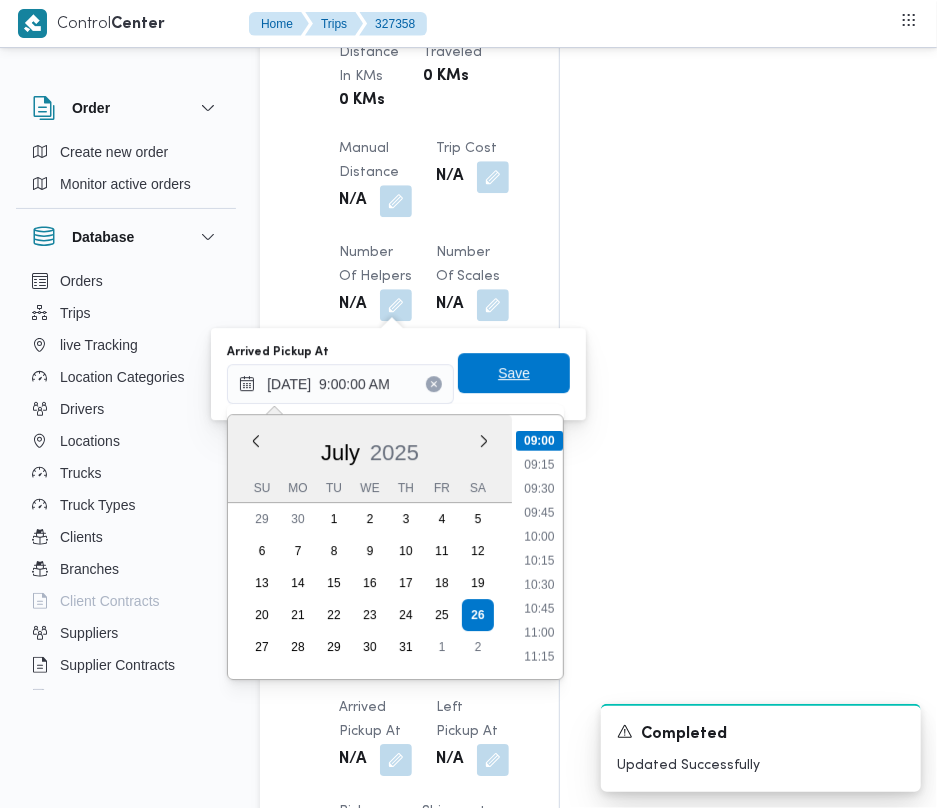 type on "26/07/2025 09:00" 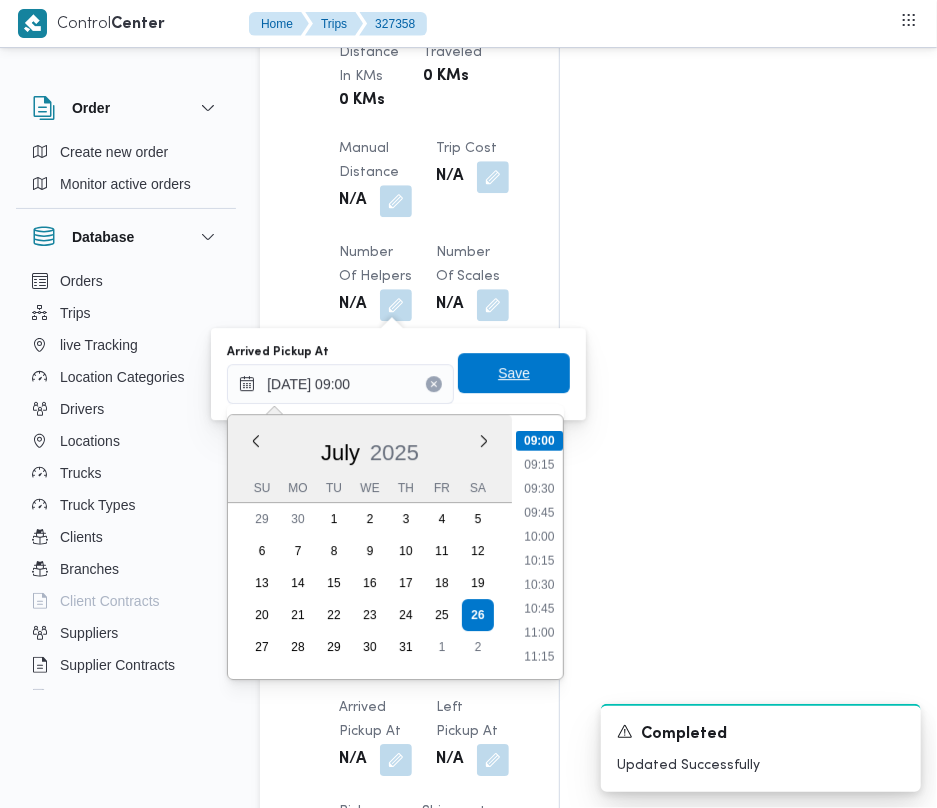 click on "Save" at bounding box center (514, 373) 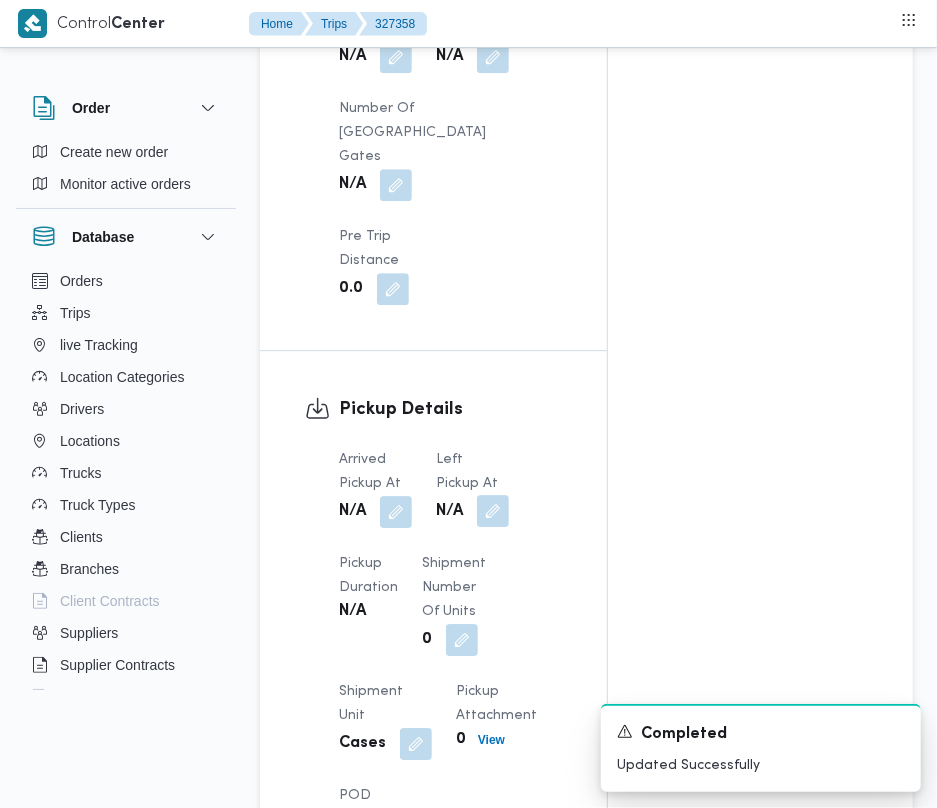 click at bounding box center (493, 511) 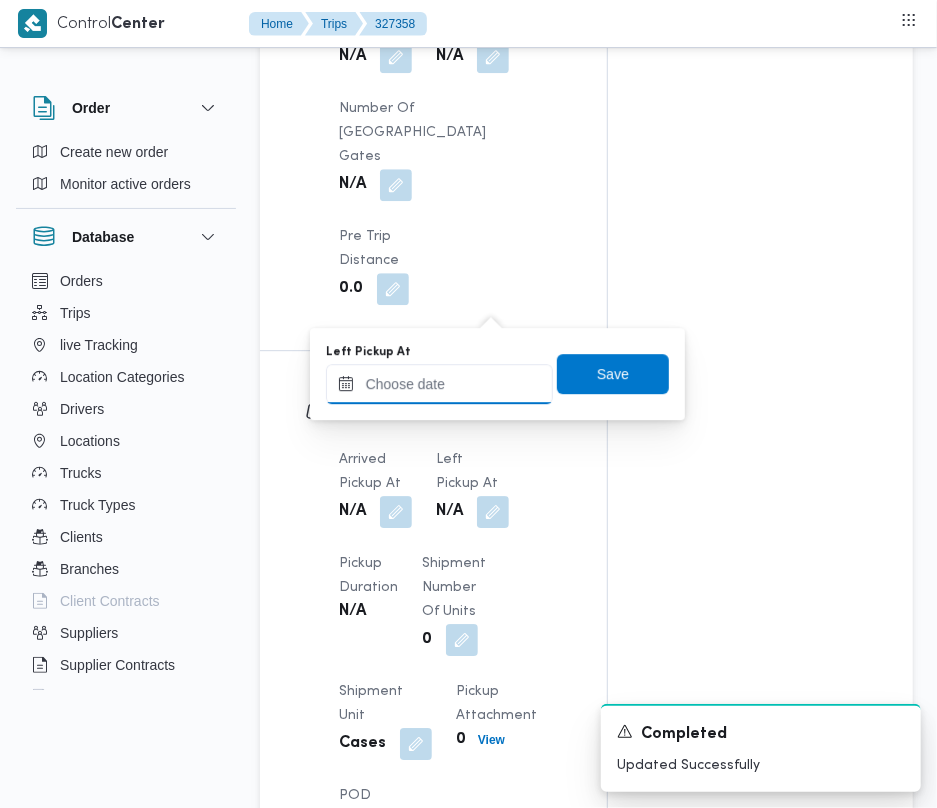 click on "Left Pickup At" at bounding box center [439, 384] 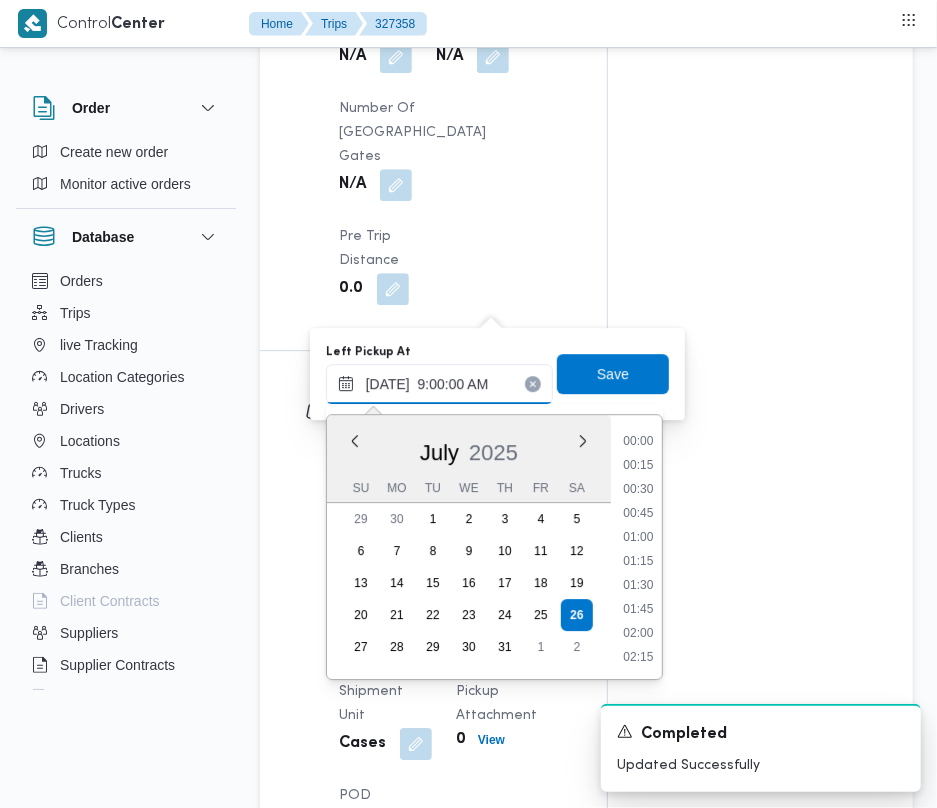 scroll, scrollTop: 864, scrollLeft: 0, axis: vertical 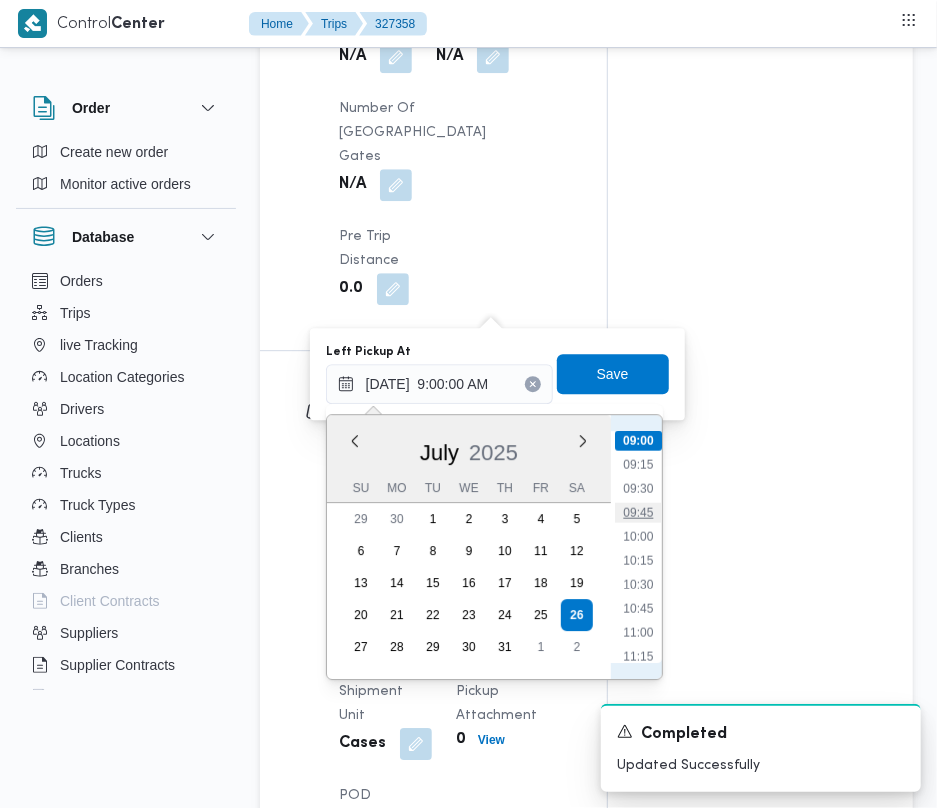 click on "09:45" at bounding box center (638, 513) 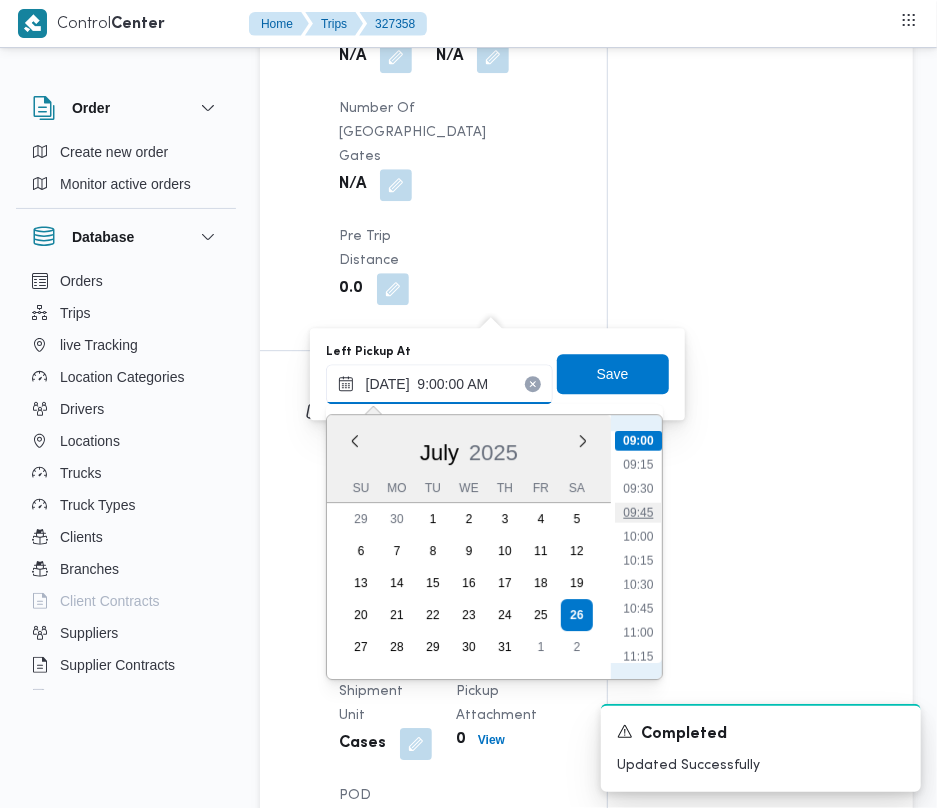 type on "26/07/2025 09:45" 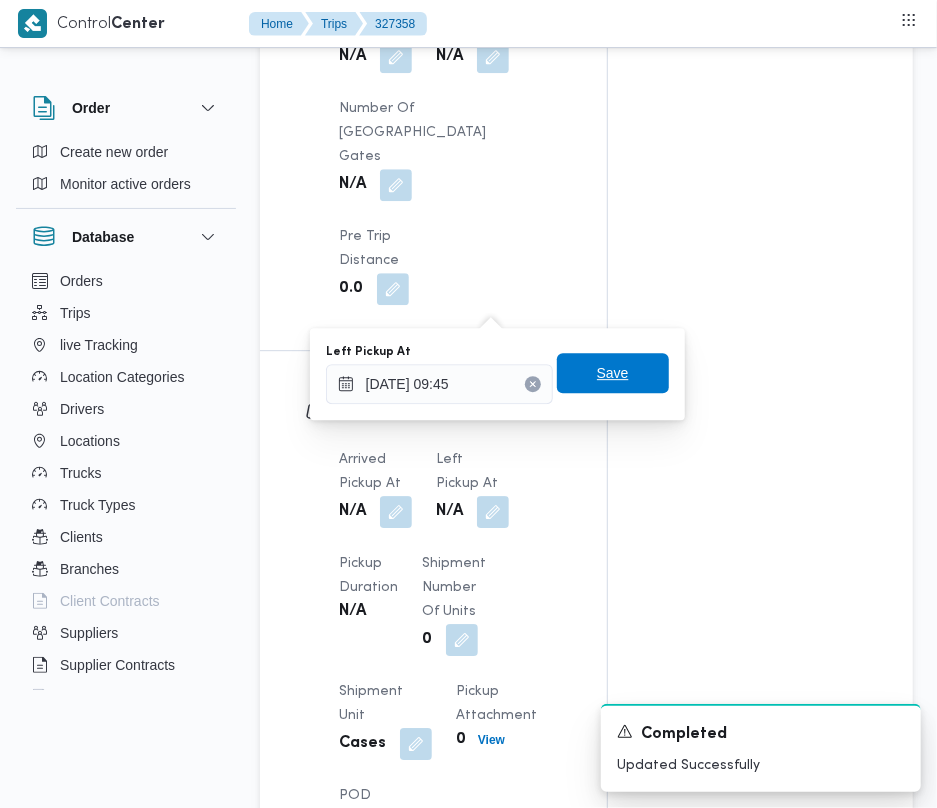click on "Save" at bounding box center [613, 373] 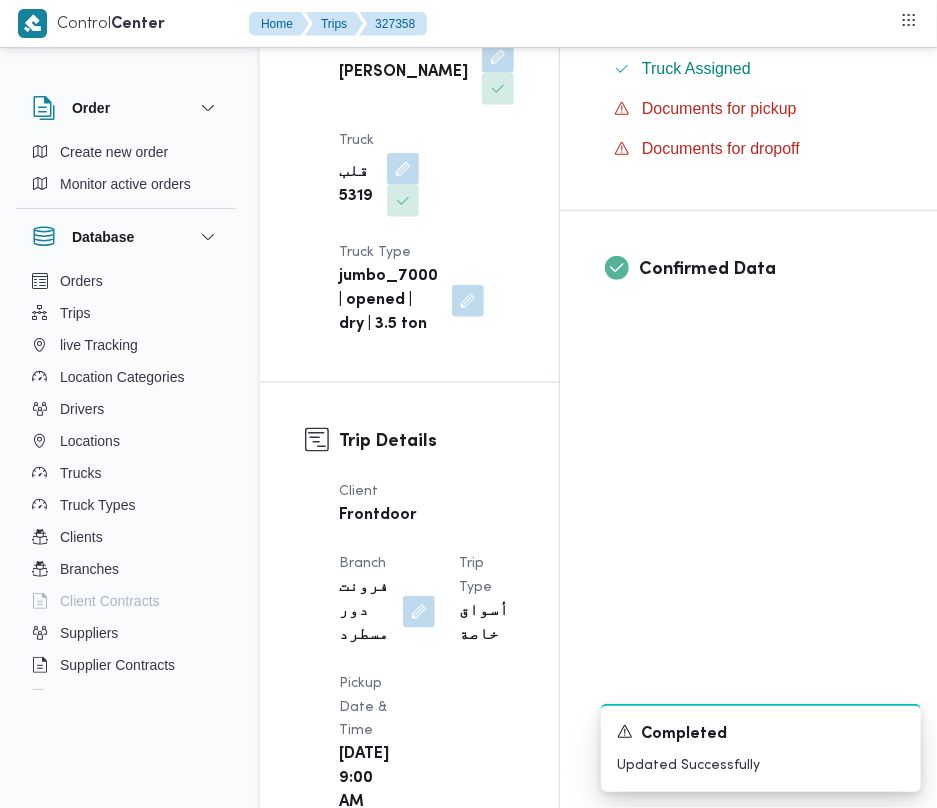 scroll, scrollTop: 0, scrollLeft: 0, axis: both 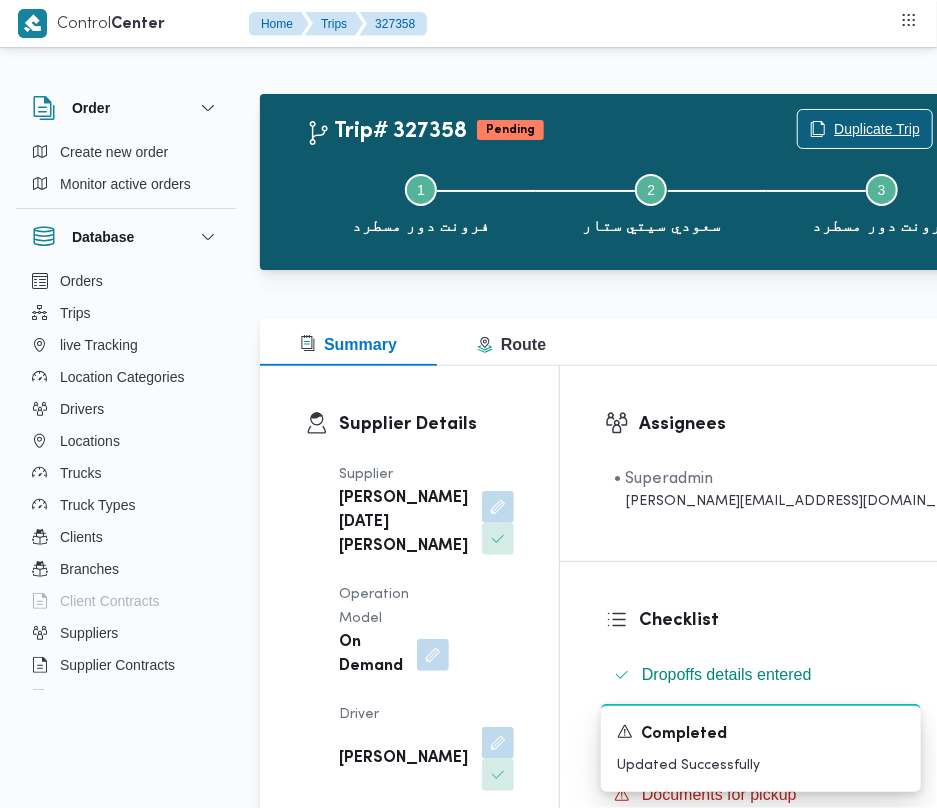 click on "Duplicate Trip" at bounding box center (877, 129) 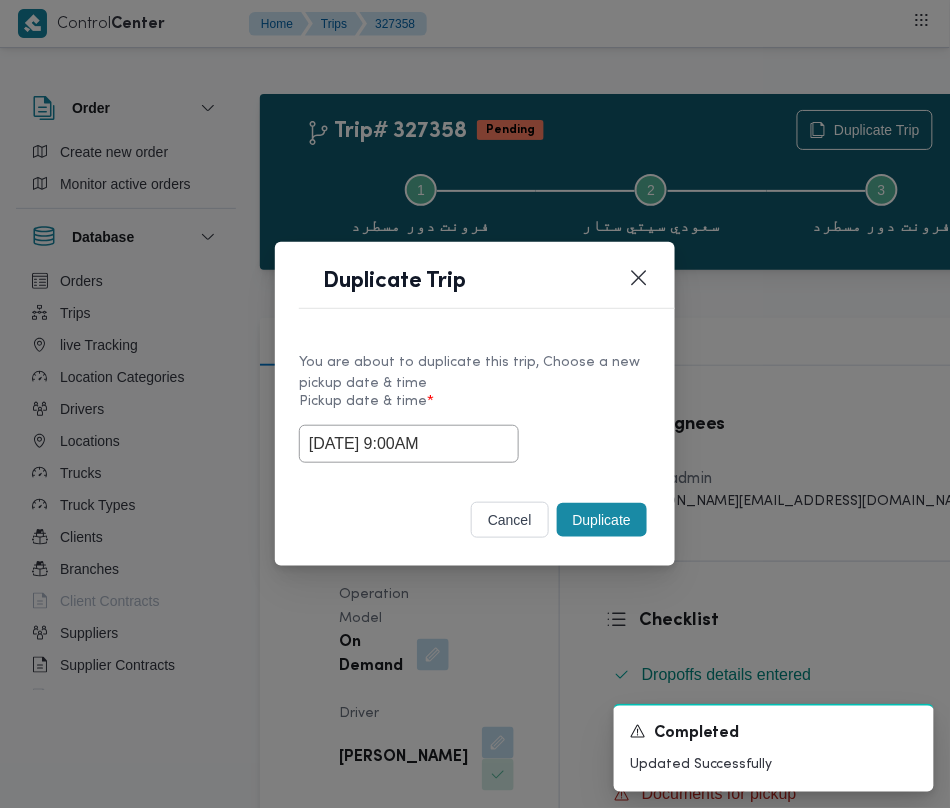 click on "Duplicate" at bounding box center (602, 520) 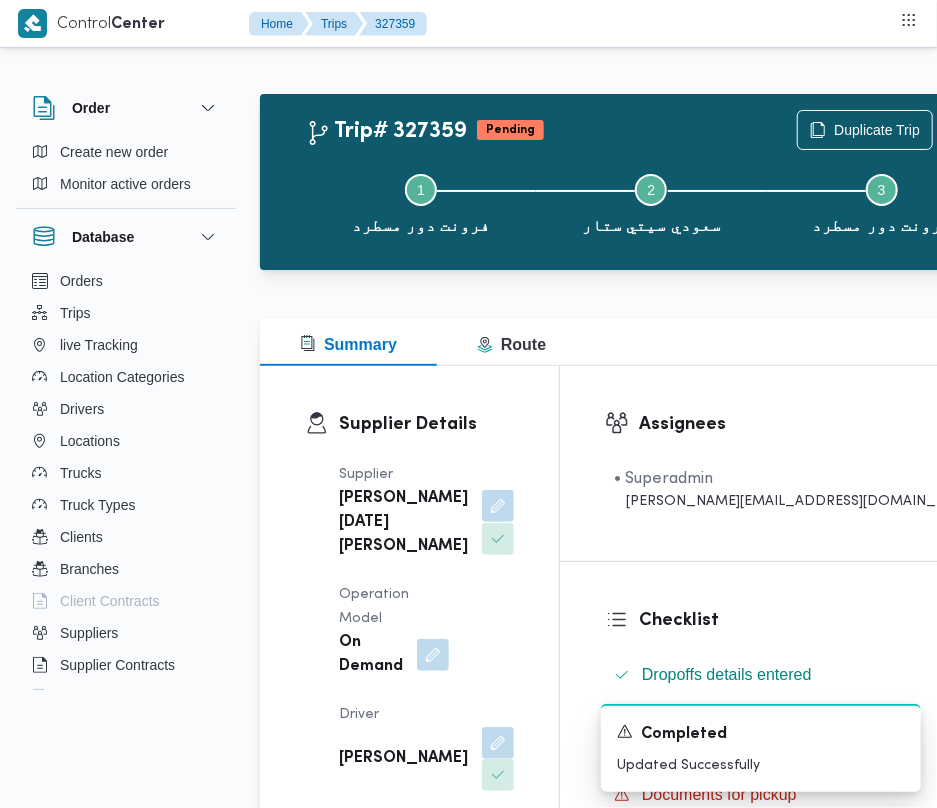 drag, startPoint x: 393, startPoint y: 522, endPoint x: 394, endPoint y: 538, distance: 16.03122 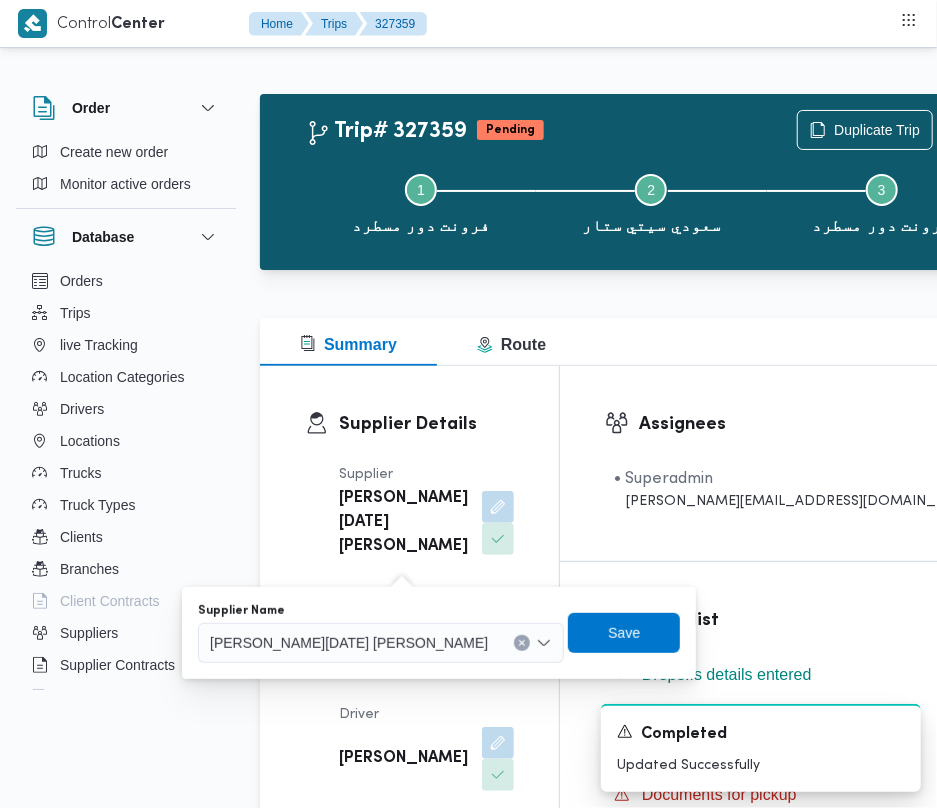 click on "ابراهيم رمضان ابراهيم عثمان ابوباشا" at bounding box center [349, 642] 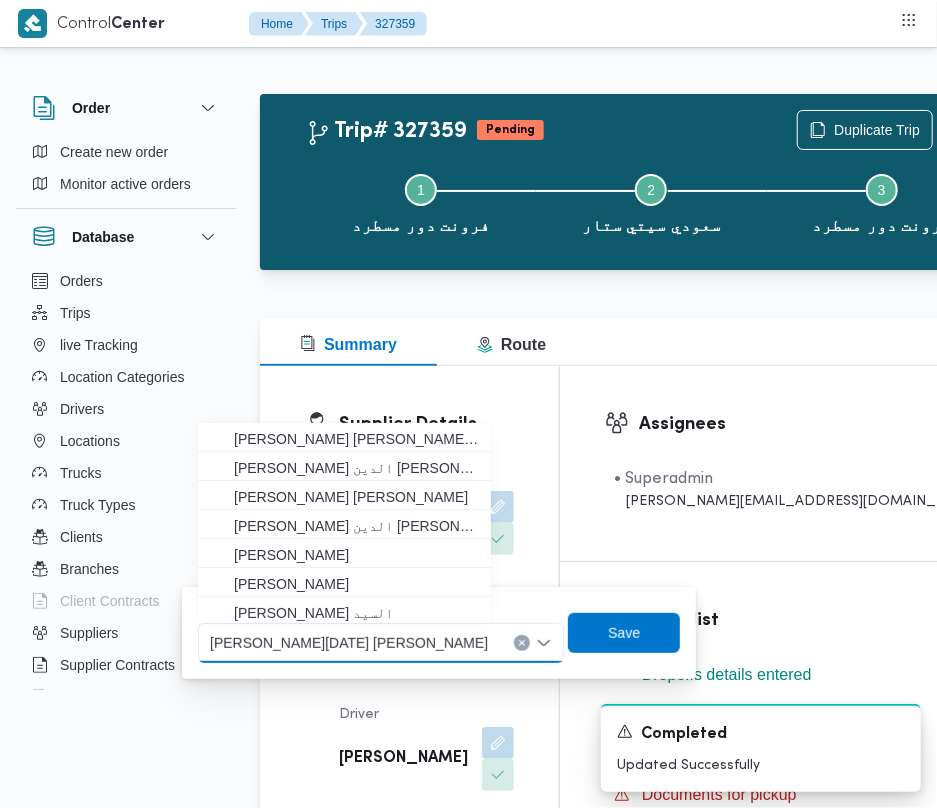 paste on "شريف بدر" 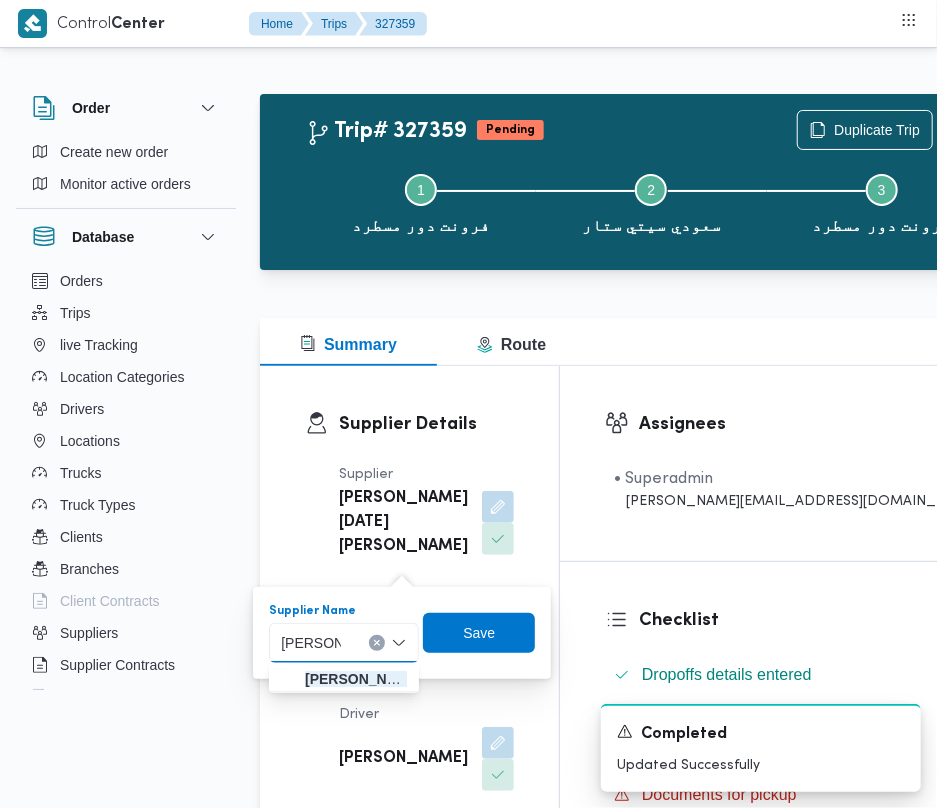 type on "شريف بدر" 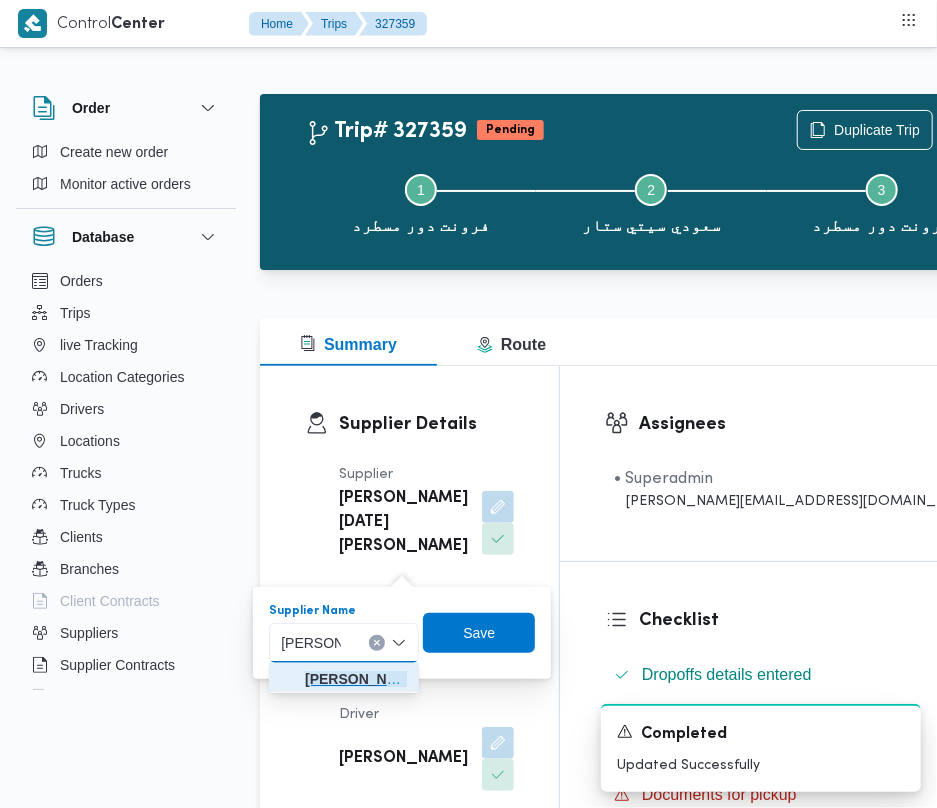 drag, startPoint x: 344, startPoint y: 661, endPoint x: 342, endPoint y: 673, distance: 12.165525 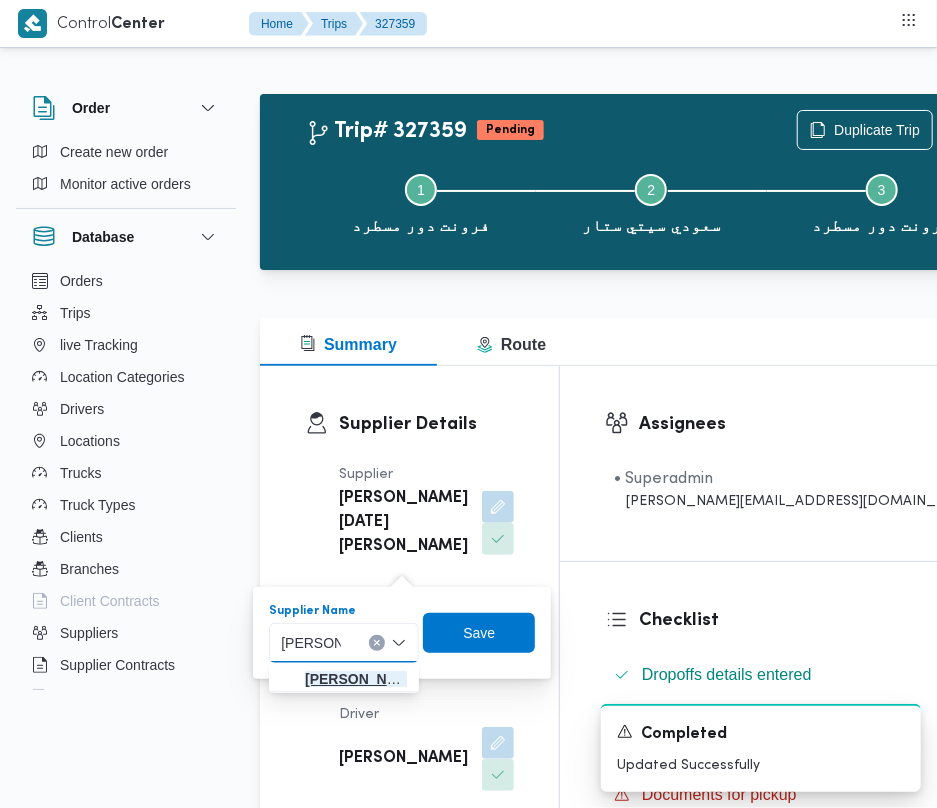 type 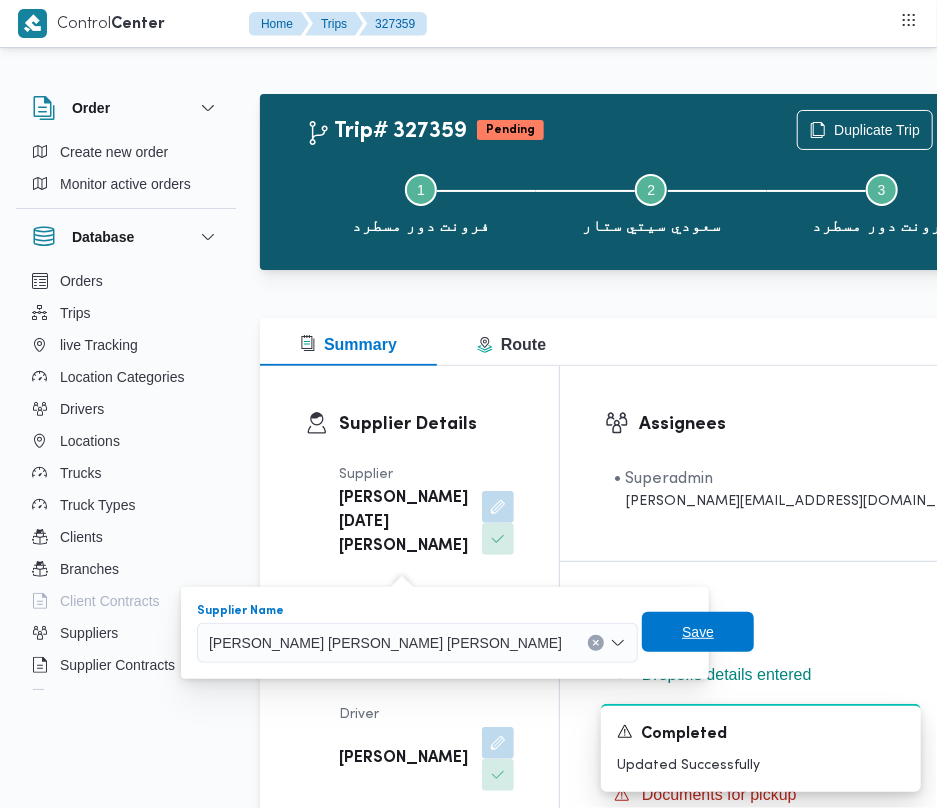click on "Save" at bounding box center [698, 632] 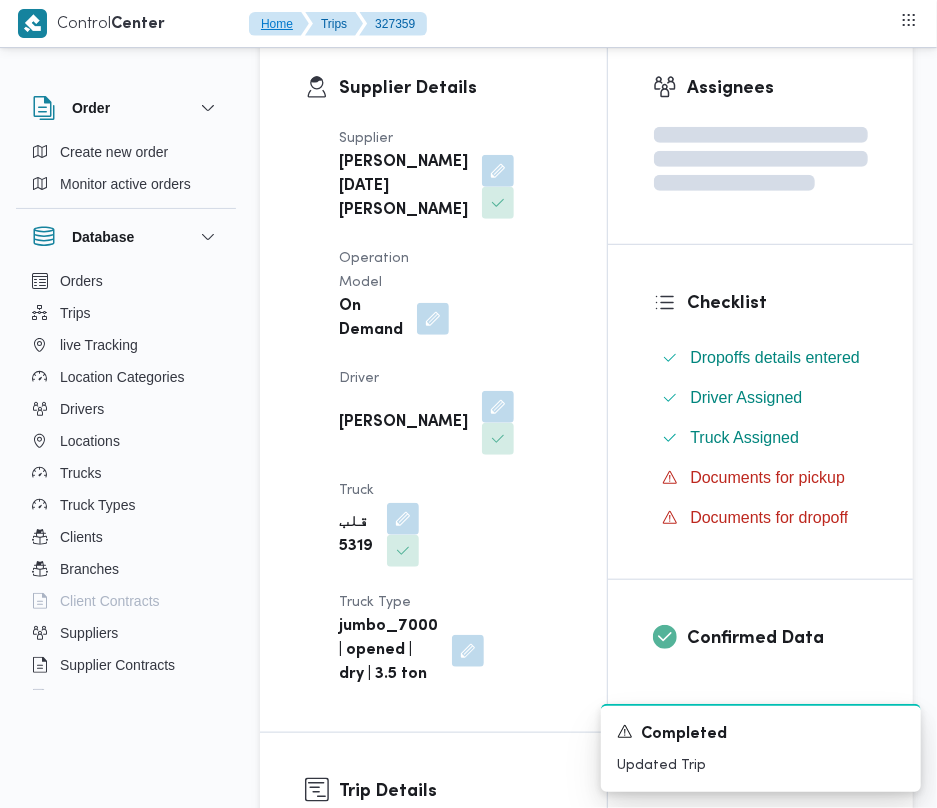 scroll, scrollTop: 388, scrollLeft: 0, axis: vertical 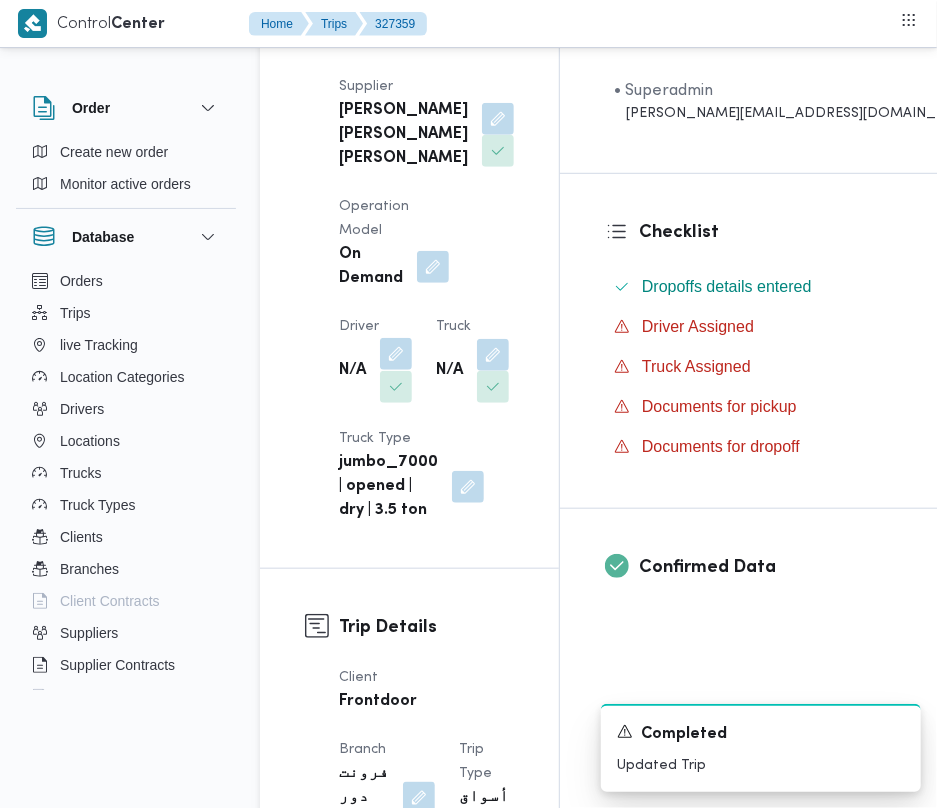 click at bounding box center (396, 354) 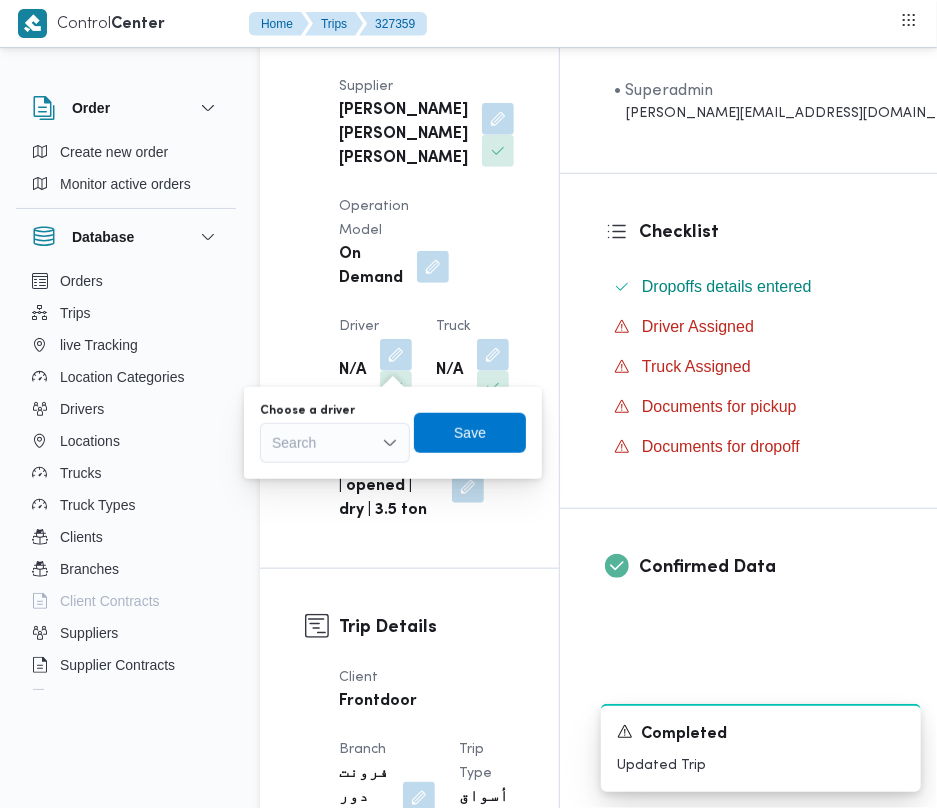 click on "Choose a driver" at bounding box center [335, 411] 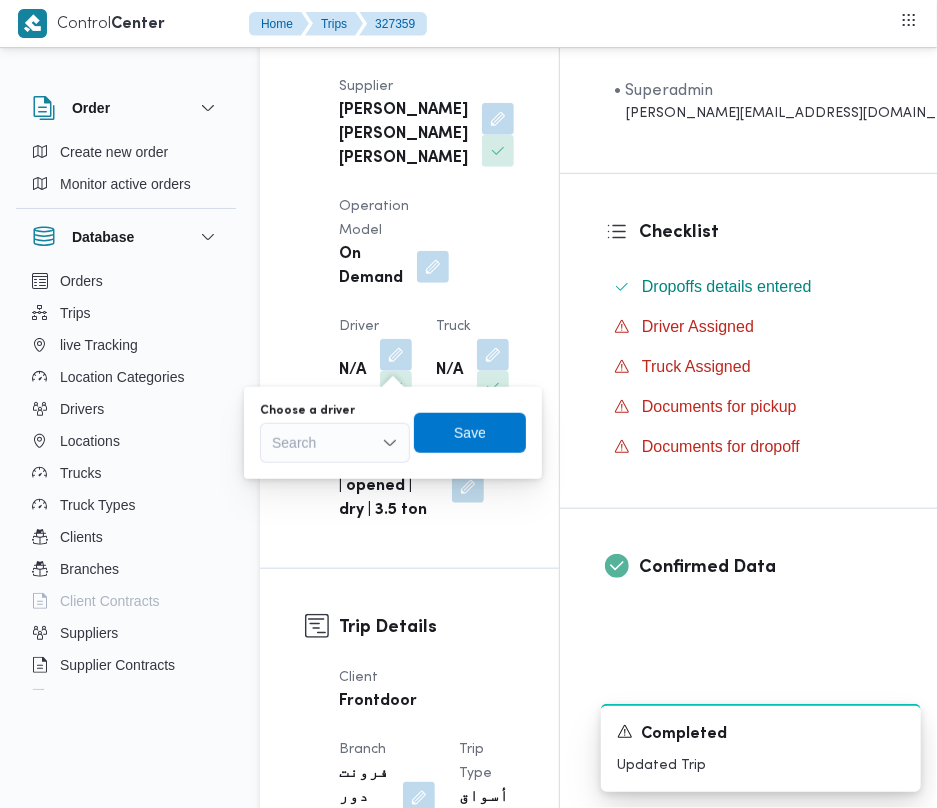 click on "Search" at bounding box center [335, 443] 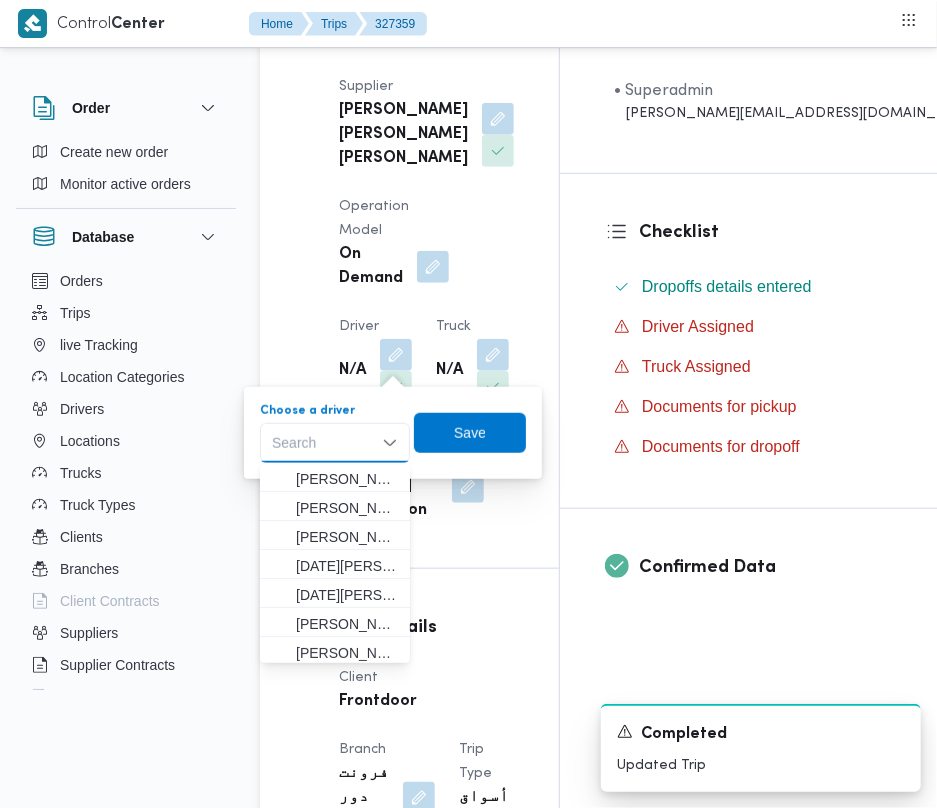 paste on "وجدي" 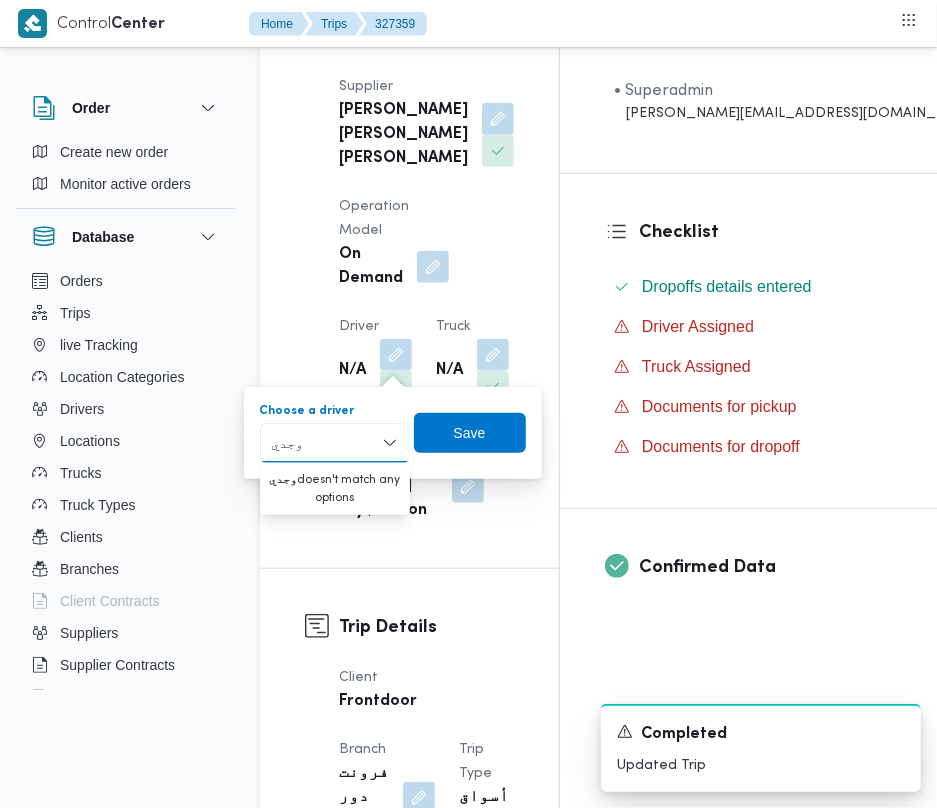 type on "وجدي" 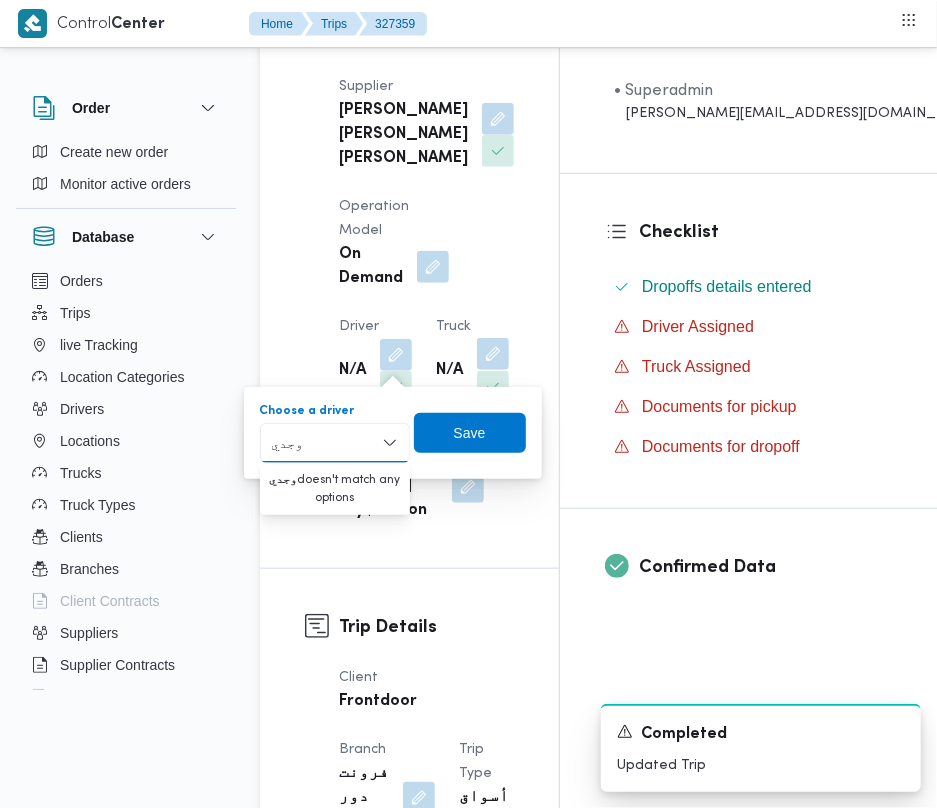 click at bounding box center [493, 354] 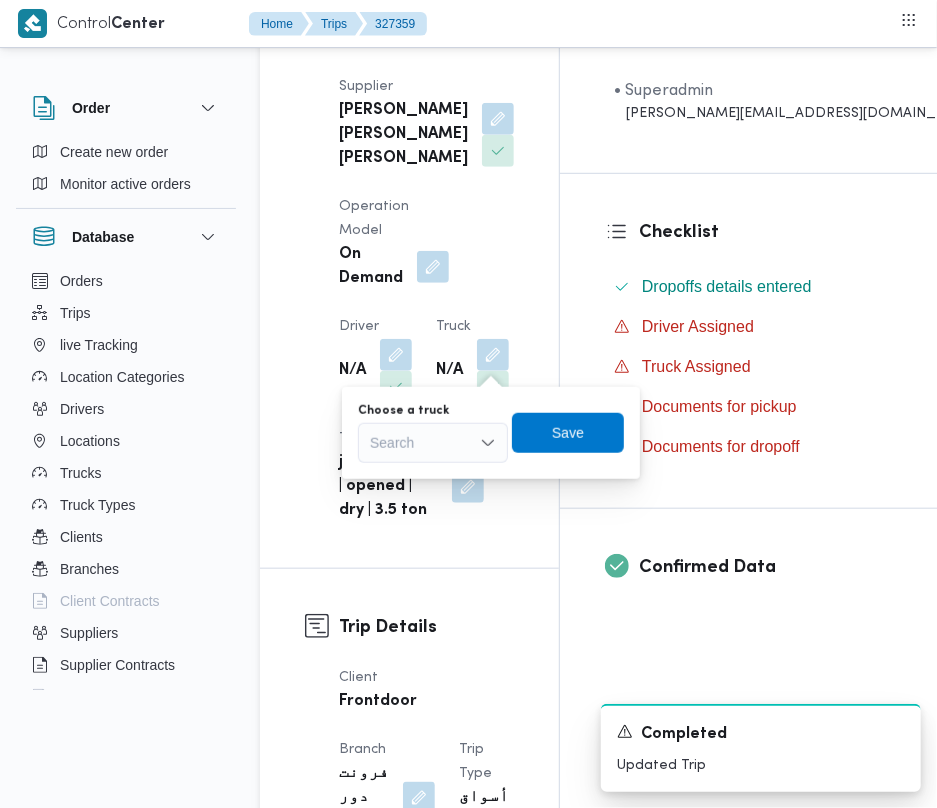 click on "Search" at bounding box center [433, 443] 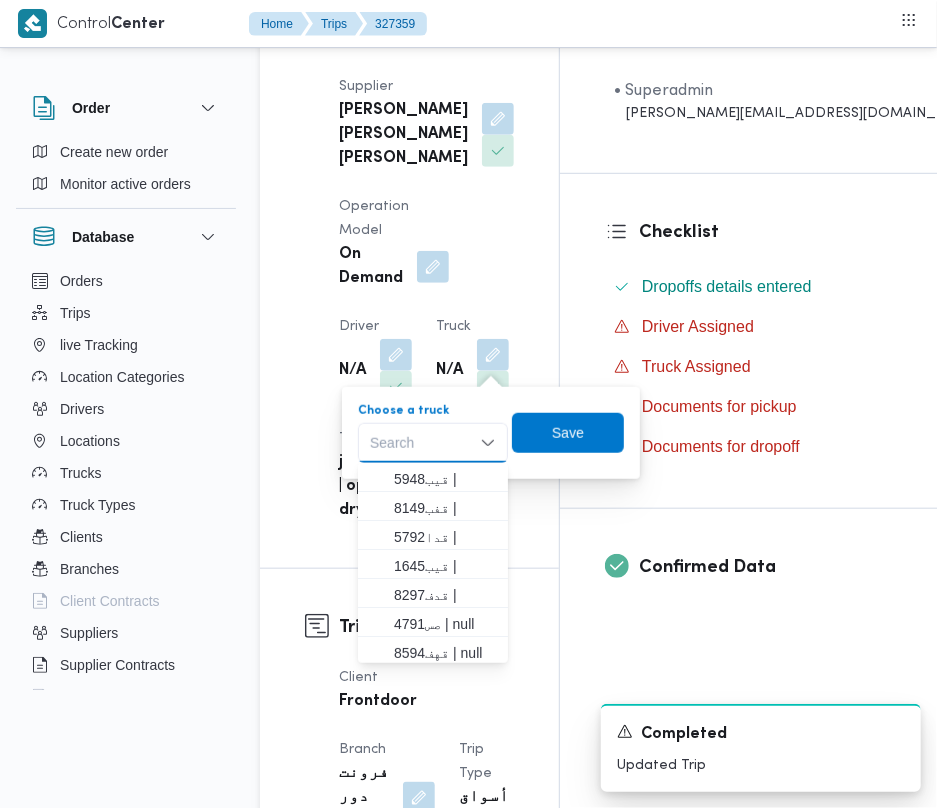 paste on "1527" 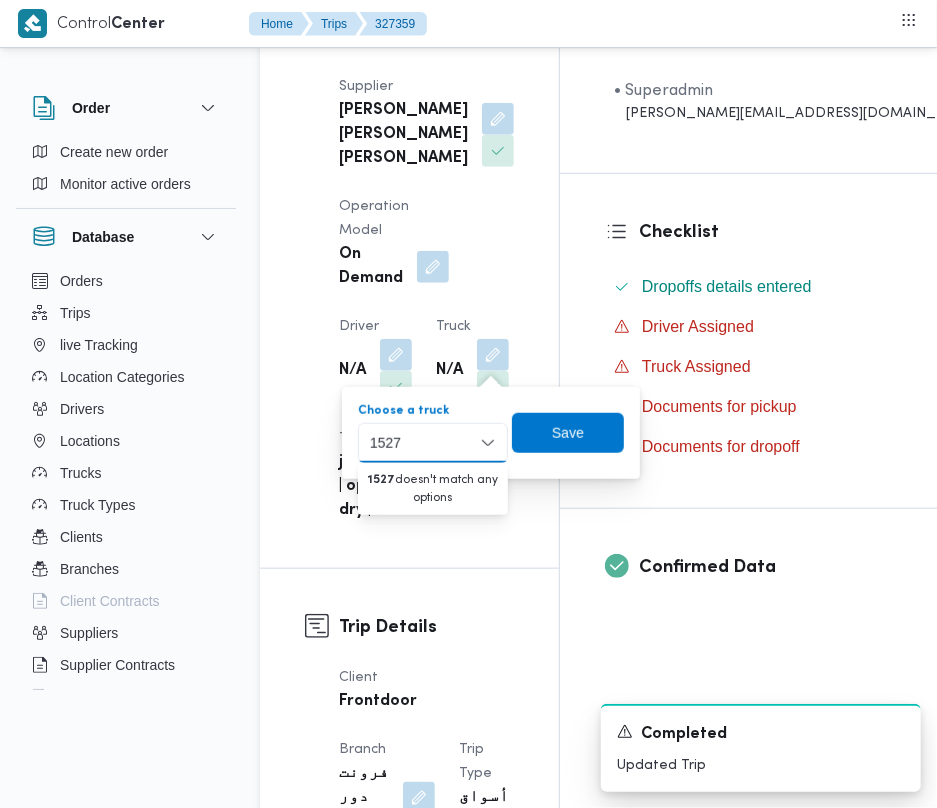 type on "1527" 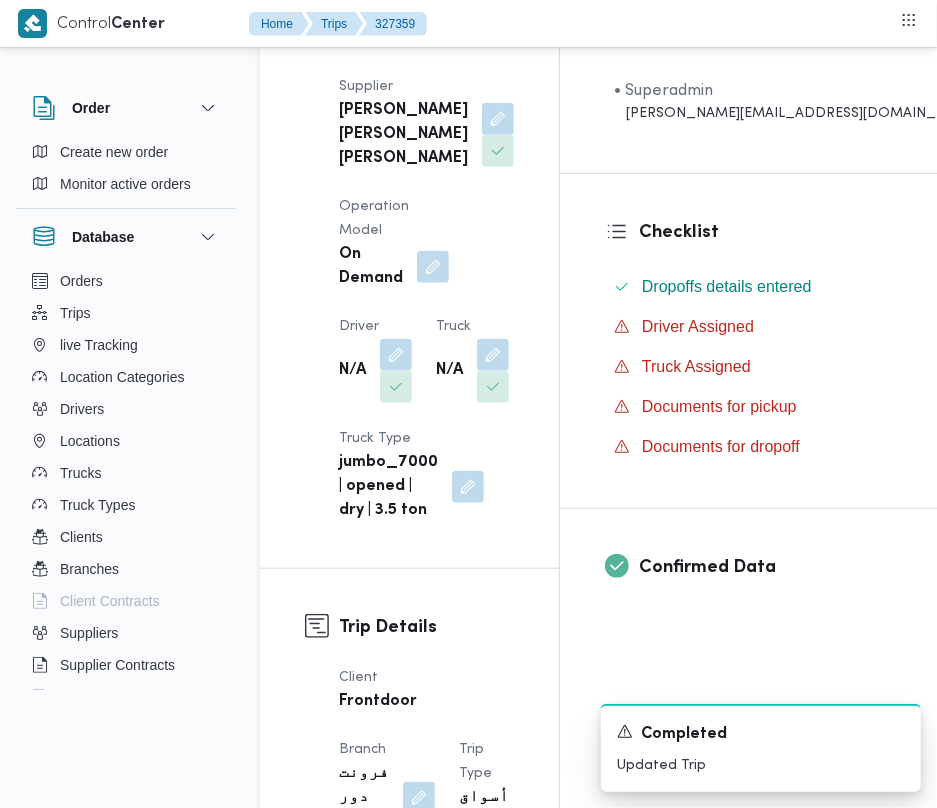 click on "[PERSON_NAME] [PERSON_NAME] [PERSON_NAME]" at bounding box center (426, 135) 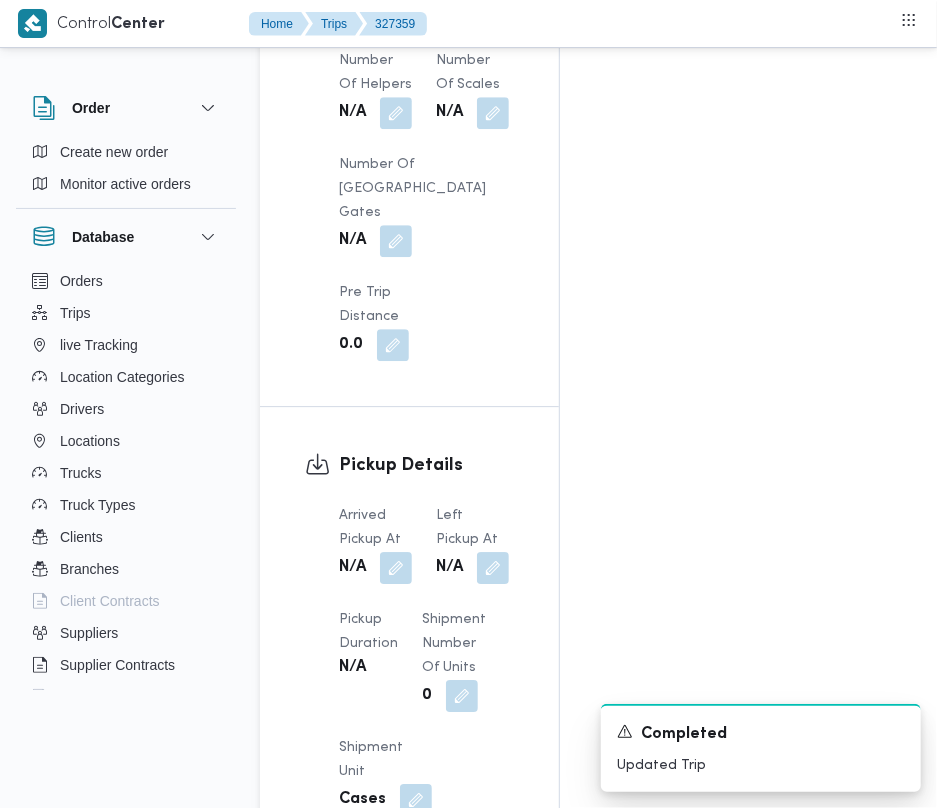 scroll, scrollTop: 2921, scrollLeft: 0, axis: vertical 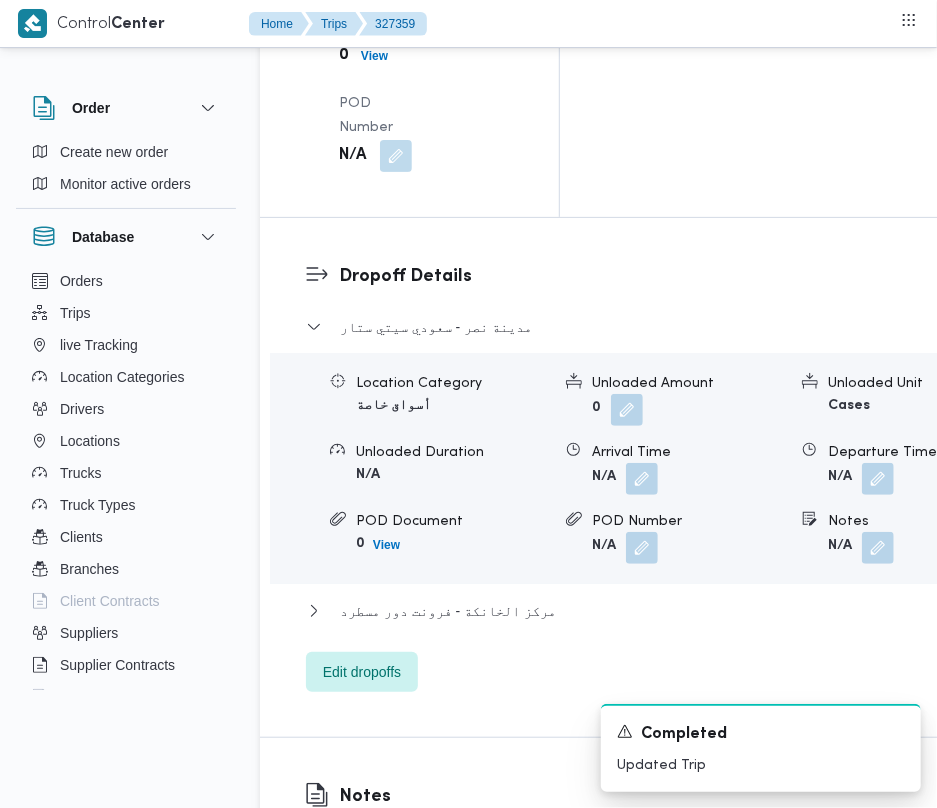 click at bounding box center (390, 850) 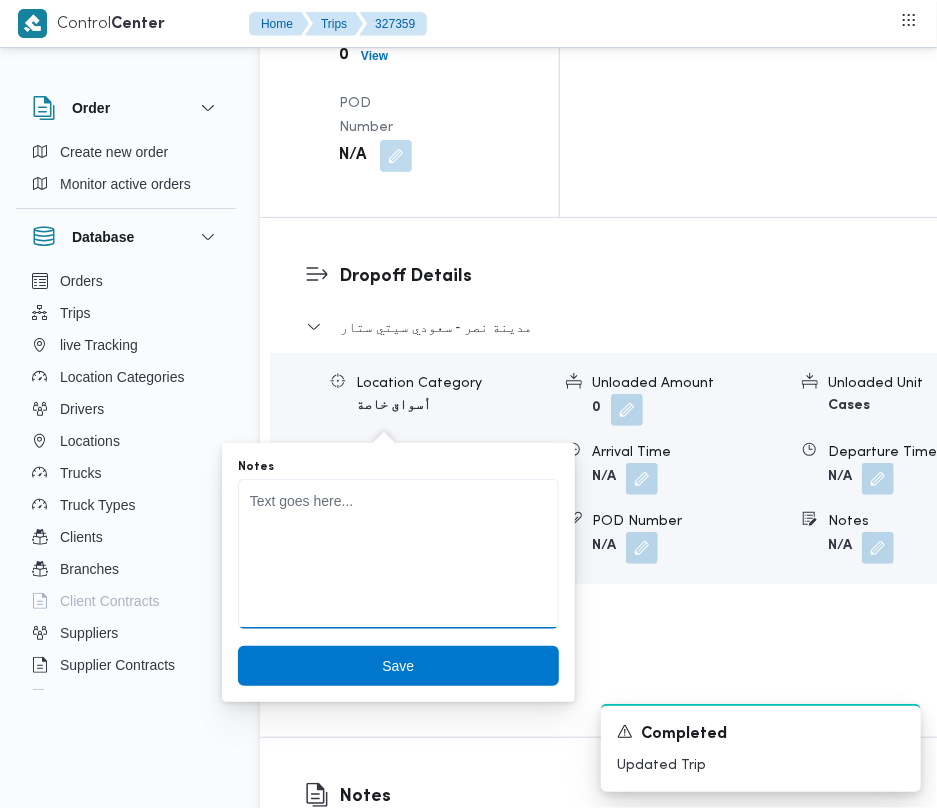 click on "Notes" at bounding box center [398, 554] 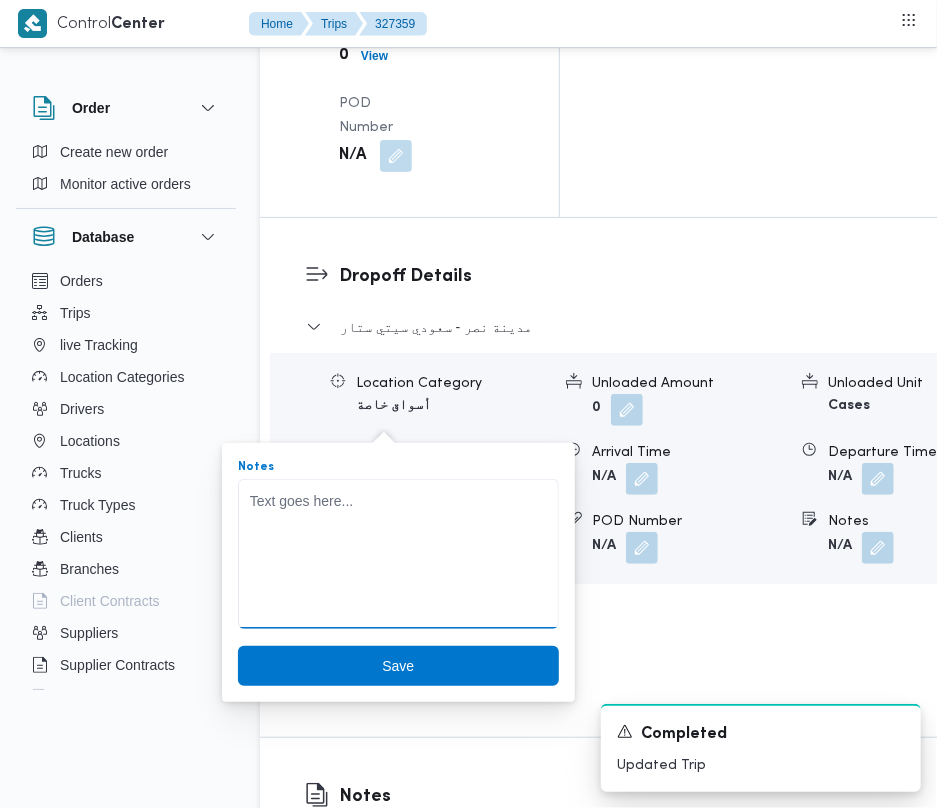 paste on "1527 وجدي" 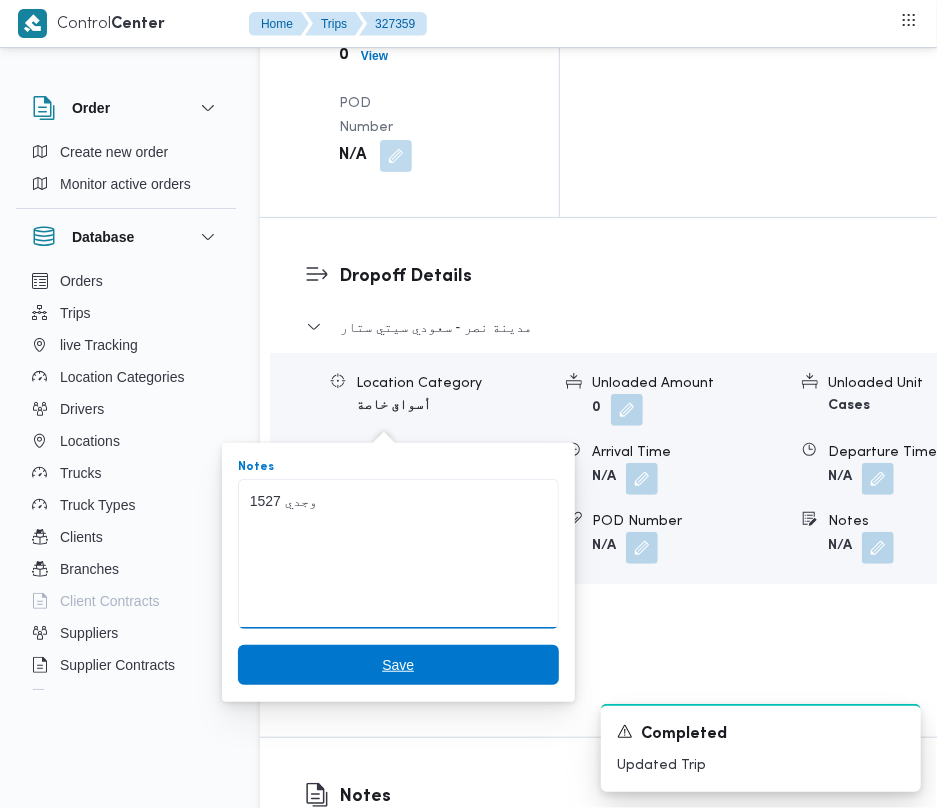 type on "1527 وجدي" 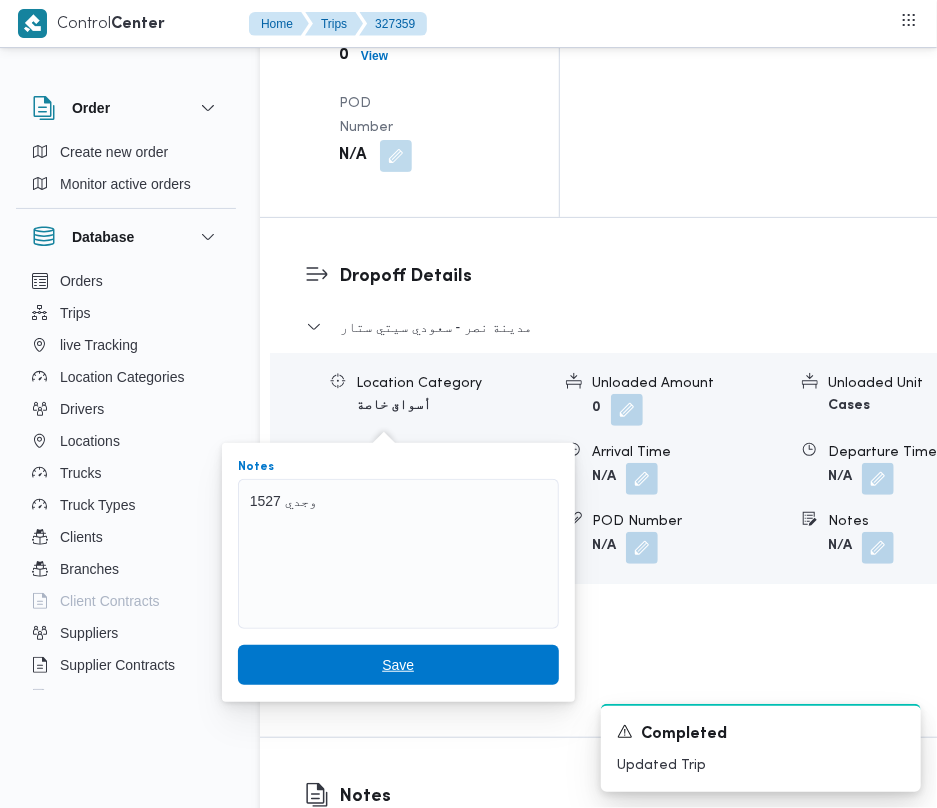 click on "Save" at bounding box center (398, 665) 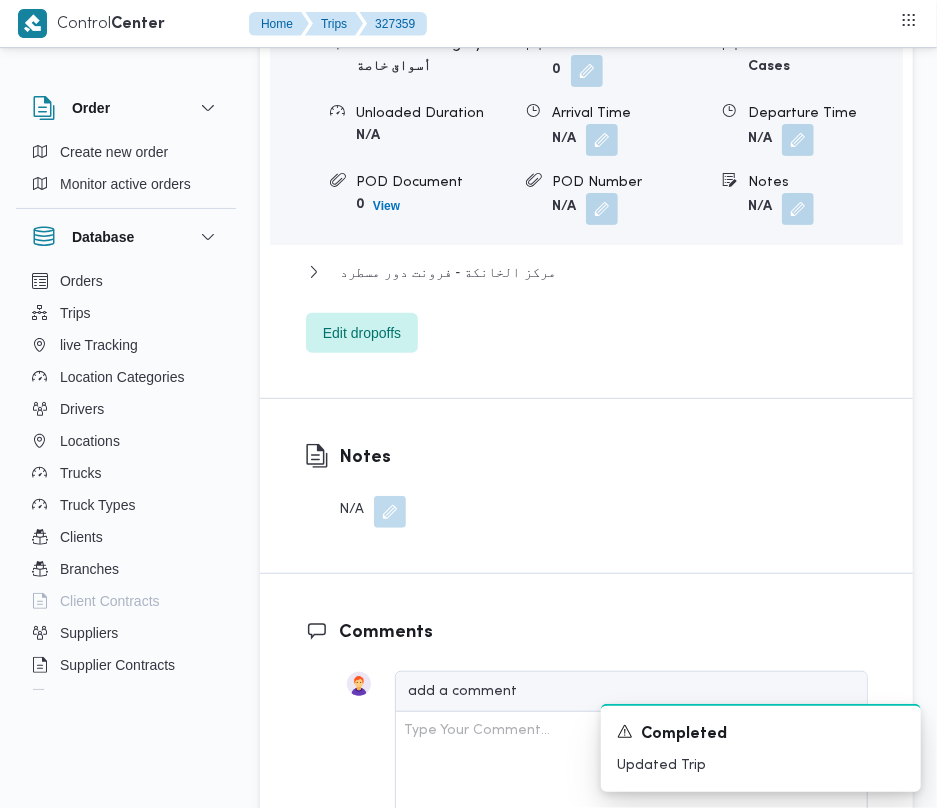 scroll, scrollTop: 2921, scrollLeft: 0, axis: vertical 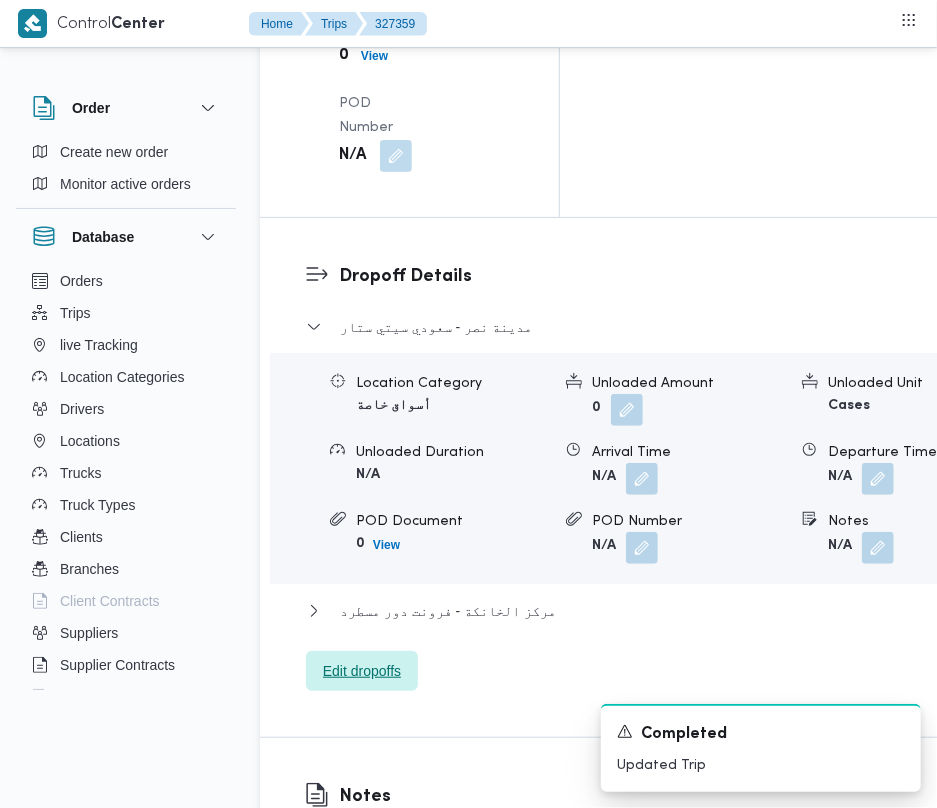 click on "Edit dropoffs" at bounding box center [362, 671] 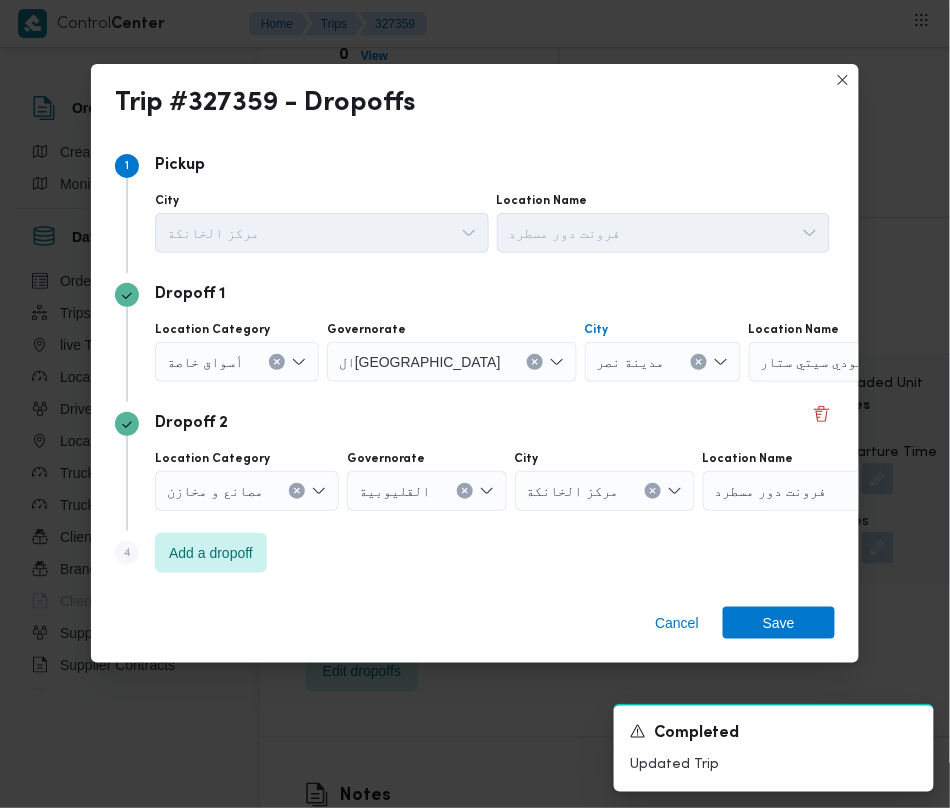 click 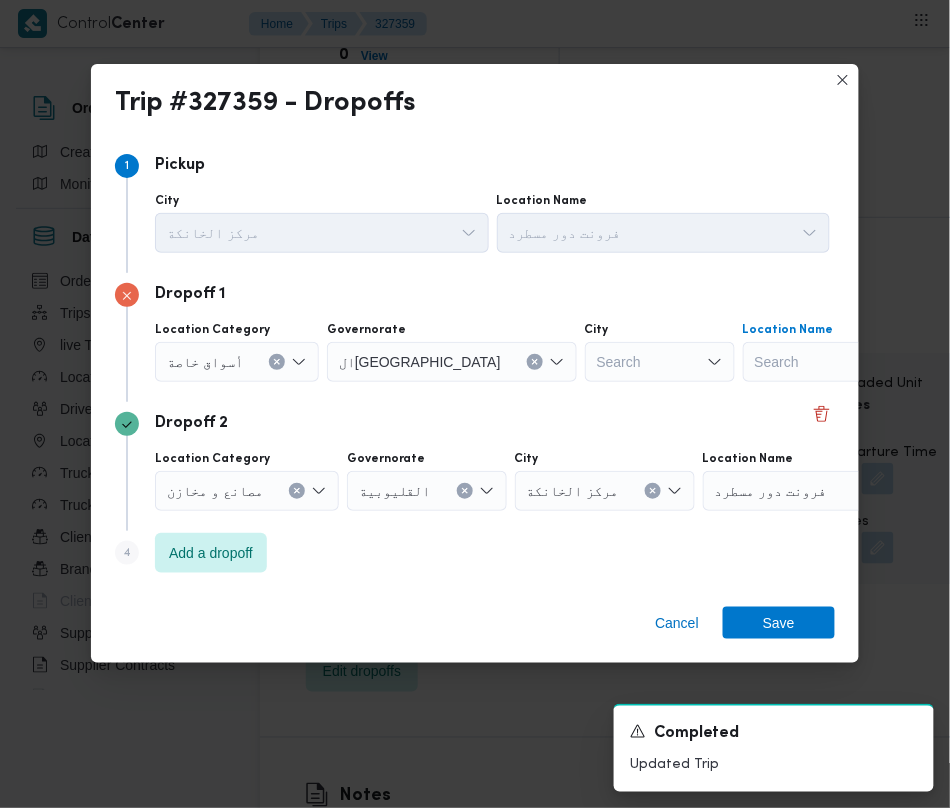 click on "Search" at bounding box center [868, 362] 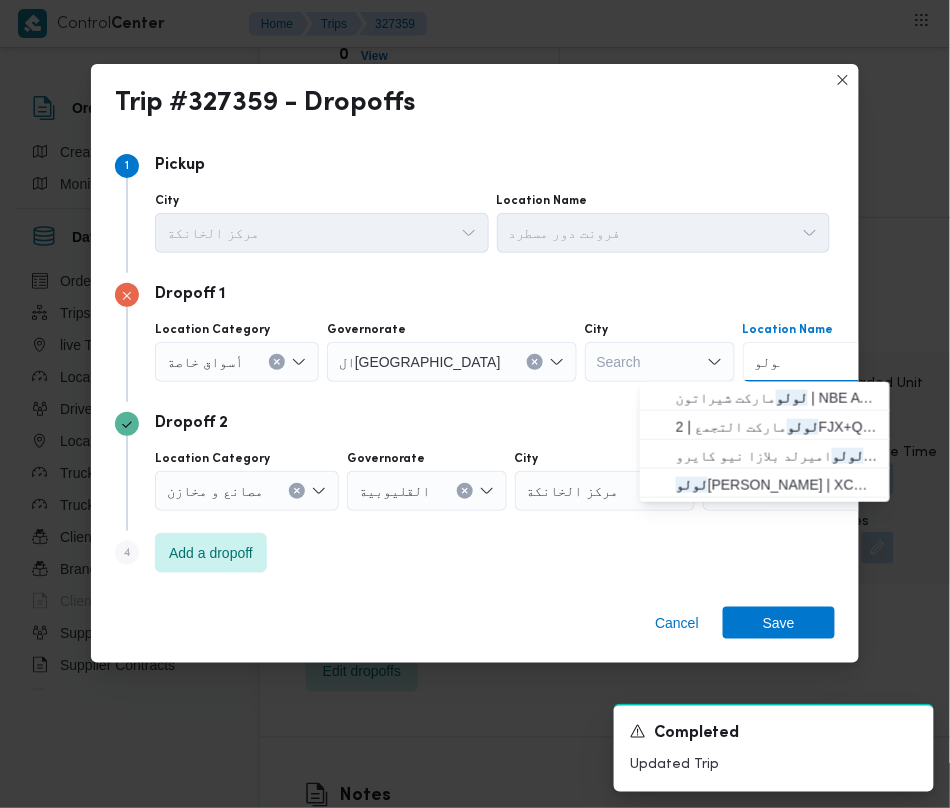 type on "لولو" 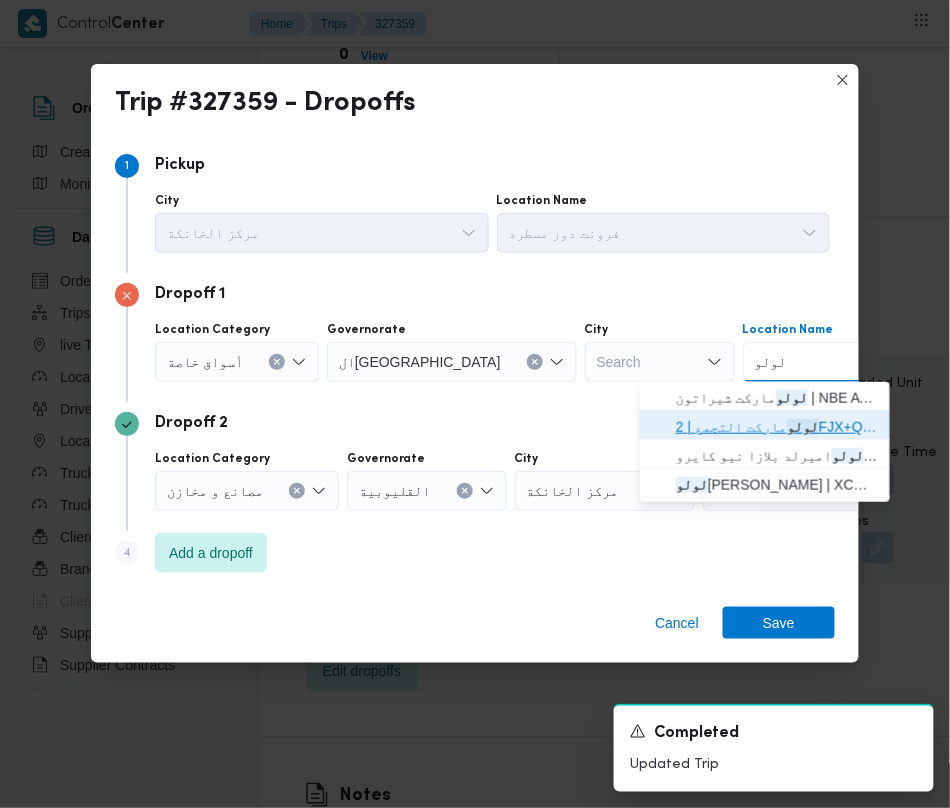click on "لولو  ماركت التجمع | 2FJX+Q3H | null" at bounding box center [777, 427] 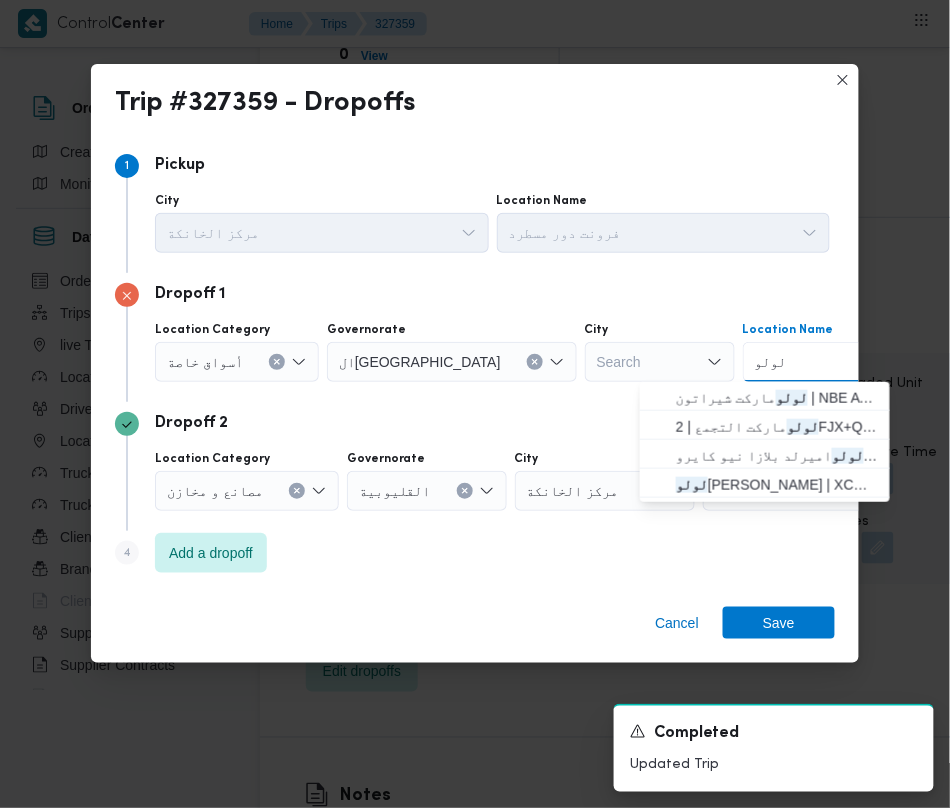 type 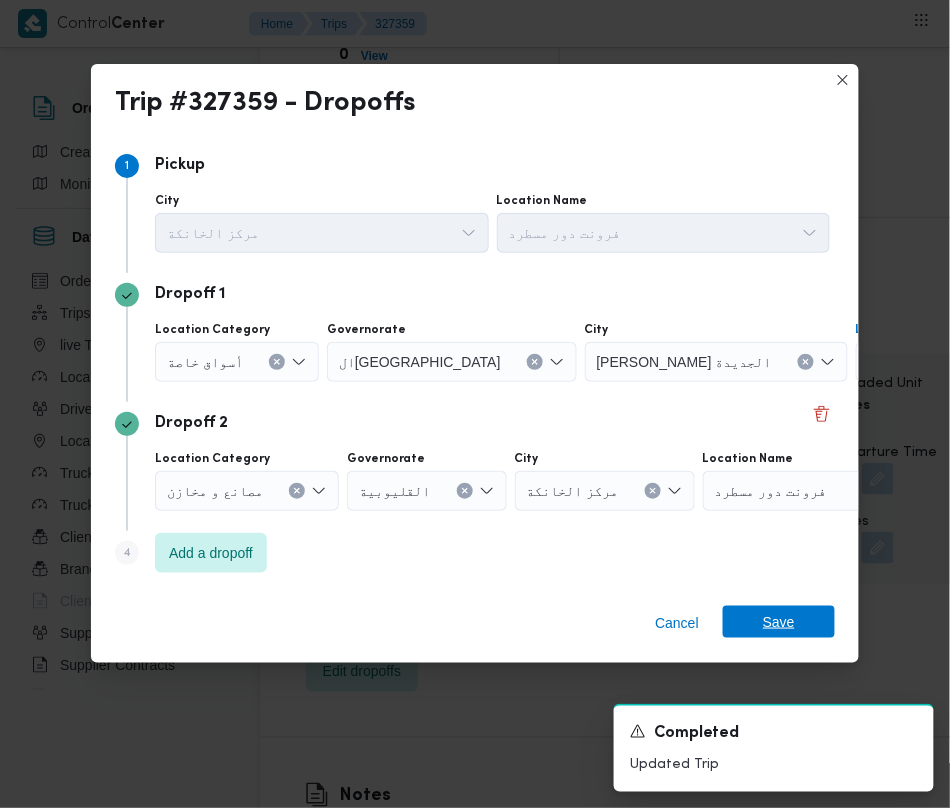 click on "Save" at bounding box center (779, 622) 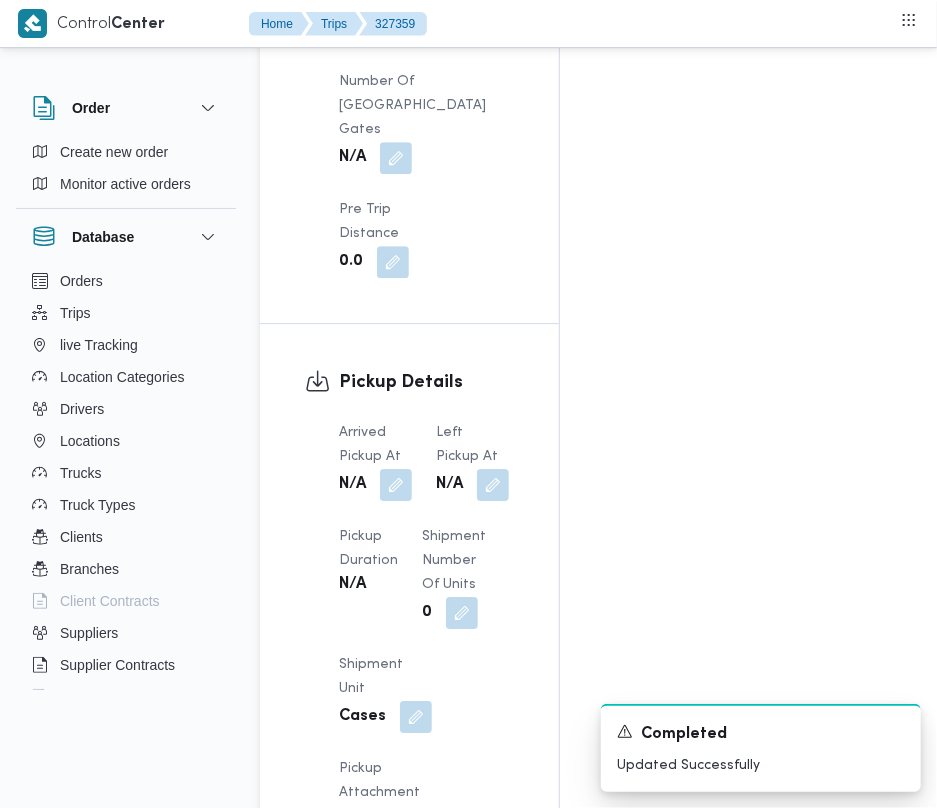 scroll, scrollTop: 2097, scrollLeft: 0, axis: vertical 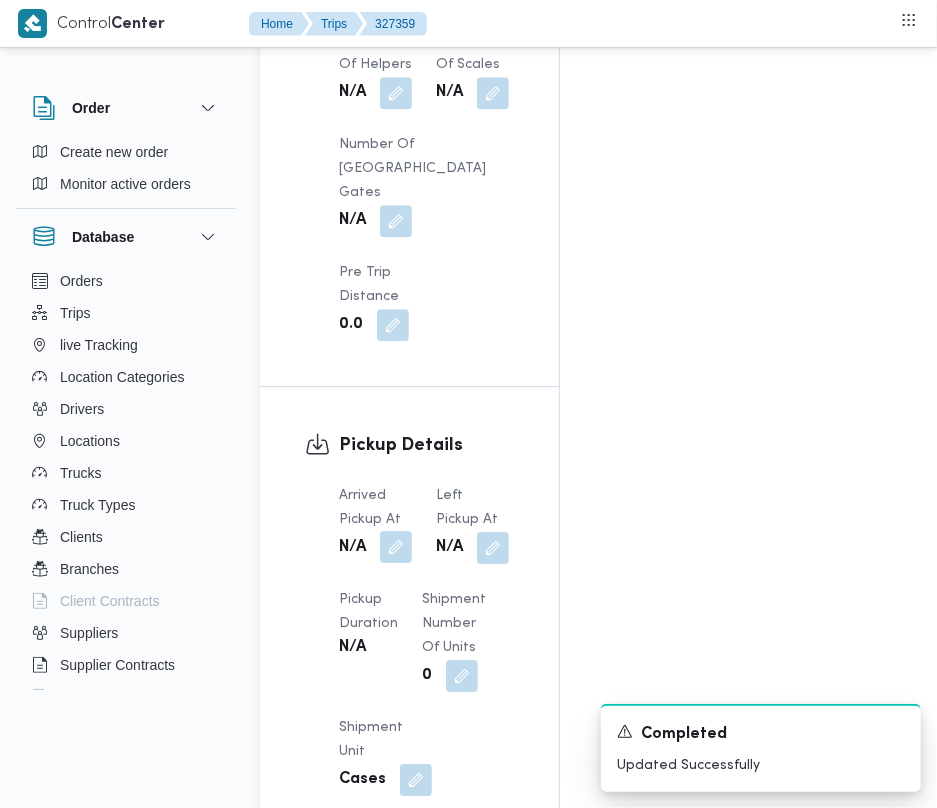 click at bounding box center [396, 547] 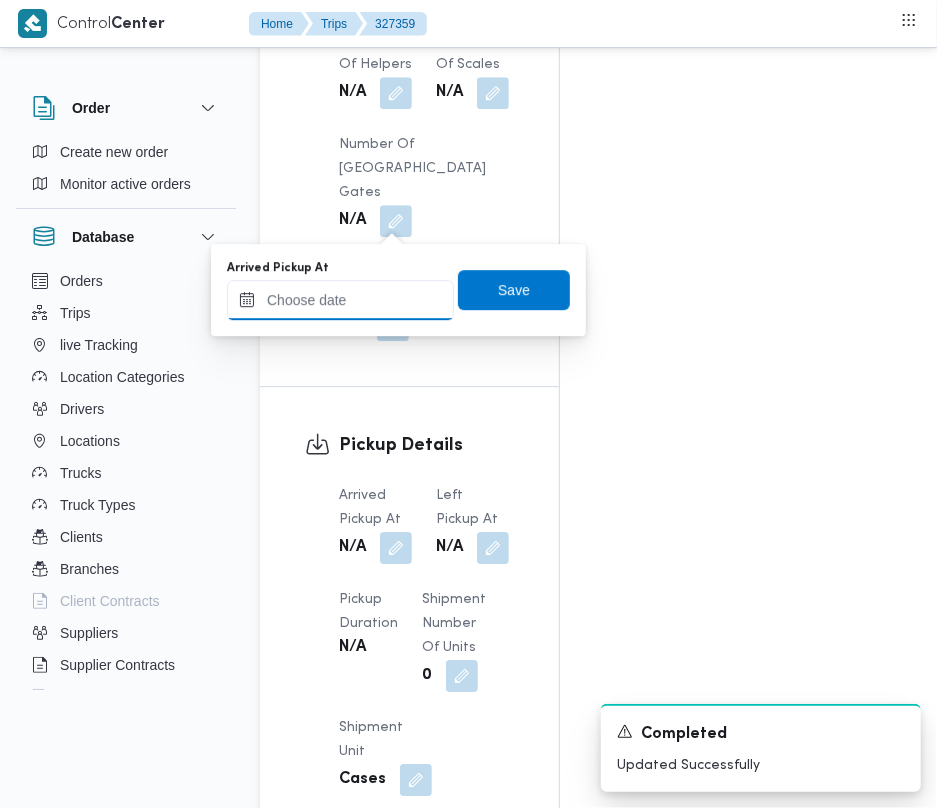 click on "Arrived Pickup At" at bounding box center [340, 300] 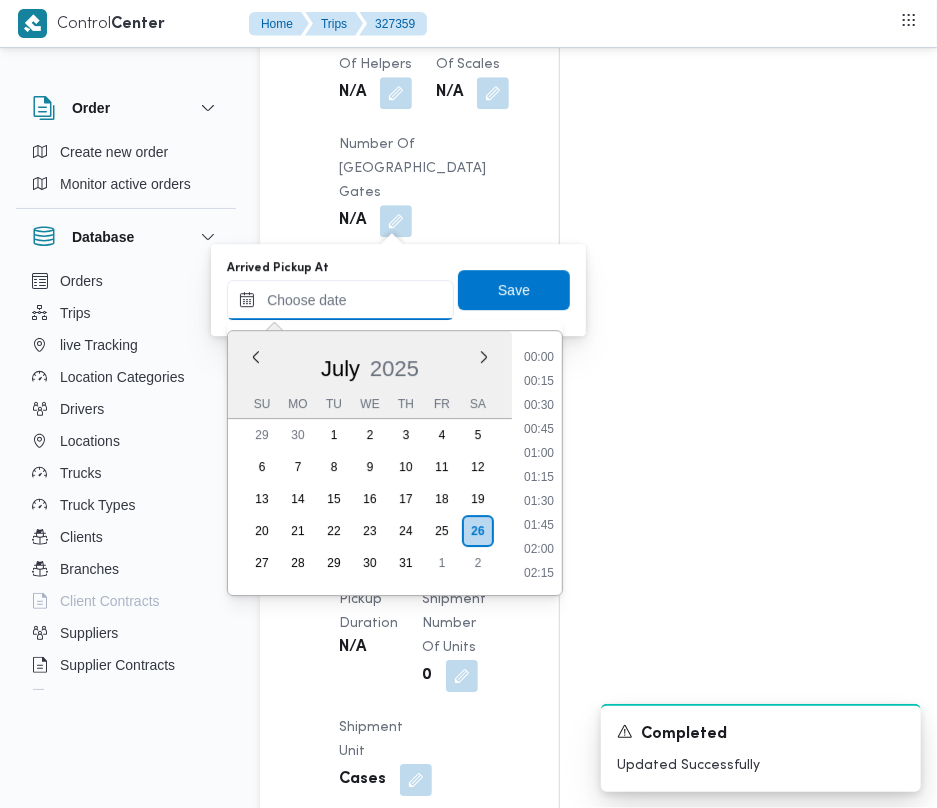 paste on "26/7/2025  9:00:00 AM" 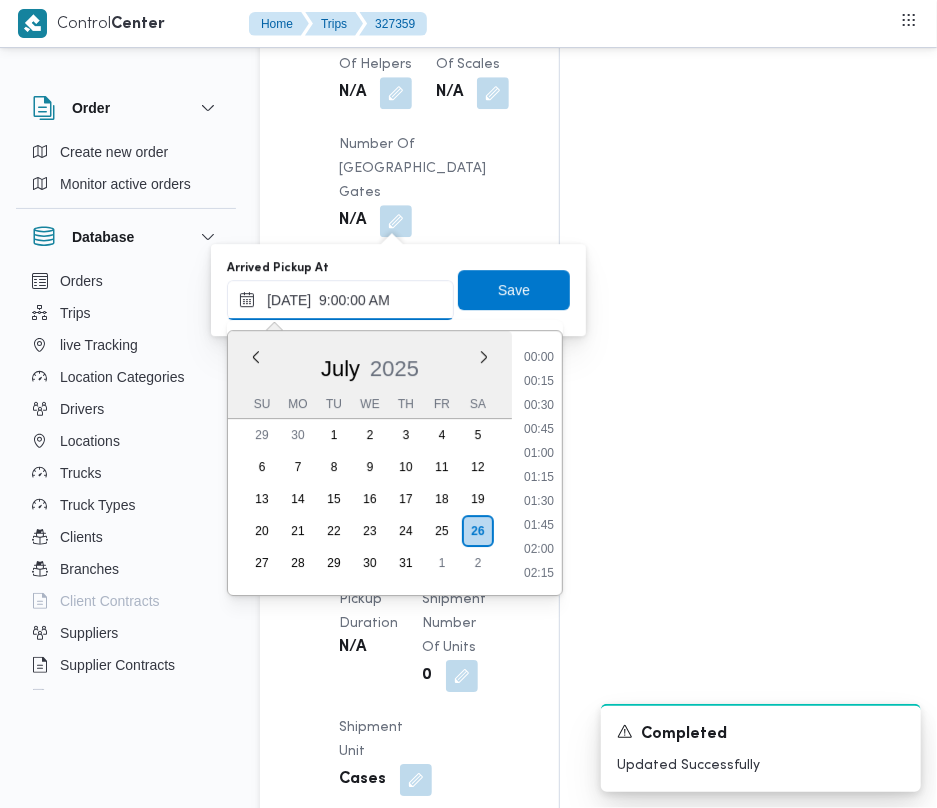 scroll, scrollTop: 864, scrollLeft: 0, axis: vertical 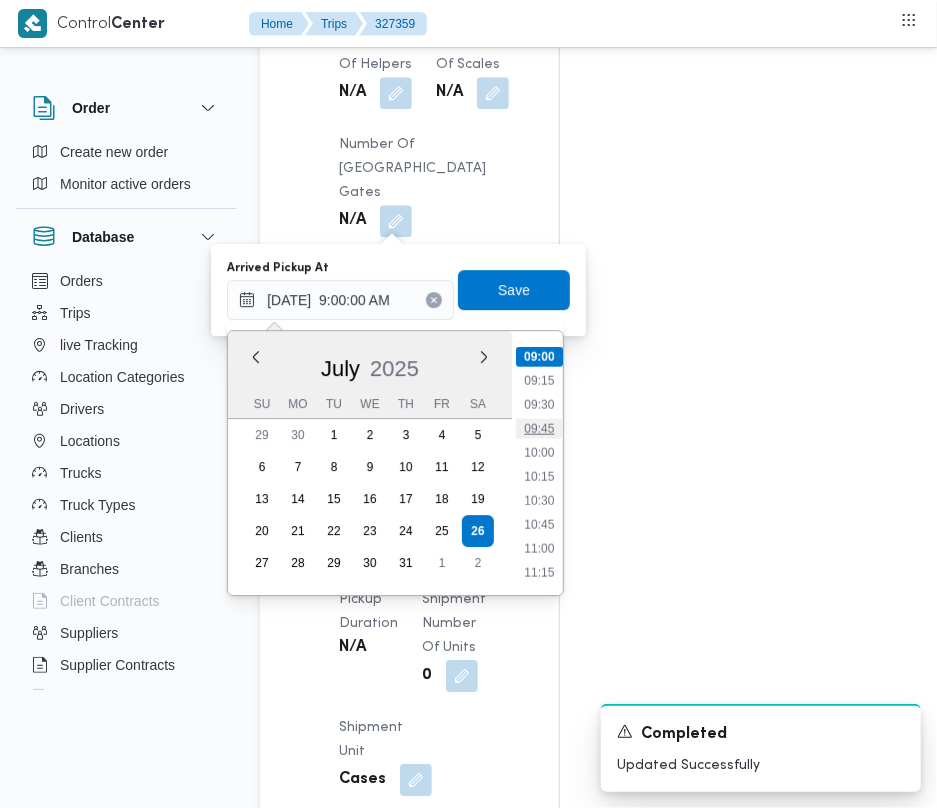 click on "09:45" at bounding box center (539, 429) 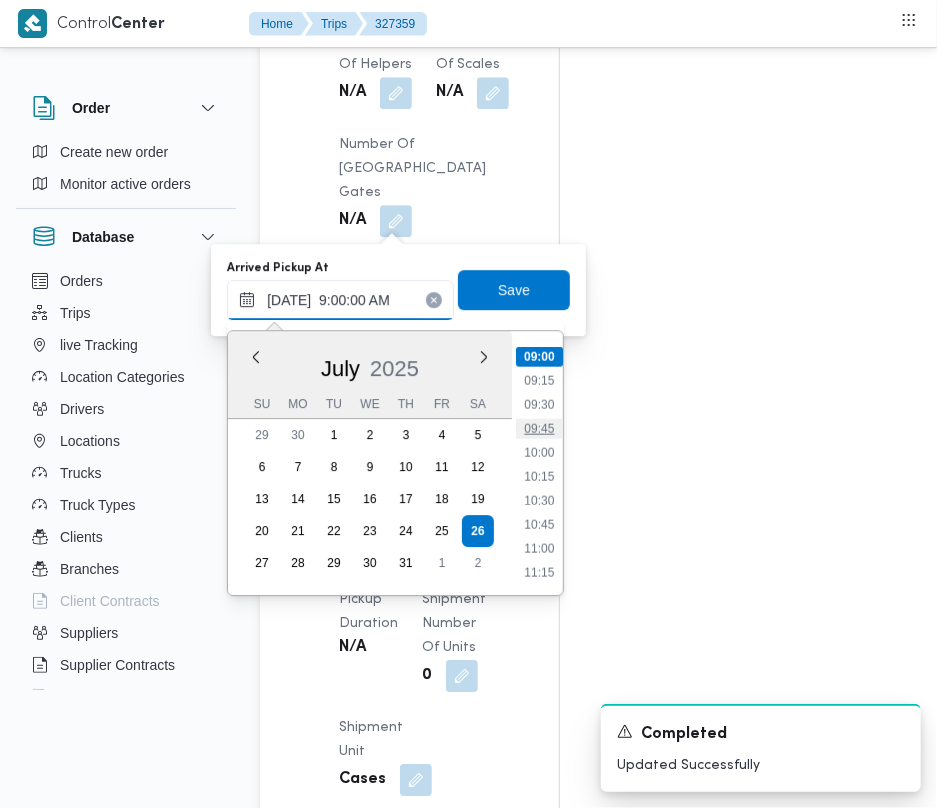 type on "26/07/2025 09:45" 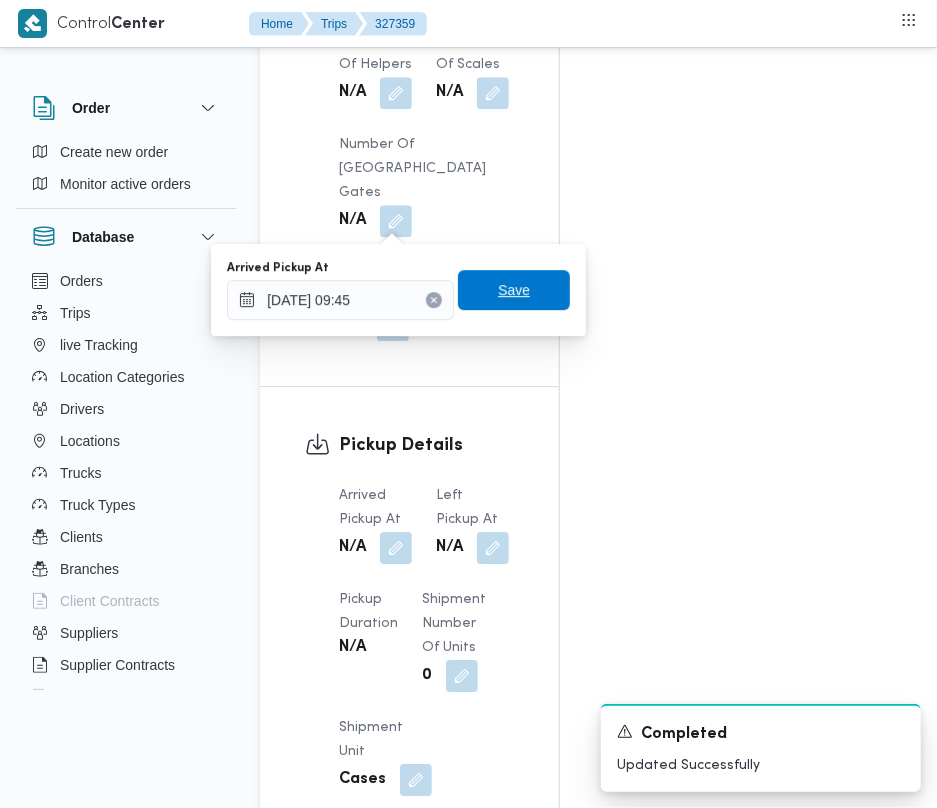 click on "Save" at bounding box center (514, 290) 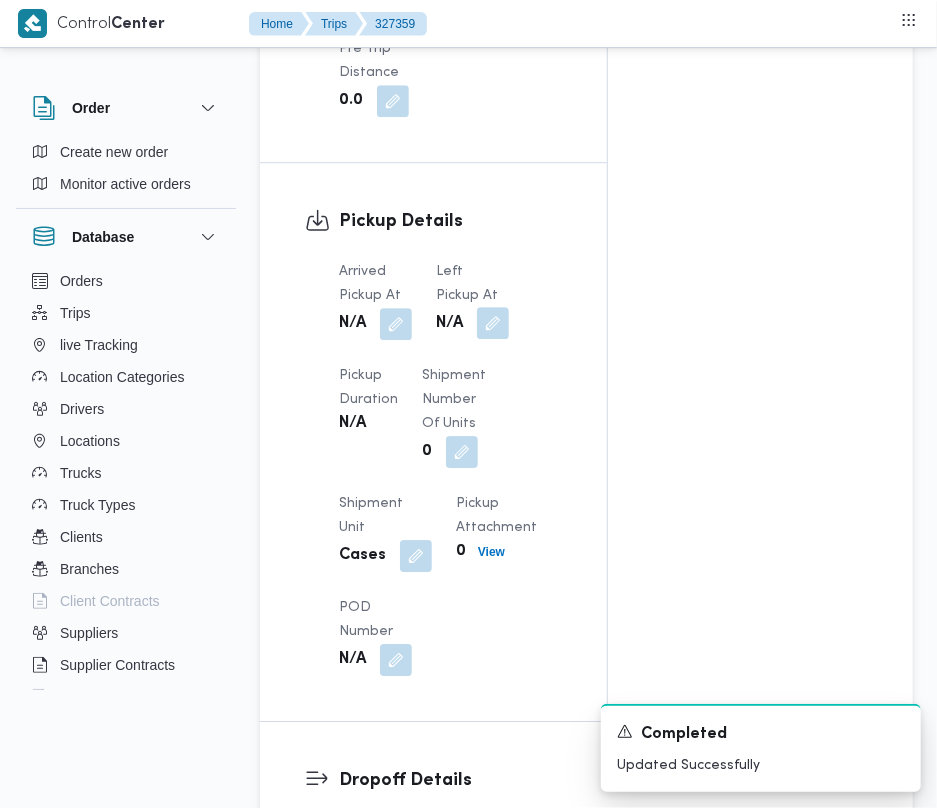 click at bounding box center [493, 323] 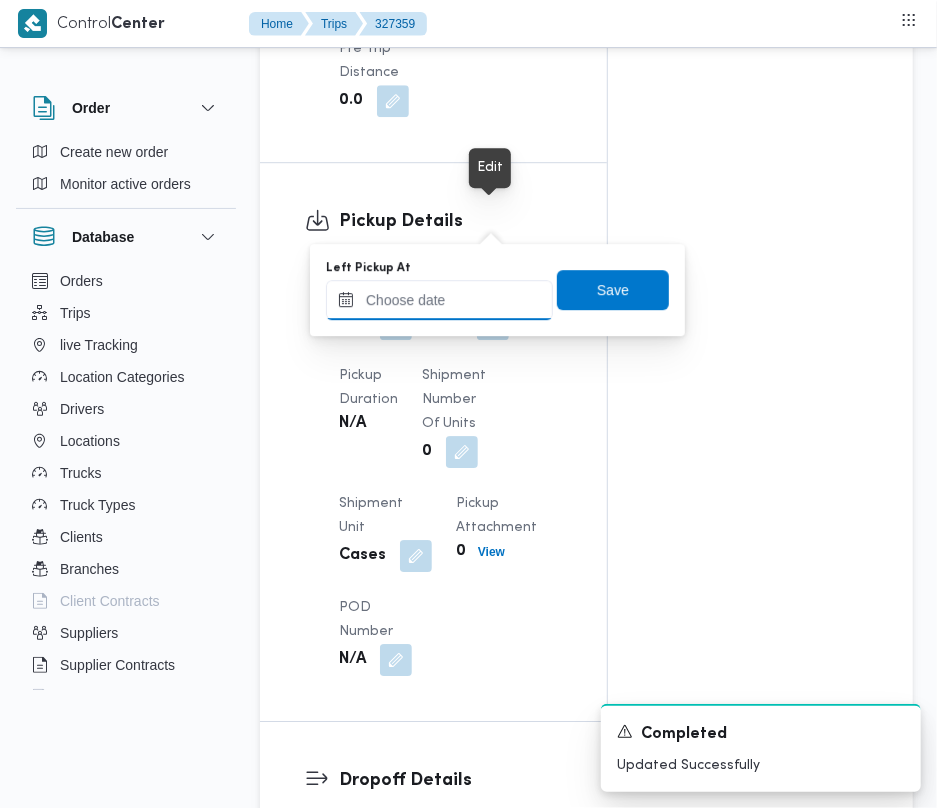 click on "Left Pickup At" at bounding box center (439, 300) 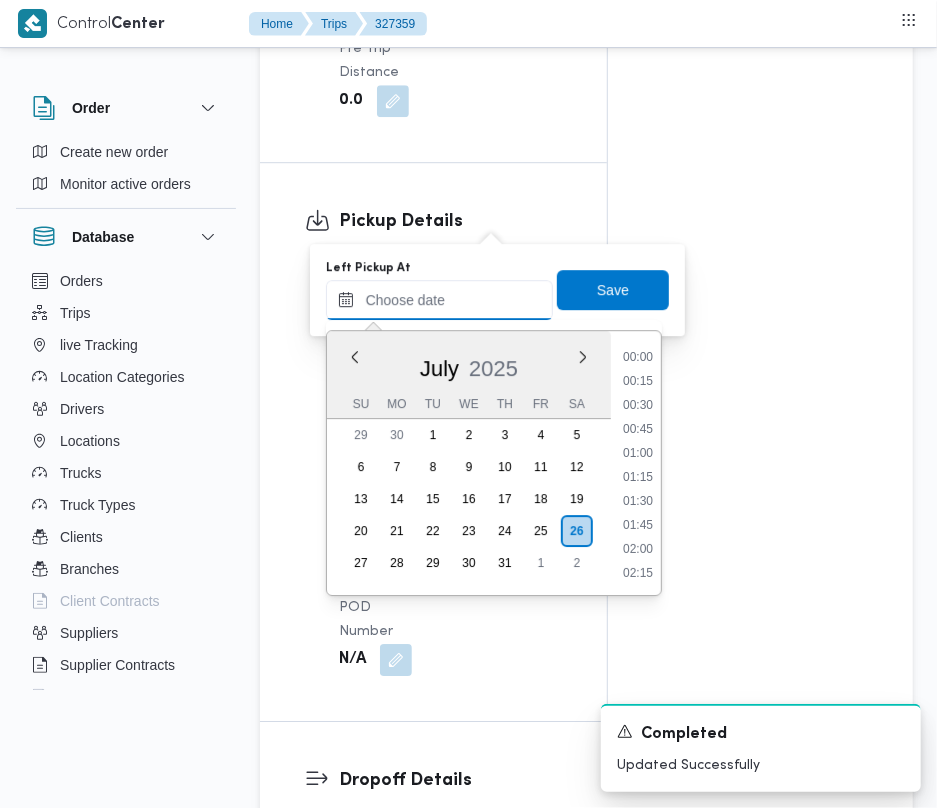 paste on "26/7/2025  9:00:00 AM" 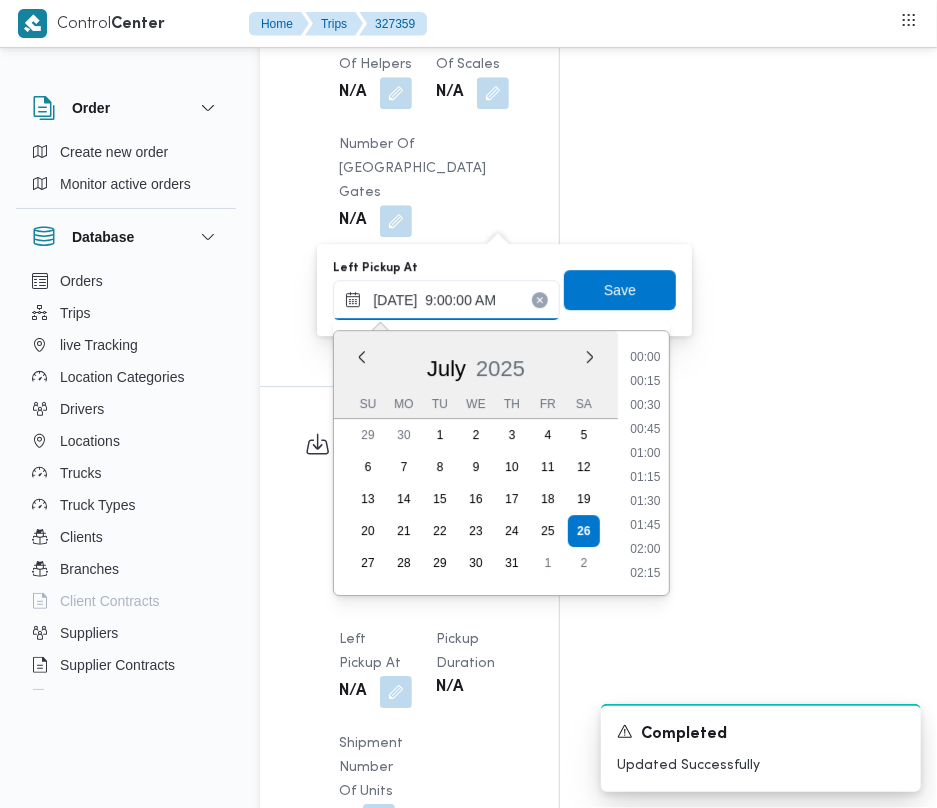 scroll, scrollTop: 864, scrollLeft: 0, axis: vertical 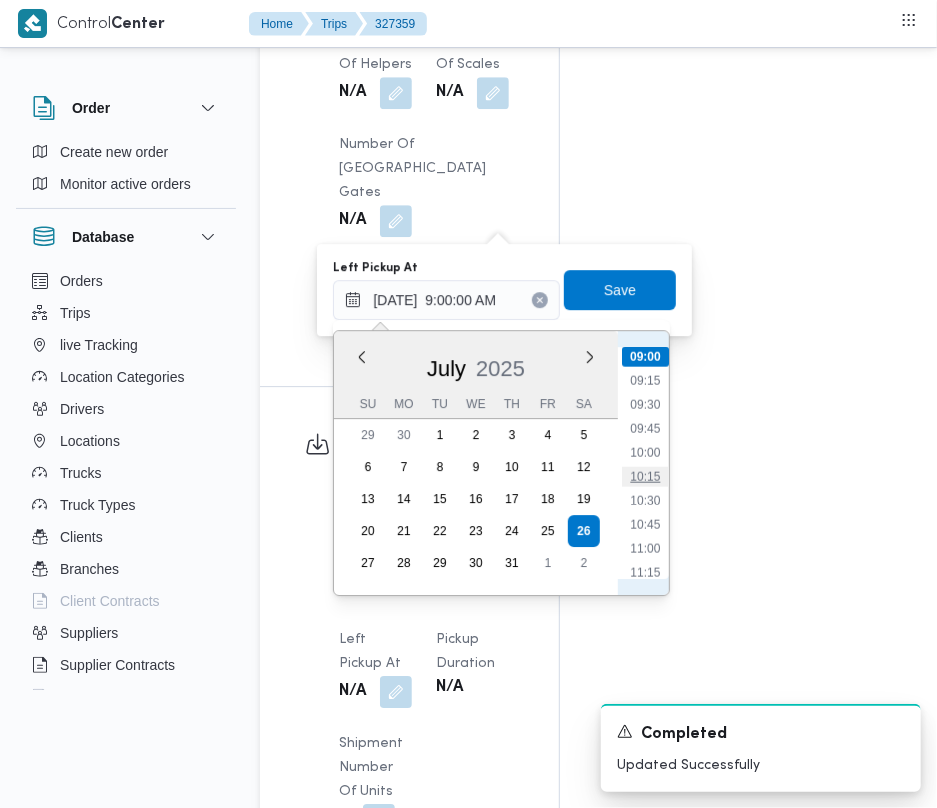 click on "10:15" at bounding box center (646, 477) 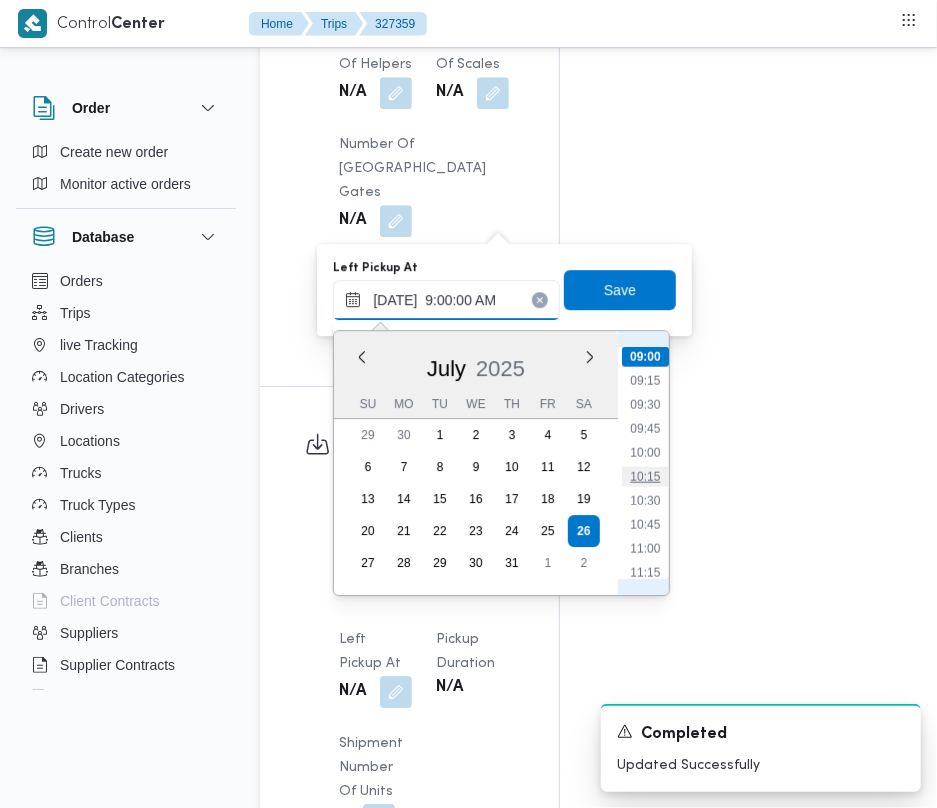 type on "26/07/2025 10:15" 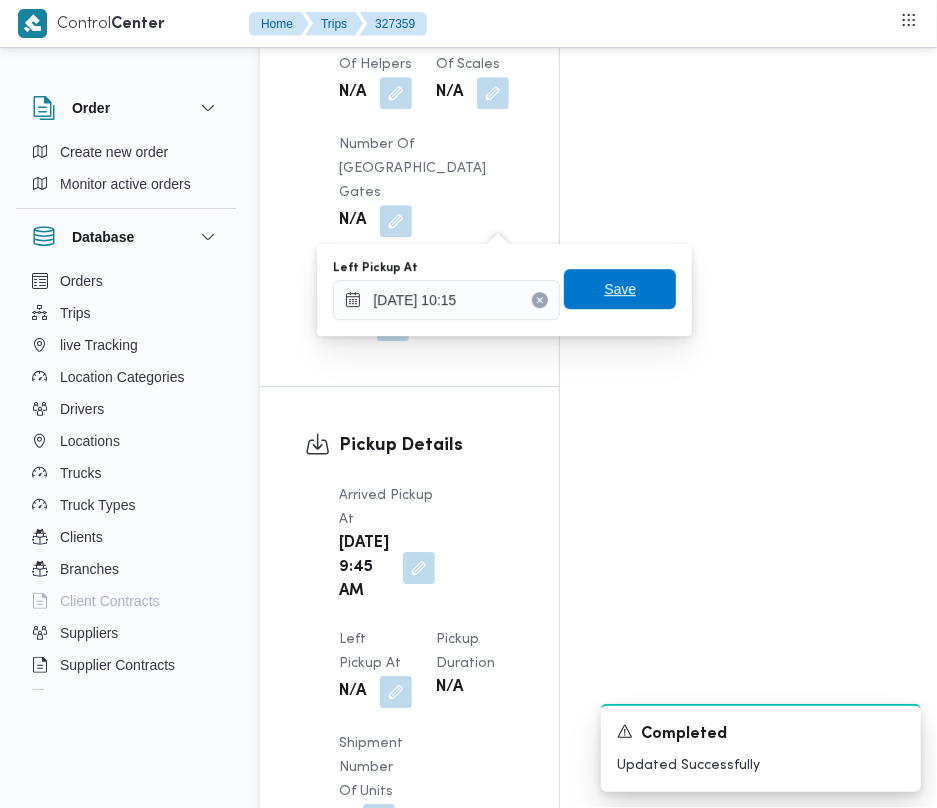 click on "Save" at bounding box center [620, 289] 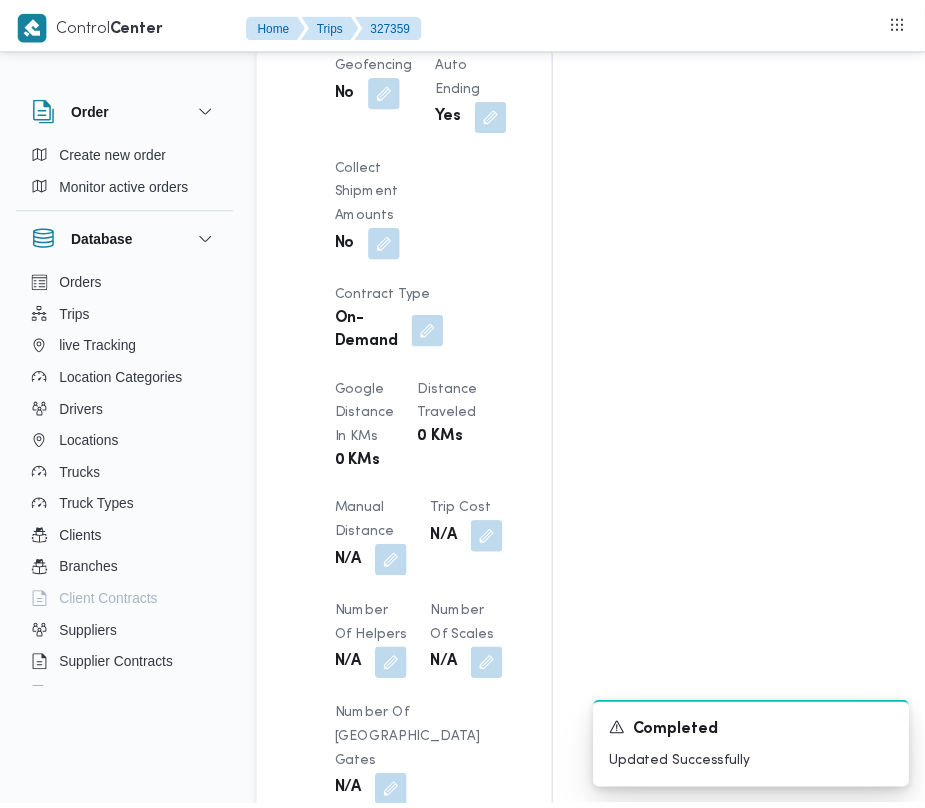 scroll, scrollTop: 0, scrollLeft: 0, axis: both 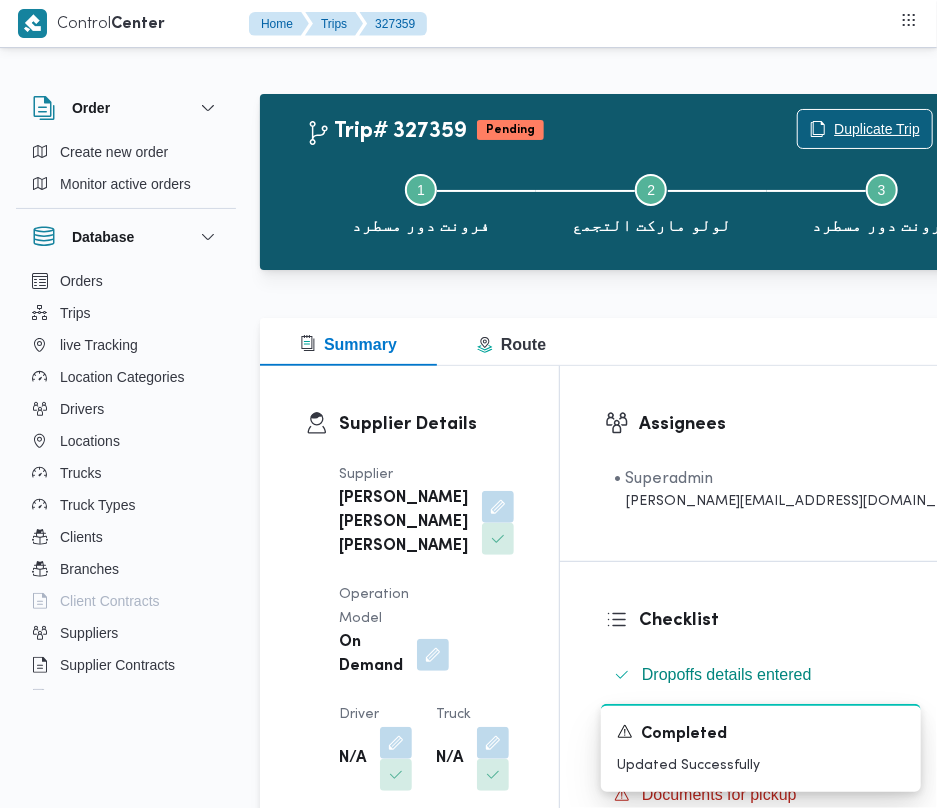 click 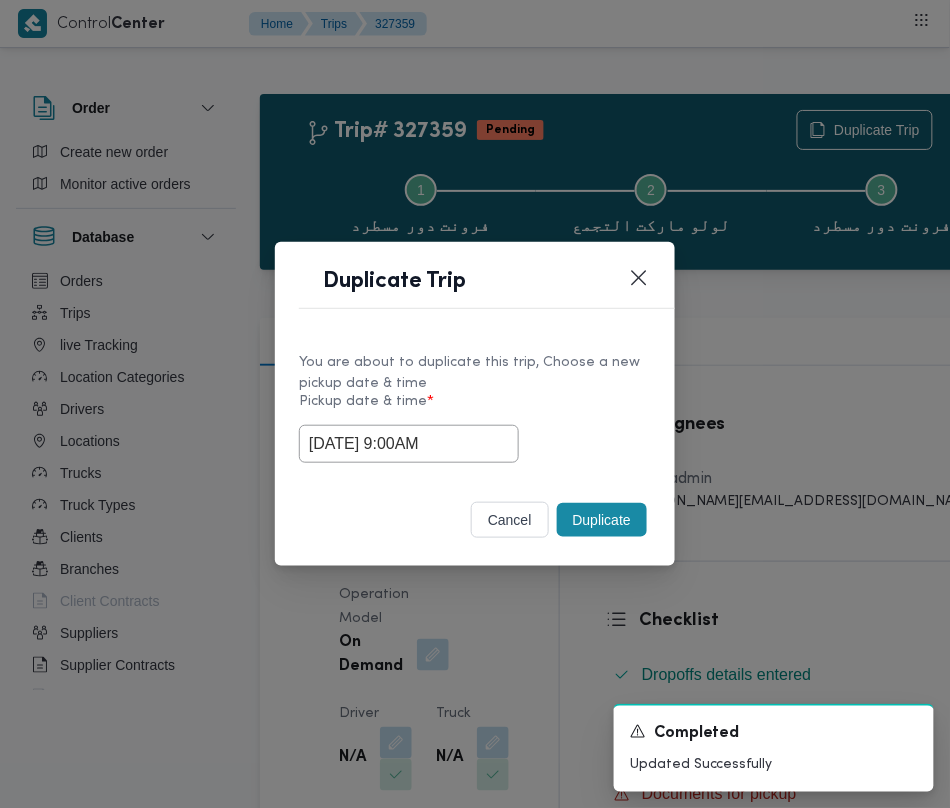 click on "Duplicate" at bounding box center [602, 520] 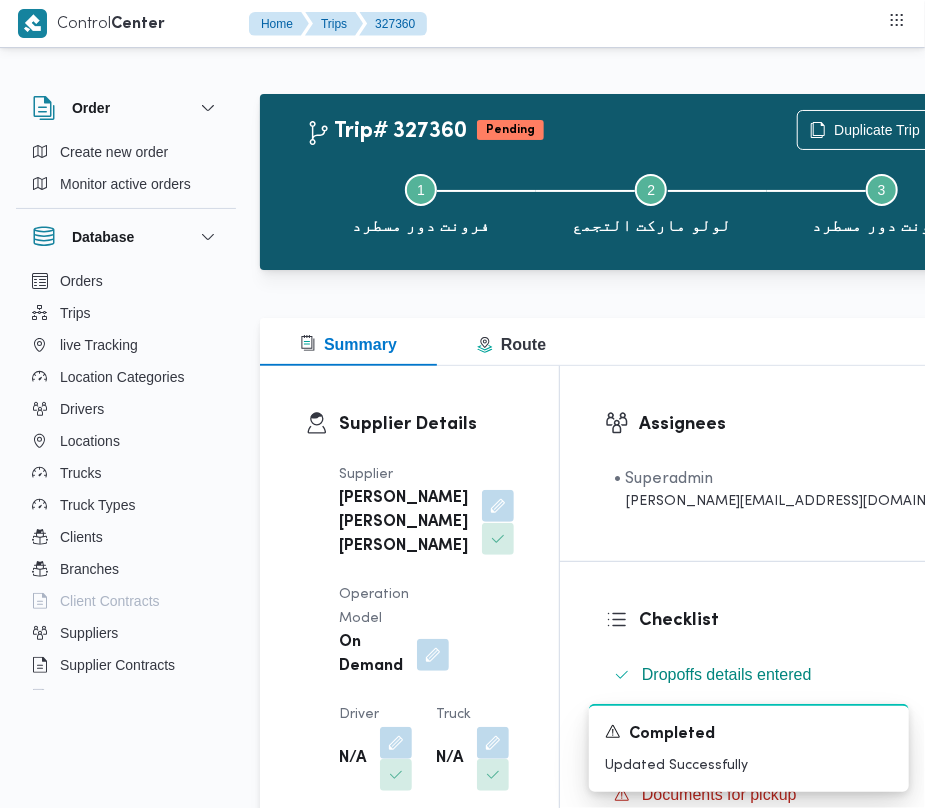 click at bounding box center (498, 506) 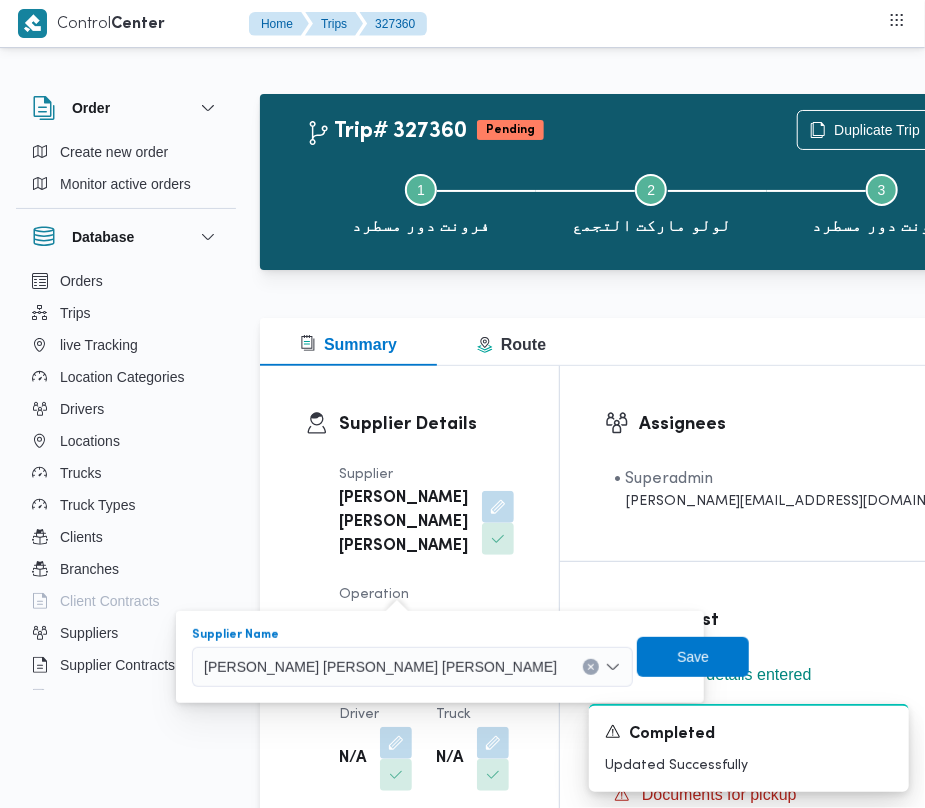 click on "[PERSON_NAME] [PERSON_NAME] [PERSON_NAME]" at bounding box center [380, 666] 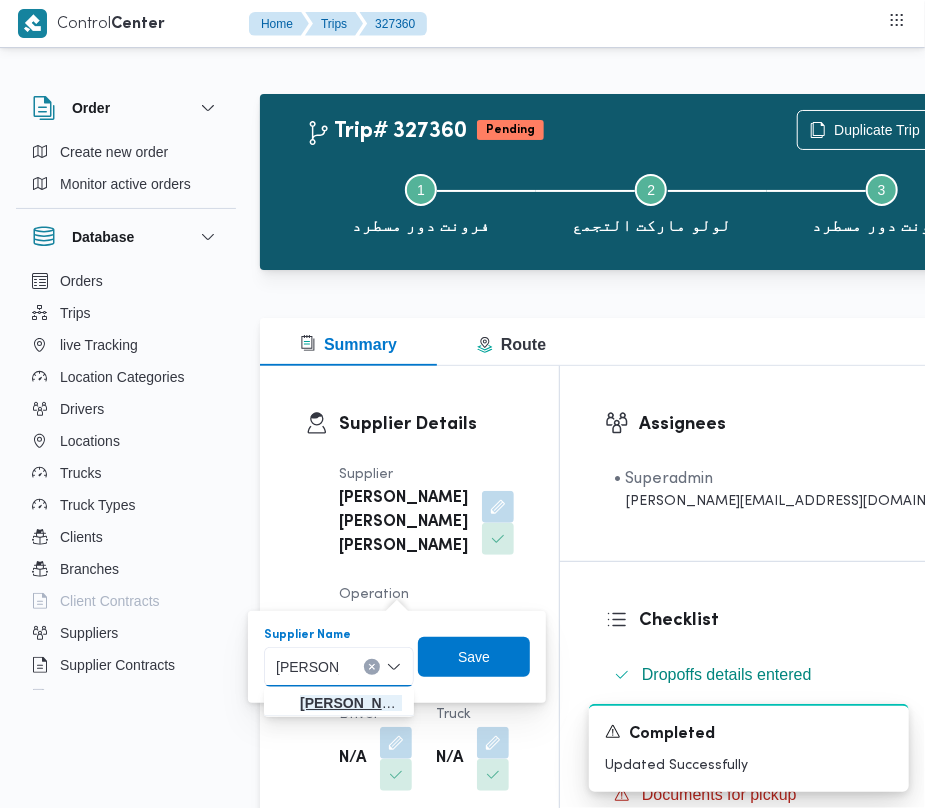type on "محمد شبل" 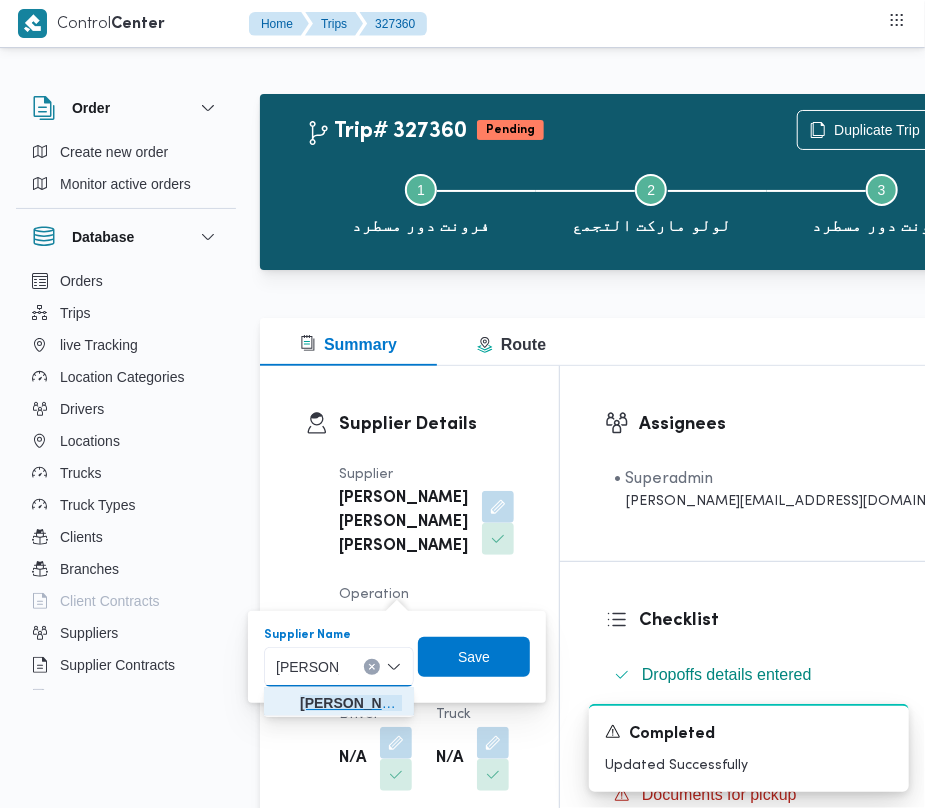 click on "محمد شبل  عبدالقادر شبل" at bounding box center (351, 703) 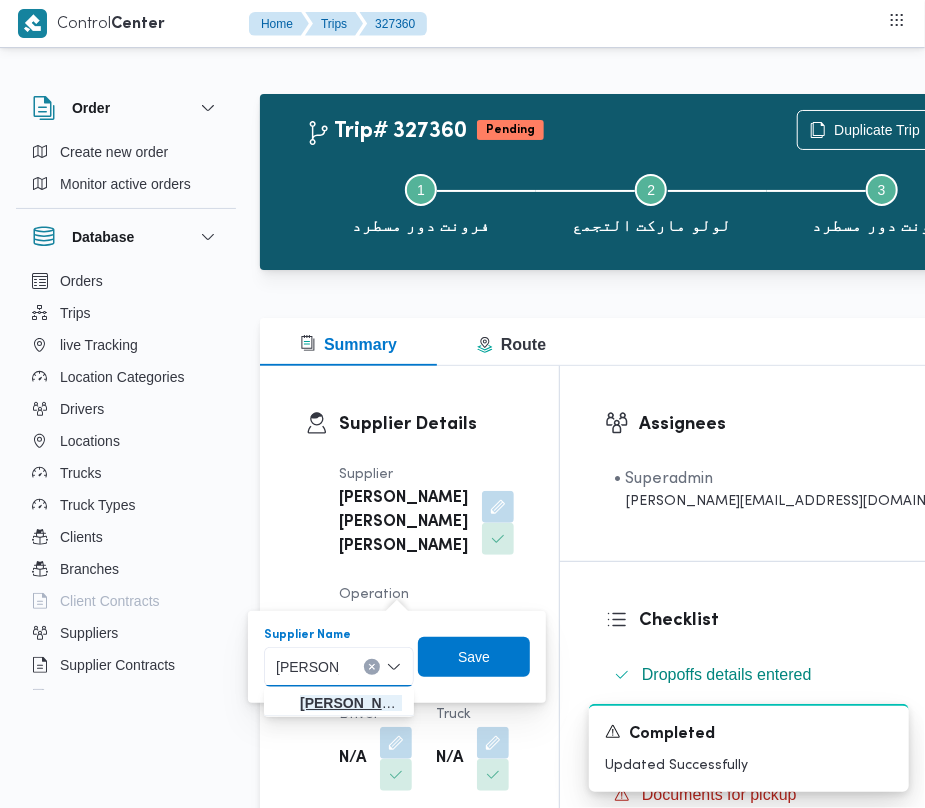 type 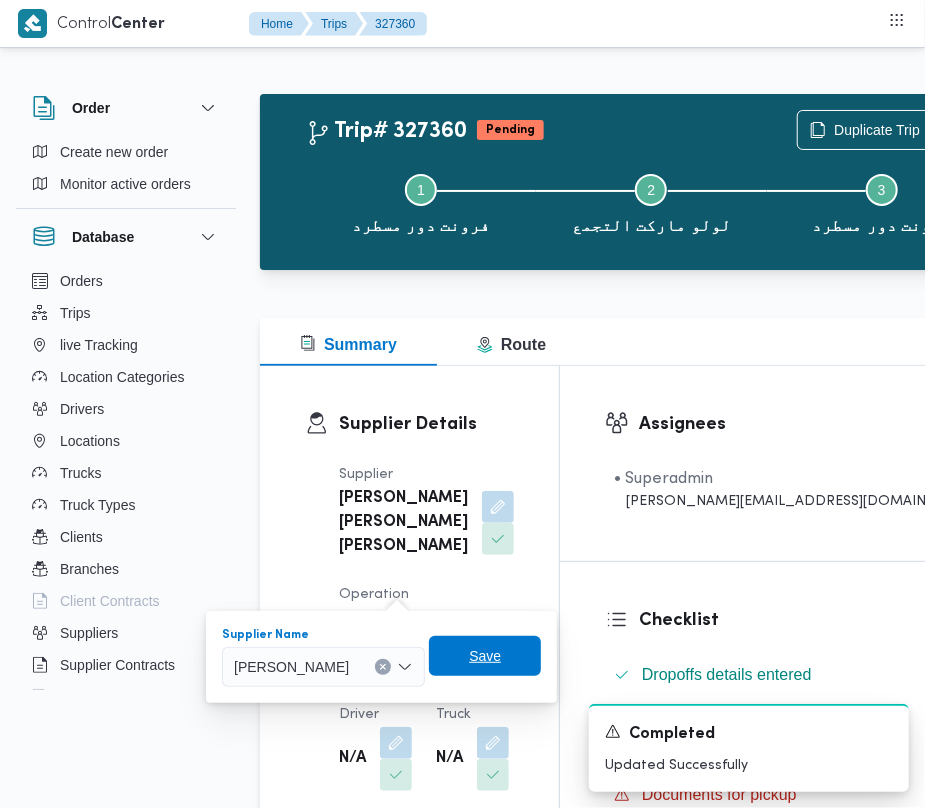 click on "Save" at bounding box center (485, 656) 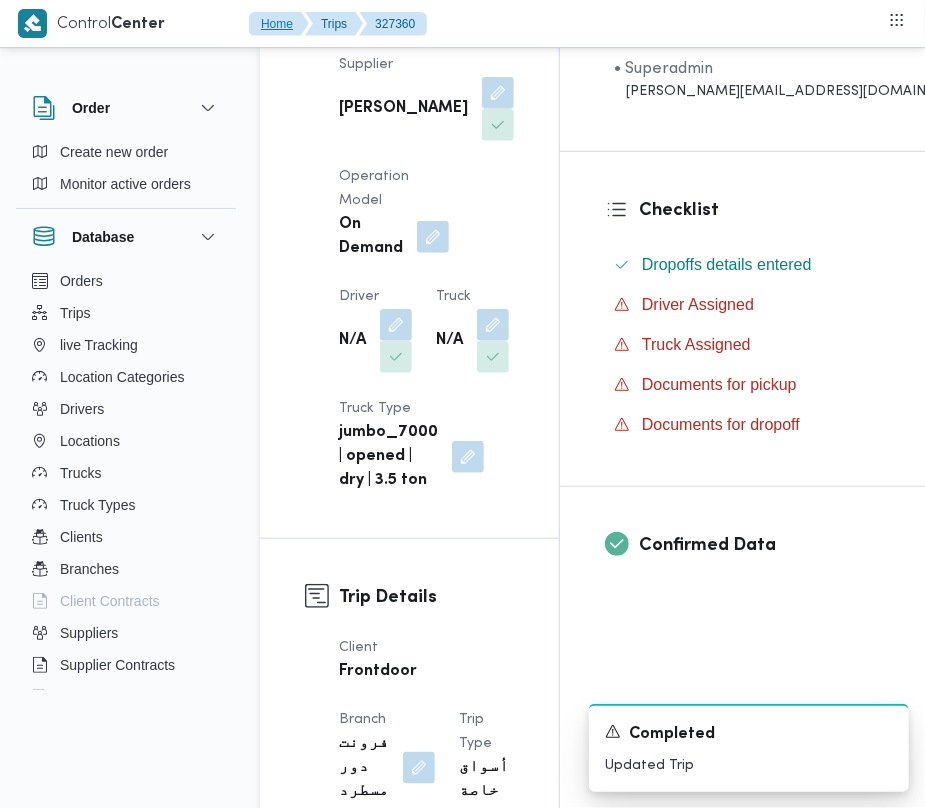 scroll, scrollTop: 476, scrollLeft: 0, axis: vertical 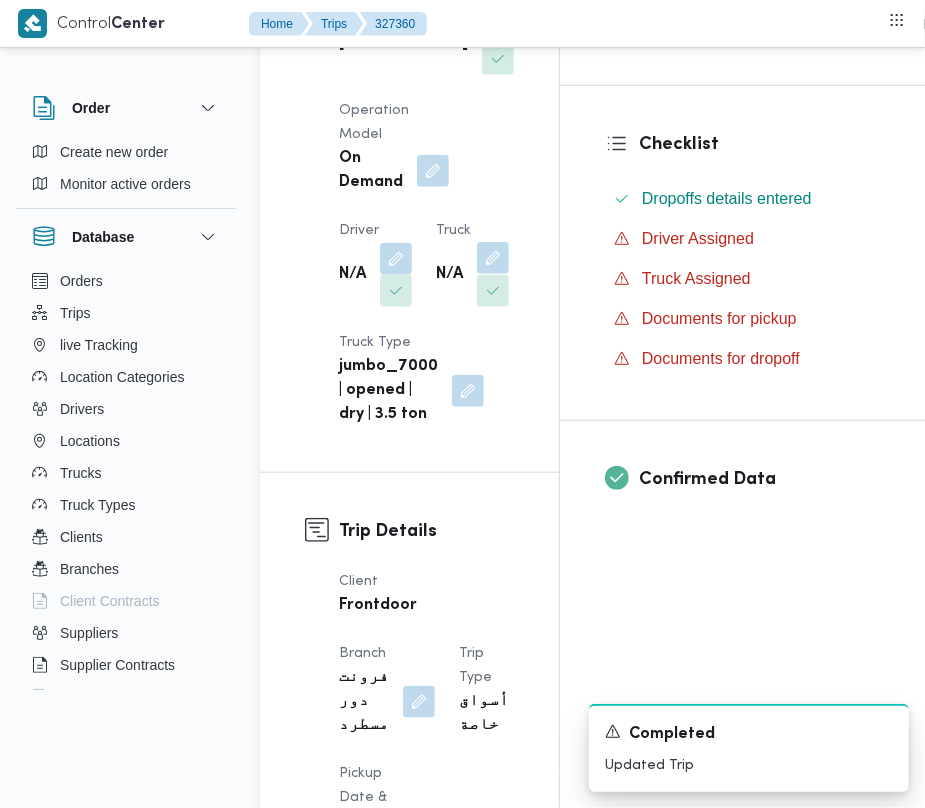 click at bounding box center [493, 258] 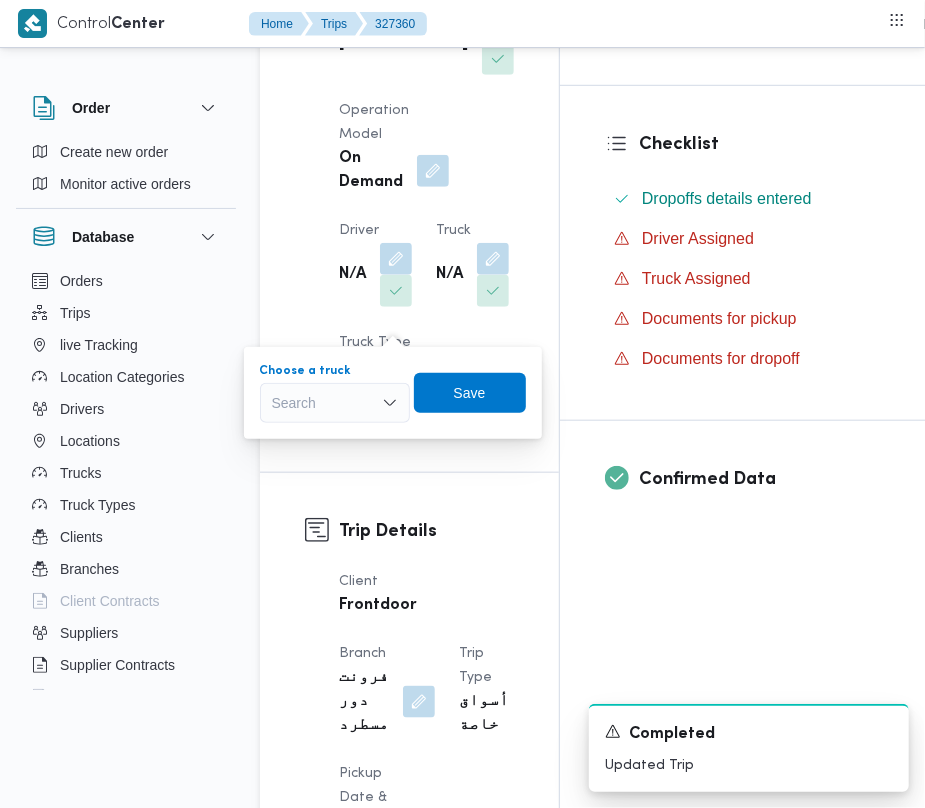 click on "Search" at bounding box center (335, 403) 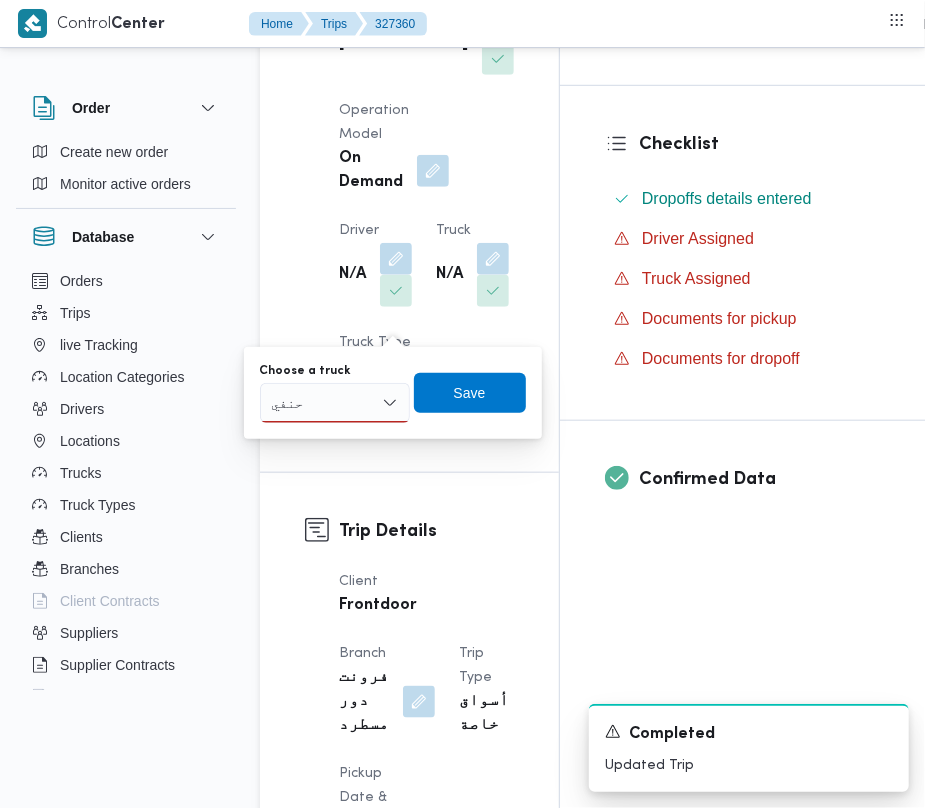 click on "حنفي حنفي" at bounding box center [335, 403] 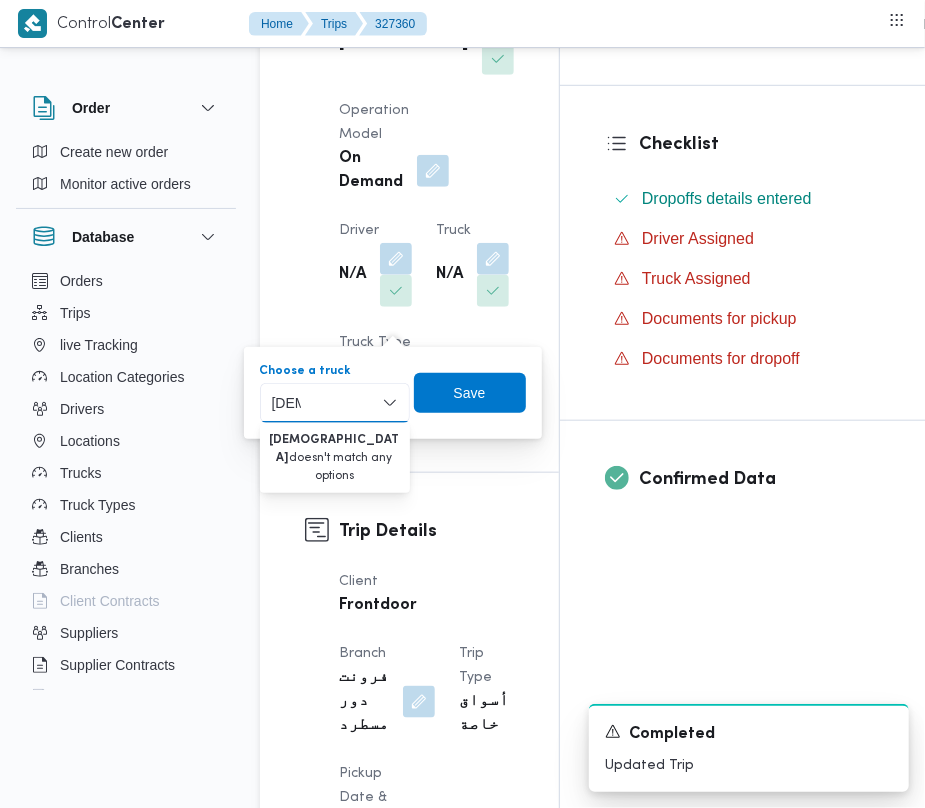 click on "حنف" at bounding box center [286, 403] 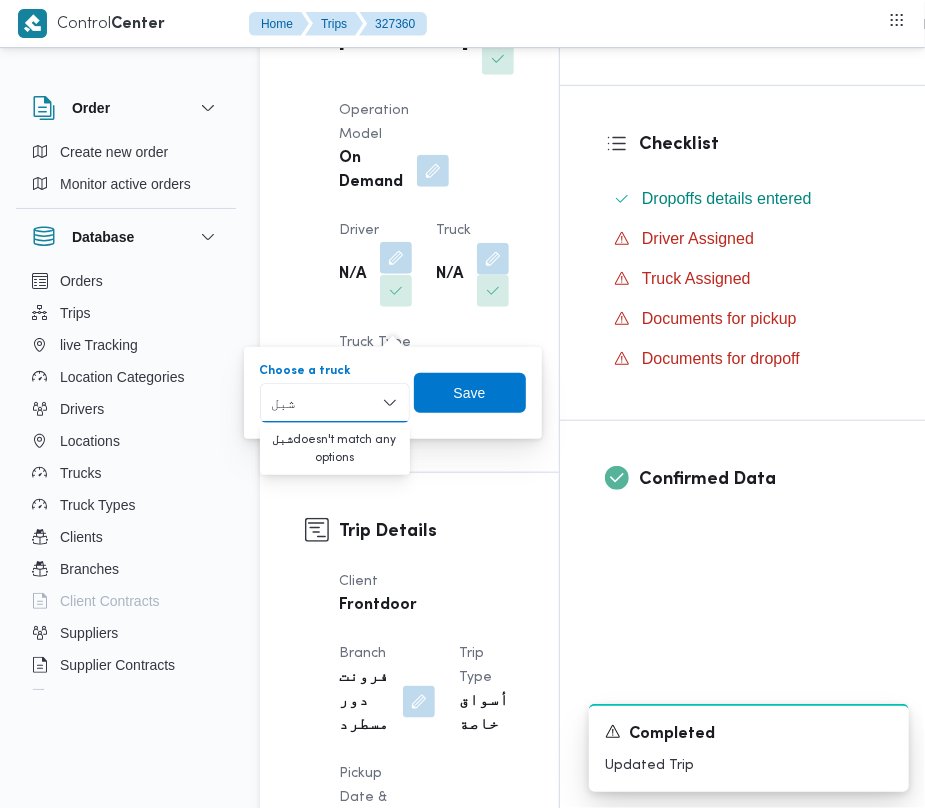 type on "شبل" 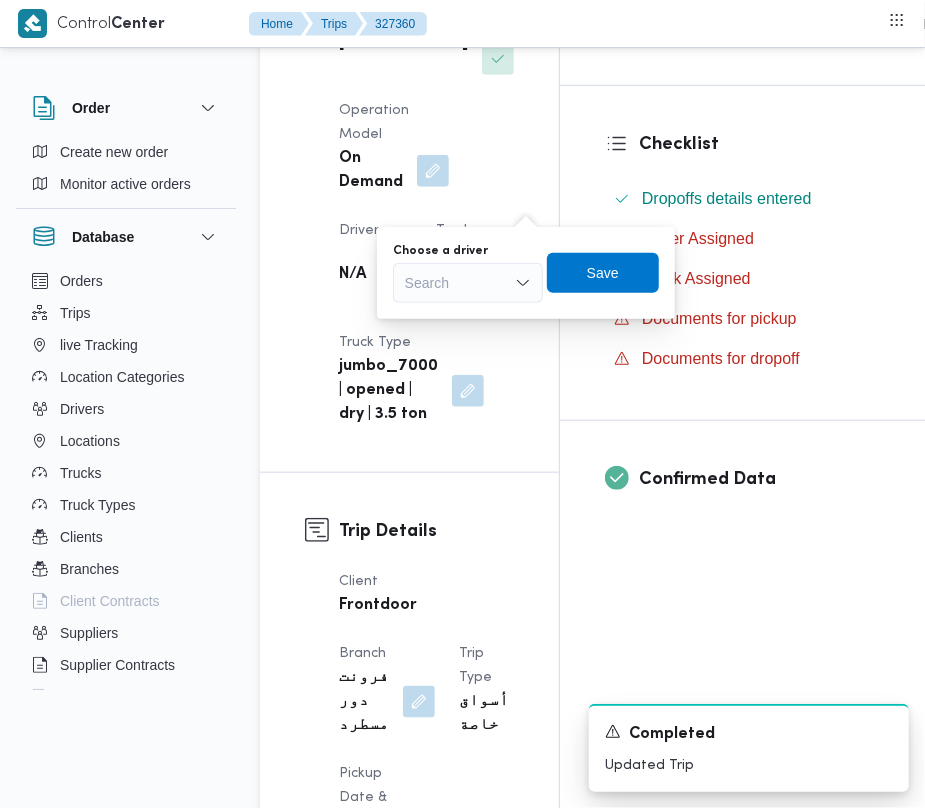click on "Search" at bounding box center (468, 283) 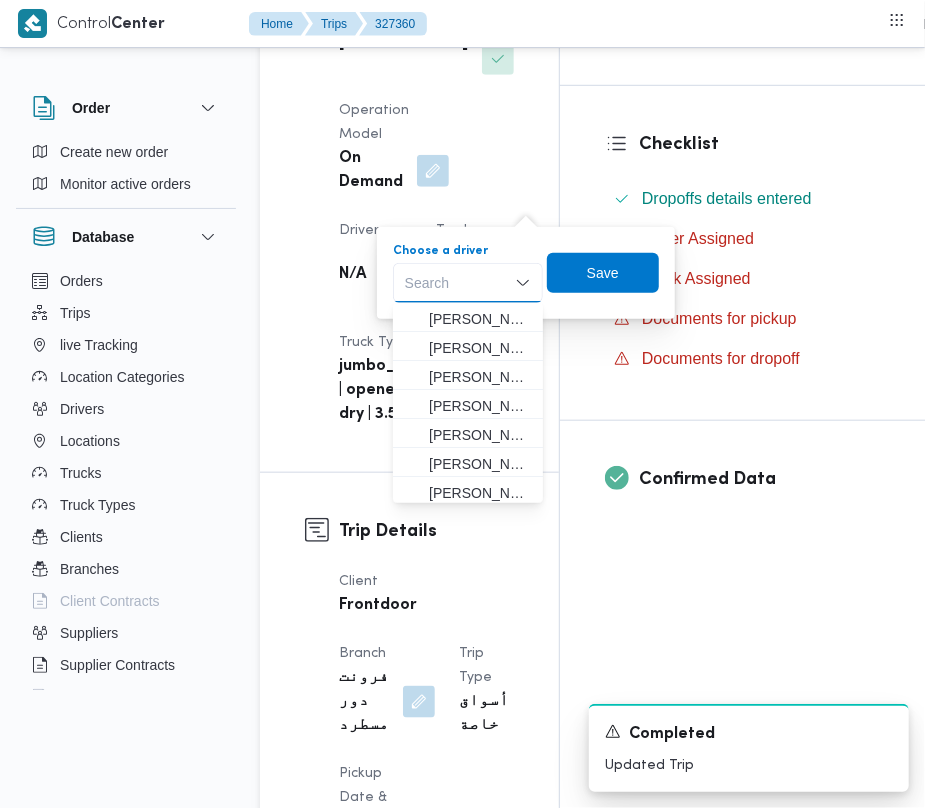 paste on "694" 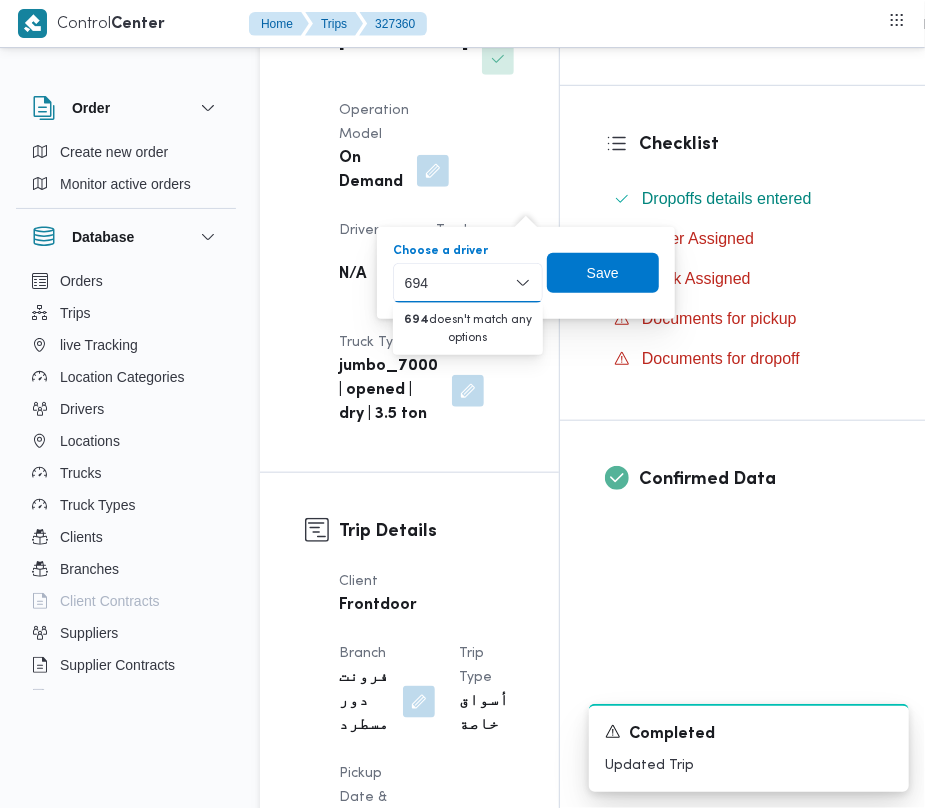 type on "694" 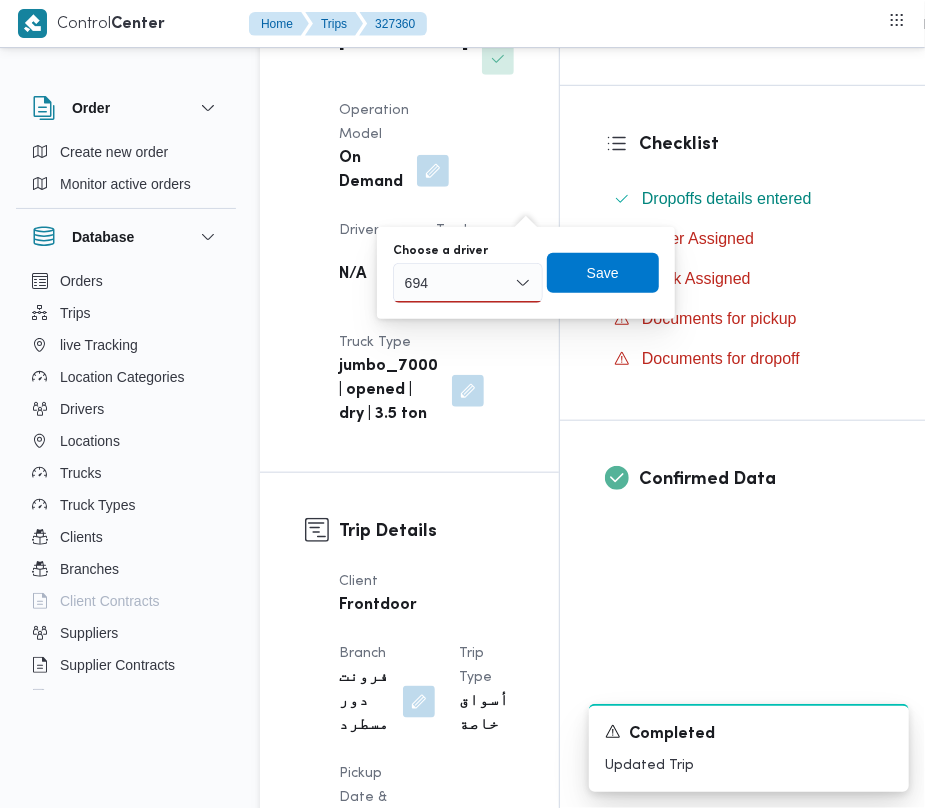 click on "Home Trips 327360" at bounding box center (338, 25) 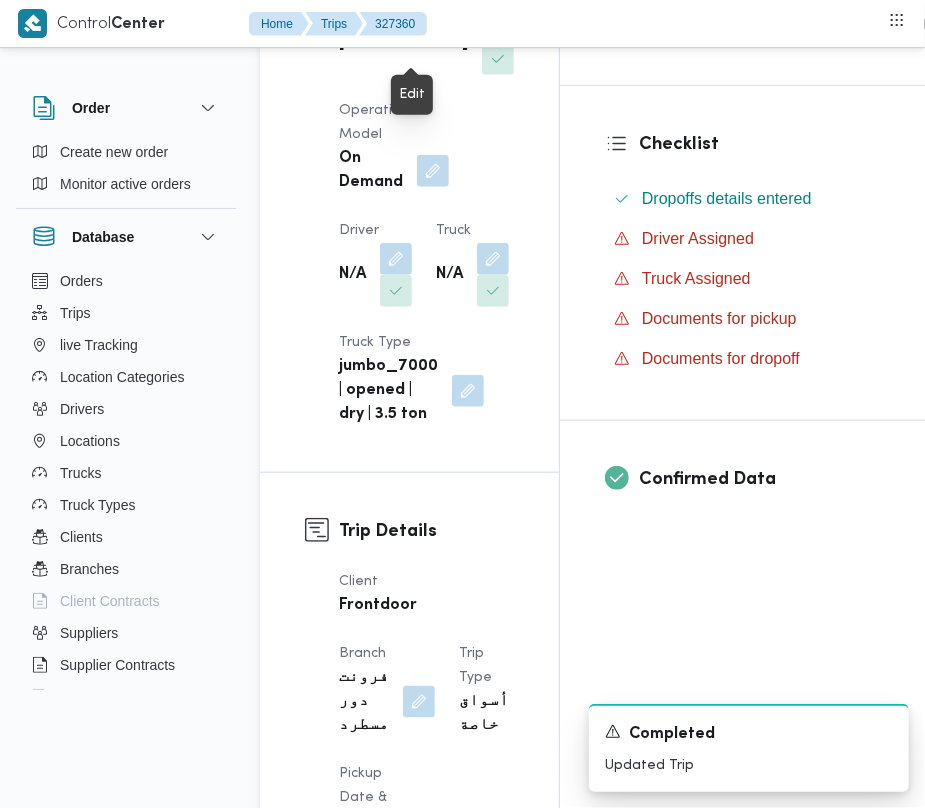 click at bounding box center (498, 26) 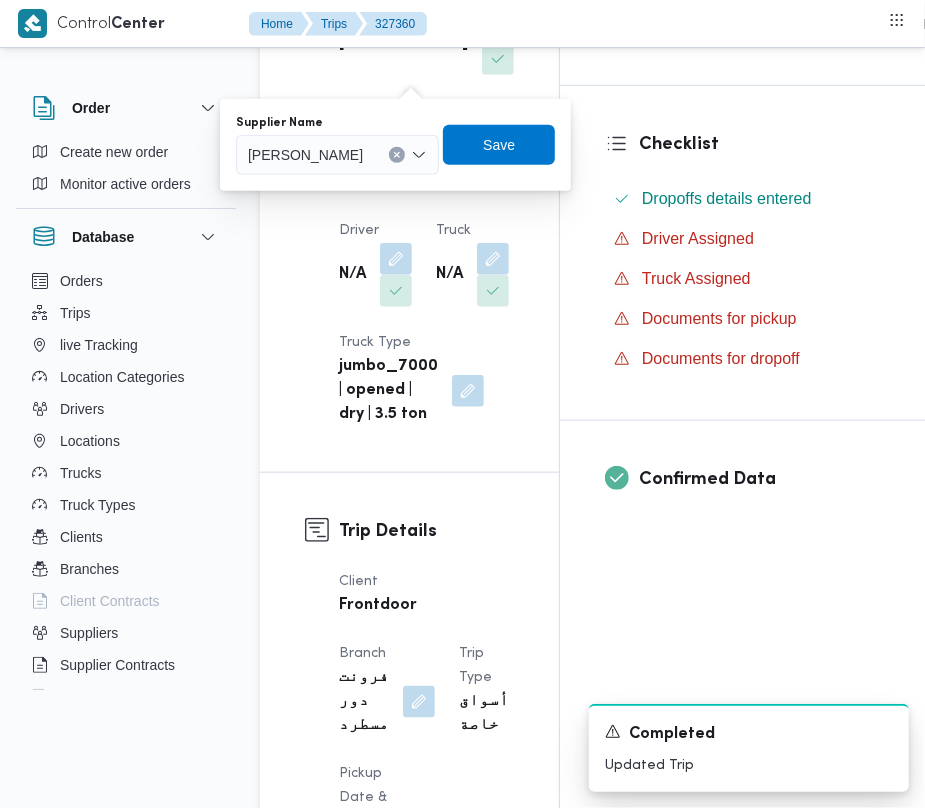 click on "You are in a dialog. To close this dialog, hit escape. Supplier Name محمد شبل عبدالقادر شبل Save" at bounding box center (395, 145) 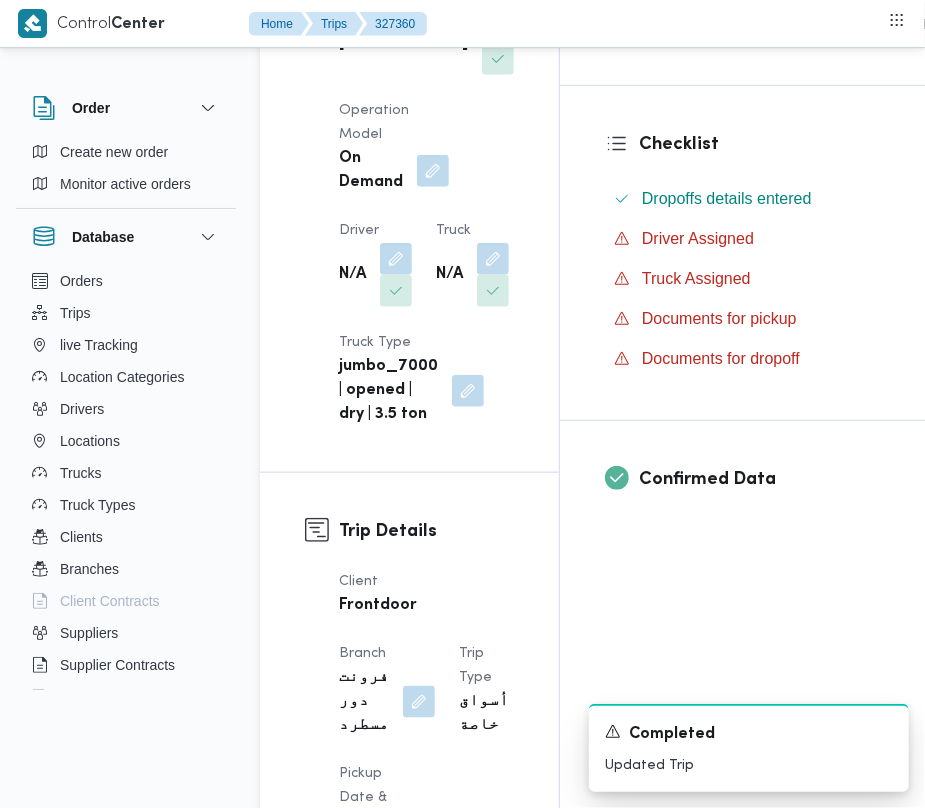 click on "Supplier محمد شبل عبدالقادر شبل Operation Model On Demand Driver N/A Truck N/A Truck Type jumbo_7000 | opened | dry | 3.5 ton" at bounding box center (426, 207) 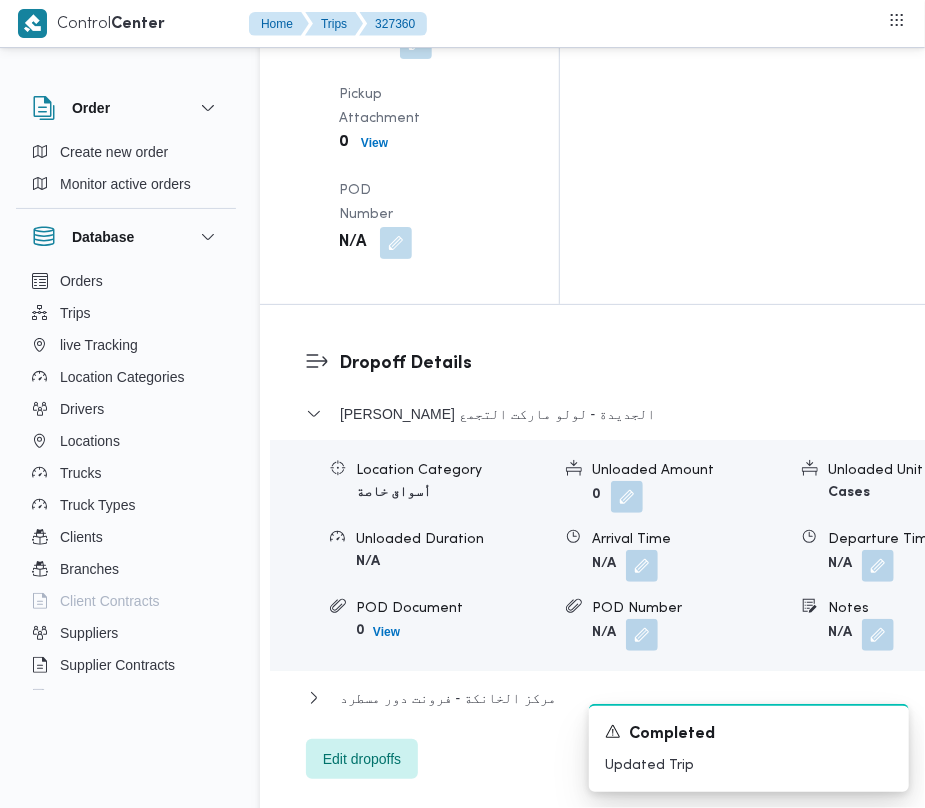 scroll, scrollTop: 3009, scrollLeft: 0, axis: vertical 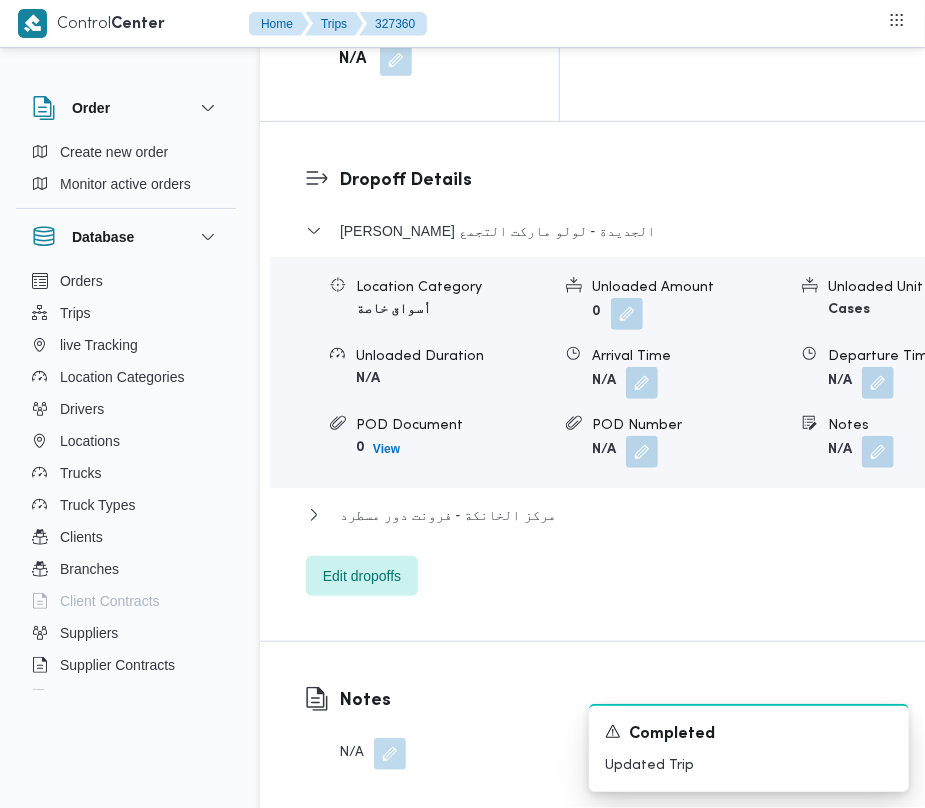 click at bounding box center (390, 754) 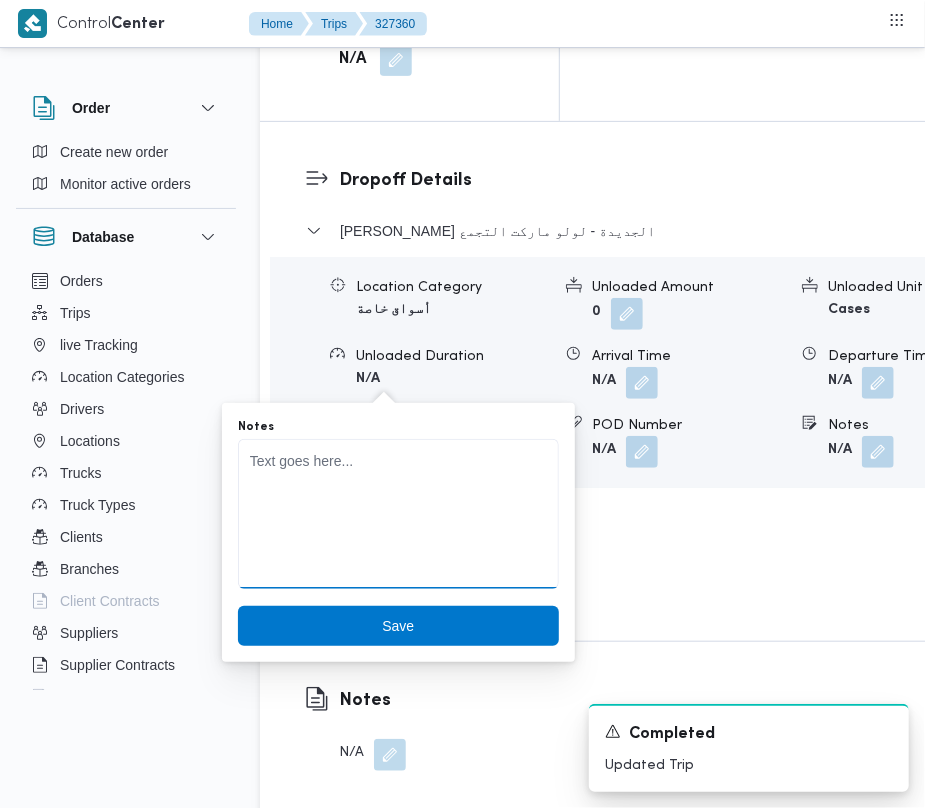 click on "Notes" at bounding box center (398, 514) 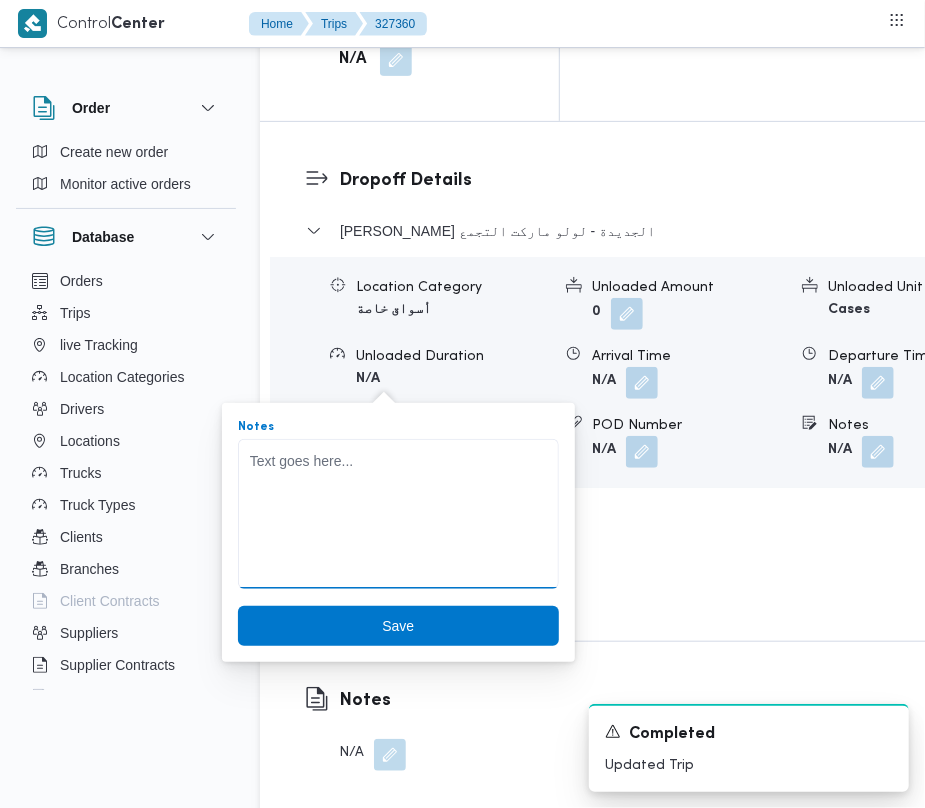 paste on "694 حنفي" 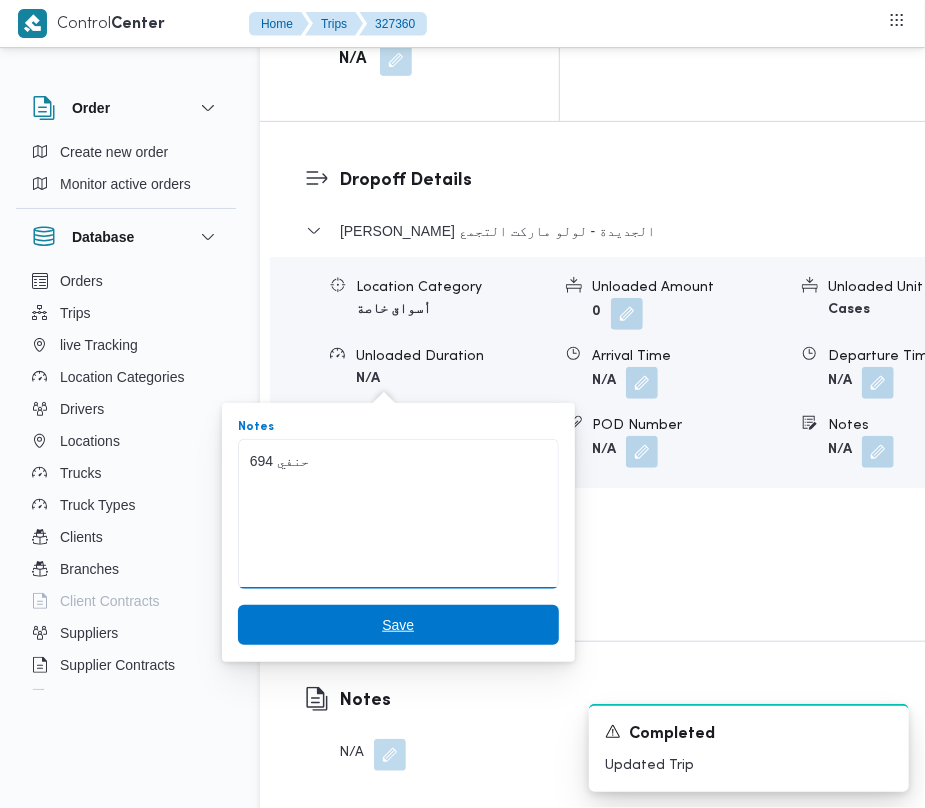 type on "694 حنفي" 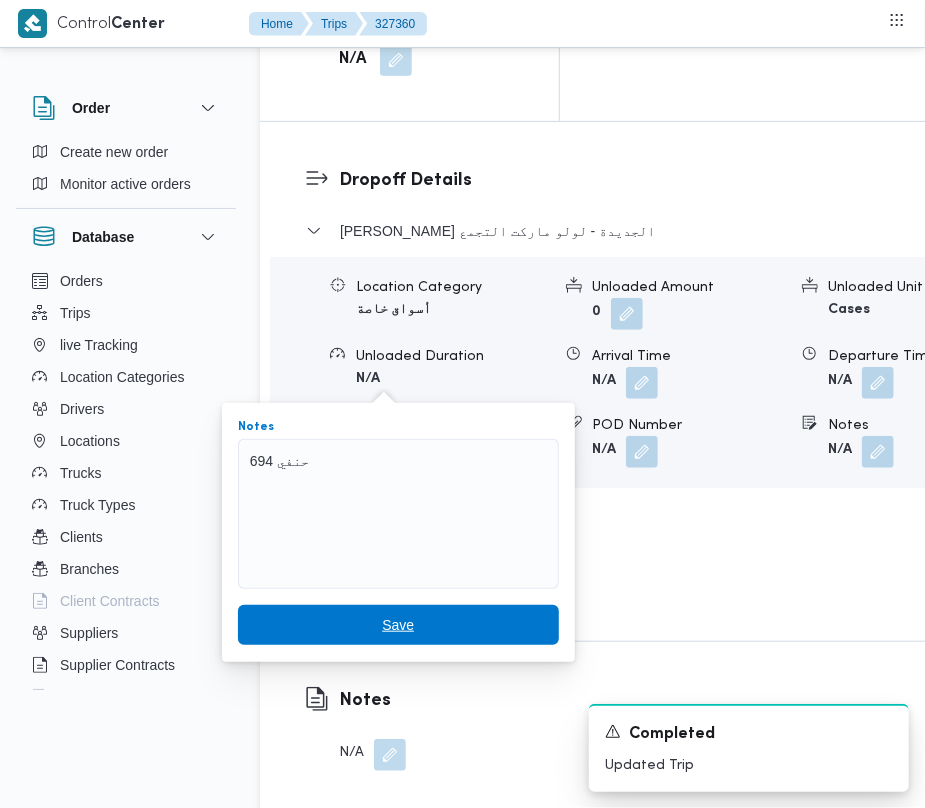 click on "Save" at bounding box center [398, 625] 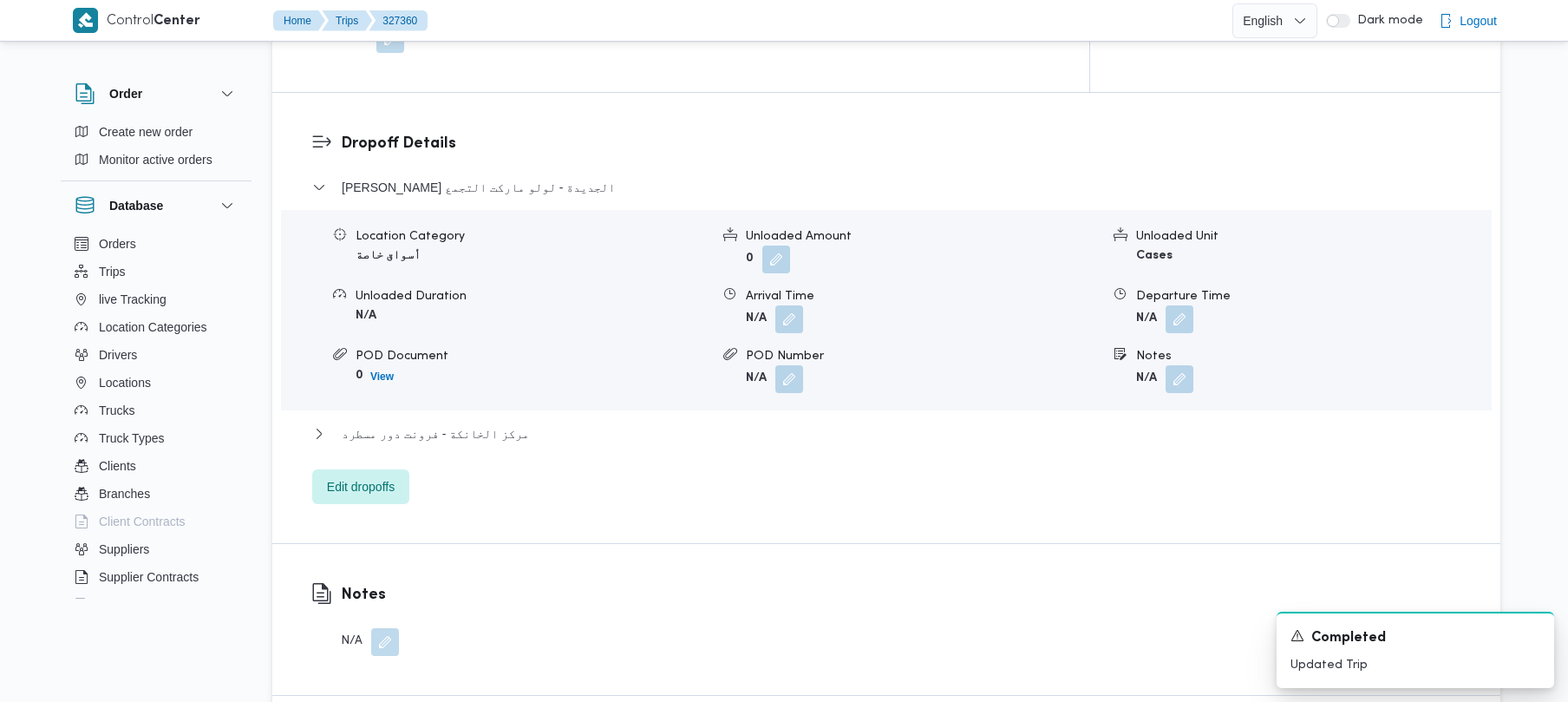 scroll, scrollTop: 1337, scrollLeft: 0, axis: vertical 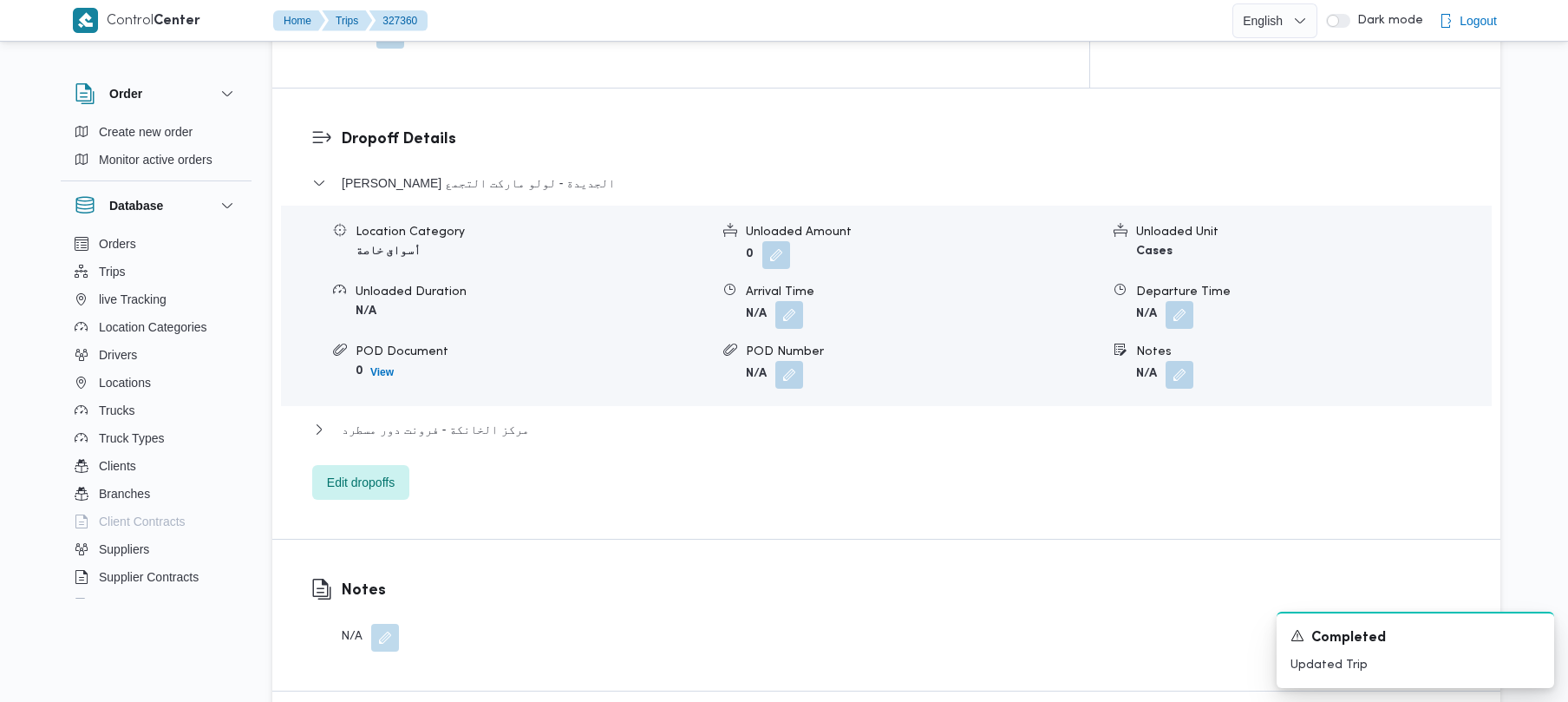 click on "Notes N/A" at bounding box center (355, 615) 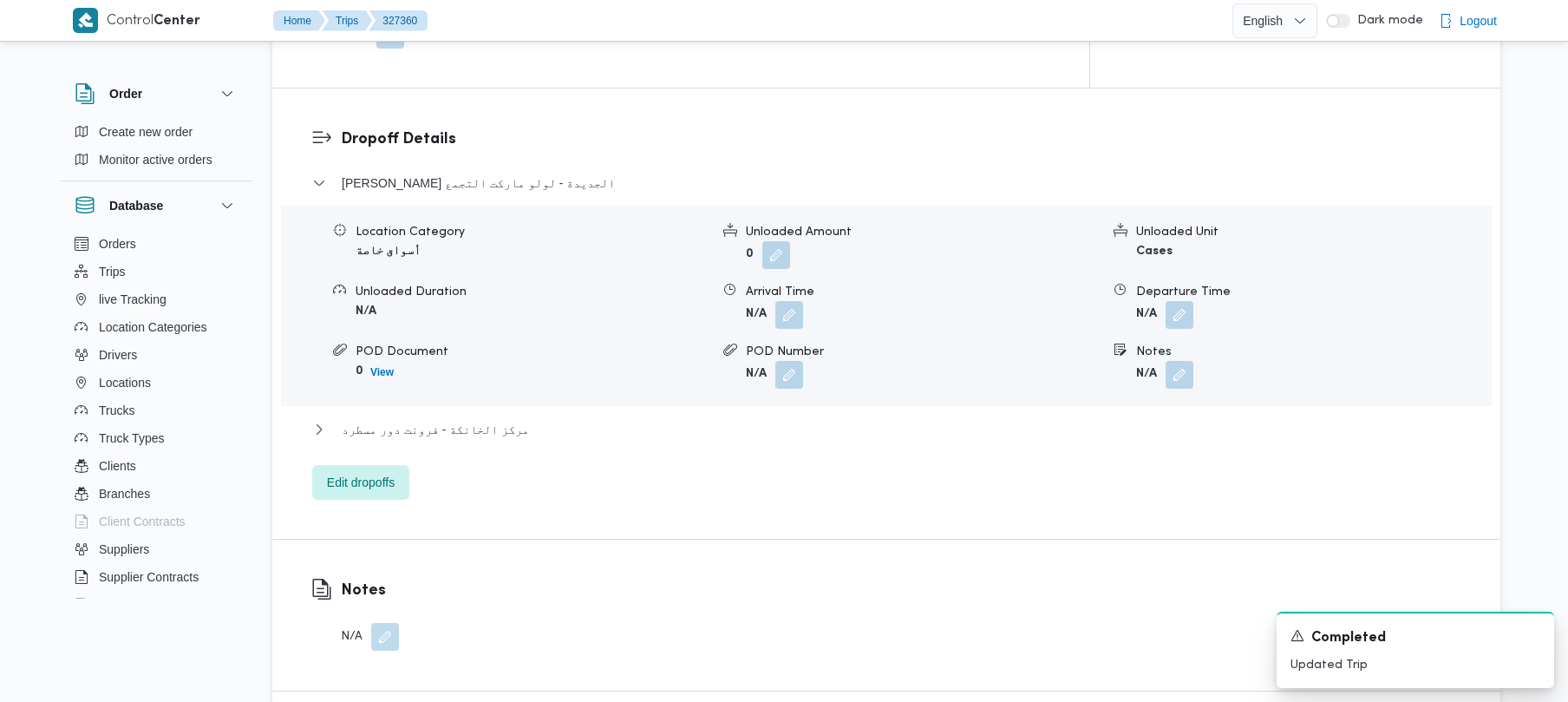click at bounding box center (385, 637) 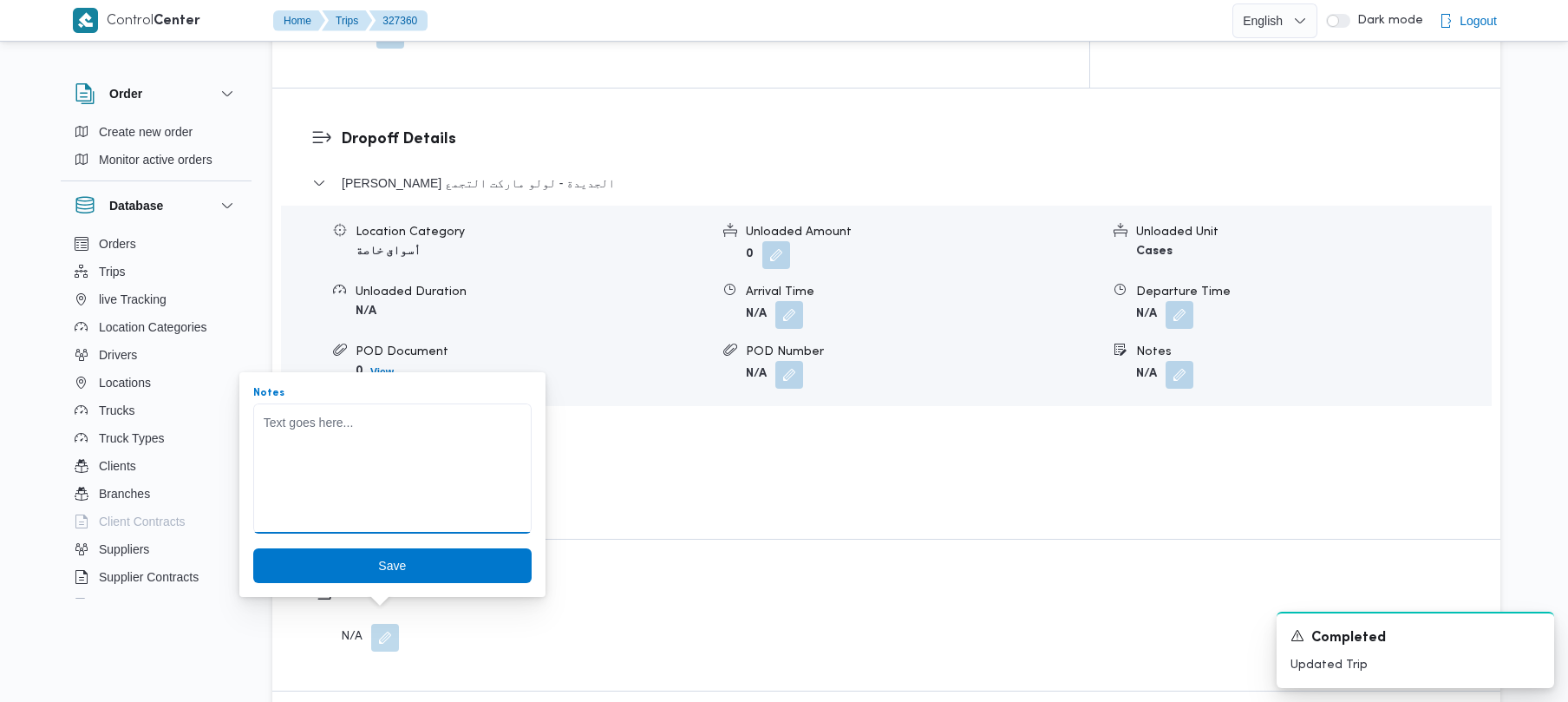 click on "Notes" at bounding box center [392, 469] 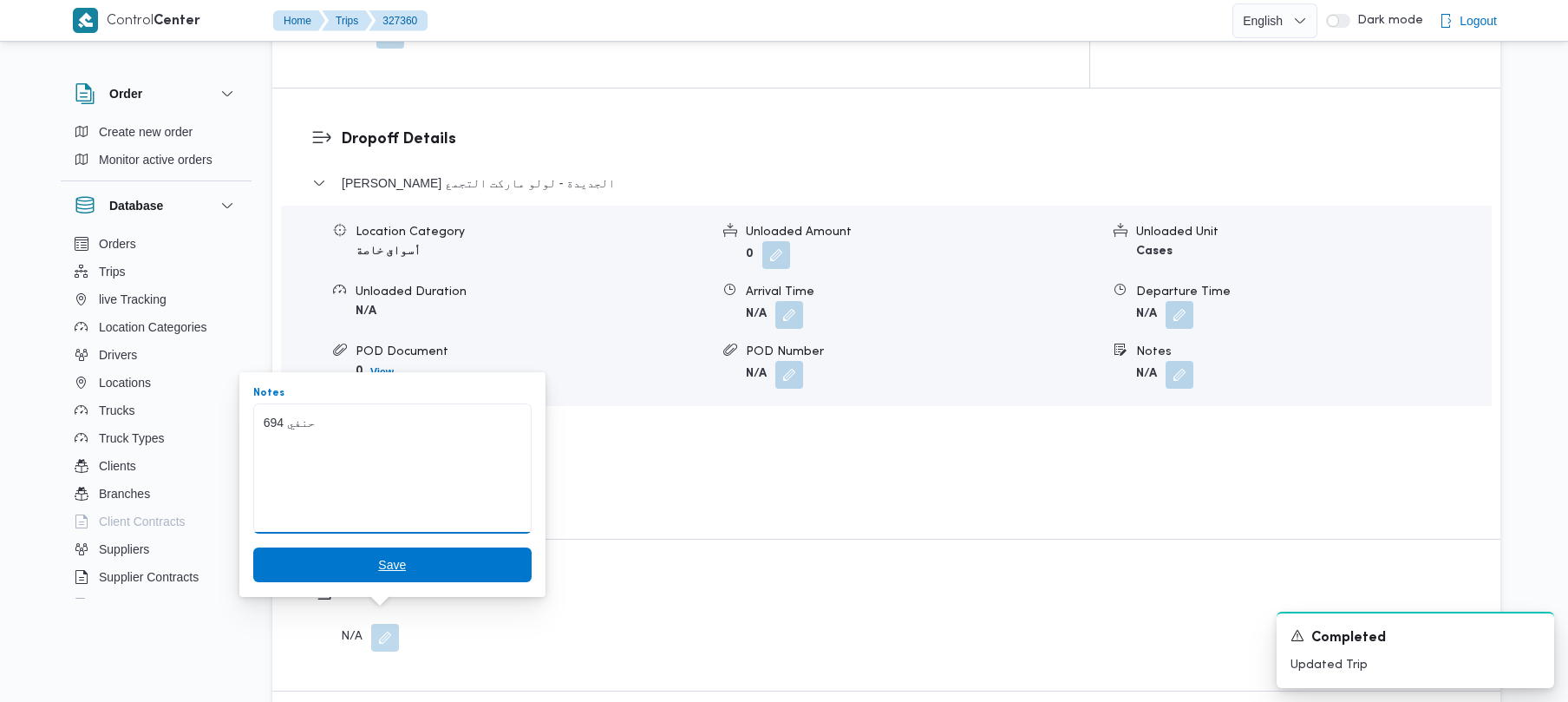 type on "694 حنفي" 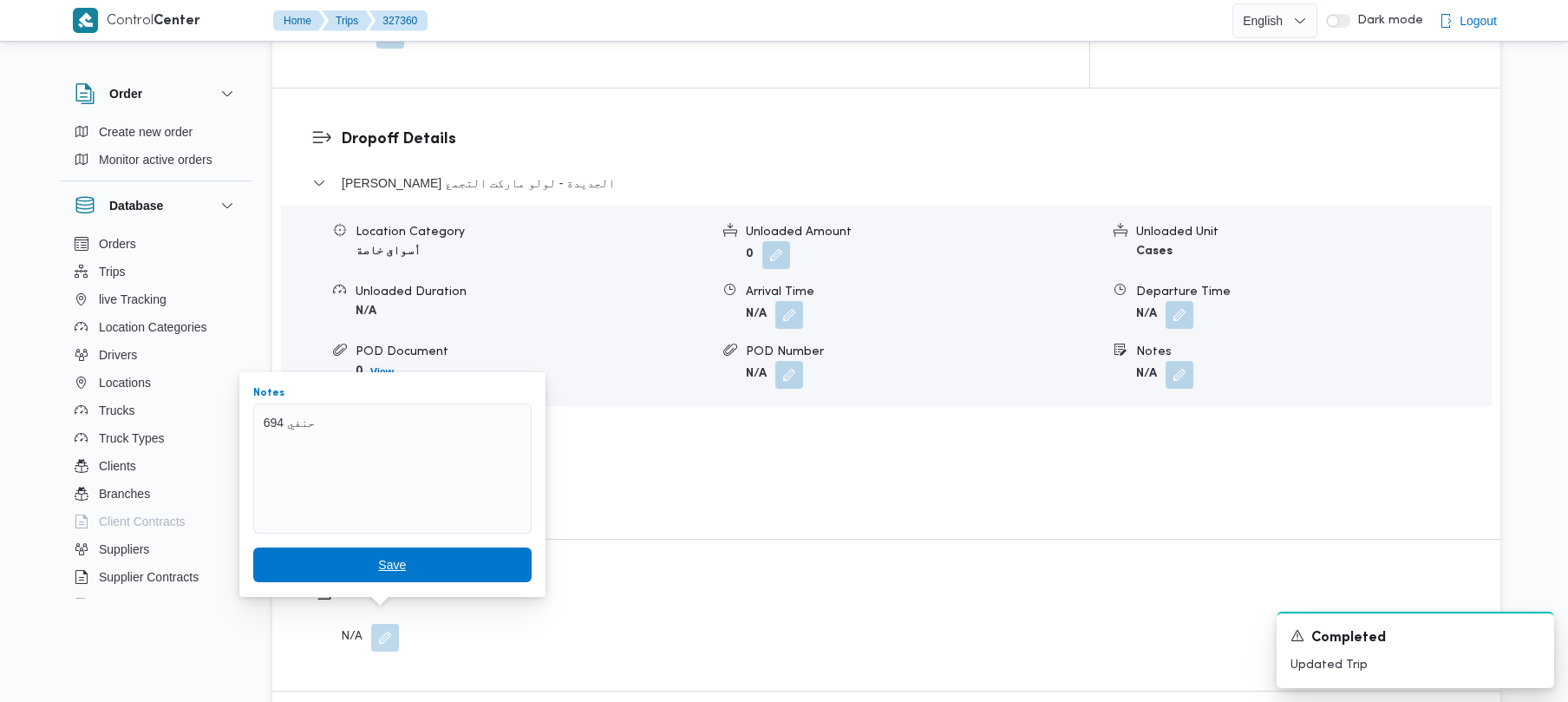 click on "Save" at bounding box center (392, 565) 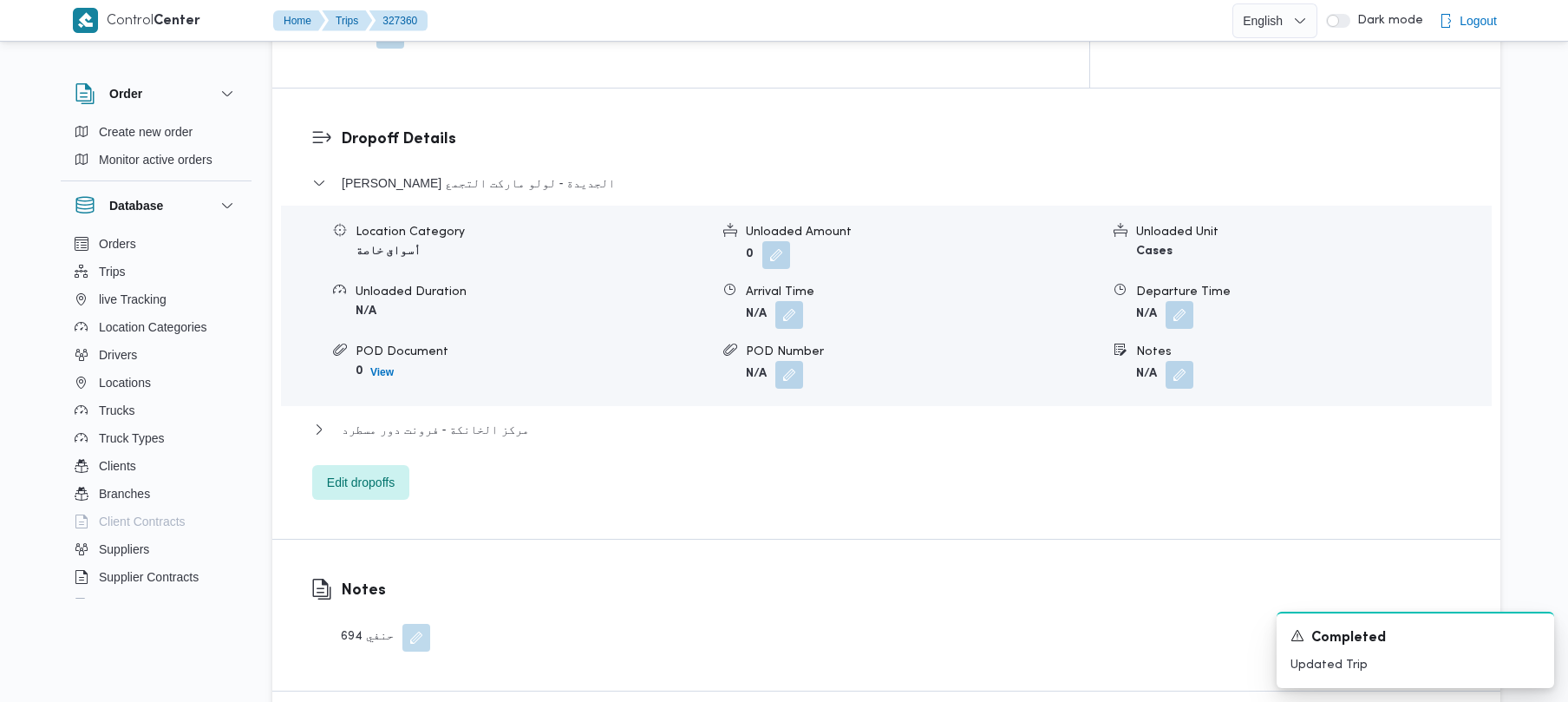 click on "Dropoff Details ثانى القاهرة الجديدة -
لولو ماركت التجمع Location Category أسواق خاصة Unloaded Amount 0 Unloaded Unit Cases Unloaded Duration N/A Arrival Time N/A Departure Time N/A POD Document 0 View POD Number N/A Notes N/A مركز الخانكة -
فرونت دور مسطرد Location Category مصانع و مخازن Unloaded Amount 0 Unloaded Unit Cases Unloaded Duration N/A Arrival Time N/A Departure Time N/A POD Document 0 View POD Number N/A Notes N/A Edit dropoffs" at bounding box center [886, 313] 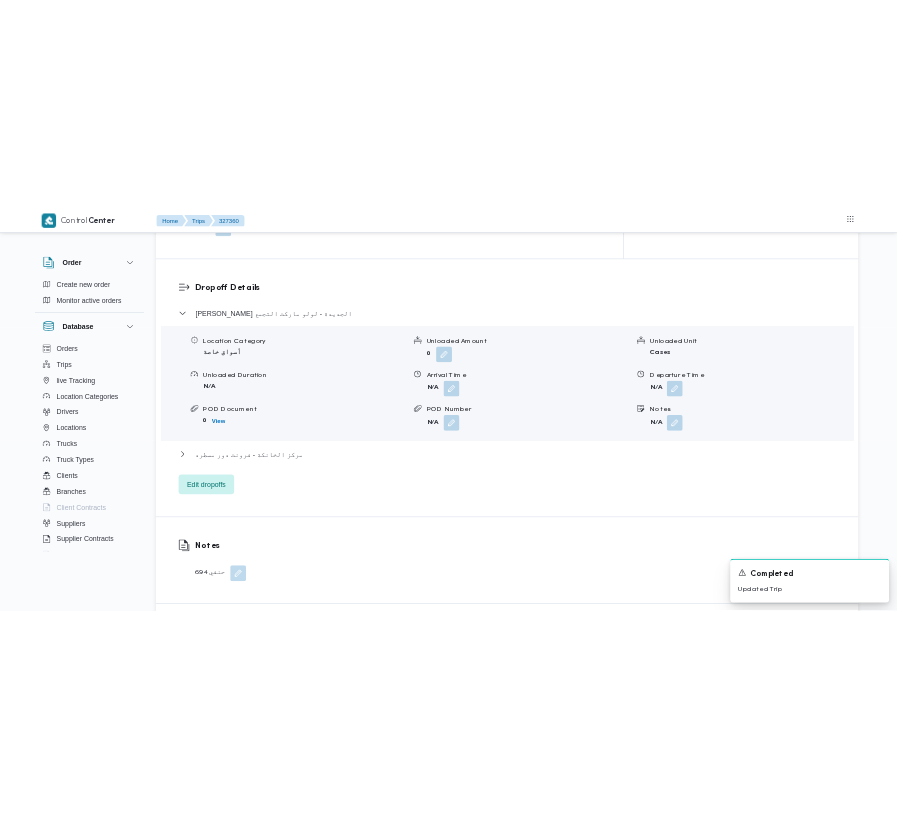 scroll, scrollTop: 2573, scrollLeft: 0, axis: vertical 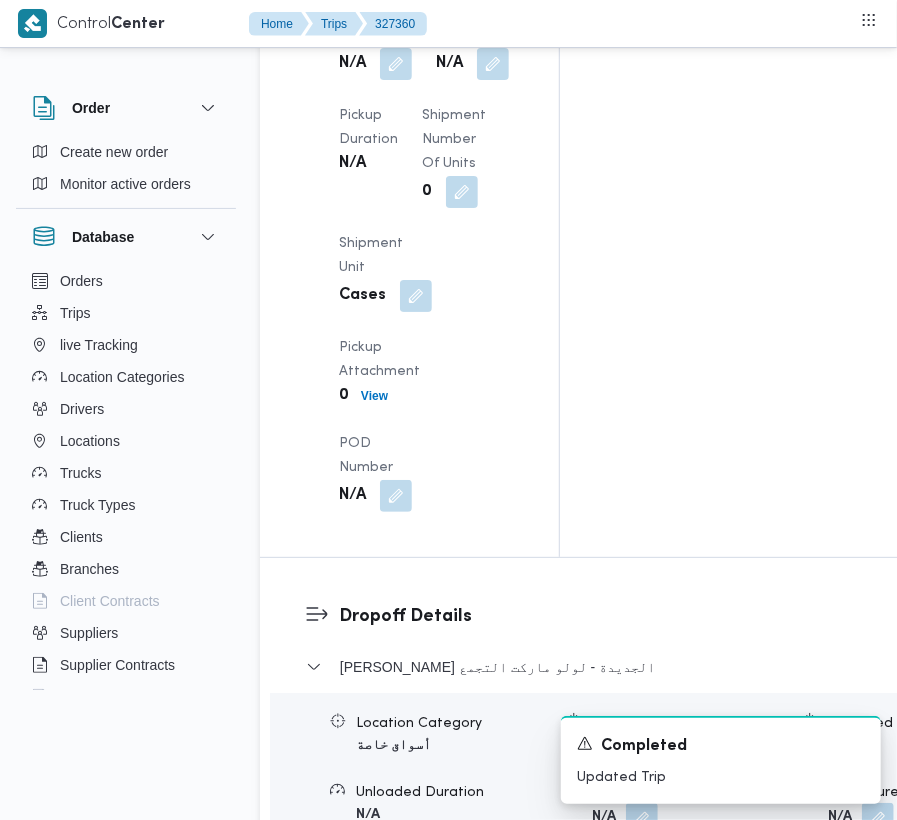 click on "Edit dropoffs" at bounding box center (362, 1011) 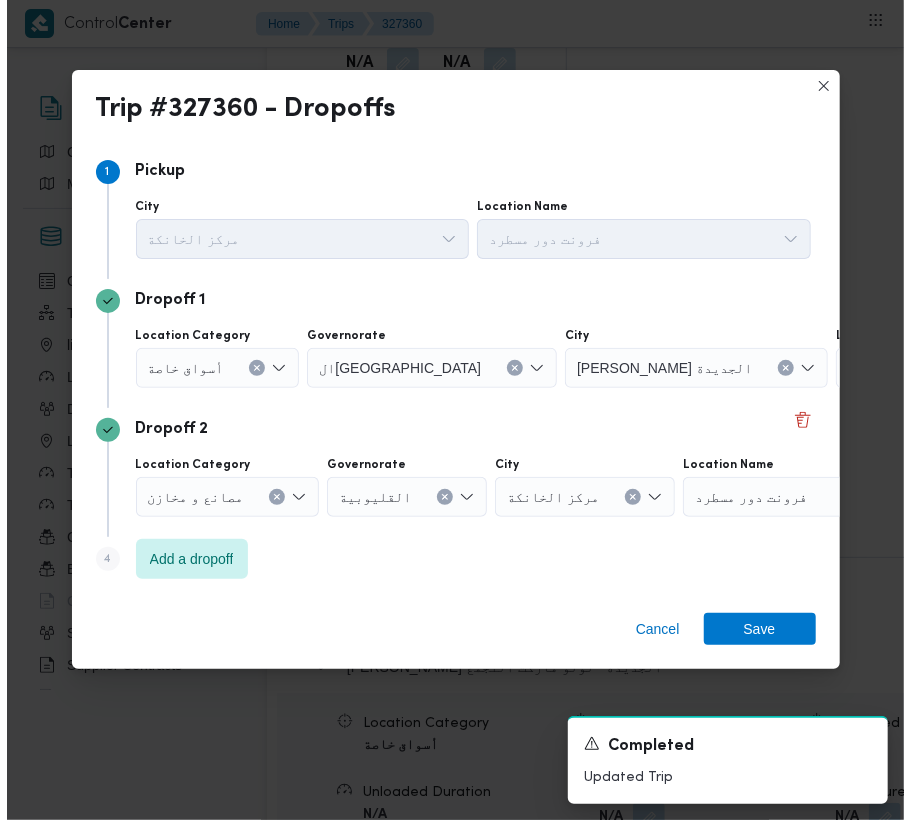 scroll, scrollTop: 2565, scrollLeft: 0, axis: vertical 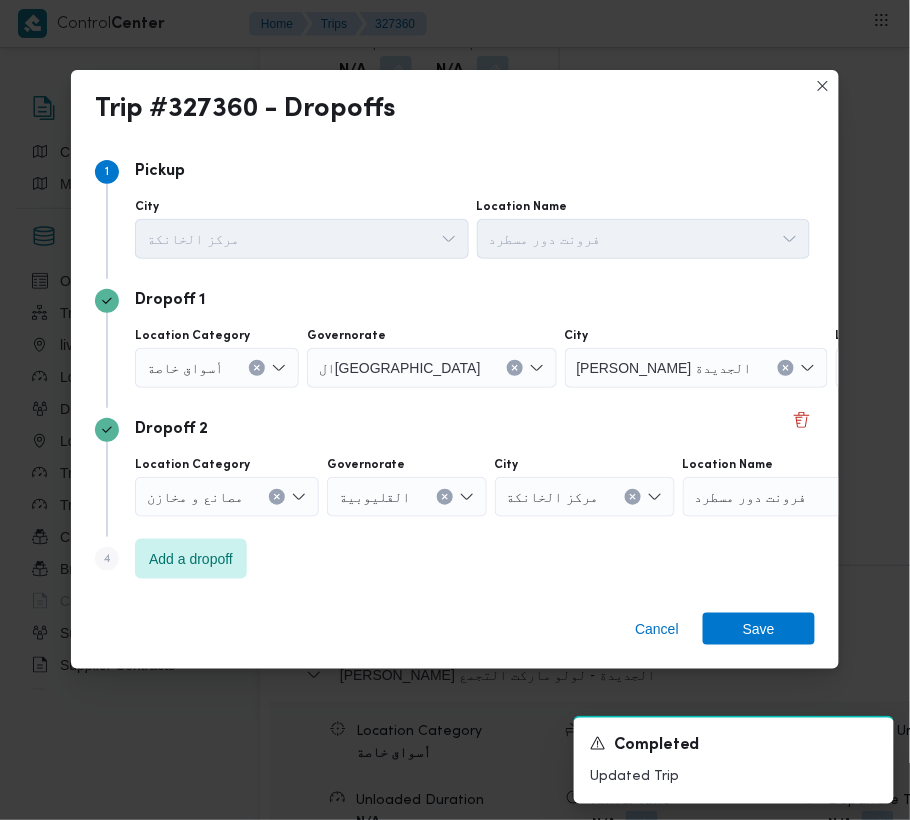 click on "أسواق خاصة" at bounding box center (217, 368) 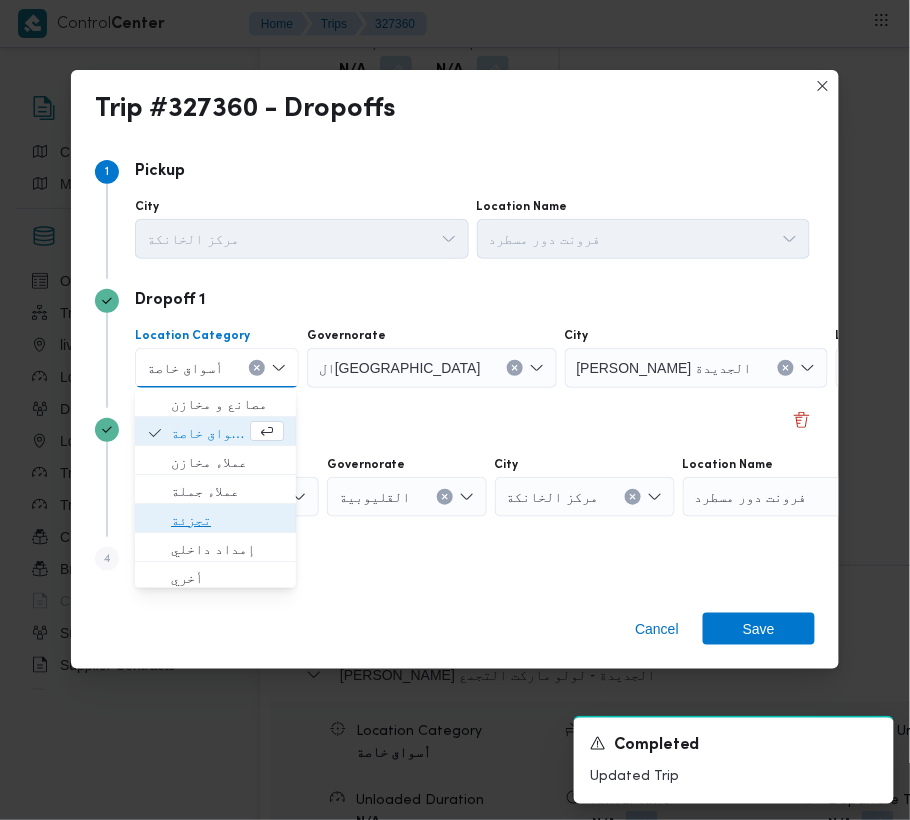 click on "تجزئة" at bounding box center [215, 520] 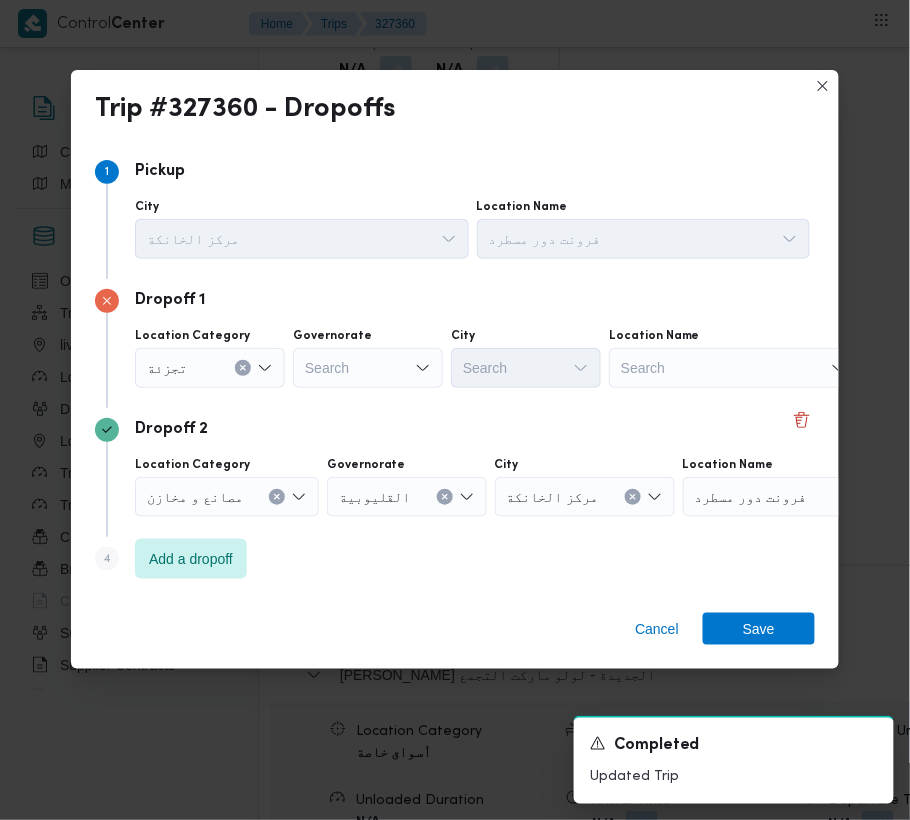 click on "Search" at bounding box center (368, 368) 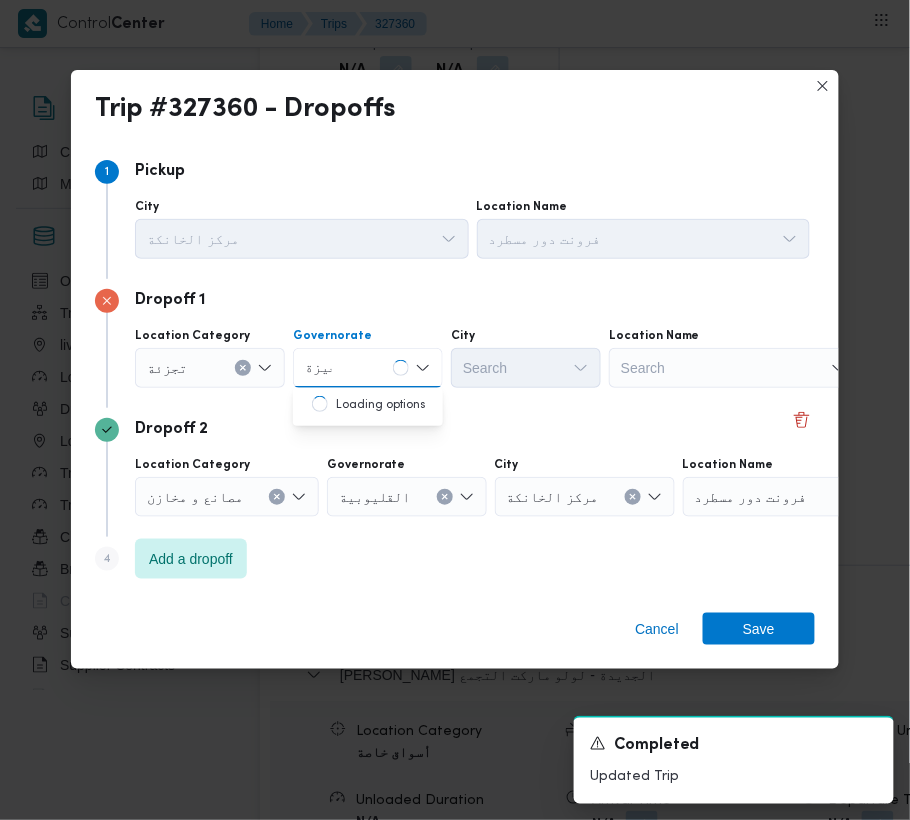 type on "جيزة" 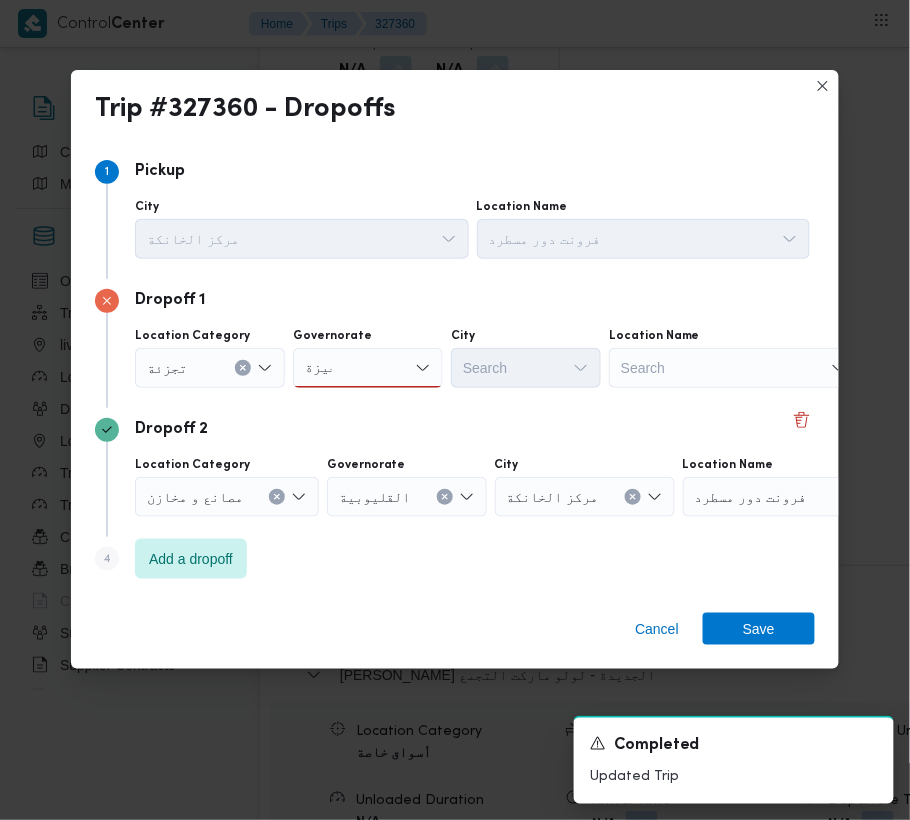 click on "جيزة جيزة" at bounding box center (368, 368) 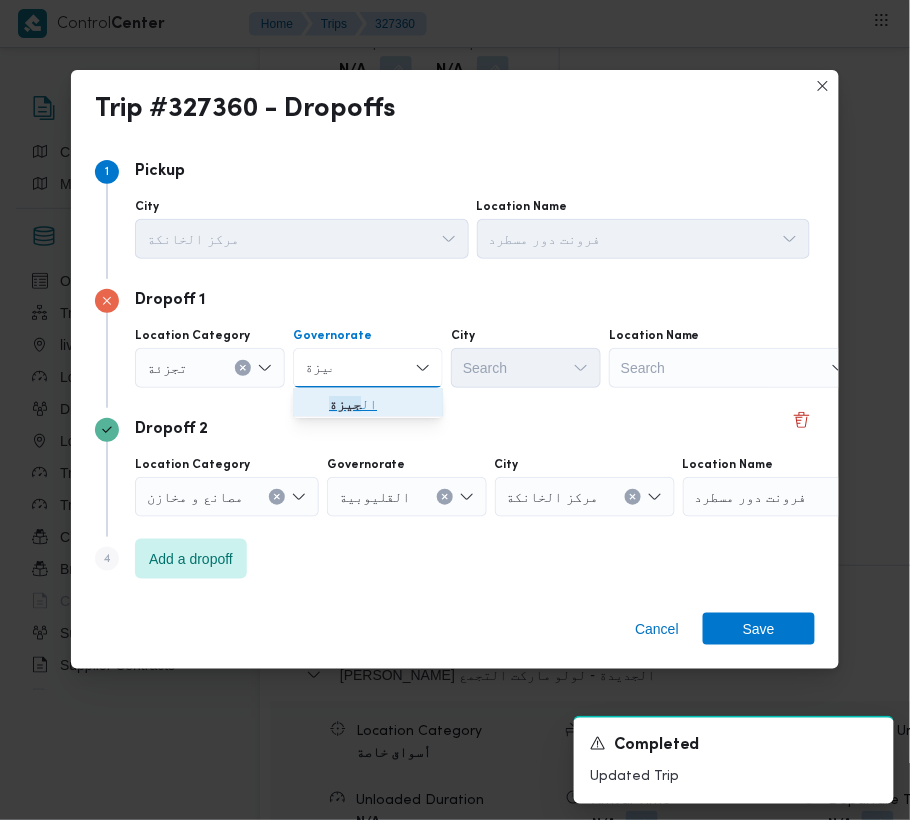 drag, startPoint x: 389, startPoint y: 405, endPoint x: 497, endPoint y: 364, distance: 115.52056 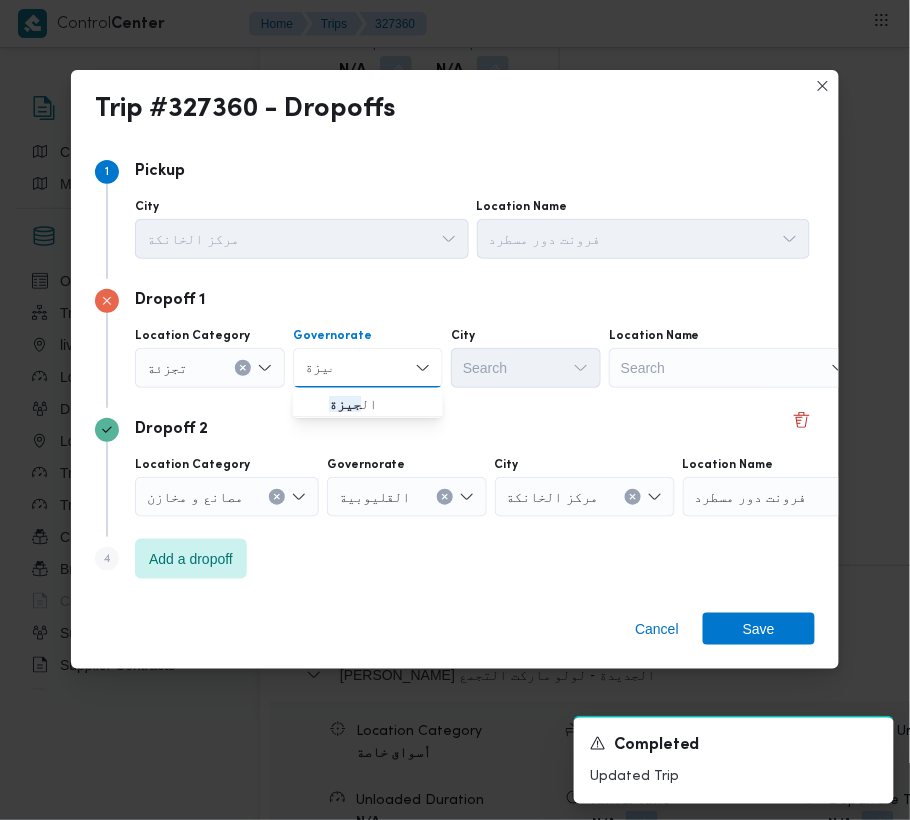 type 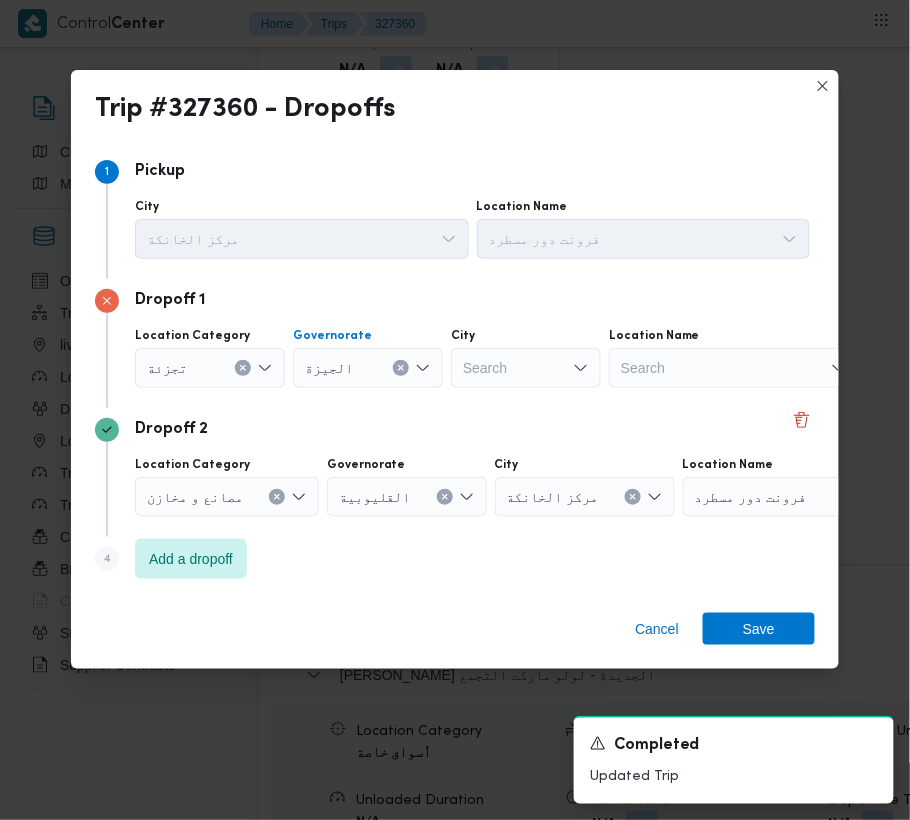 click on "Search" at bounding box center (526, 368) 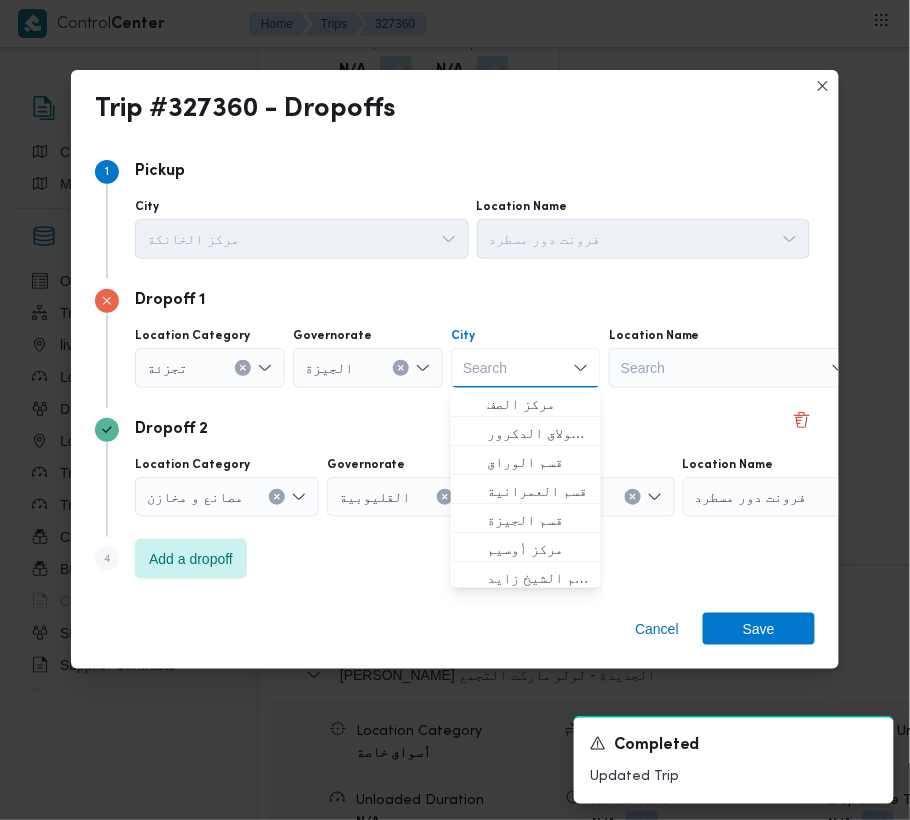 paste on "زايد" 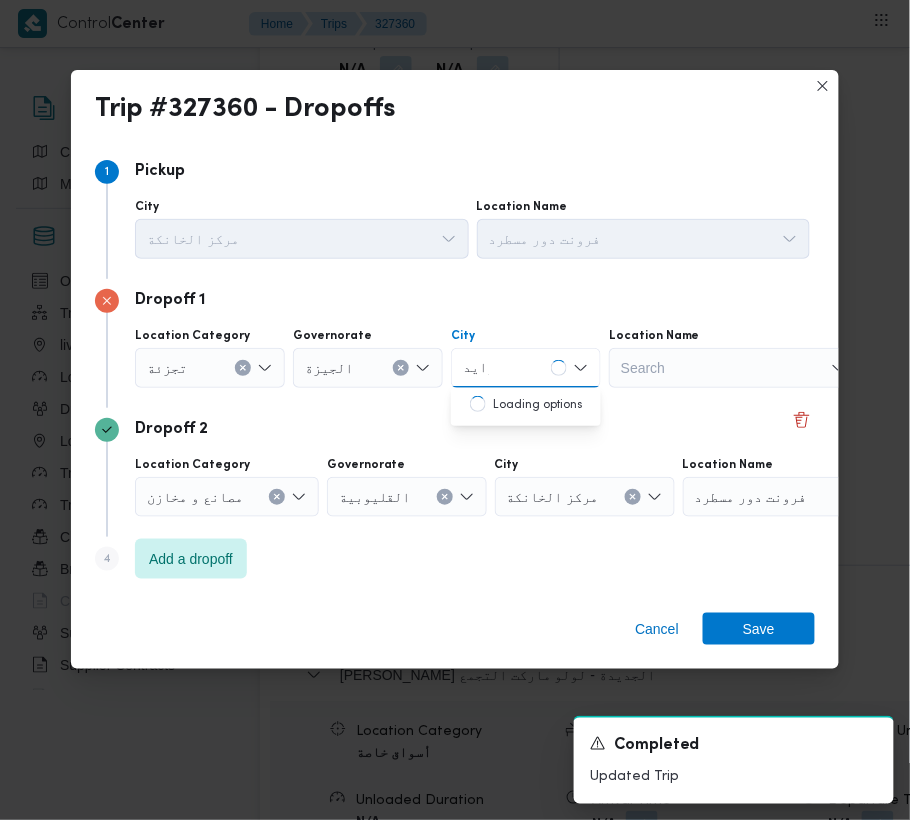 type on "زايد" 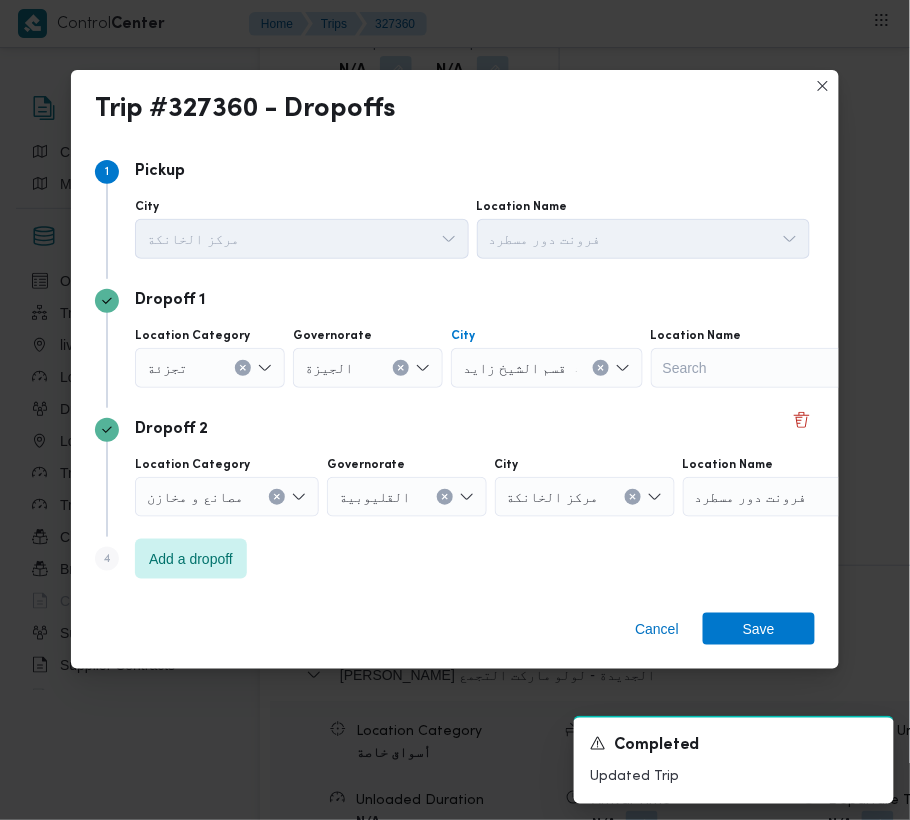 type 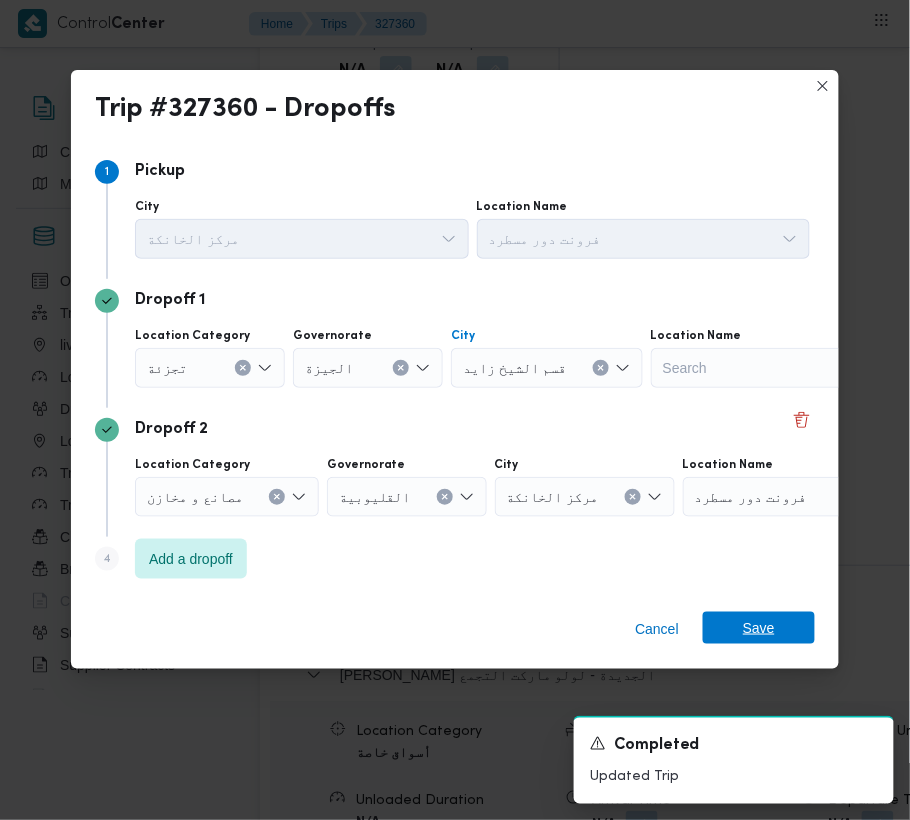 click on "Save" at bounding box center (759, 628) 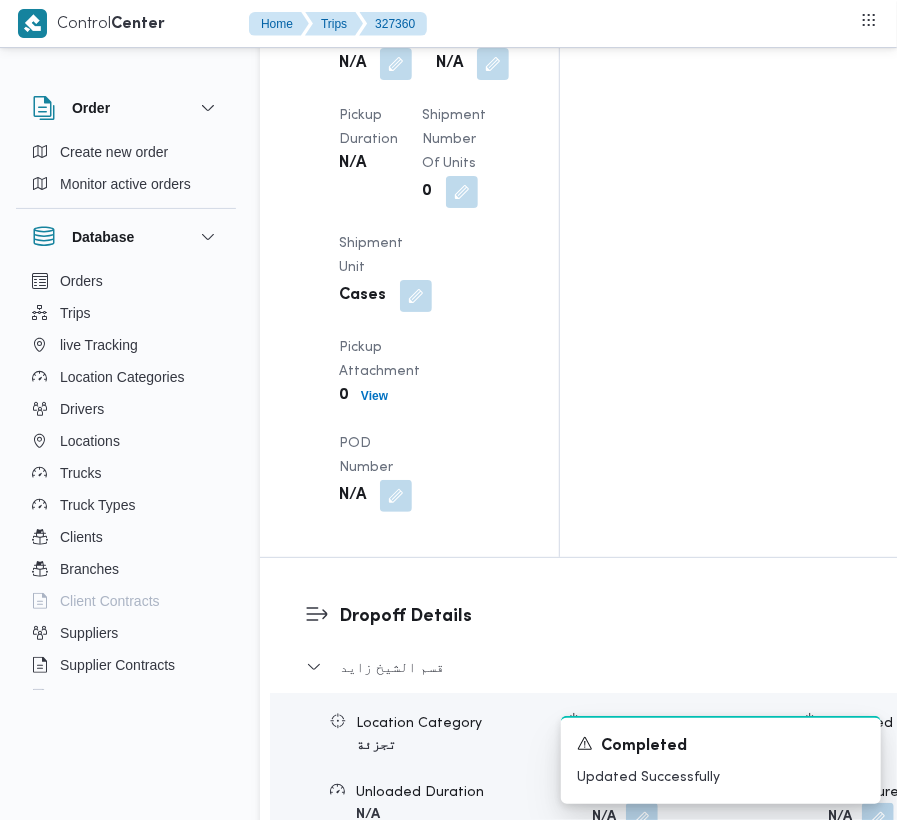 scroll, scrollTop: 1856, scrollLeft: 0, axis: vertical 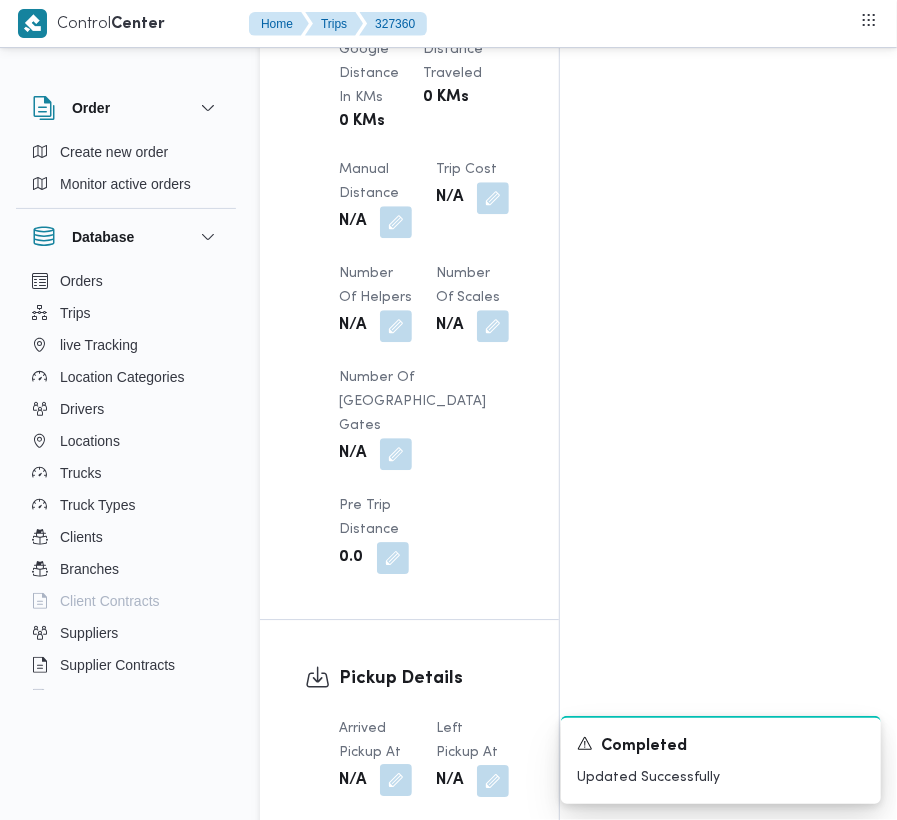 click at bounding box center [396, 780] 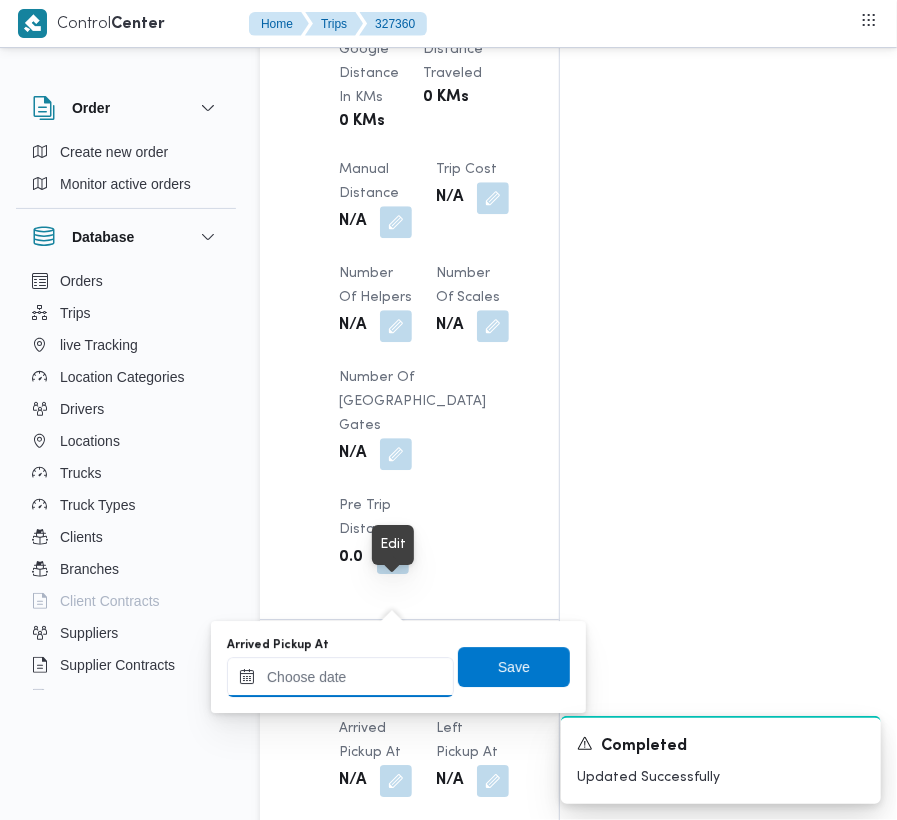 click on "Arrived Pickup At" at bounding box center [340, 677] 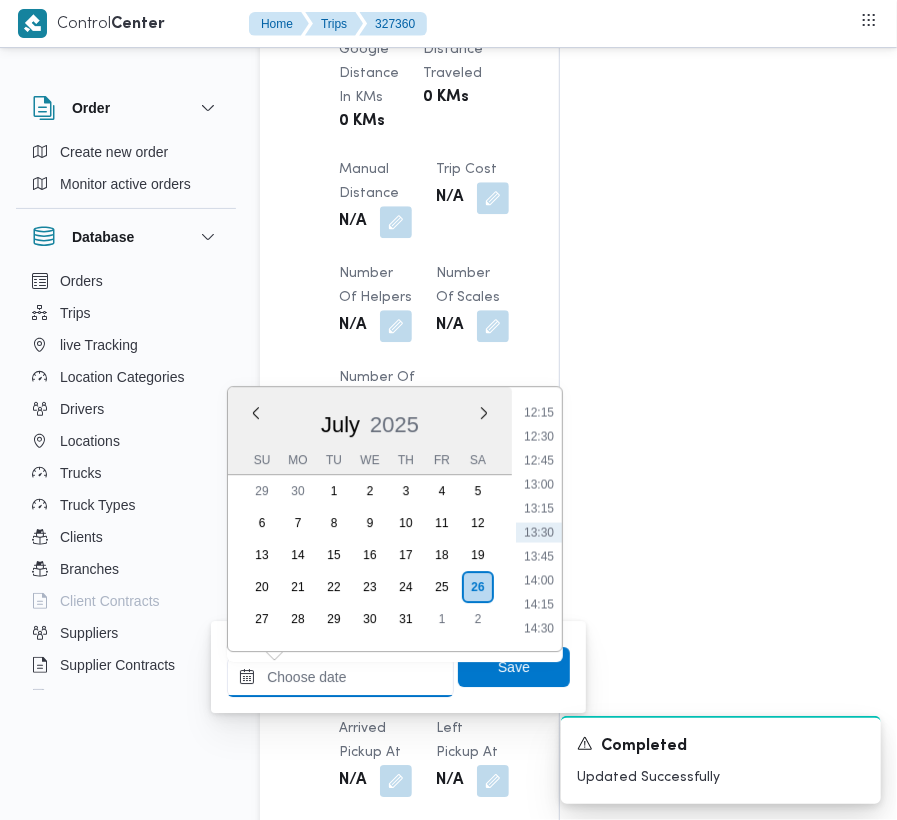 paste on "26/7/2025  9:00:00 AM" 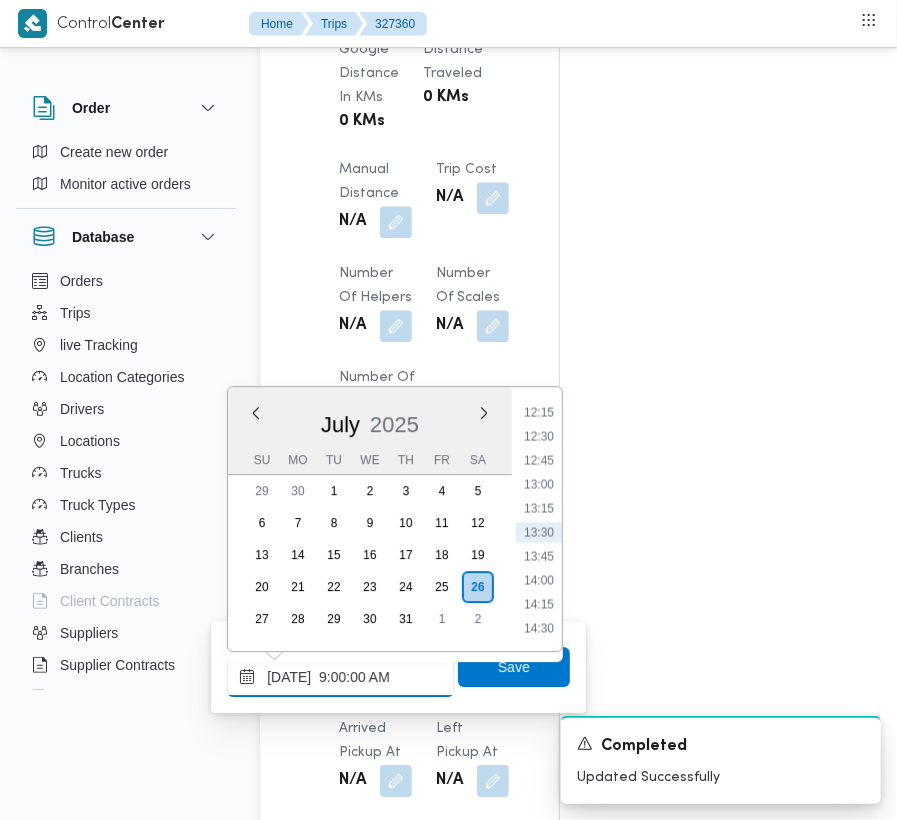 scroll, scrollTop: 864, scrollLeft: 0, axis: vertical 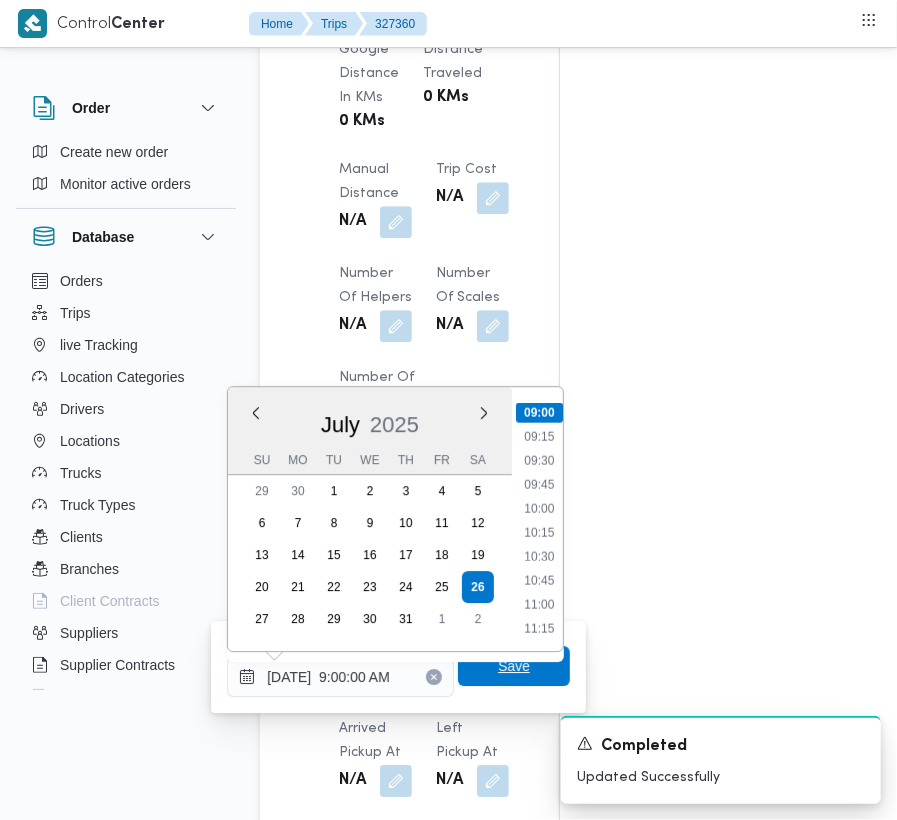 type on "26/07/2025 09:00" 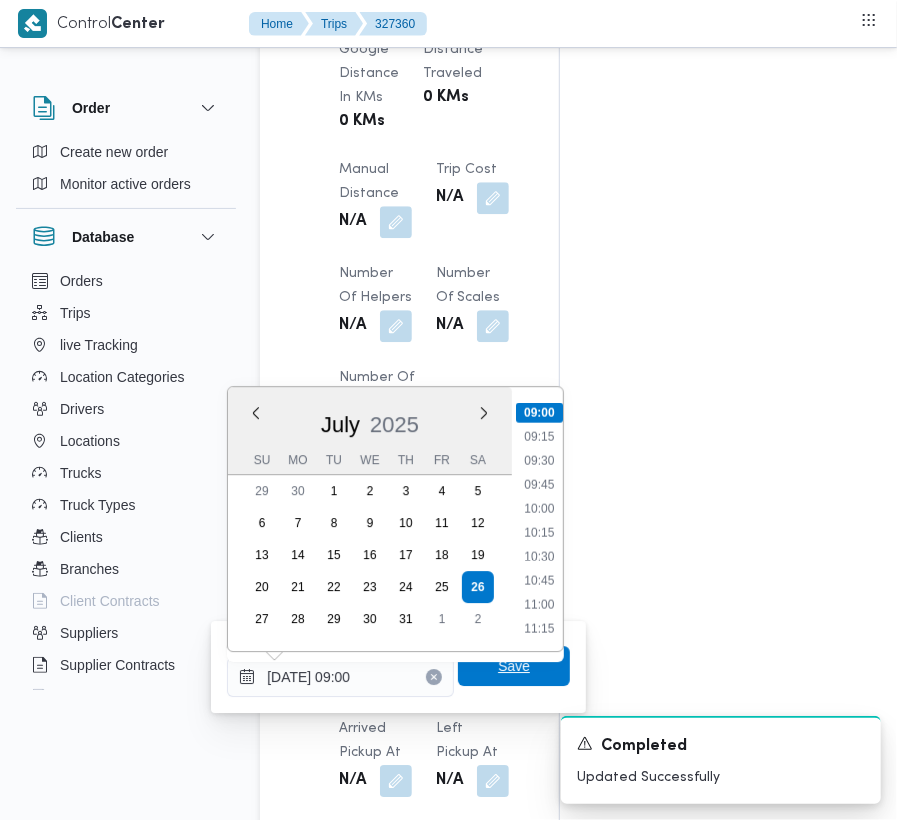 click on "Save" at bounding box center (514, 666) 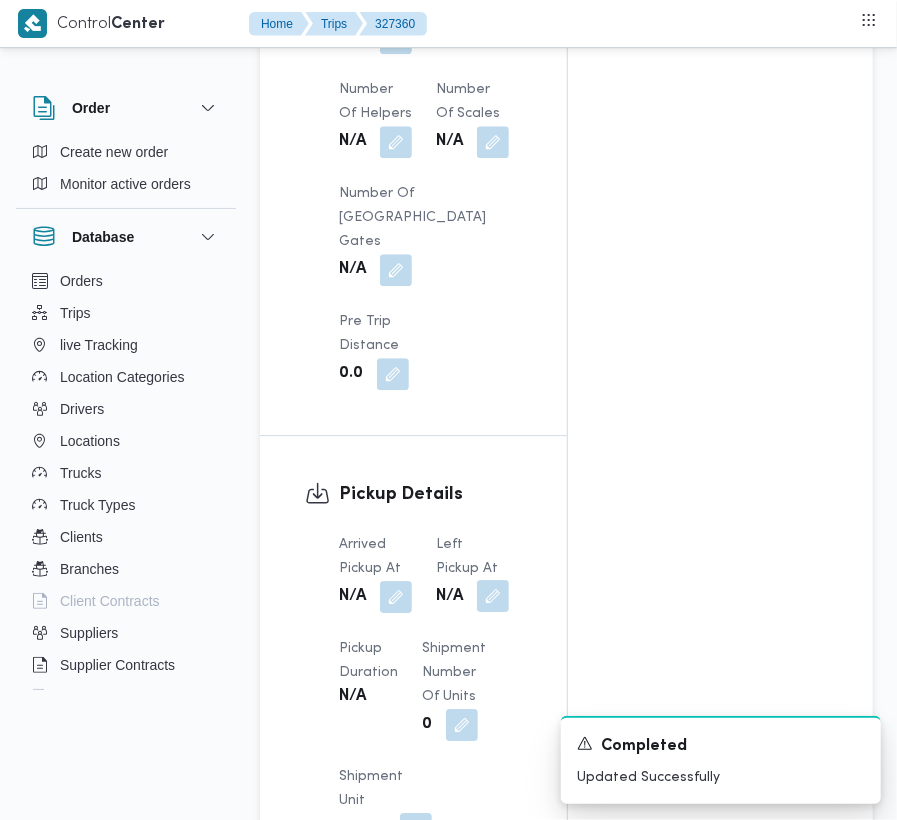 click at bounding box center (493, 596) 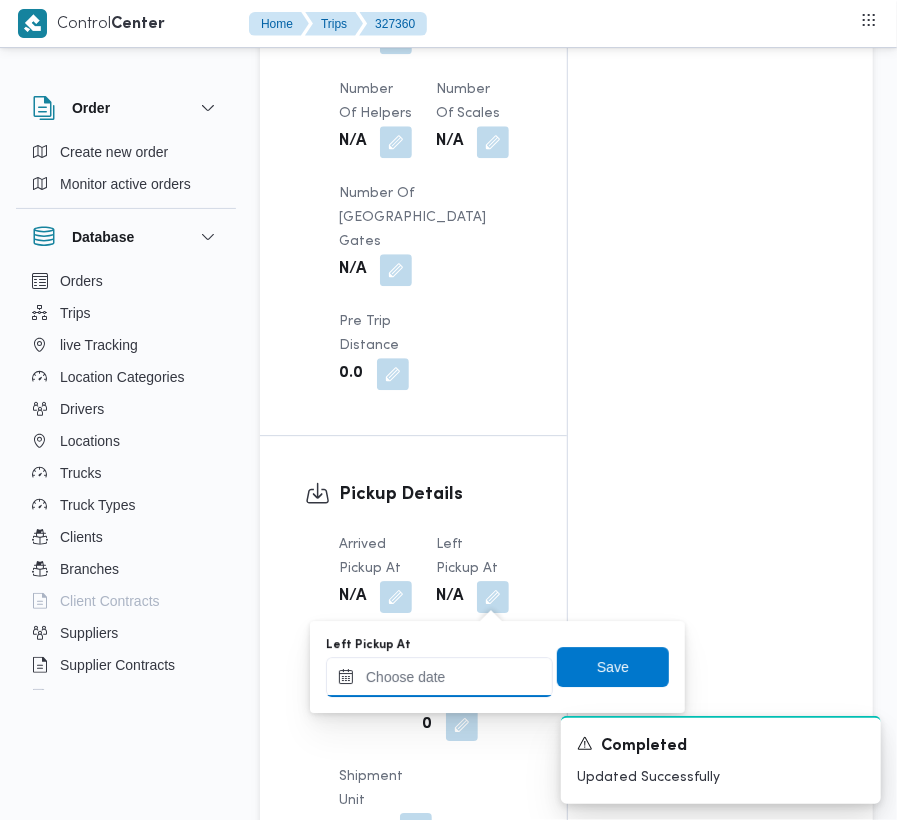 click on "Left Pickup At" at bounding box center (439, 677) 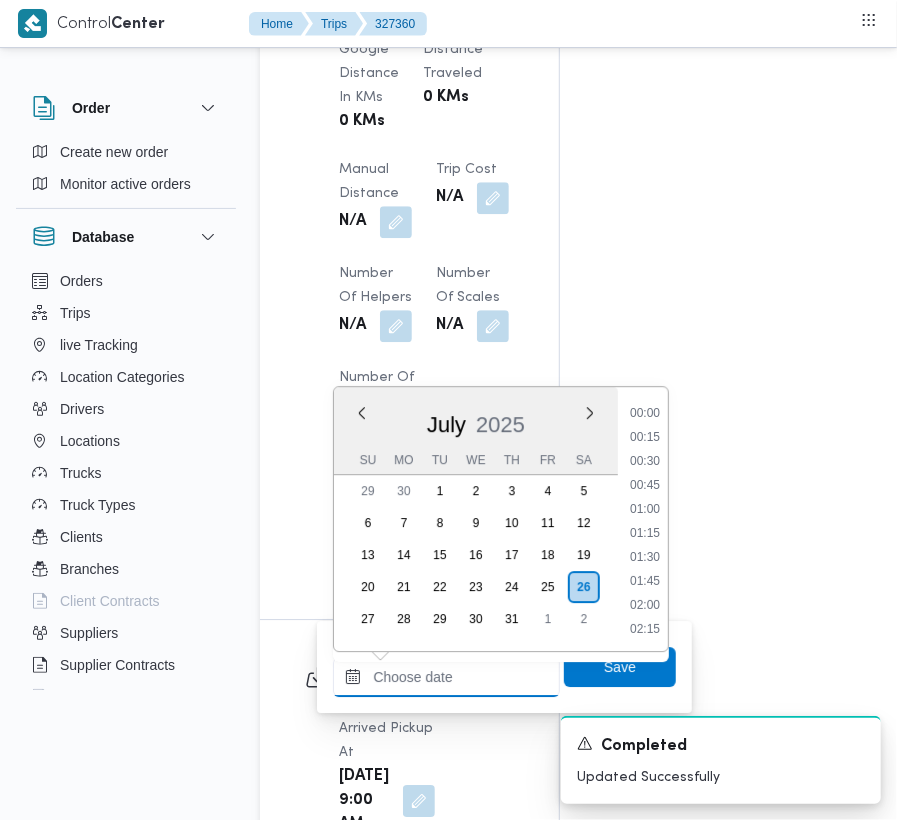 paste on "26/7/2025  9:00:00 AM" 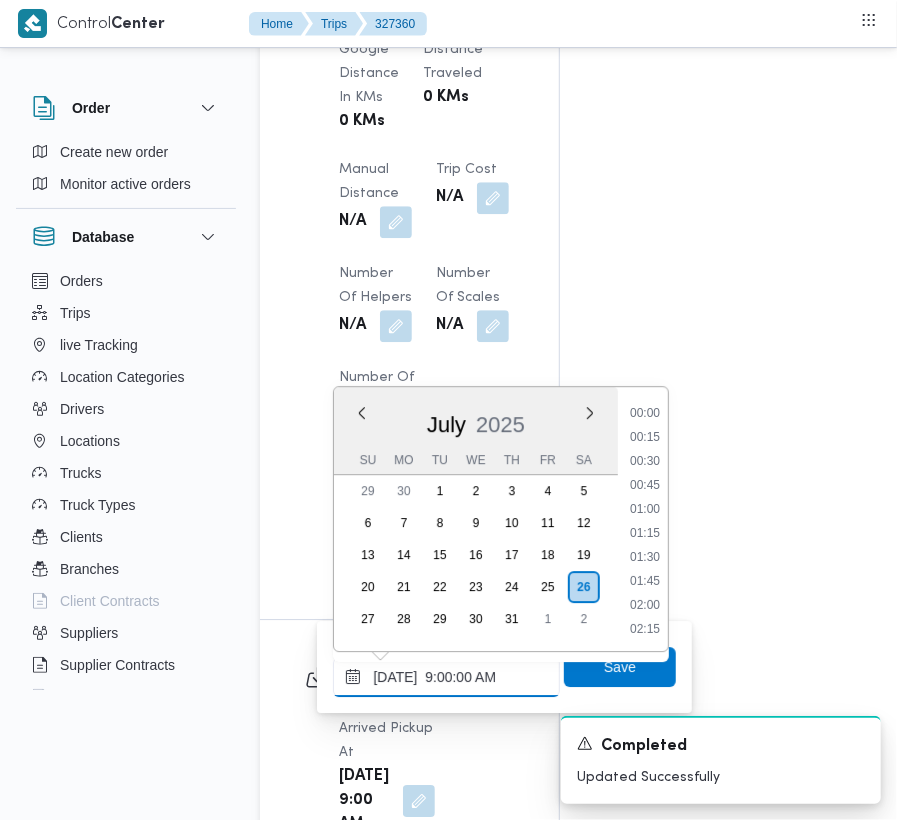 scroll, scrollTop: 864, scrollLeft: 0, axis: vertical 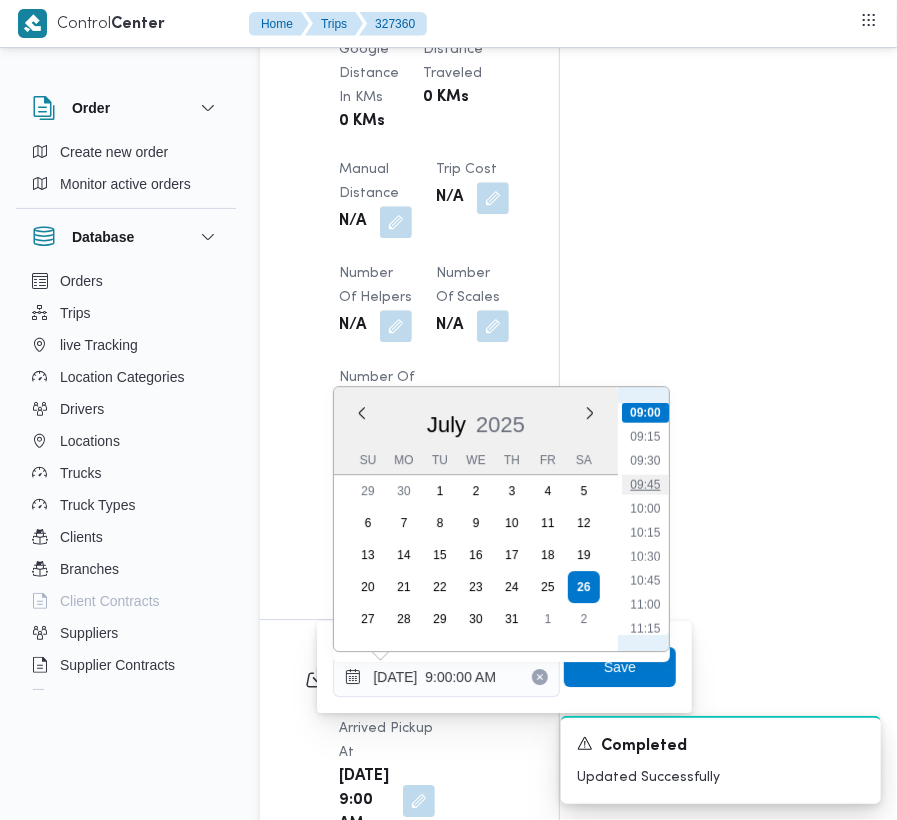 click on "09:45" at bounding box center [646, 485] 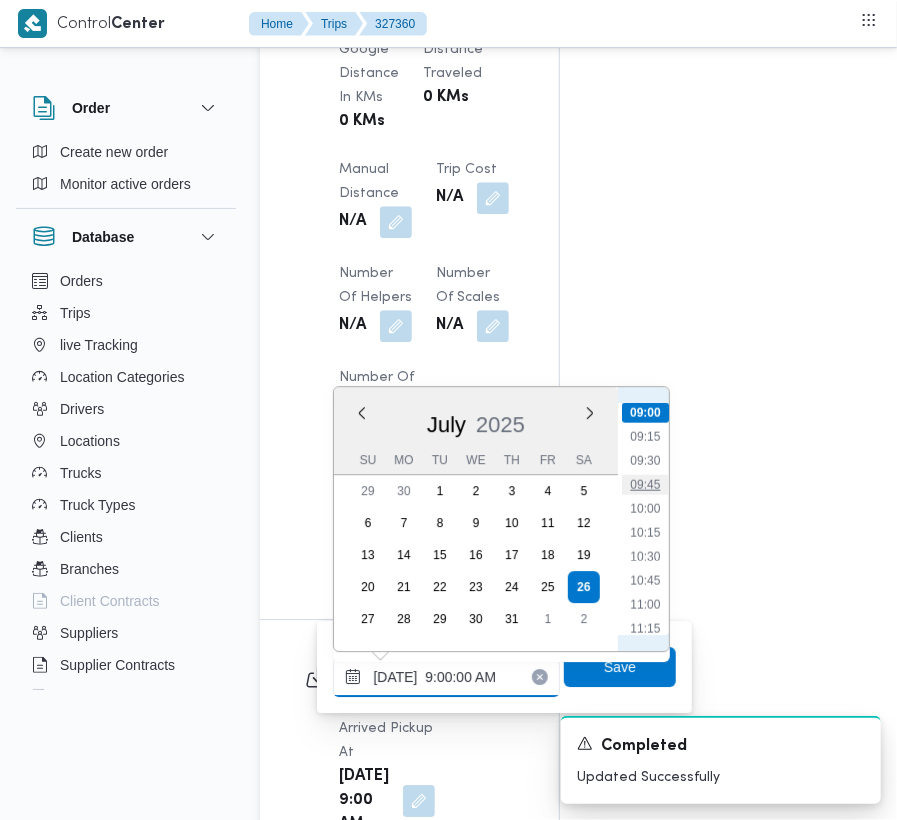 type on "26/07/2025 09:45" 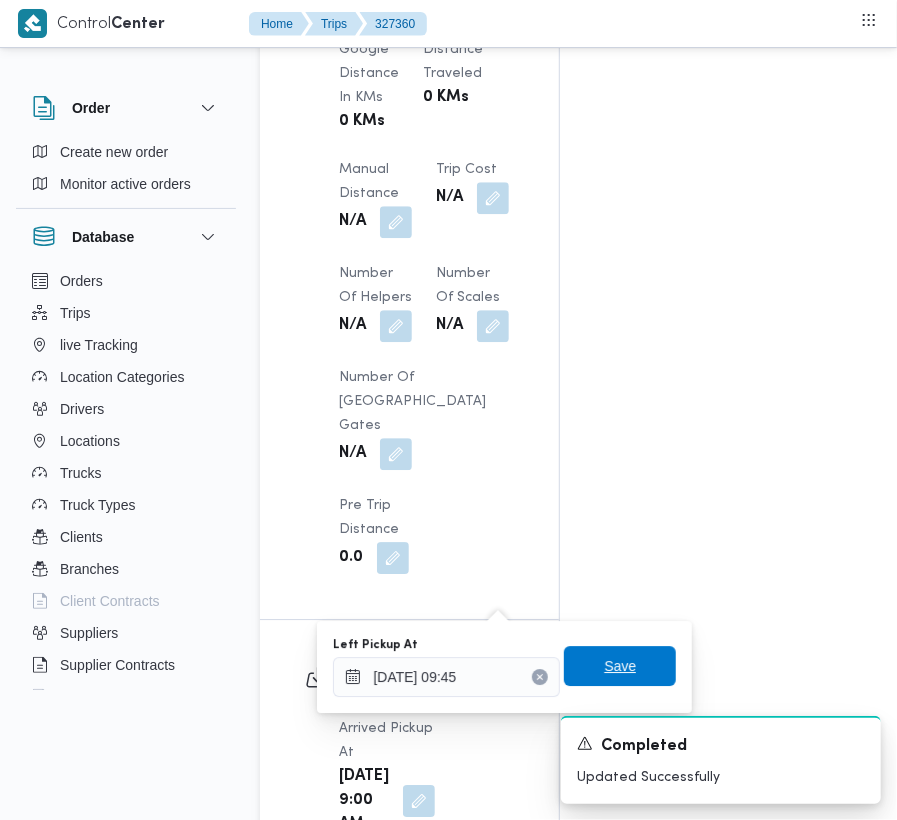 click on "Save" at bounding box center (620, 666) 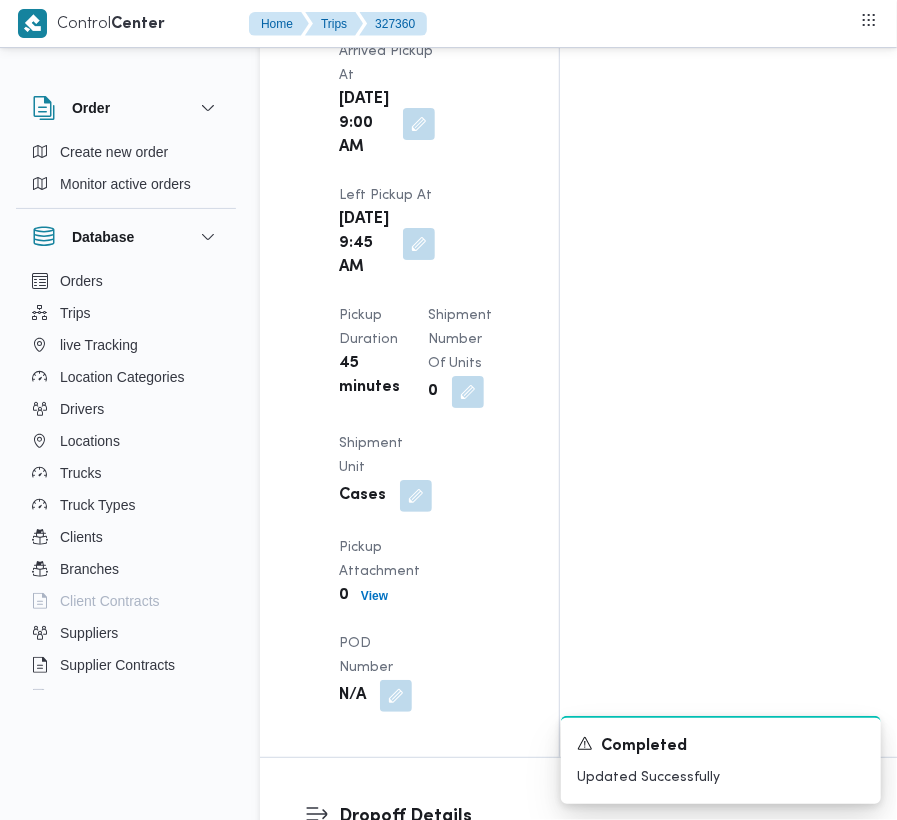 scroll, scrollTop: 3377, scrollLeft: 0, axis: vertical 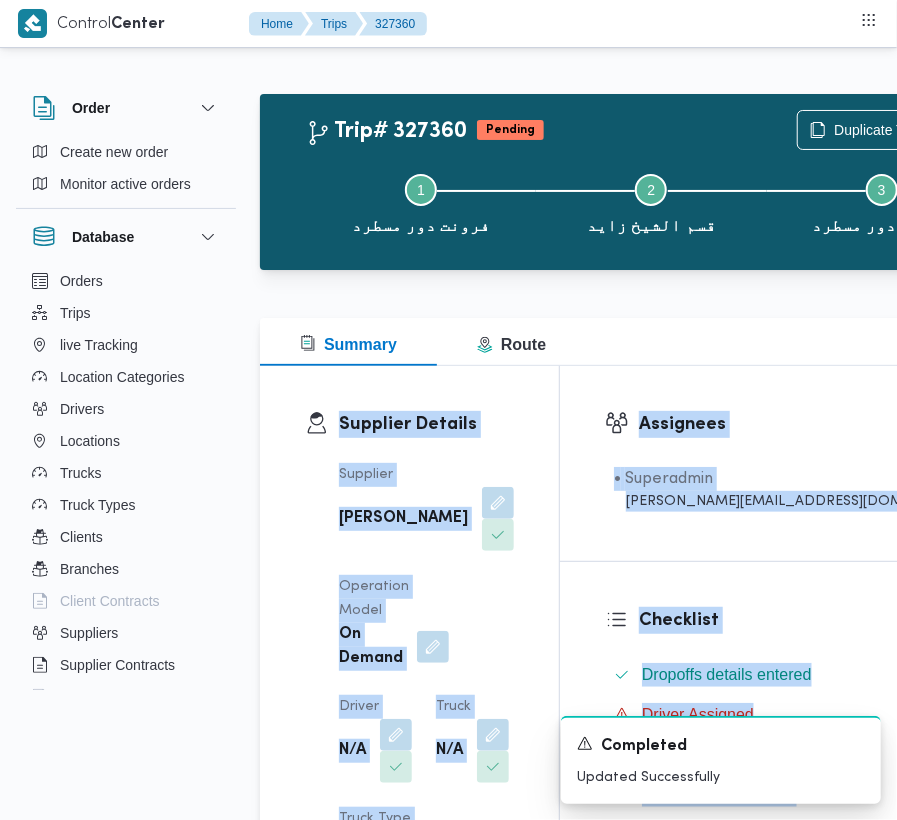 drag, startPoint x: 846, startPoint y: 350, endPoint x: 837, endPoint y: 268, distance: 82.492424 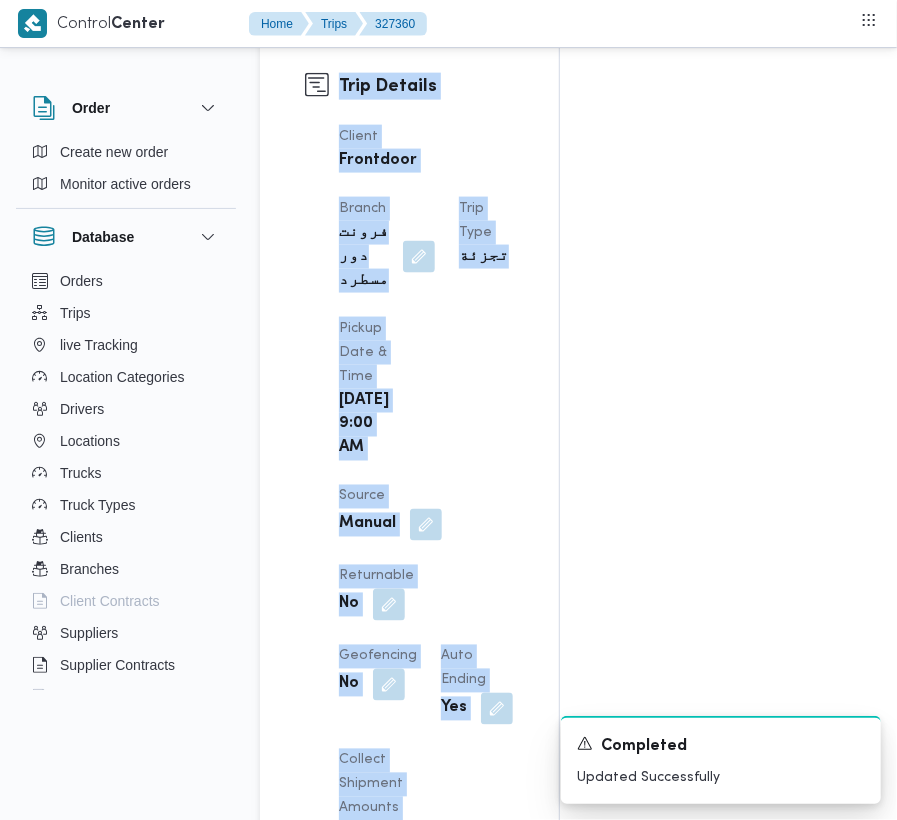 scroll, scrollTop: 1010, scrollLeft: 0, axis: vertical 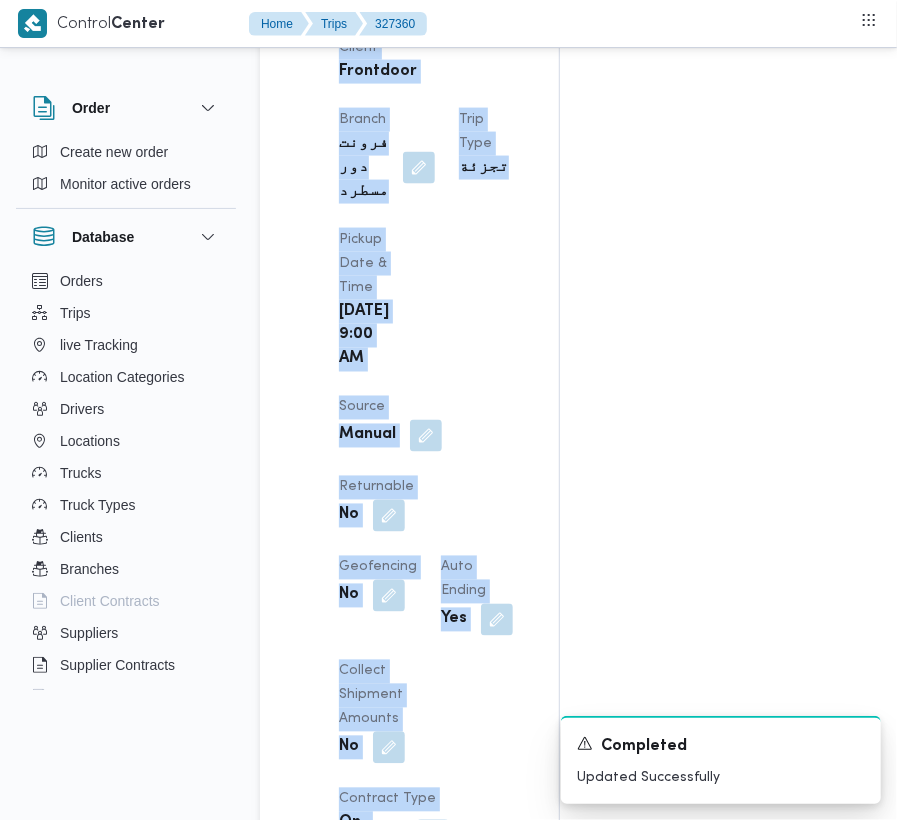 click on "Assignees •   Superadmin mohamed.nabil@illa.com.eg Checklist Dropoffs details entered Driver Assigned Truck Assigned Documents for pickup Documents for dropoff Confirmed Data" at bounding box center [796, 818] 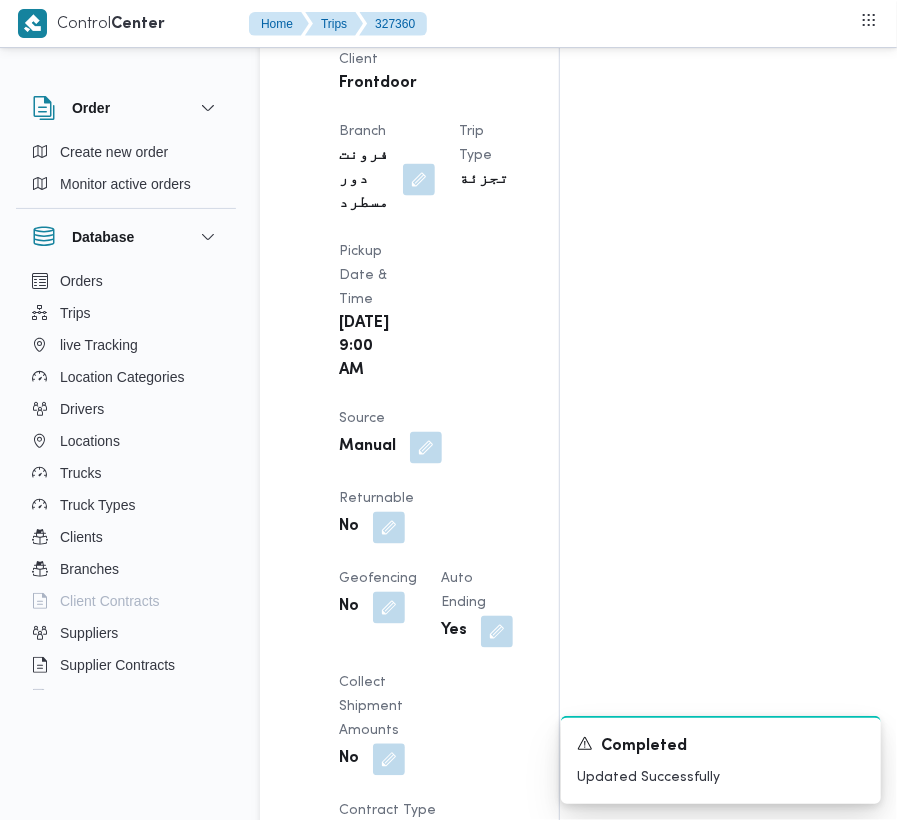 scroll, scrollTop: 0, scrollLeft: 0, axis: both 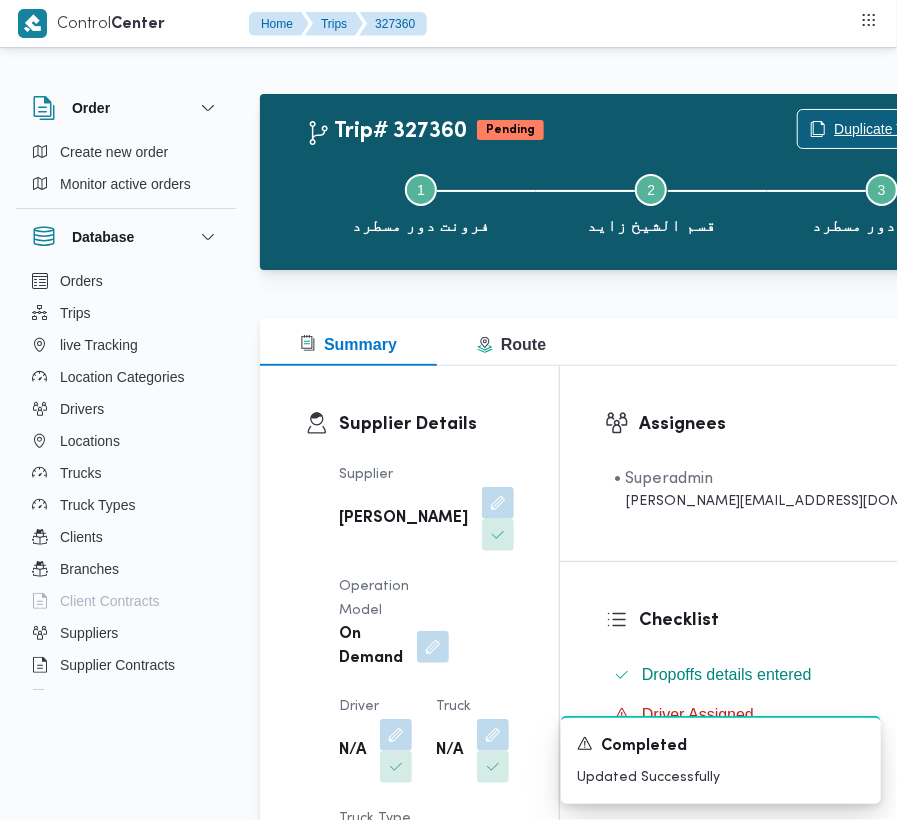 click on "Duplicate Trip" at bounding box center [877, 129] 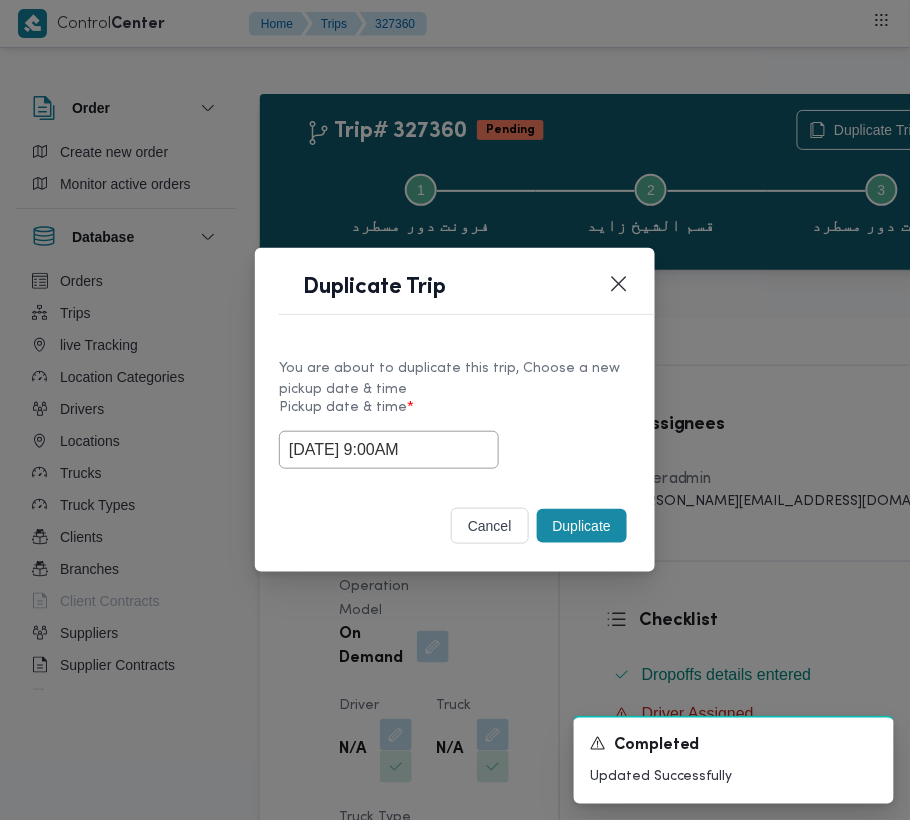 click on "Duplicate" at bounding box center [582, 526] 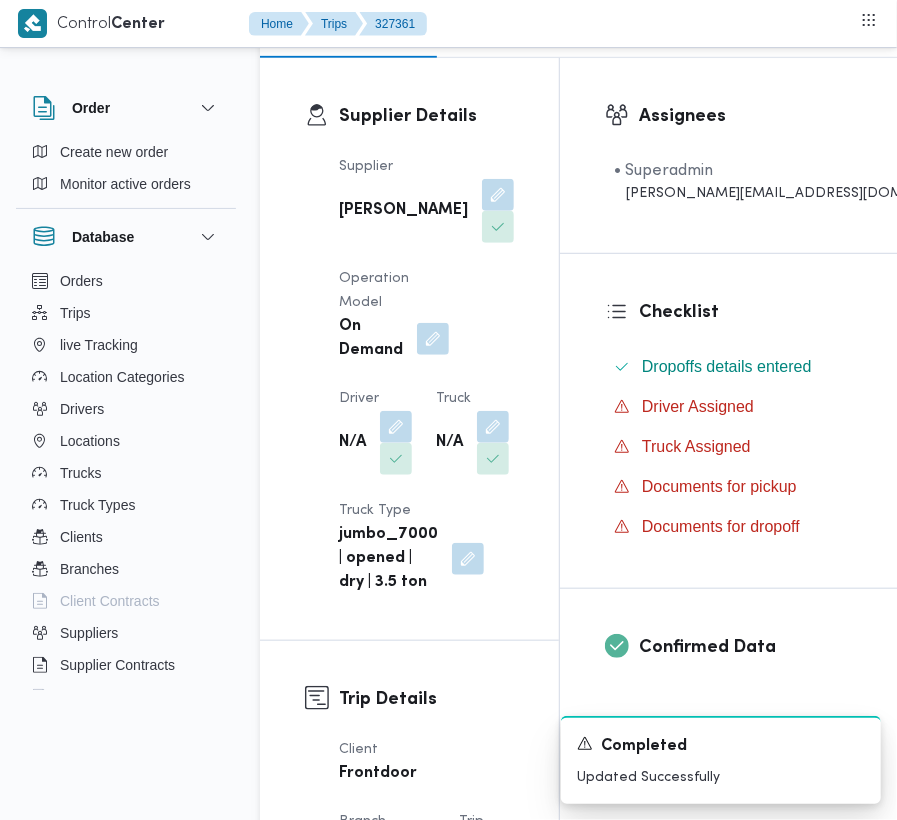 scroll, scrollTop: 381, scrollLeft: 0, axis: vertical 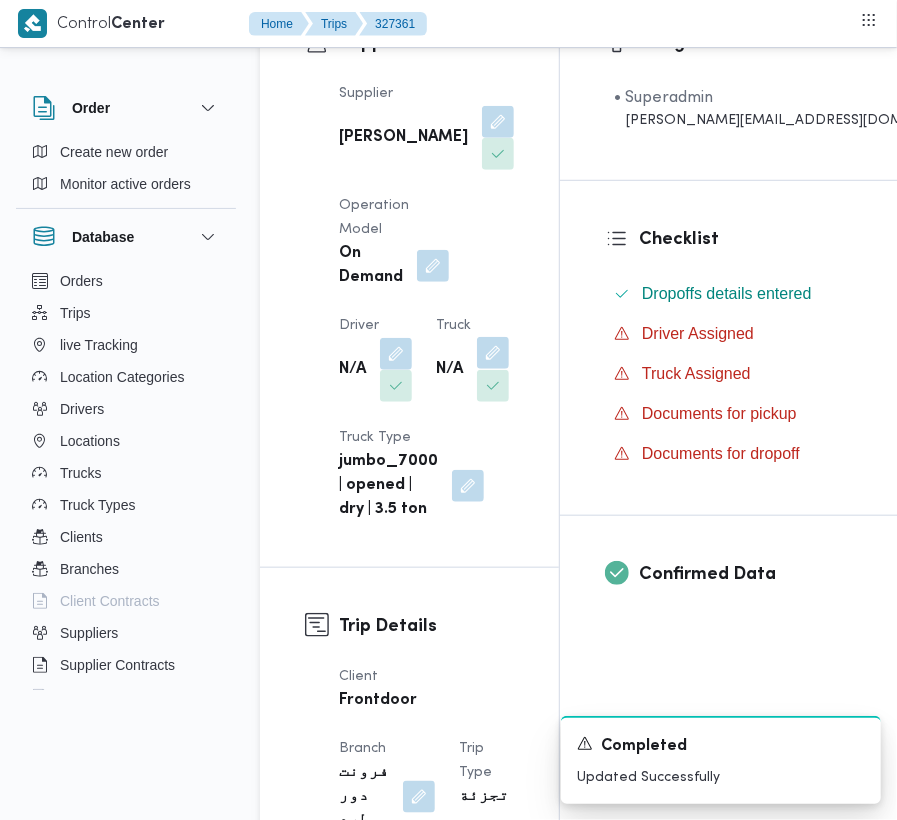 click at bounding box center [493, 353] 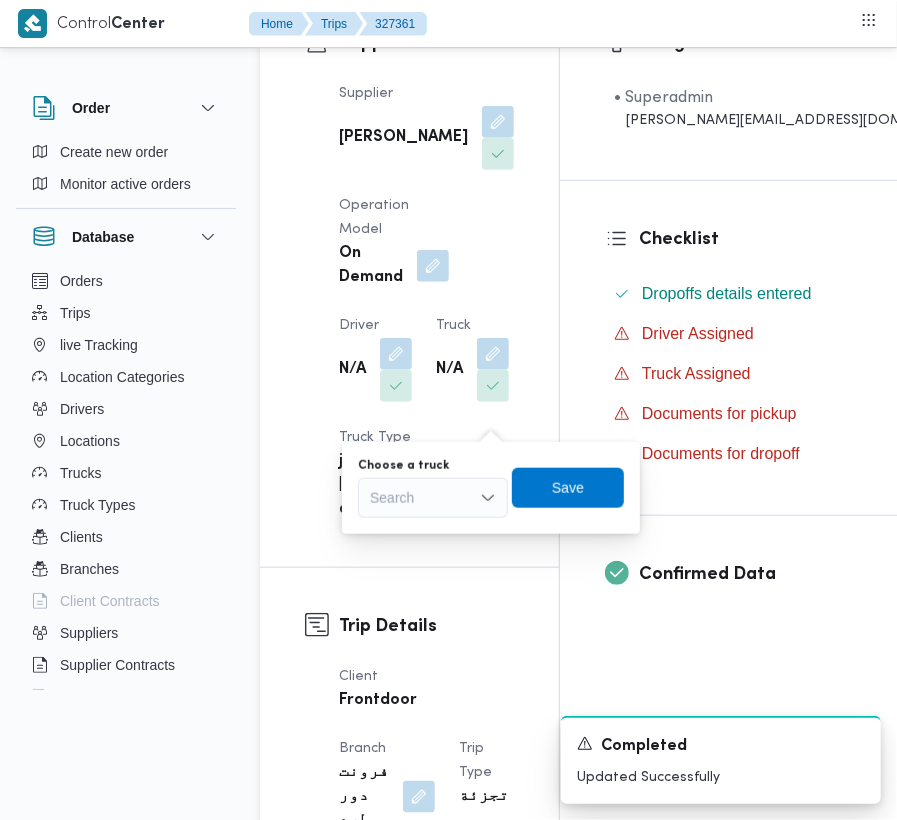 click on "Search" at bounding box center (433, 498) 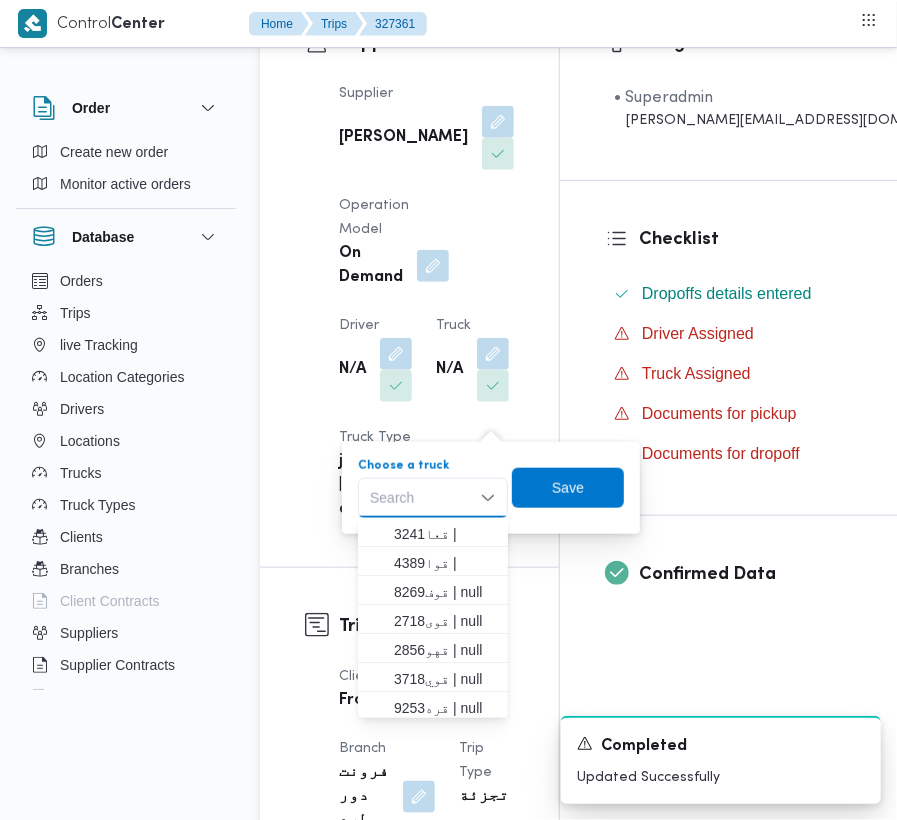 paste on "8321" 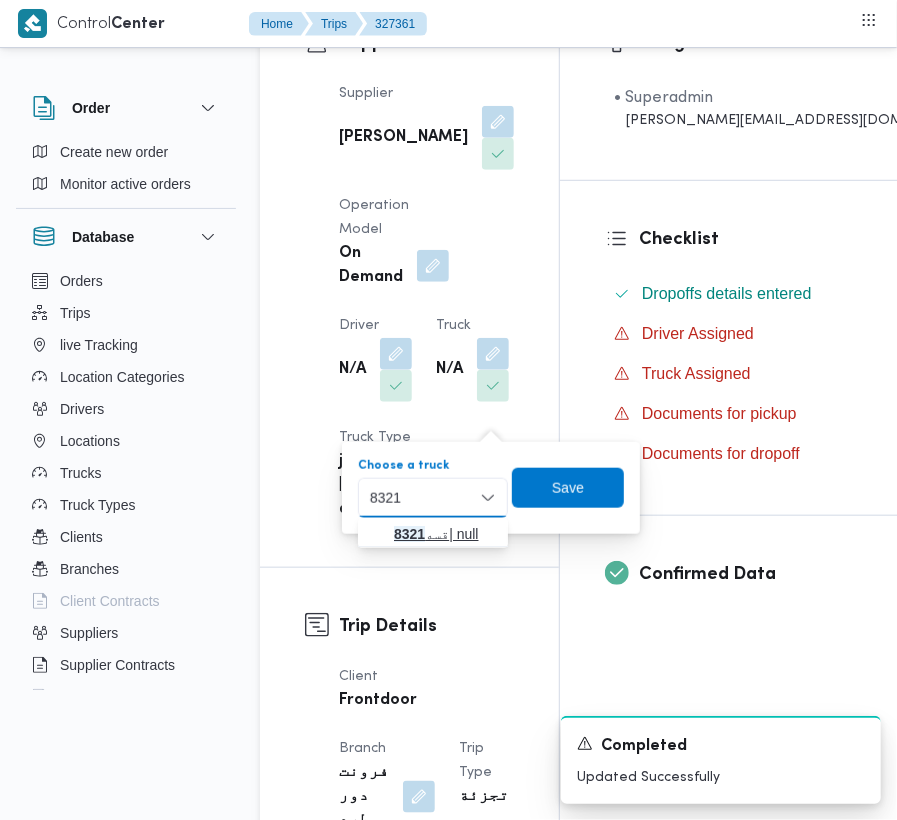 type on "8321" 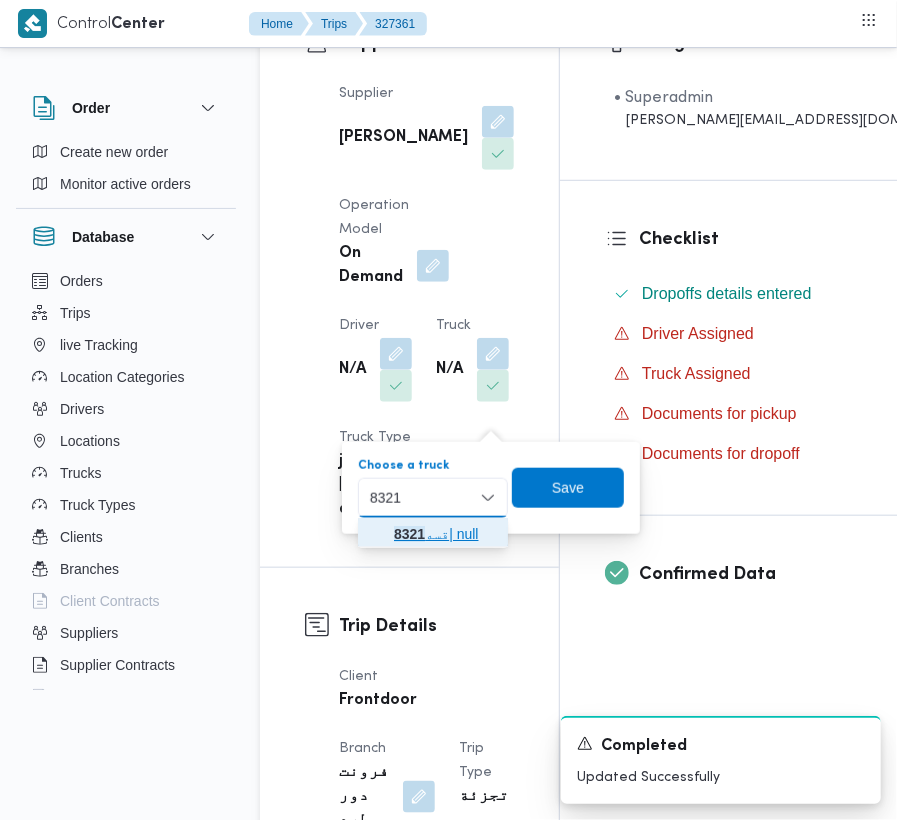 click on "قسه 8321  | null" at bounding box center (433, 532) 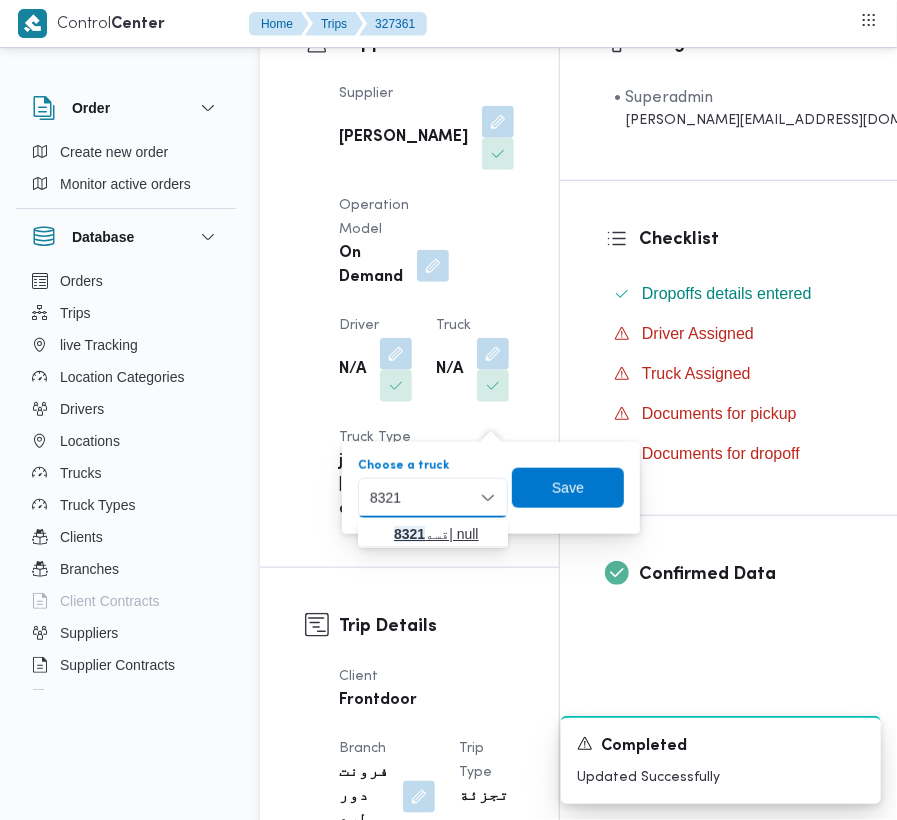 type 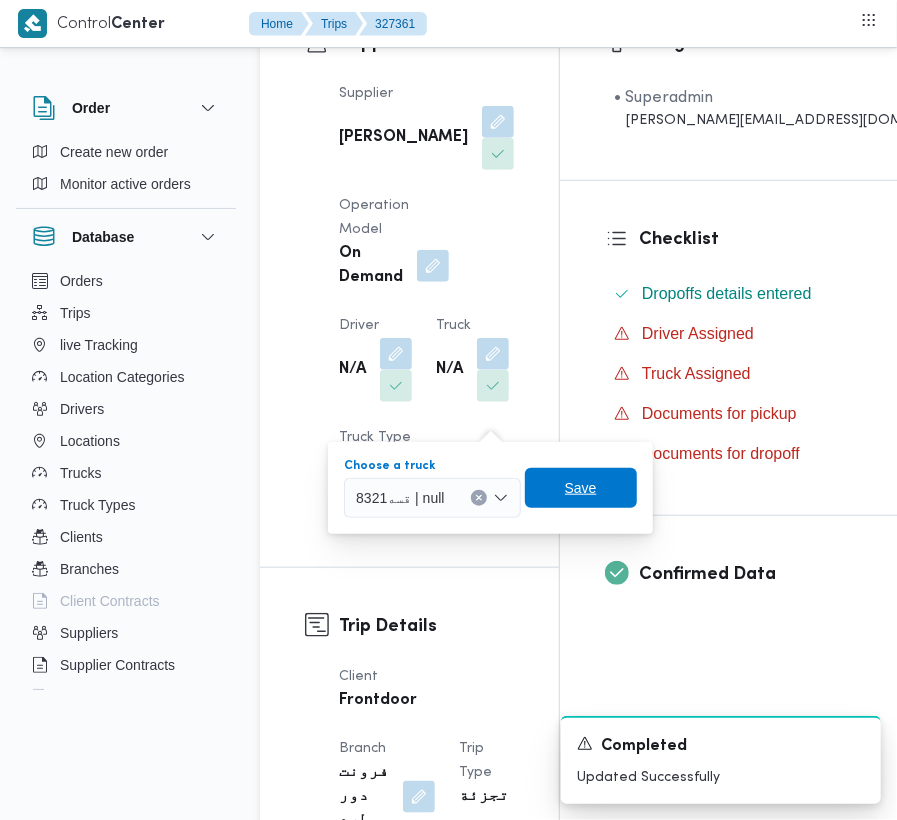 drag, startPoint x: 585, startPoint y: 481, endPoint x: 565, endPoint y: 480, distance: 20.024984 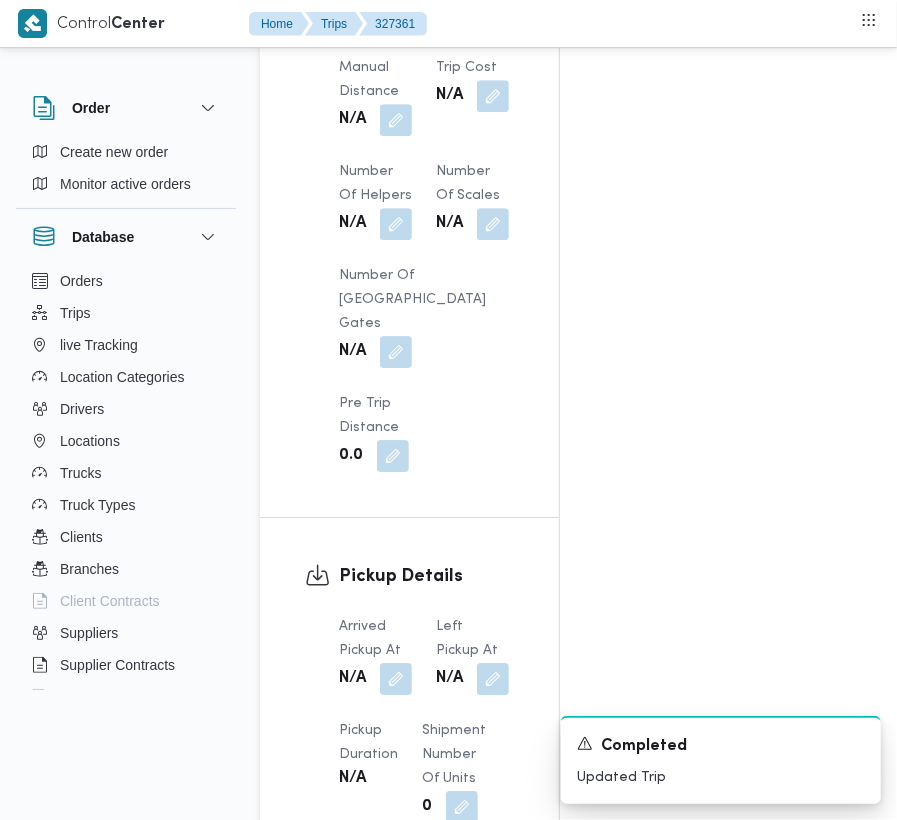 scroll, scrollTop: 2914, scrollLeft: 0, axis: vertical 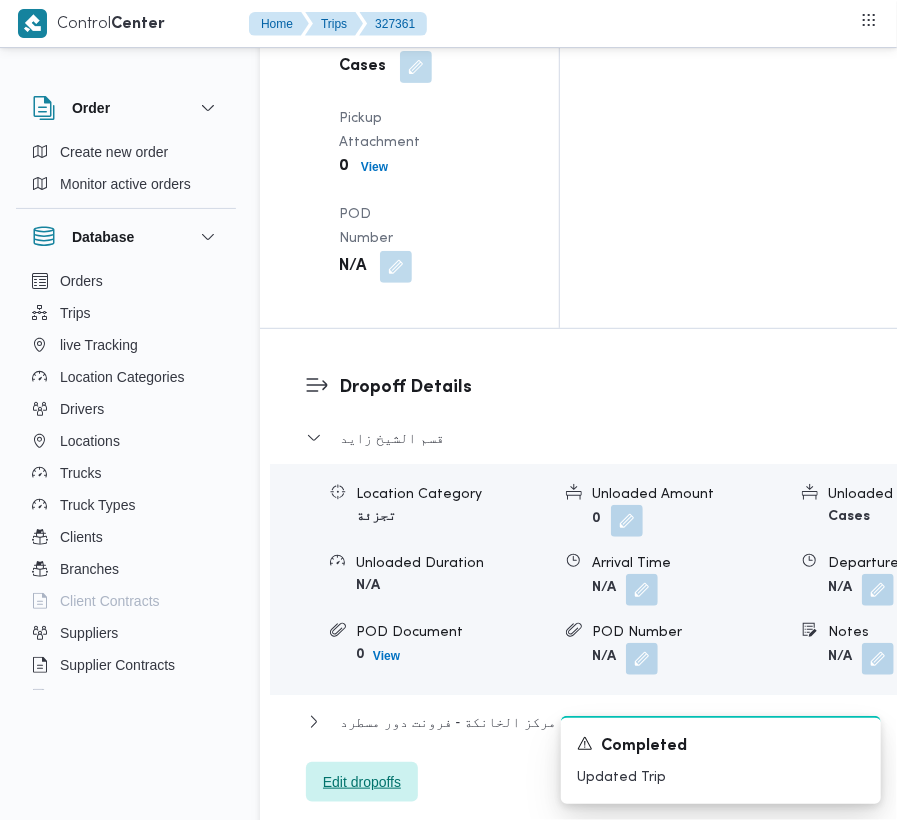 click on "Edit dropoffs" at bounding box center [362, 782] 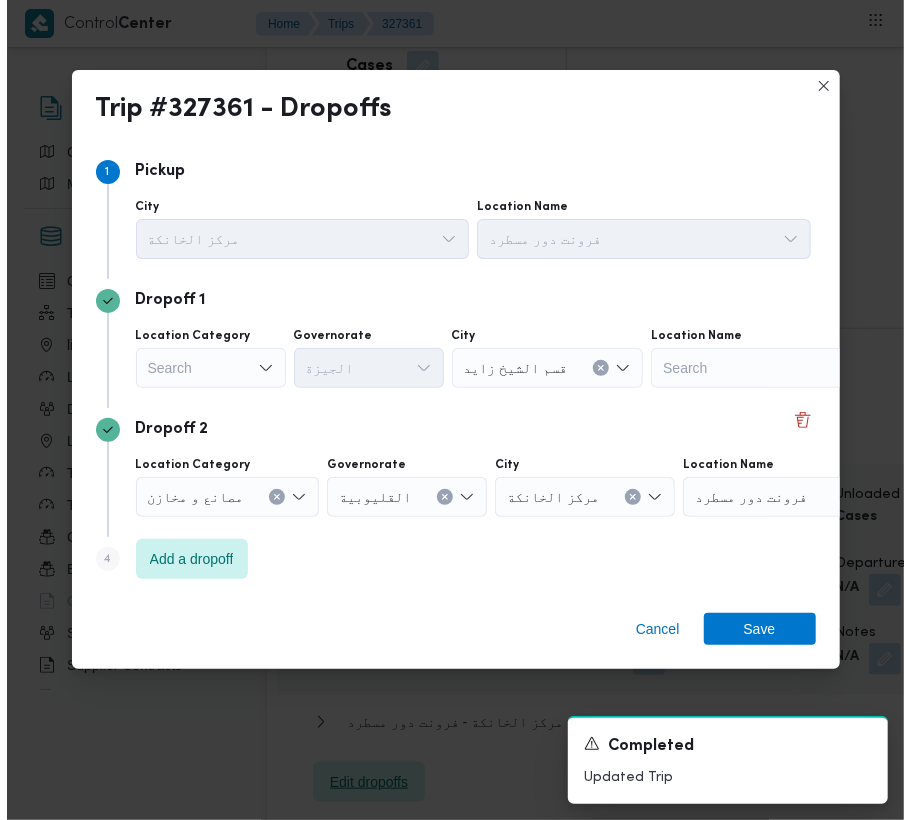 scroll, scrollTop: 2922, scrollLeft: 0, axis: vertical 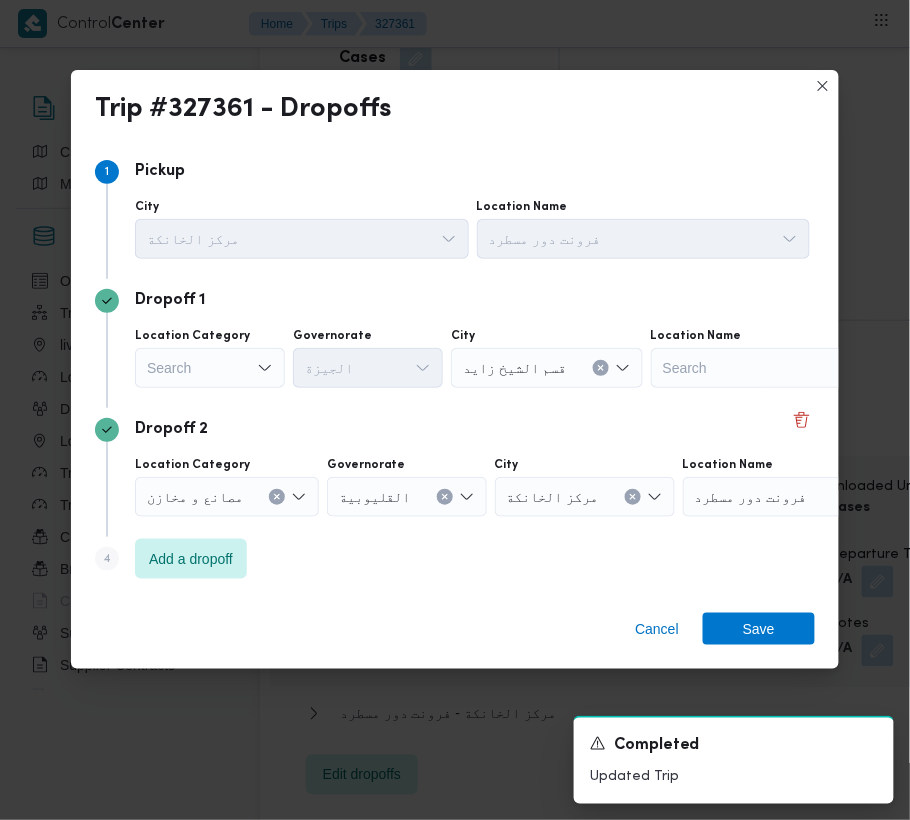 click on "Search" at bounding box center (210, 368) 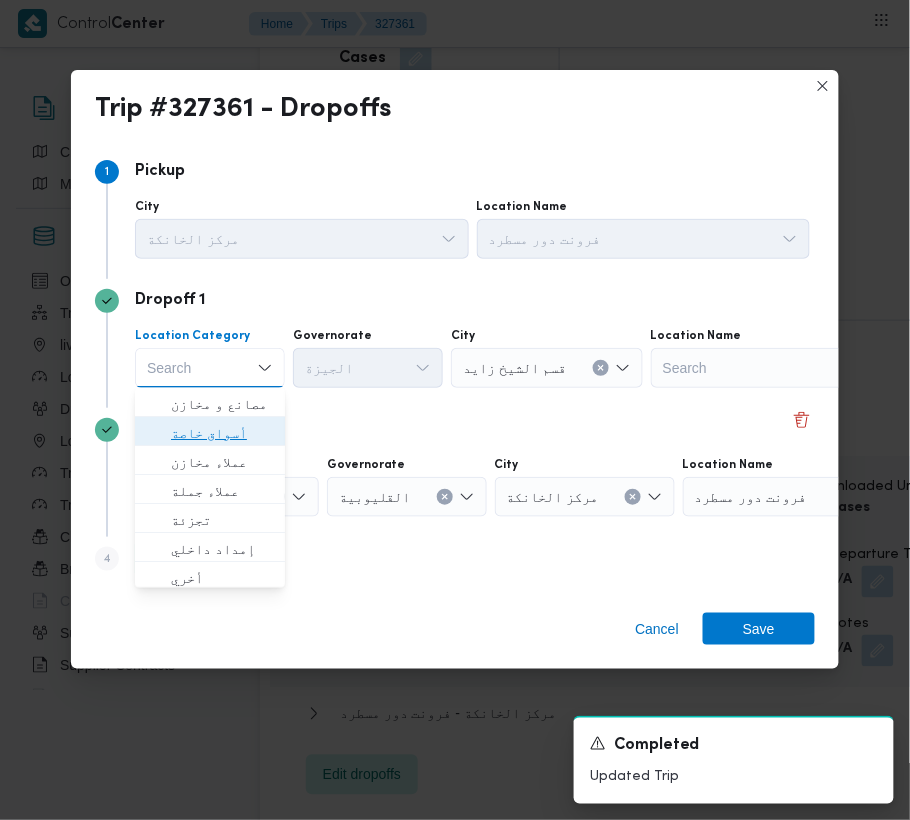 click on "أسواق خاصة" at bounding box center (222, 433) 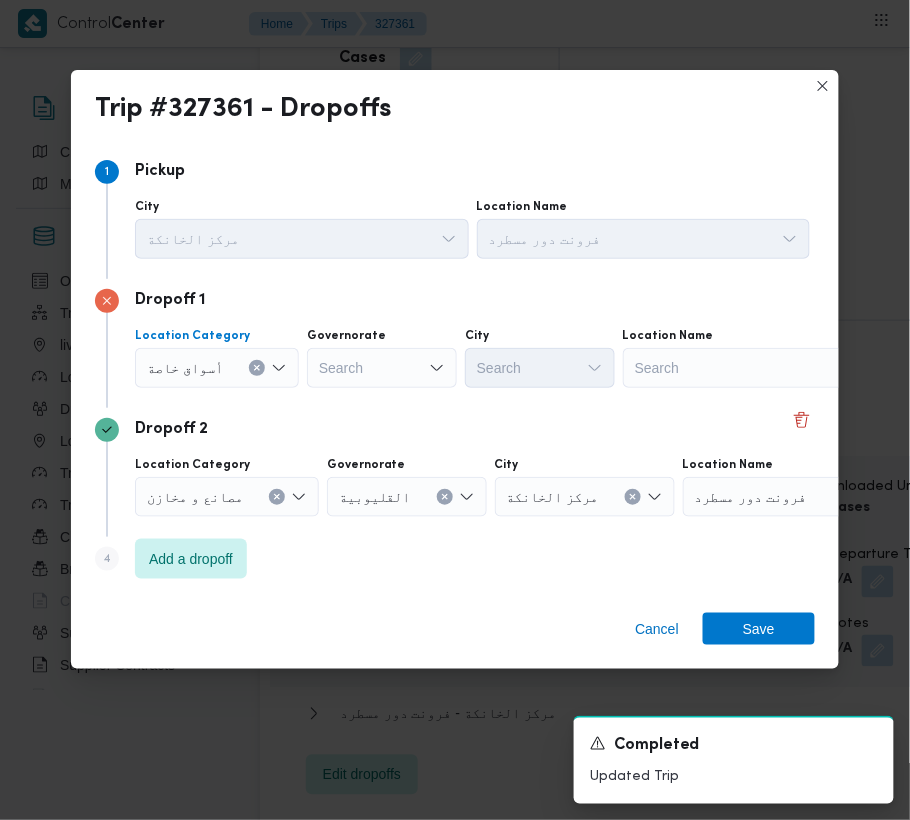 click on "Search" at bounding box center (748, 368) 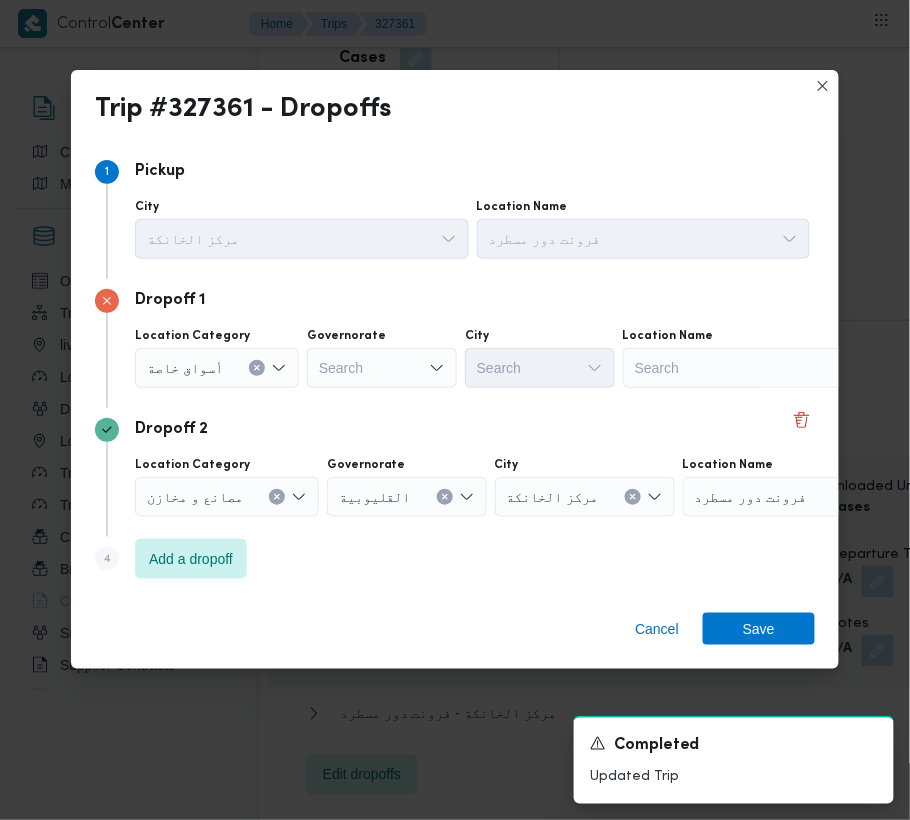 click on "Search" at bounding box center (748, 368) 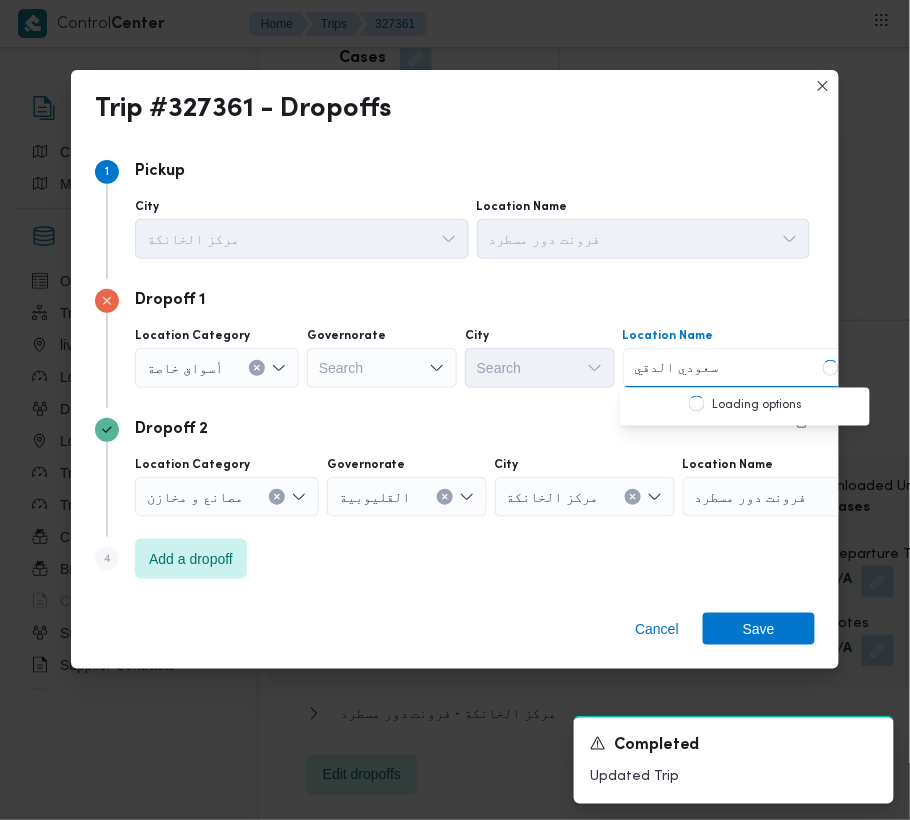 type on "سعودي الدقي" 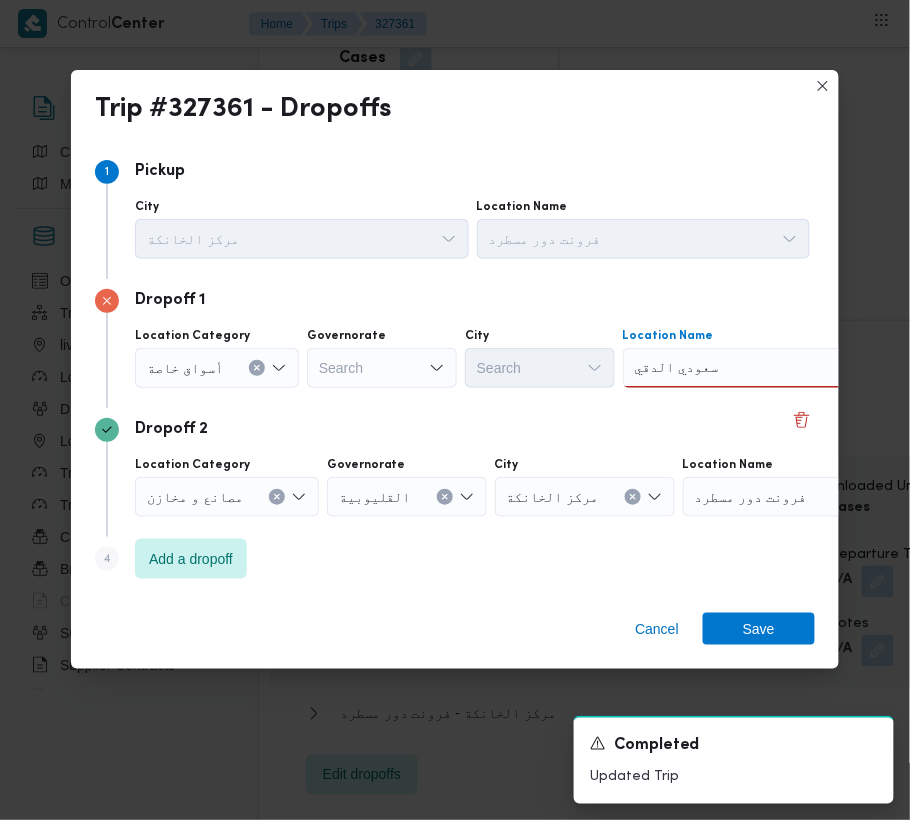 click on "سعودي الدقي سعودي الدقي" at bounding box center (748, 368) 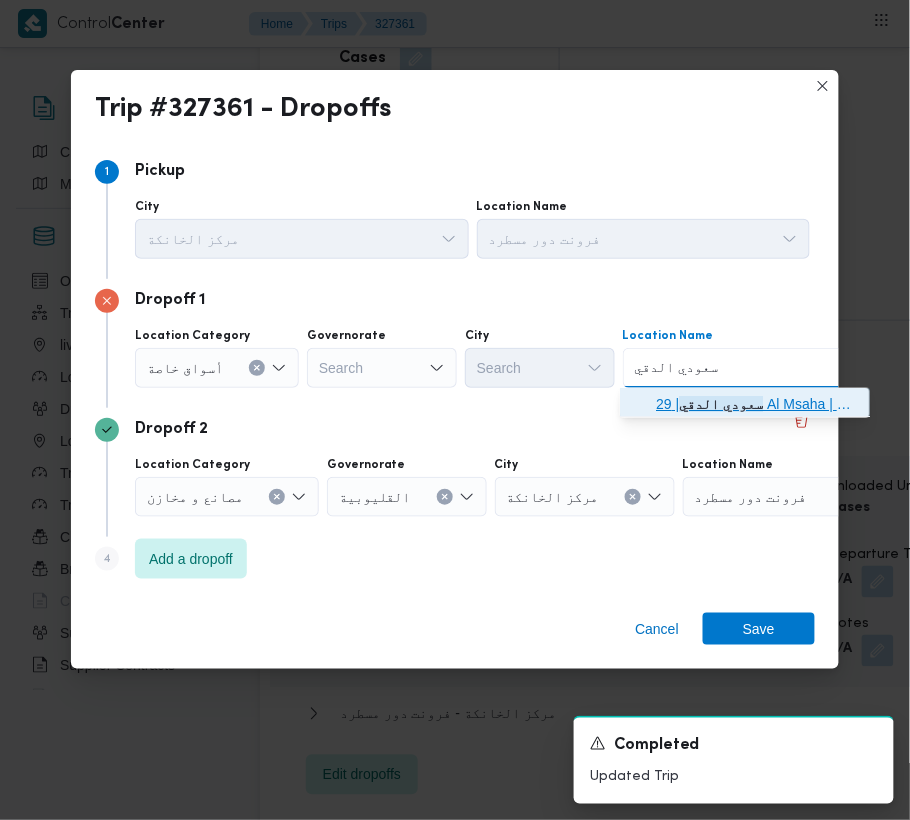 click on "سعودي الدقي" 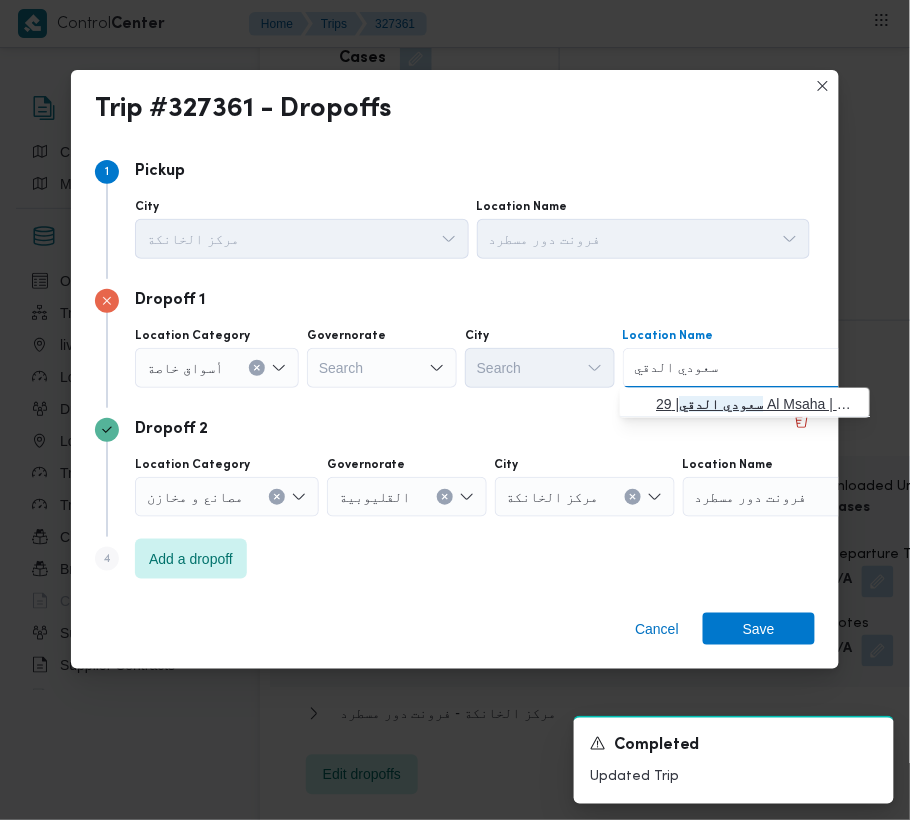 type 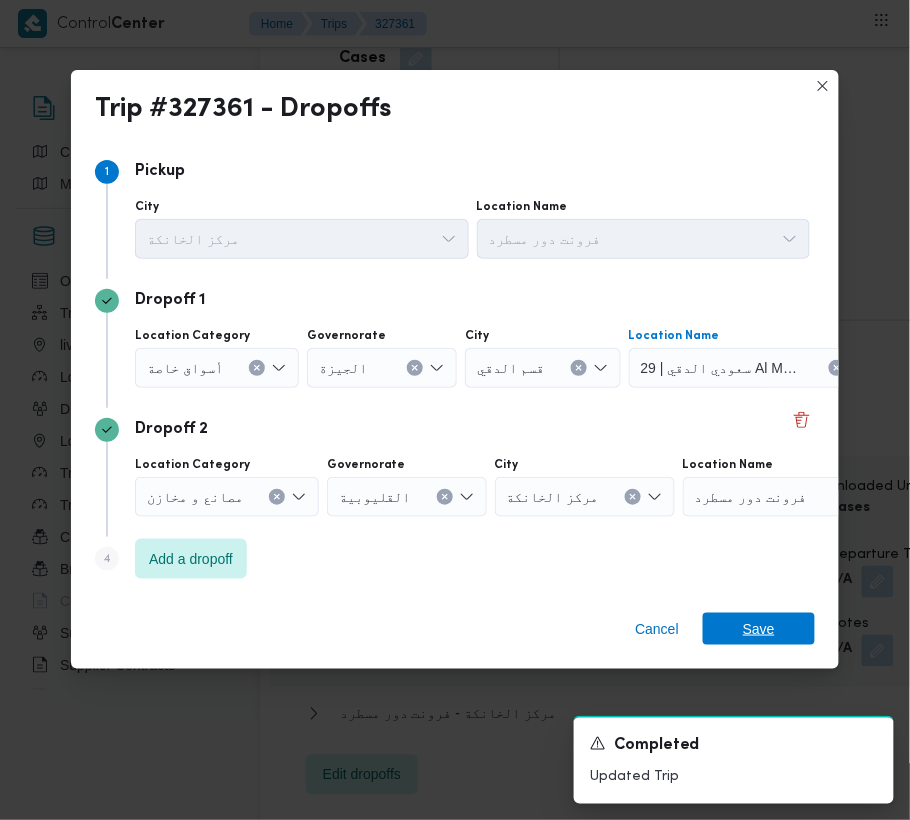 click on "Save" at bounding box center [759, 629] 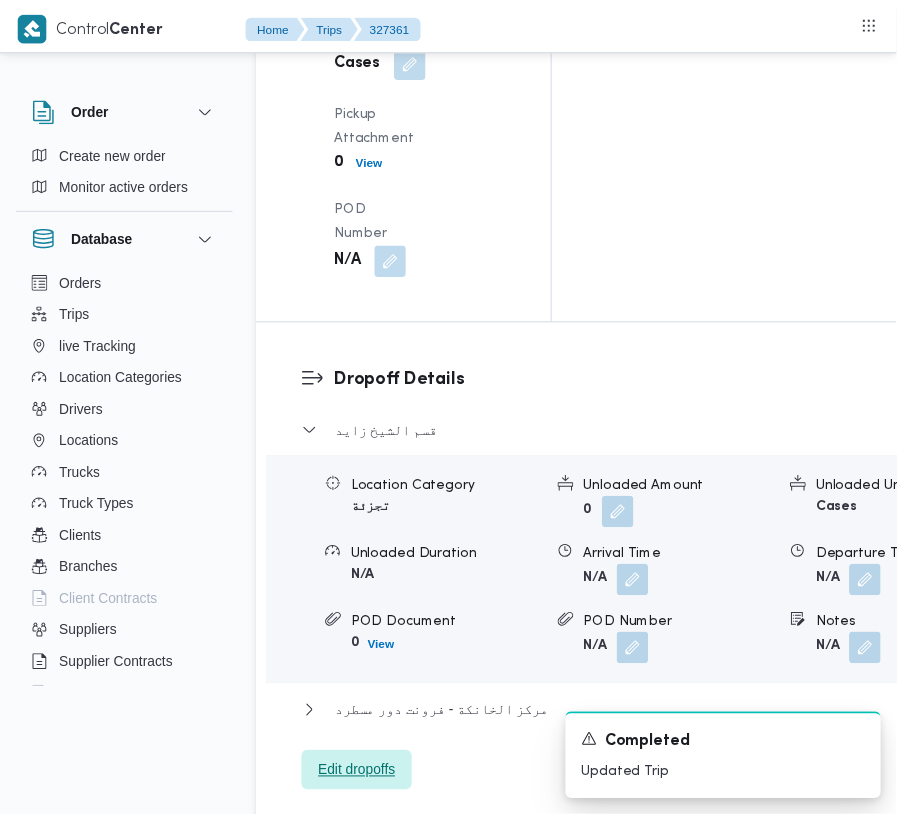 scroll, scrollTop: 2914, scrollLeft: 0, axis: vertical 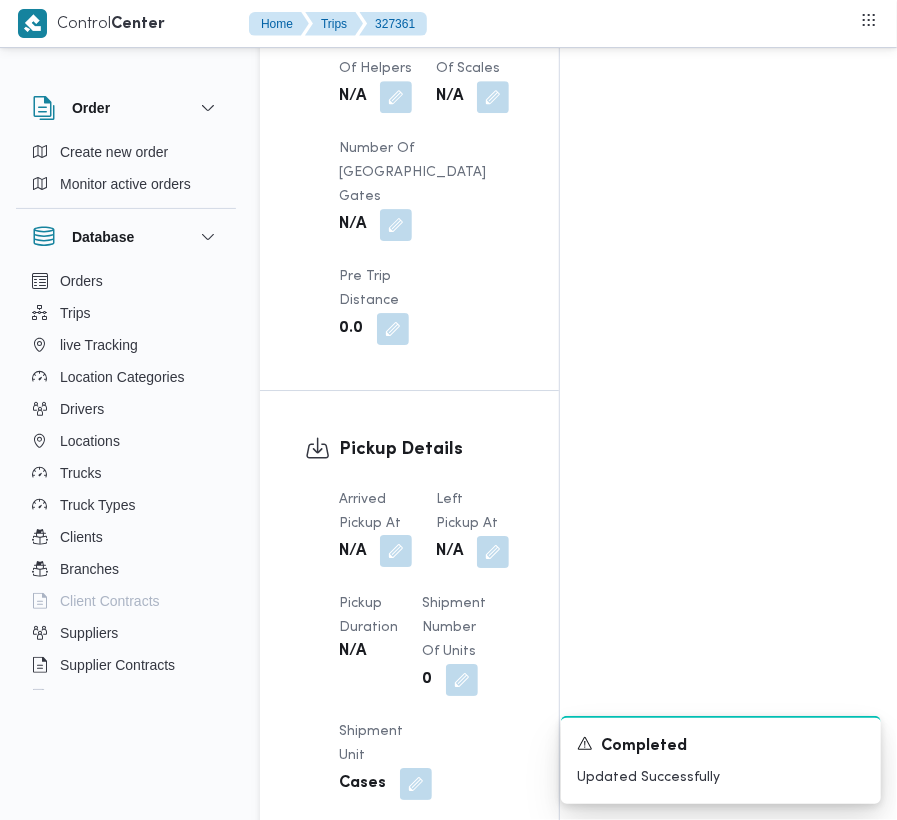 click at bounding box center (396, 551) 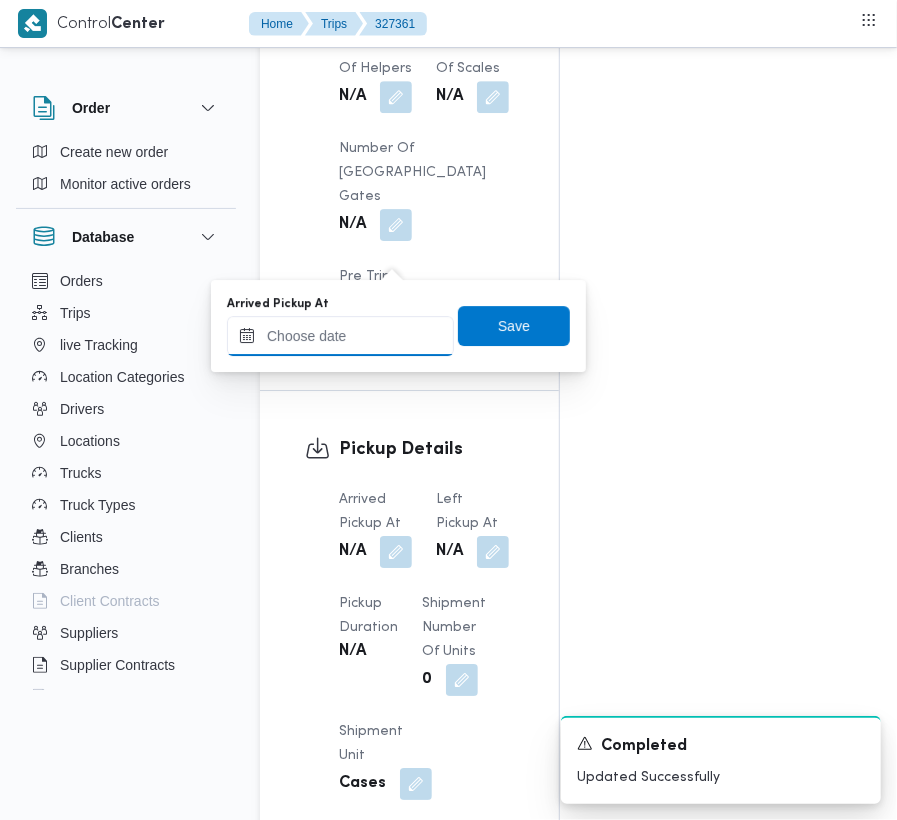 click on "Arrived Pickup At" at bounding box center (340, 336) 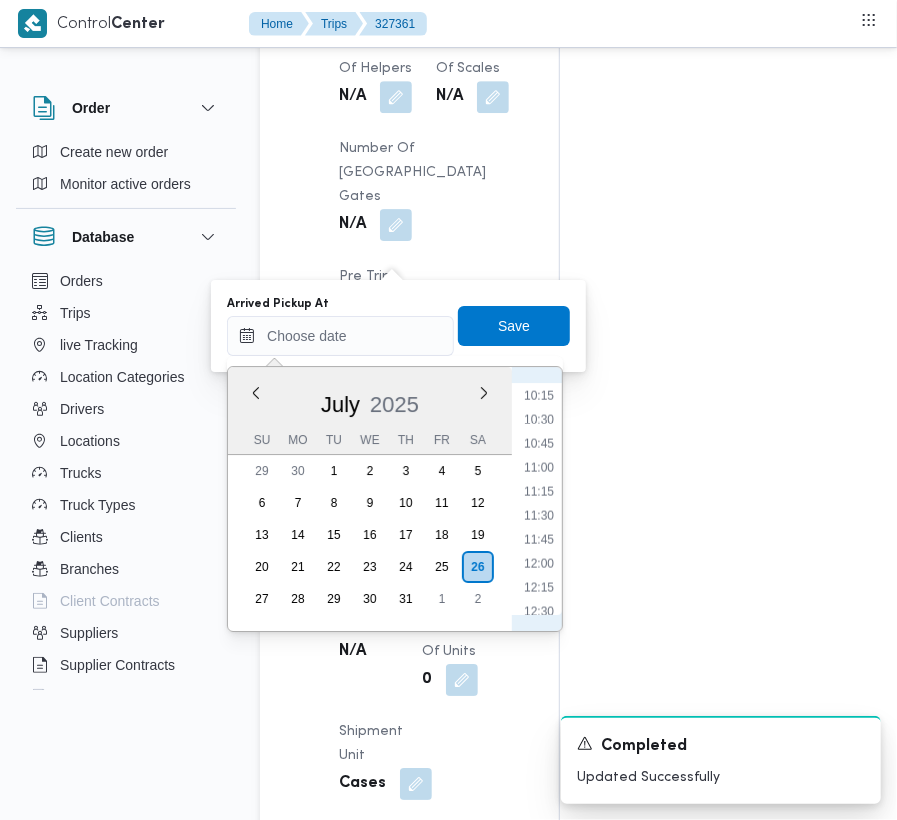 scroll, scrollTop: 785, scrollLeft: 0, axis: vertical 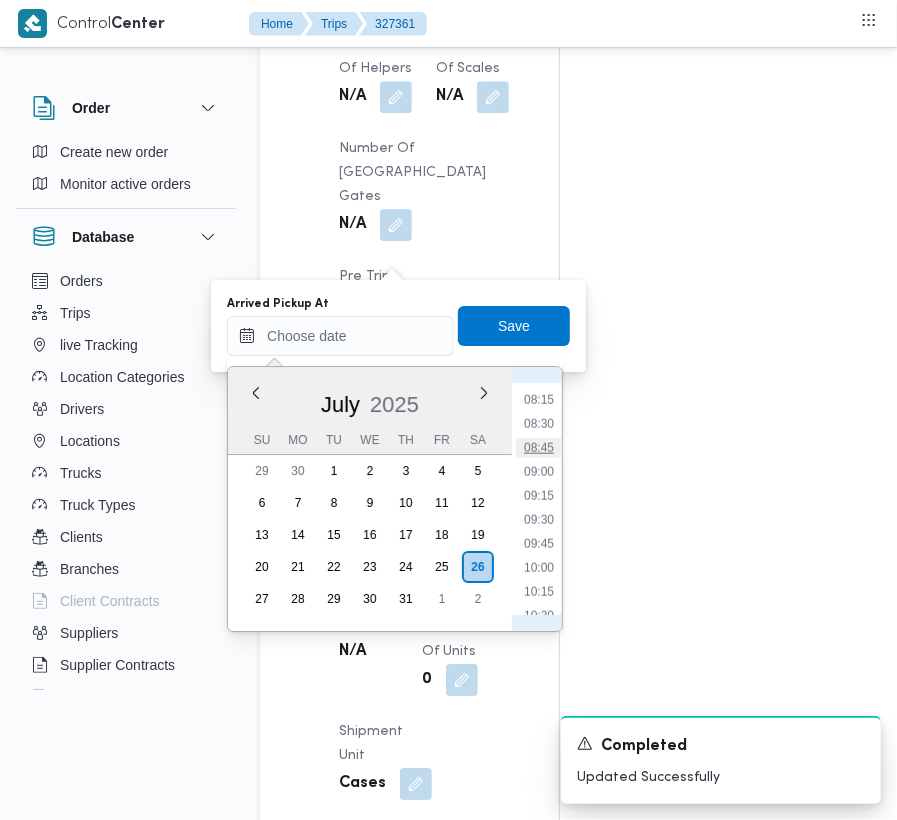 click on "08:45" at bounding box center [539, 448] 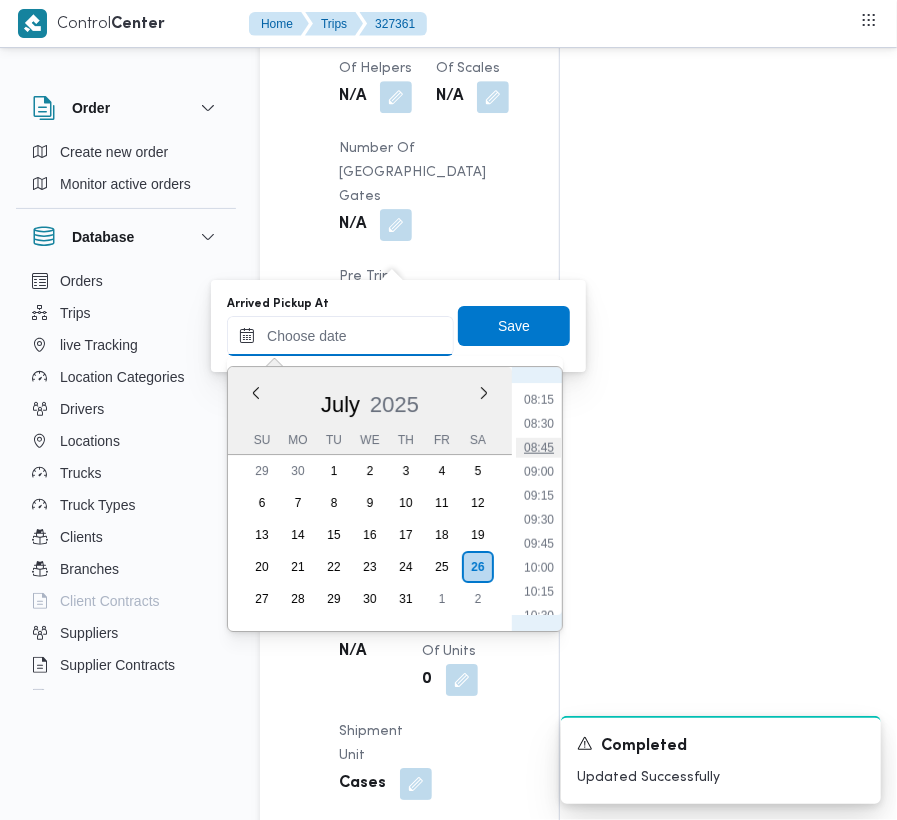type on "26/07/2025 08:45" 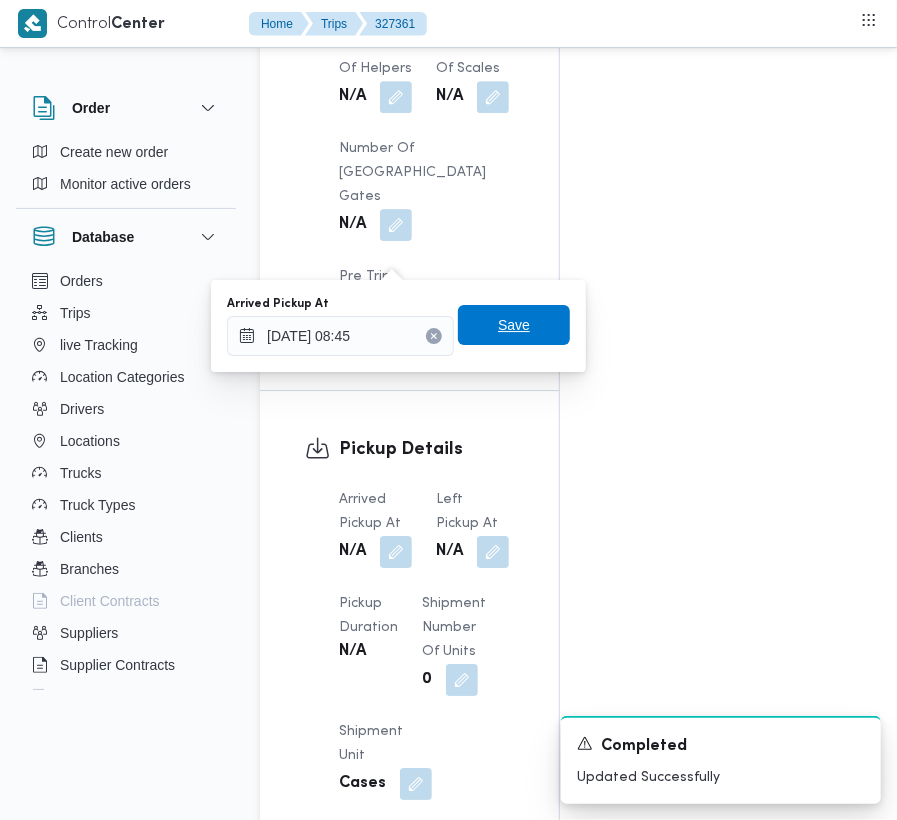 click on "Save" at bounding box center [514, 325] 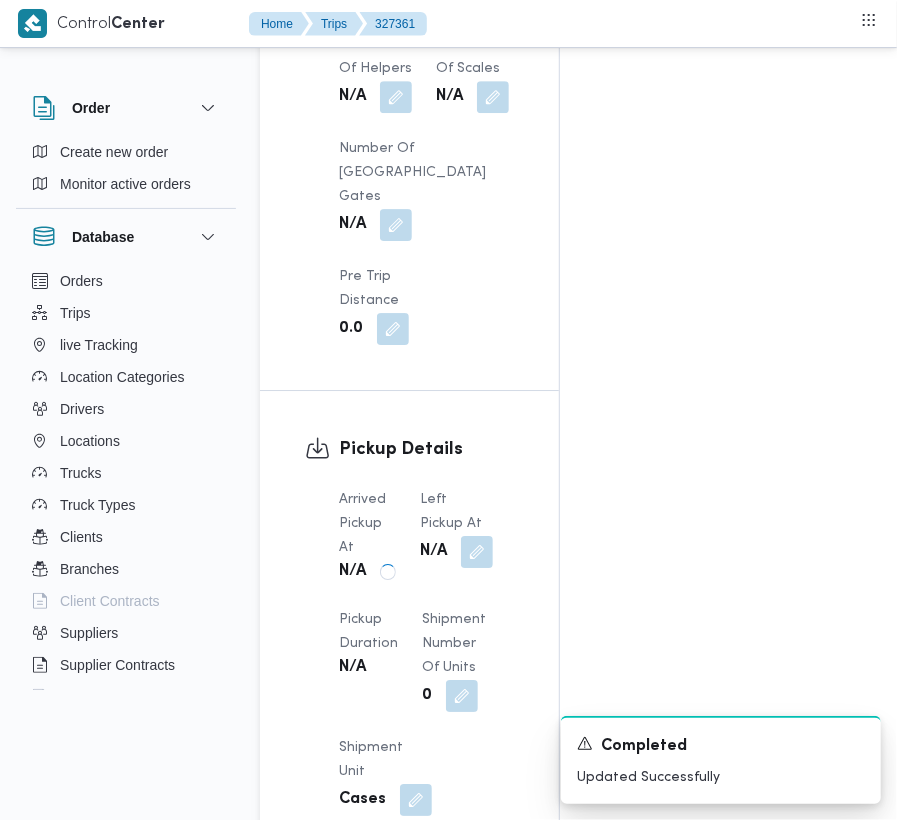 click on "N/A" at bounding box center (456, 552) 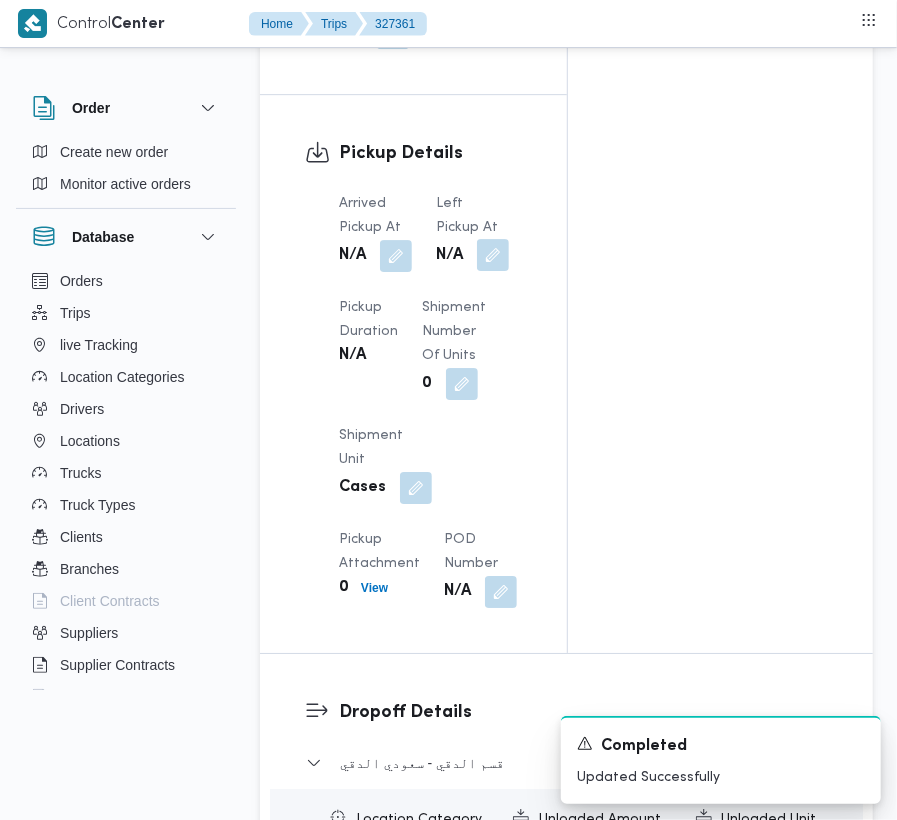 click at bounding box center (493, 255) 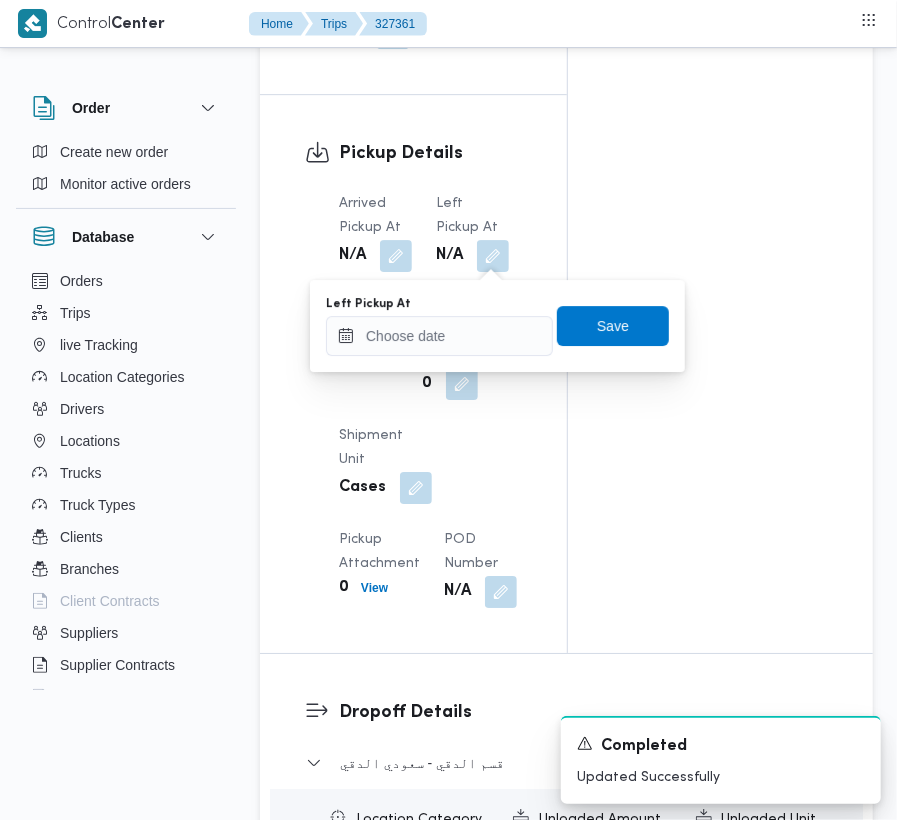 click on "You are in a dialog. To close this dialog, hit escape. Left Pickup At Save" at bounding box center [497, 326] 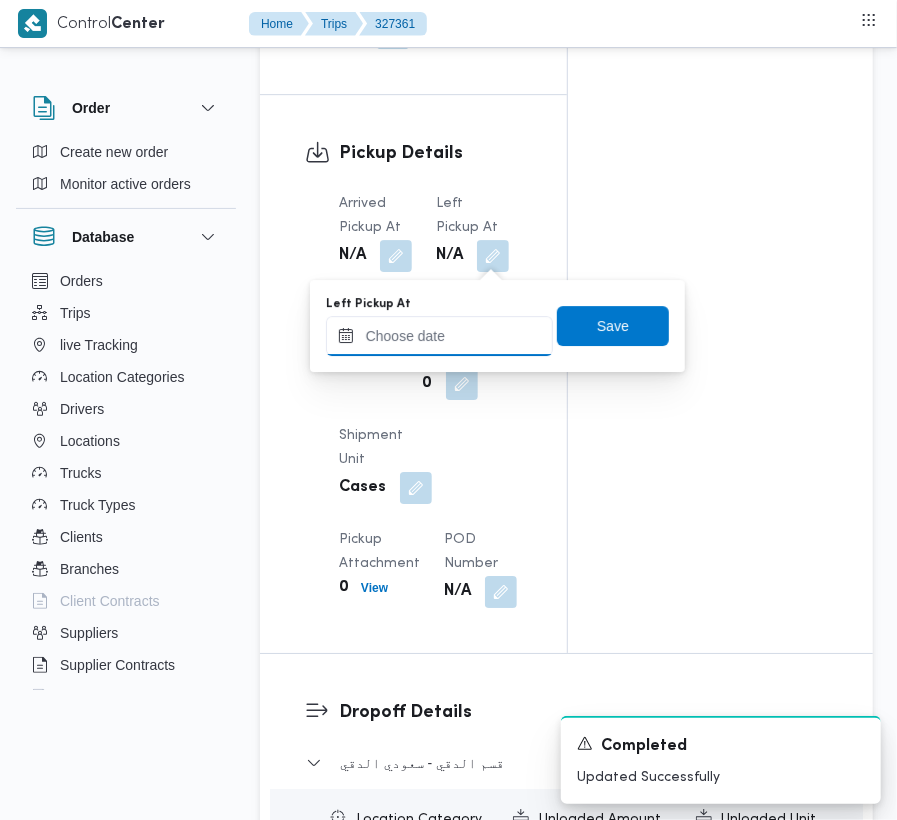 click on "Left Pickup At" at bounding box center (439, 336) 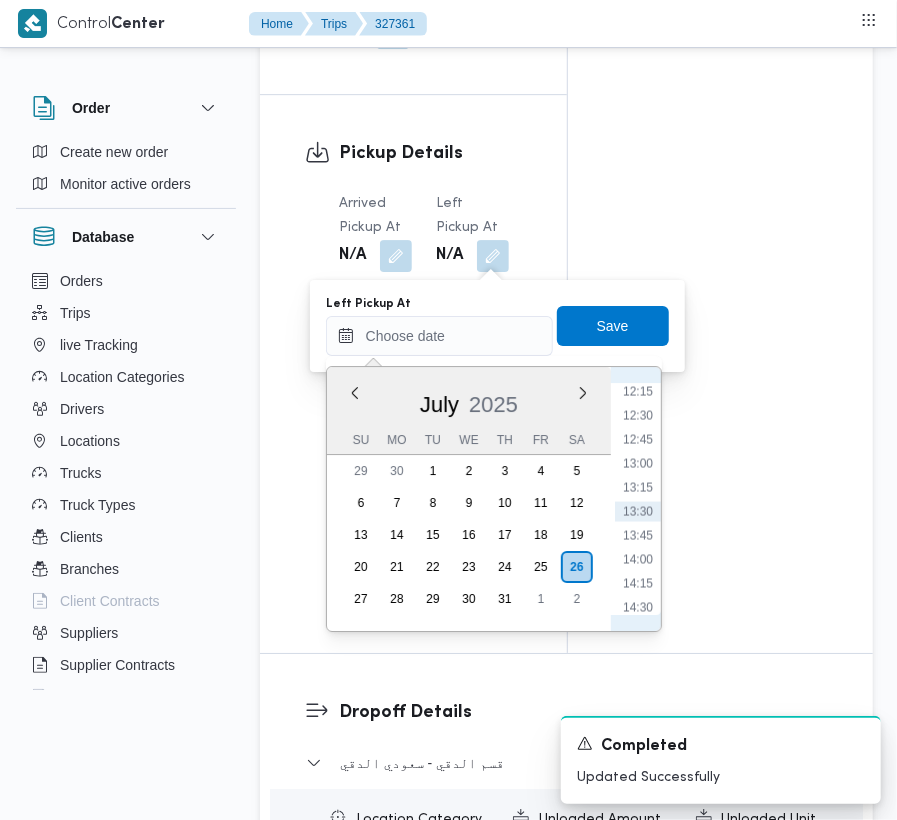 scroll, scrollTop: 981, scrollLeft: 0, axis: vertical 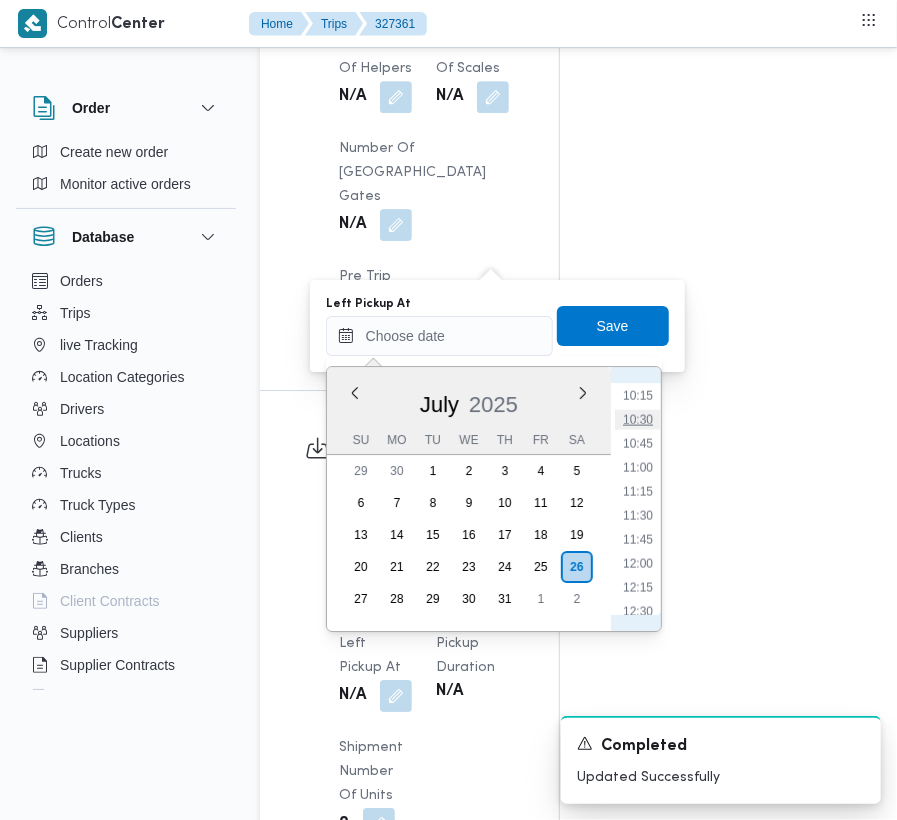 click on "10:30" at bounding box center [638, 420] 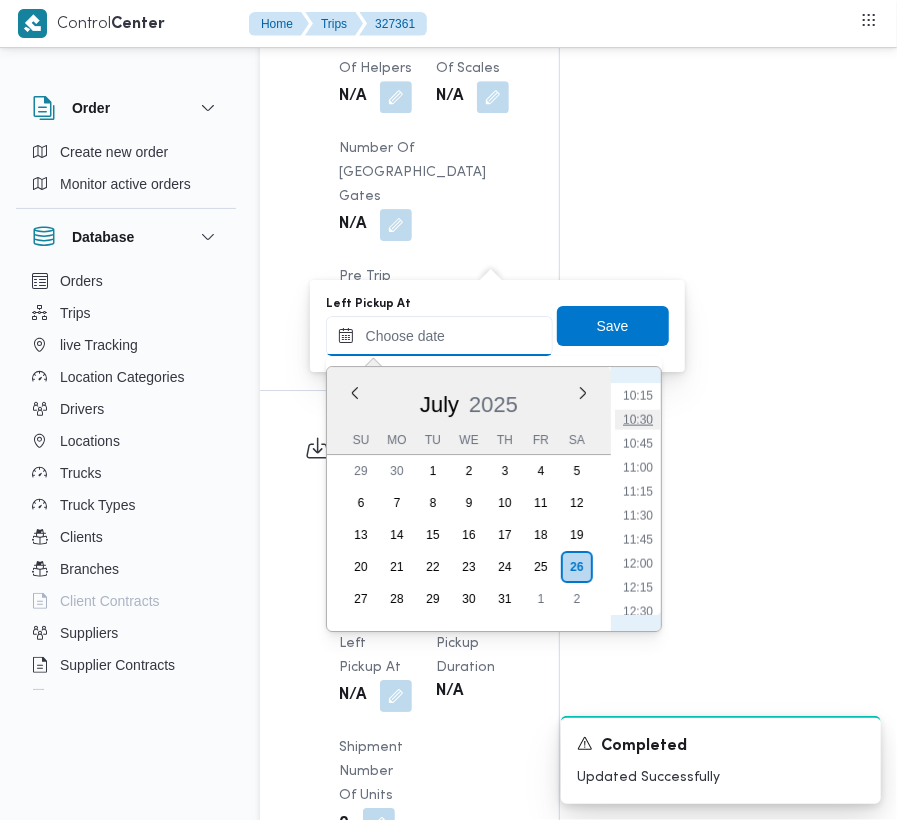 type on "26/07/2025 10:30" 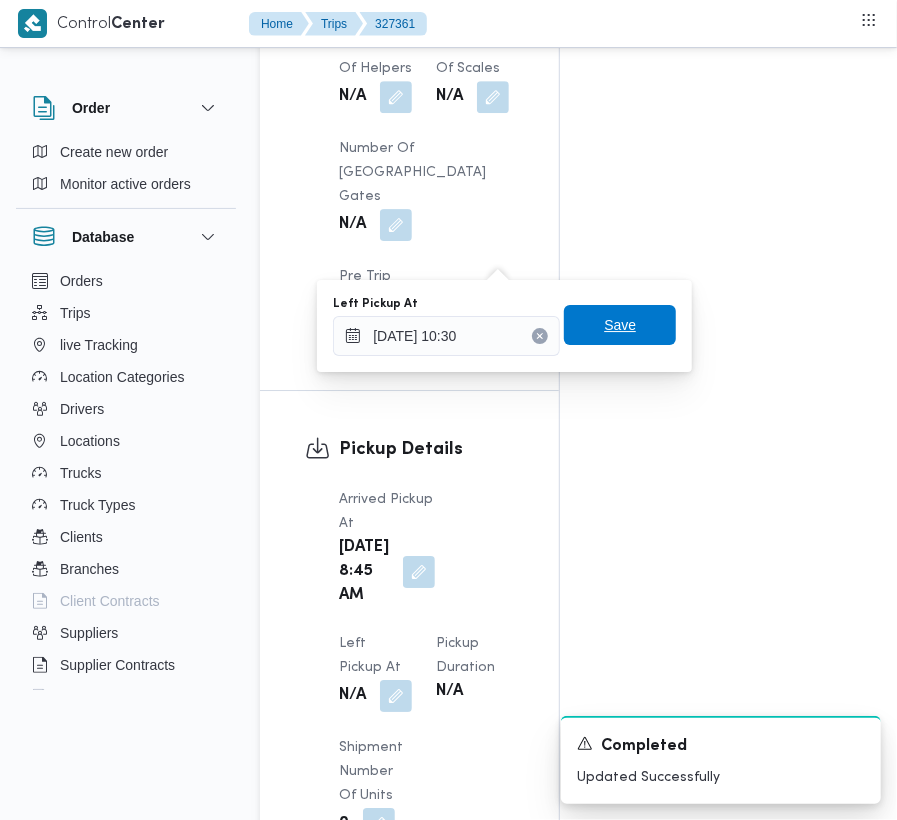 click on "Save" at bounding box center [620, 325] 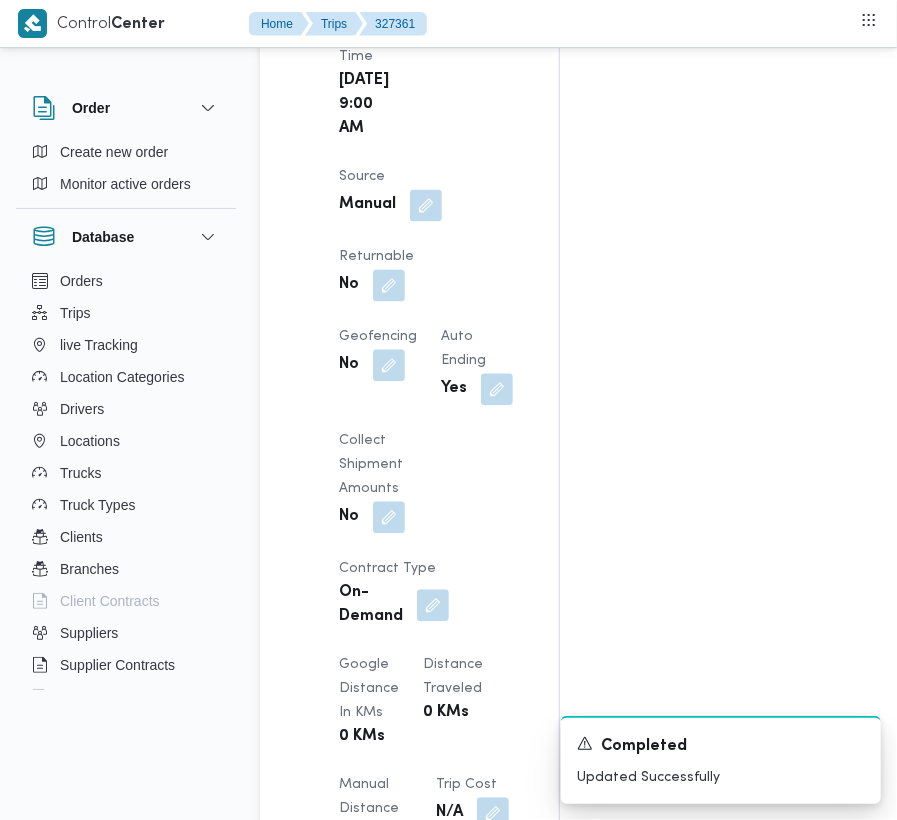 scroll, scrollTop: 509, scrollLeft: 0, axis: vertical 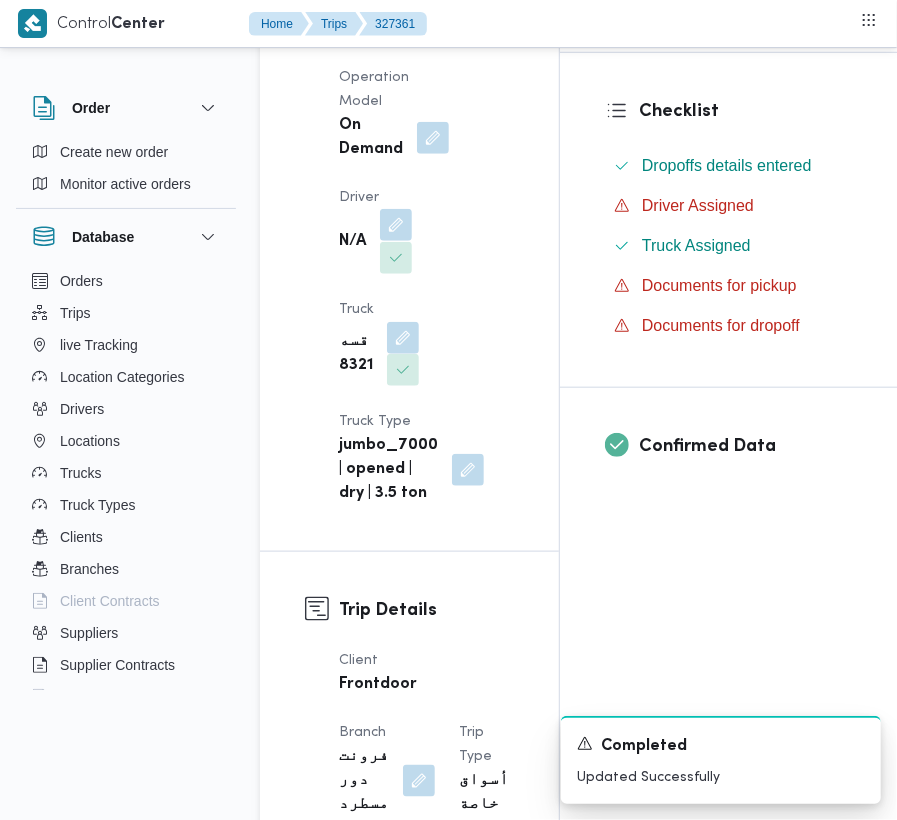 click at bounding box center (396, 225) 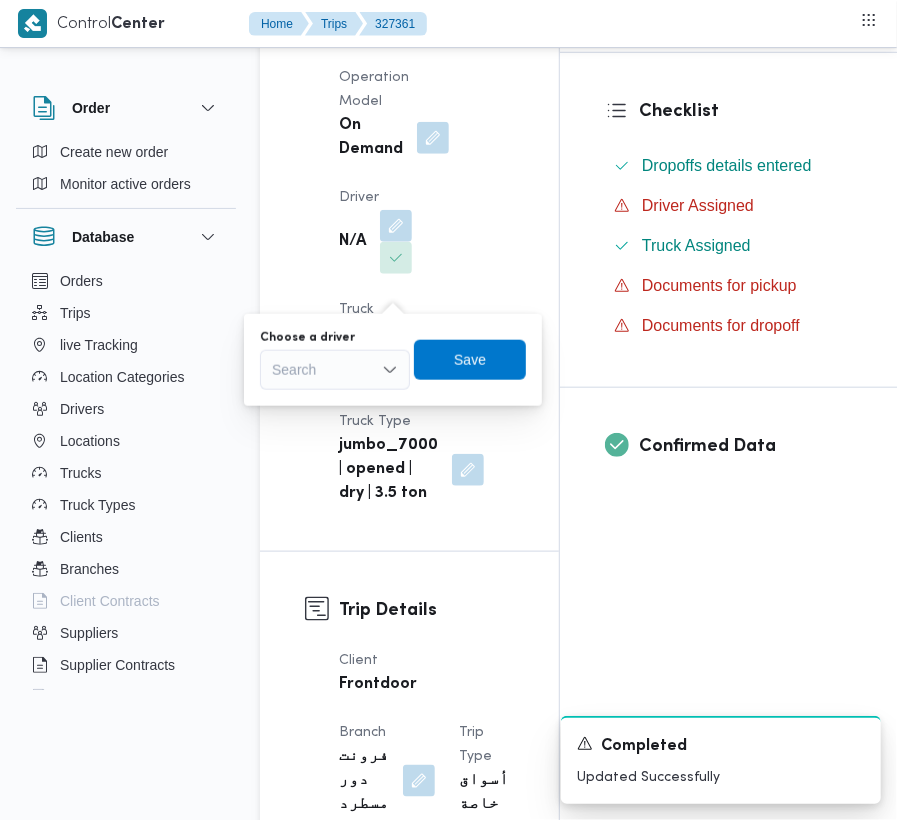 click on "Search" at bounding box center (335, 370) 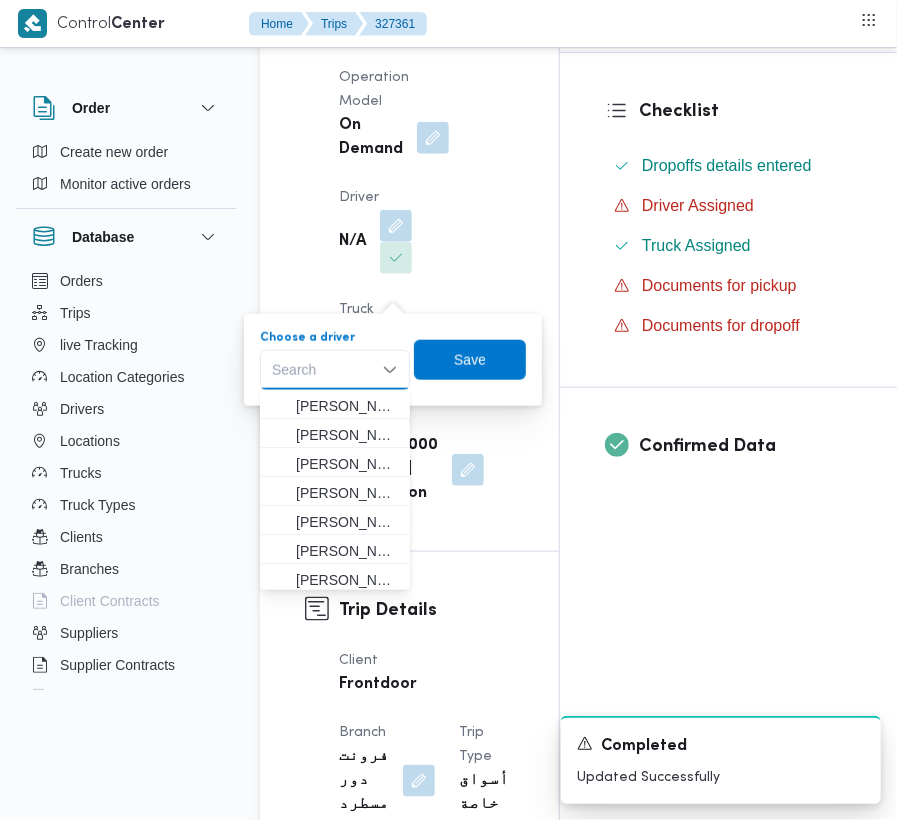 paste on "حمد علي" 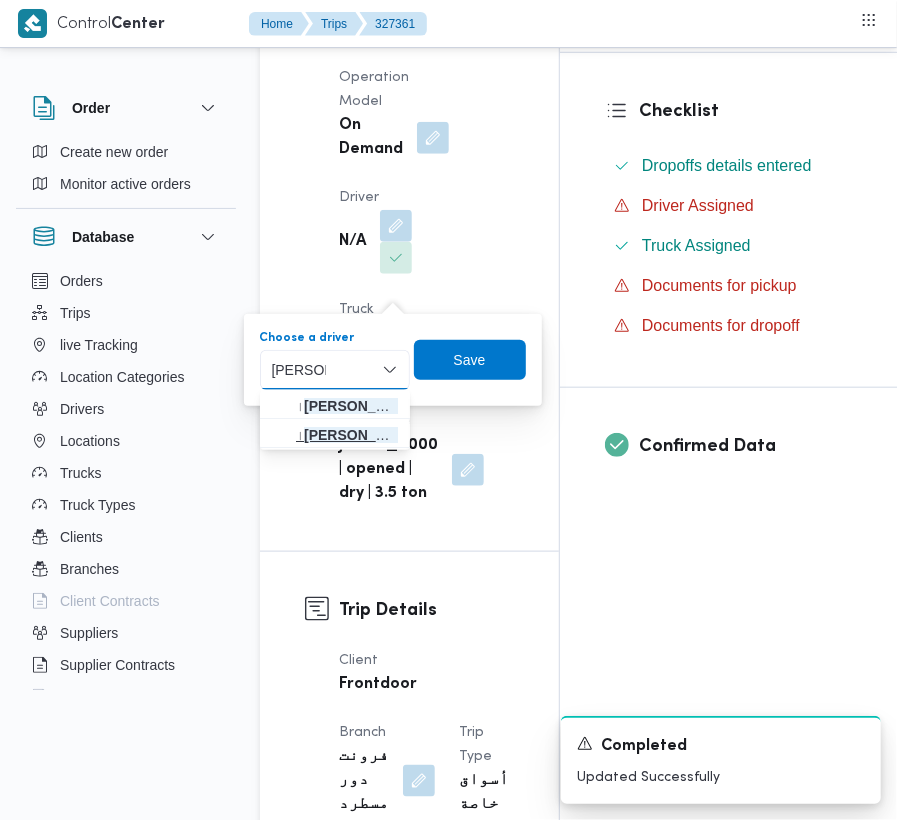 type on "حمد علي" 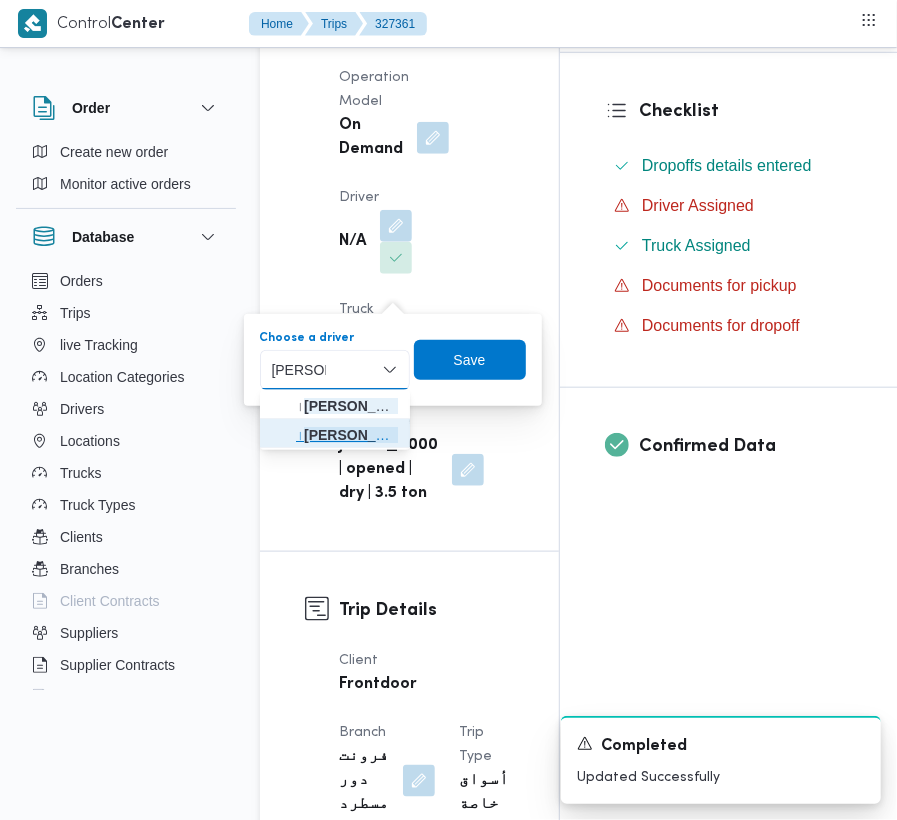 click on "ا حمد علي  صالح خليل" at bounding box center [347, 435] 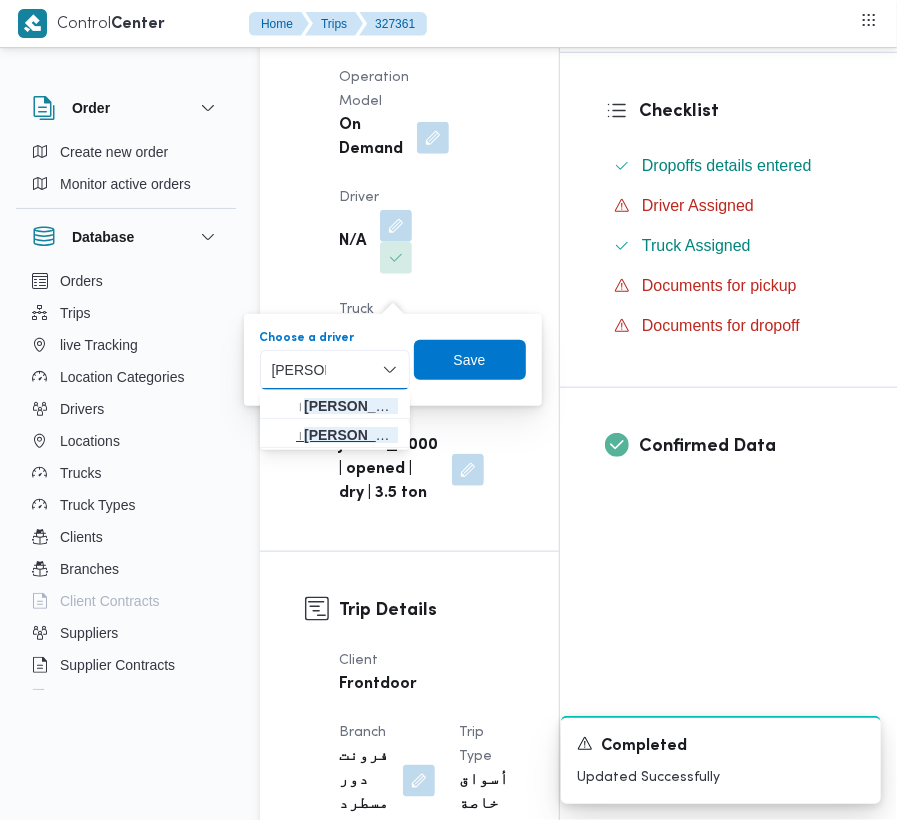 type 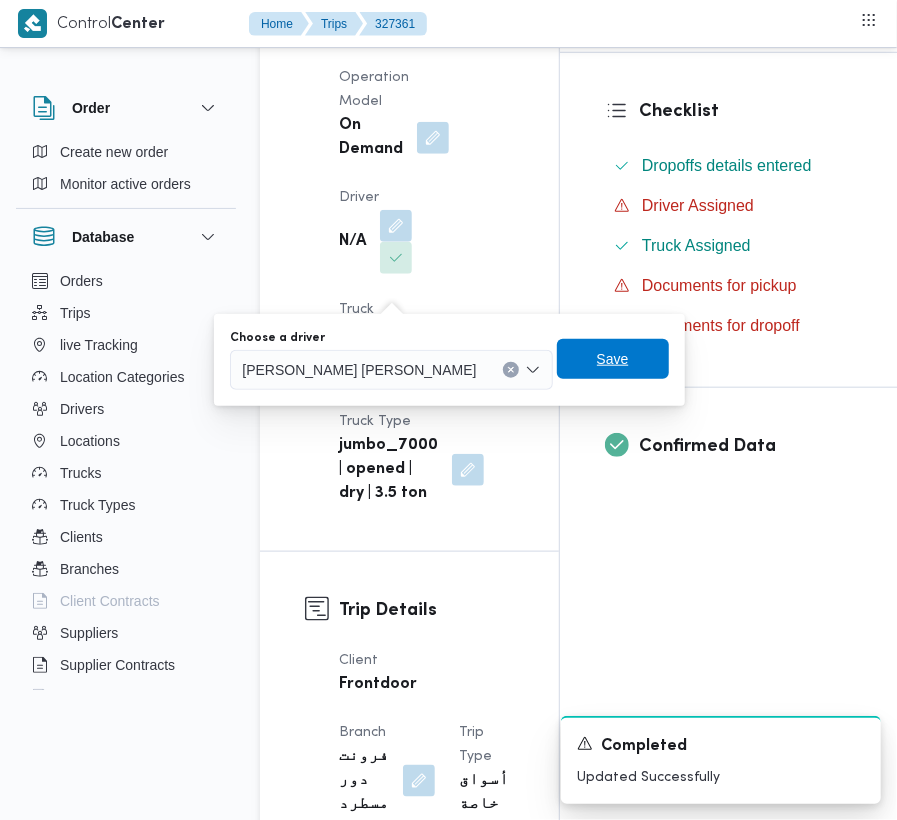 click on "Save" at bounding box center (613, 359) 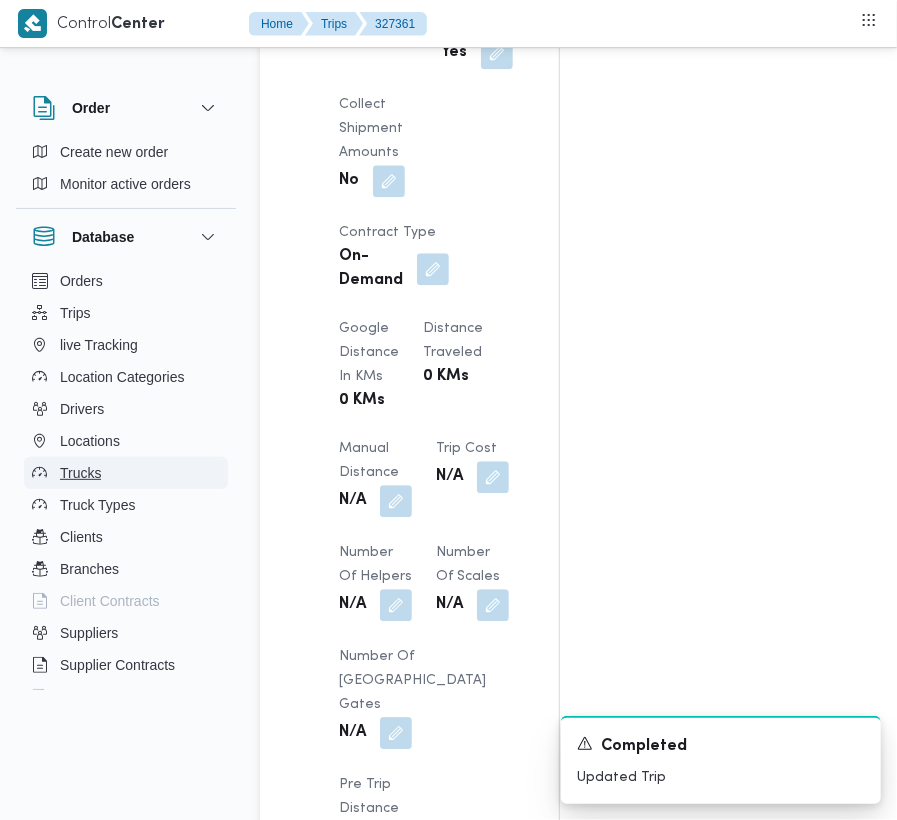 scroll, scrollTop: 1721, scrollLeft: 0, axis: vertical 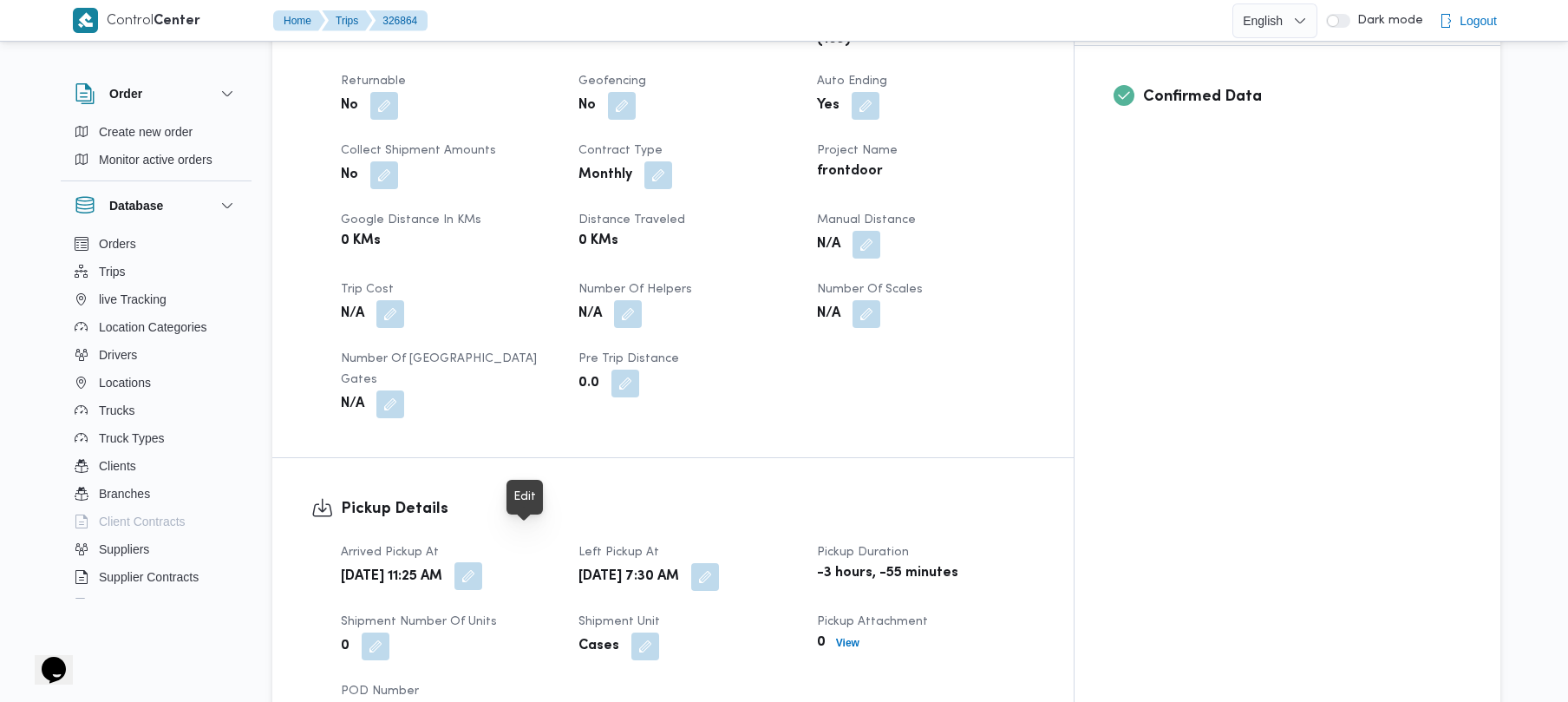 click at bounding box center [468, 576] 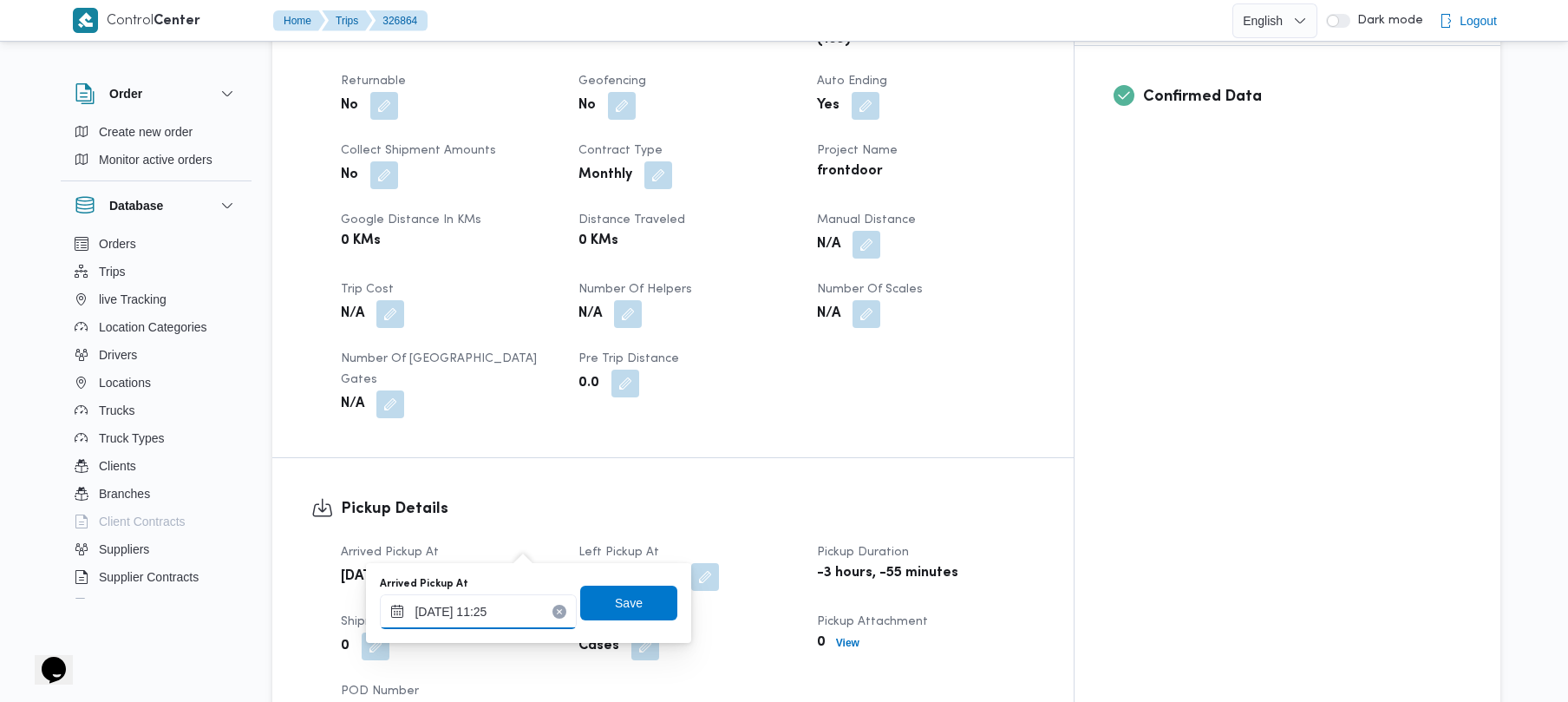 click on "26/07/2025 11:25" at bounding box center [478, 612] 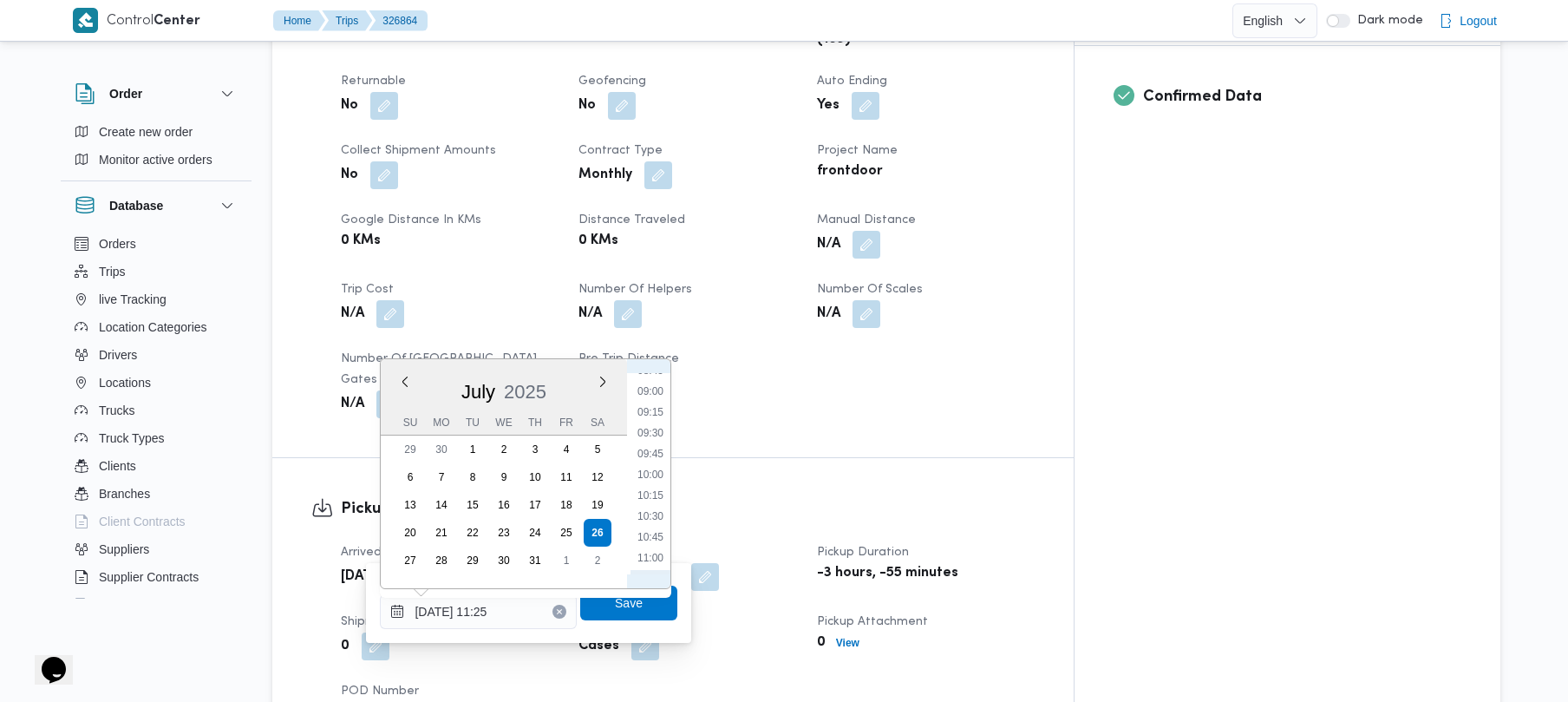 scroll, scrollTop: 568, scrollLeft: 0, axis: vertical 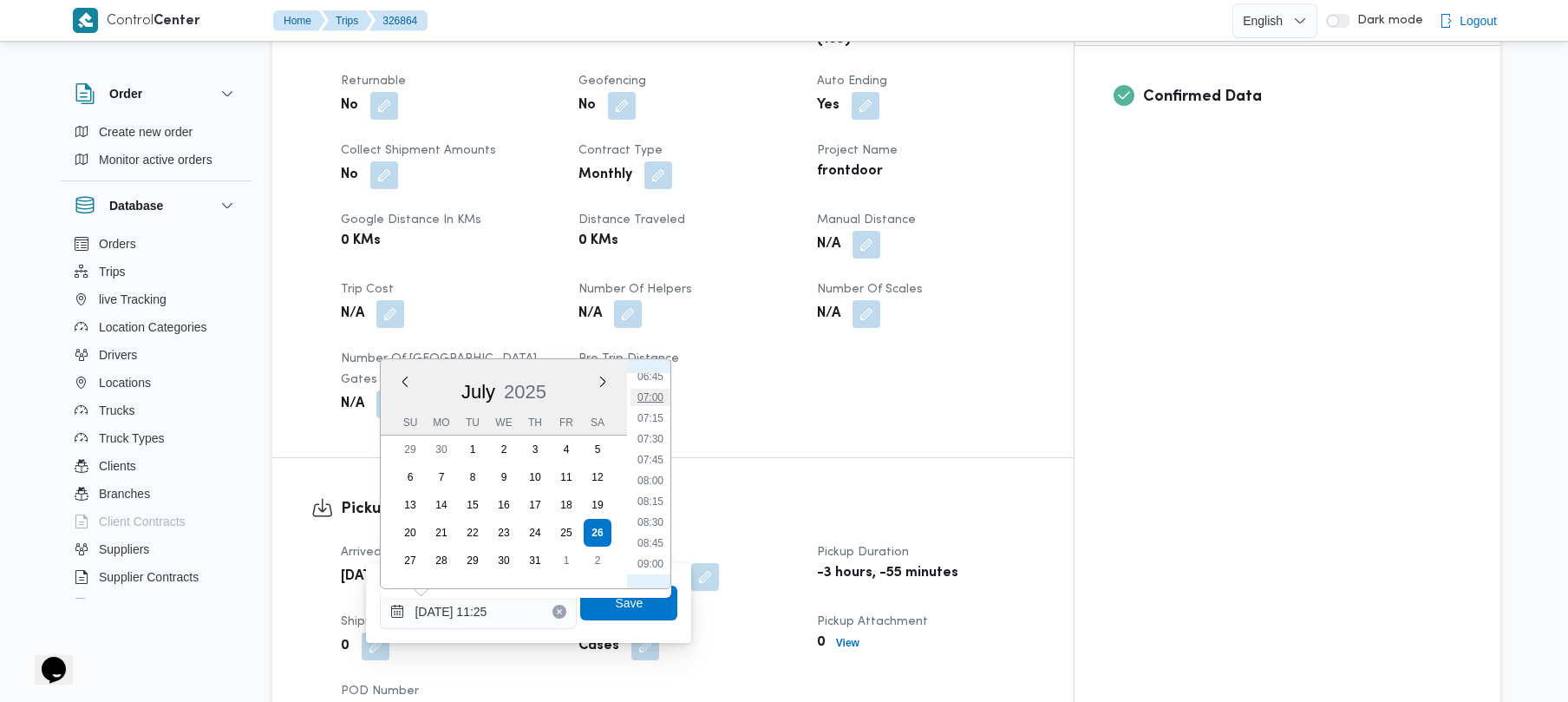 click on "07:00" at bounding box center [650, 397] 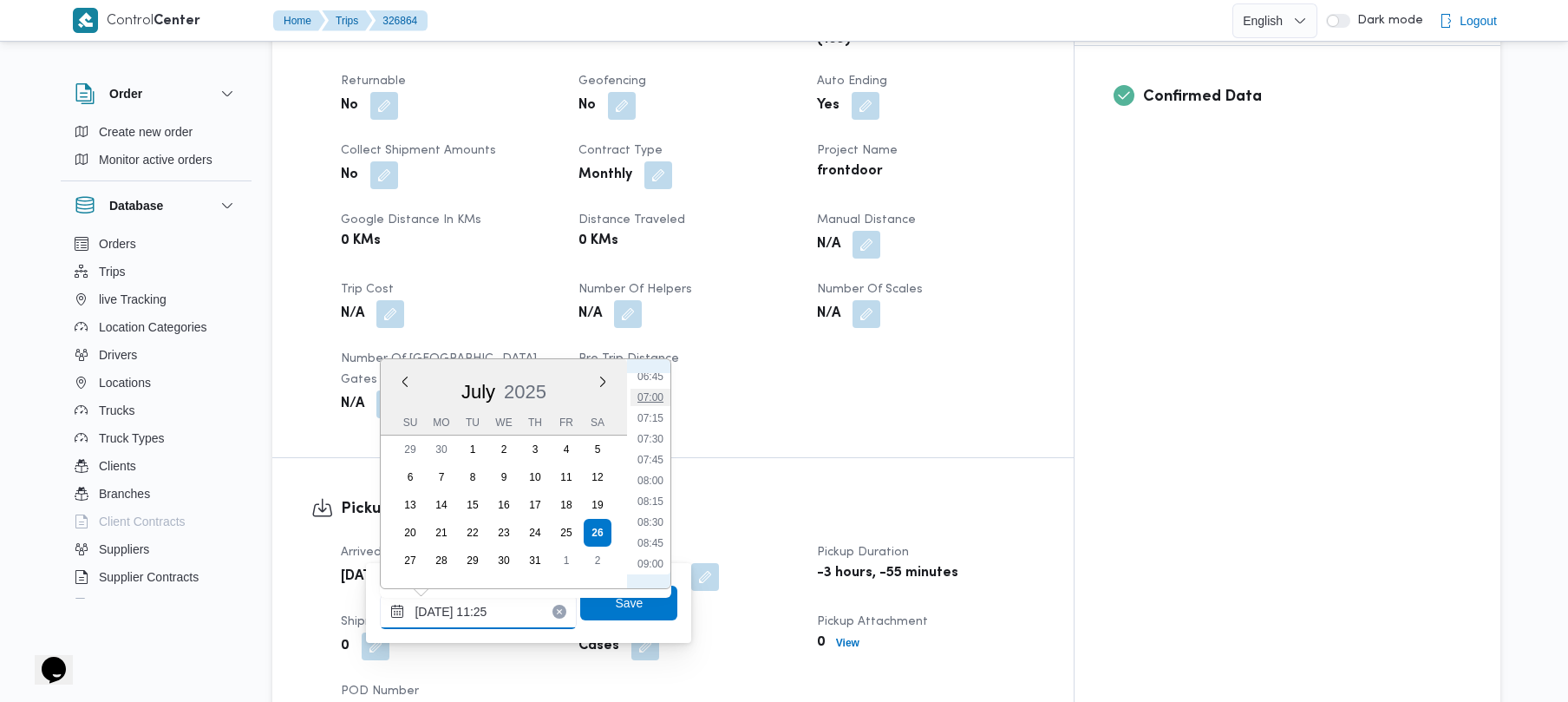 type on "26/07/2025 07:00" 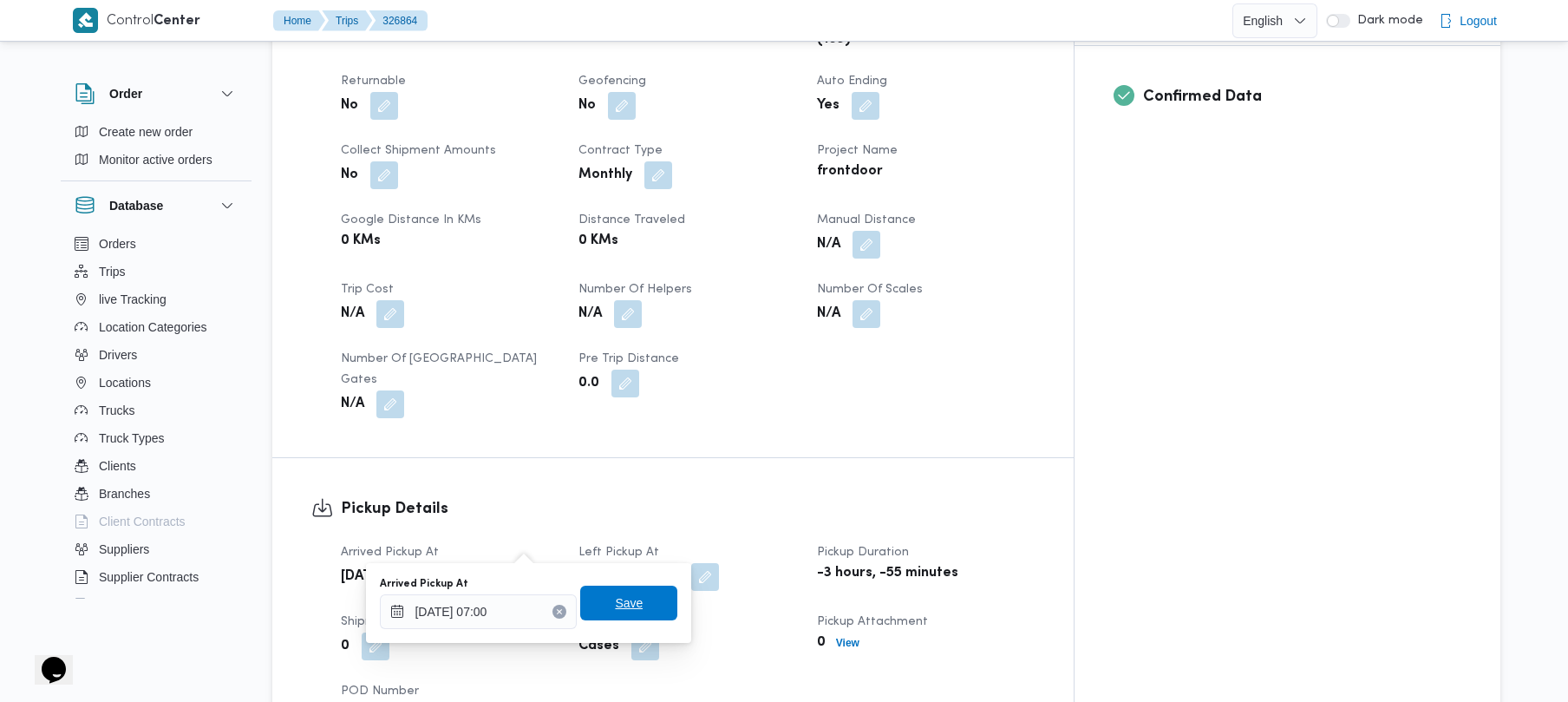 click on "Save" at bounding box center [629, 603] 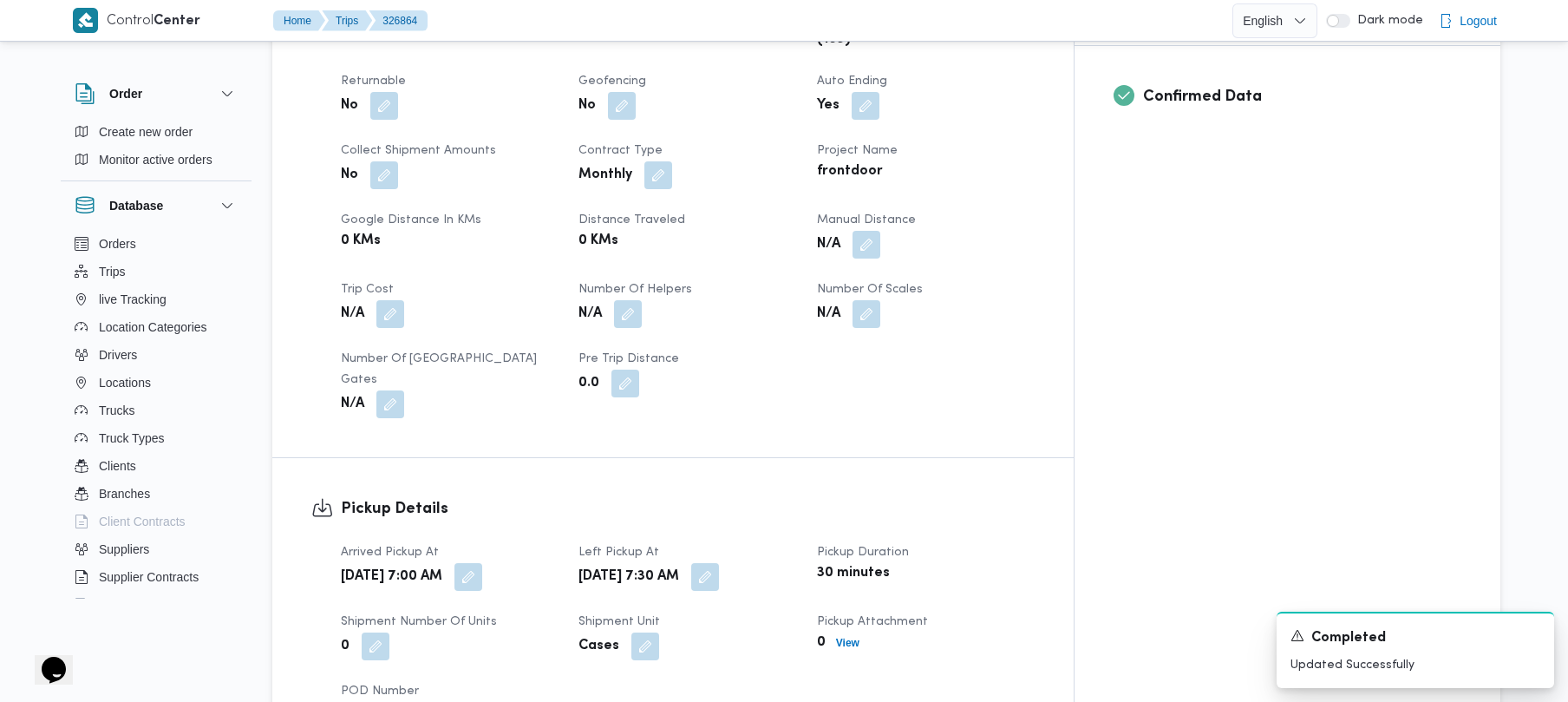 click on "Pickup Details" at bounding box center [688, 508] 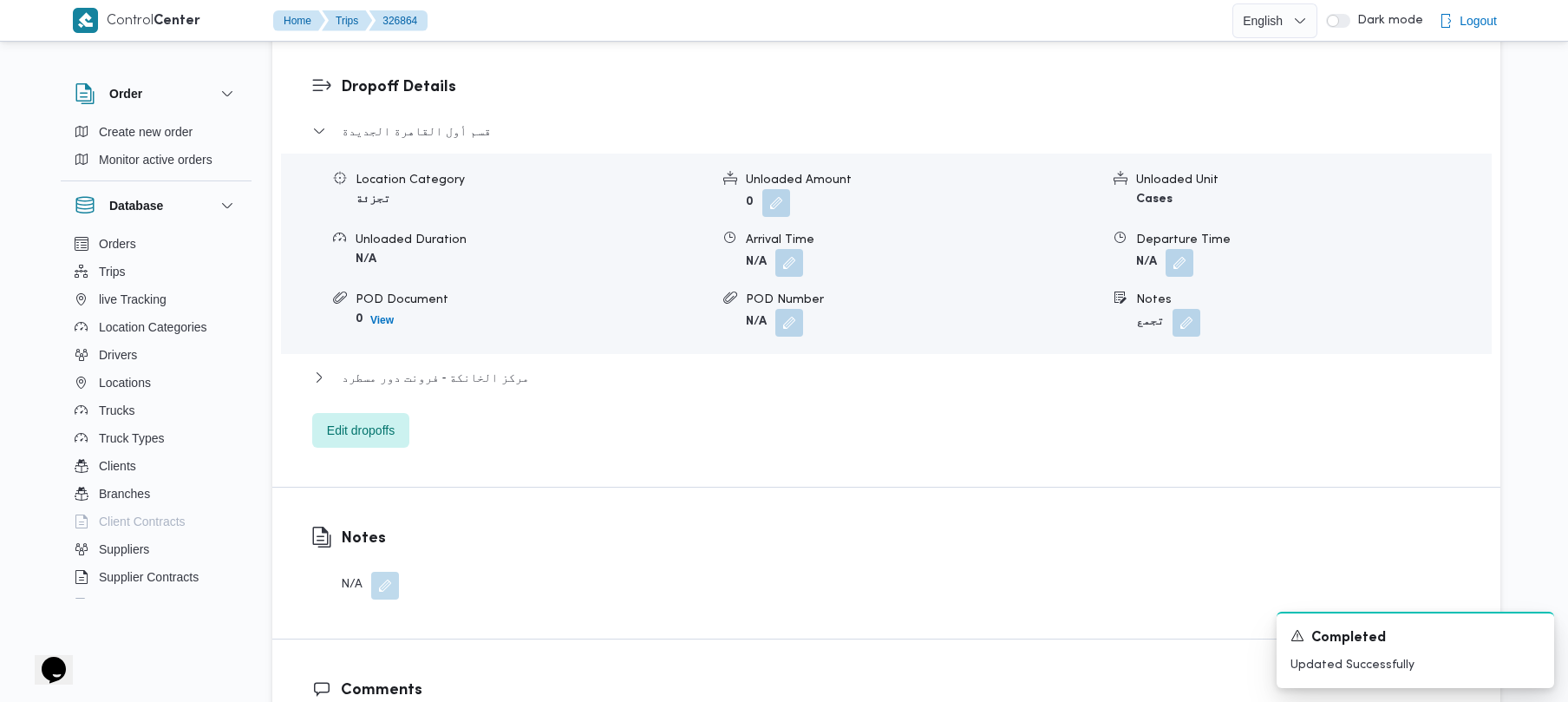 scroll, scrollTop: 732, scrollLeft: 0, axis: vertical 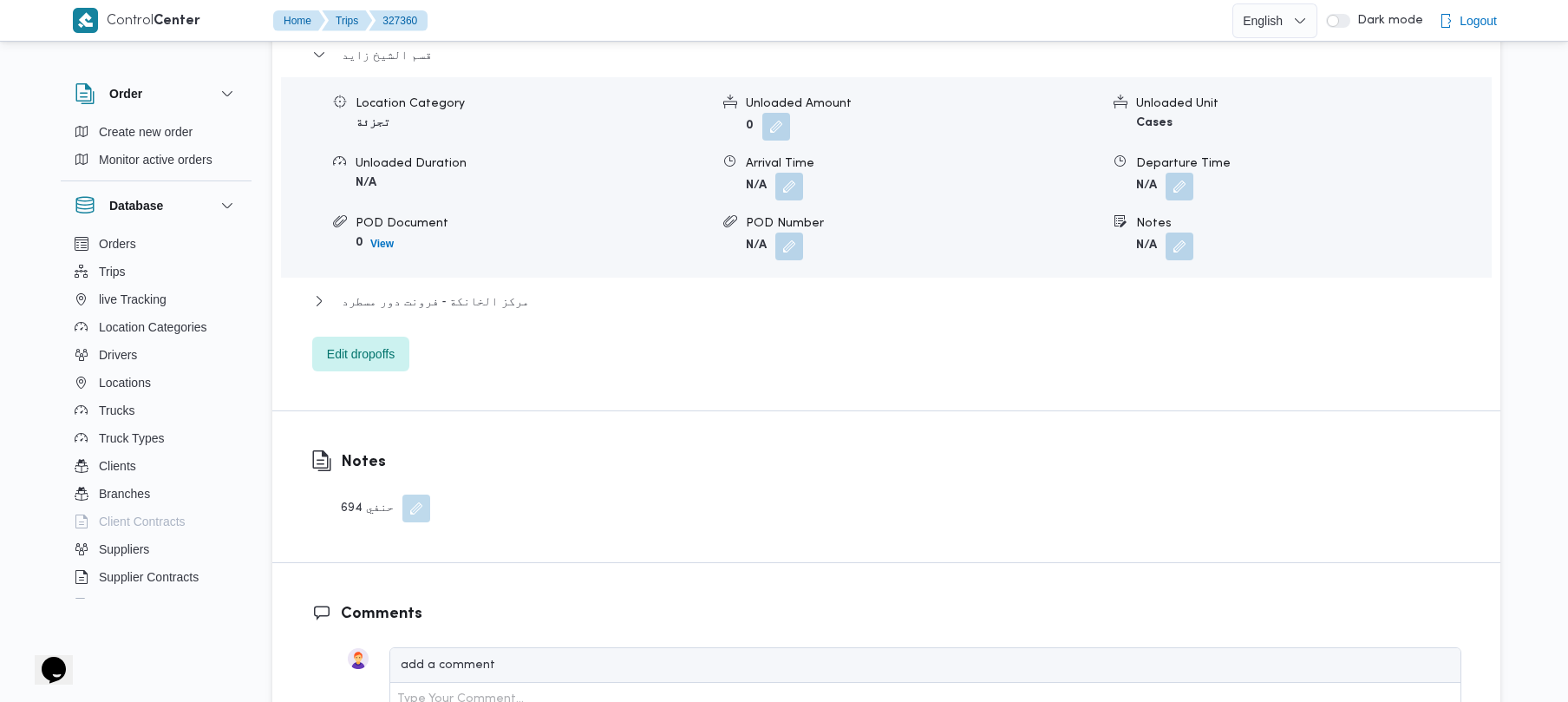 click at bounding box center (416, 508) 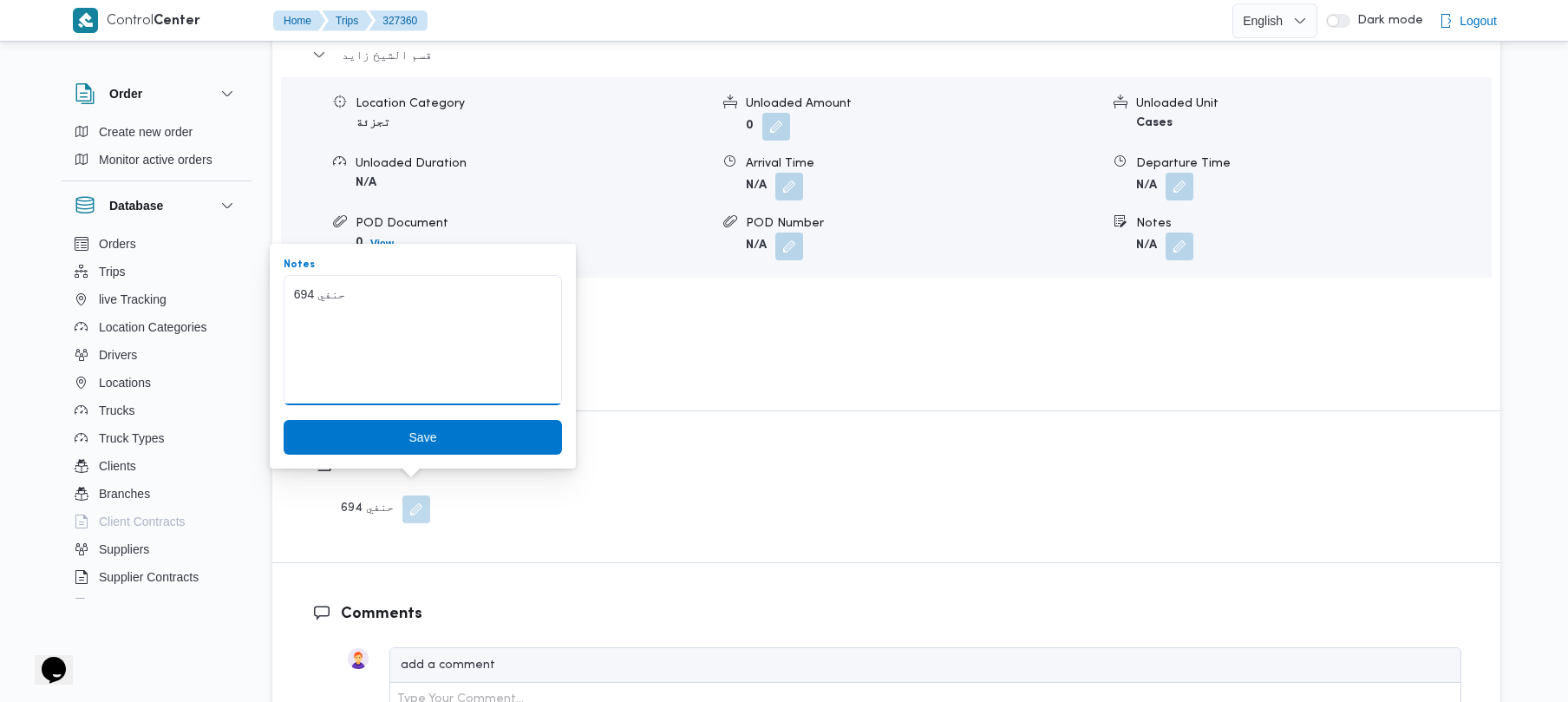 drag, startPoint x: 395, startPoint y: 303, endPoint x: 255, endPoint y: 288, distance: 140.80128 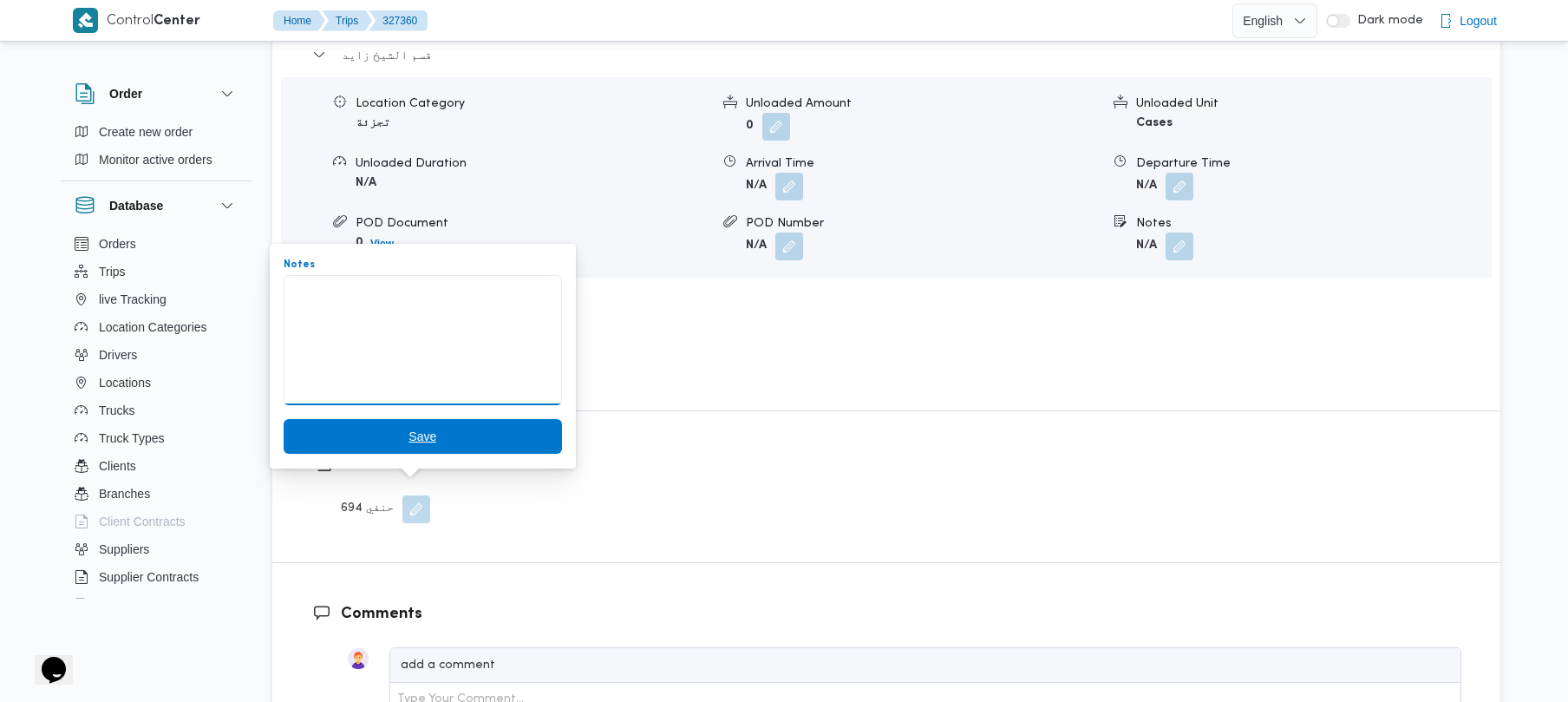 type 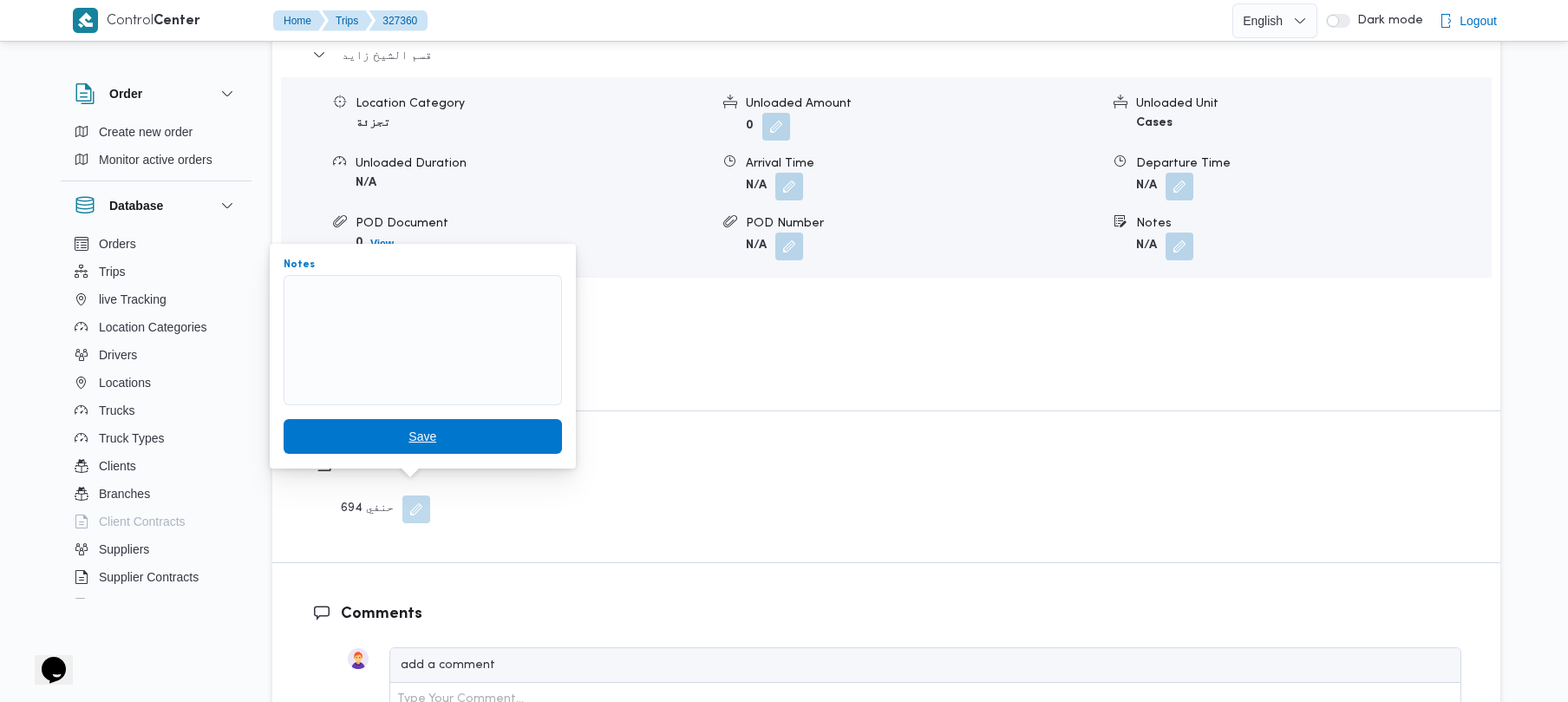 click on "Save" at bounding box center (422, 436) 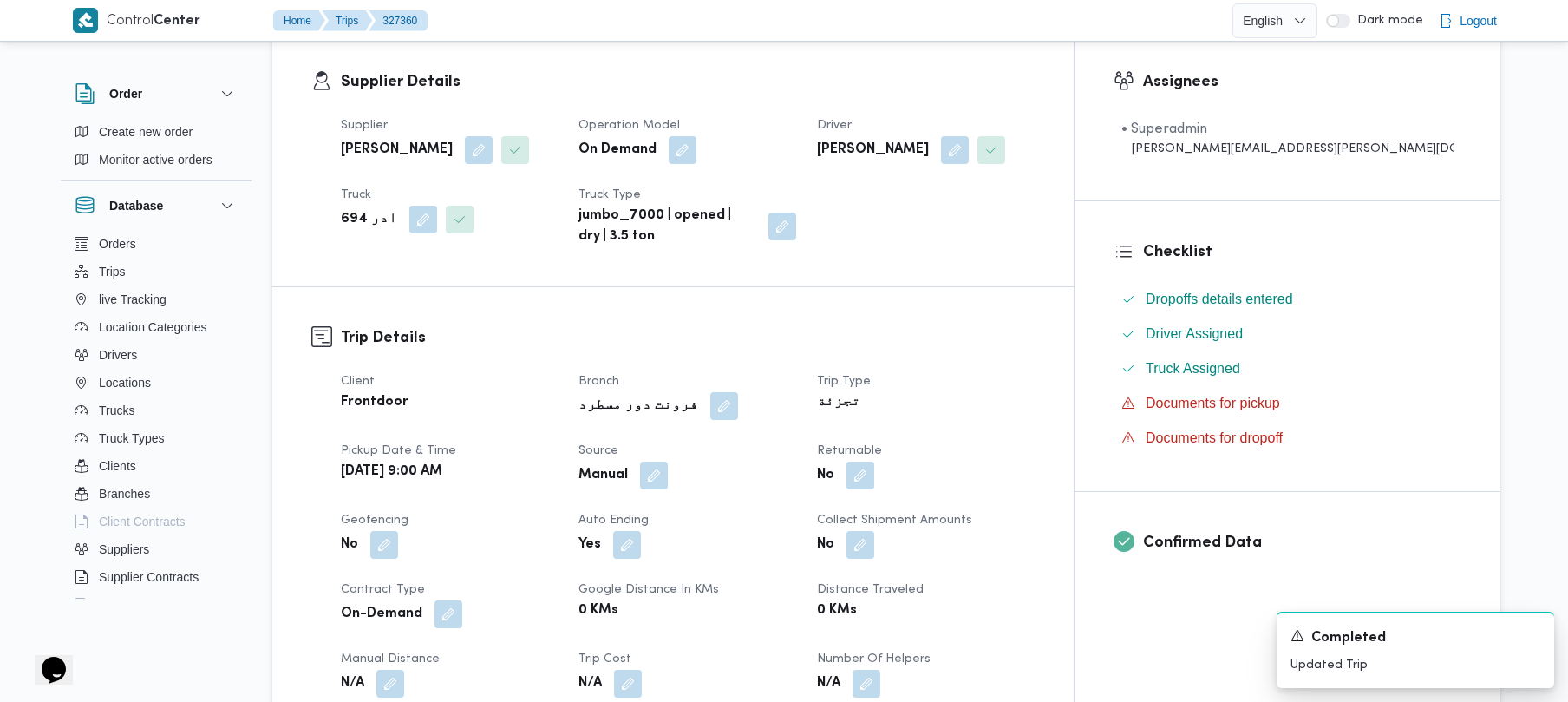 scroll, scrollTop: 47, scrollLeft: 0, axis: vertical 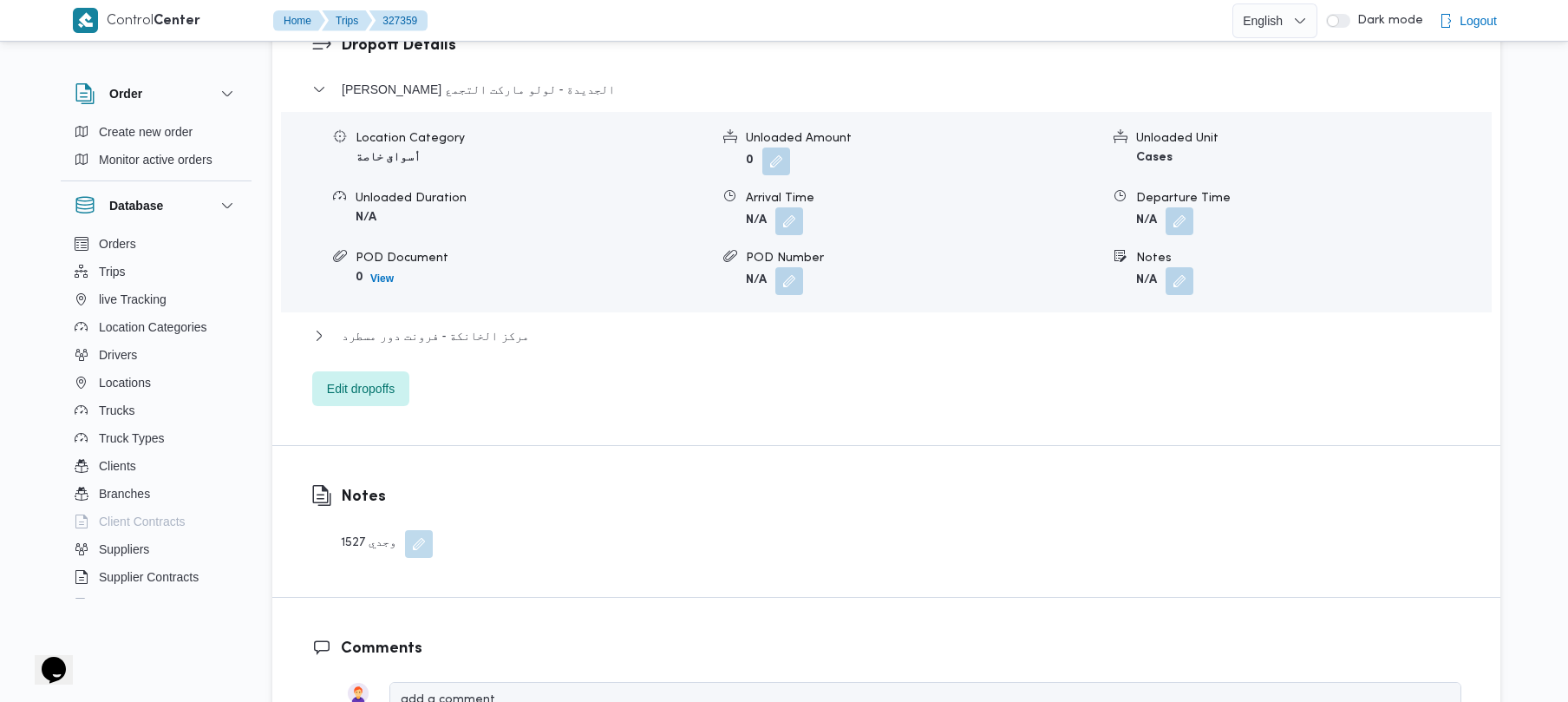 click on "Notes 1527 وجدي" at bounding box center (387, 522) 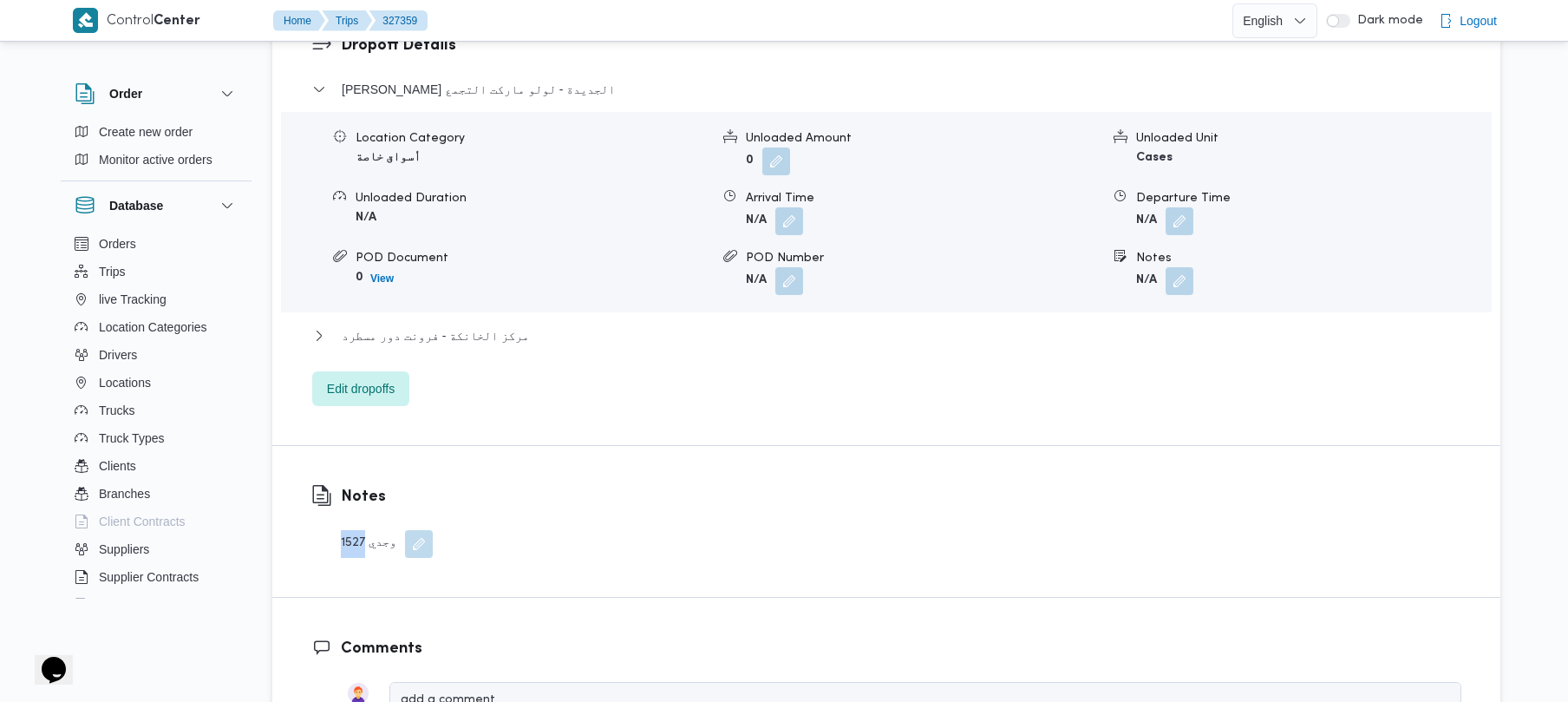 click on "1527 وجدي" at bounding box center (387, 544) 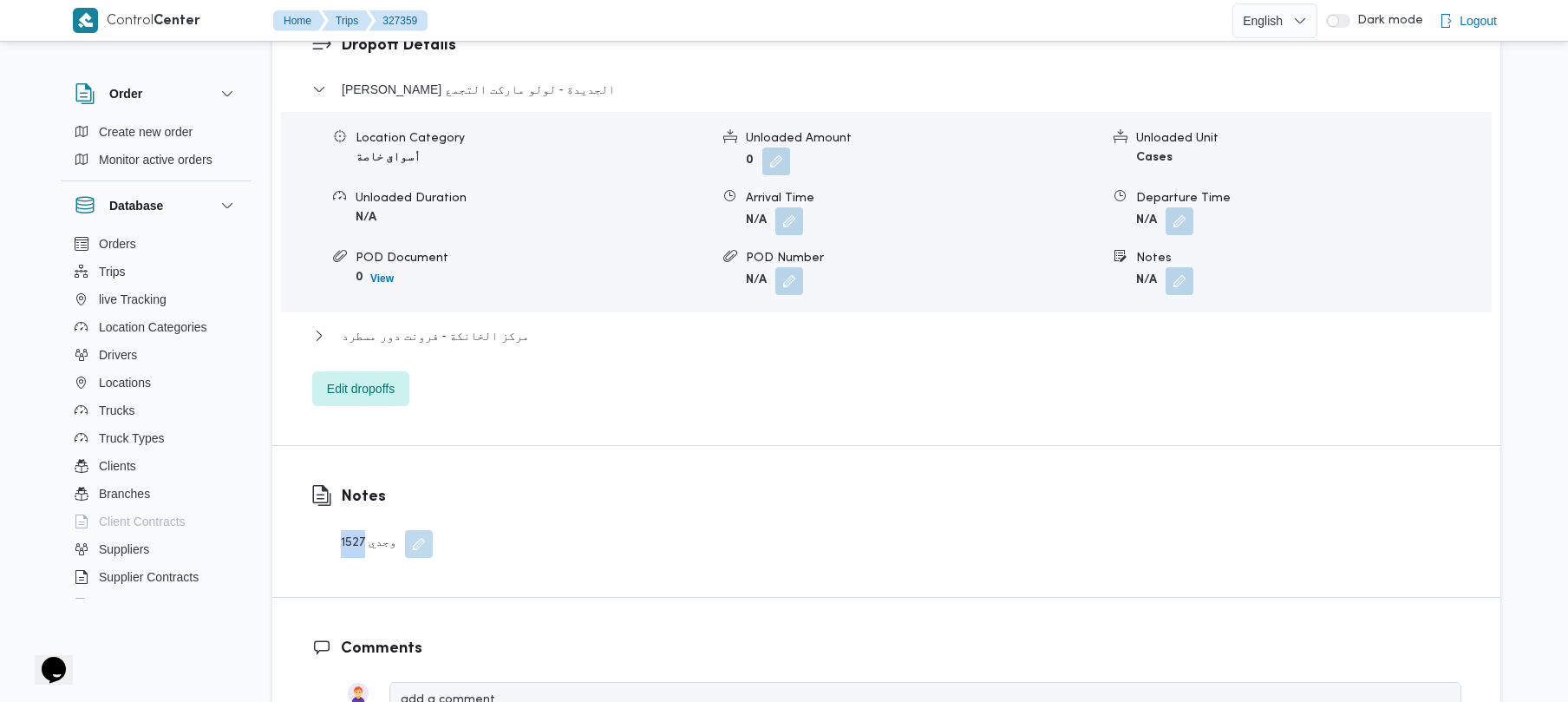 copy on "1527" 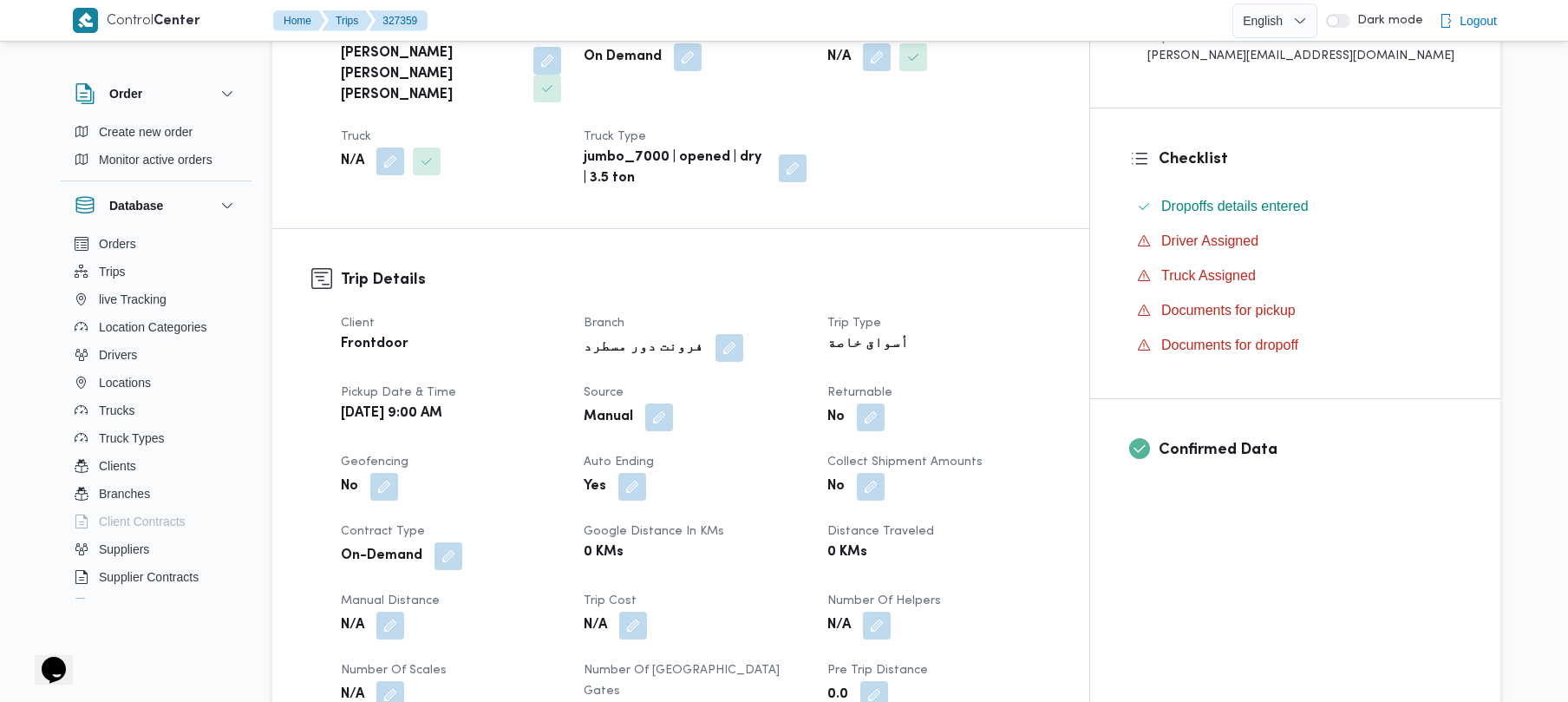 scroll, scrollTop: 0, scrollLeft: 0, axis: both 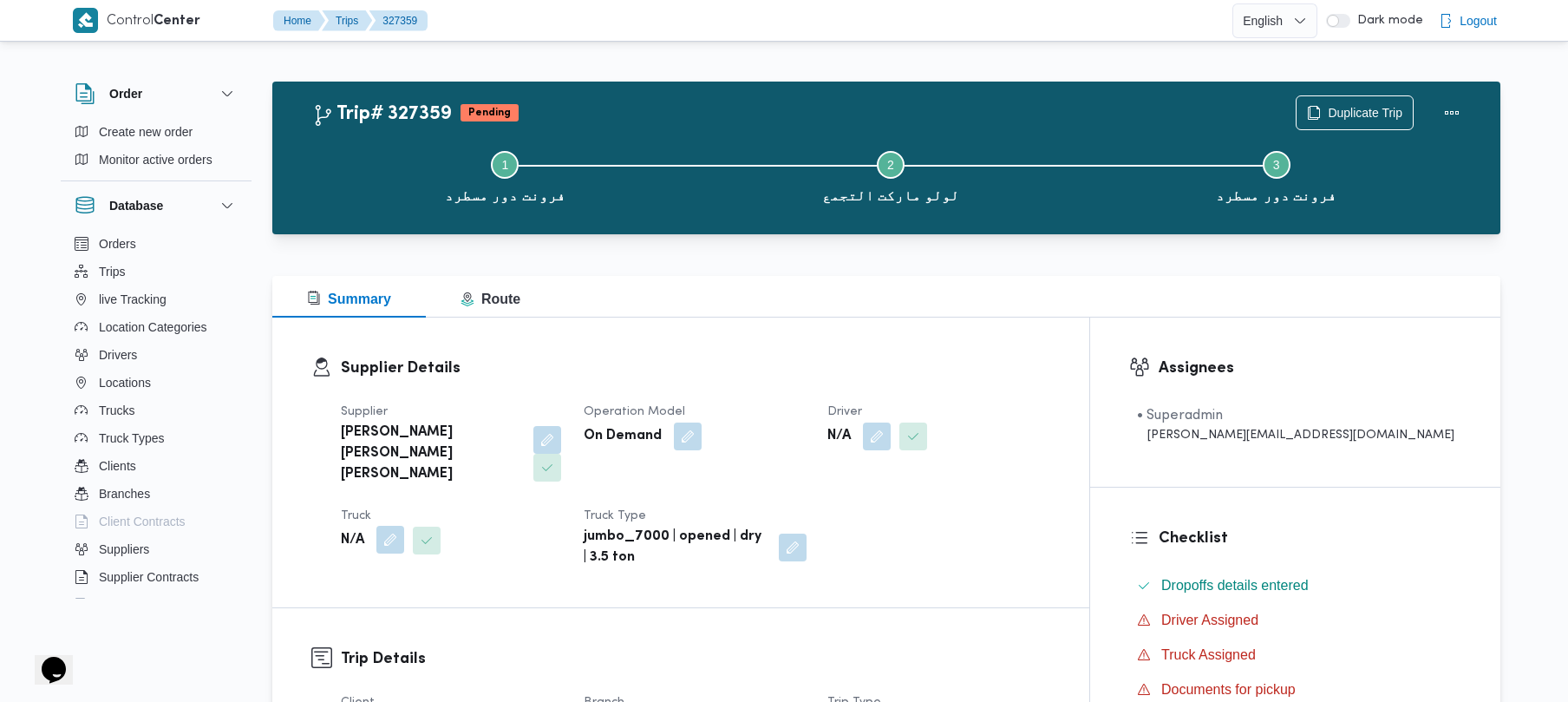 click at bounding box center (390, 540) 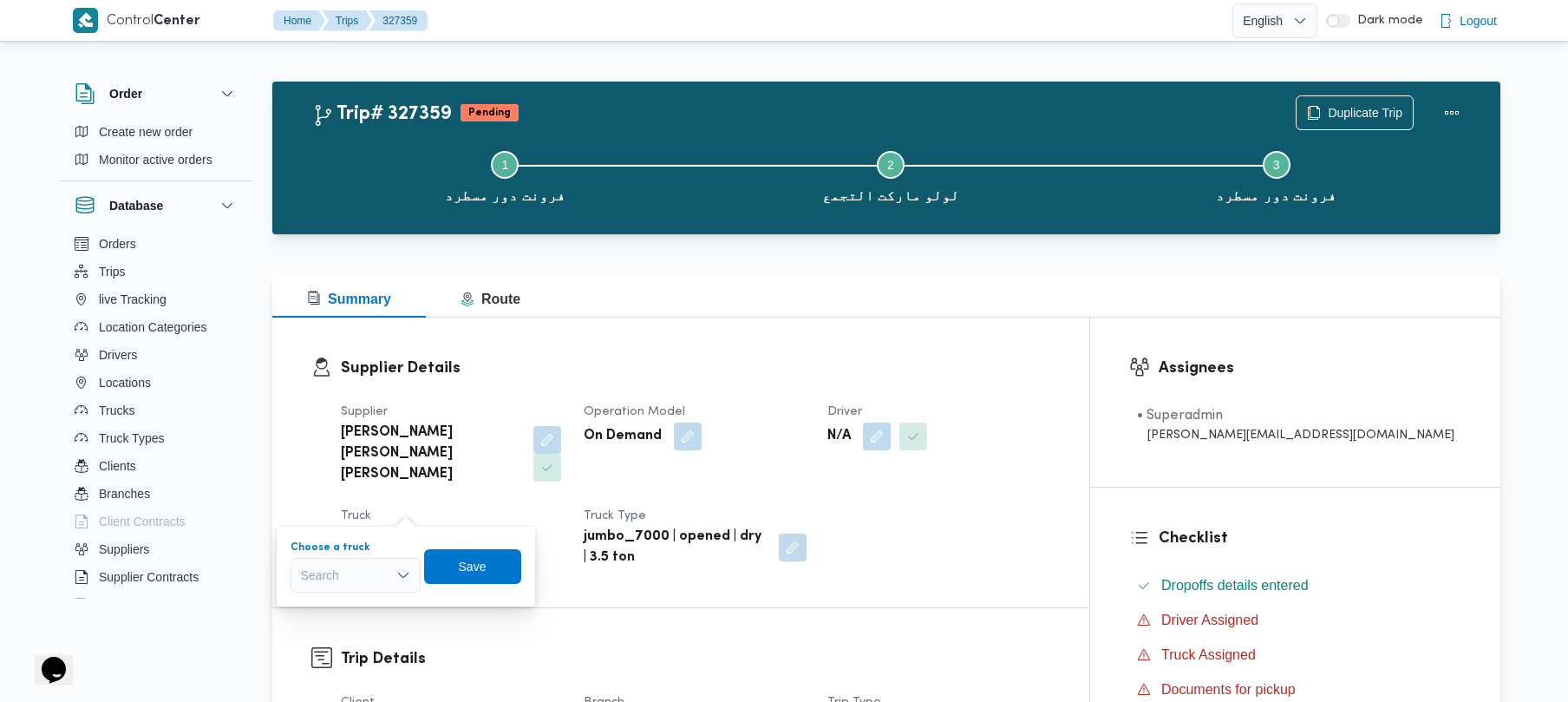 drag, startPoint x: 354, startPoint y: 567, endPoint x: 328, endPoint y: 581, distance: 30 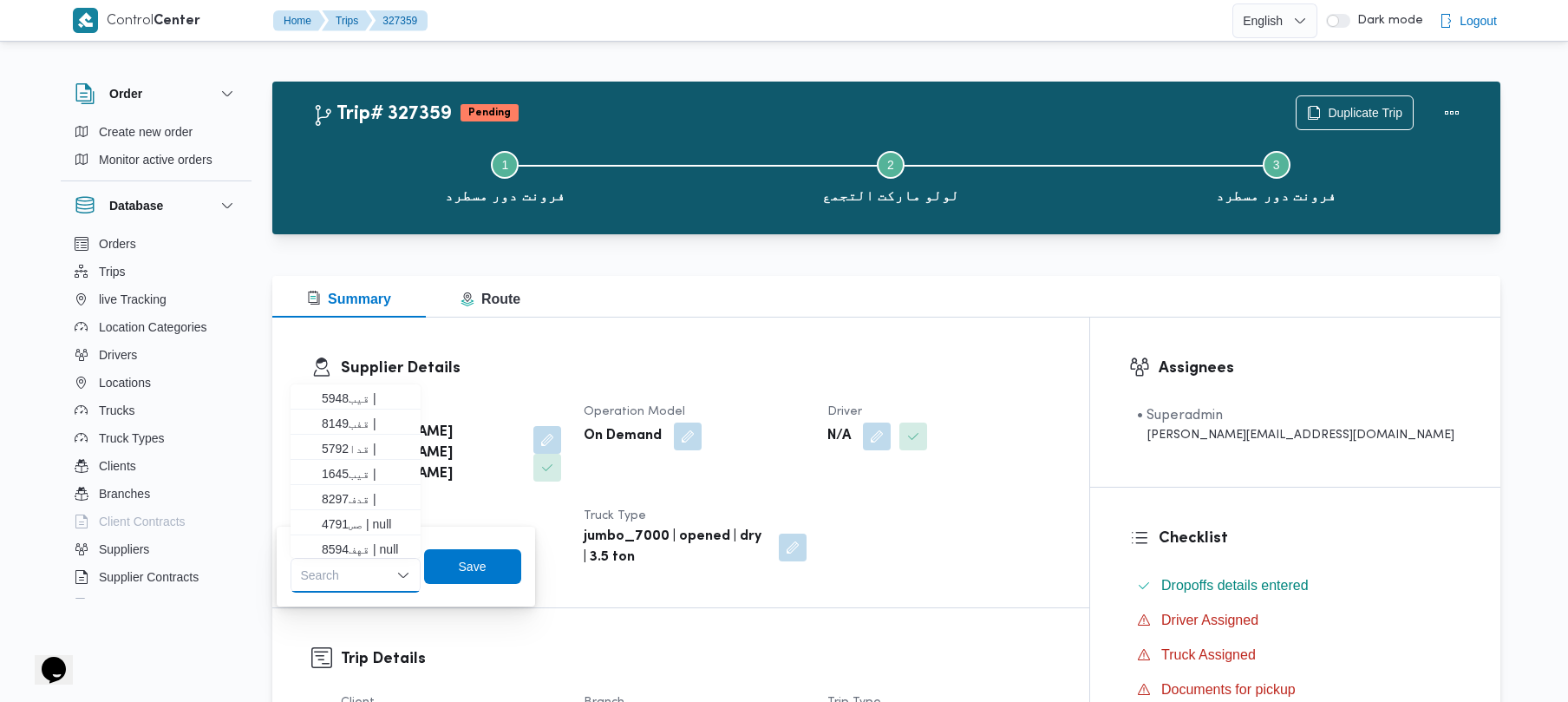 paste on "1527" 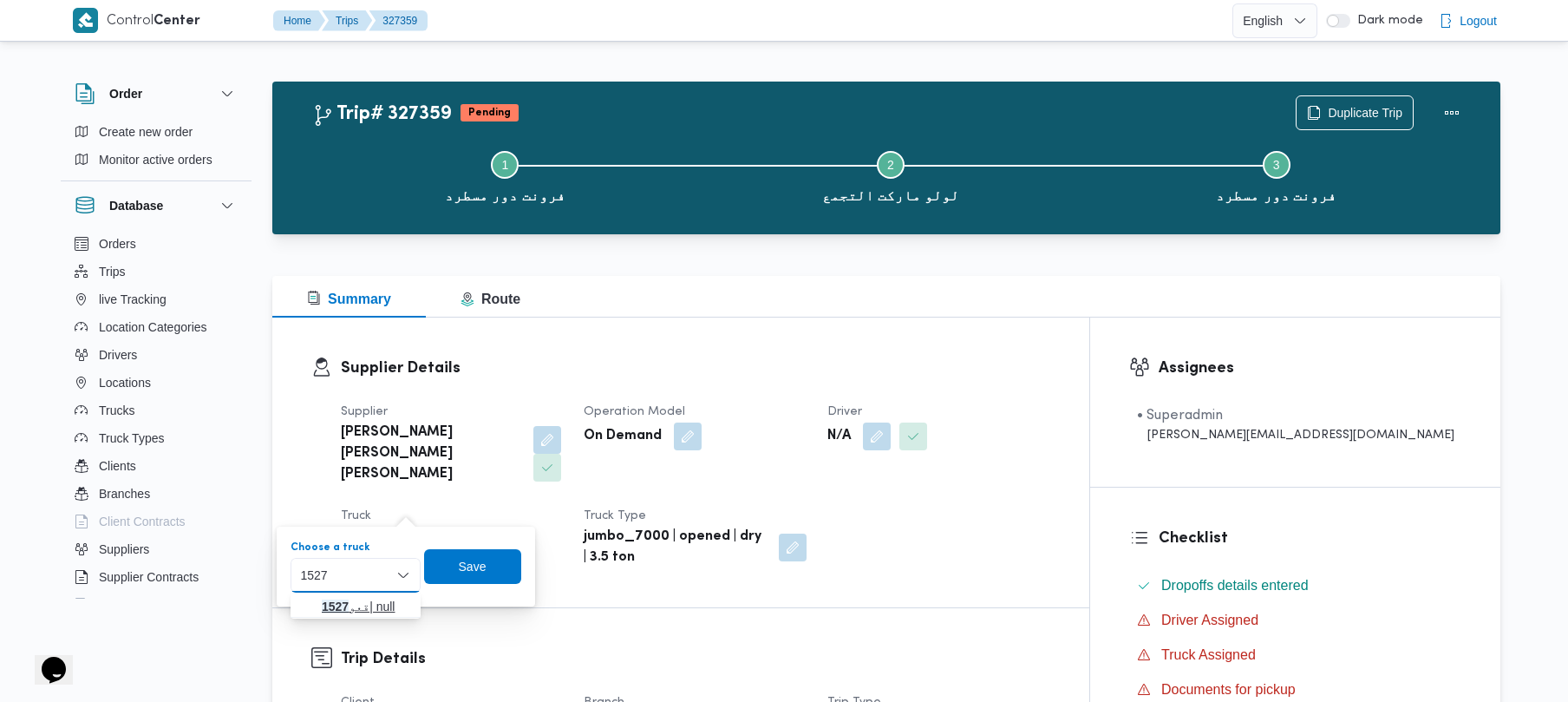 type on "1527" 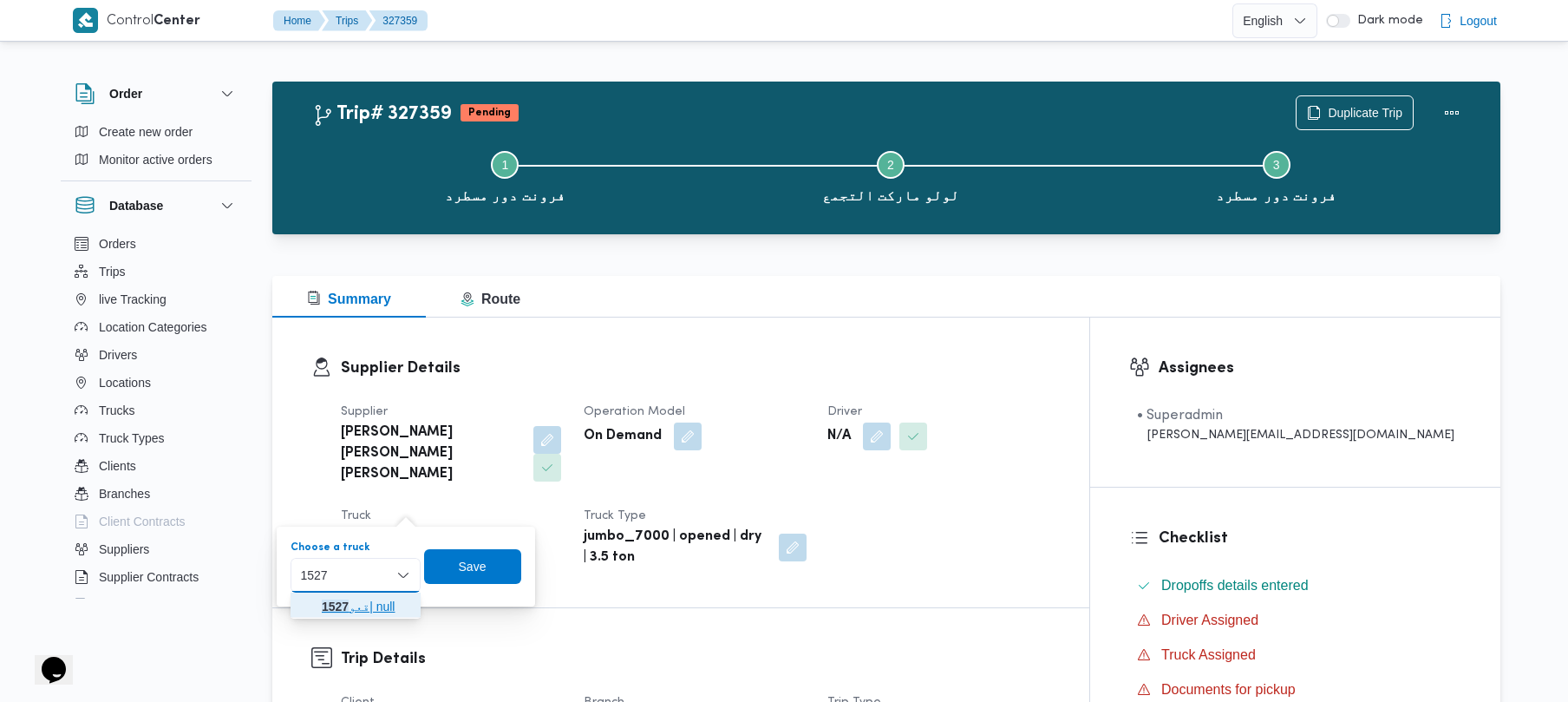 click on "قعو 1527  | null" at bounding box center [366, 607] 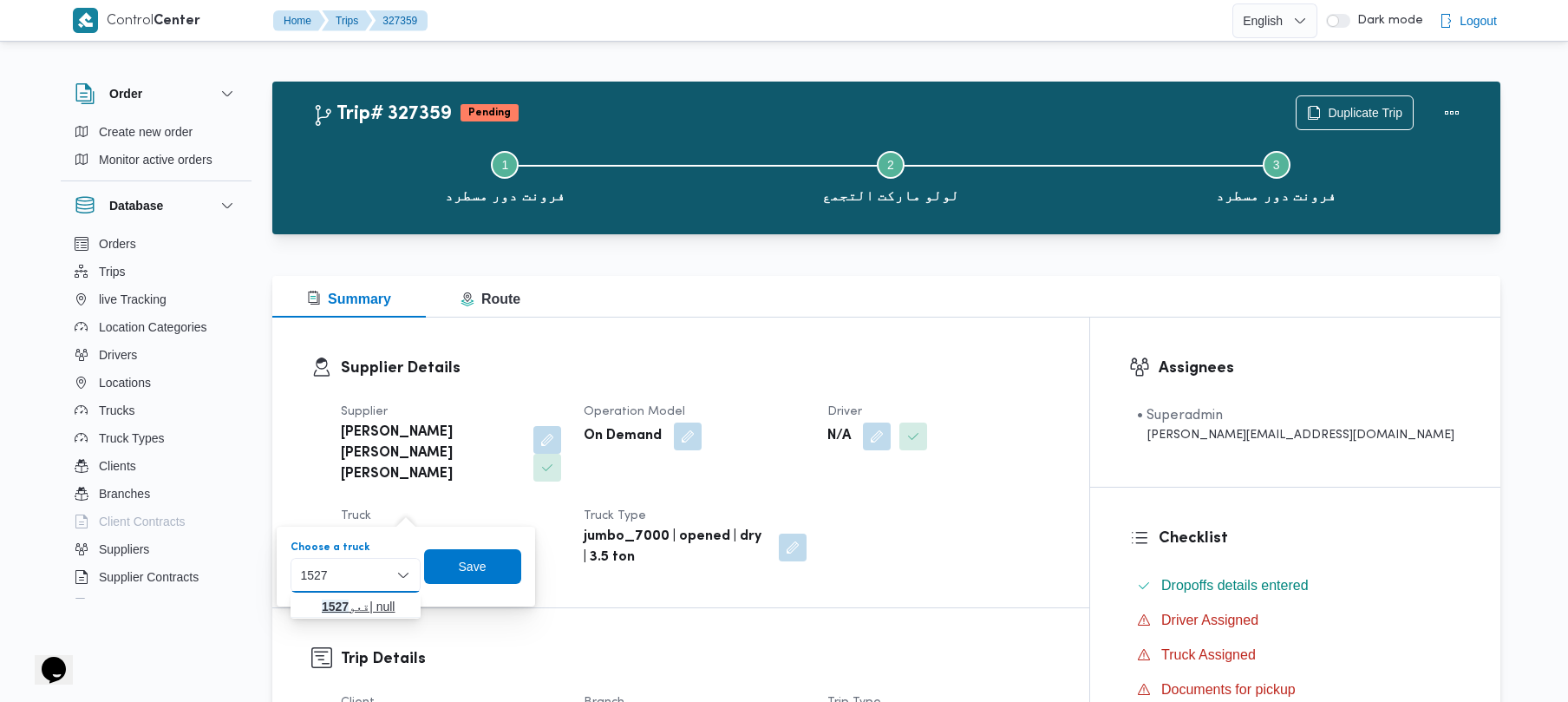 type 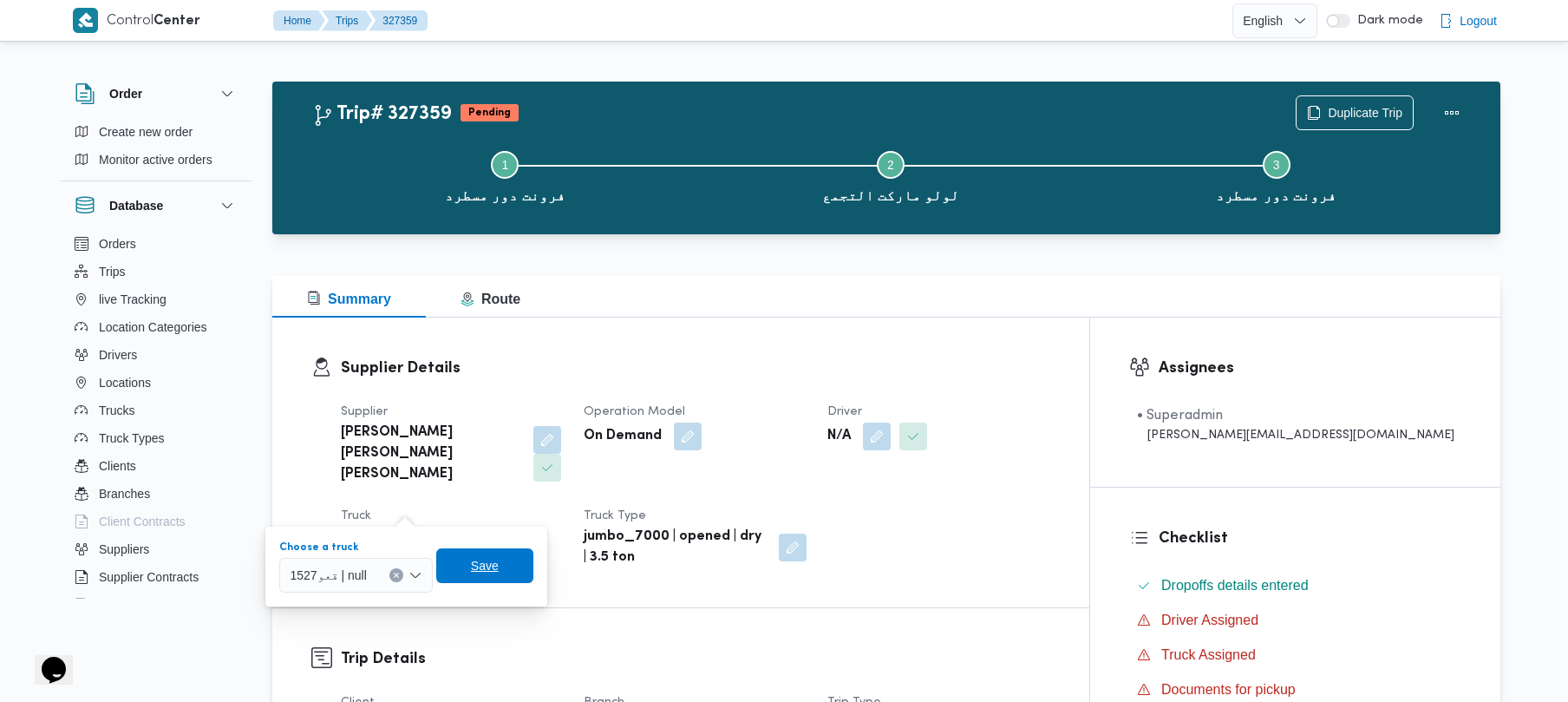 click on "Save" at bounding box center (485, 566) 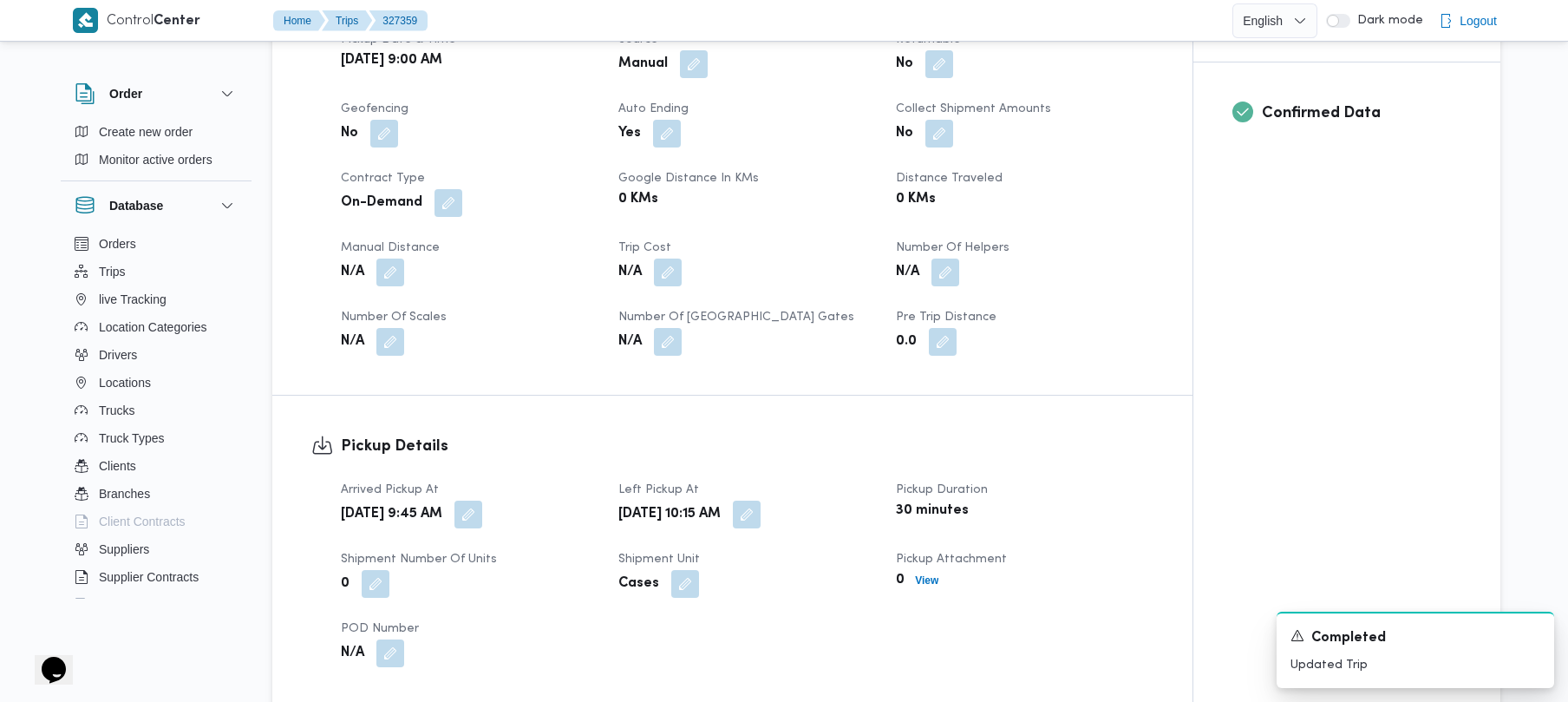 scroll, scrollTop: 1466, scrollLeft: 0, axis: vertical 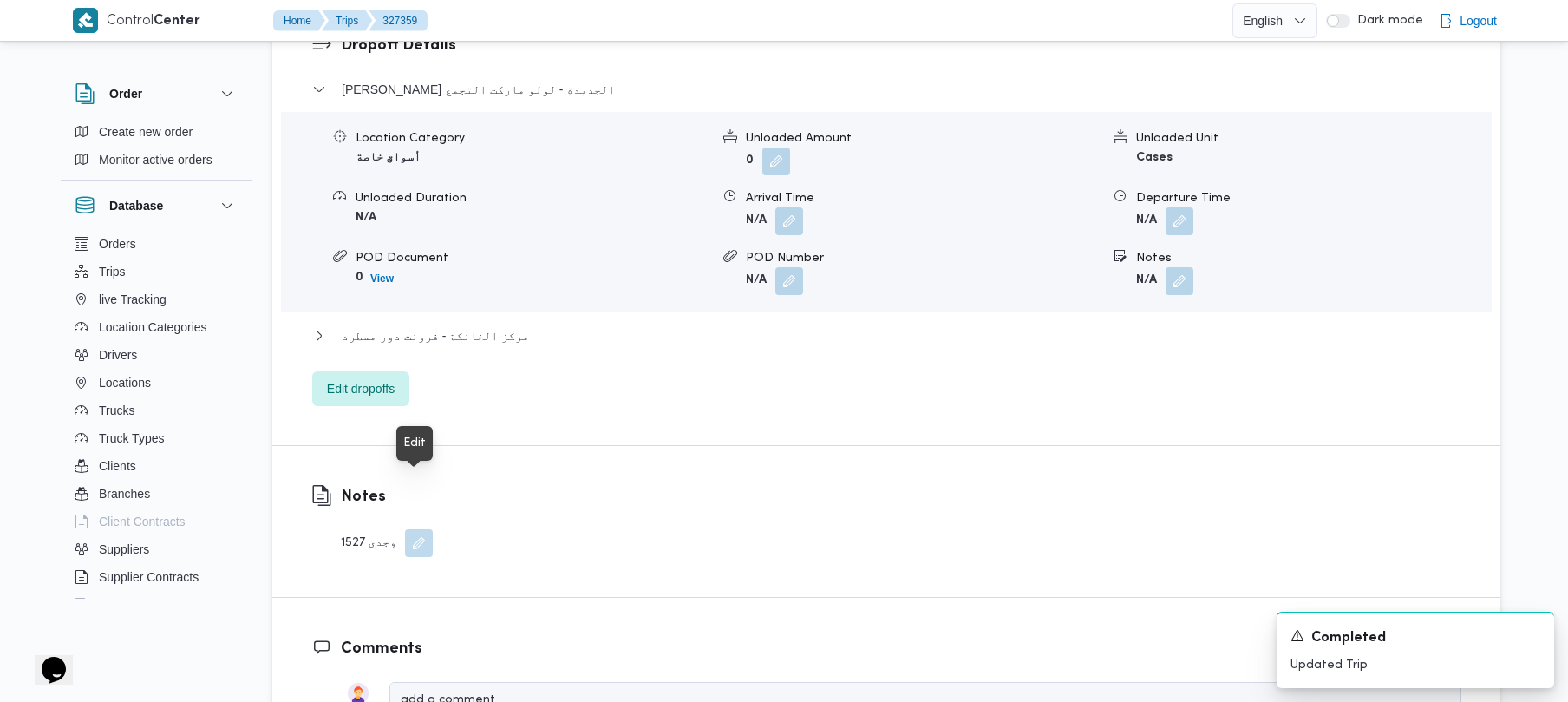 click at bounding box center [419, 543] 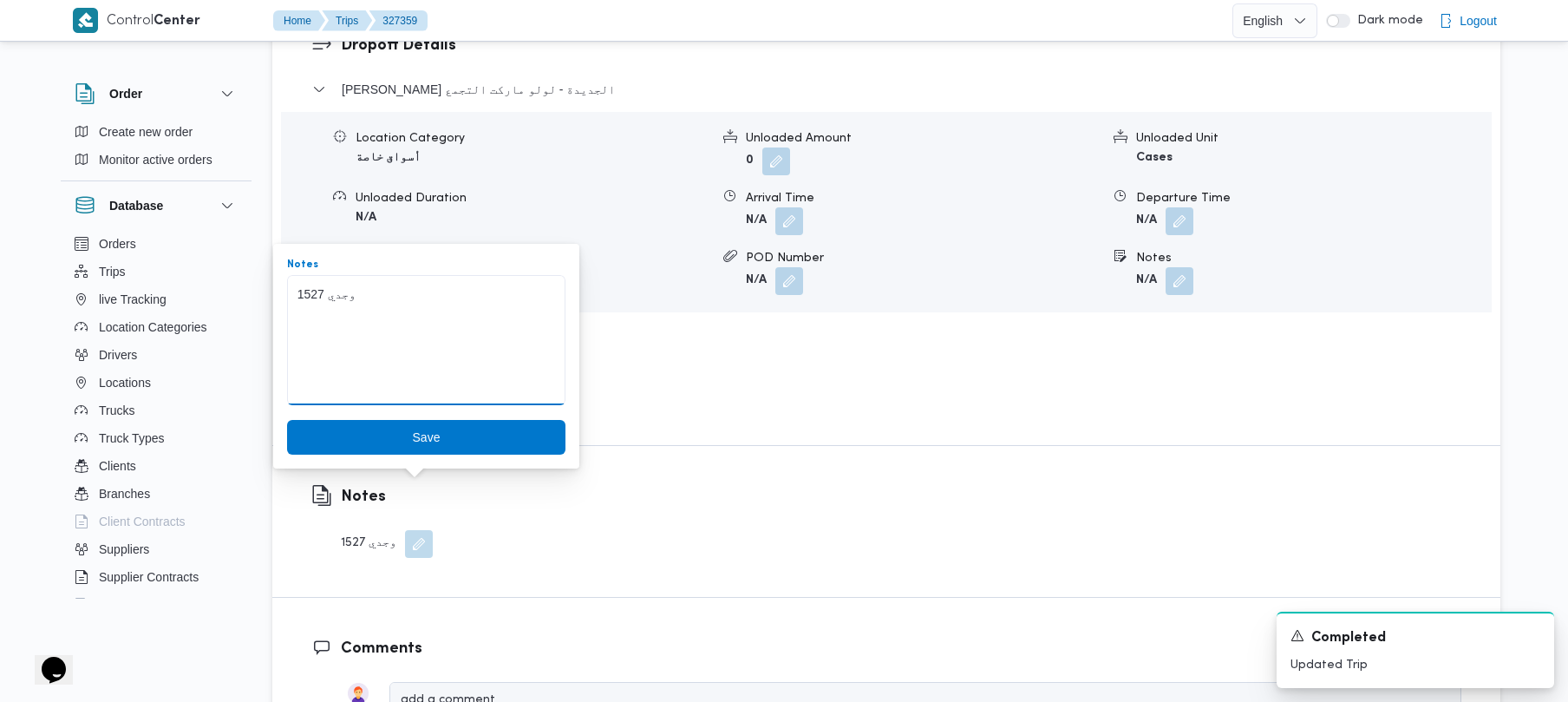 click on "1527 وجدي" at bounding box center (426, 340) 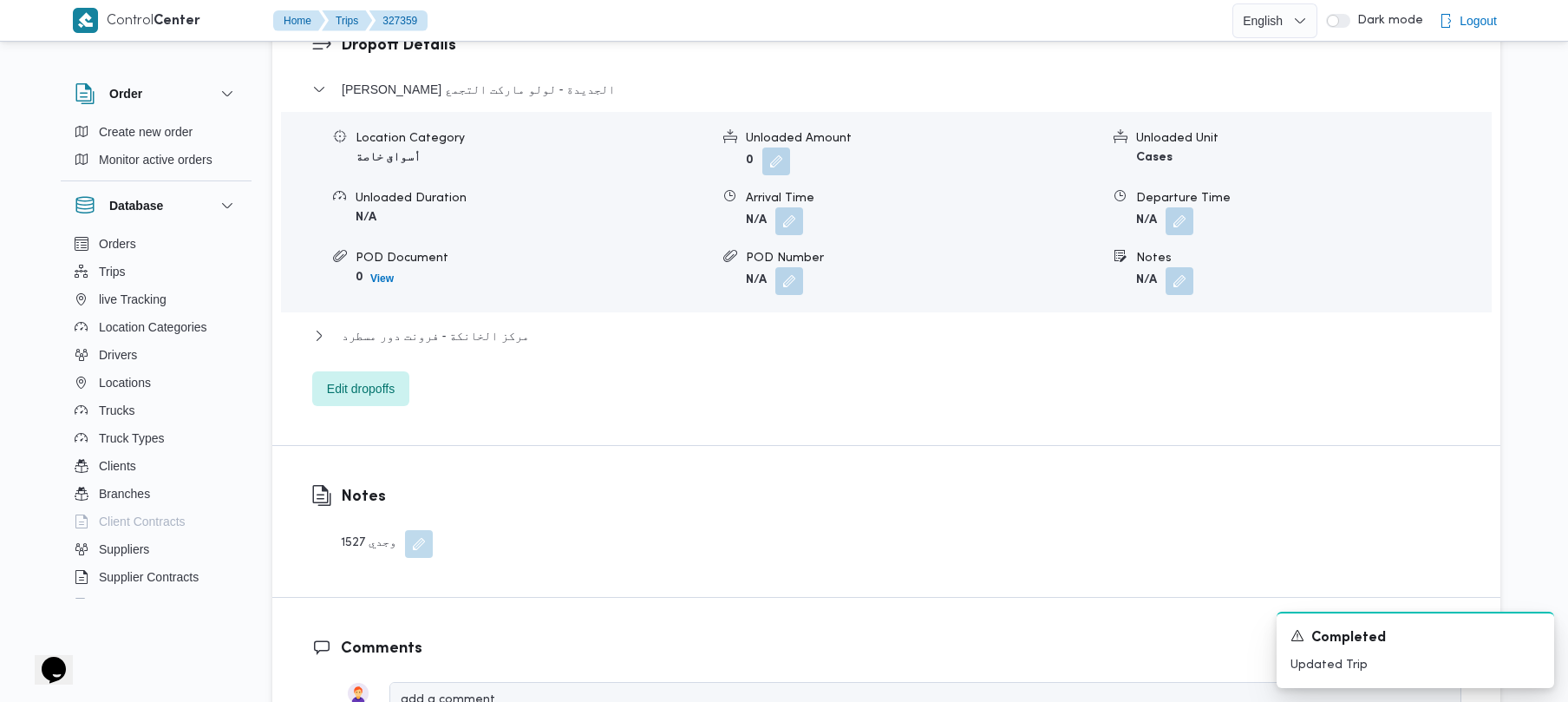 click on "N/A" at bounding box center (923, 281) 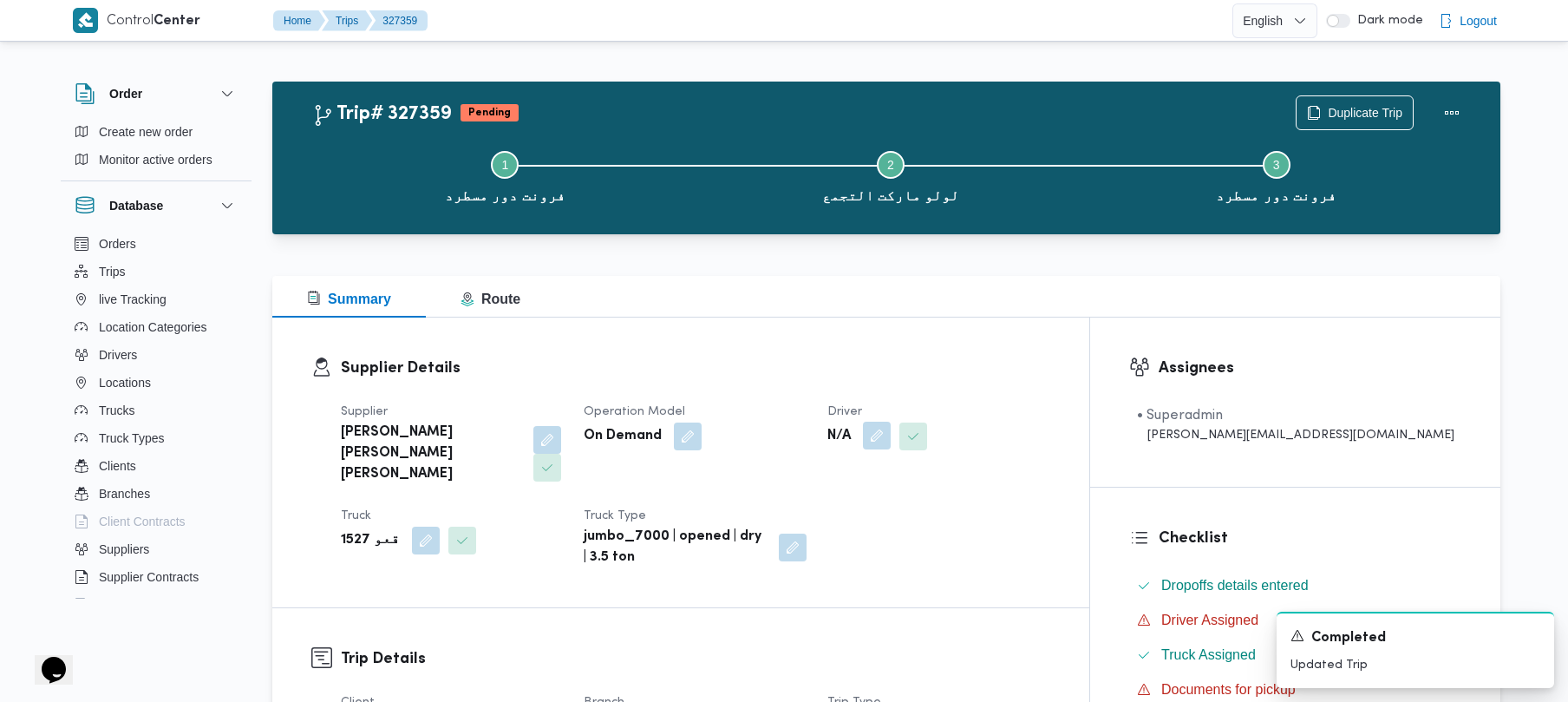 click at bounding box center (877, 436) 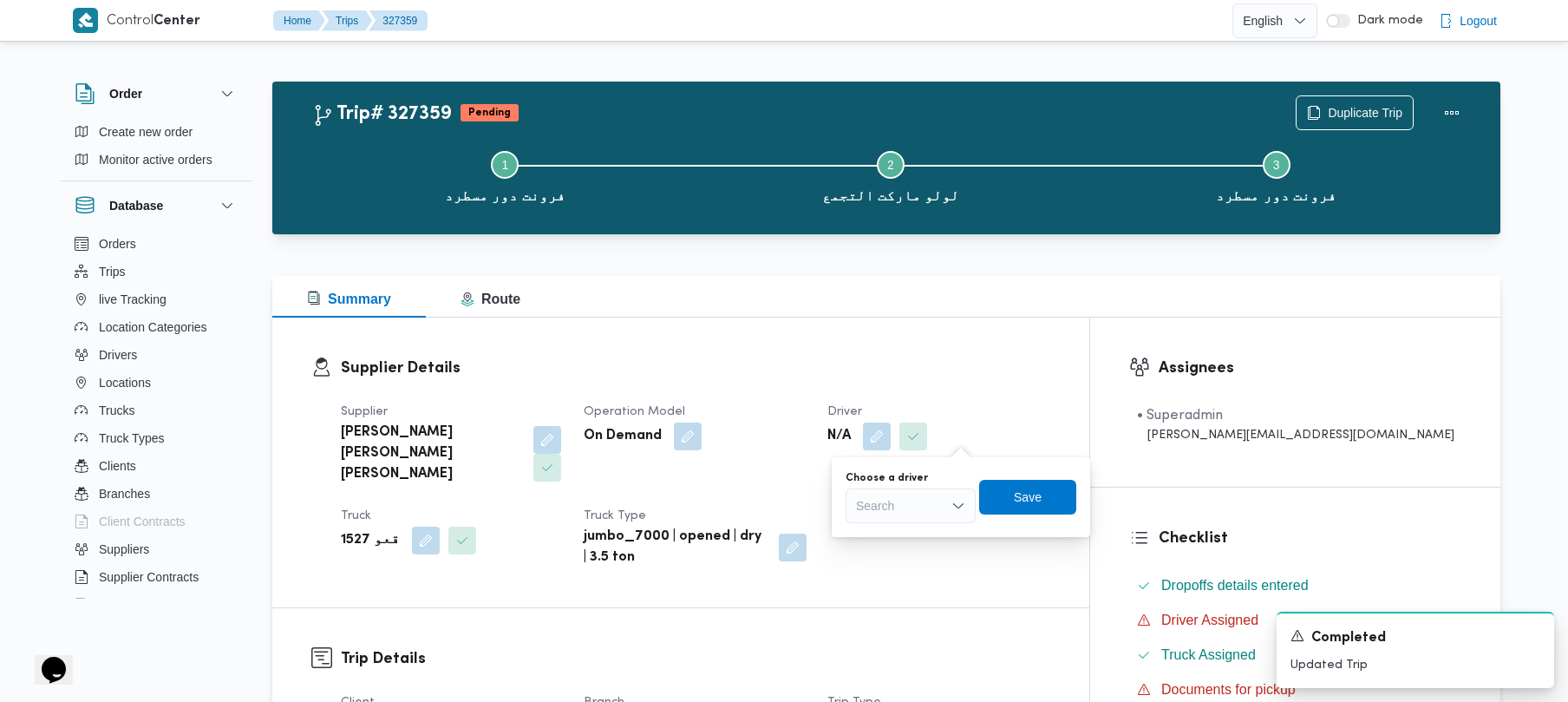 click on "Search" at bounding box center (911, 506) 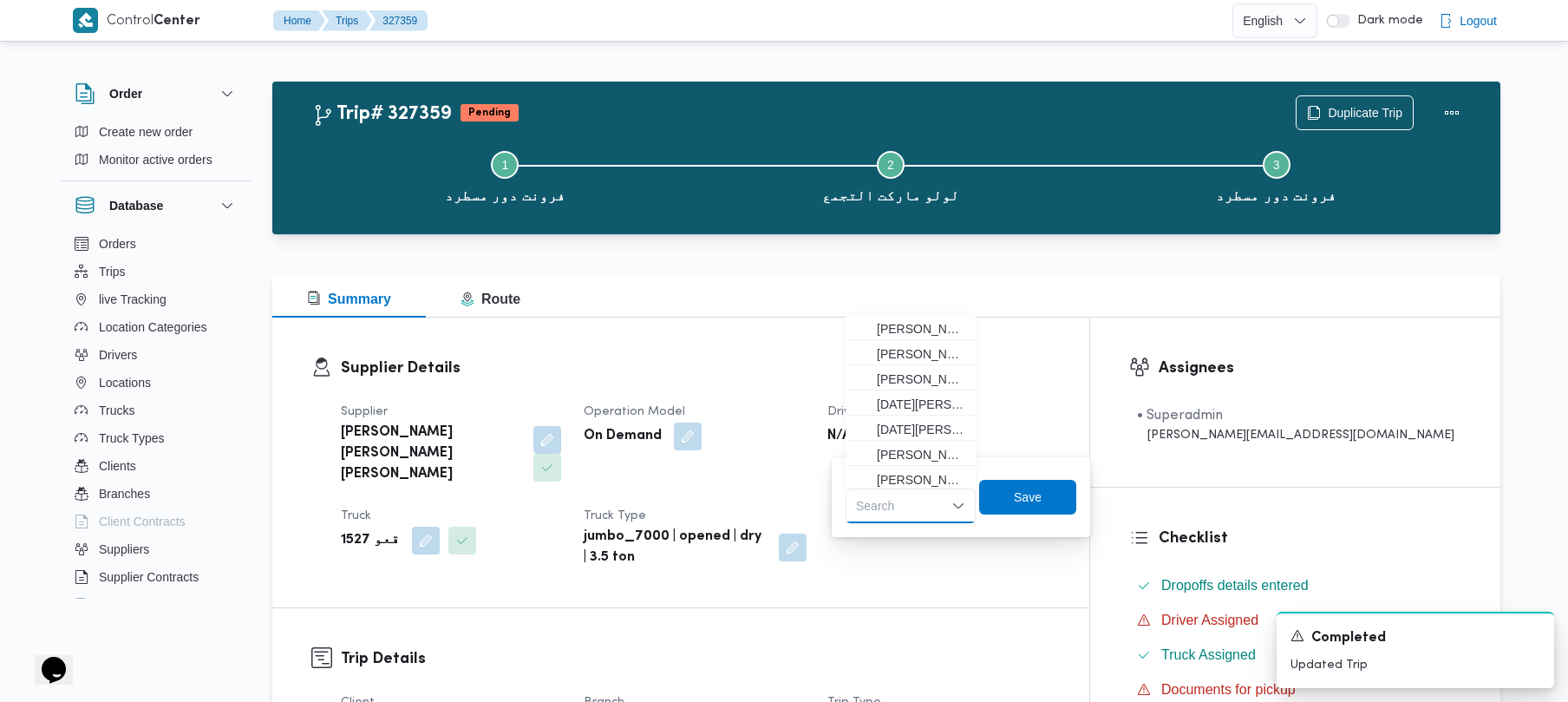 paste on "وجدي" 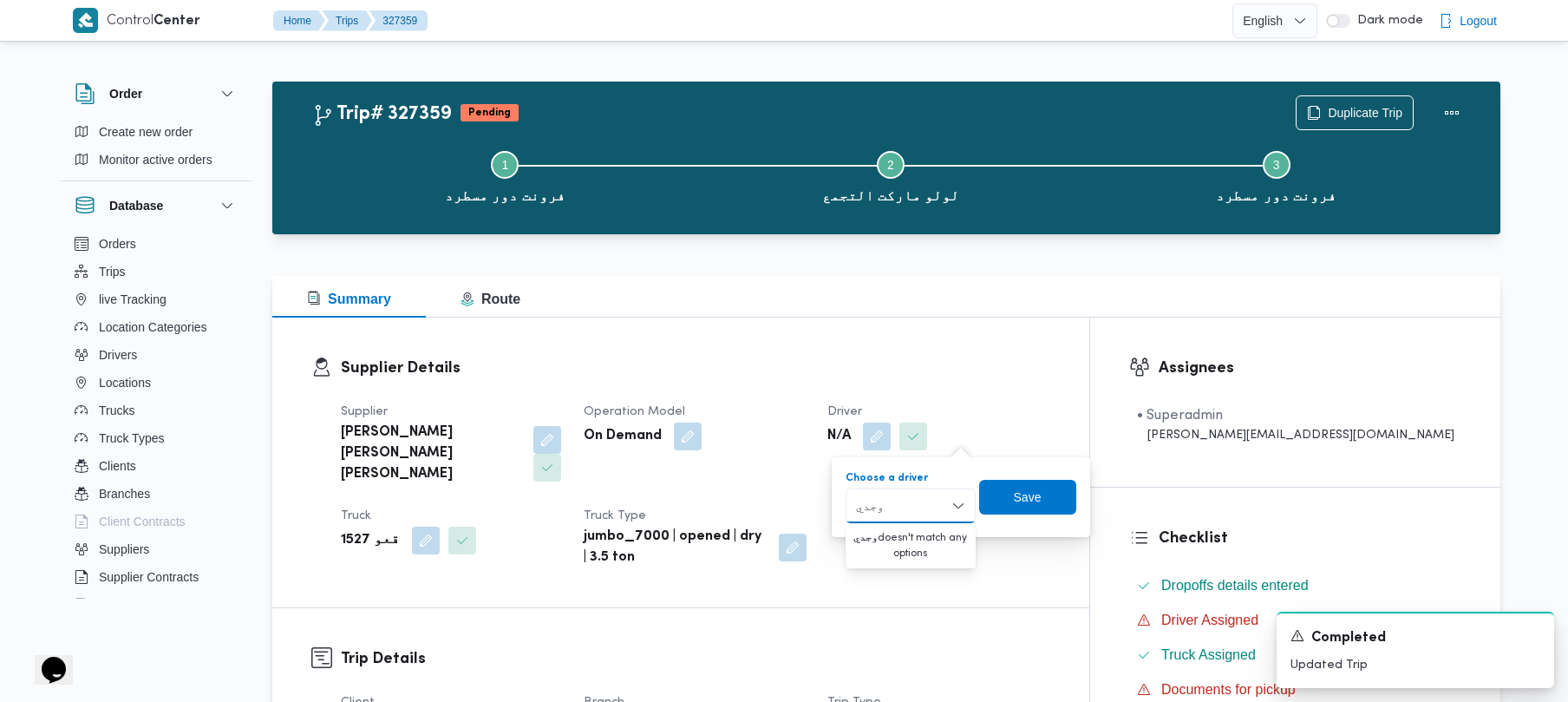 click on "وجدي وجدي Combo box. Selected. وجدي. Selected. Combo box input. Search. Type some text or, to display a list of choices, press Down Arrow. To exit the list of choices, press Escape." at bounding box center [911, 506] 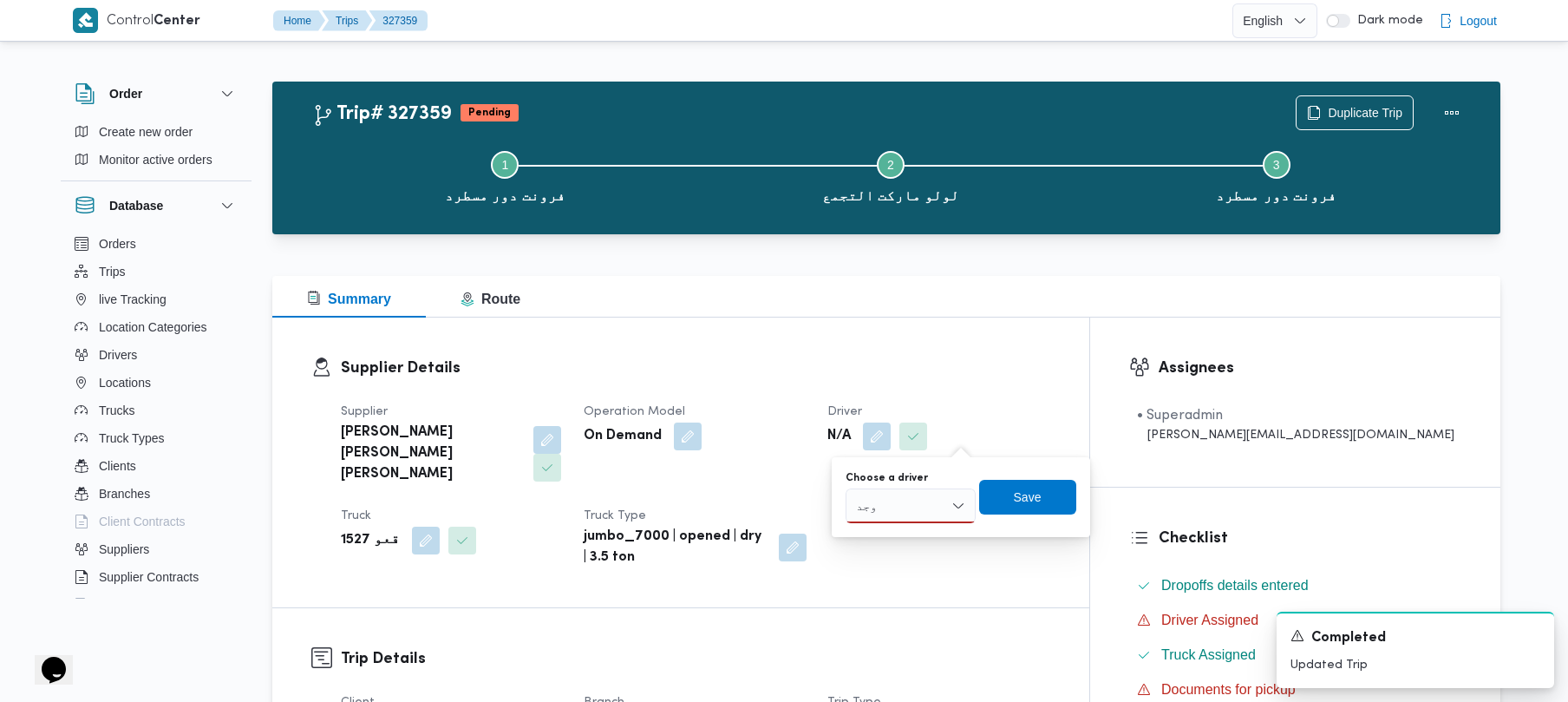 click on "وجد وجد" at bounding box center (911, 506) 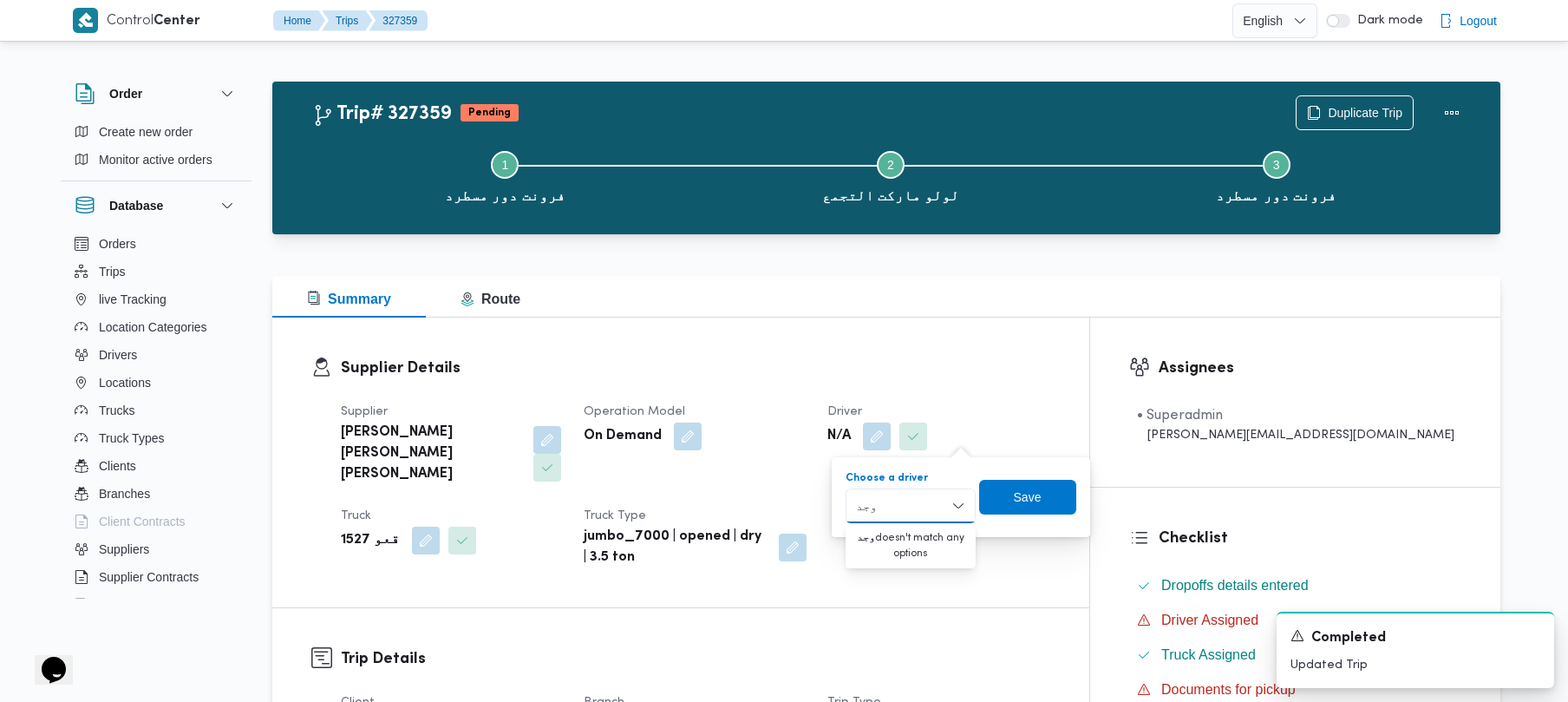 type on "وجد" 